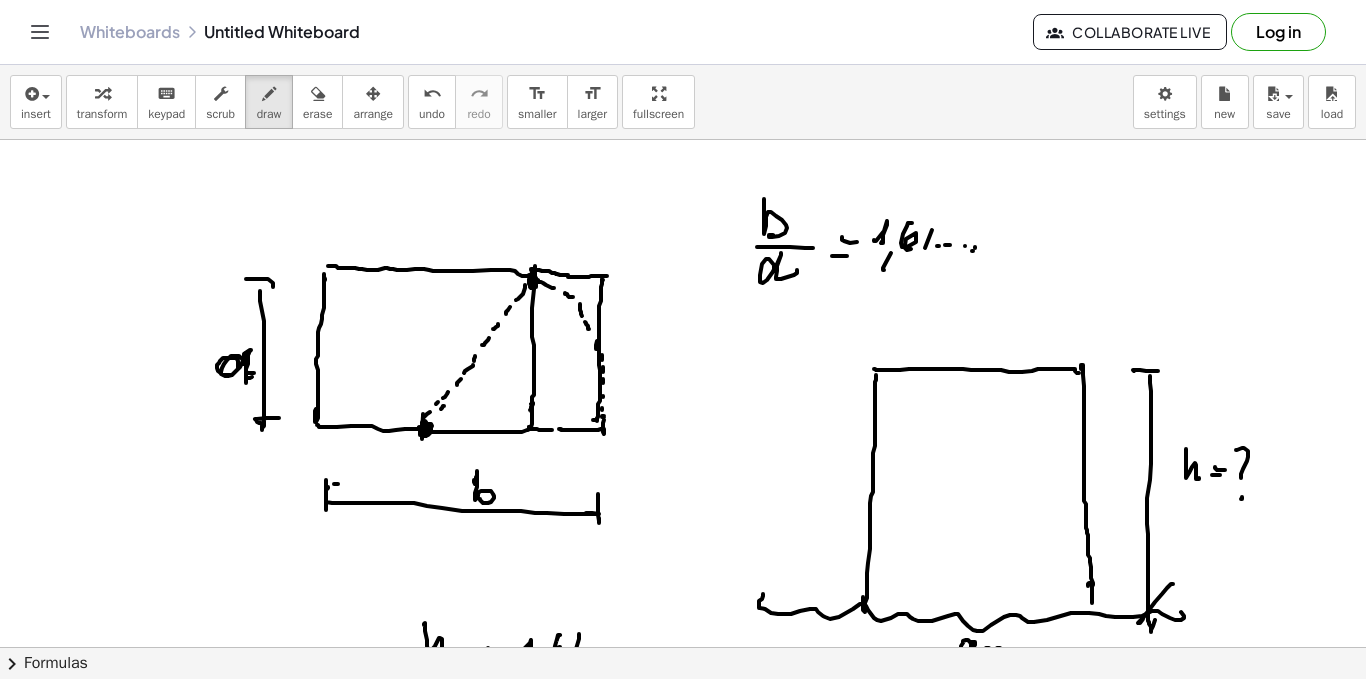 scroll, scrollTop: 0, scrollLeft: 0, axis: both 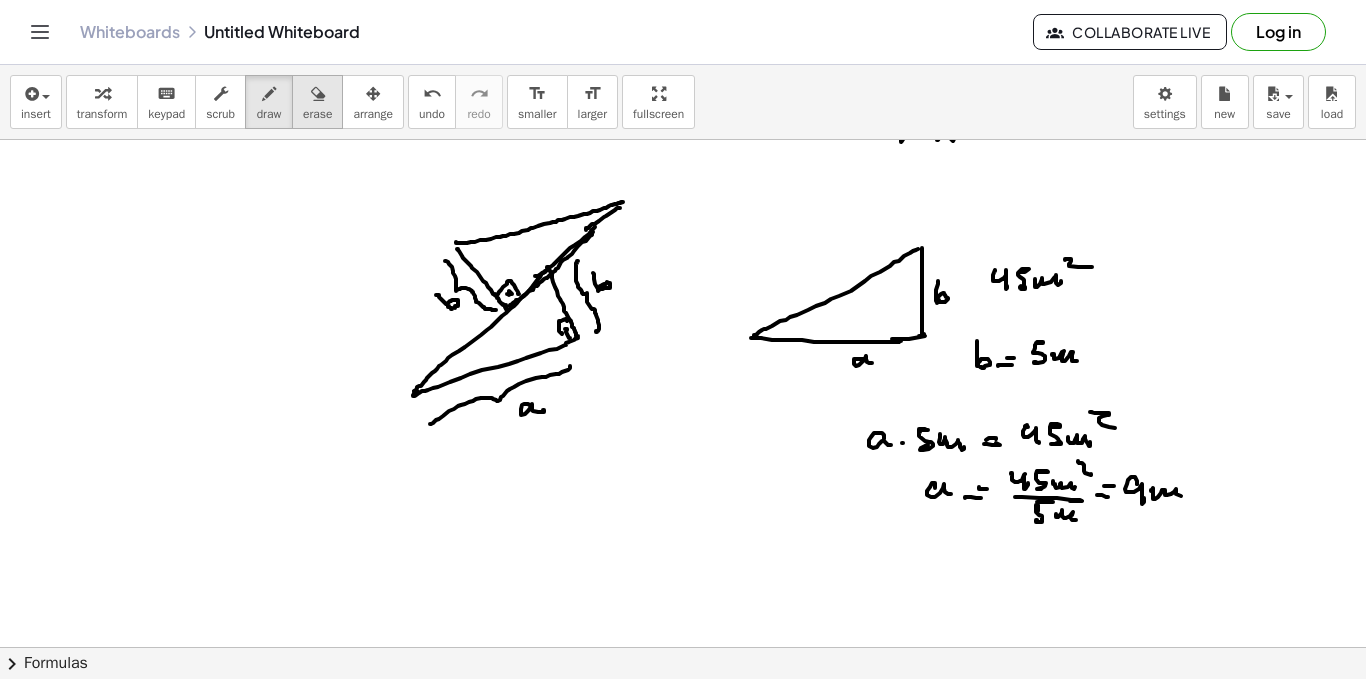 click on "erase" at bounding box center (317, 114) 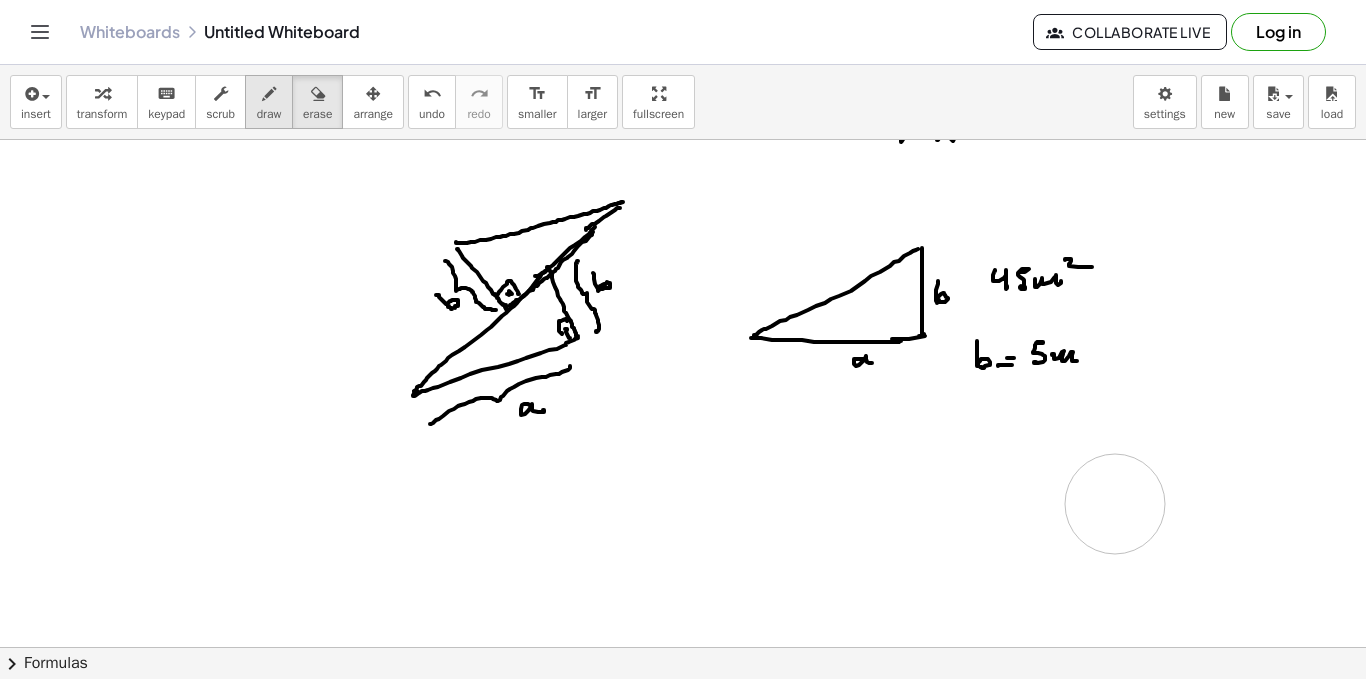drag, startPoint x: 1067, startPoint y: 505, endPoint x: 280, endPoint y: 126, distance: 873.50446 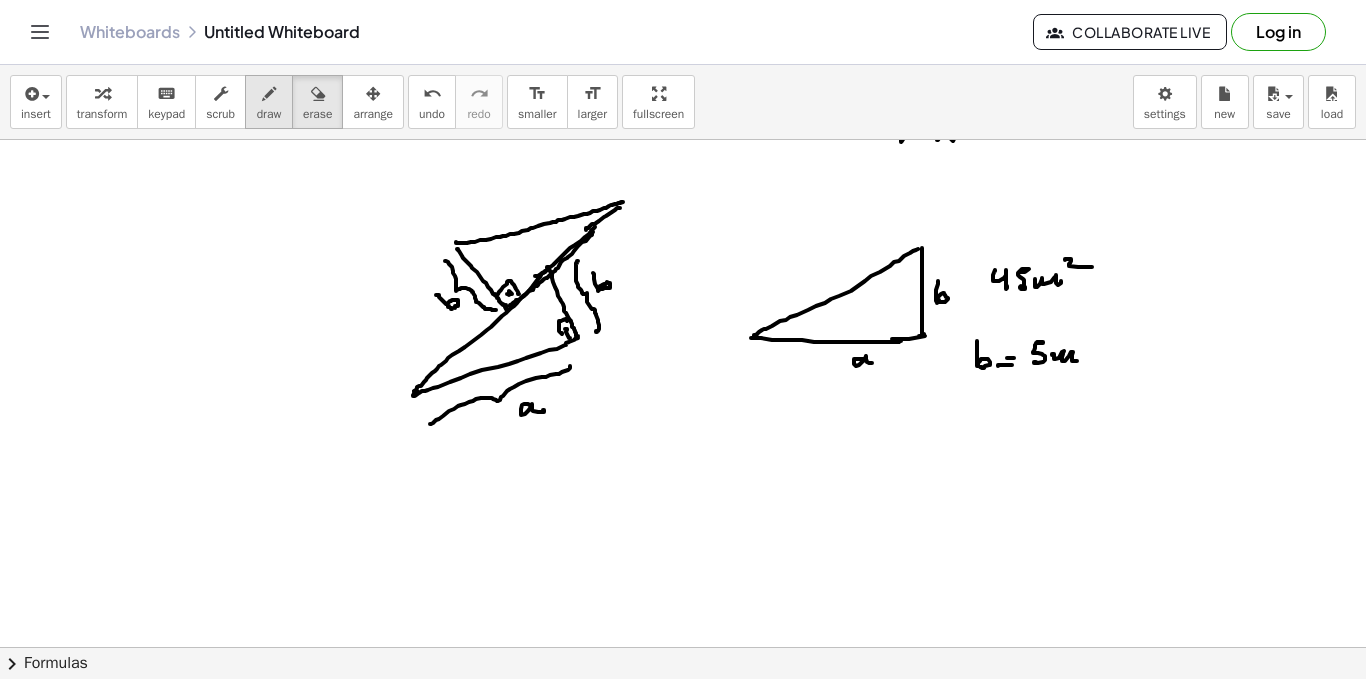 click on "draw" at bounding box center (269, 114) 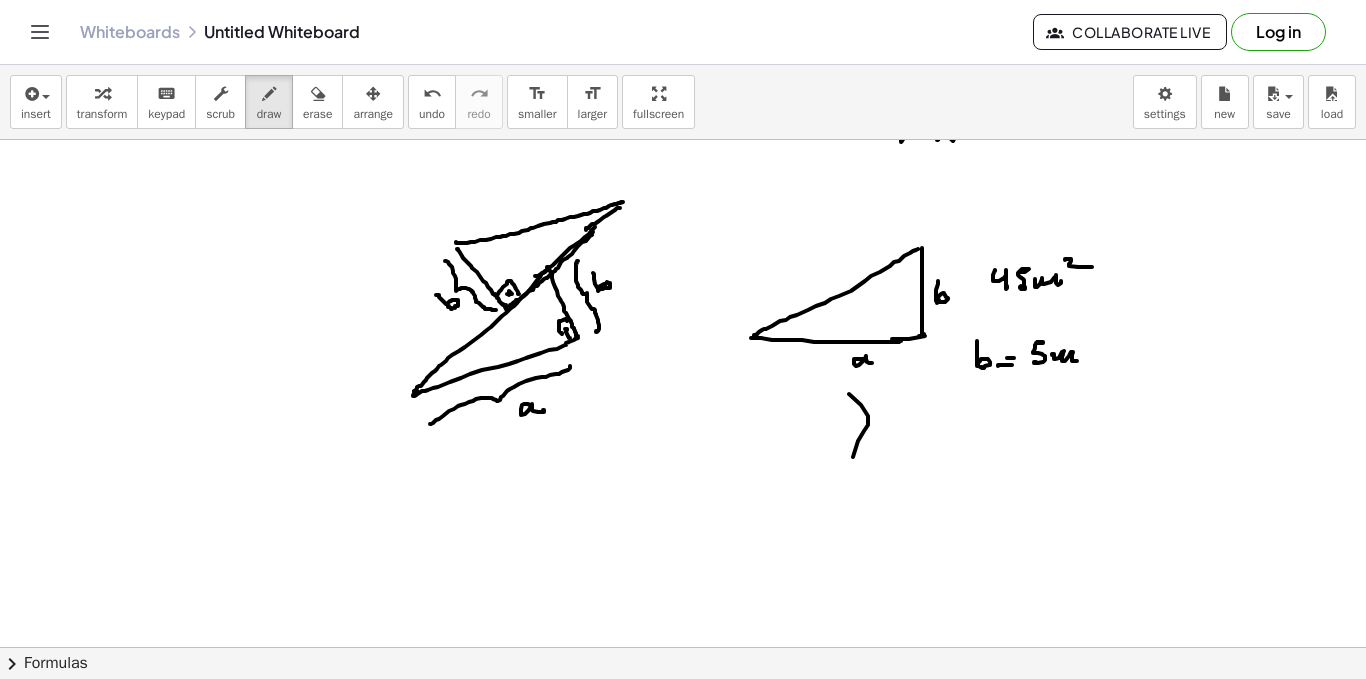 drag, startPoint x: 853, startPoint y: 457, endPoint x: 842, endPoint y: 442, distance: 18.601076 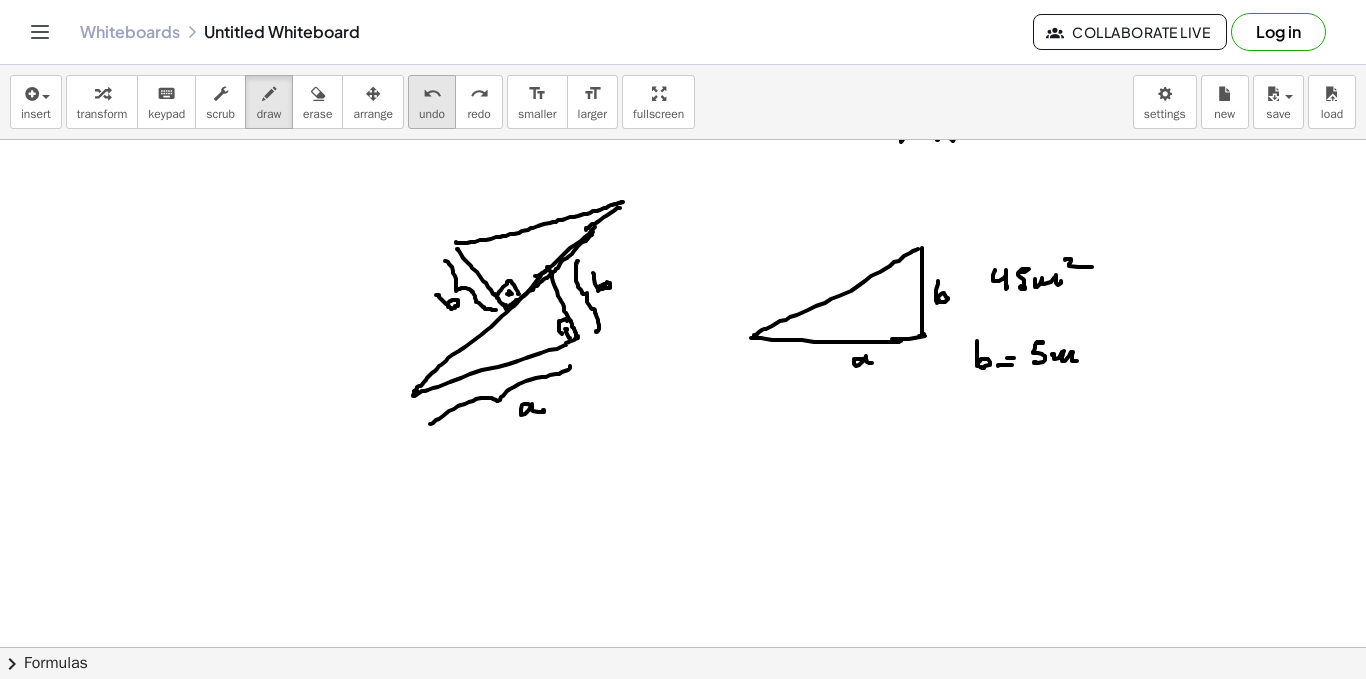 click on "undo" at bounding box center [432, 114] 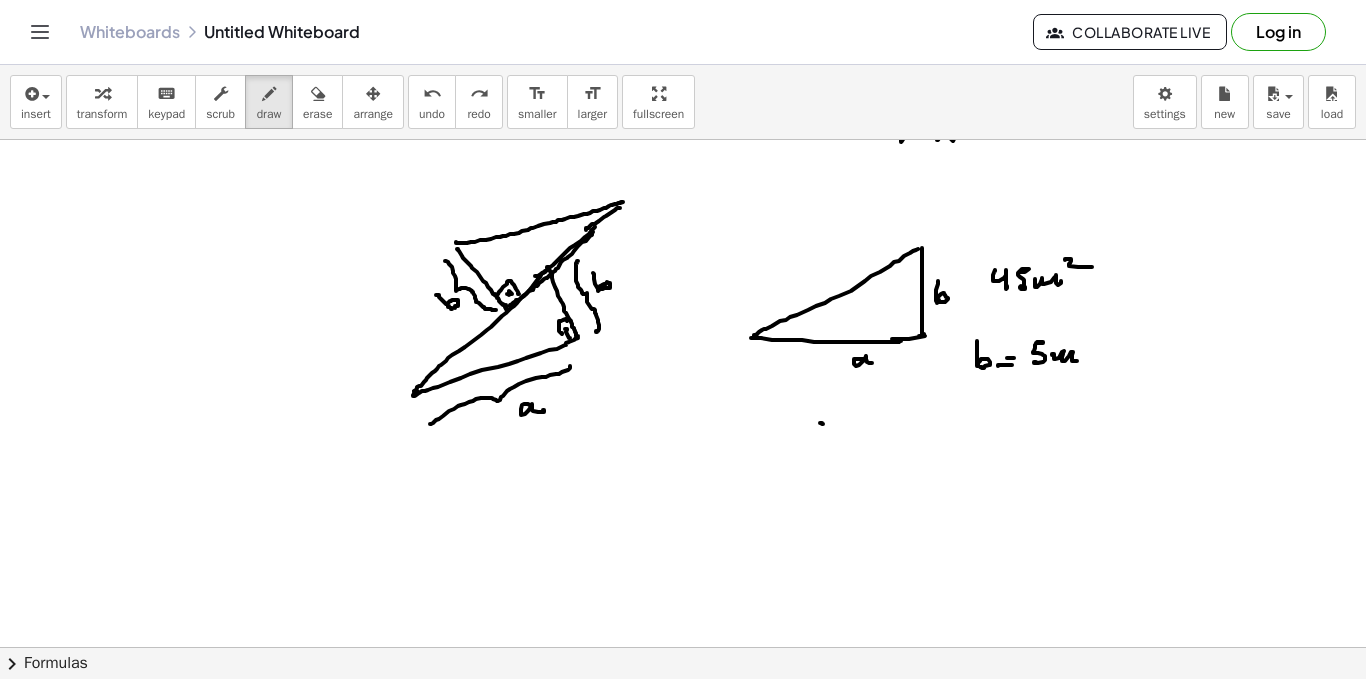 drag, startPoint x: 823, startPoint y: 424, endPoint x: 814, endPoint y: 446, distance: 23.769728 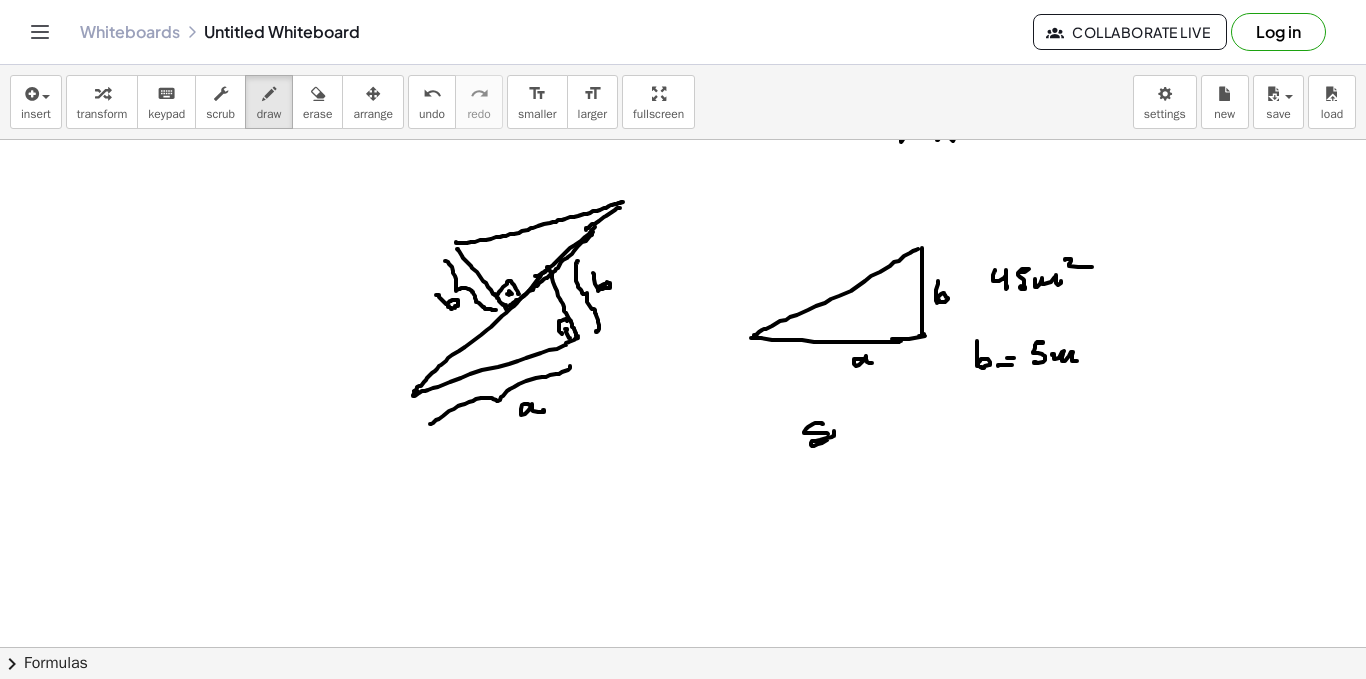 drag, startPoint x: 814, startPoint y: 446, endPoint x: 850, endPoint y: 435, distance: 37.64306 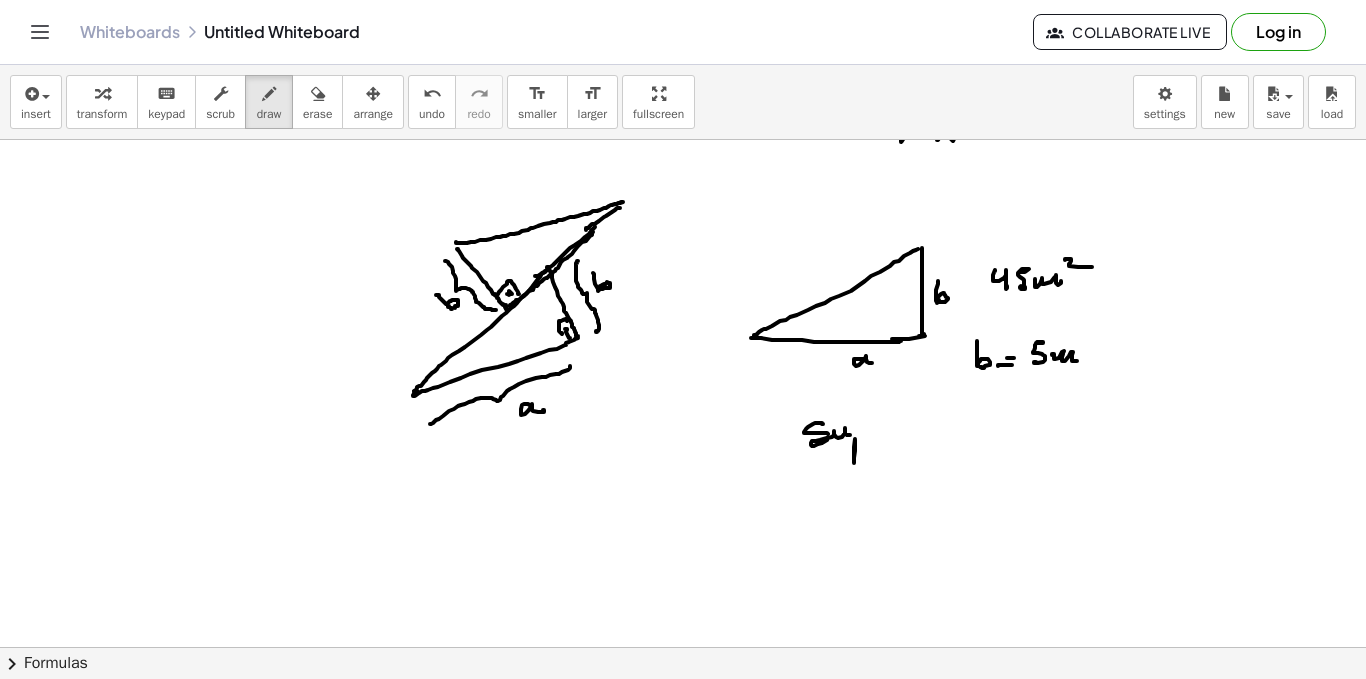 drag, startPoint x: 854, startPoint y: 447, endPoint x: 865, endPoint y: 438, distance: 14.21267 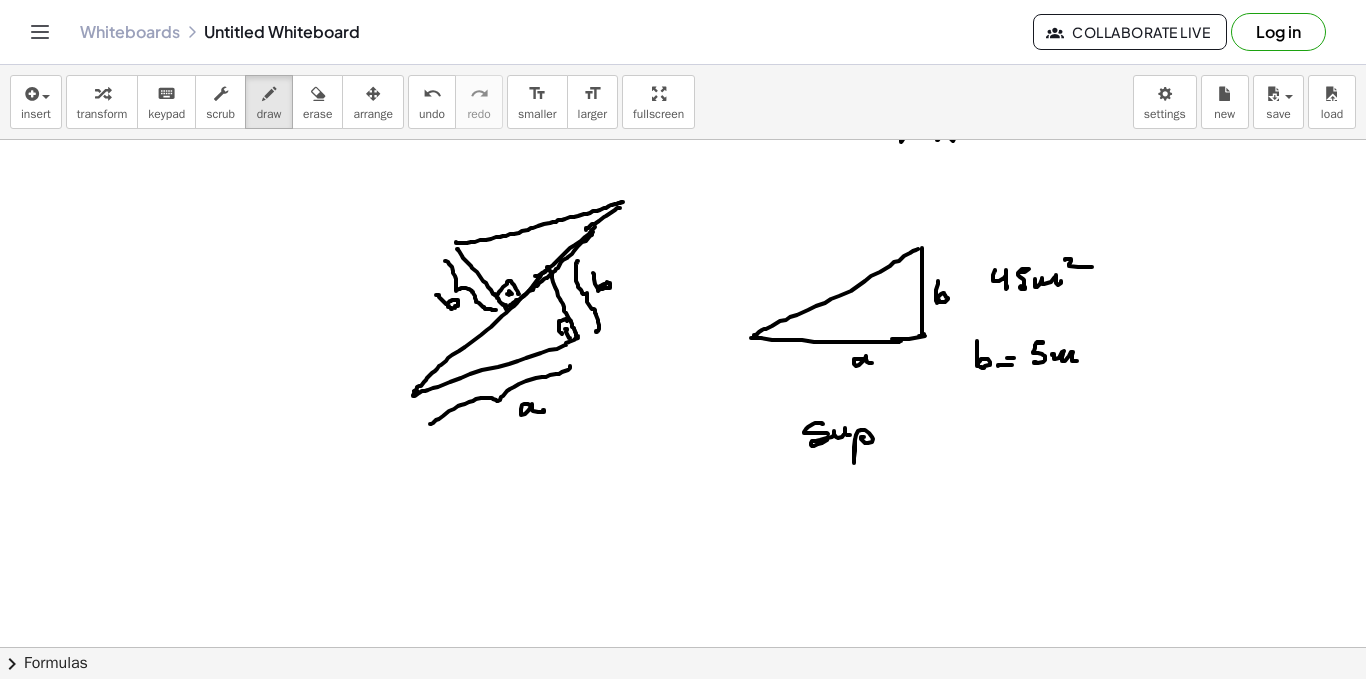click at bounding box center (683, -1636) 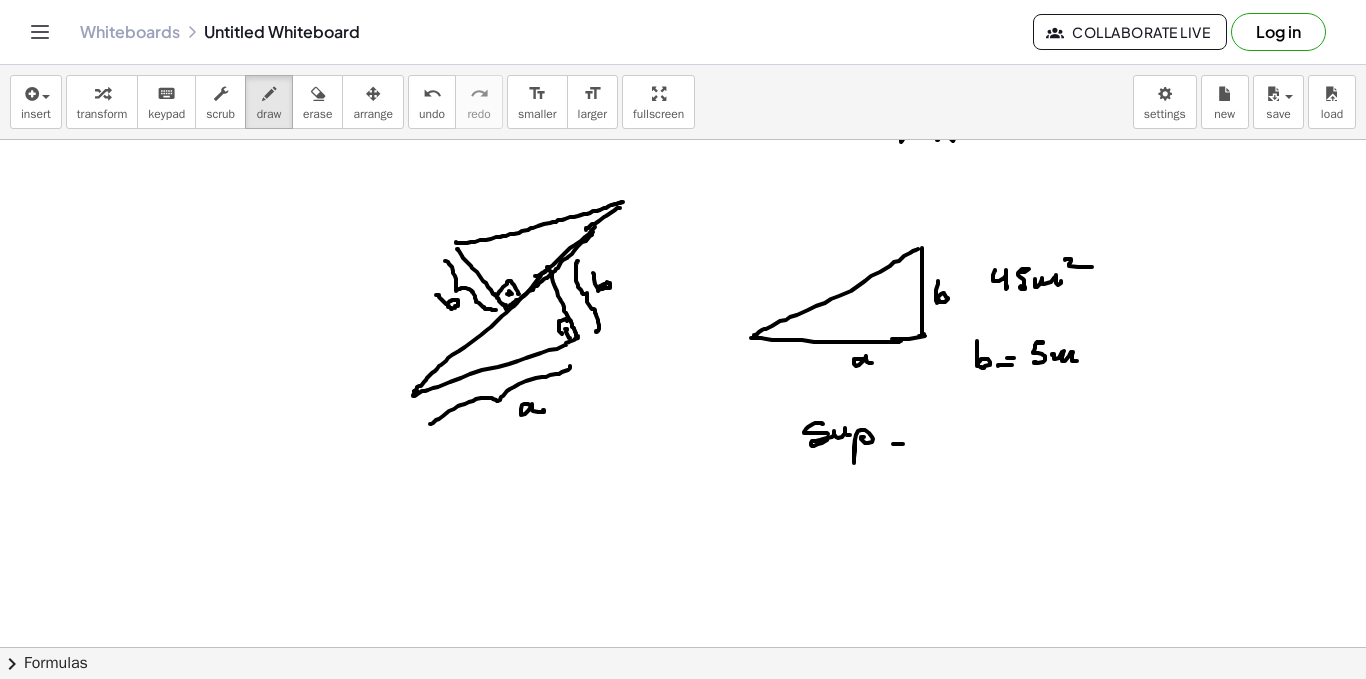 click at bounding box center [683, -1636] 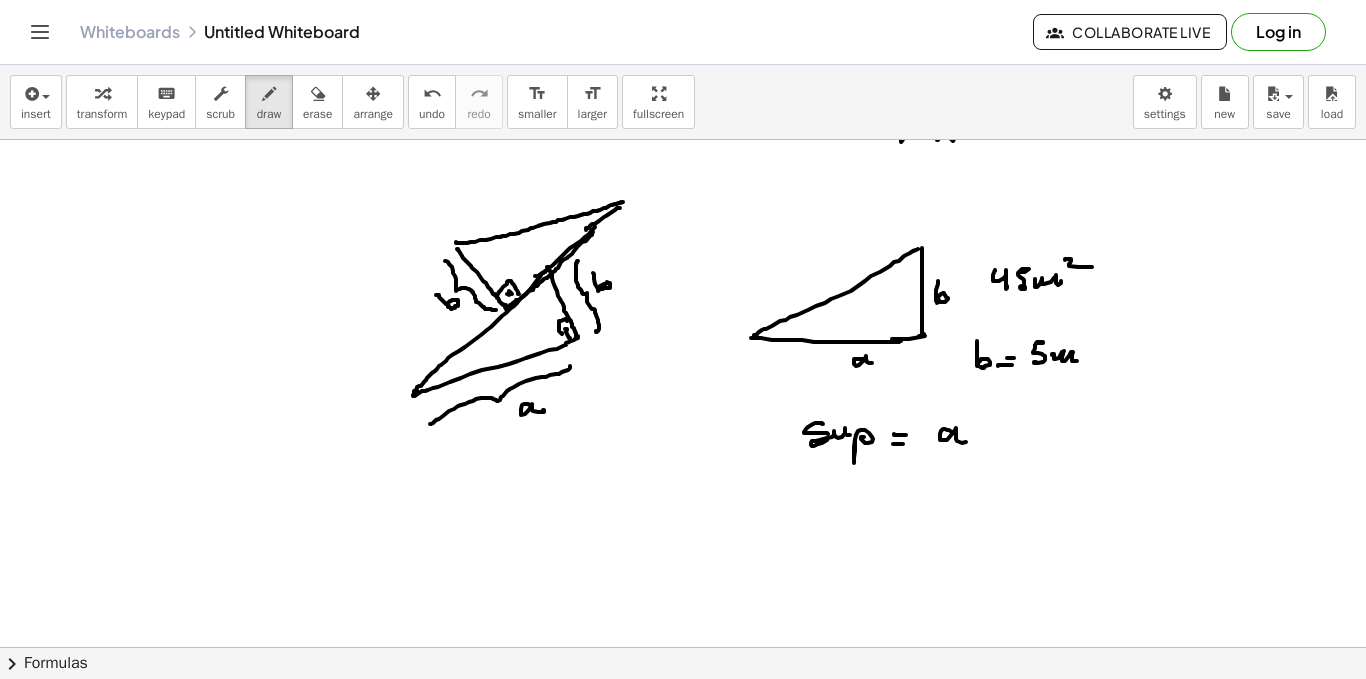 drag, startPoint x: 947, startPoint y: 430, endPoint x: 979, endPoint y: 432, distance: 32.06244 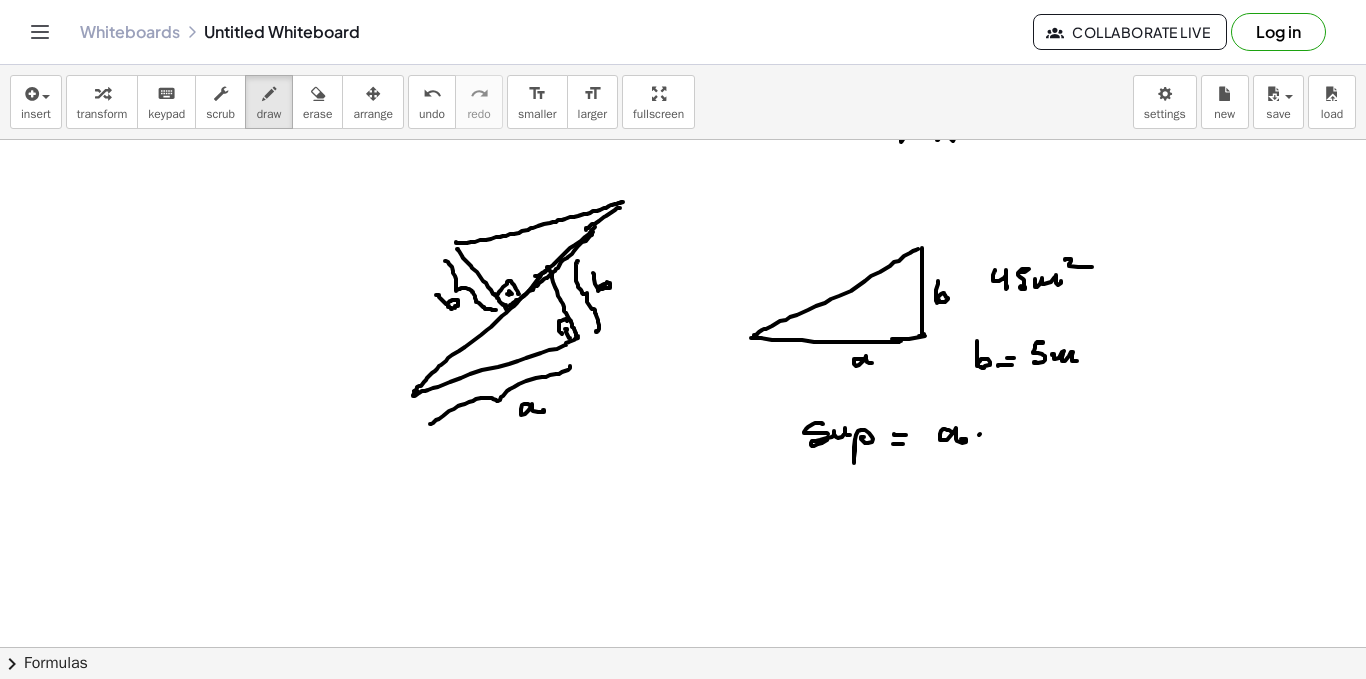 click at bounding box center (683, -1636) 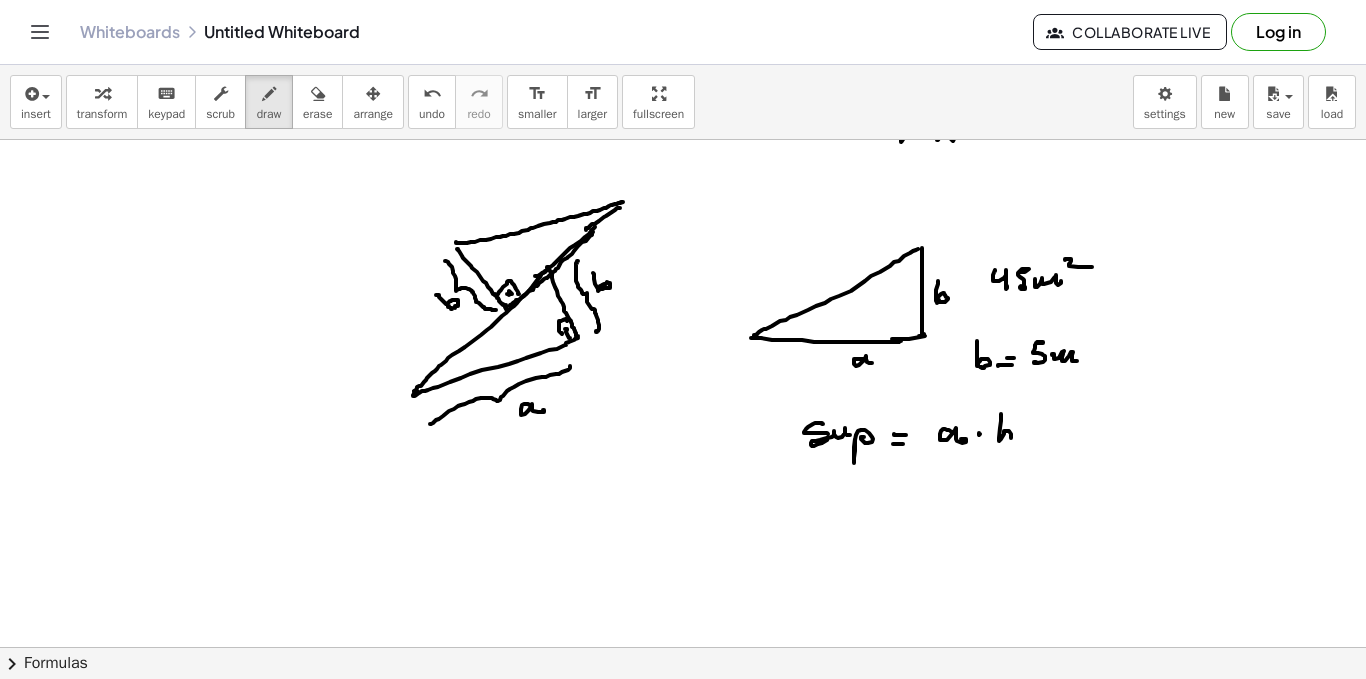 drag, startPoint x: 1001, startPoint y: 415, endPoint x: 998, endPoint y: 447, distance: 32.140316 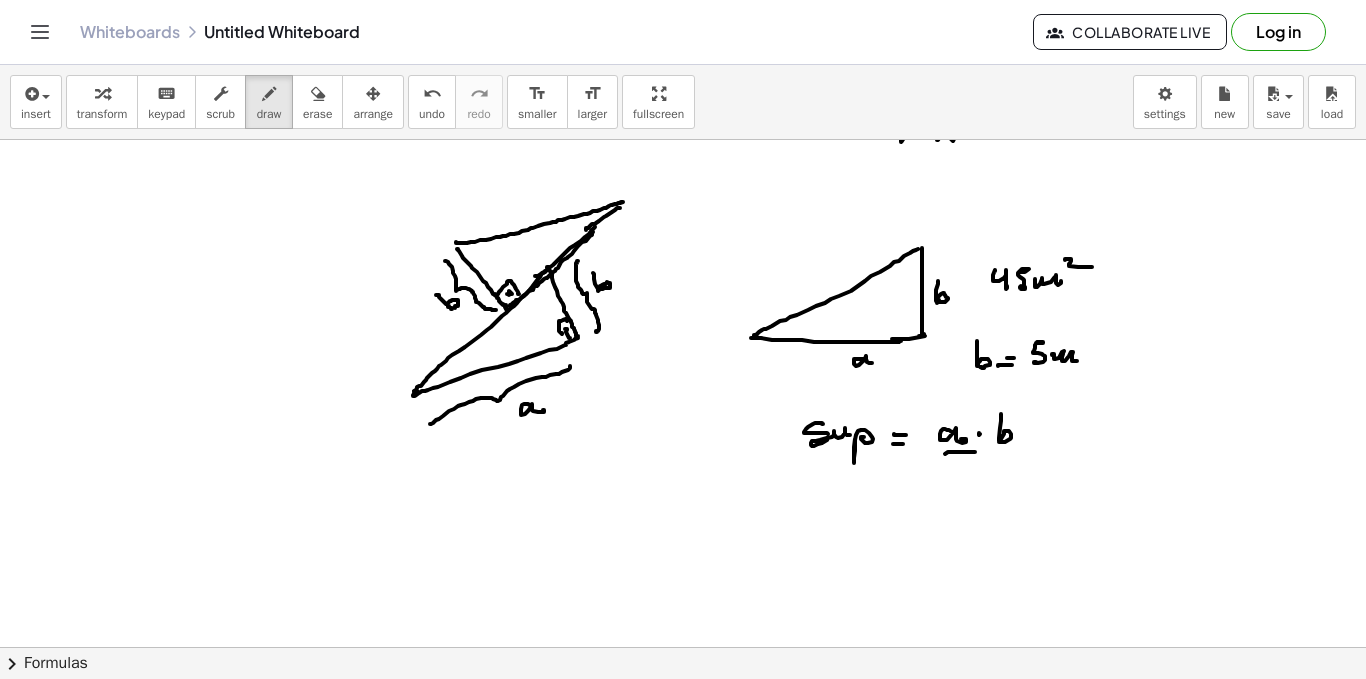drag, startPoint x: 975, startPoint y: 452, endPoint x: 1016, endPoint y: 454, distance: 41.04875 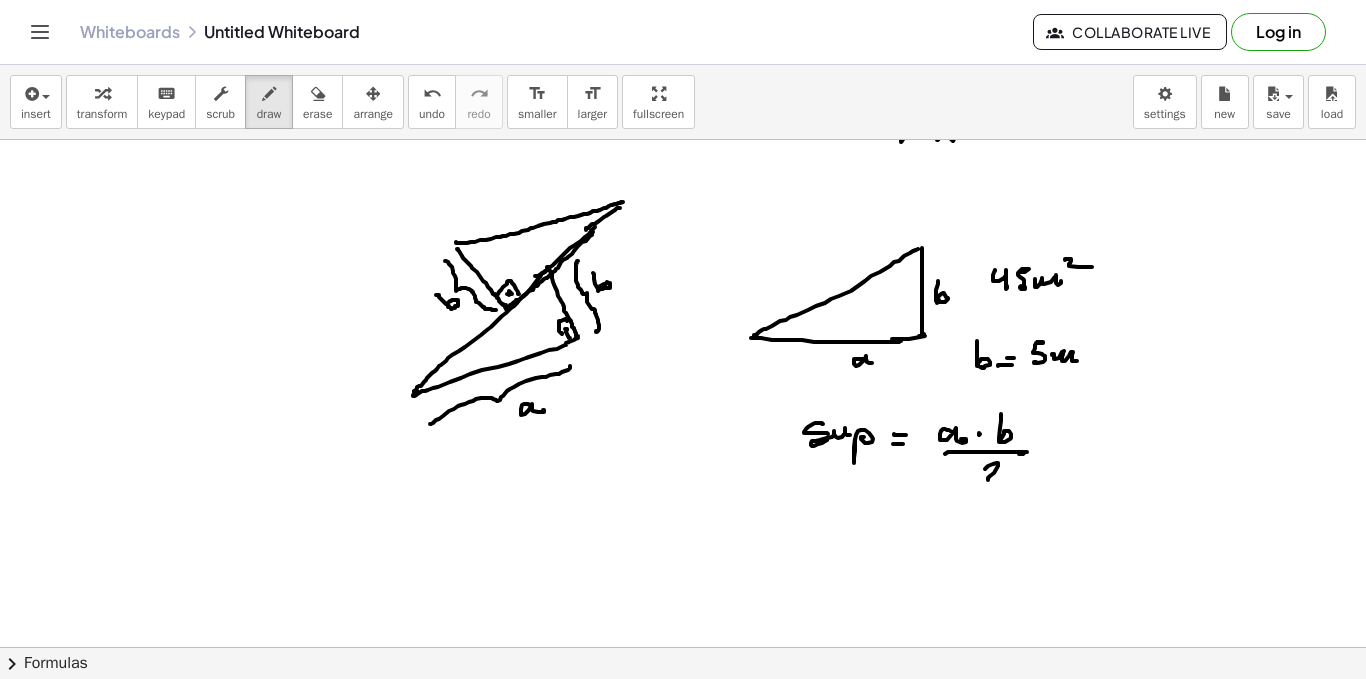drag, startPoint x: 985, startPoint y: 469, endPoint x: 1012, endPoint y: 477, distance: 28.160255 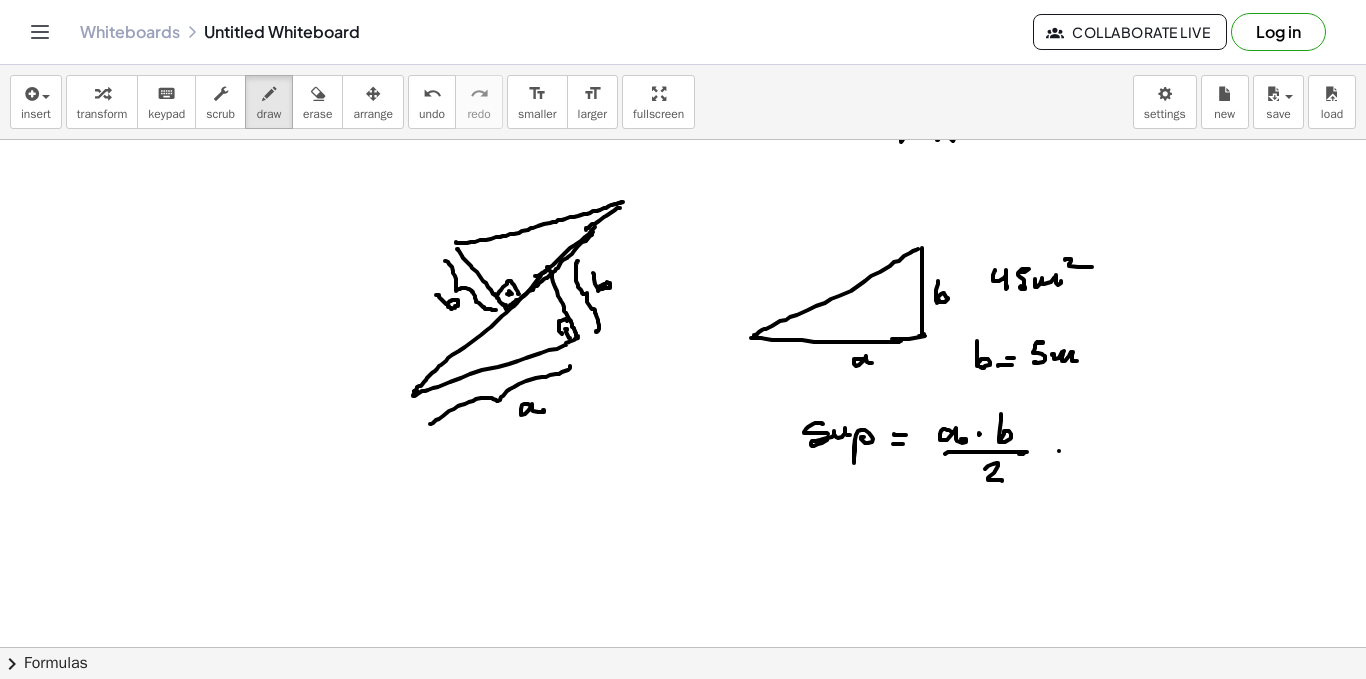 click at bounding box center (683, -1636) 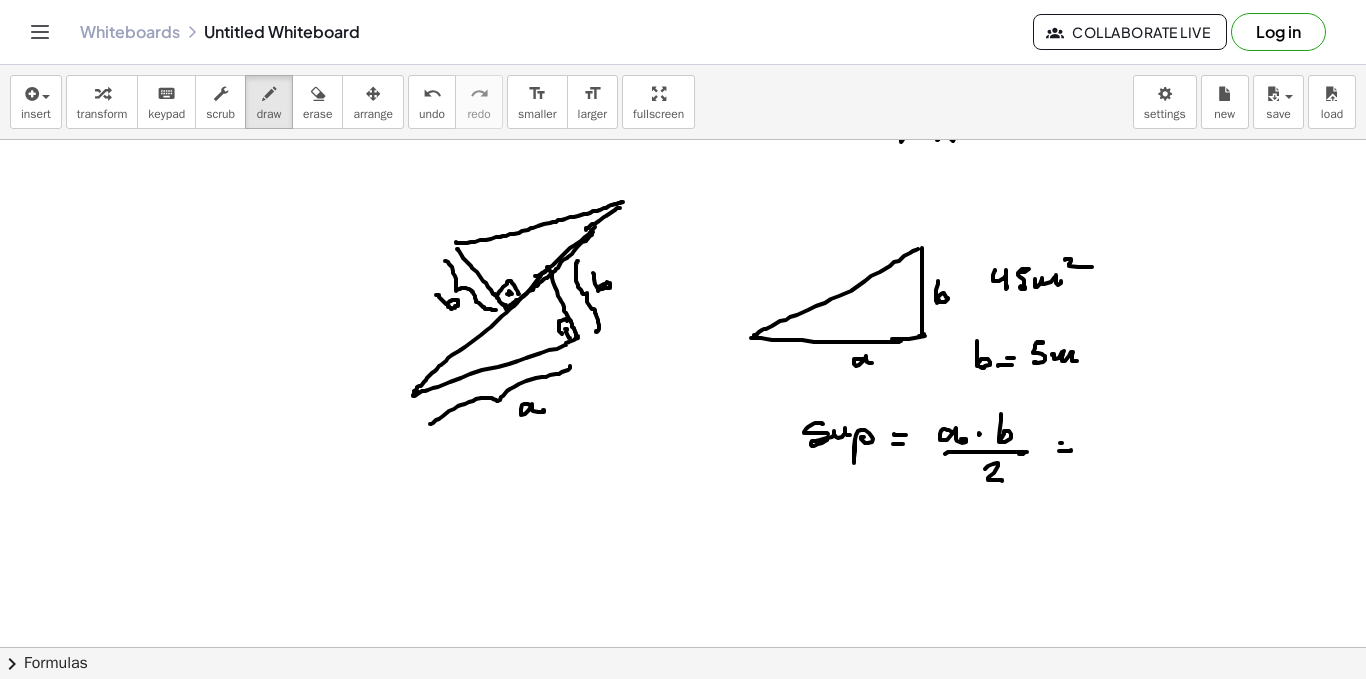 drag, startPoint x: 1062, startPoint y: 443, endPoint x: 1074, endPoint y: 447, distance: 12.649111 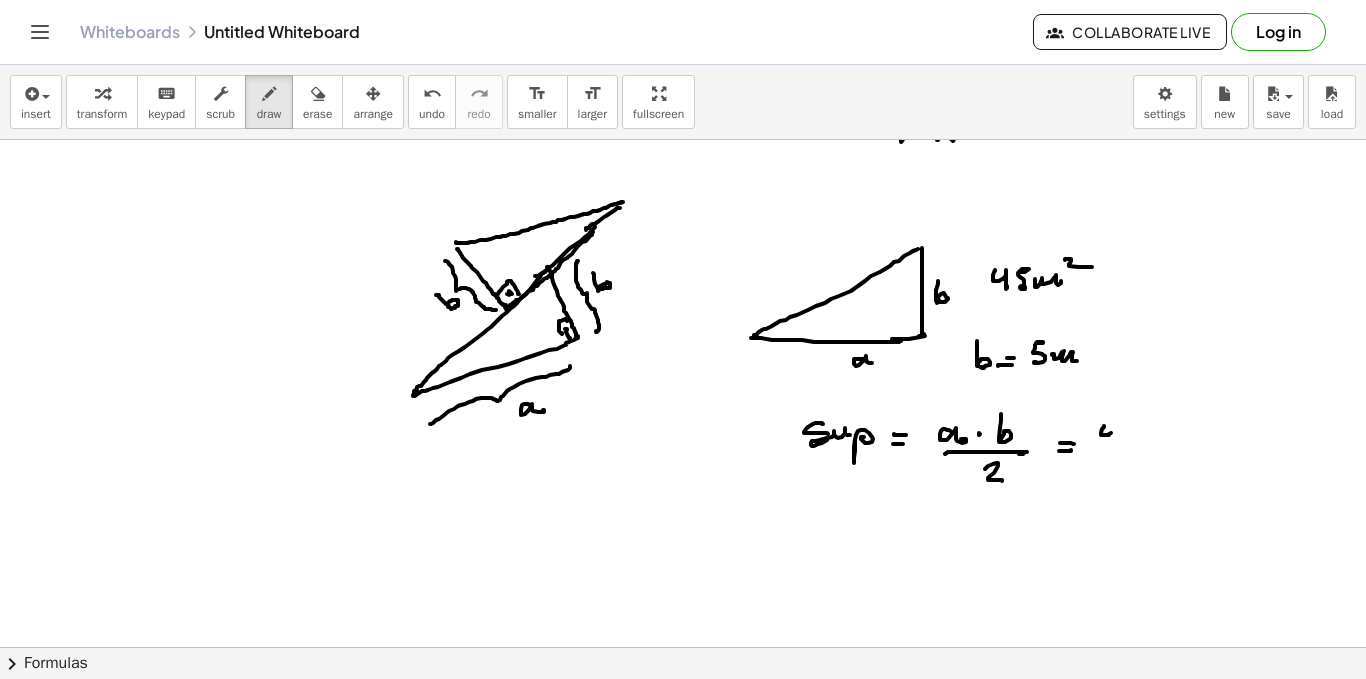 drag, startPoint x: 1104, startPoint y: 426, endPoint x: 1114, endPoint y: 434, distance: 12.806249 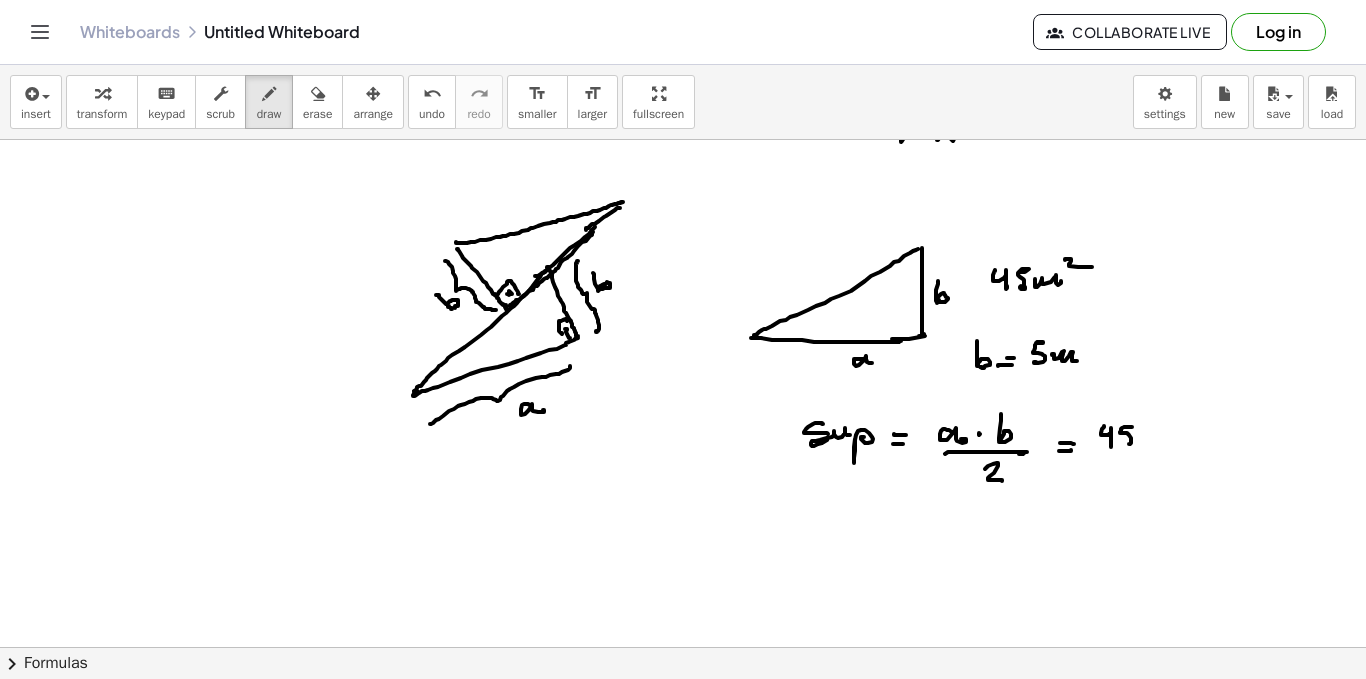drag, startPoint x: 1124, startPoint y: 427, endPoint x: 1129, endPoint y: 440, distance: 13.928389 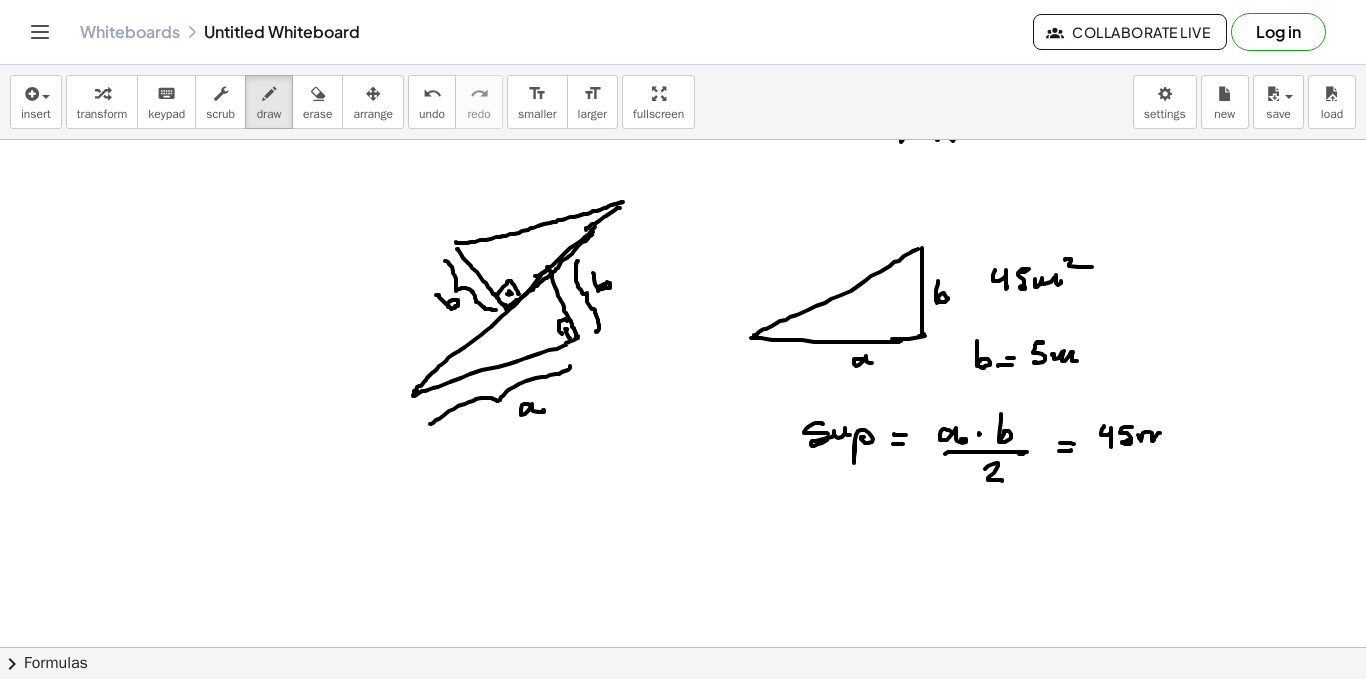 drag, startPoint x: 1141, startPoint y: 441, endPoint x: 1164, endPoint y: 440, distance: 23.021729 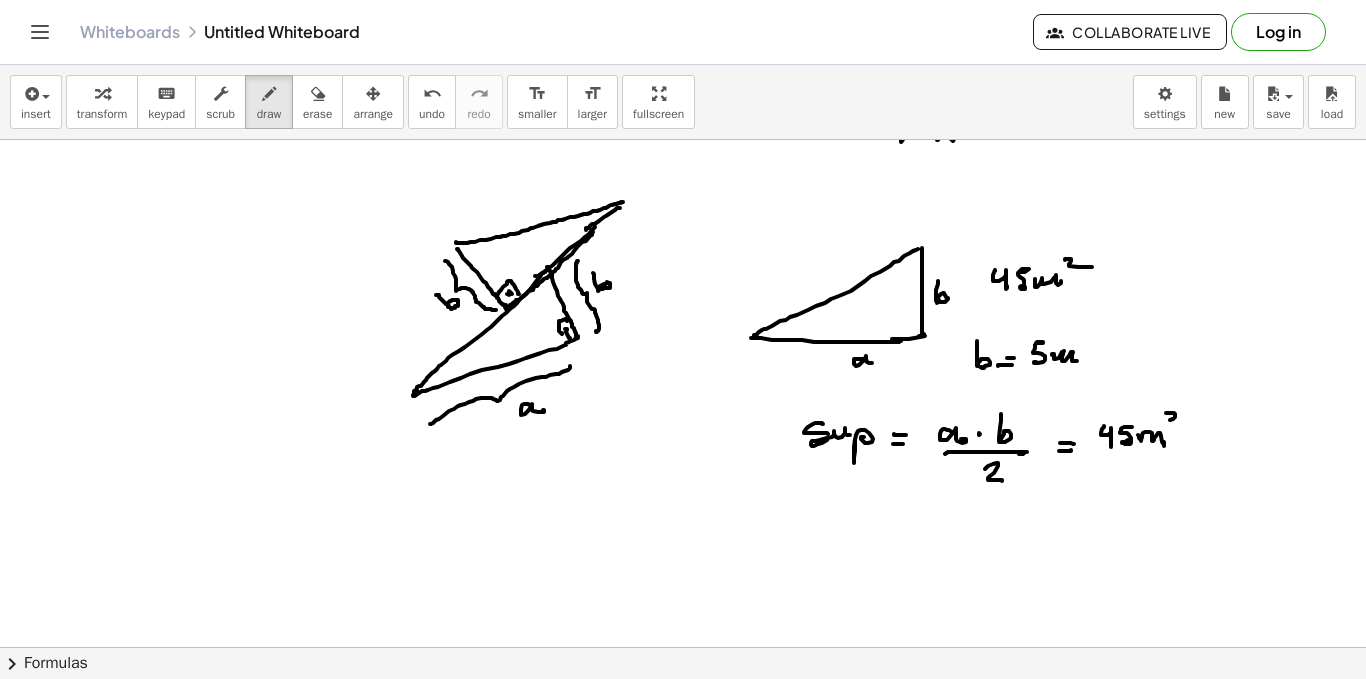 drag, startPoint x: 1166, startPoint y: 413, endPoint x: 1176, endPoint y: 430, distance: 19.723083 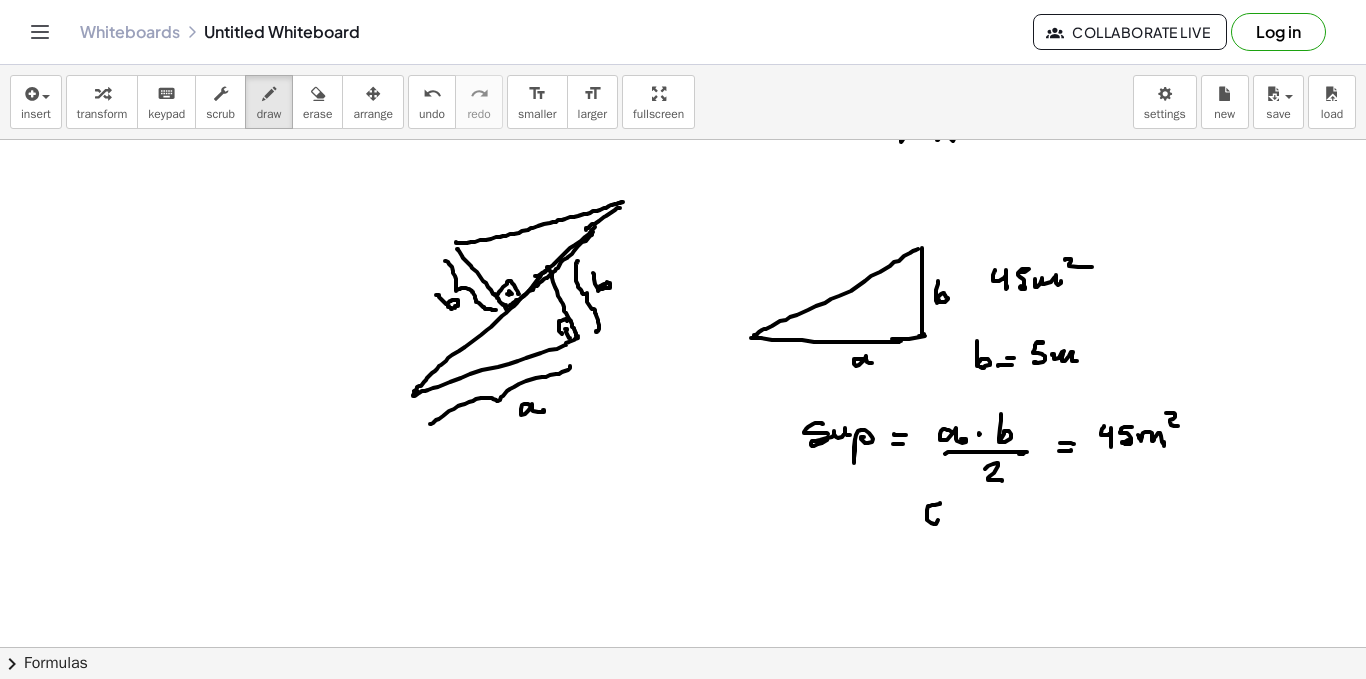 drag, startPoint x: 940, startPoint y: 503, endPoint x: 946, endPoint y: 532, distance: 29.614185 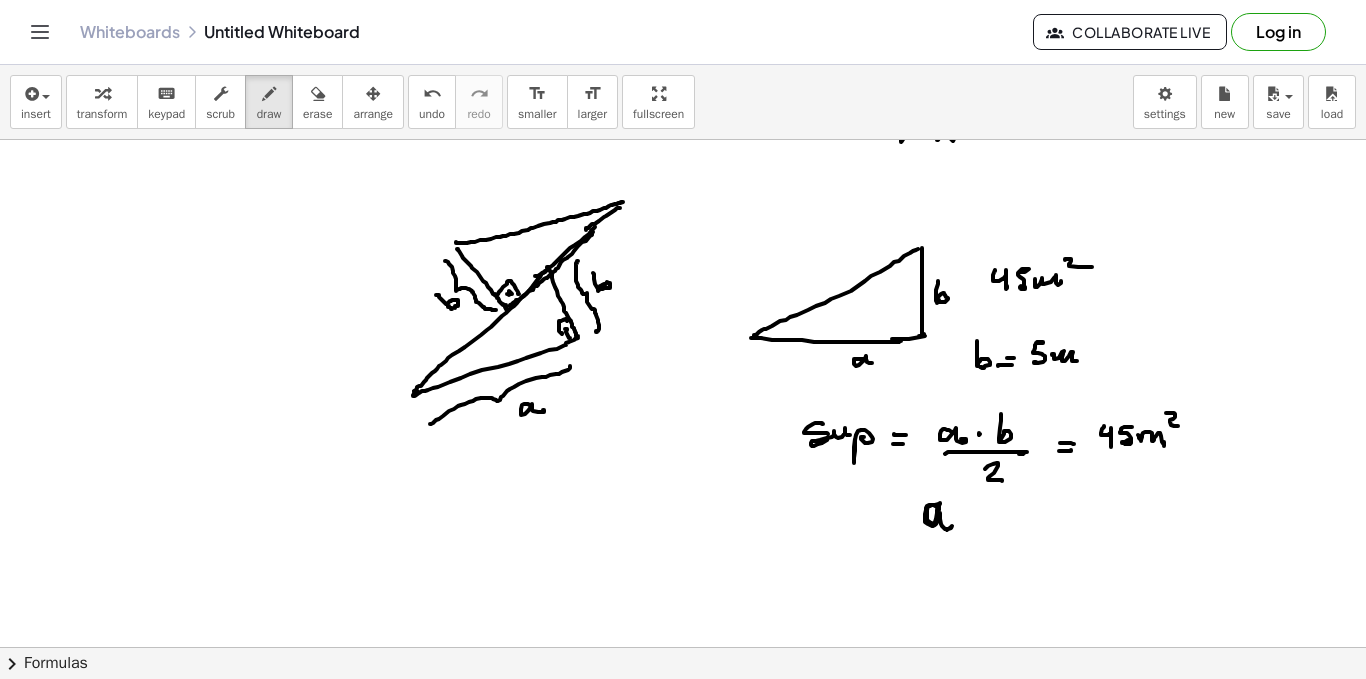 drag, startPoint x: 937, startPoint y: 507, endPoint x: 965, endPoint y: 521, distance: 31.304953 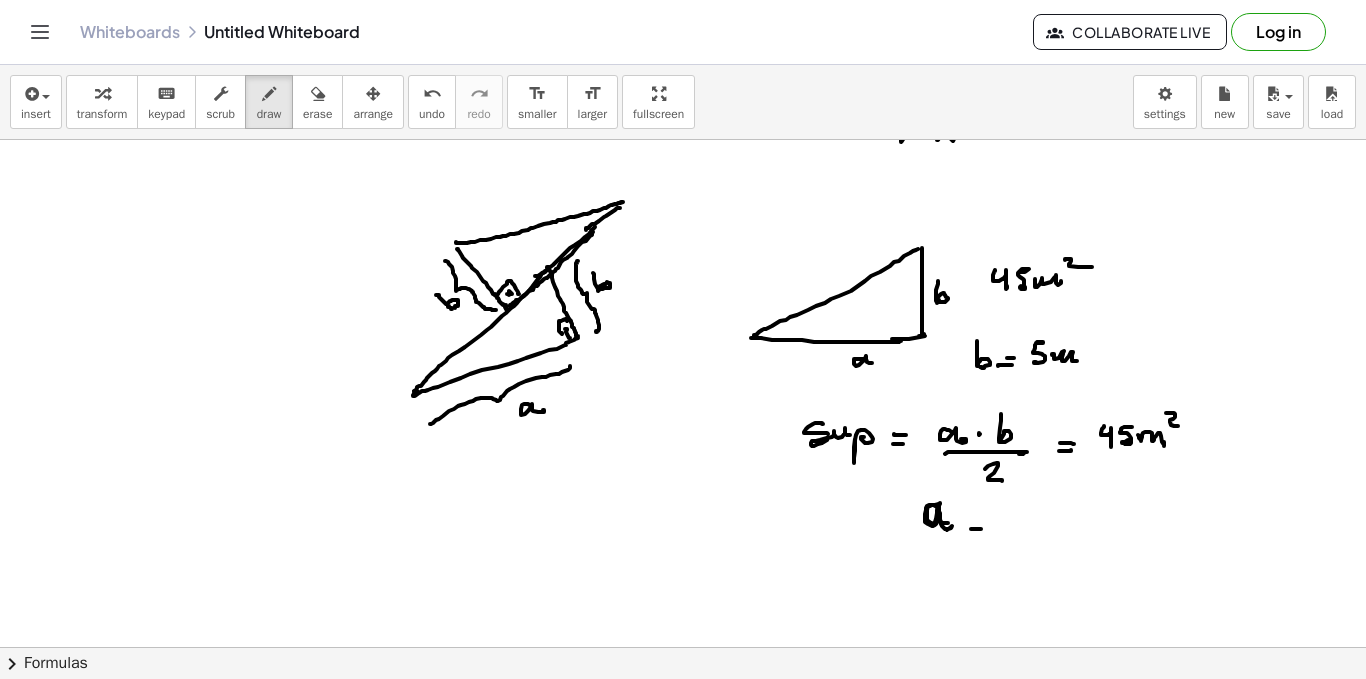 click at bounding box center (683, -1636) 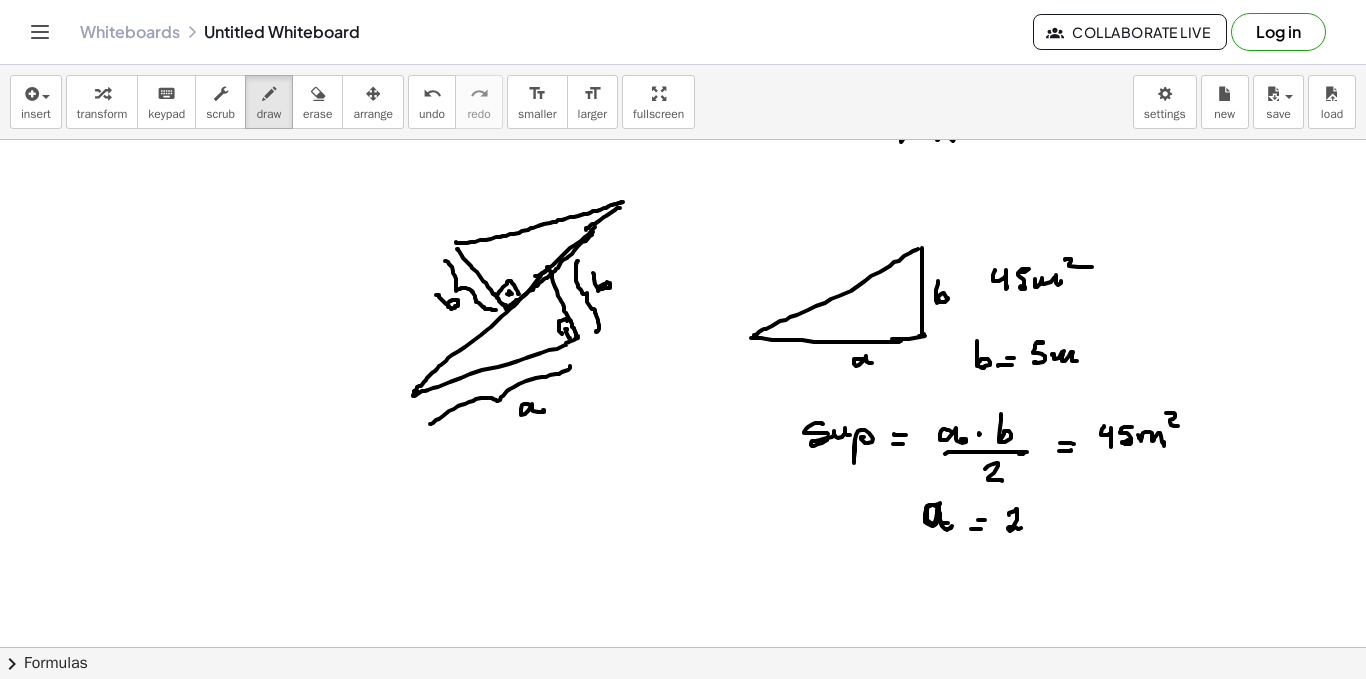 drag, startPoint x: 1009, startPoint y: 515, endPoint x: 1030, endPoint y: 525, distance: 23.259407 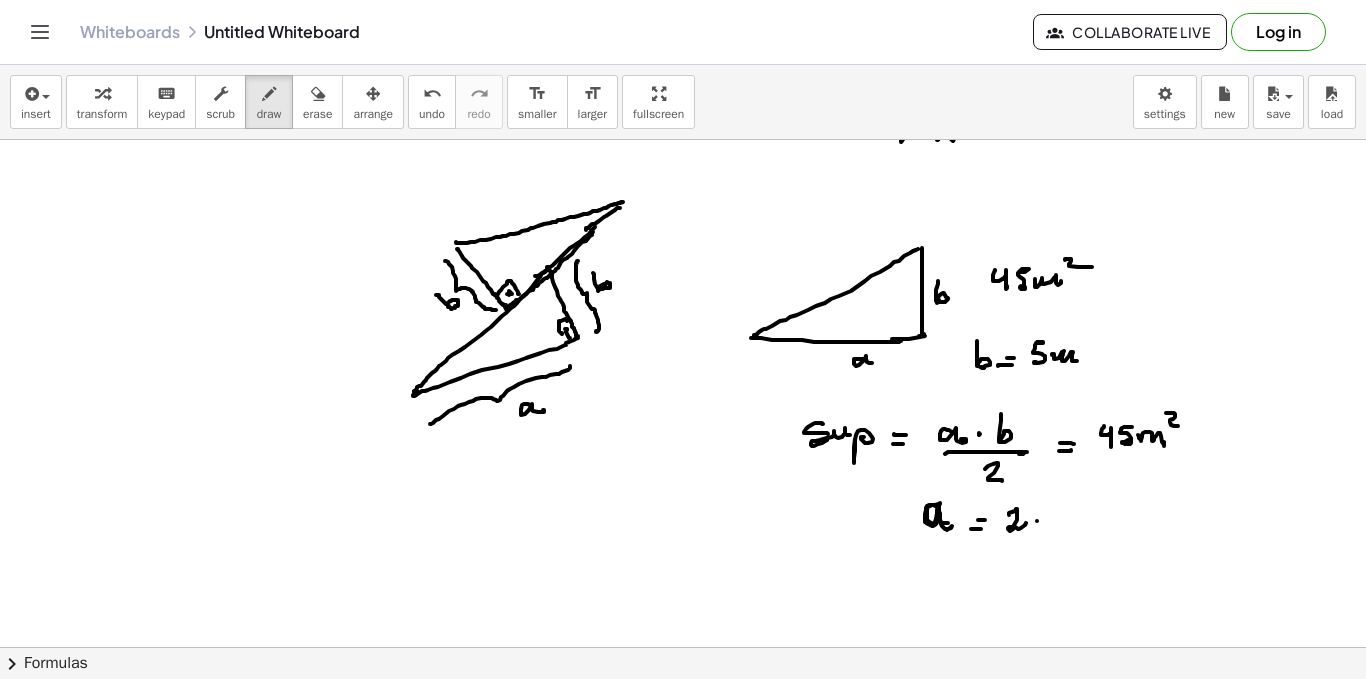 drag, startPoint x: 1037, startPoint y: 521, endPoint x: 1053, endPoint y: 514, distance: 17.464249 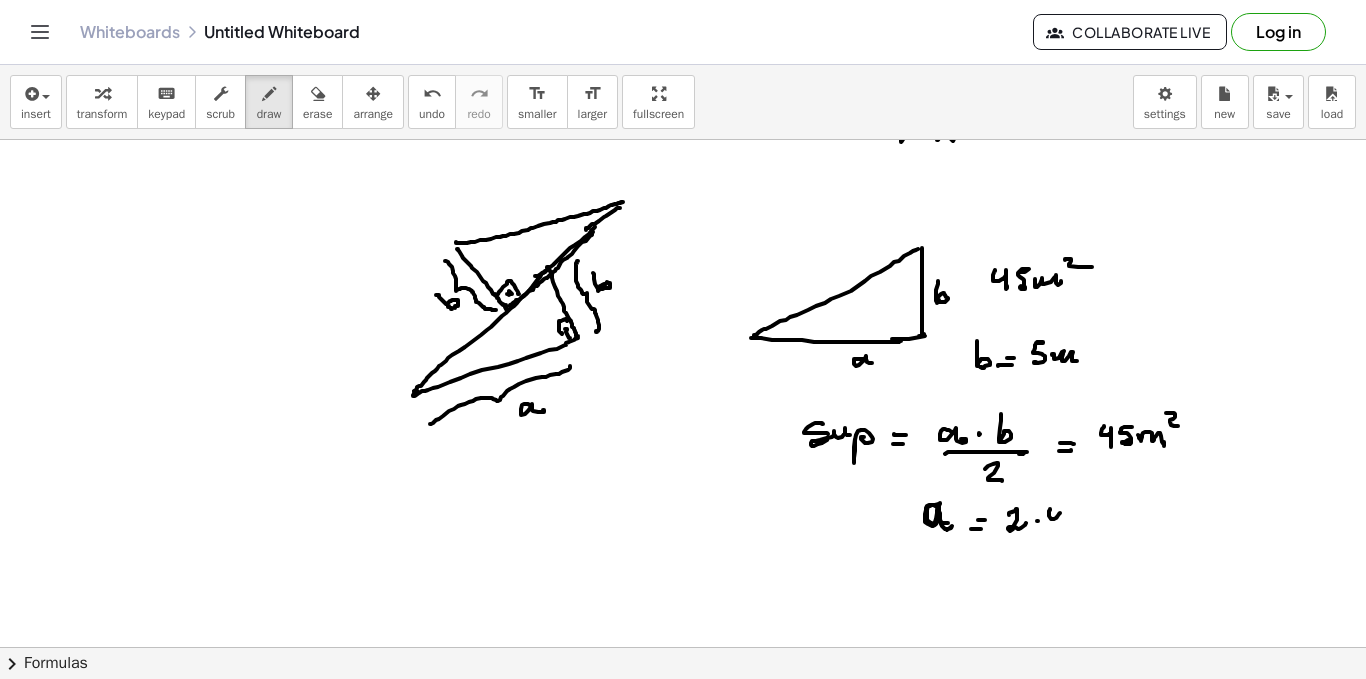 drag, startPoint x: 1050, startPoint y: 509, endPoint x: 1060, endPoint y: 521, distance: 15.6205 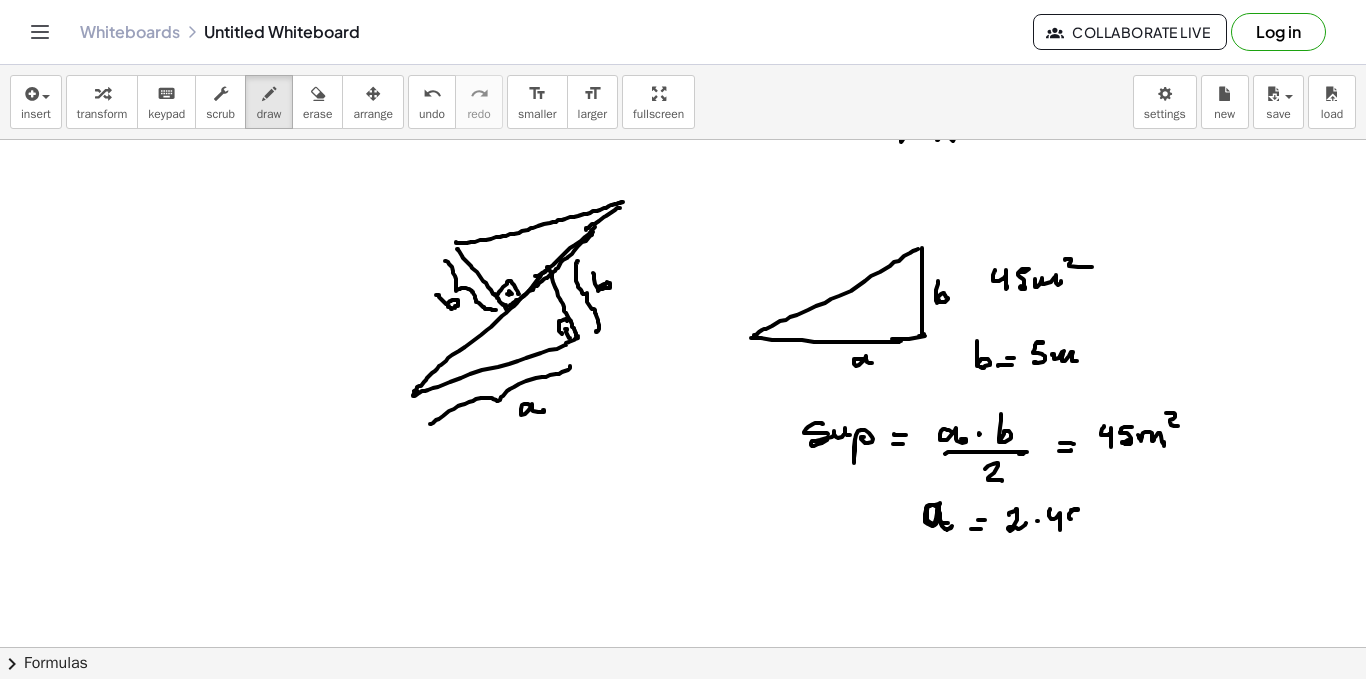 drag, startPoint x: 1078, startPoint y: 510, endPoint x: 1075, endPoint y: 525, distance: 15.297058 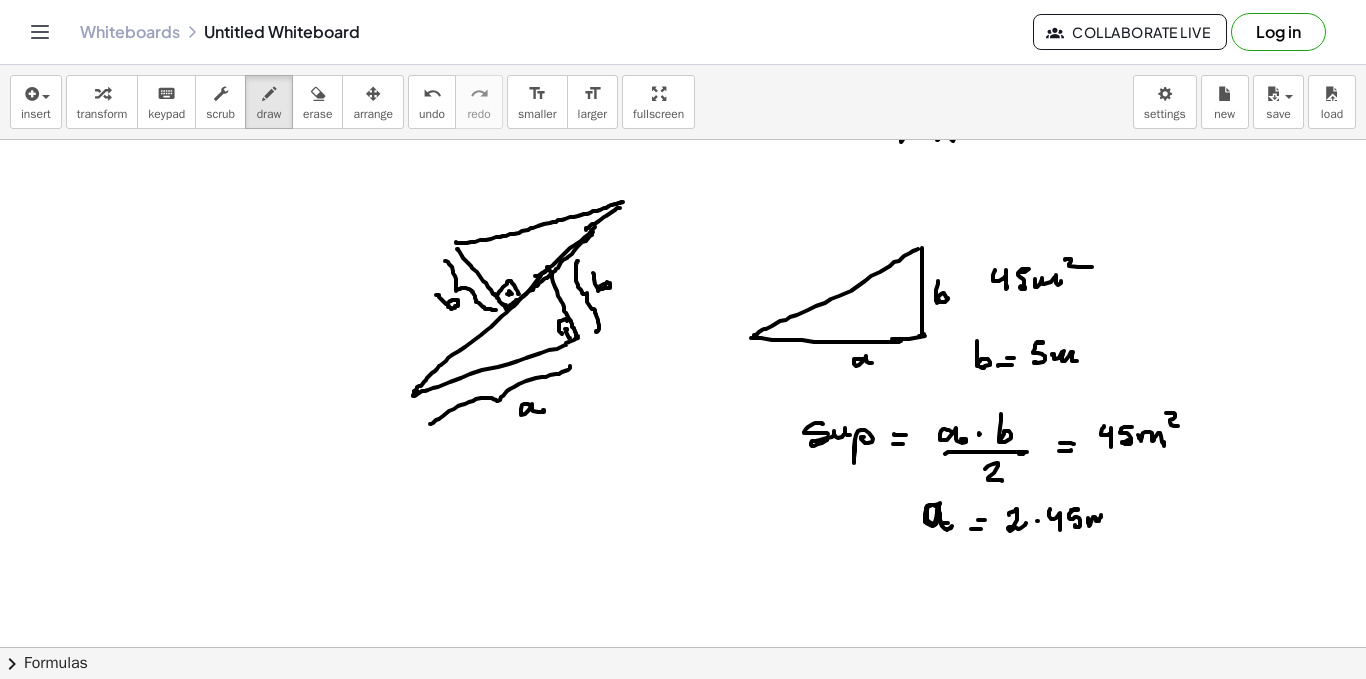 drag, startPoint x: 1089, startPoint y: 524, endPoint x: 1103, endPoint y: 516, distance: 16.124516 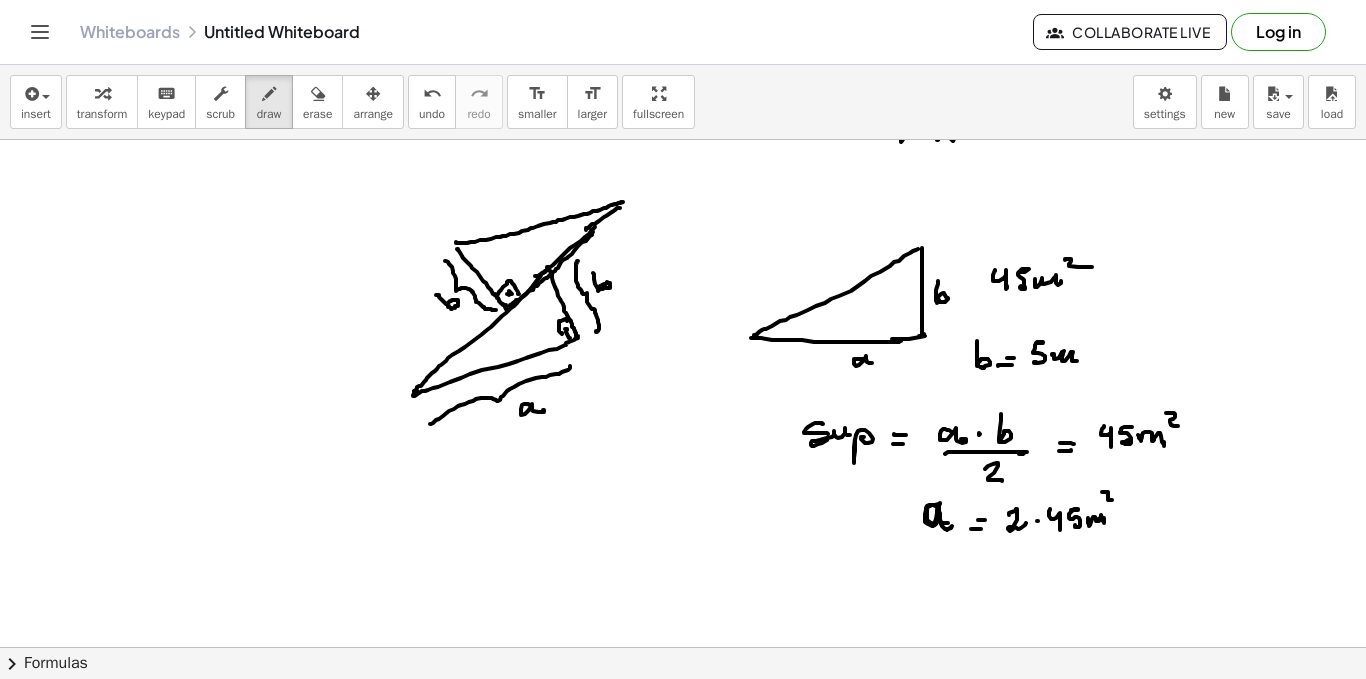 drag, startPoint x: 1108, startPoint y: 496, endPoint x: 1108, endPoint y: 510, distance: 14 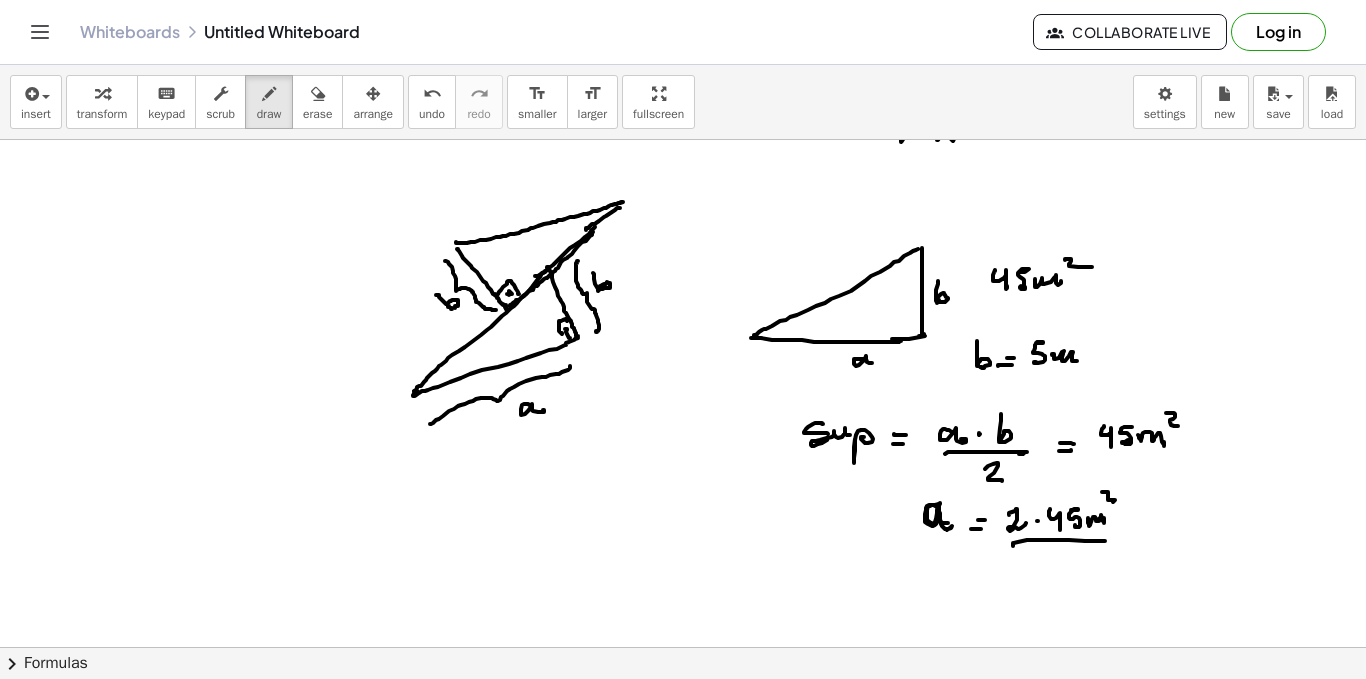 drag, startPoint x: 1018, startPoint y: 542, endPoint x: 1076, endPoint y: 555, distance: 59.439045 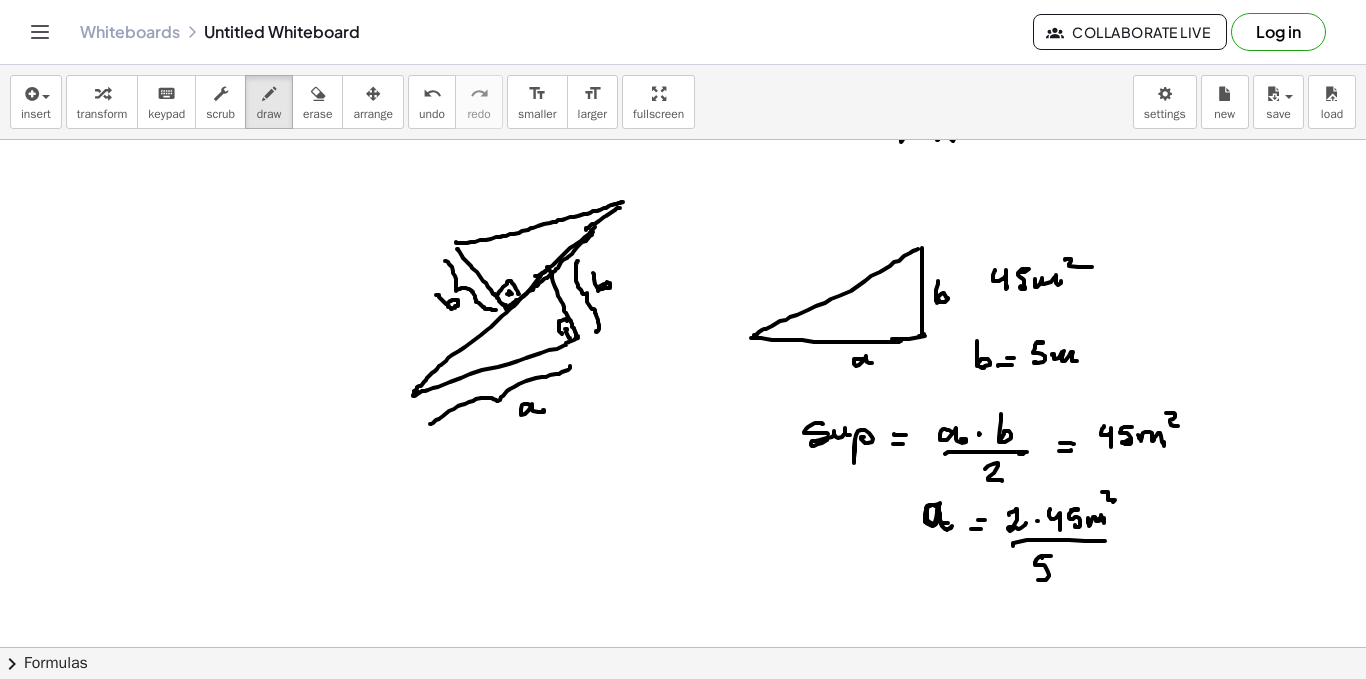 drag, startPoint x: 1043, startPoint y: 556, endPoint x: 1049, endPoint y: 576, distance: 20.880613 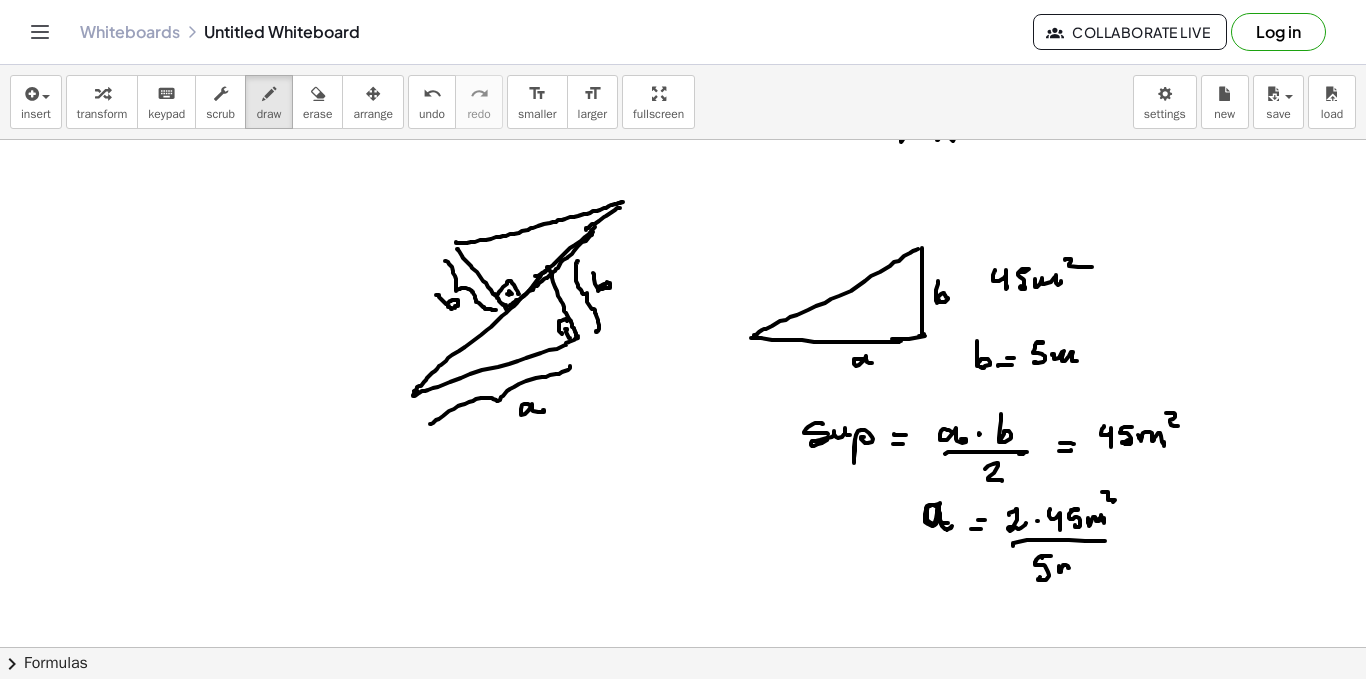 drag, startPoint x: 1059, startPoint y: 566, endPoint x: 1079, endPoint y: 563, distance: 20.22375 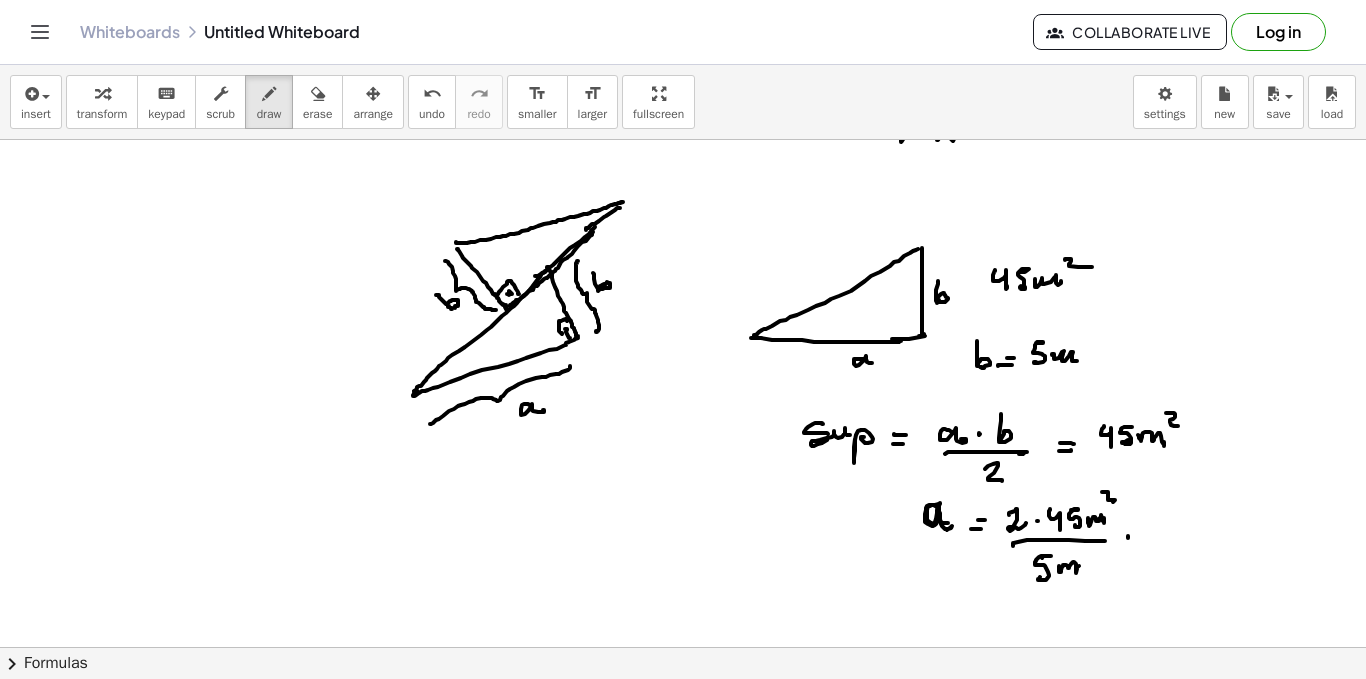 drag, startPoint x: 1128, startPoint y: 538, endPoint x: 1137, endPoint y: 533, distance: 10.29563 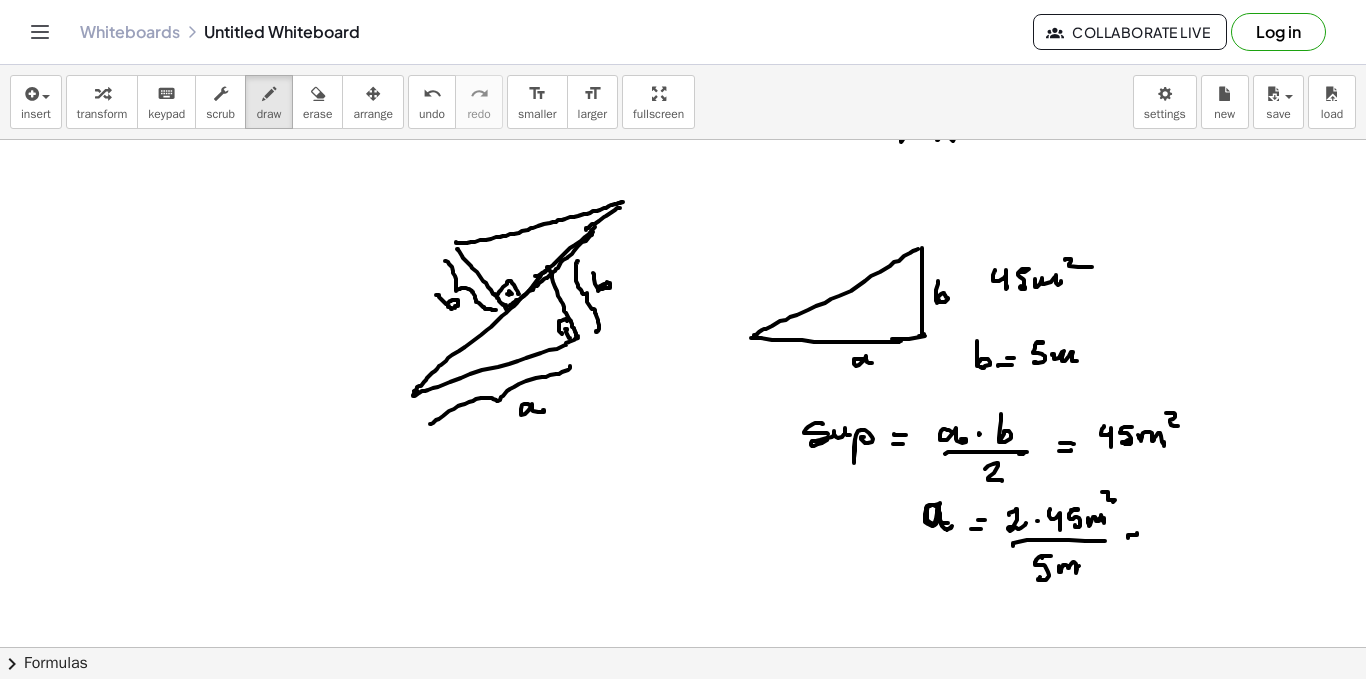 click at bounding box center [683, -1636] 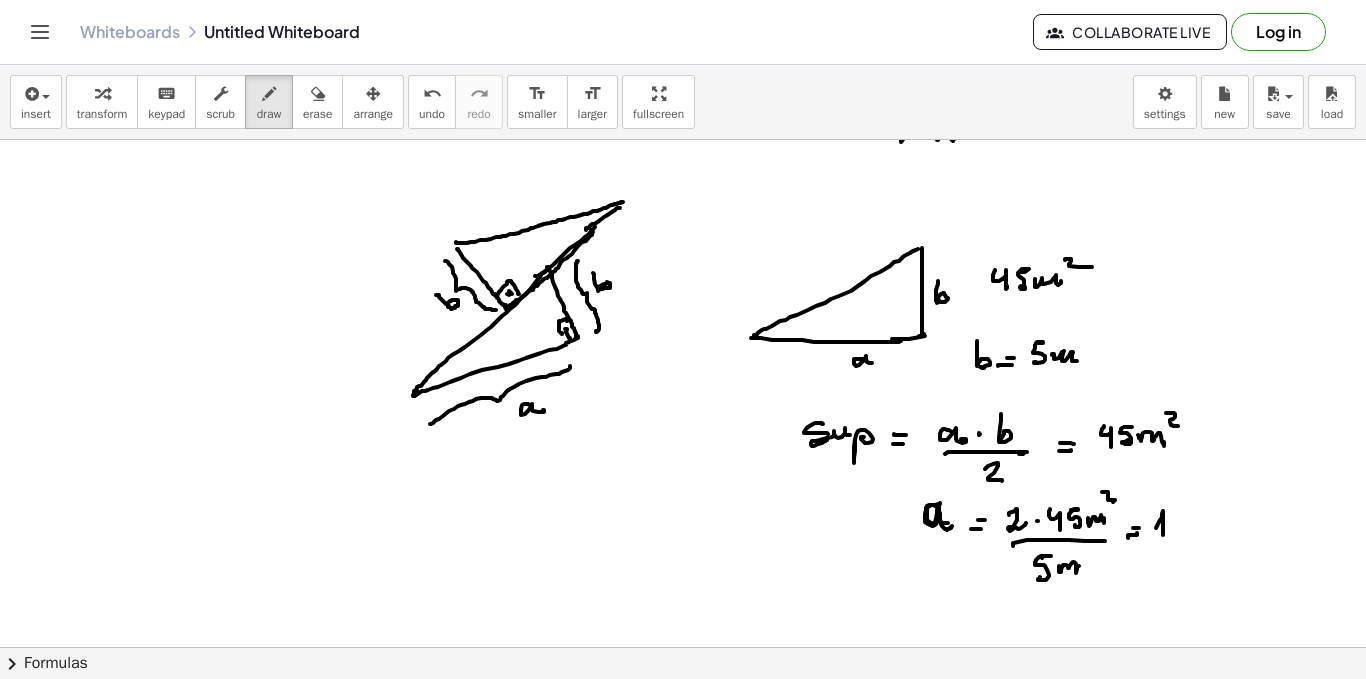 drag, startPoint x: 1156, startPoint y: 528, endPoint x: 1175, endPoint y: 525, distance: 19.235384 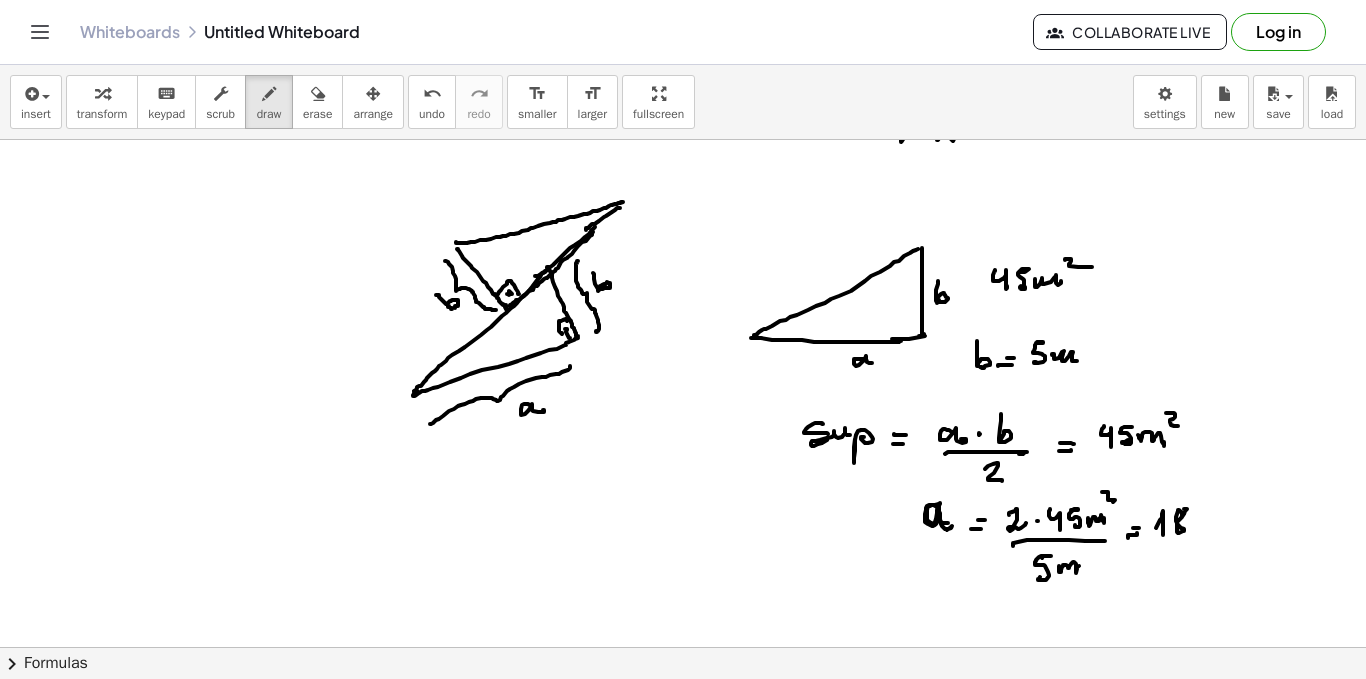 drag, startPoint x: 1180, startPoint y: 519, endPoint x: 1202, endPoint y: 519, distance: 22 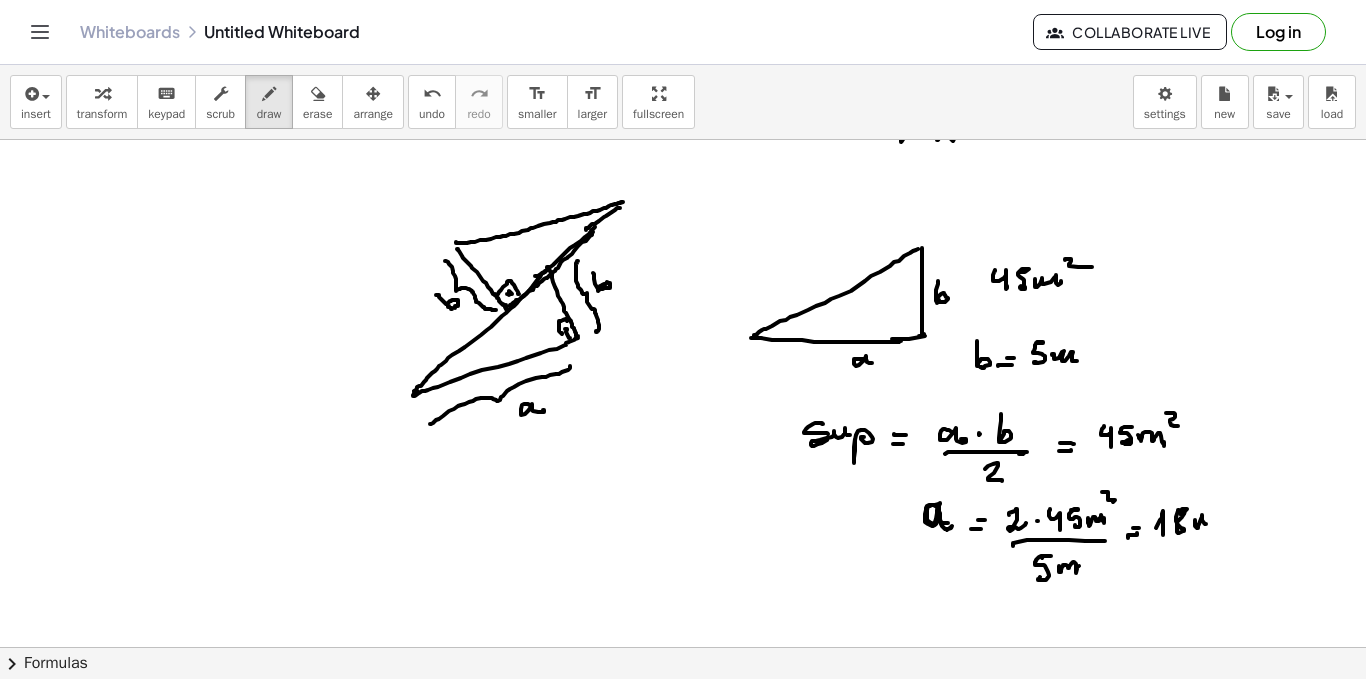 drag, startPoint x: 1195, startPoint y: 520, endPoint x: 1210, endPoint y: 524, distance: 15.524175 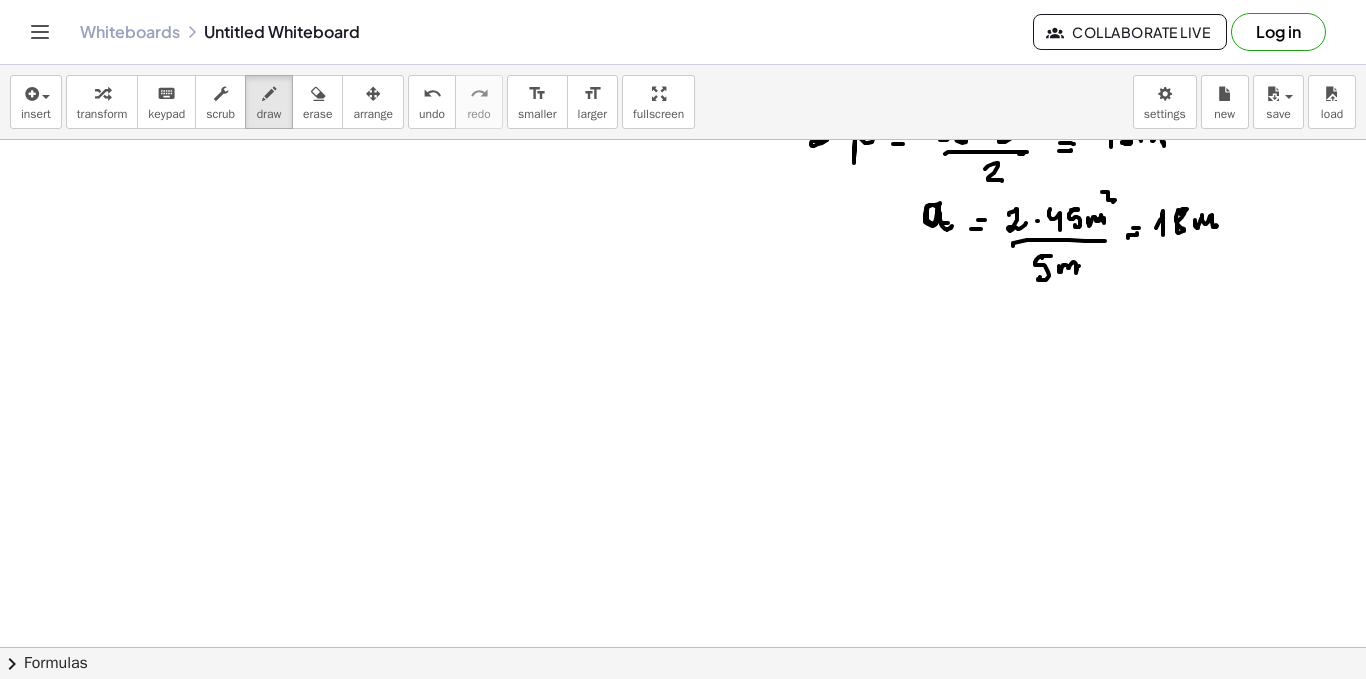 scroll, scrollTop: 5064, scrollLeft: 0, axis: vertical 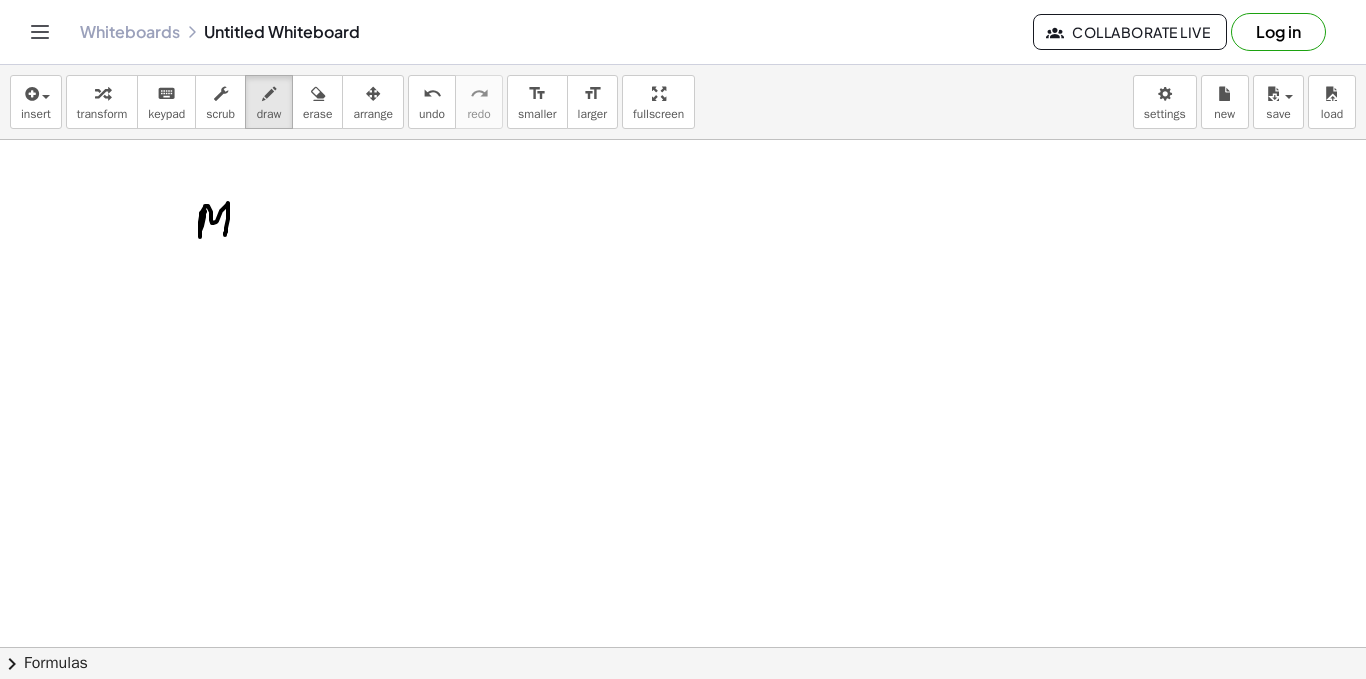 drag, startPoint x: 205, startPoint y: 211, endPoint x: 225, endPoint y: 230, distance: 27.58623 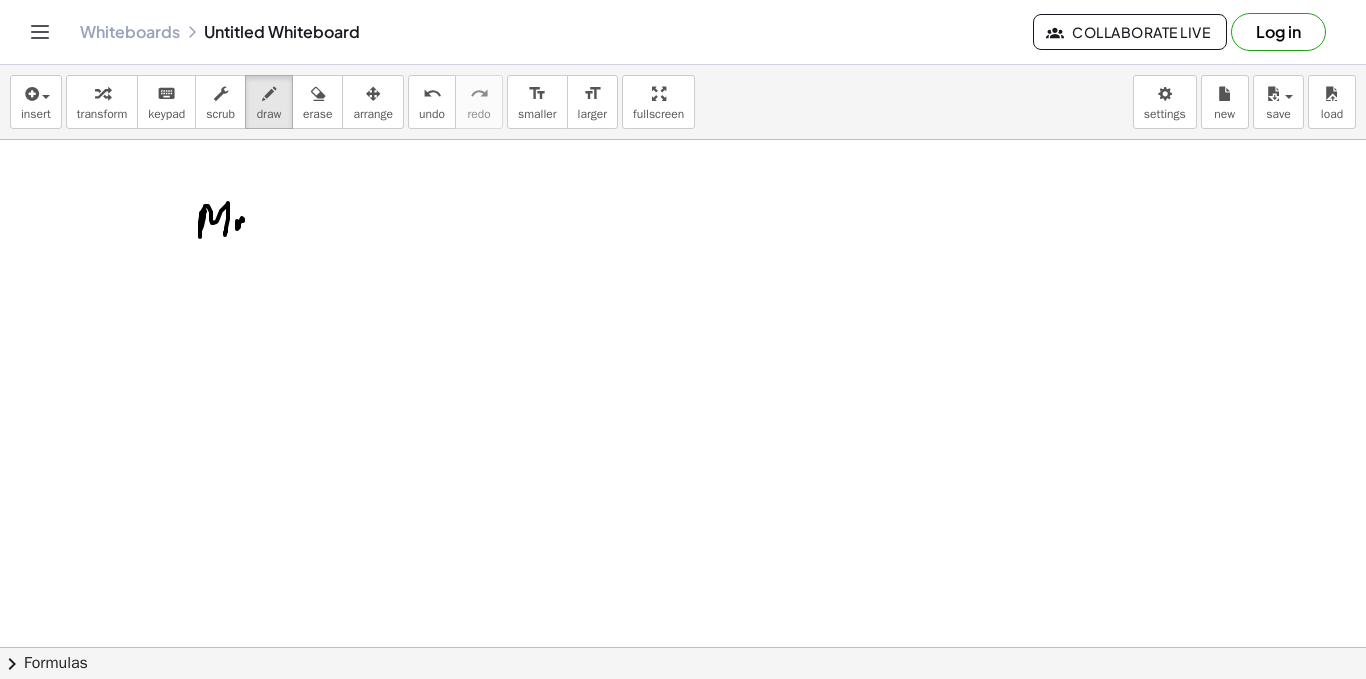 drag, startPoint x: 237, startPoint y: 229, endPoint x: 250, endPoint y: 229, distance: 13 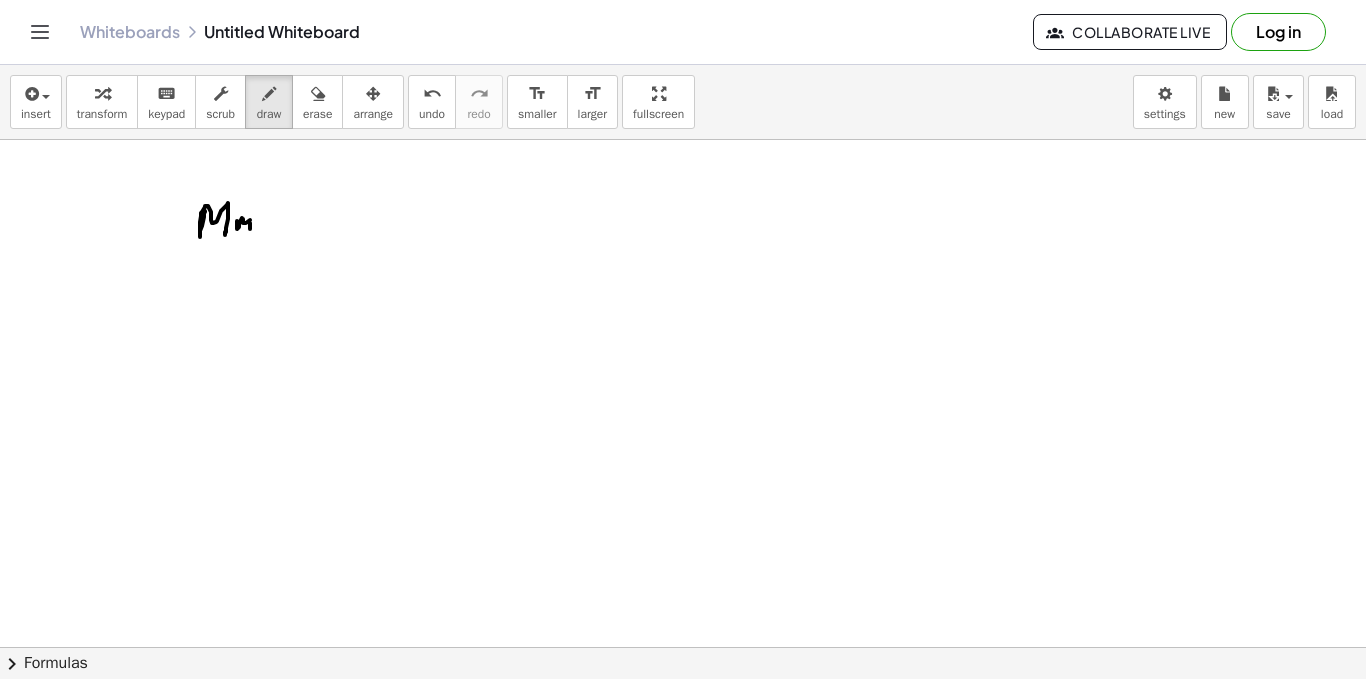 click at bounding box center [683, -2136] 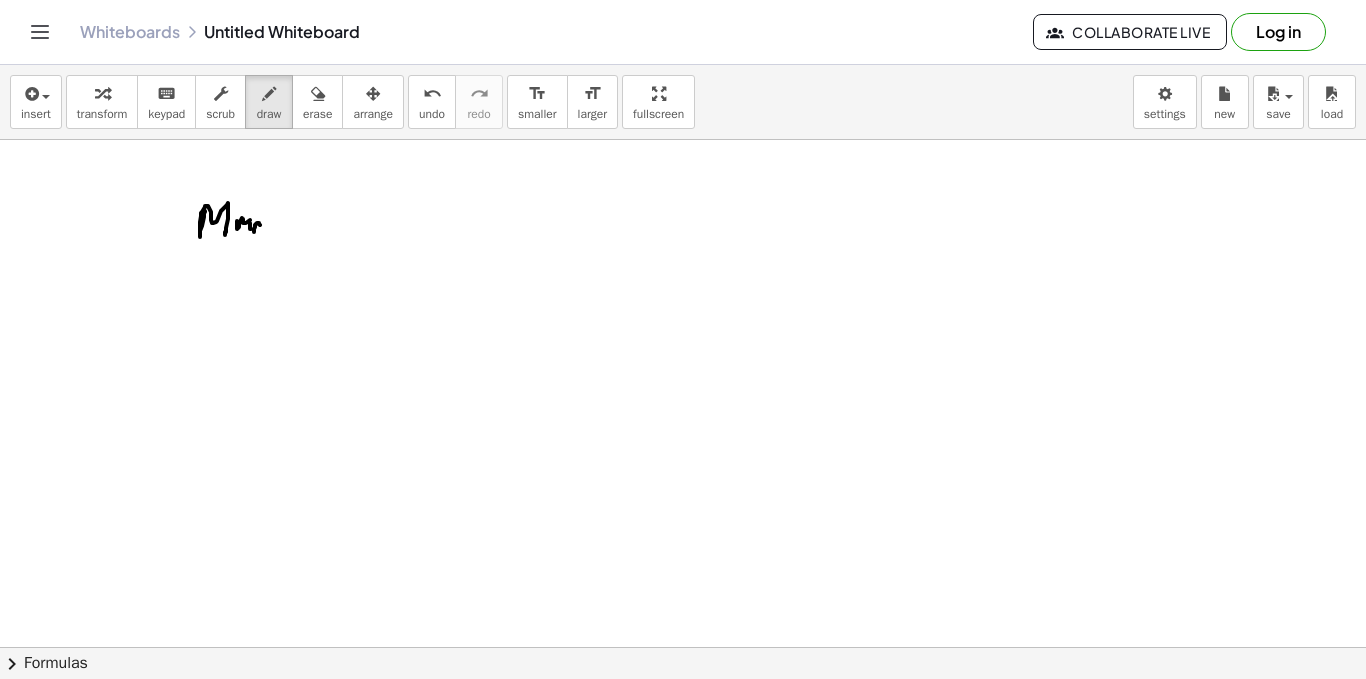 click at bounding box center [683, -2136] 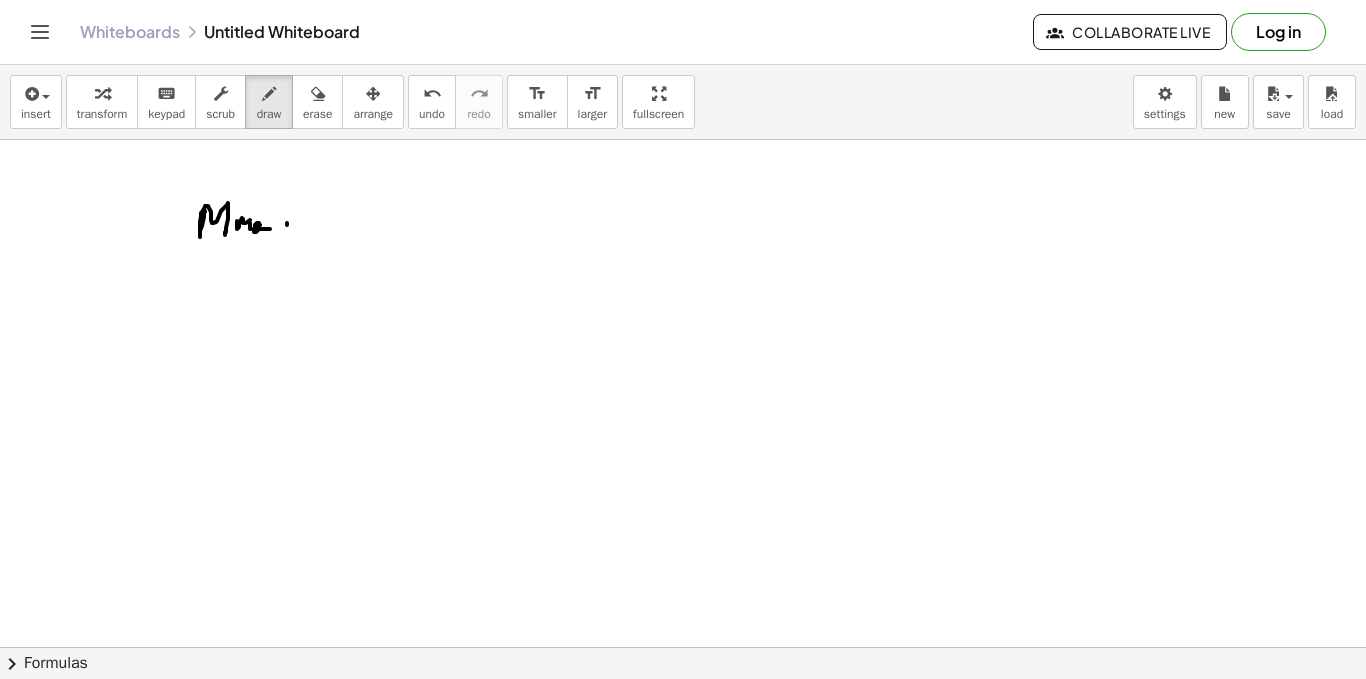 drag, startPoint x: 287, startPoint y: 223, endPoint x: 276, endPoint y: 222, distance: 11.045361 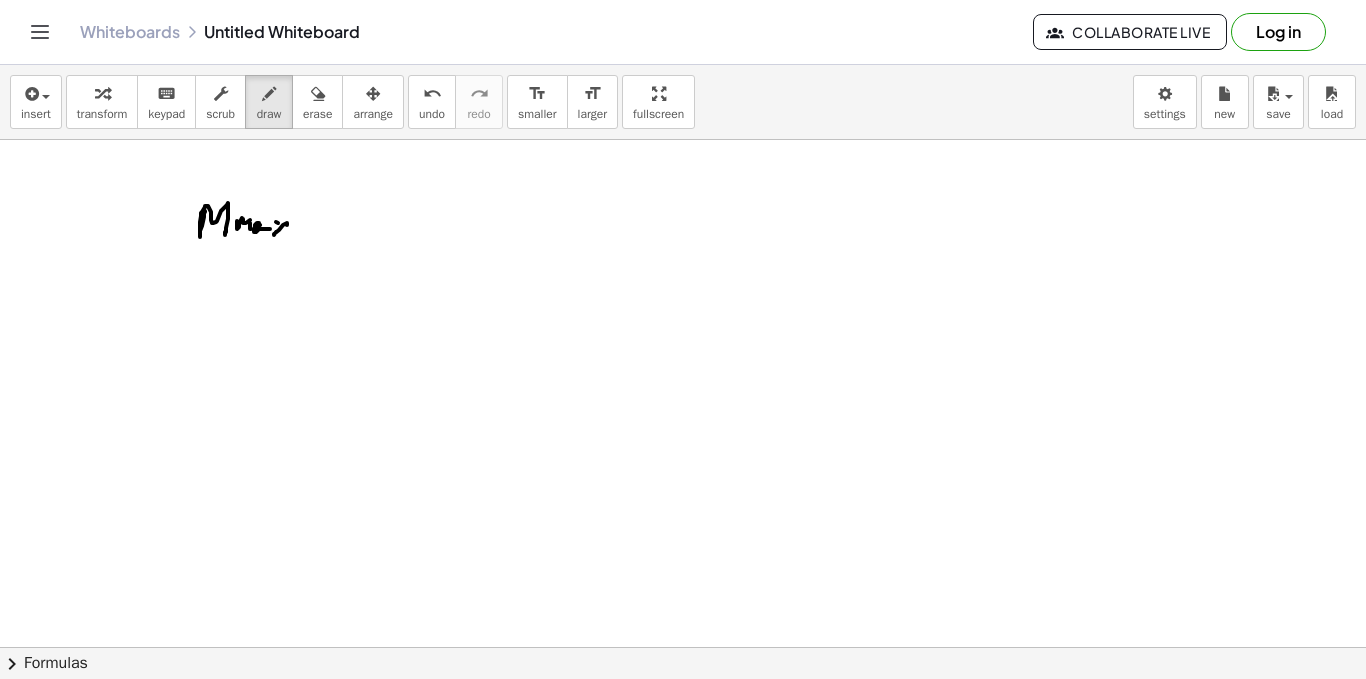 drag, startPoint x: 276, startPoint y: 222, endPoint x: 283, endPoint y: 237, distance: 16.552946 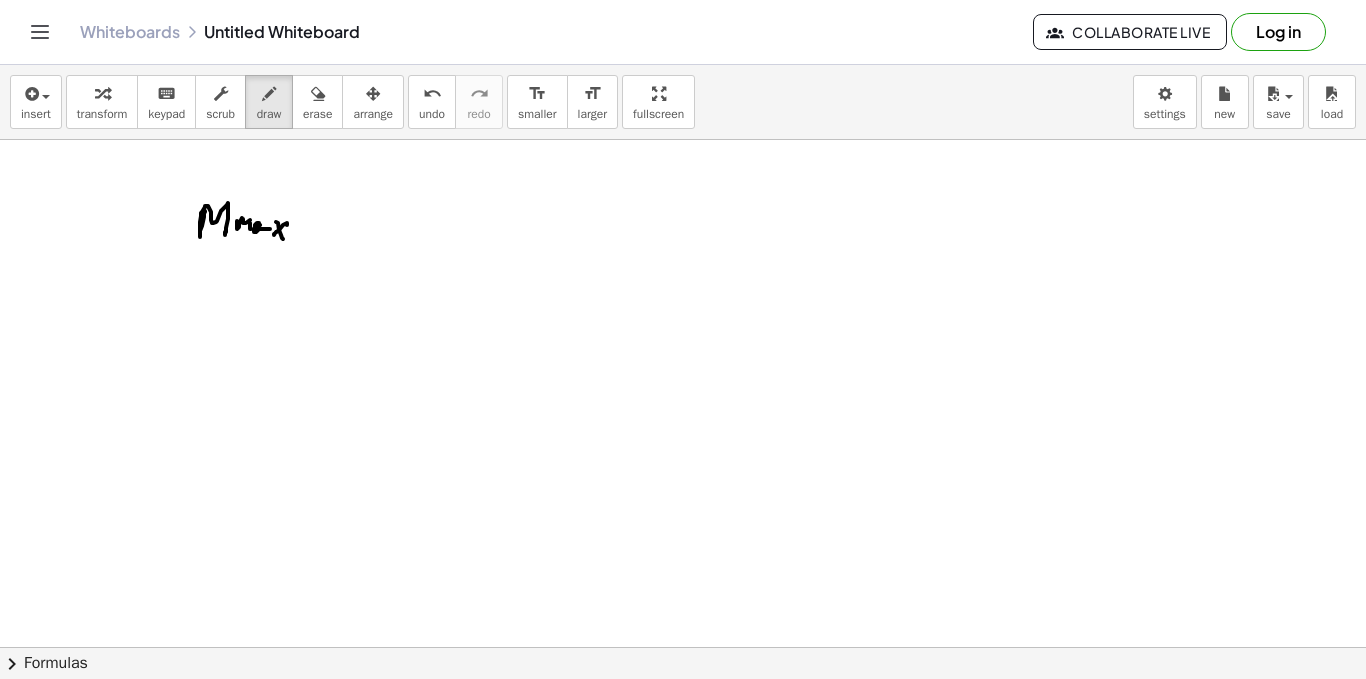 click at bounding box center [683, -2136] 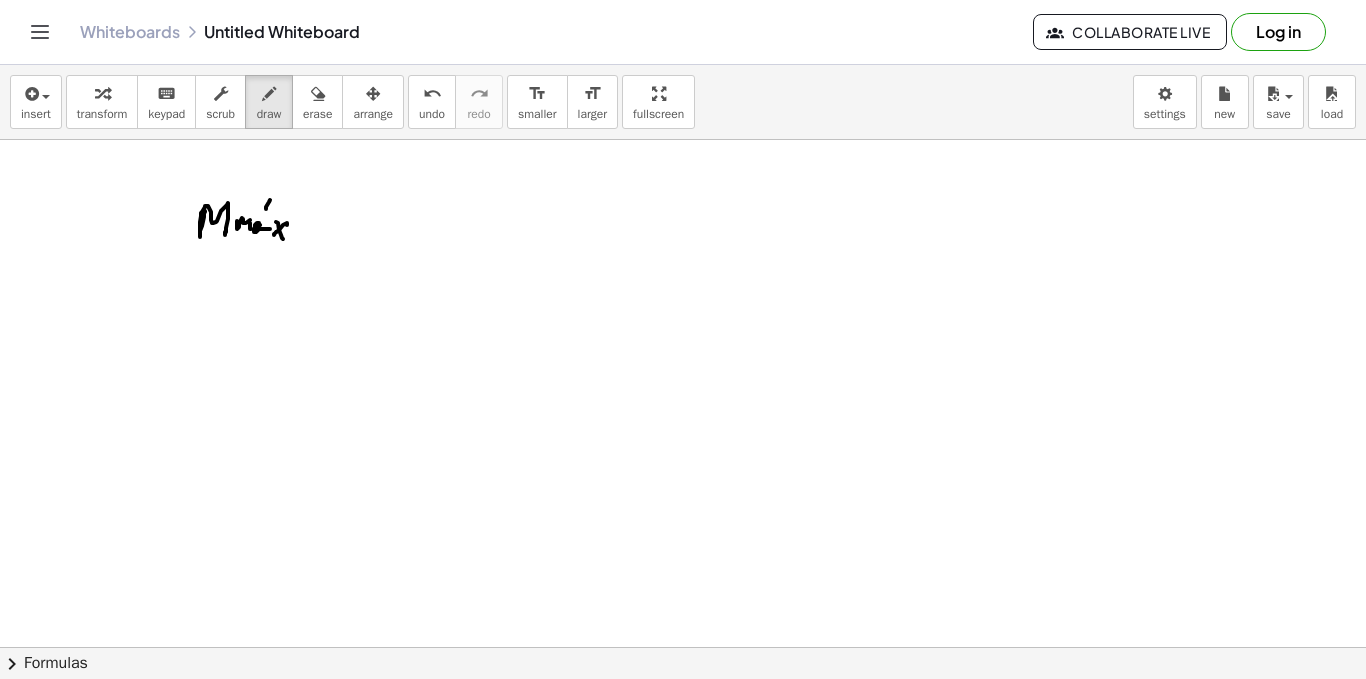drag, startPoint x: 309, startPoint y: 227, endPoint x: 323, endPoint y: 225, distance: 14.142136 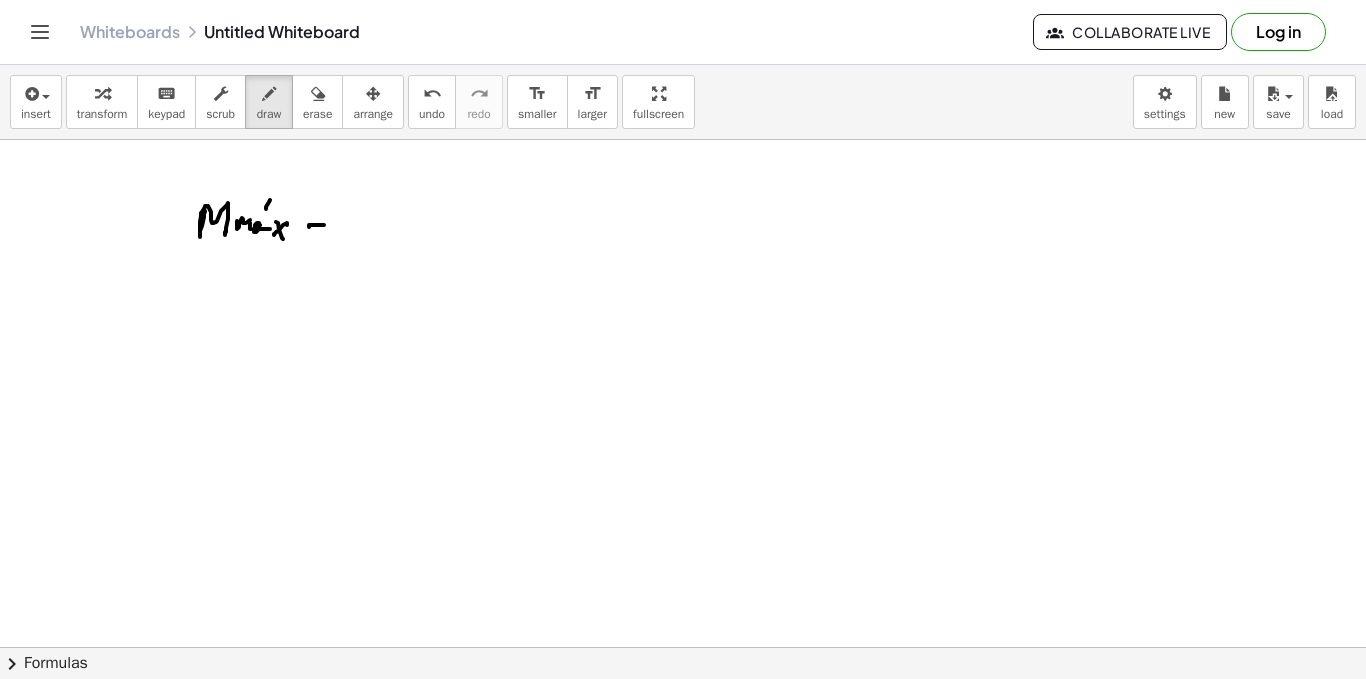 click at bounding box center [683, -2136] 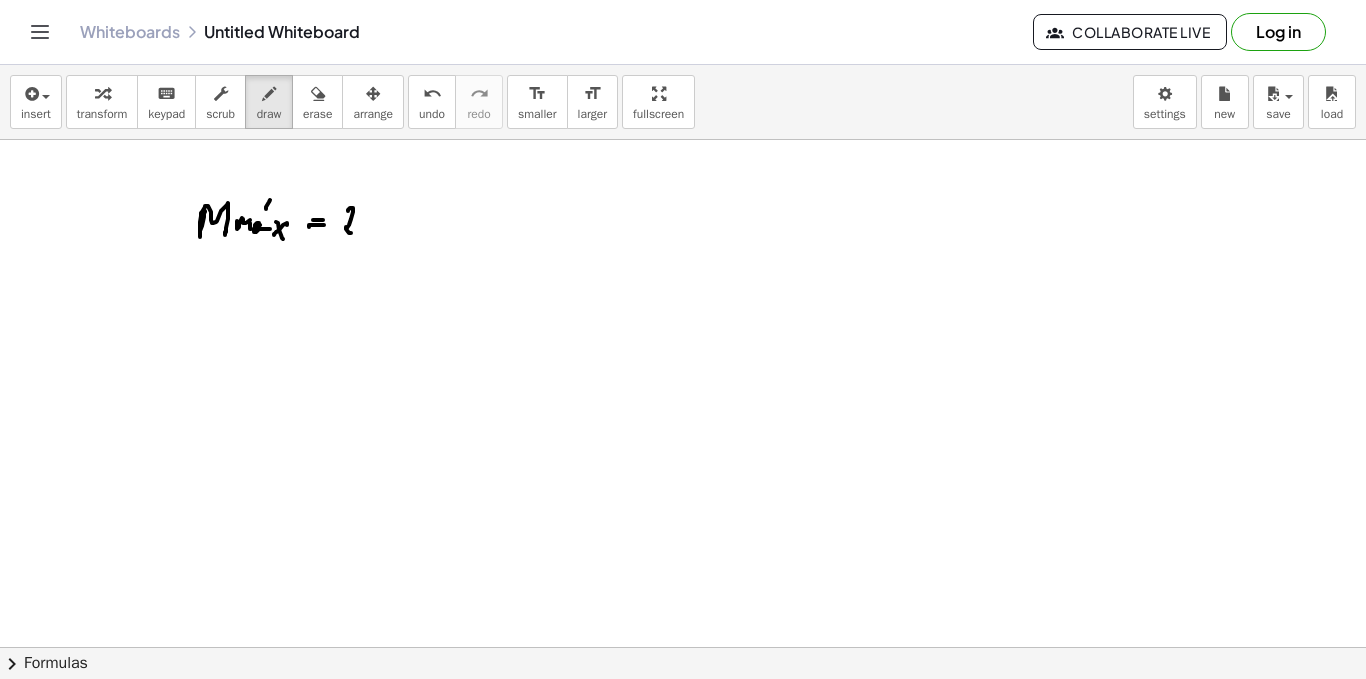 drag, startPoint x: 353, startPoint y: 208, endPoint x: 362, endPoint y: 219, distance: 14.21267 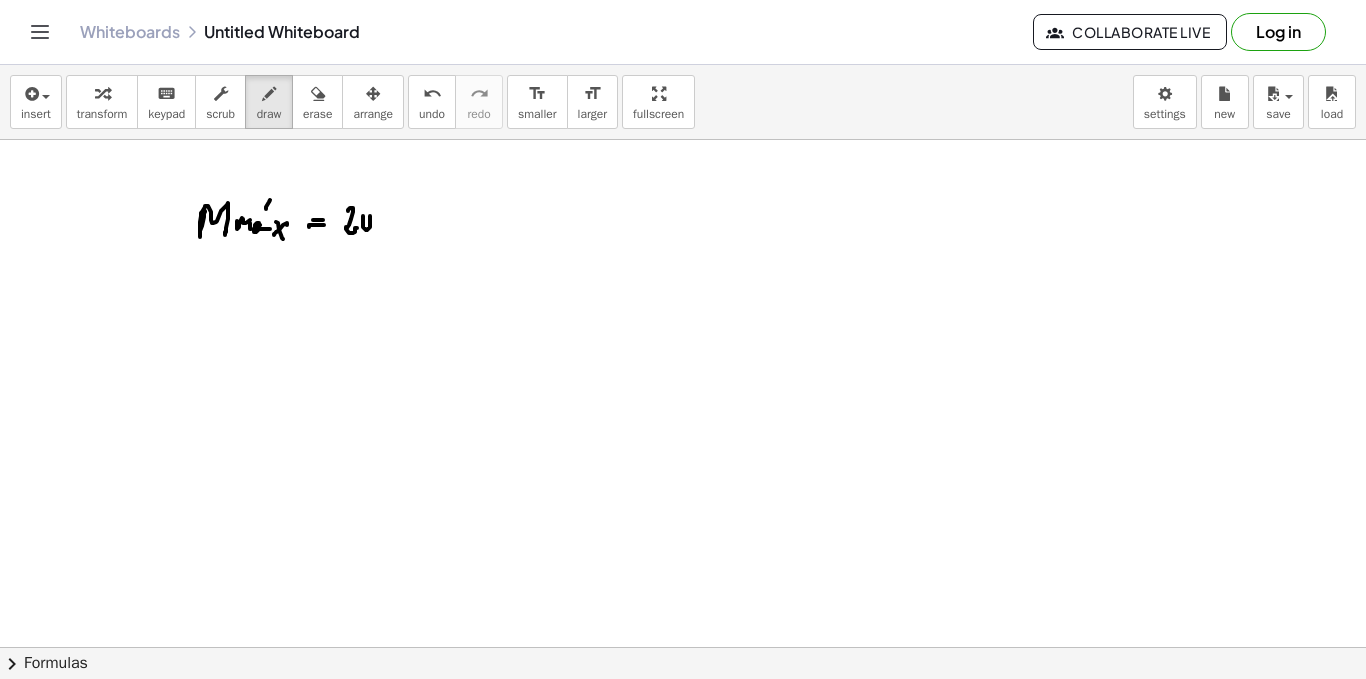 drag, startPoint x: 363, startPoint y: 216, endPoint x: 372, endPoint y: 222, distance: 10.816654 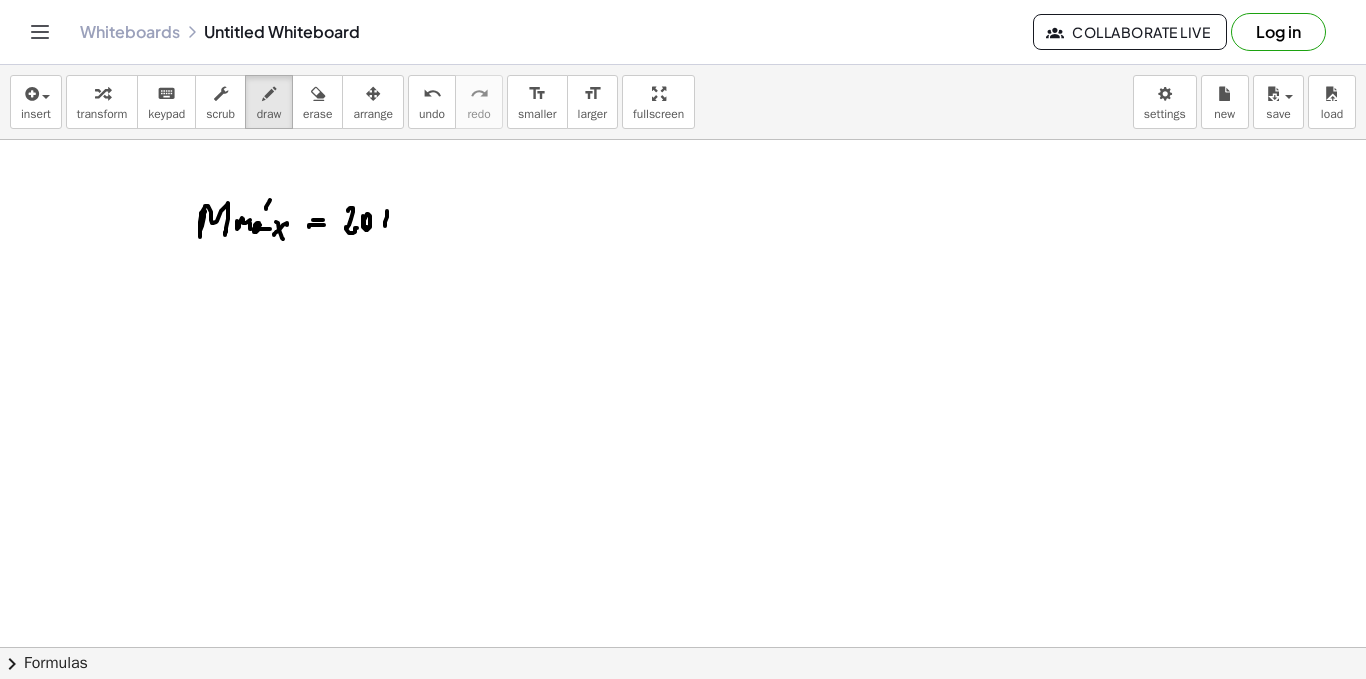 click at bounding box center [683, -2136] 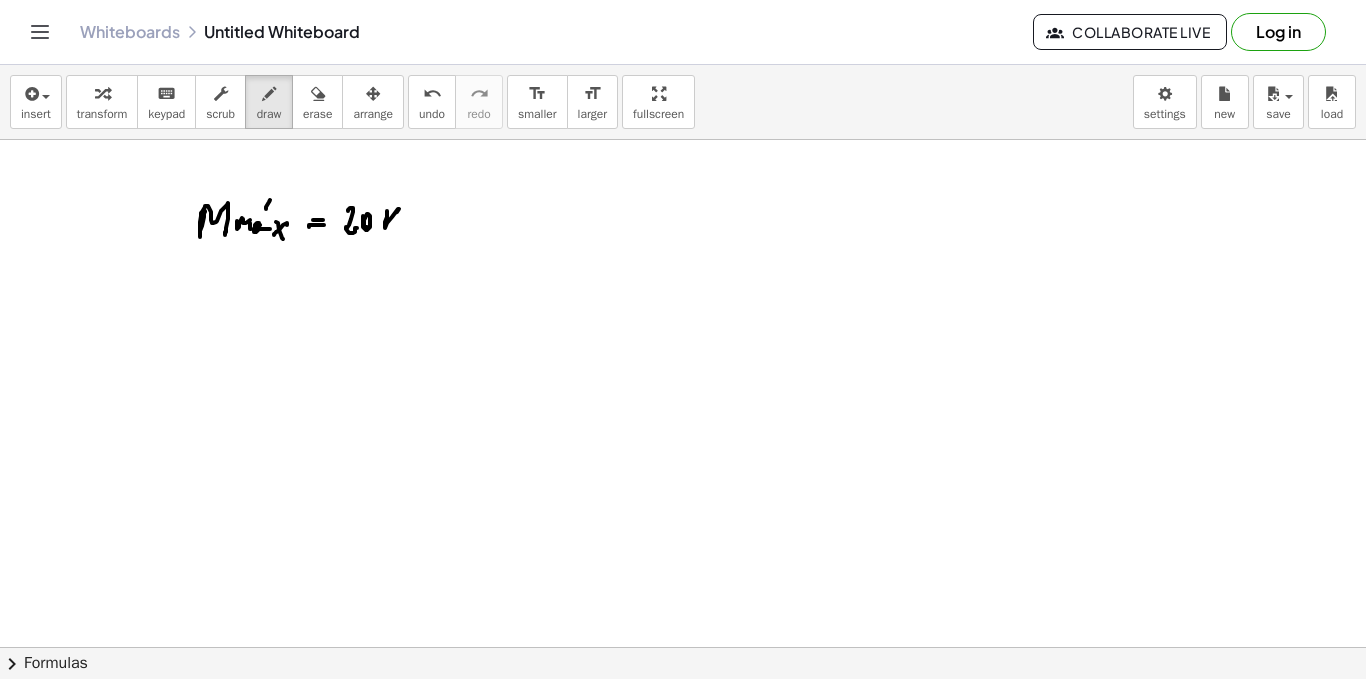 drag, startPoint x: 396, startPoint y: 239, endPoint x: 398, endPoint y: 226, distance: 13.152946 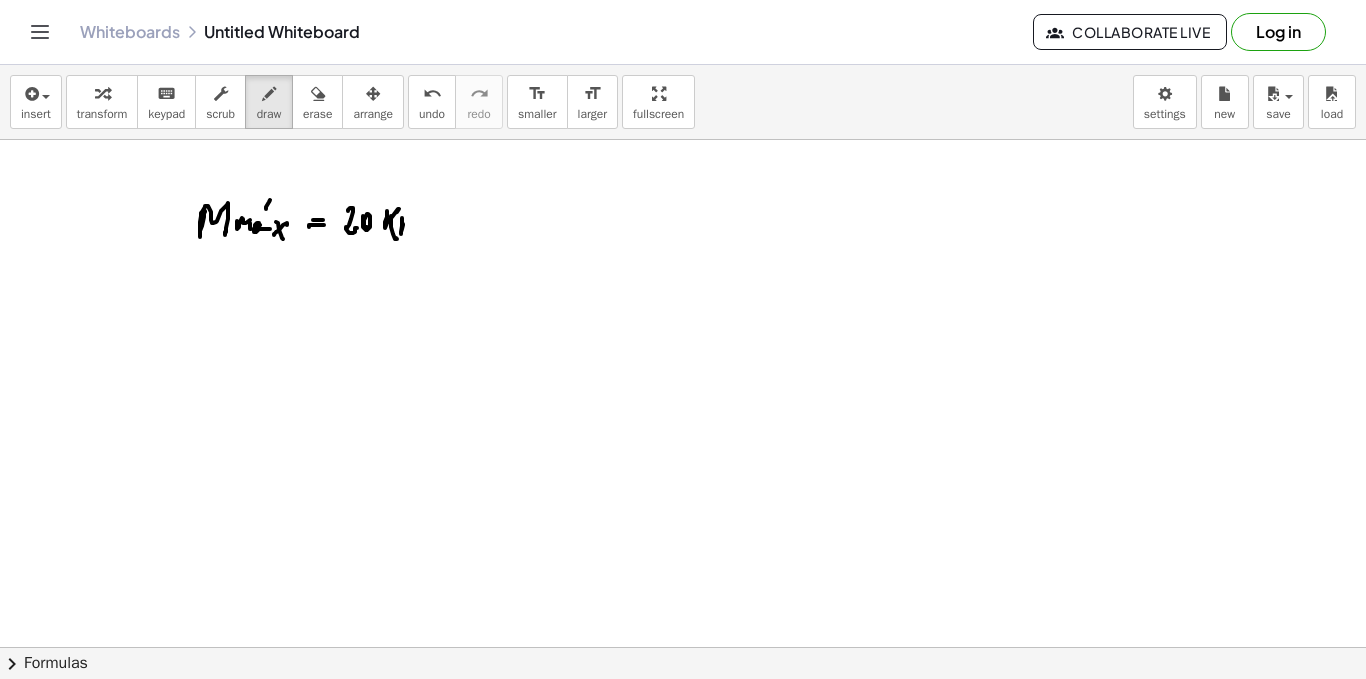 drag, startPoint x: 403, startPoint y: 224, endPoint x: 415, endPoint y: 219, distance: 13 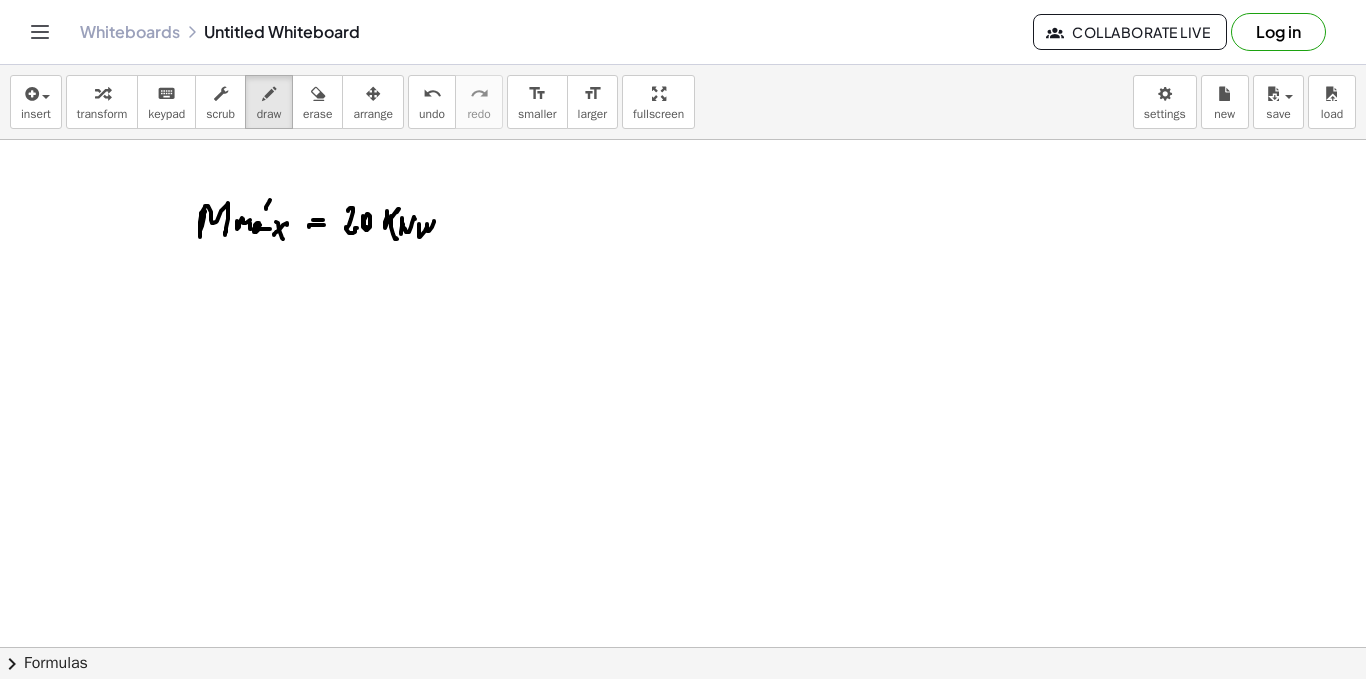 click at bounding box center (683, -2136) 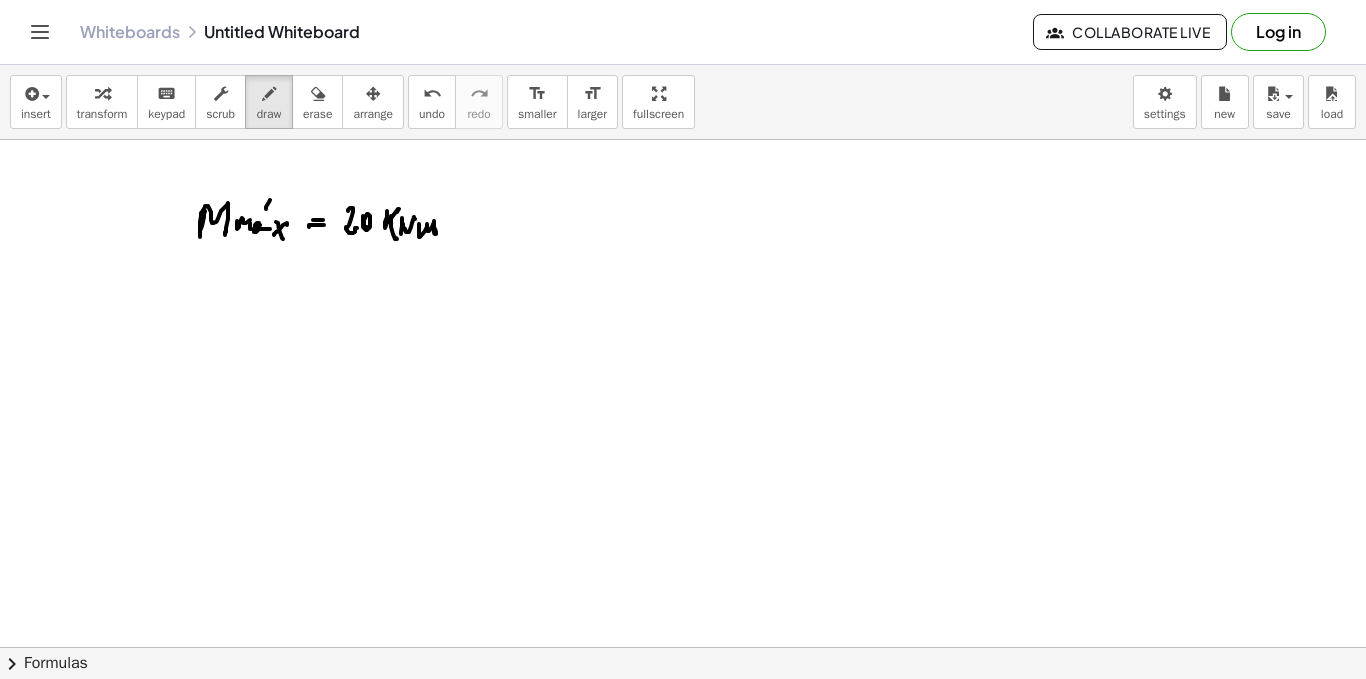 click at bounding box center (683, -2136) 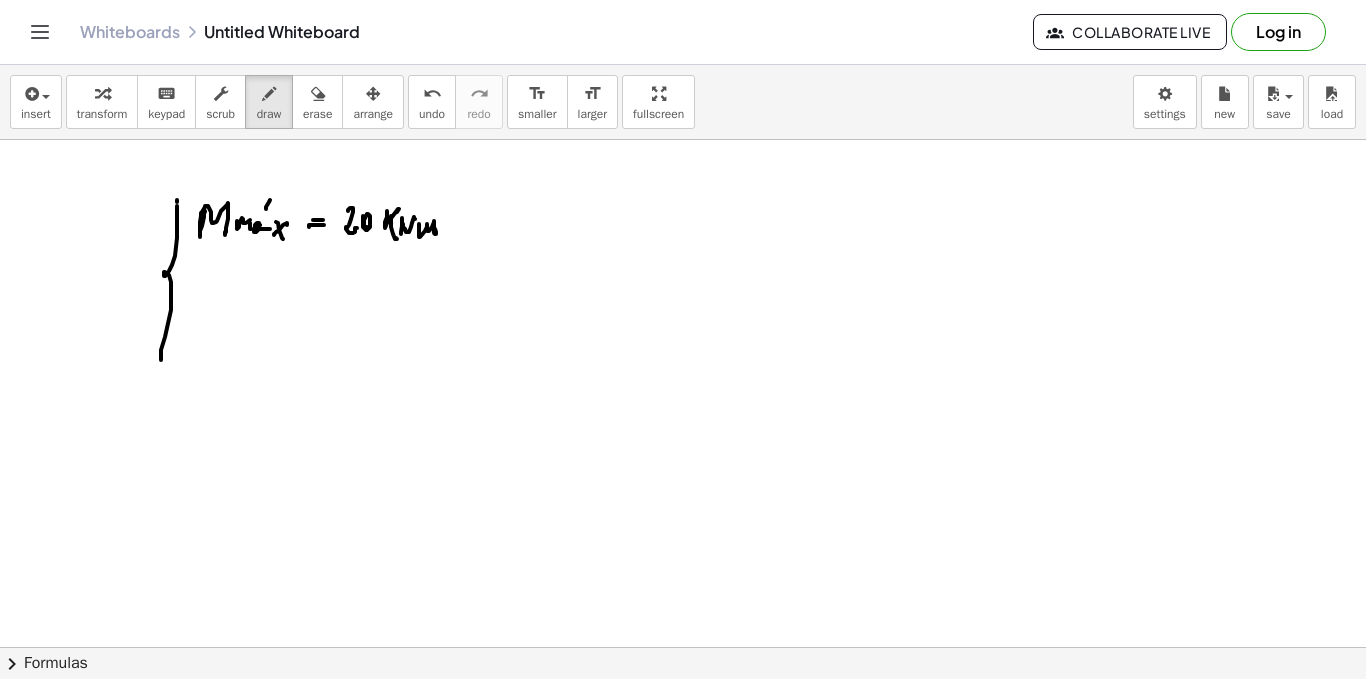 drag, startPoint x: 172, startPoint y: 265, endPoint x: 169, endPoint y: 373, distance: 108.04166 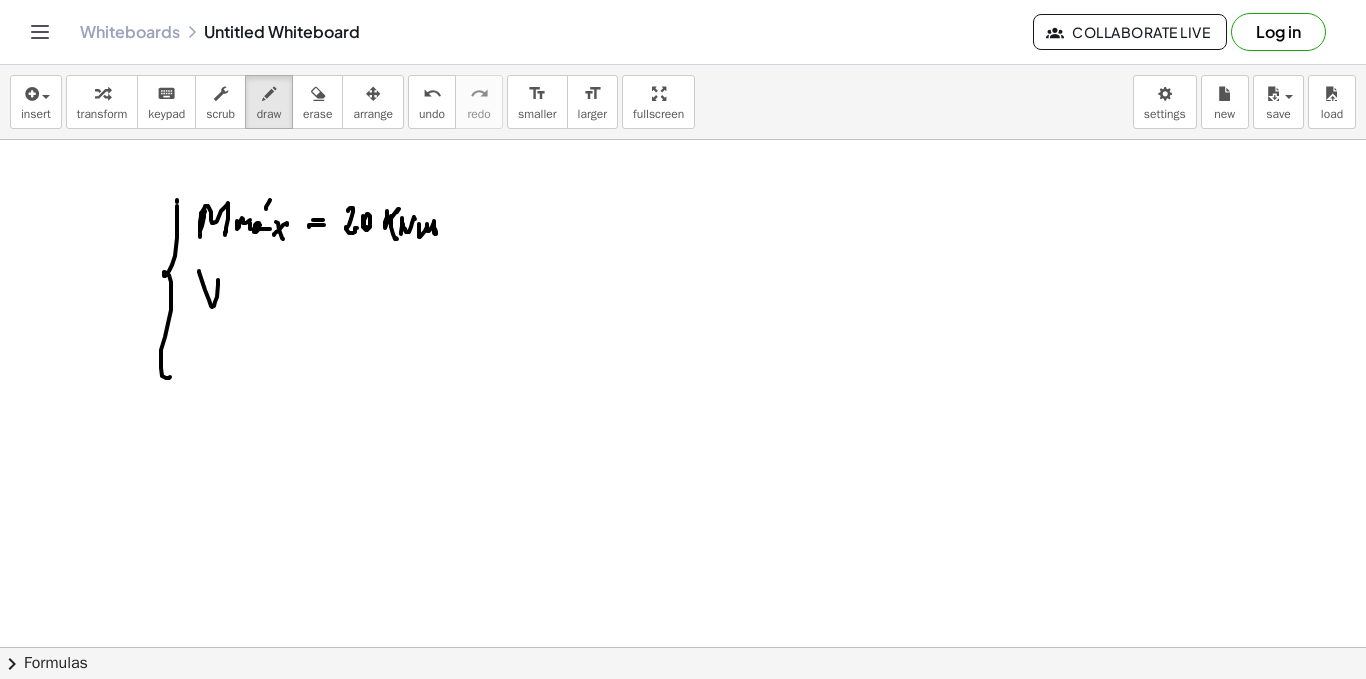 click at bounding box center (683, -2136) 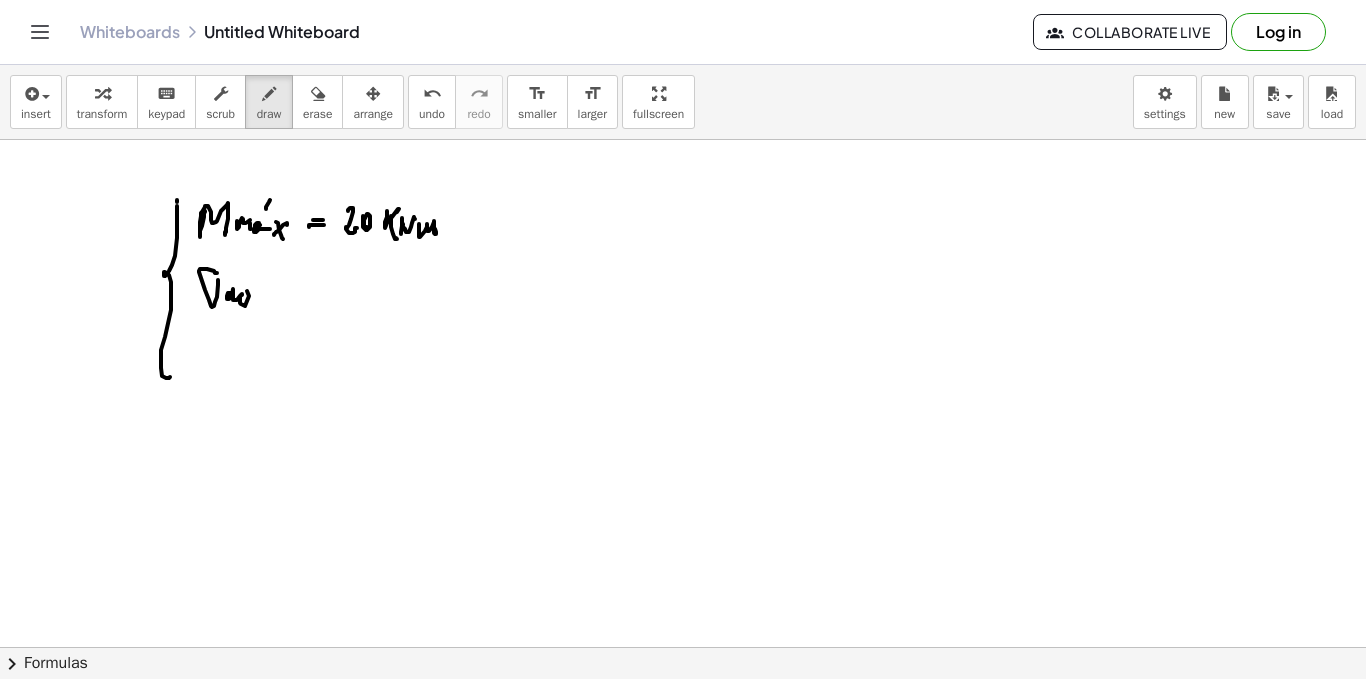 drag, startPoint x: 232, startPoint y: 294, endPoint x: 246, endPoint y: 300, distance: 15.231546 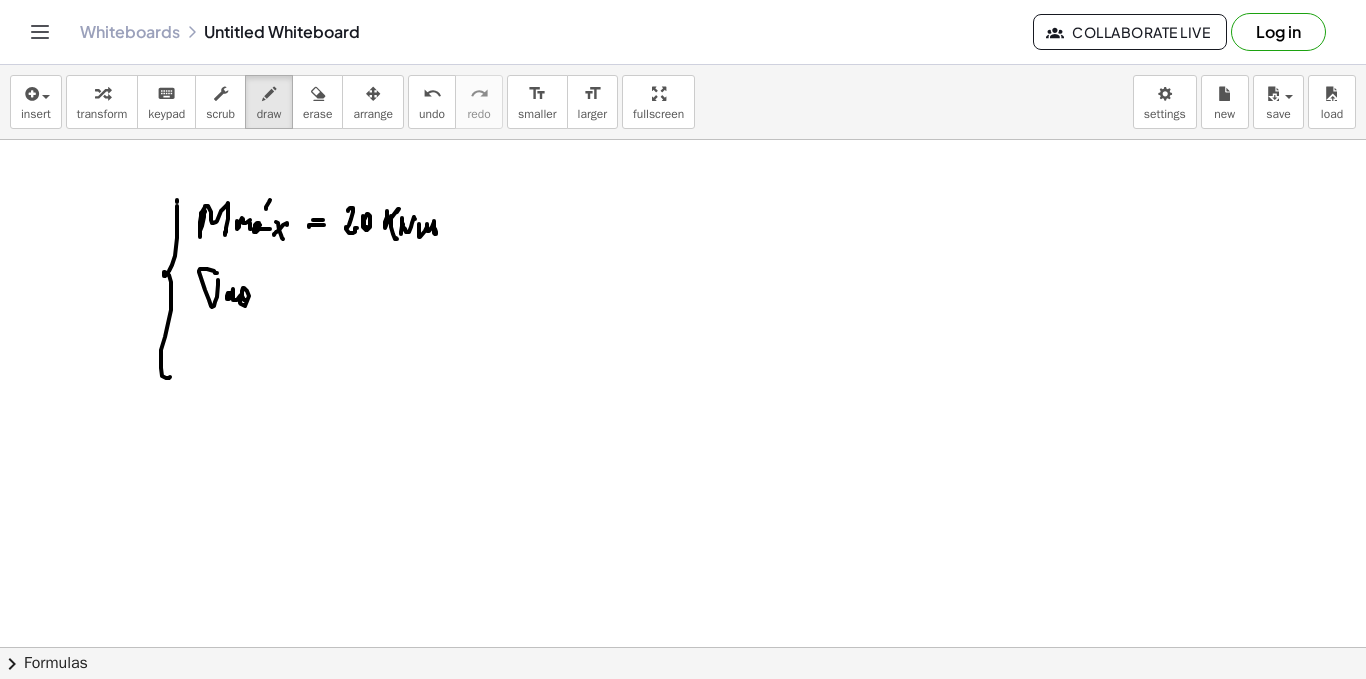 click at bounding box center (683, -2136) 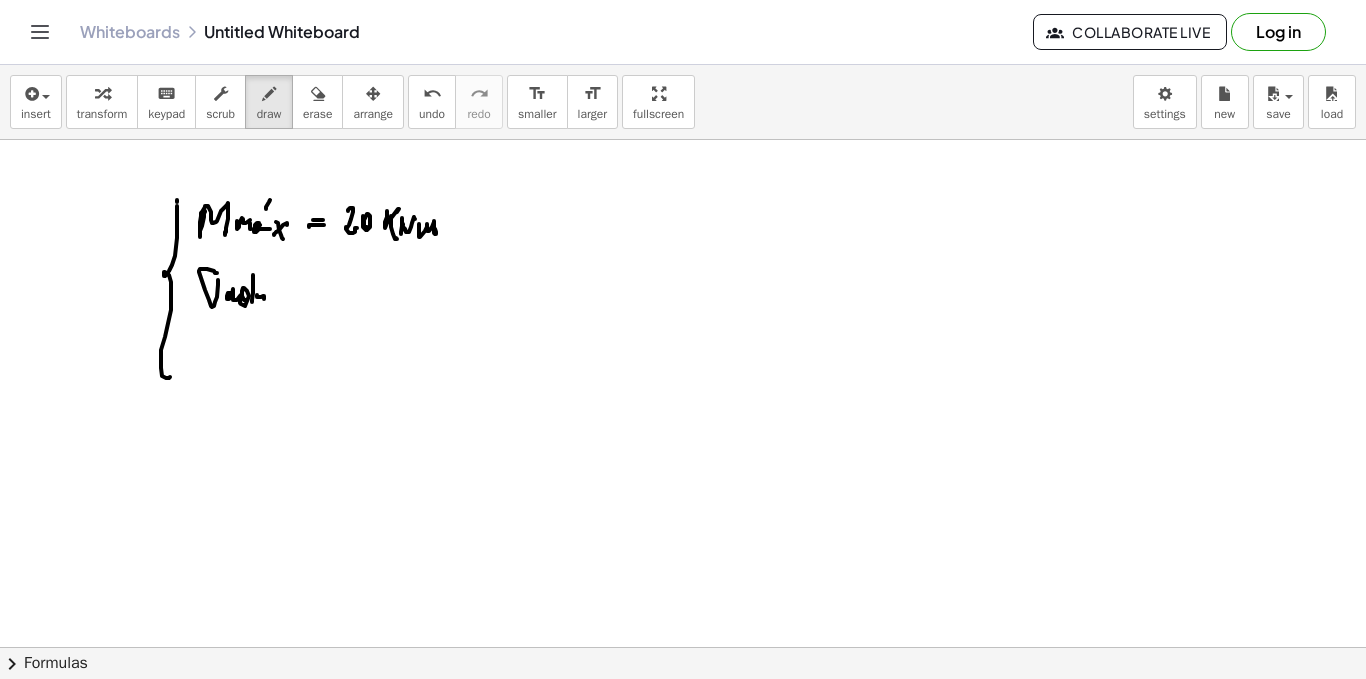 drag, startPoint x: 257, startPoint y: 296, endPoint x: 282, endPoint y: 294, distance: 25.079872 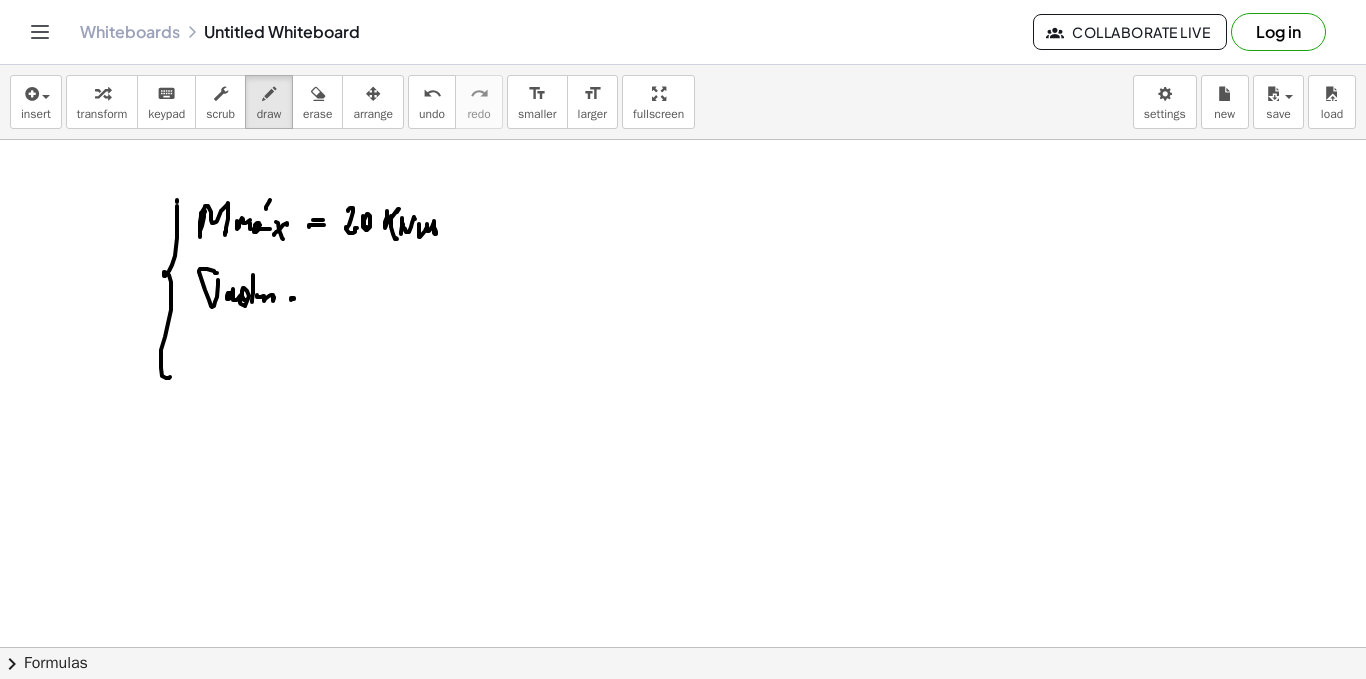 click at bounding box center [683, -2136] 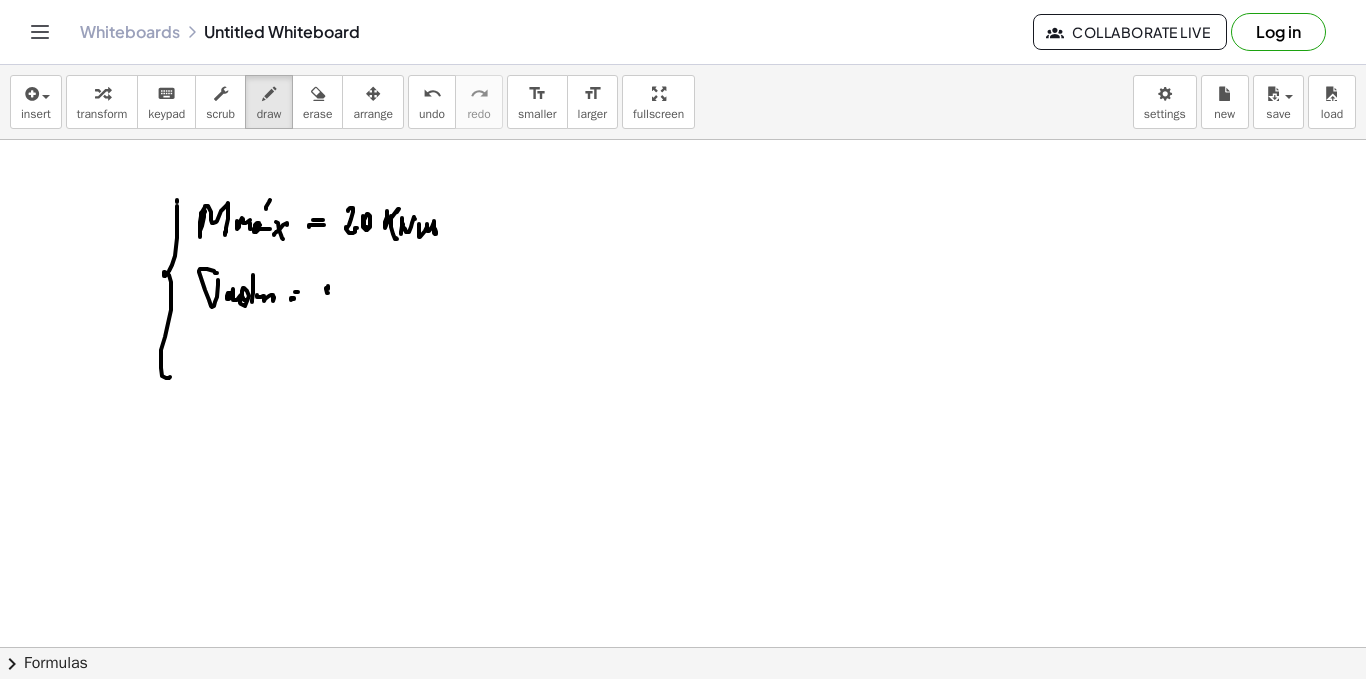 click at bounding box center [683, -2136] 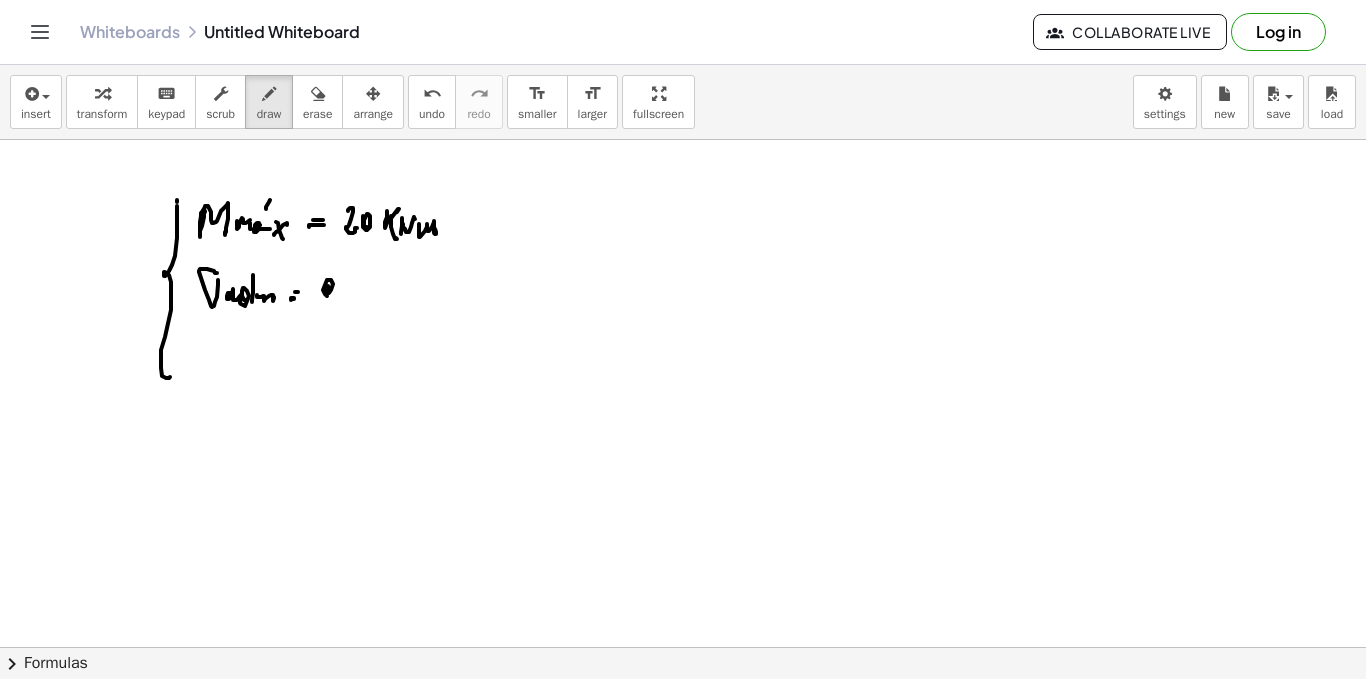 click at bounding box center (683, -2136) 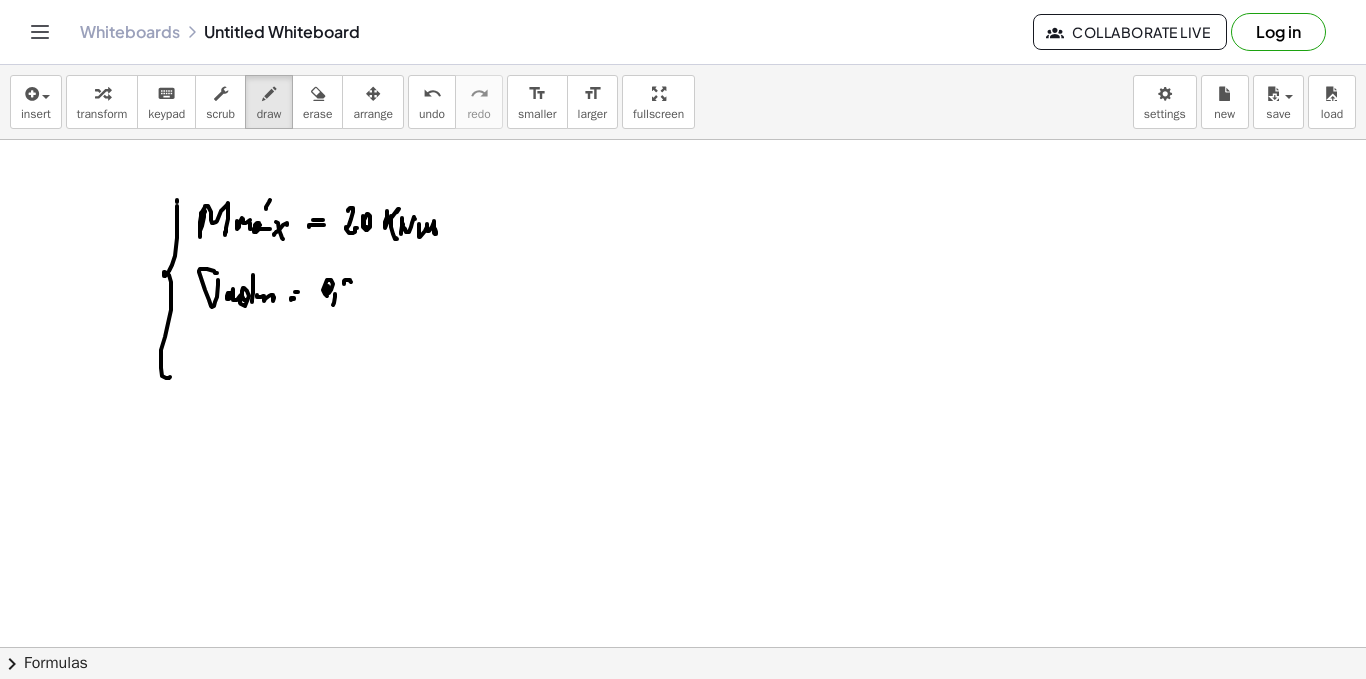 drag, startPoint x: 351, startPoint y: 282, endPoint x: 347, endPoint y: 303, distance: 21.377558 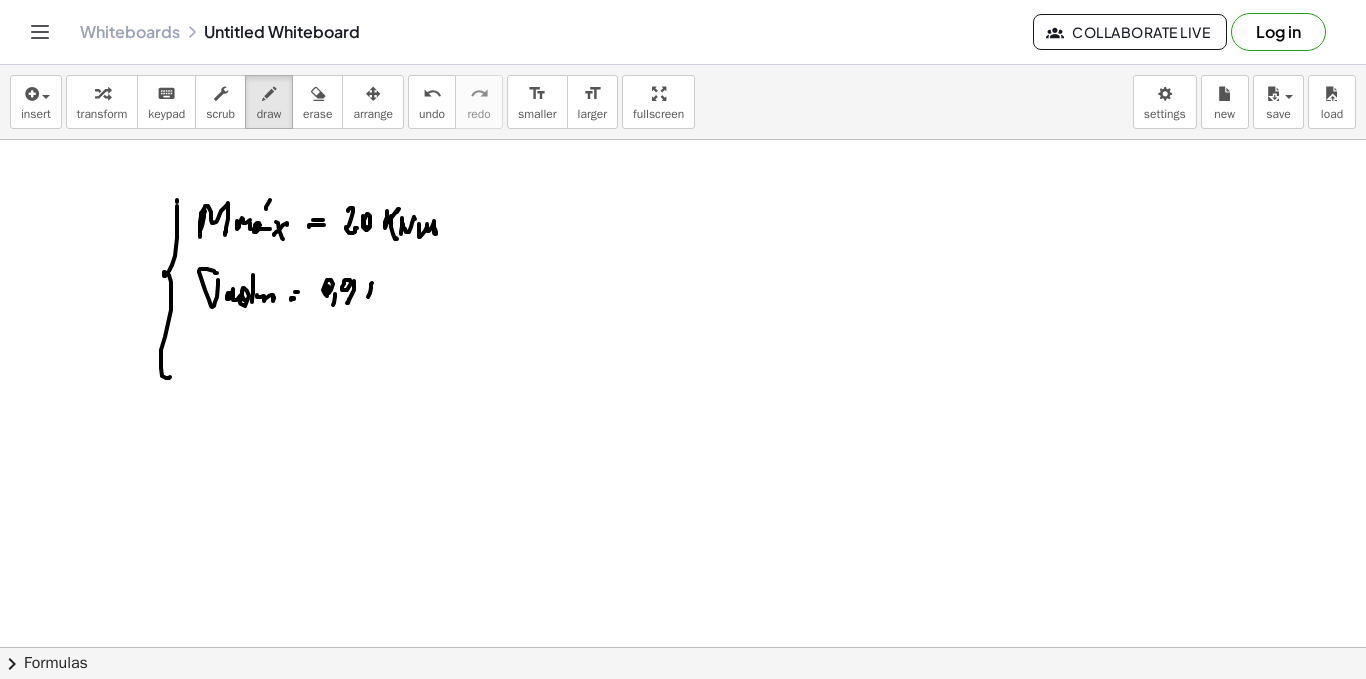 drag, startPoint x: 368, startPoint y: 297, endPoint x: 379, endPoint y: 280, distance: 20.248457 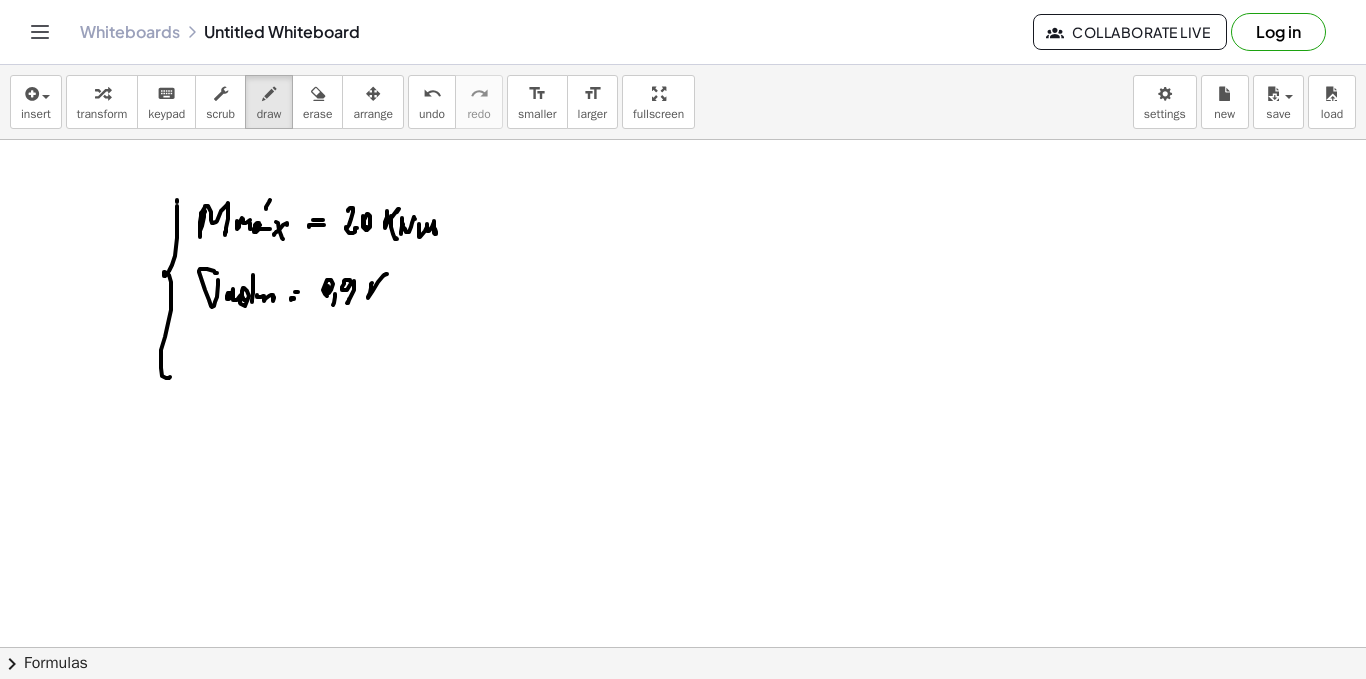 drag, startPoint x: 375, startPoint y: 294, endPoint x: 384, endPoint y: 287, distance: 11.401754 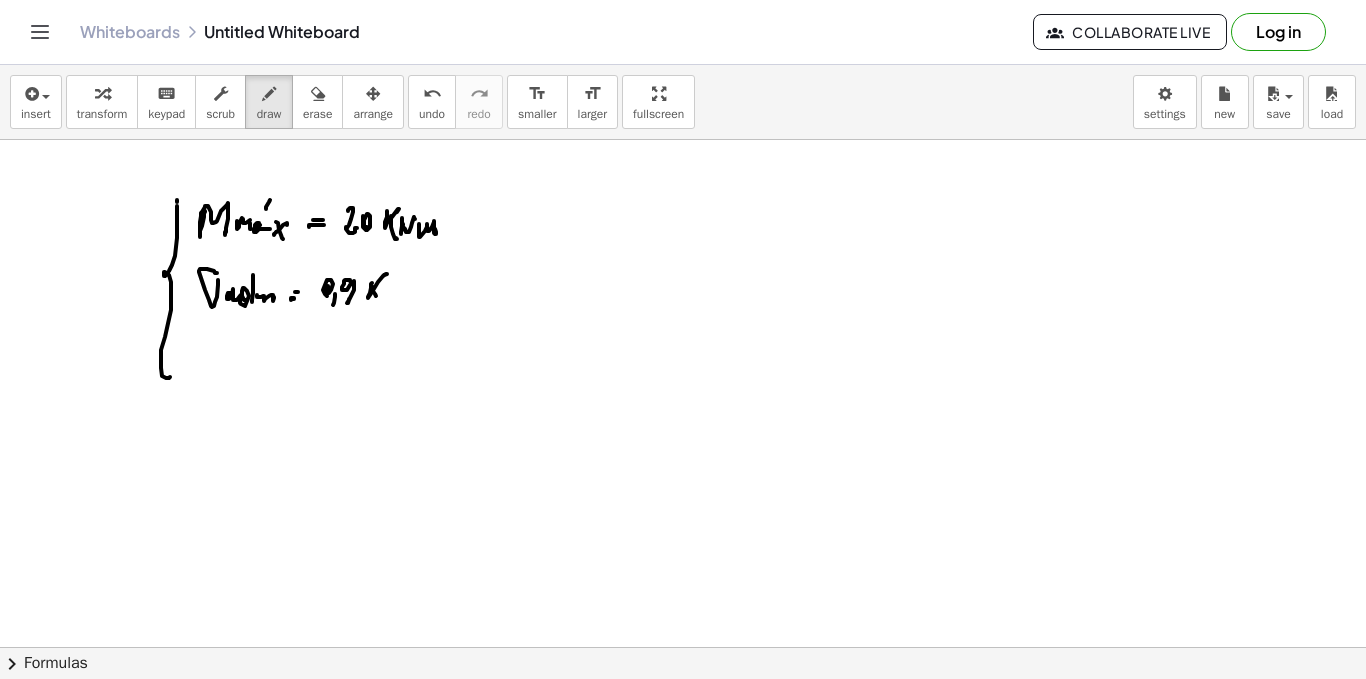drag, startPoint x: 385, startPoint y: 295, endPoint x: 387, endPoint y: 284, distance: 11.18034 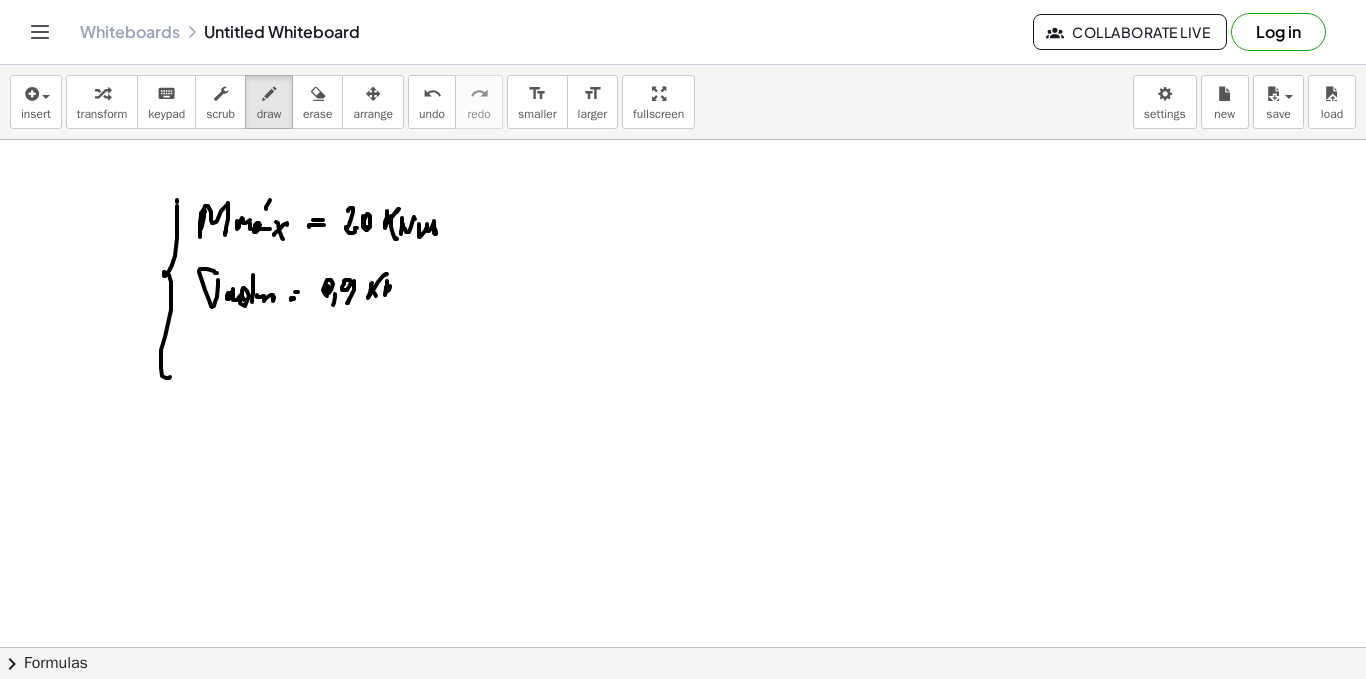 click at bounding box center (683, -2136) 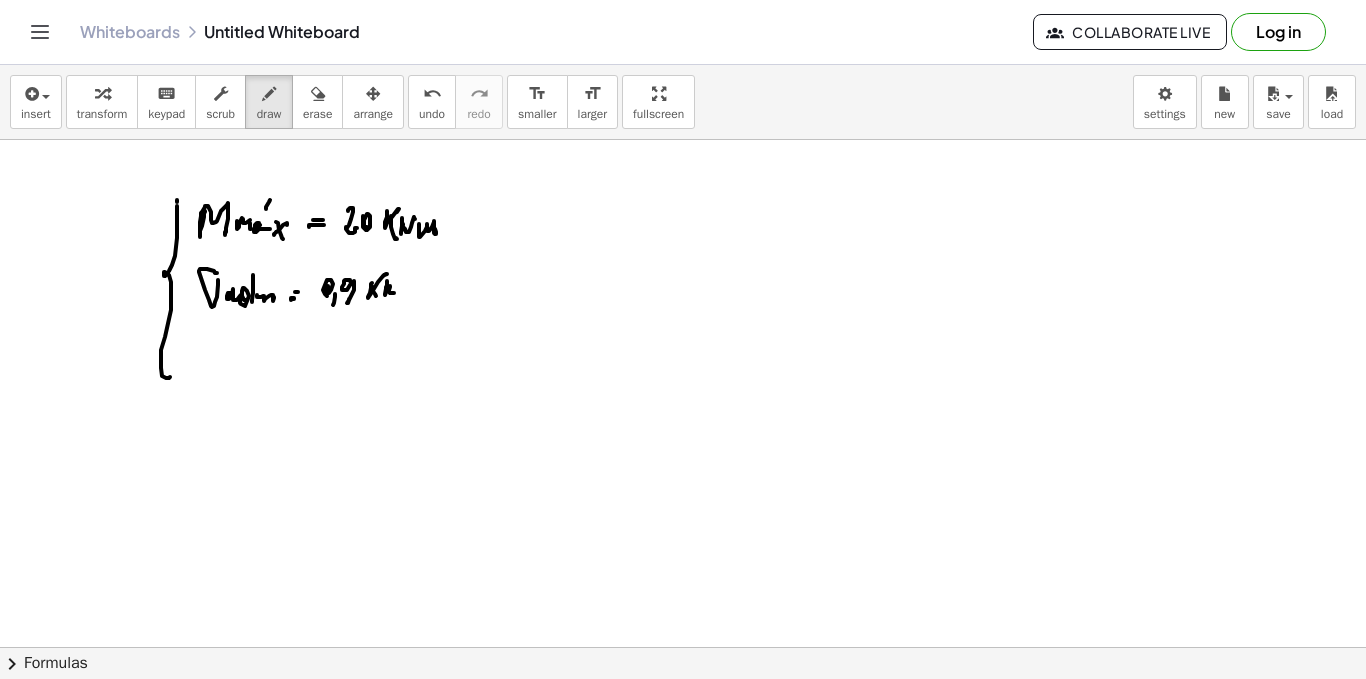 drag, startPoint x: 399, startPoint y: 285, endPoint x: 396, endPoint y: 297, distance: 12.369317 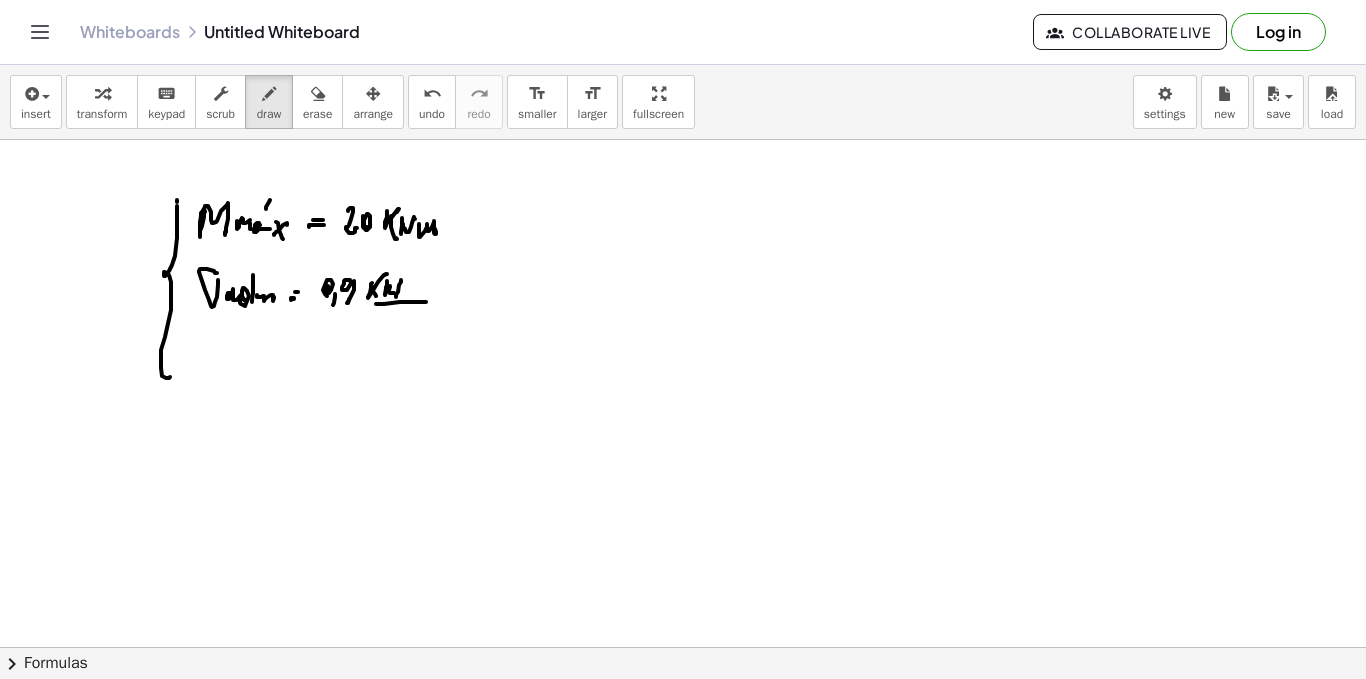 drag, startPoint x: 376, startPoint y: 304, endPoint x: 417, endPoint y: 302, distance: 41.04875 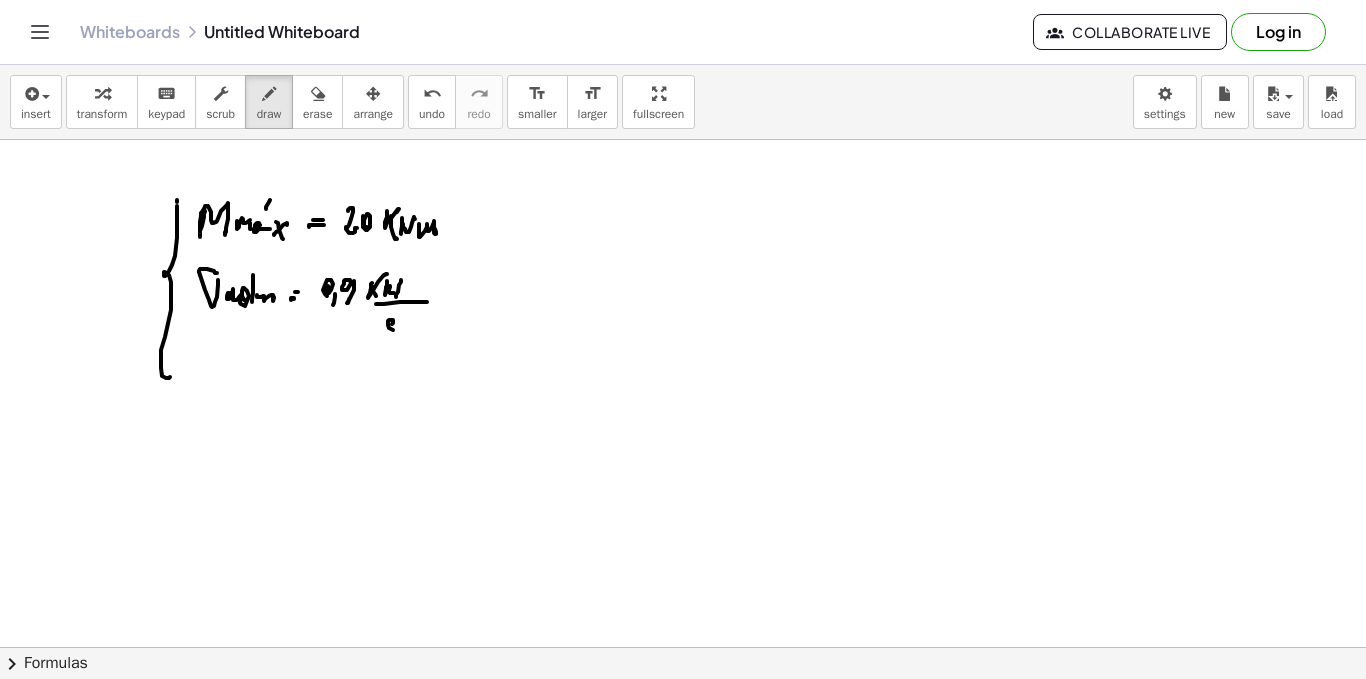 click at bounding box center [683, -2136] 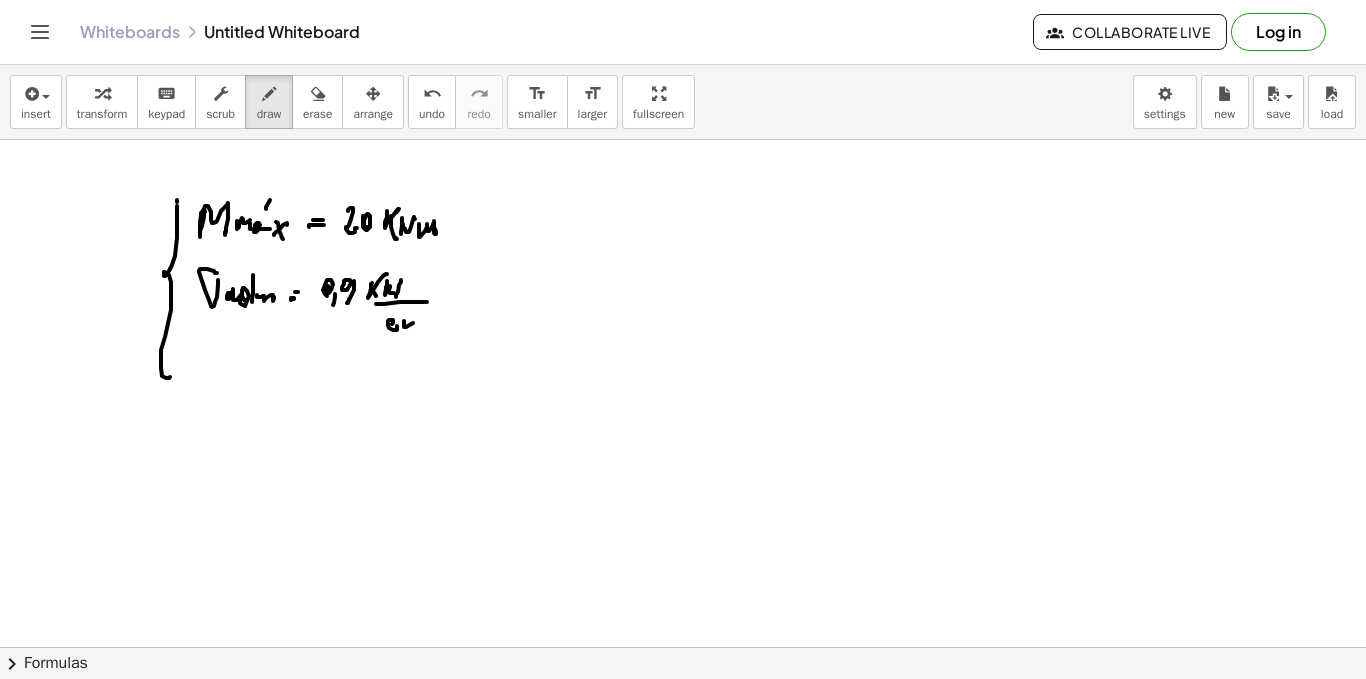 drag, startPoint x: 404, startPoint y: 327, endPoint x: 415, endPoint y: 329, distance: 11.18034 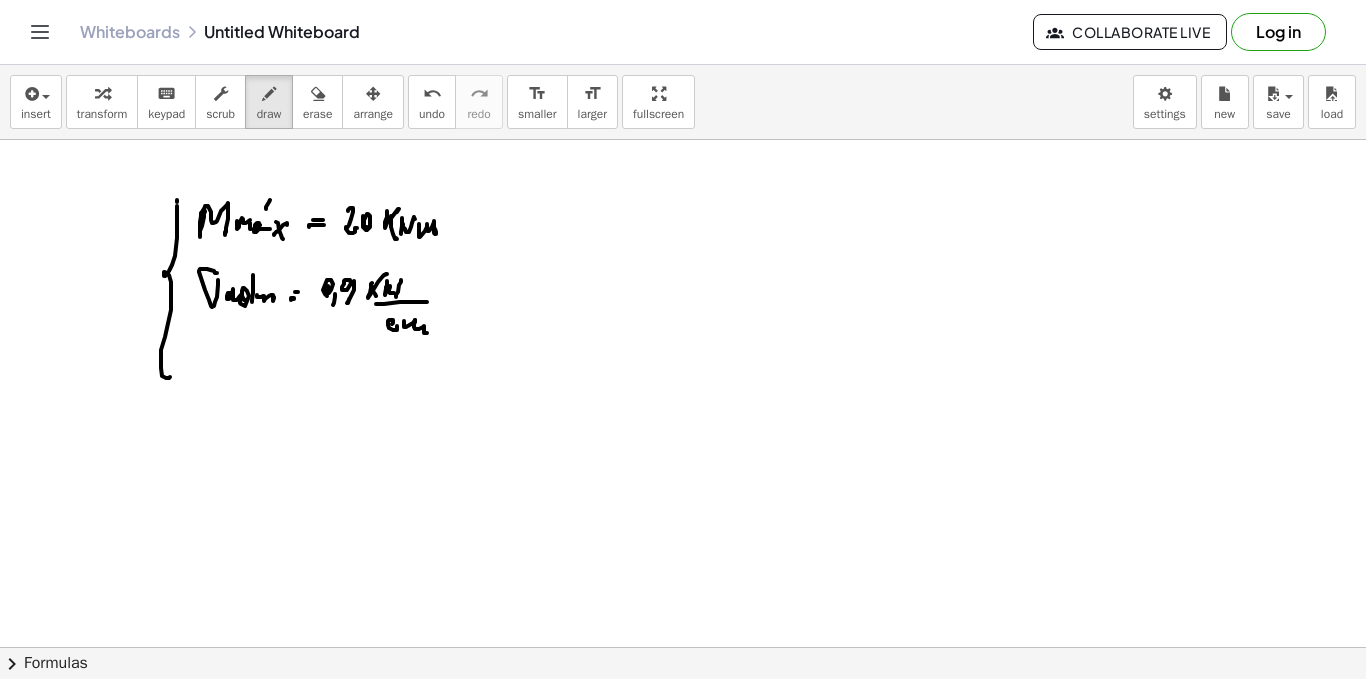 drag, startPoint x: 415, startPoint y: 329, endPoint x: 432, endPoint y: 316, distance: 21.400934 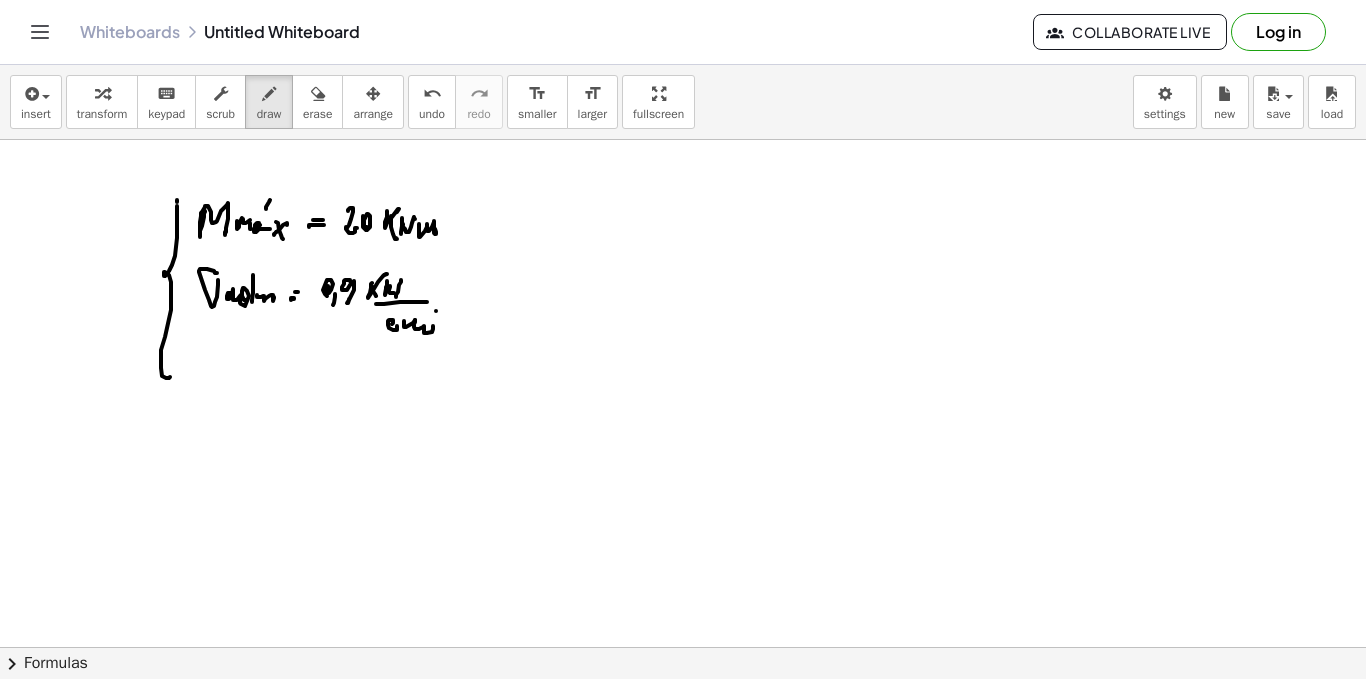 drag, startPoint x: 436, startPoint y: 311, endPoint x: 436, endPoint y: 323, distance: 12 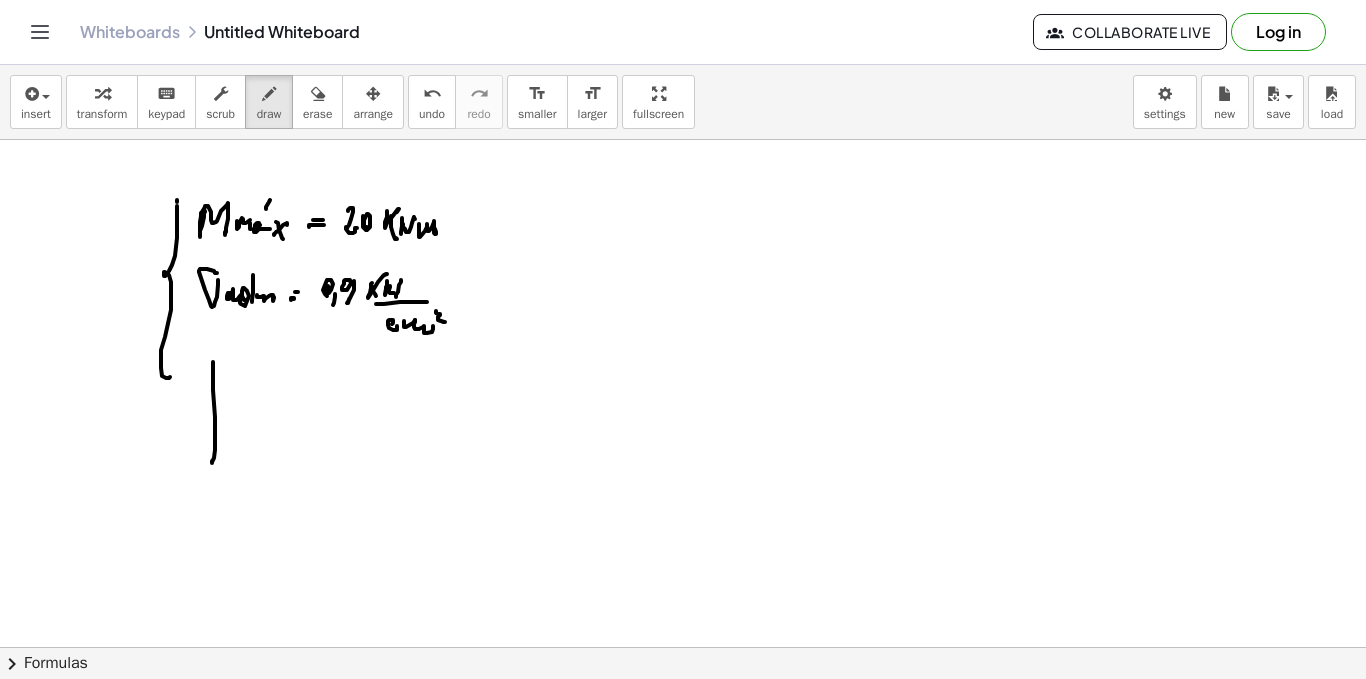 drag, startPoint x: 213, startPoint y: 390, endPoint x: 214, endPoint y: 451, distance: 61.008198 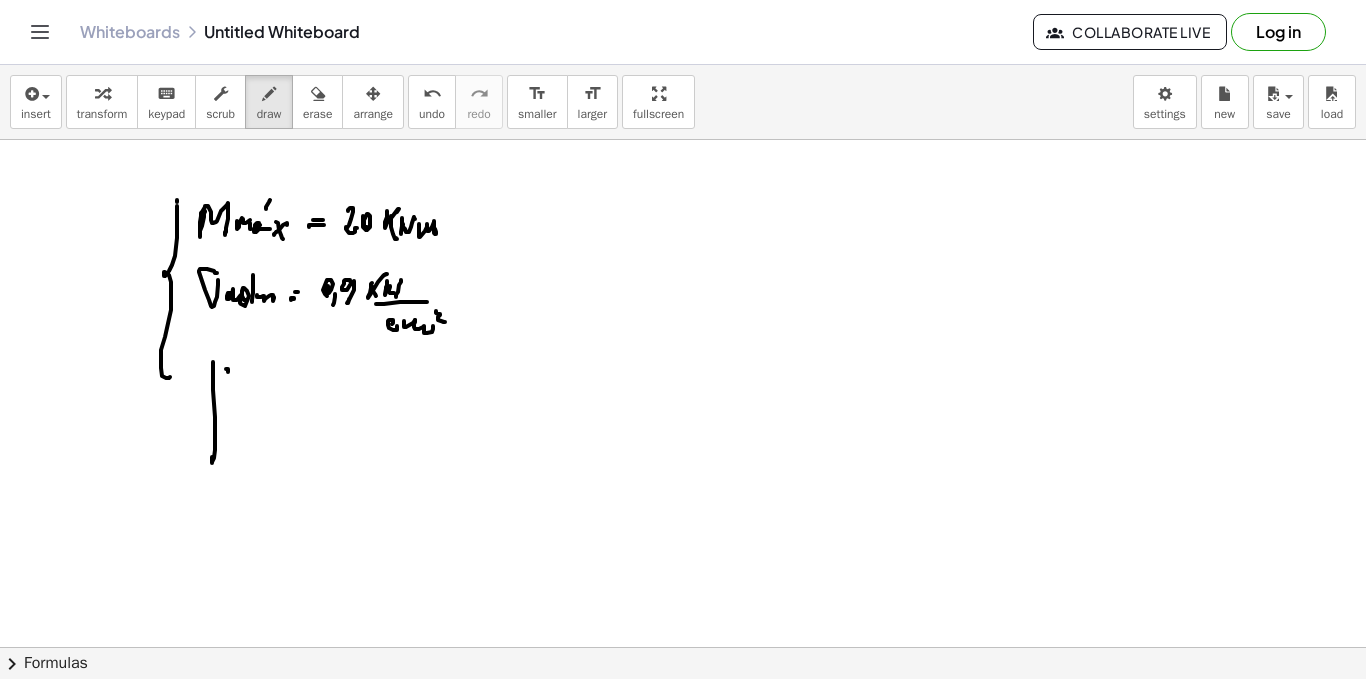 drag, startPoint x: 228, startPoint y: 370, endPoint x: 220, endPoint y: 358, distance: 14.422205 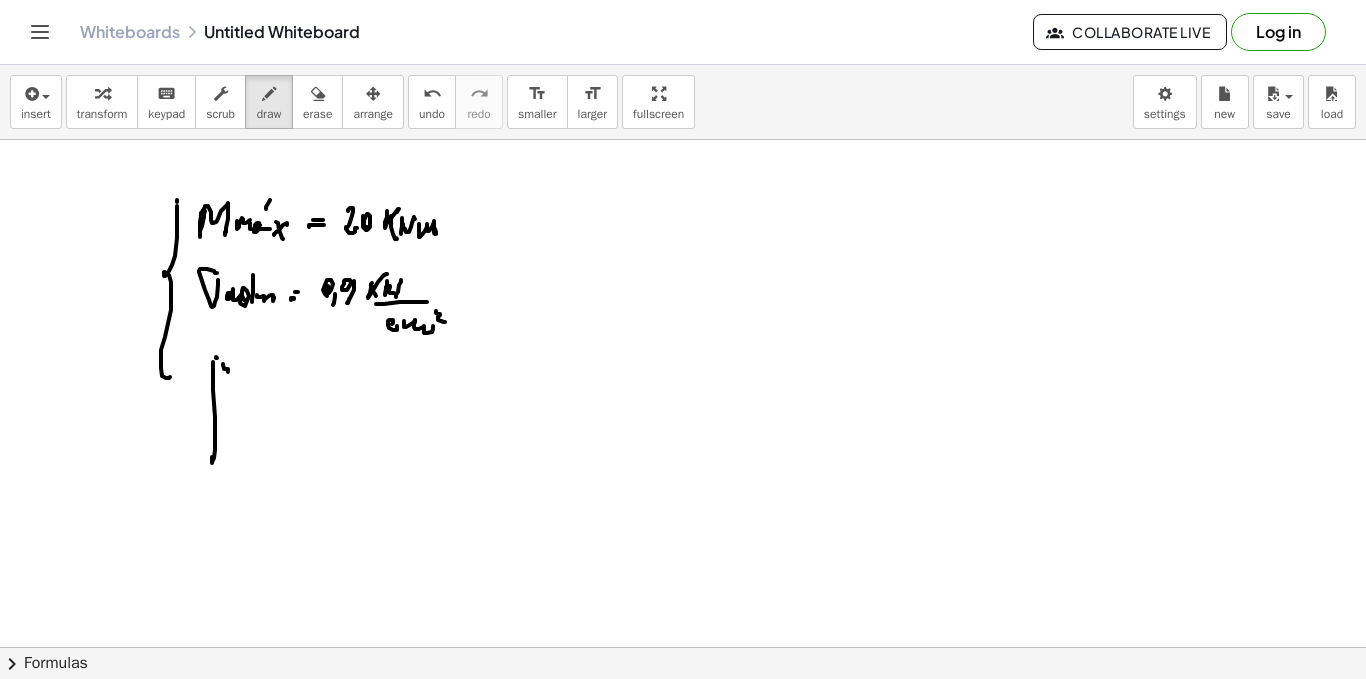 drag, startPoint x: 216, startPoint y: 357, endPoint x: 270, endPoint y: 361, distance: 54.147945 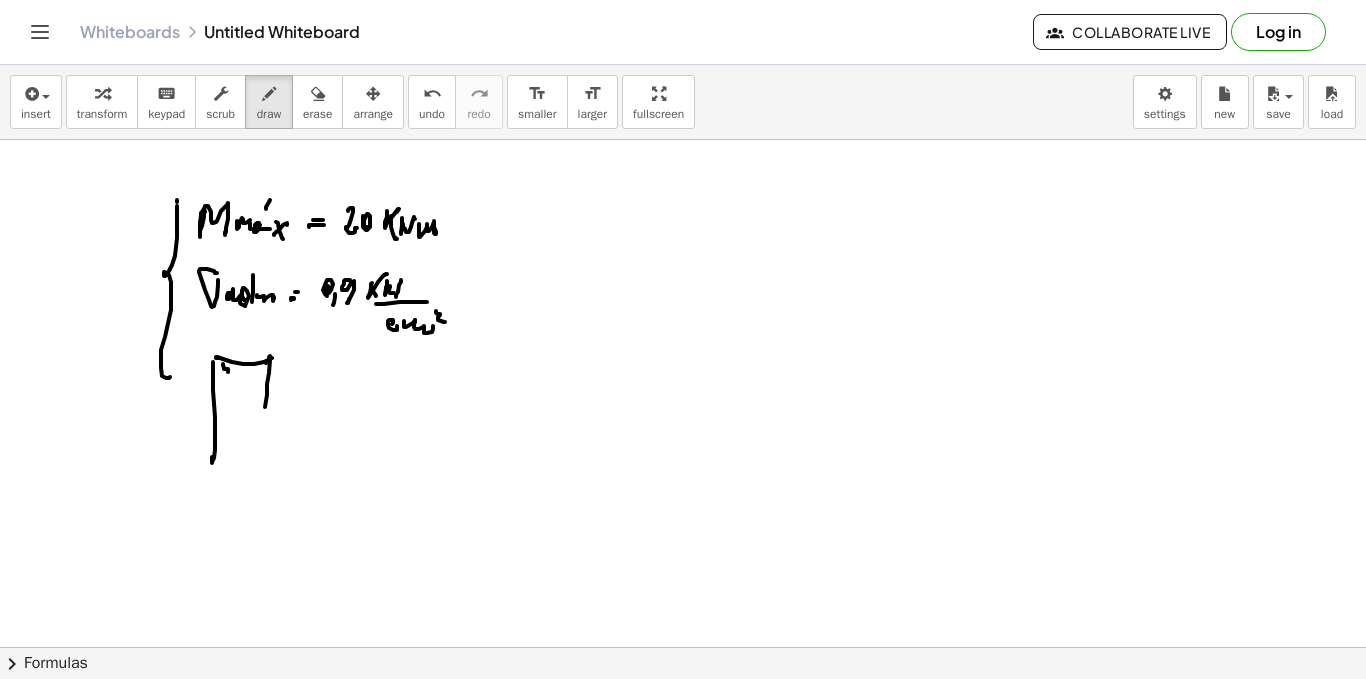 drag, startPoint x: 265, startPoint y: 407, endPoint x: 255, endPoint y: 452, distance: 46.09772 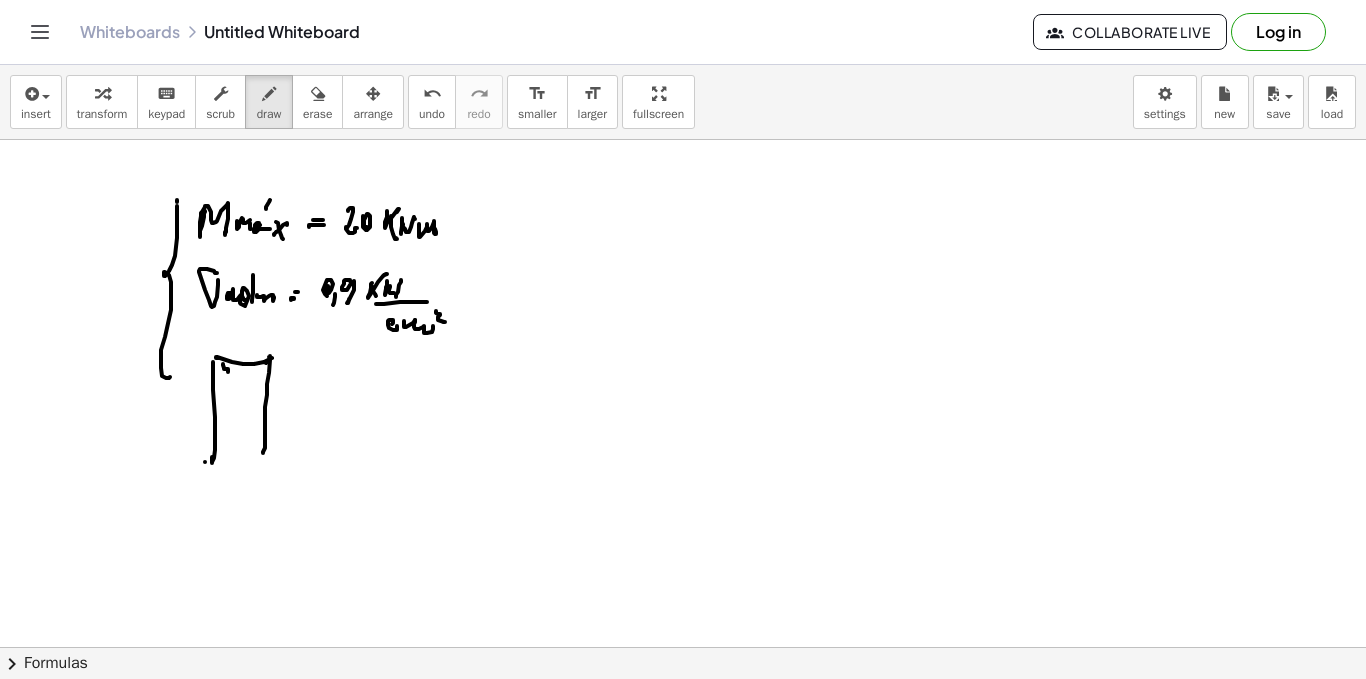 drag, startPoint x: 205, startPoint y: 462, endPoint x: 261, endPoint y: 458, distance: 56.142673 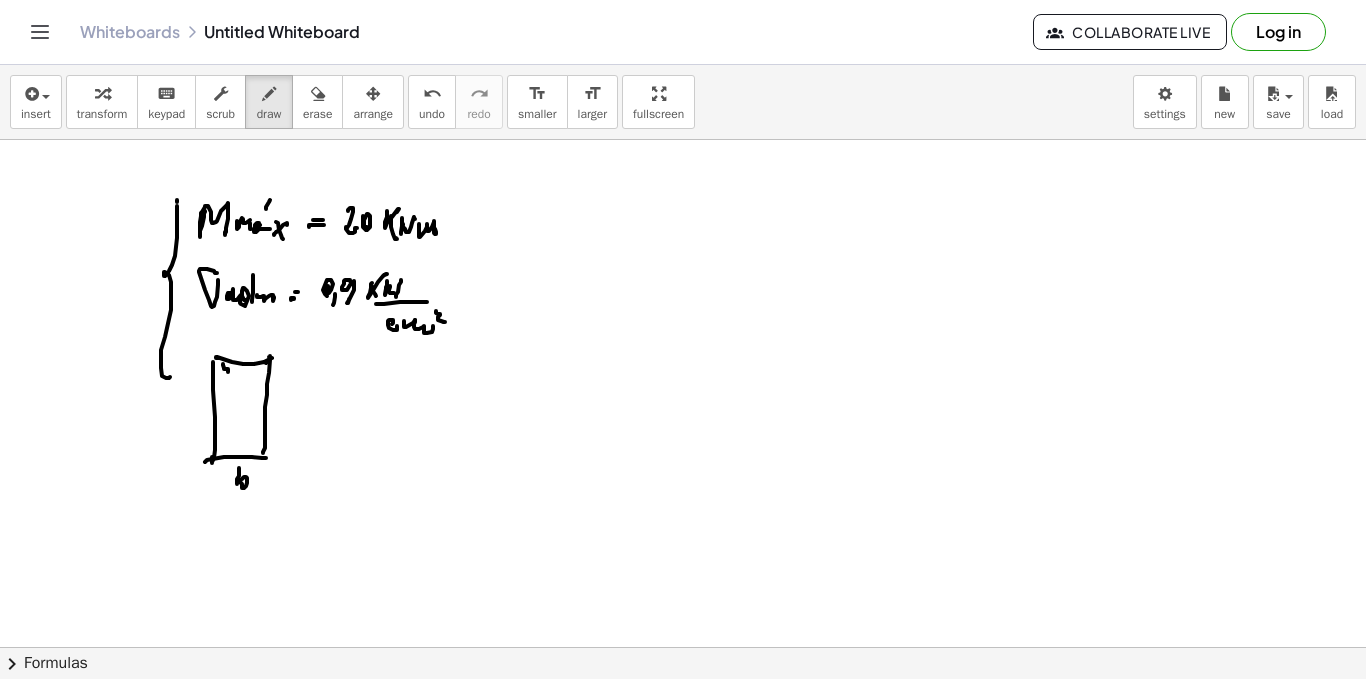 click at bounding box center [683, -2136] 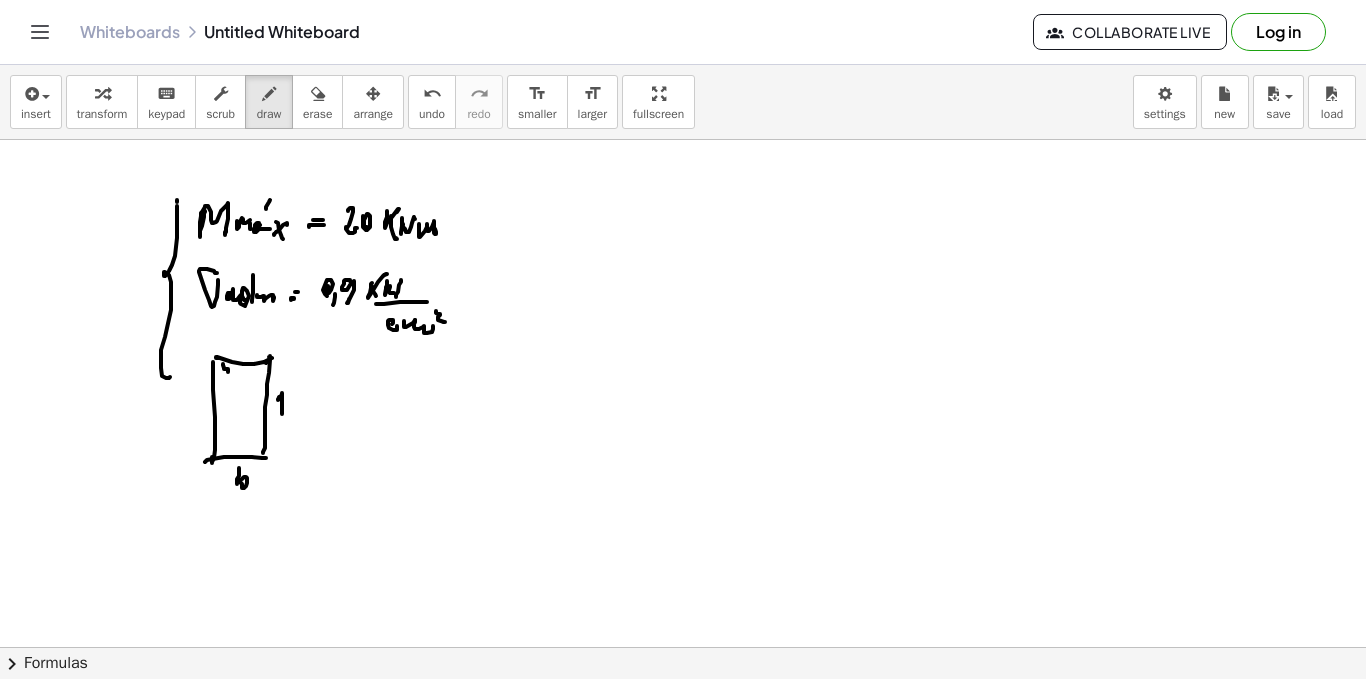 drag, startPoint x: 278, startPoint y: 400, endPoint x: 290, endPoint y: 414, distance: 18.439089 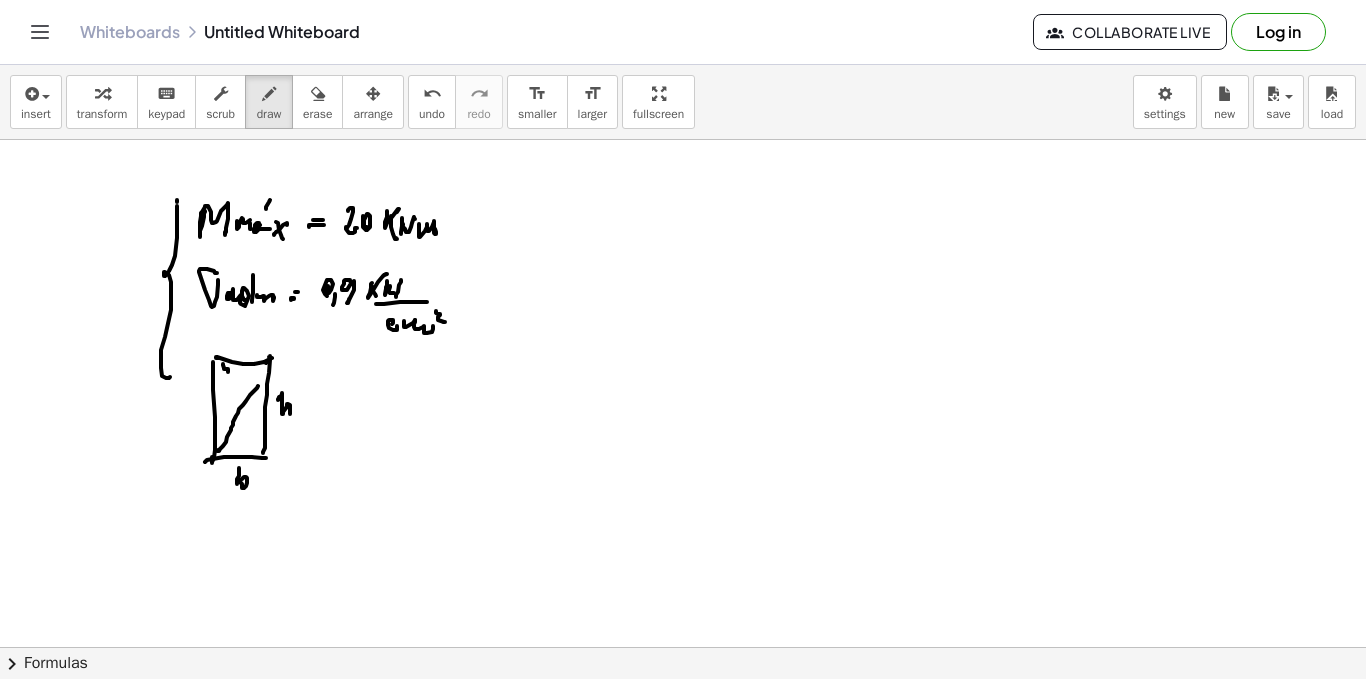 drag, startPoint x: 227, startPoint y: 437, endPoint x: 236, endPoint y: 397, distance: 41 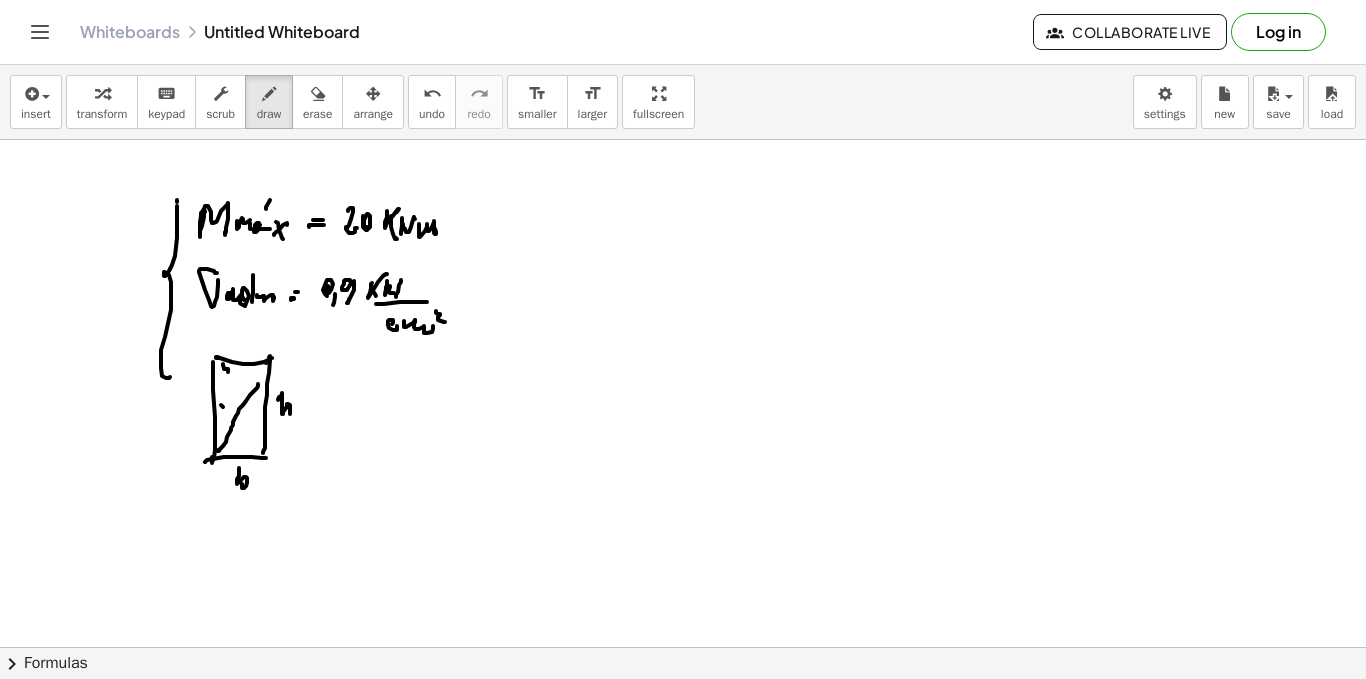 drag, startPoint x: 221, startPoint y: 405, endPoint x: 238, endPoint y: 389, distance: 23.345236 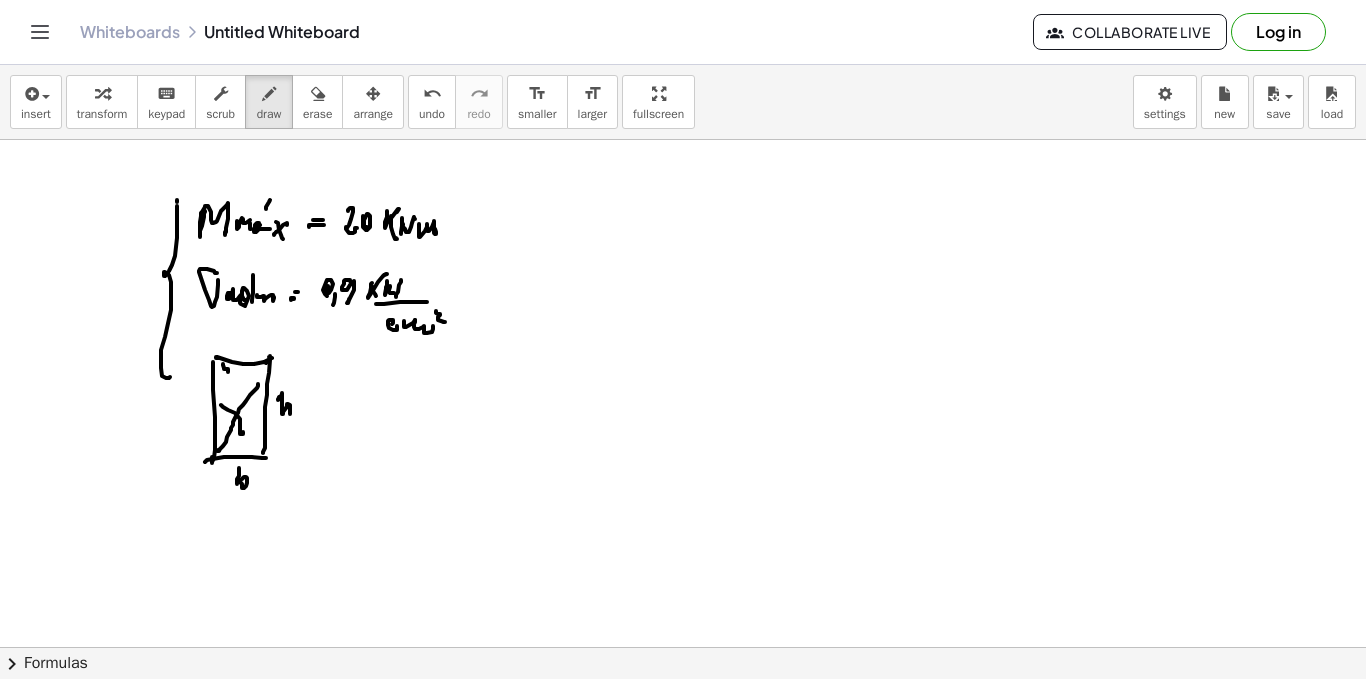 click at bounding box center (683, -2136) 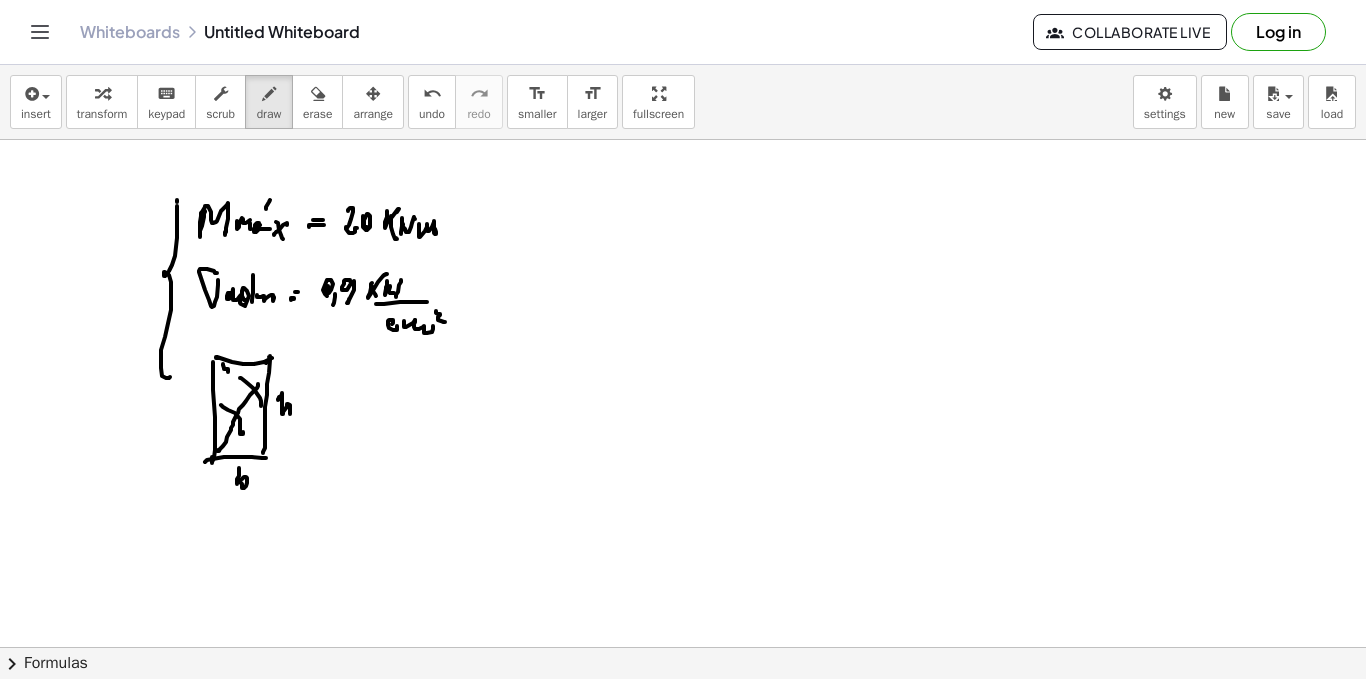 click at bounding box center (683, -2136) 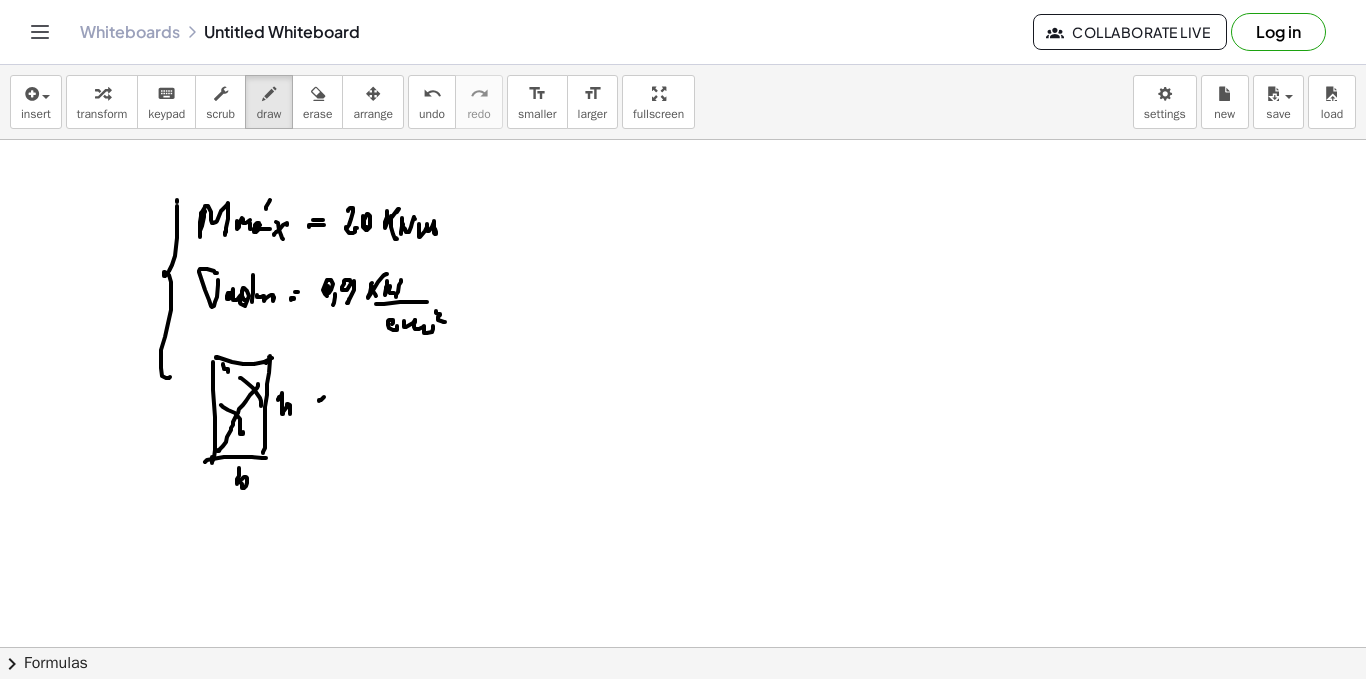 click at bounding box center [683, -2136] 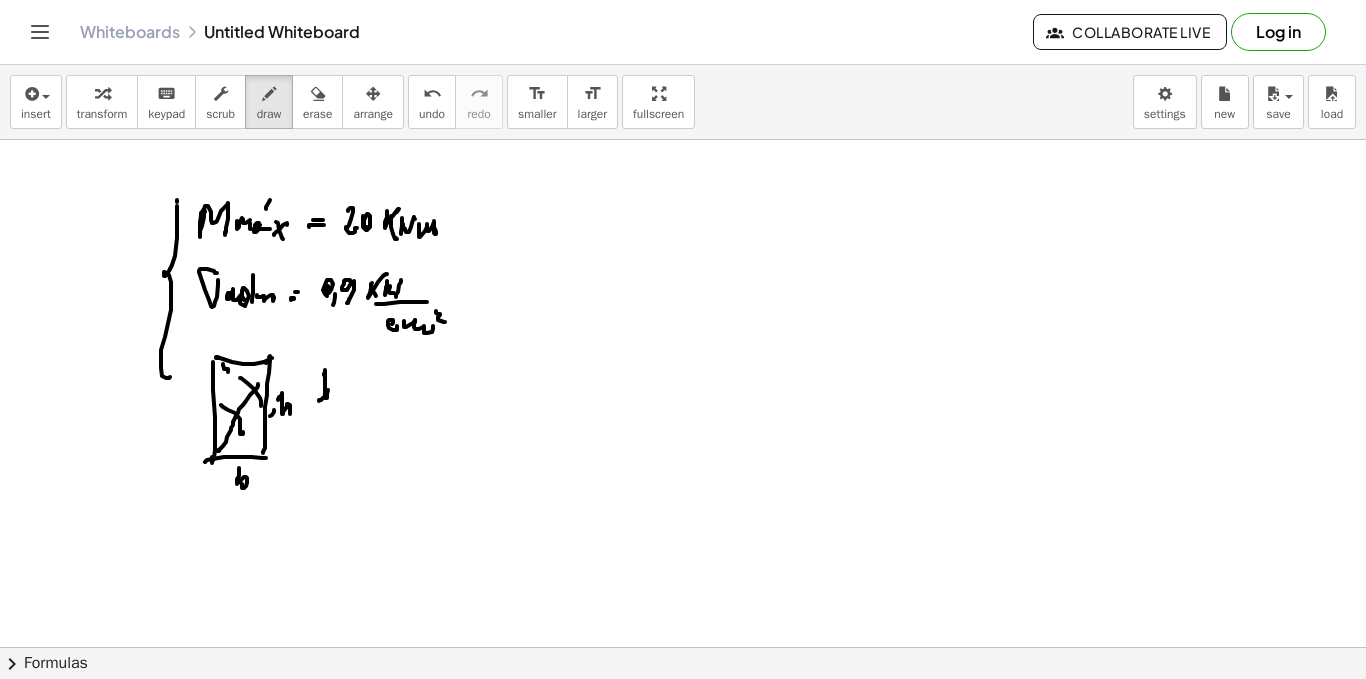 drag, startPoint x: 324, startPoint y: 374, endPoint x: 336, endPoint y: 403, distance: 31.38471 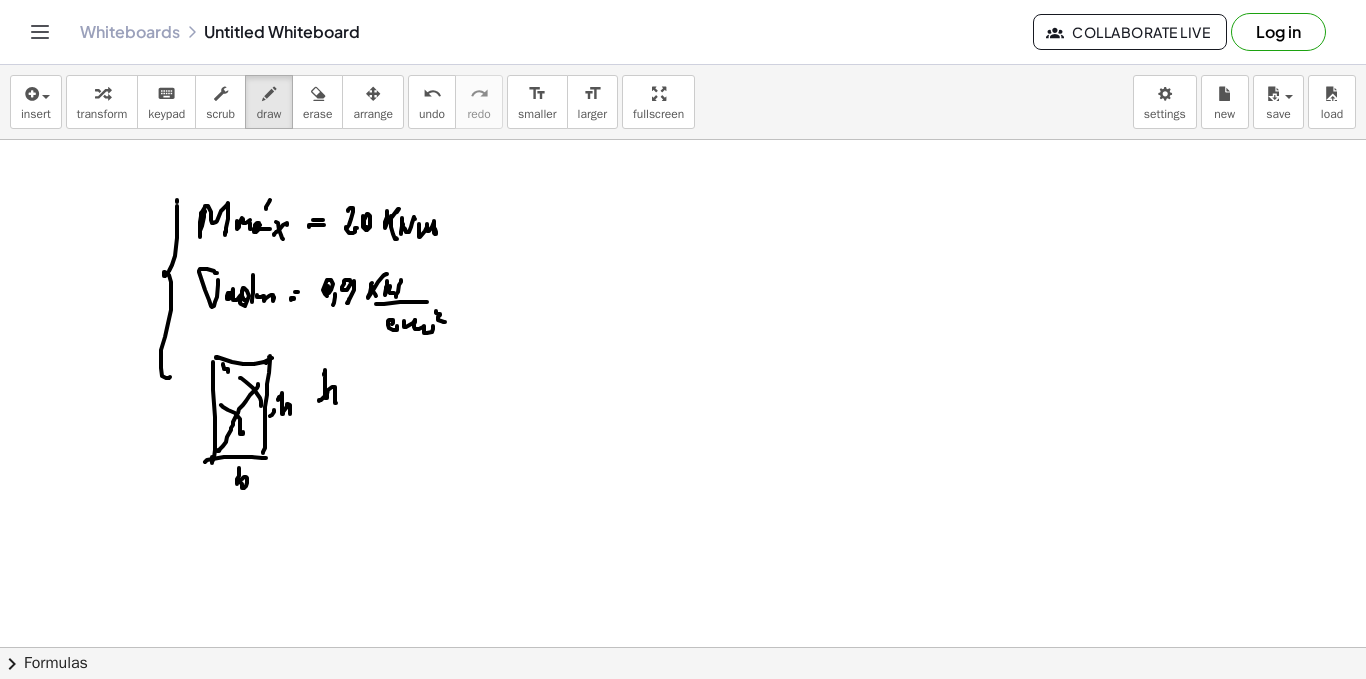 click at bounding box center (683, -2136) 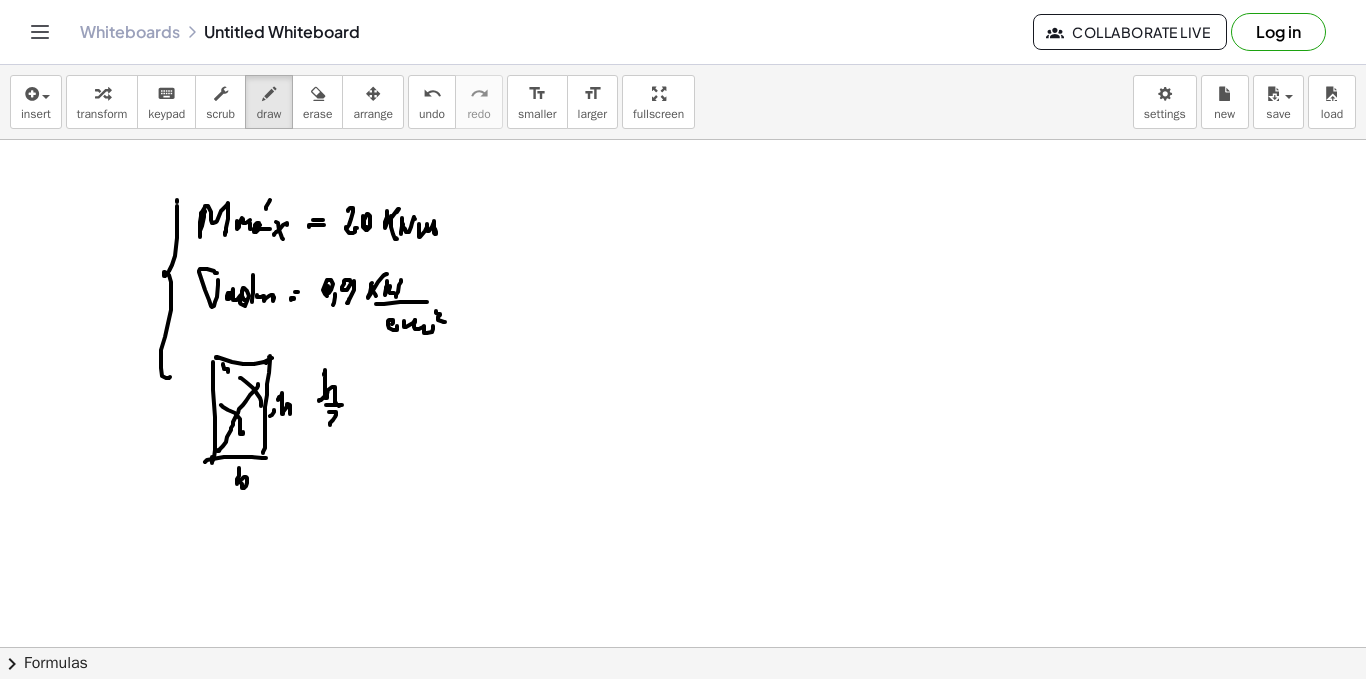 drag 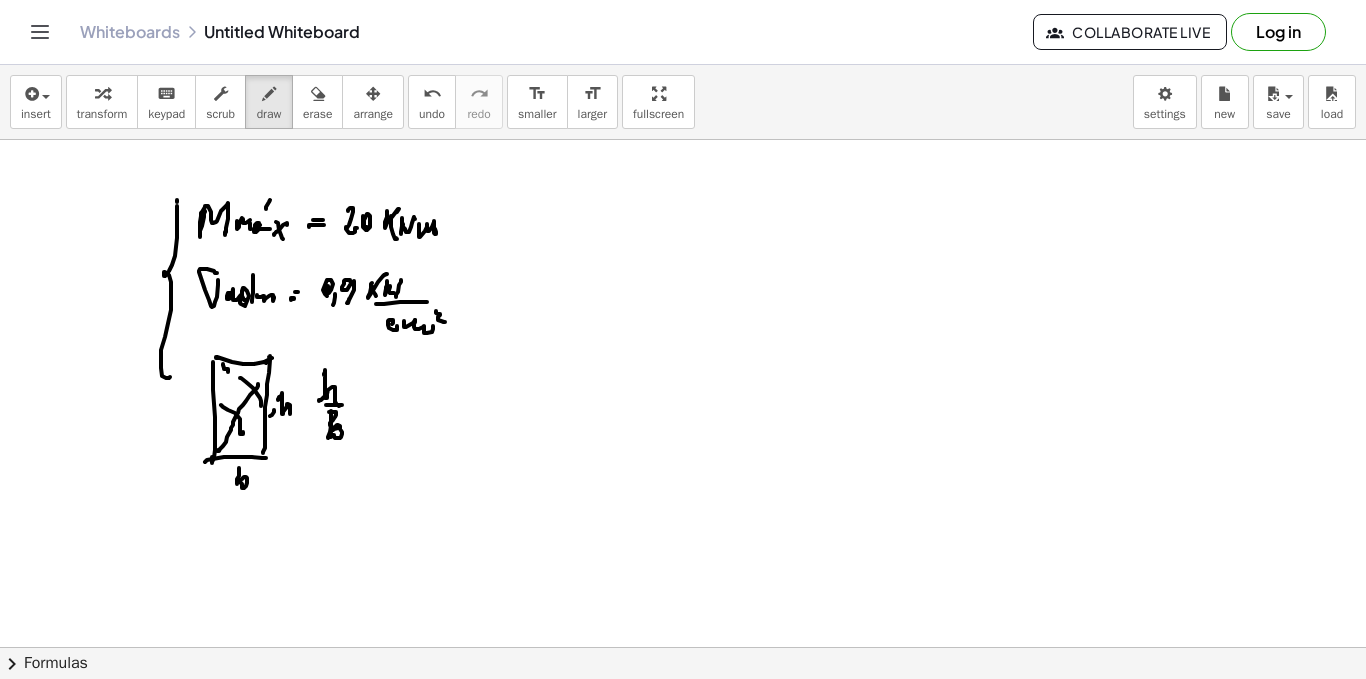 click at bounding box center [683, -2136] 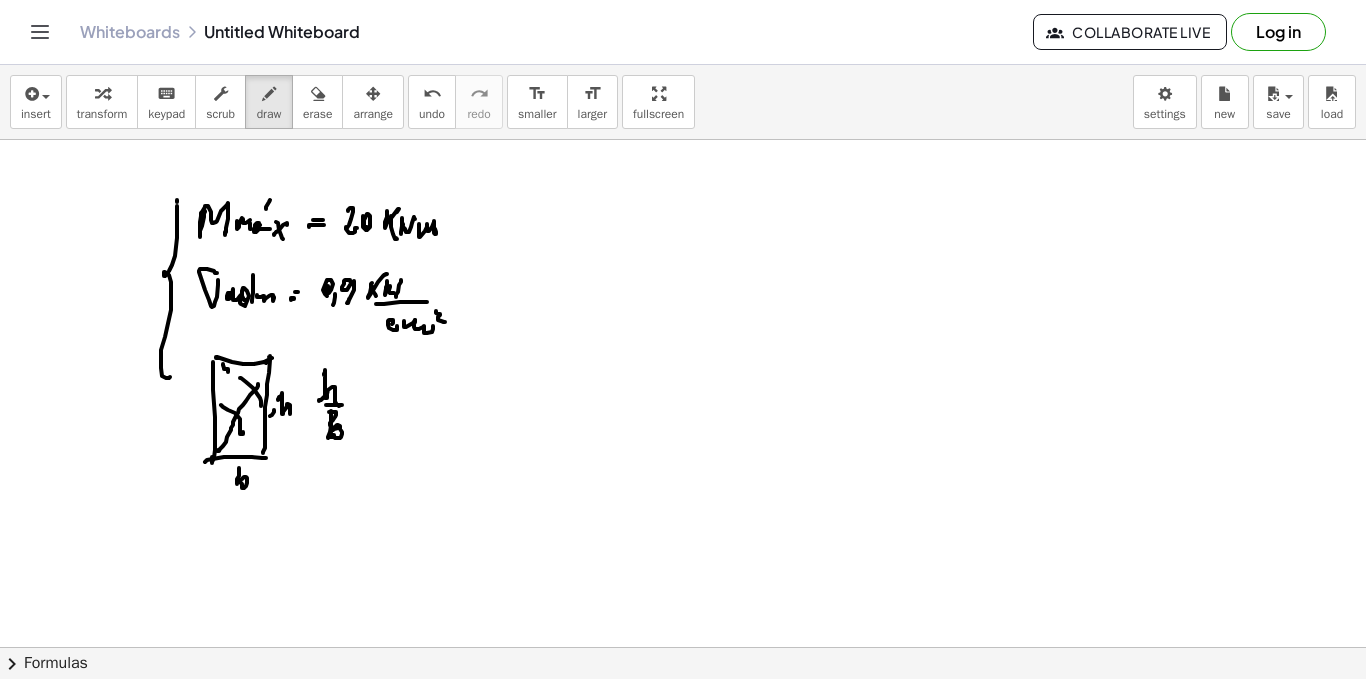 click at bounding box center [683, -2136] 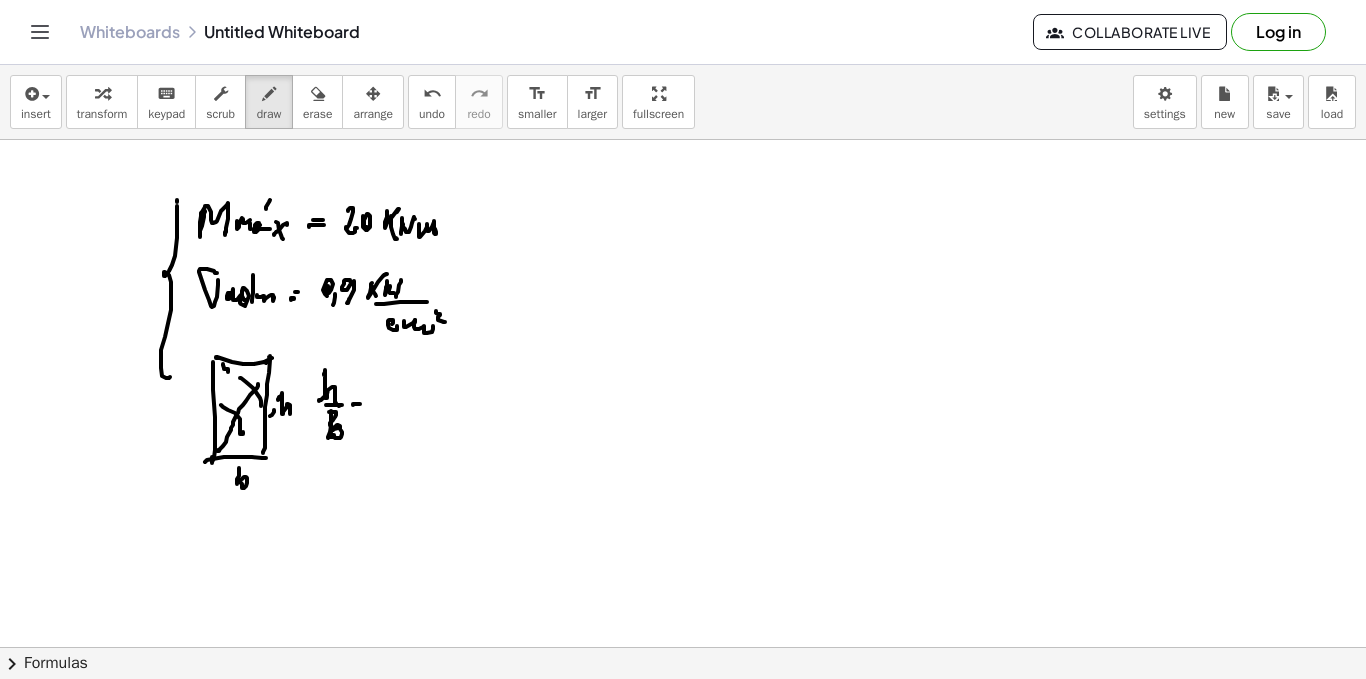 click at bounding box center [683, -2136] 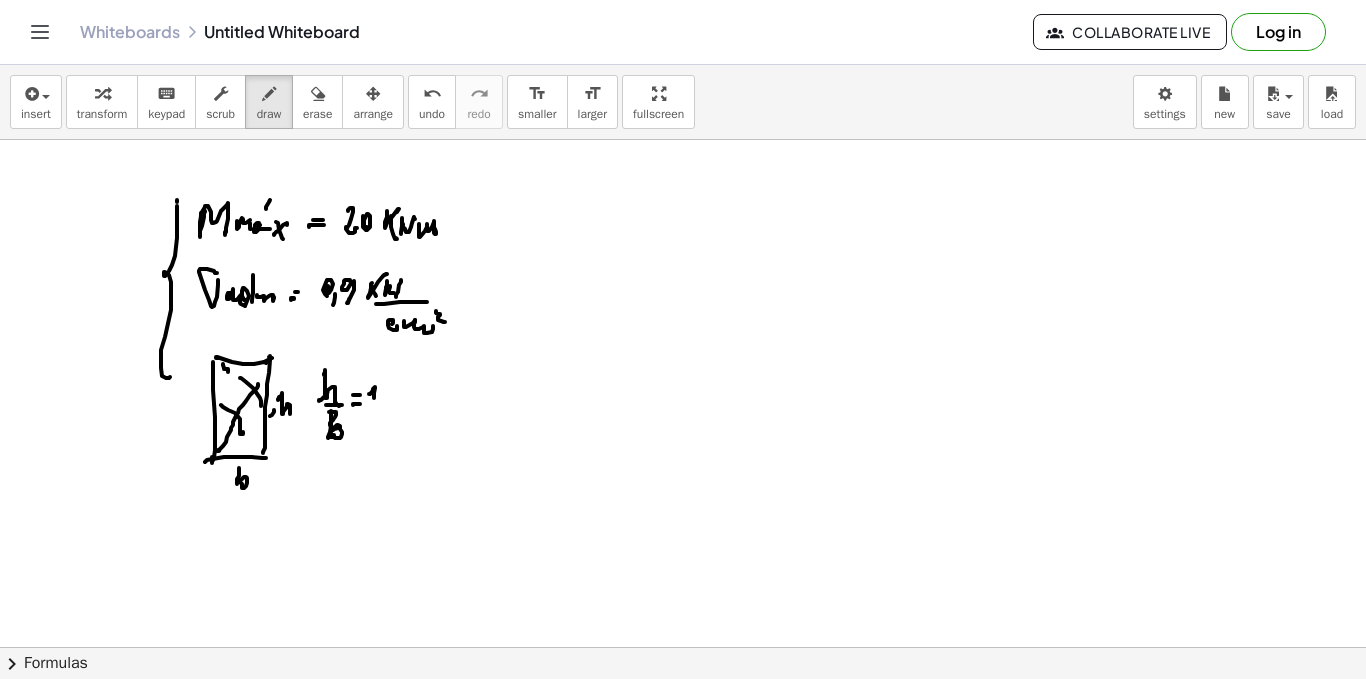 click at bounding box center [683, -2136] 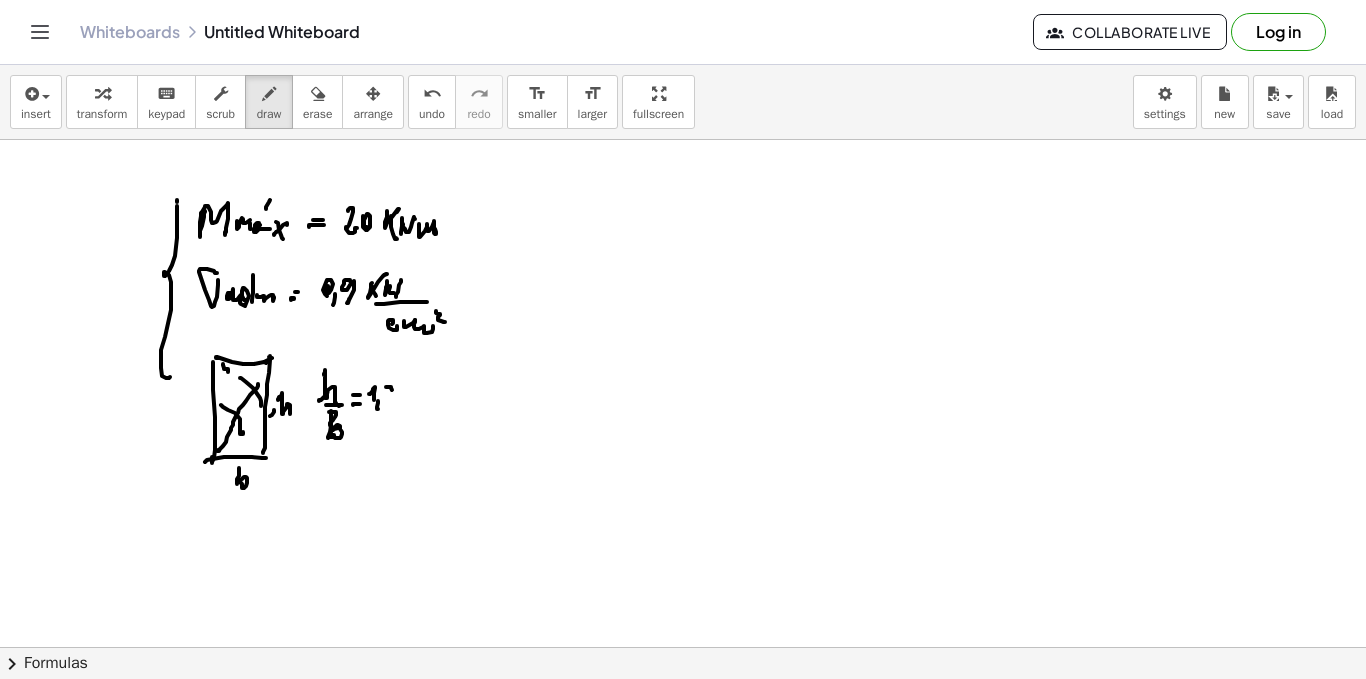 click at bounding box center (683, -2136) 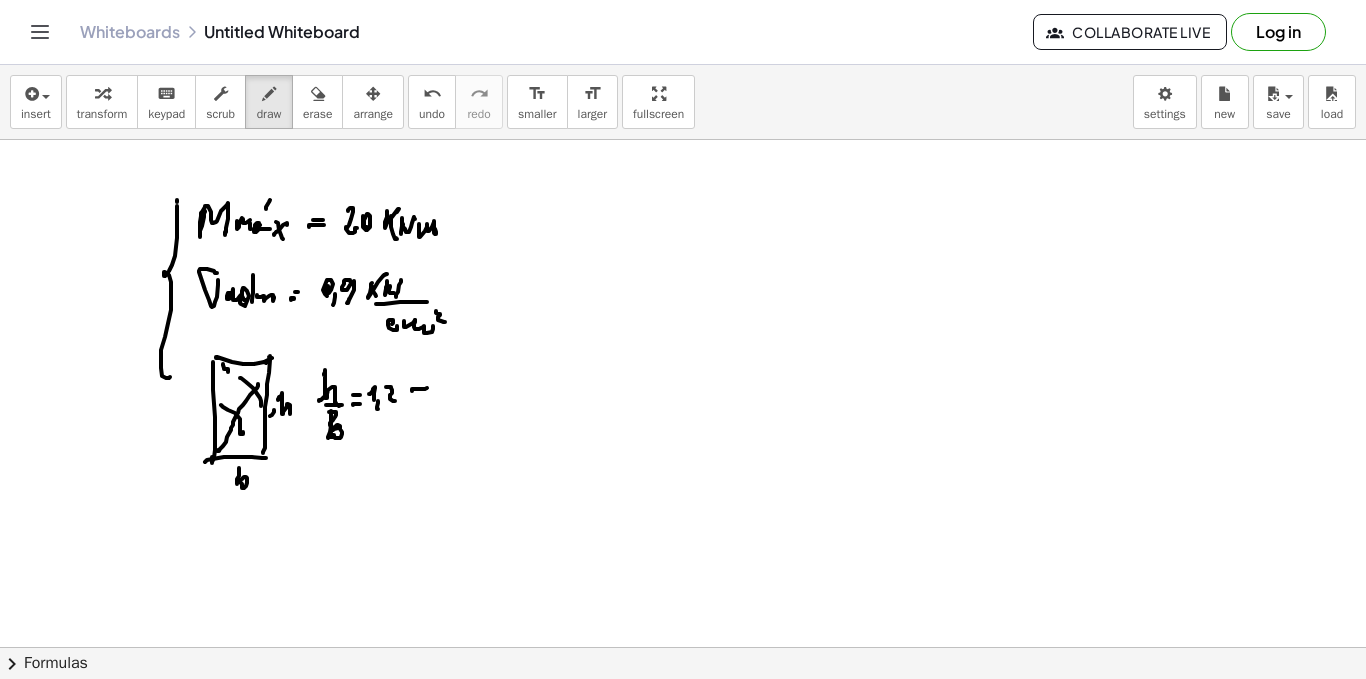 click at bounding box center (683, -2136) 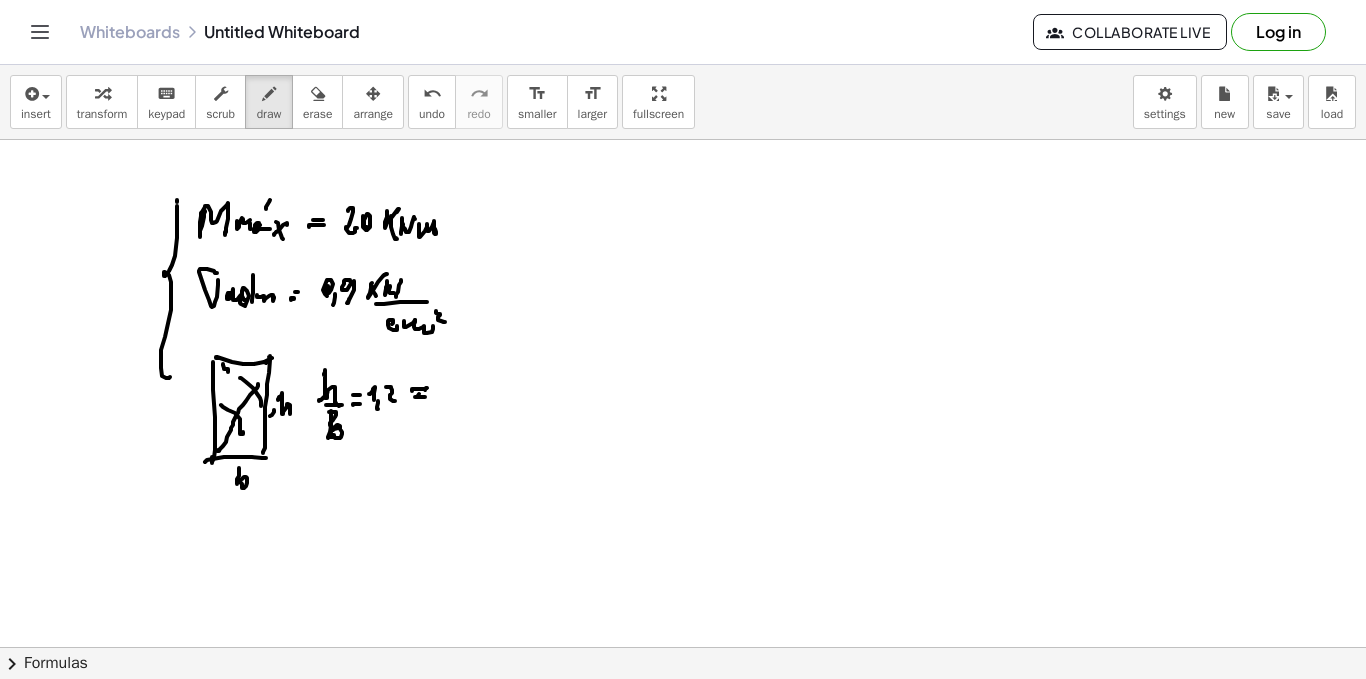 click at bounding box center [683, -2136] 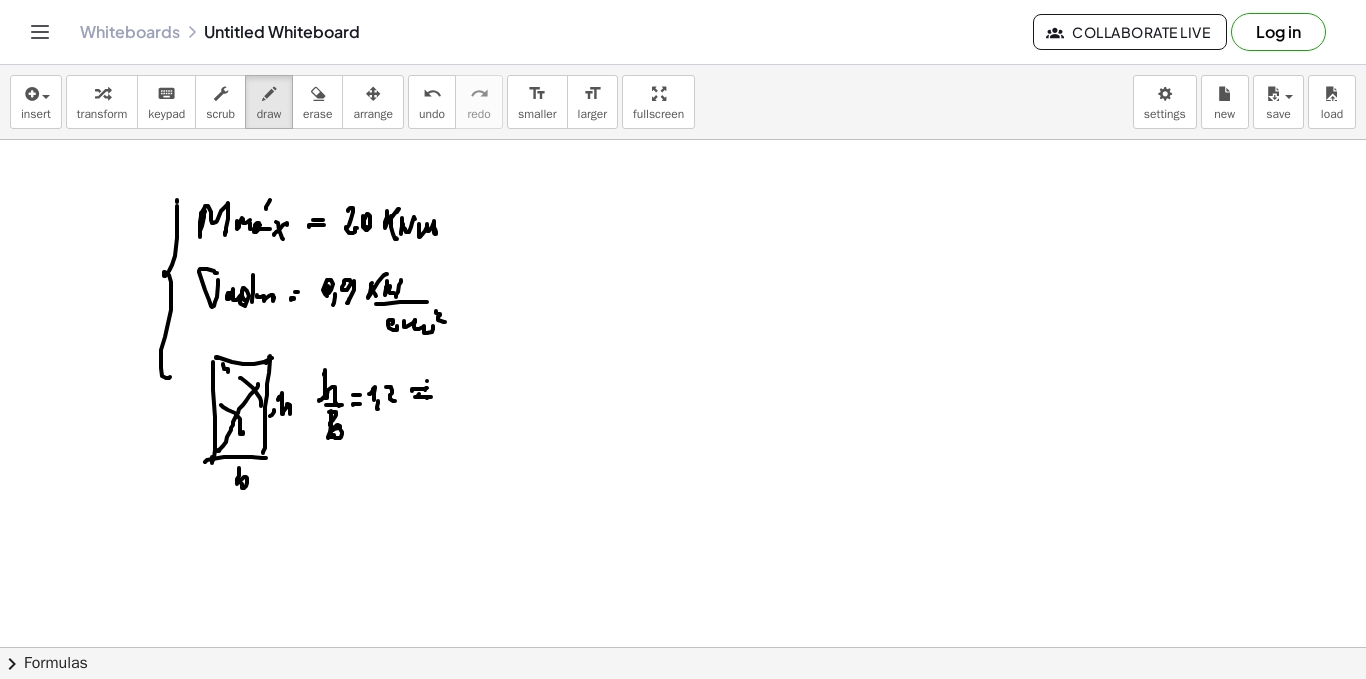 click at bounding box center [683, -2136] 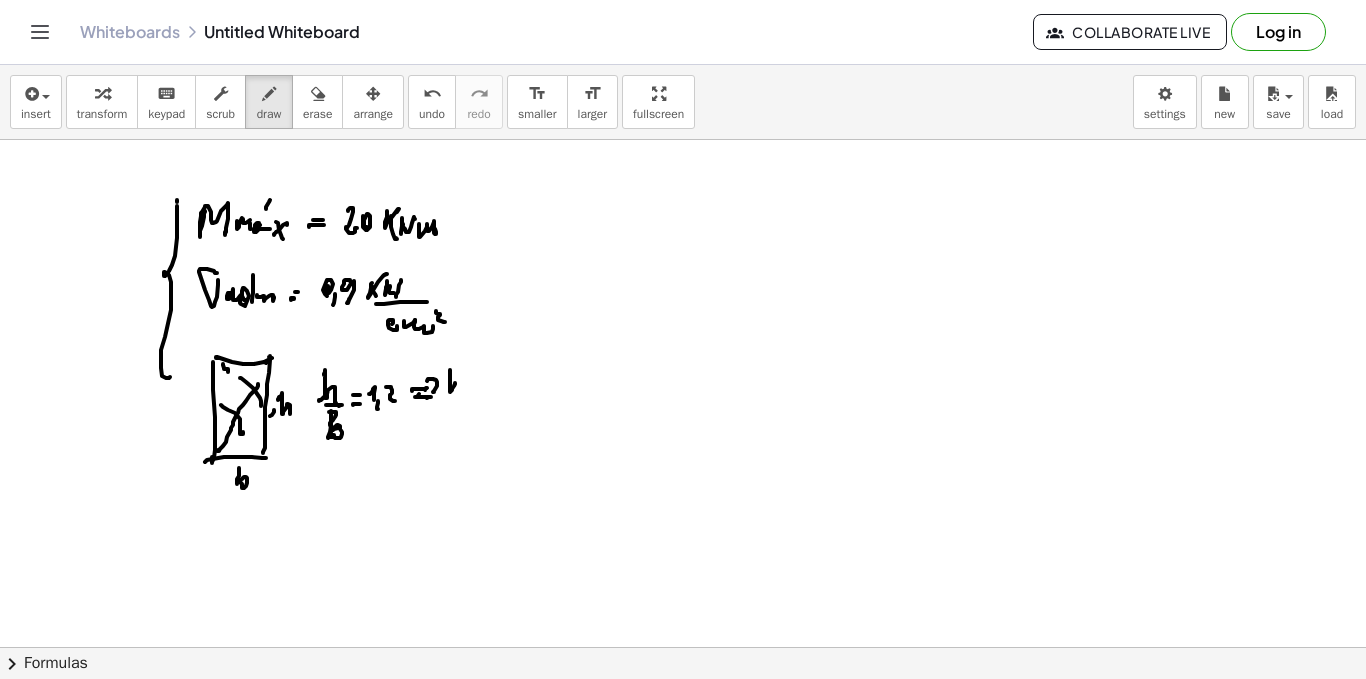 click at bounding box center (683, -2136) 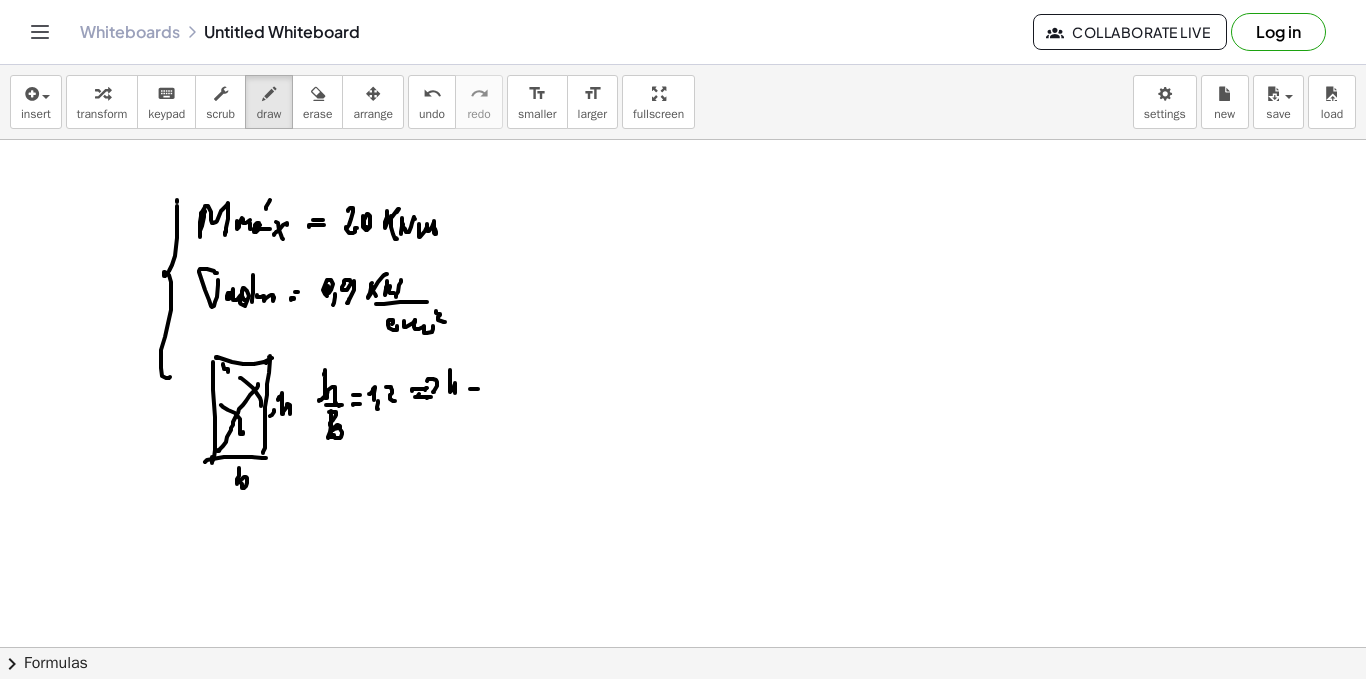 click at bounding box center (683, -2136) 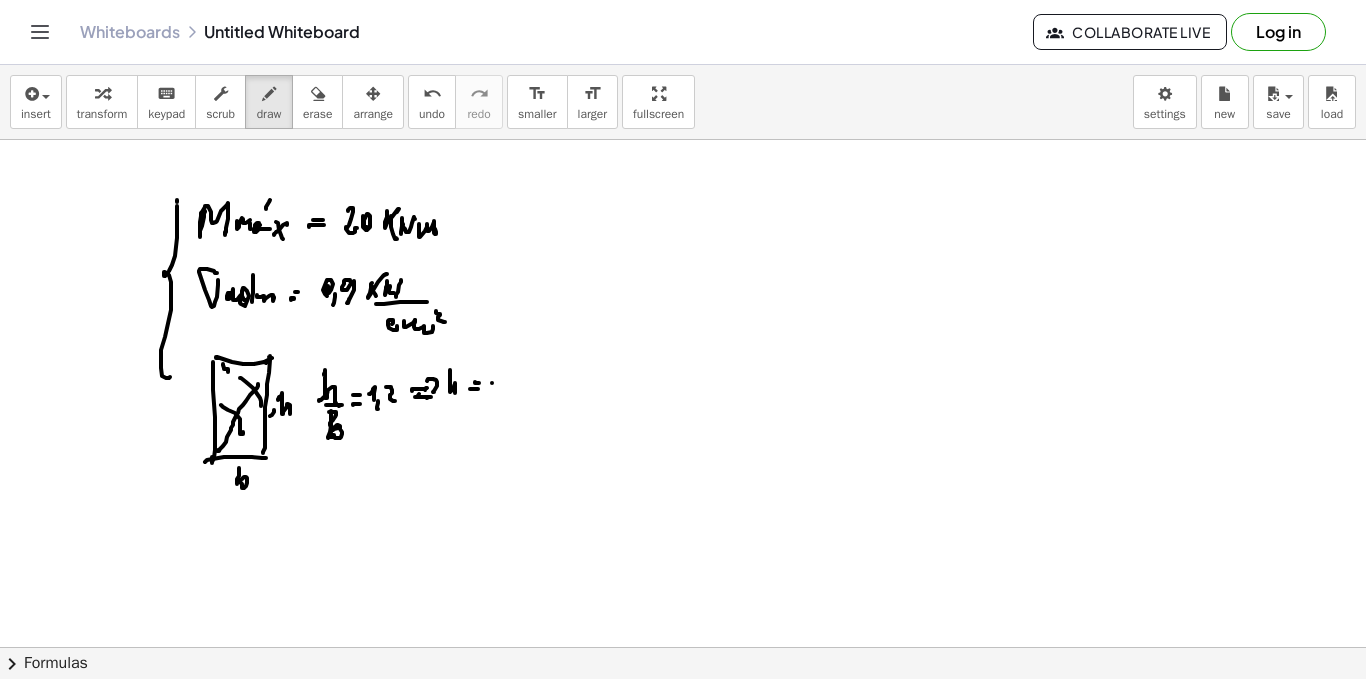 click at bounding box center [683, -2136] 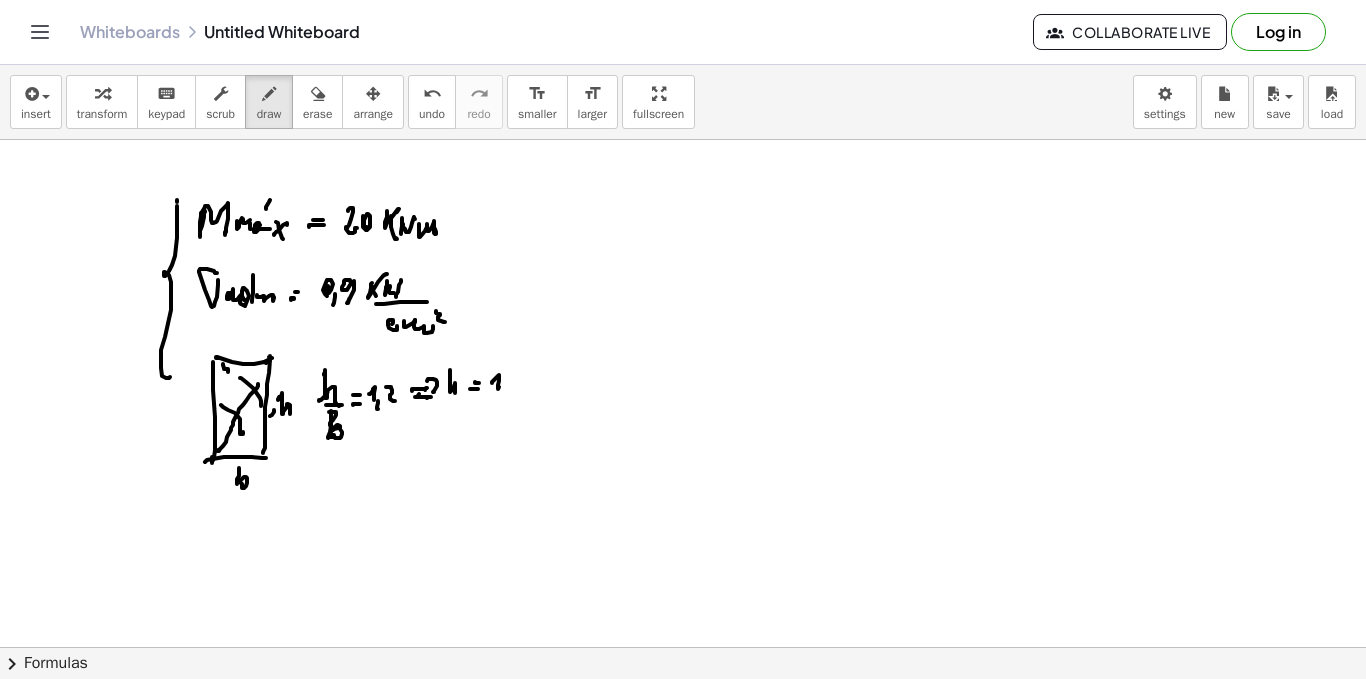 click at bounding box center (683, -2136) 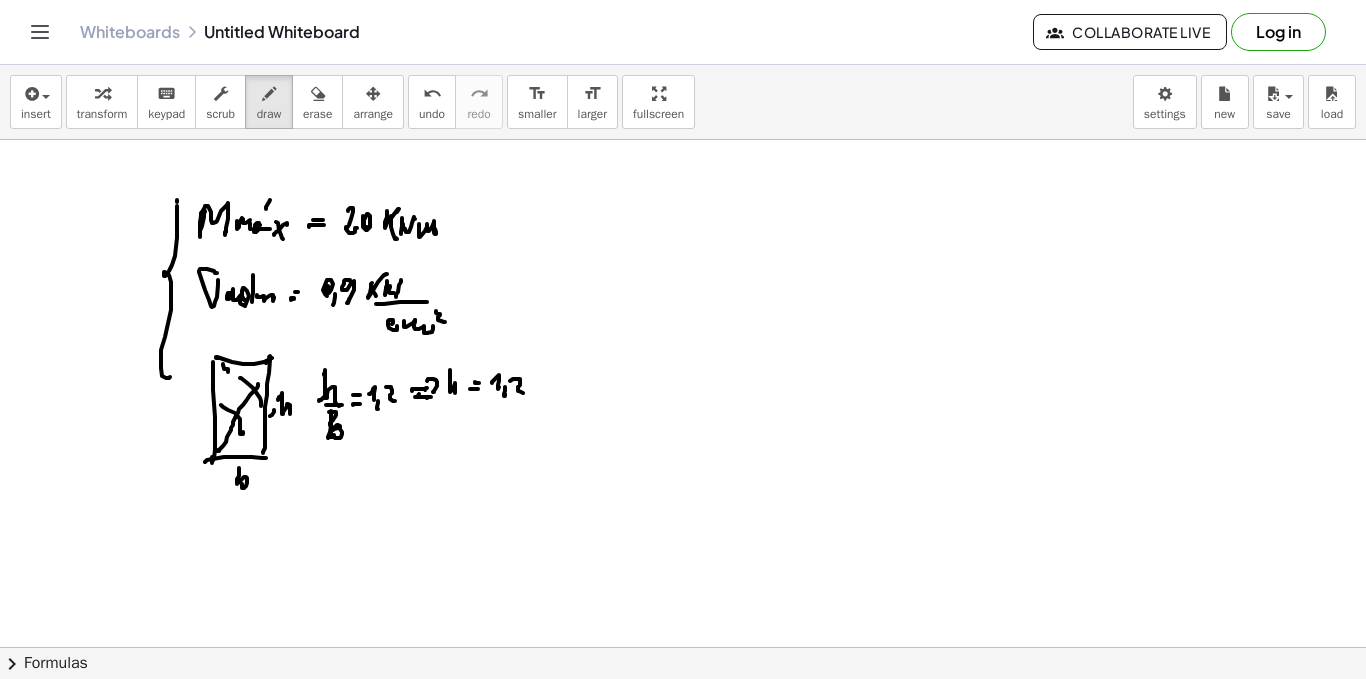 click at bounding box center (683, -2136) 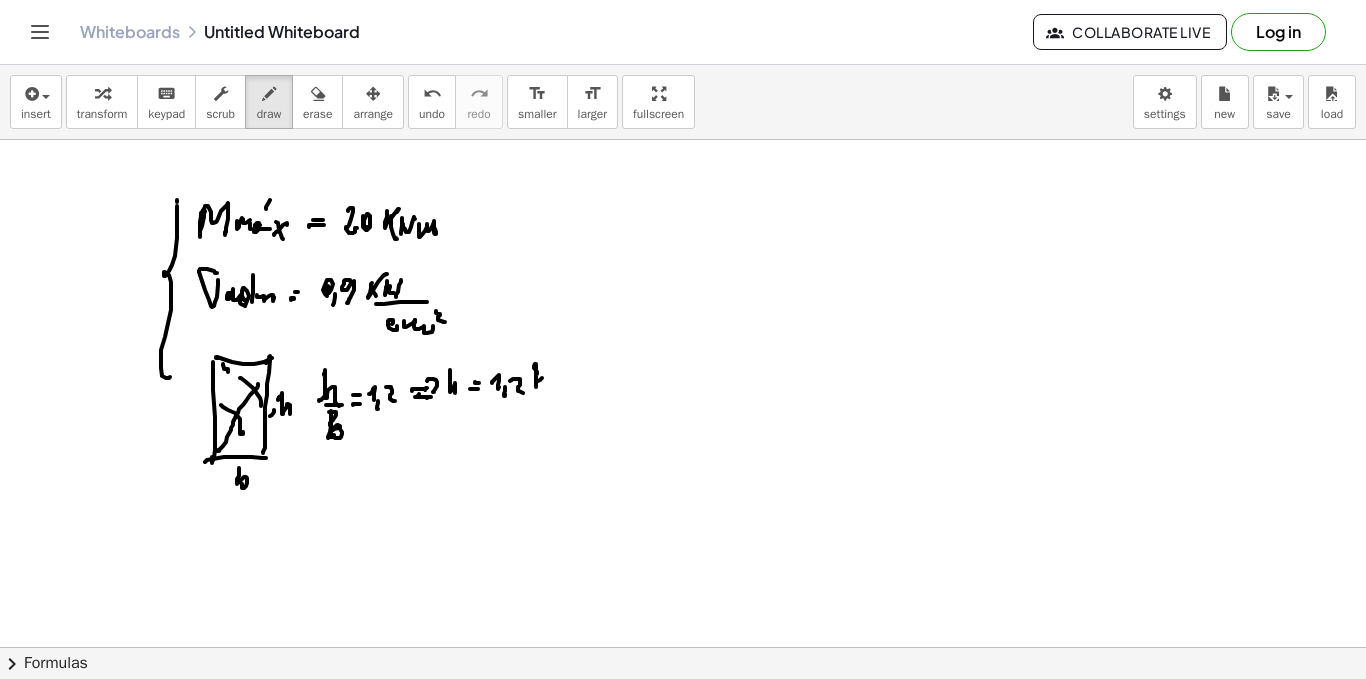 click at bounding box center [683, -2136] 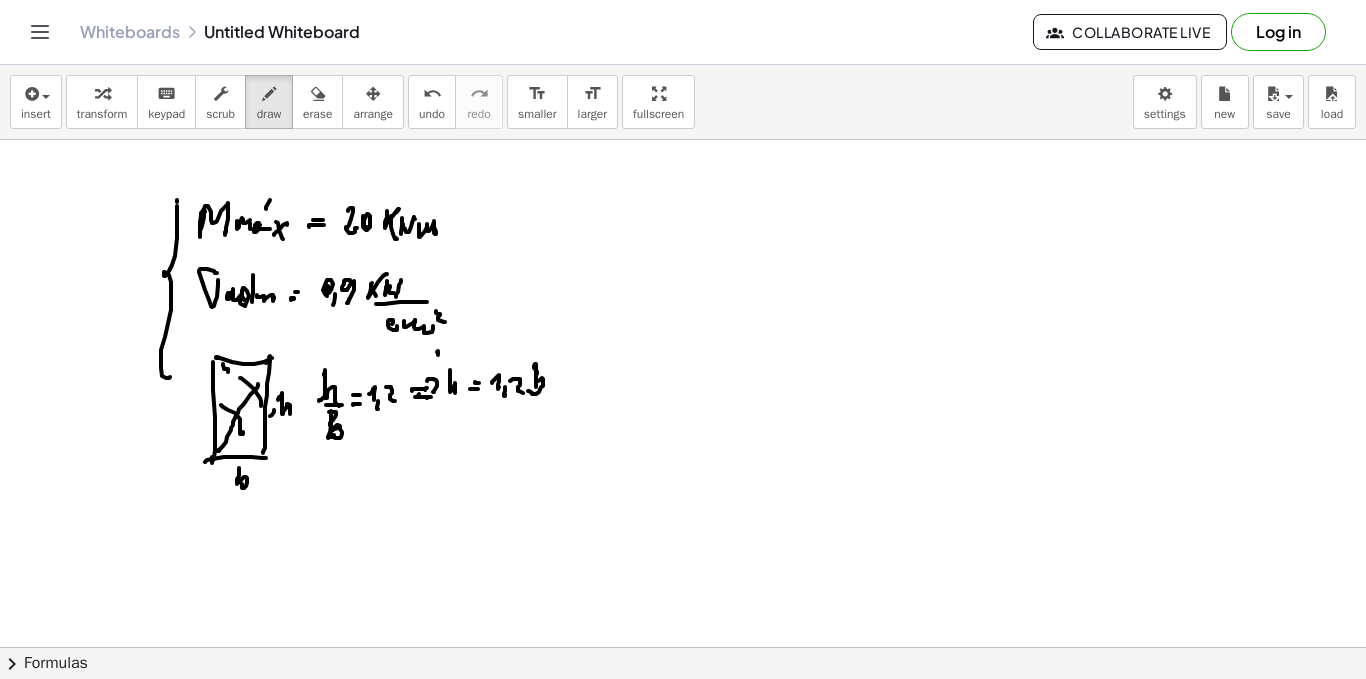 click at bounding box center [683, -2136] 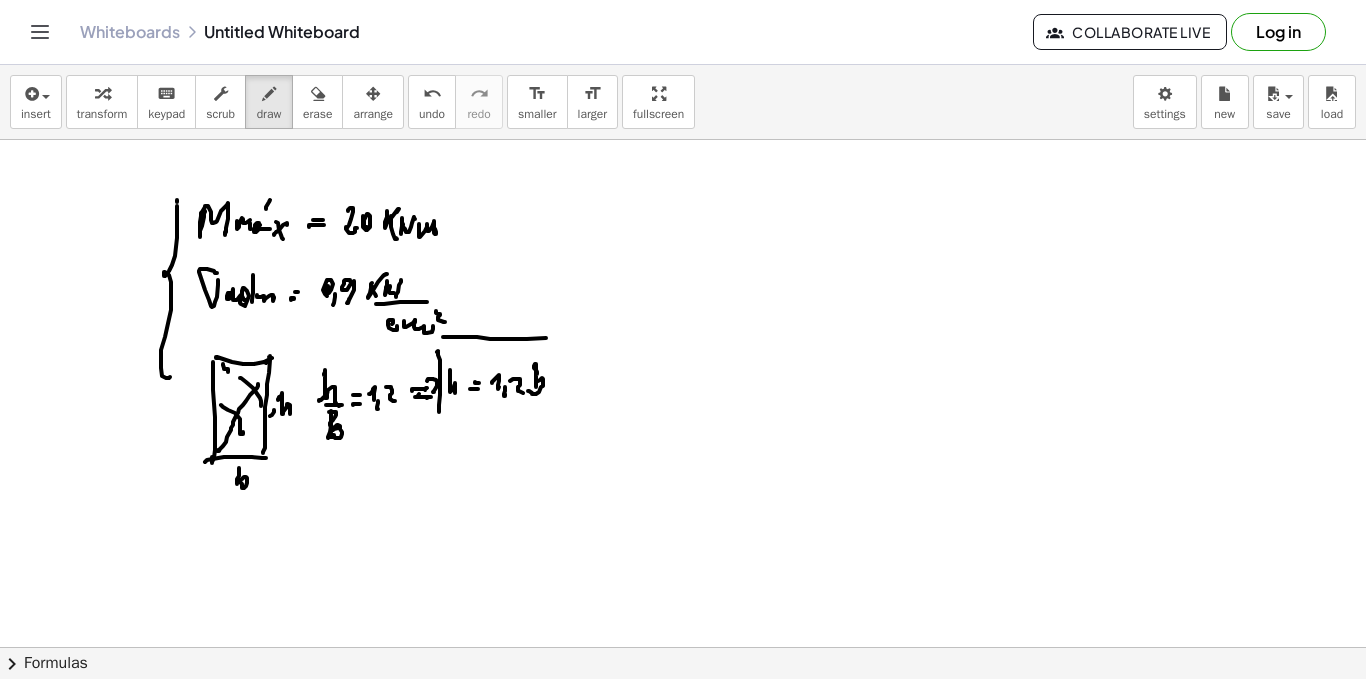 click at bounding box center [683, -2136] 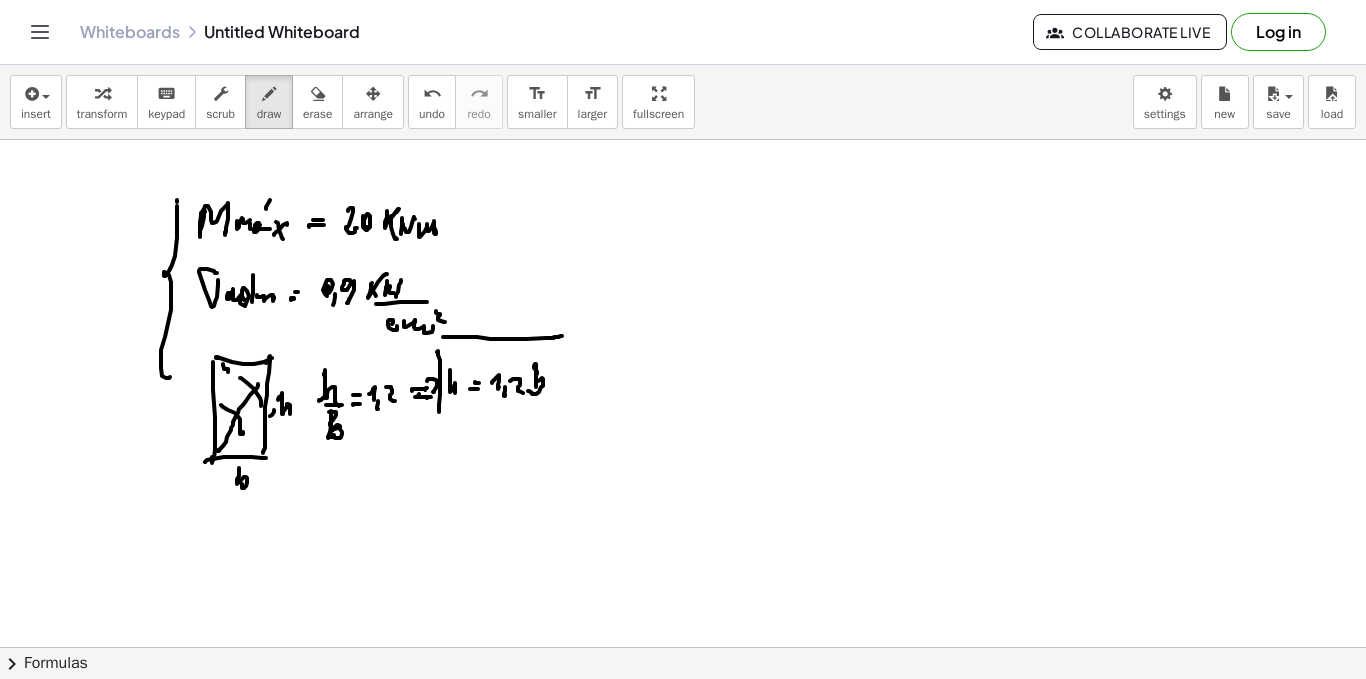 click at bounding box center (683, -2136) 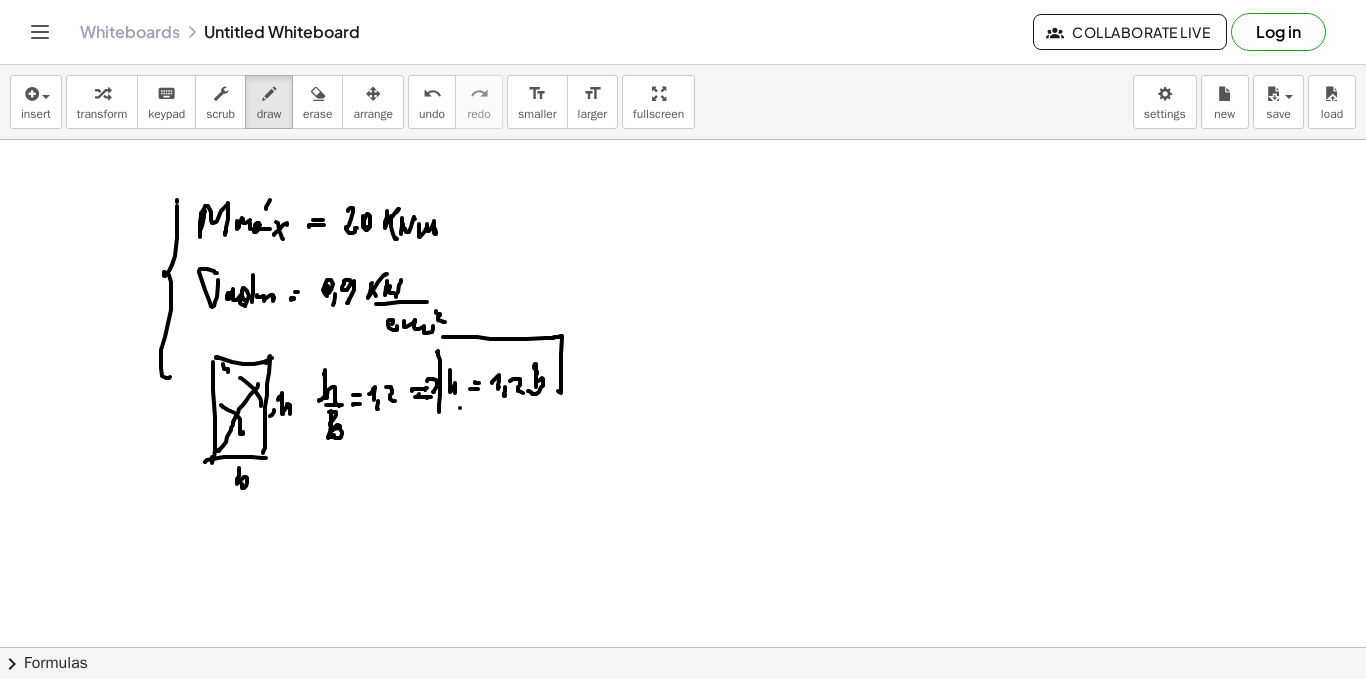 click at bounding box center [683, -2136] 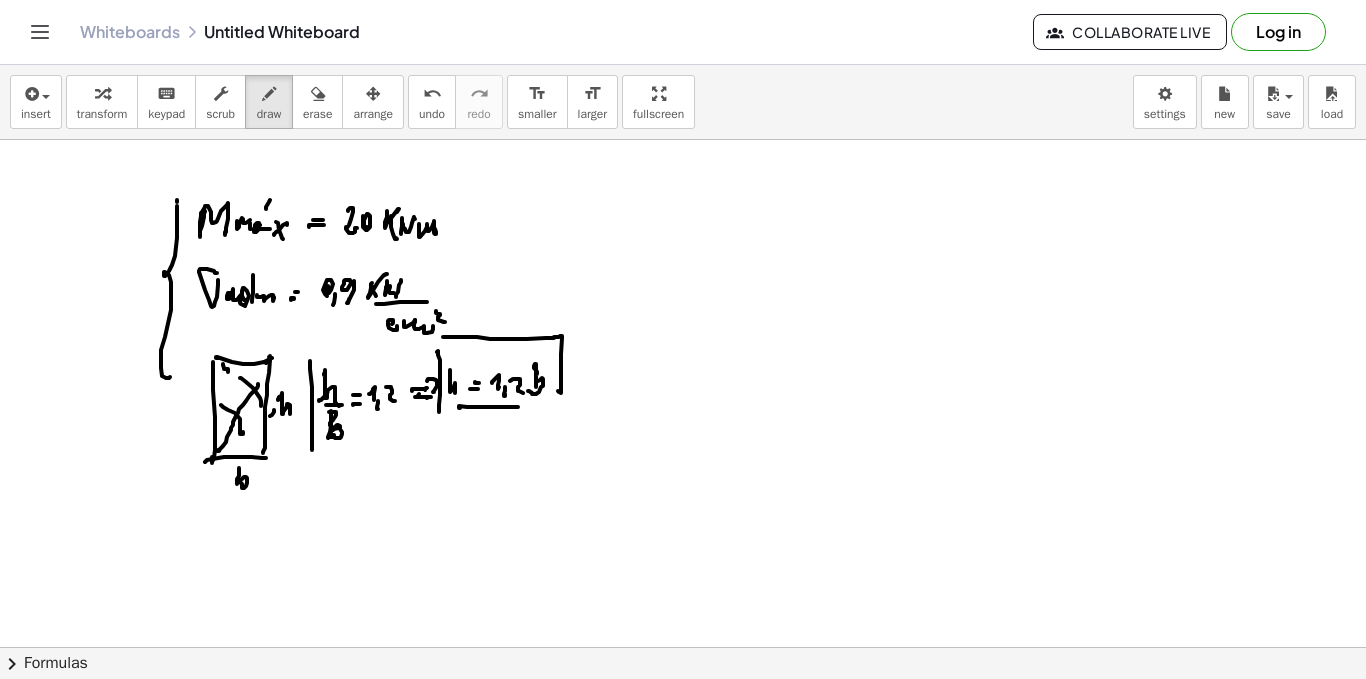 click at bounding box center [683, -2136] 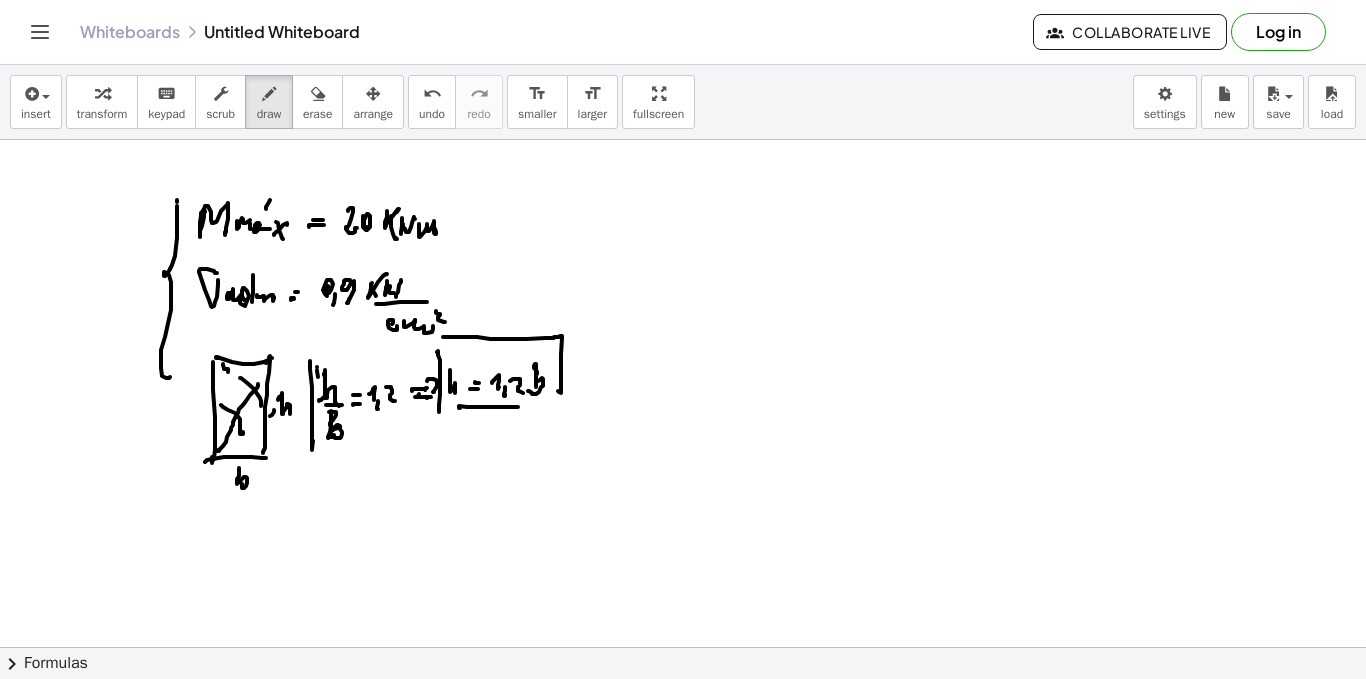 click at bounding box center [683, -2136] 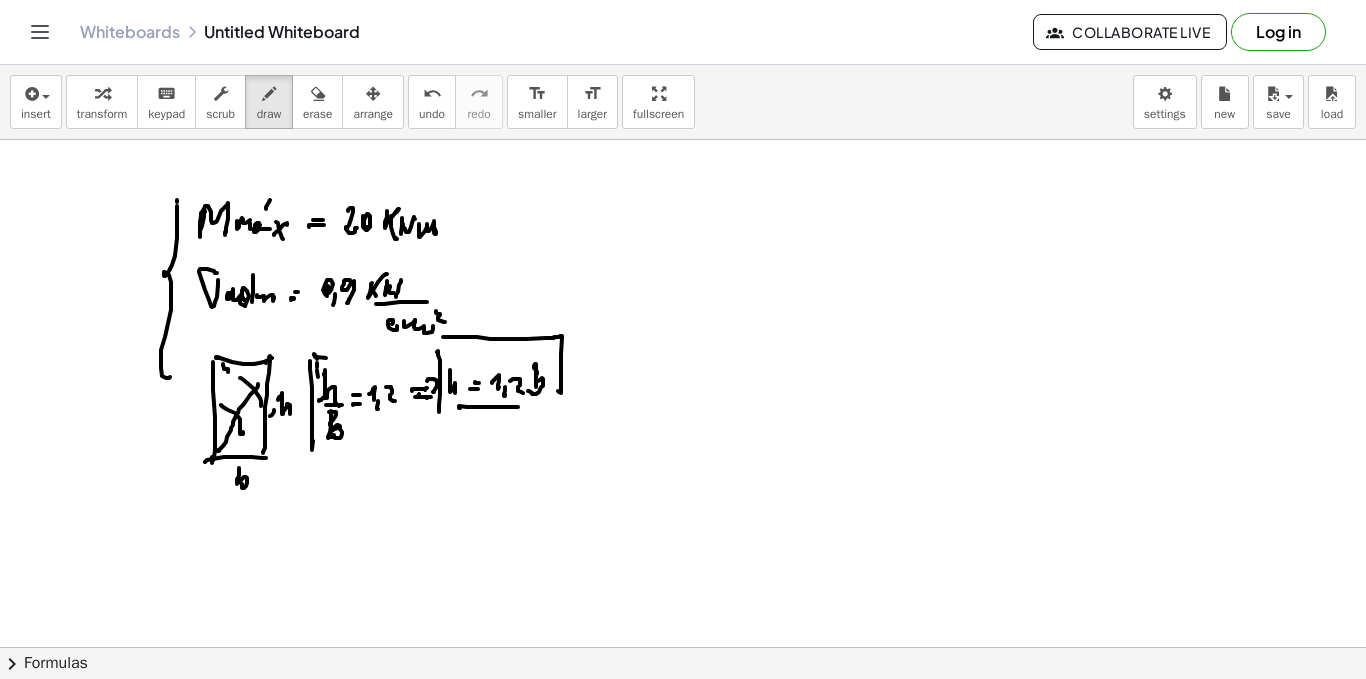 click at bounding box center (683, -2136) 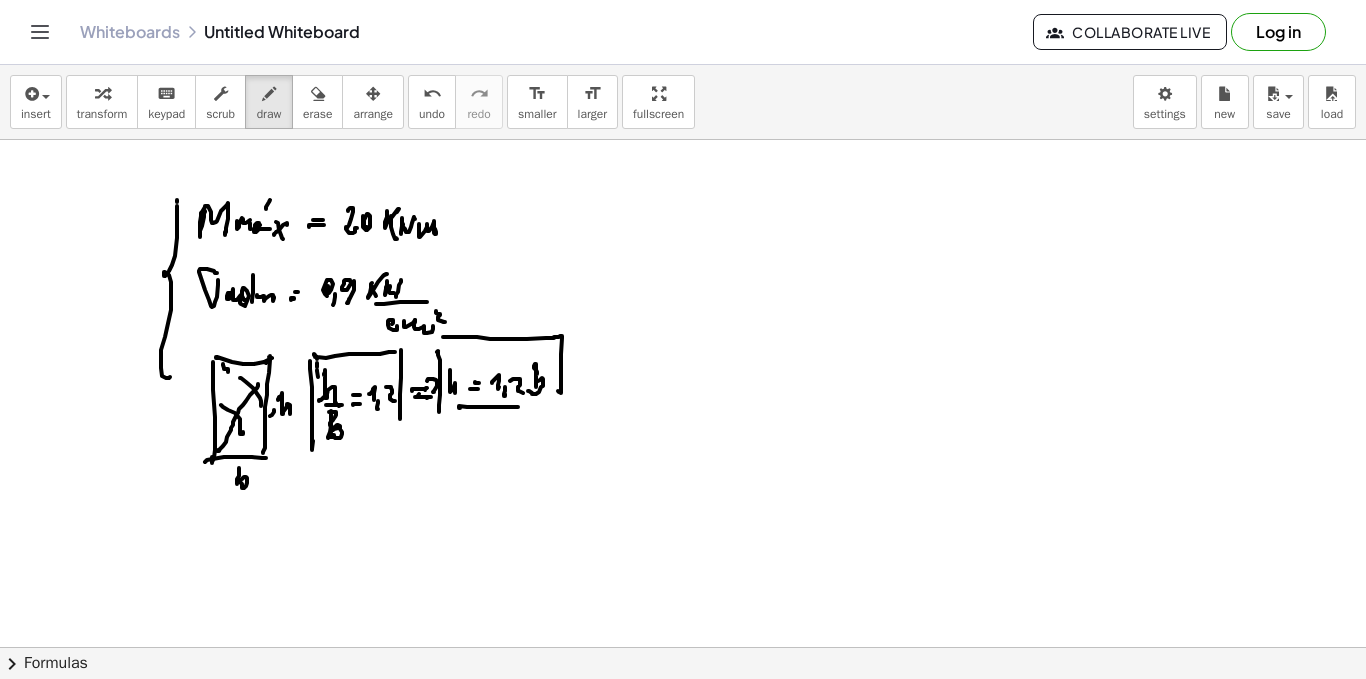 click at bounding box center (683, -2136) 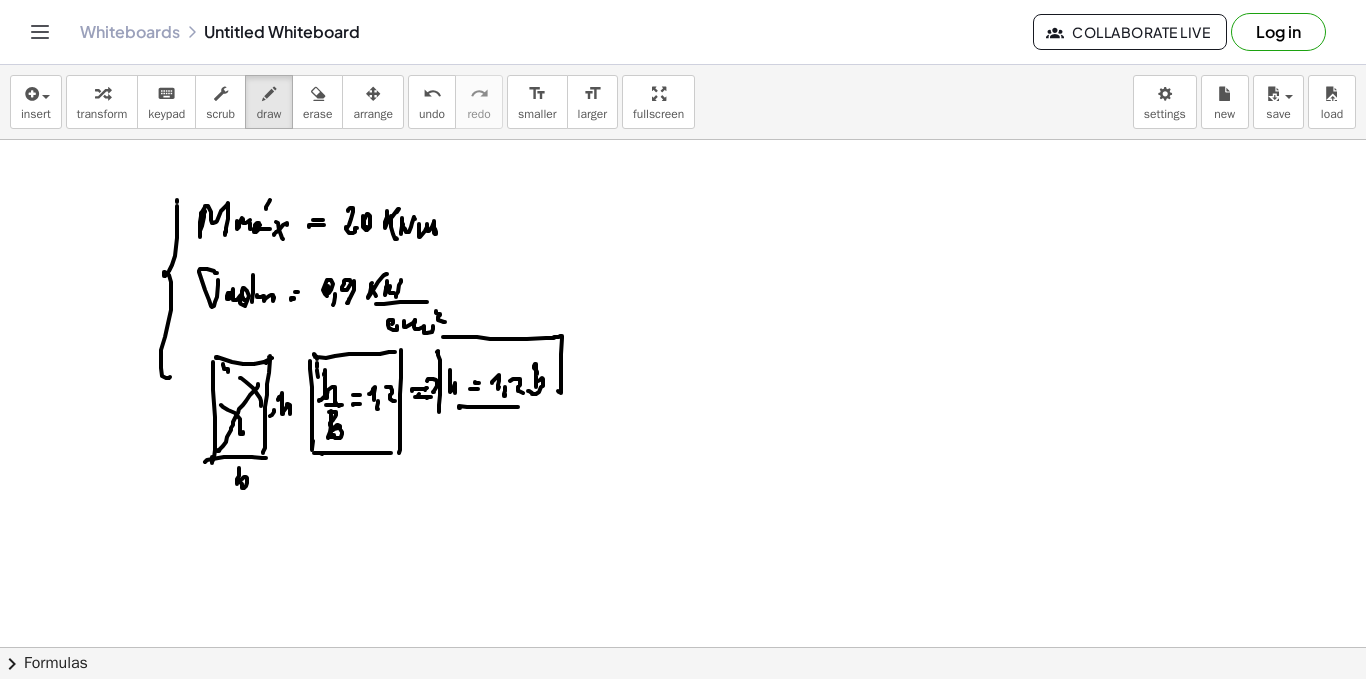 click at bounding box center (683, -2136) 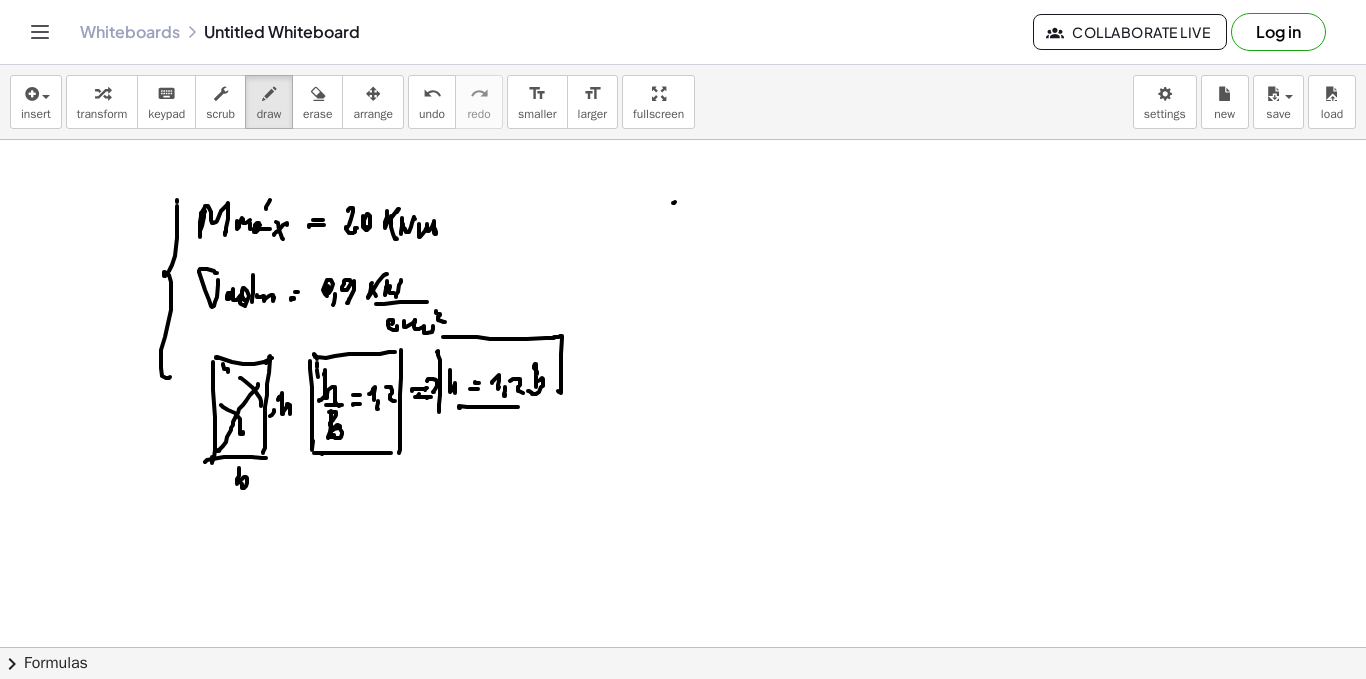 click at bounding box center (683, -2136) 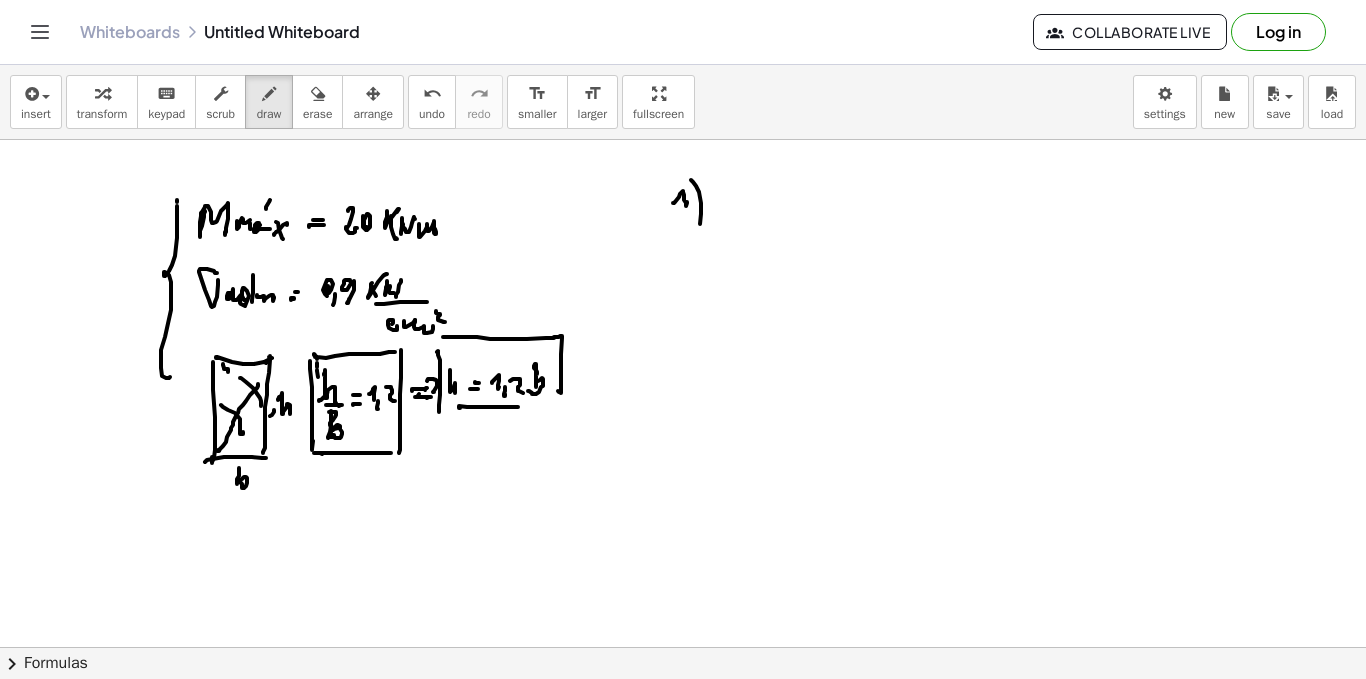 click at bounding box center [683, -2136] 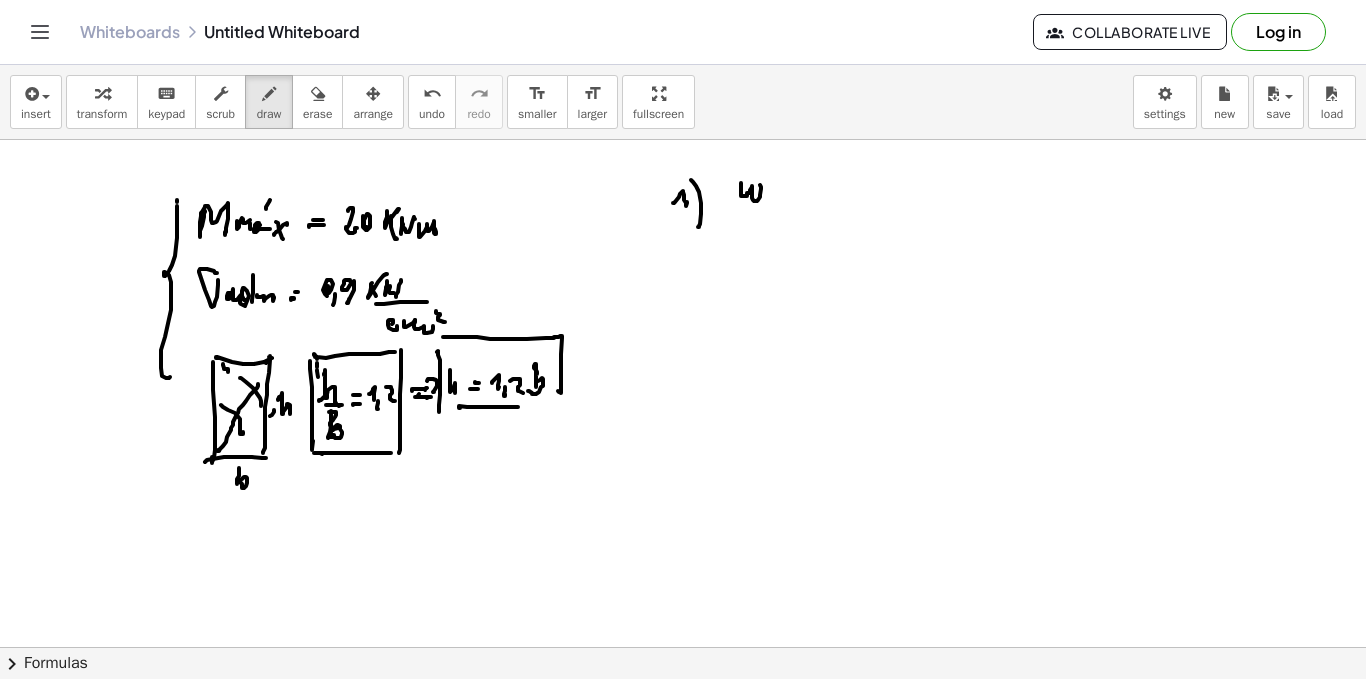 click at bounding box center (683, -2136) 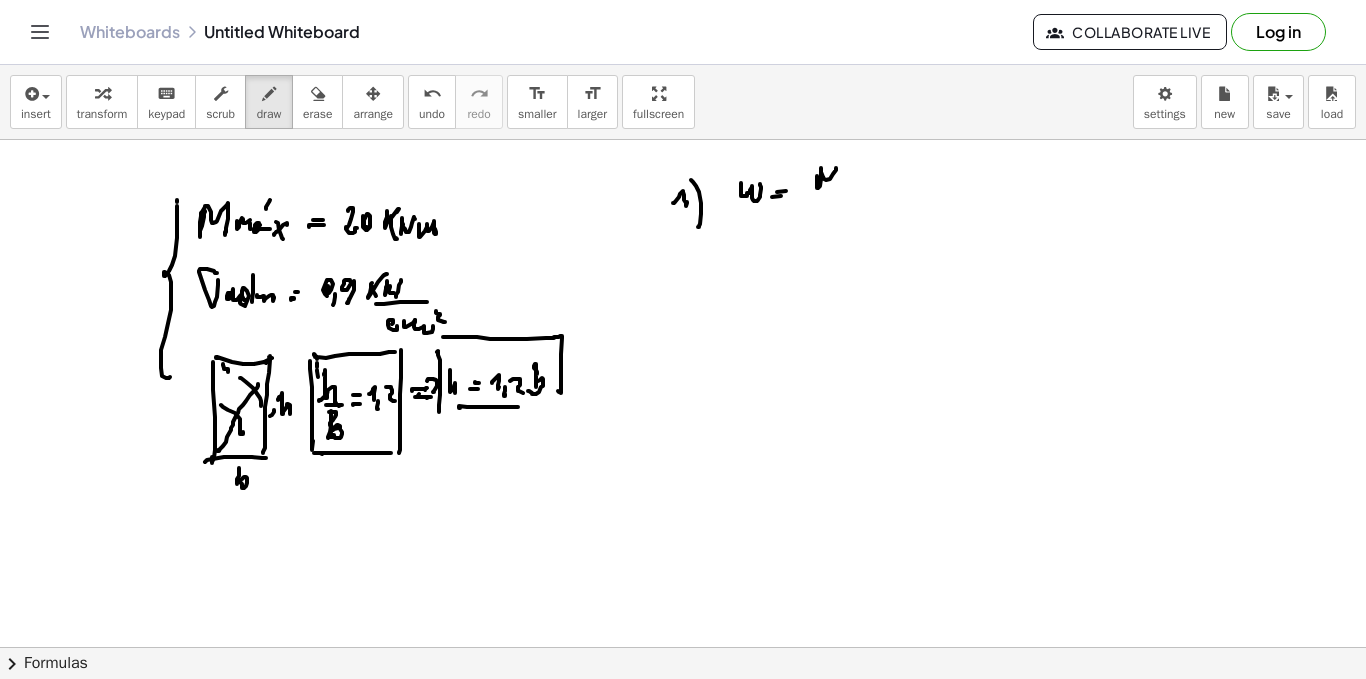 click at bounding box center [683, -2136] 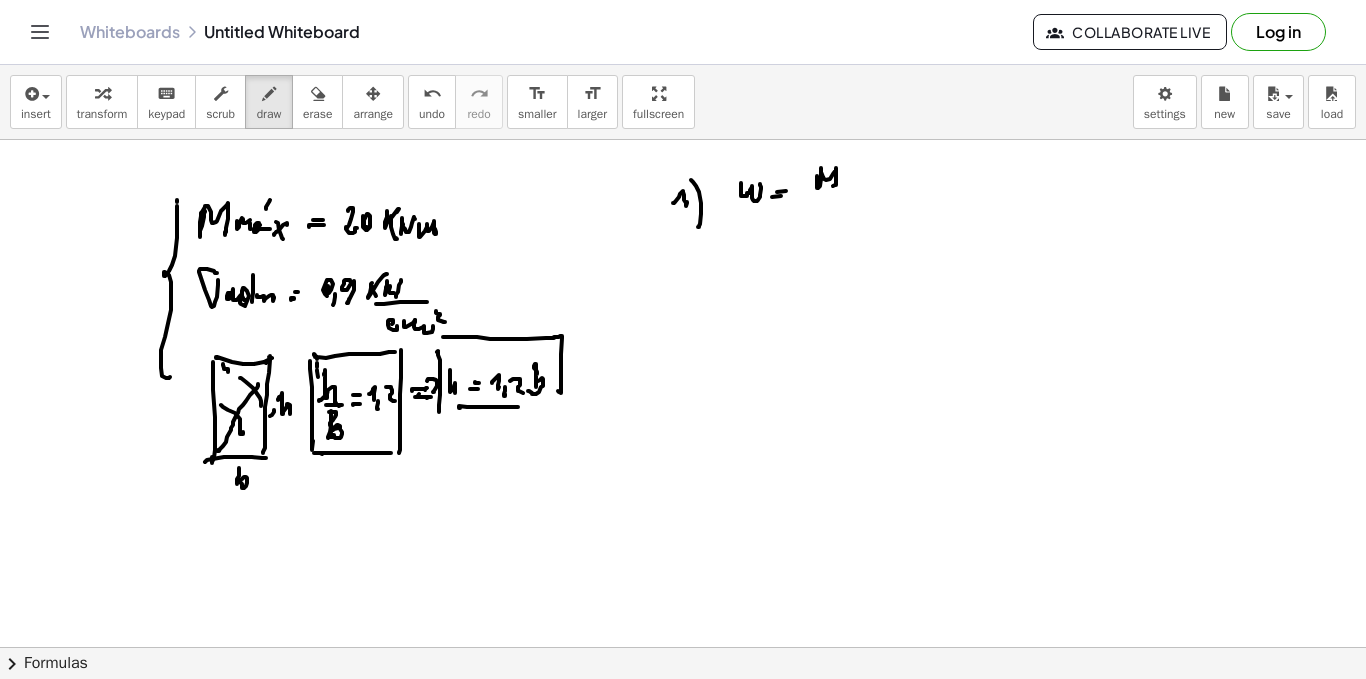 click at bounding box center [683, -2136] 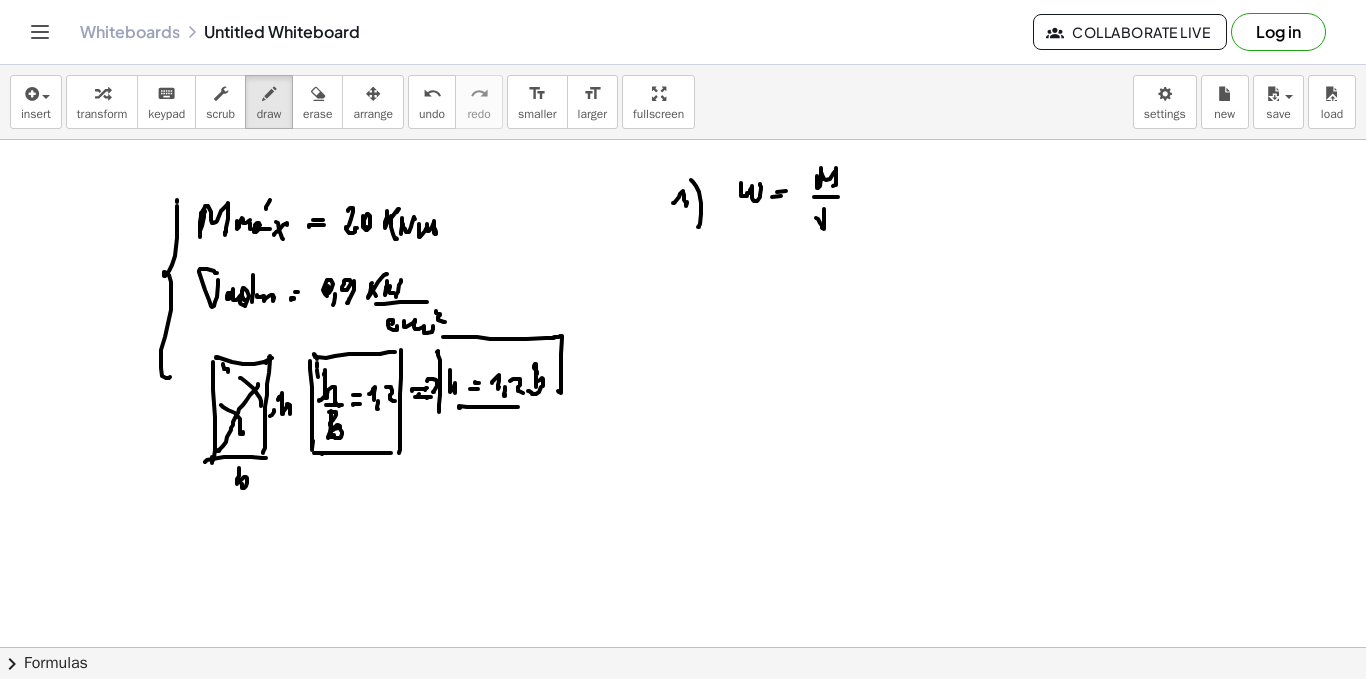 click at bounding box center (683, -2136) 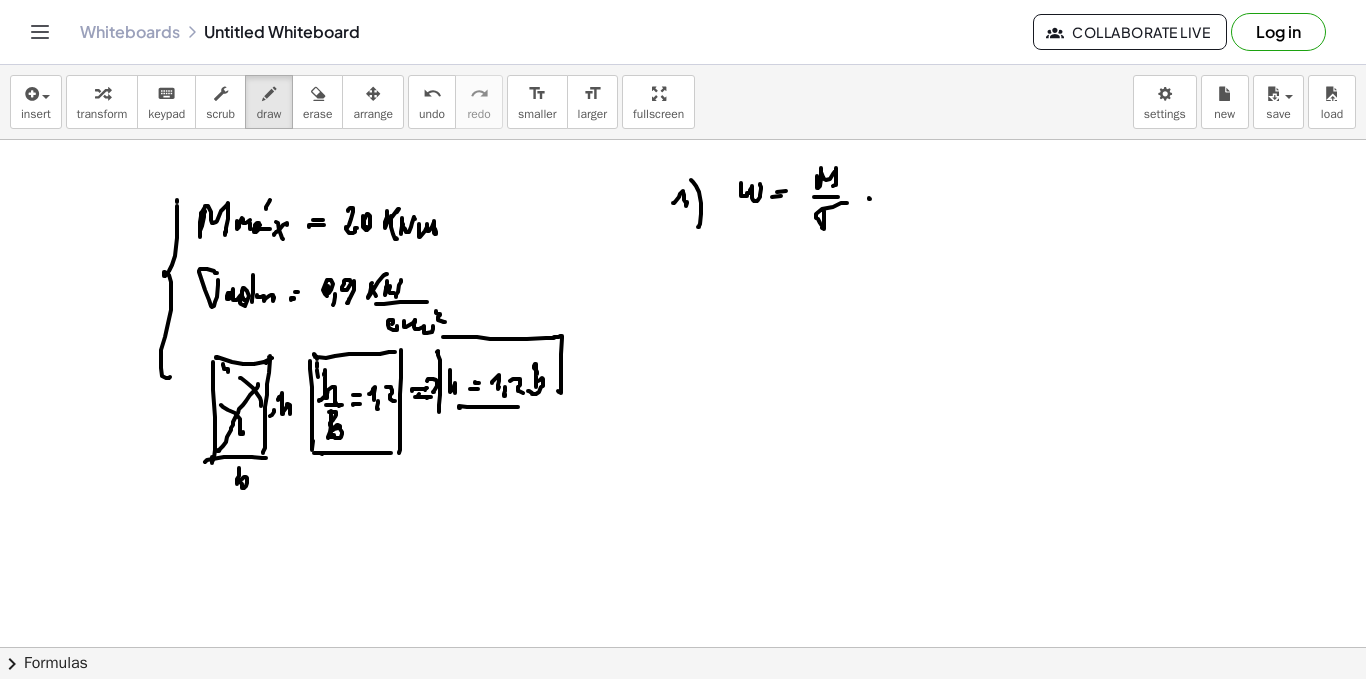 click at bounding box center (683, -2136) 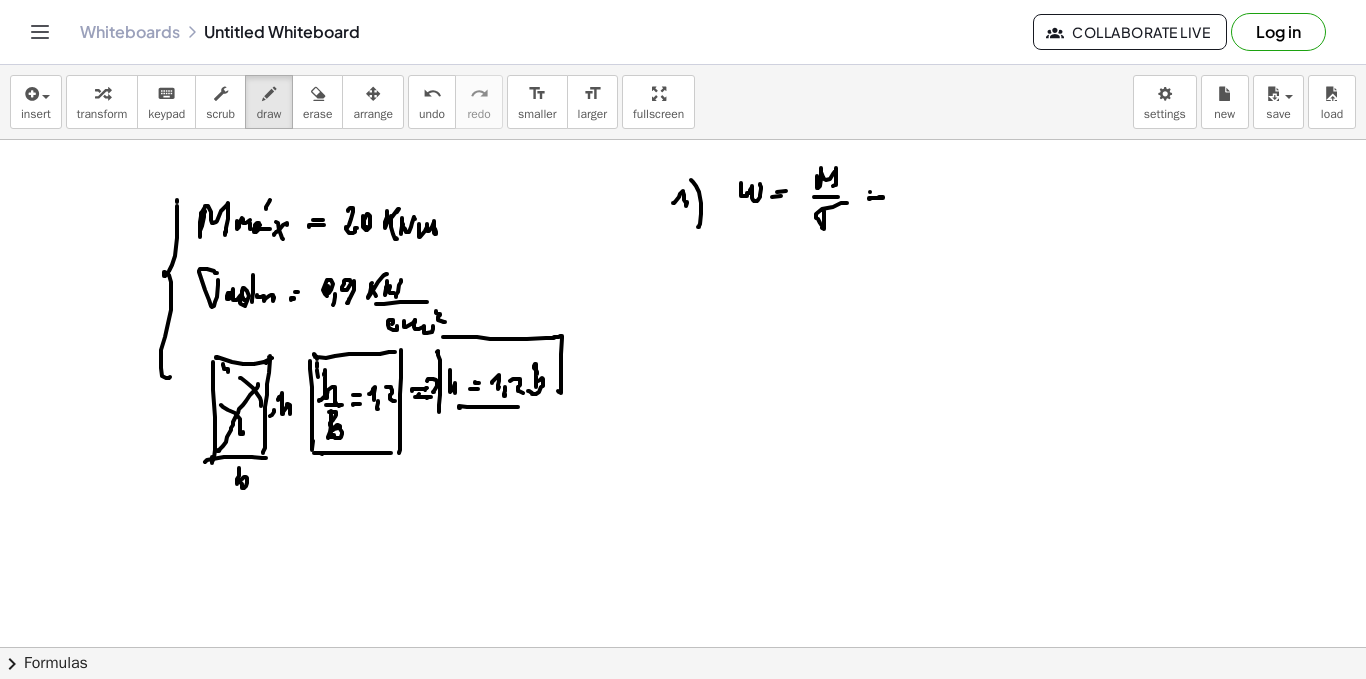 click at bounding box center [683, -2136] 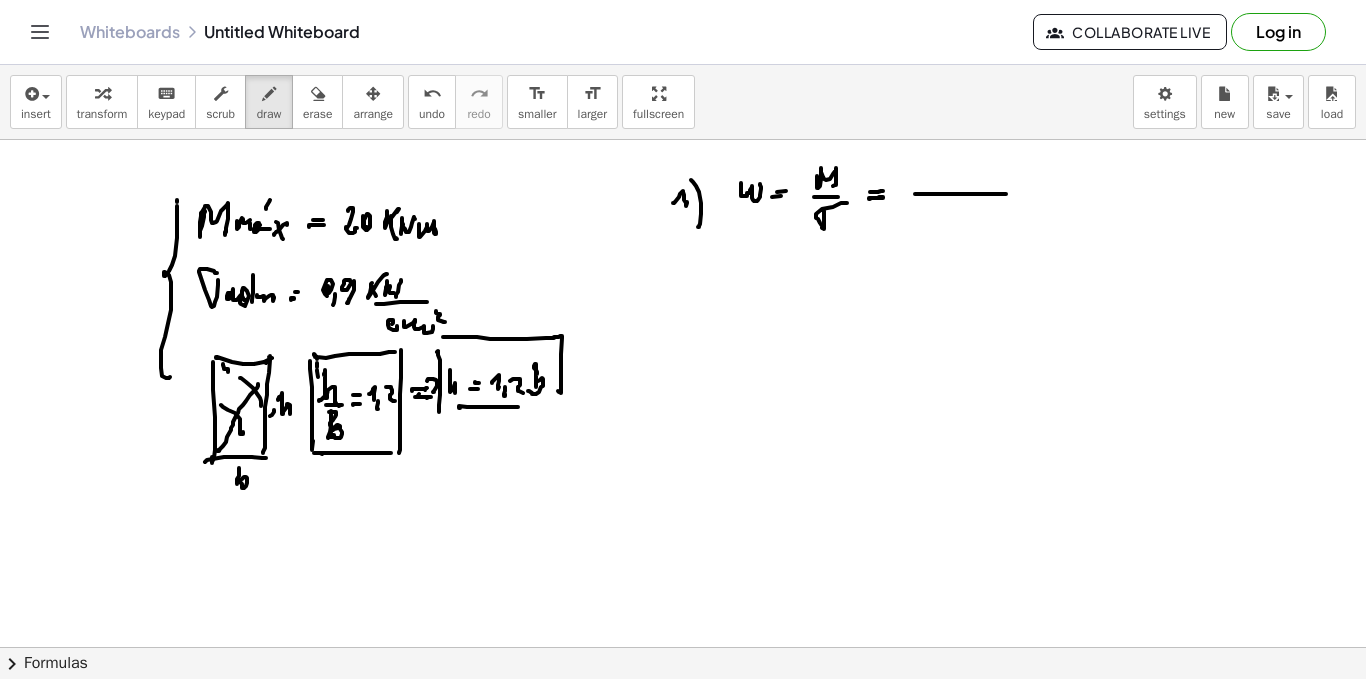 click at bounding box center (683, -2136) 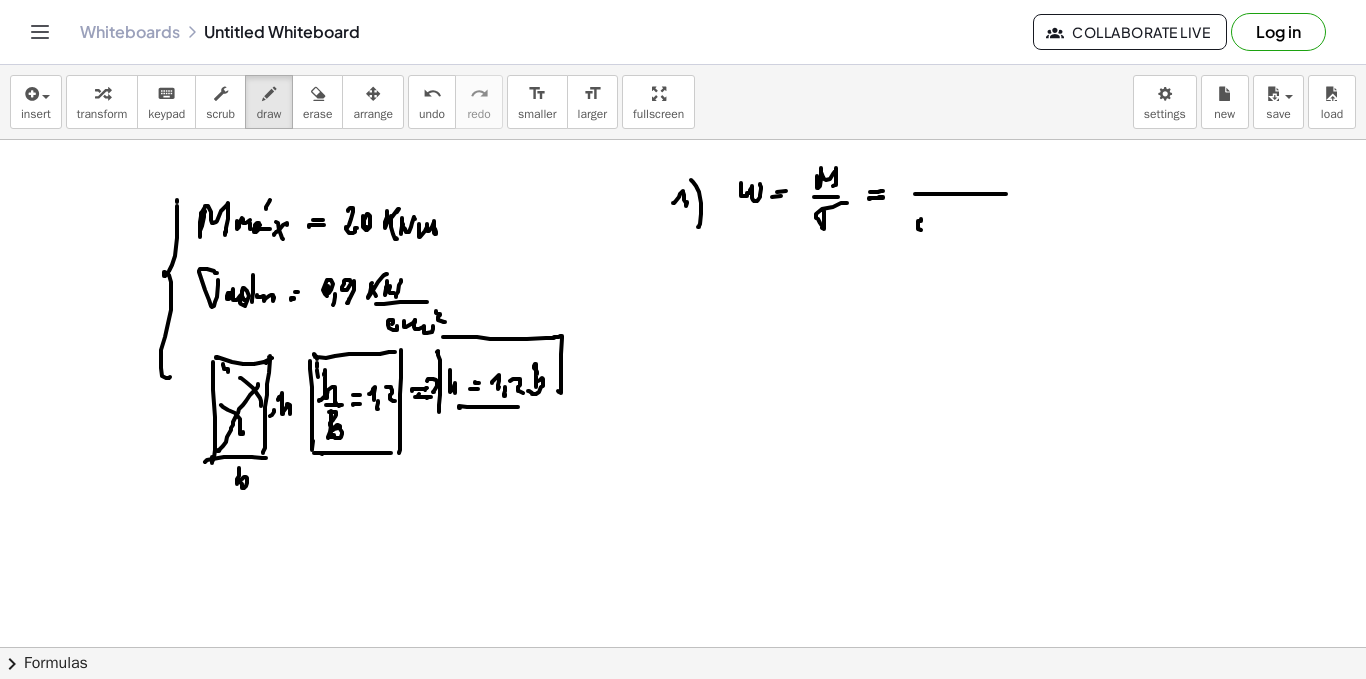 click at bounding box center [683, -2136] 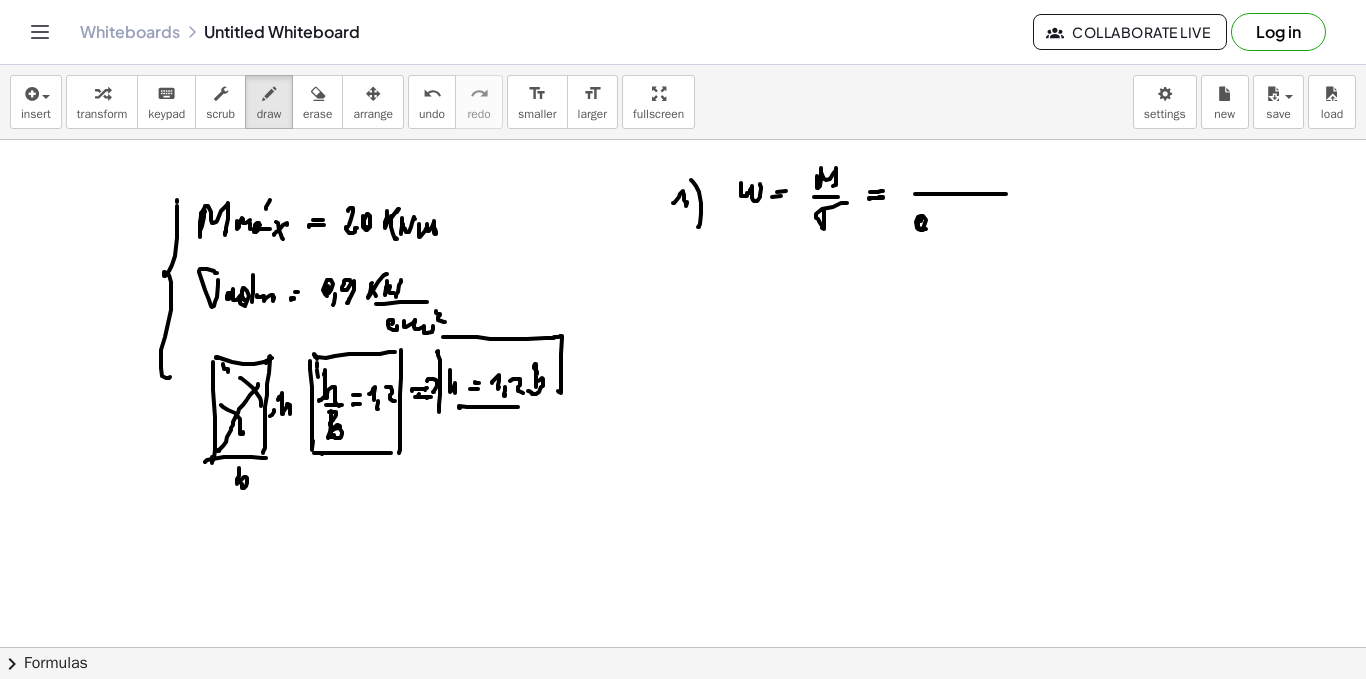 click at bounding box center (683, -2136) 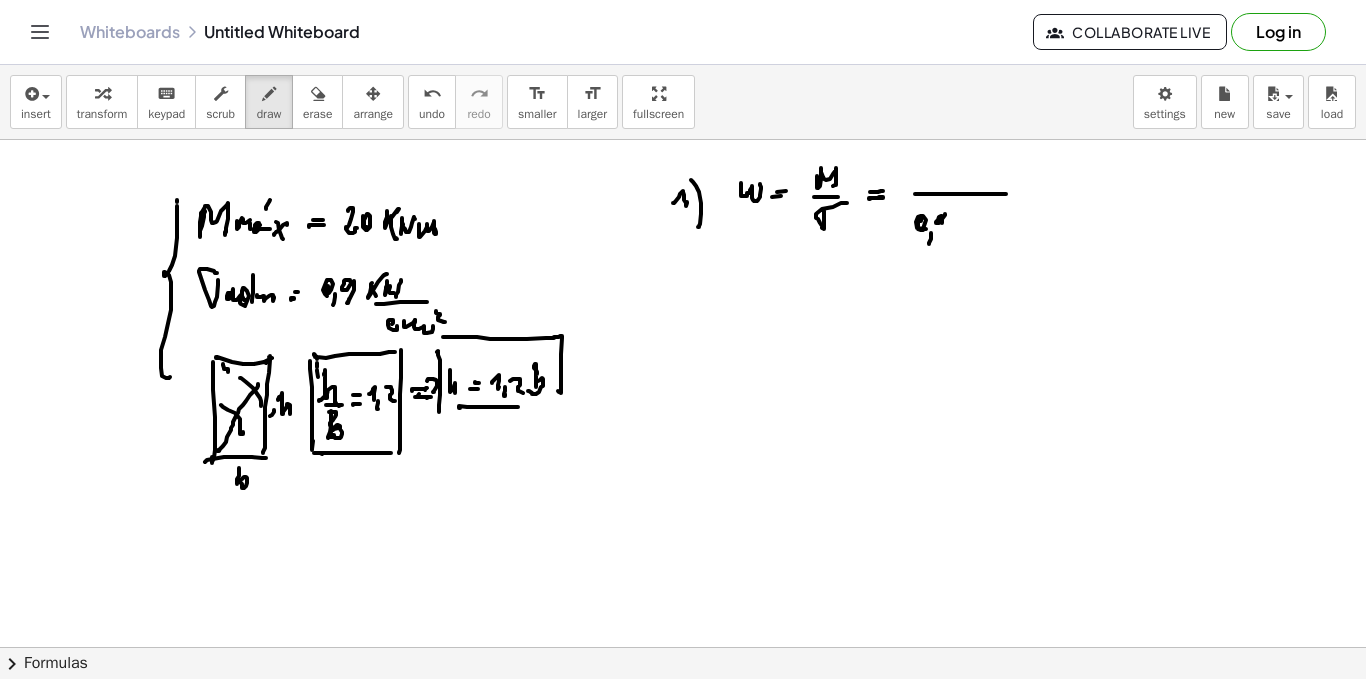 click at bounding box center (683, -2136) 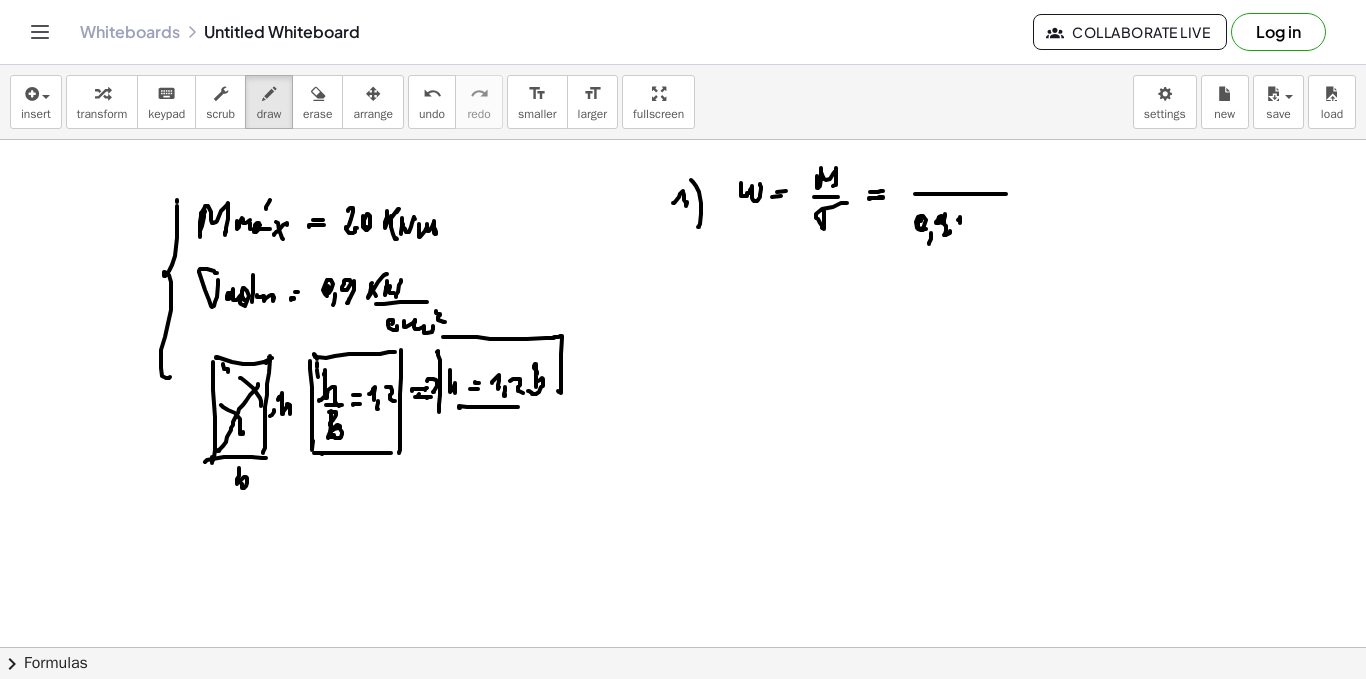 click at bounding box center [683, -2136] 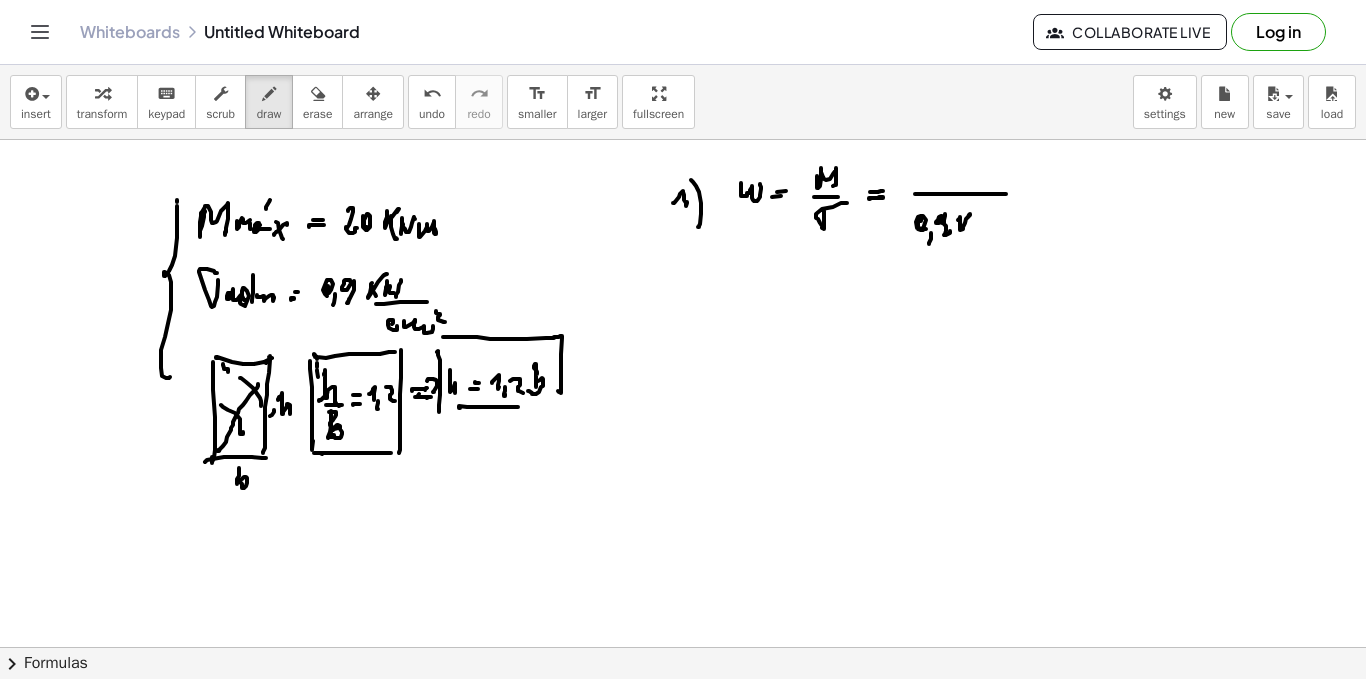 click at bounding box center (683, -2136) 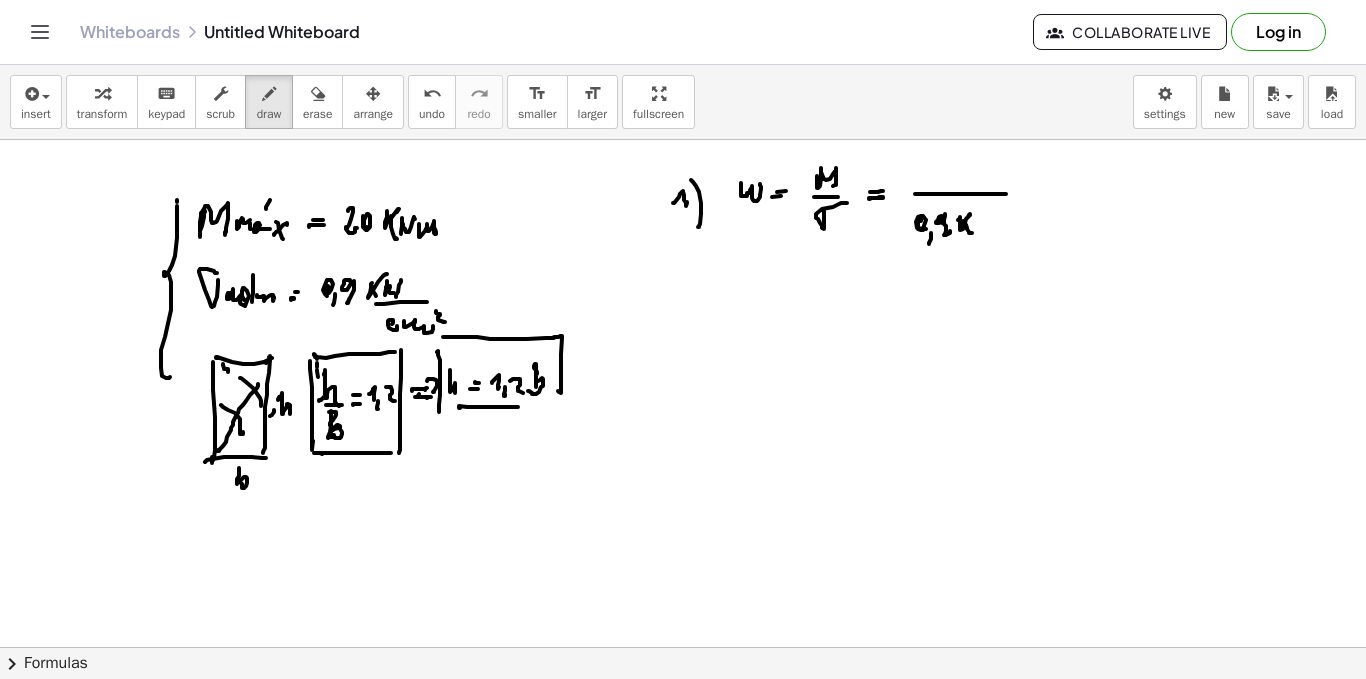 click at bounding box center [683, -2136] 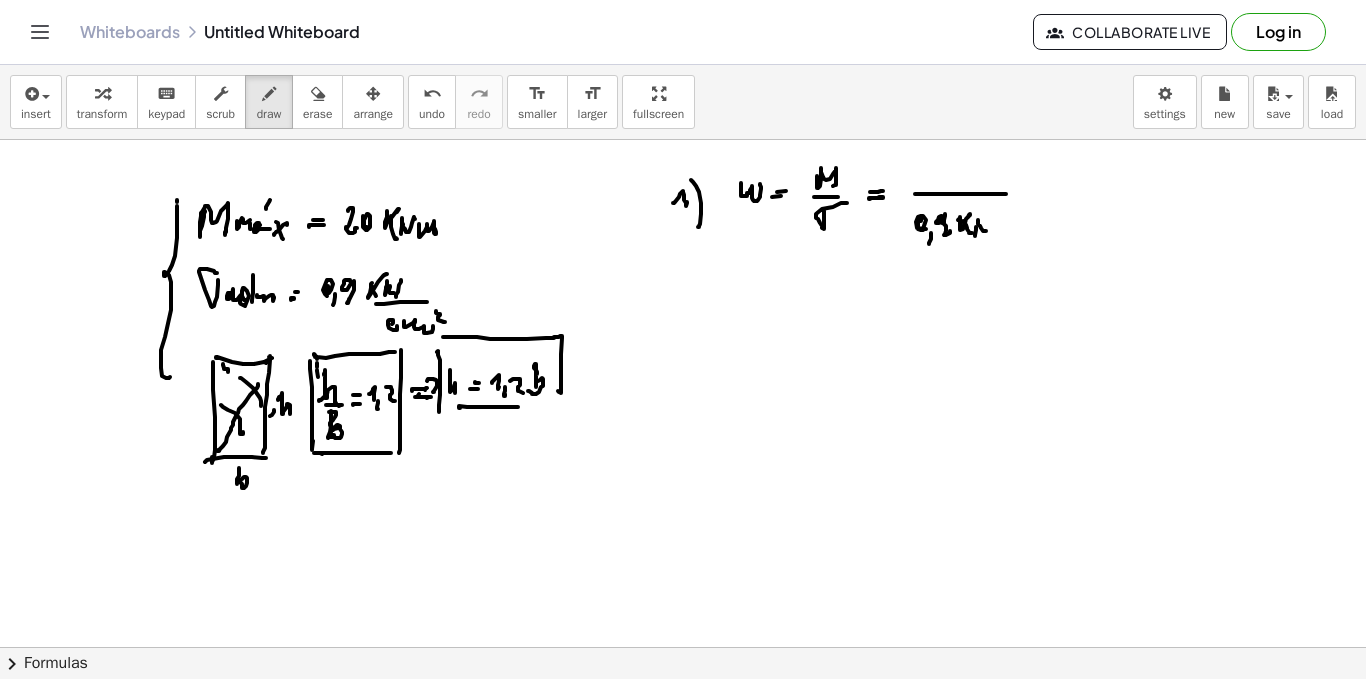 click at bounding box center (683, -2136) 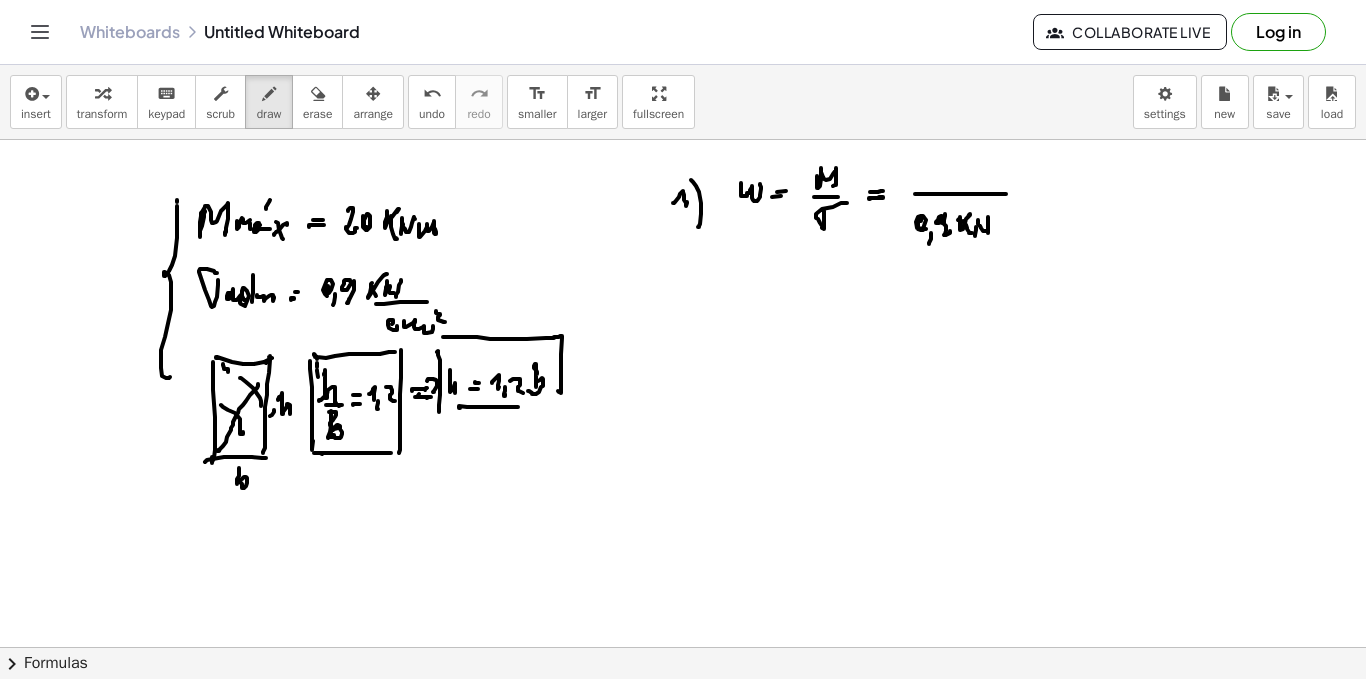 click at bounding box center (683, -2136) 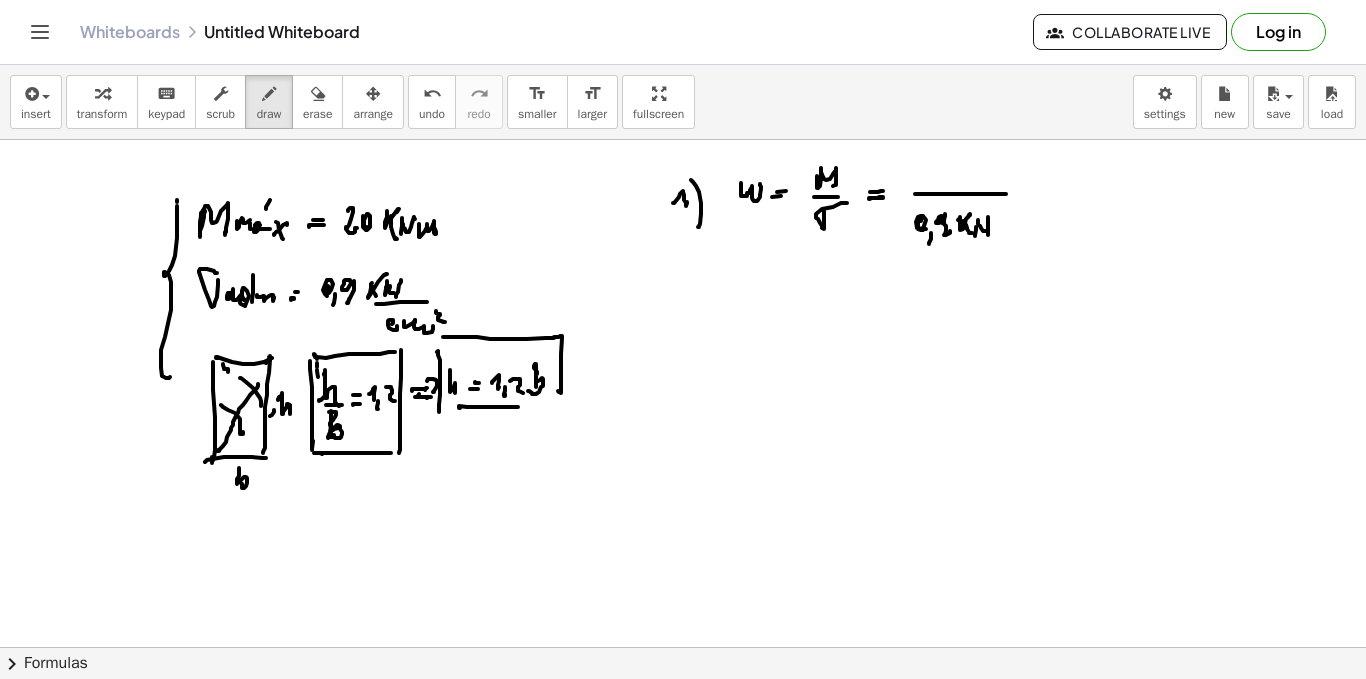 click at bounding box center [683, -2136] 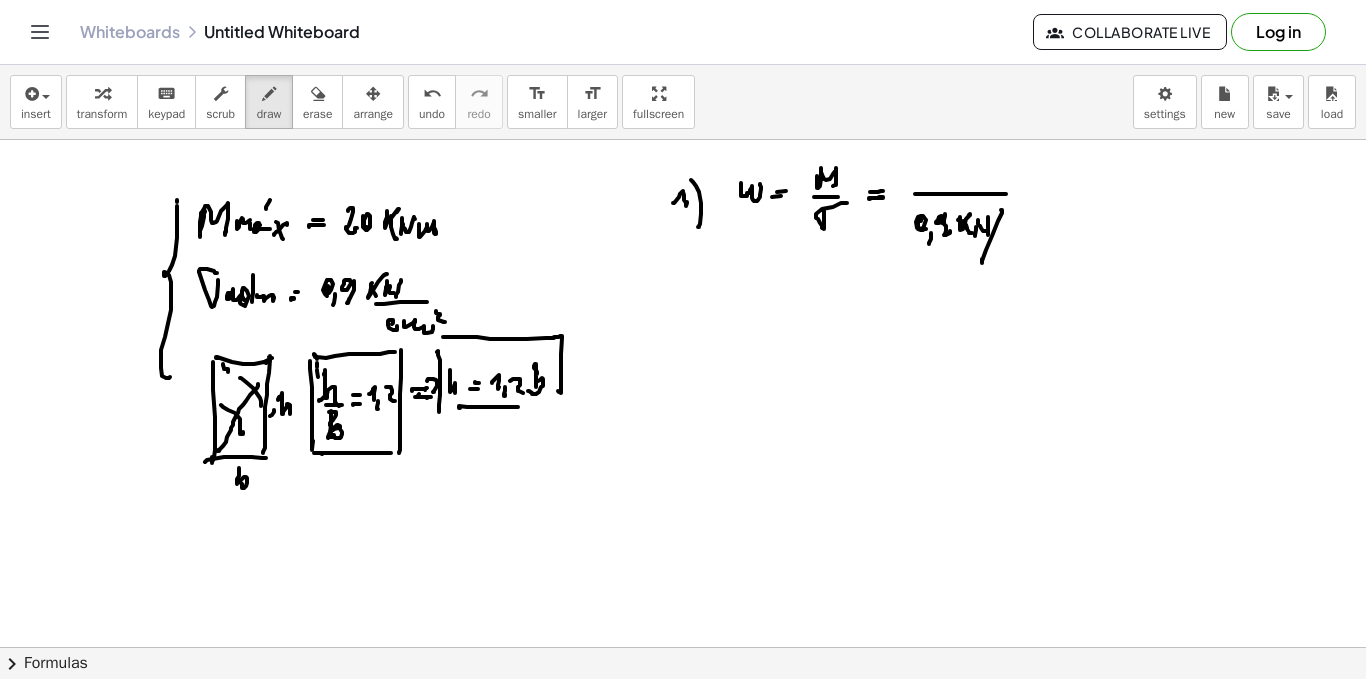 click at bounding box center (683, -2136) 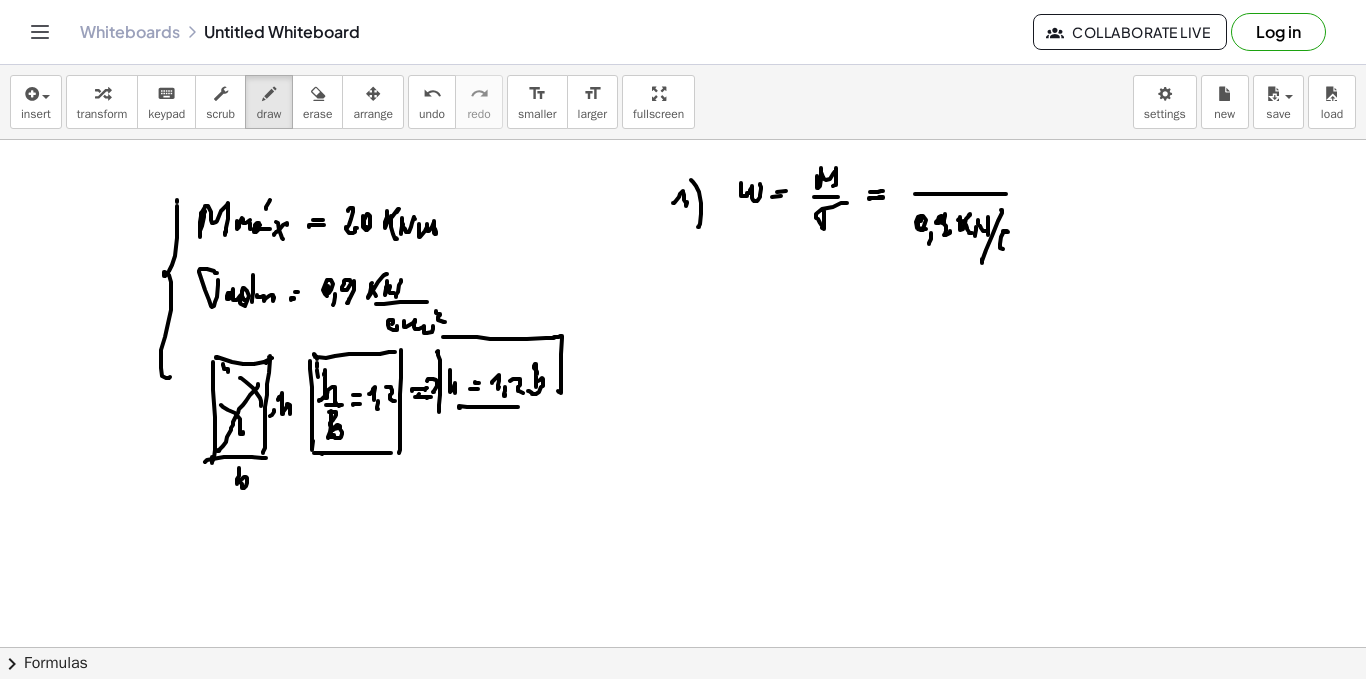 click at bounding box center (683, -2136) 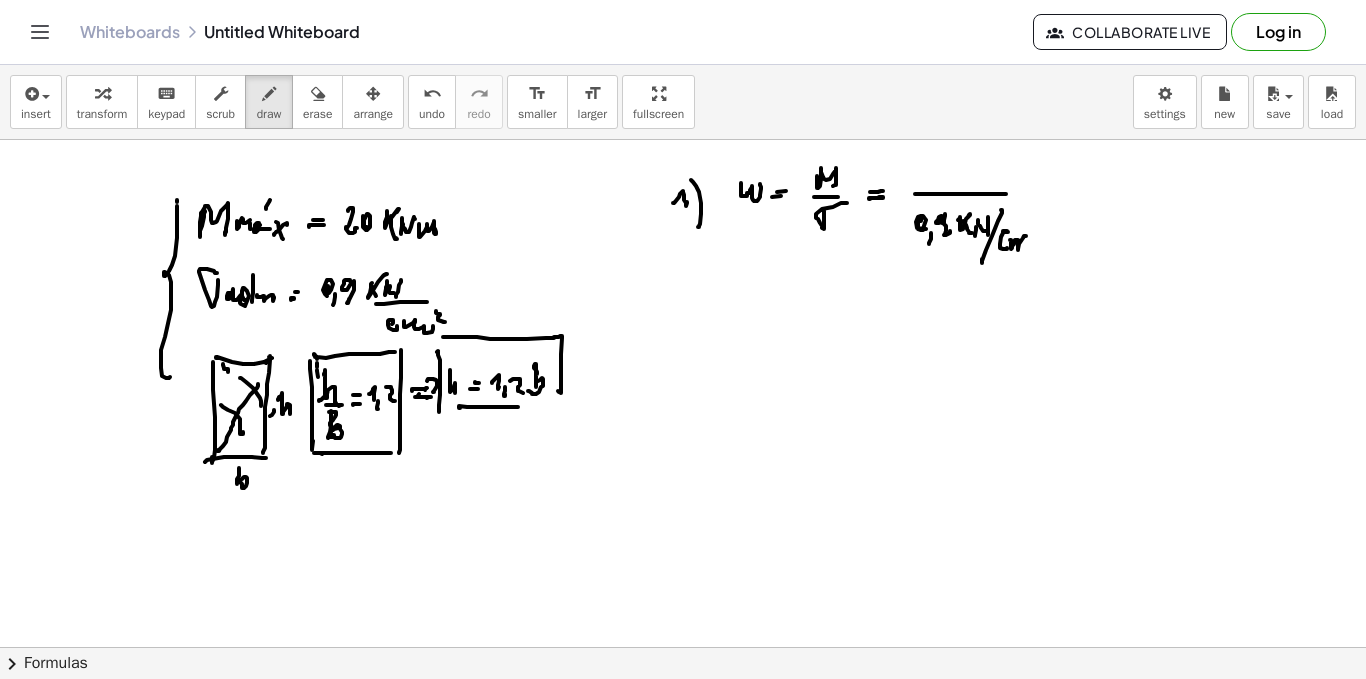 click at bounding box center [683, -2136] 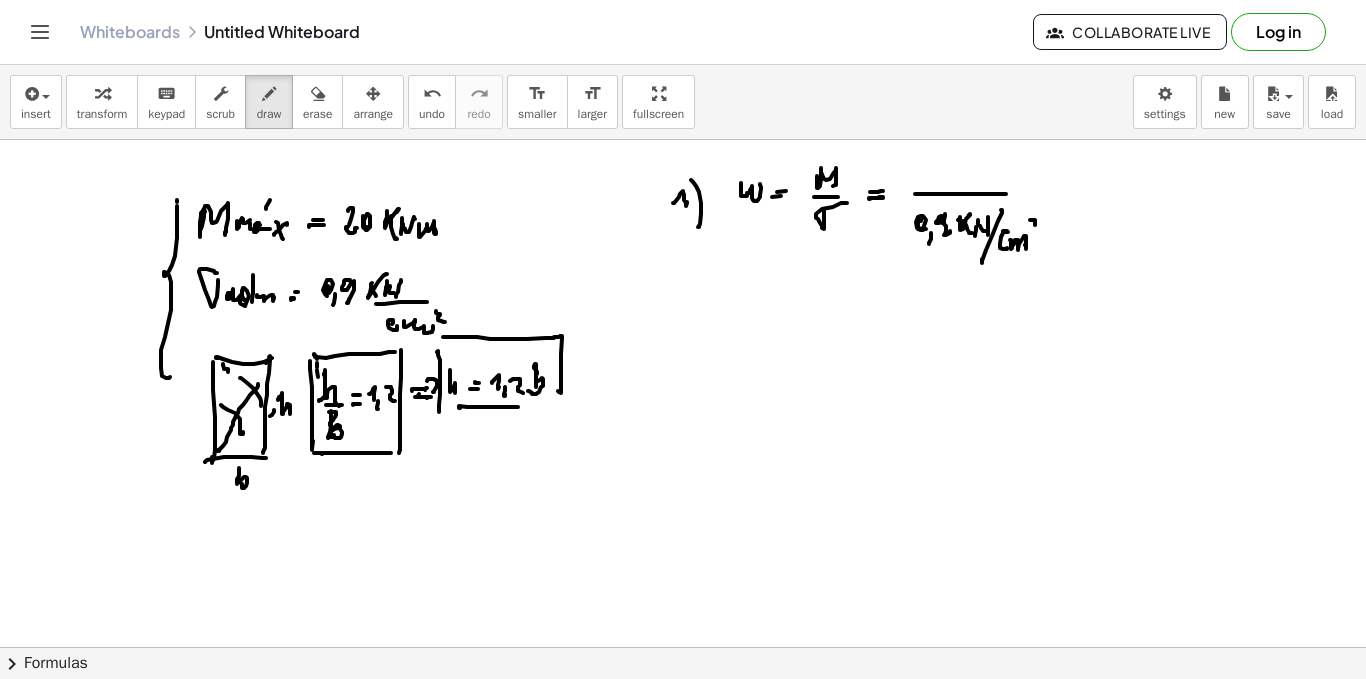 click at bounding box center [683, -2136] 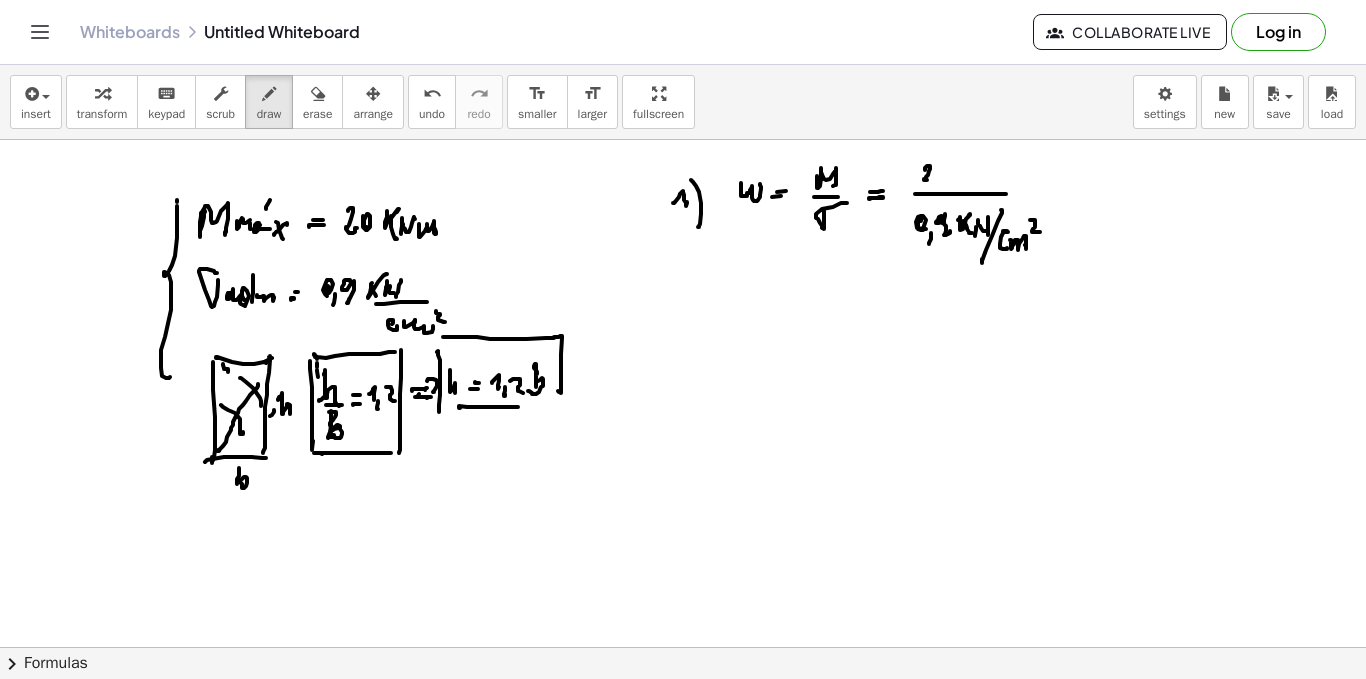click at bounding box center [683, -2136] 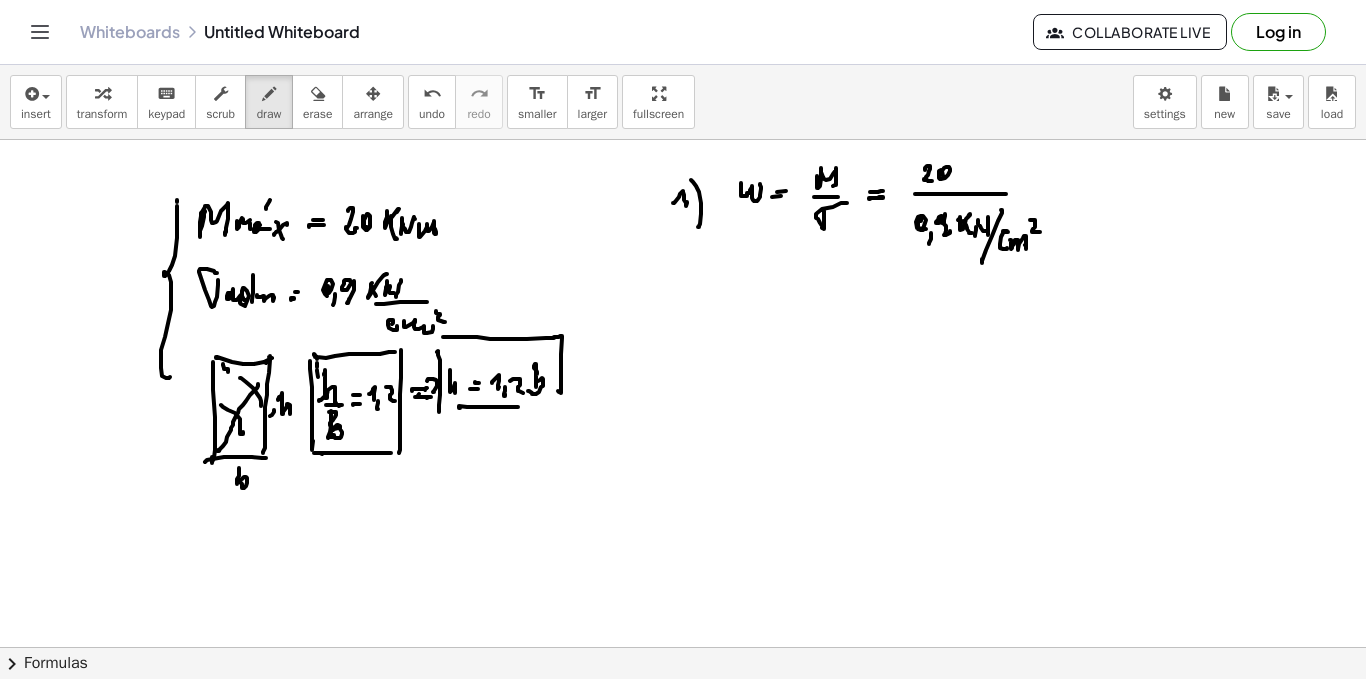 click at bounding box center [683, -2136] 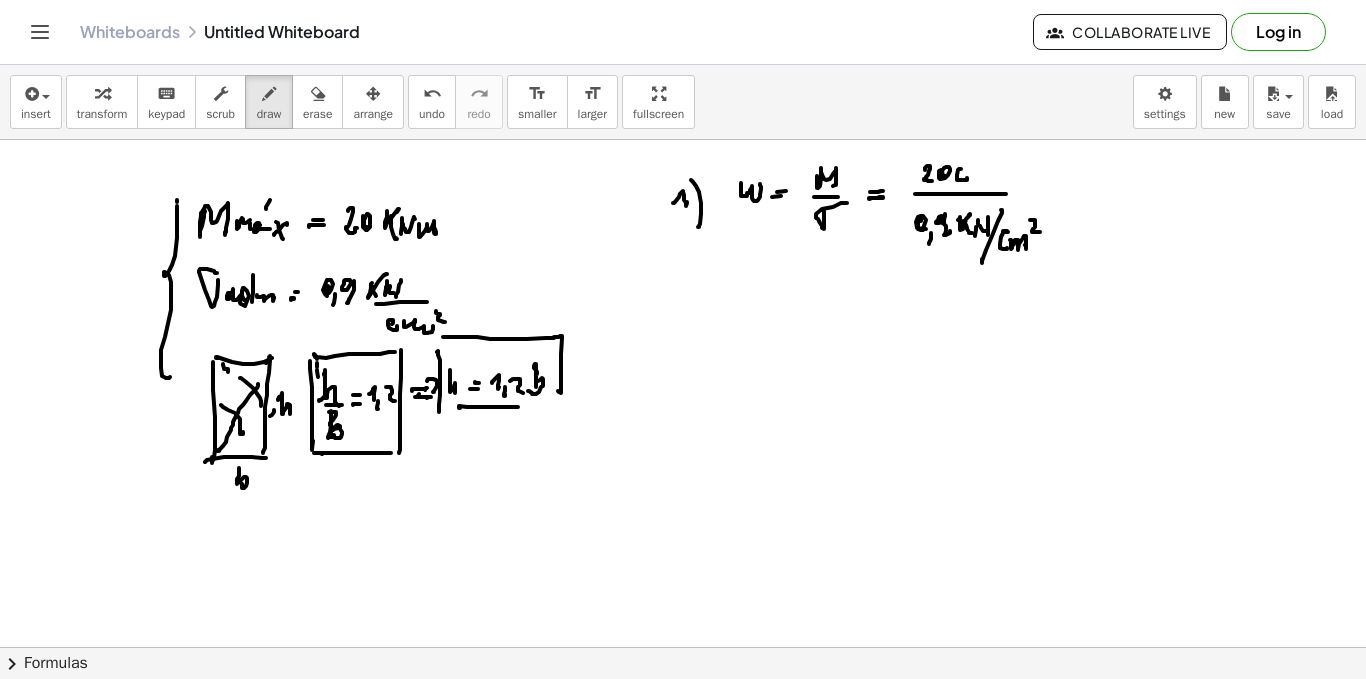 click at bounding box center (683, -2136) 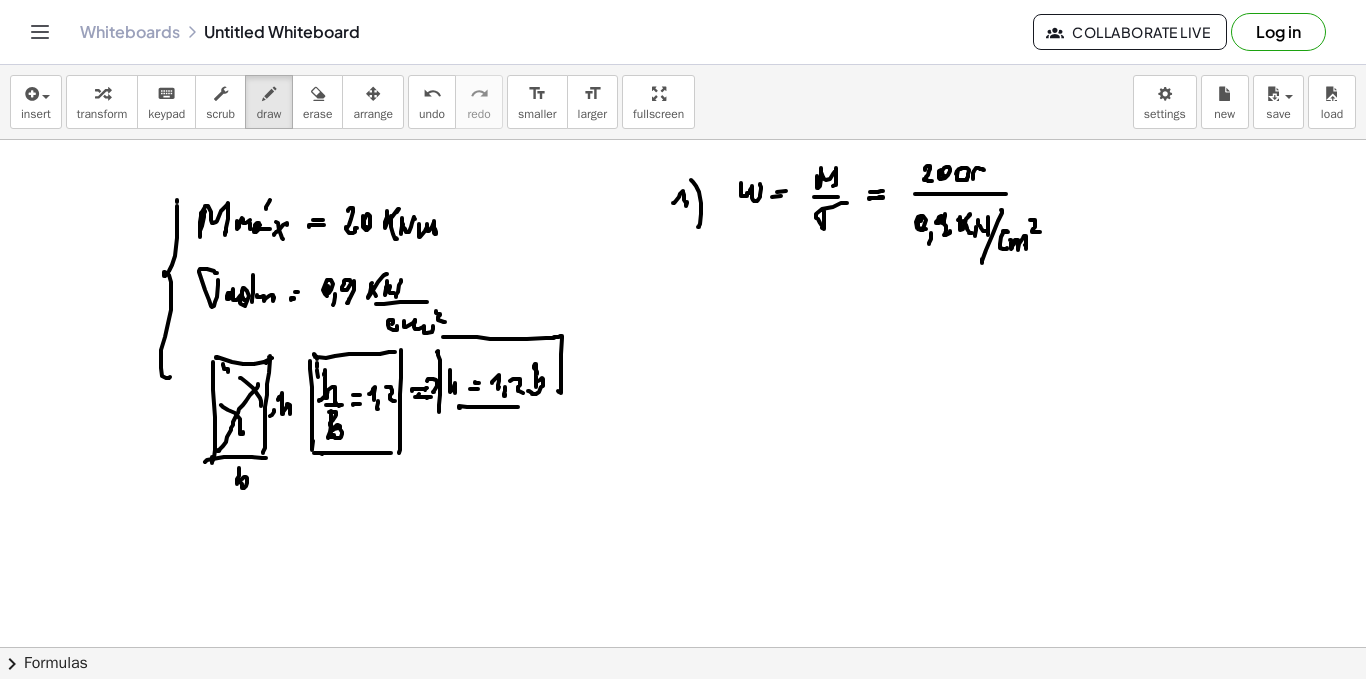 click at bounding box center [683, -2136] 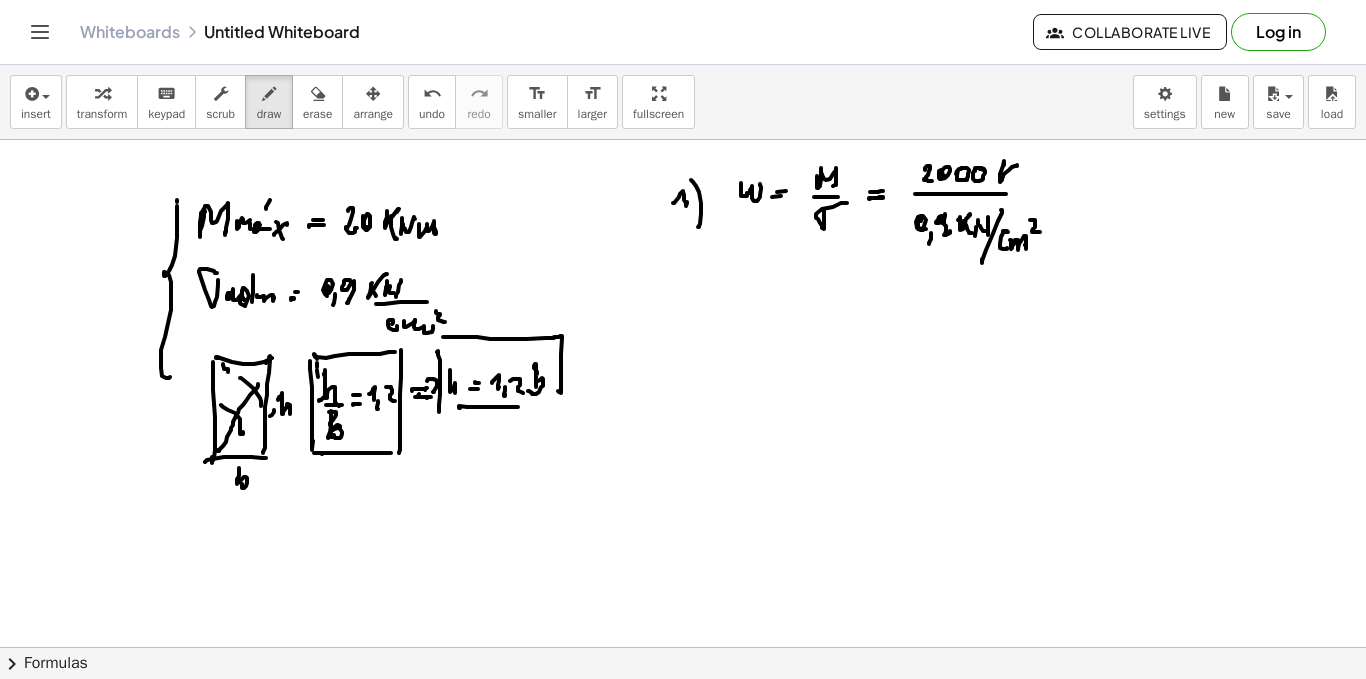 click at bounding box center (683, -2136) 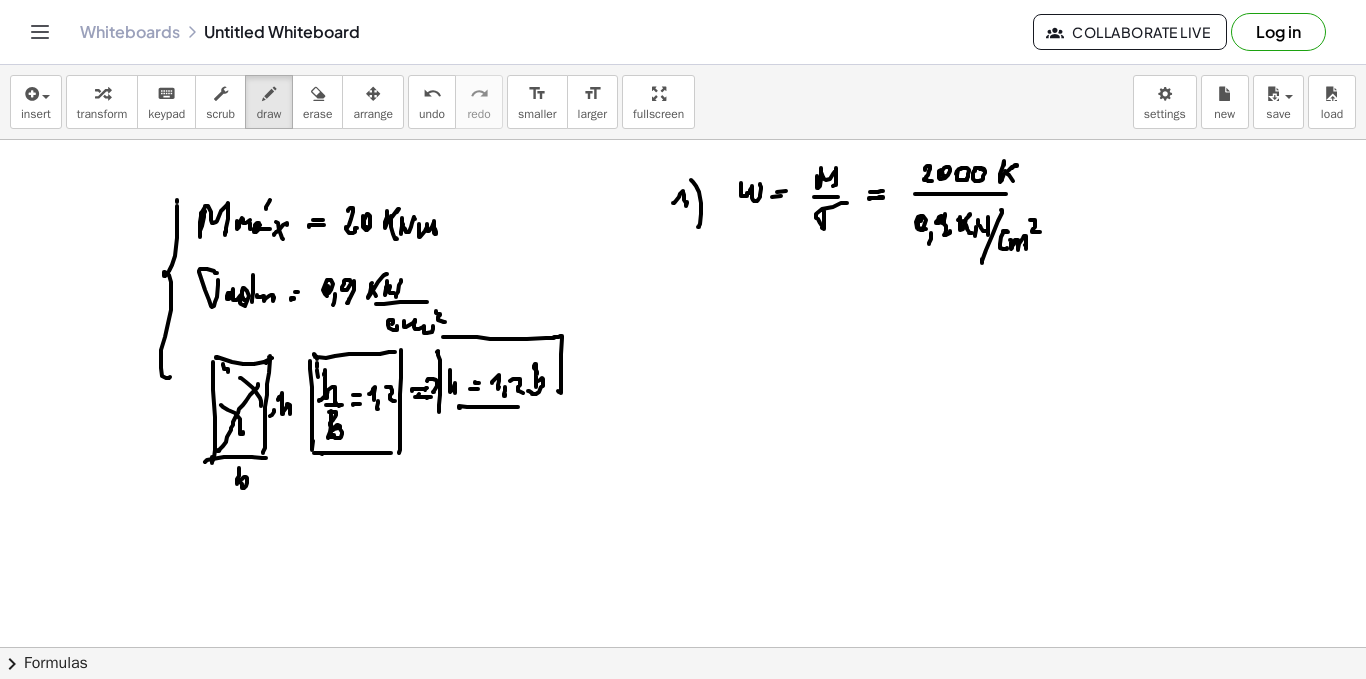 click at bounding box center [683, -2136] 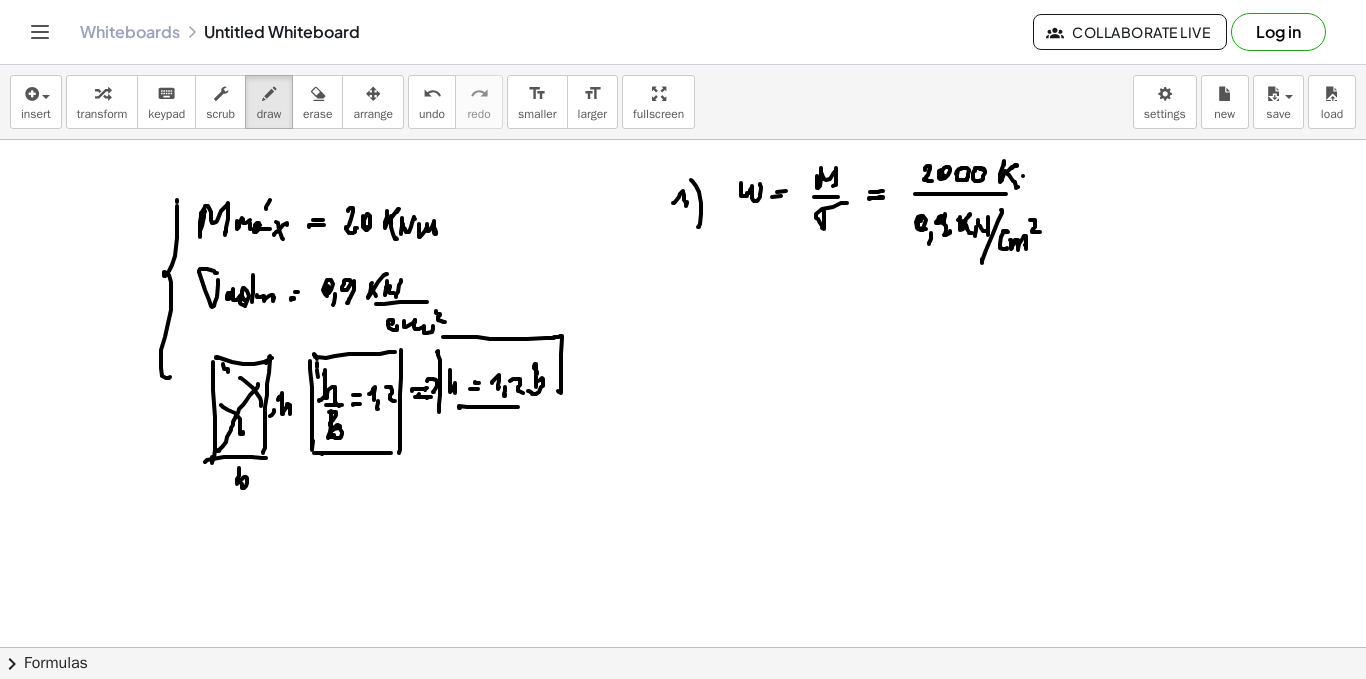 click at bounding box center [683, -2136] 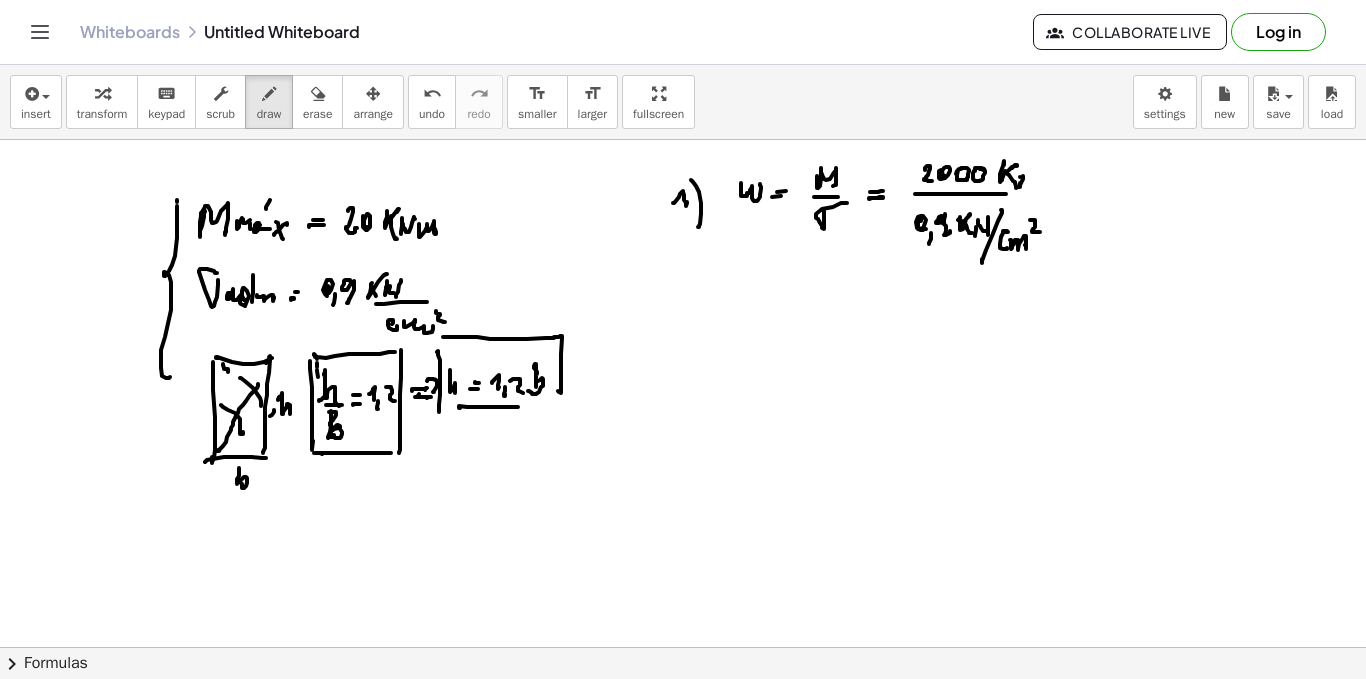 click at bounding box center (683, -2136) 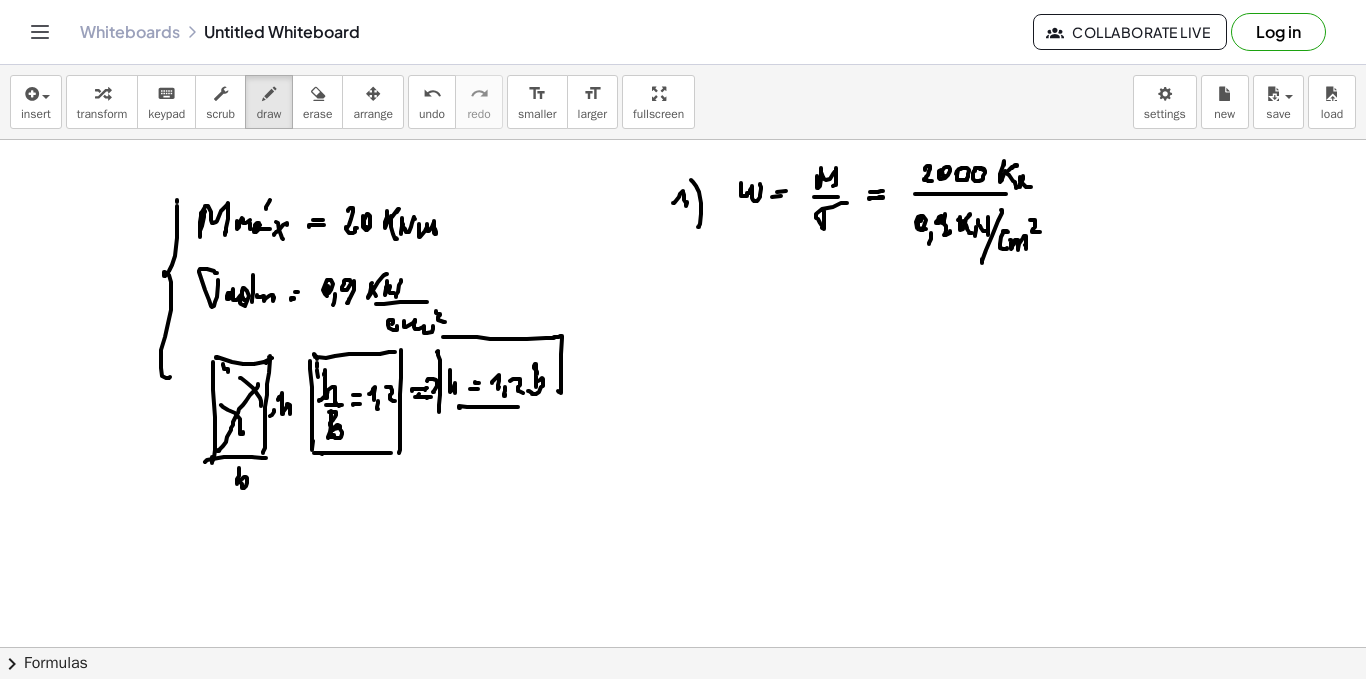 click at bounding box center (683, -2136) 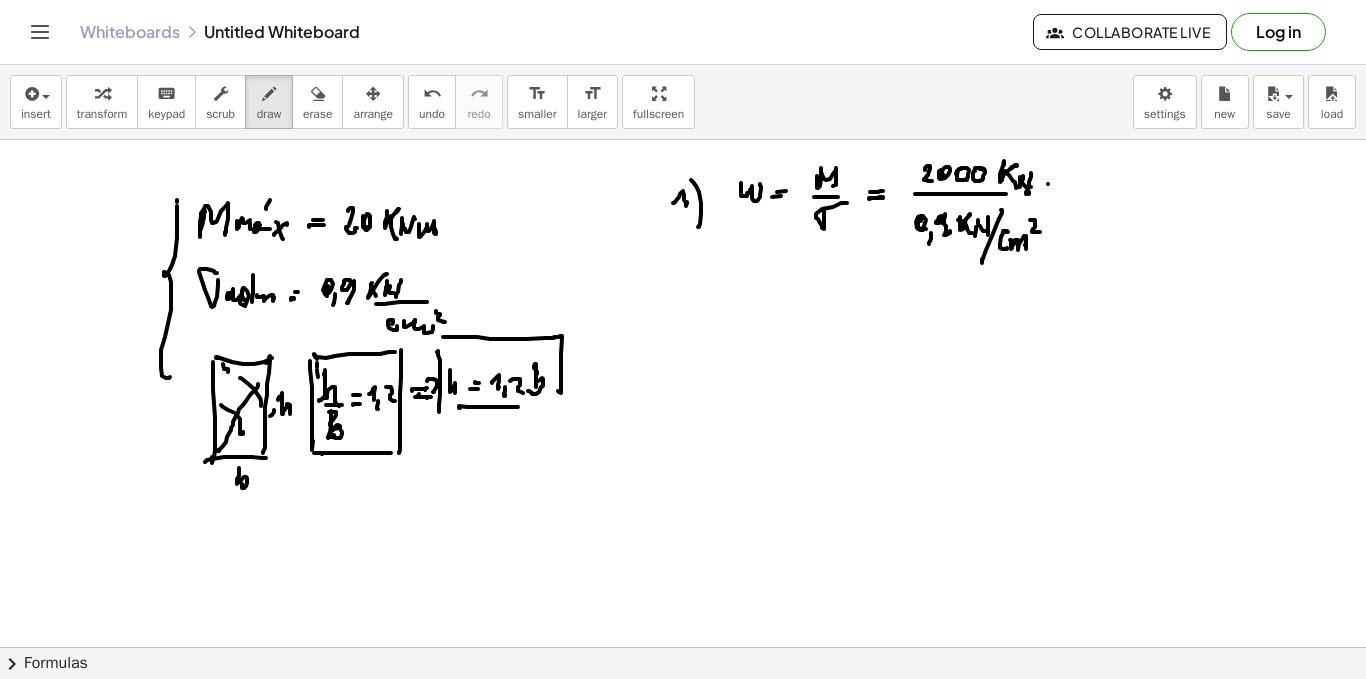 click at bounding box center (683, -2136) 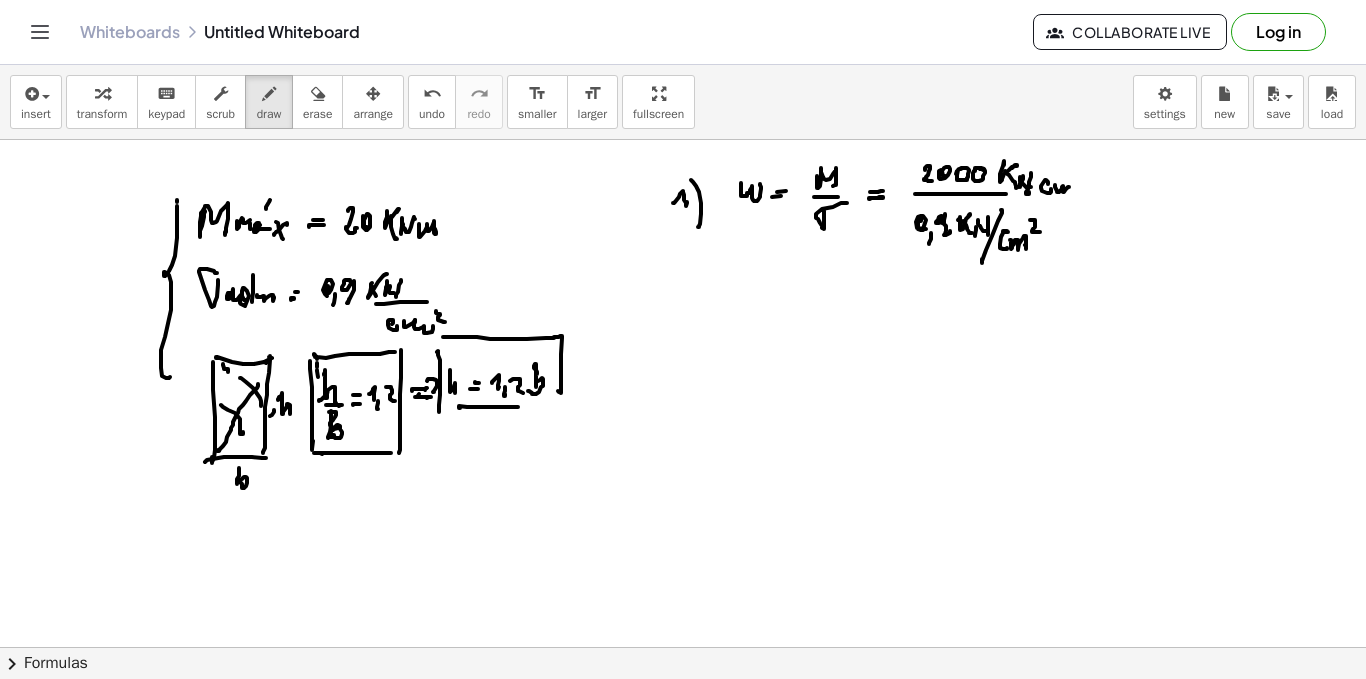 click at bounding box center (683, -2136) 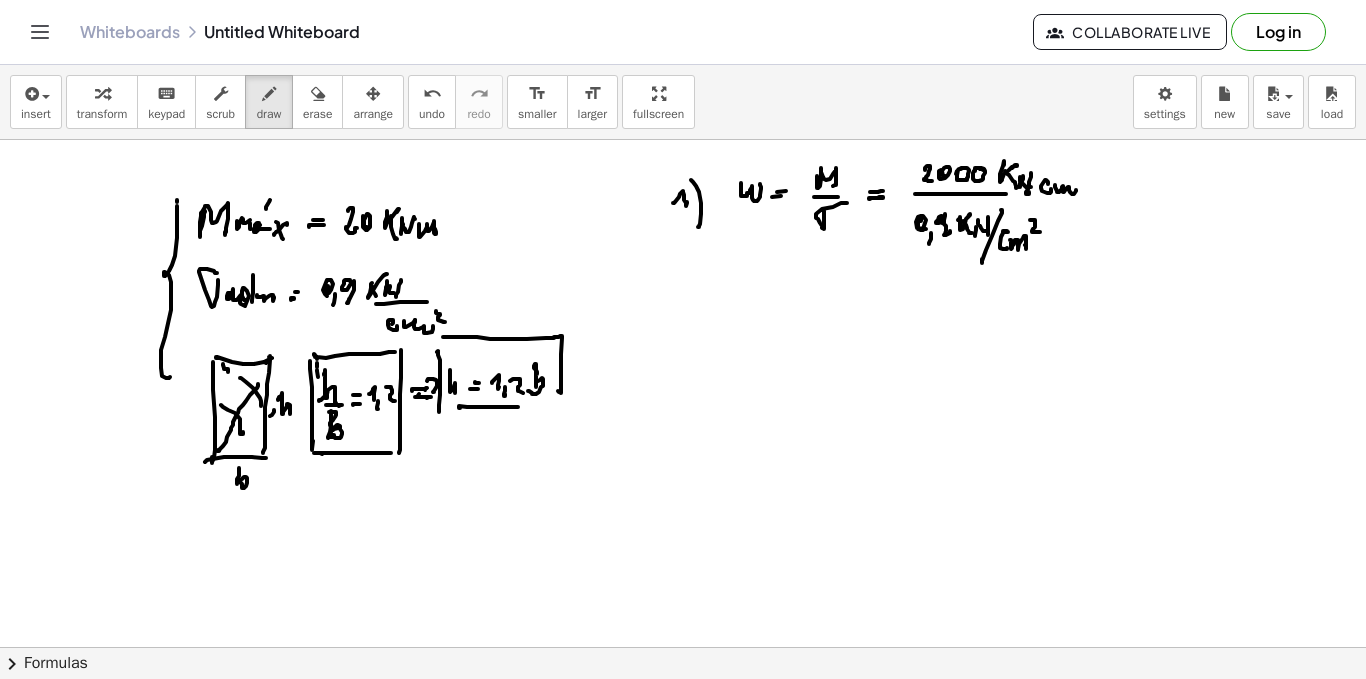 click at bounding box center (683, -2136) 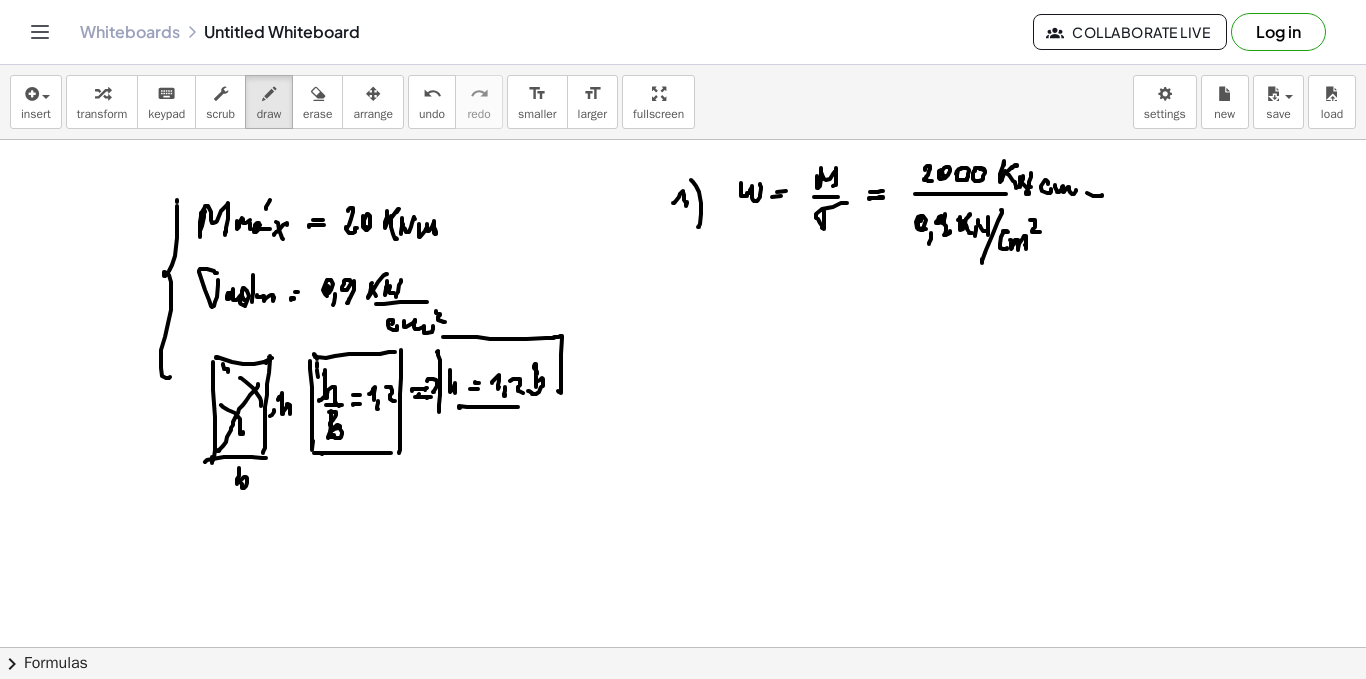 click at bounding box center (683, -2136) 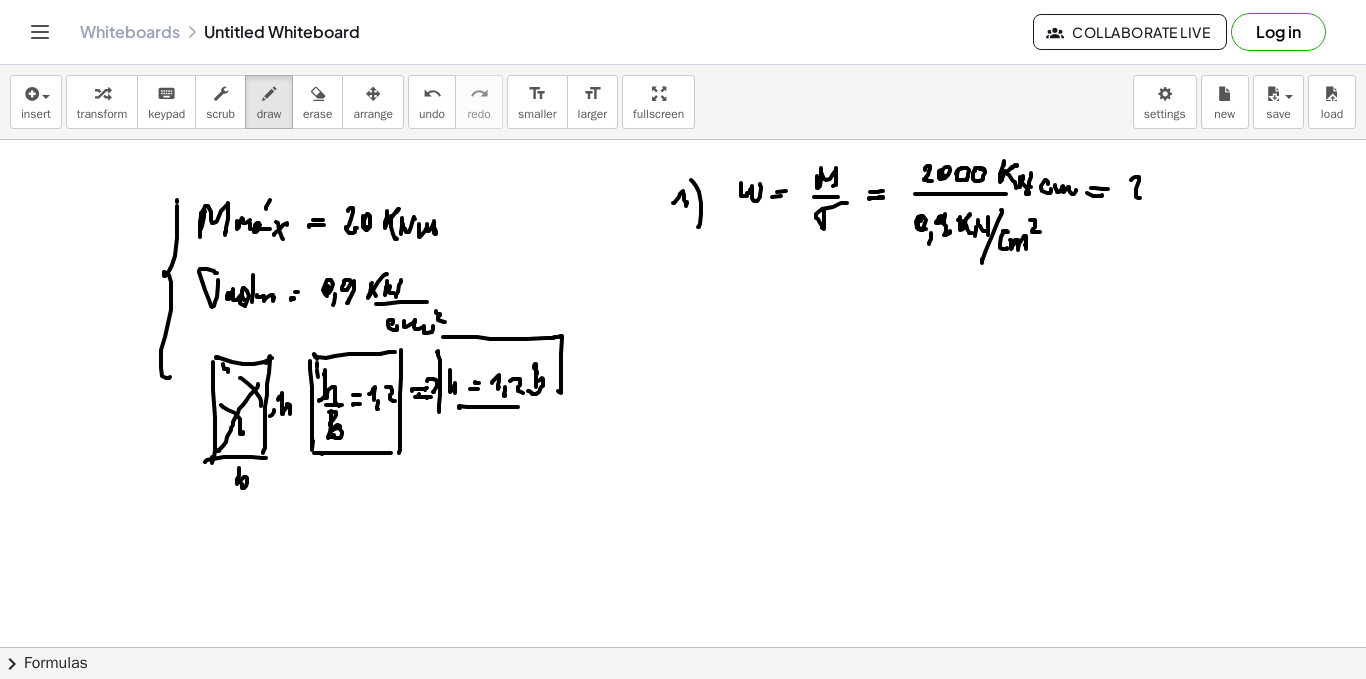 click at bounding box center [683, -2136] 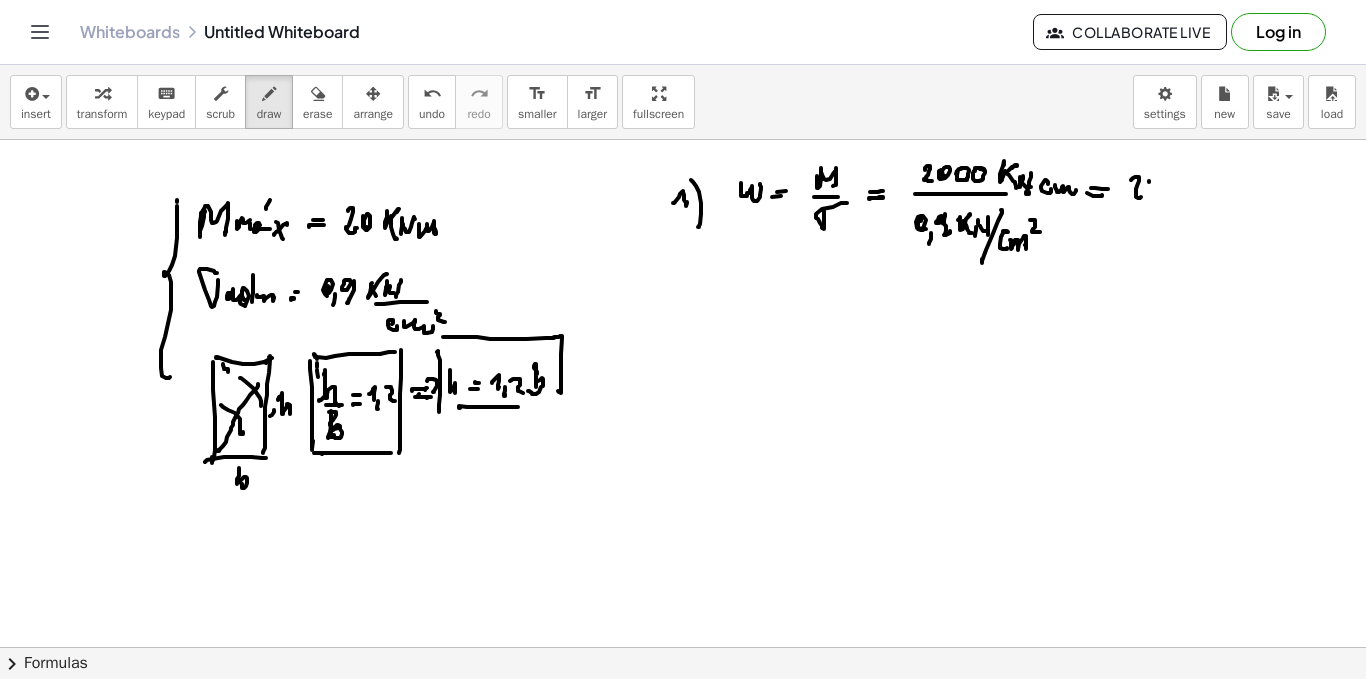 click at bounding box center (683, -2136) 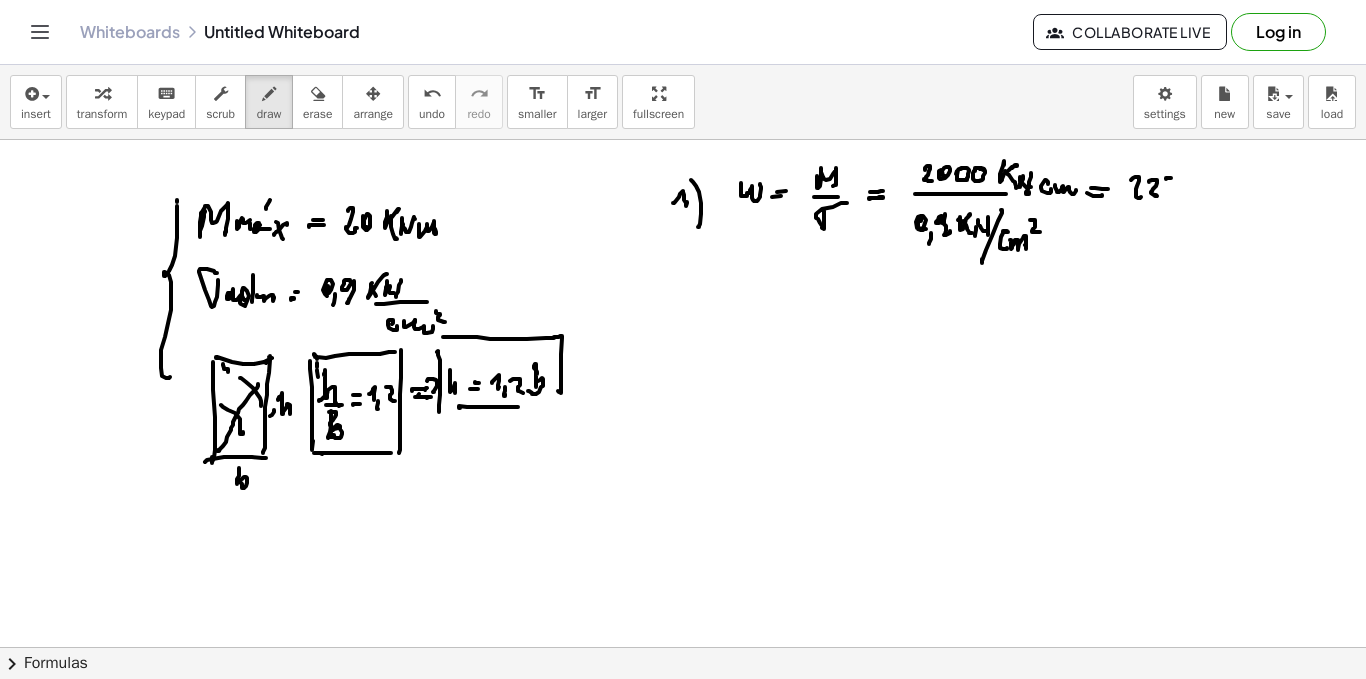 click at bounding box center (683, -2136) 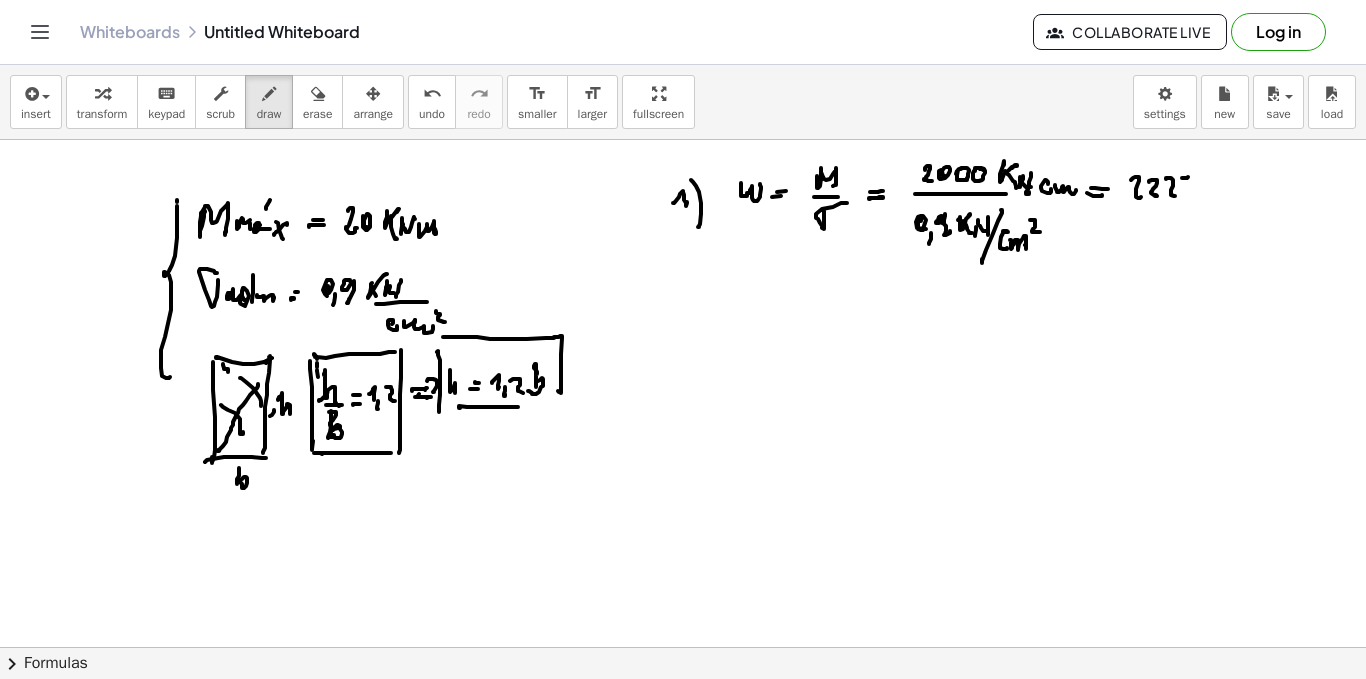 click at bounding box center [683, -2136] 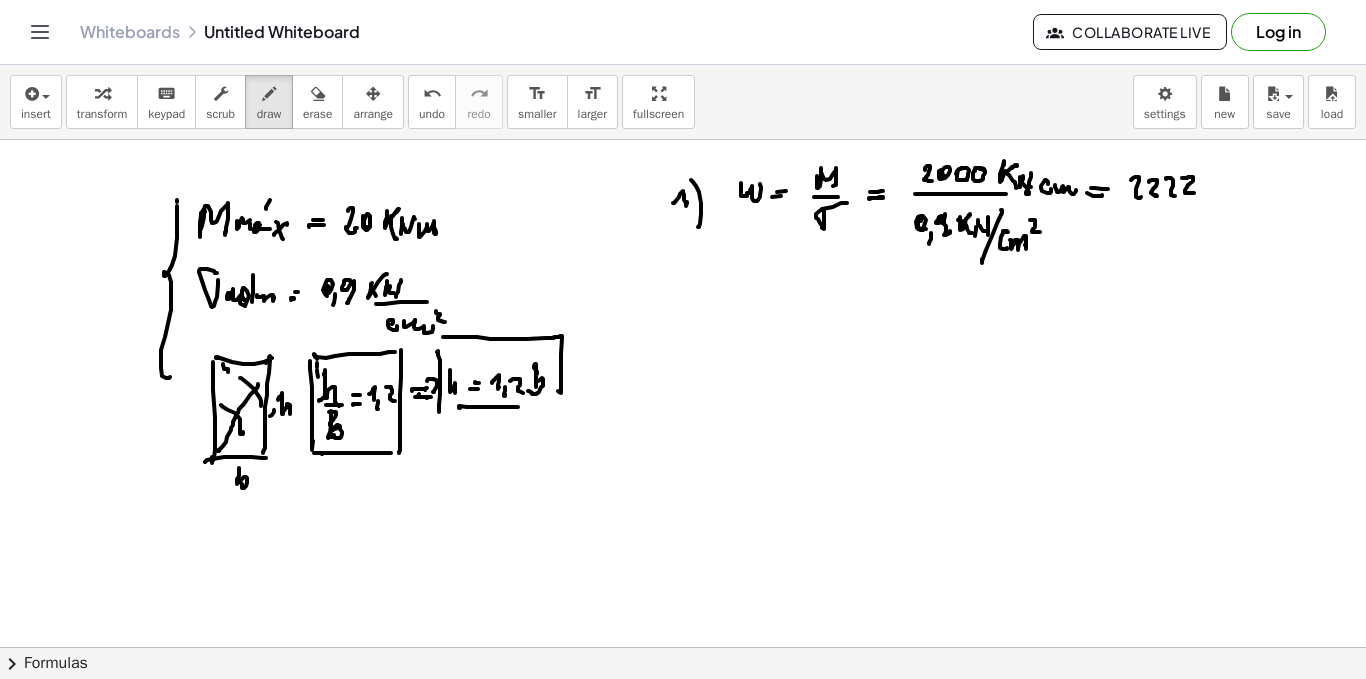 click at bounding box center [683, -2136] 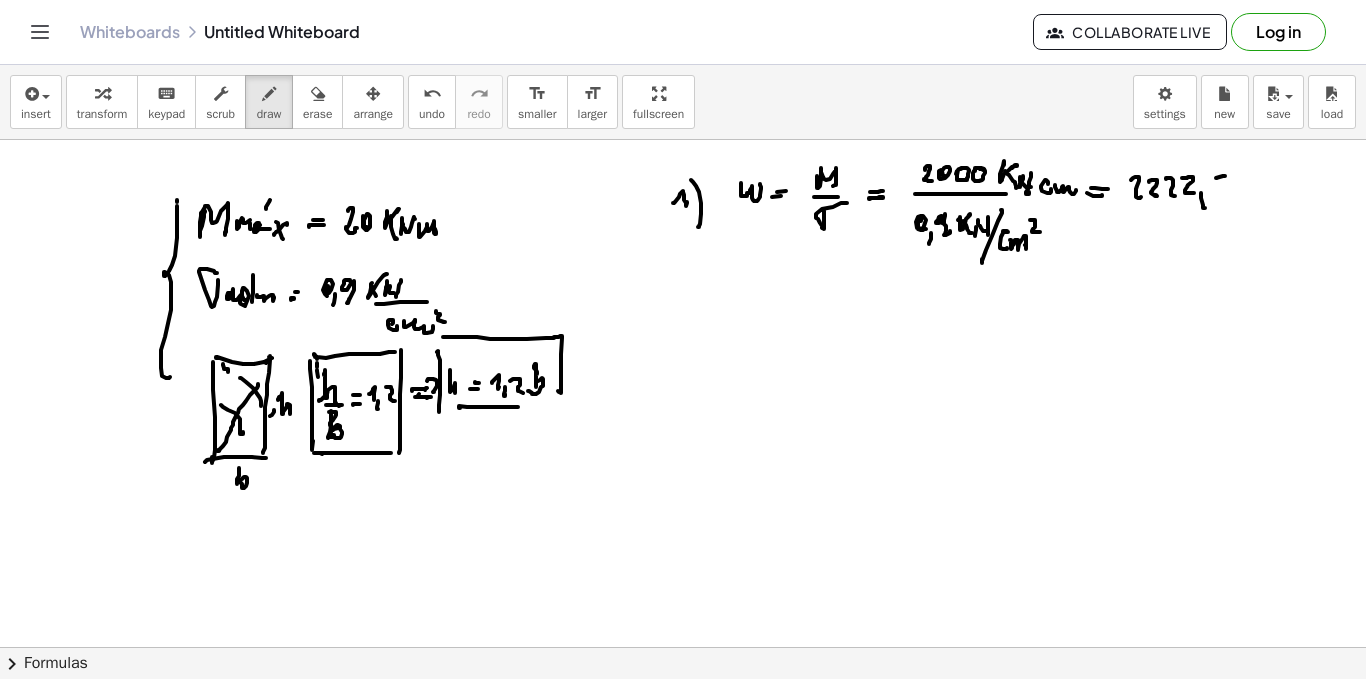 click at bounding box center (683, -2136) 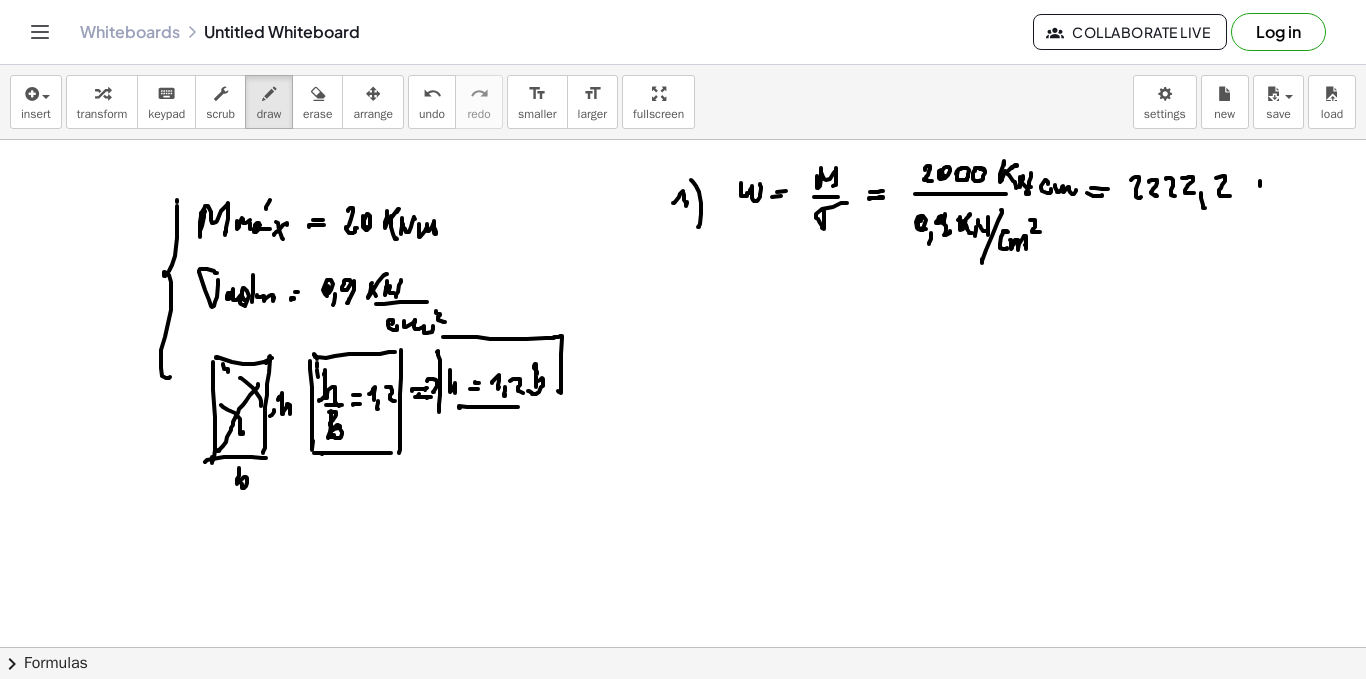 click at bounding box center (683, -2136) 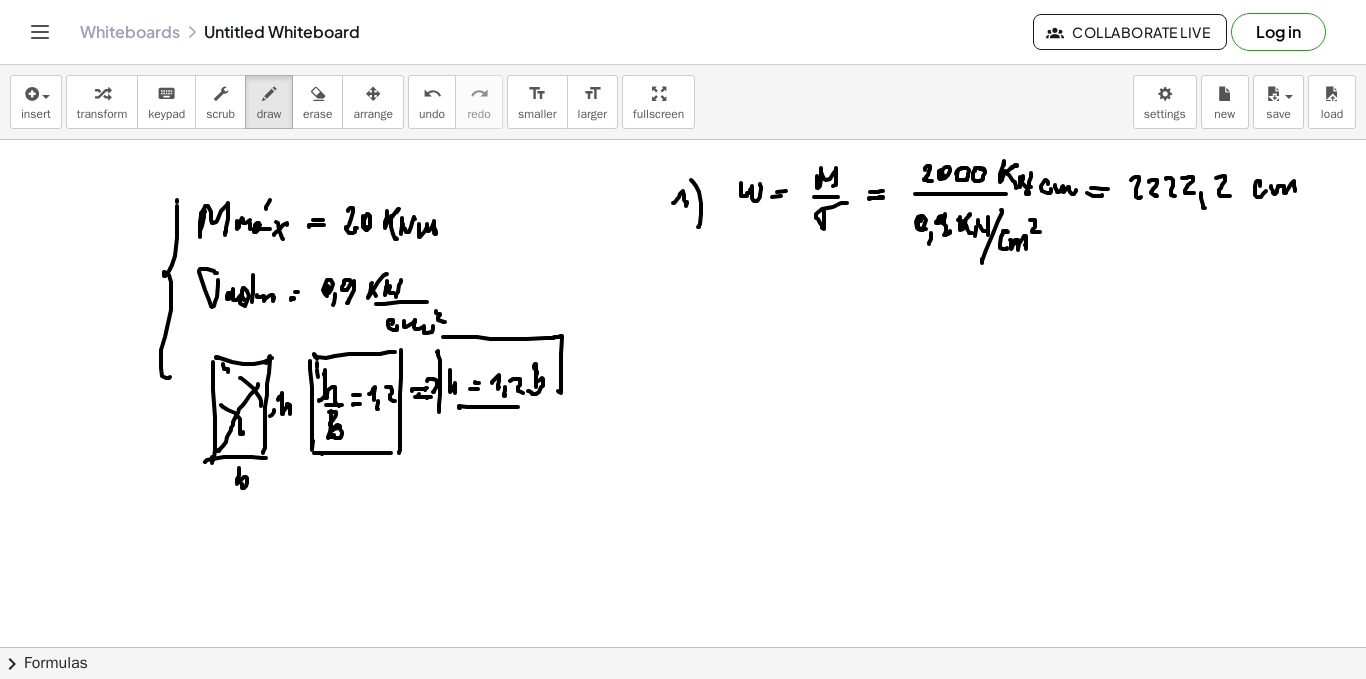 click at bounding box center (683, -2136) 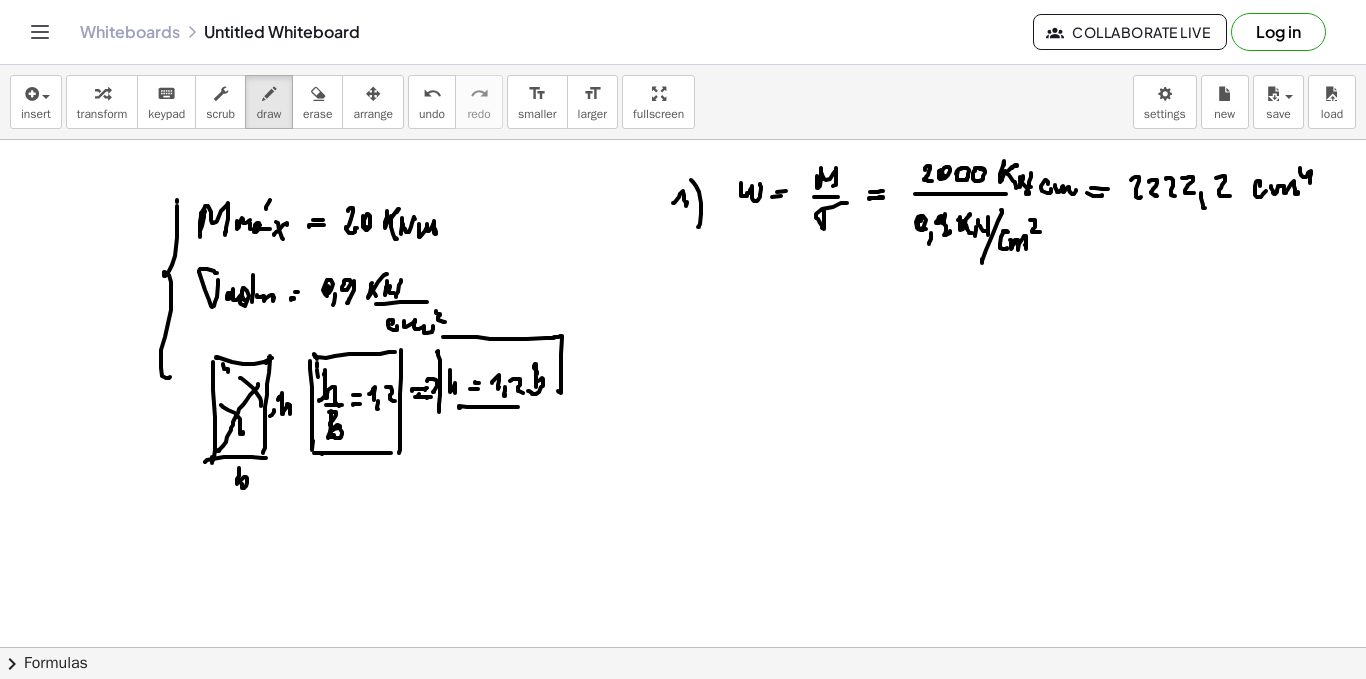 click at bounding box center [683, -2136] 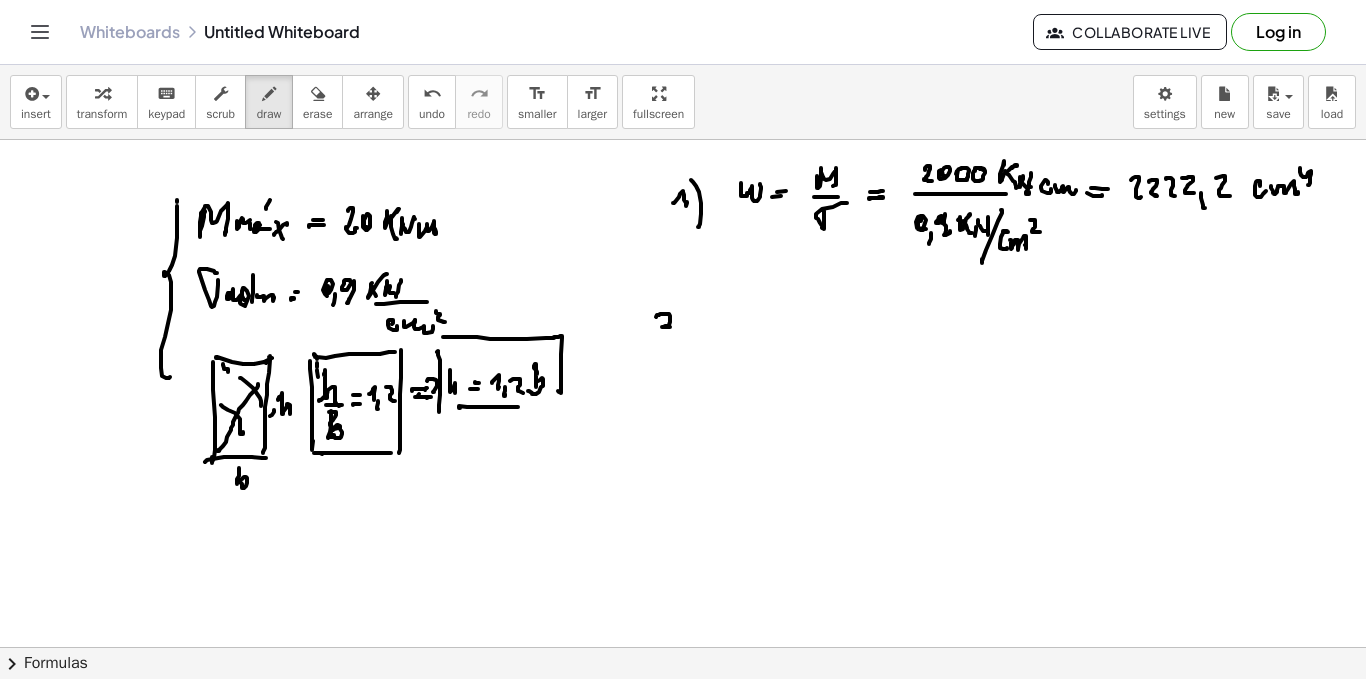 click at bounding box center (683, -2136) 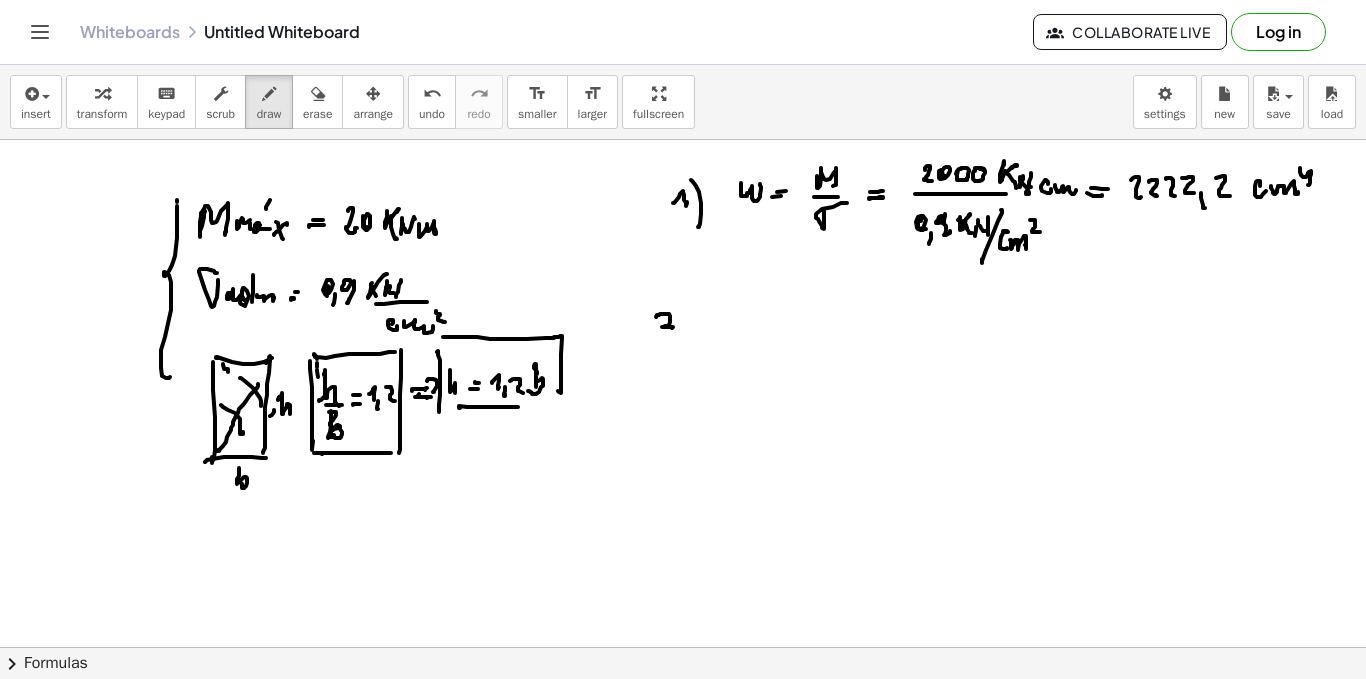 click at bounding box center [683, -2136] 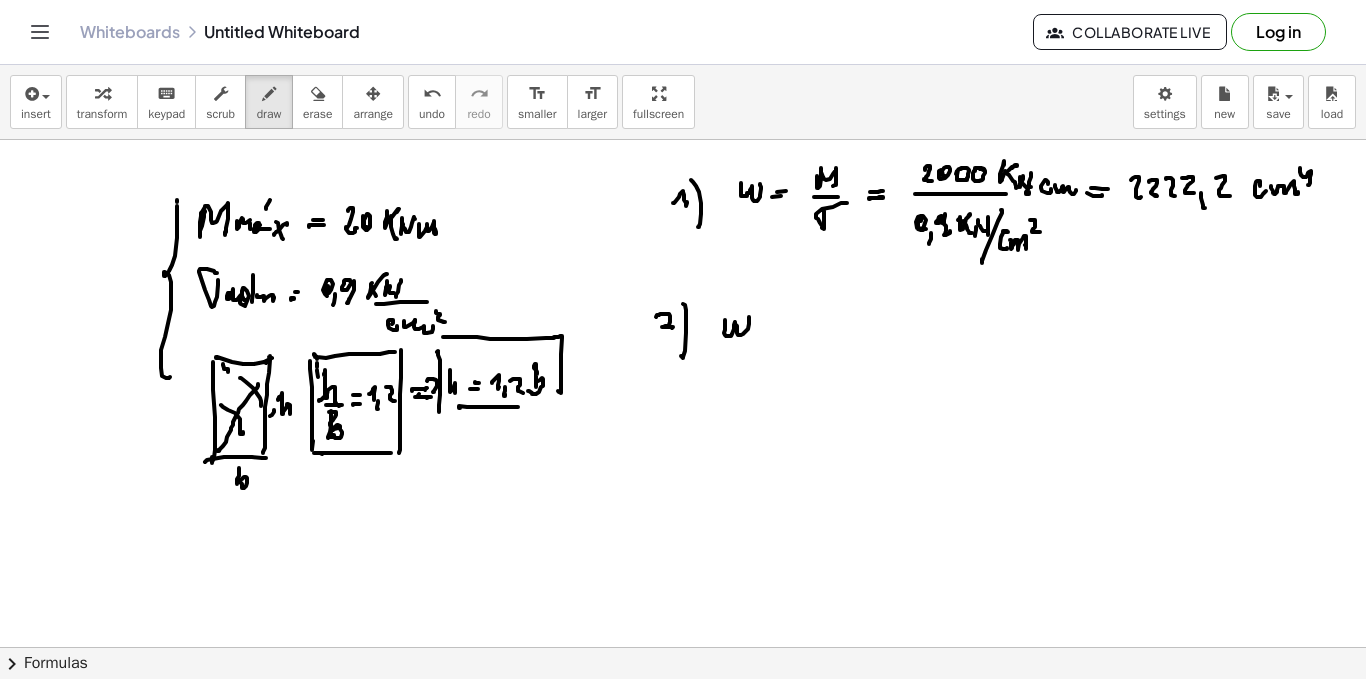 click at bounding box center (683, -2136) 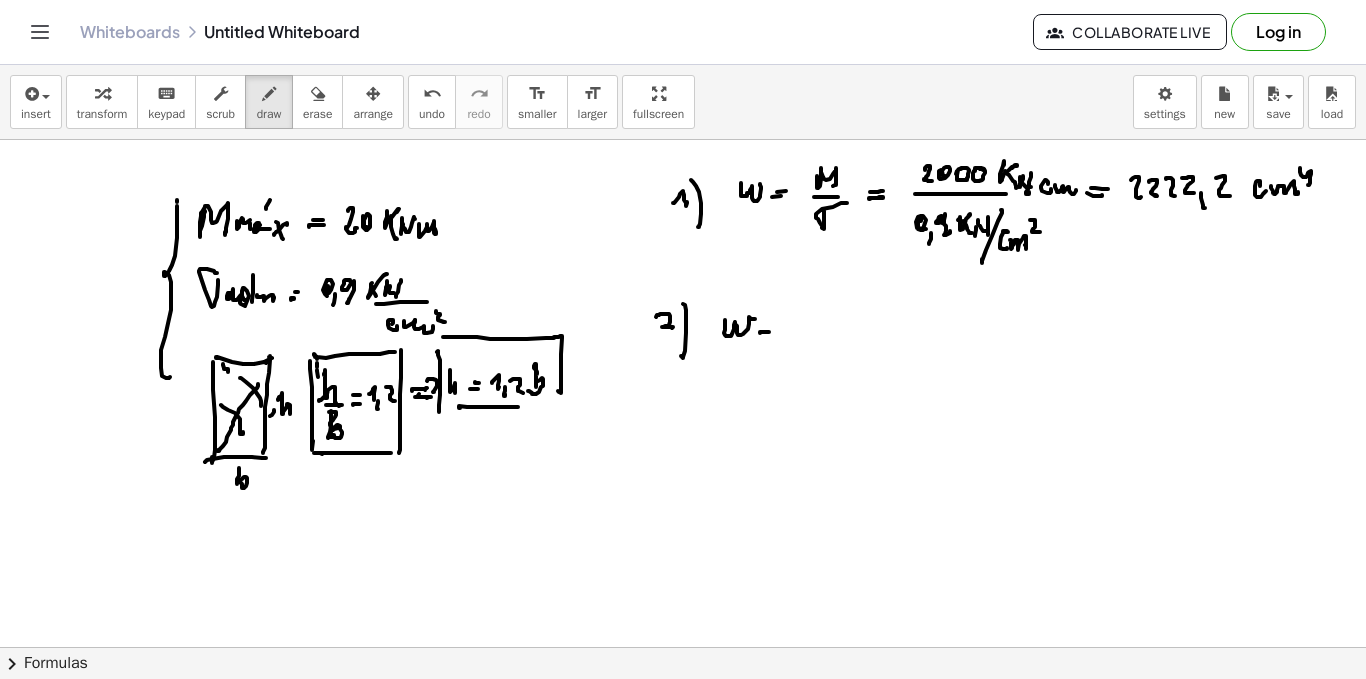 click at bounding box center [683, -2136] 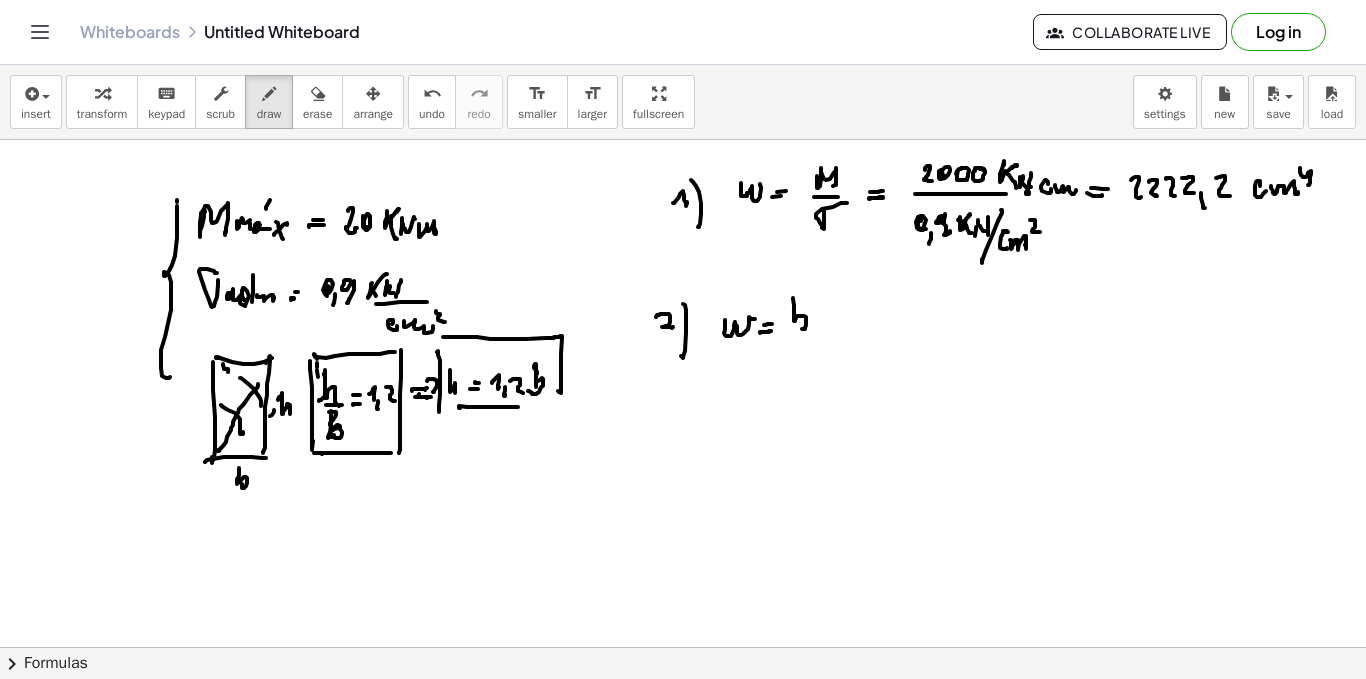 click at bounding box center (683, -2136) 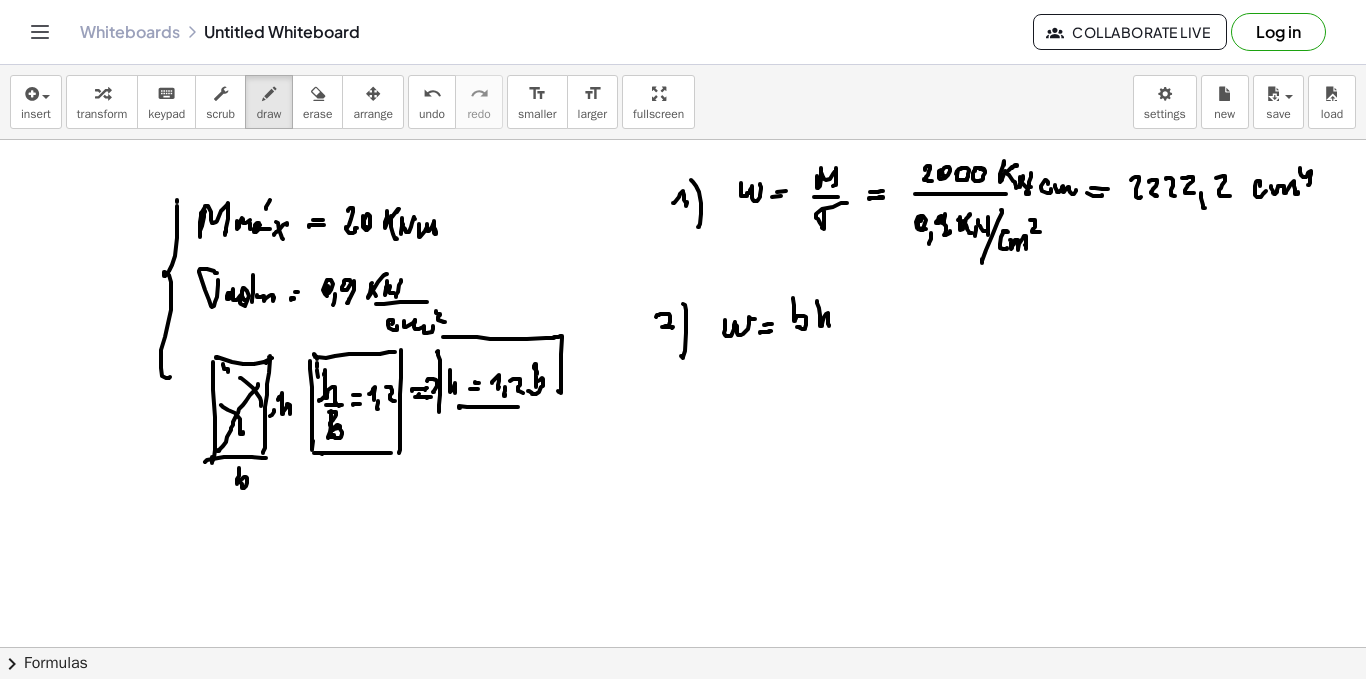 click at bounding box center (683, -2136) 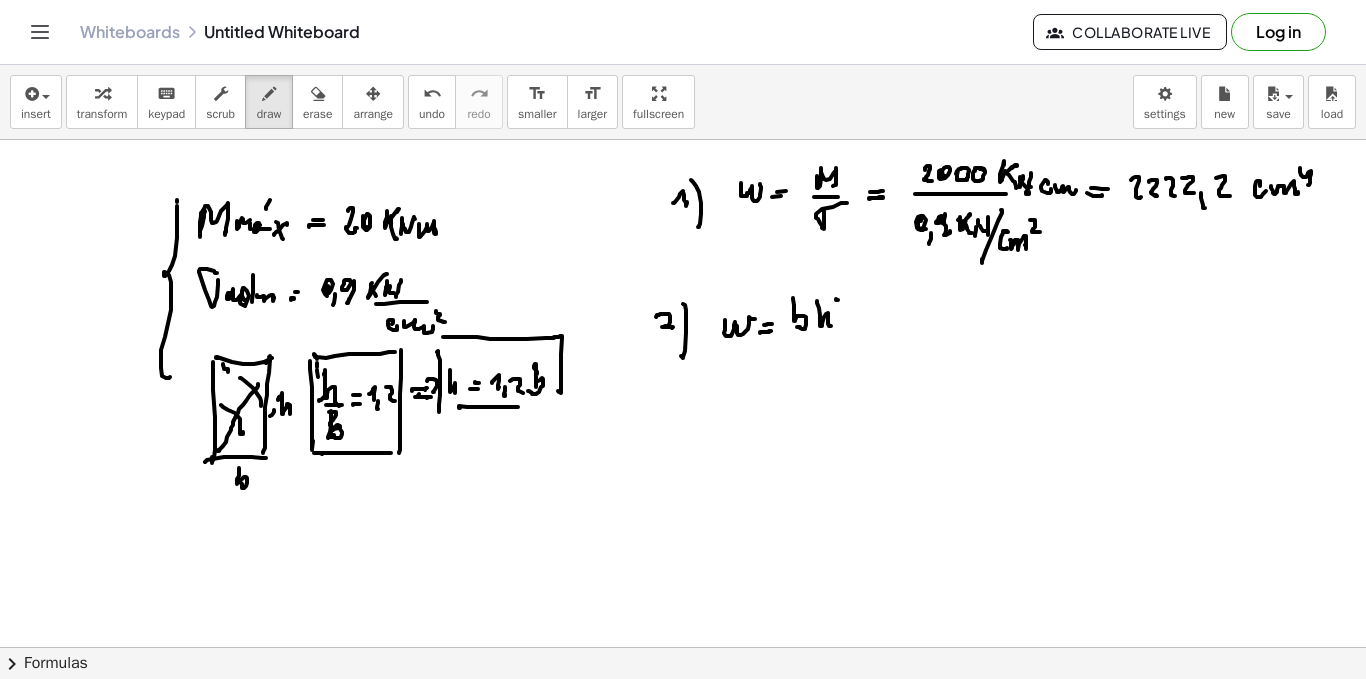 click at bounding box center [683, -2136] 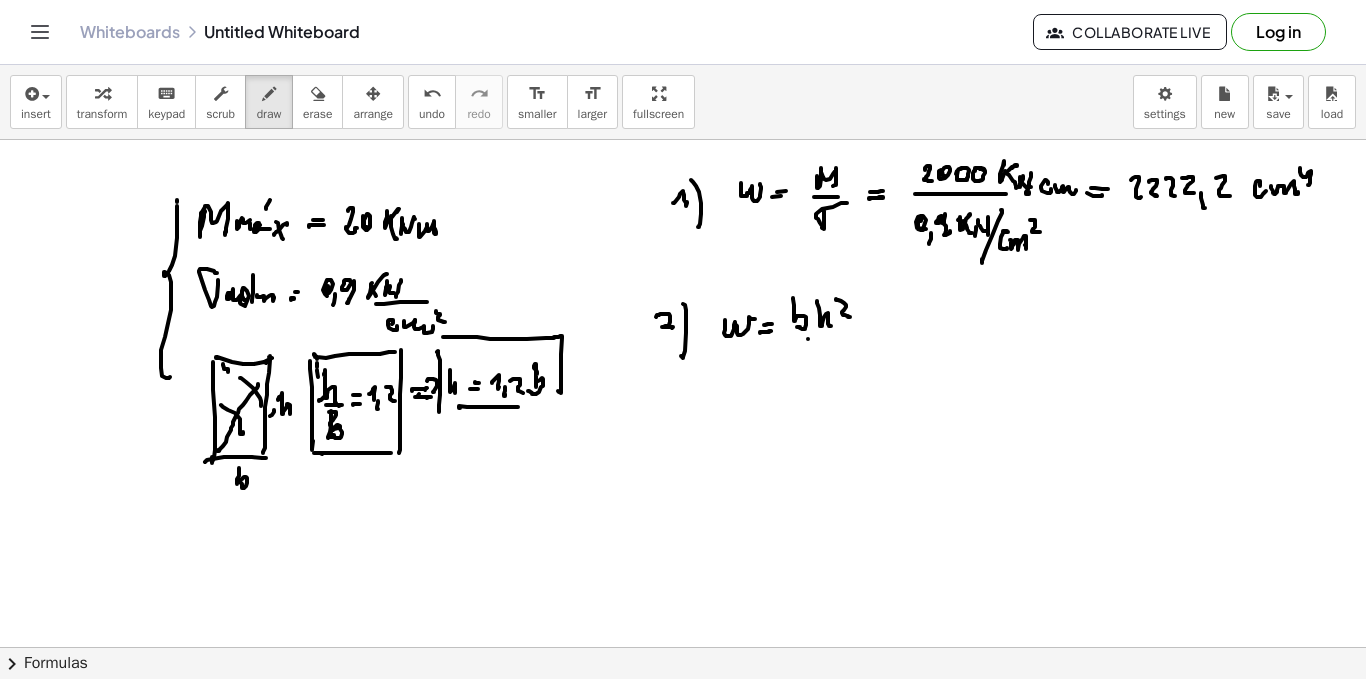 click at bounding box center [683, -2136] 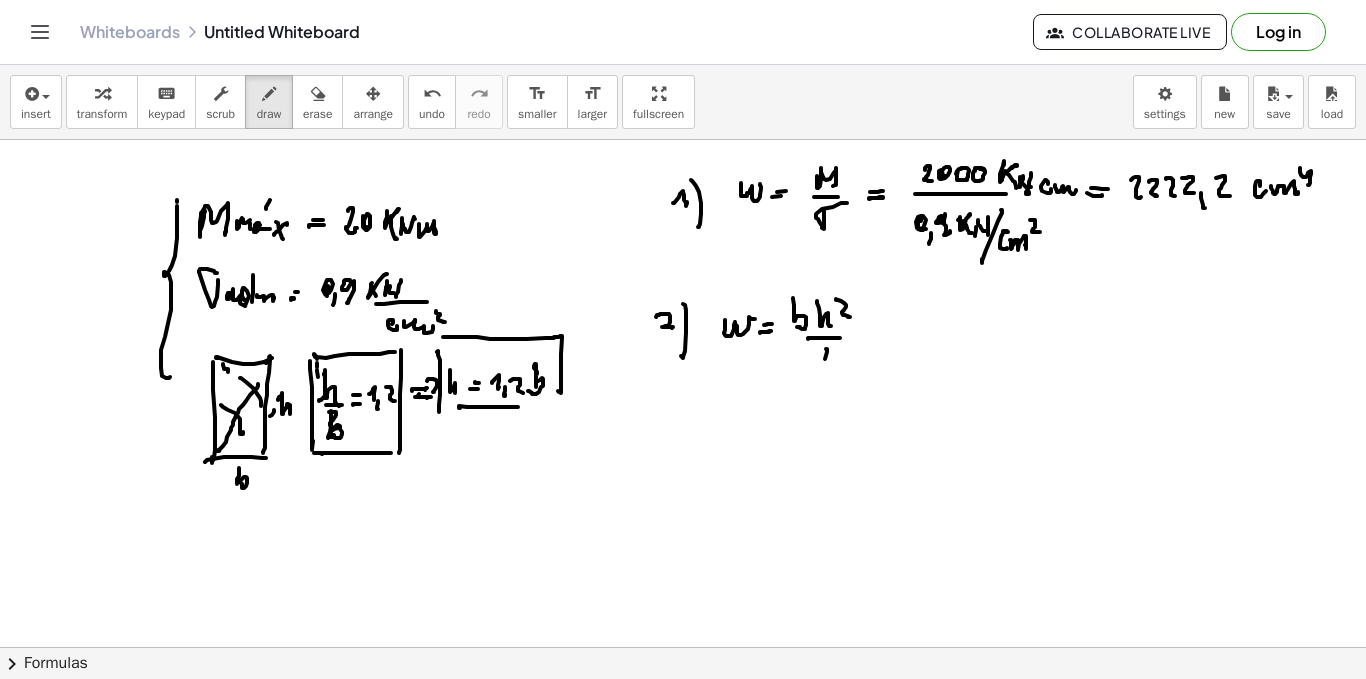 click at bounding box center [683, -2136] 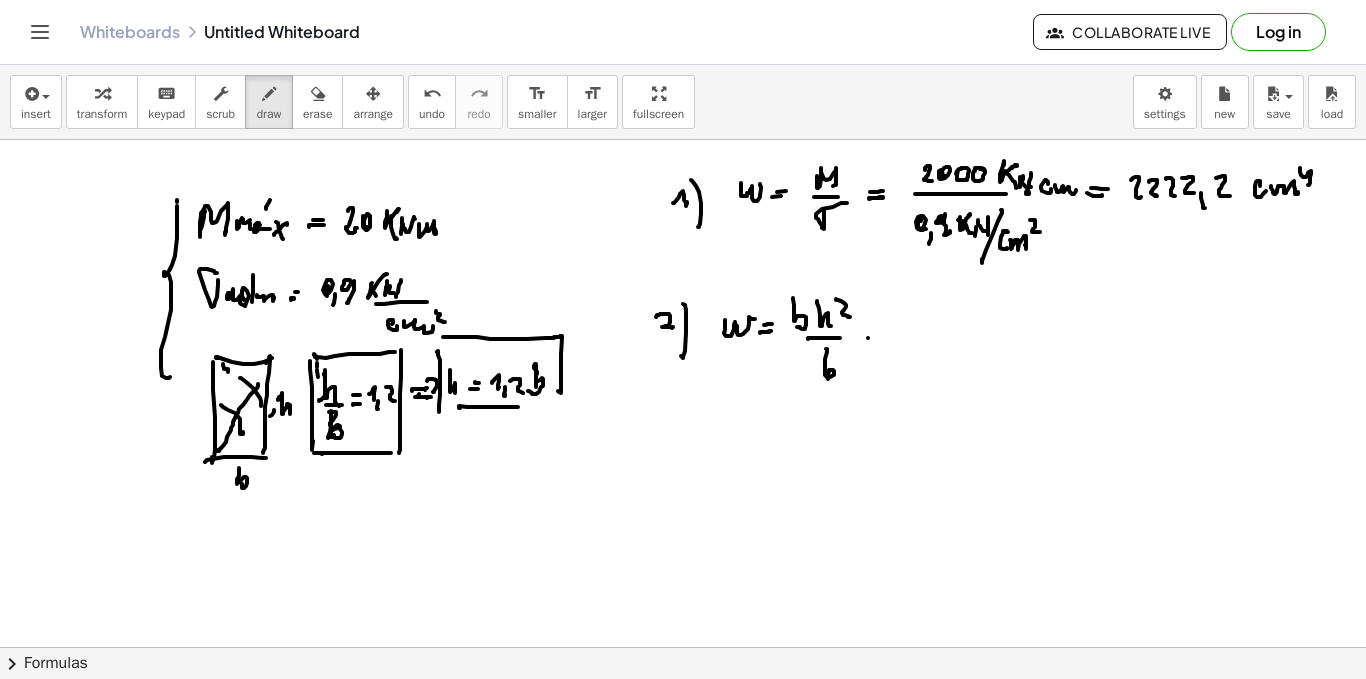 click at bounding box center (683, -2136) 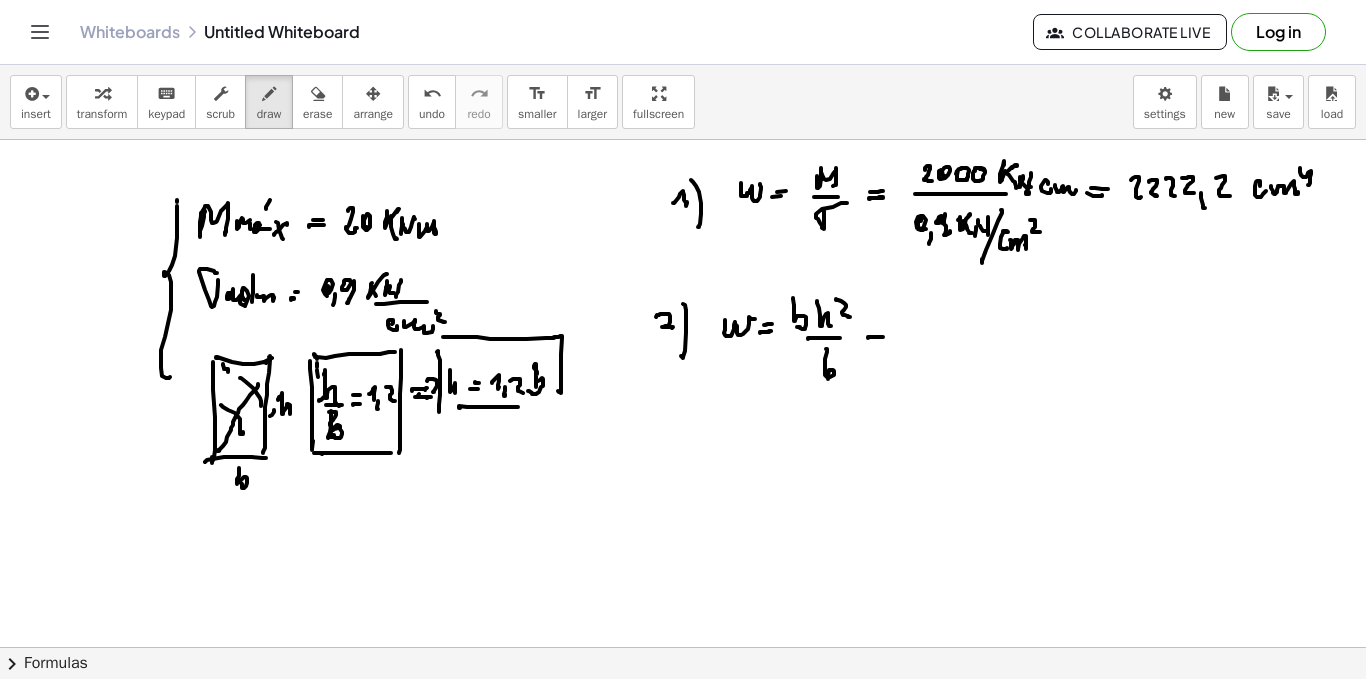 click at bounding box center [683, -2136] 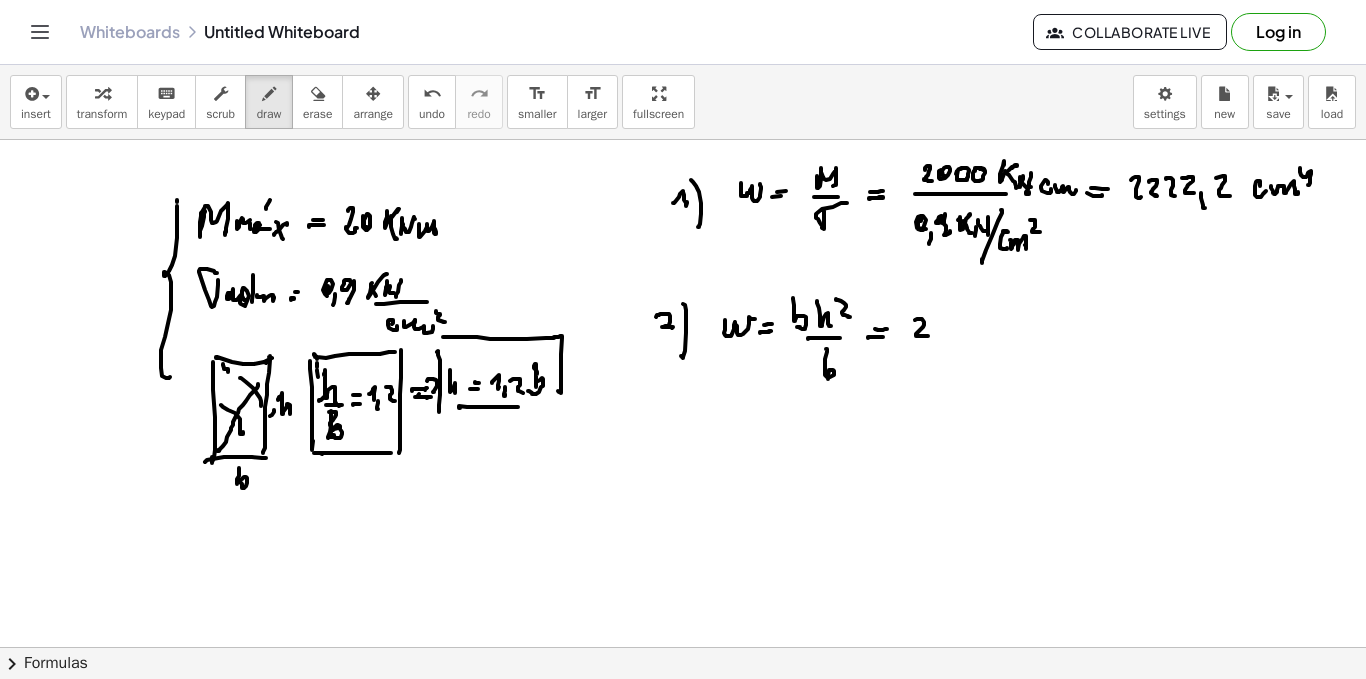 click at bounding box center [683, -2136] 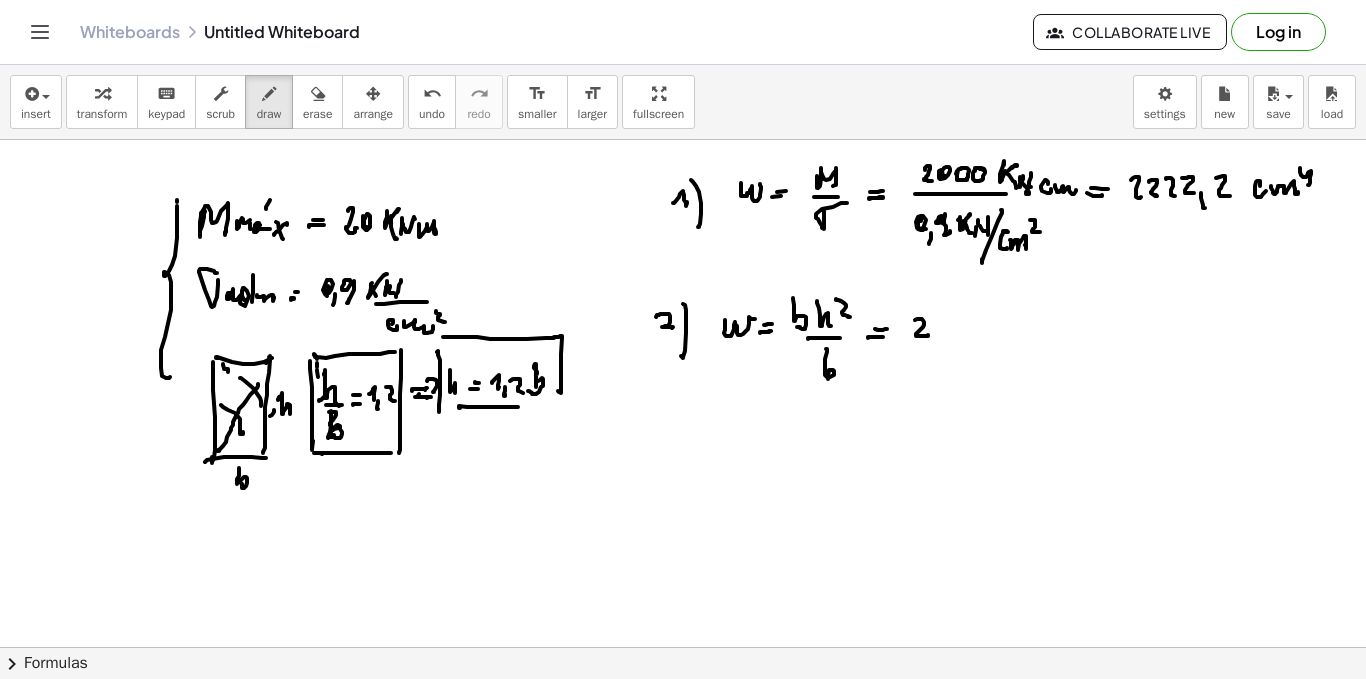 click at bounding box center (683, -2136) 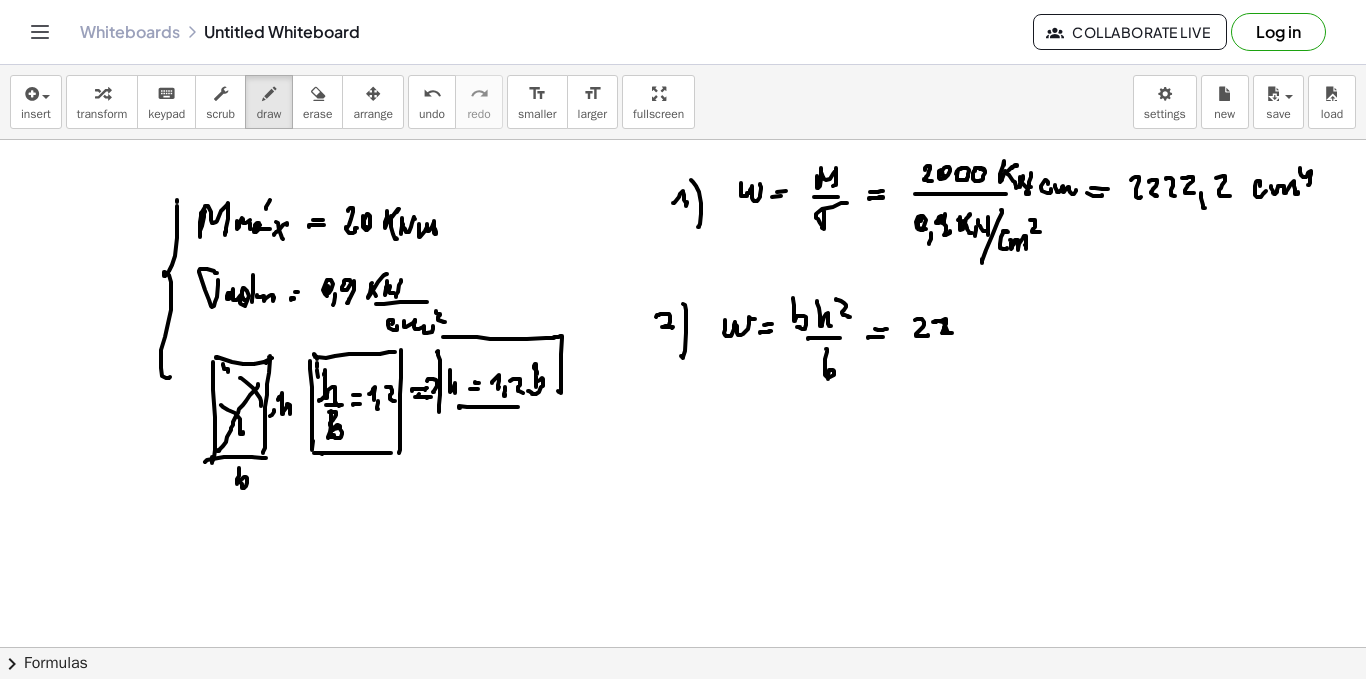 click at bounding box center [683, -2136] 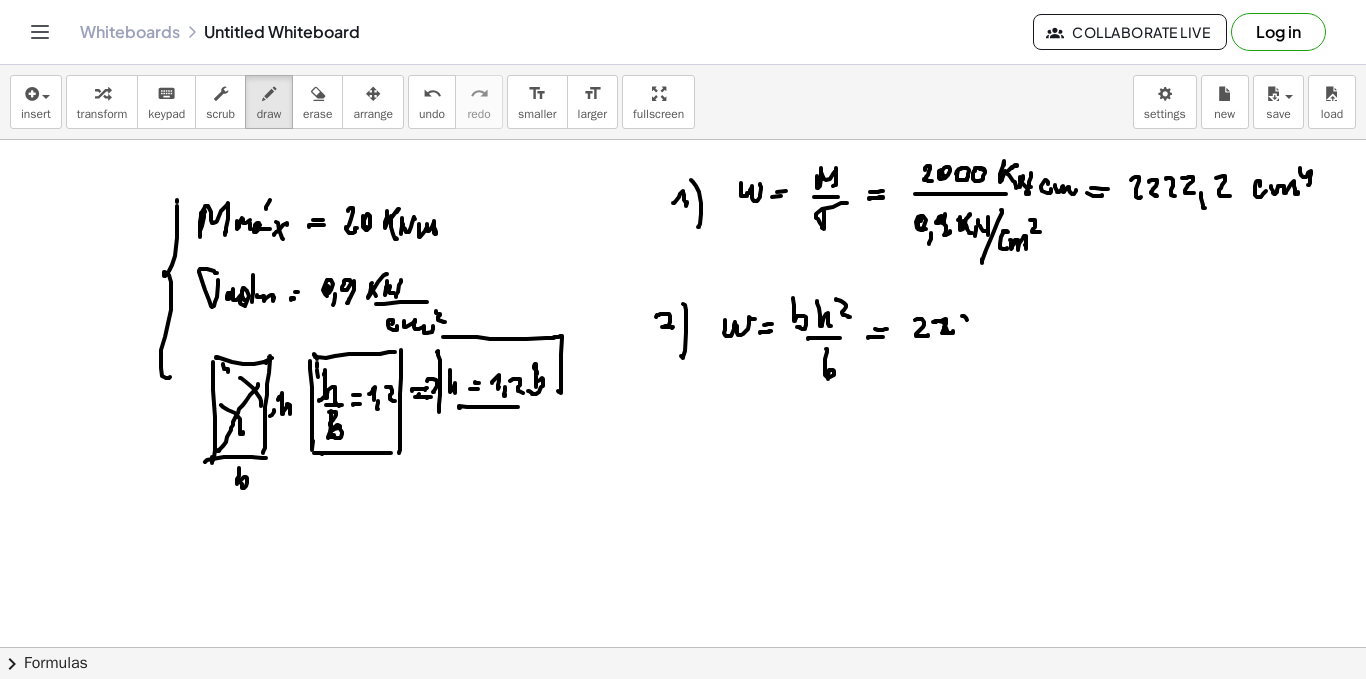 click at bounding box center [683, -2136] 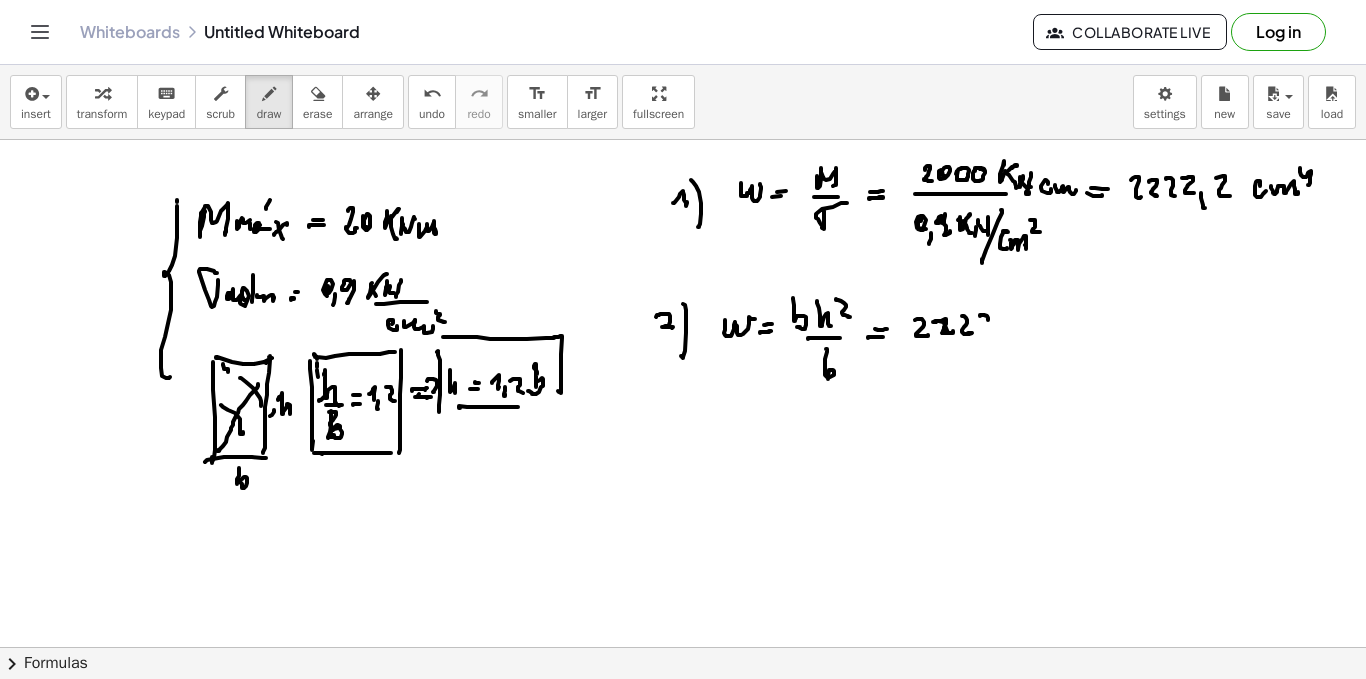 click at bounding box center (683, -2136) 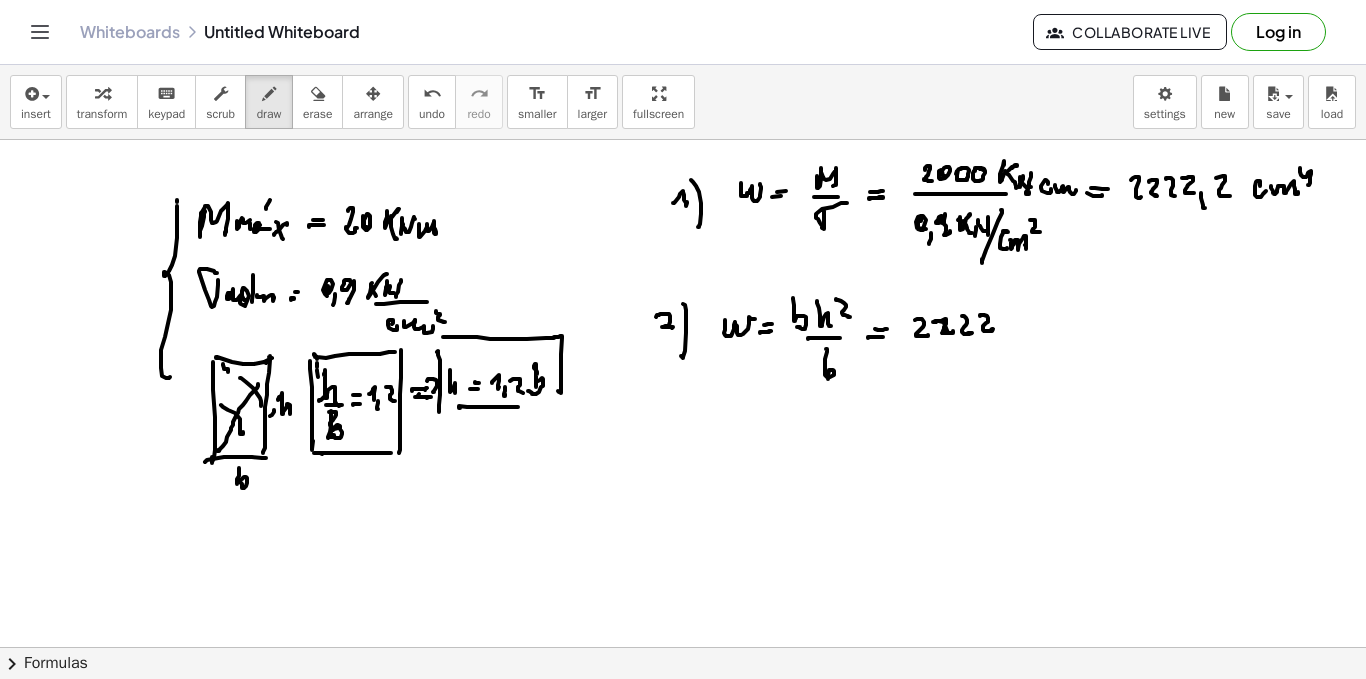 click at bounding box center (683, -2136) 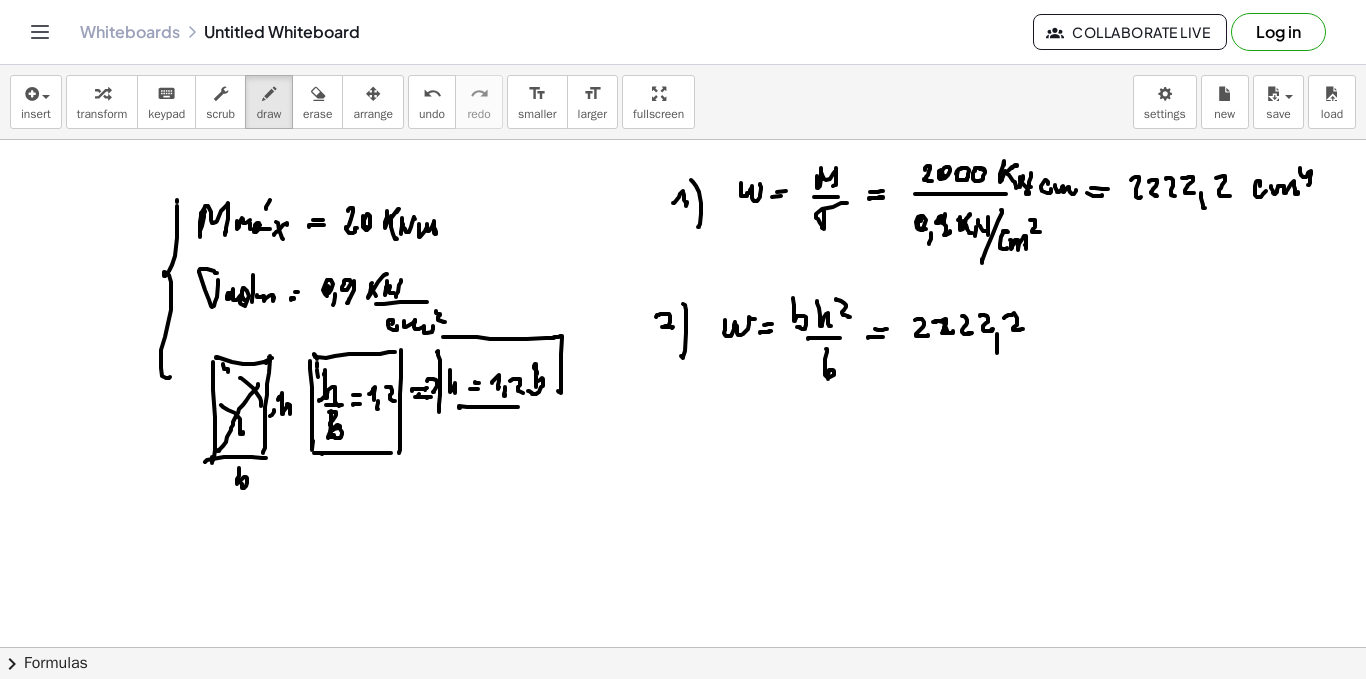click at bounding box center (683, -2136) 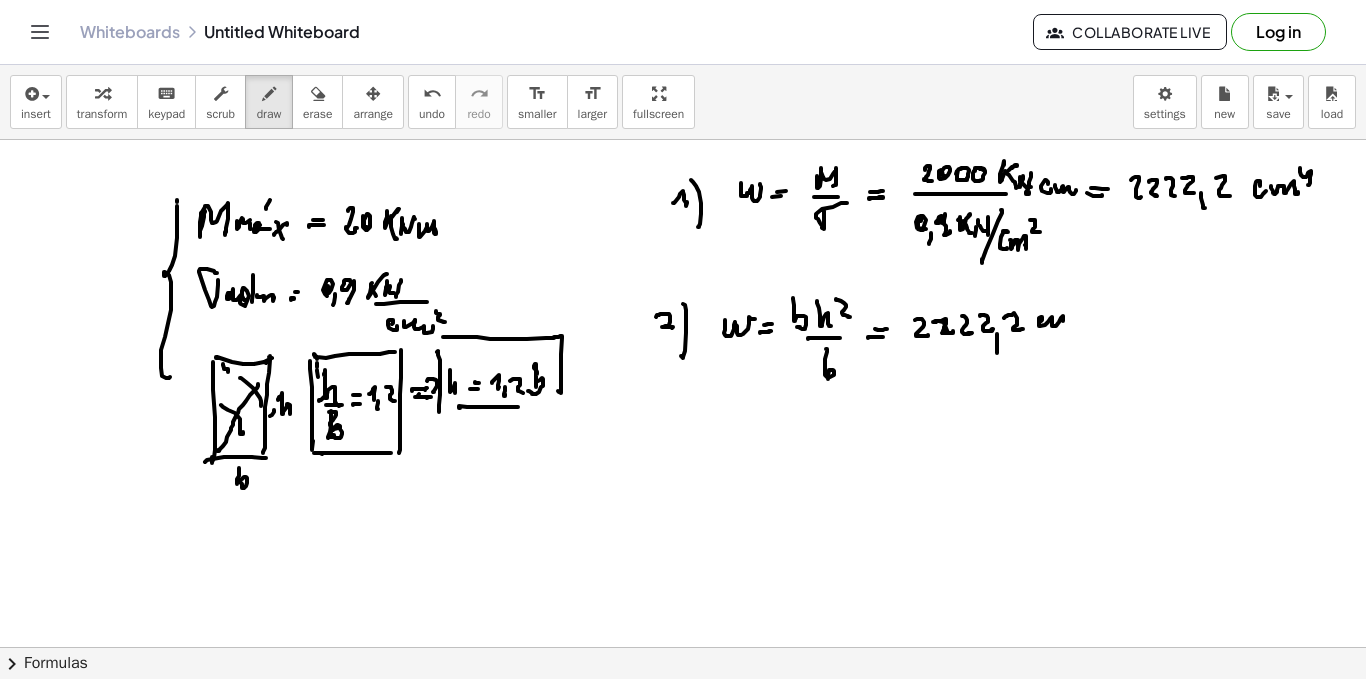 click at bounding box center (683, -2136) 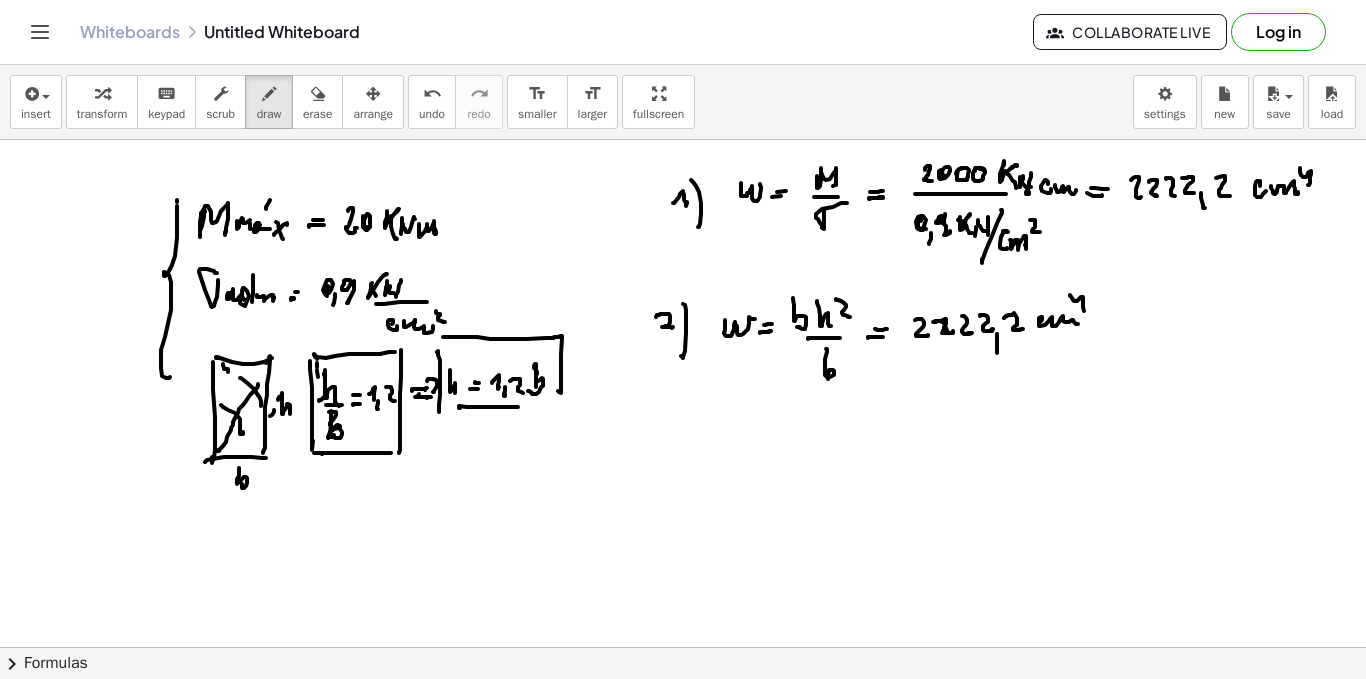 click at bounding box center [683, -2136] 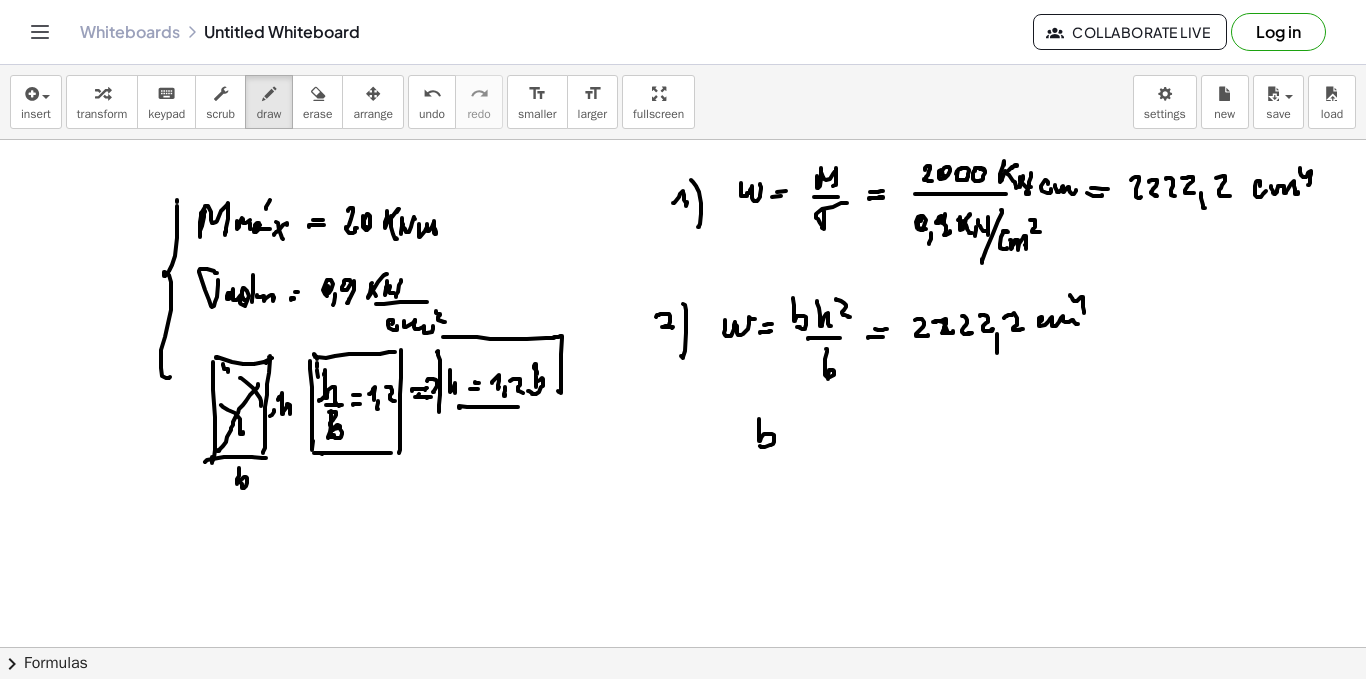 click at bounding box center [683, -2136] 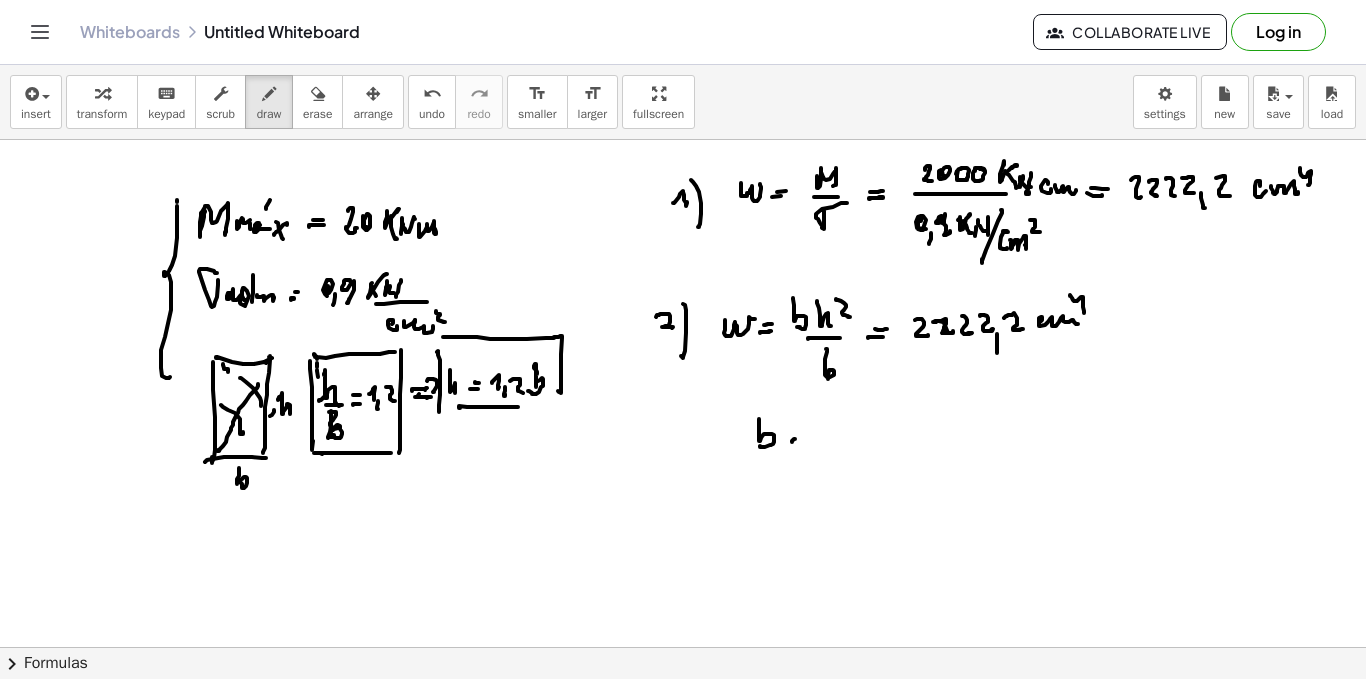 click at bounding box center (683, -2136) 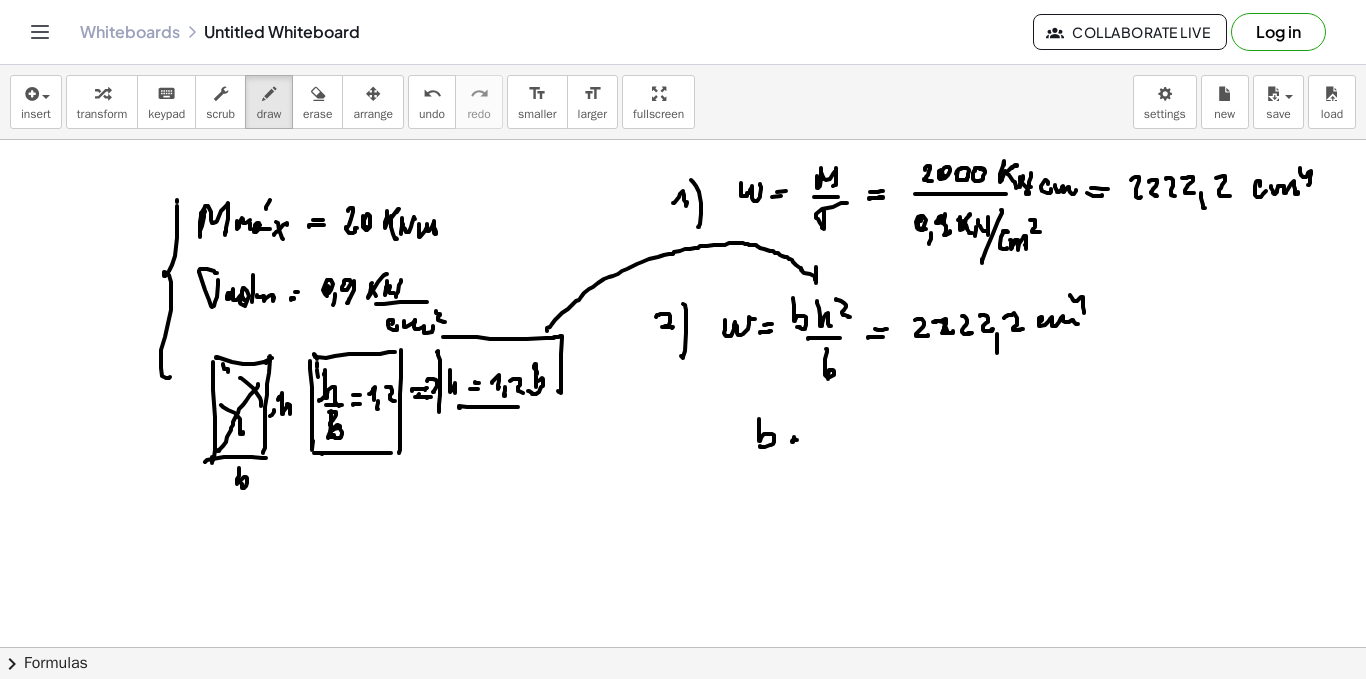 click at bounding box center (683, -2136) 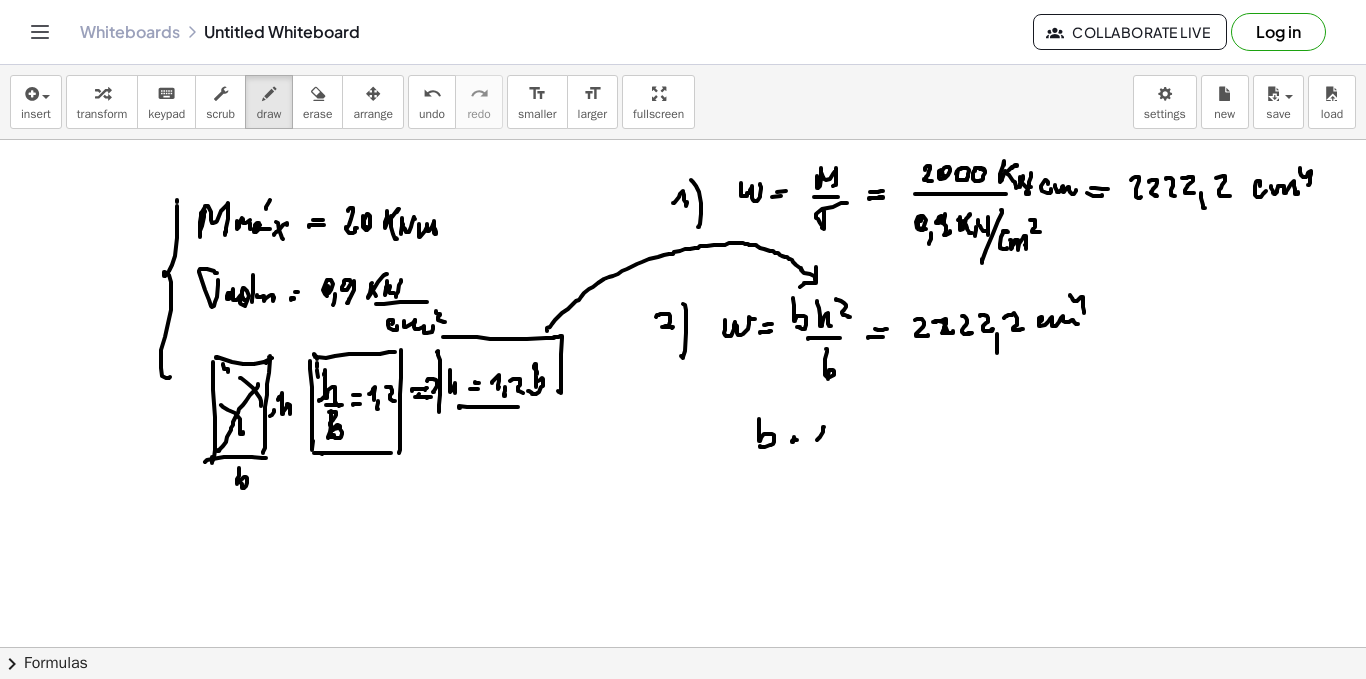 click at bounding box center [683, -2136] 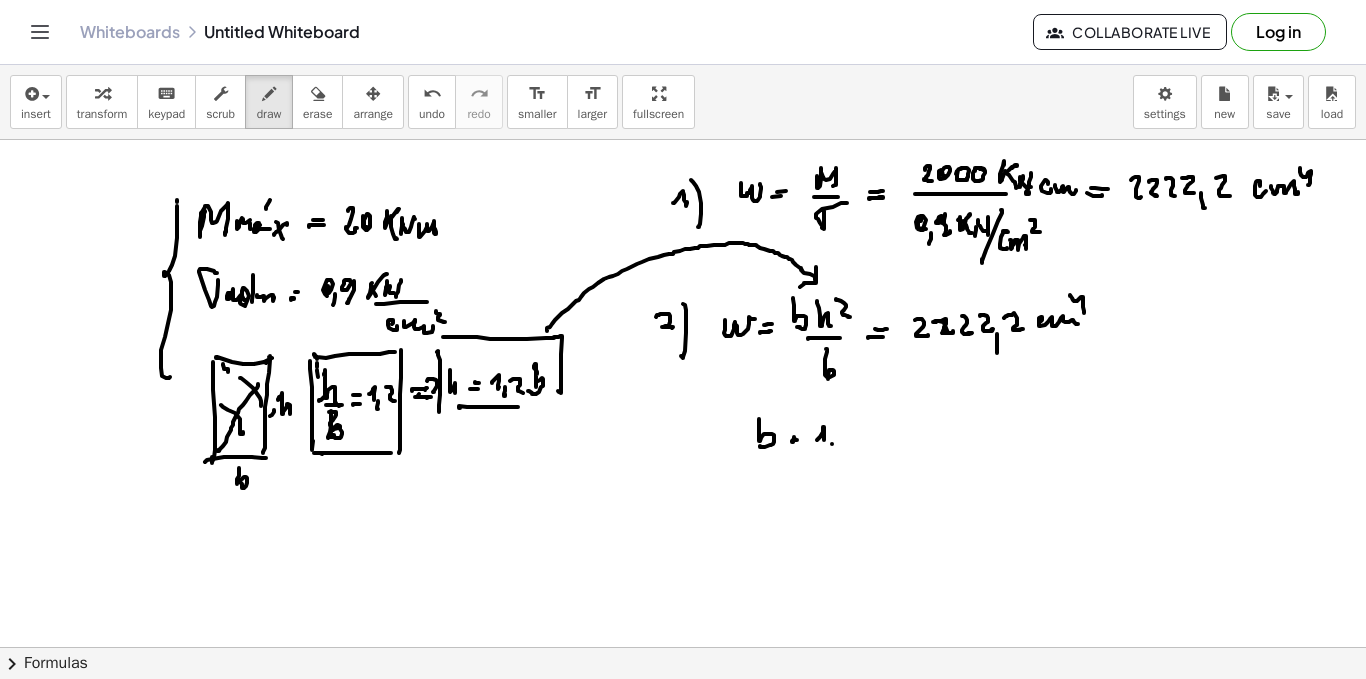 click at bounding box center [683, -2136] 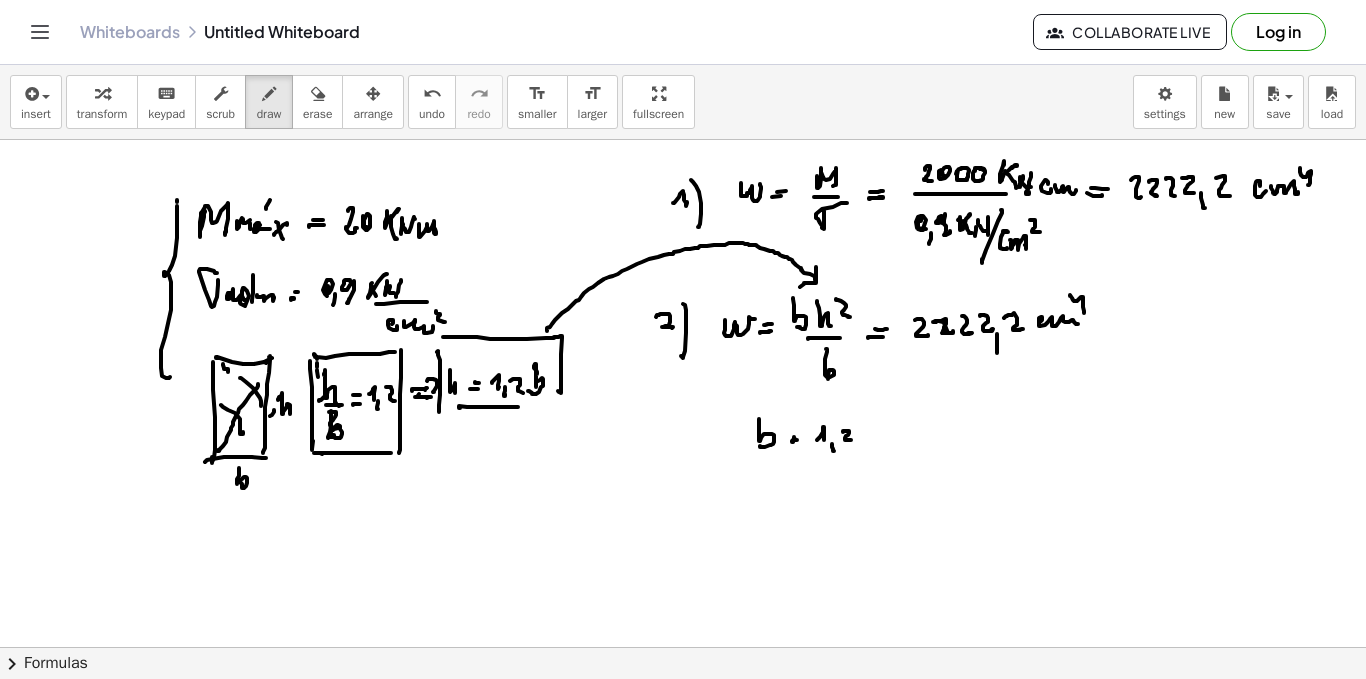 click at bounding box center (683, -2136) 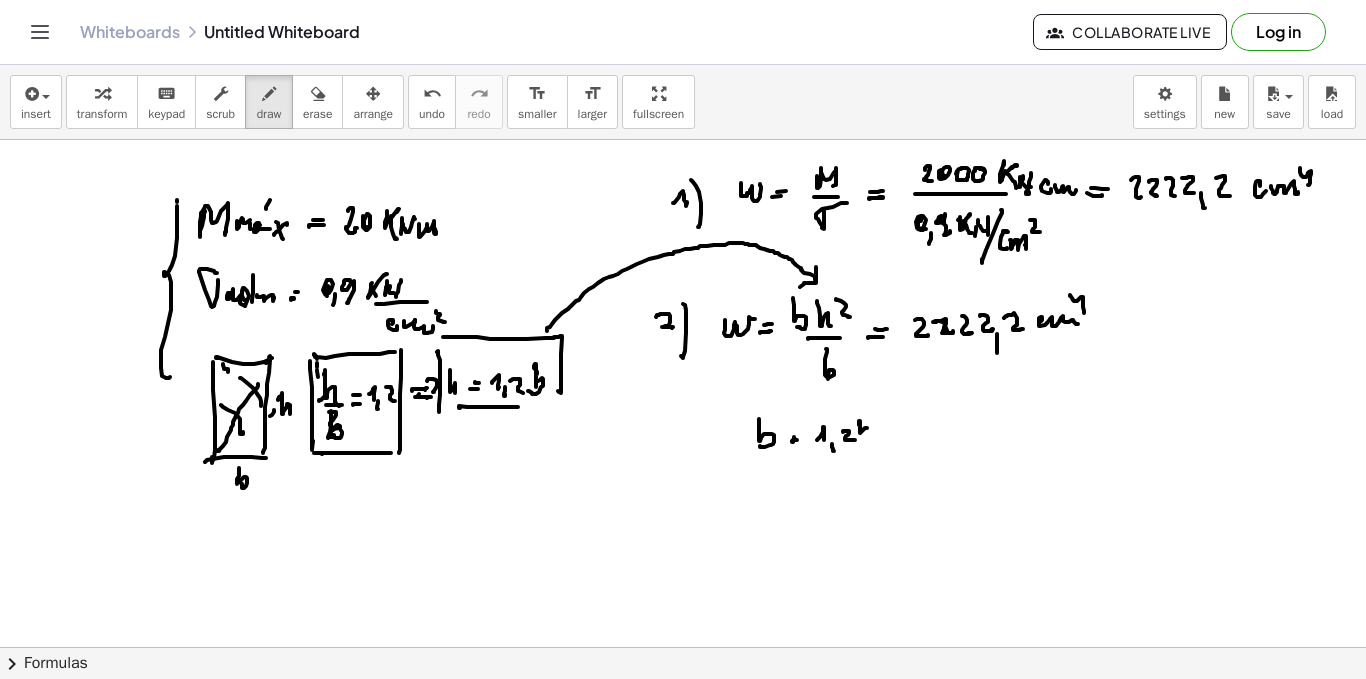 click at bounding box center [683, -2136] 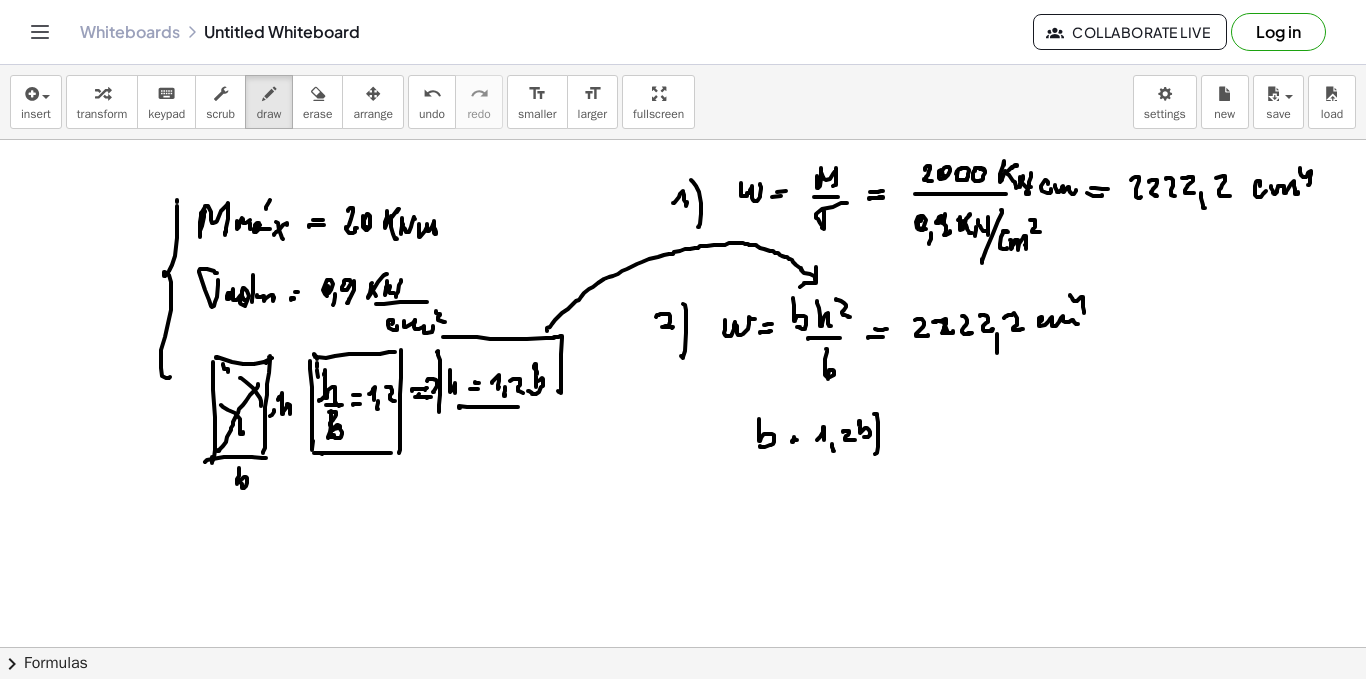 click at bounding box center (683, -2136) 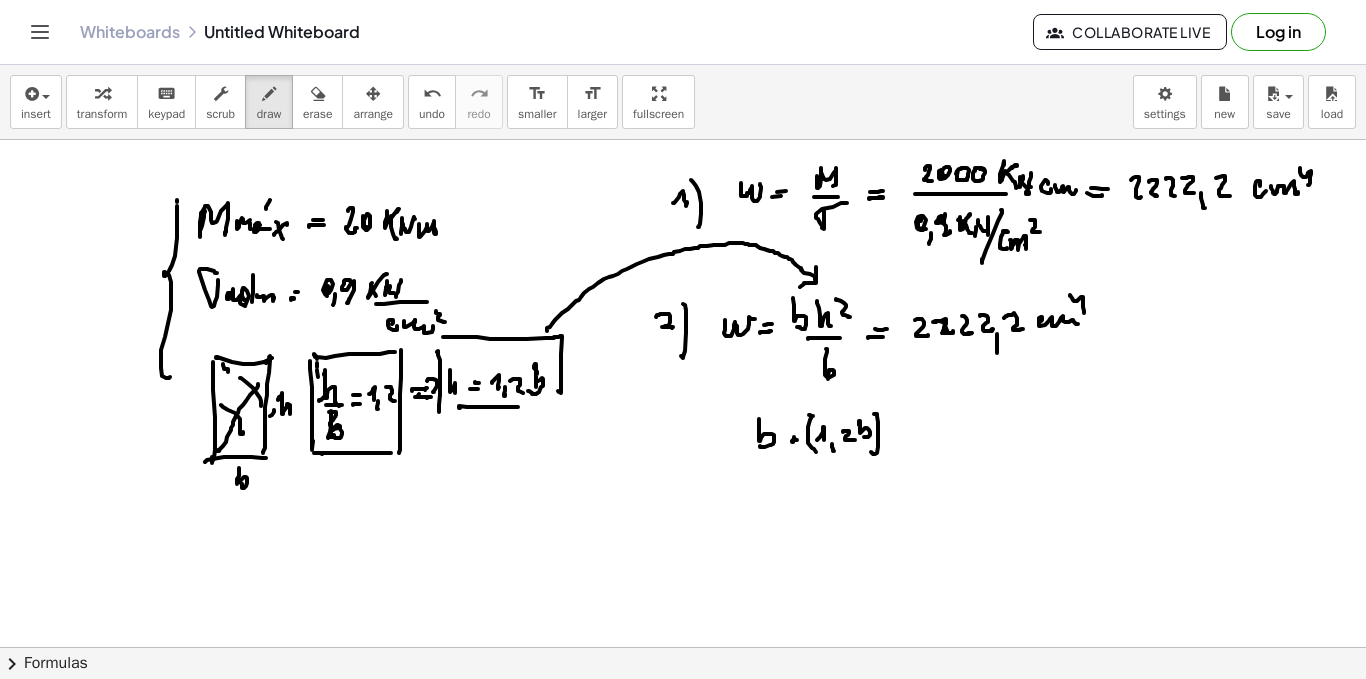 click at bounding box center (683, -2136) 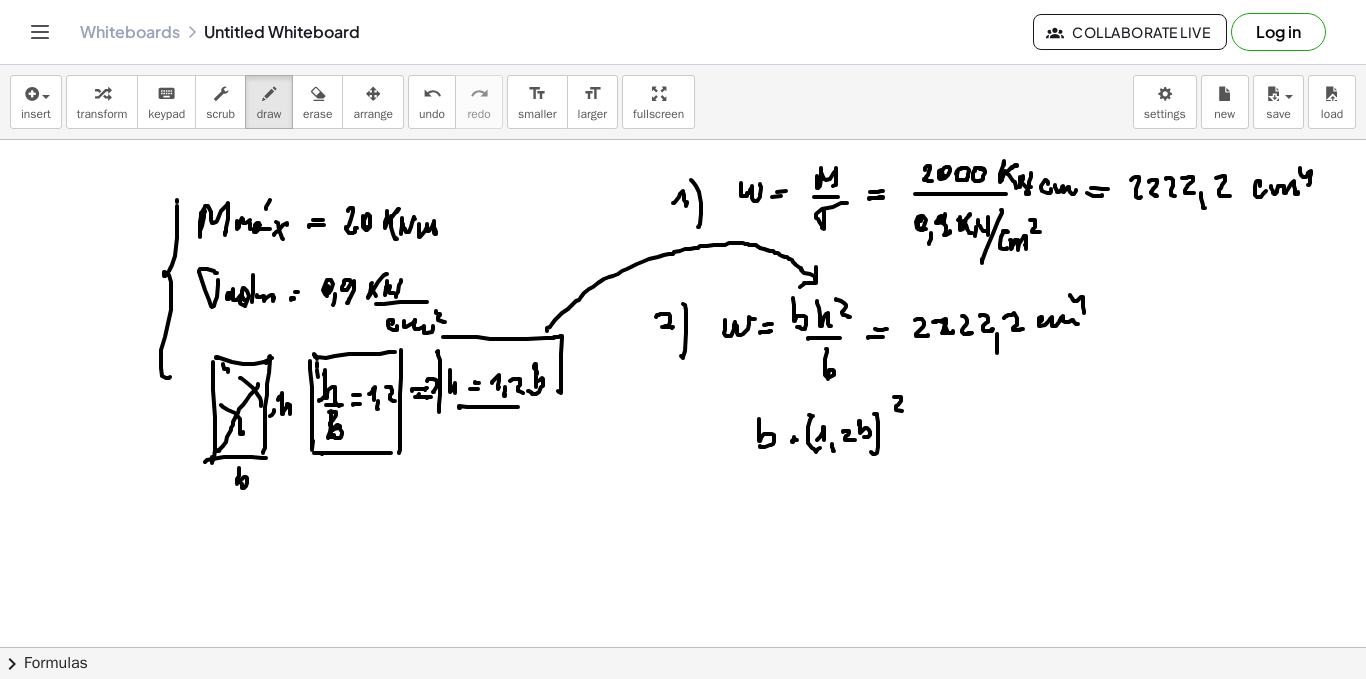 click at bounding box center (683, -2136) 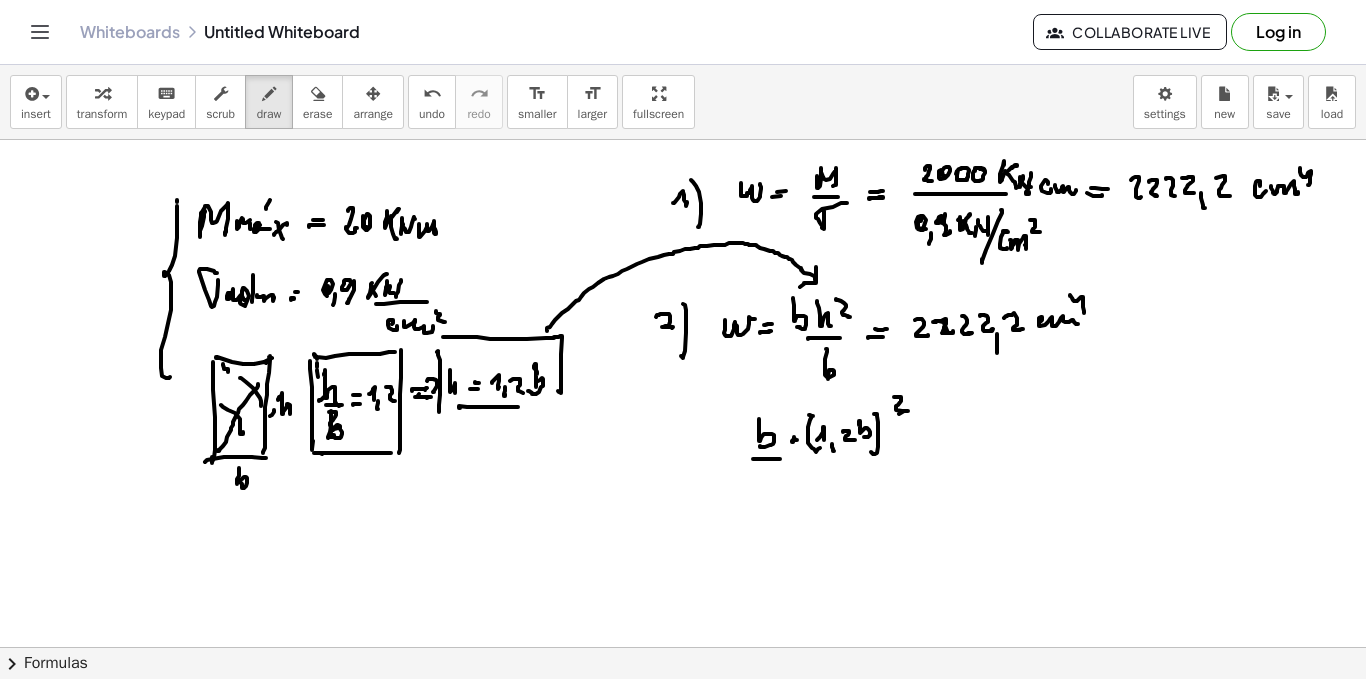 click at bounding box center (683, -2136) 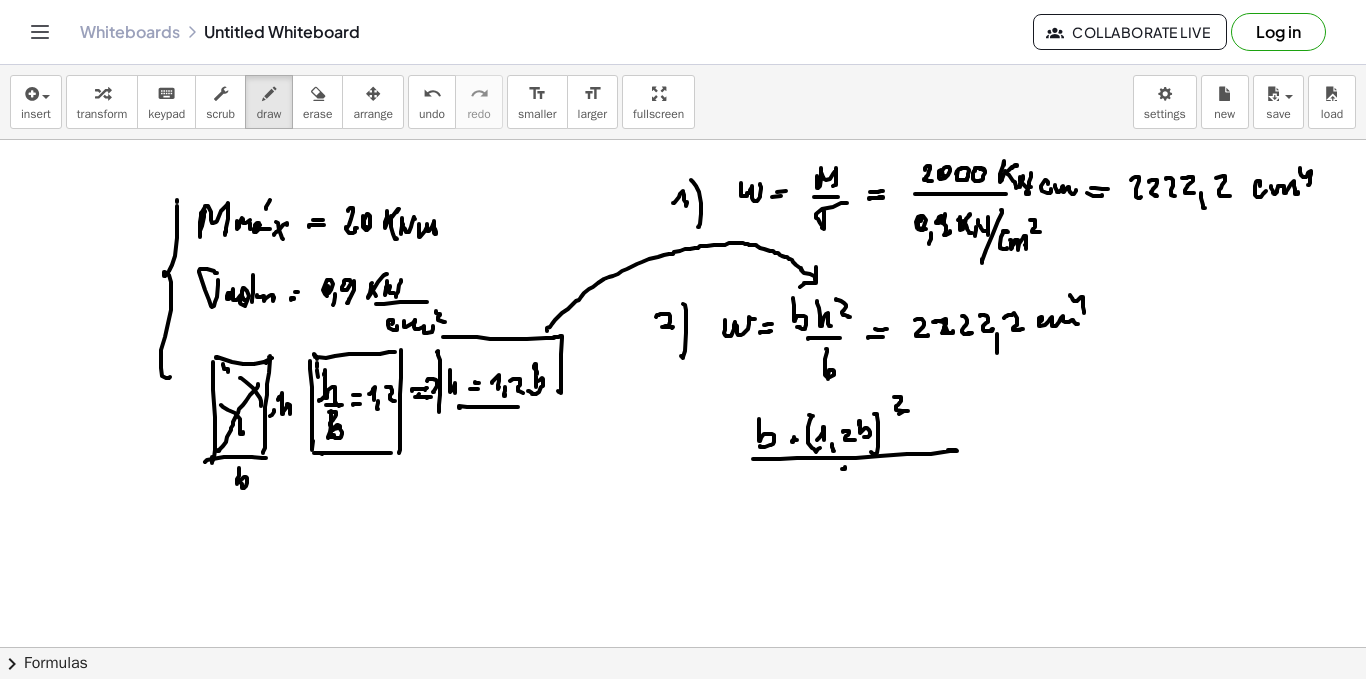 click at bounding box center (683, -2136) 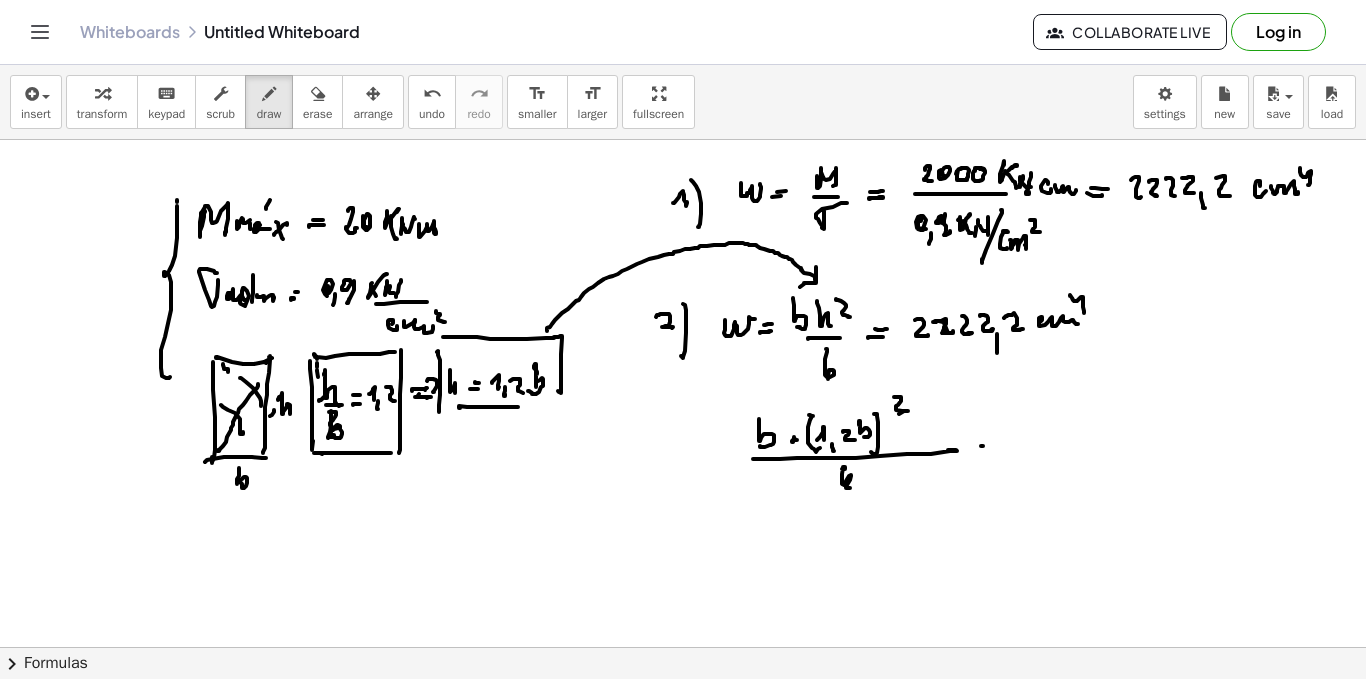 click at bounding box center (683, -2136) 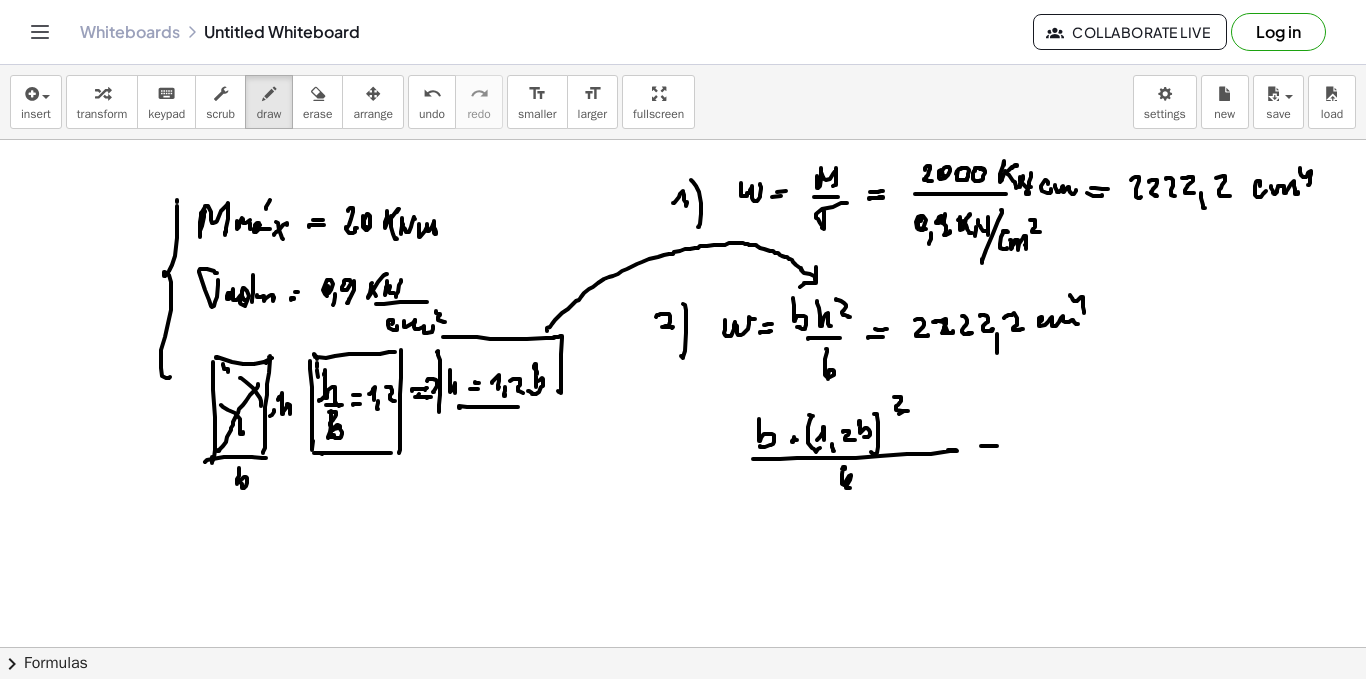 click at bounding box center [683, -2136] 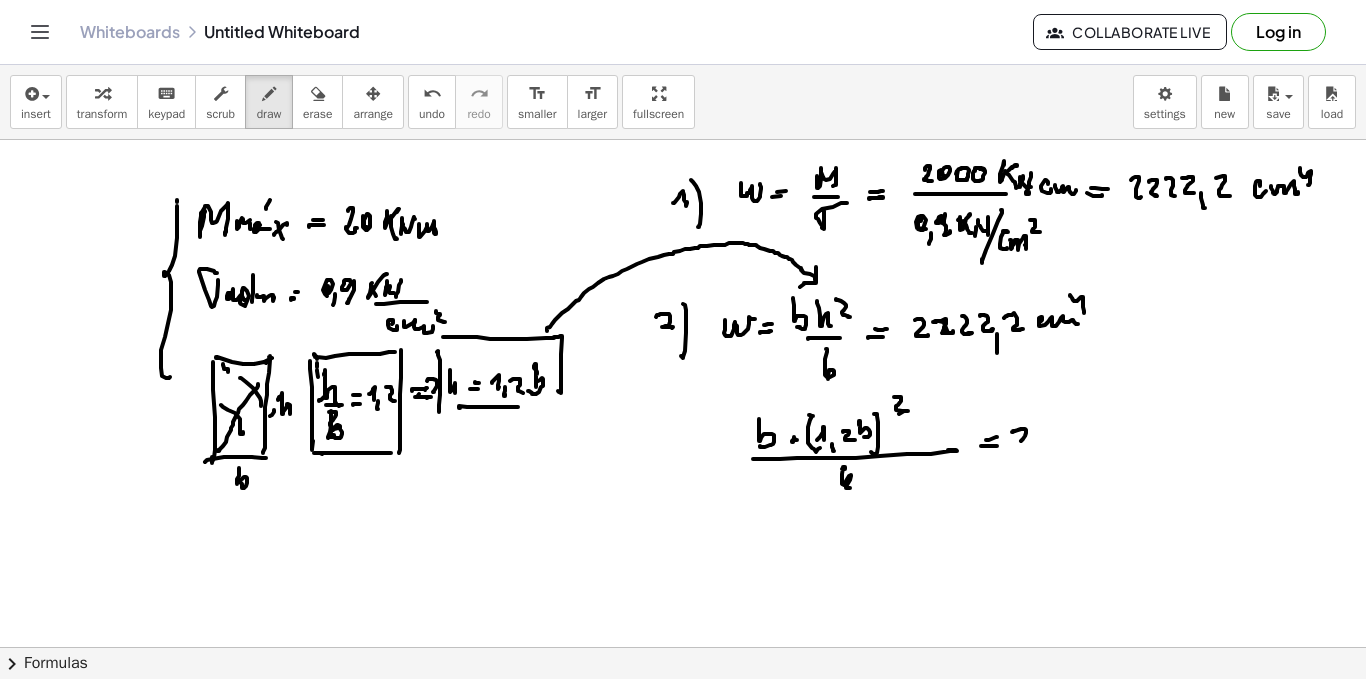 click at bounding box center [683, -2136] 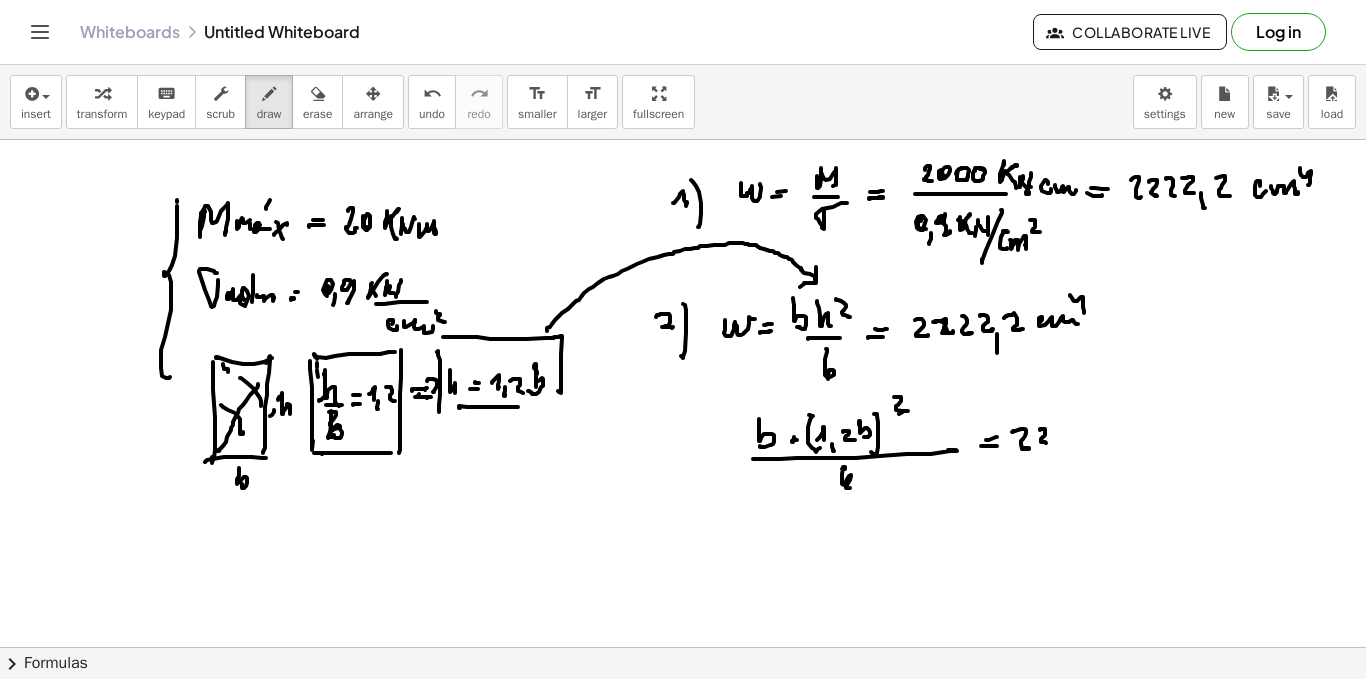 click at bounding box center [683, -2136] 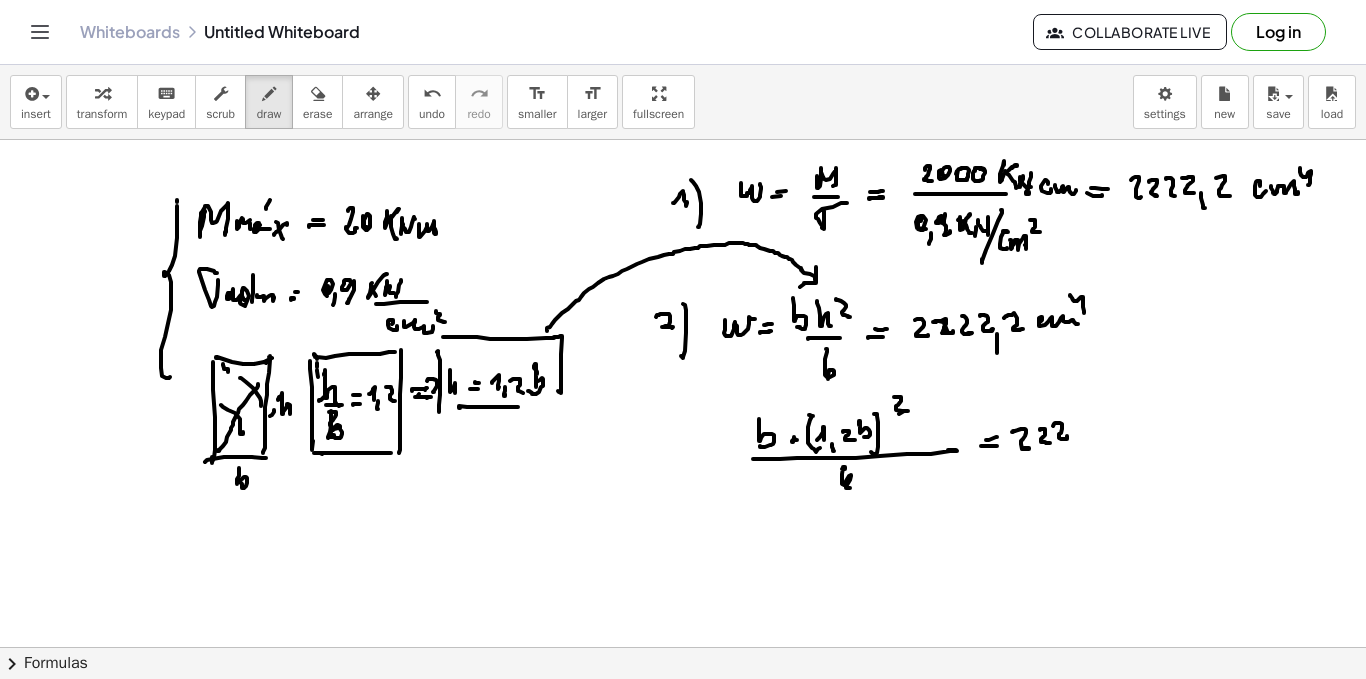 click at bounding box center (683, -2136) 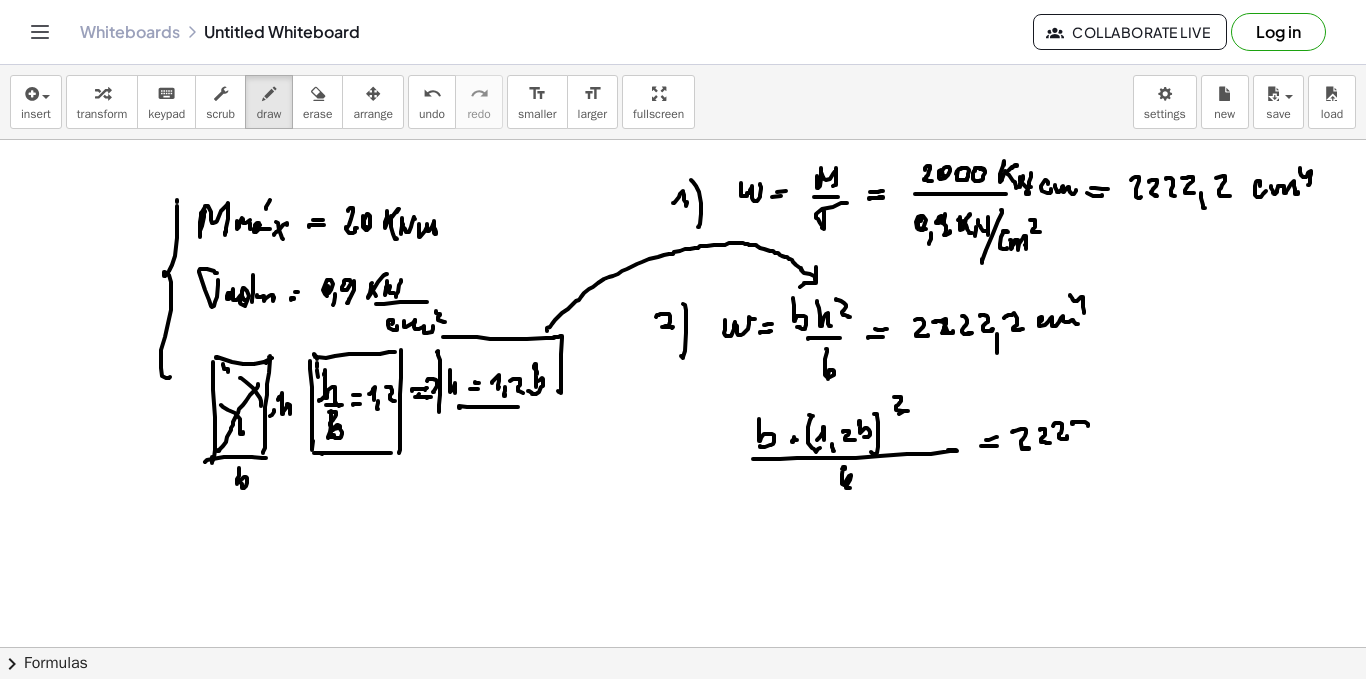 click at bounding box center [683, -2136] 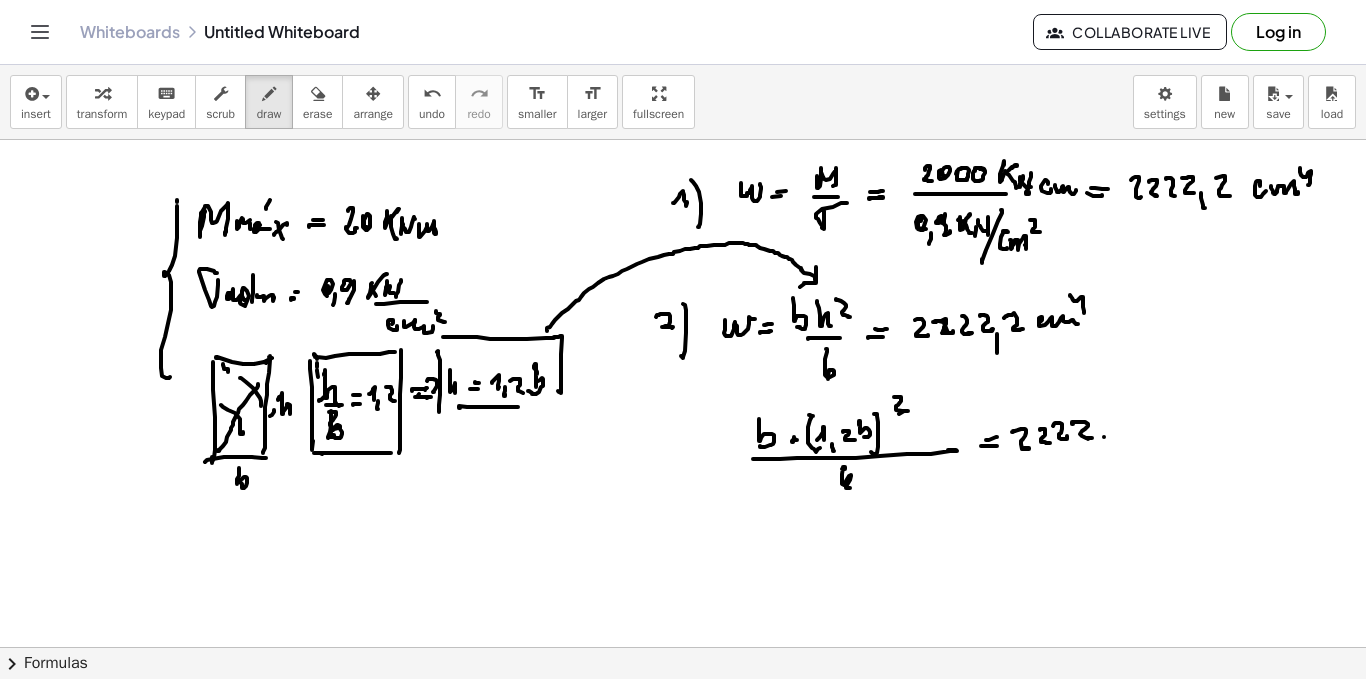 click at bounding box center (683, -2136) 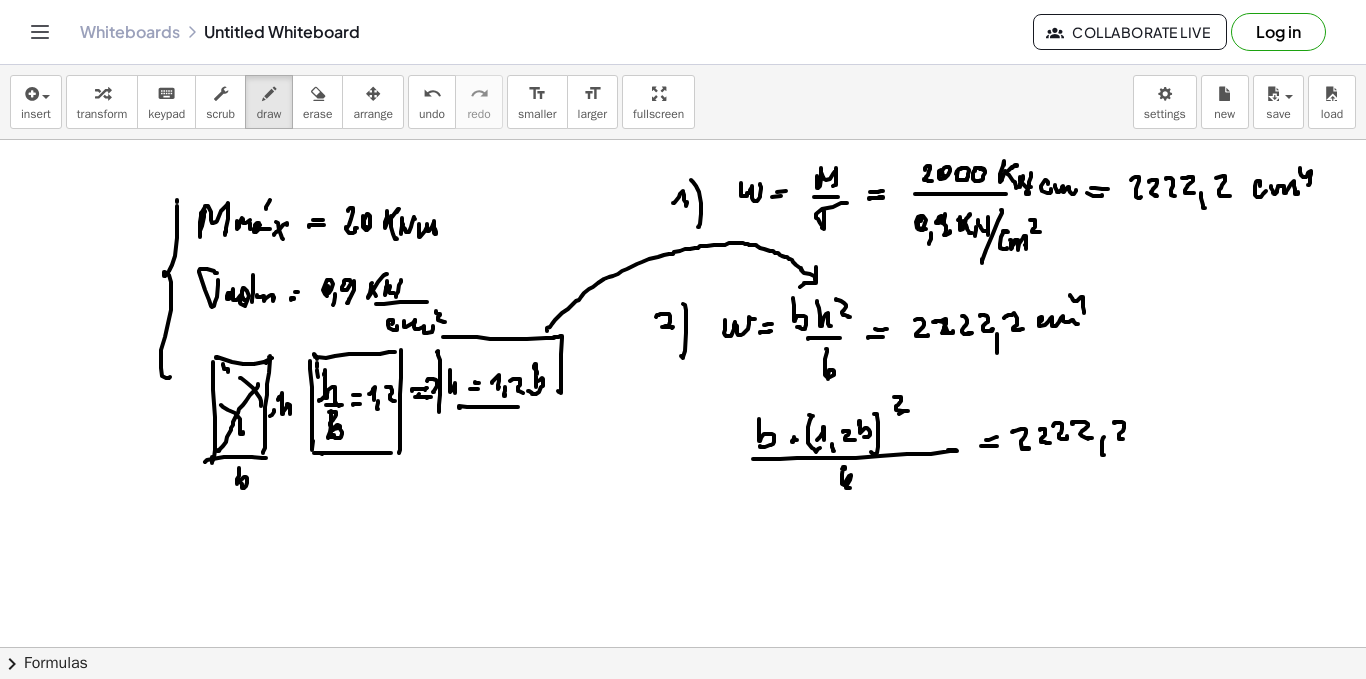 click at bounding box center [683, -2136] 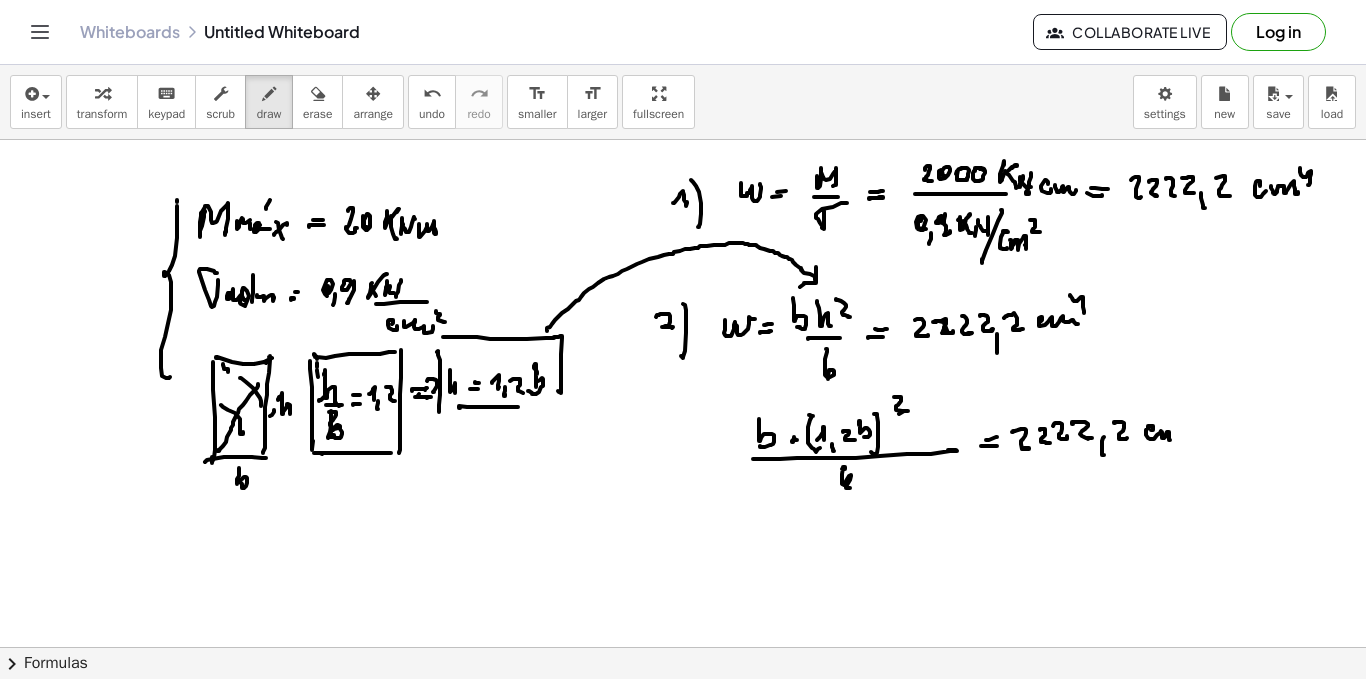 click at bounding box center [683, -2136] 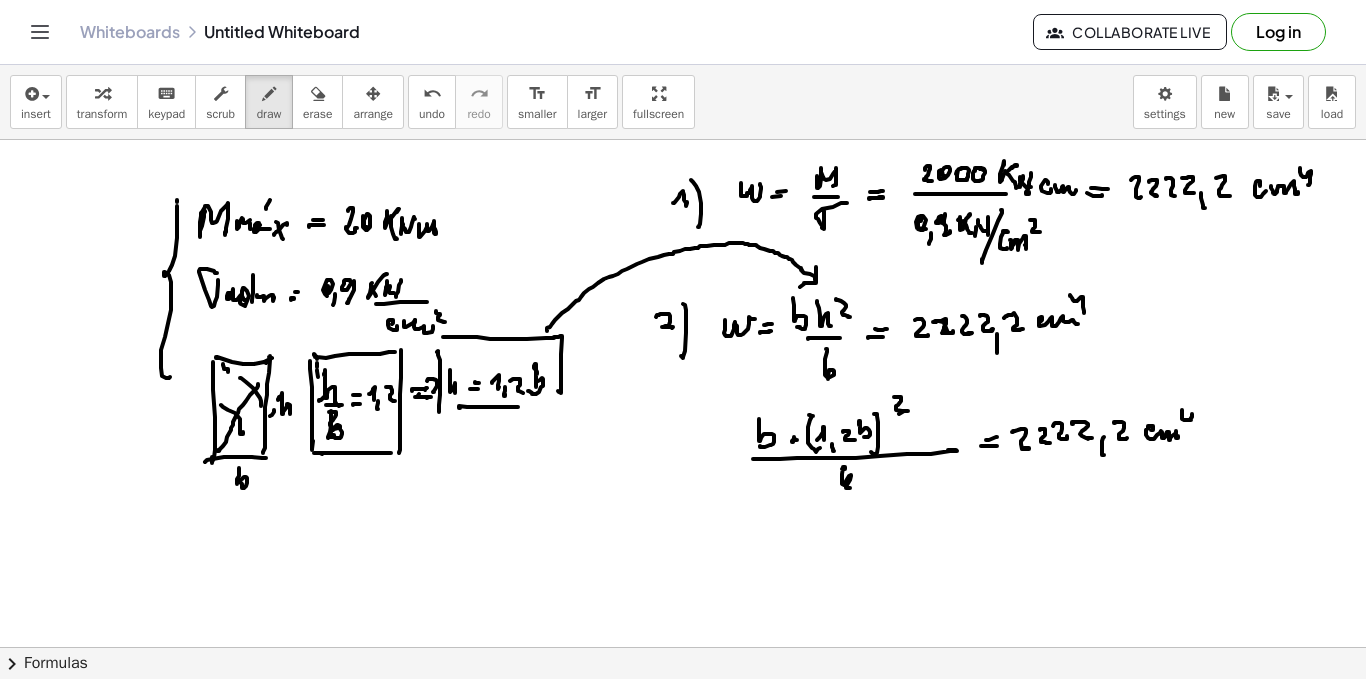click at bounding box center [683, -2136] 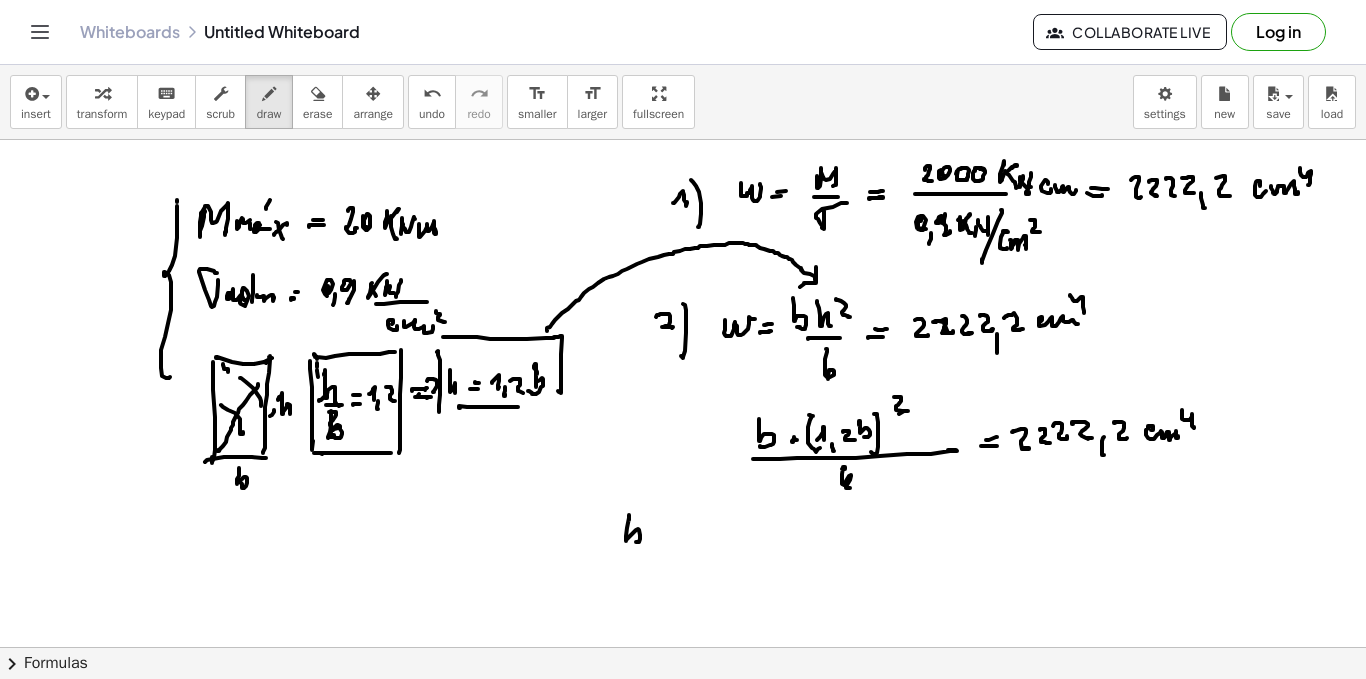 click at bounding box center [683, -2136] 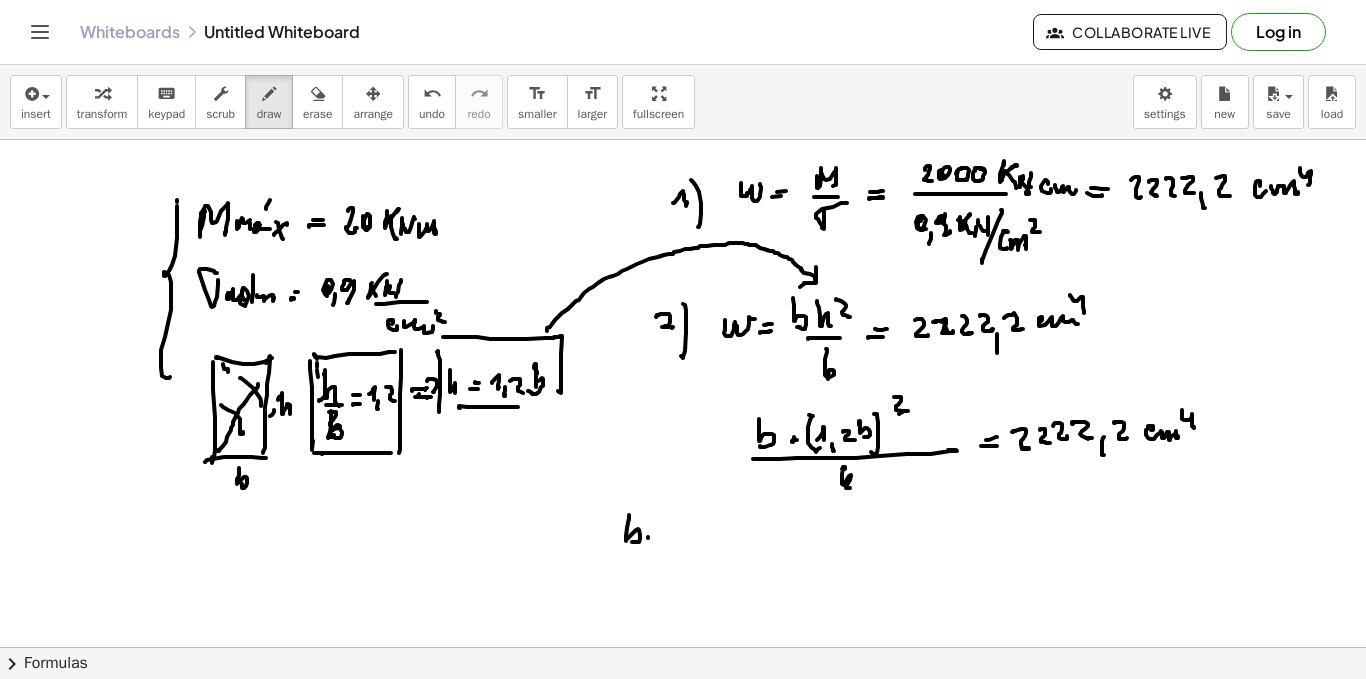 click at bounding box center [683, -2136] 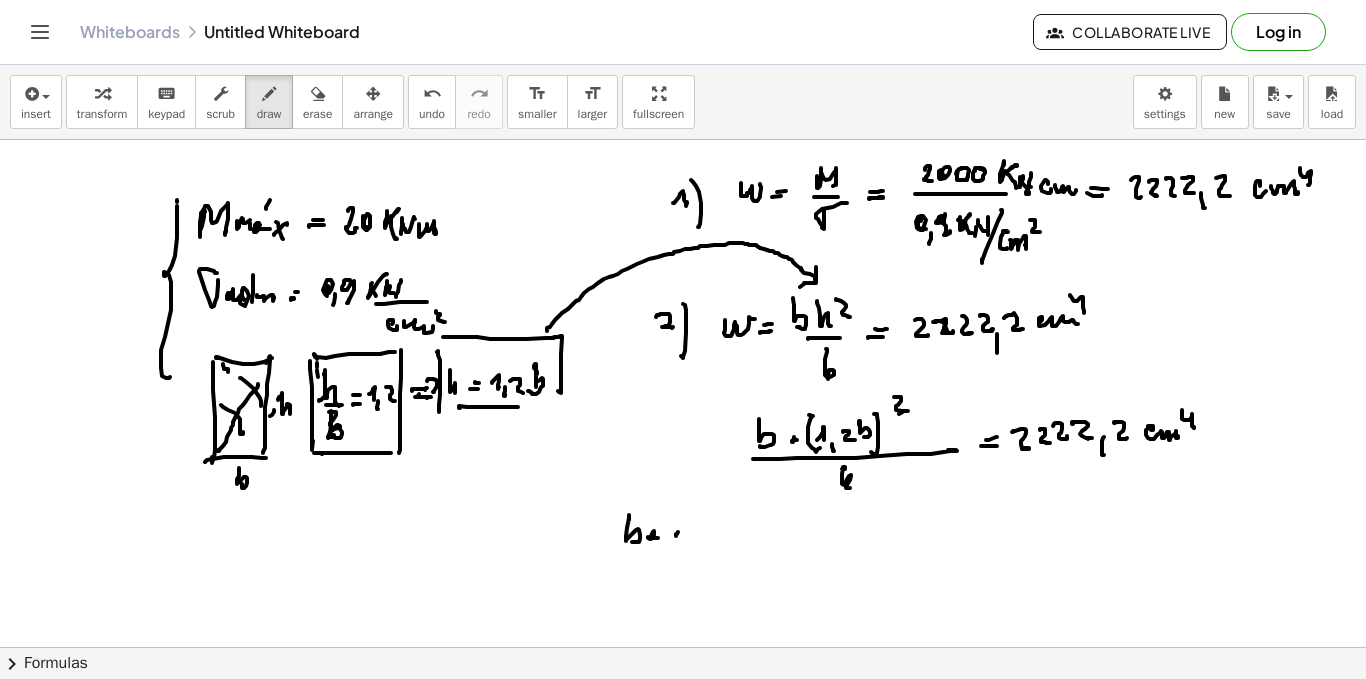 click at bounding box center [683, -2136] 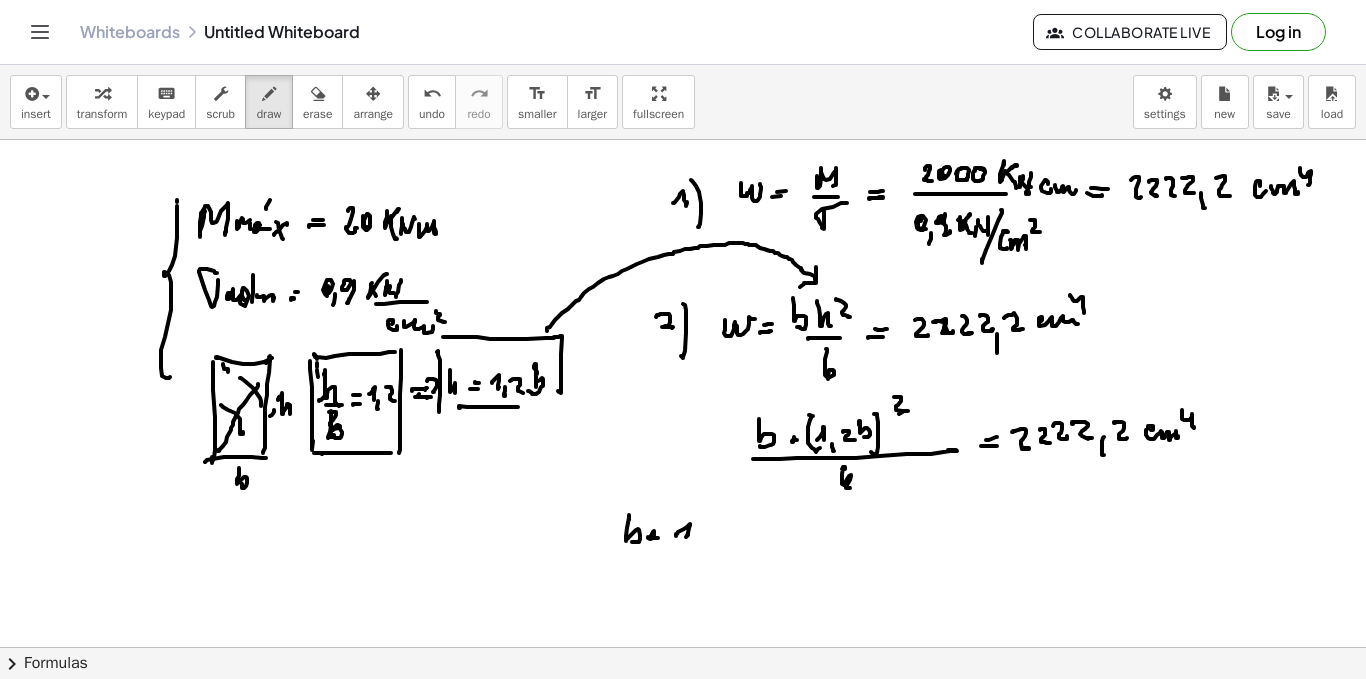 click at bounding box center [683, -2136] 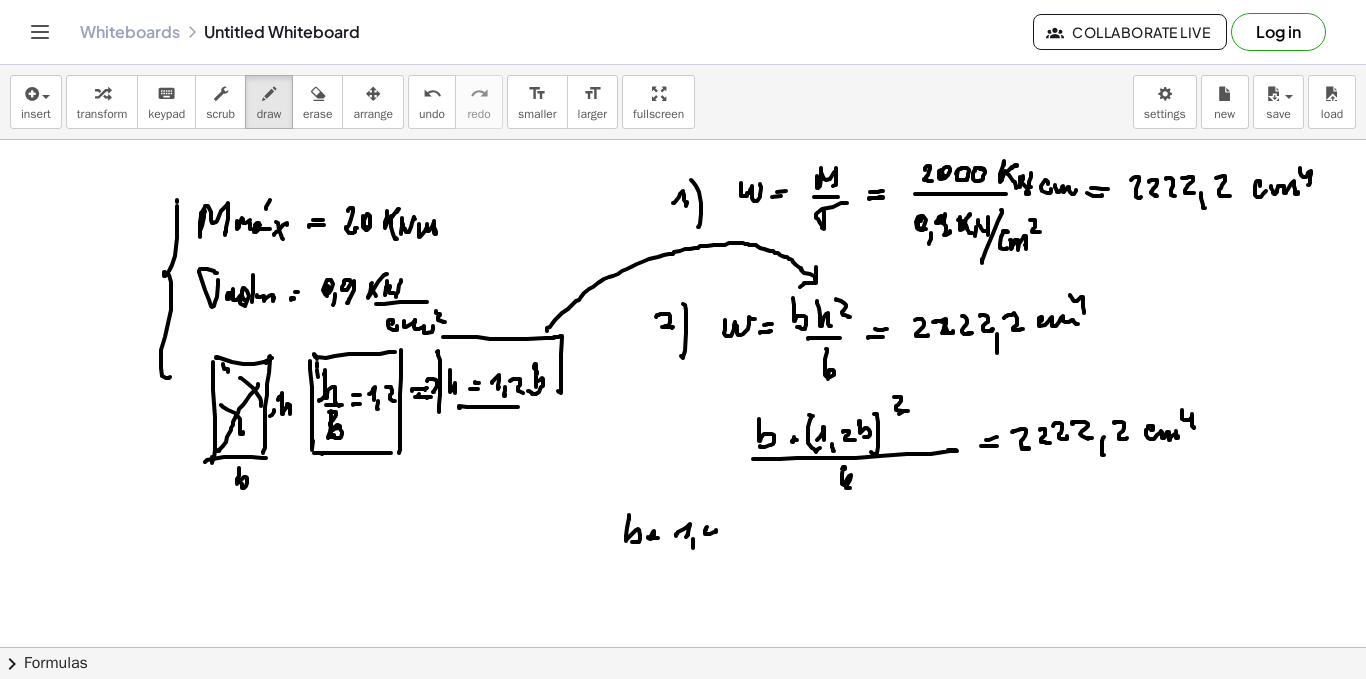 click at bounding box center (683, -2136) 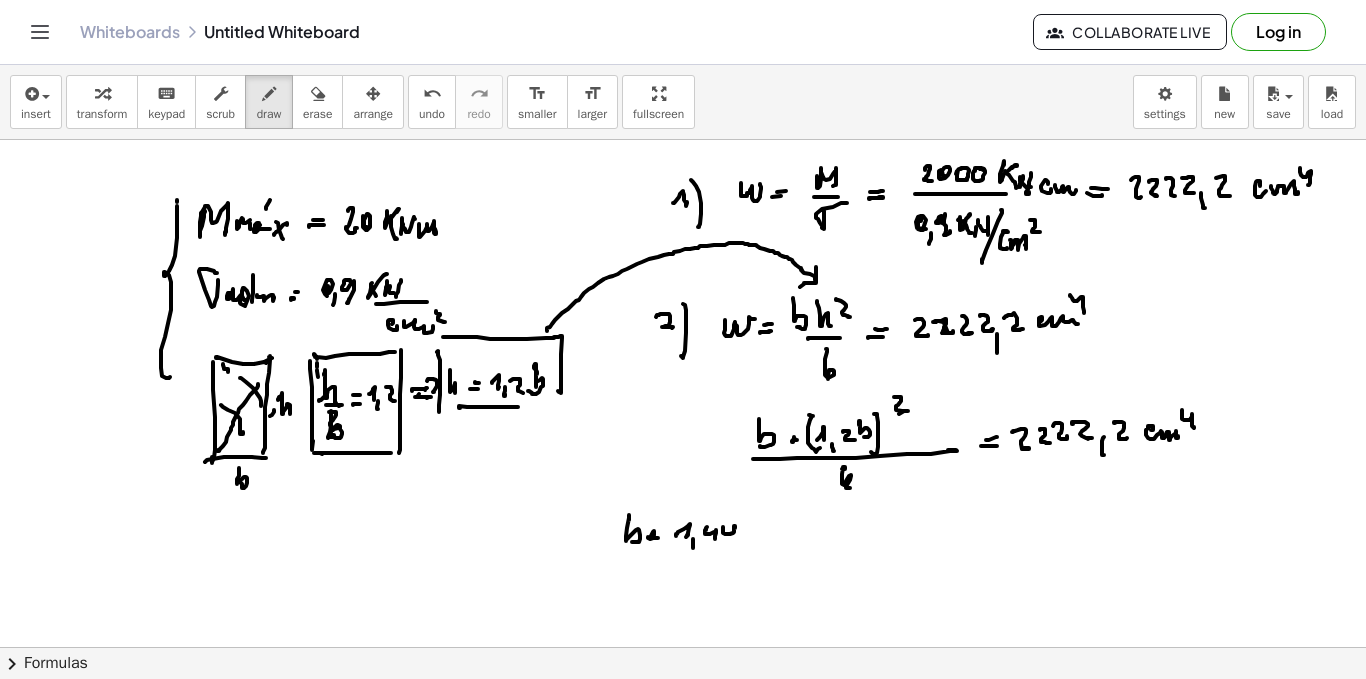 click at bounding box center (683, -2136) 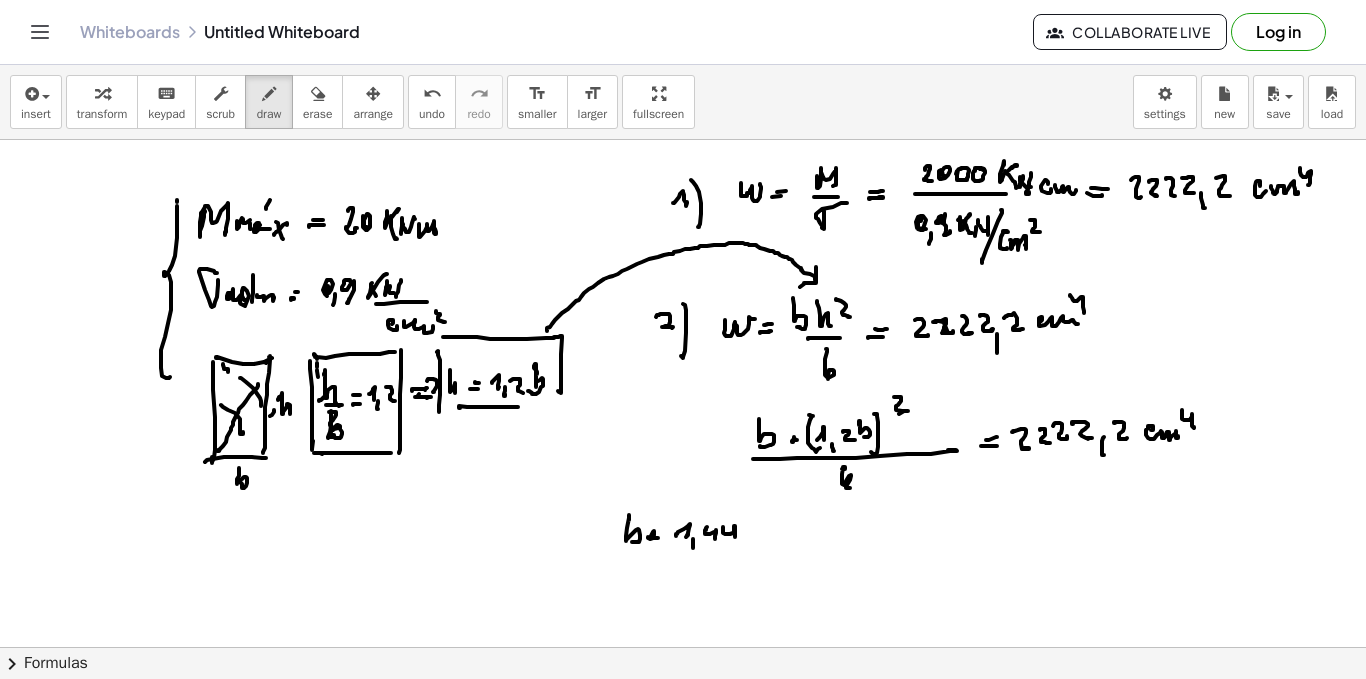 click at bounding box center [683, -2136] 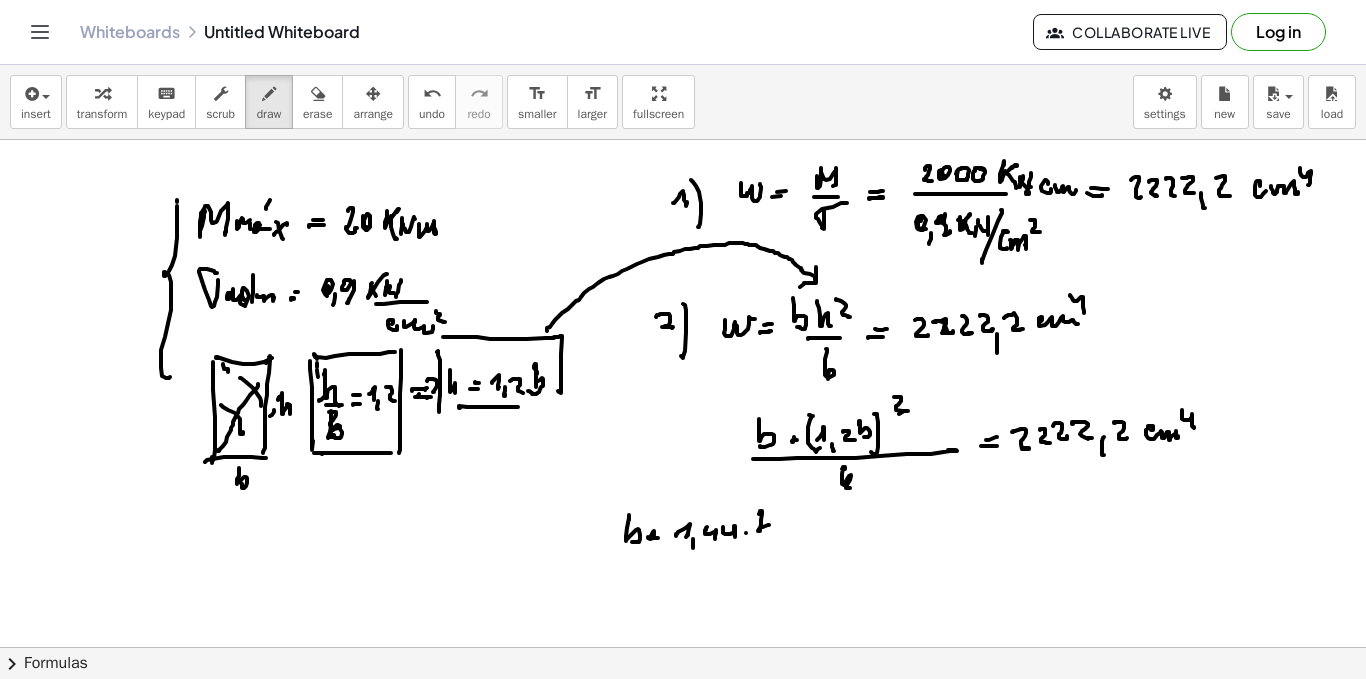click at bounding box center (683, -2136) 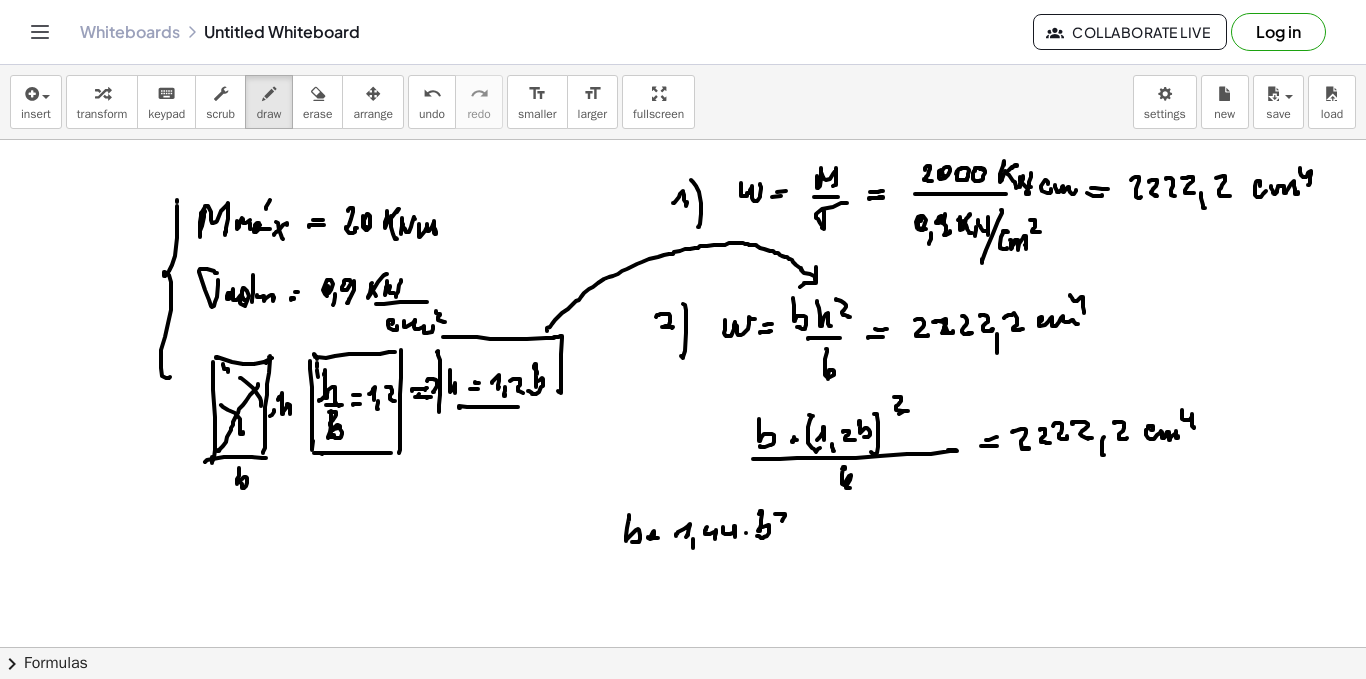 click at bounding box center (683, -2136) 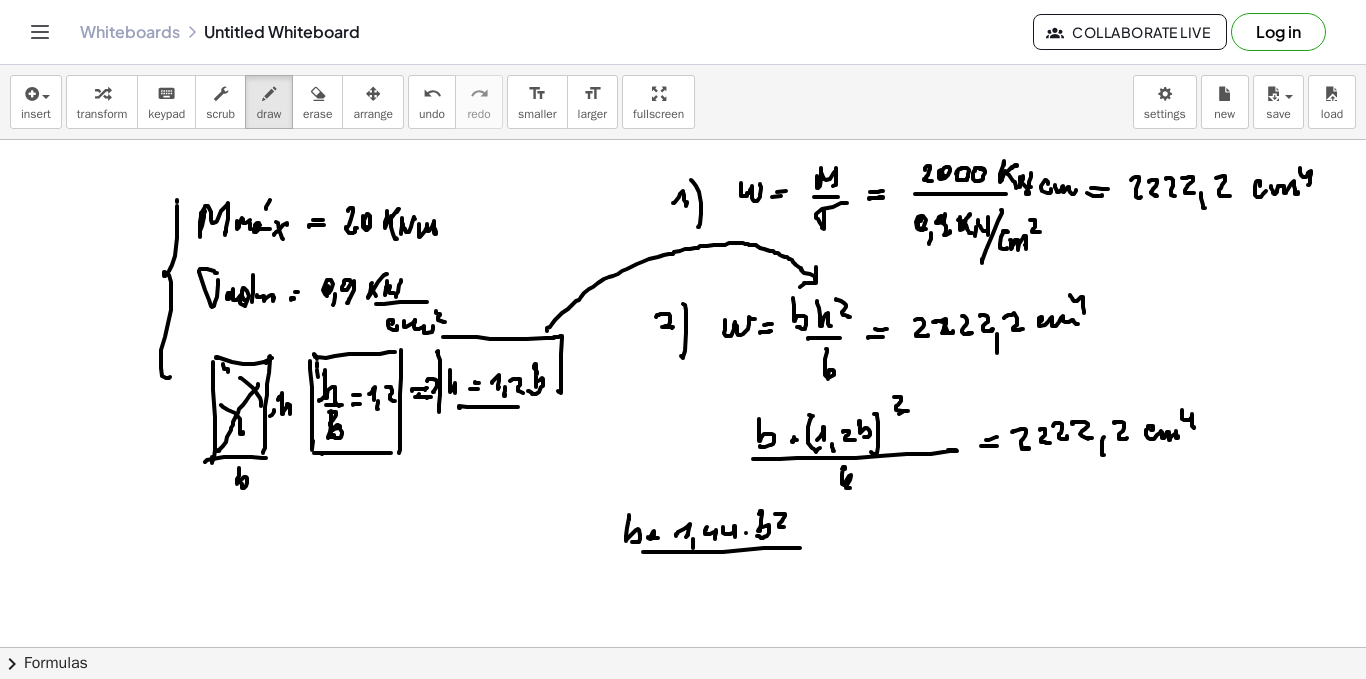 click at bounding box center [683, -2136] 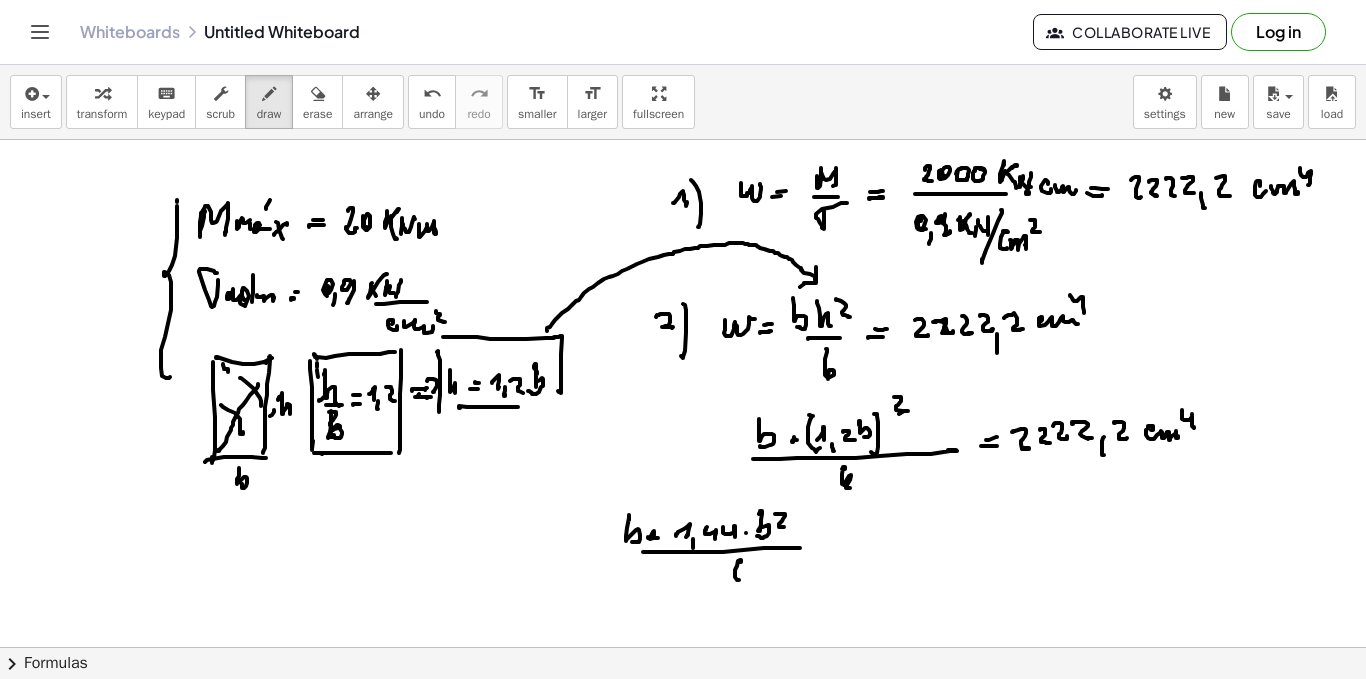 click at bounding box center [683, -2136] 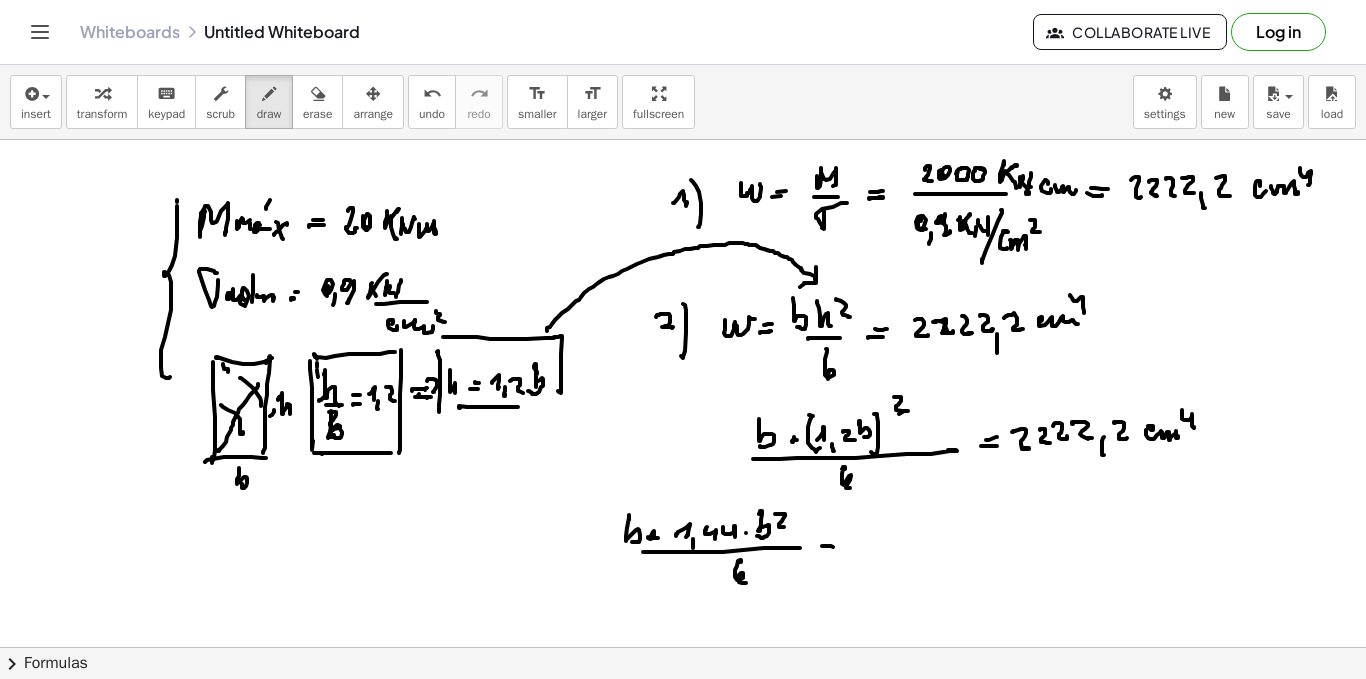 click at bounding box center [683, -2136] 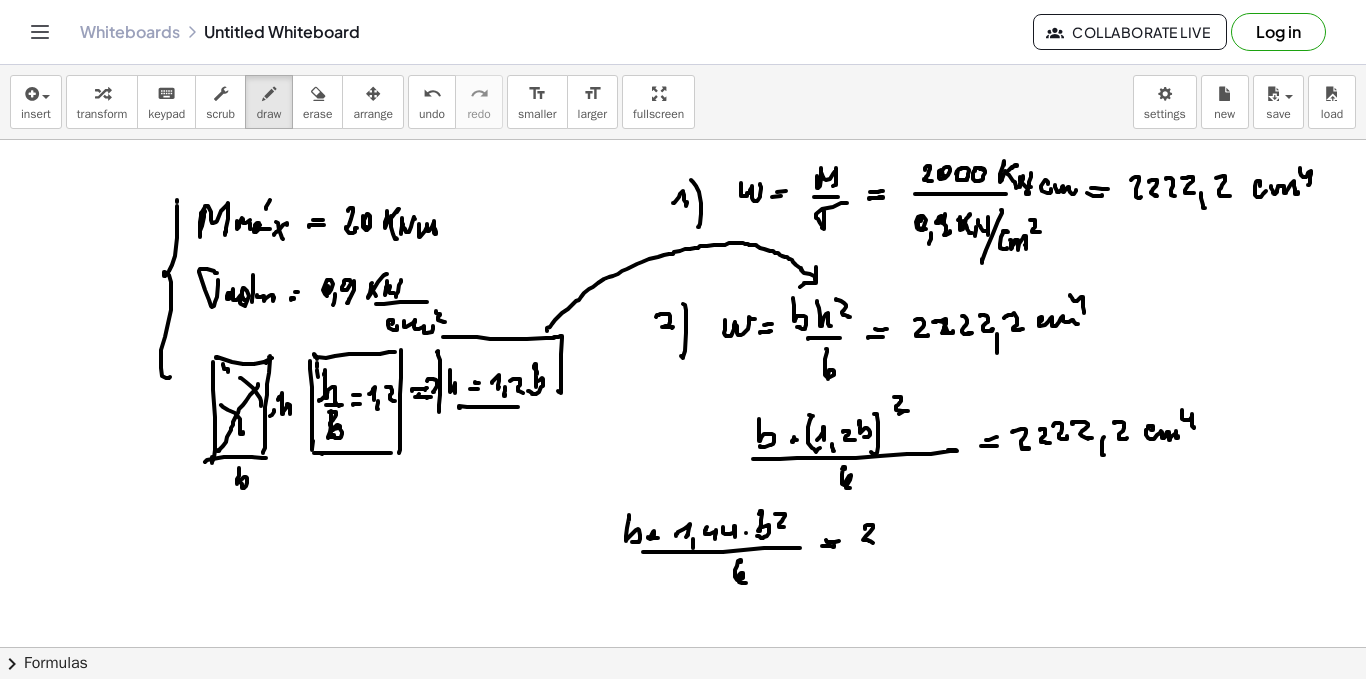 click at bounding box center (683, -2136) 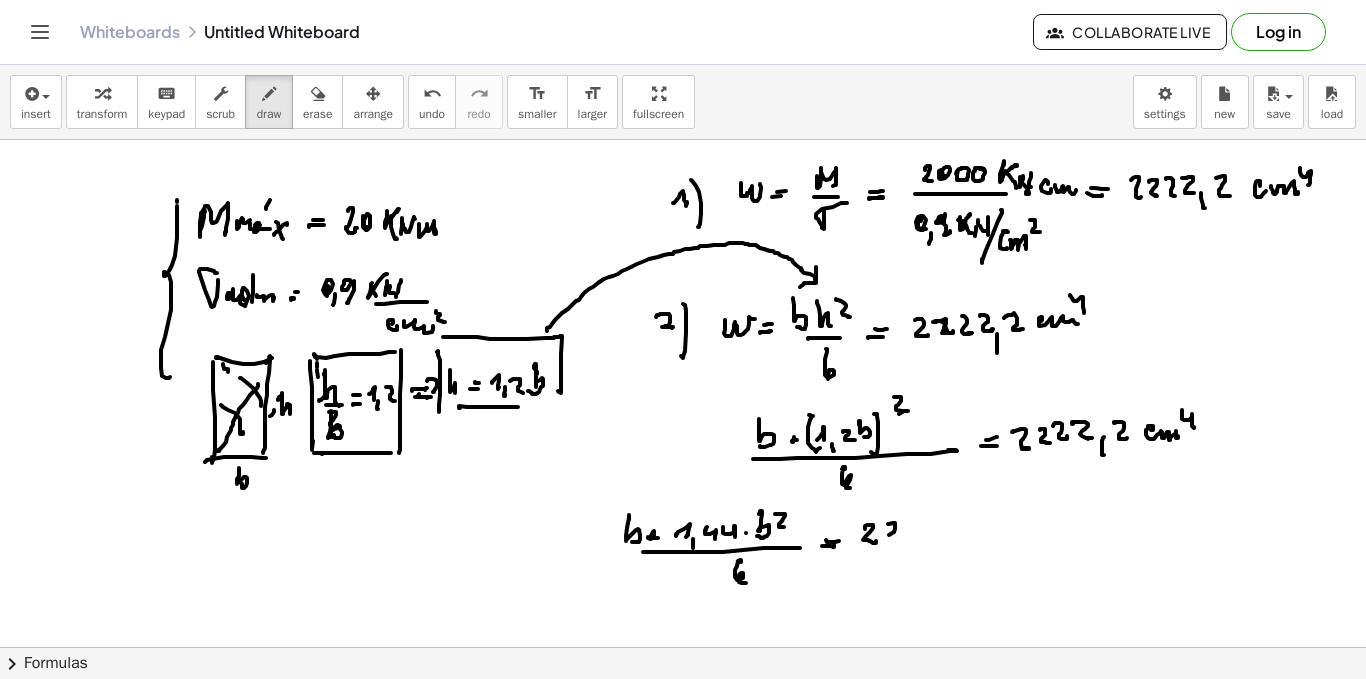 click at bounding box center [683, -2136] 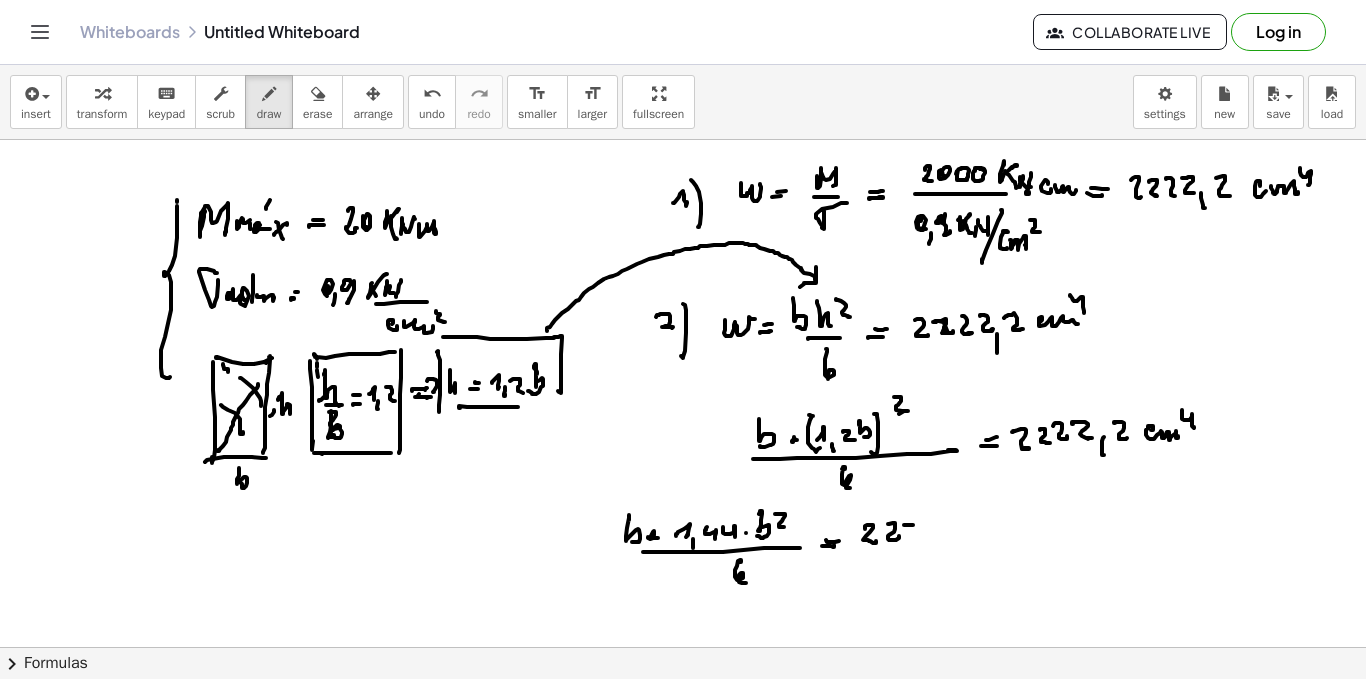 click at bounding box center (683, -2136) 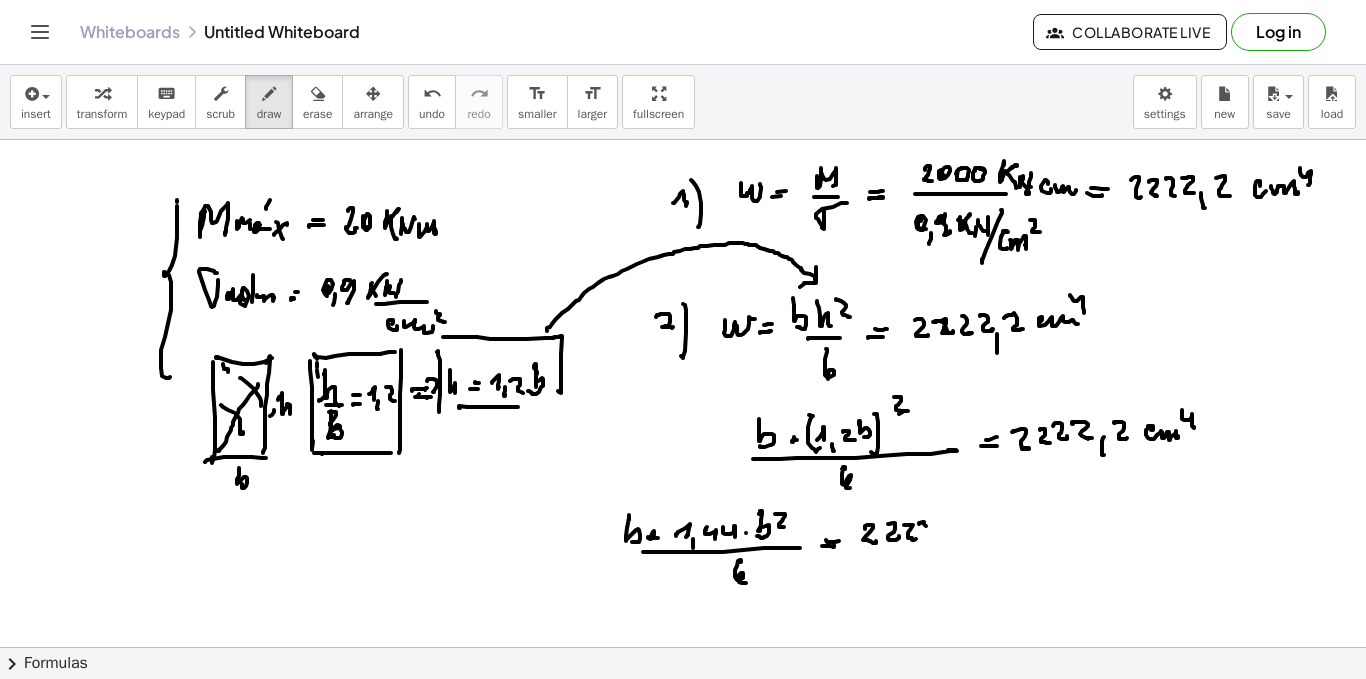 click at bounding box center [683, -2136] 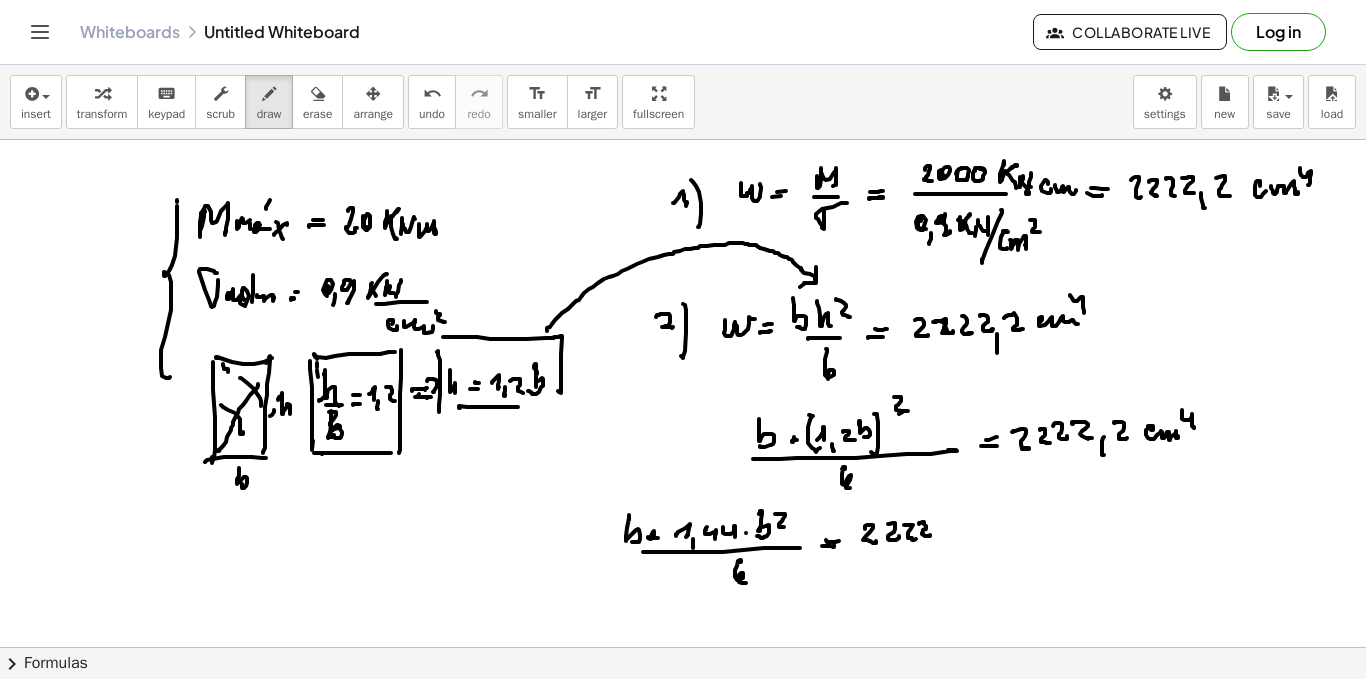 click at bounding box center [683, -2136] 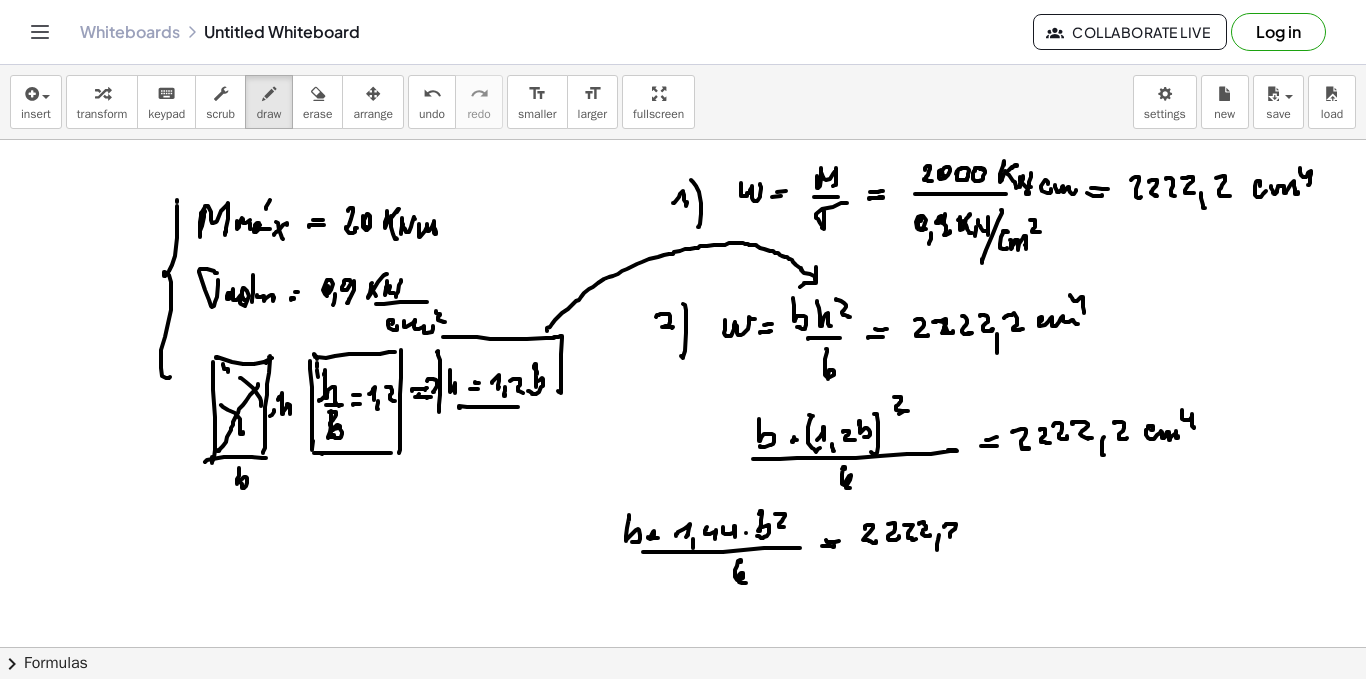 click at bounding box center [683, -2136] 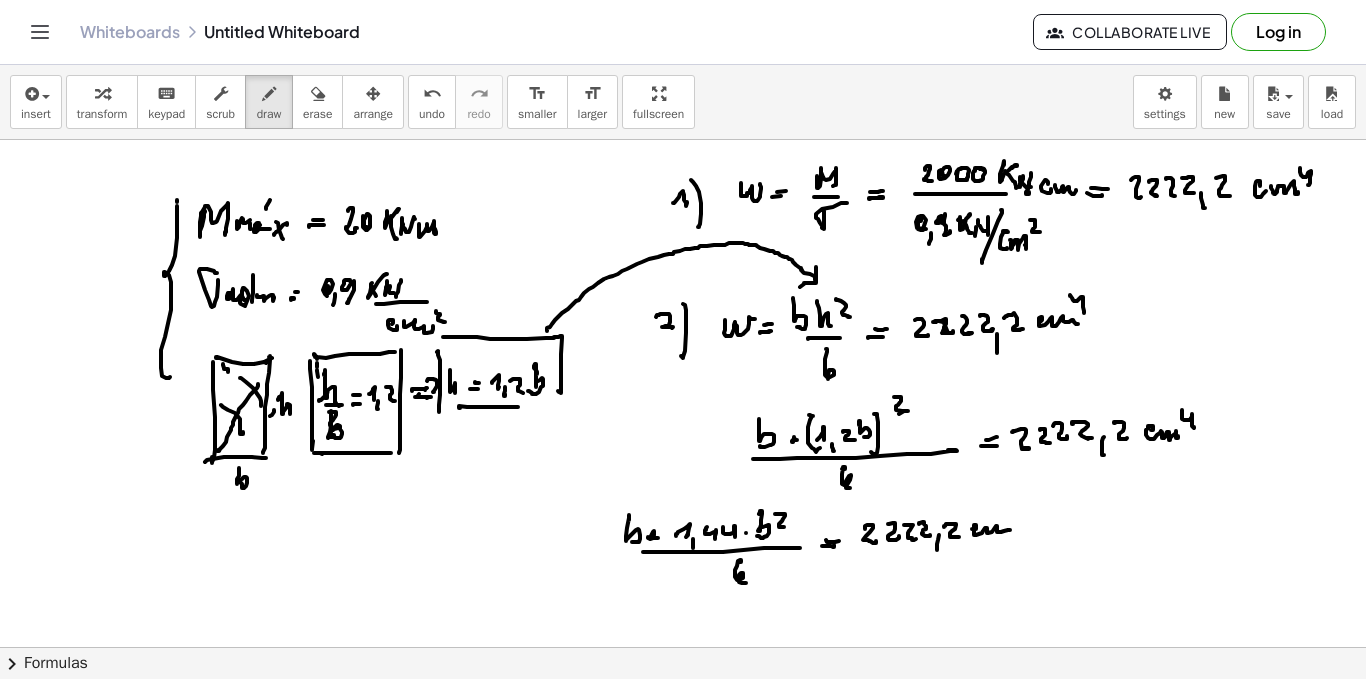 click at bounding box center (683, -2136) 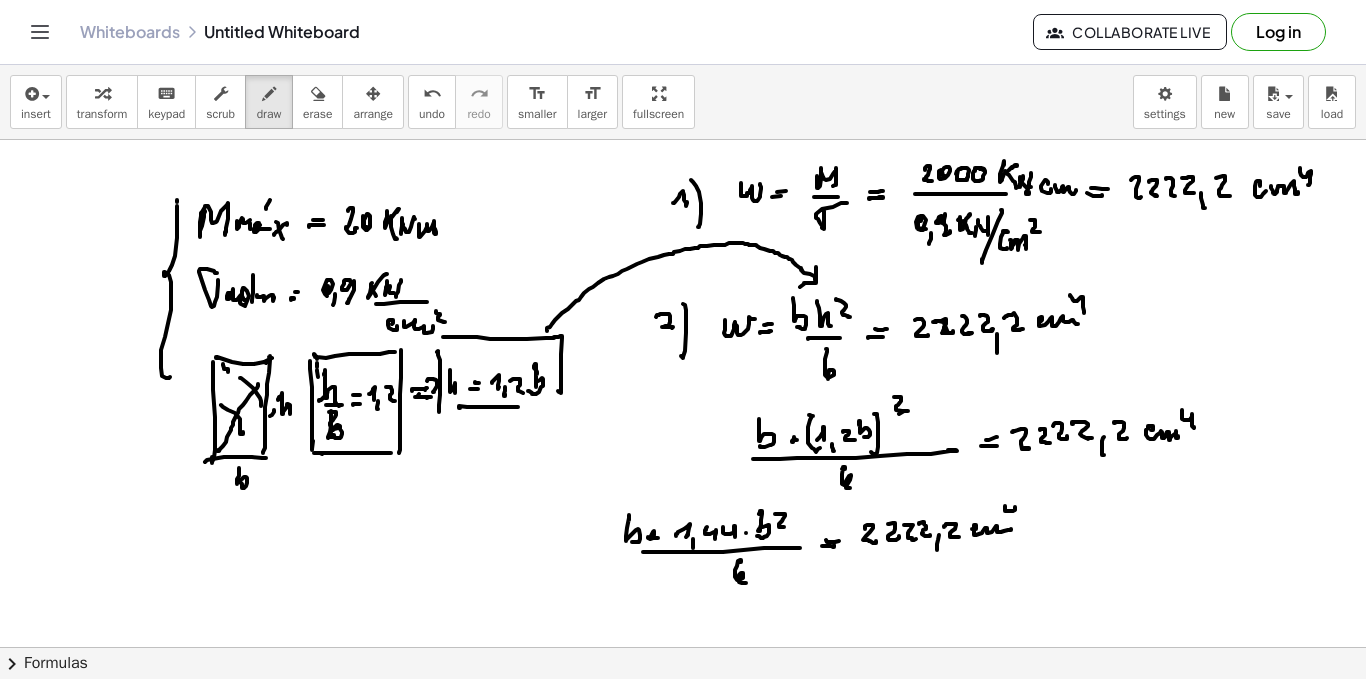 click at bounding box center [683, -2136] 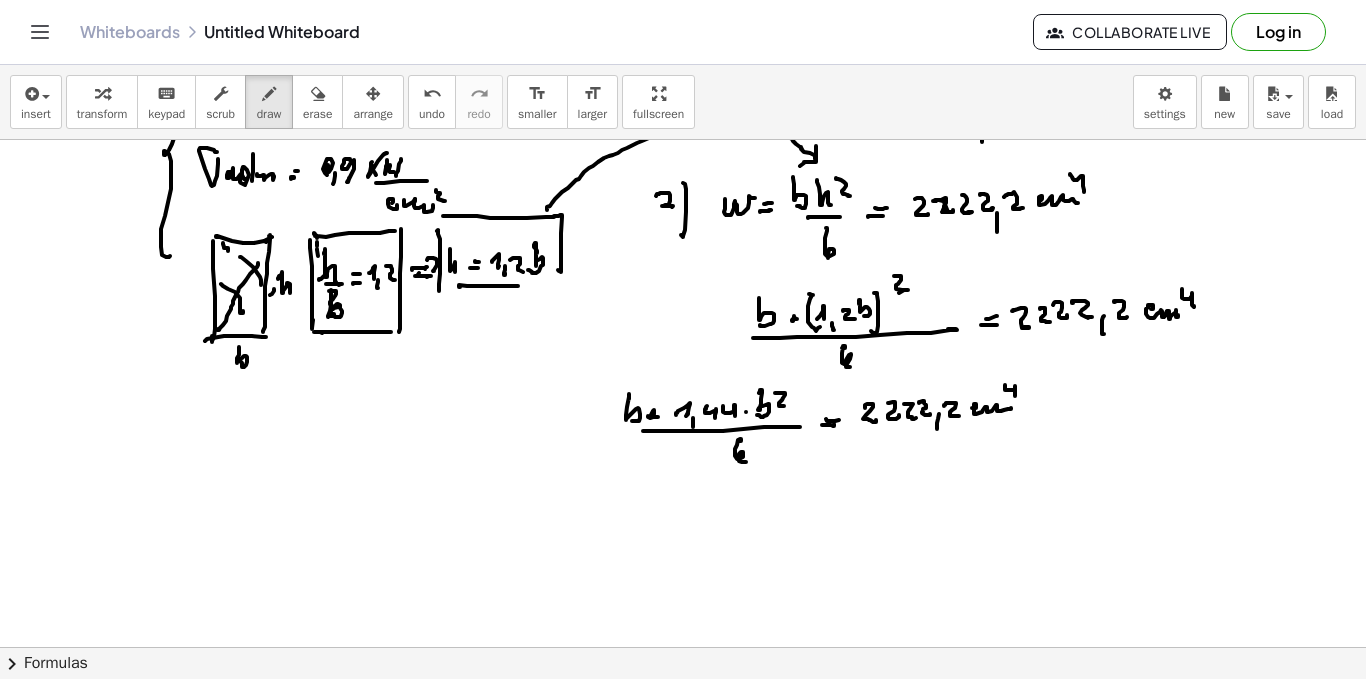 scroll, scrollTop: 5285, scrollLeft: 0, axis: vertical 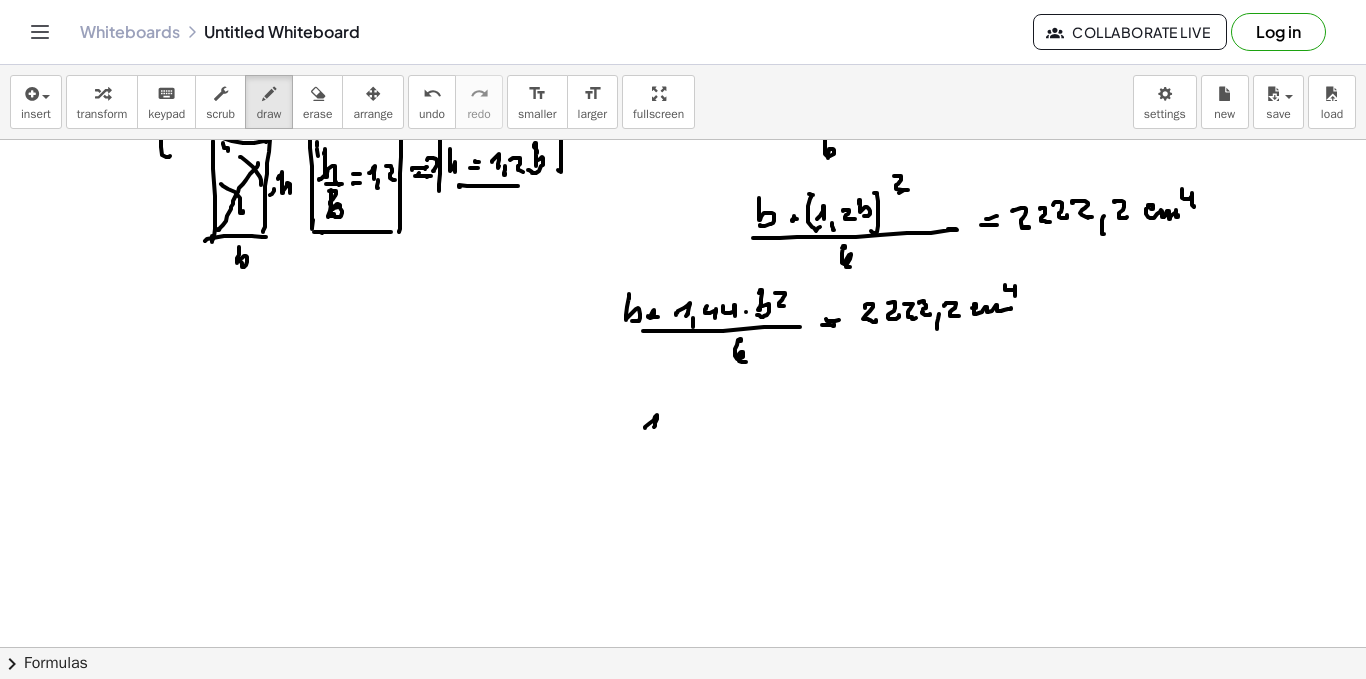 click at bounding box center (683, -2103) 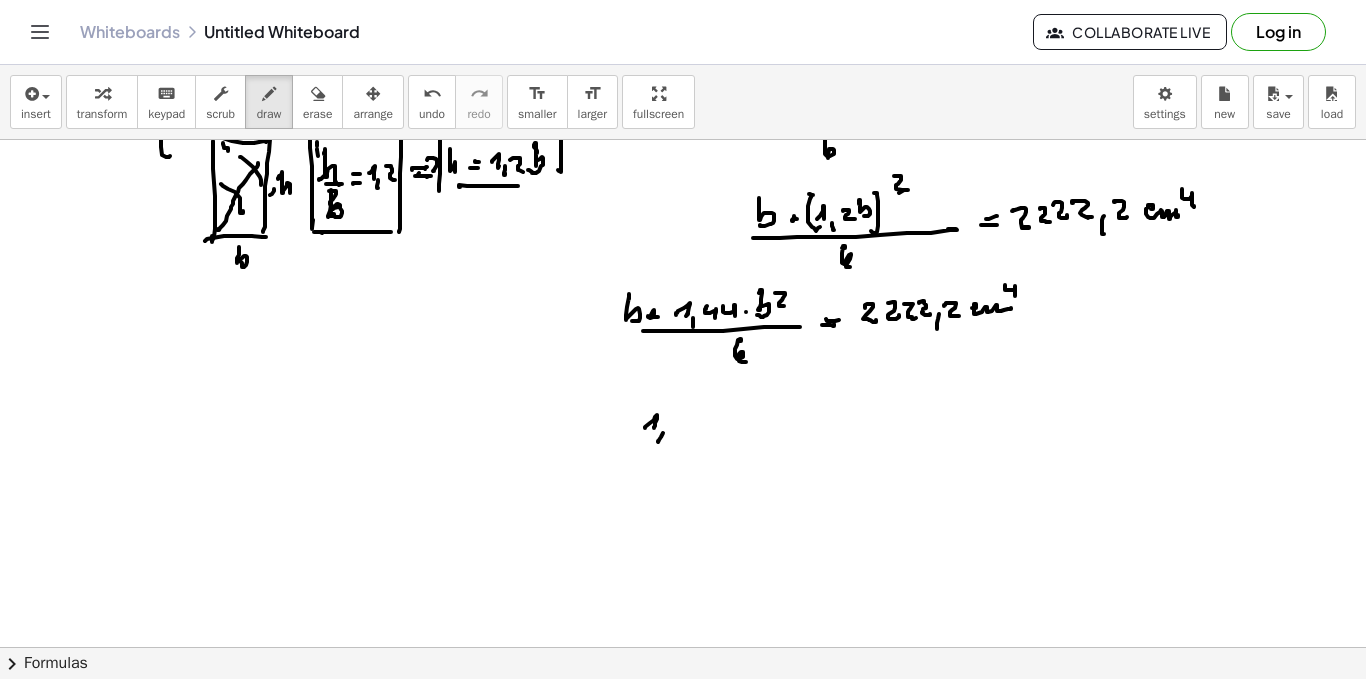 click at bounding box center (683, -2103) 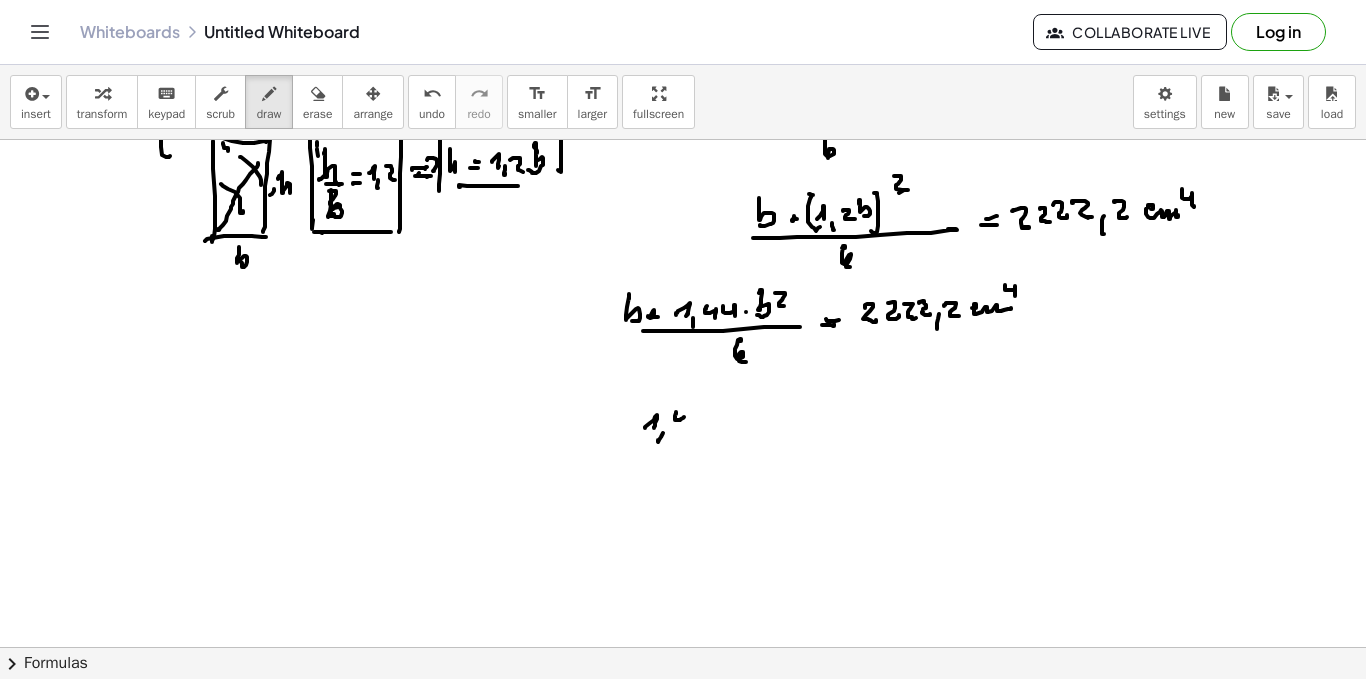 click at bounding box center [683, -2103] 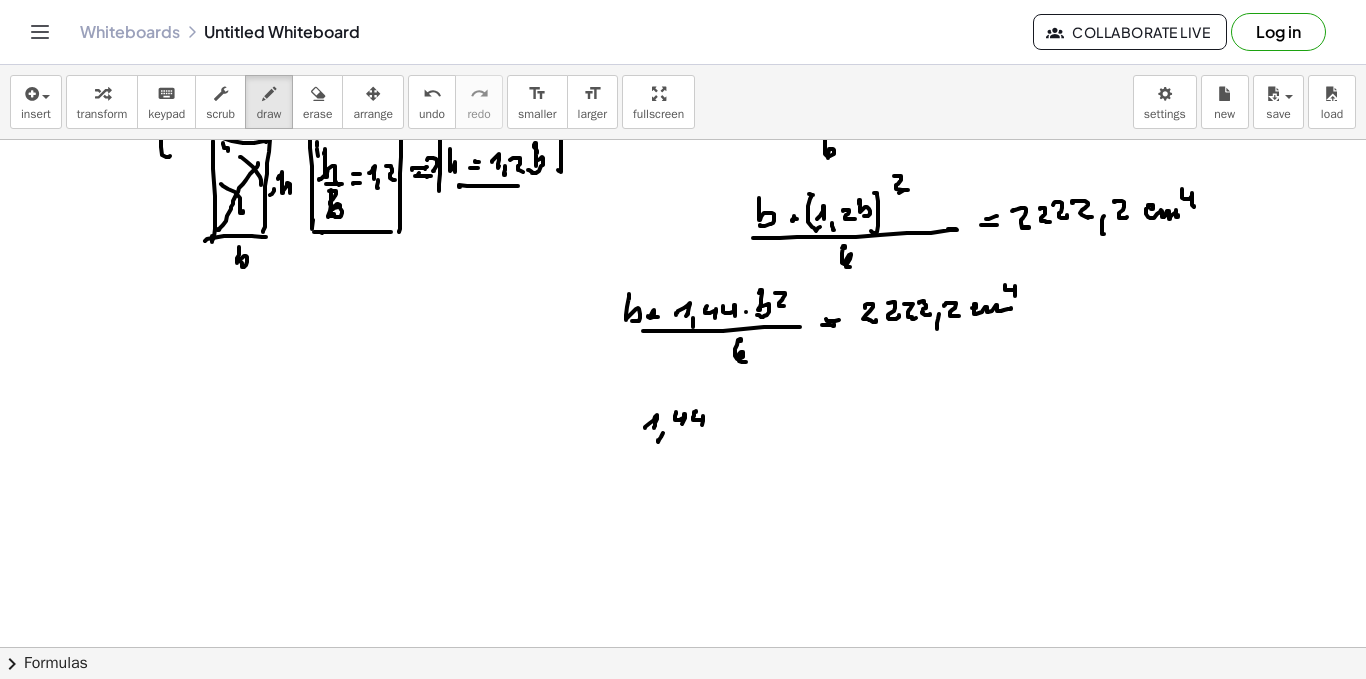 click at bounding box center [683, -2103] 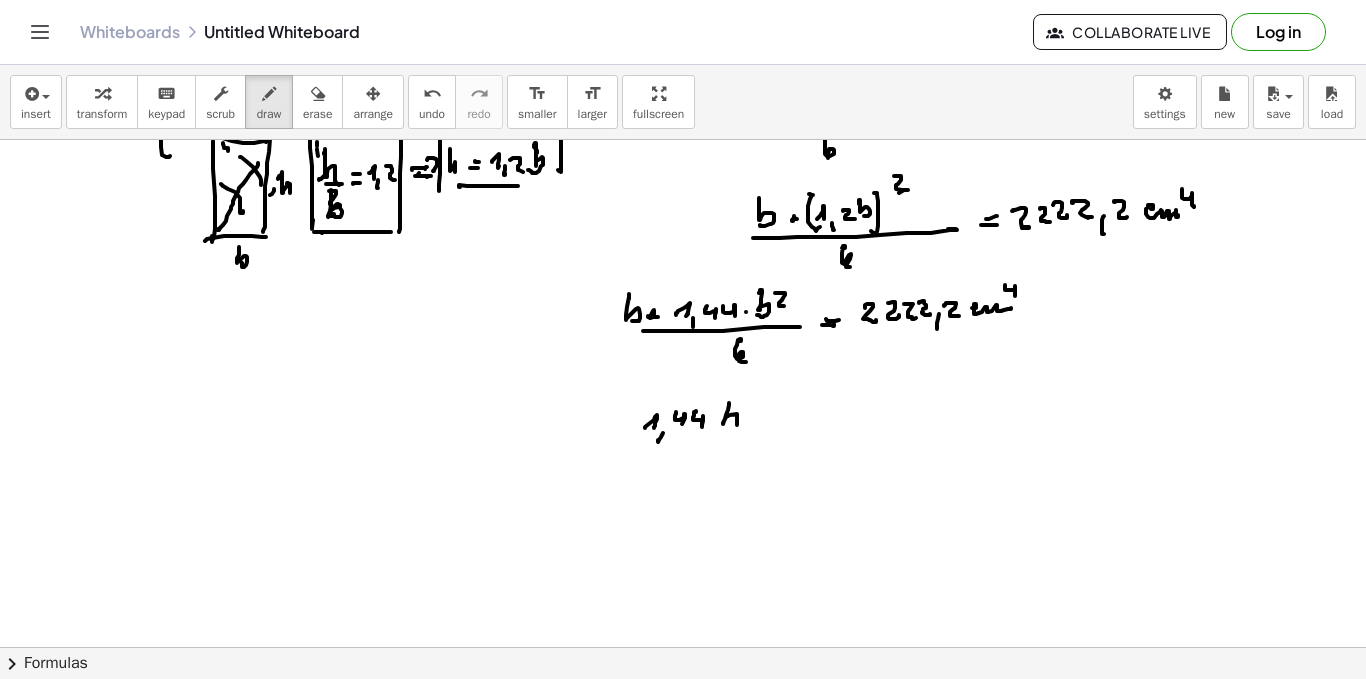 click at bounding box center [683, -2103] 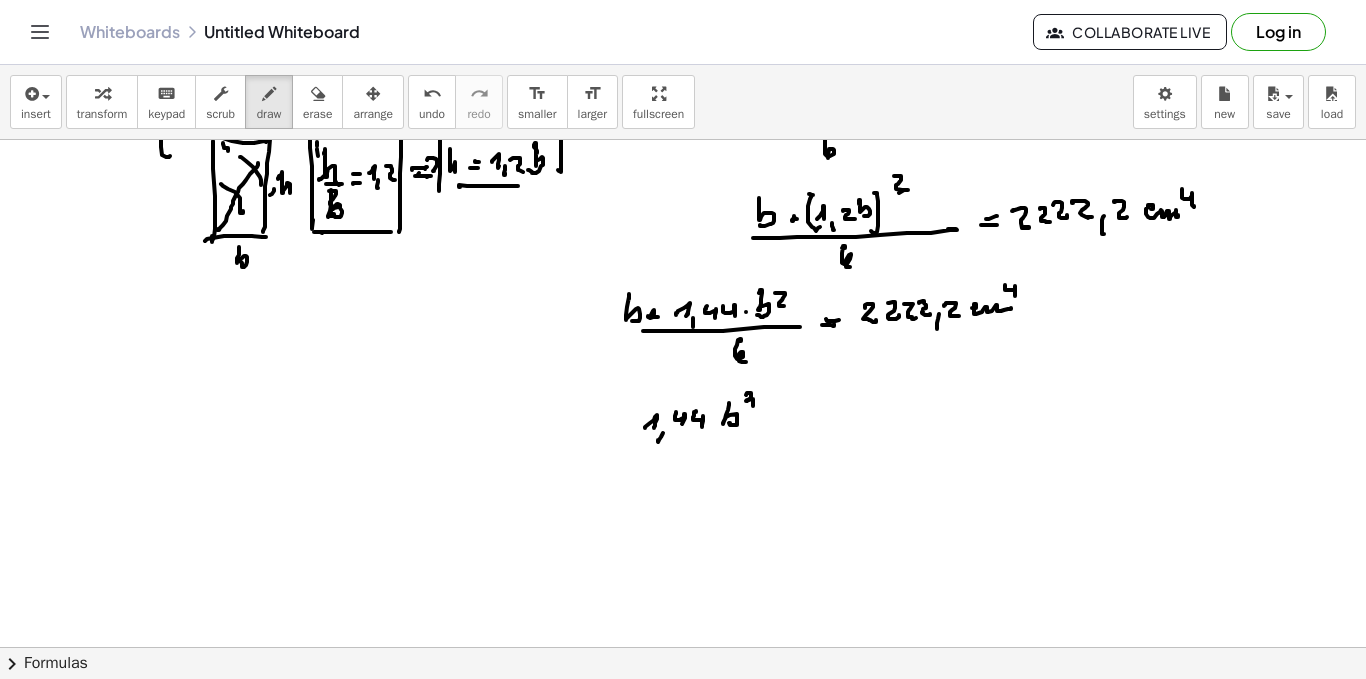 click at bounding box center [683, -2103] 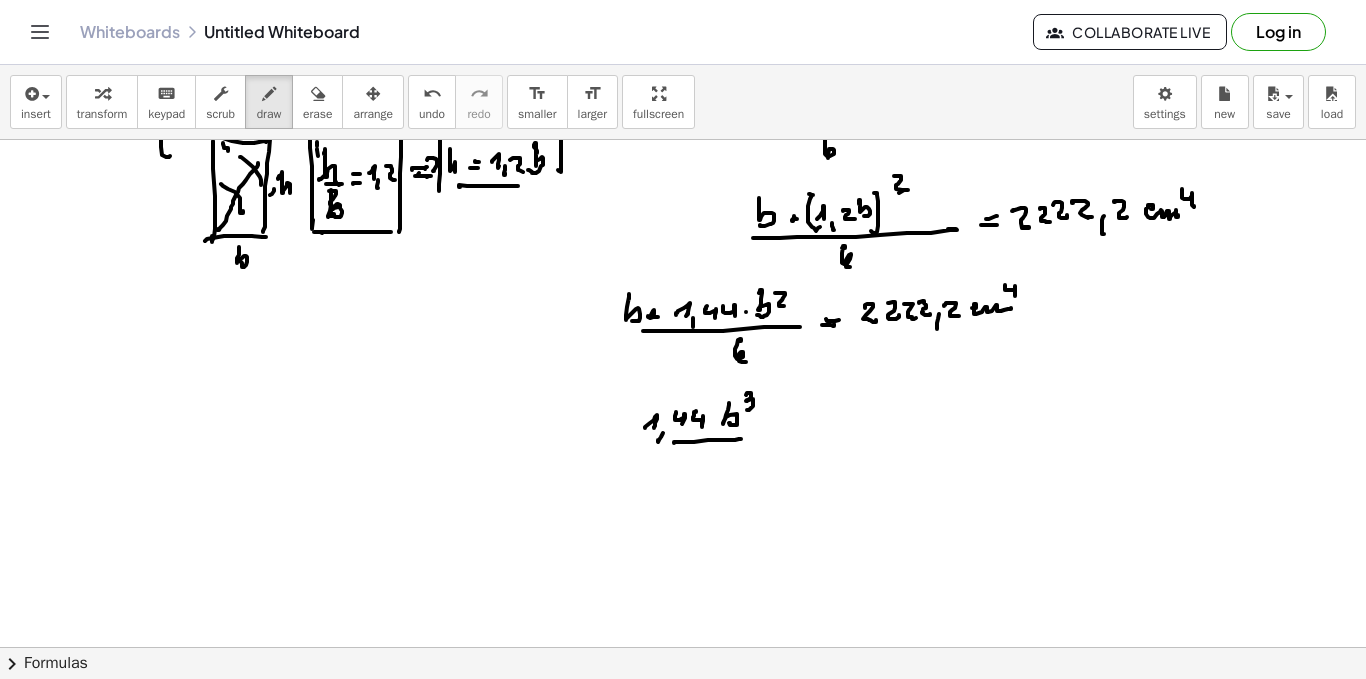 click at bounding box center (683, -2103) 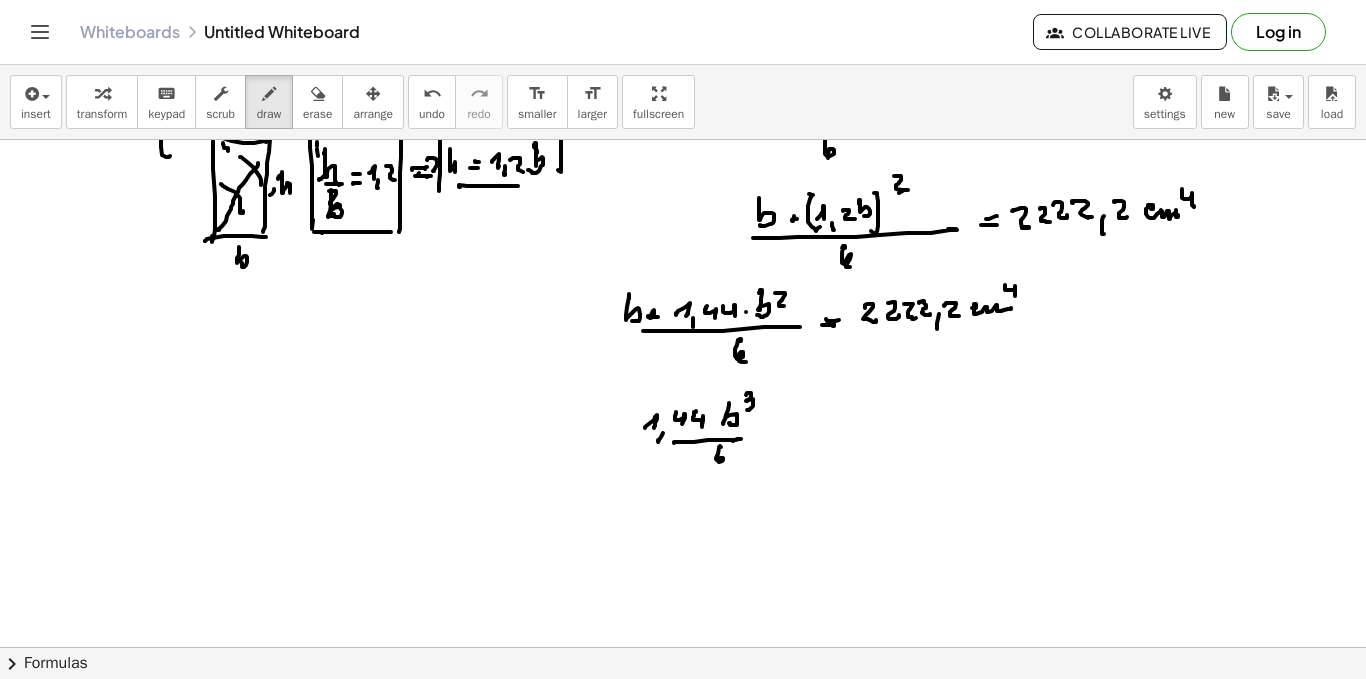 click at bounding box center [683, -2103] 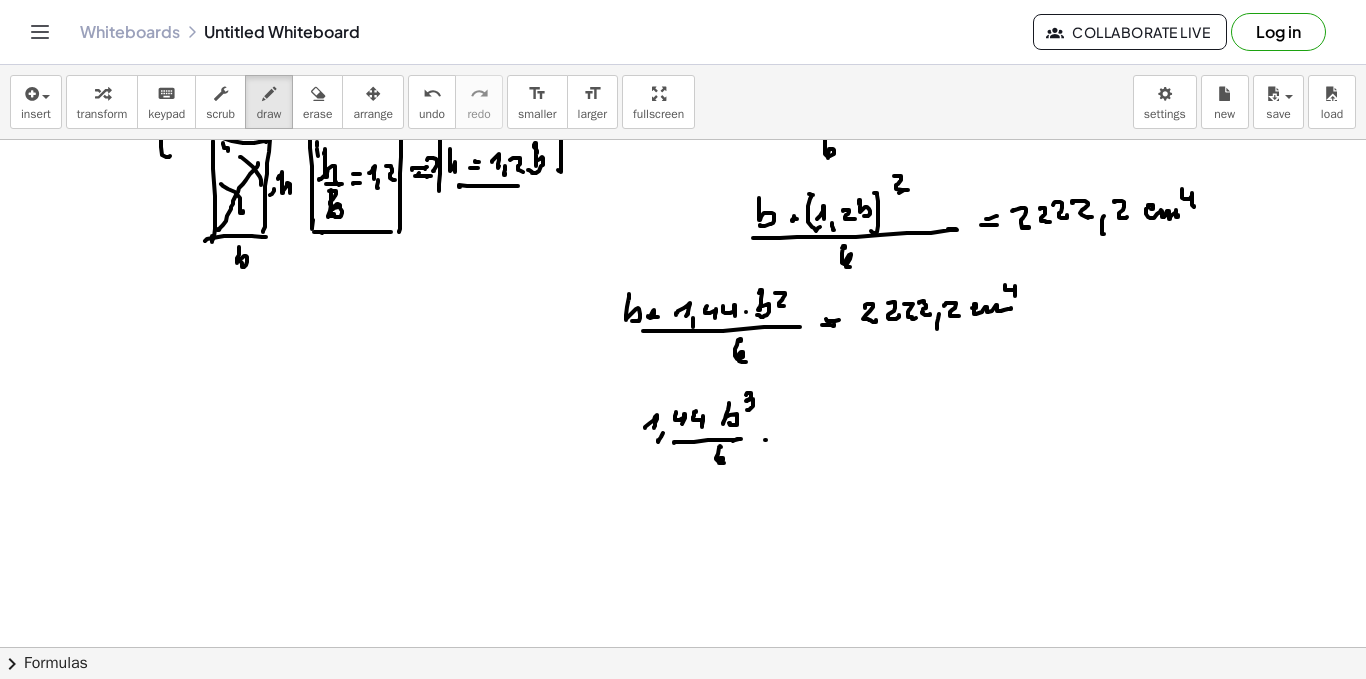 click at bounding box center (683, -2103) 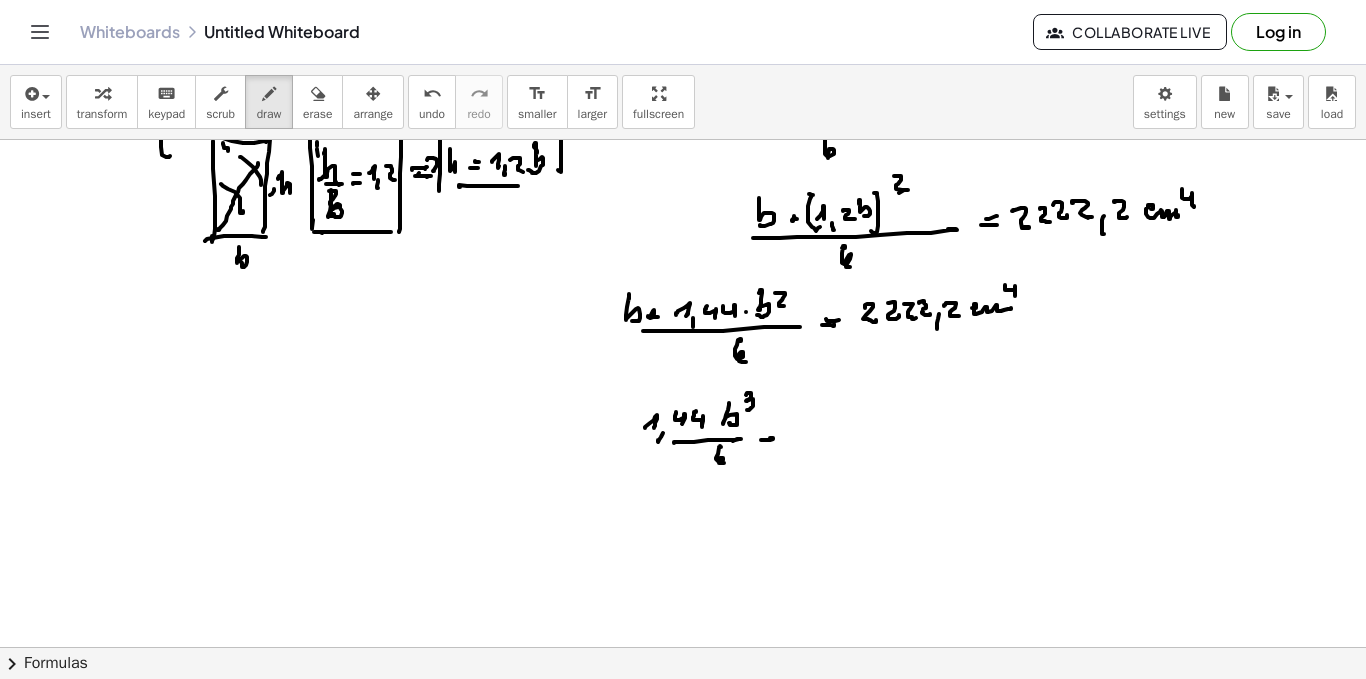 click at bounding box center [683, -2103] 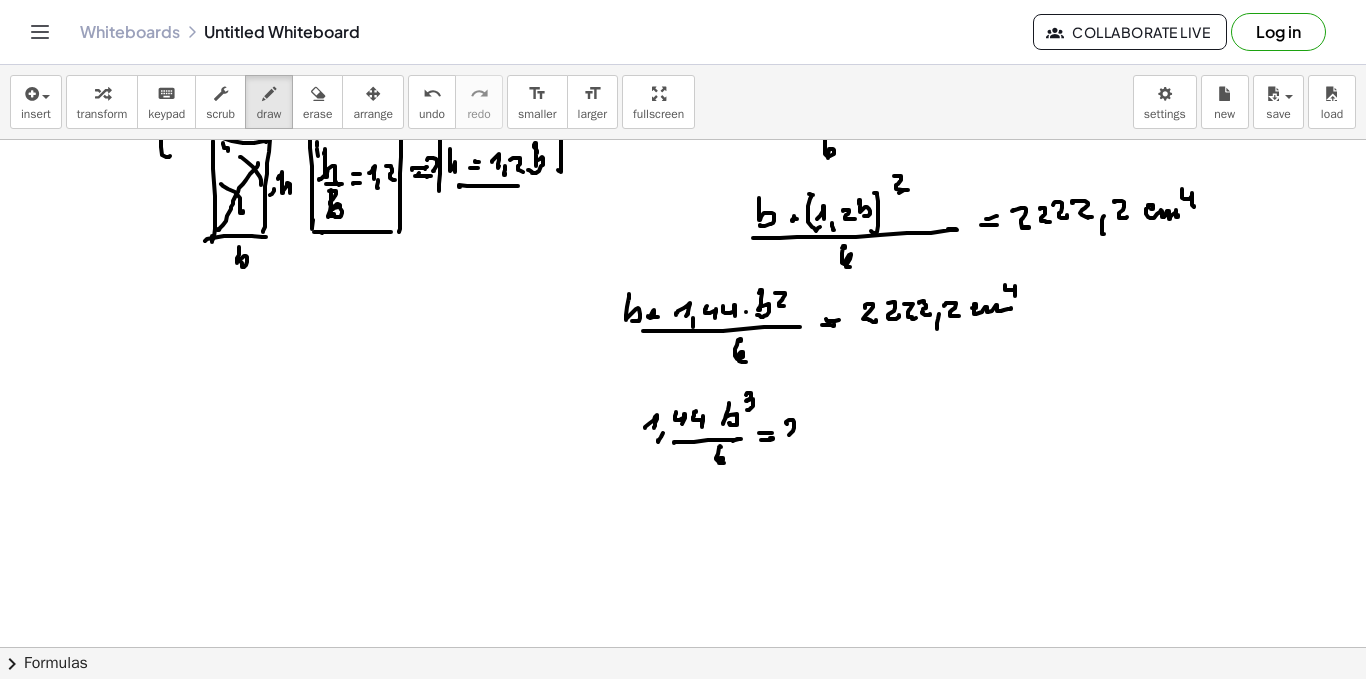 click at bounding box center (683, -2103) 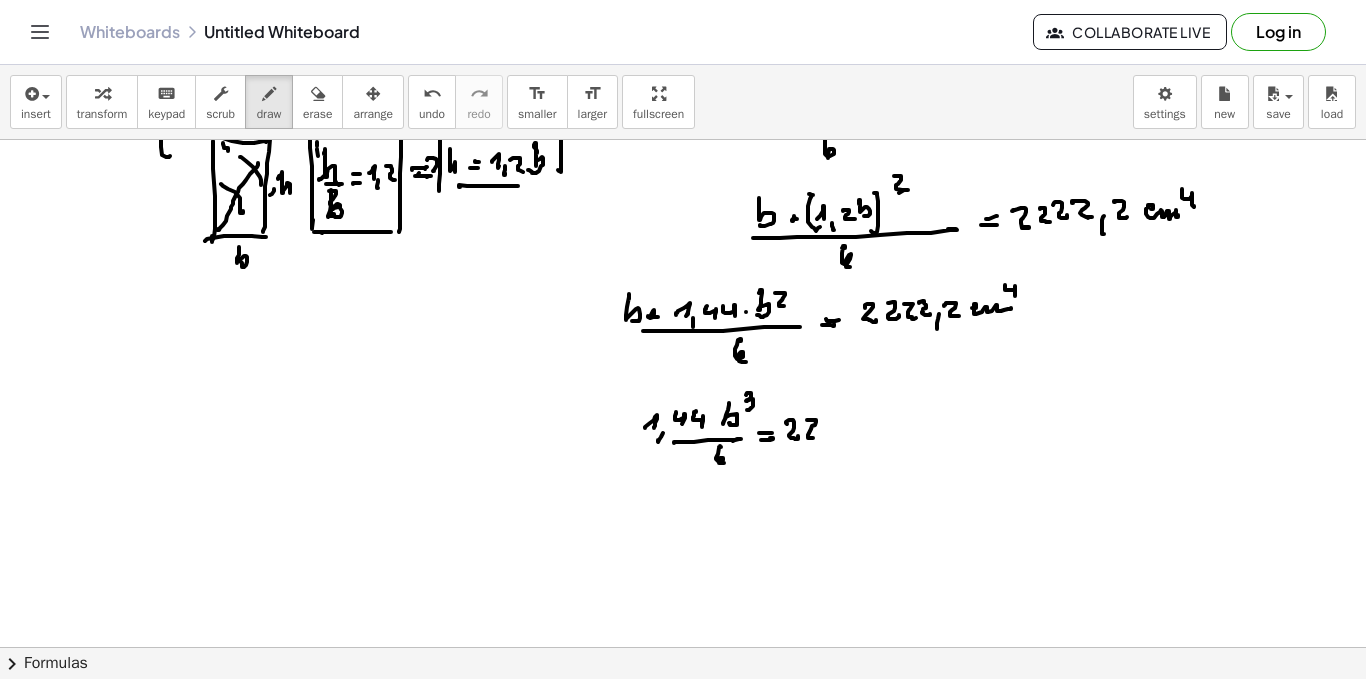 click at bounding box center [683, -2103] 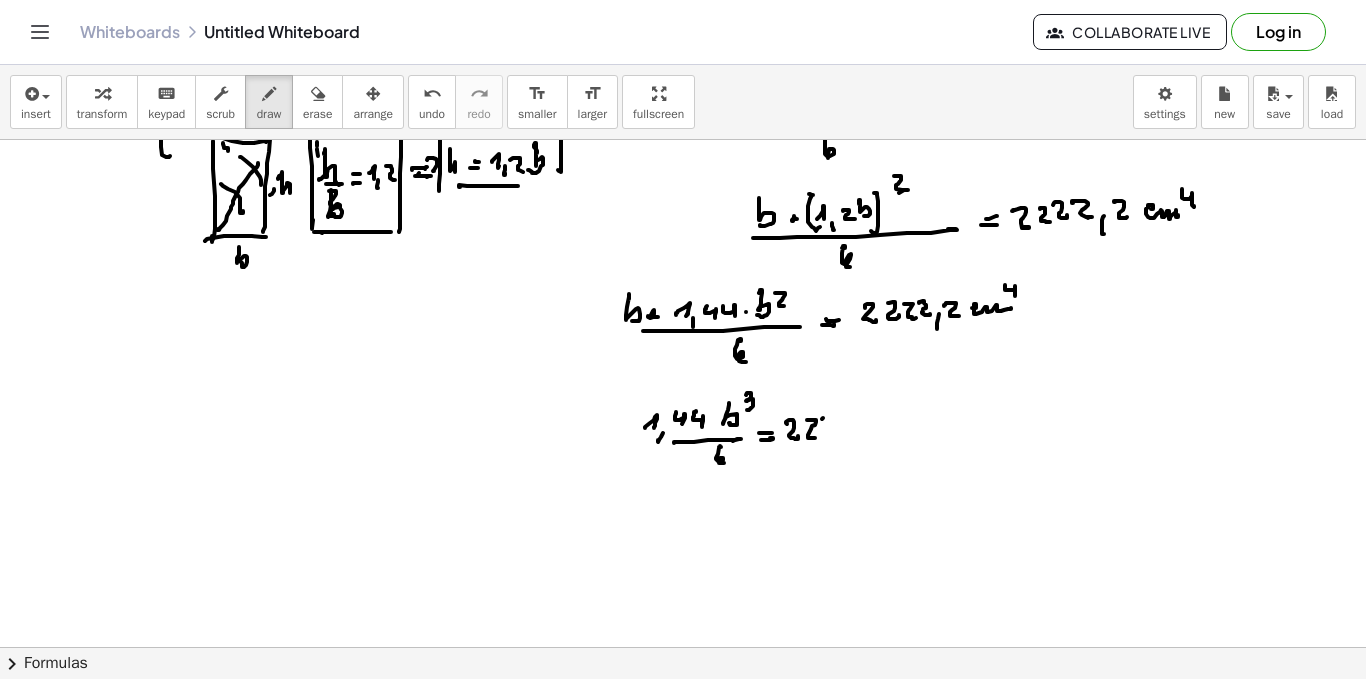 click at bounding box center (683, -2103) 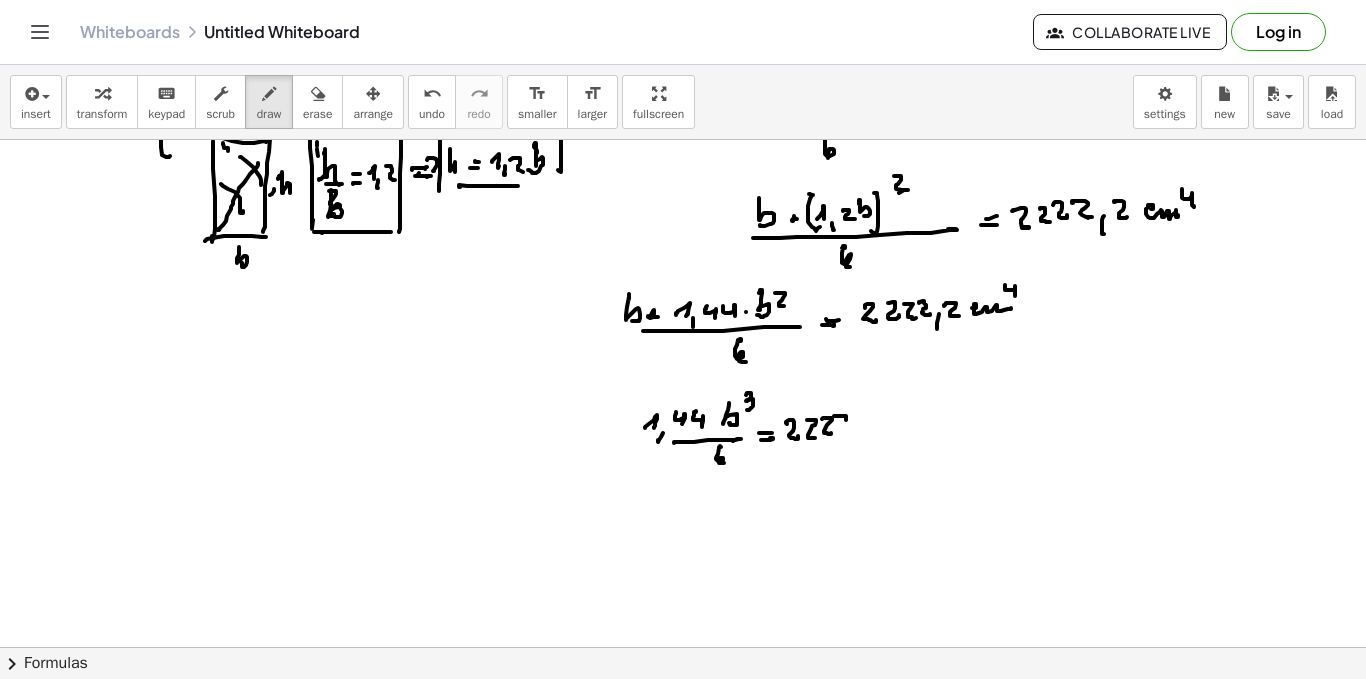 click at bounding box center [683, -2103] 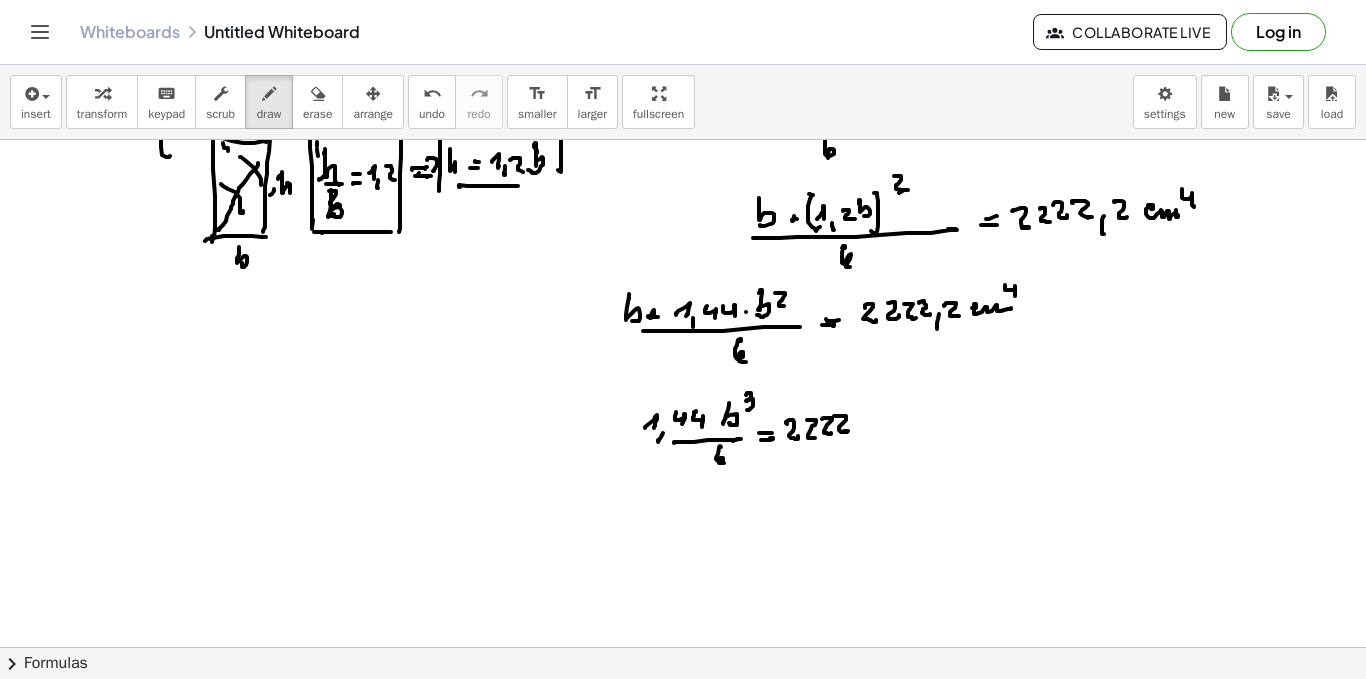 click at bounding box center (683, -2103) 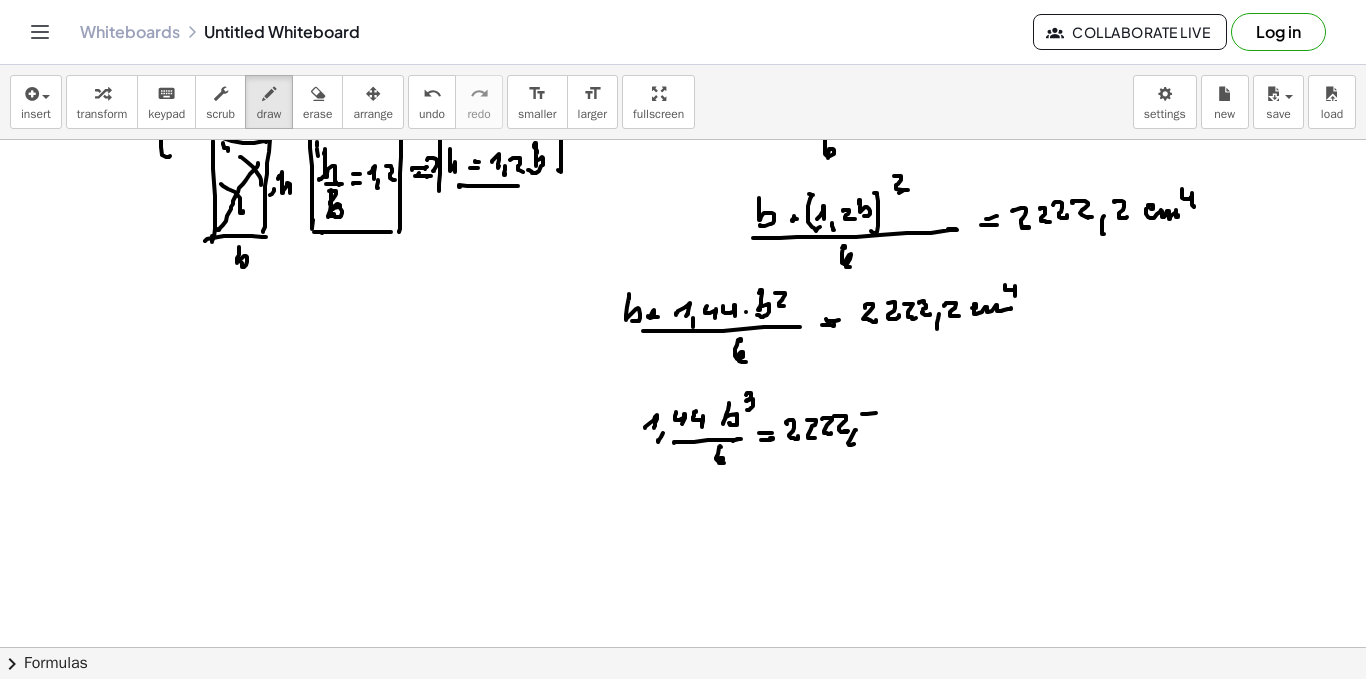 click at bounding box center (683, -2103) 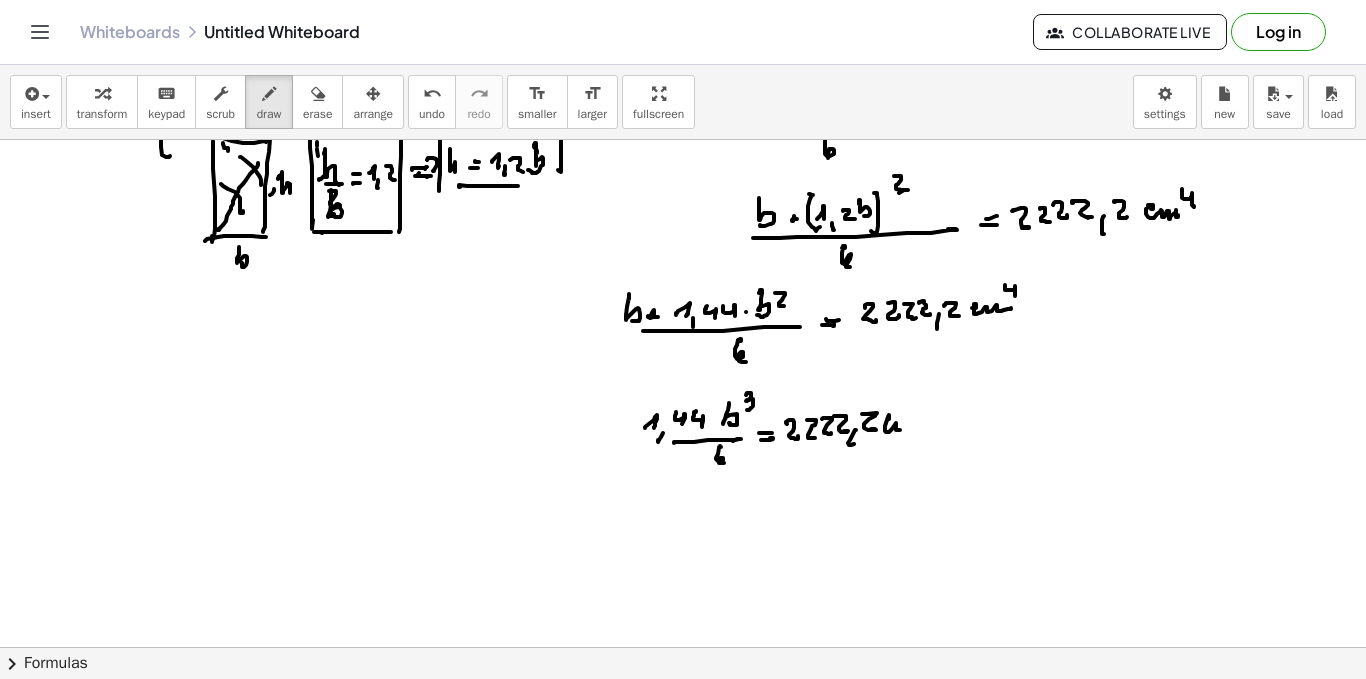 click at bounding box center [683, -2103] 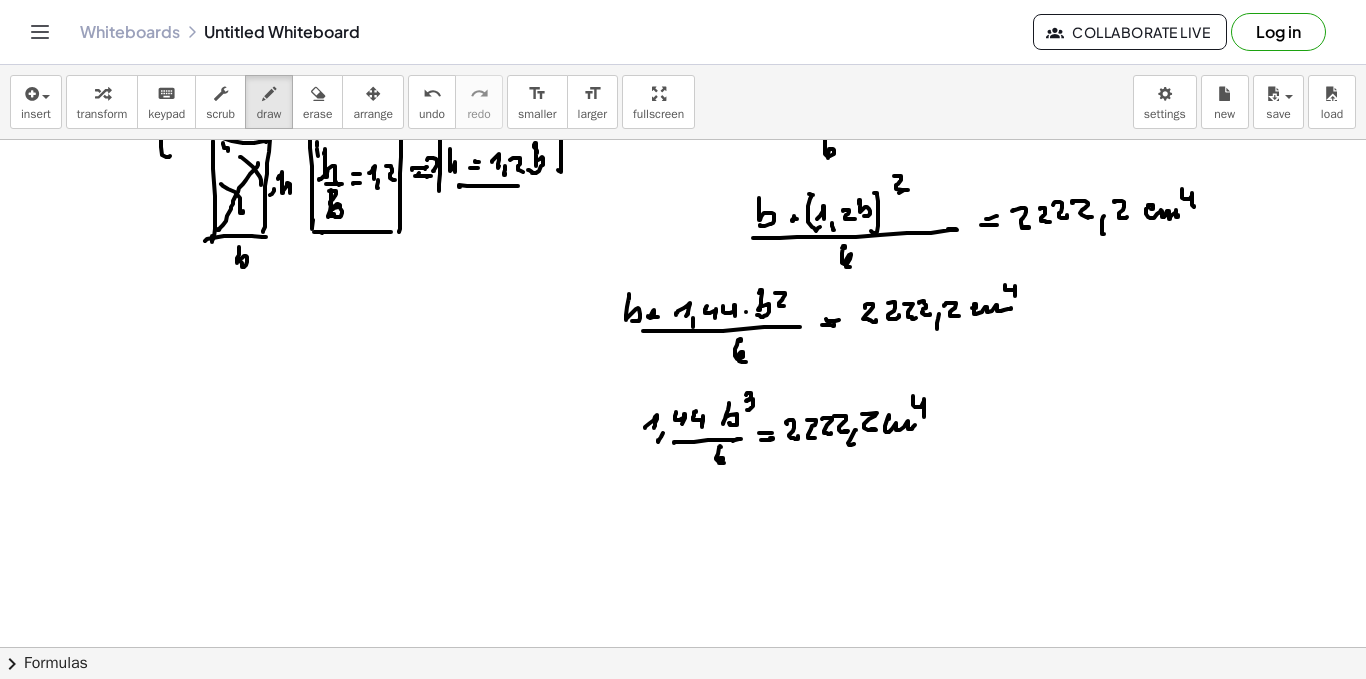 click at bounding box center [683, -2103] 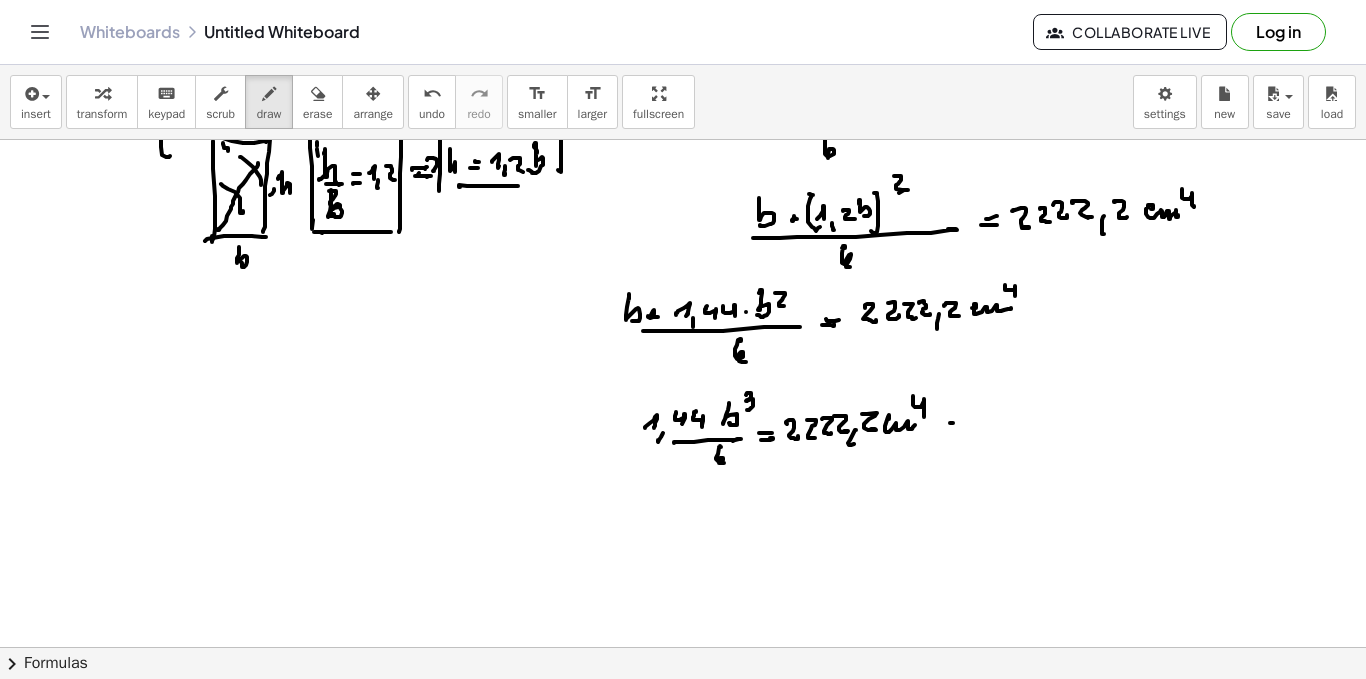 click at bounding box center (683, -2103) 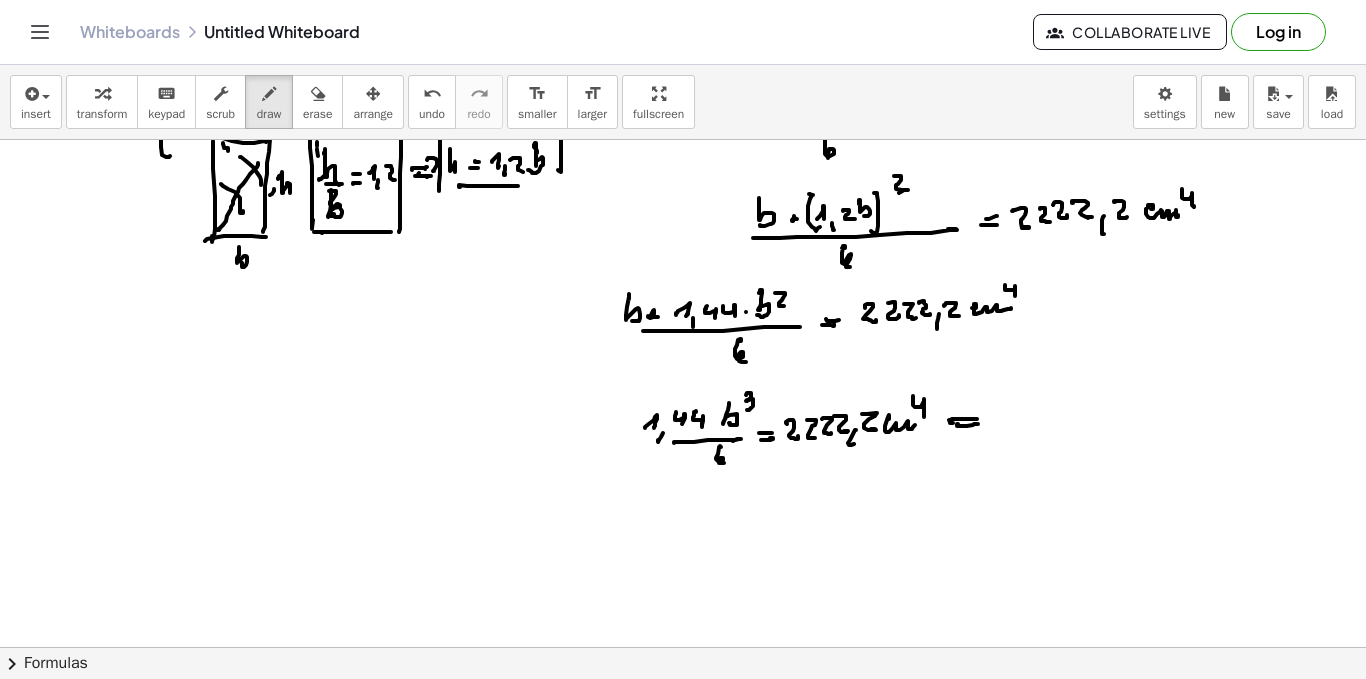 click at bounding box center [683, -2103] 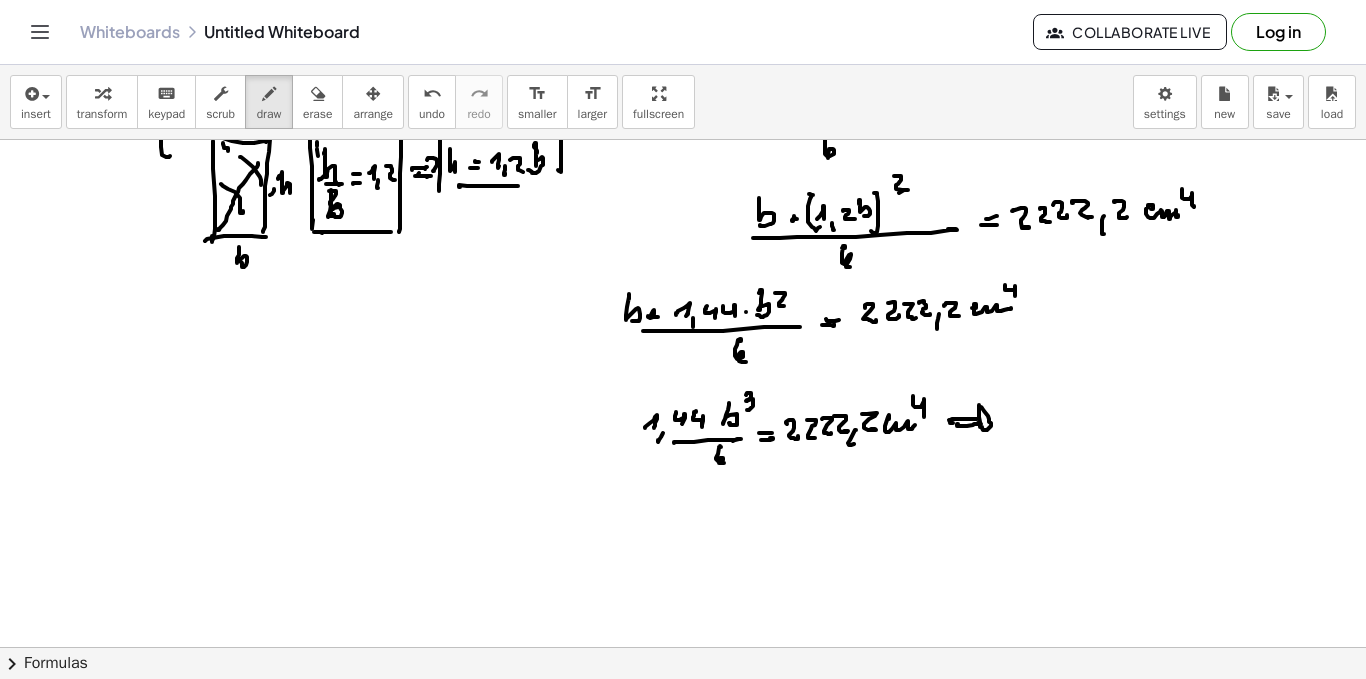 click at bounding box center (683, -2103) 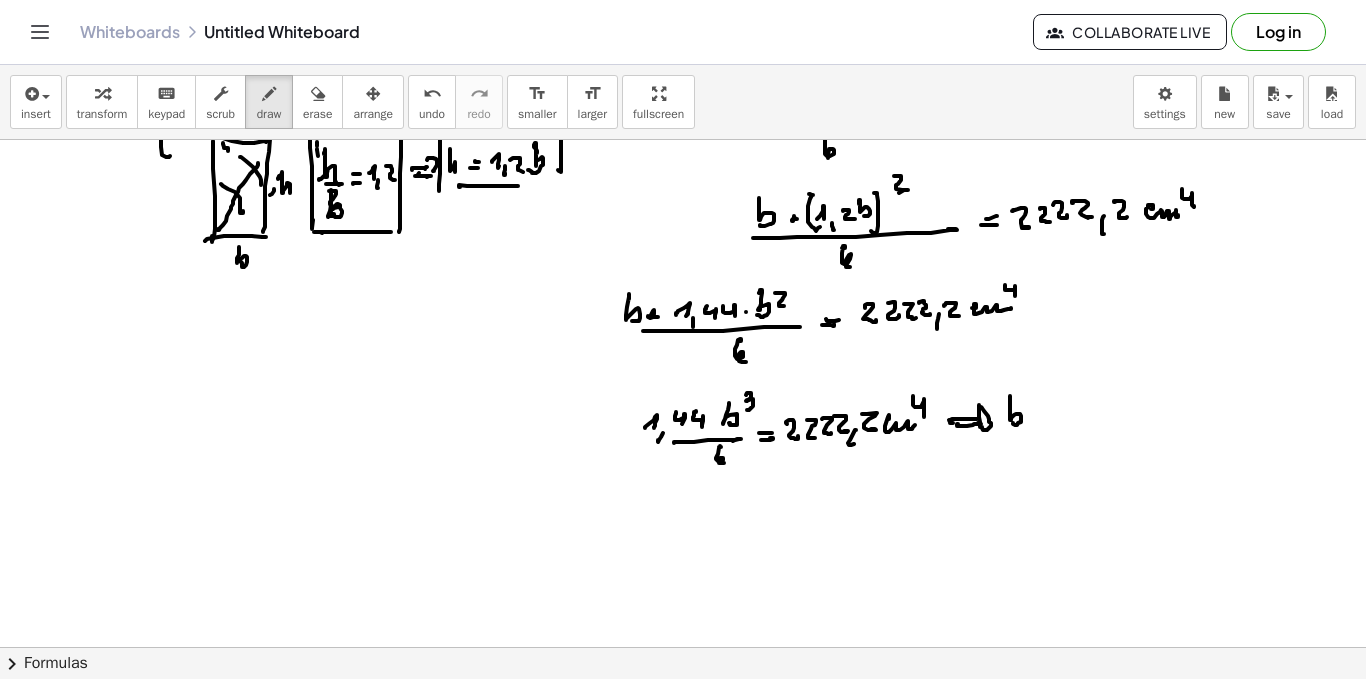 click at bounding box center (683, -2103) 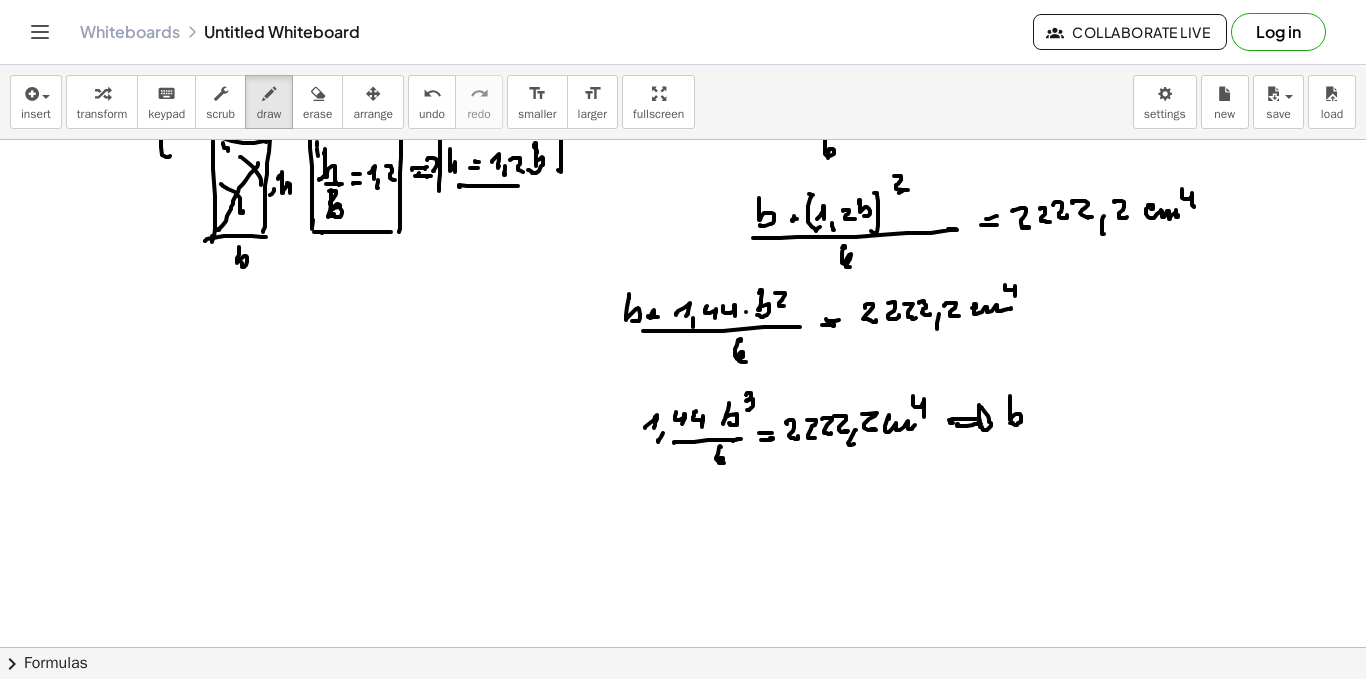 click at bounding box center (683, -2103) 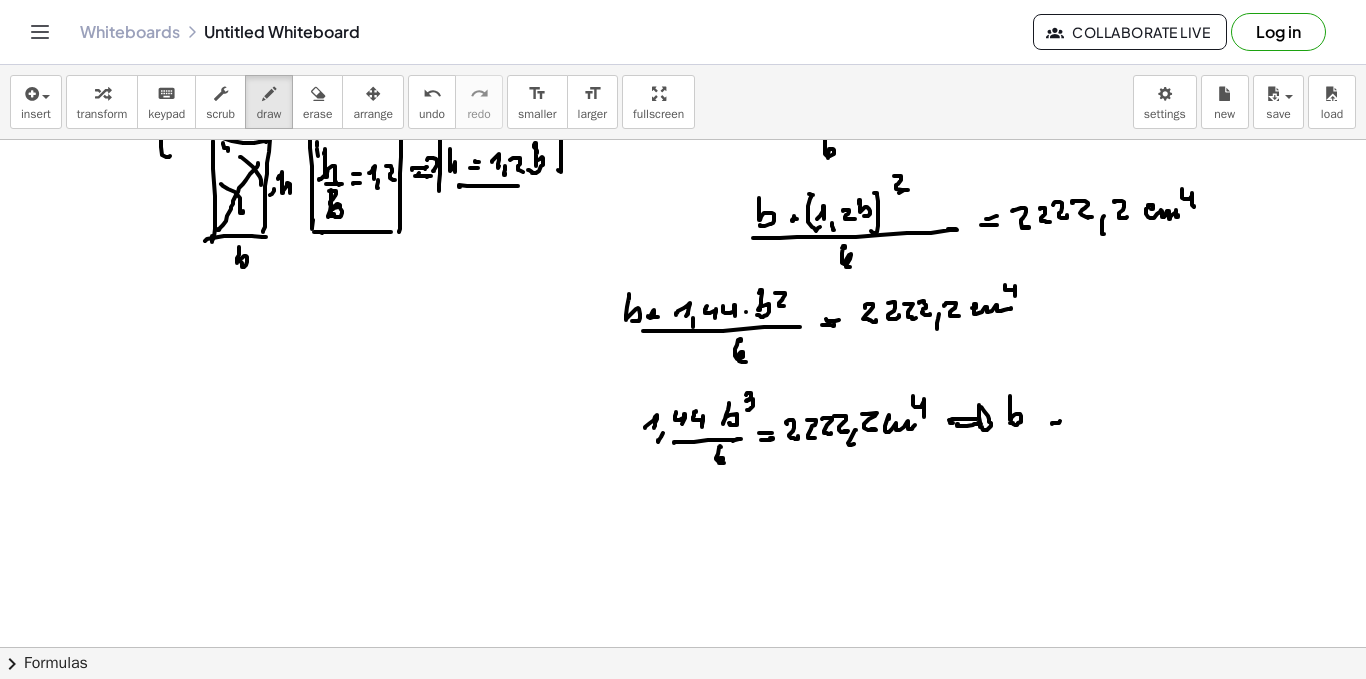 click at bounding box center [683, -2103] 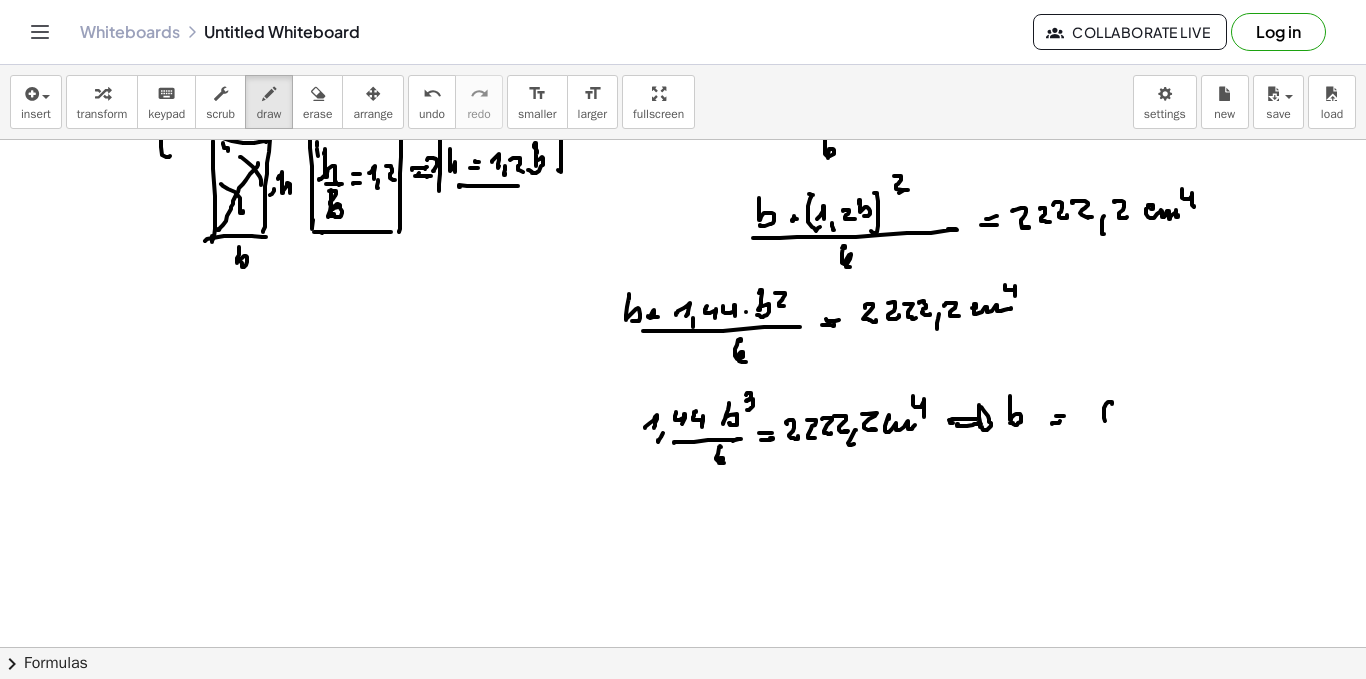 click at bounding box center (683, -2103) 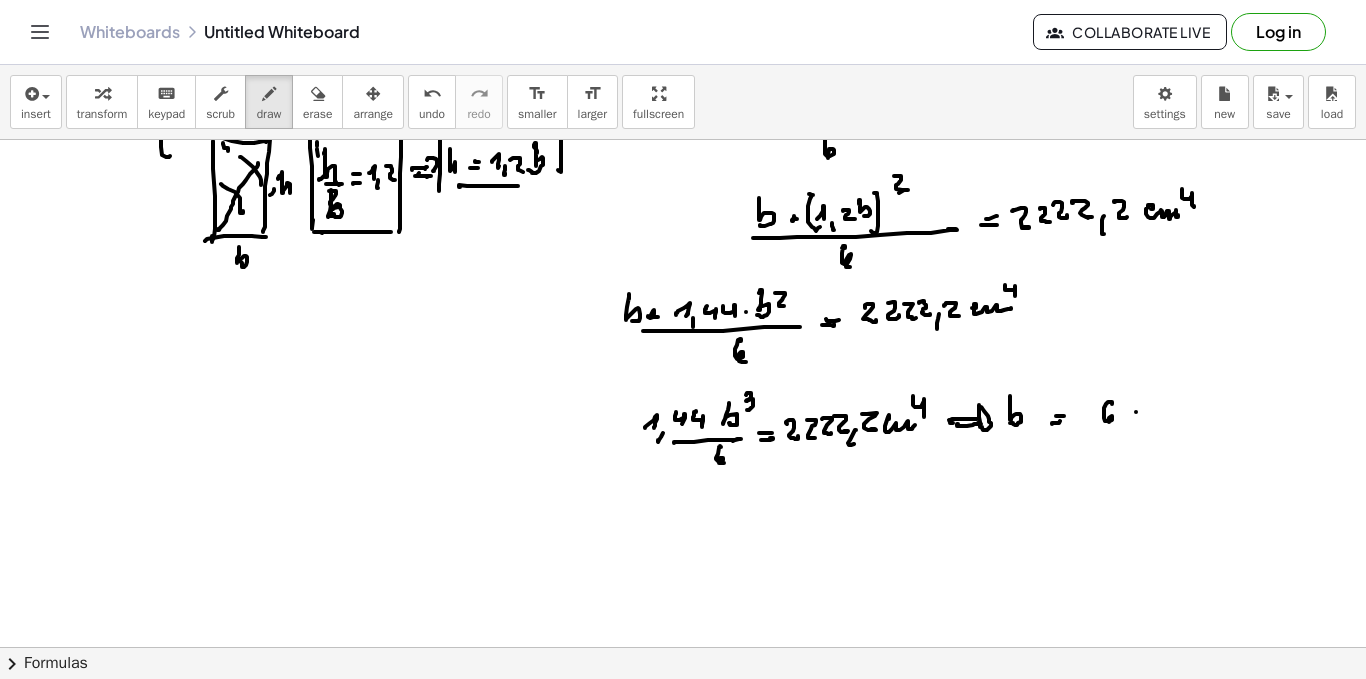 click at bounding box center [683, -2103] 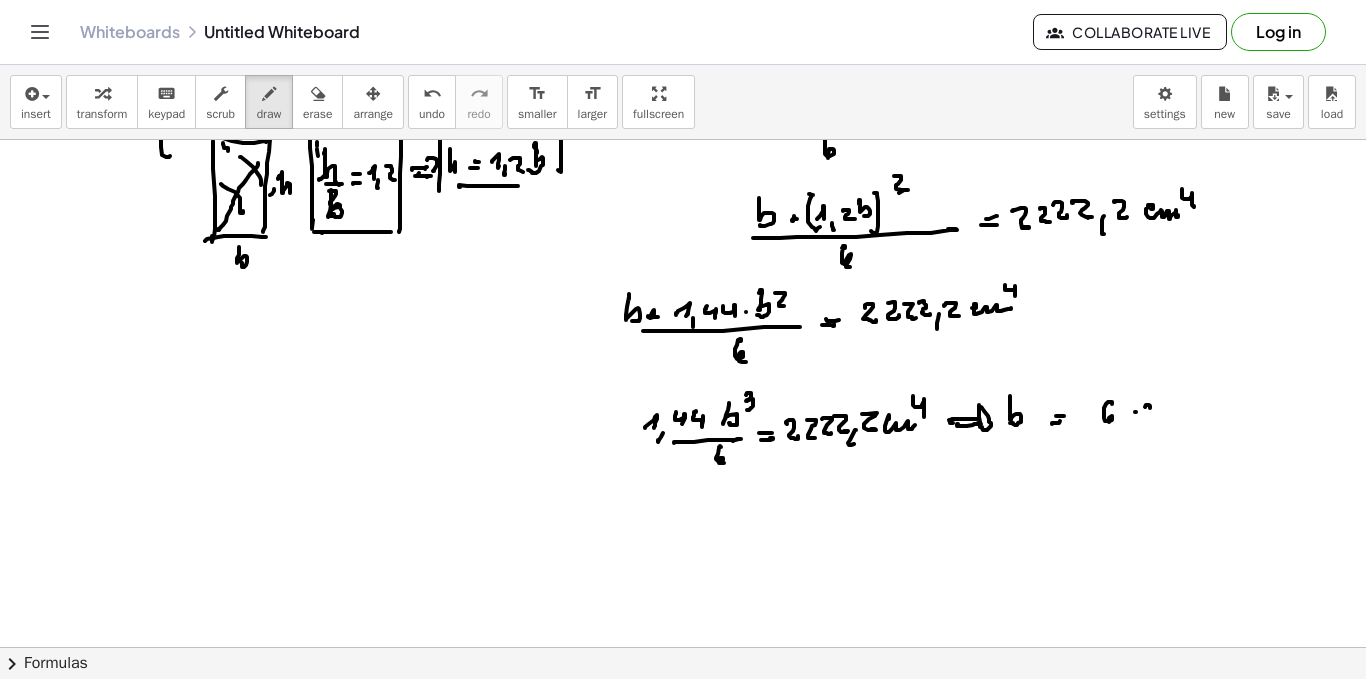 click at bounding box center [683, -2103] 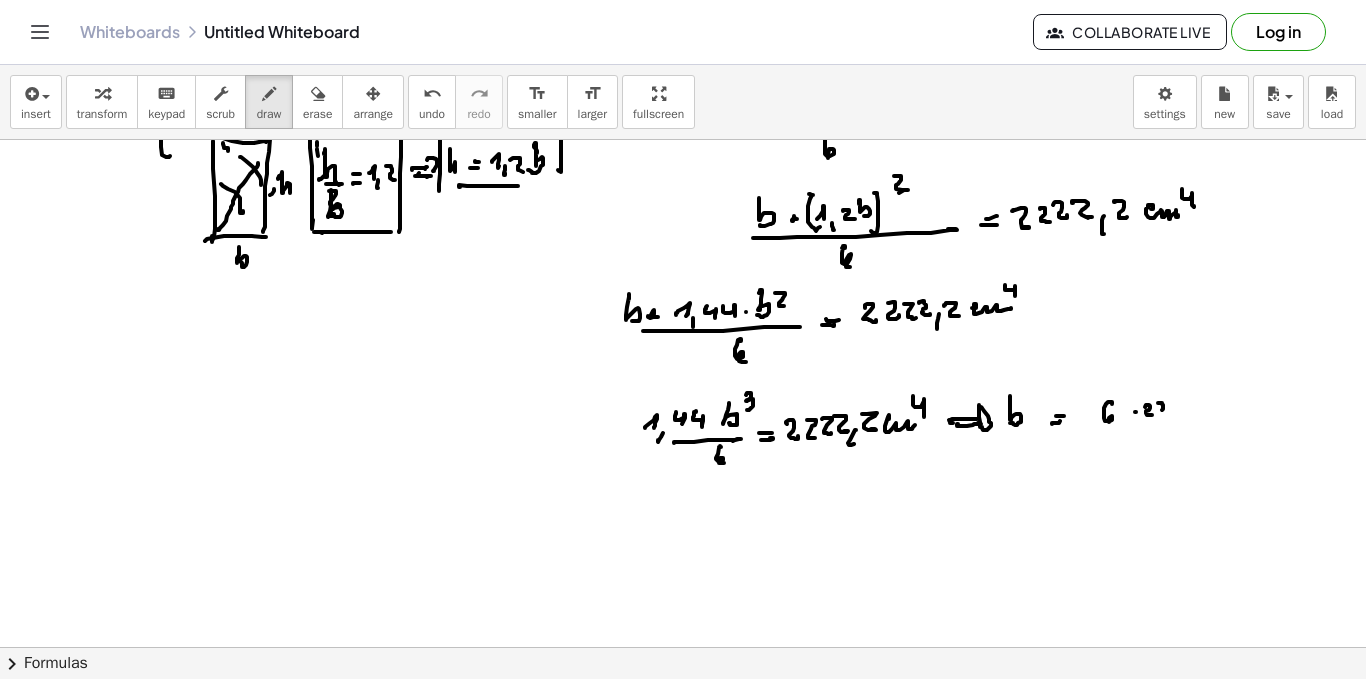 click at bounding box center [683, -2103] 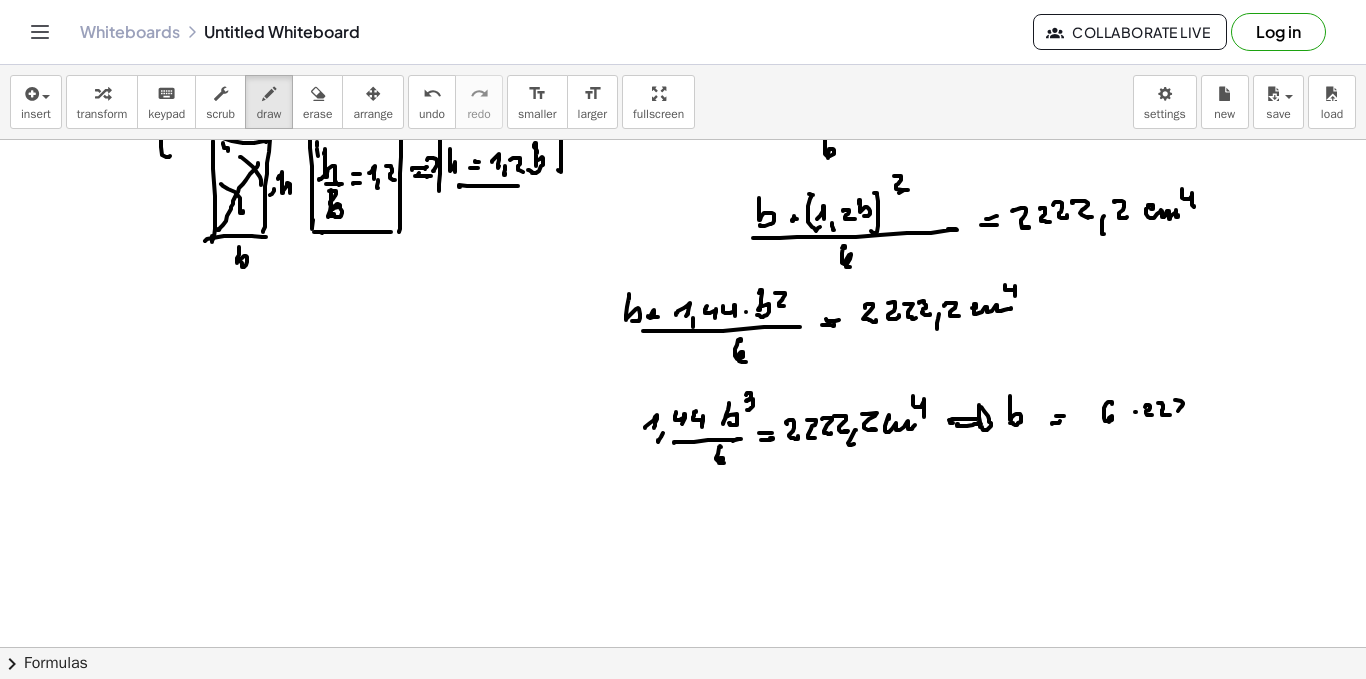 click at bounding box center (683, -2103) 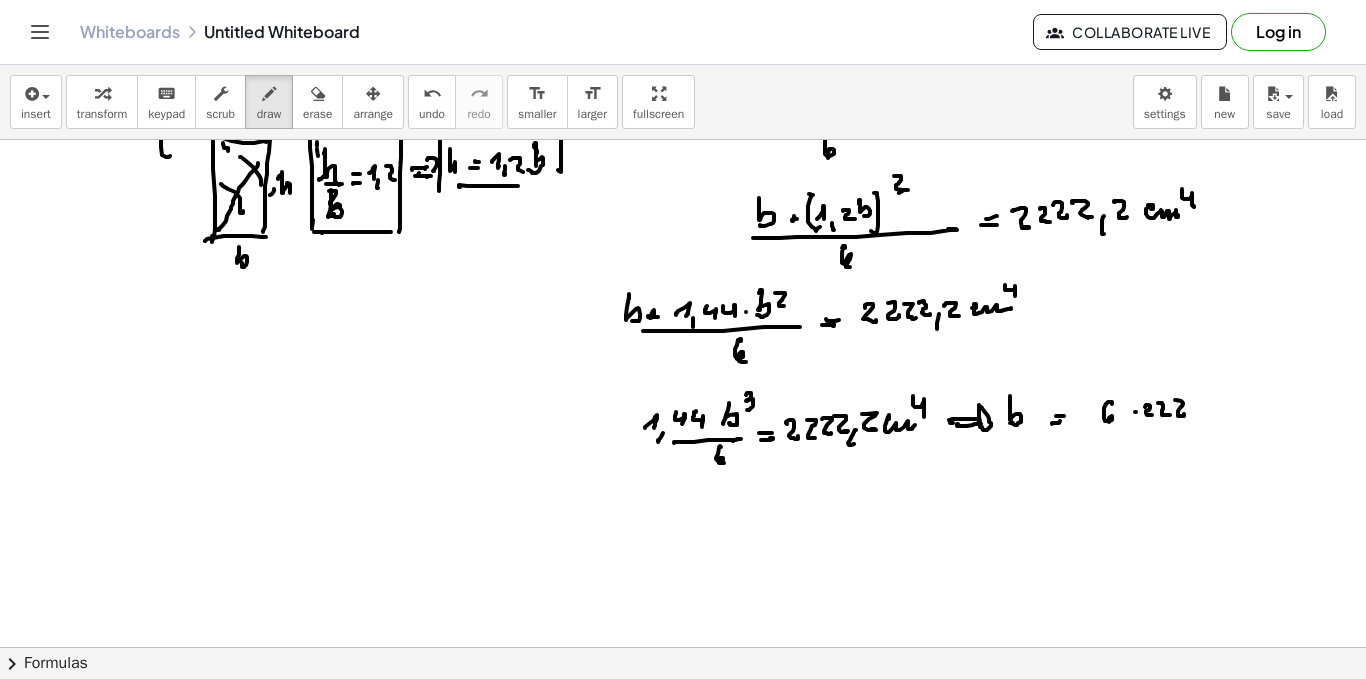 click at bounding box center [683, -2103] 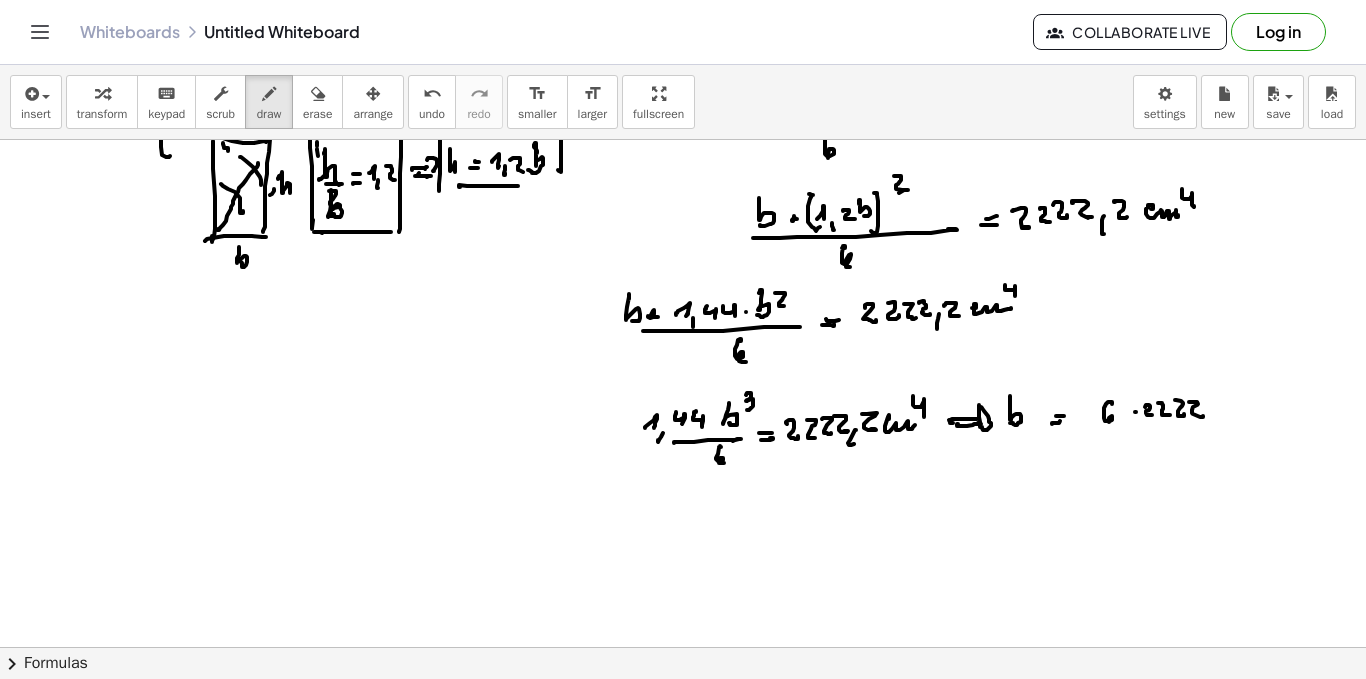 click at bounding box center (683, -2103) 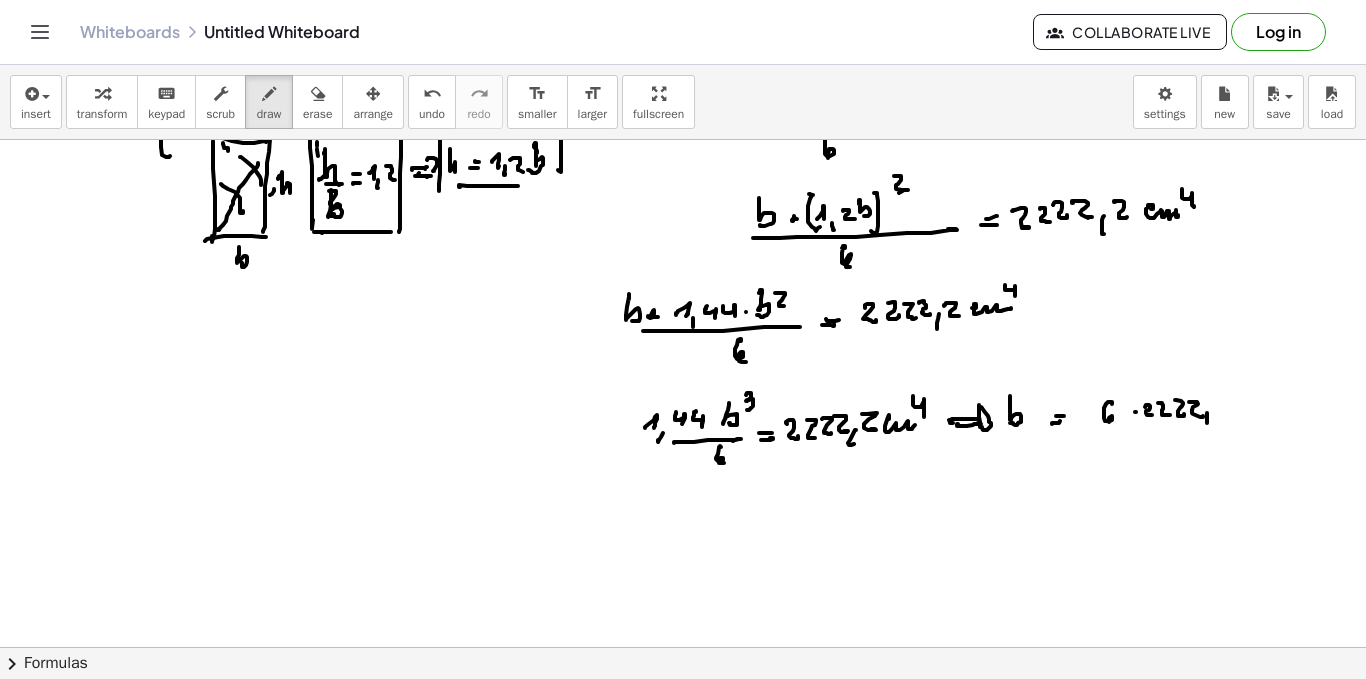 click at bounding box center [683, -2103] 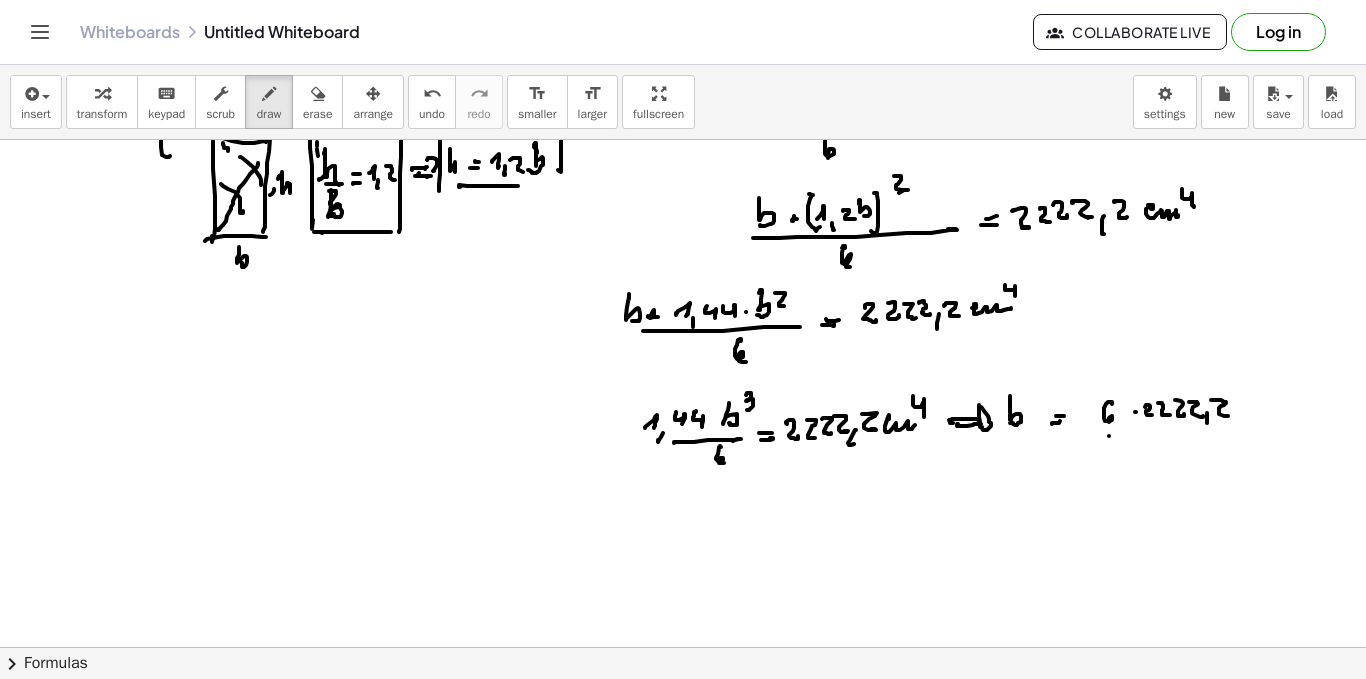 click at bounding box center [683, -2103] 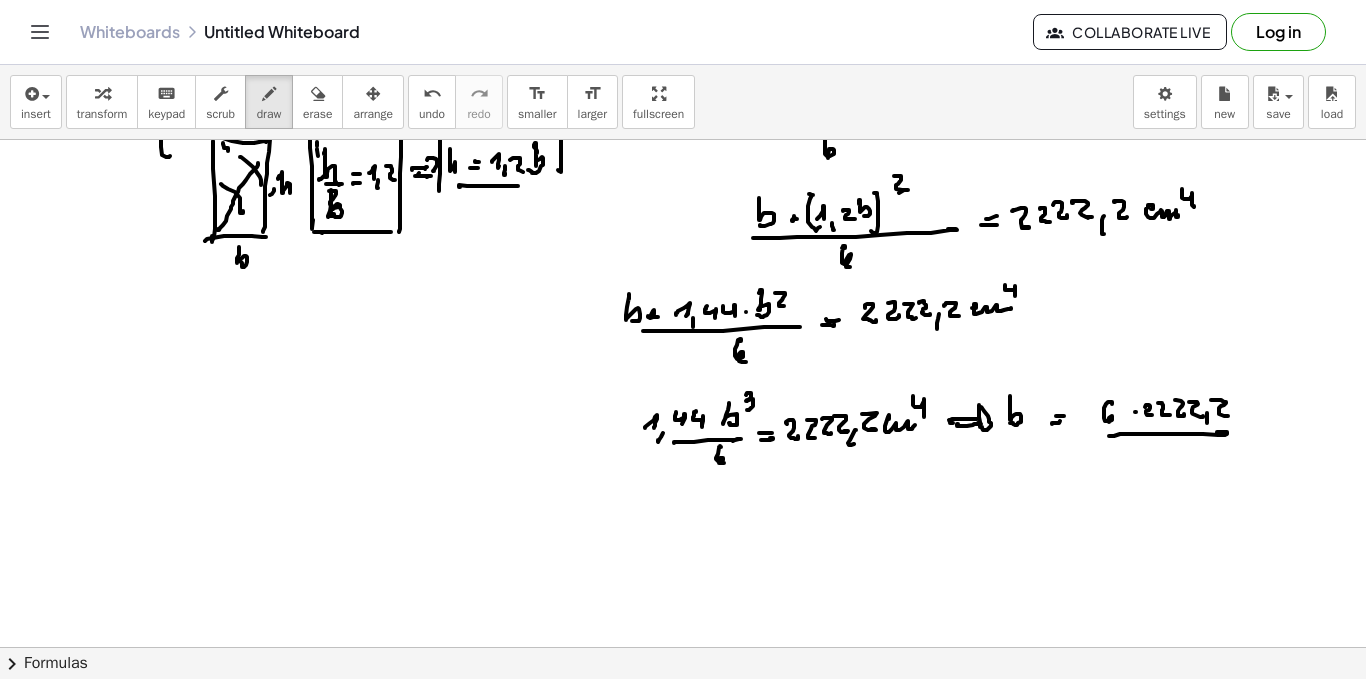 click at bounding box center (683, -2103) 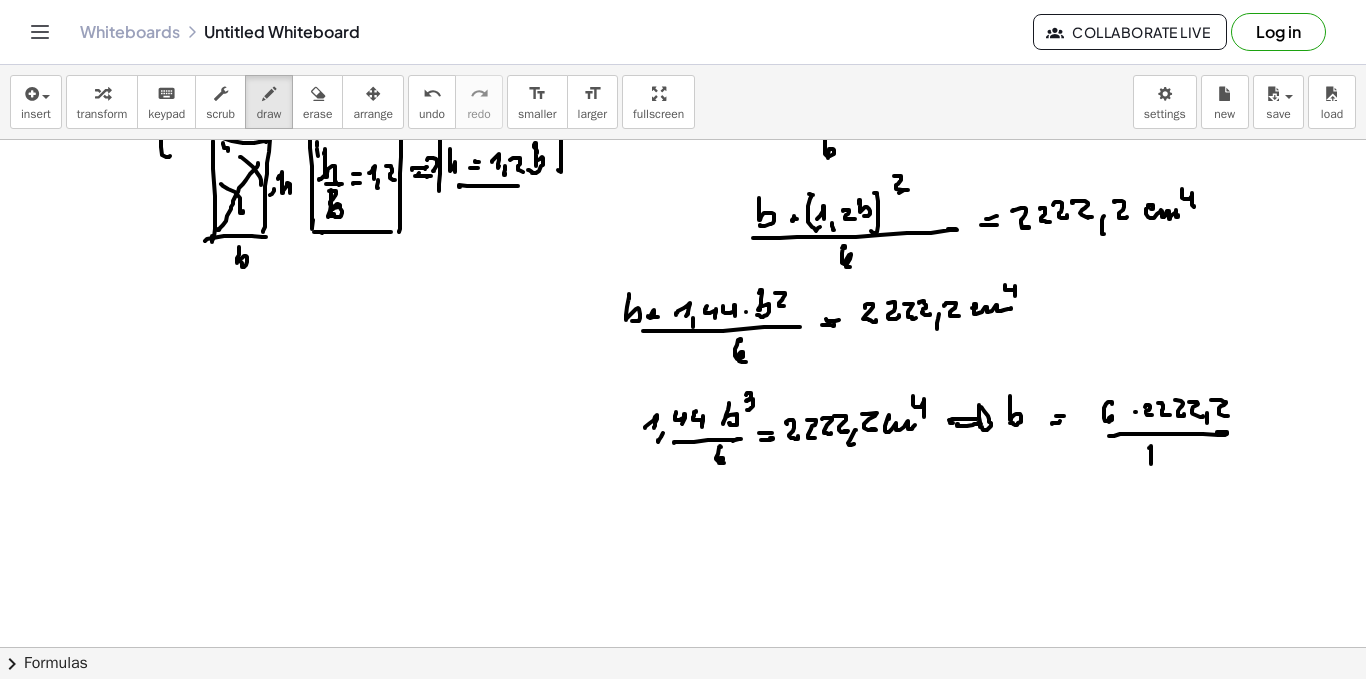 click at bounding box center [683, -2103] 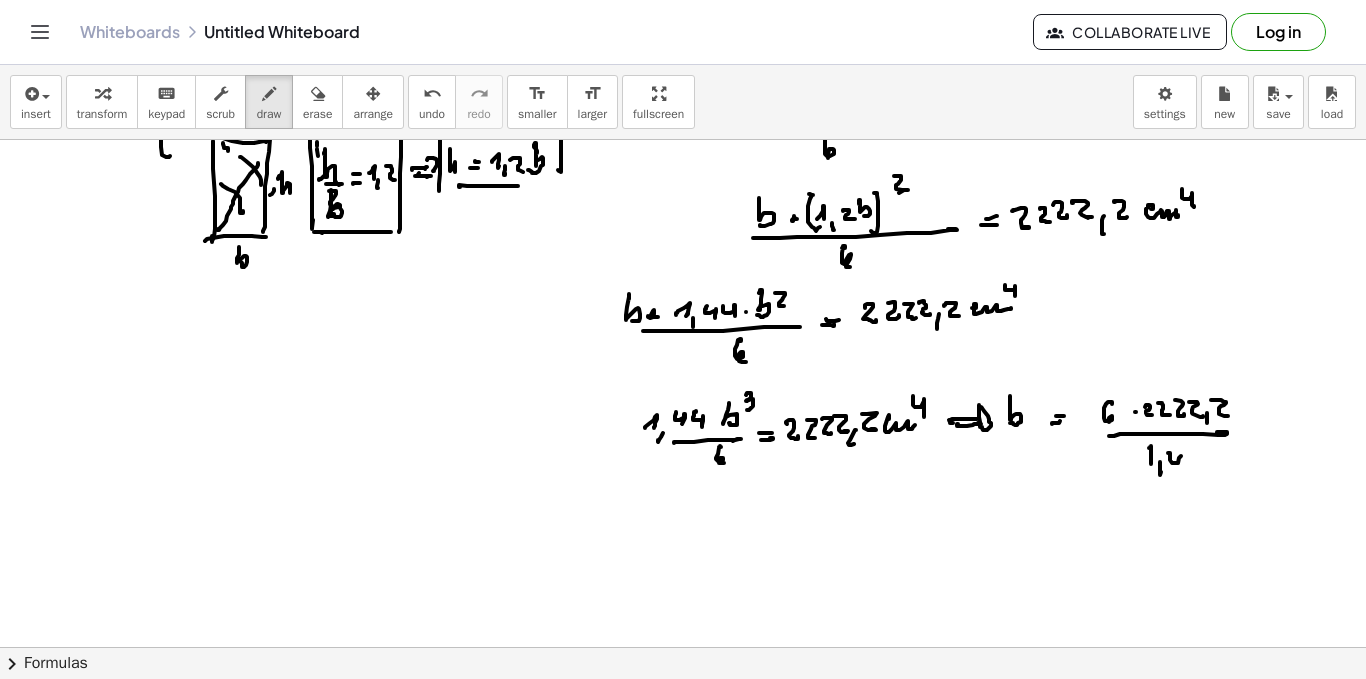 click at bounding box center [683, -2103] 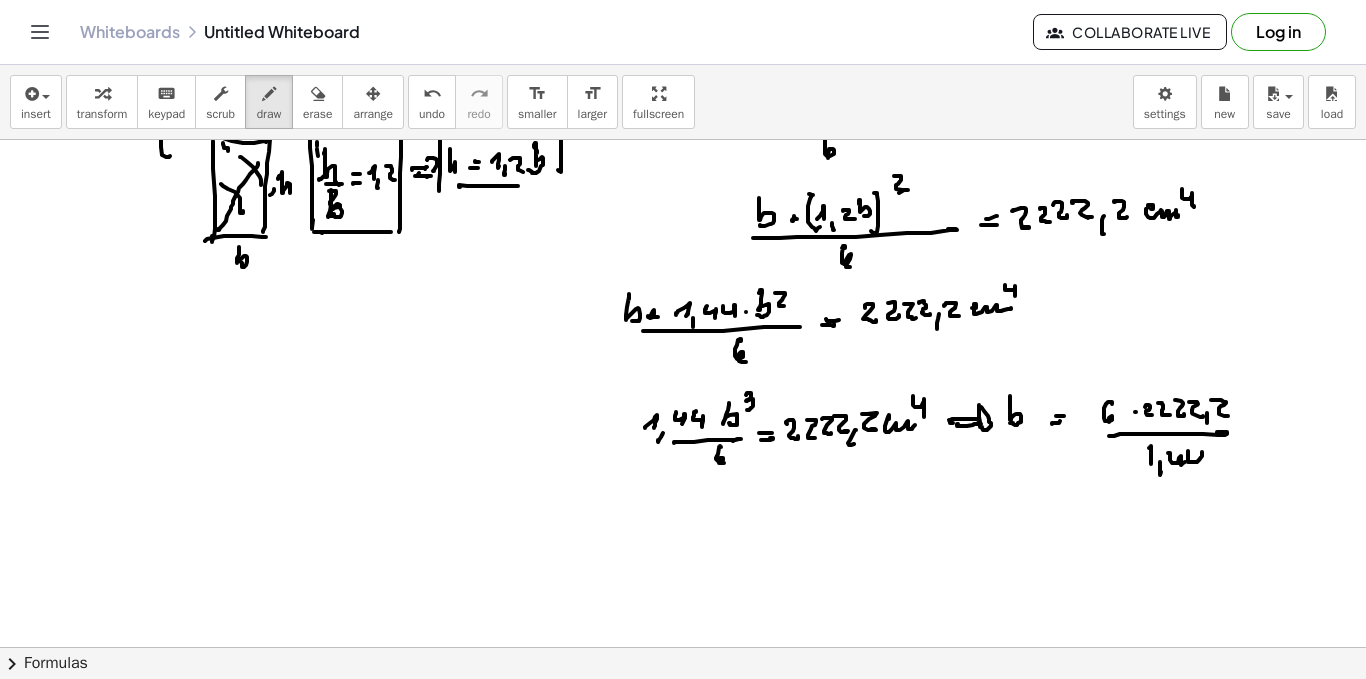 click at bounding box center (683, -2103) 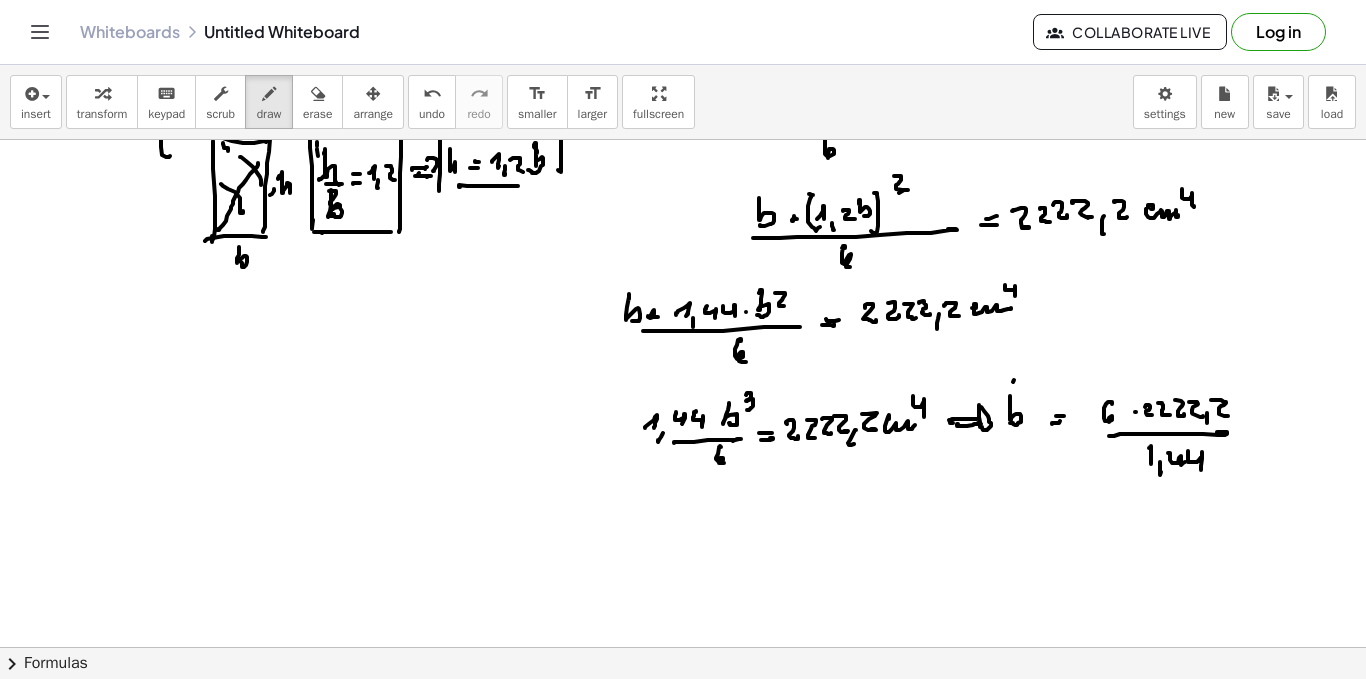 click at bounding box center [683, -2103] 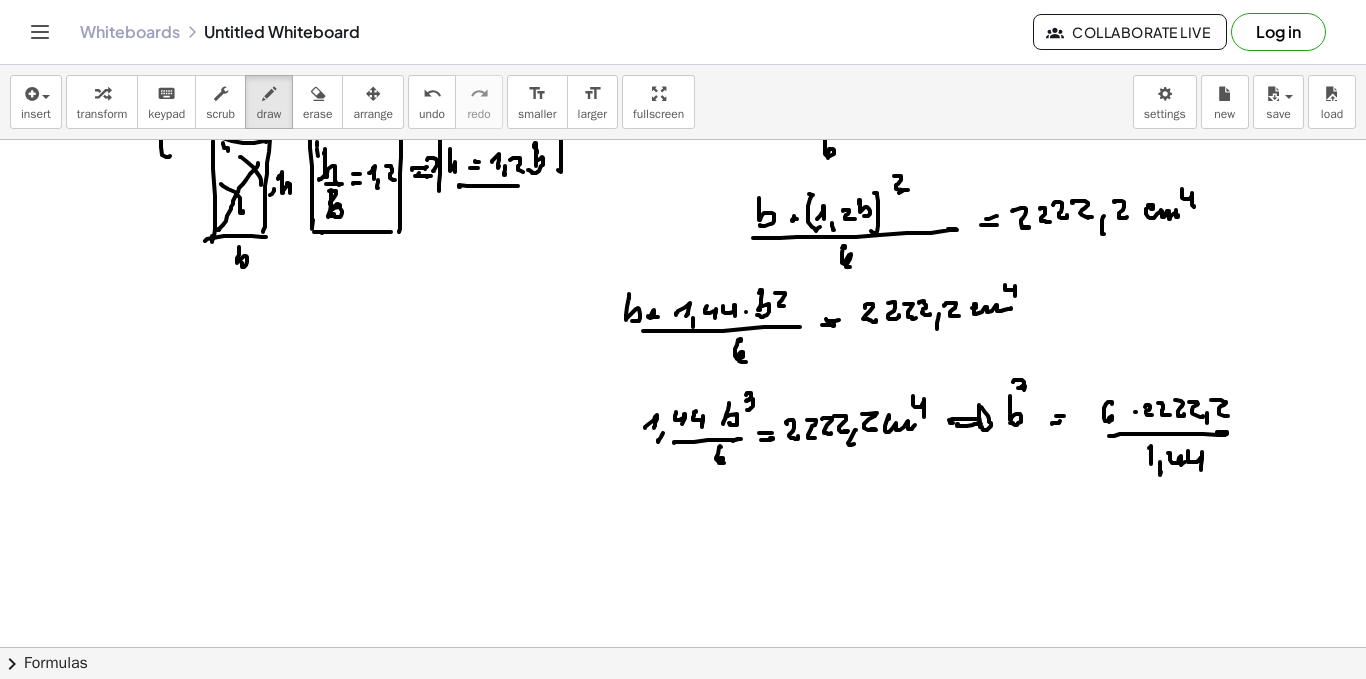 click at bounding box center [683, -2103] 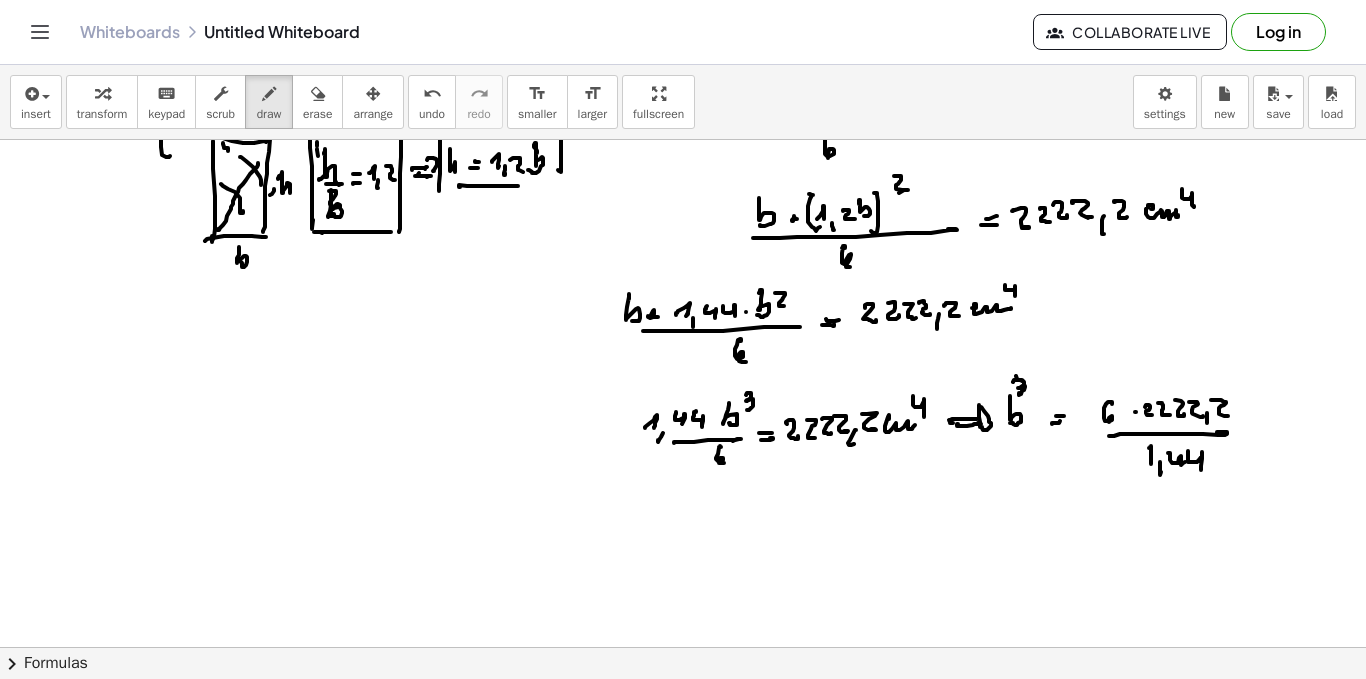 click at bounding box center (683, -2103) 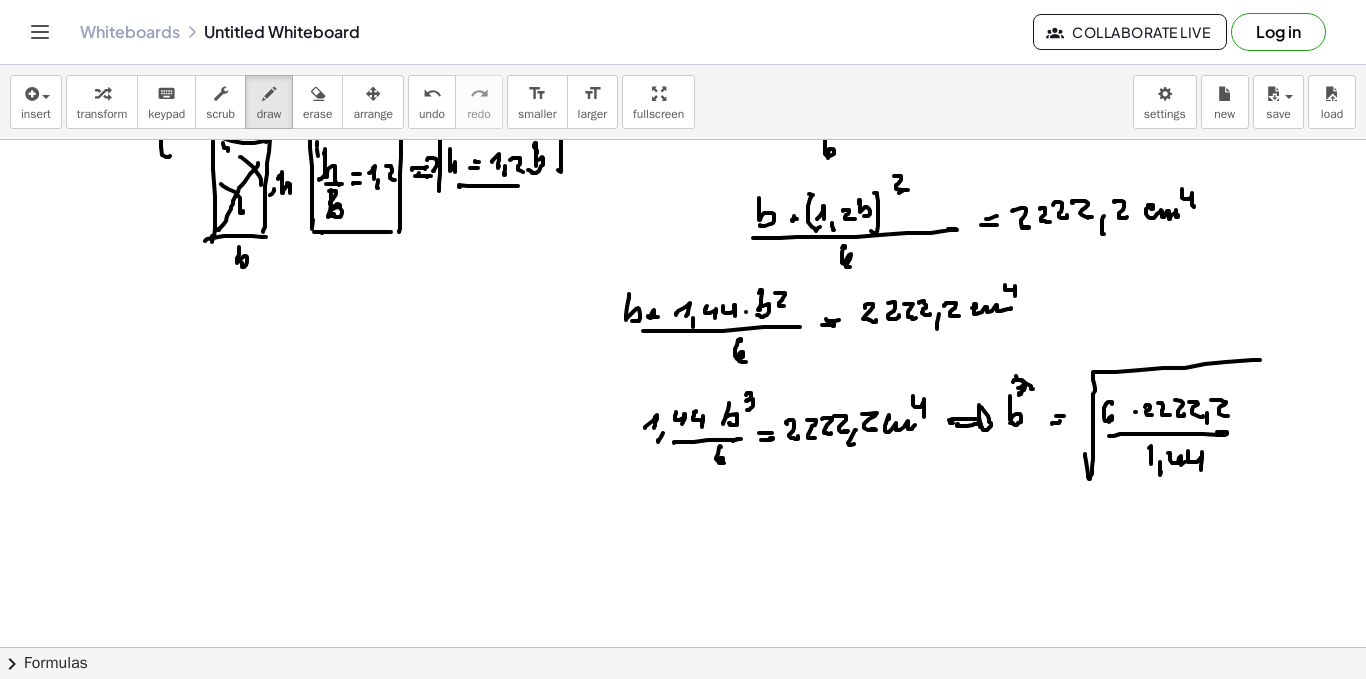 click at bounding box center [683, -2103] 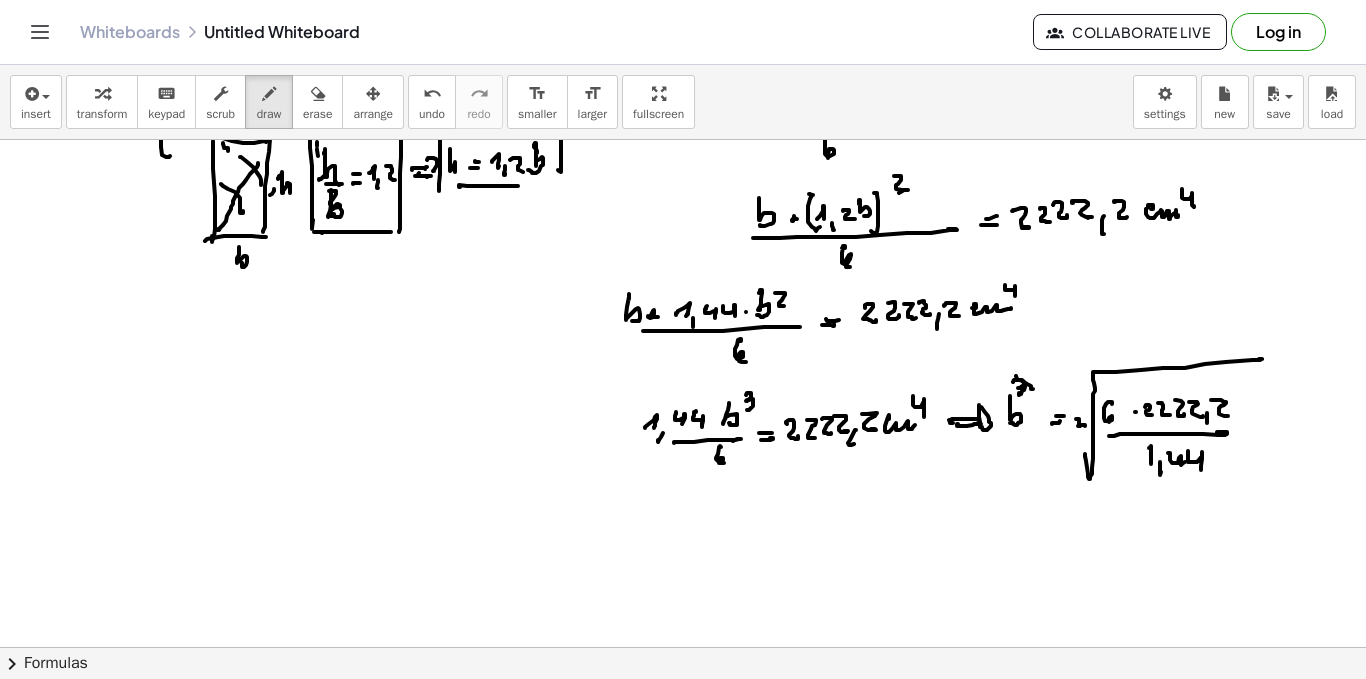 click at bounding box center (683, -2103) 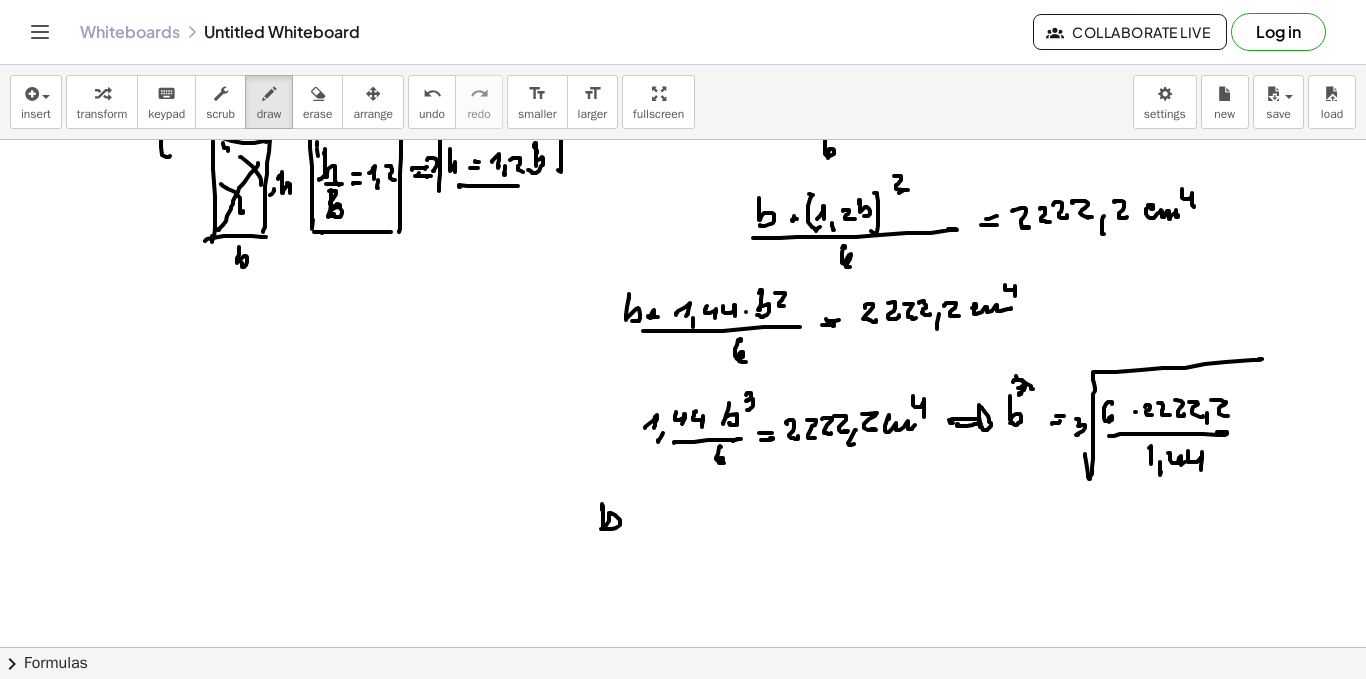 click at bounding box center [683, -2103] 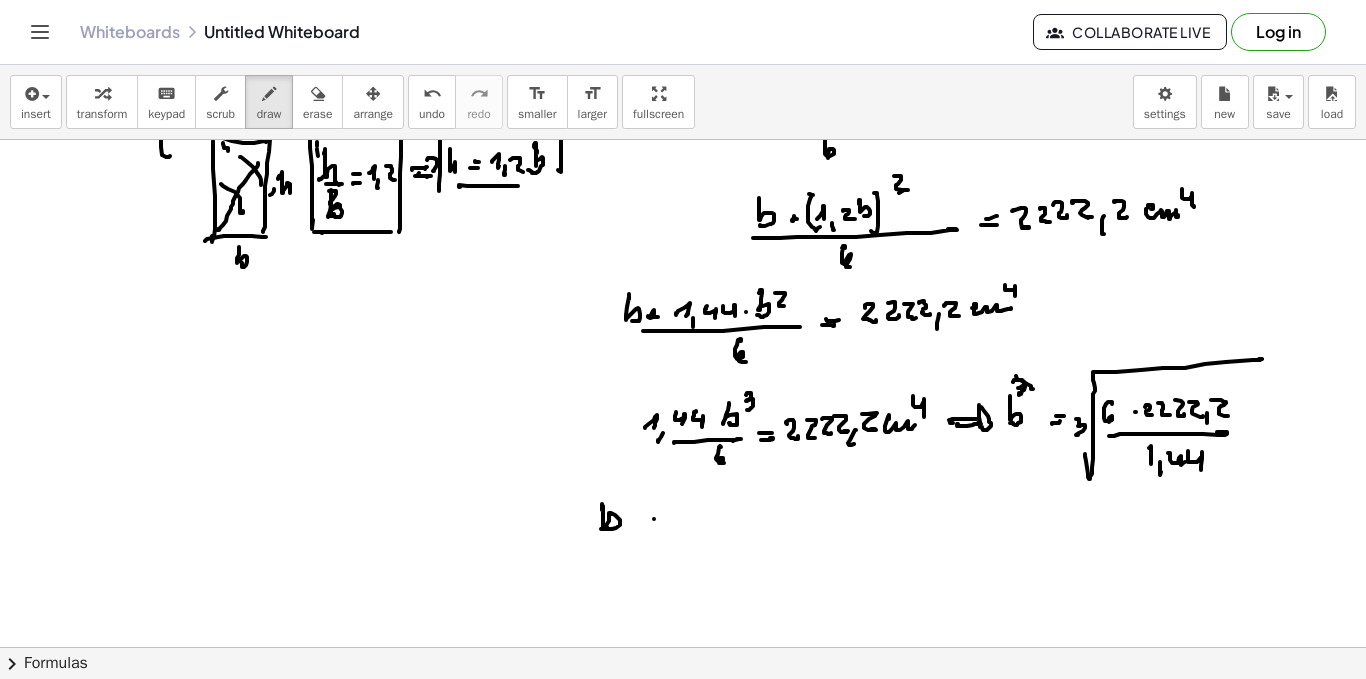 click at bounding box center [683, -2103] 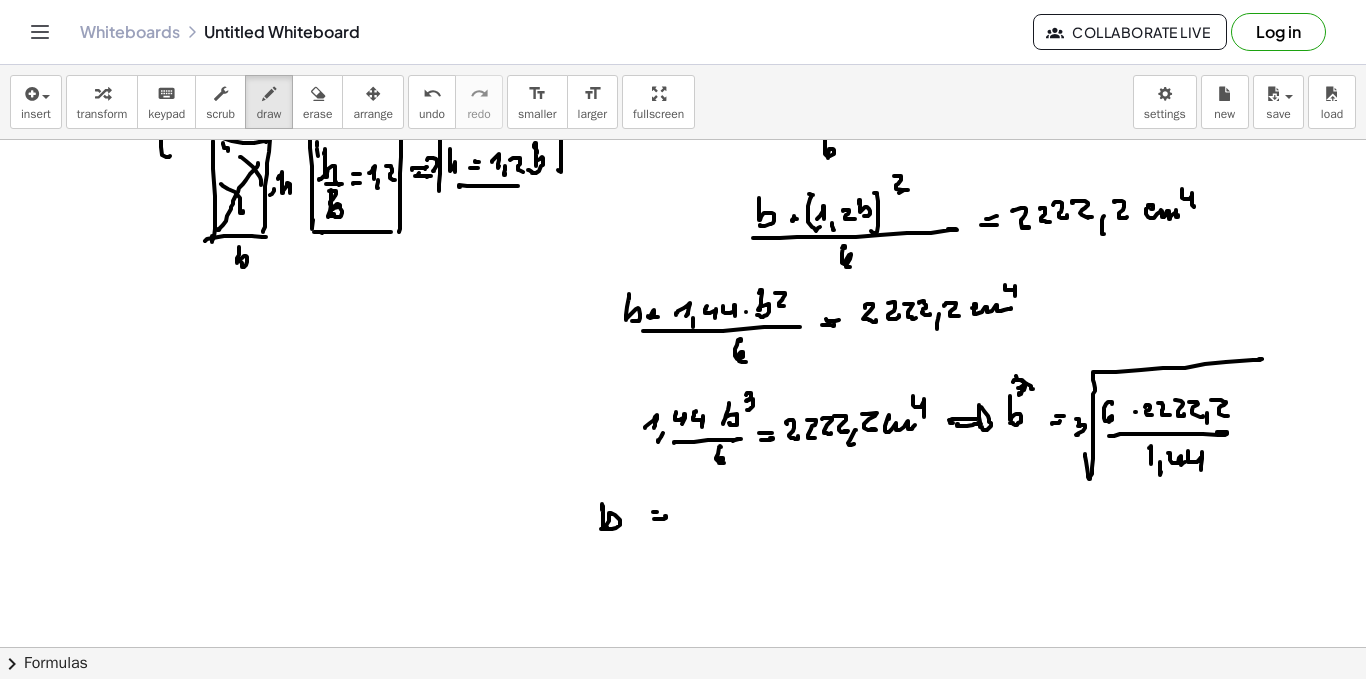 click at bounding box center (683, -2103) 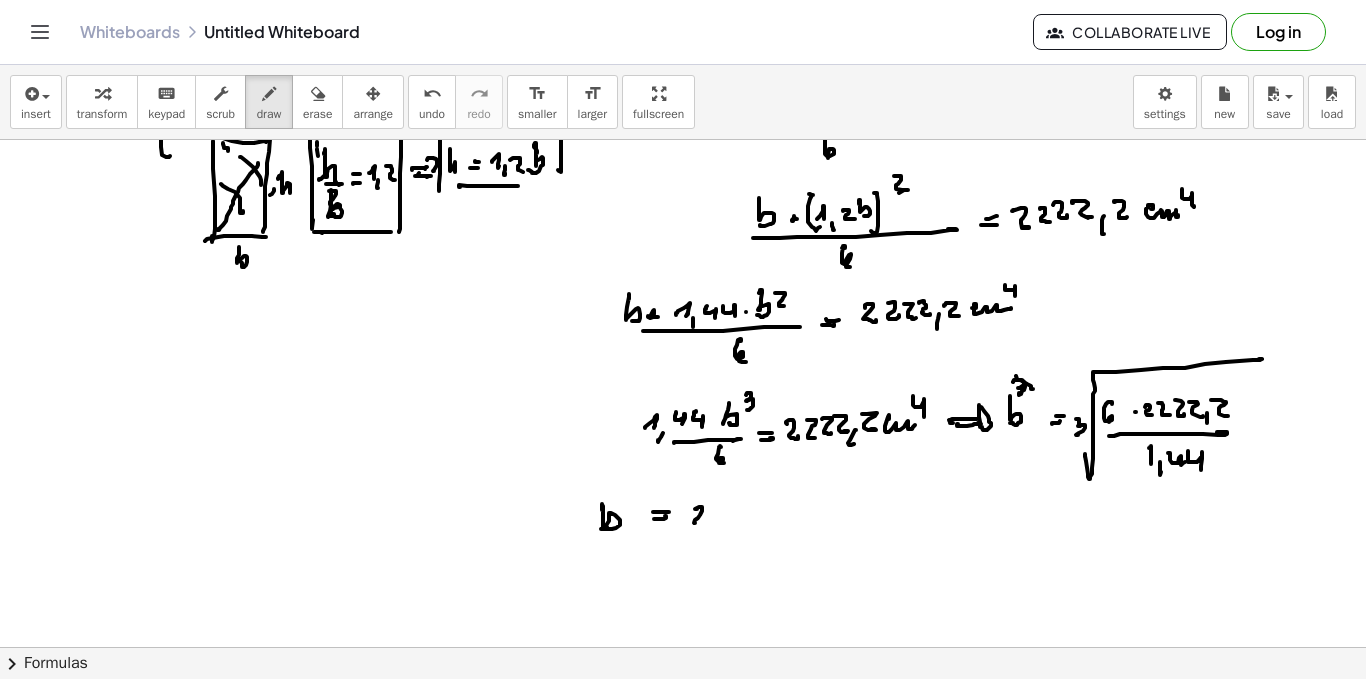 click at bounding box center [683, -2103] 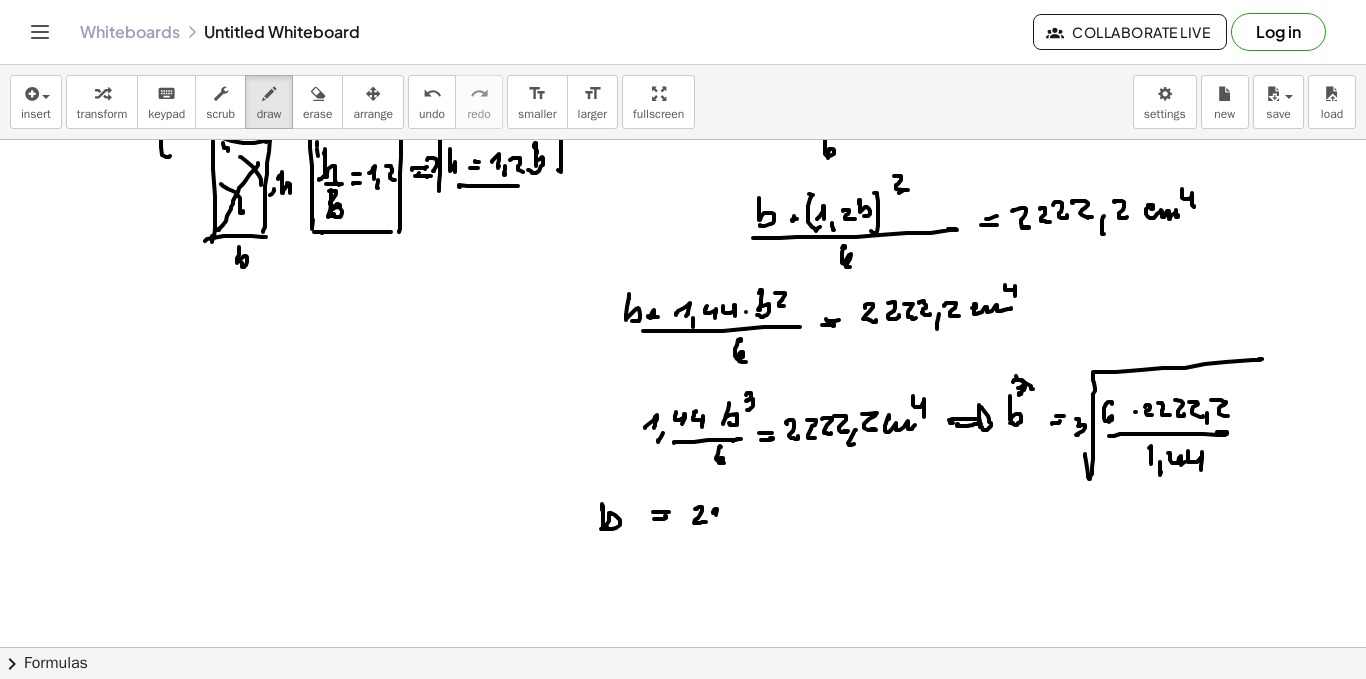 click at bounding box center (683, -2103) 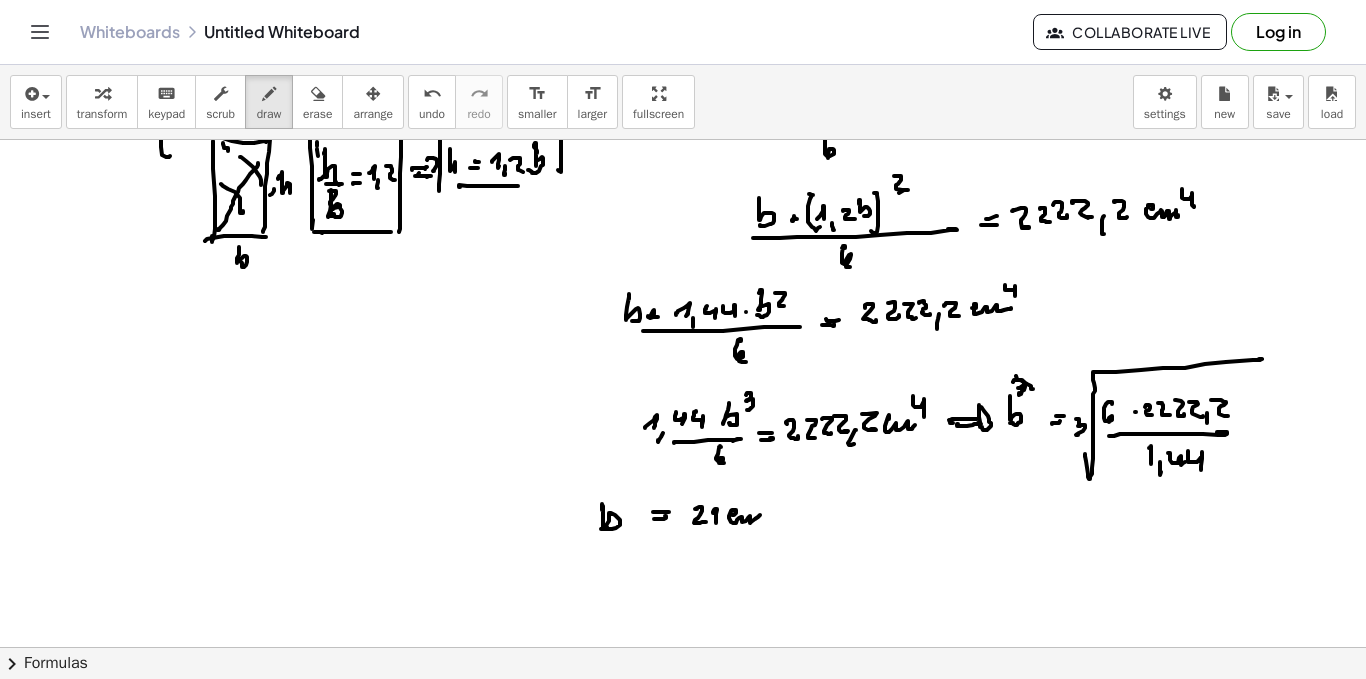 click at bounding box center (683, -2103) 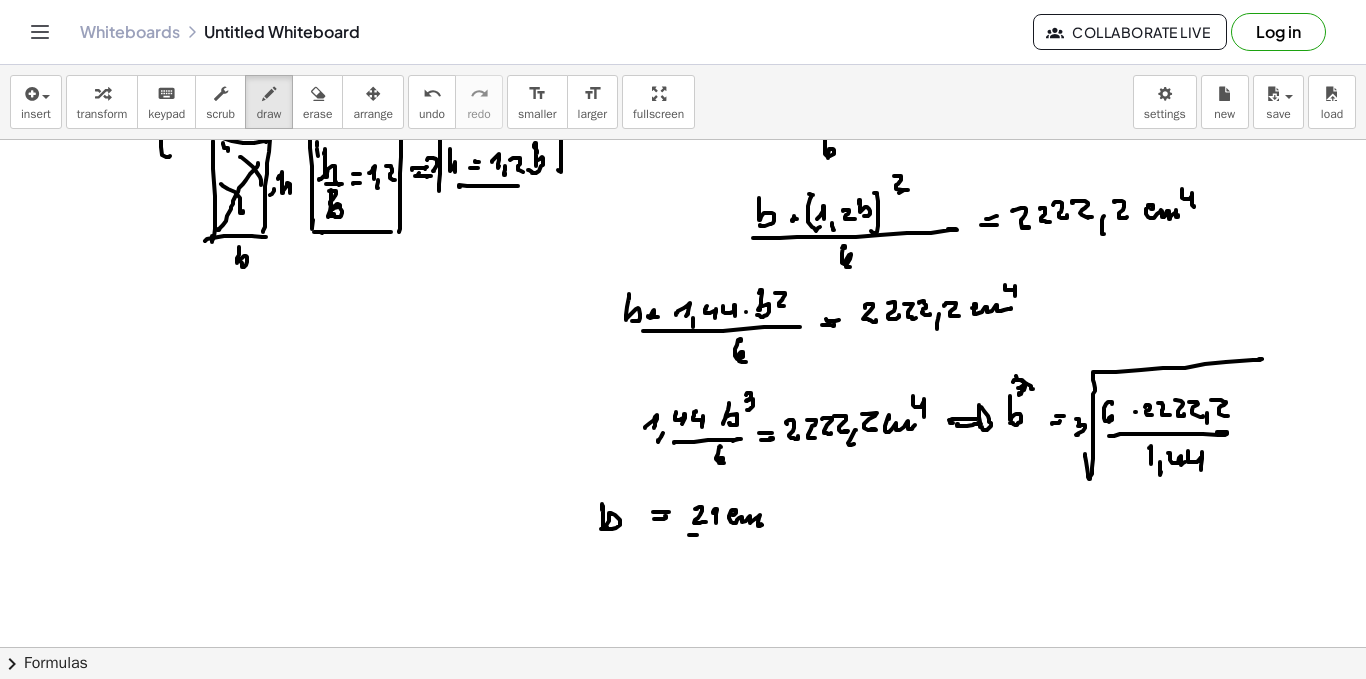 click at bounding box center [683, -2103] 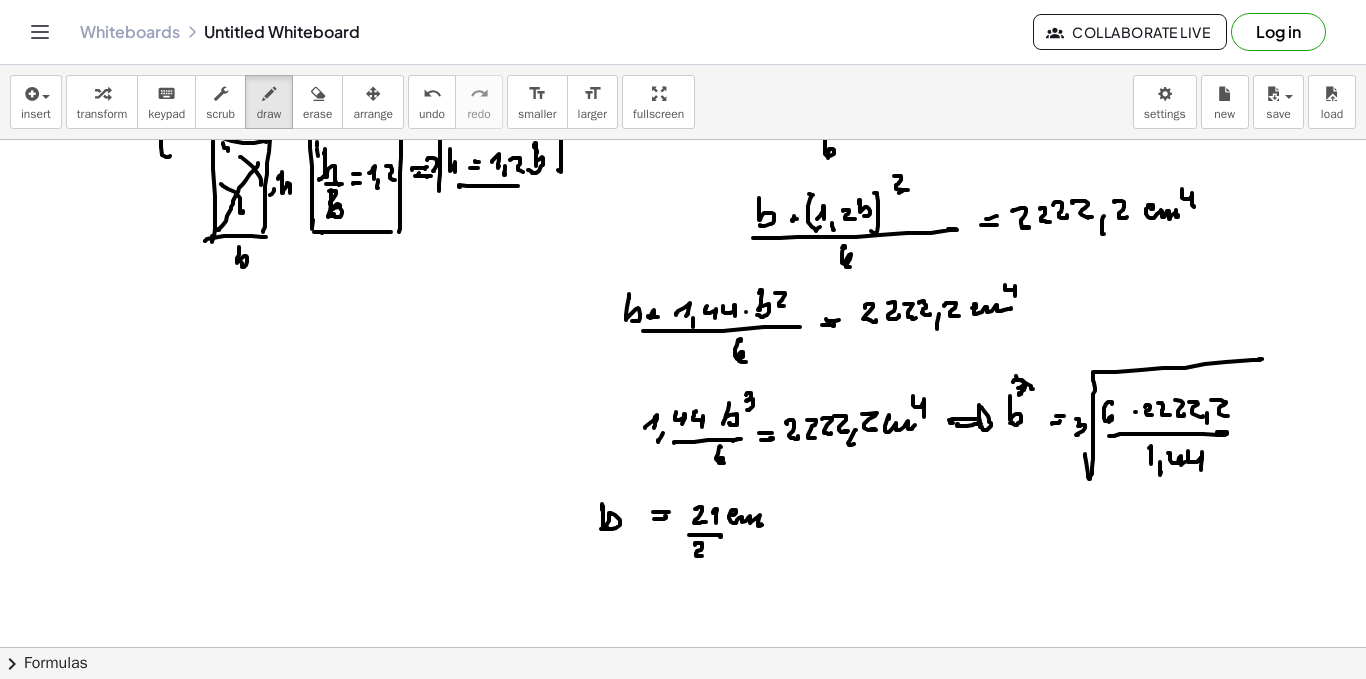 click at bounding box center (683, -2103) 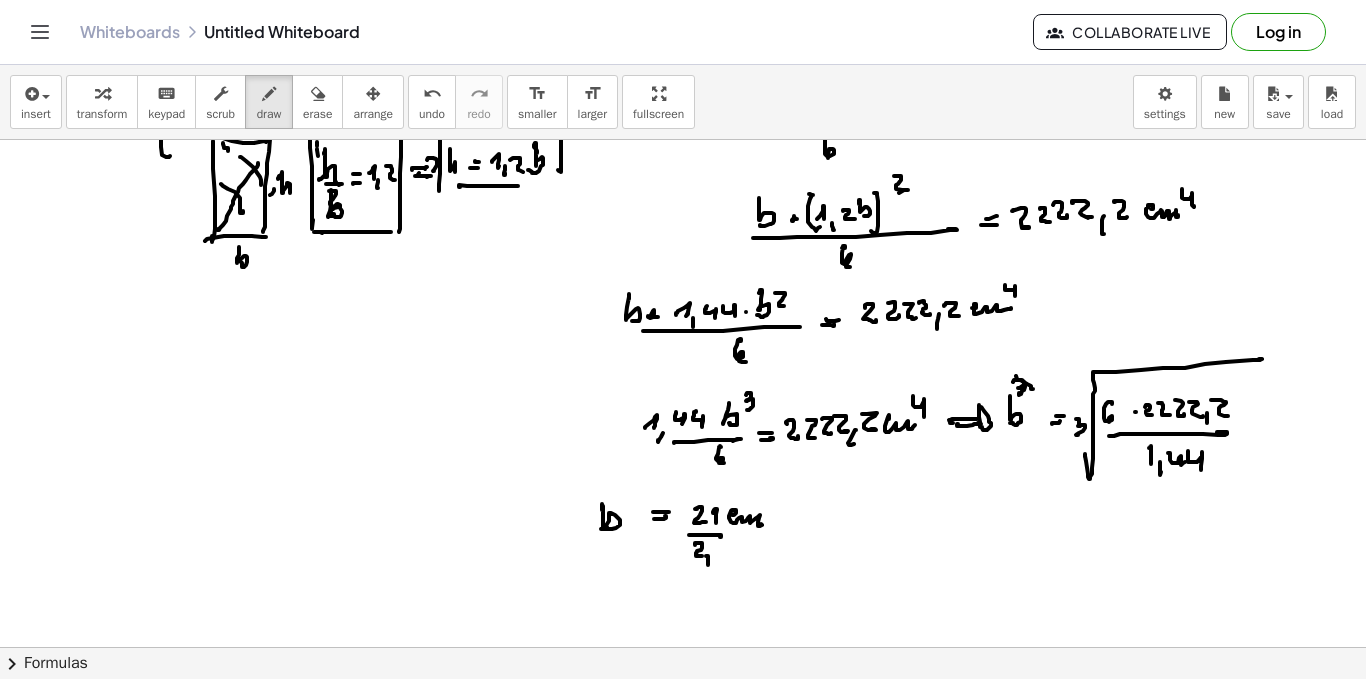 click at bounding box center [683, -2103] 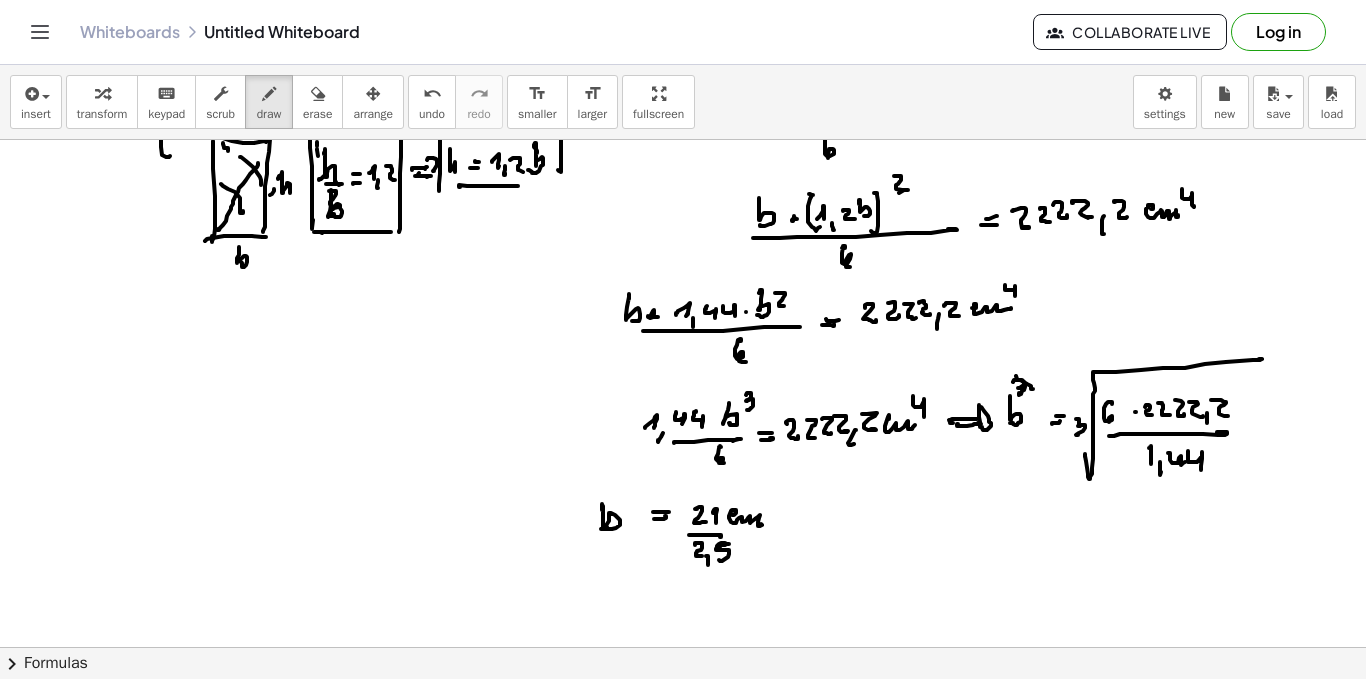click at bounding box center [683, -2103] 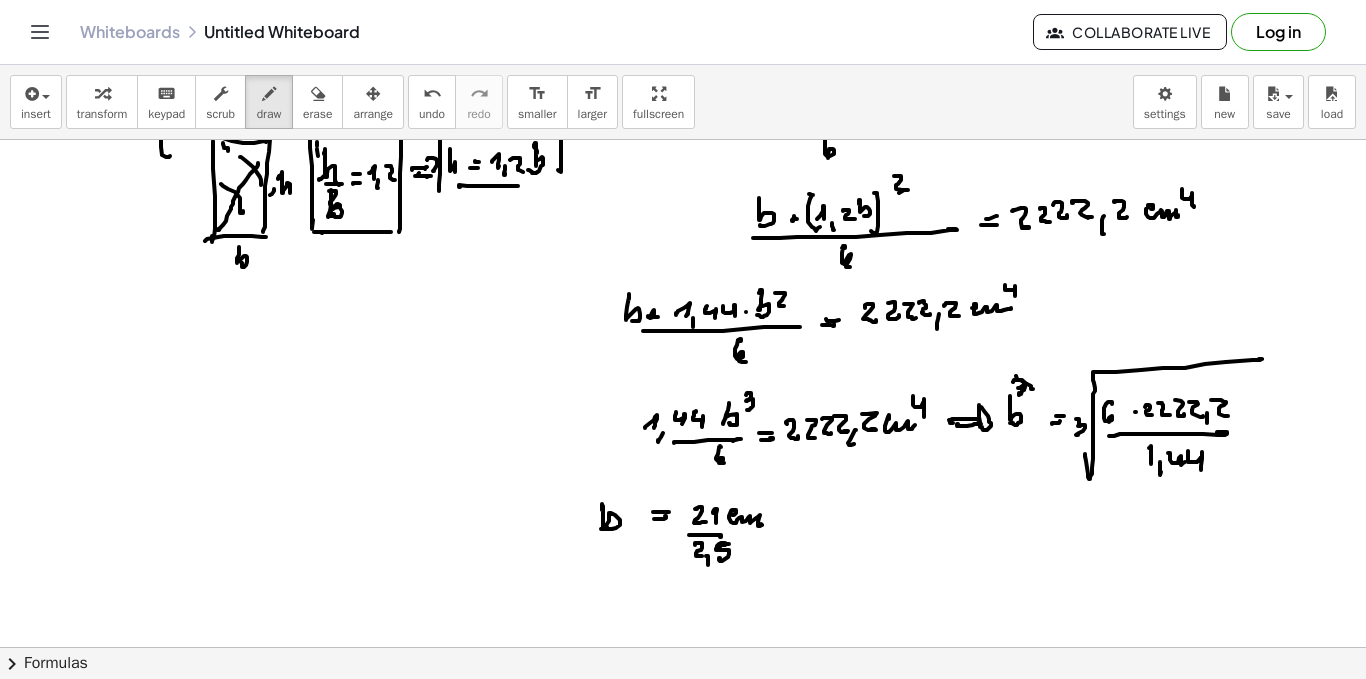 click at bounding box center [683, -2103] 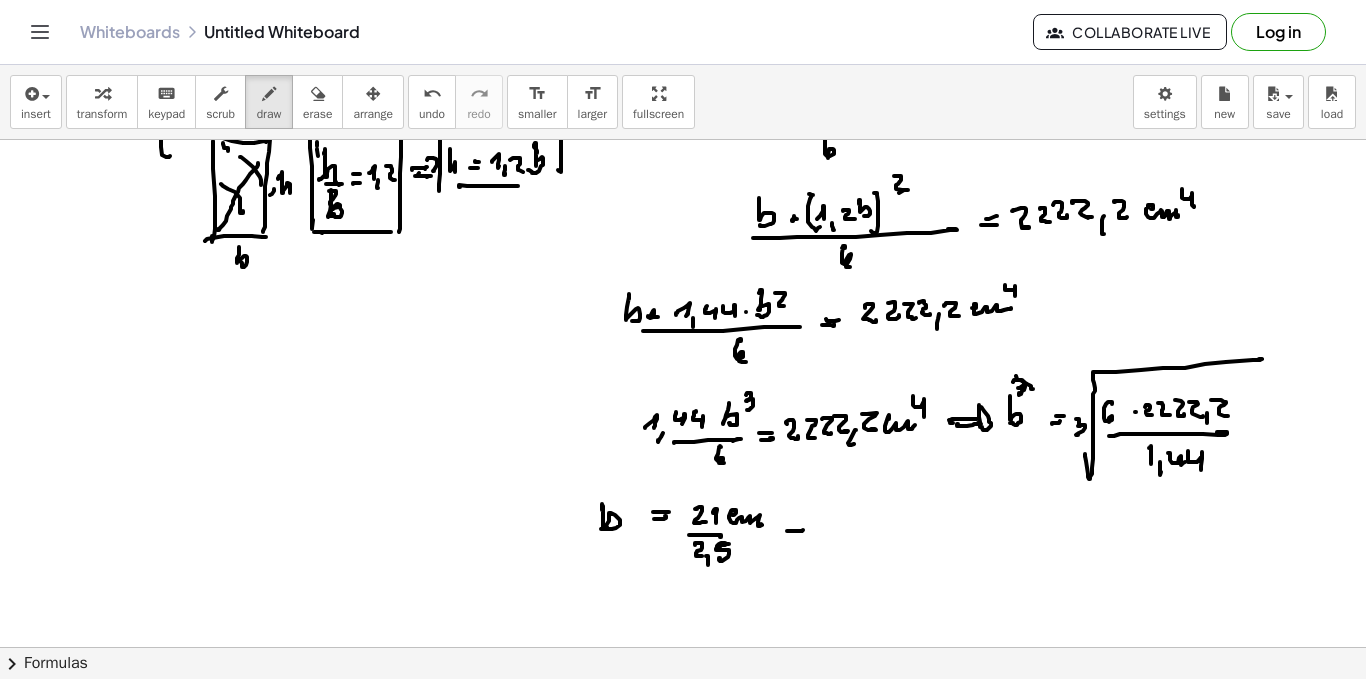 click at bounding box center (683, -2103) 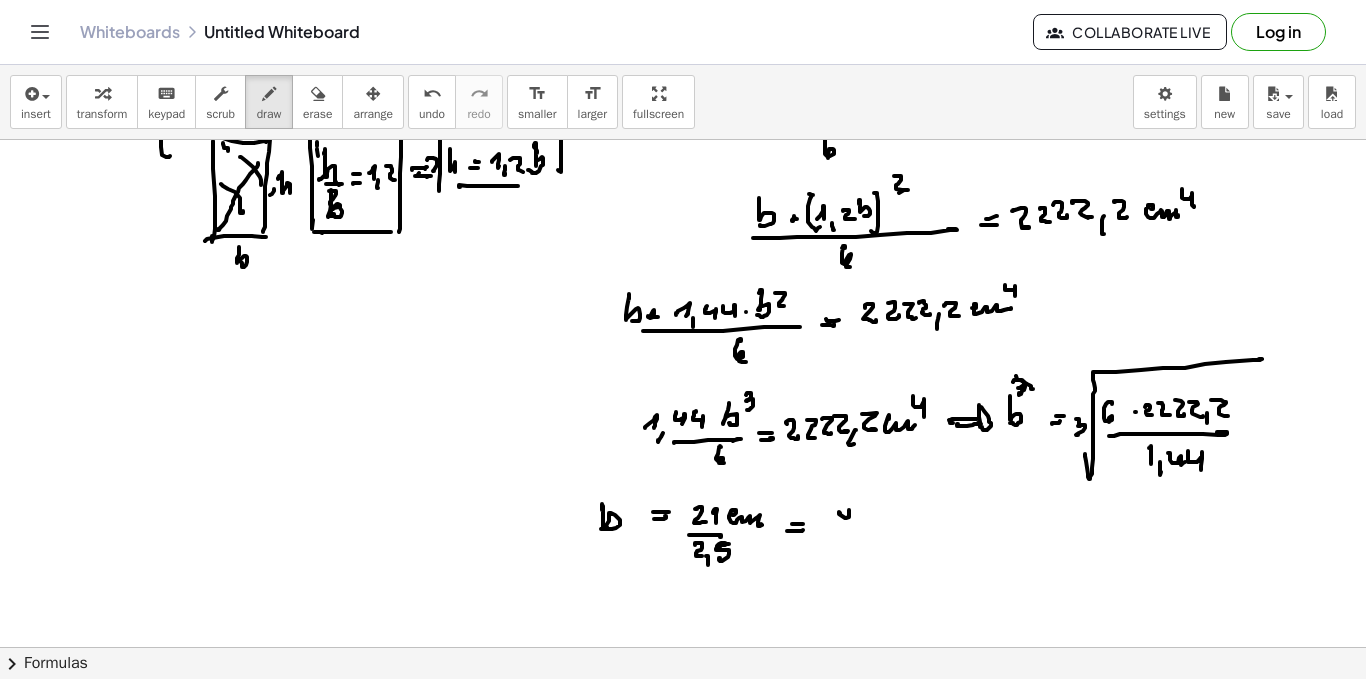 click at bounding box center [683, -2103] 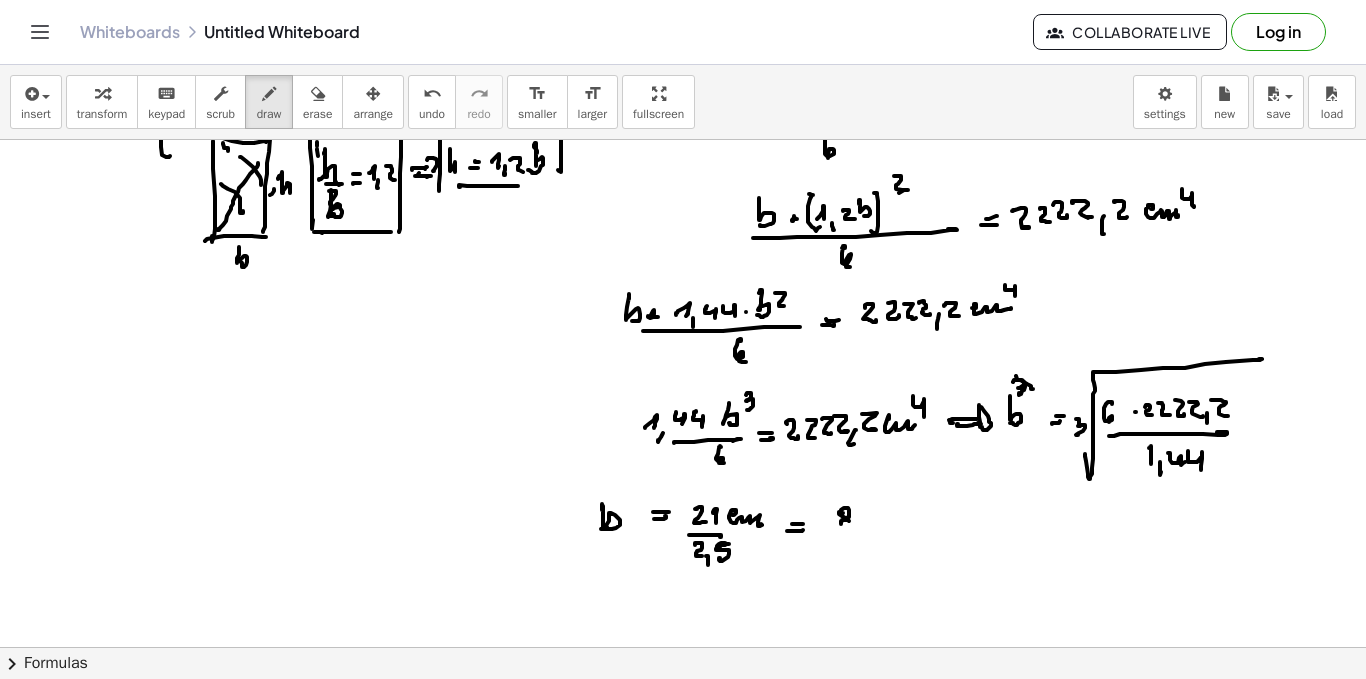 click at bounding box center [683, -2103] 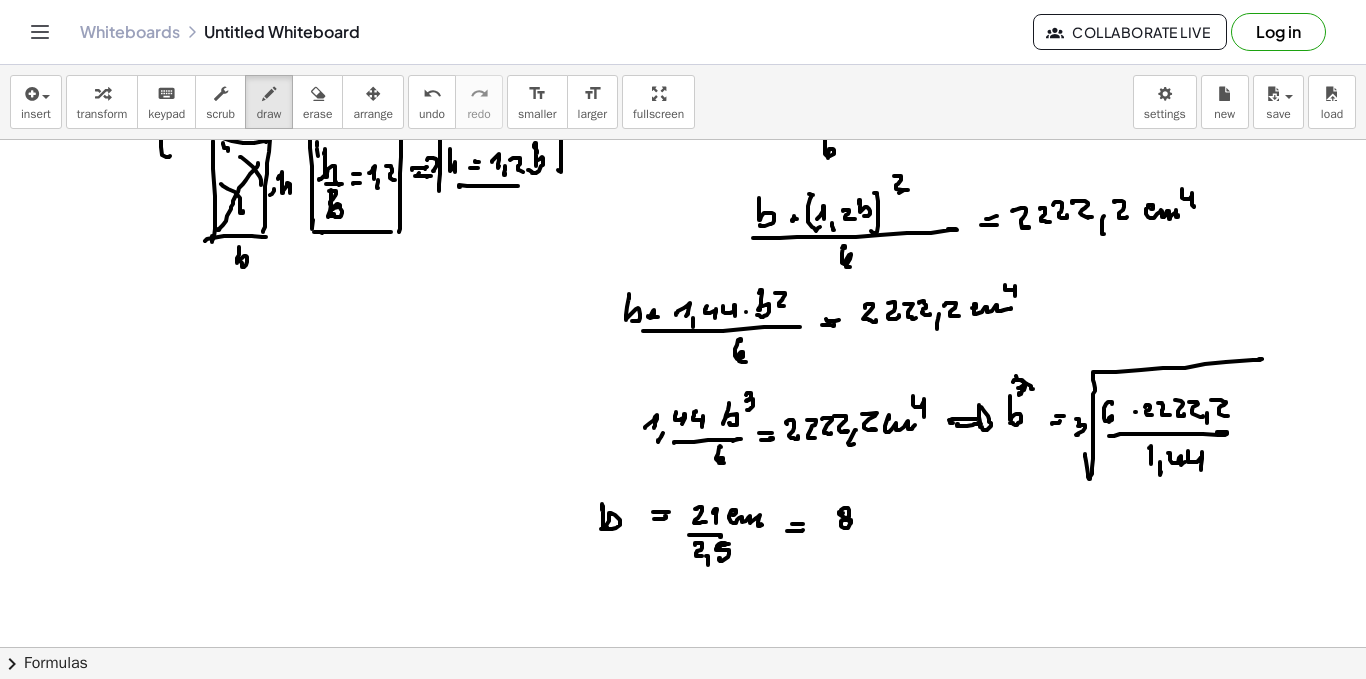 click at bounding box center [683, -2103] 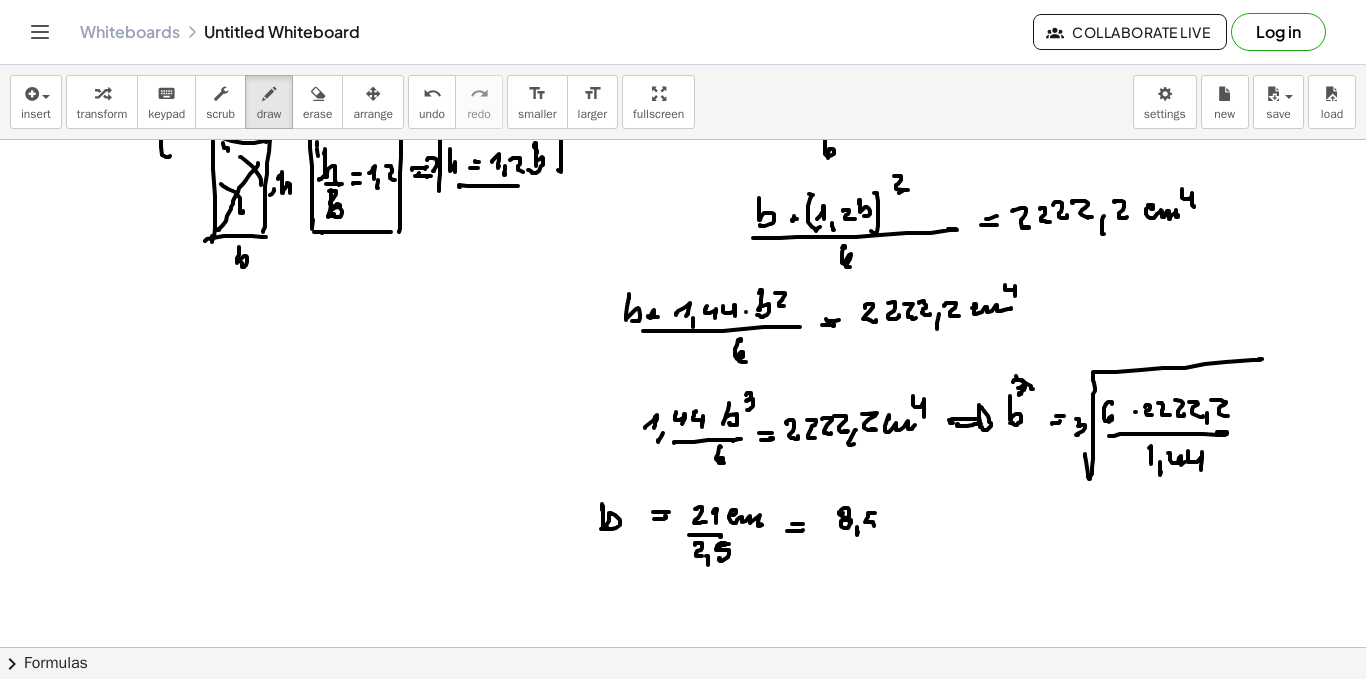 click at bounding box center [683, -2103] 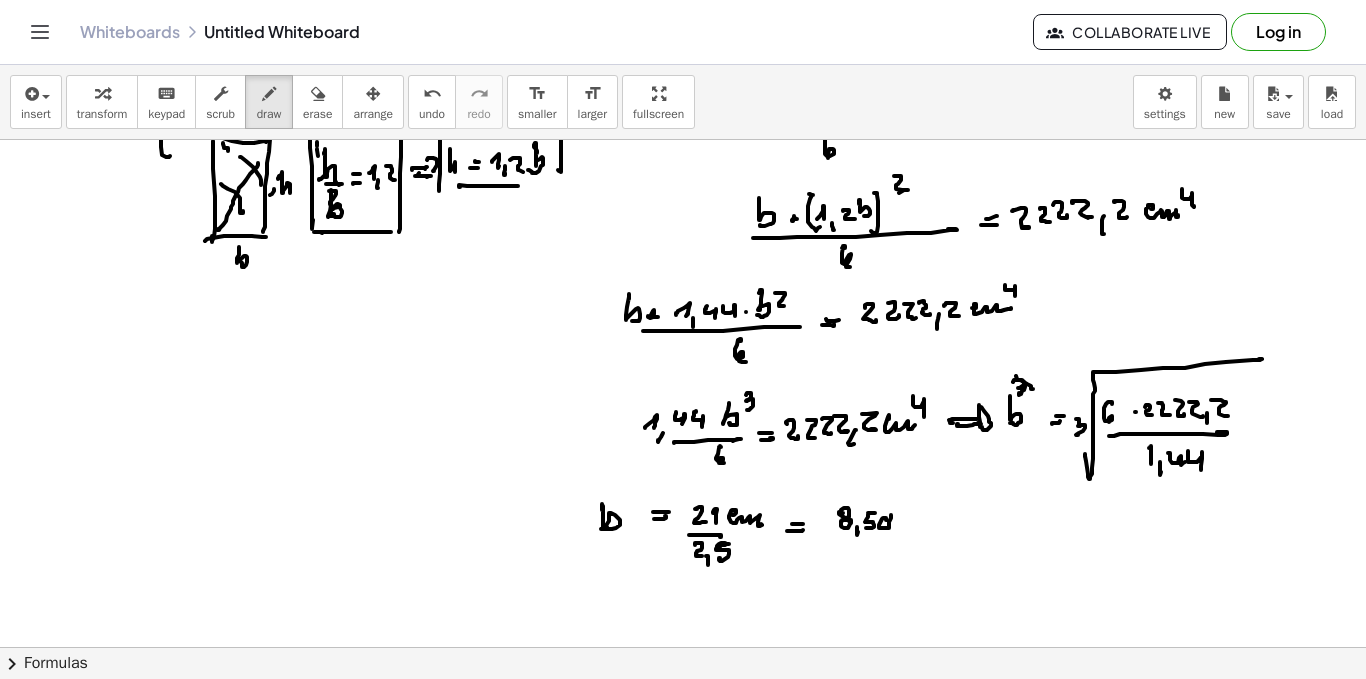 click at bounding box center (683, -2103) 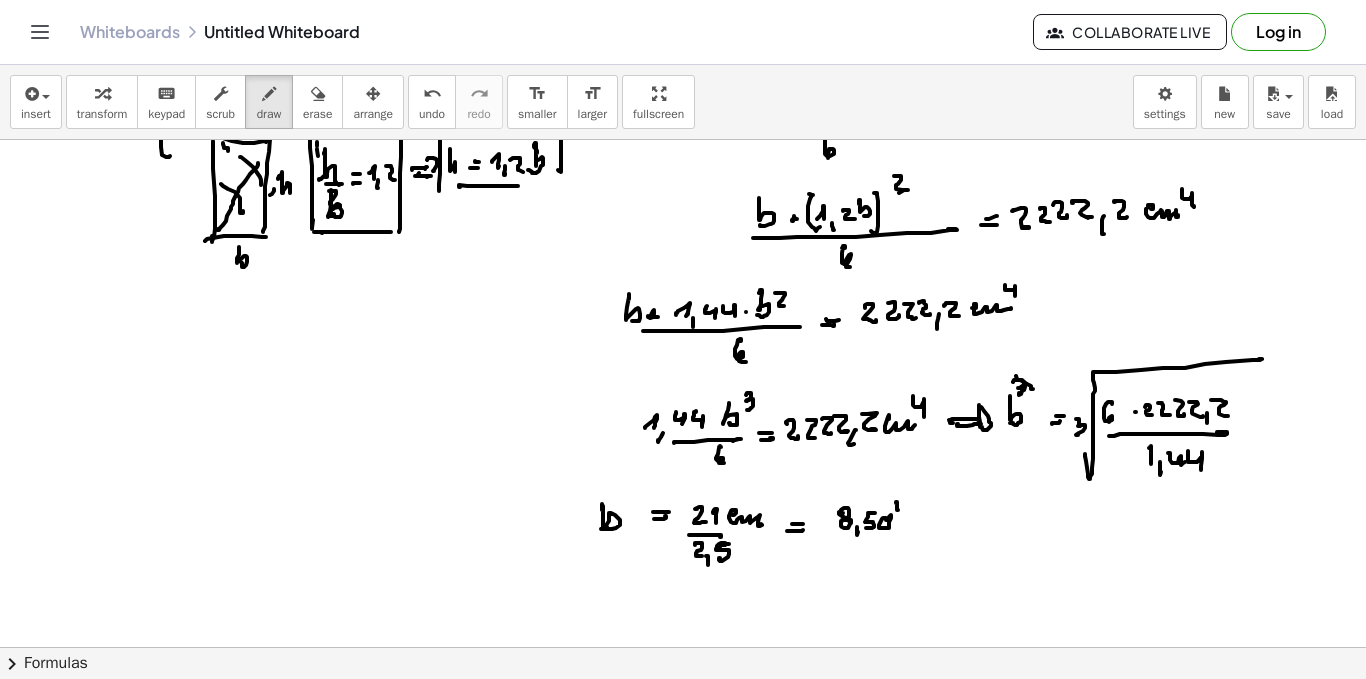 click at bounding box center (683, -2103) 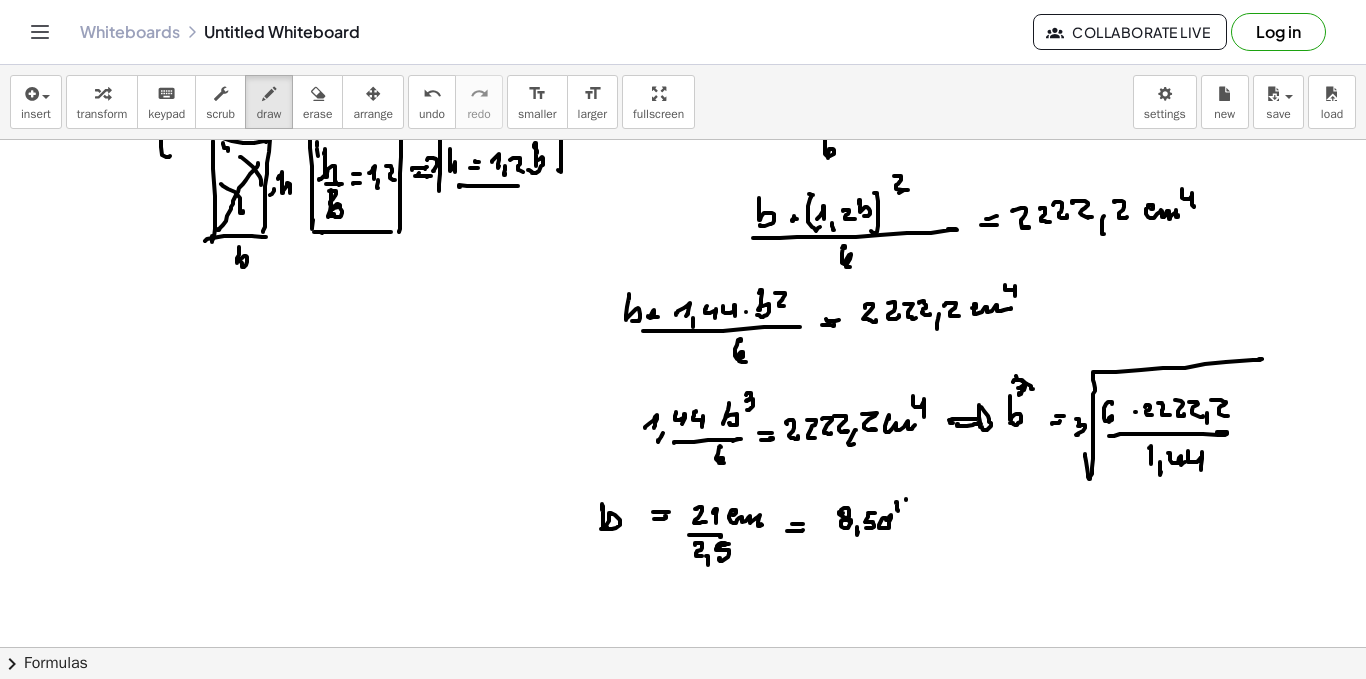 click at bounding box center (683, -2103) 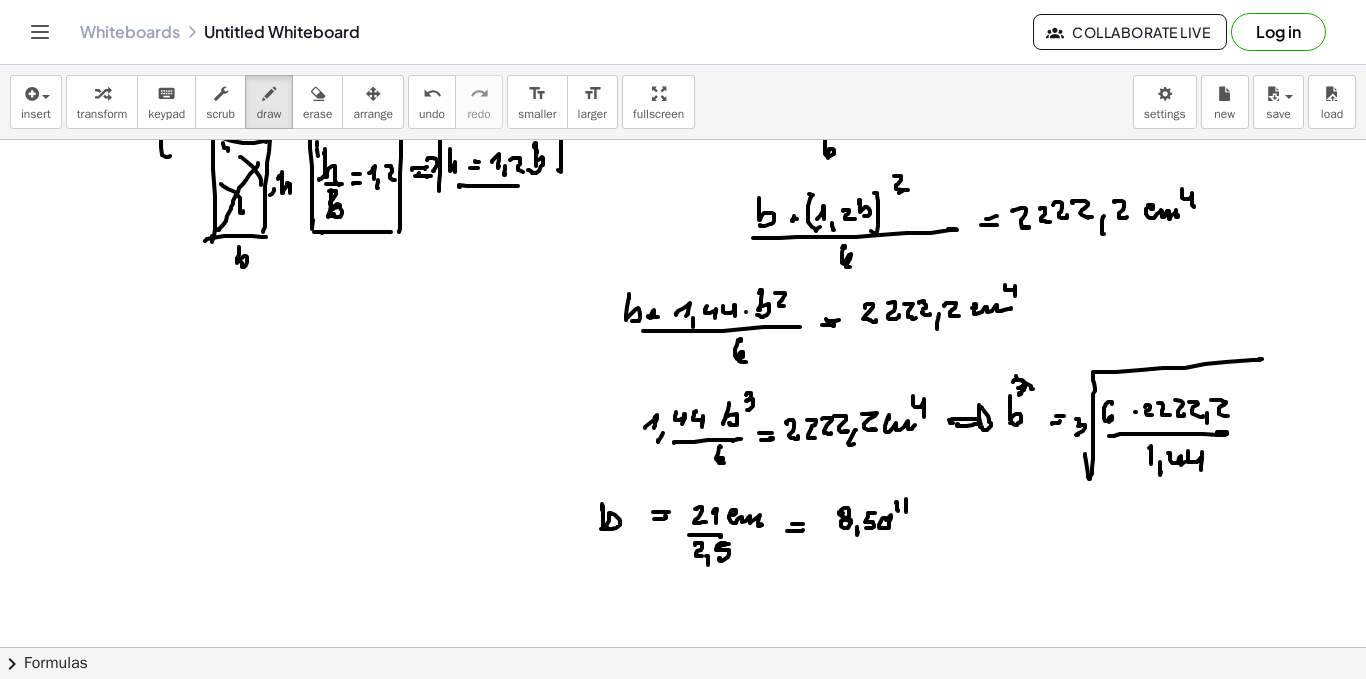scroll, scrollTop: 5385, scrollLeft: 0, axis: vertical 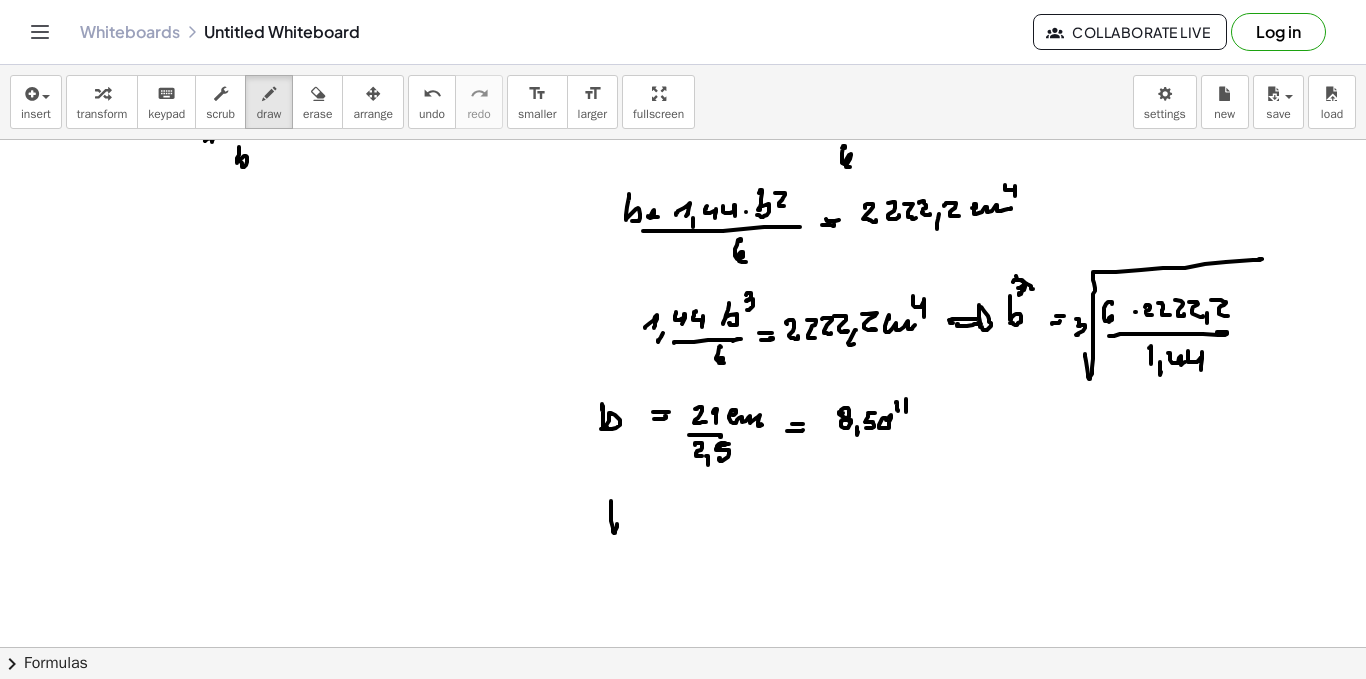 drag, startPoint x: 611, startPoint y: 507, endPoint x: 622, endPoint y: 536, distance: 31.016125 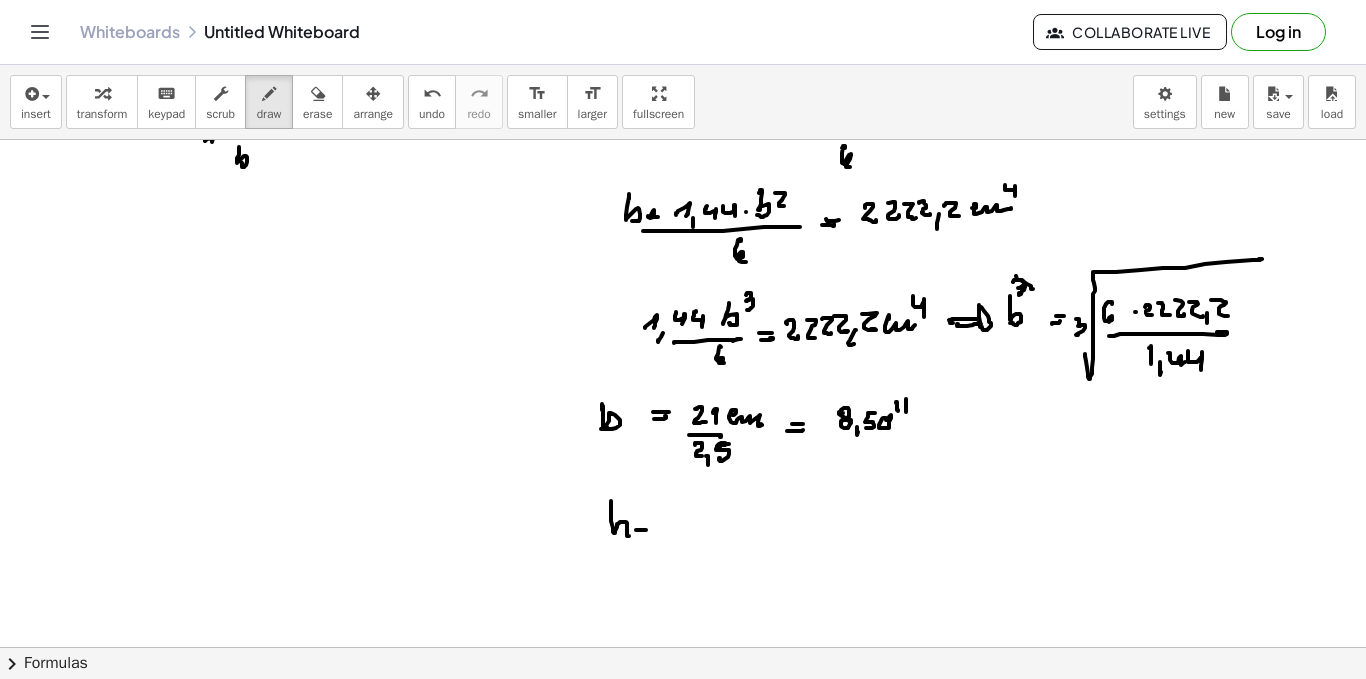 click at bounding box center (683, -2203) 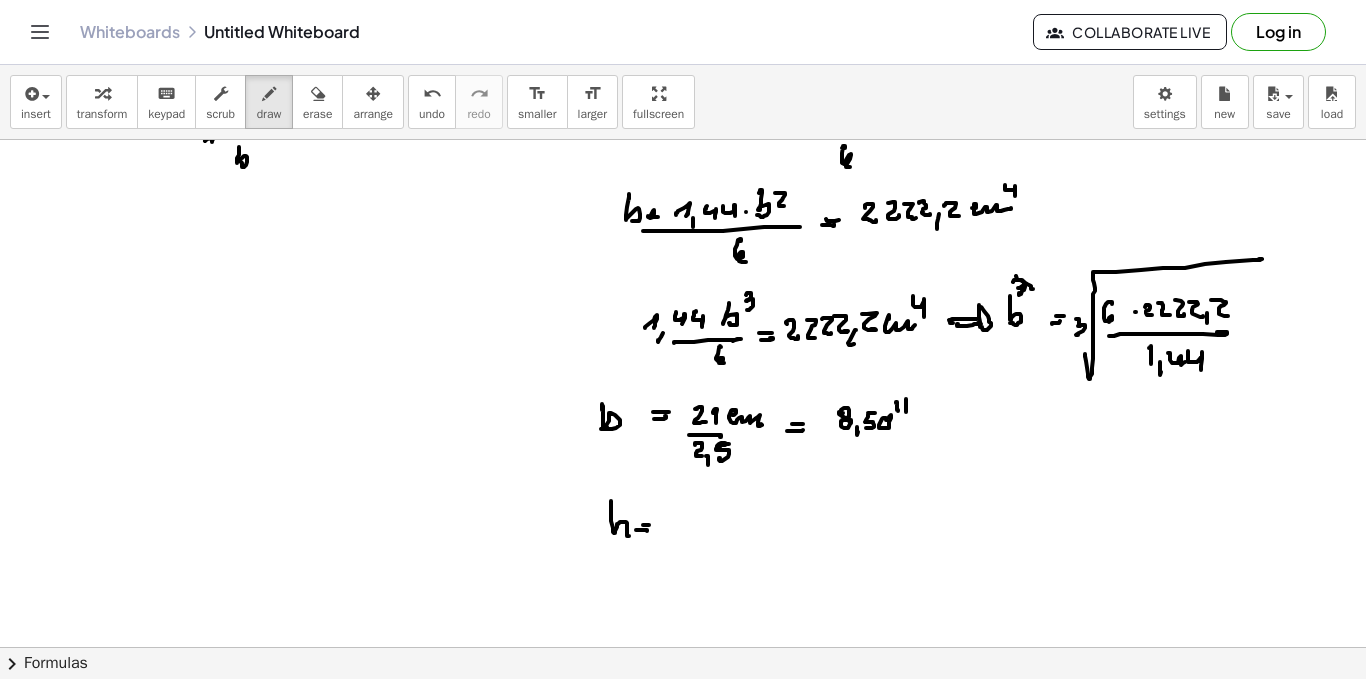 click at bounding box center [683, -2203] 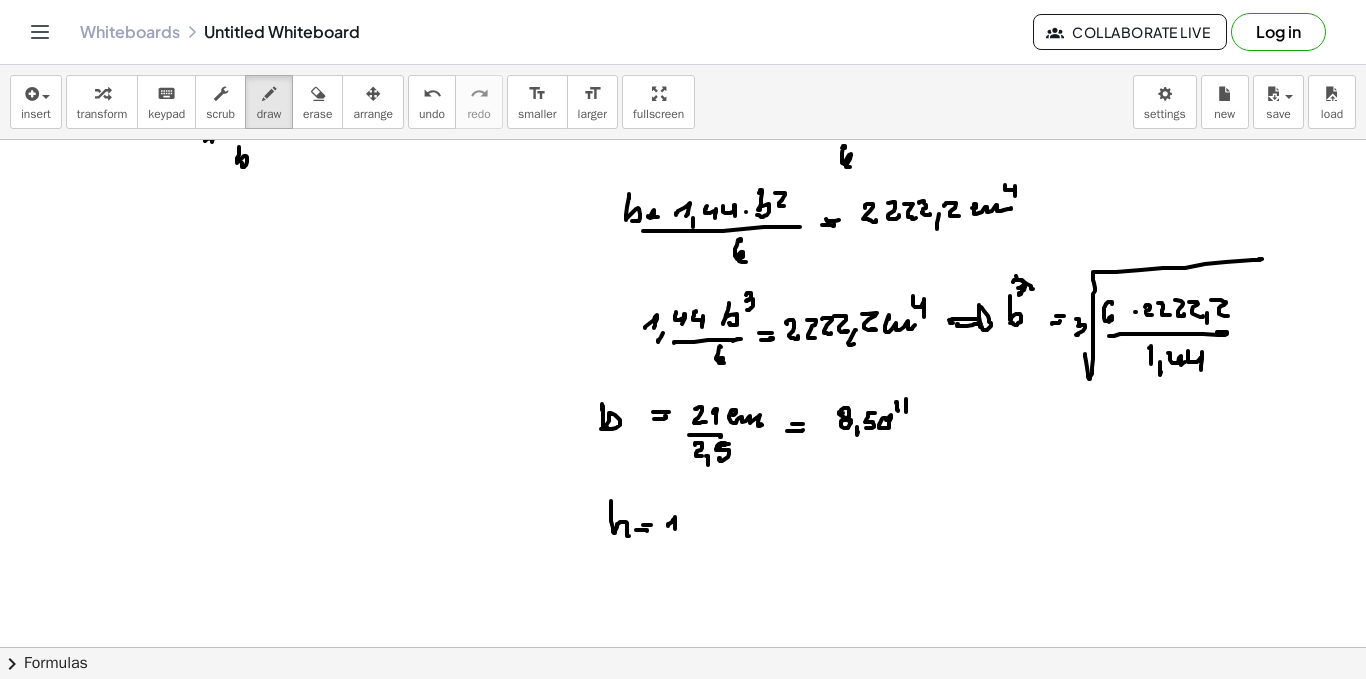 drag, startPoint x: 673, startPoint y: 520, endPoint x: 681, endPoint y: 529, distance: 12.0415945 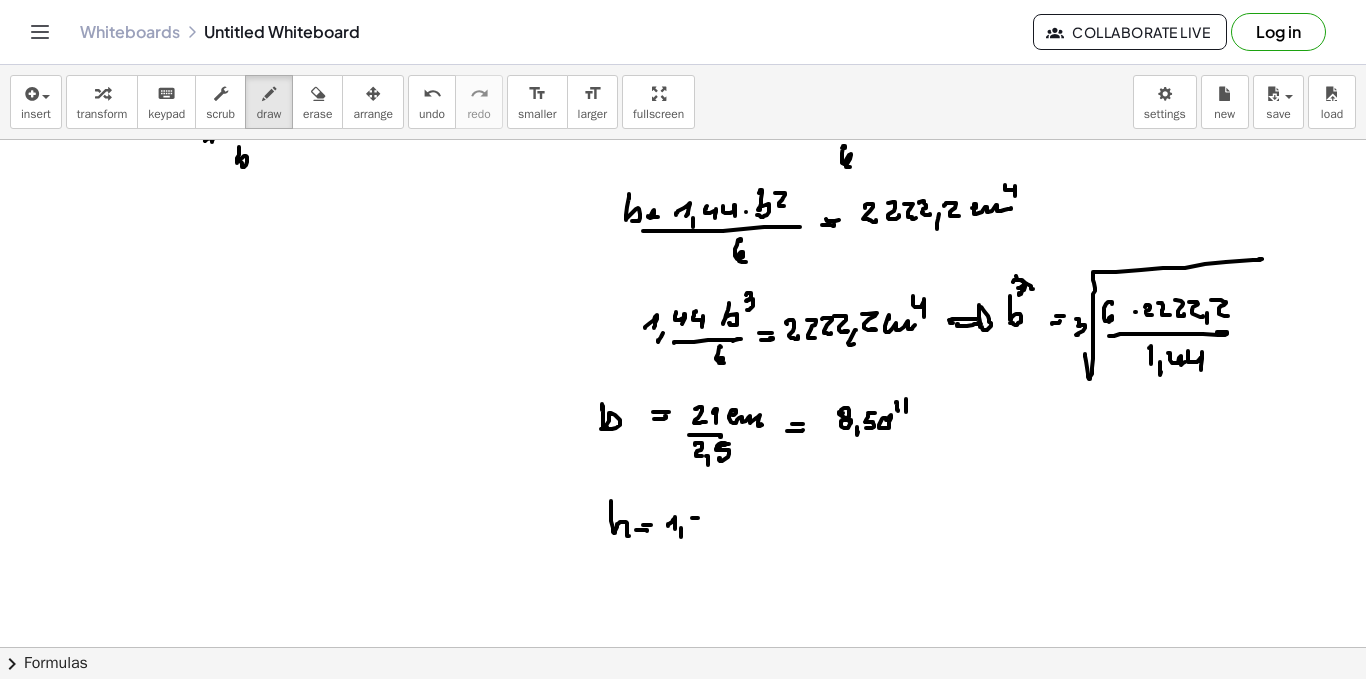 drag, startPoint x: 698, startPoint y: 518, endPoint x: 705, endPoint y: 528, distance: 12.206555 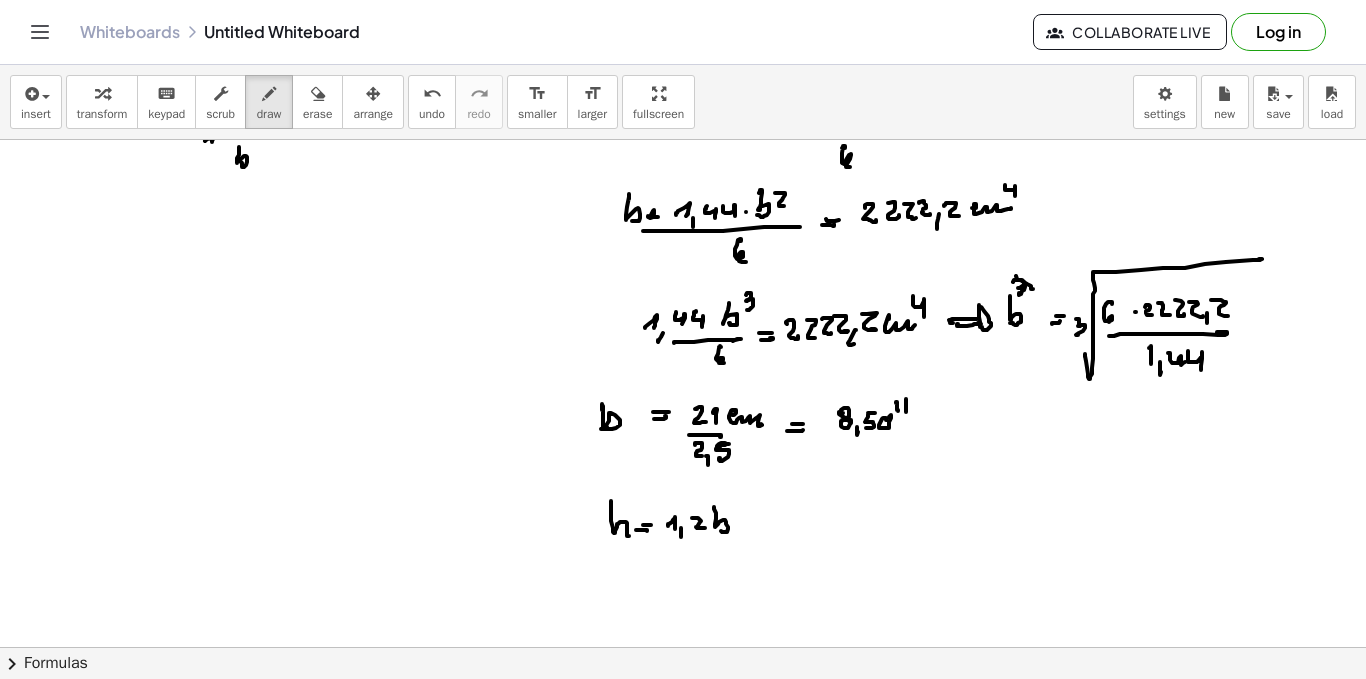 drag, startPoint x: 715, startPoint y: 525, endPoint x: 734, endPoint y: 536, distance: 21.954498 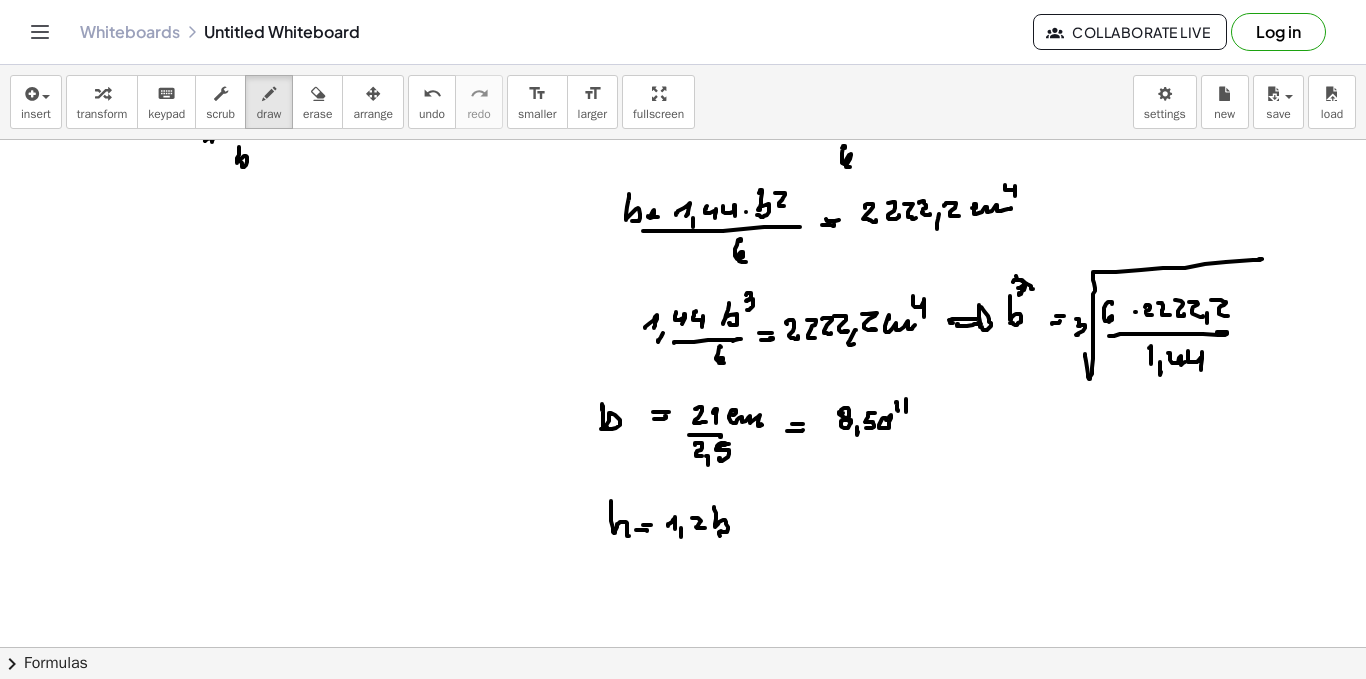 click at bounding box center (683, -2203) 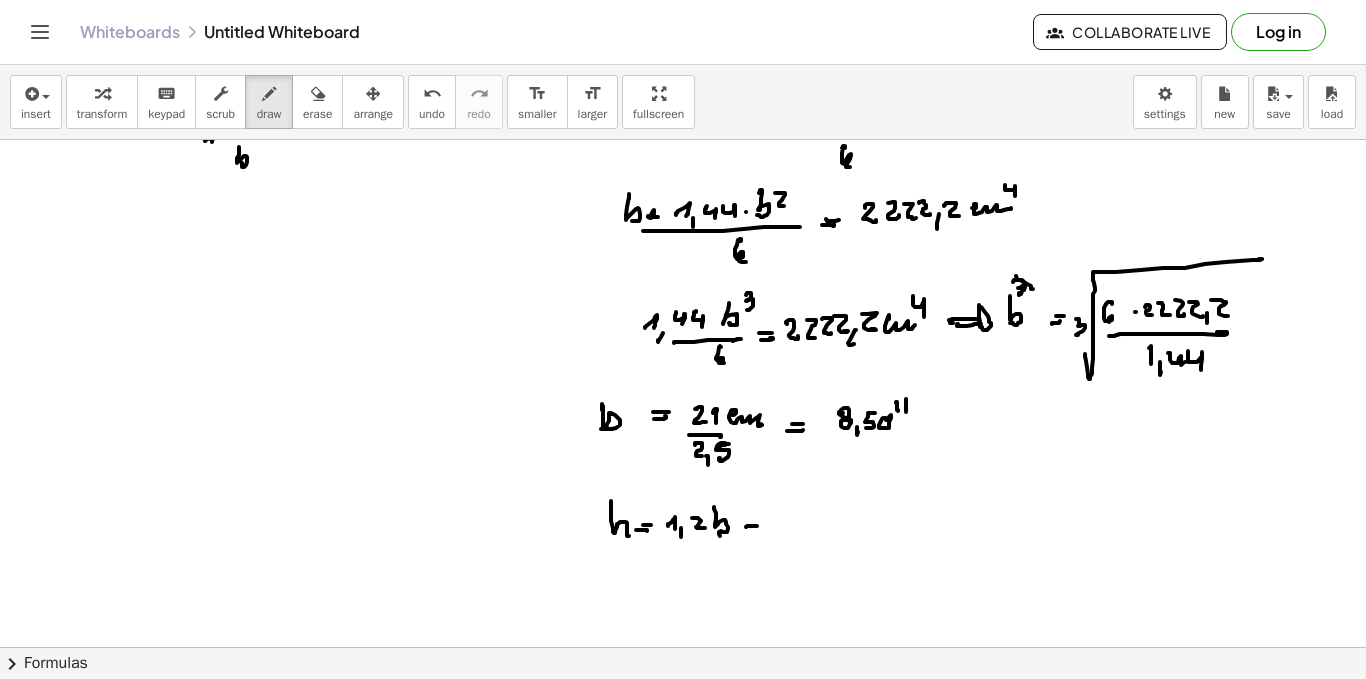 drag, startPoint x: 747, startPoint y: 520, endPoint x: 765, endPoint y: 520, distance: 18 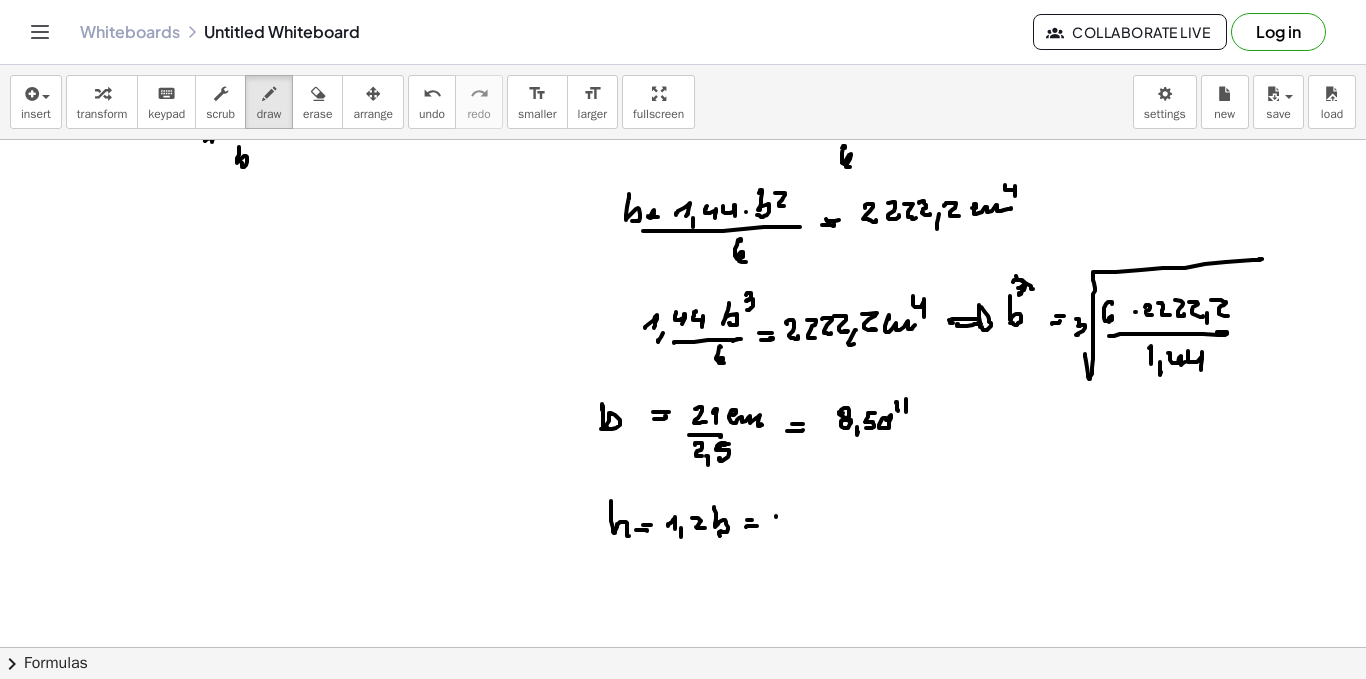 drag, startPoint x: 776, startPoint y: 517, endPoint x: 787, endPoint y: 523, distance: 12.529964 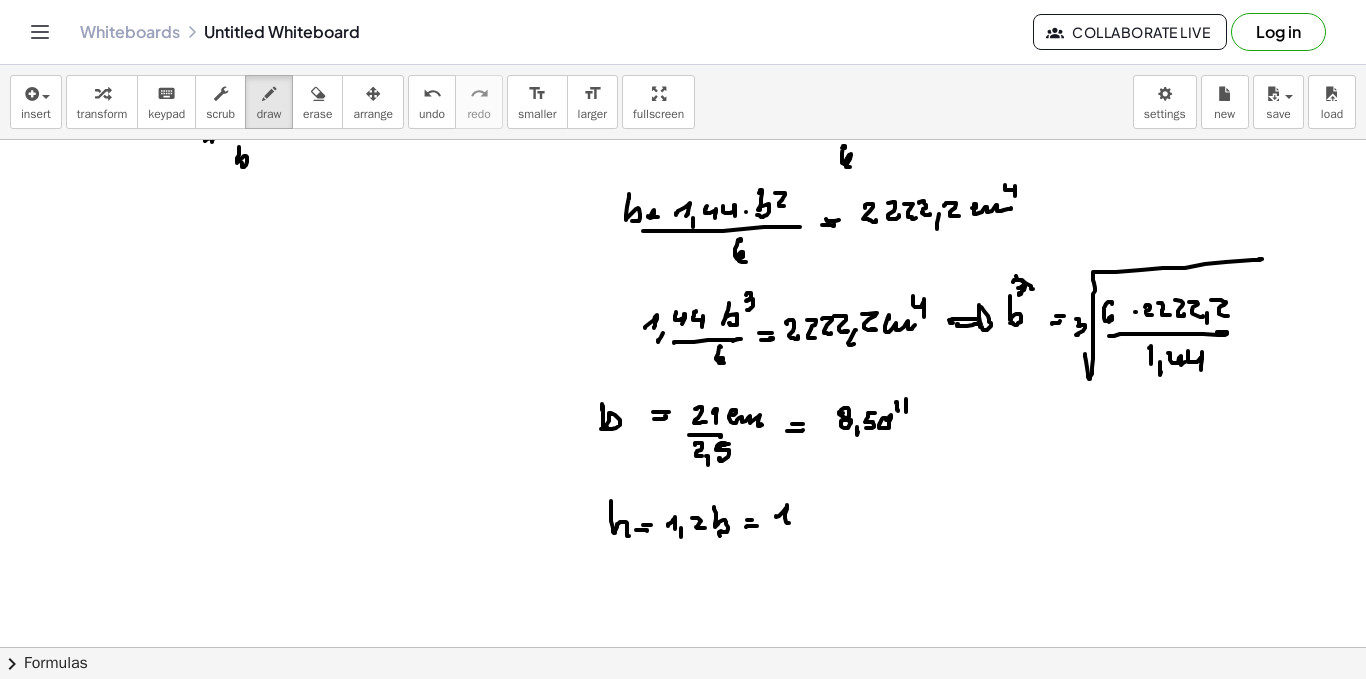 drag, startPoint x: 796, startPoint y: 522, endPoint x: 806, endPoint y: 516, distance: 11.661903 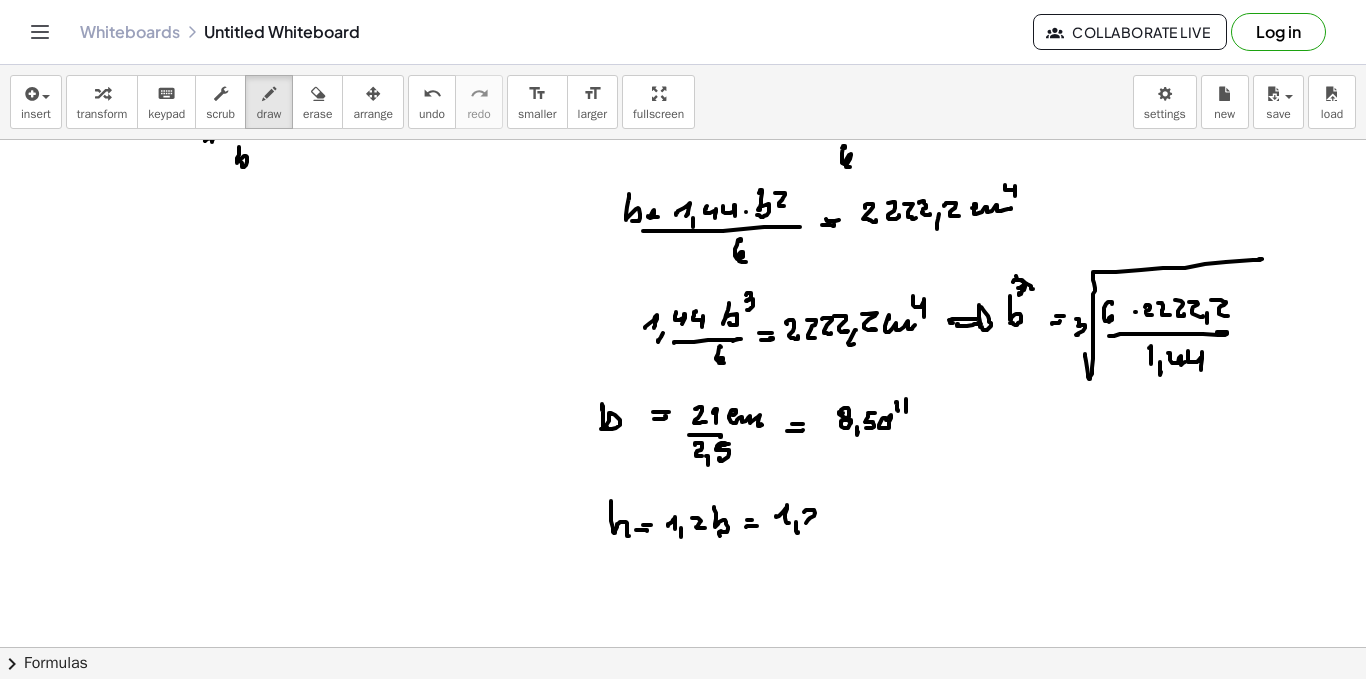 drag, startPoint x: 814, startPoint y: 510, endPoint x: 814, endPoint y: 524, distance: 14 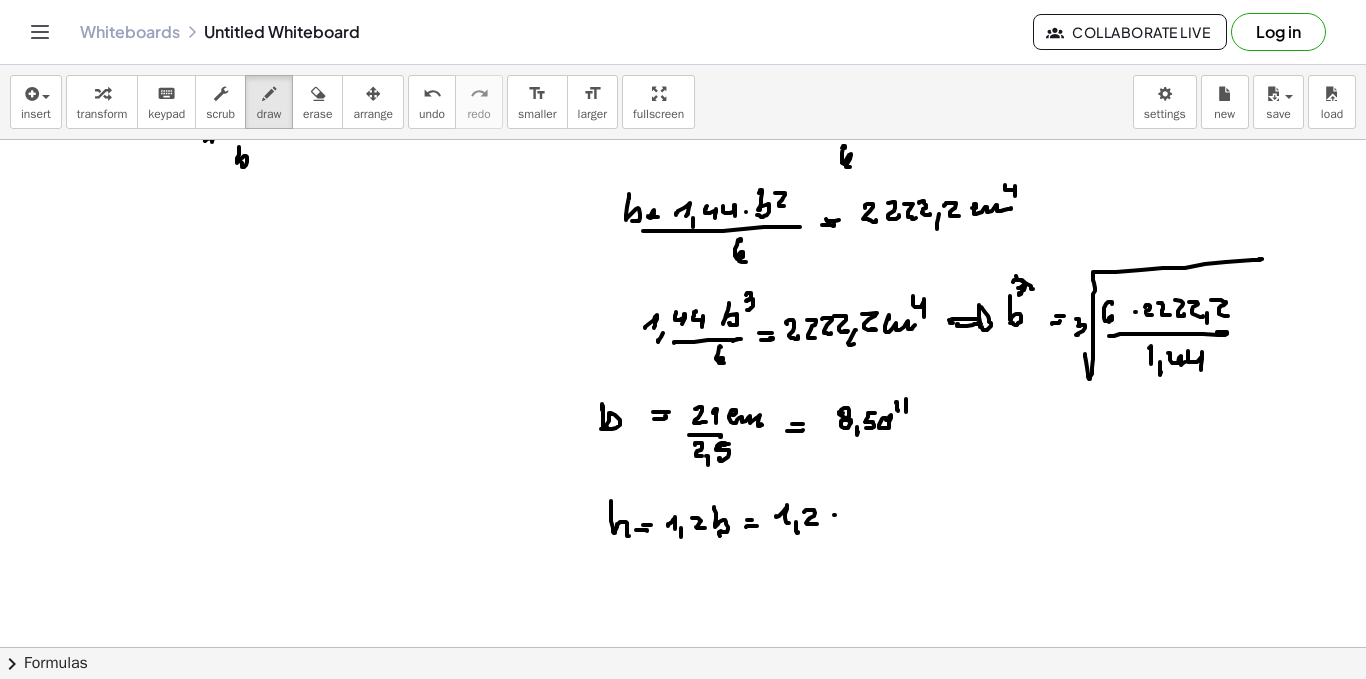 drag, startPoint x: 835, startPoint y: 515, endPoint x: 849, endPoint y: 512, distance: 14.3178215 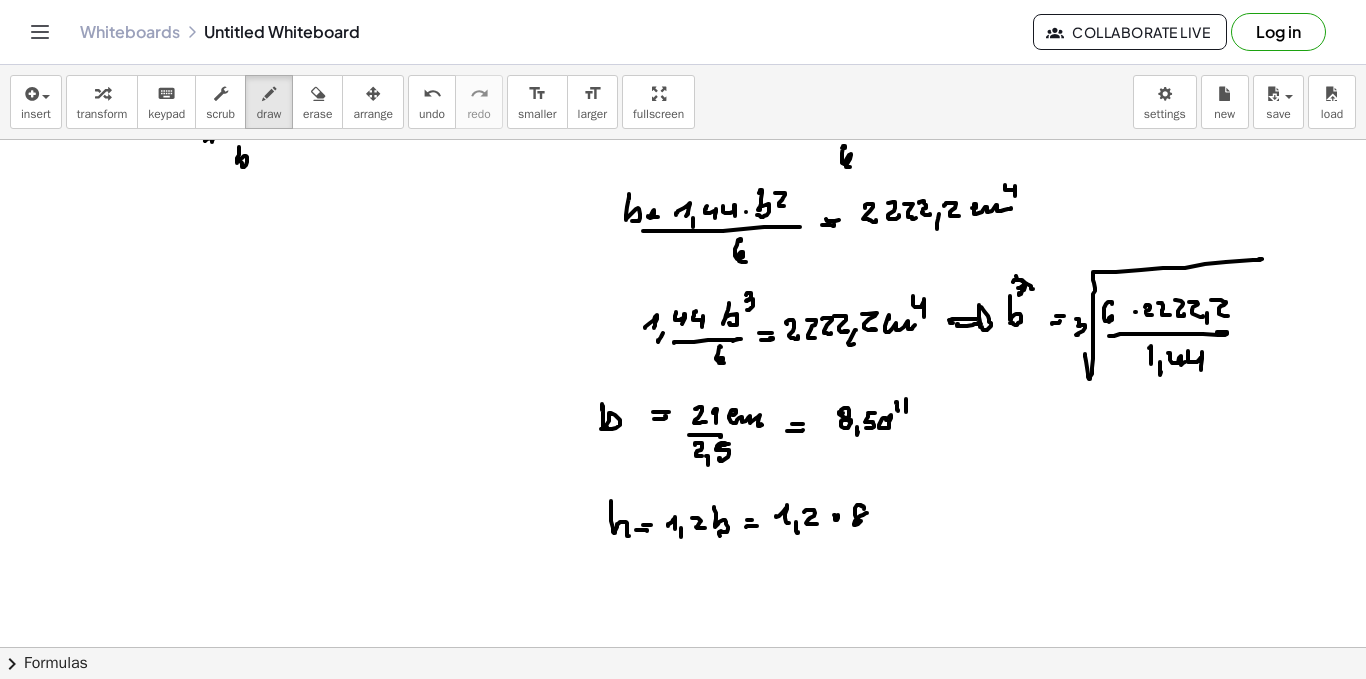click at bounding box center [683, -2203] 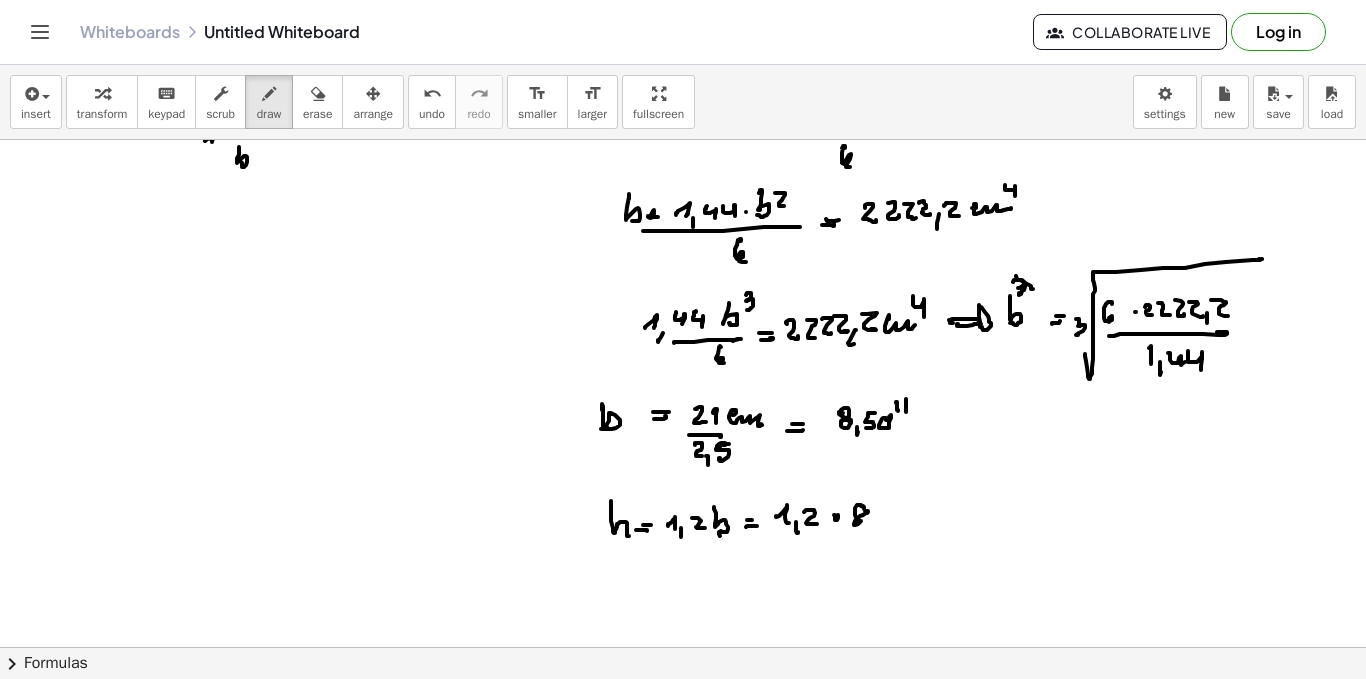 drag, startPoint x: 869, startPoint y: 522, endPoint x: 882, endPoint y: 514, distance: 15.264338 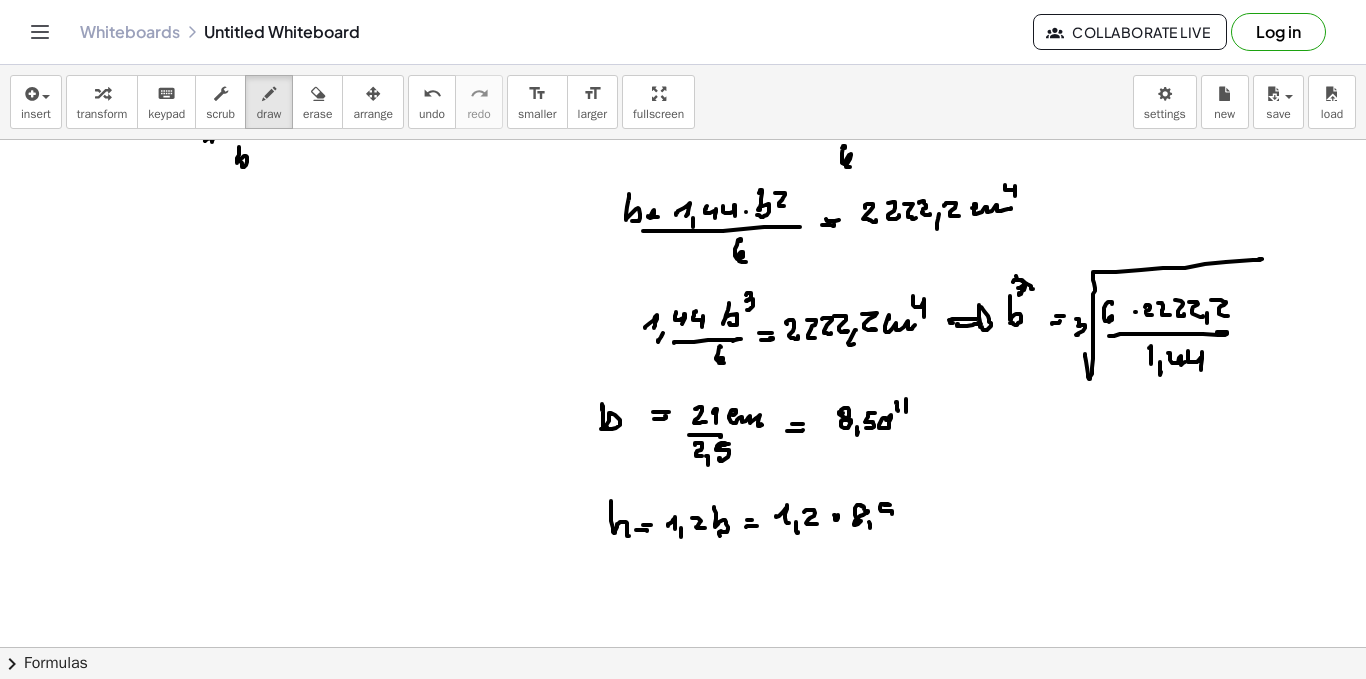 drag, startPoint x: 884, startPoint y: 505, endPoint x: 902, endPoint y: 515, distance: 20.59126 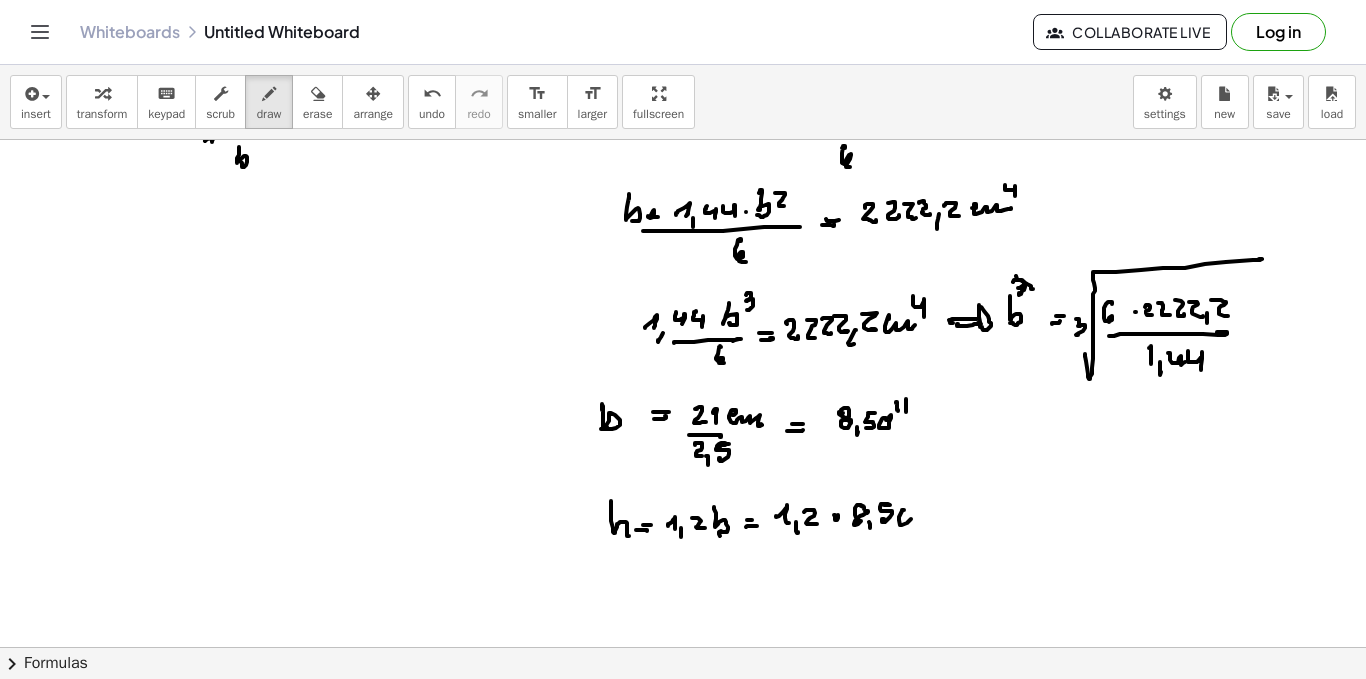 drag, startPoint x: 904, startPoint y: 510, endPoint x: 906, endPoint y: 520, distance: 10.198039 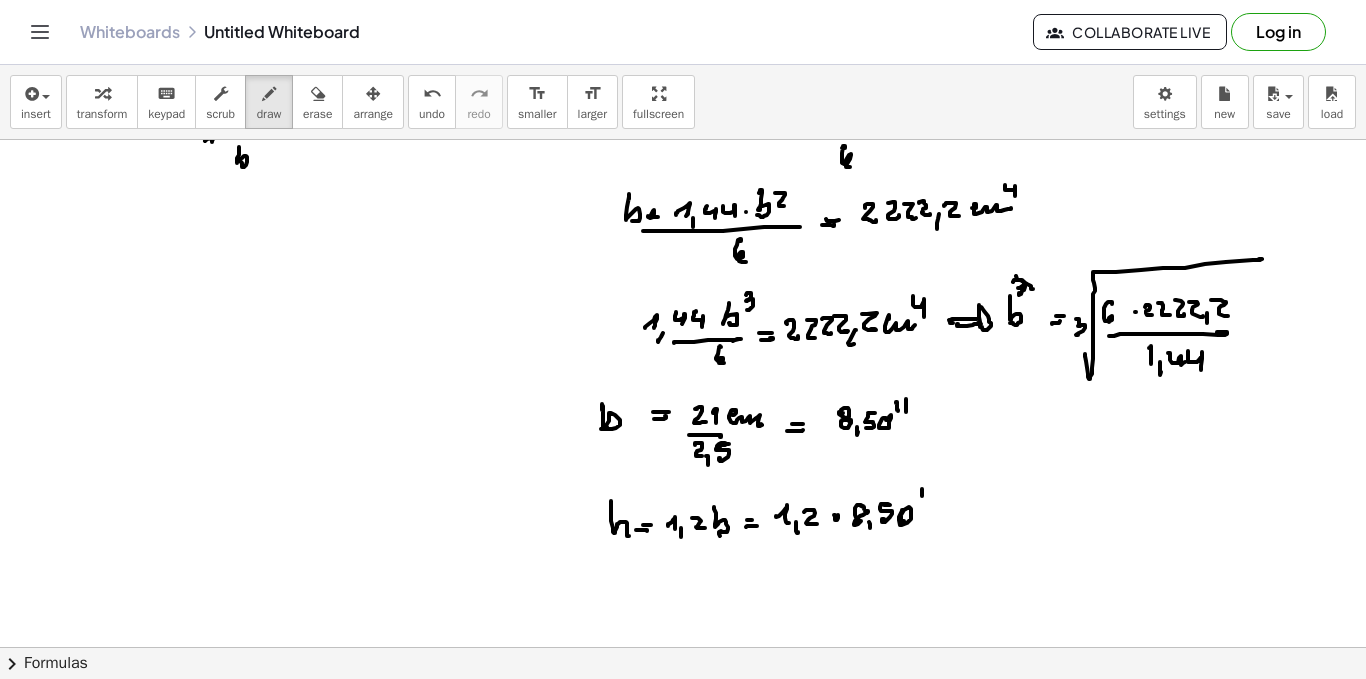 drag, startPoint x: 922, startPoint y: 489, endPoint x: 930, endPoint y: 482, distance: 10.630146 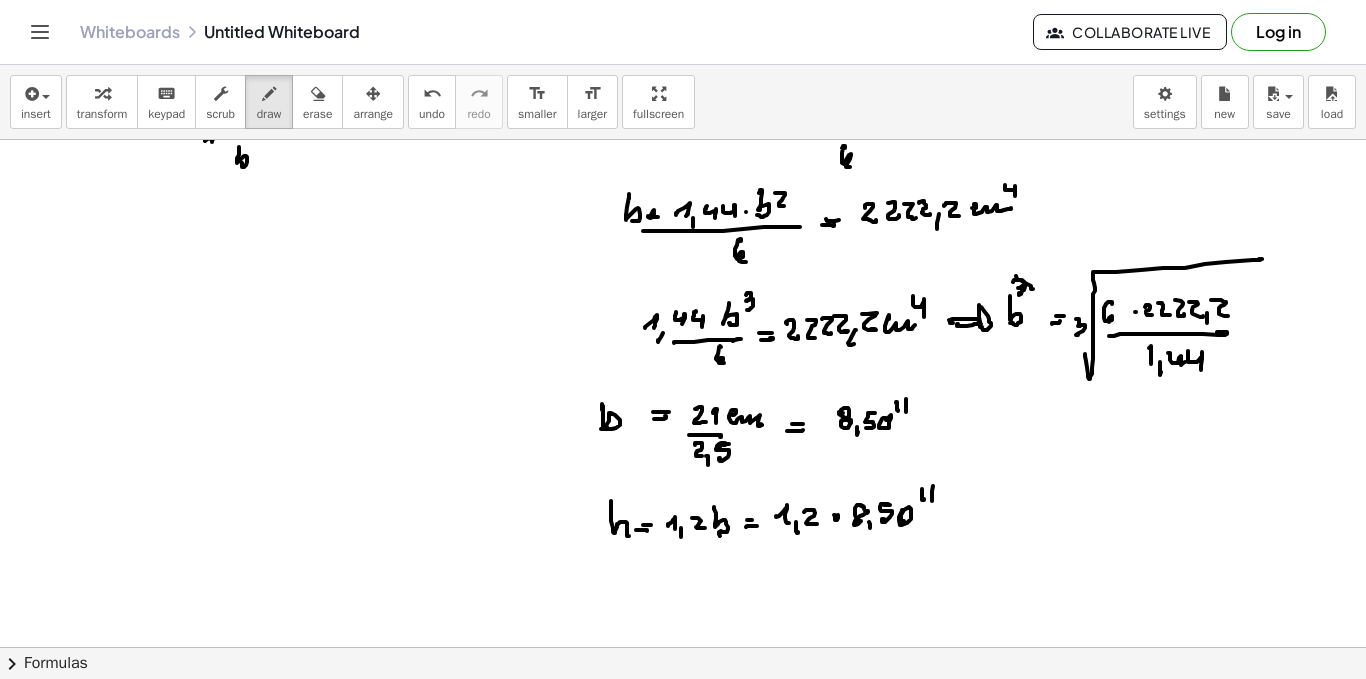 drag, startPoint x: 952, startPoint y: 512, endPoint x: 959, endPoint y: 504, distance: 10.630146 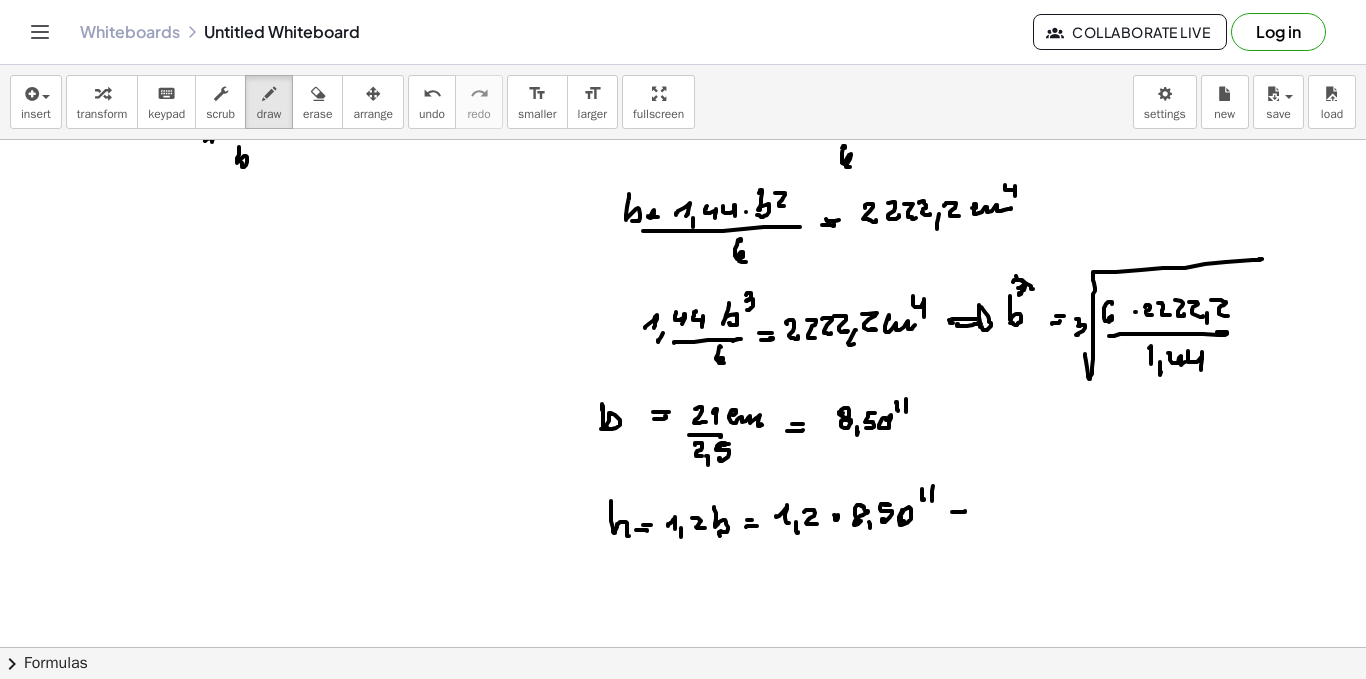 click at bounding box center [683, -2203] 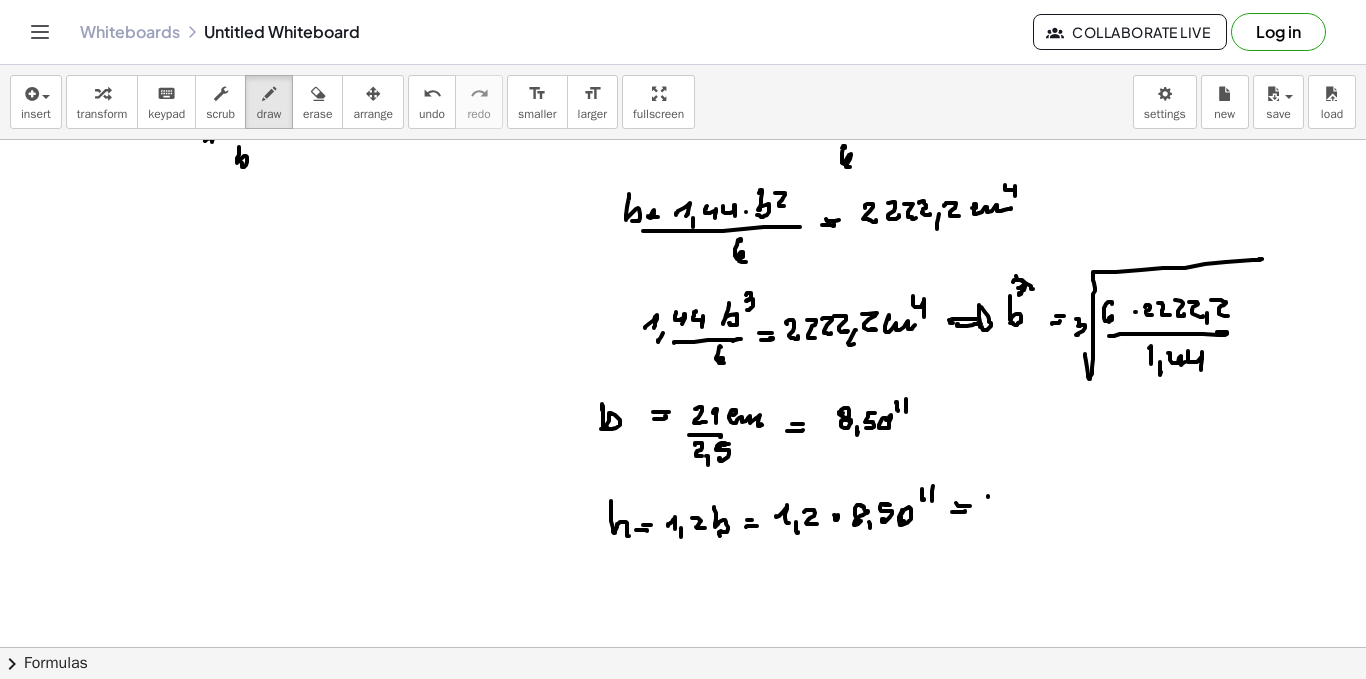 click at bounding box center [683, -2203] 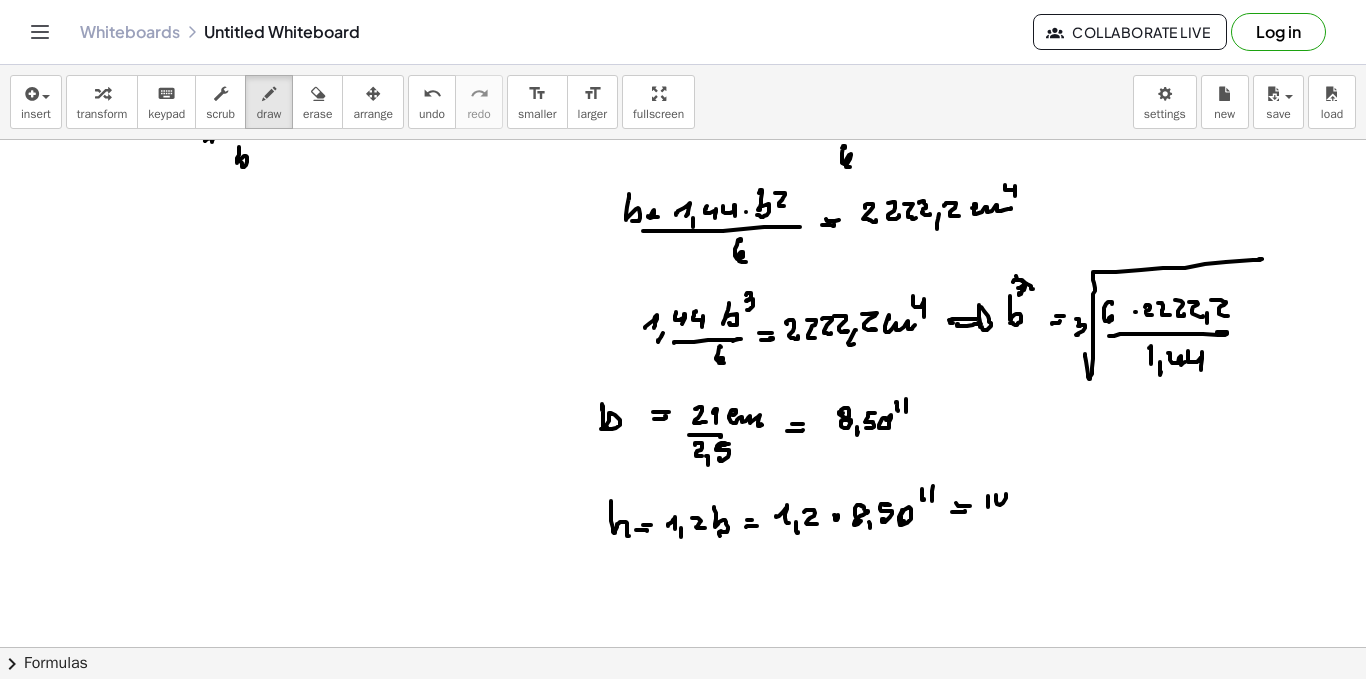 drag, startPoint x: 996, startPoint y: 496, endPoint x: 1010, endPoint y: 502, distance: 15.231546 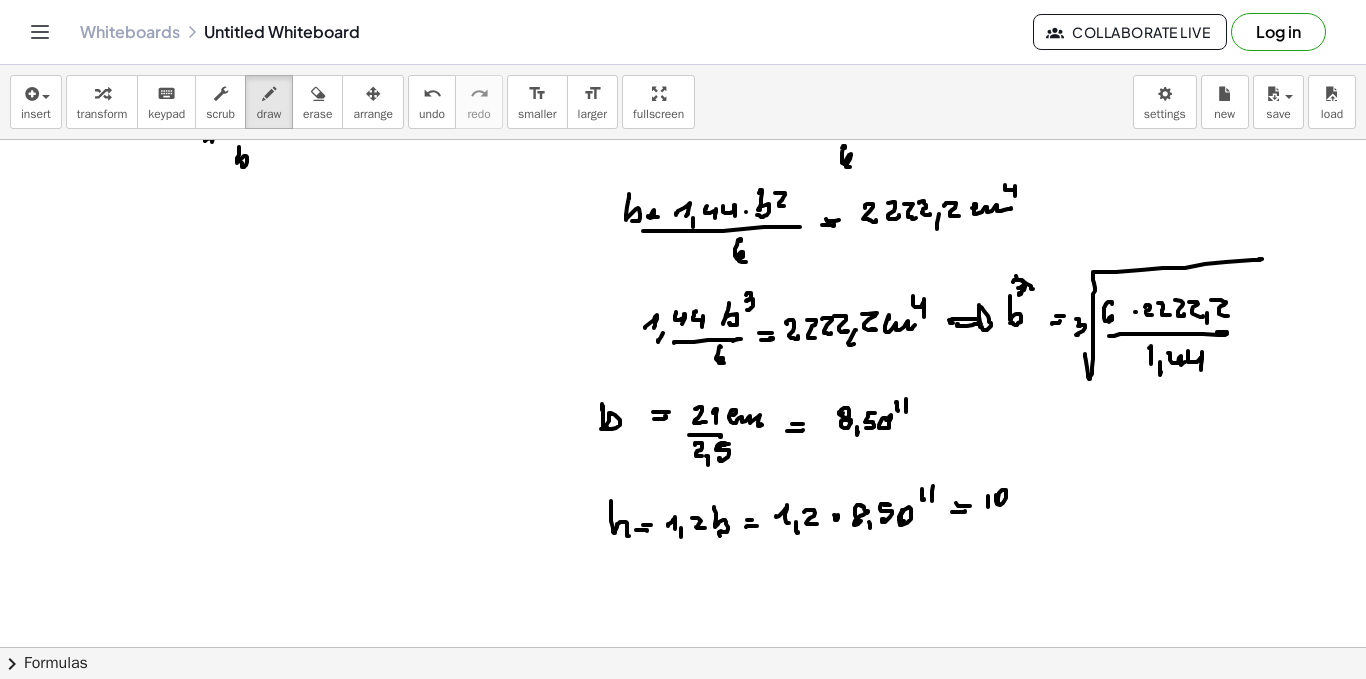 click at bounding box center [683, -2203] 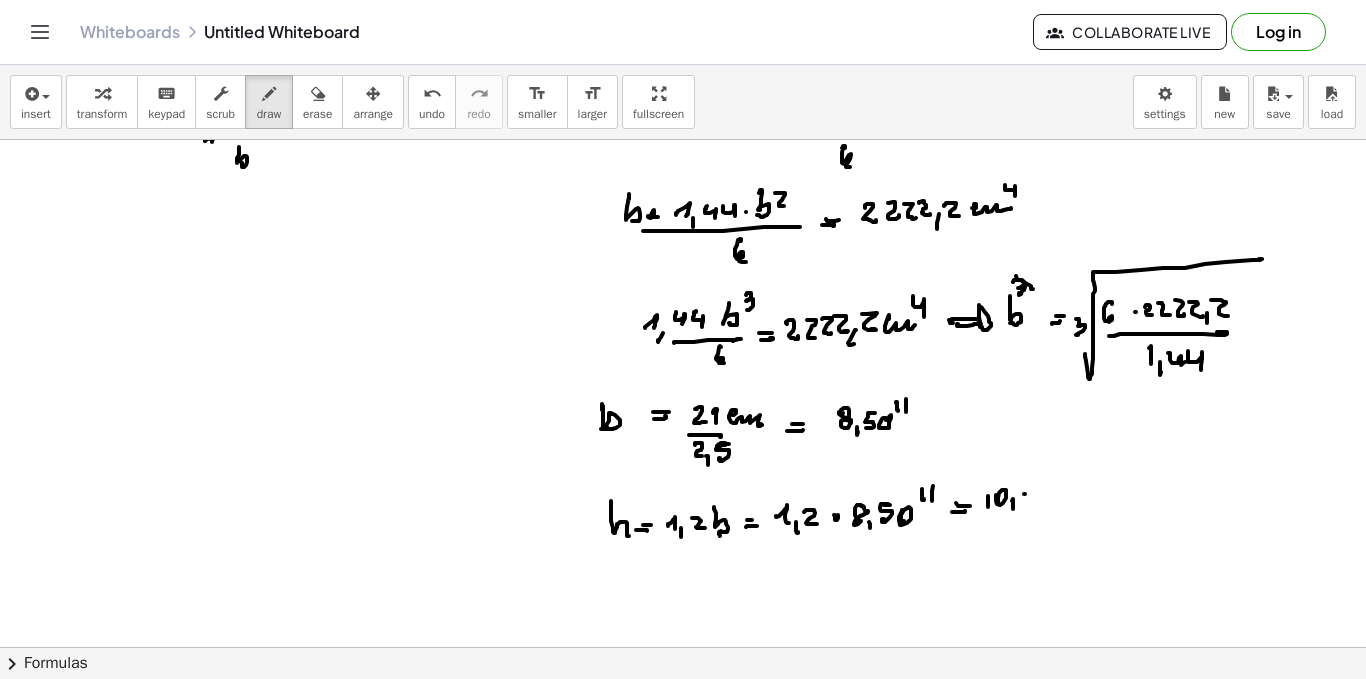 drag, startPoint x: 1025, startPoint y: 494, endPoint x: 1022, endPoint y: 505, distance: 11.401754 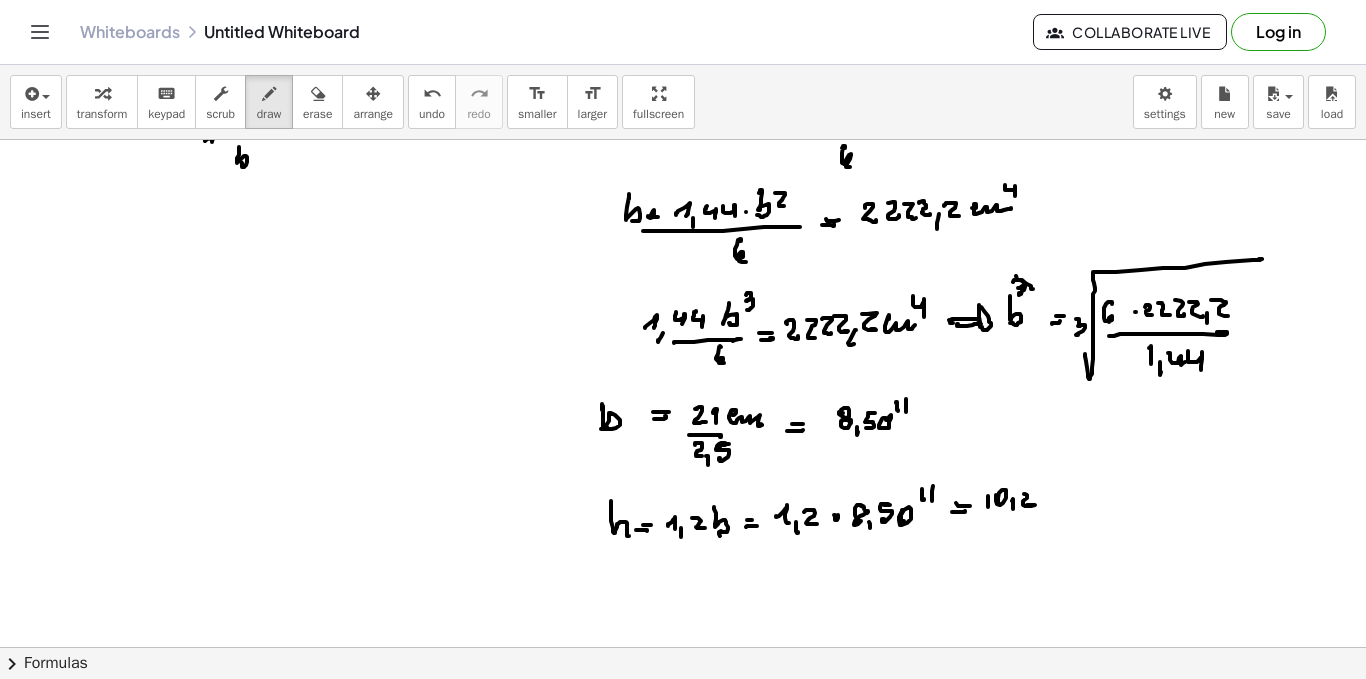 click at bounding box center [683, -2203] 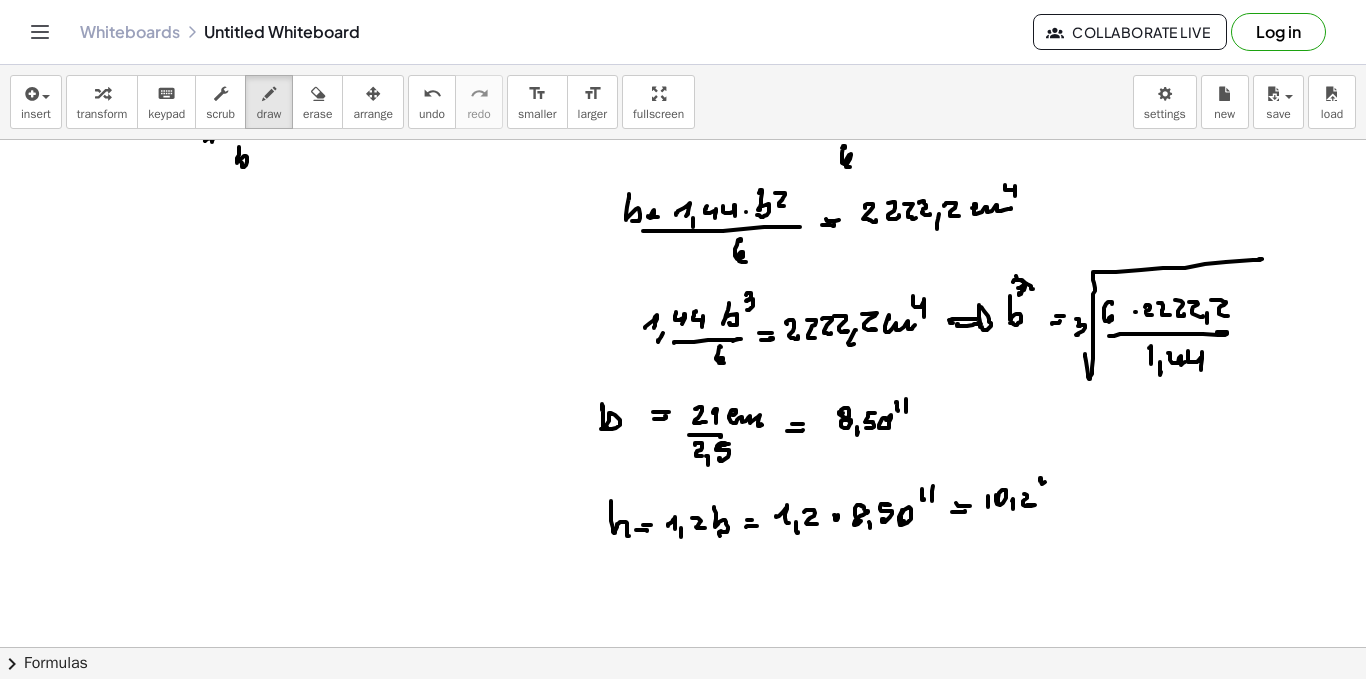 drag, startPoint x: 1051, startPoint y: 476, endPoint x: 1052, endPoint y: 498, distance: 22.022715 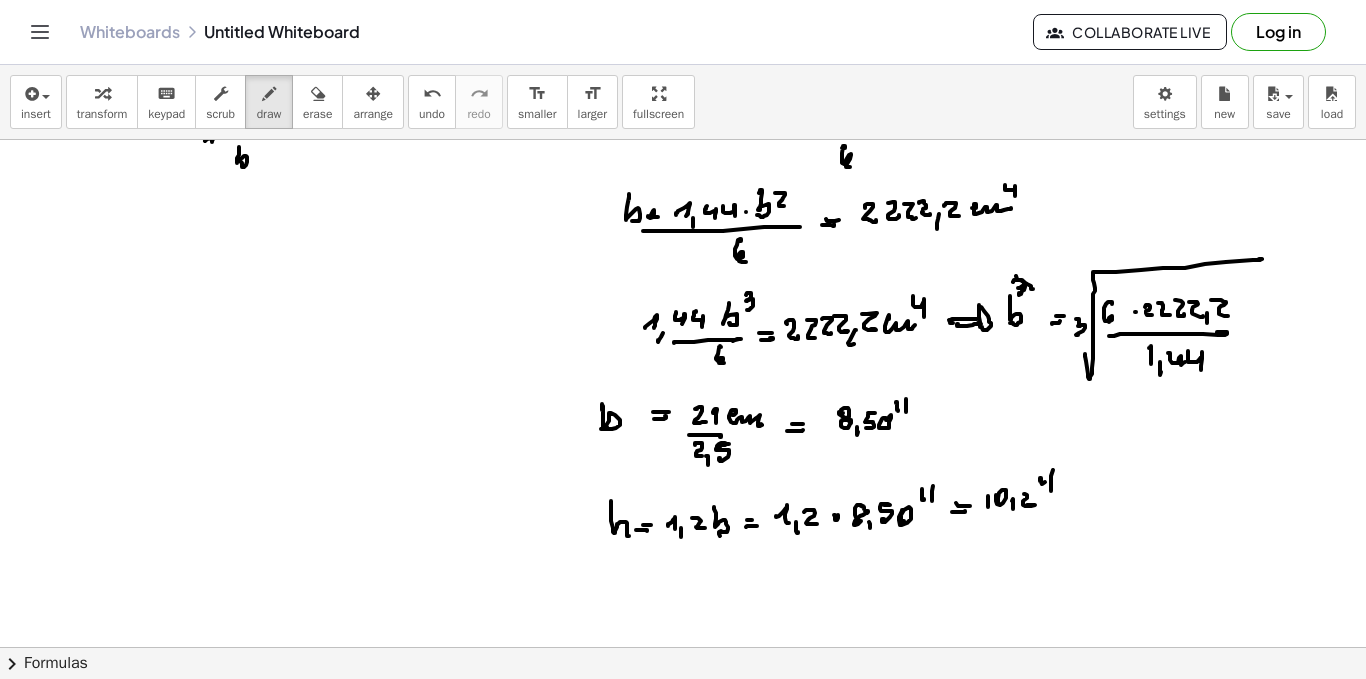 scroll, scrollTop: 5585, scrollLeft: 0, axis: vertical 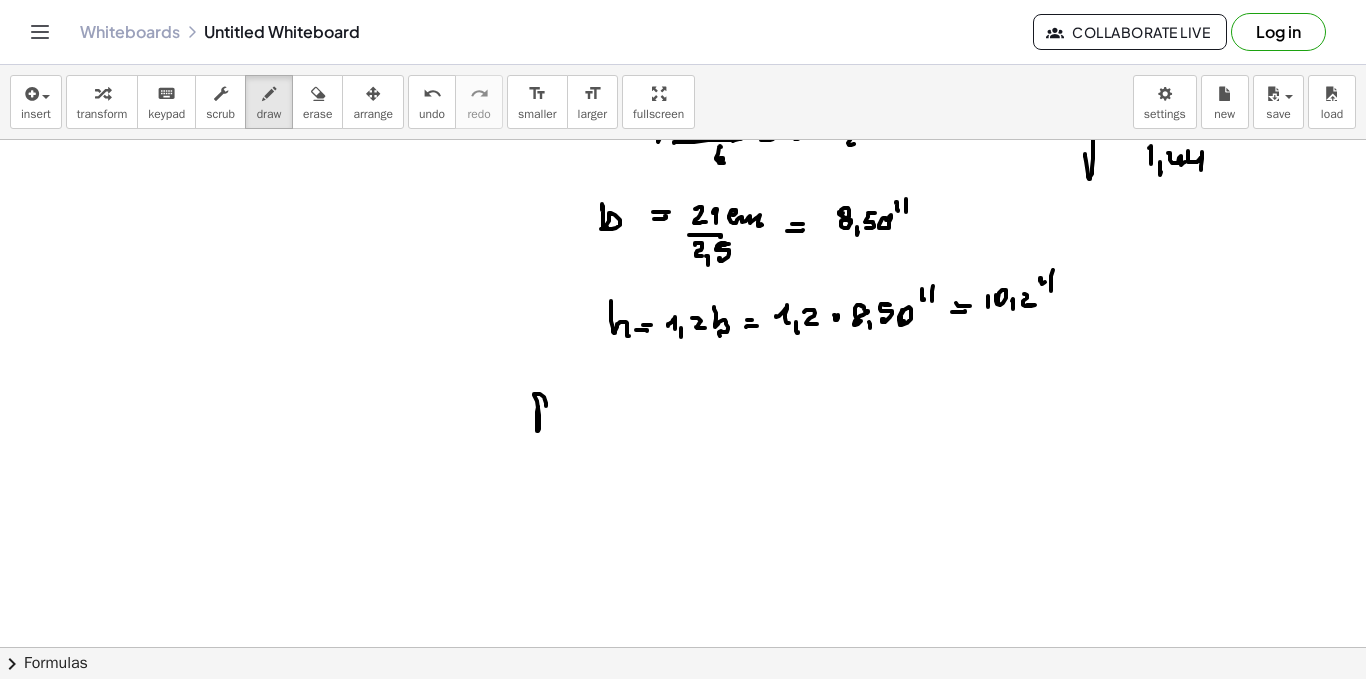 drag, startPoint x: 537, startPoint y: 418, endPoint x: 556, endPoint y: 421, distance: 19.235384 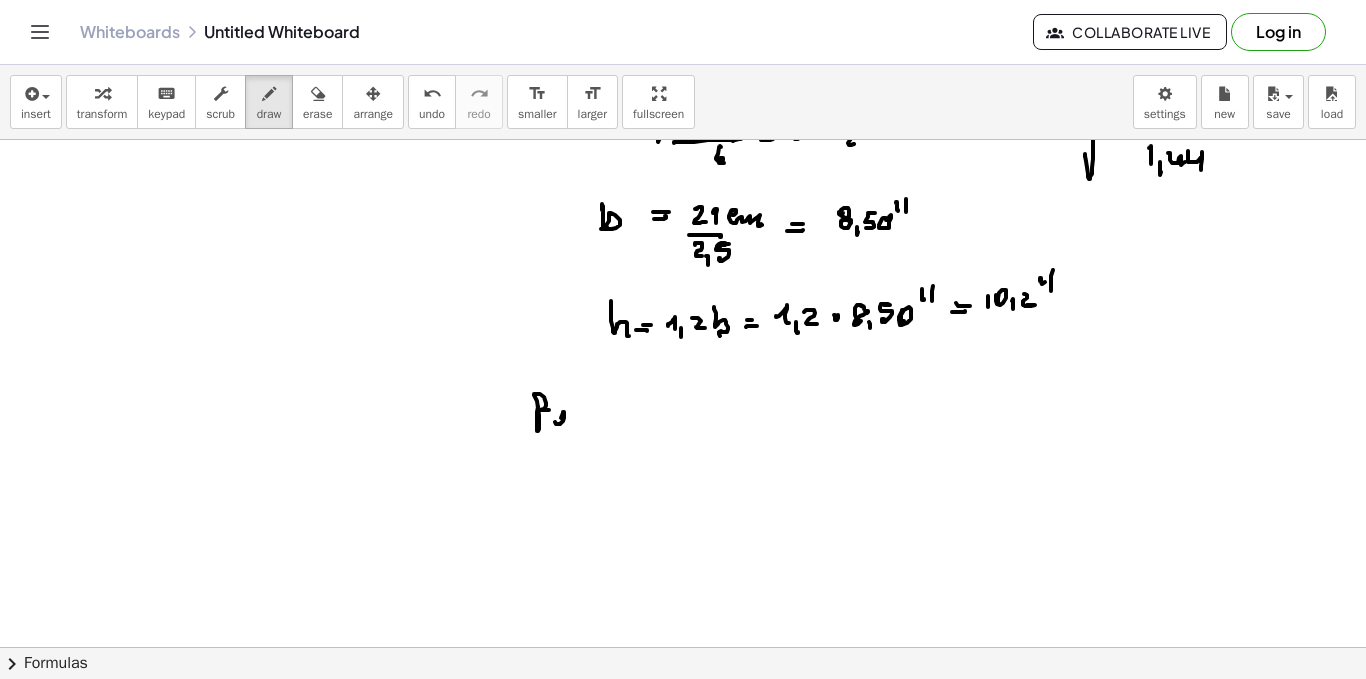 drag, startPoint x: 556, startPoint y: 424, endPoint x: 569, endPoint y: 423, distance: 13.038404 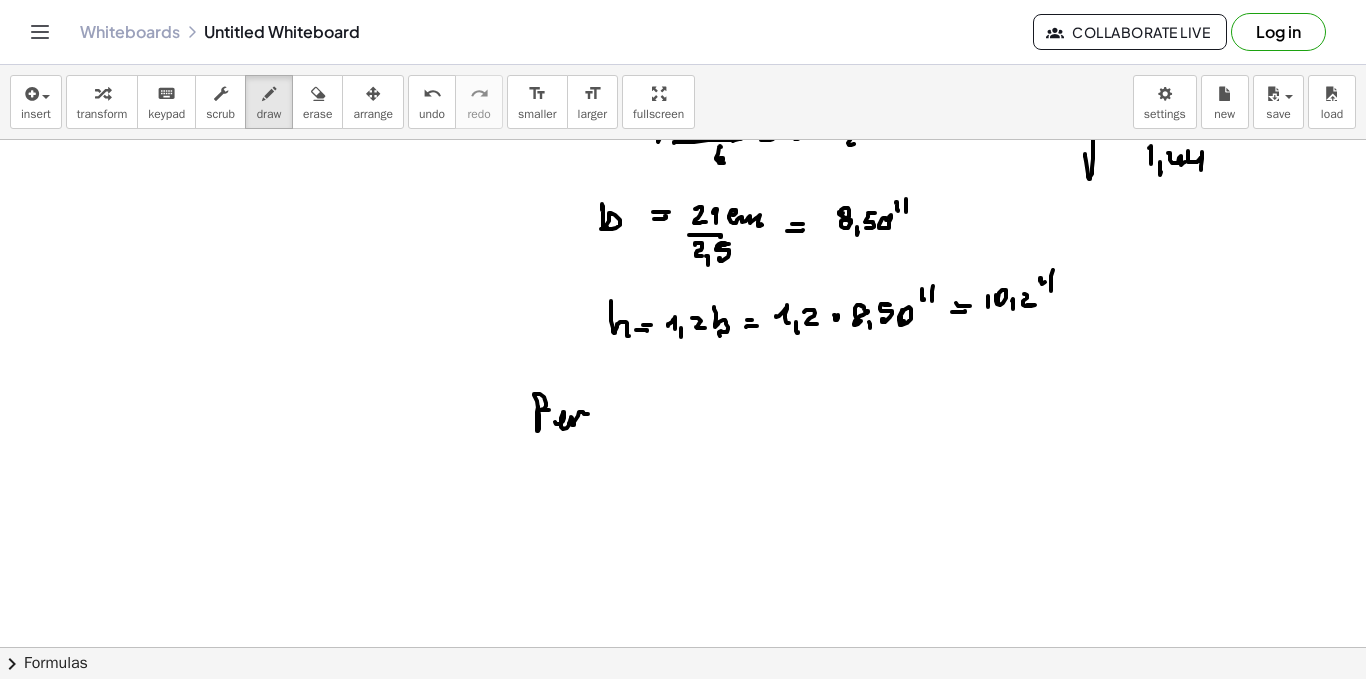 drag, startPoint x: 571, startPoint y: 417, endPoint x: 595, endPoint y: 407, distance: 26 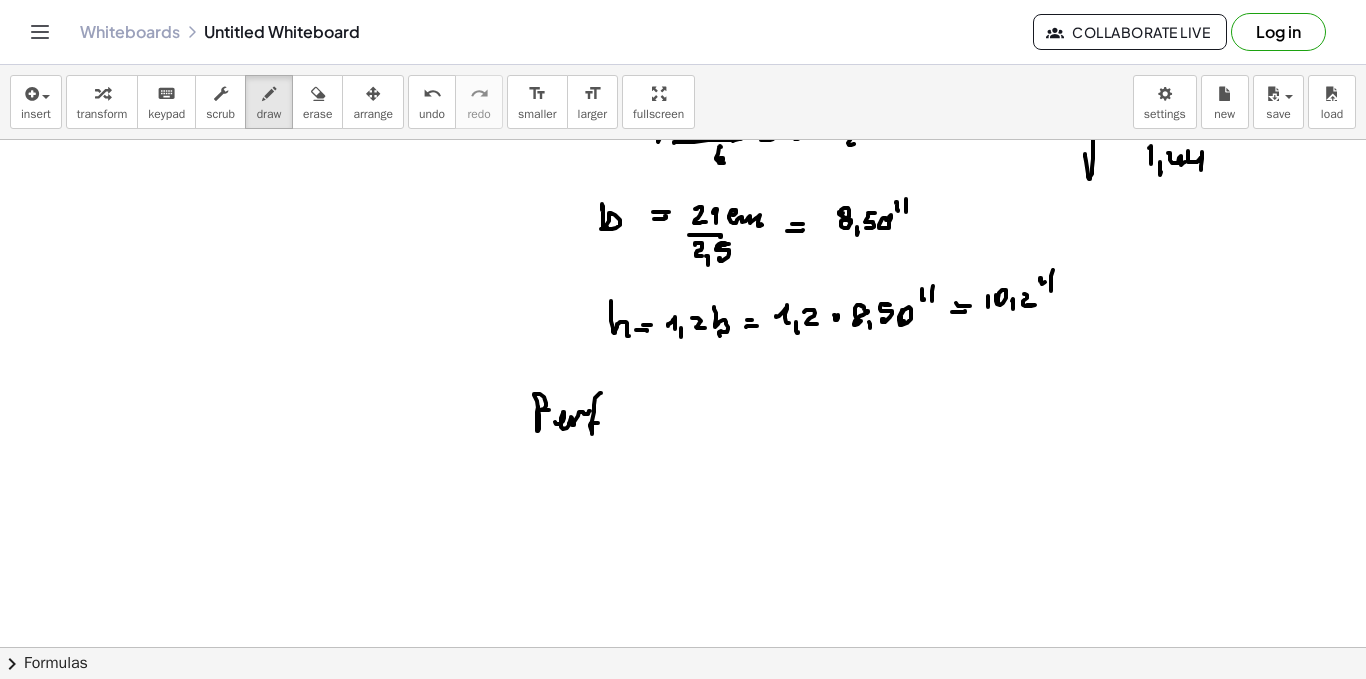 drag, startPoint x: 595, startPoint y: 398, endPoint x: 614, endPoint y: 424, distance: 32.202484 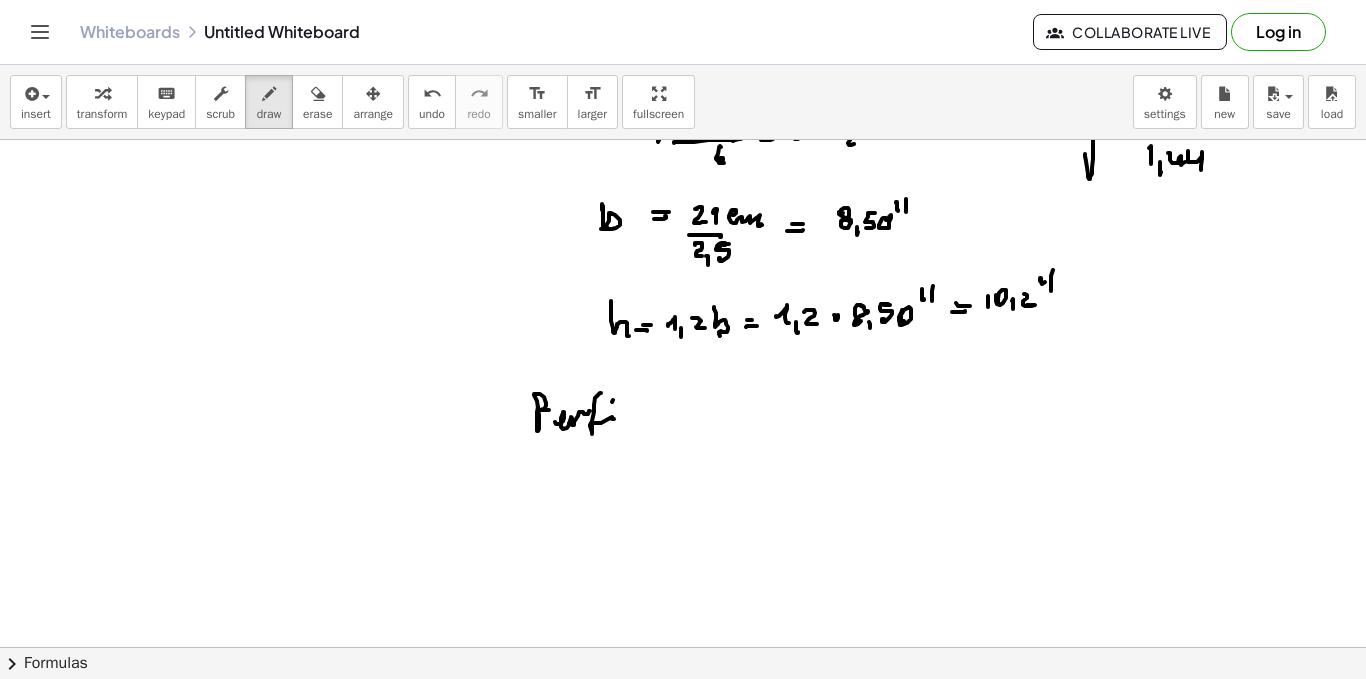 drag, startPoint x: 614, startPoint y: 419, endPoint x: 636, endPoint y: 422, distance: 22.203604 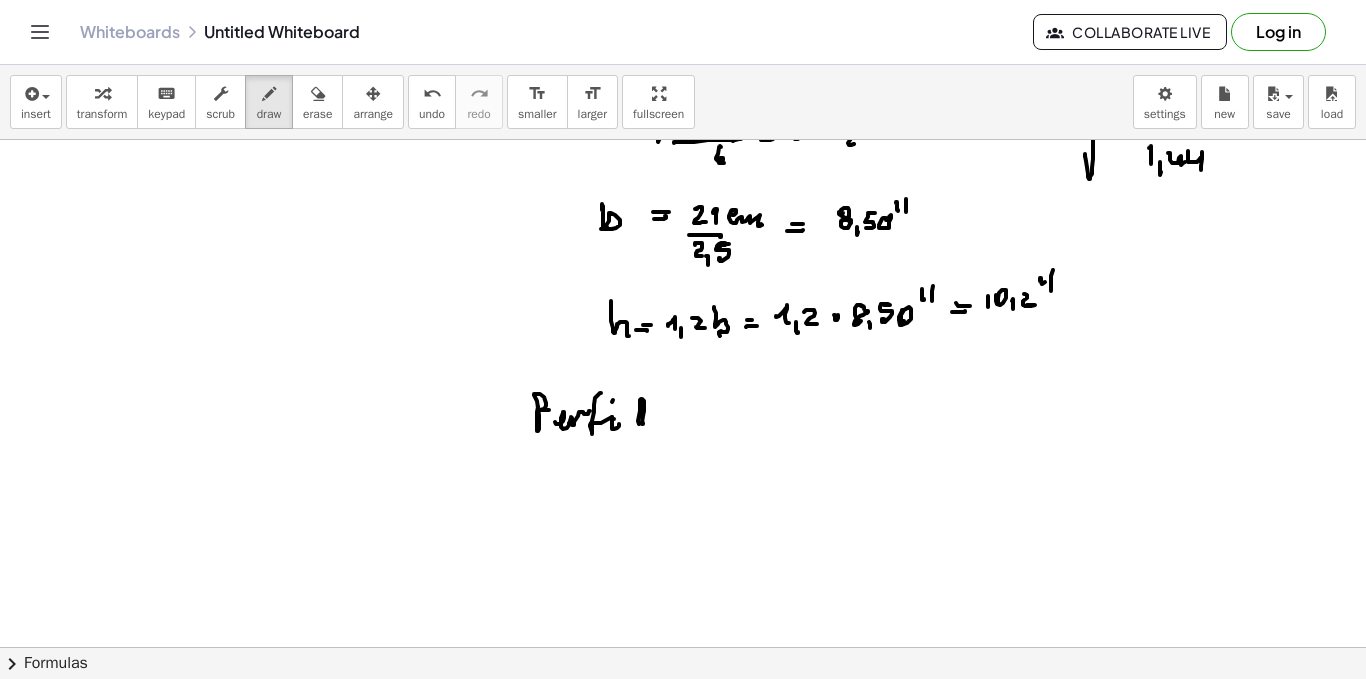 drag, startPoint x: 643, startPoint y: 423, endPoint x: 656, endPoint y: 417, distance: 14.3178215 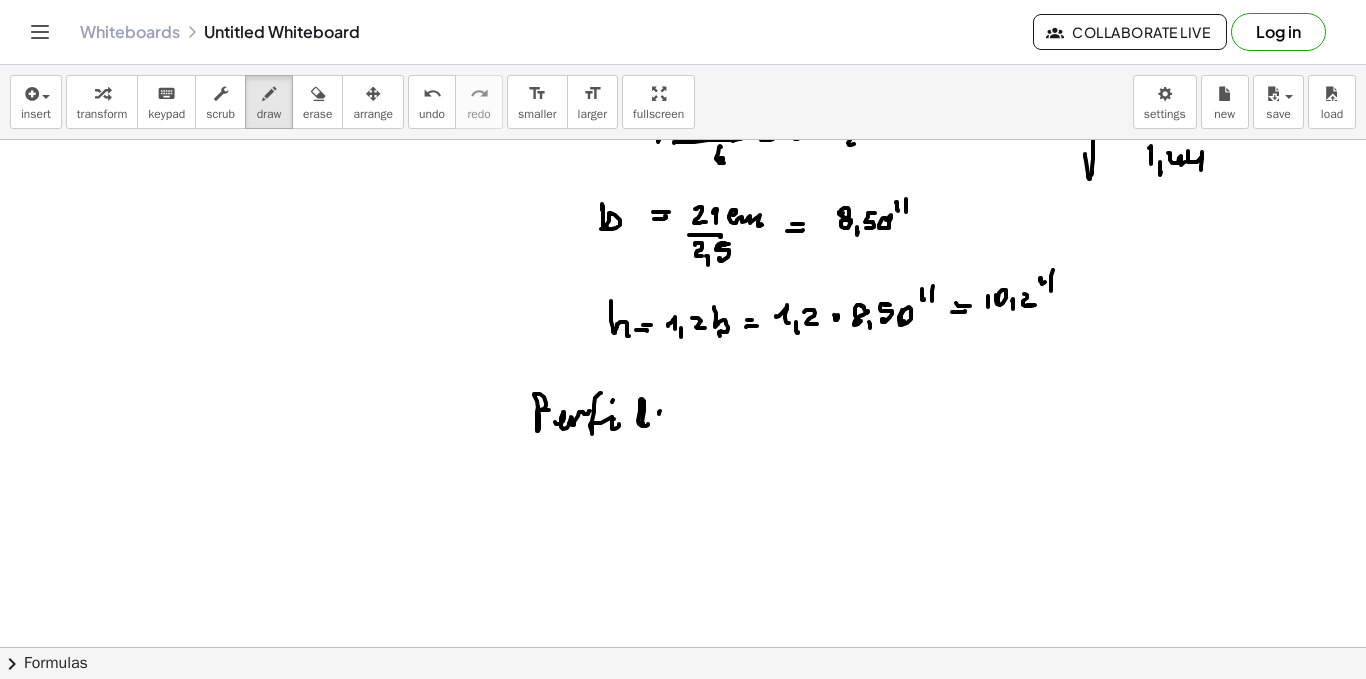 drag, startPoint x: 660, startPoint y: 411, endPoint x: 659, endPoint y: 425, distance: 14.035668 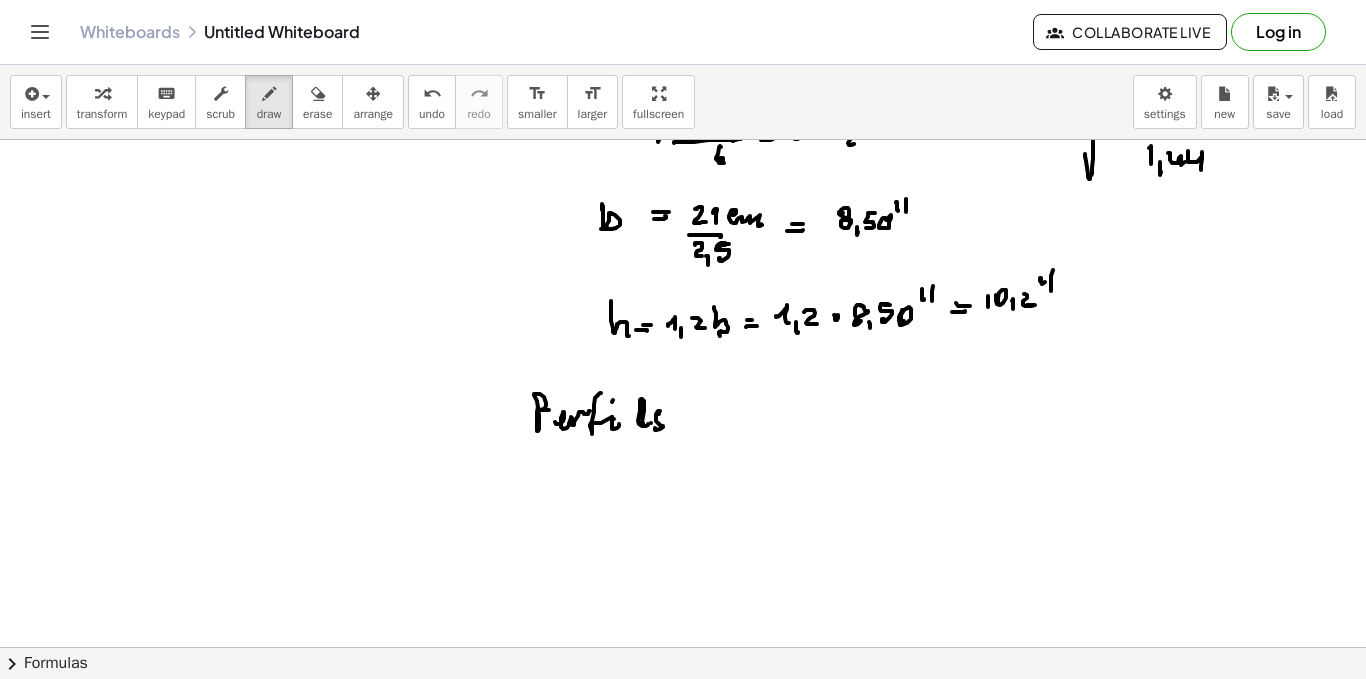 click at bounding box center (683, -2150) 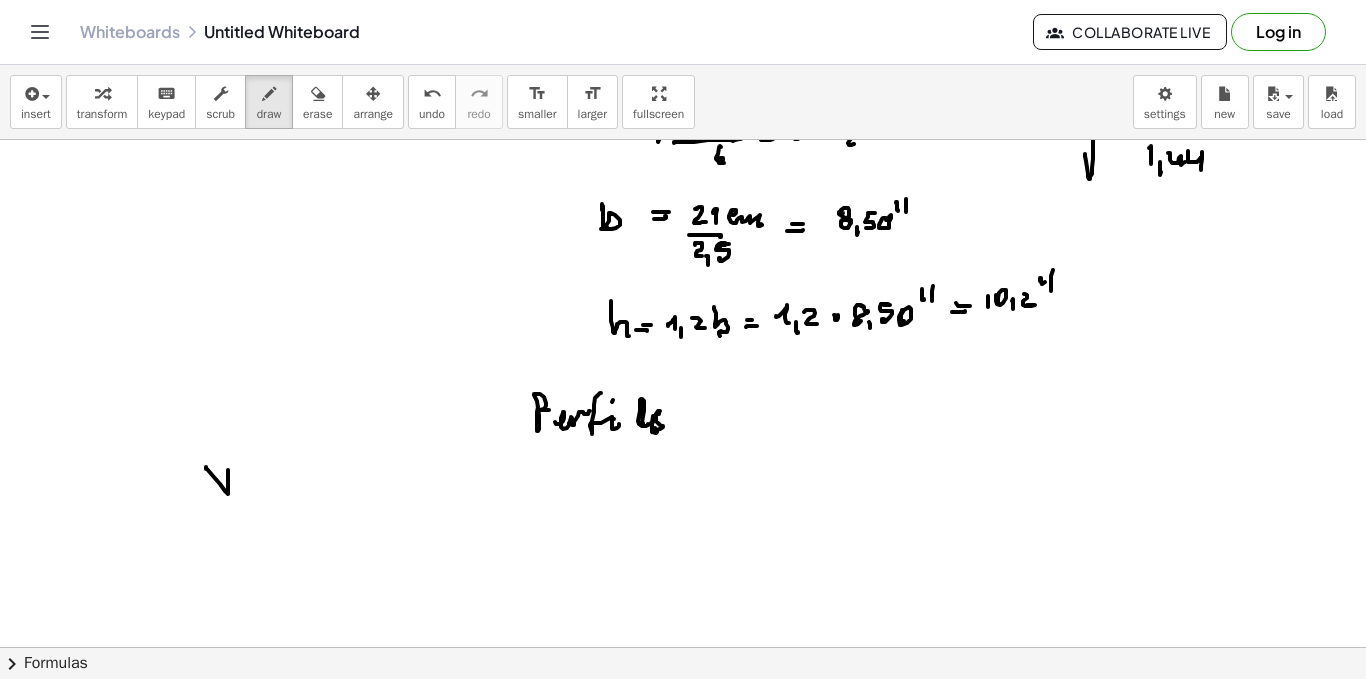 drag, startPoint x: 228, startPoint y: 472, endPoint x: 246, endPoint y: 474, distance: 18.110771 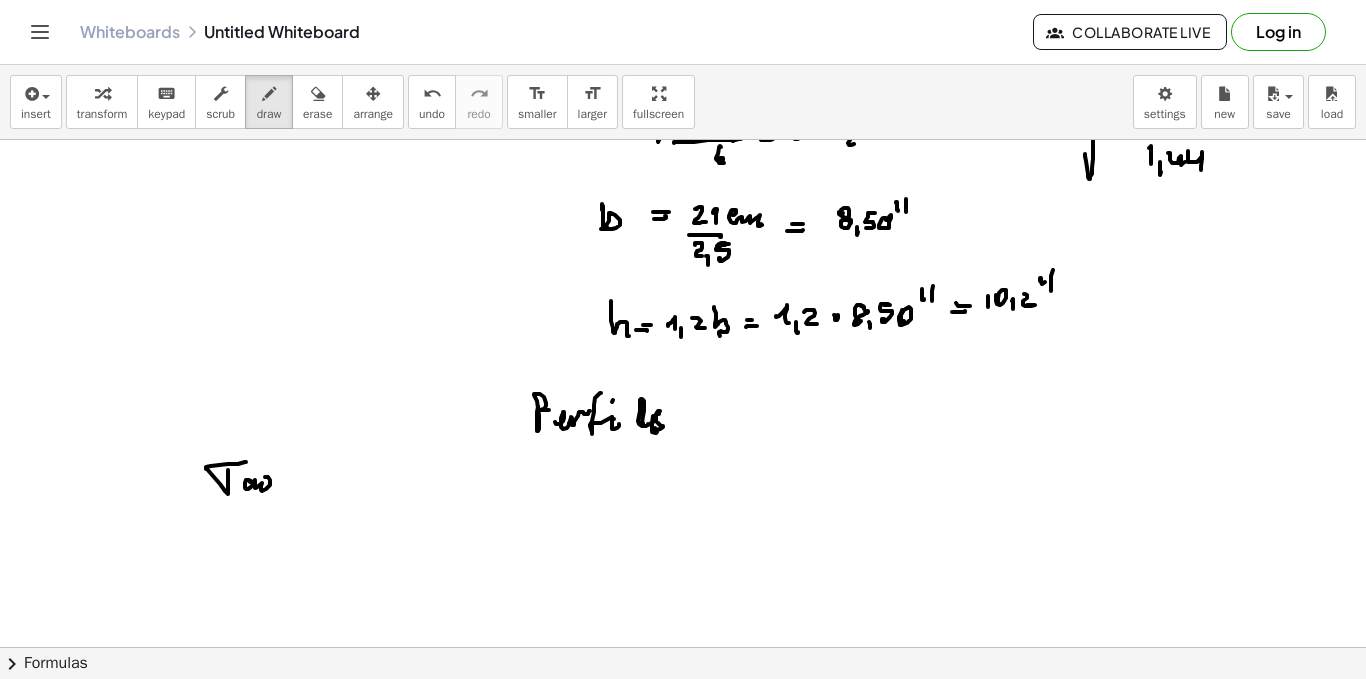 click at bounding box center (683, -2150) 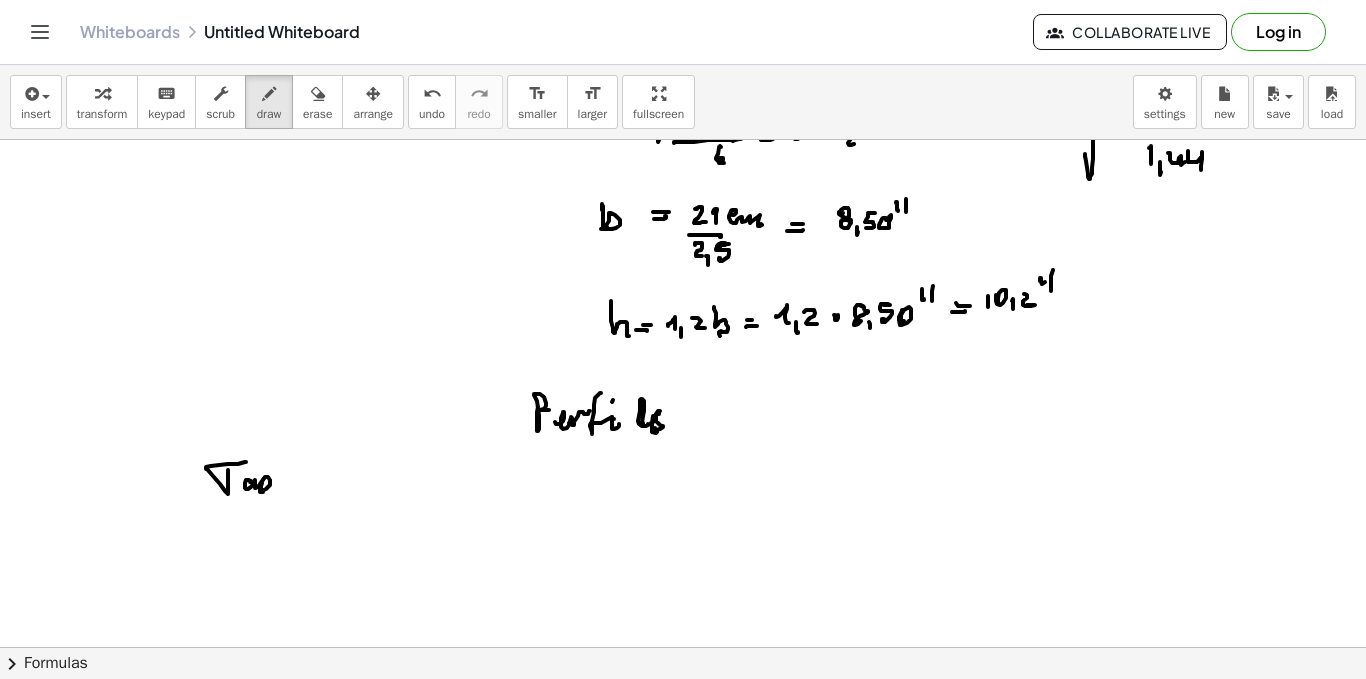 click at bounding box center [683, -2150] 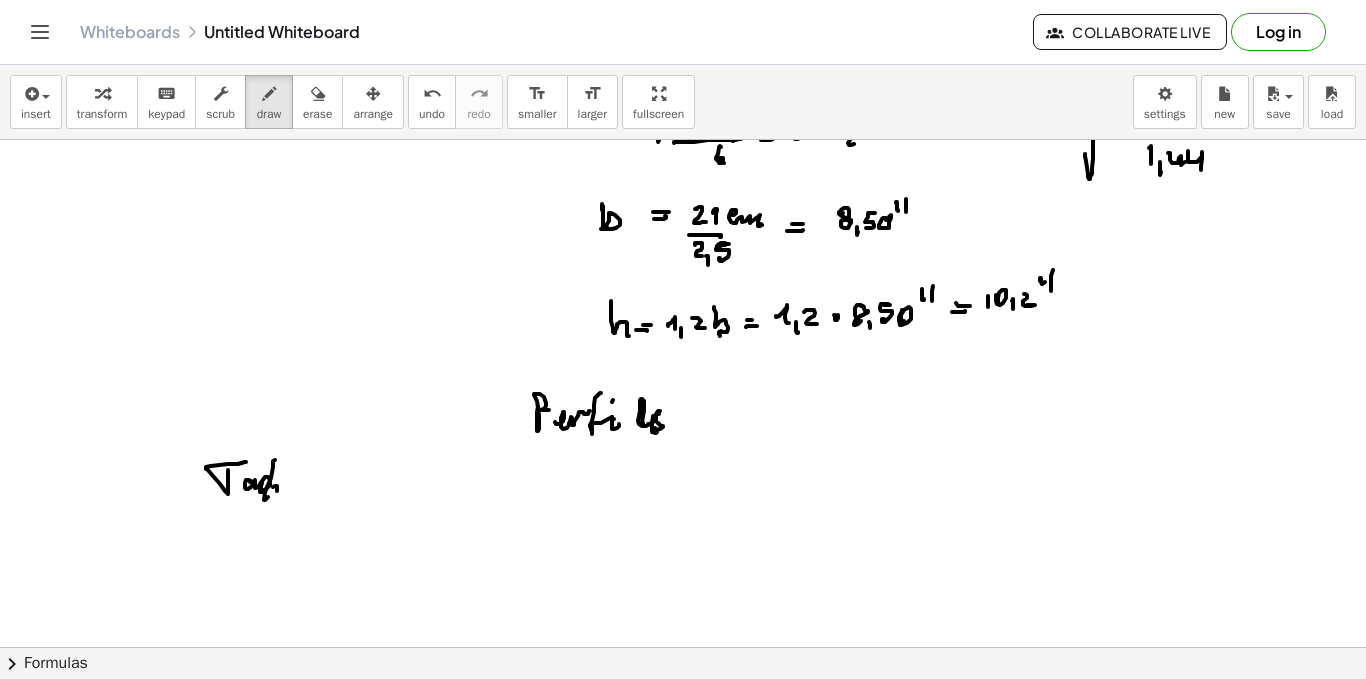 click at bounding box center [683, -2150] 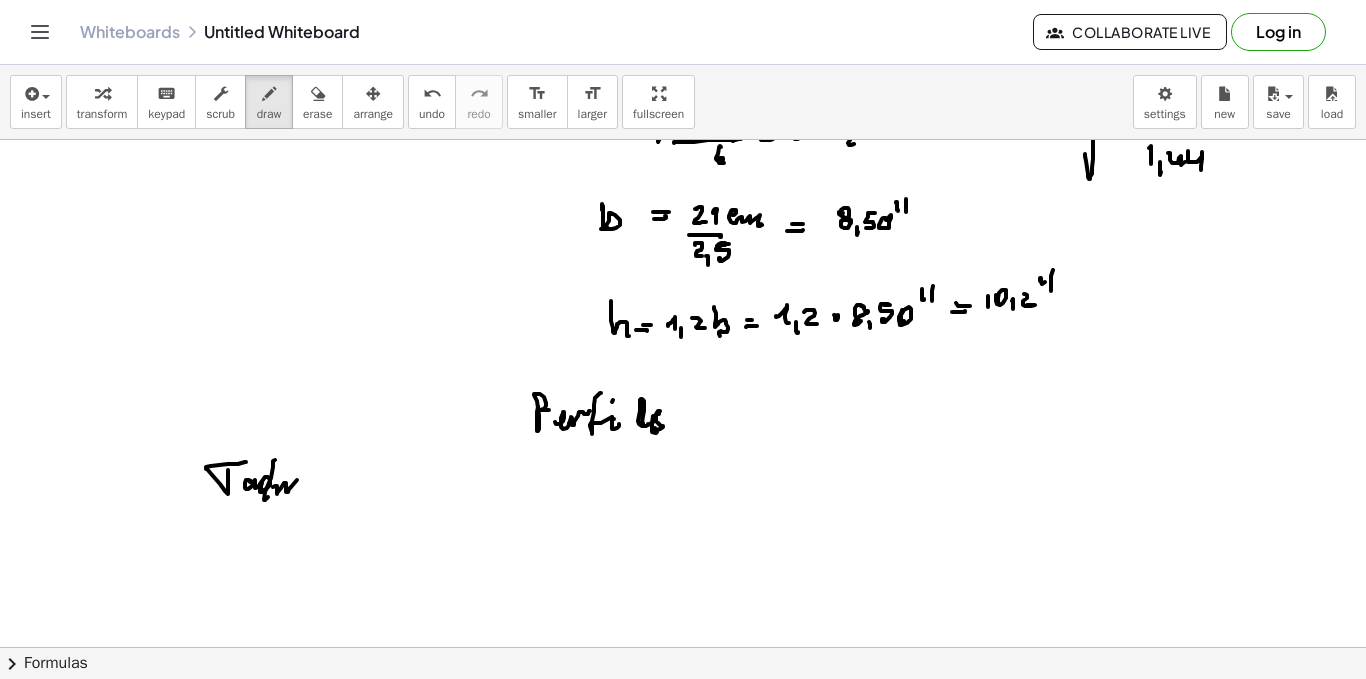 click at bounding box center [683, -2150] 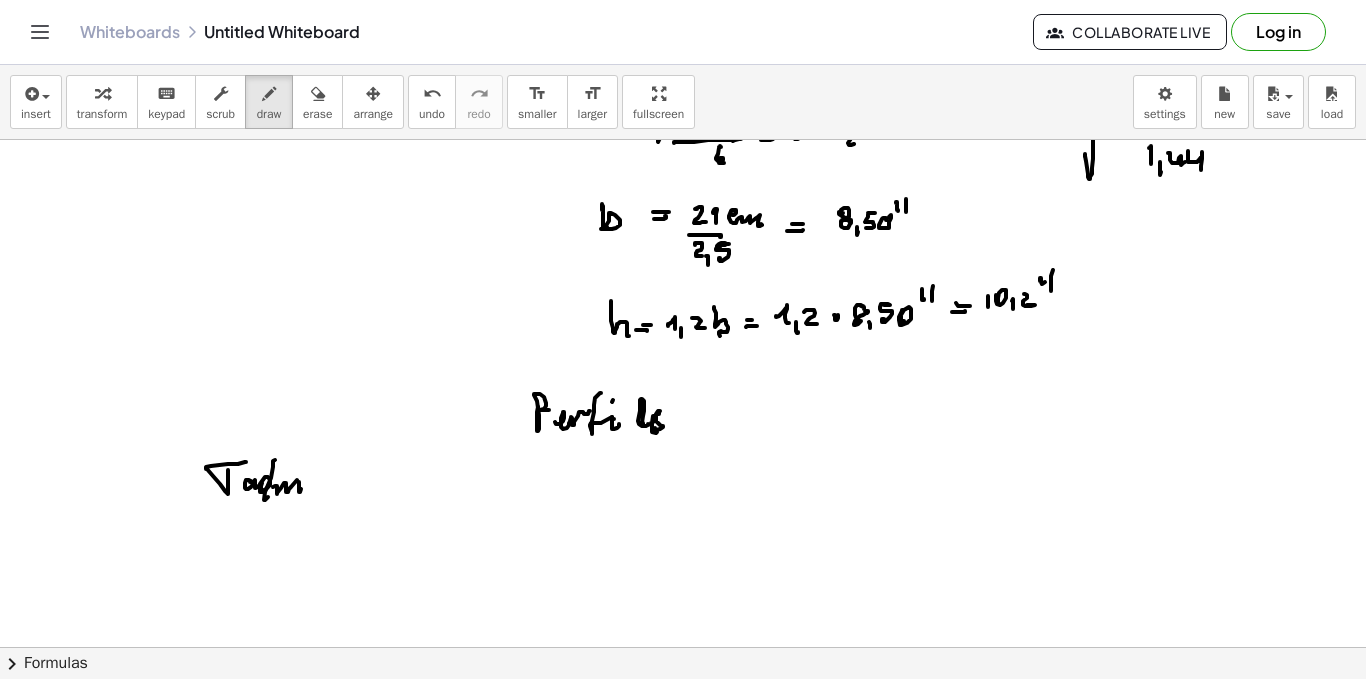 click at bounding box center [683, -2150] 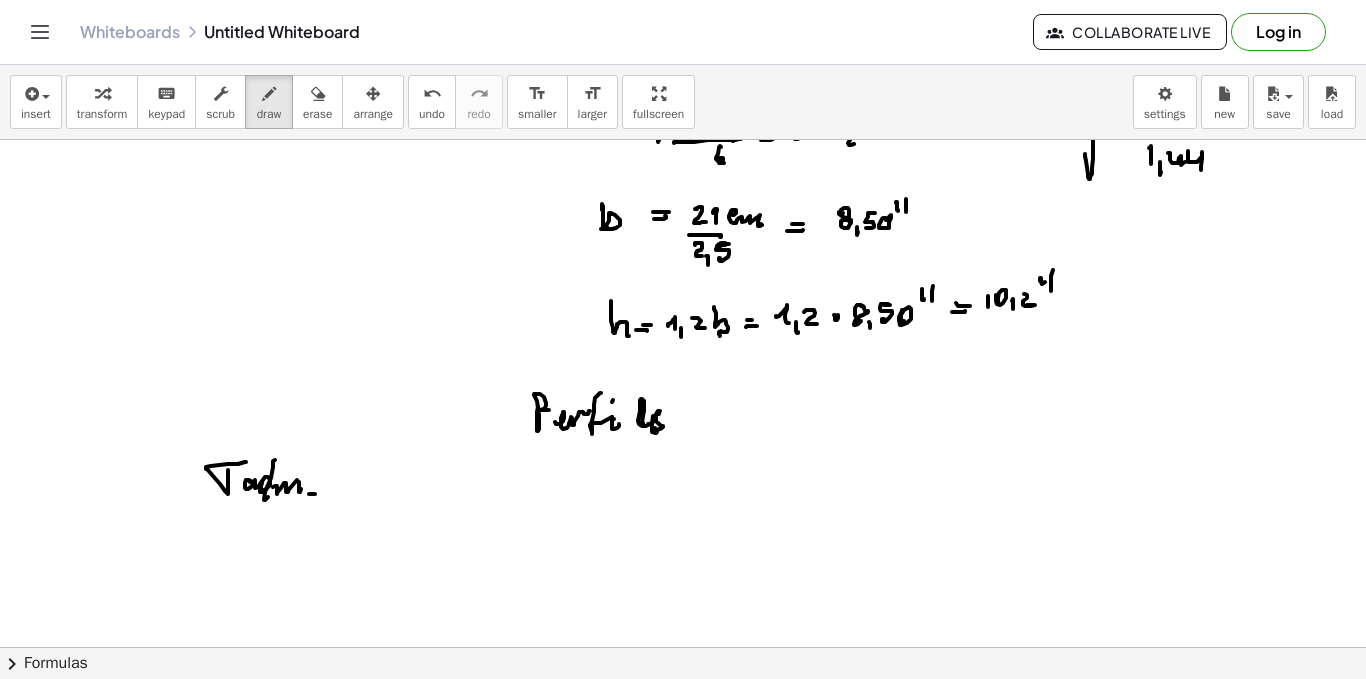 click at bounding box center (683, -2150) 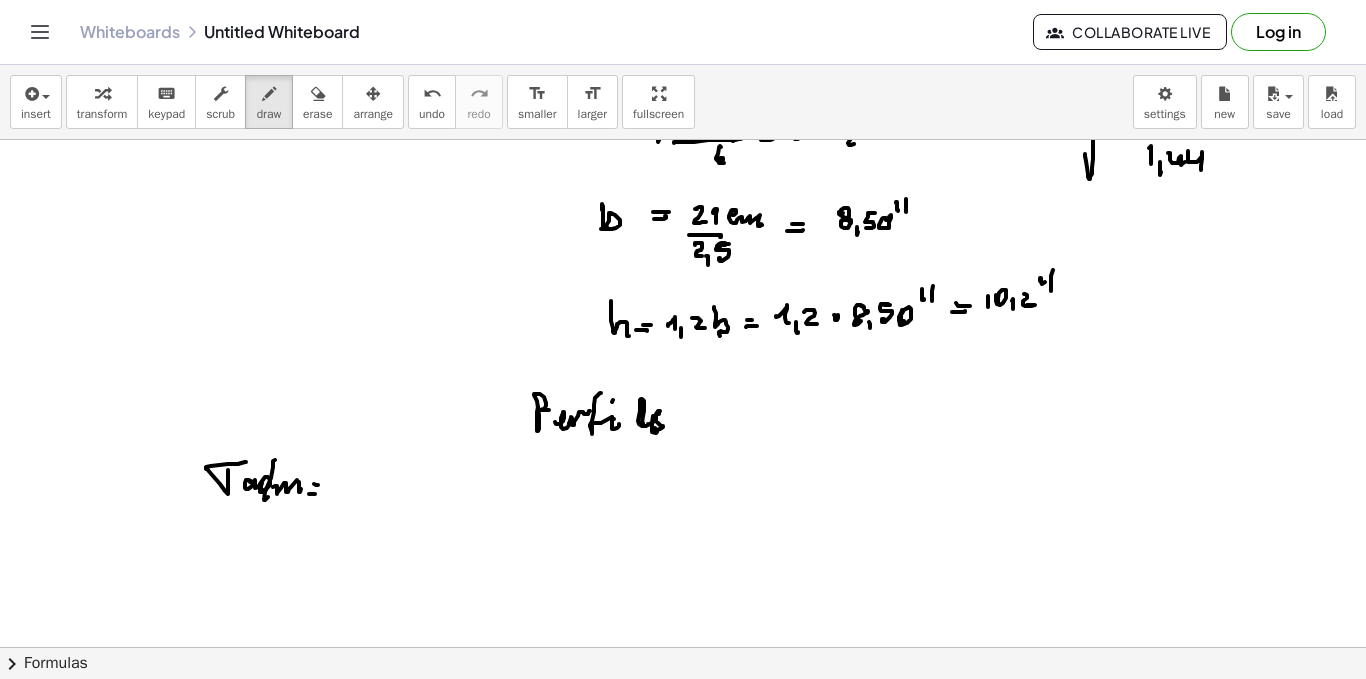 click at bounding box center (683, -2150) 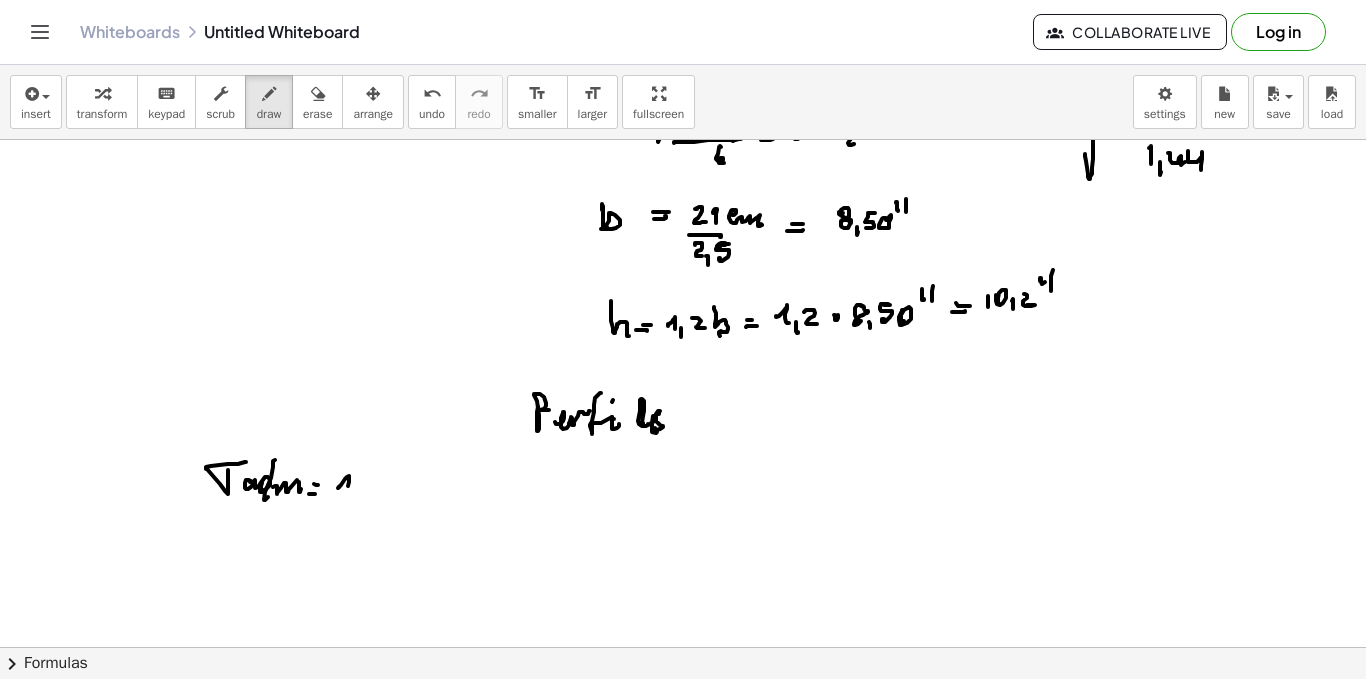 click at bounding box center (683, -2150) 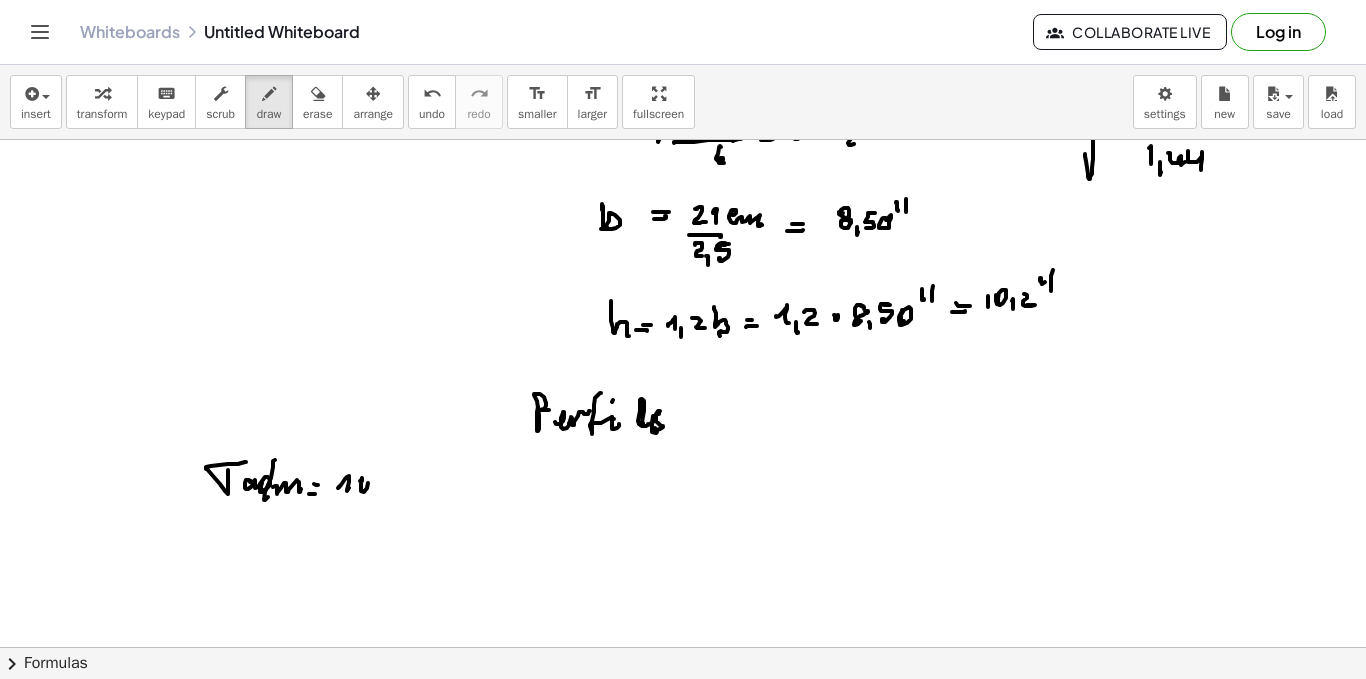 click at bounding box center [683, -2150] 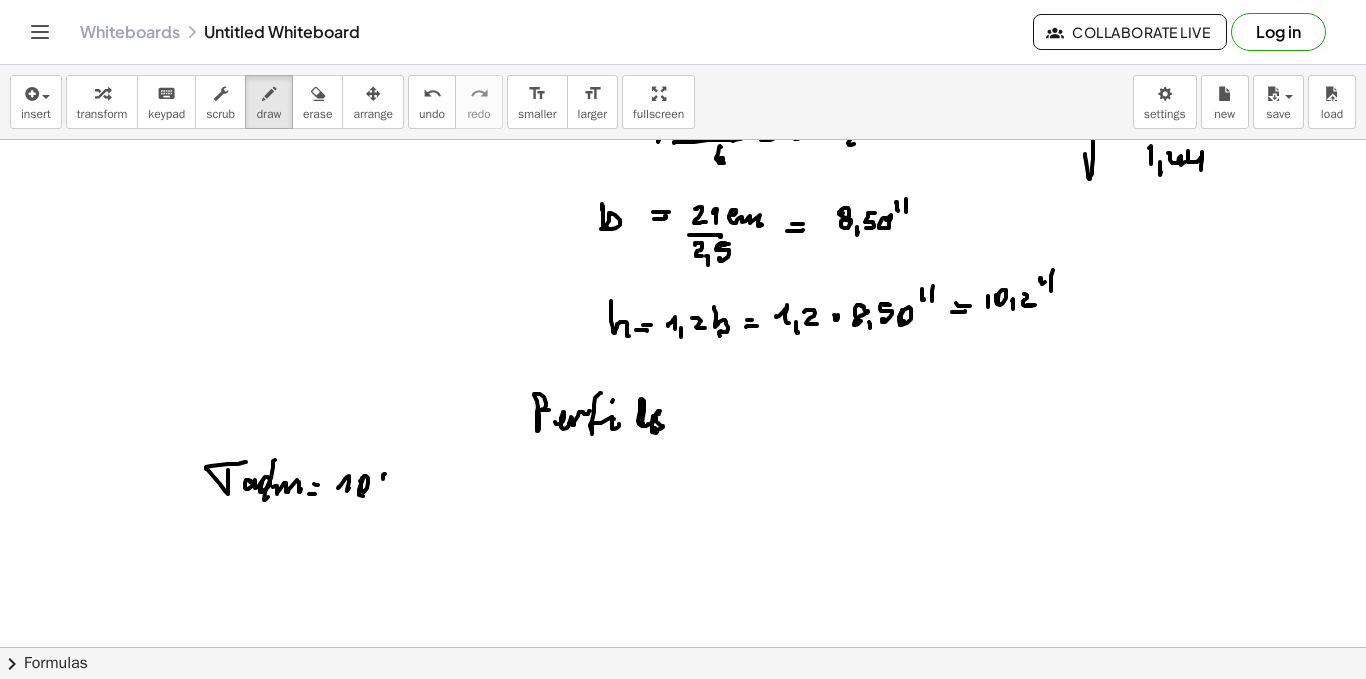 click at bounding box center [683, -2150] 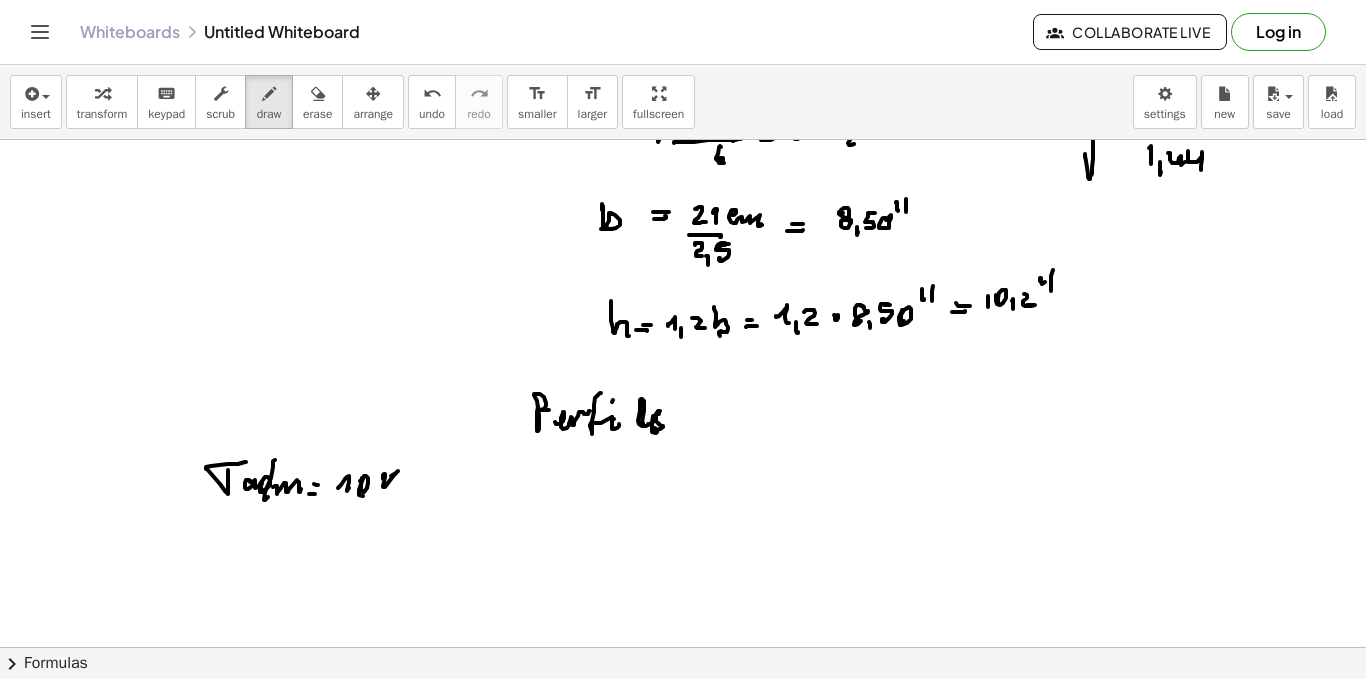click at bounding box center [683, -2150] 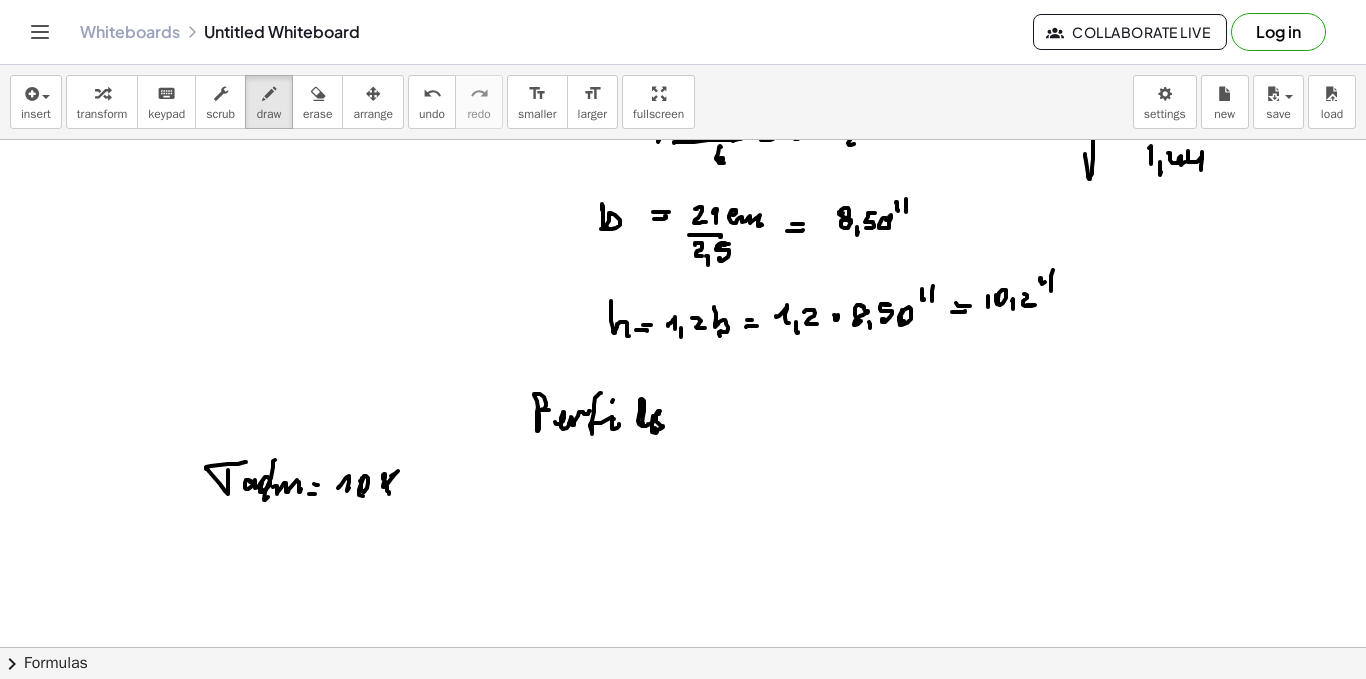 click at bounding box center (683, -2150) 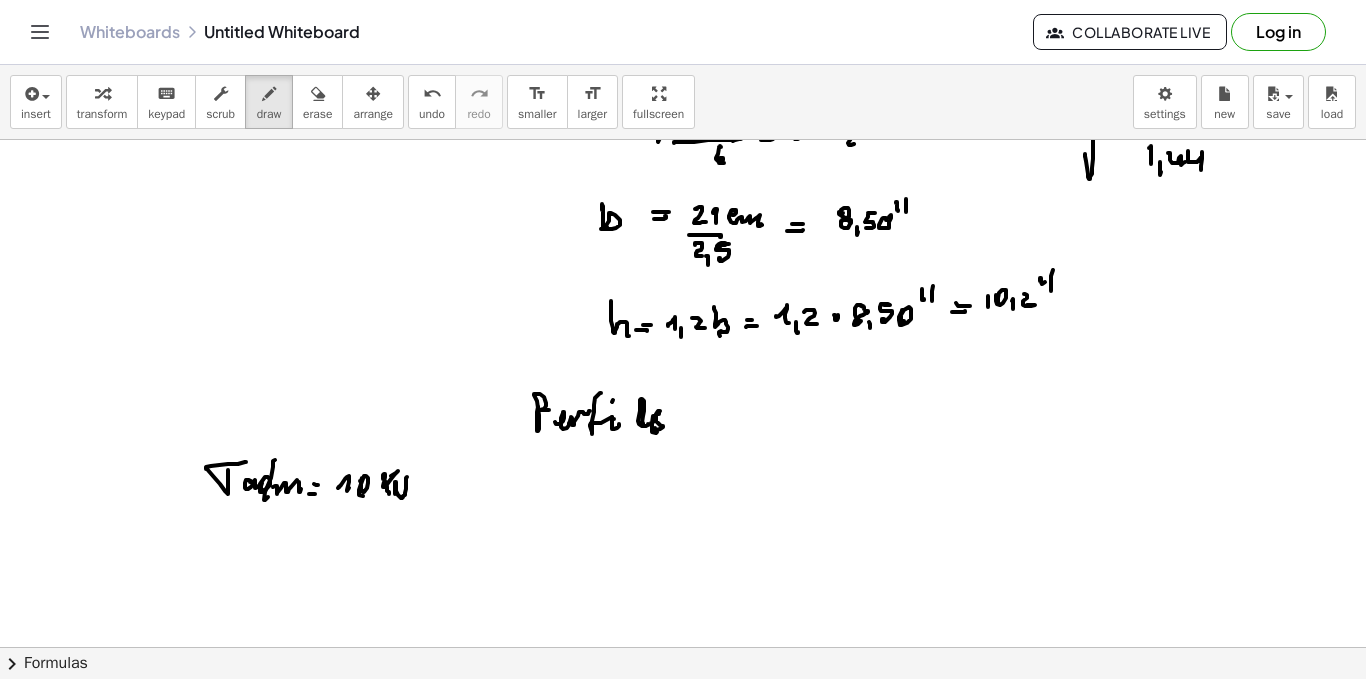 click at bounding box center [683, -2150] 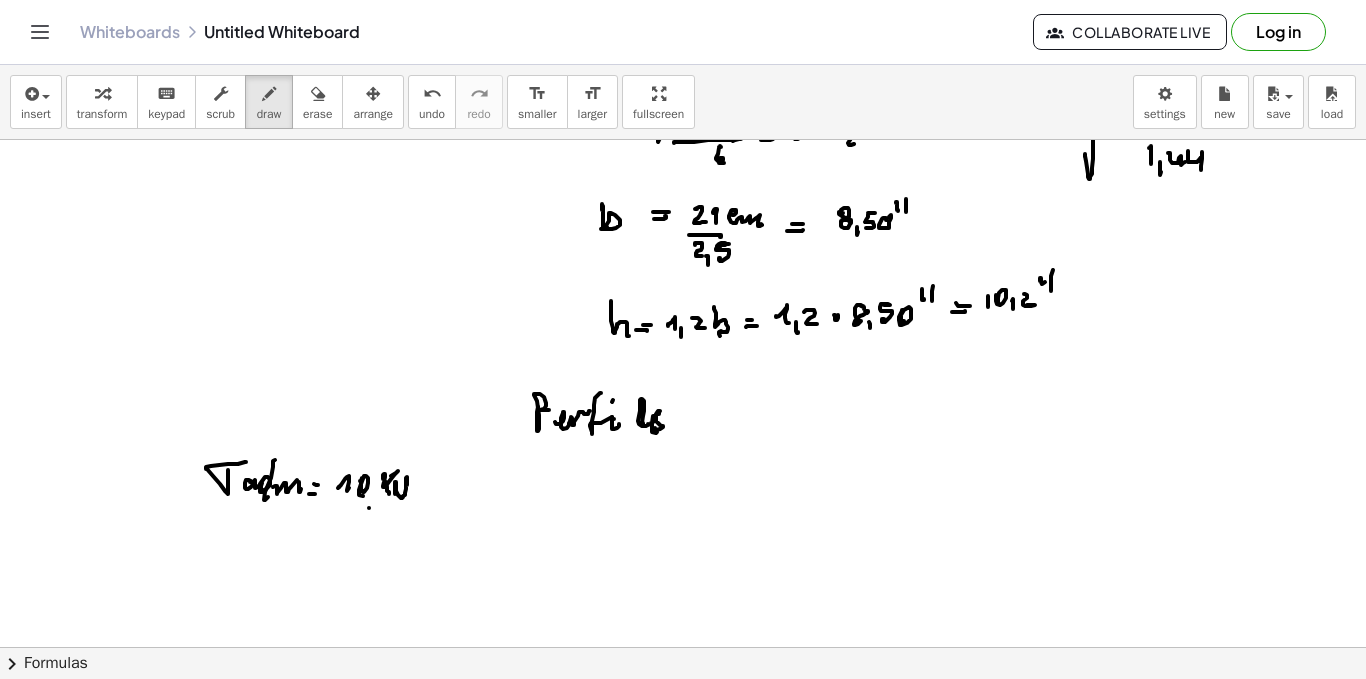 click at bounding box center [683, -2150] 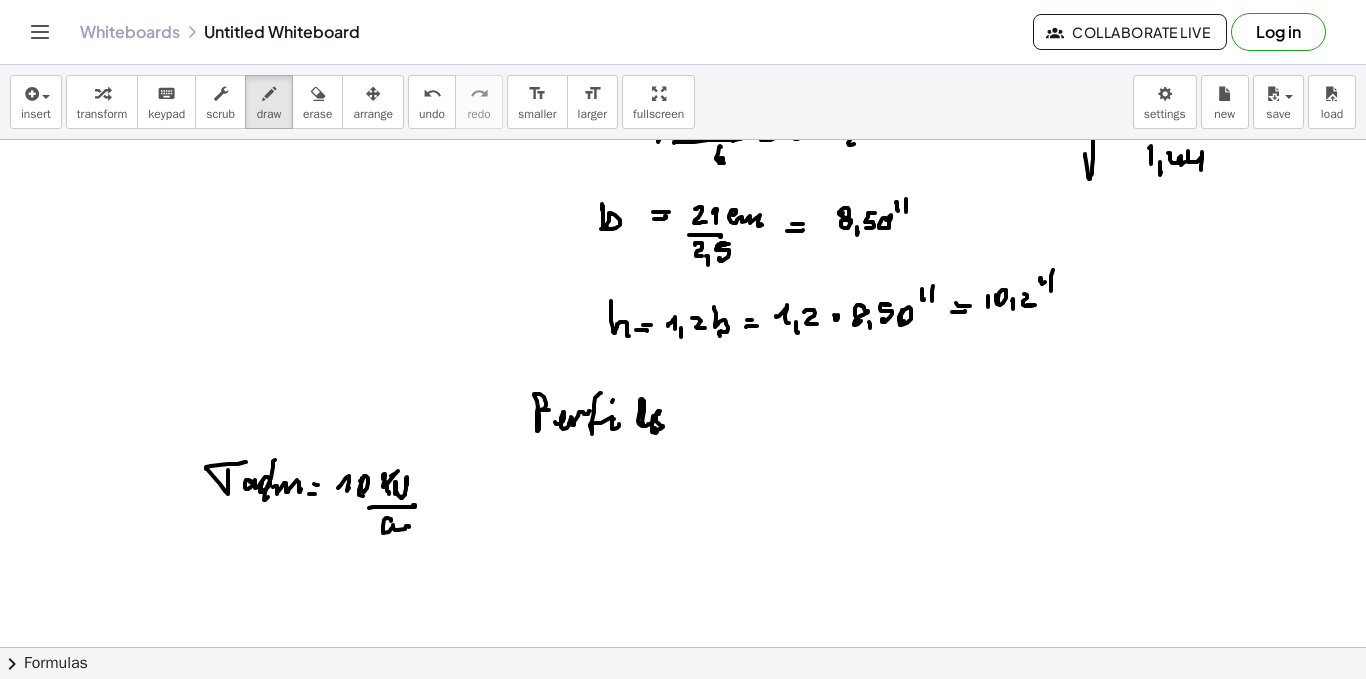 click at bounding box center (683, -2150) 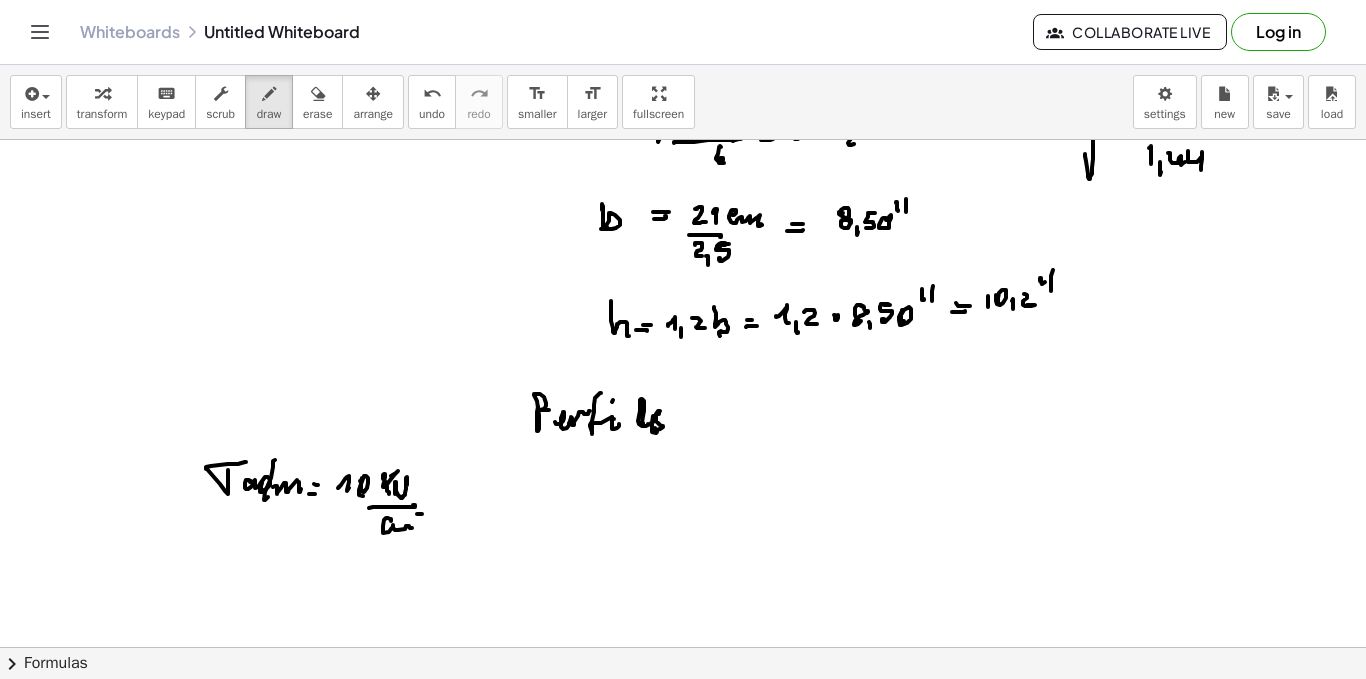 click at bounding box center (683, -2150) 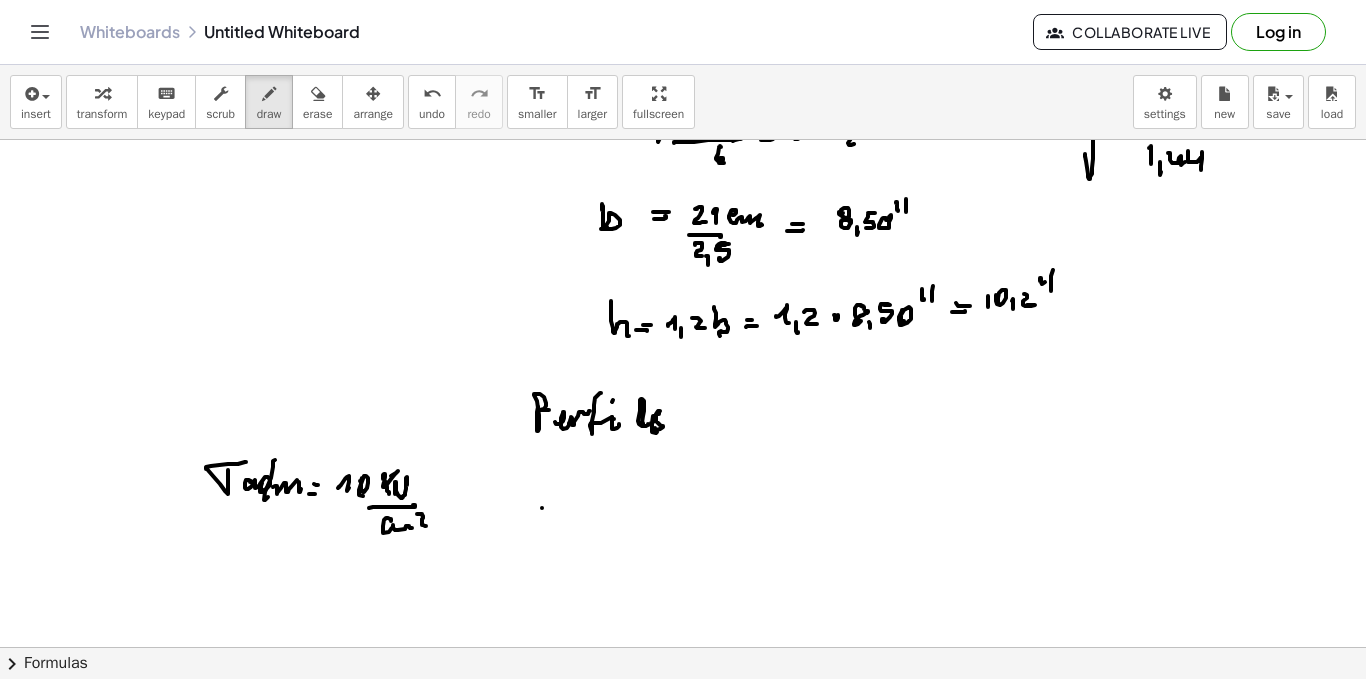 click at bounding box center [683, -2150] 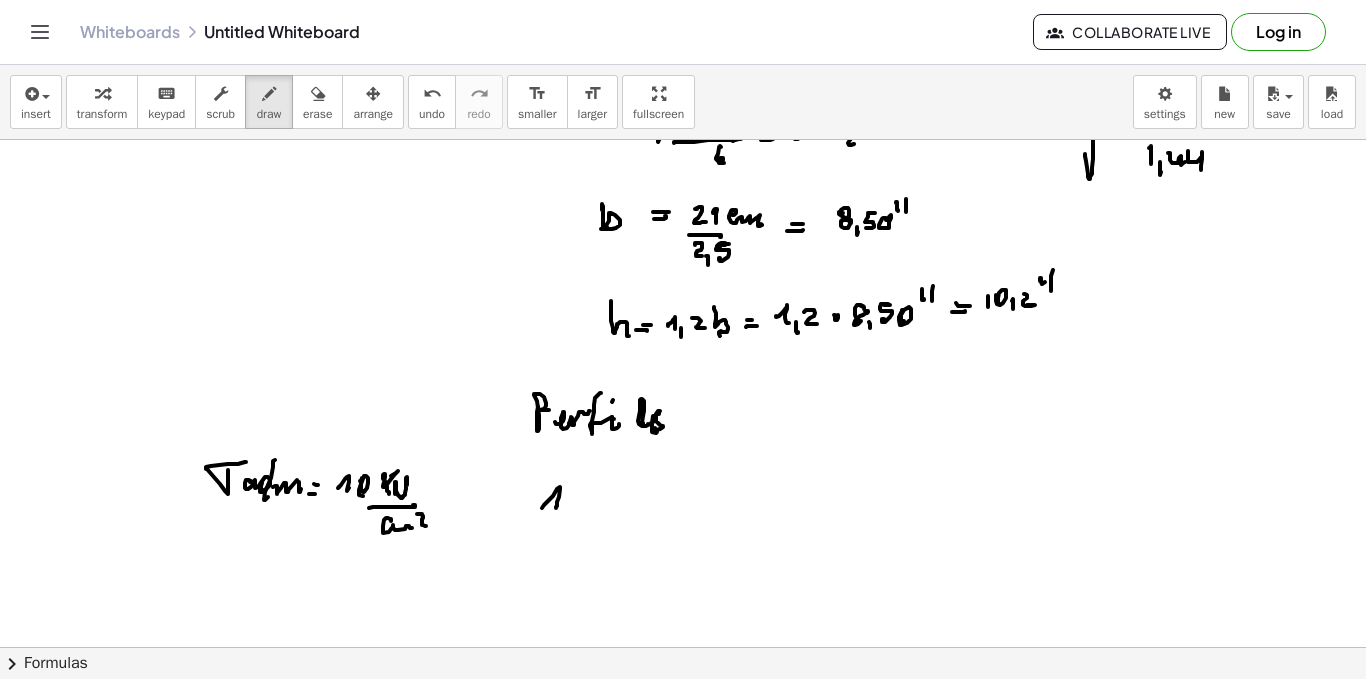 click at bounding box center [683, -2150] 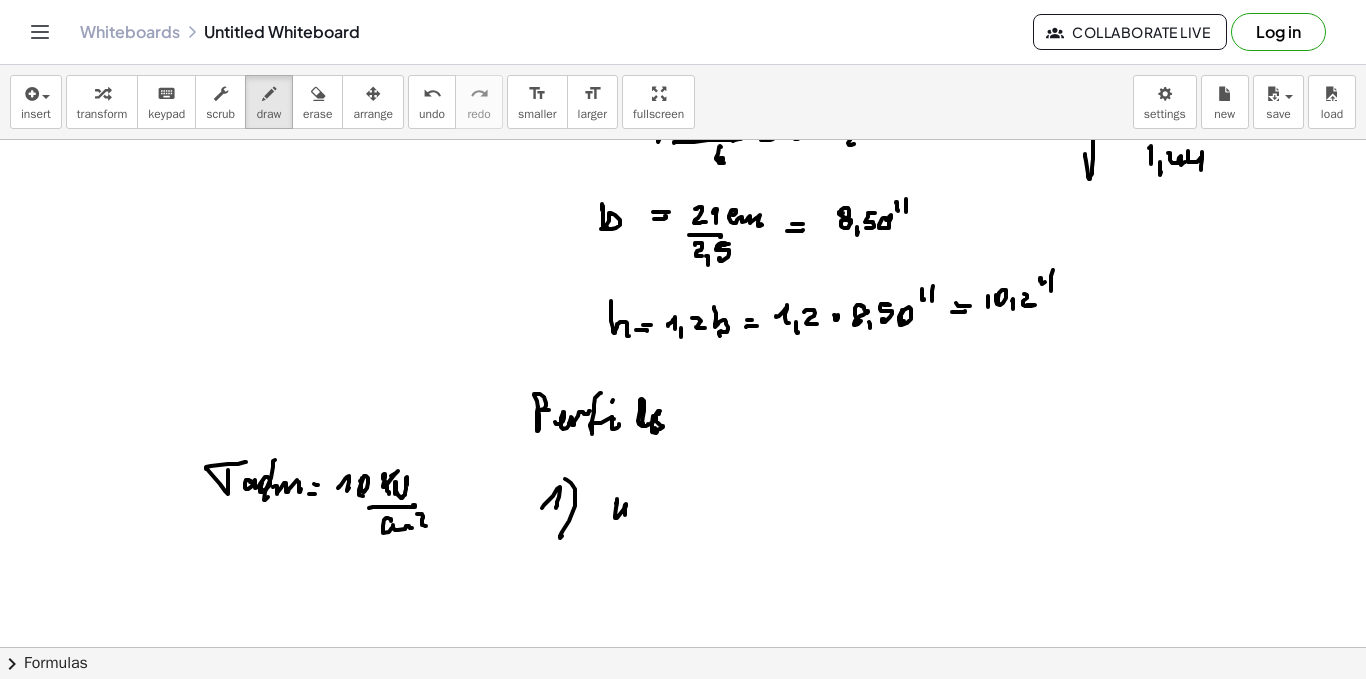 click at bounding box center (683, -2150) 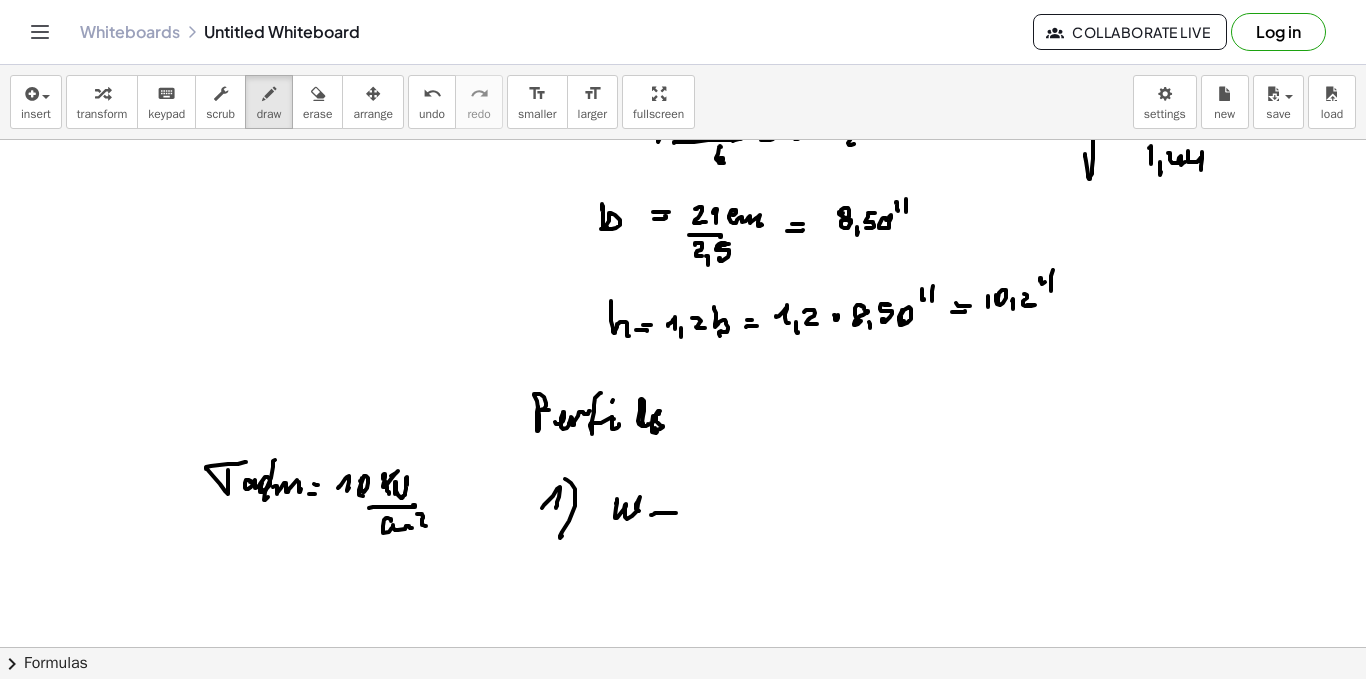 click at bounding box center (683, -2150) 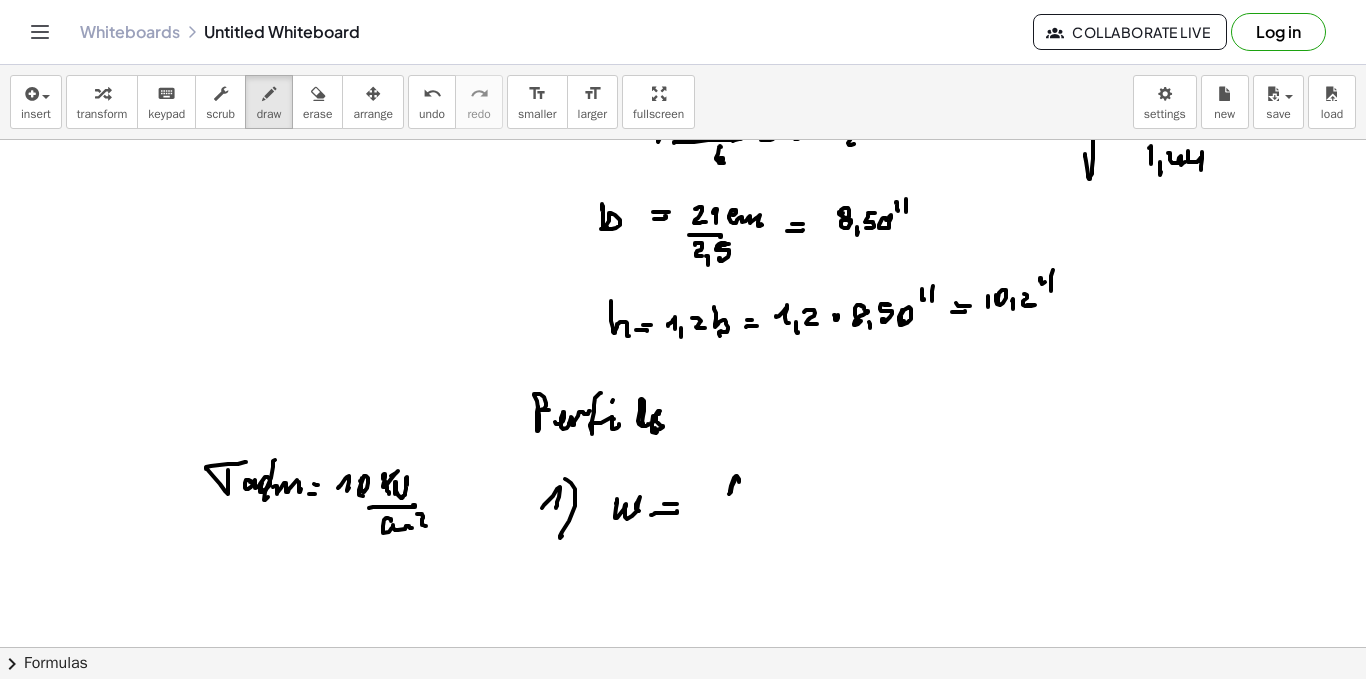 click at bounding box center [683, -2150] 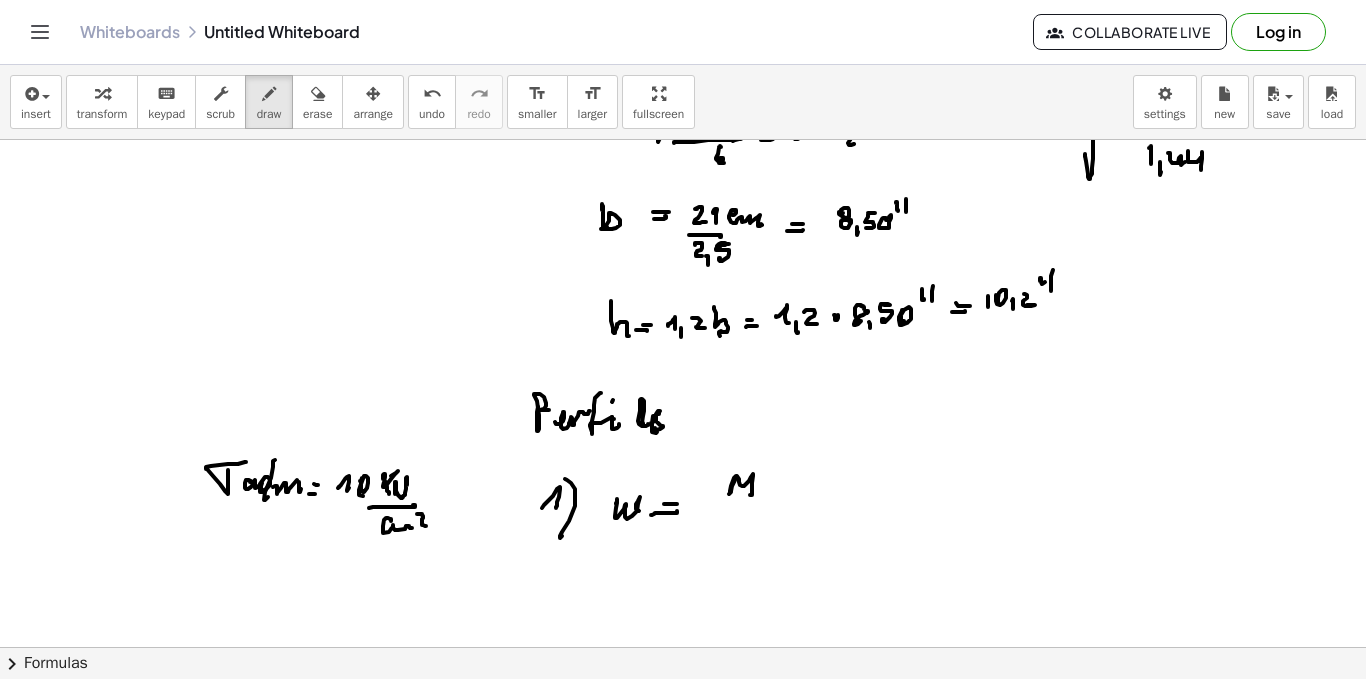 click at bounding box center [683, -2150] 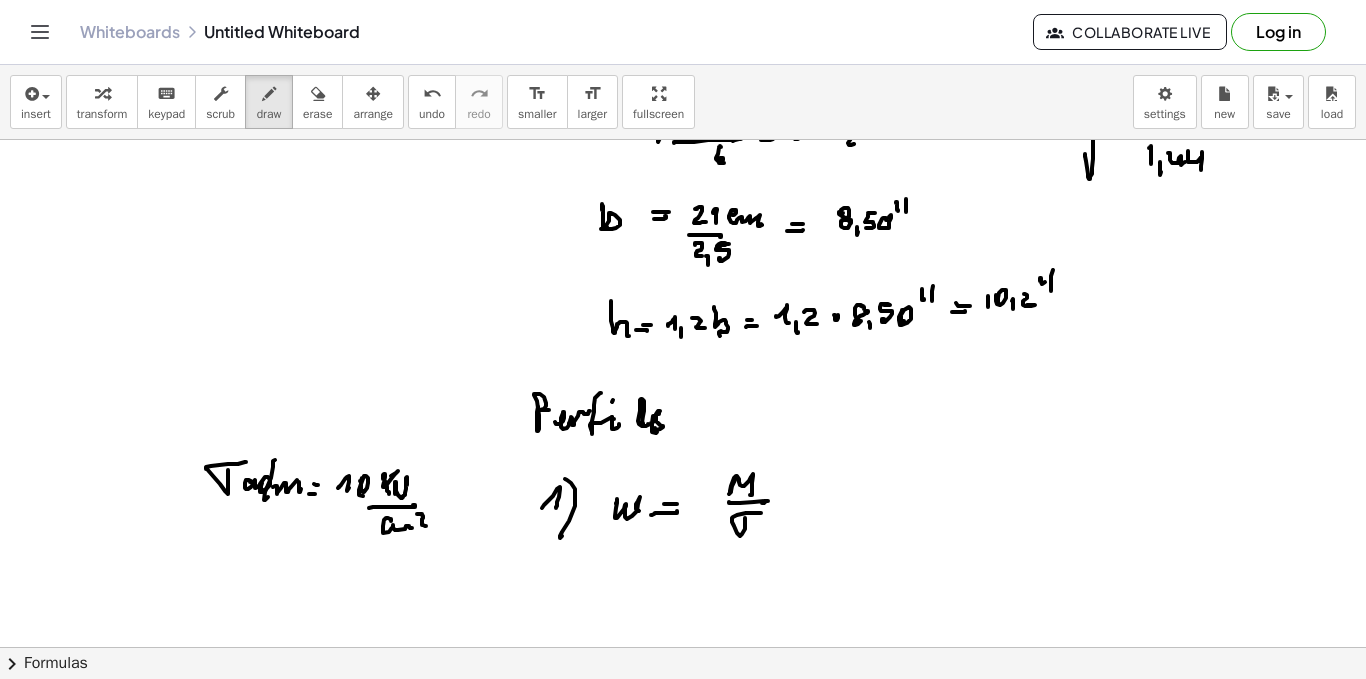 click at bounding box center [683, -2150] 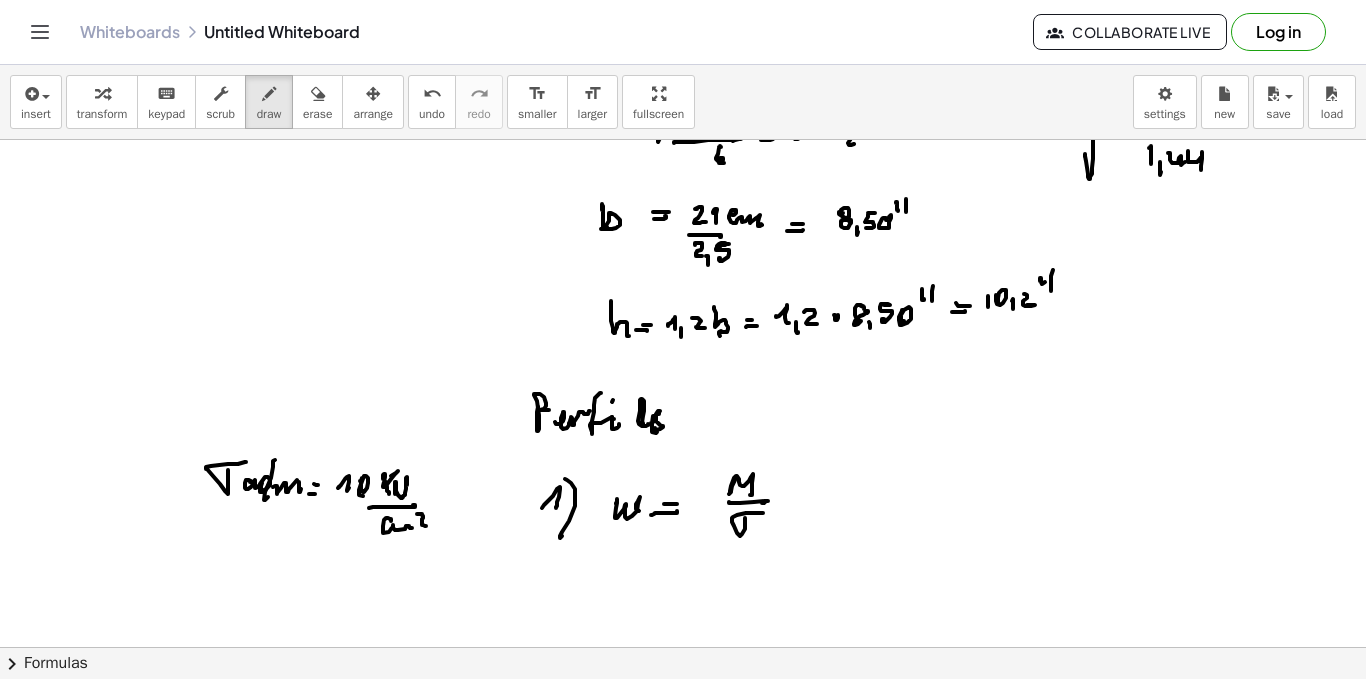 click at bounding box center [683, -2150] 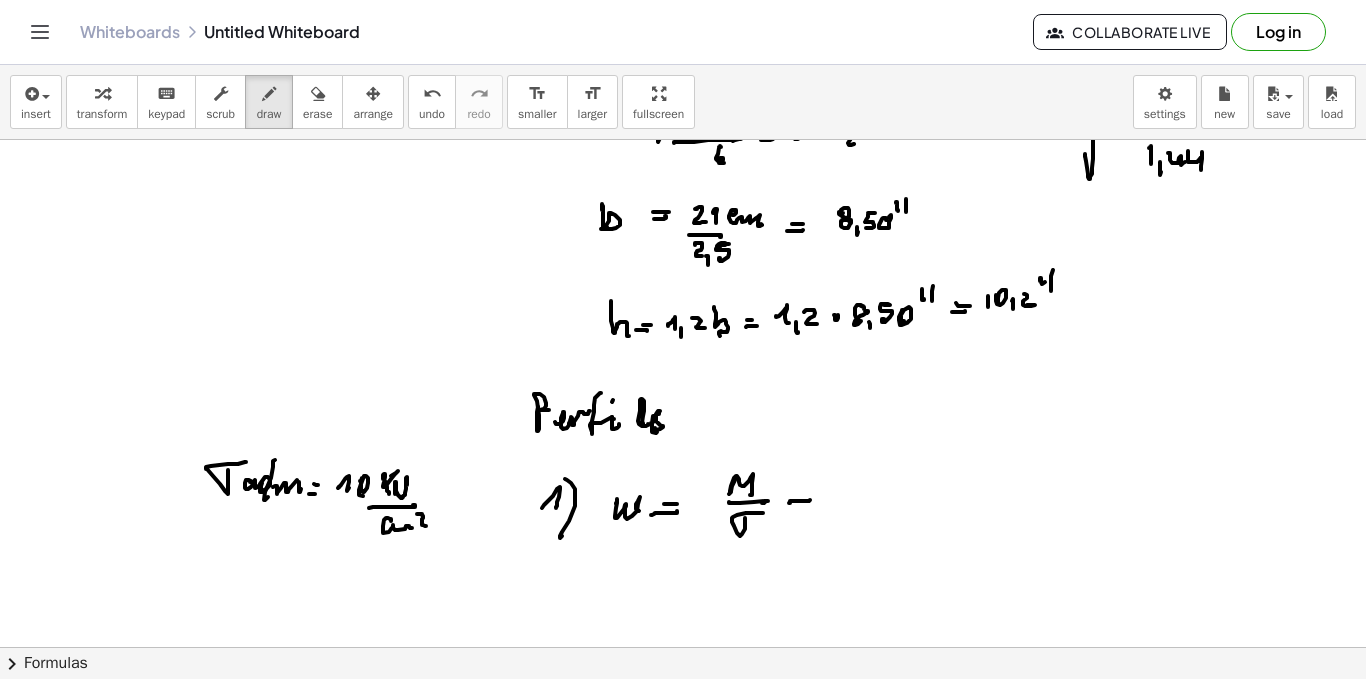 click at bounding box center [683, -2150] 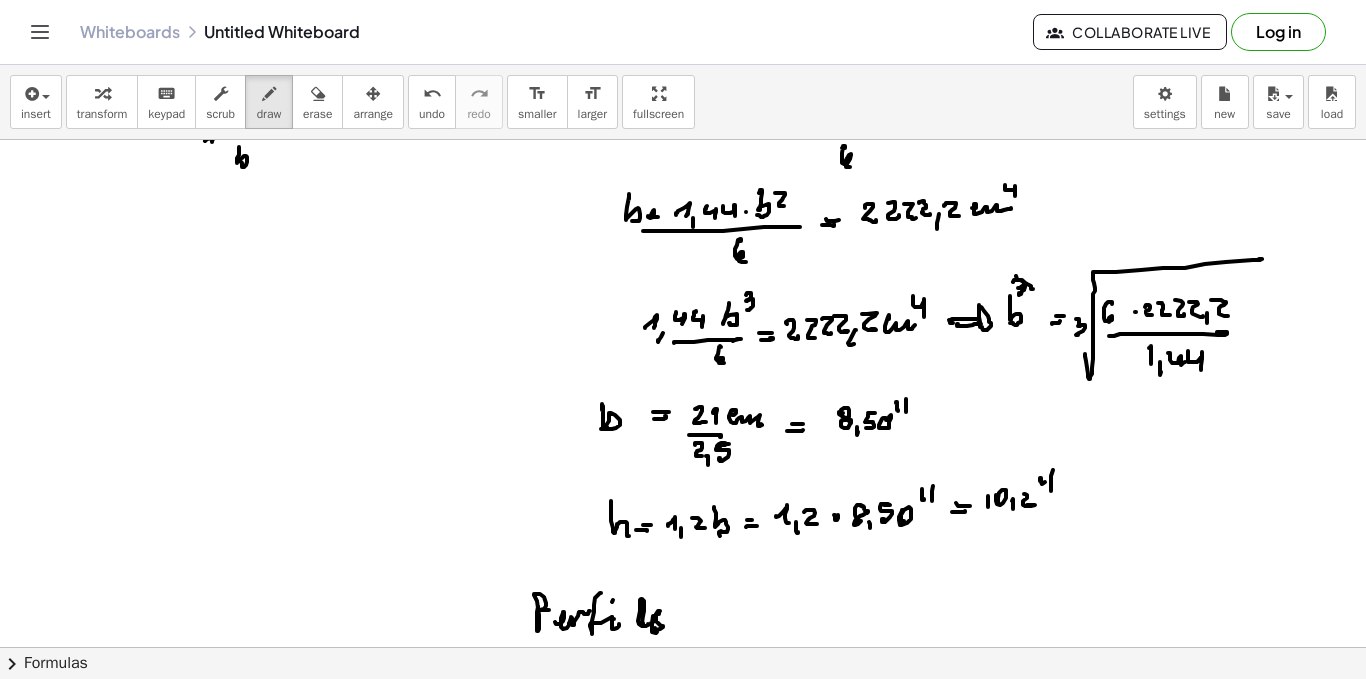 scroll, scrollTop: 5785, scrollLeft: 0, axis: vertical 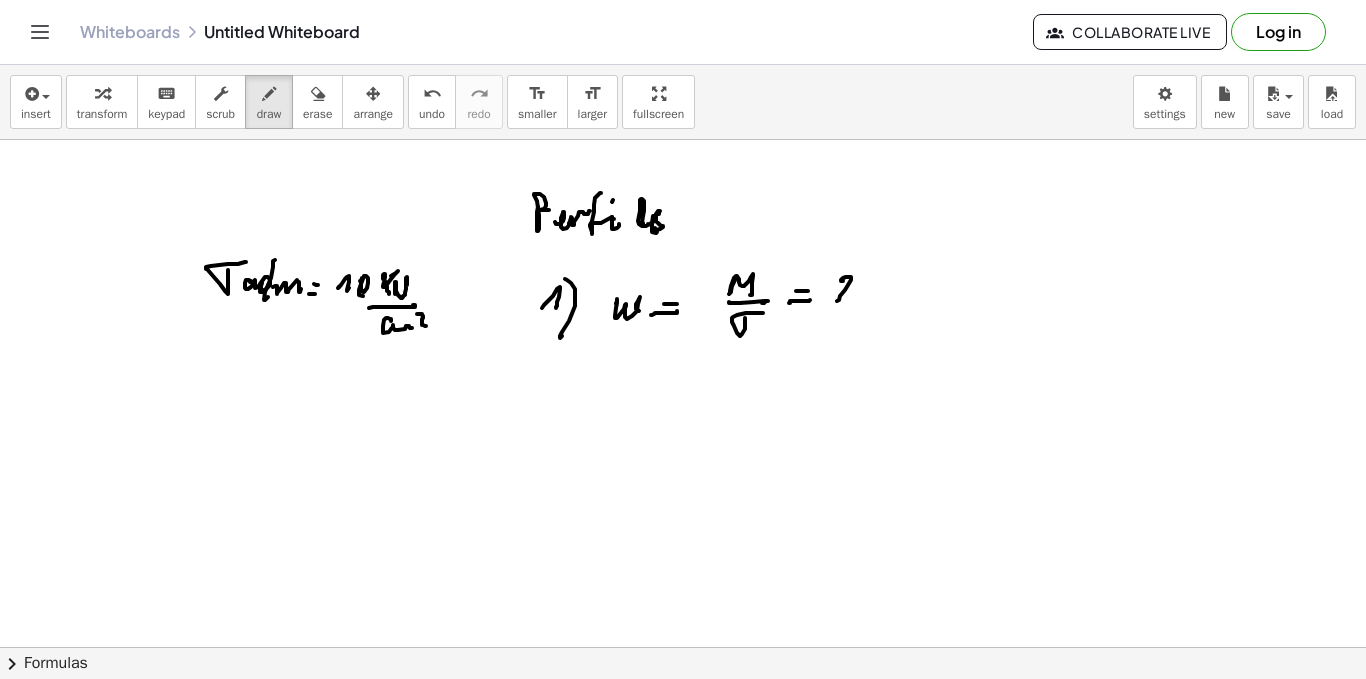 drag, startPoint x: 843, startPoint y: 281, endPoint x: 854, endPoint y: 294, distance: 17.029387 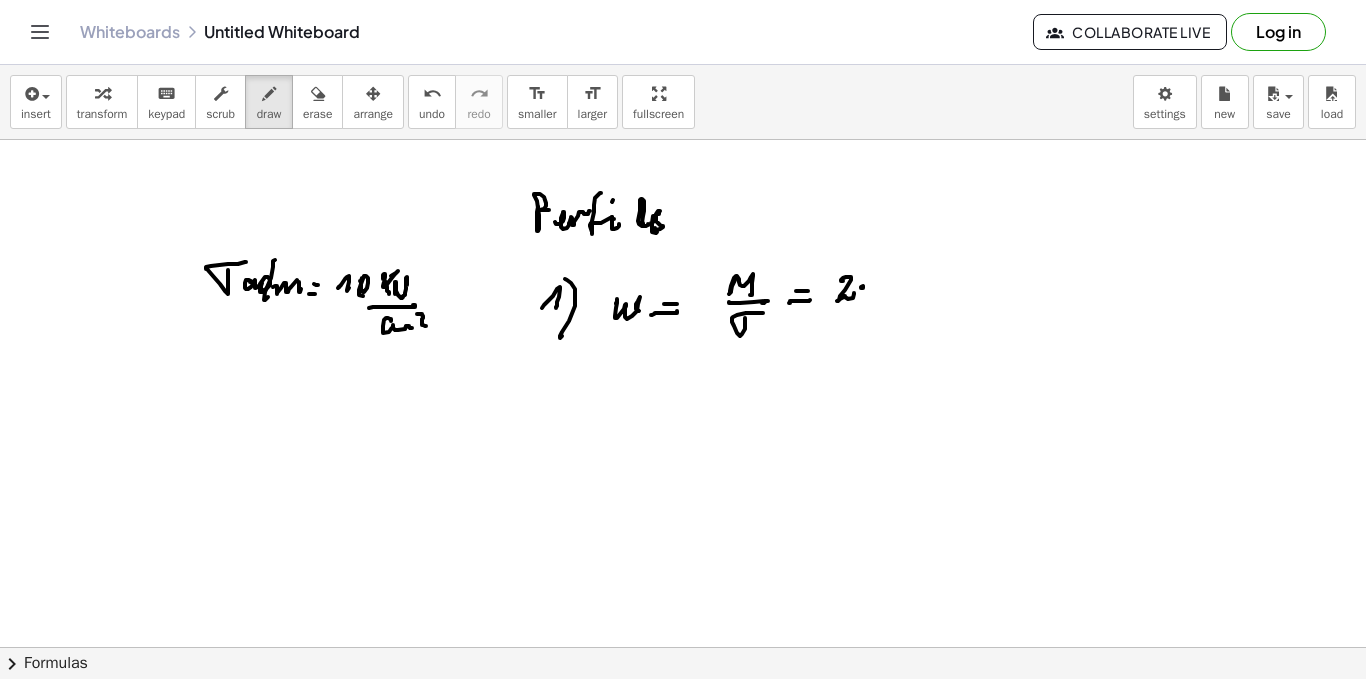 drag, startPoint x: 861, startPoint y: 288, endPoint x: 865, endPoint y: 298, distance: 10.770329 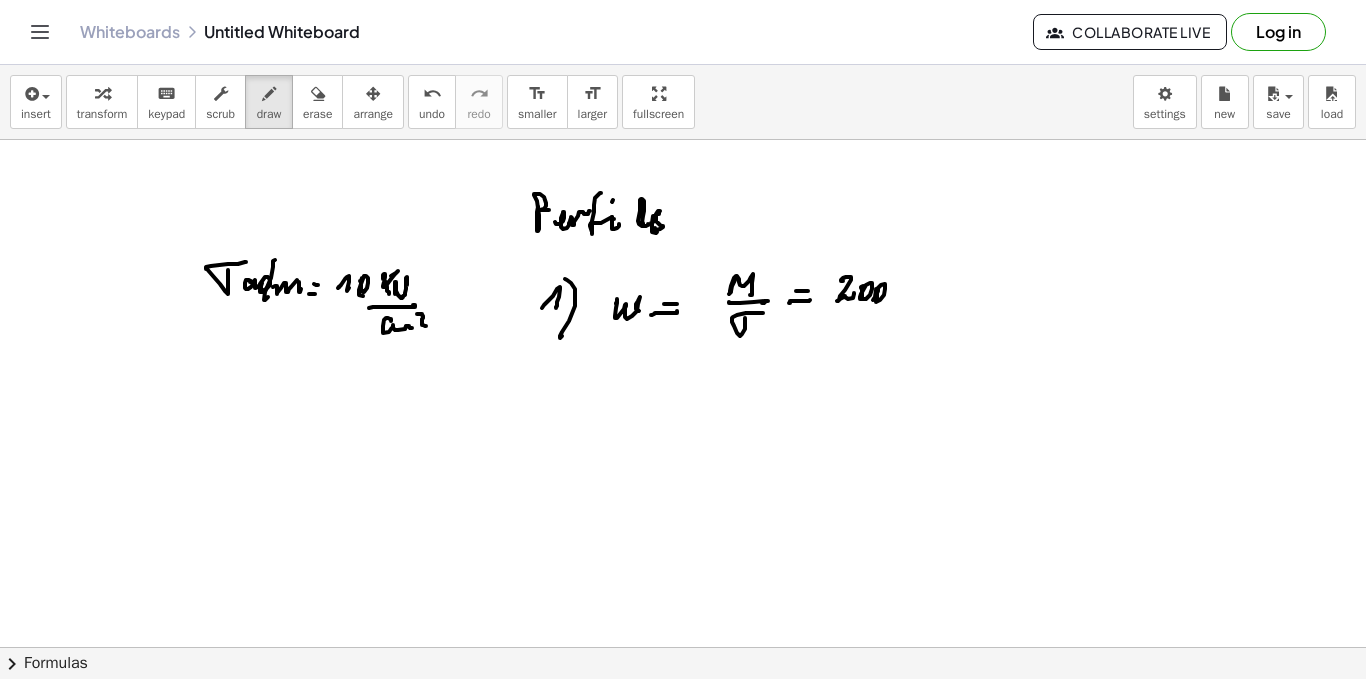 click at bounding box center (683, -2350) 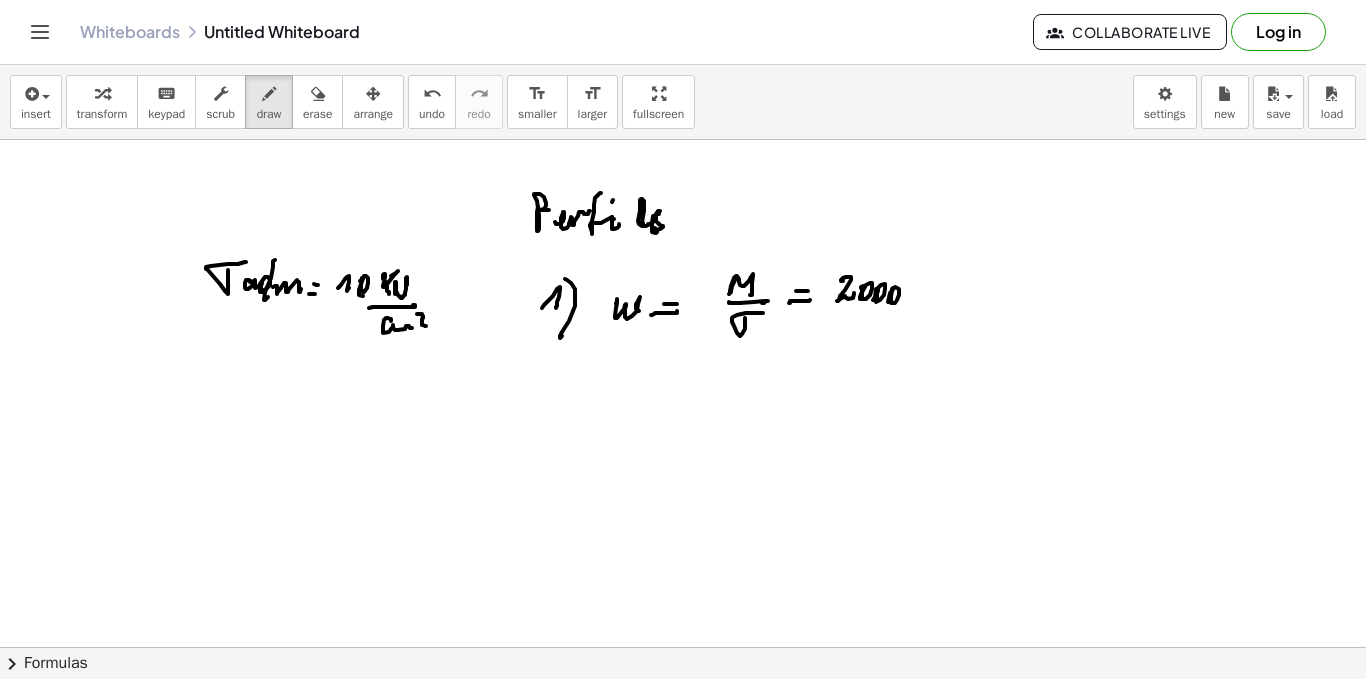 click at bounding box center (683, -2350) 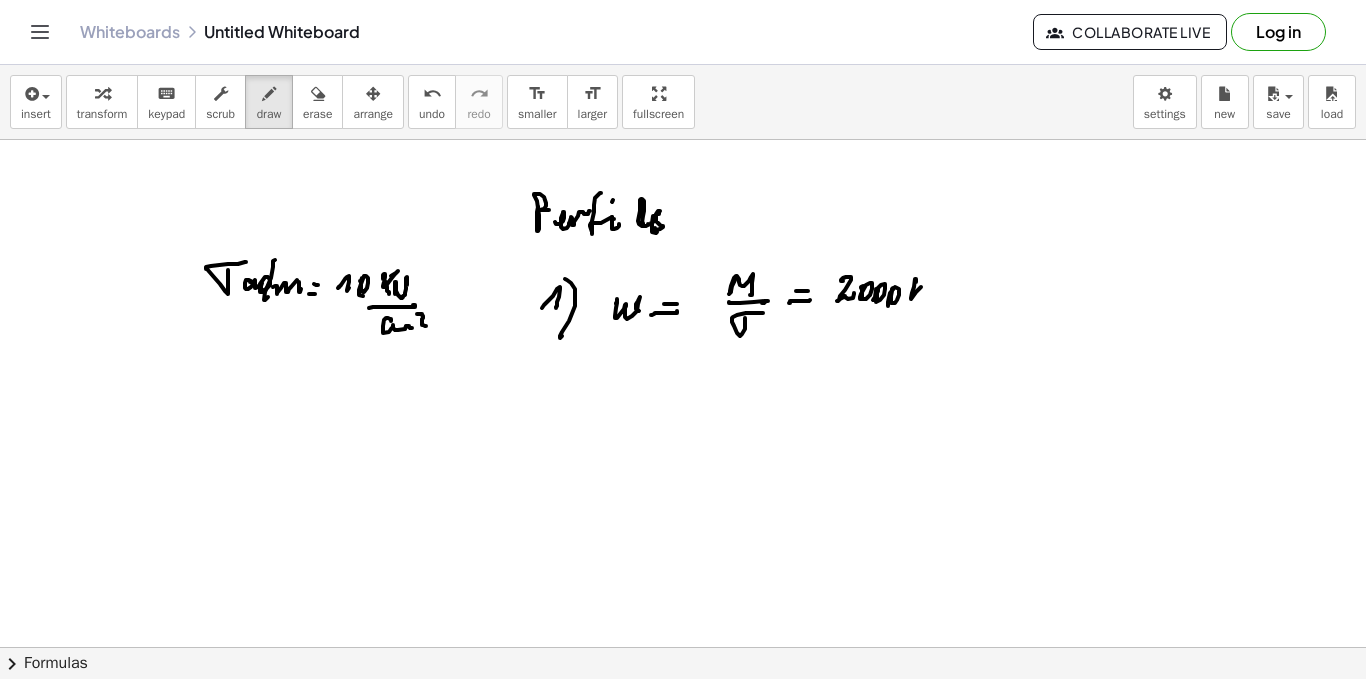 click at bounding box center (683, -2350) 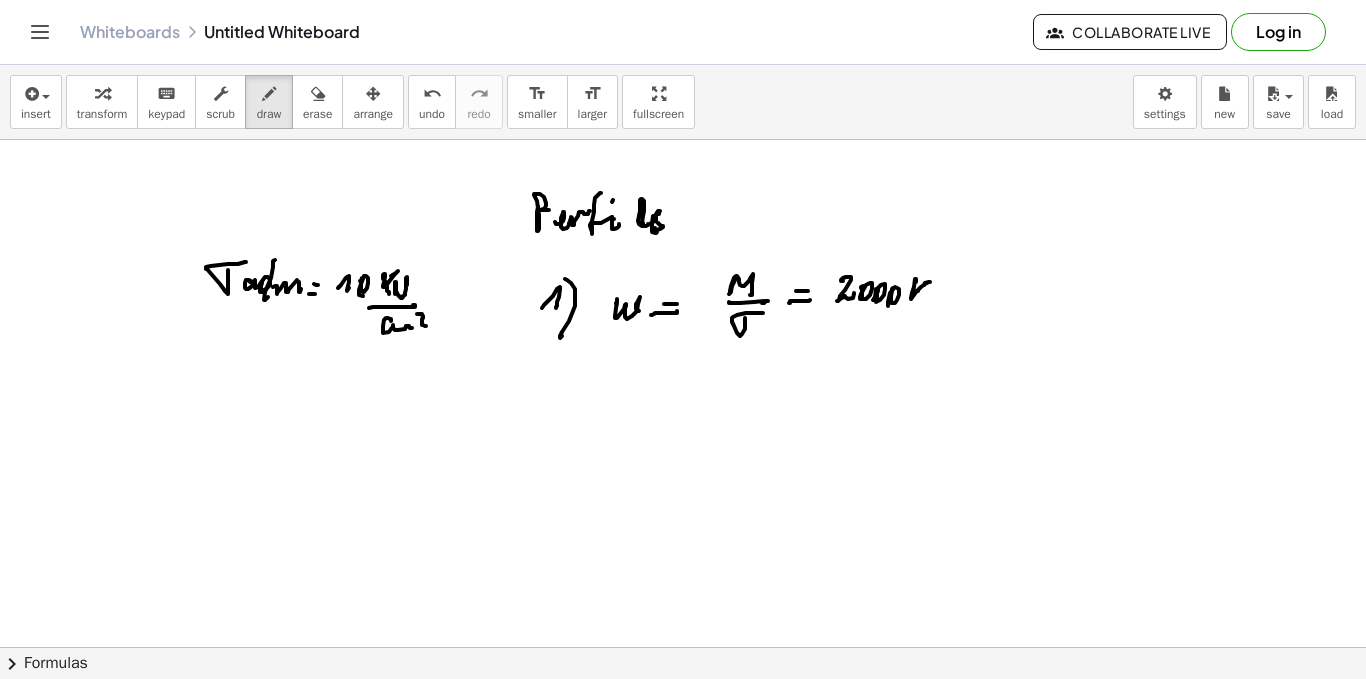 click at bounding box center [683, -2350] 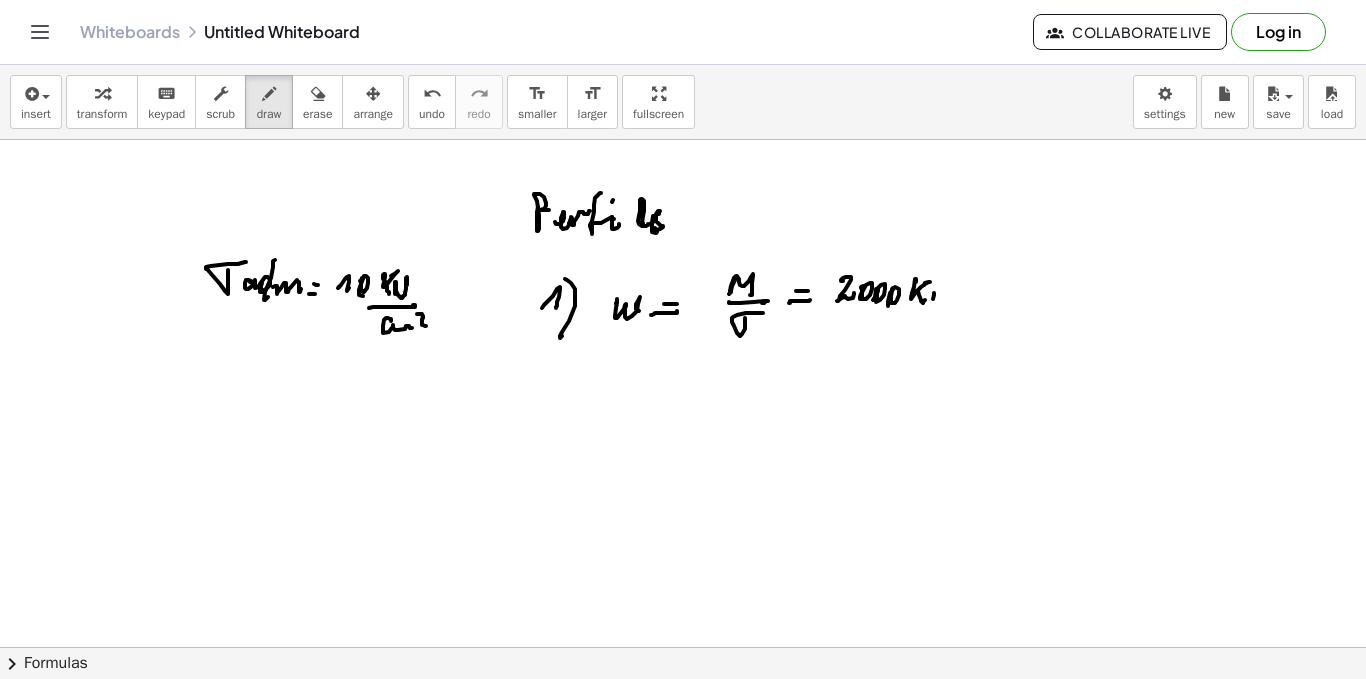 click at bounding box center [683, -2350] 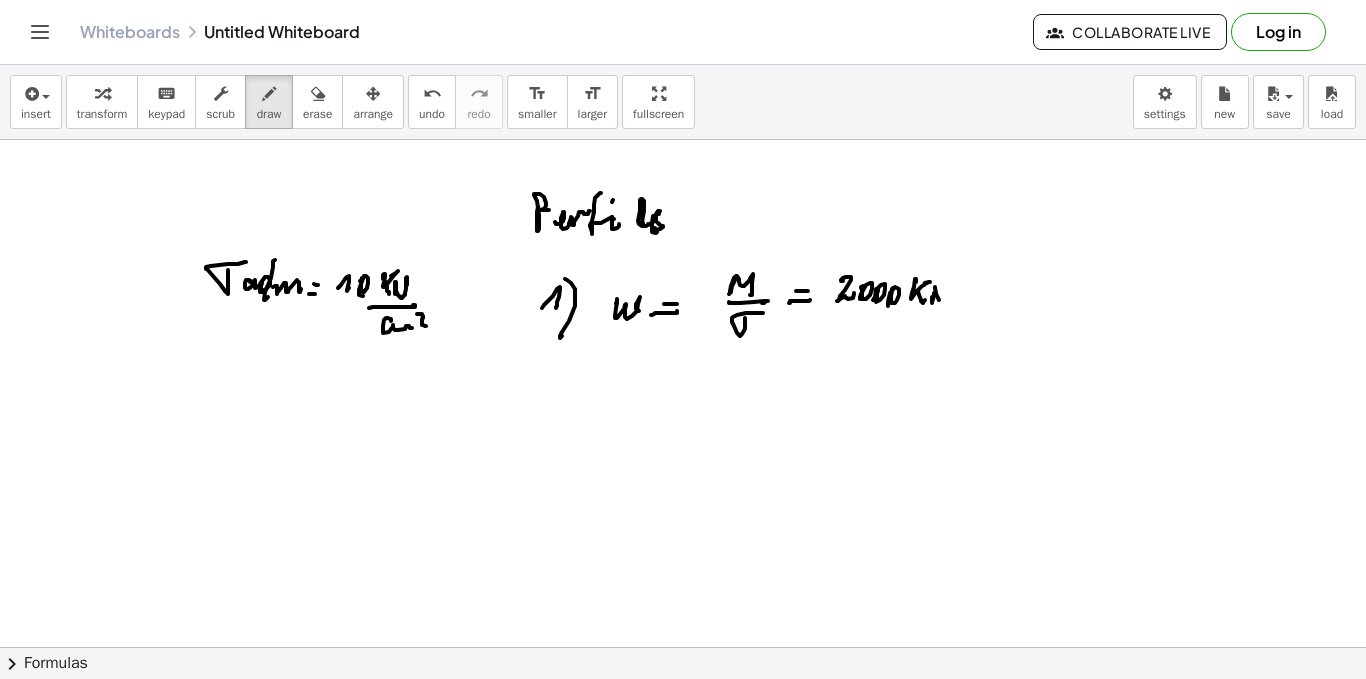 click at bounding box center [683, -2350] 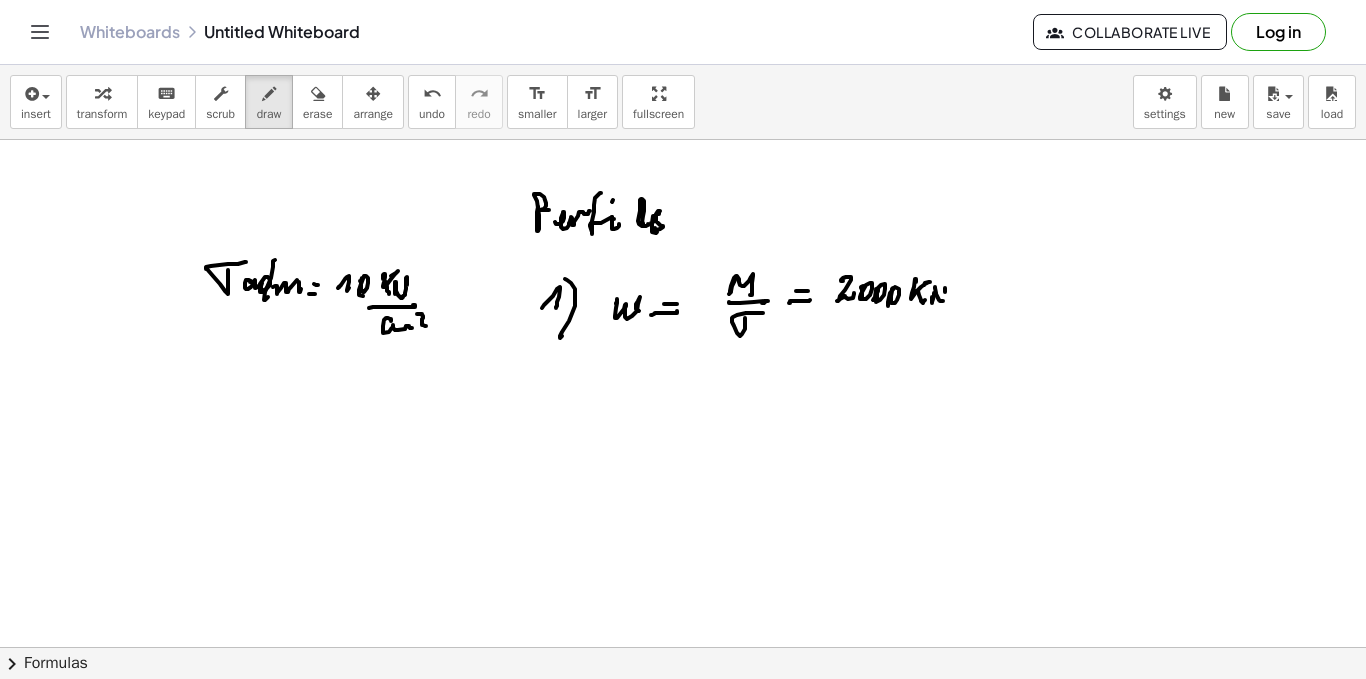 click at bounding box center (683, -2350) 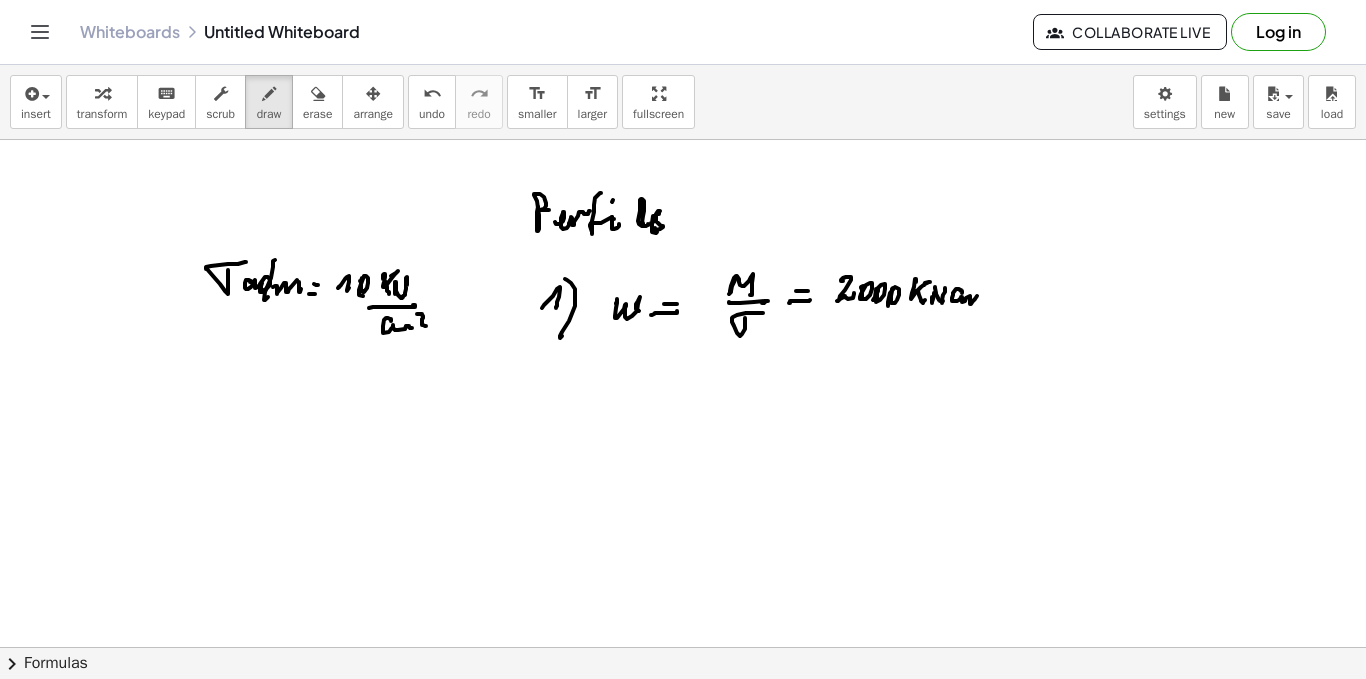 click at bounding box center (683, -2350) 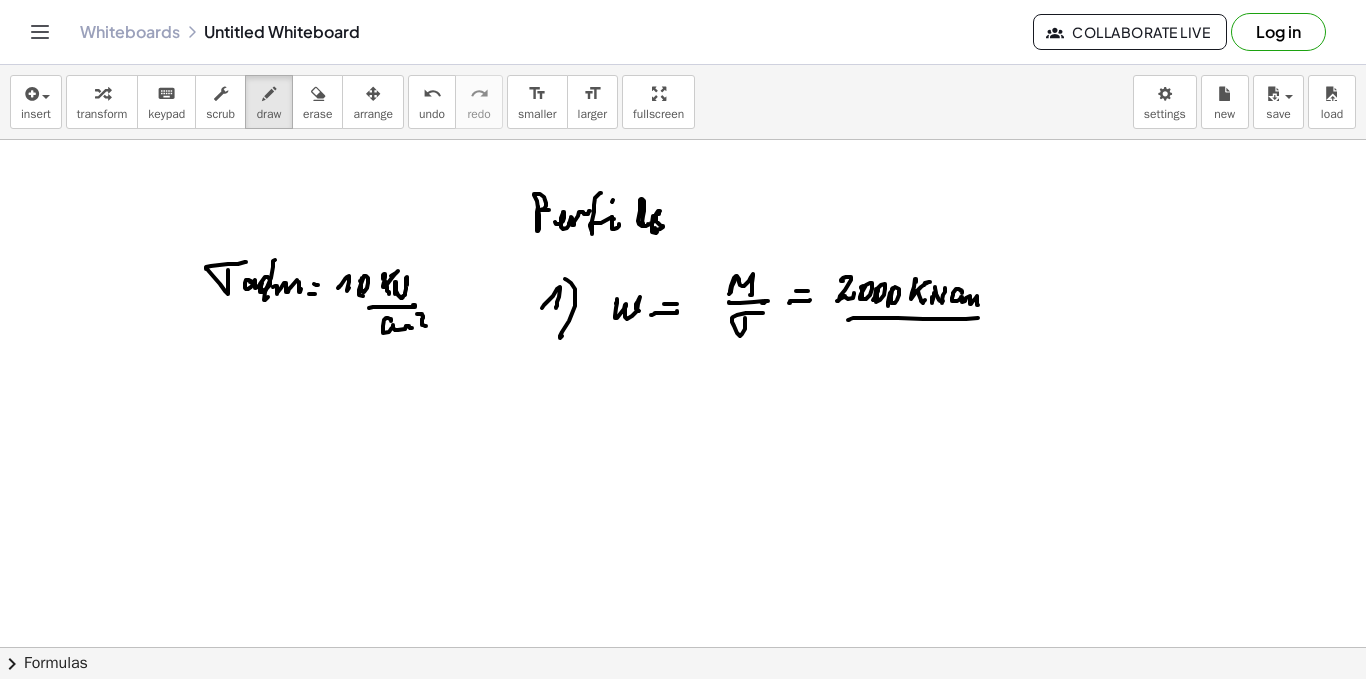 click at bounding box center (683, -2350) 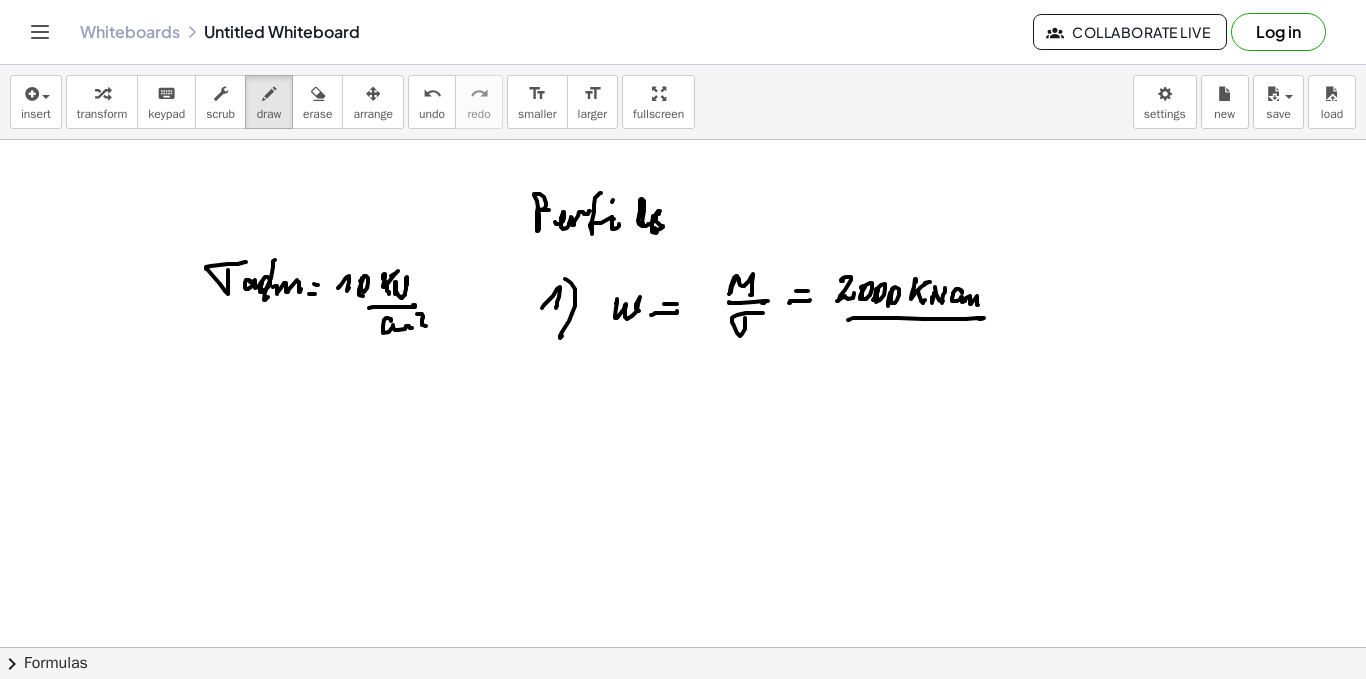 click at bounding box center (683, -2350) 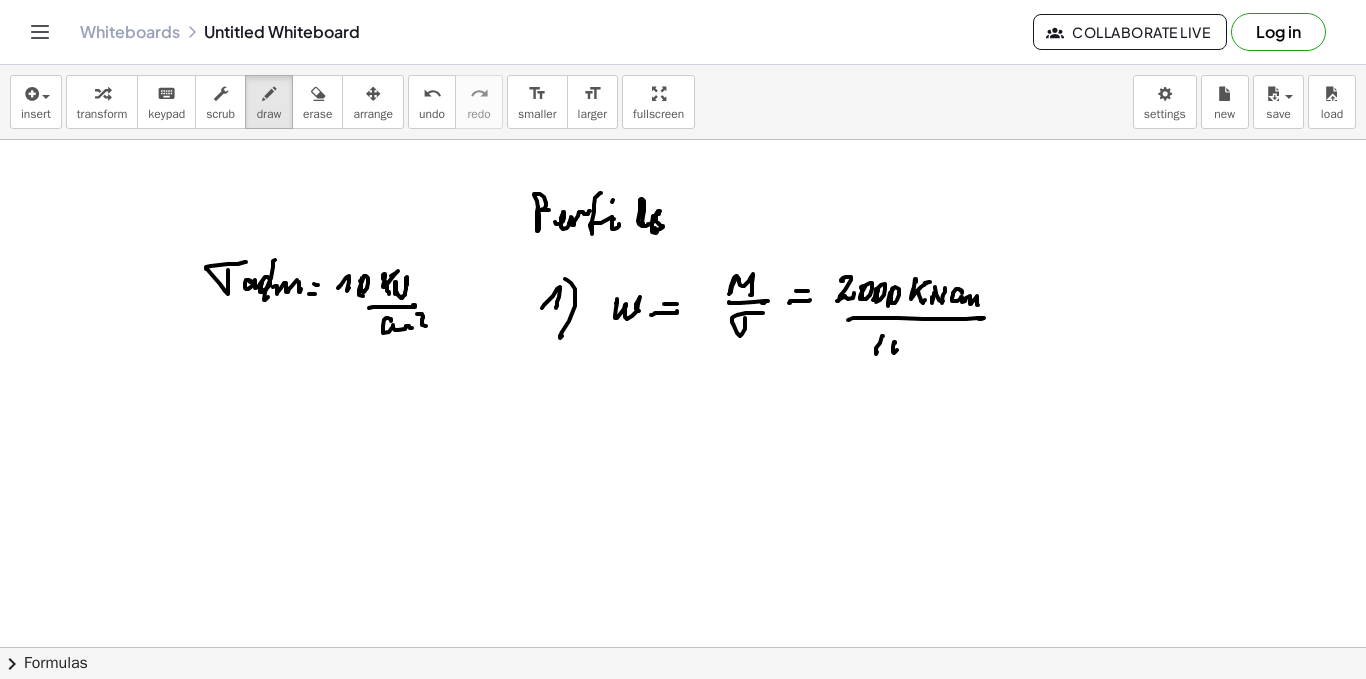 click at bounding box center (683, -2350) 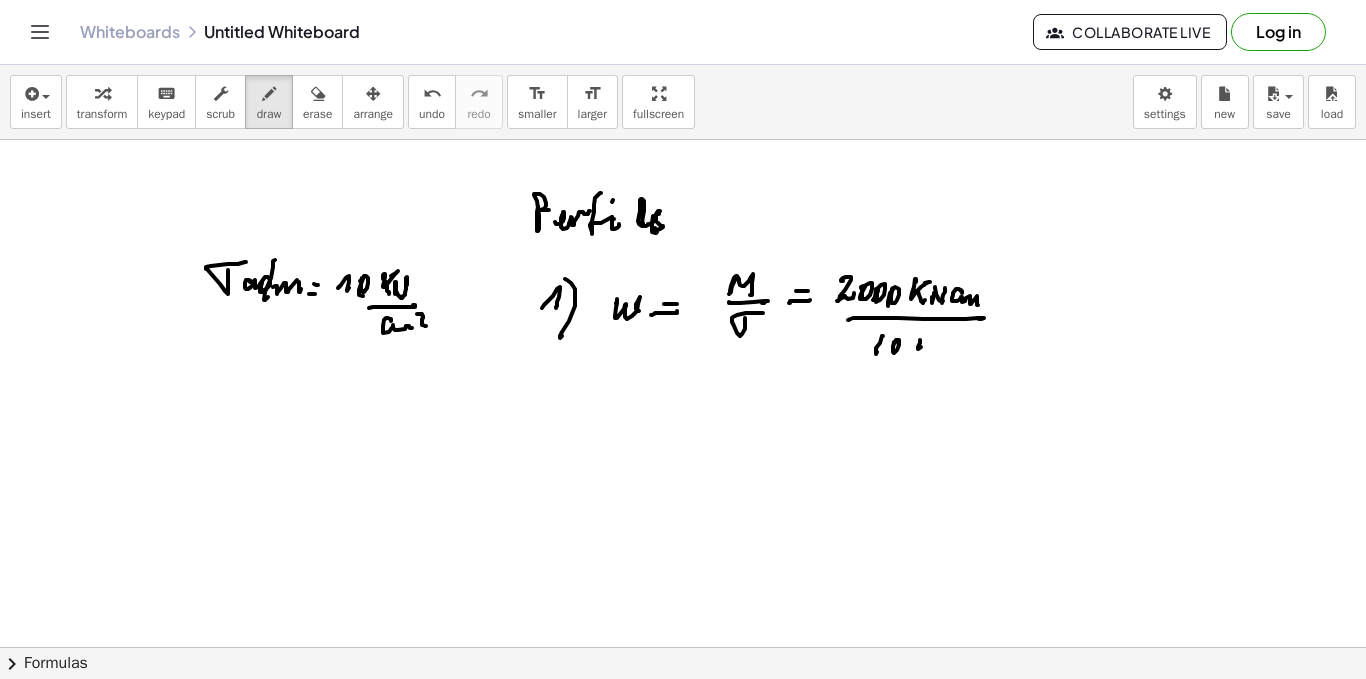 click at bounding box center [683, -2350] 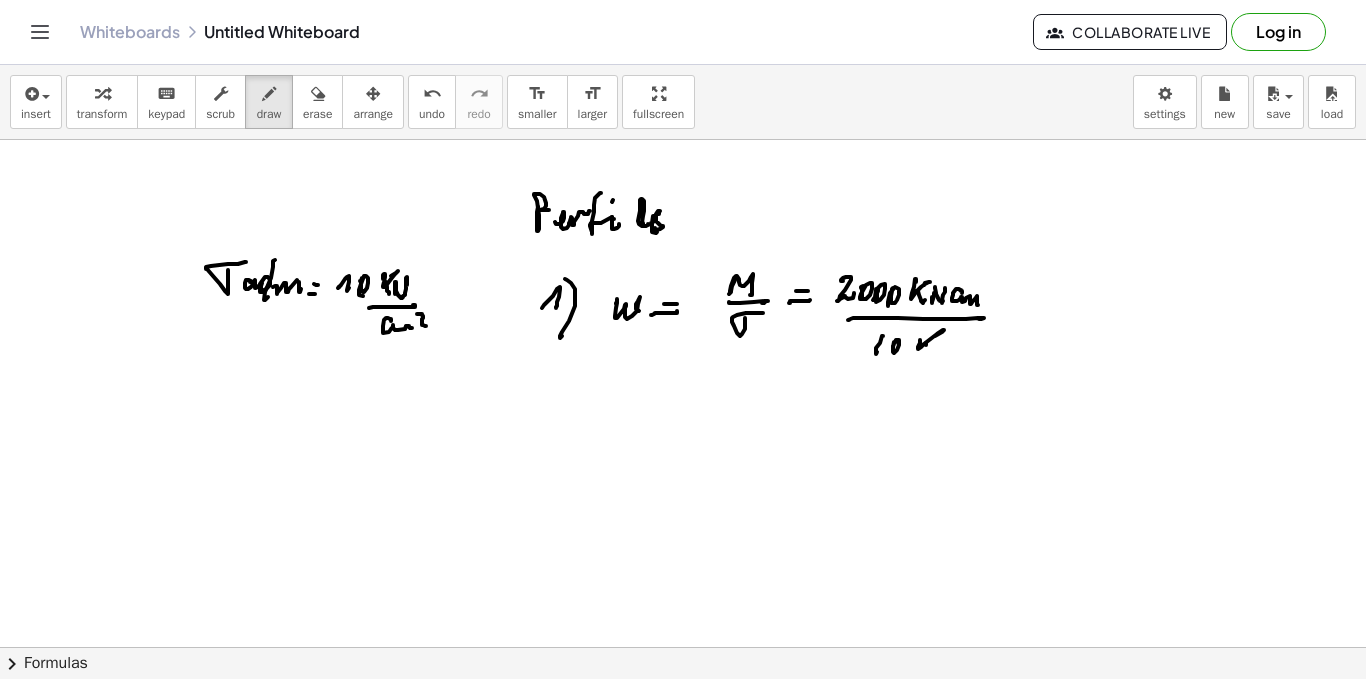 click at bounding box center [683, -2350] 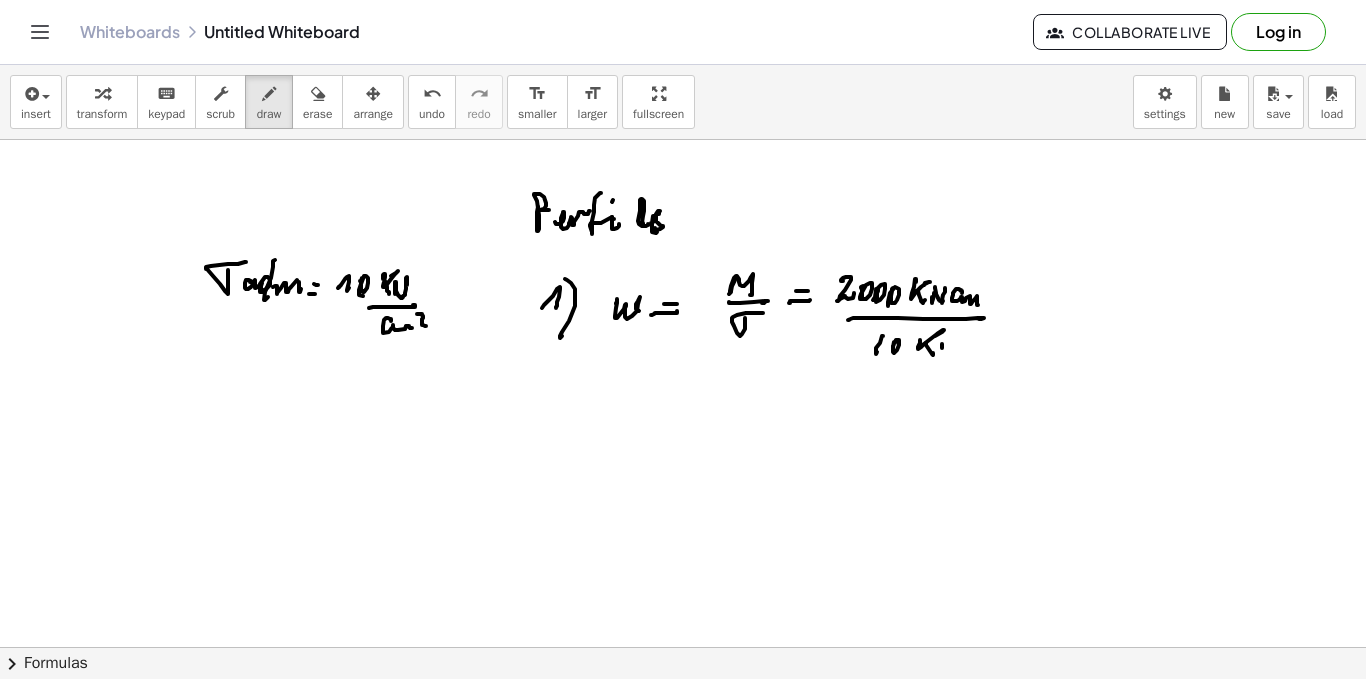 click at bounding box center [683, -2350] 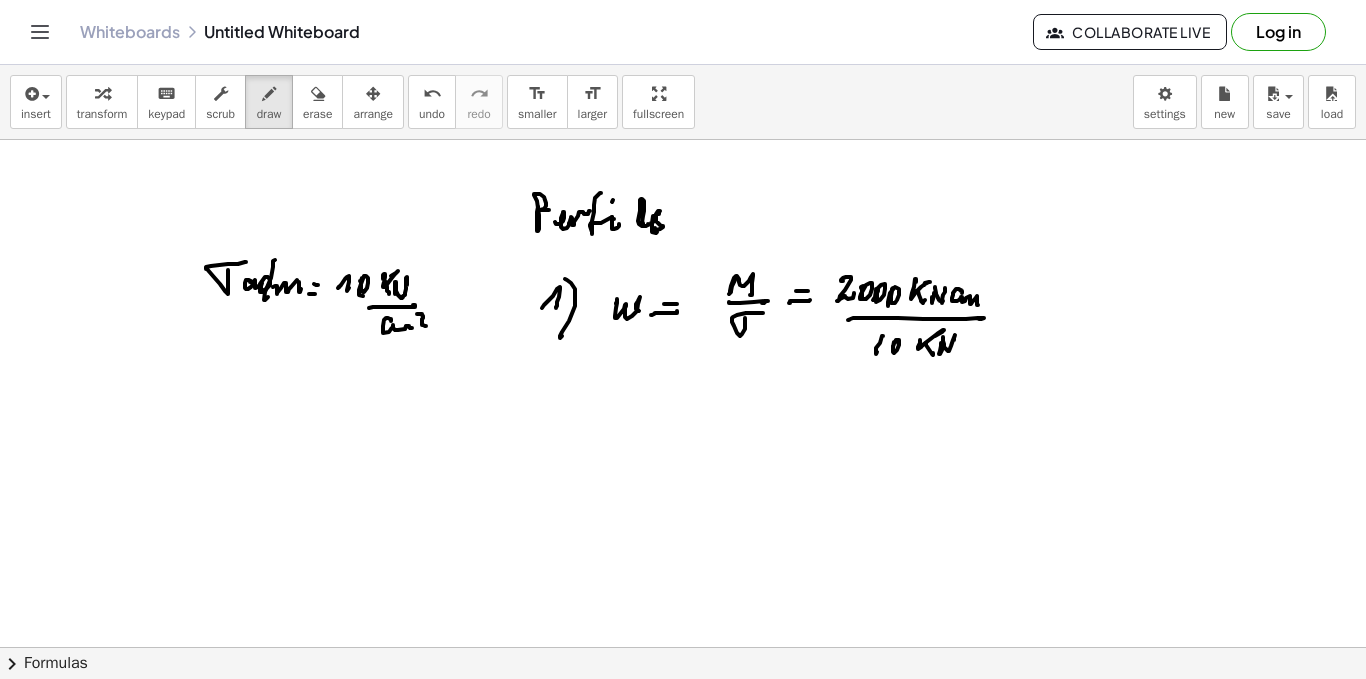 click at bounding box center (683, -2350) 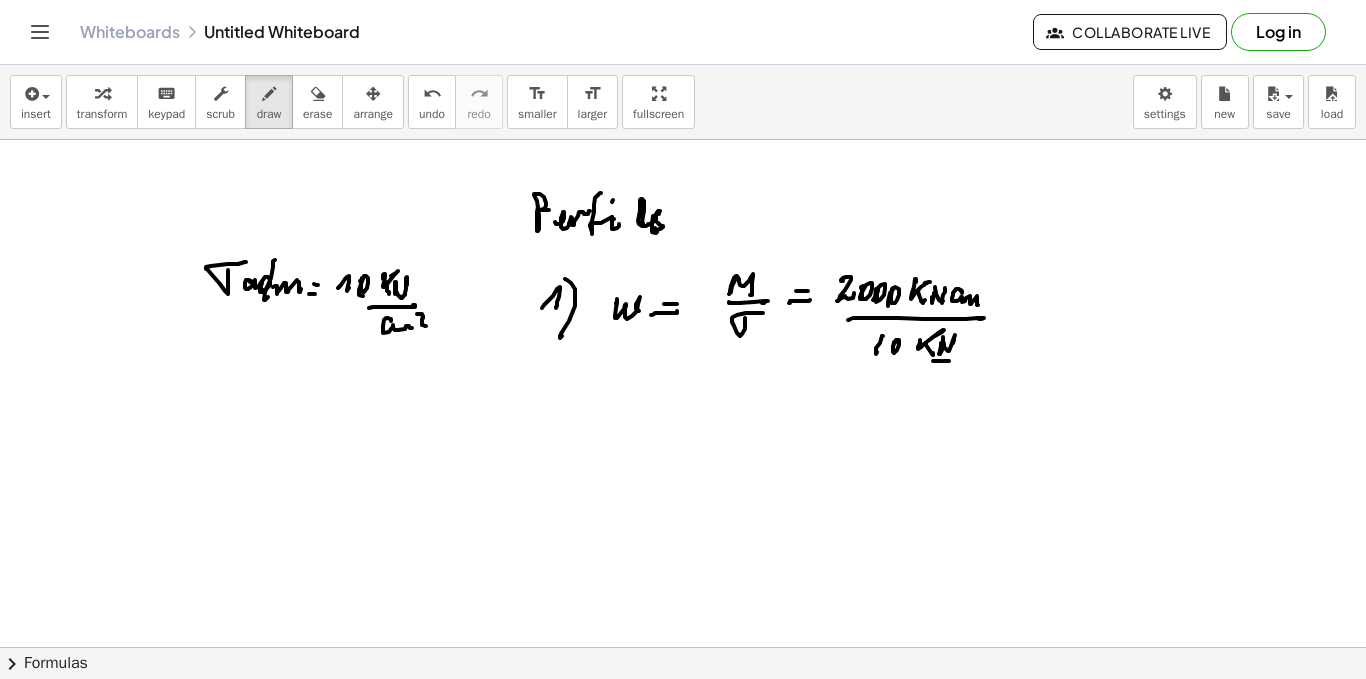 click at bounding box center [683, -2350] 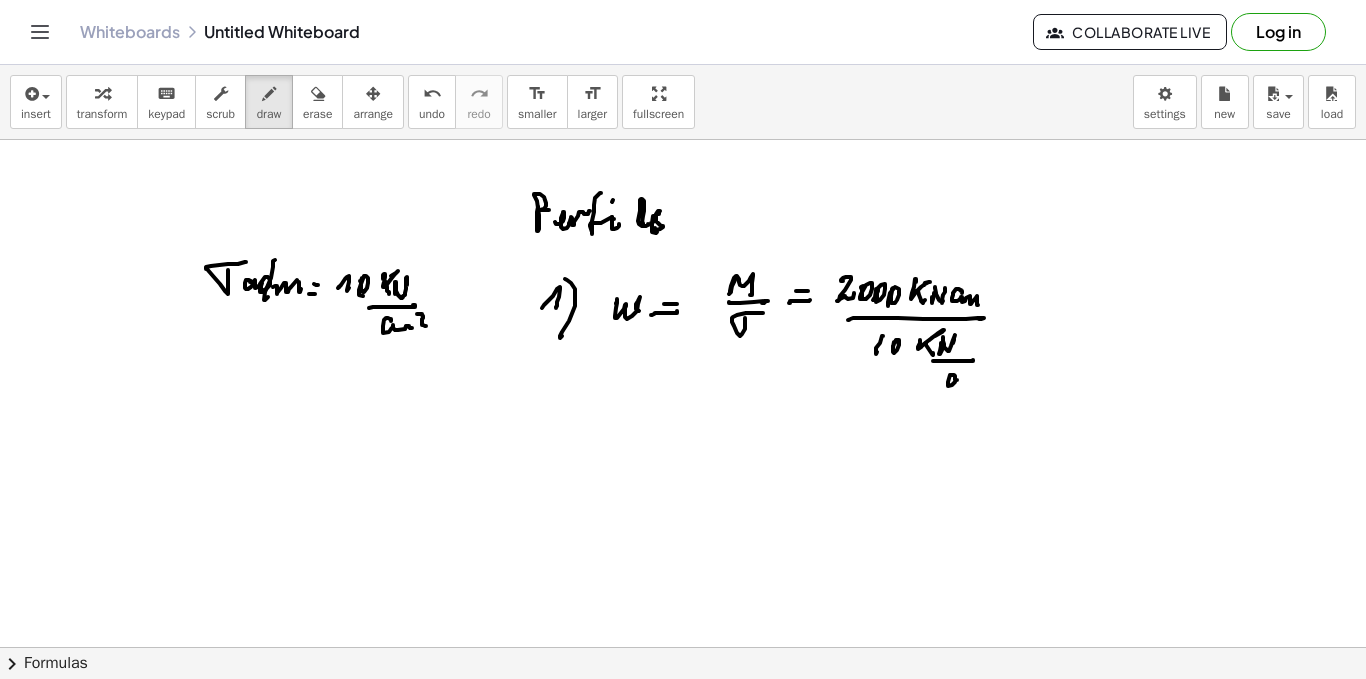 click at bounding box center [683, -2350] 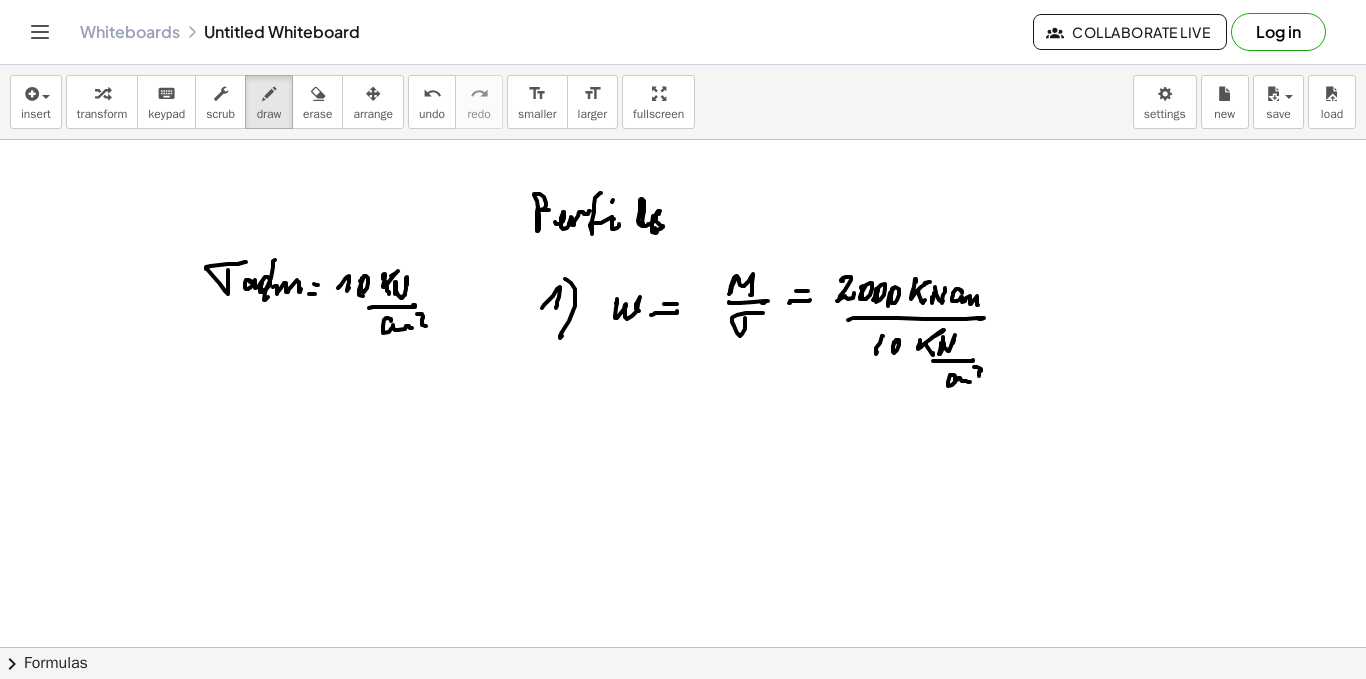 click at bounding box center (683, -2350) 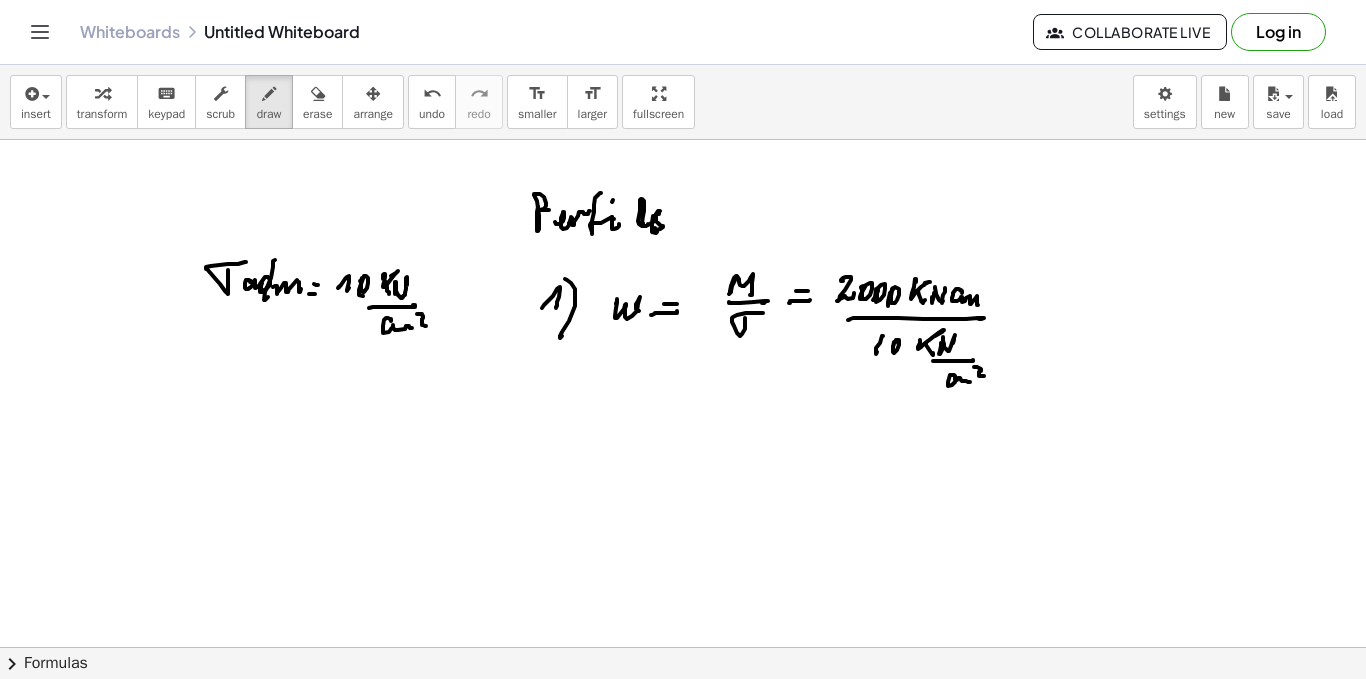 click at bounding box center (683, -2350) 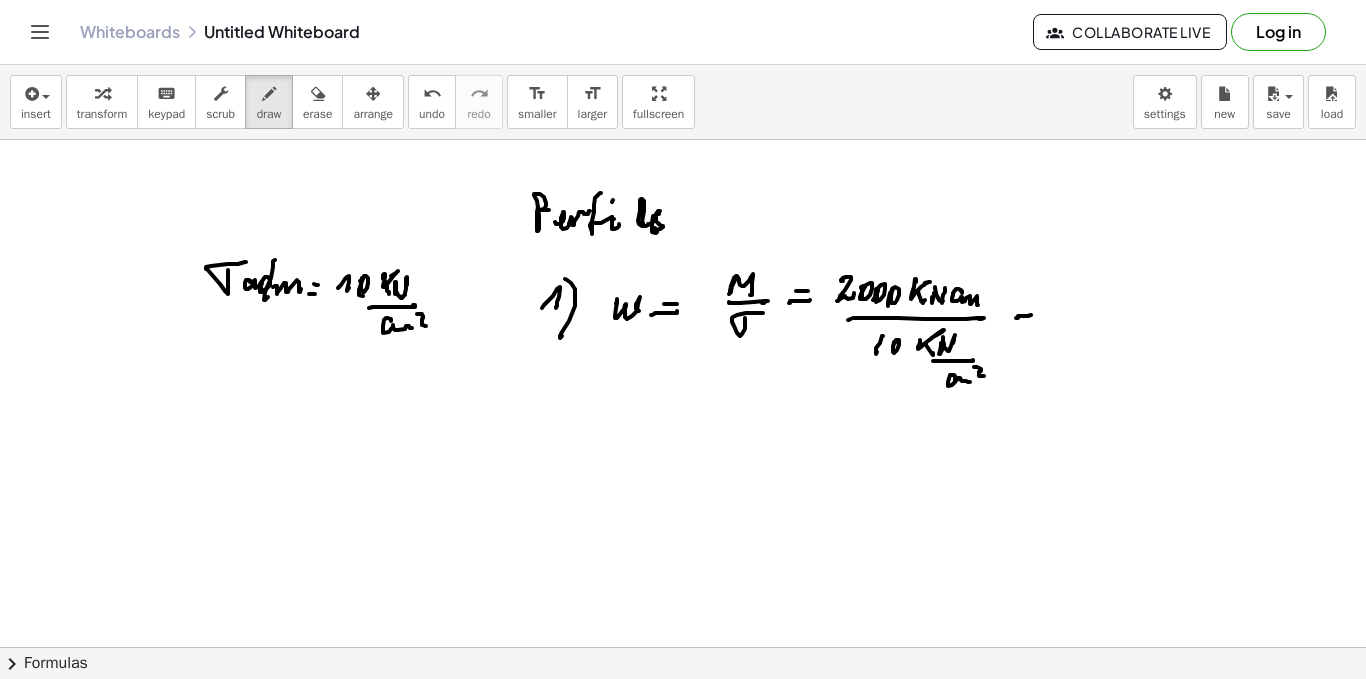 click at bounding box center (683, -2350) 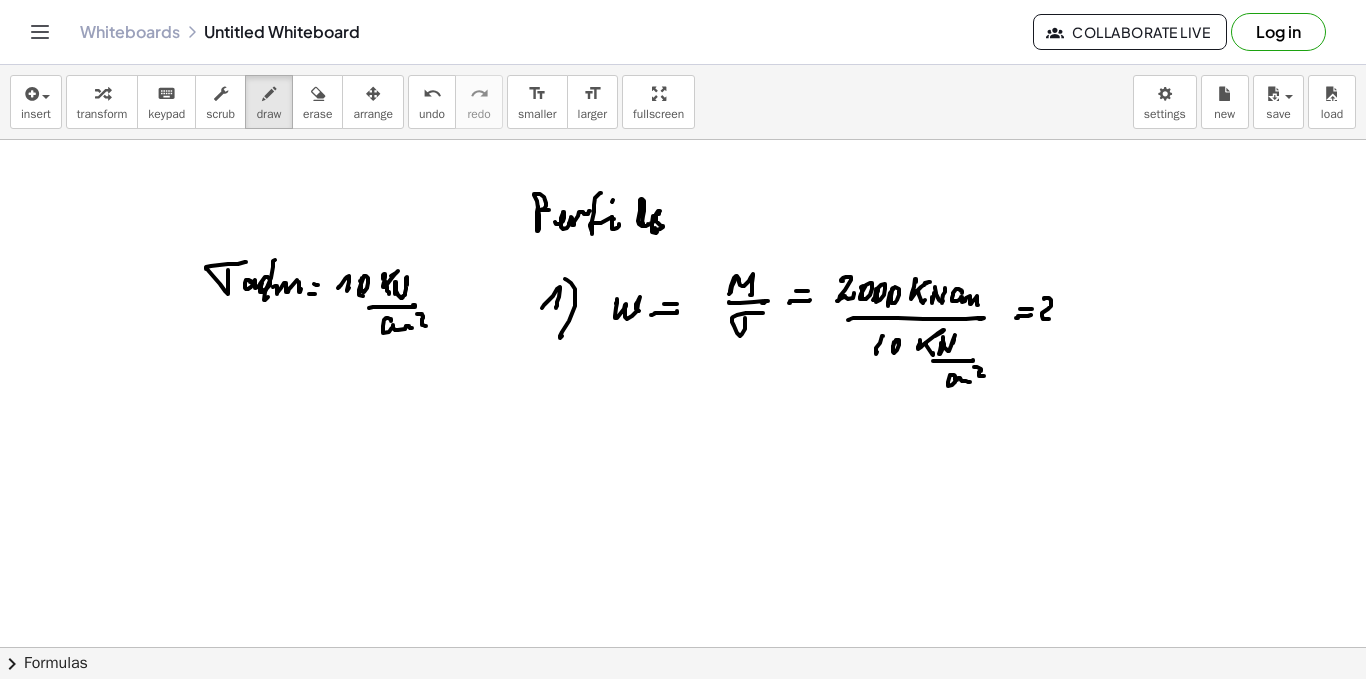 click at bounding box center (683, -2350) 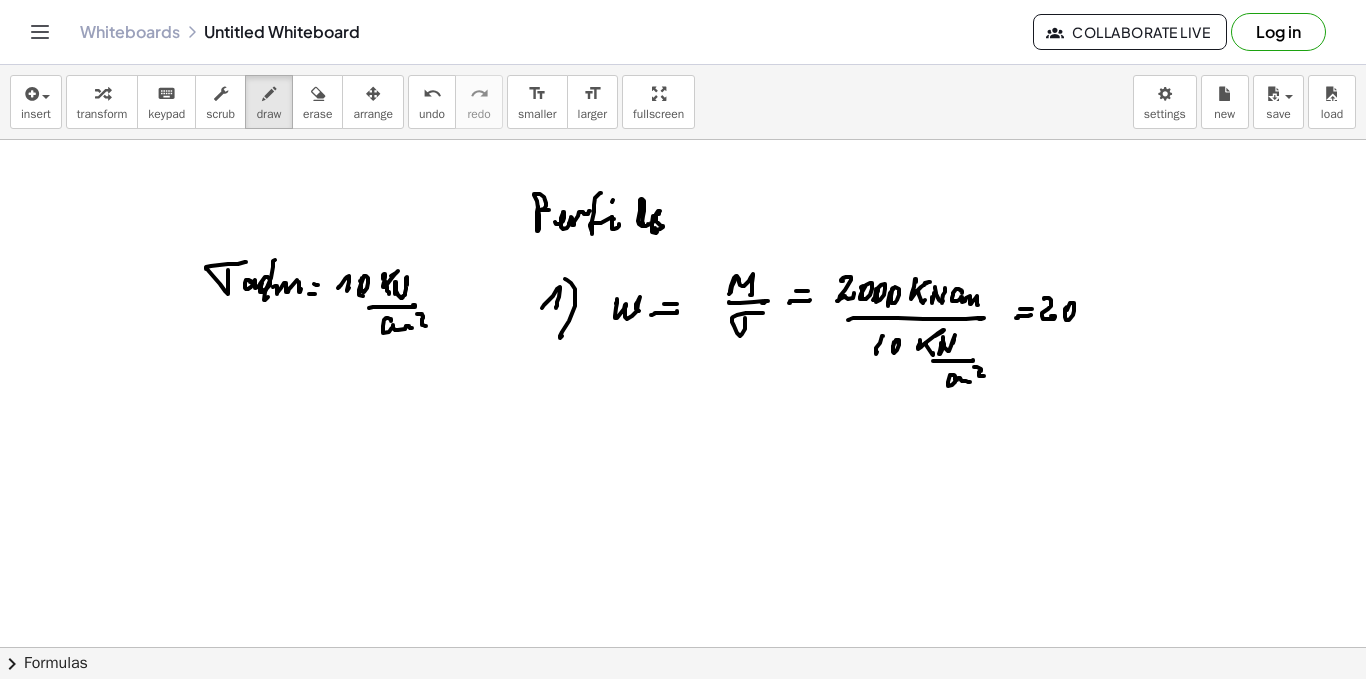 click at bounding box center (683, -2350) 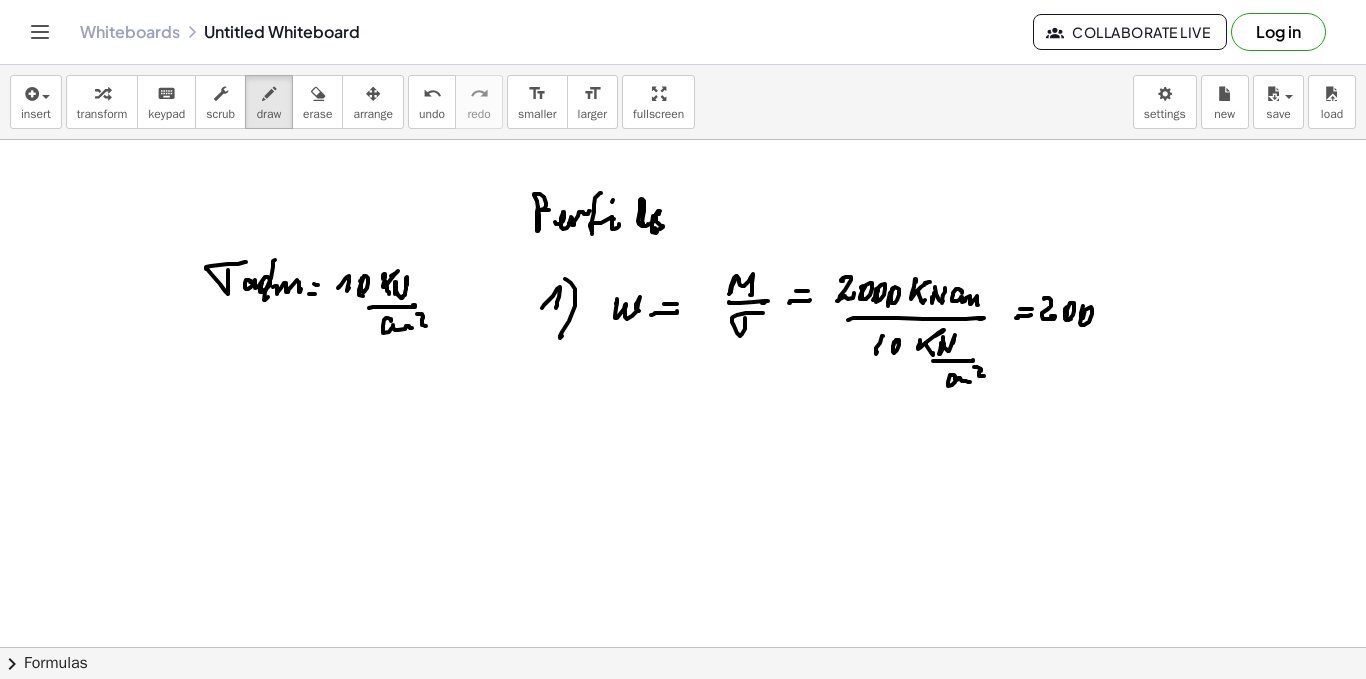 click at bounding box center [683, -2350] 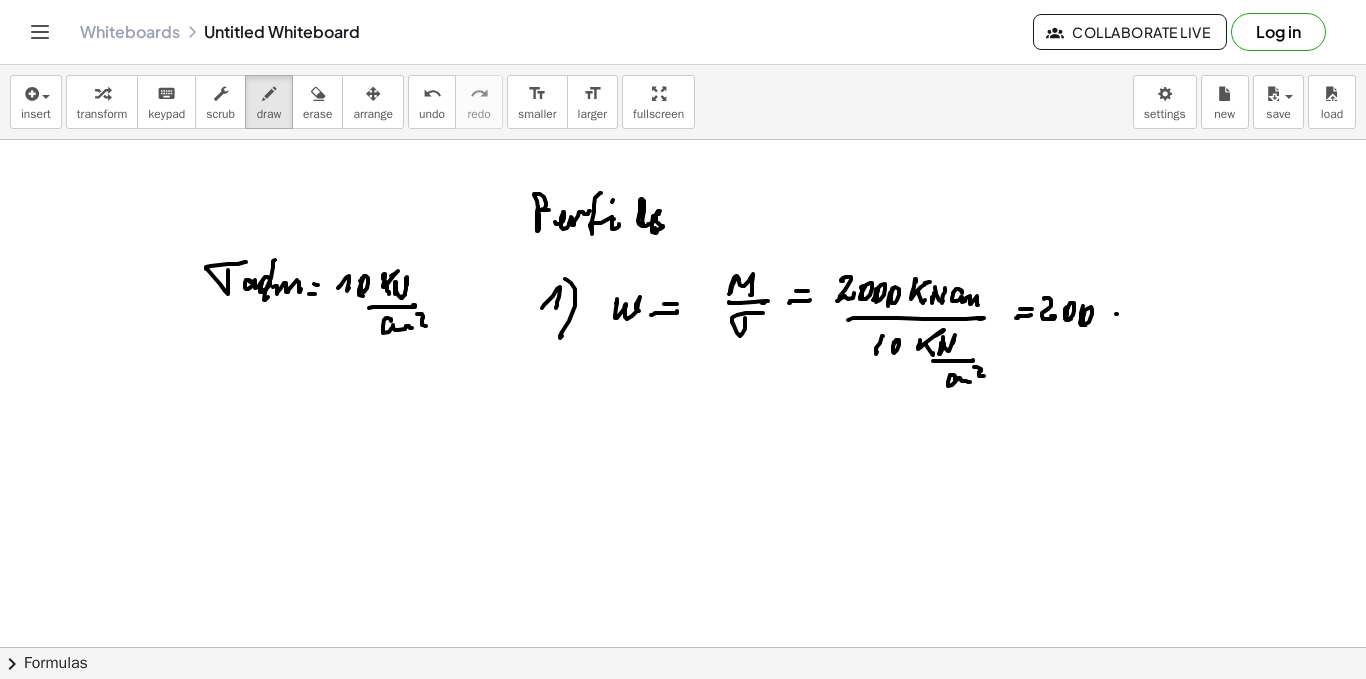 click at bounding box center (683, -2350) 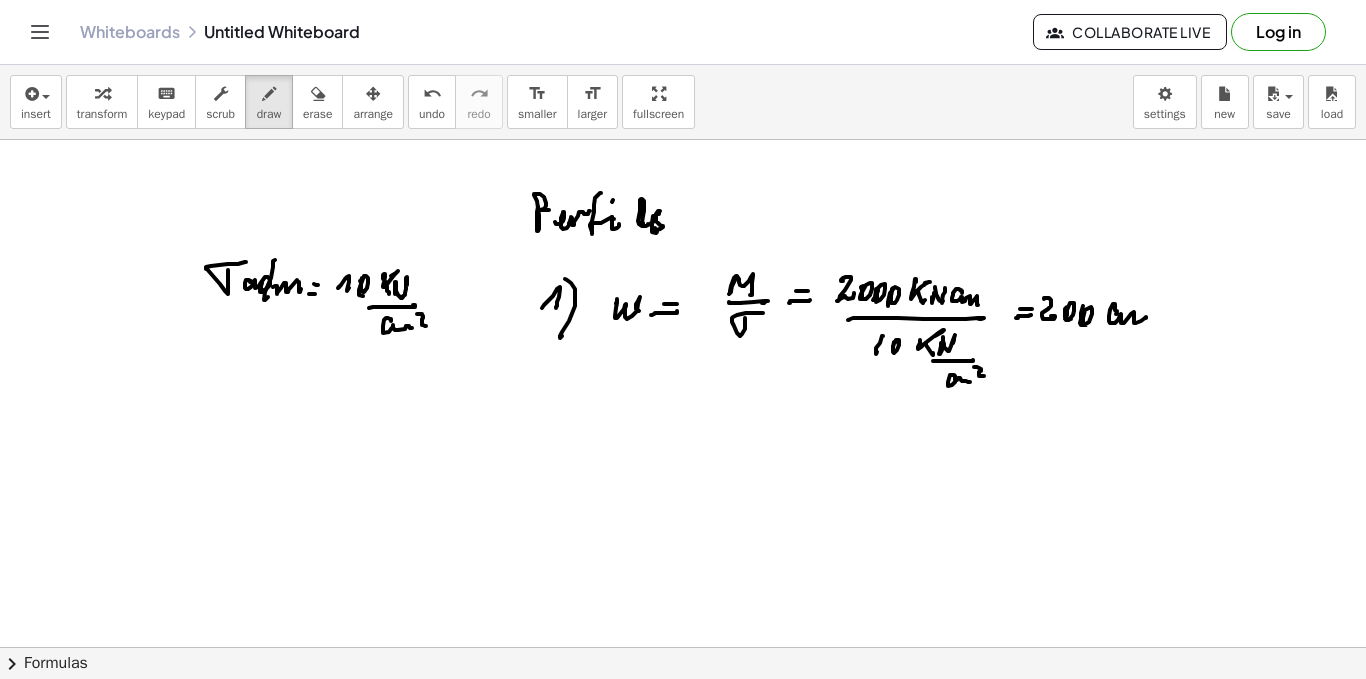 click at bounding box center (683, -2350) 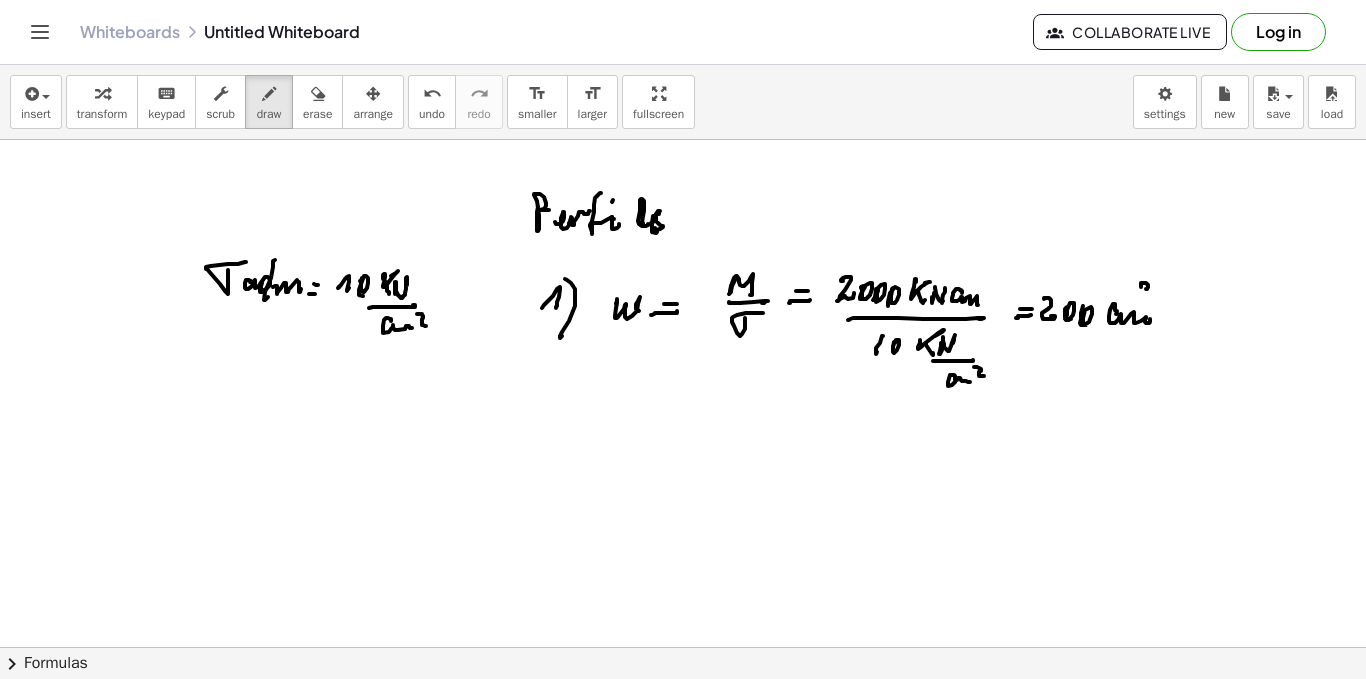 click at bounding box center (683, -2350) 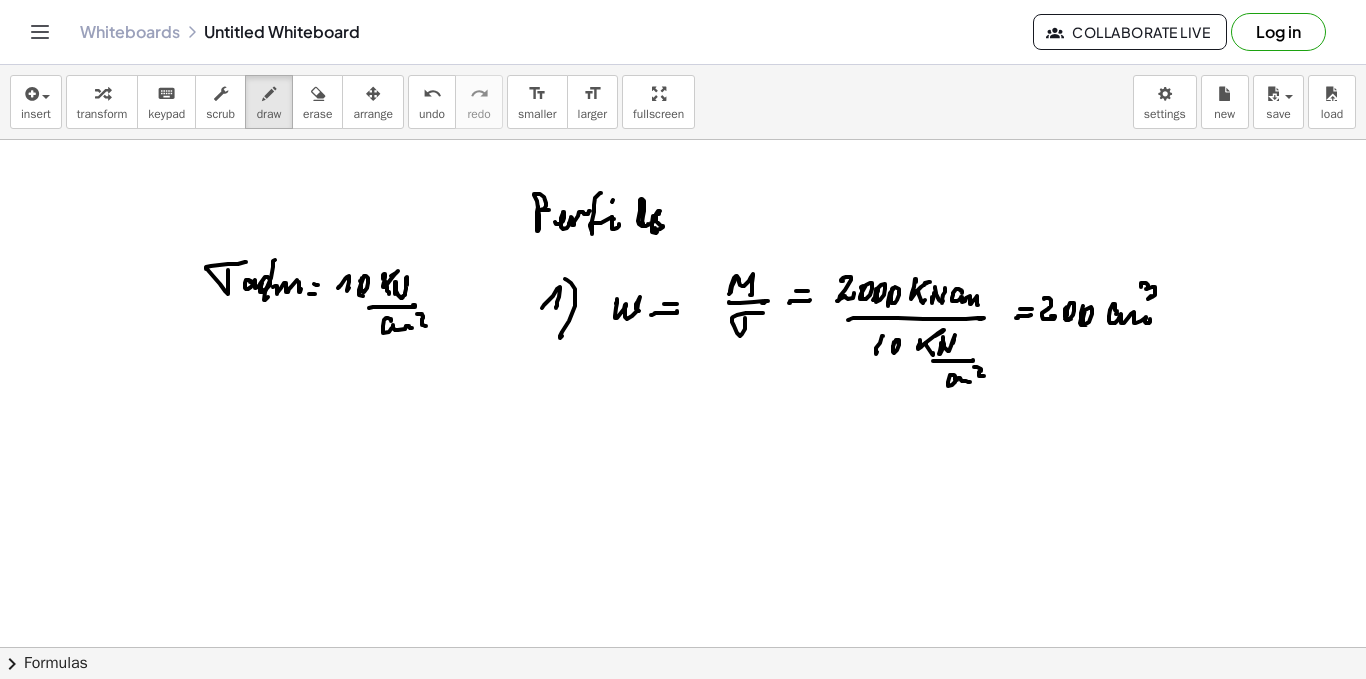 click at bounding box center (683, -2350) 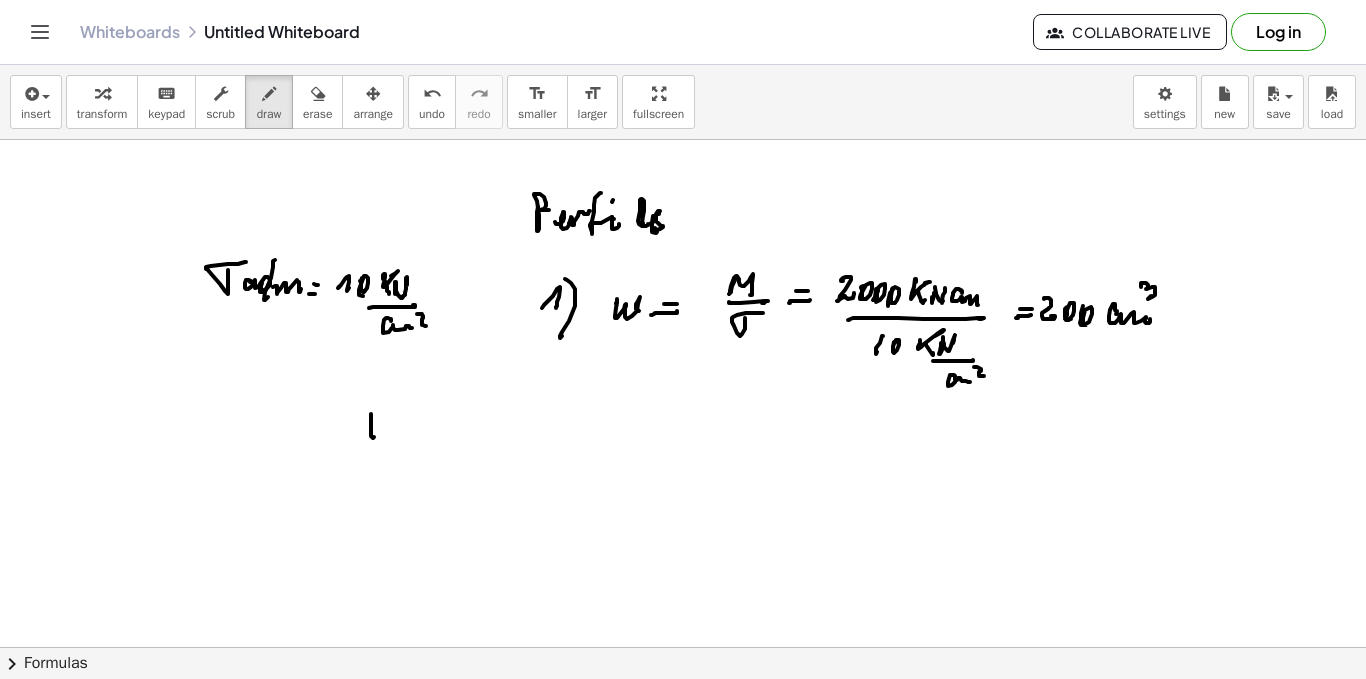 click at bounding box center [683, -2350] 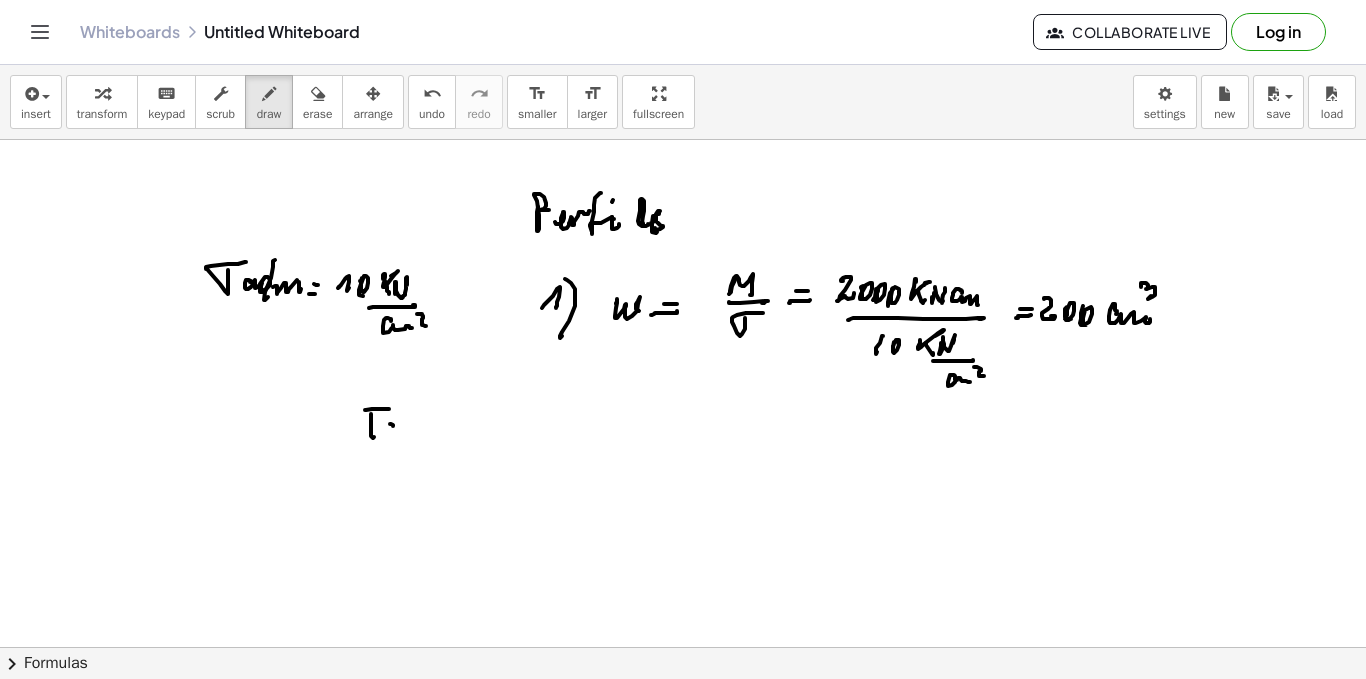 click at bounding box center (683, -2350) 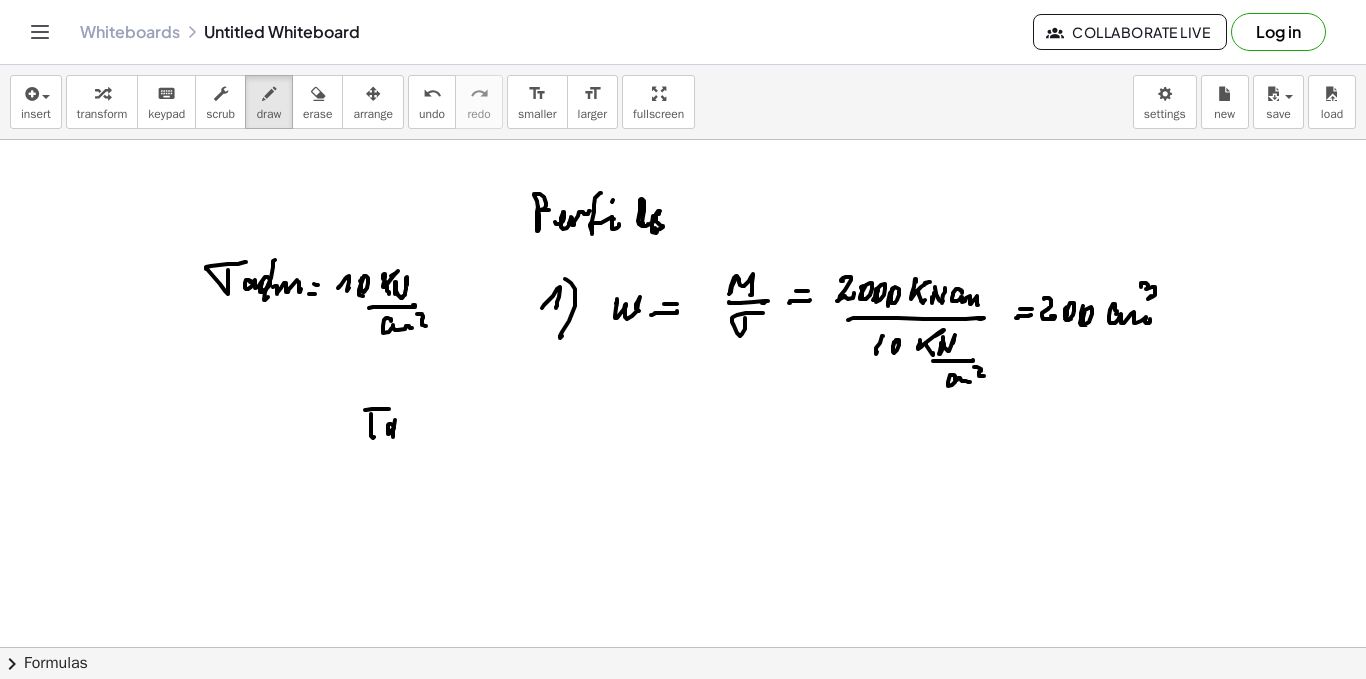 click at bounding box center (683, -2350) 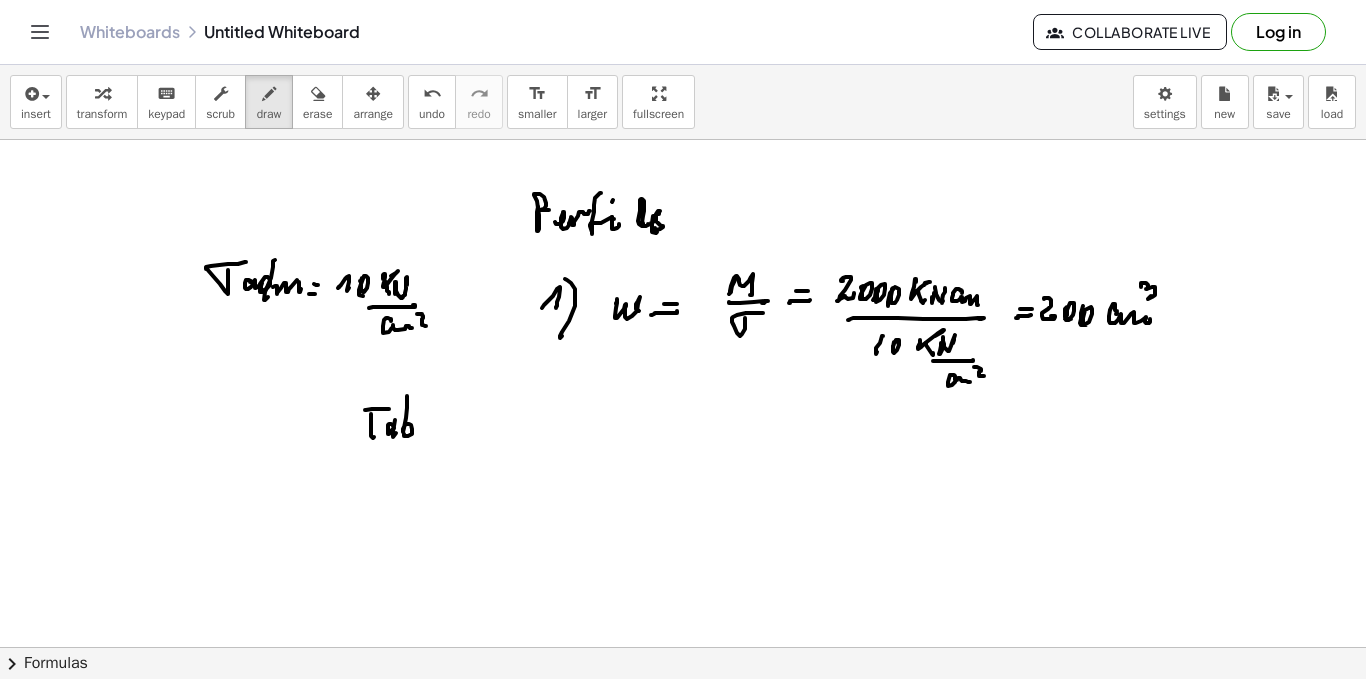 click at bounding box center (683, -2350) 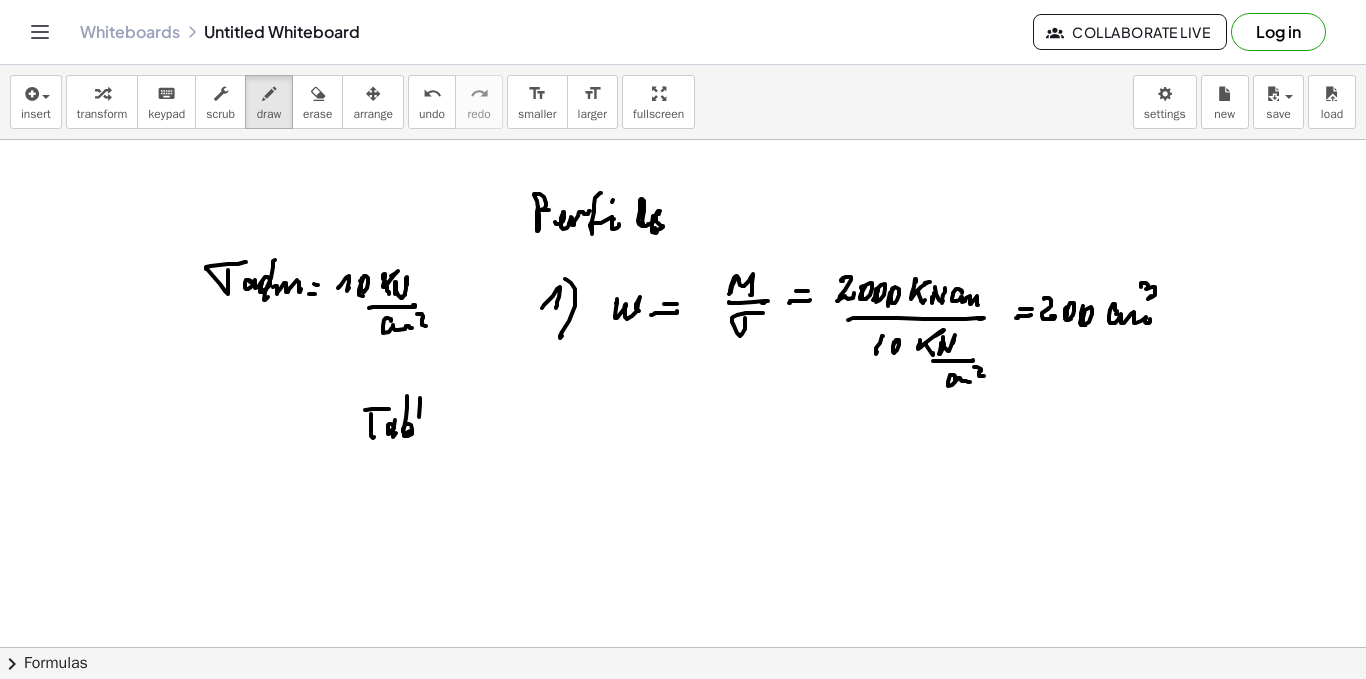 click at bounding box center [683, -2350] 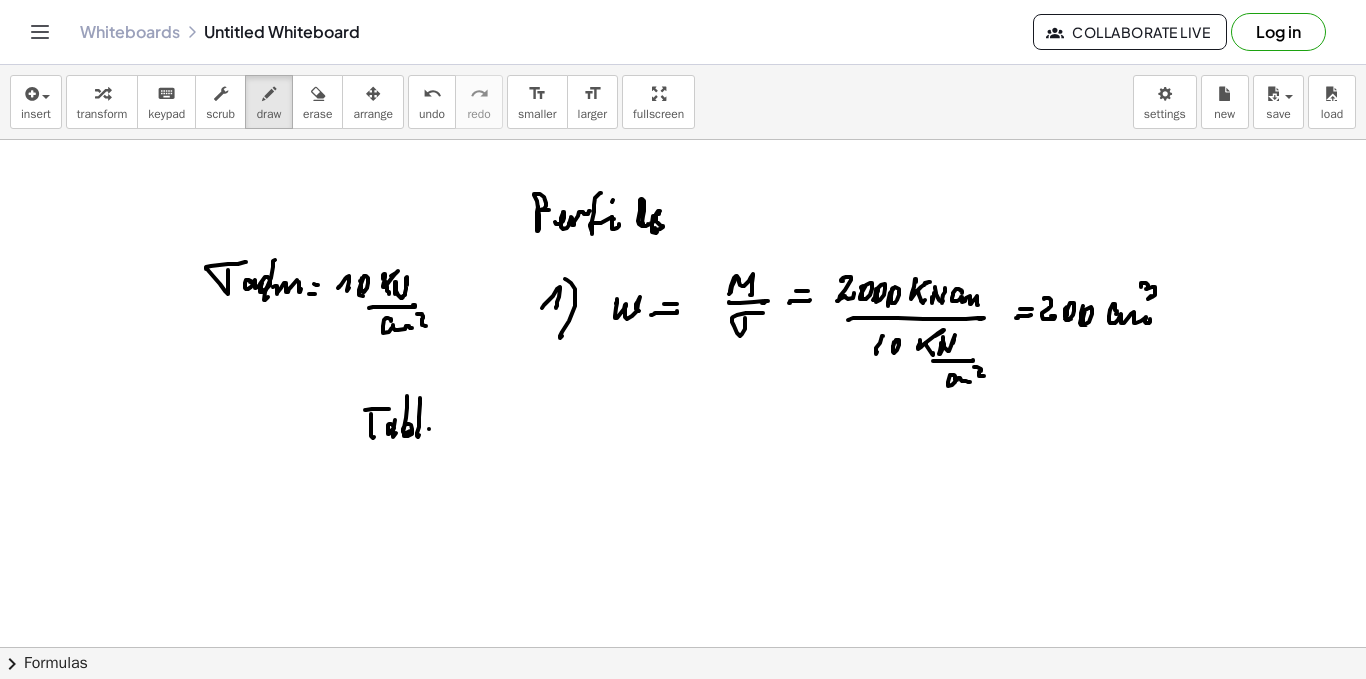 click at bounding box center [683, -2350] 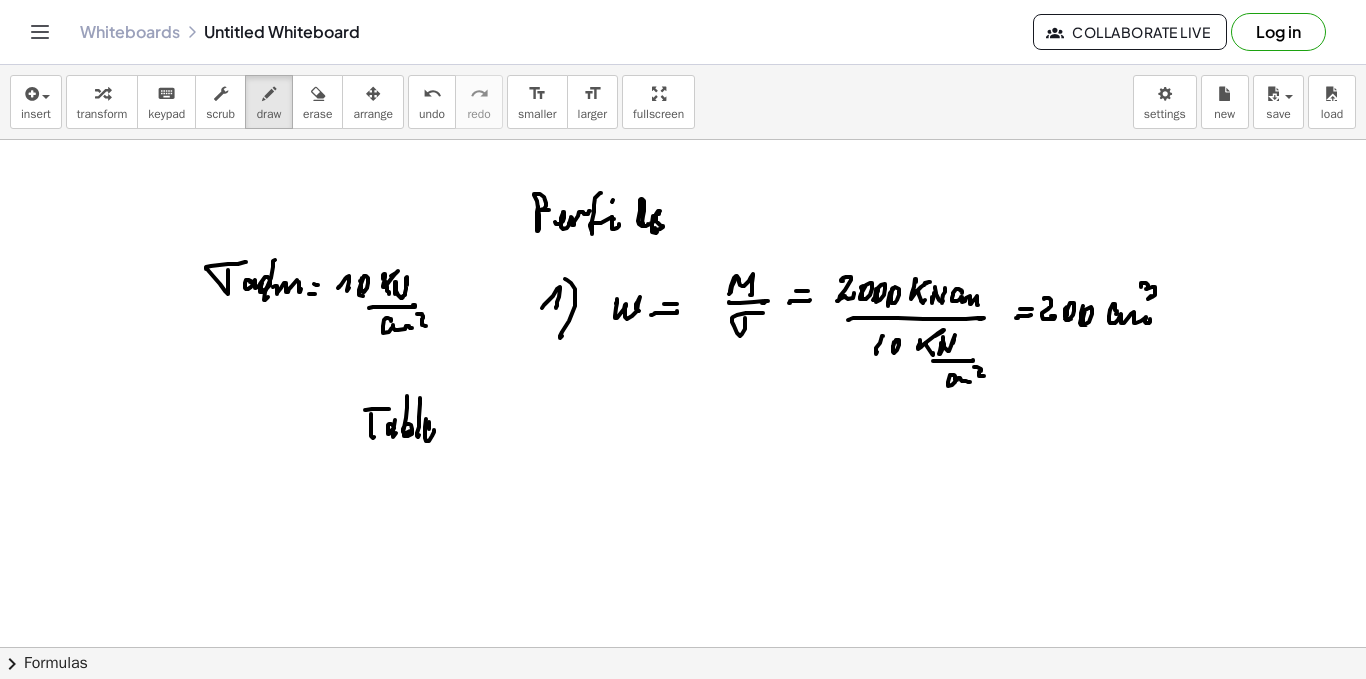 click at bounding box center [683, -2350] 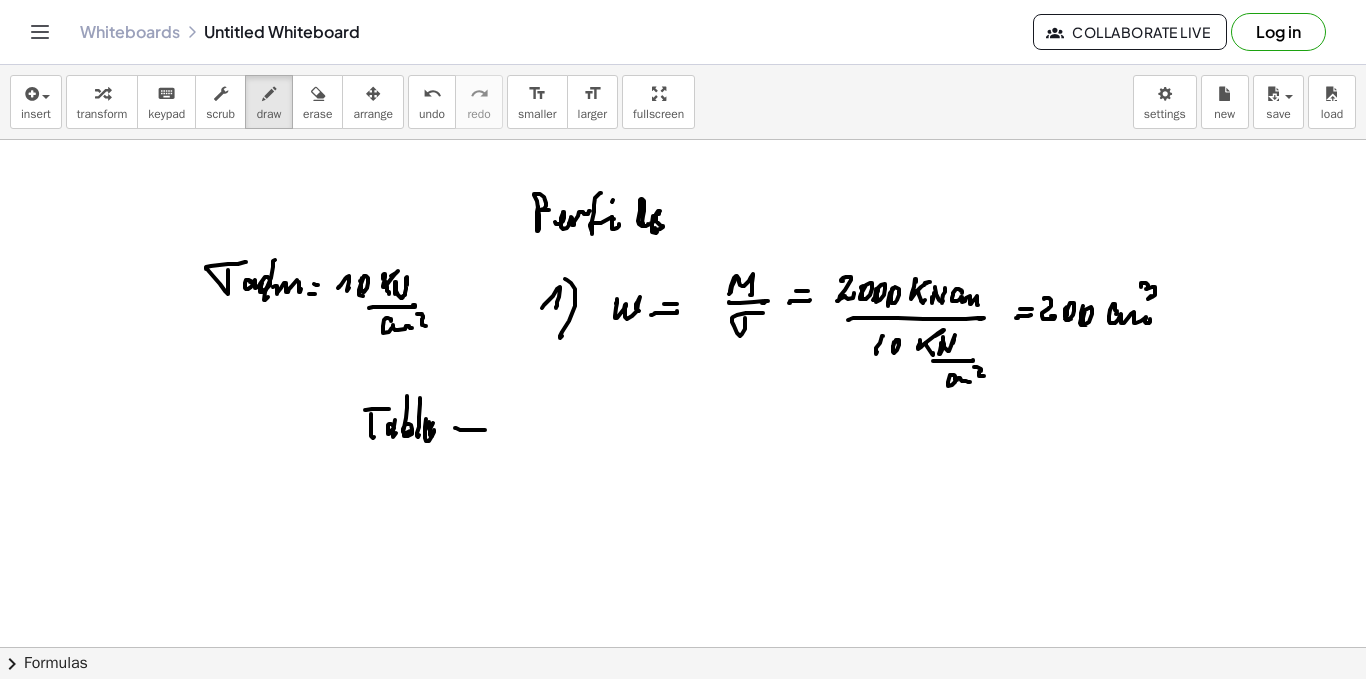 click at bounding box center (683, -2350) 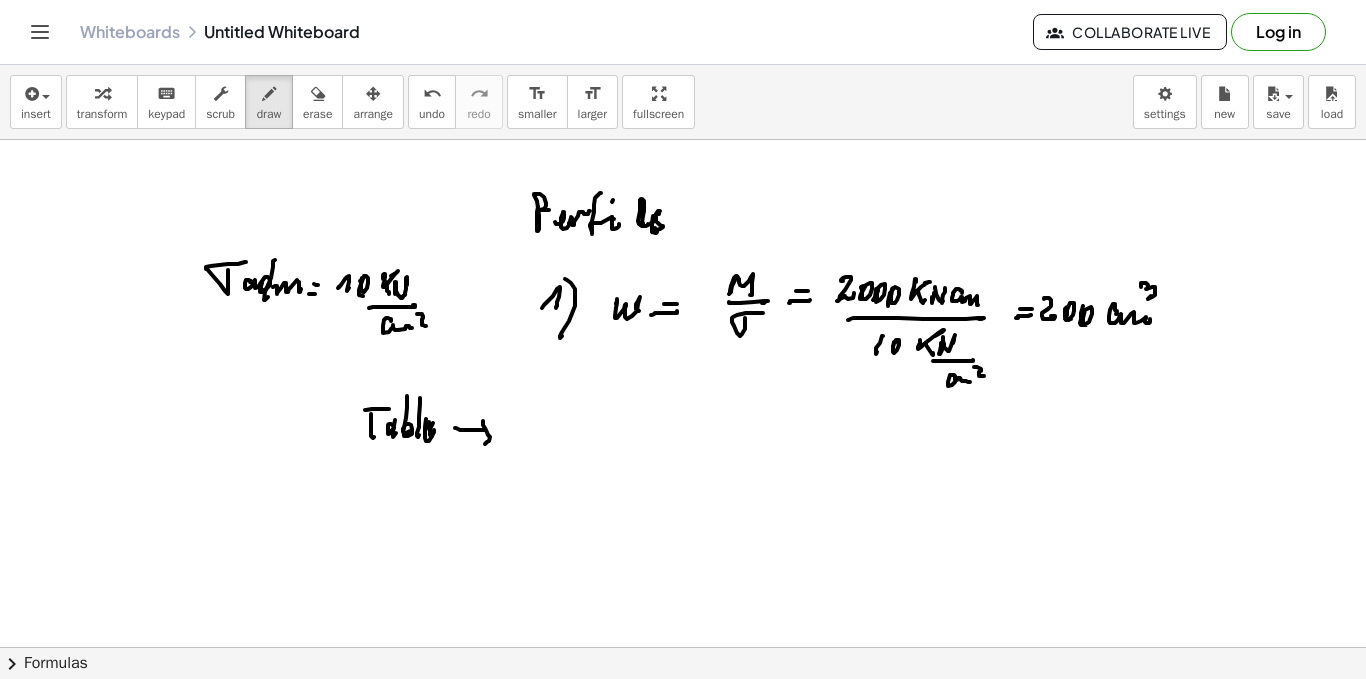 click at bounding box center [683, -2350] 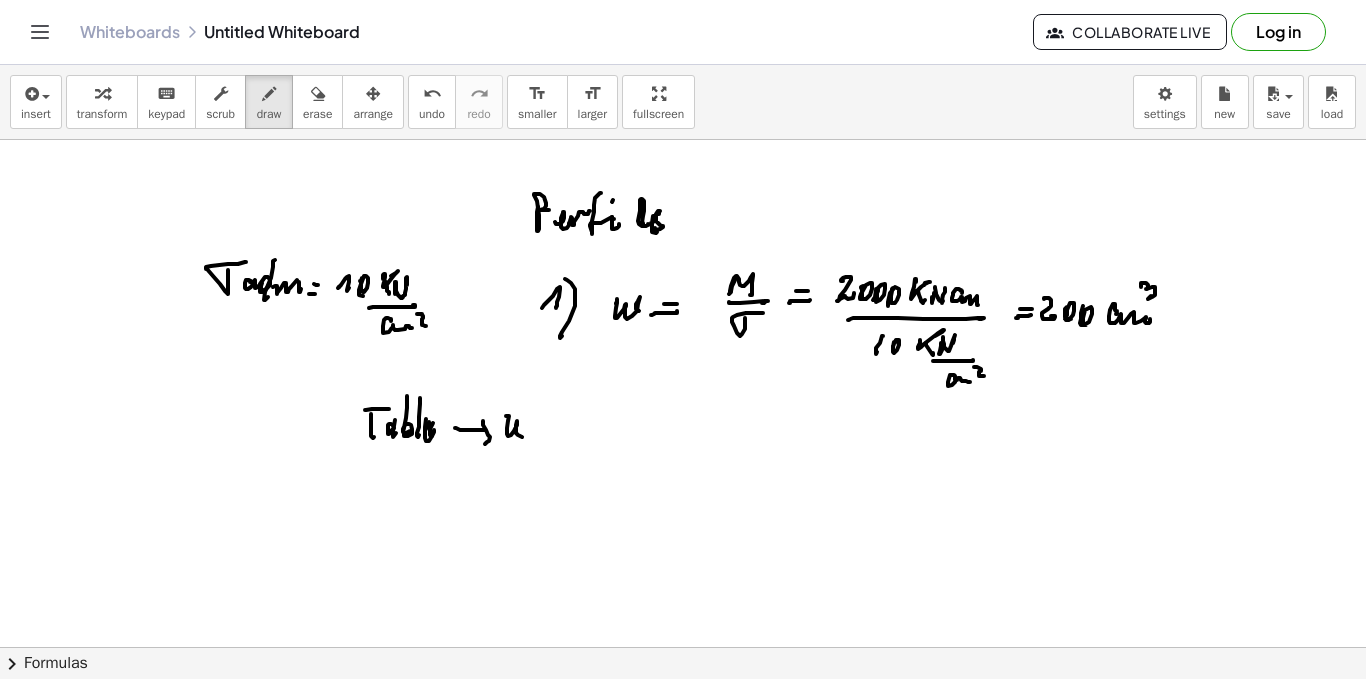 click at bounding box center [683, -2350] 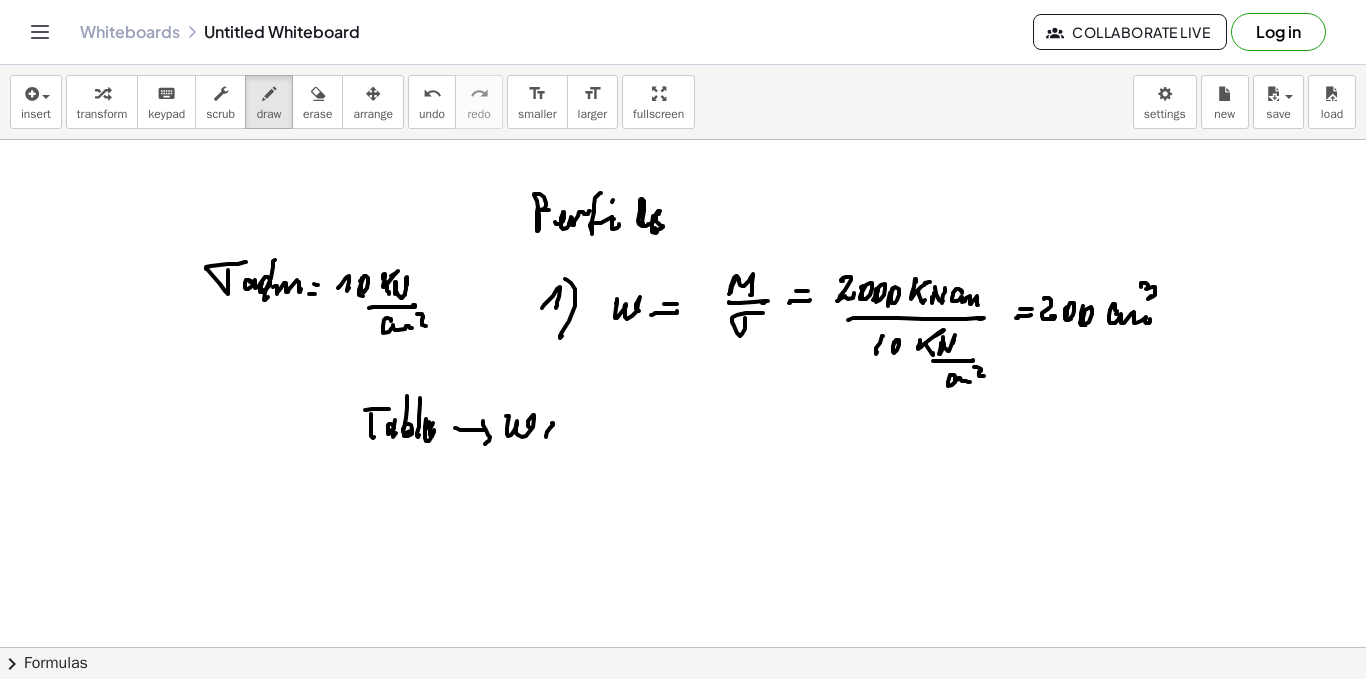 click at bounding box center (683, -2350) 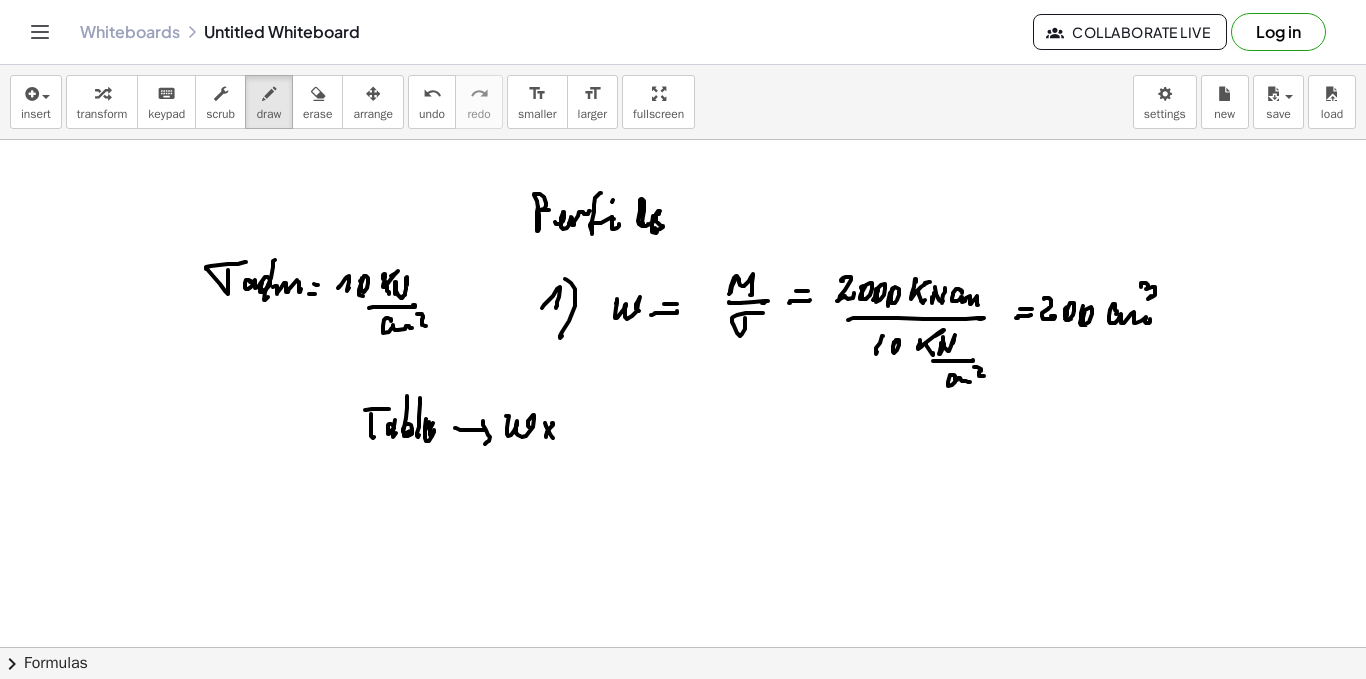 click at bounding box center [683, -2350] 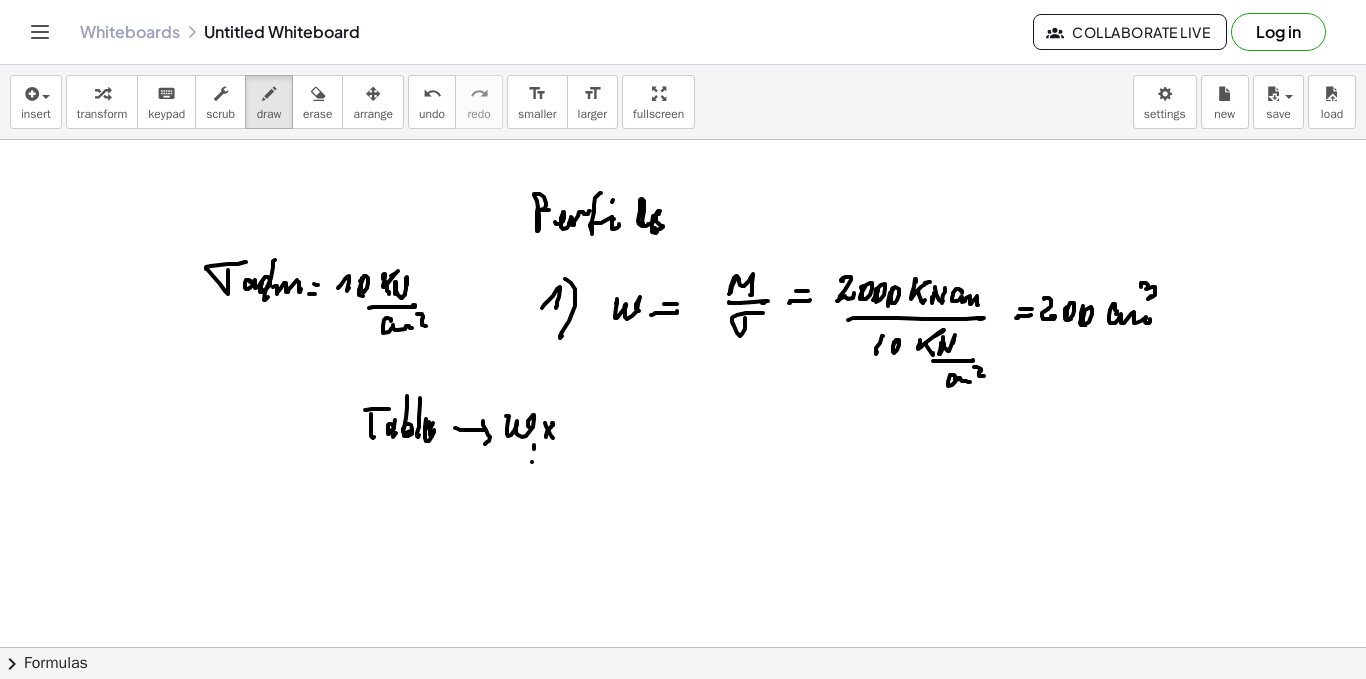 click at bounding box center [683, -2350] 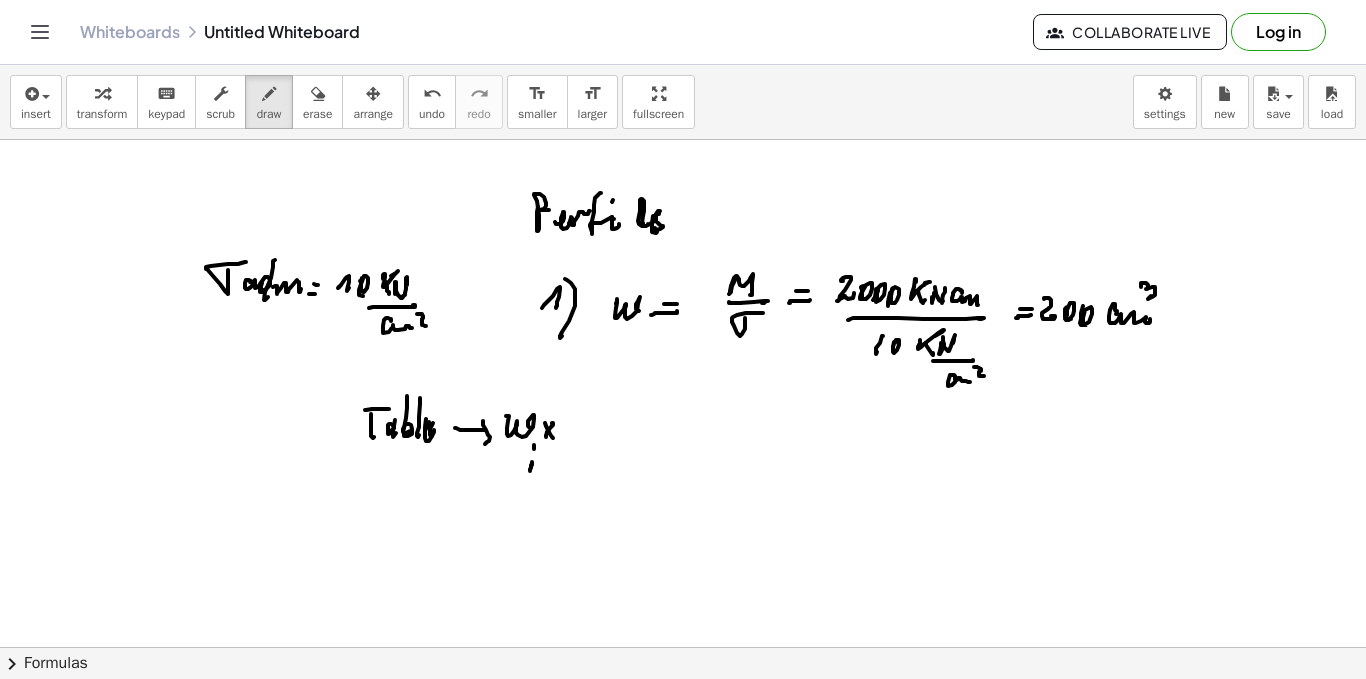 click at bounding box center [683, -2350] 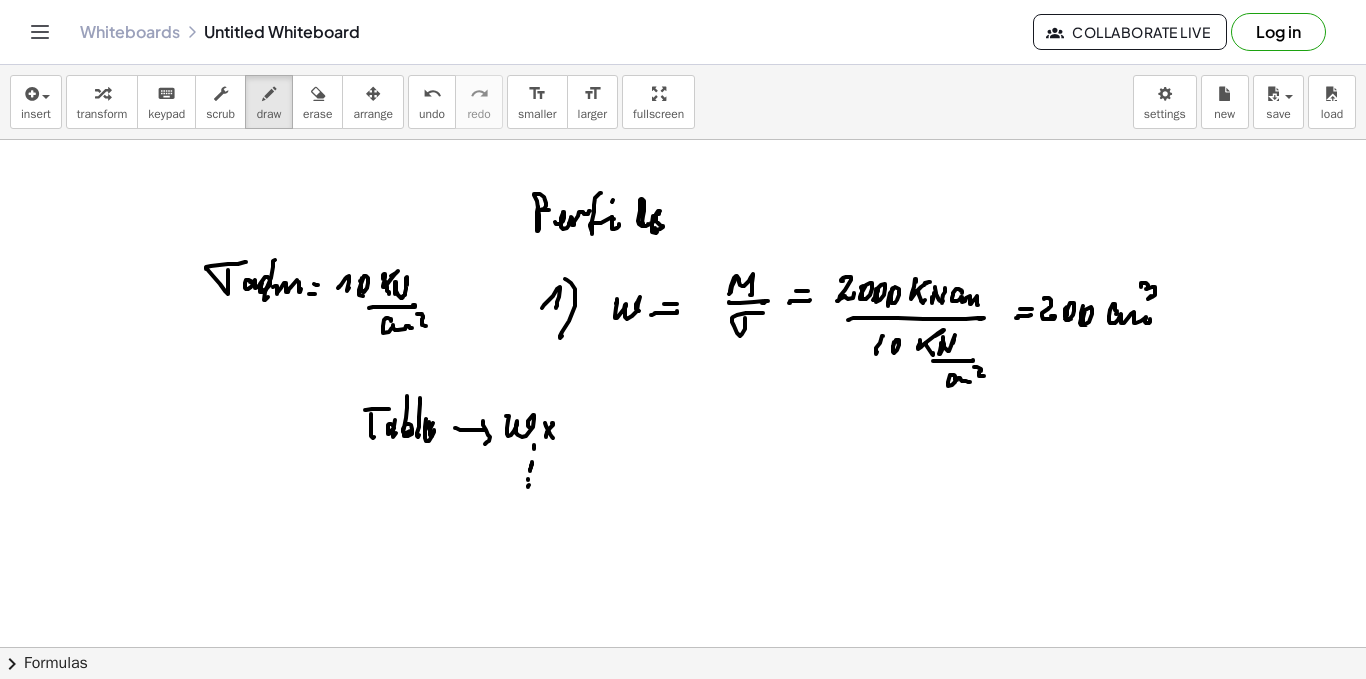 click at bounding box center (683, -2350) 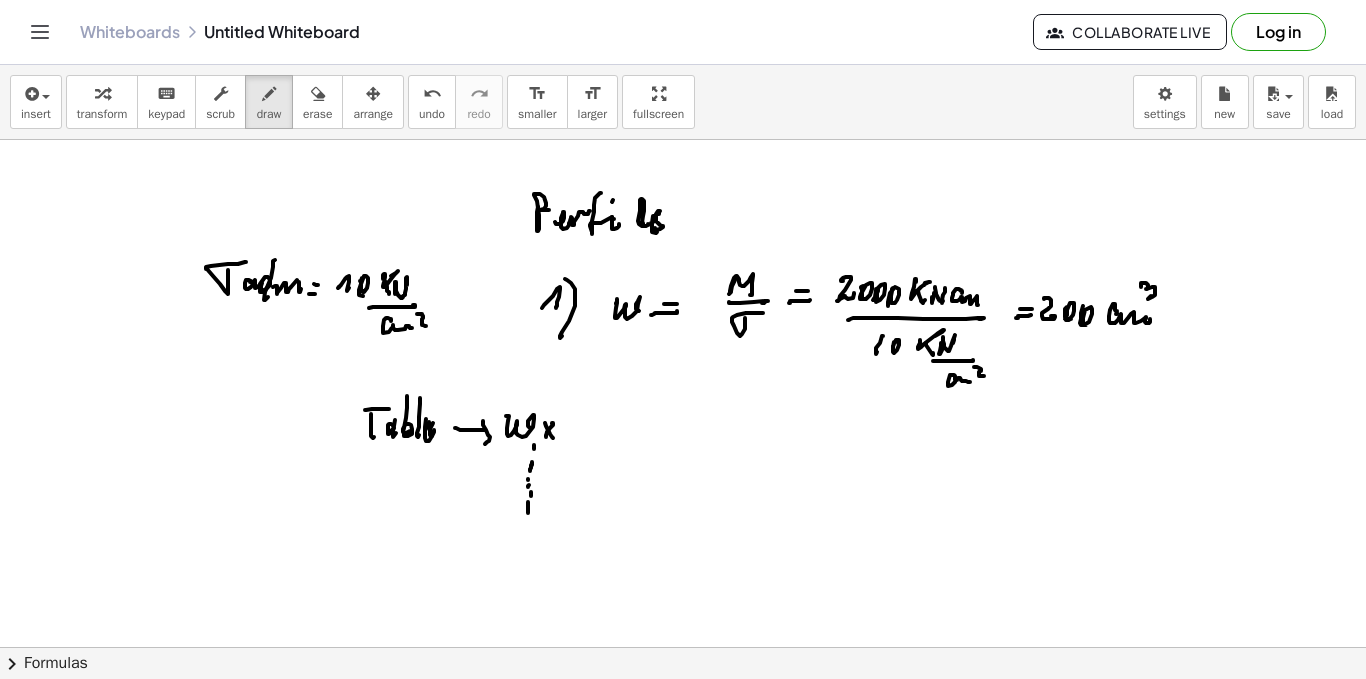 click at bounding box center (683, -2350) 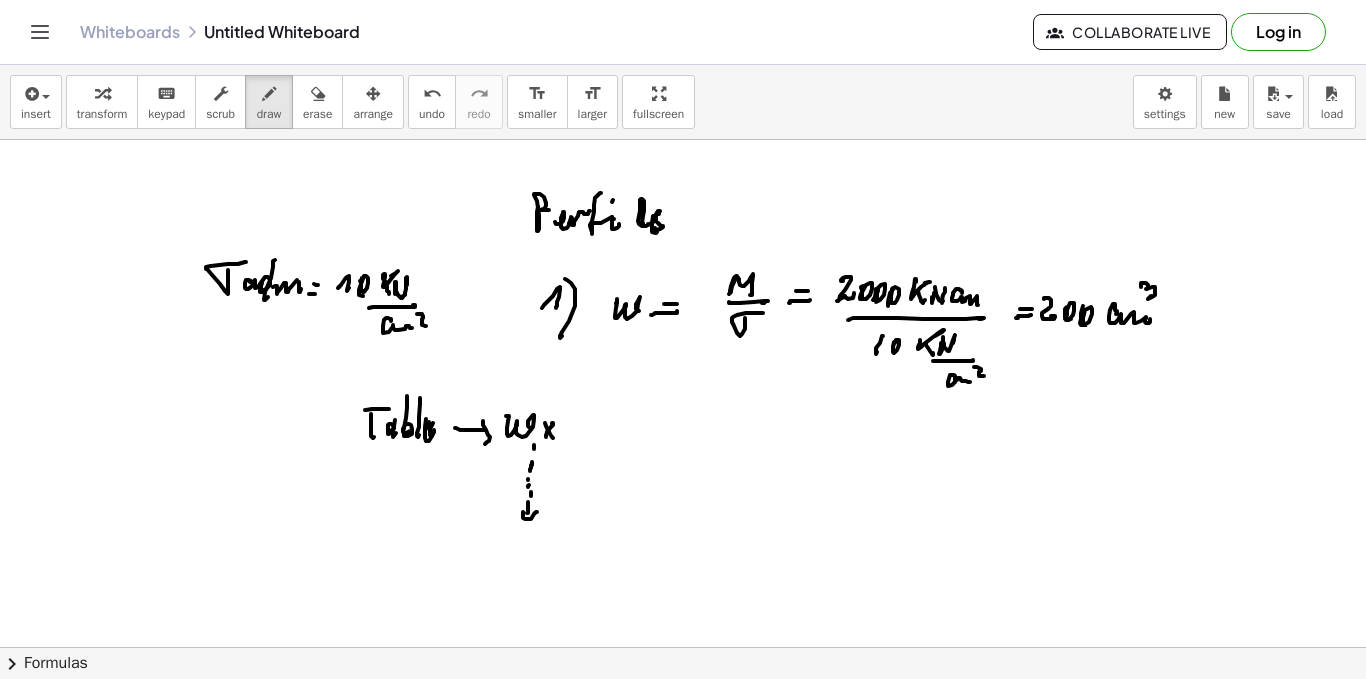 click at bounding box center (683, -2350) 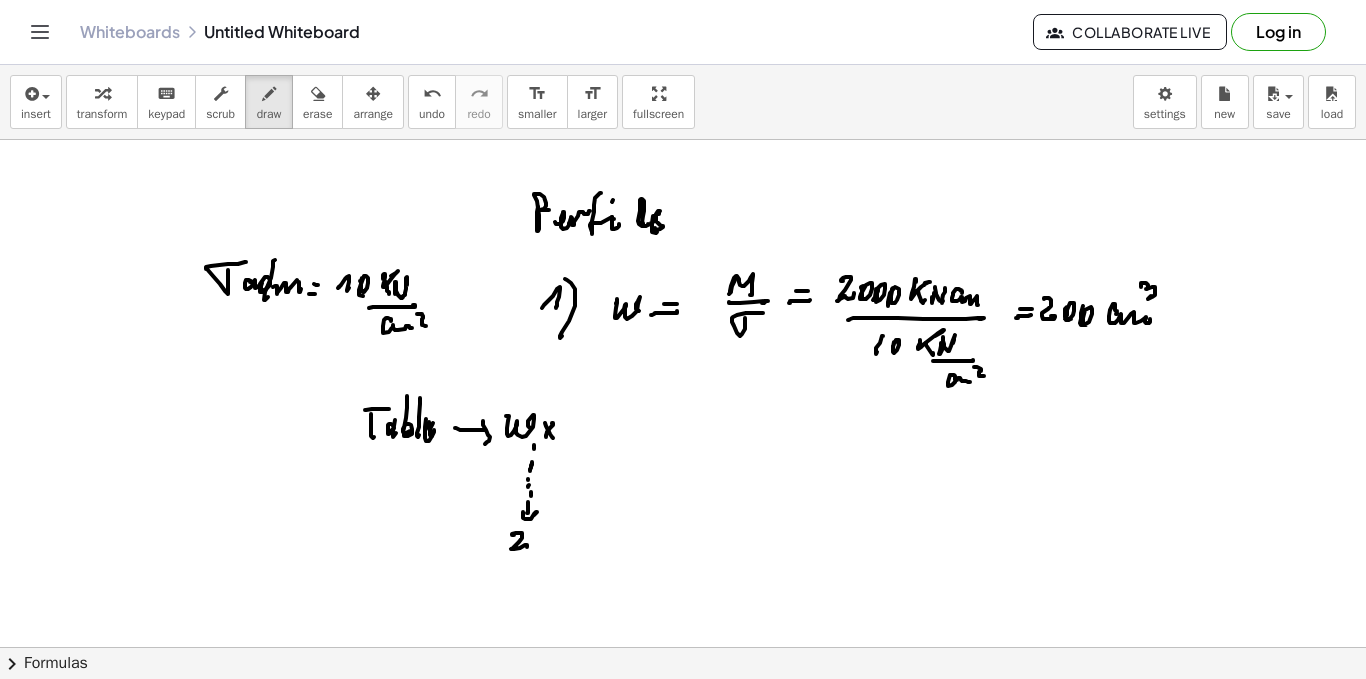 click at bounding box center [683, -2350] 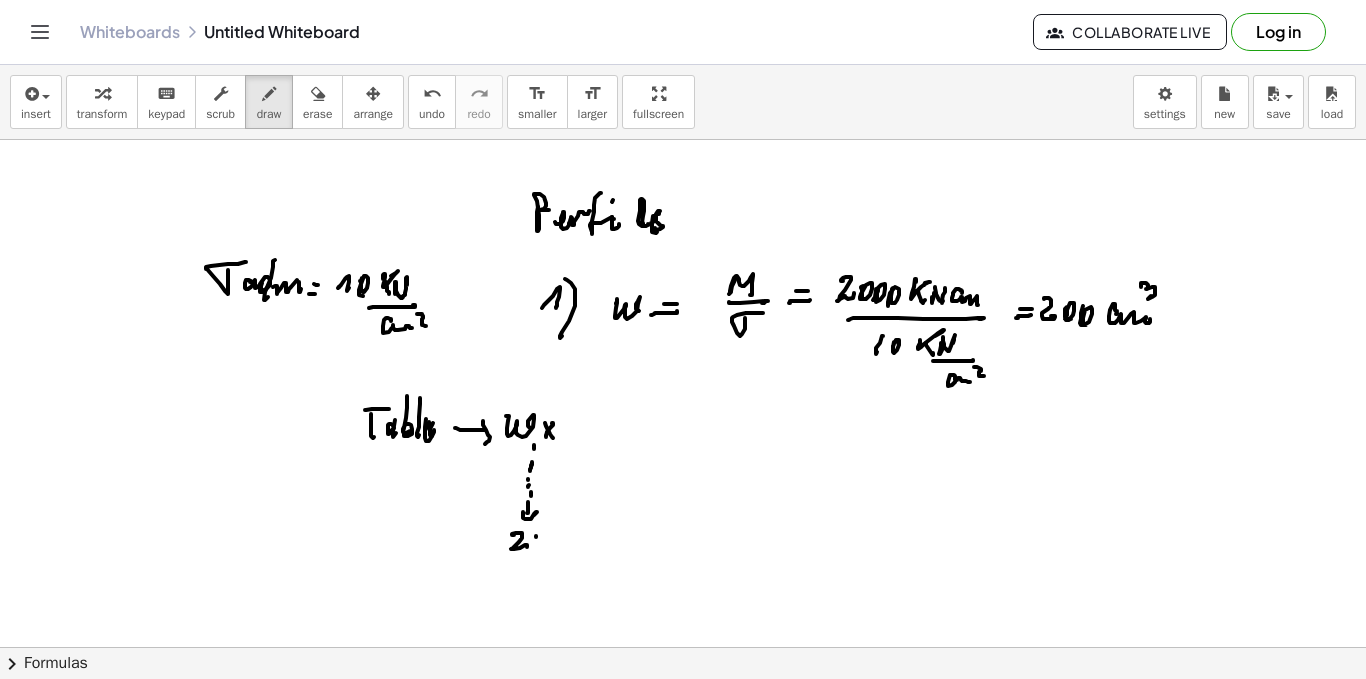 click at bounding box center [683, -2350] 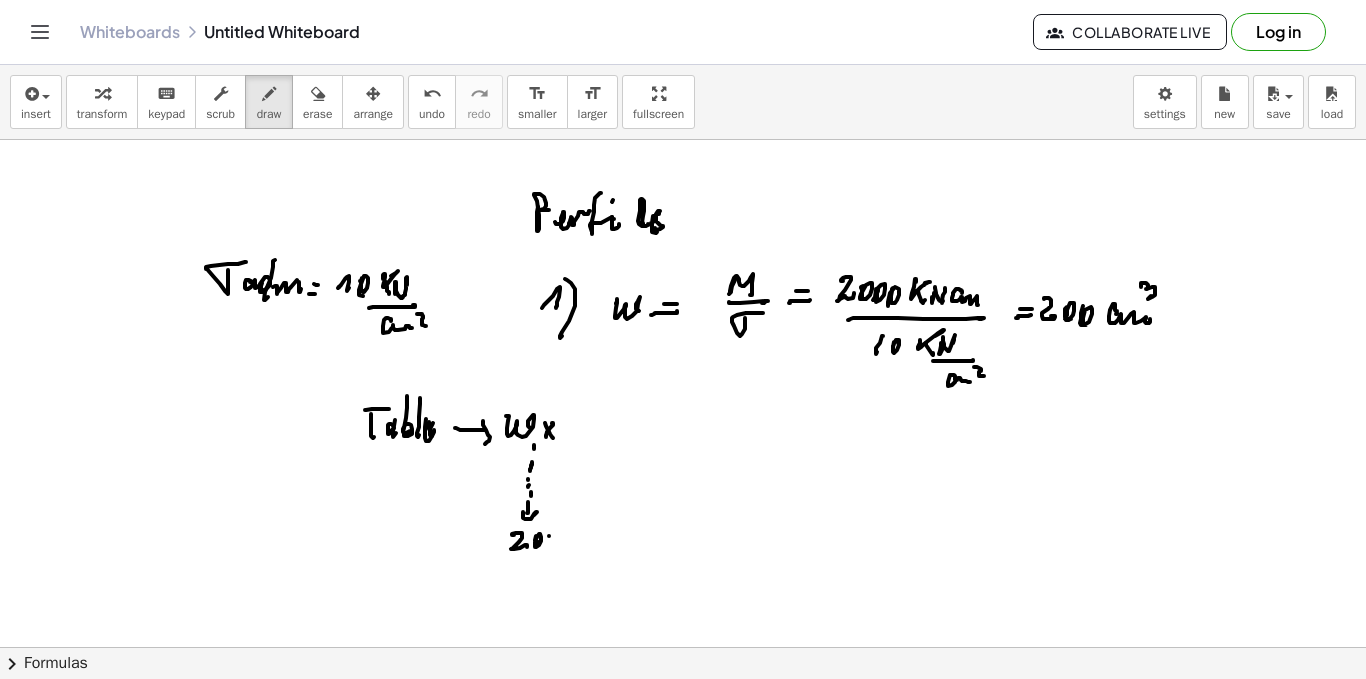 click at bounding box center [683, -2350] 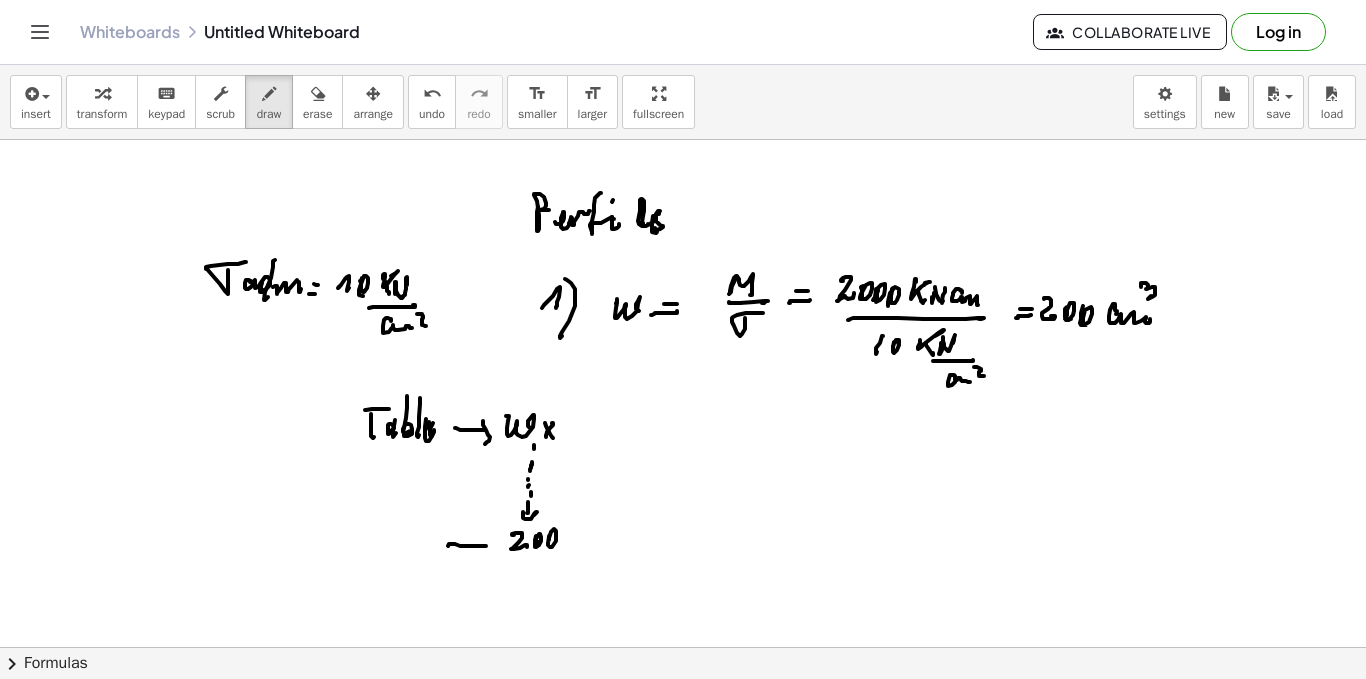 click at bounding box center [683, -2350] 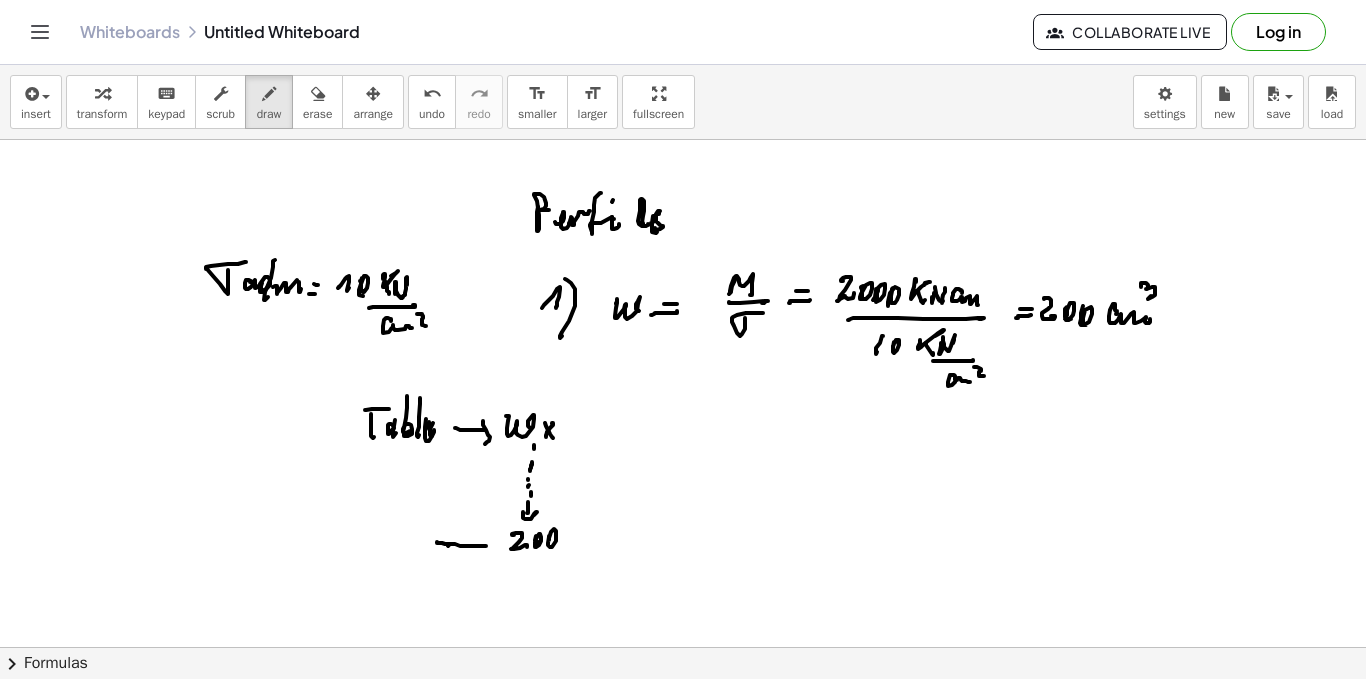click at bounding box center [683, -2350] 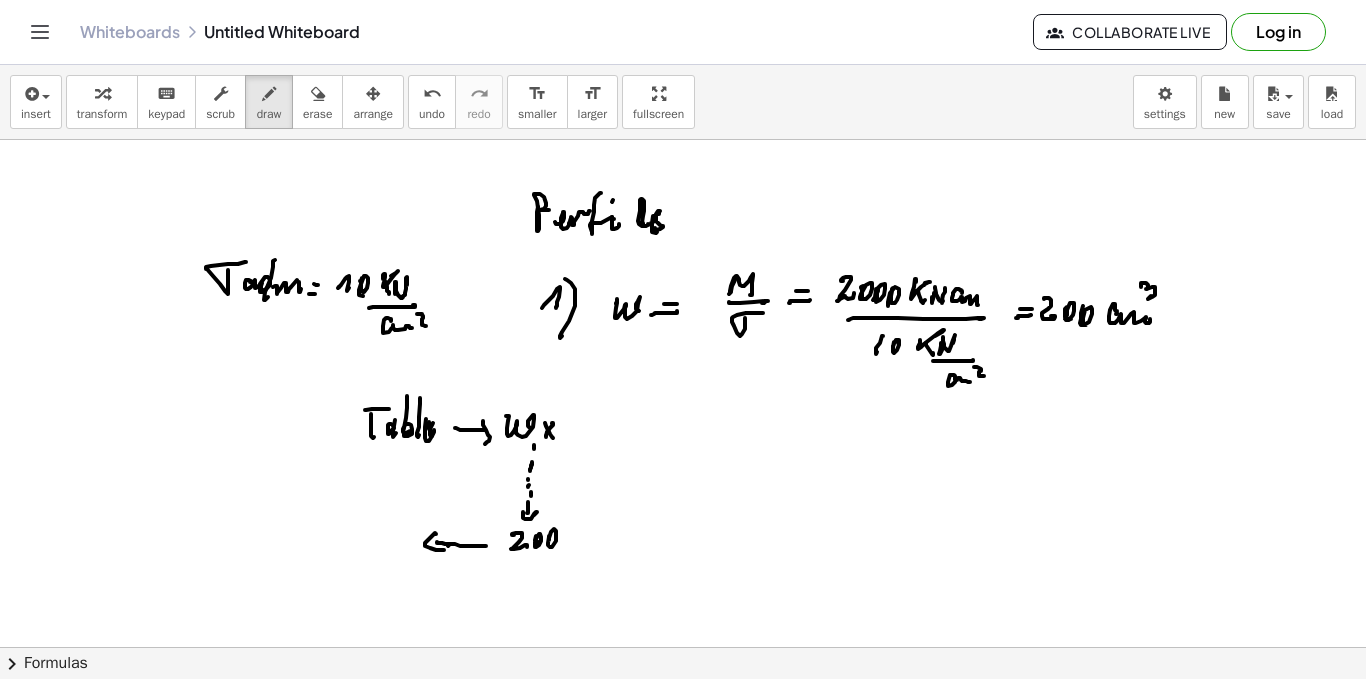 click at bounding box center (683, -2350) 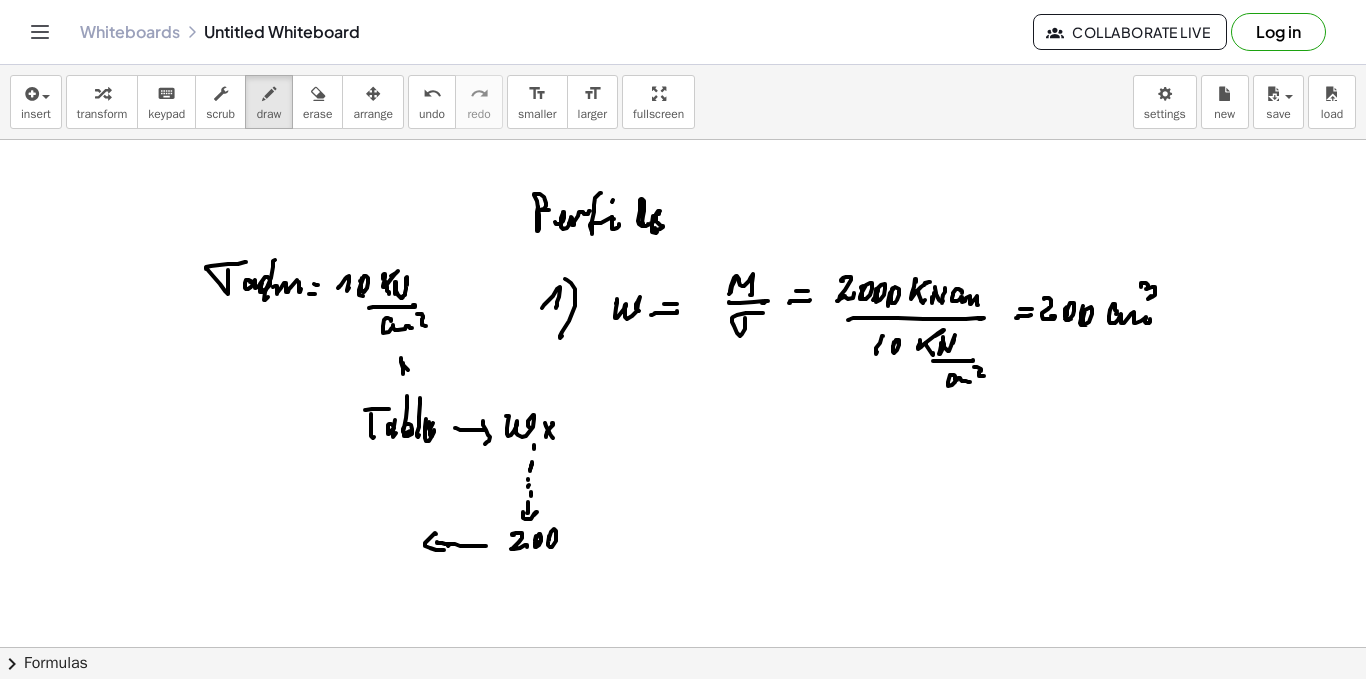 click at bounding box center [683, -2350] 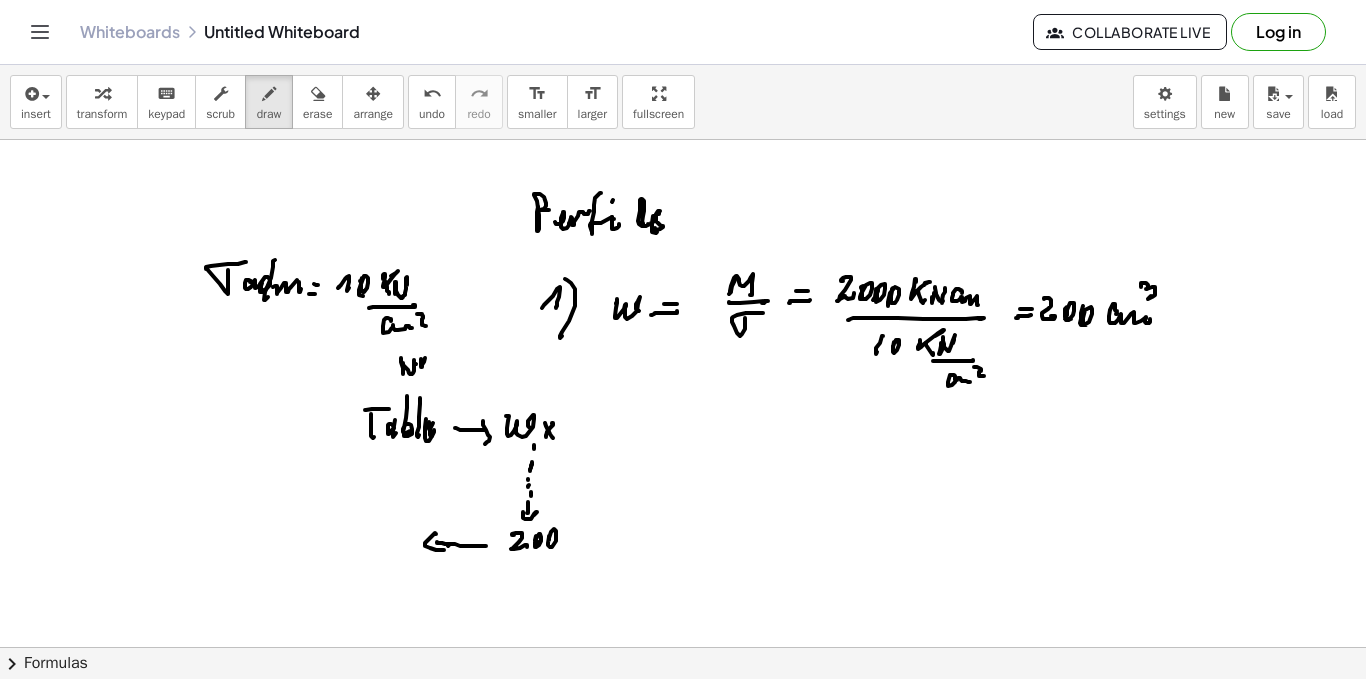 click at bounding box center (683, -2350) 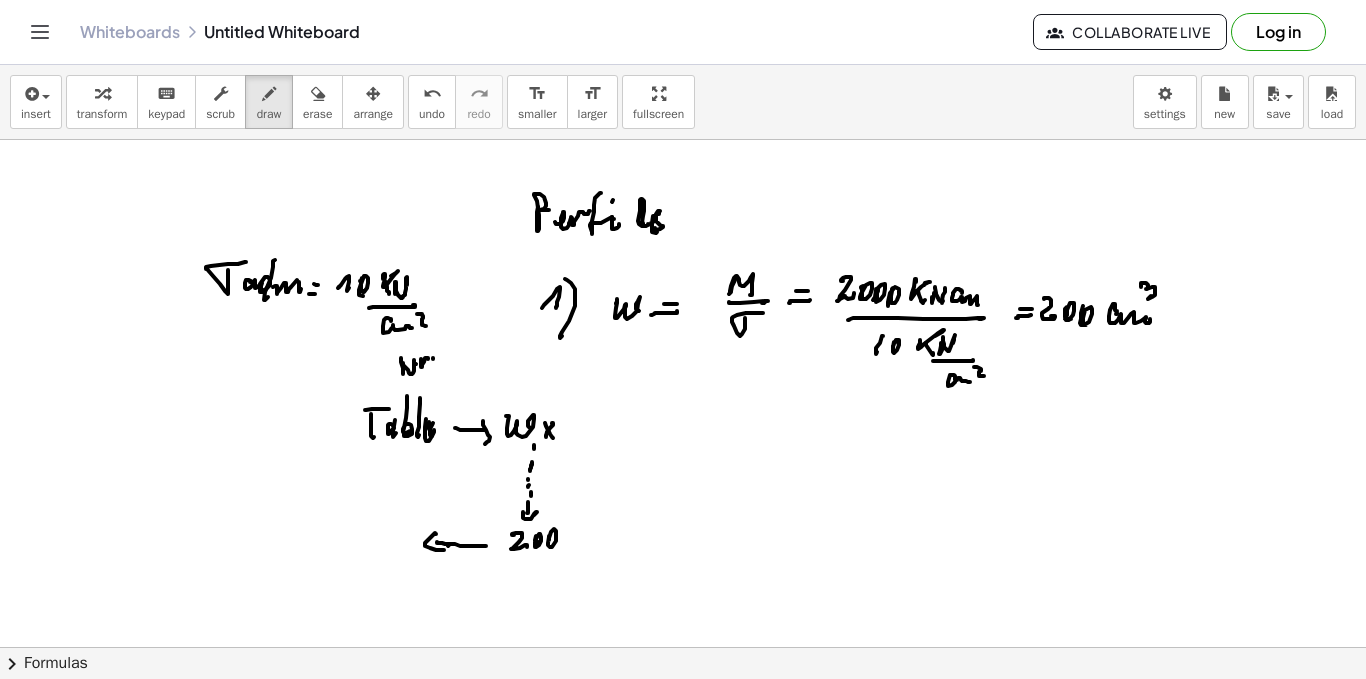 click at bounding box center [683, -2350] 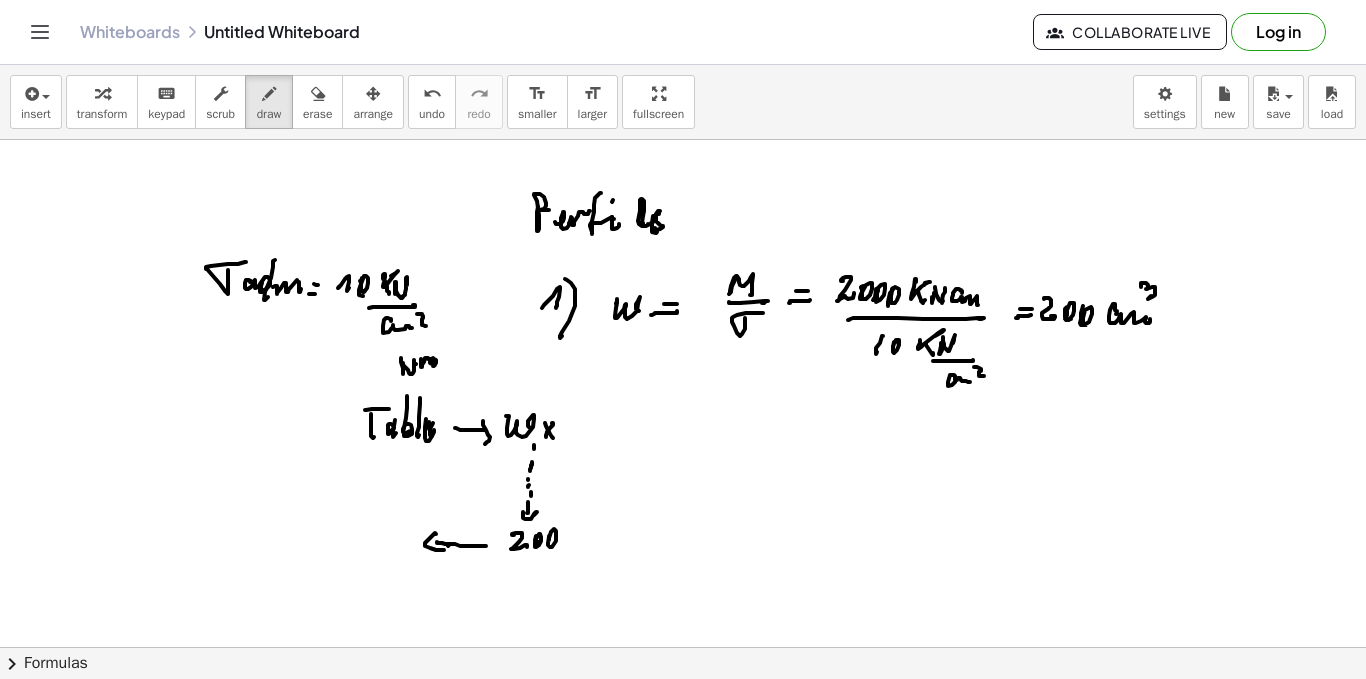 click at bounding box center [683, -2350] 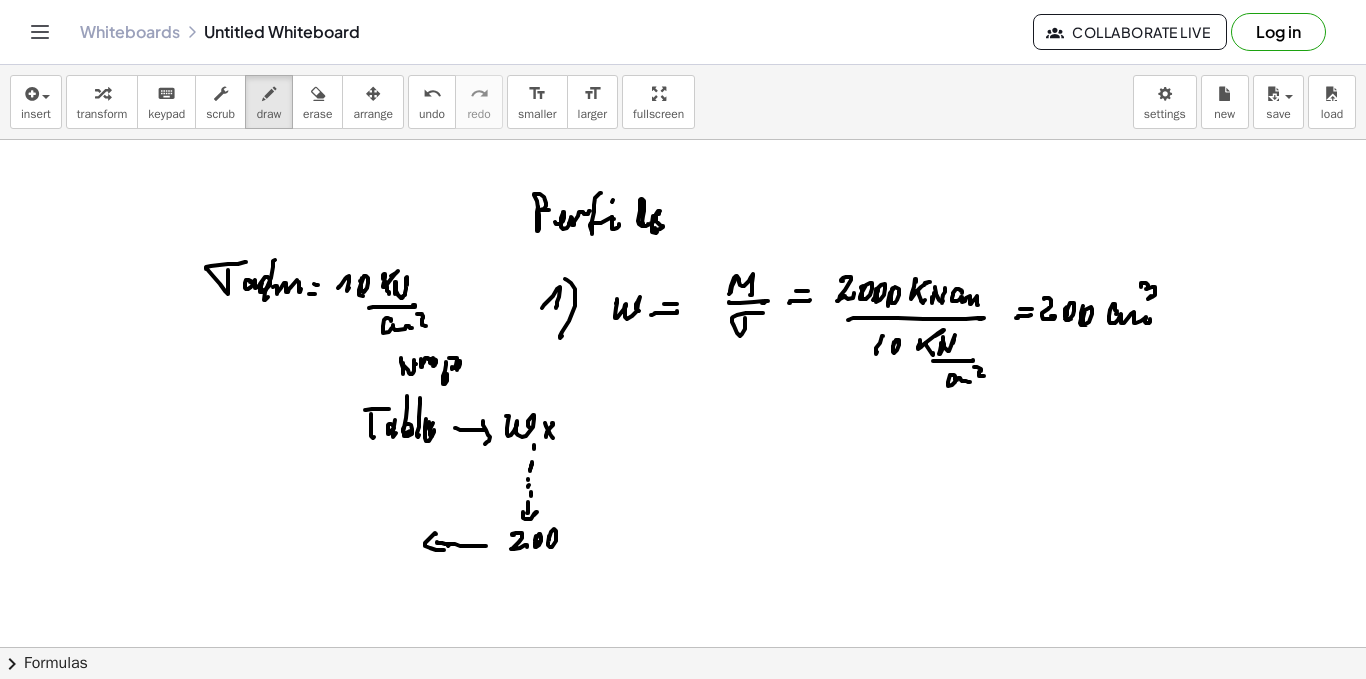 click at bounding box center (683, -2350) 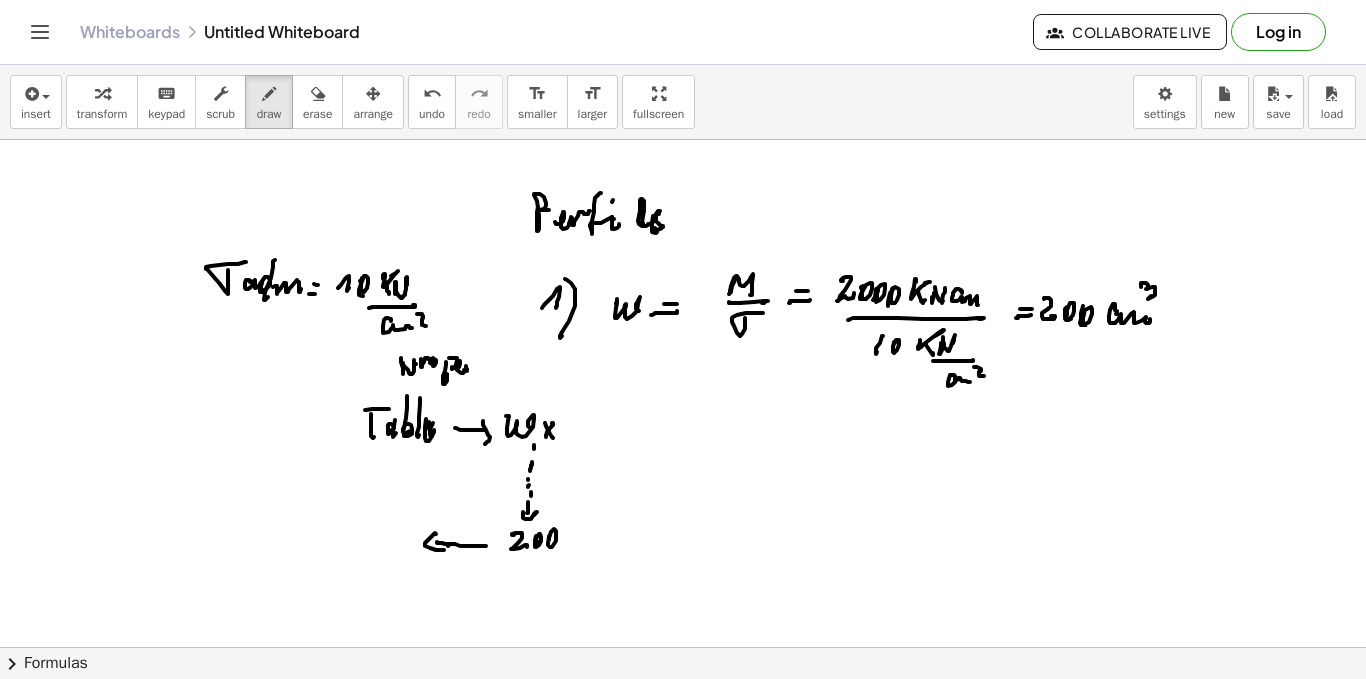 click at bounding box center (683, -2350) 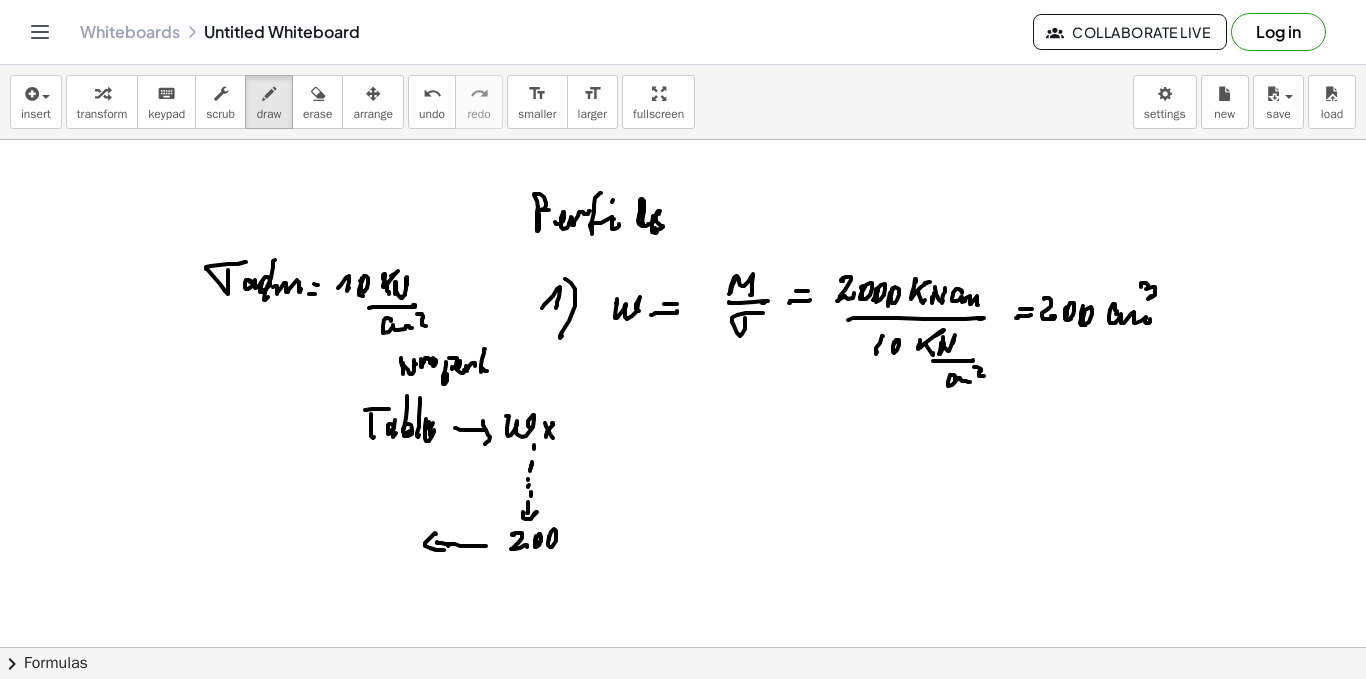 click at bounding box center (683, -2350) 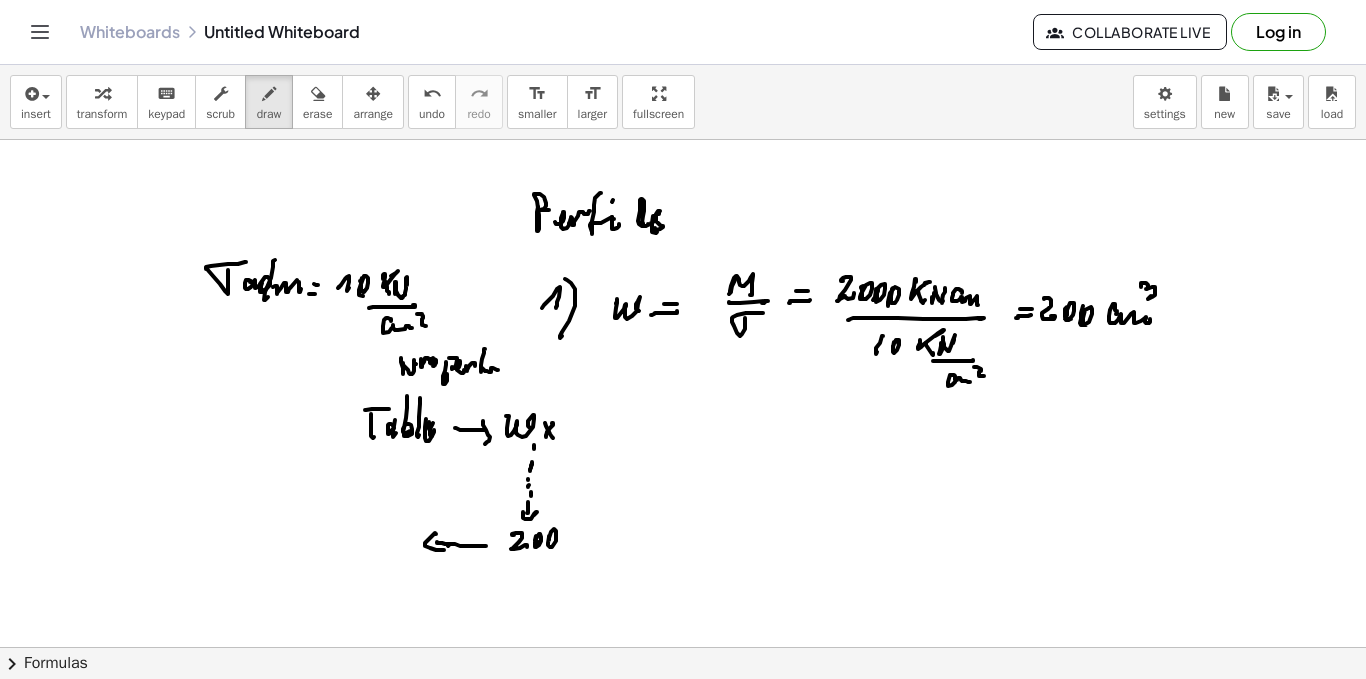 click at bounding box center (683, -2350) 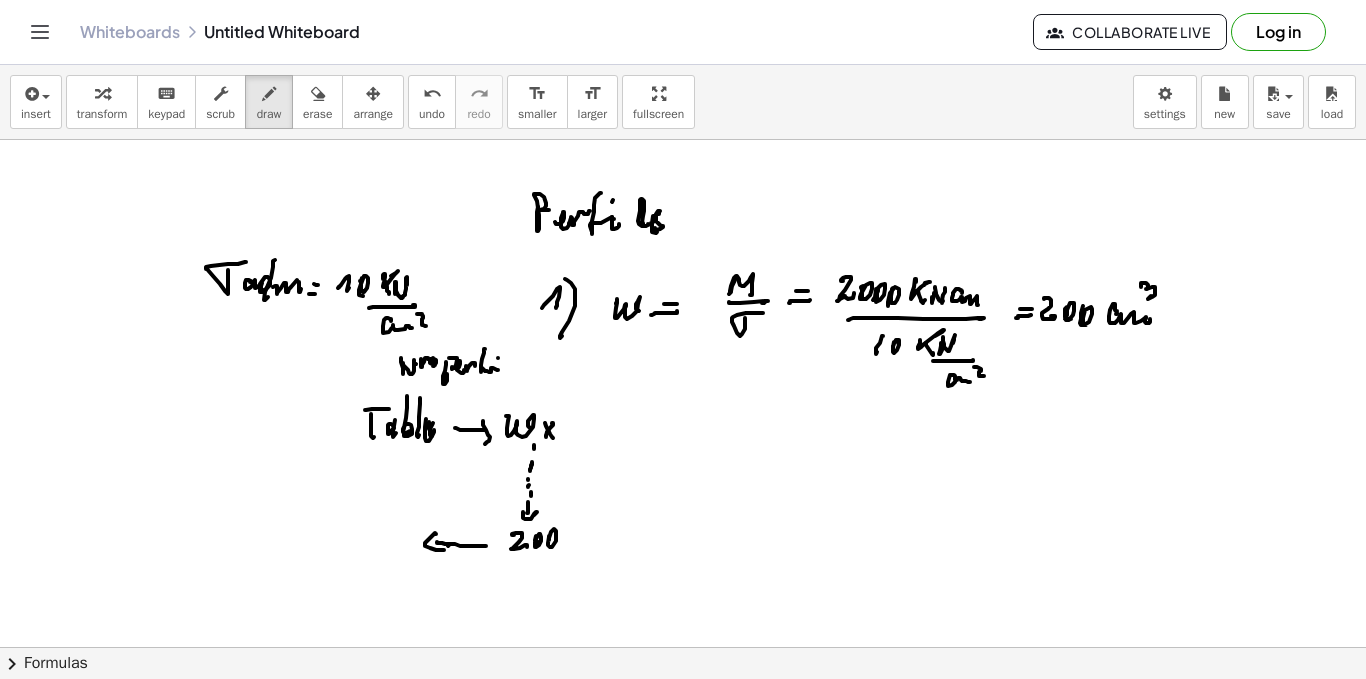 click at bounding box center [683, -2350] 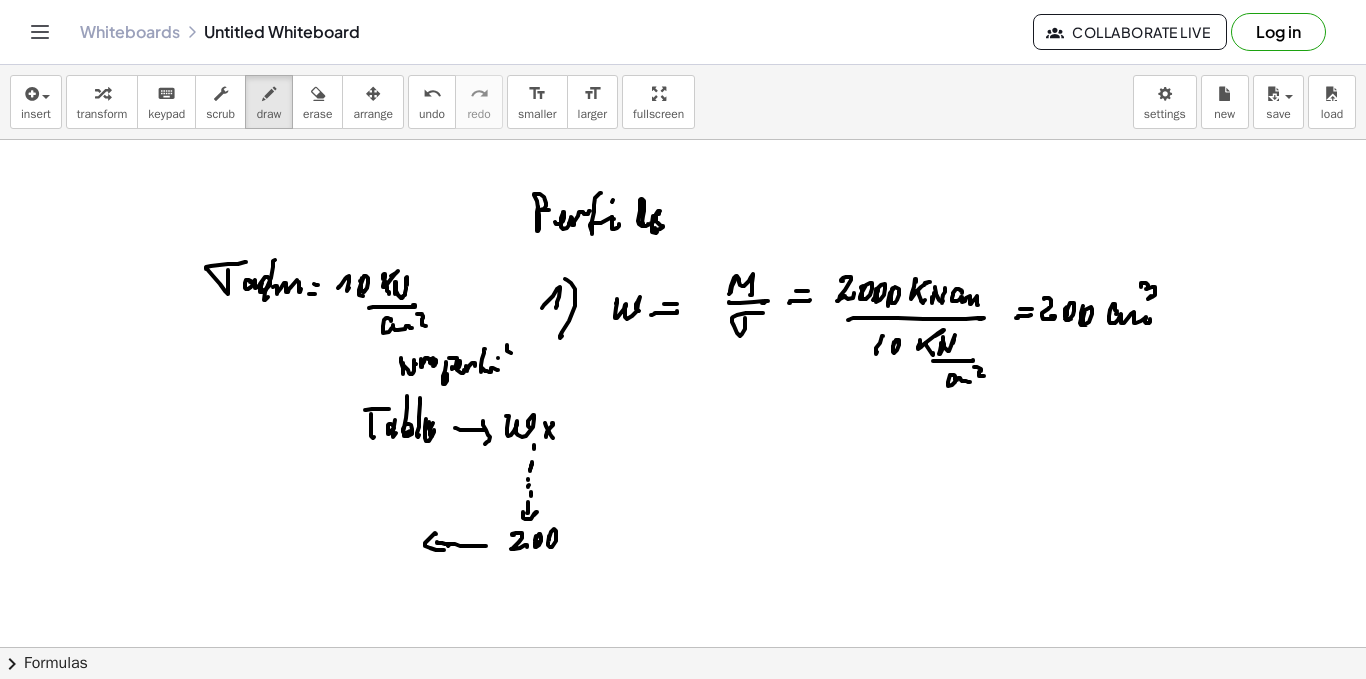 click at bounding box center (683, -2350) 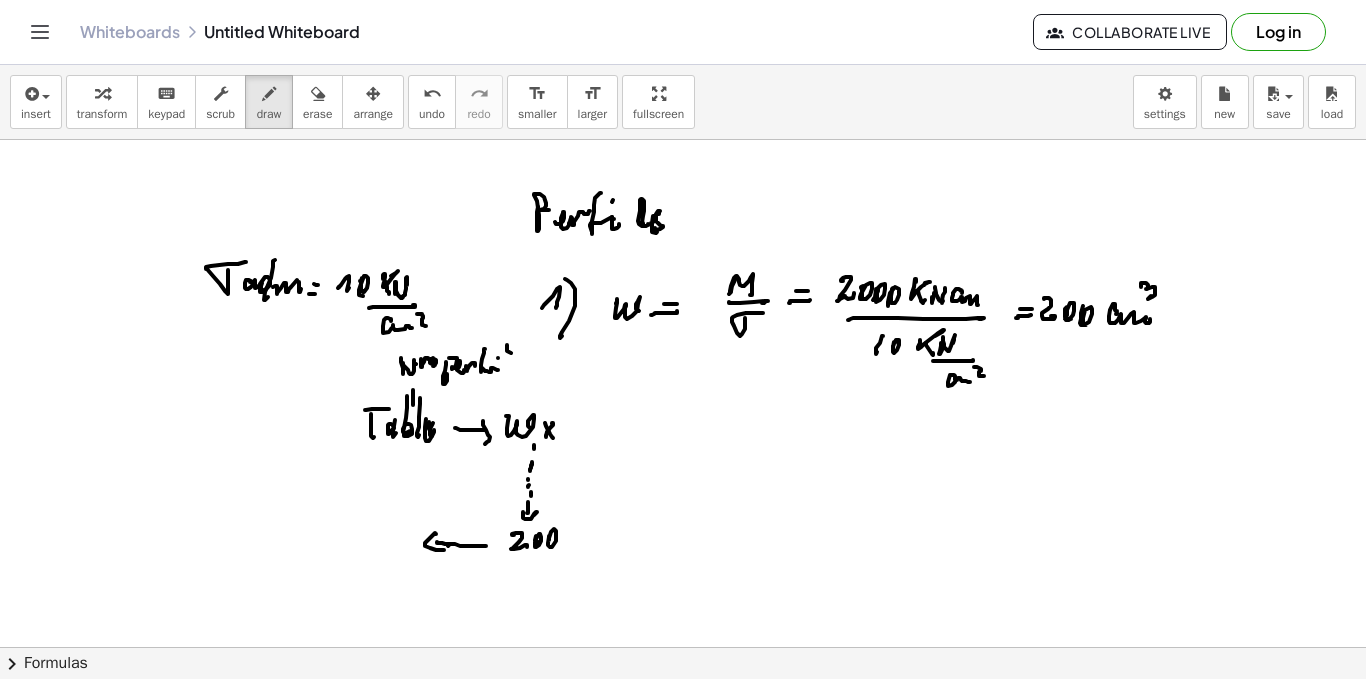 click at bounding box center [683, -2350] 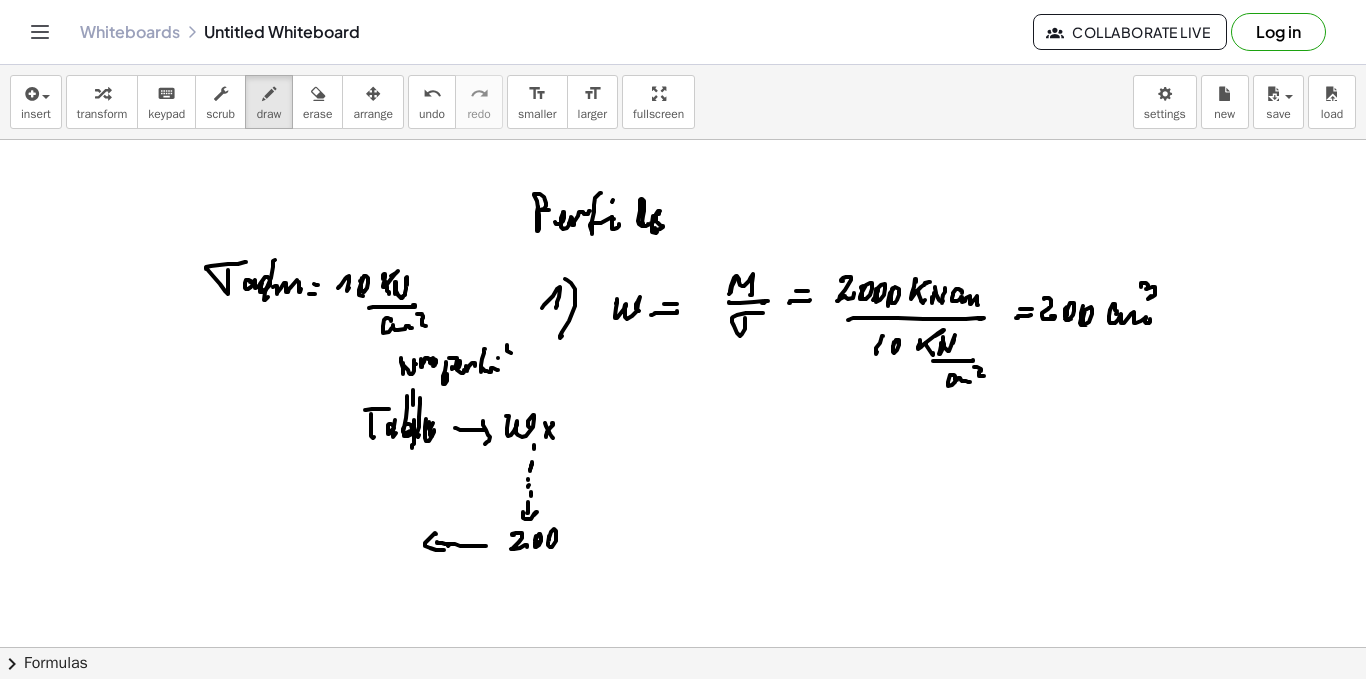 click at bounding box center (683, -2350) 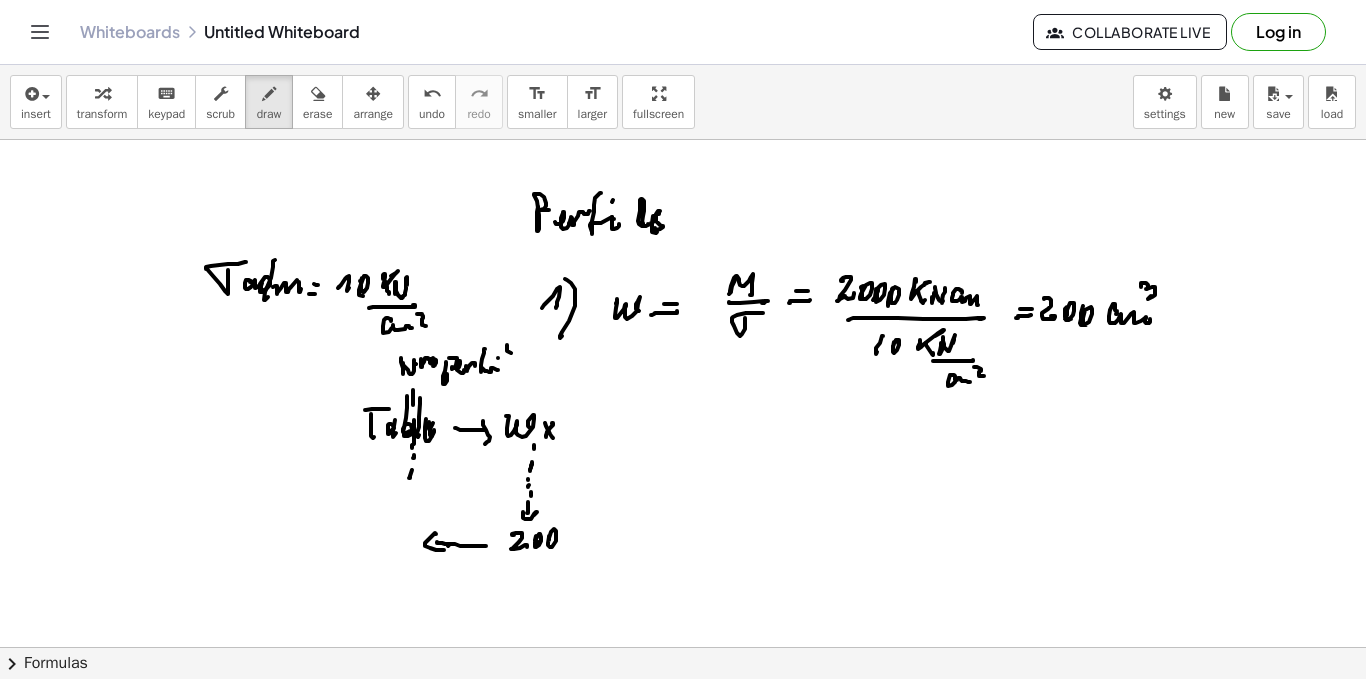 click at bounding box center (683, -2350) 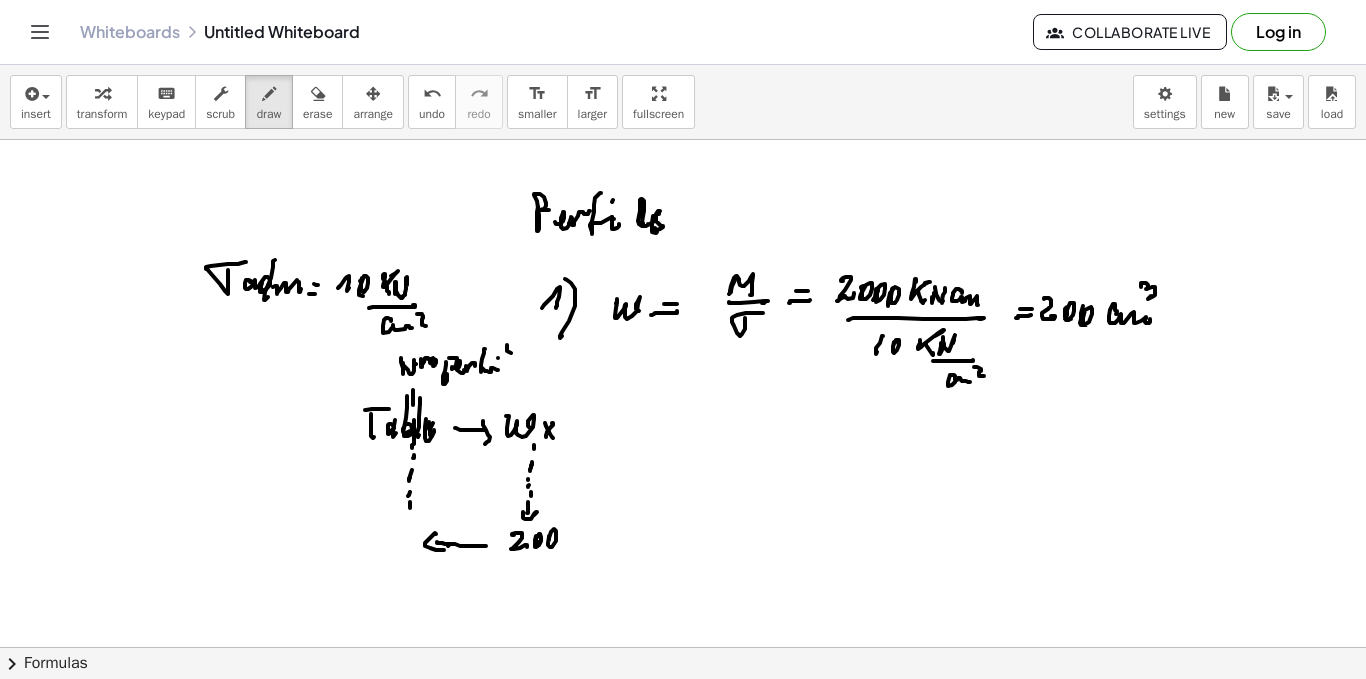 click at bounding box center [683, -2350] 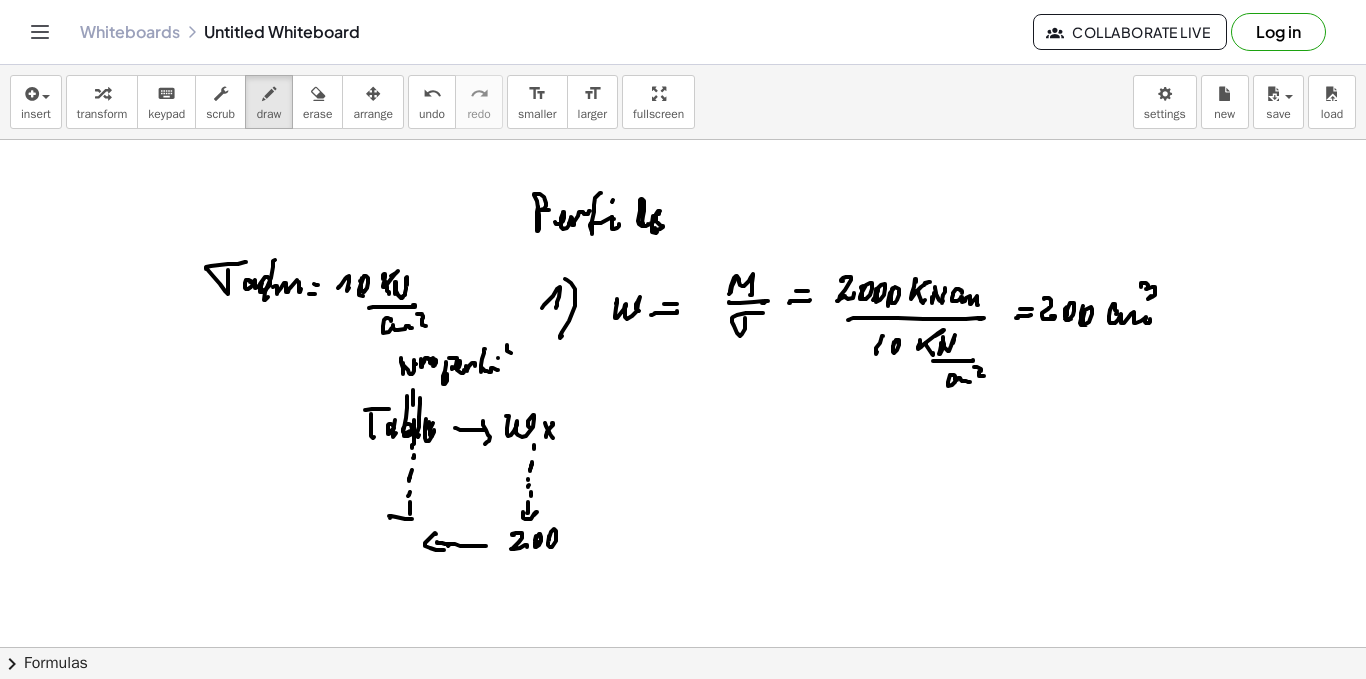 click at bounding box center (683, -2350) 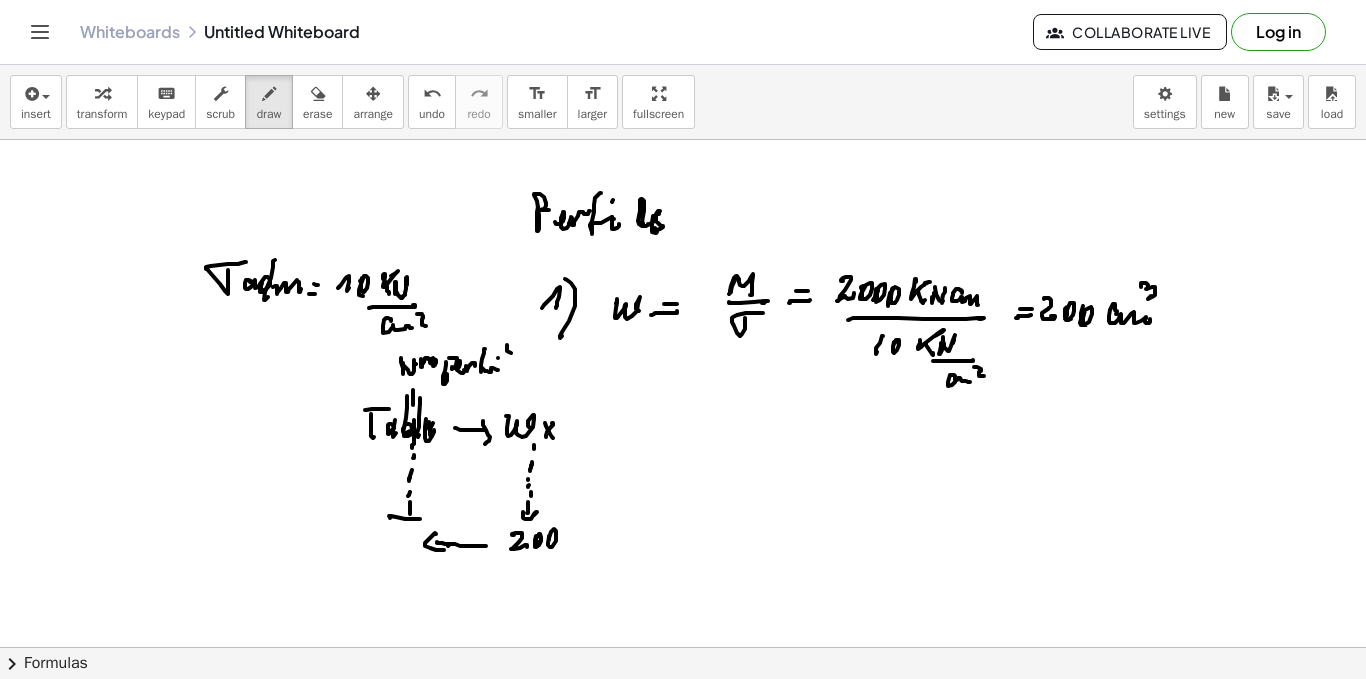 click at bounding box center (683, -2350) 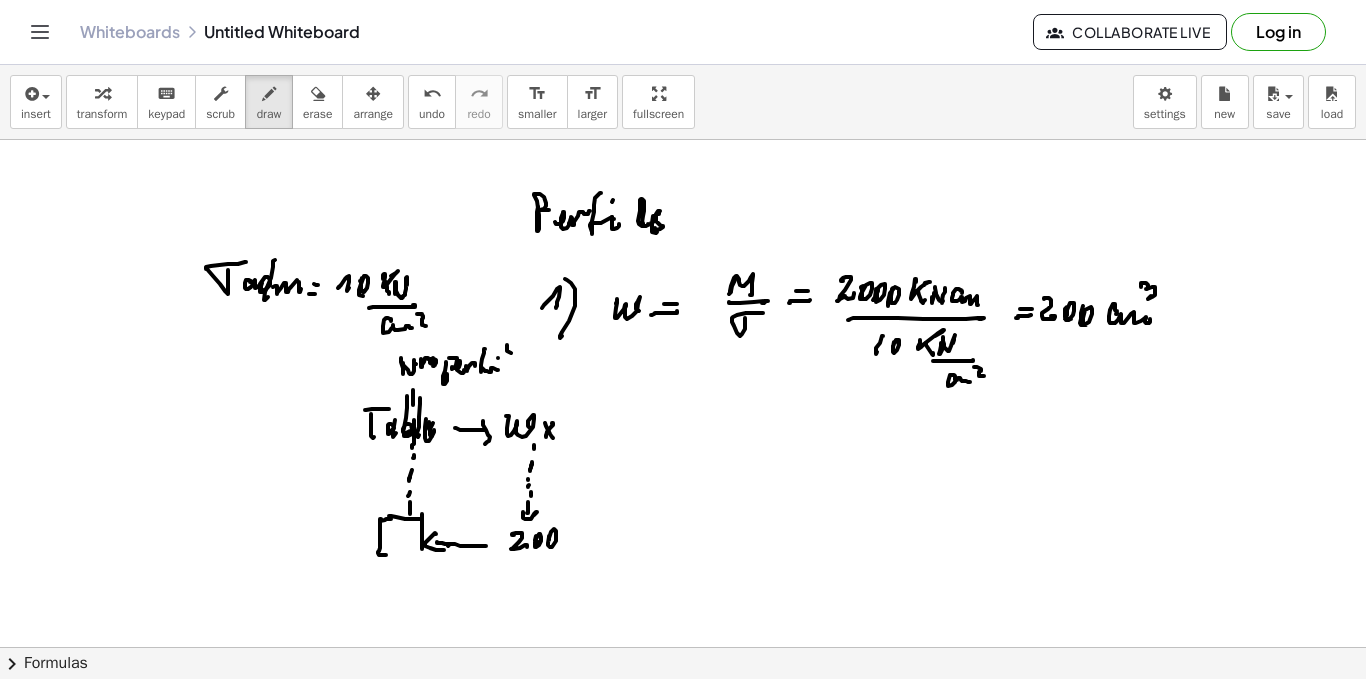 click at bounding box center [683, -2350] 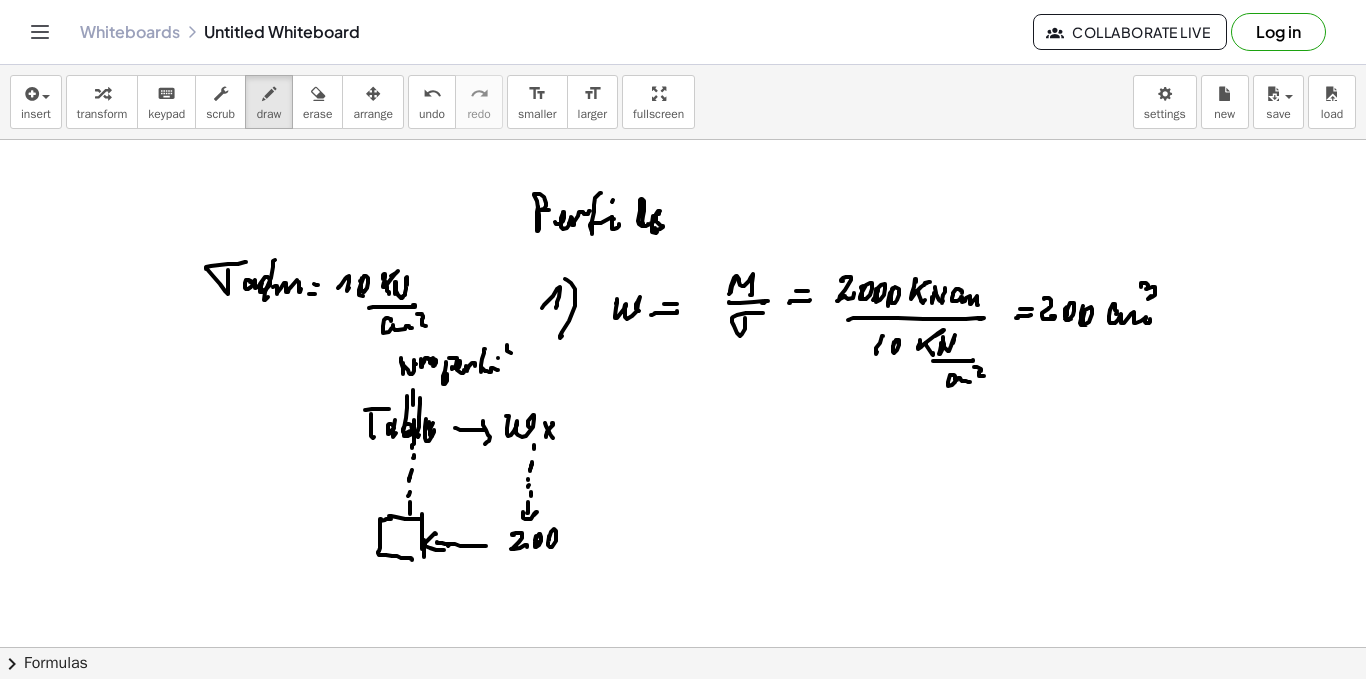 click at bounding box center (683, -2350) 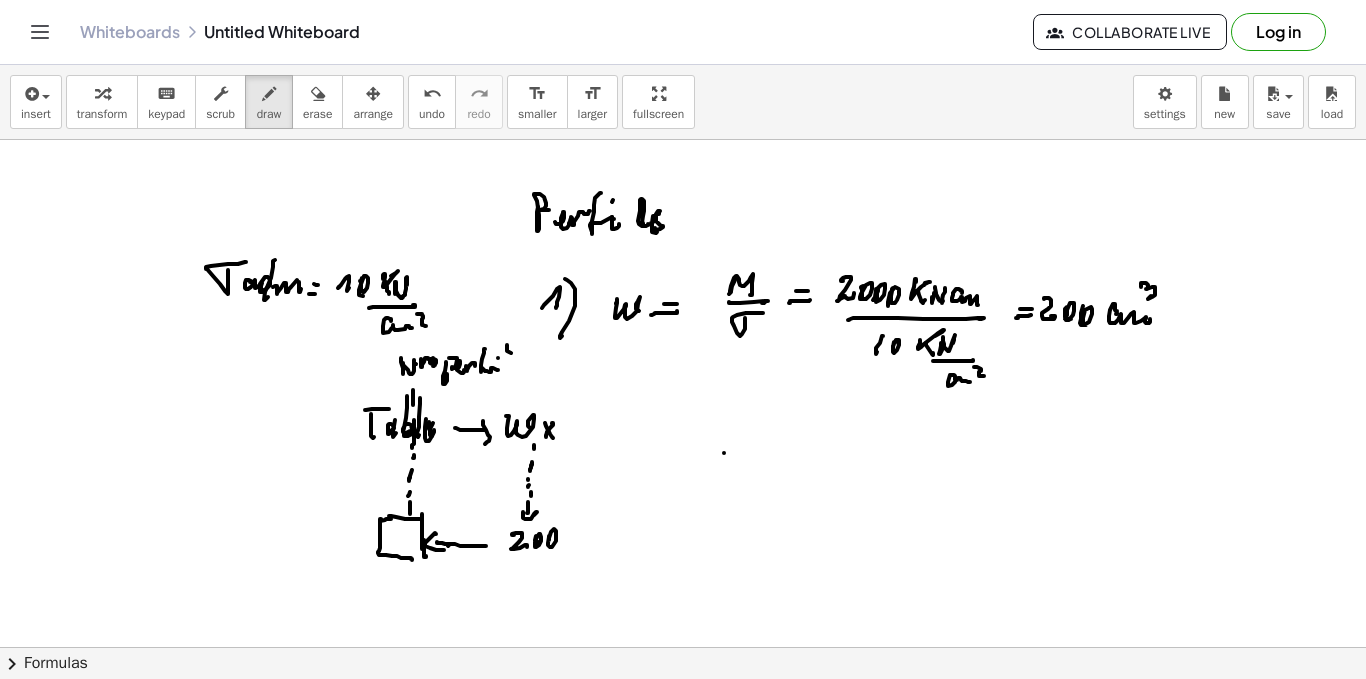 click at bounding box center (683, -2350) 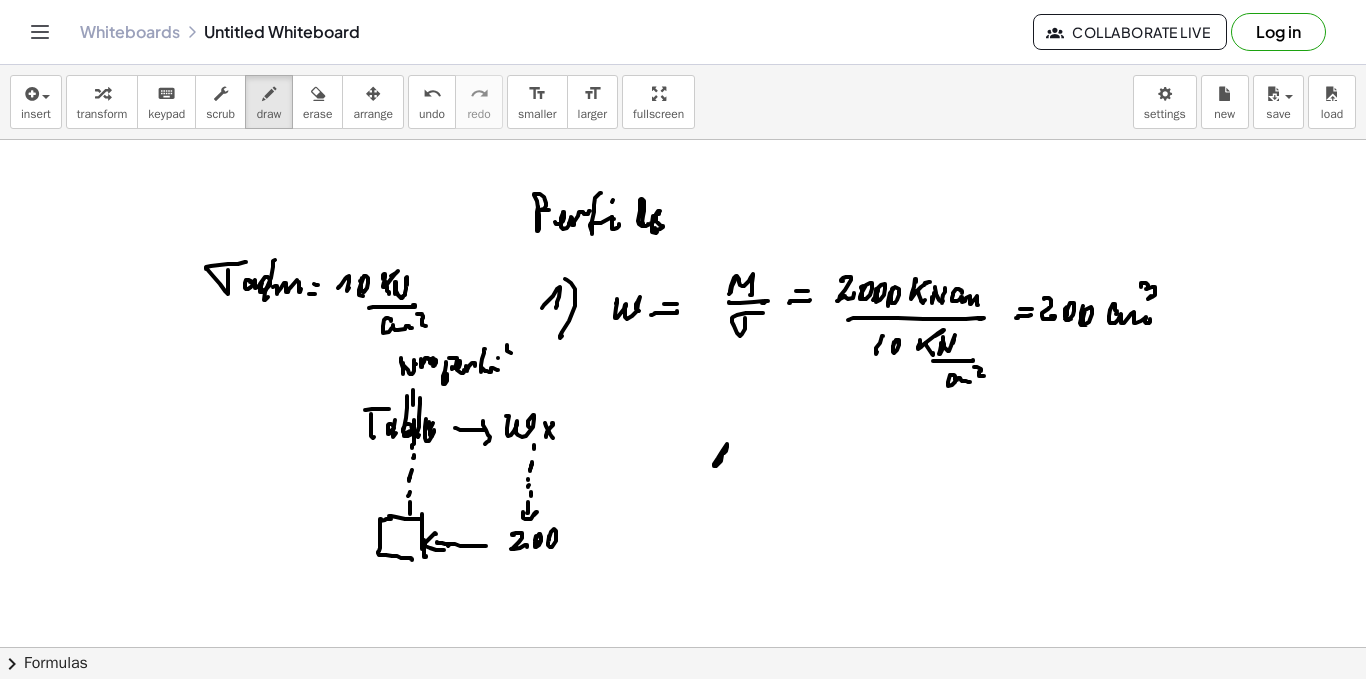 click at bounding box center [683, -2350] 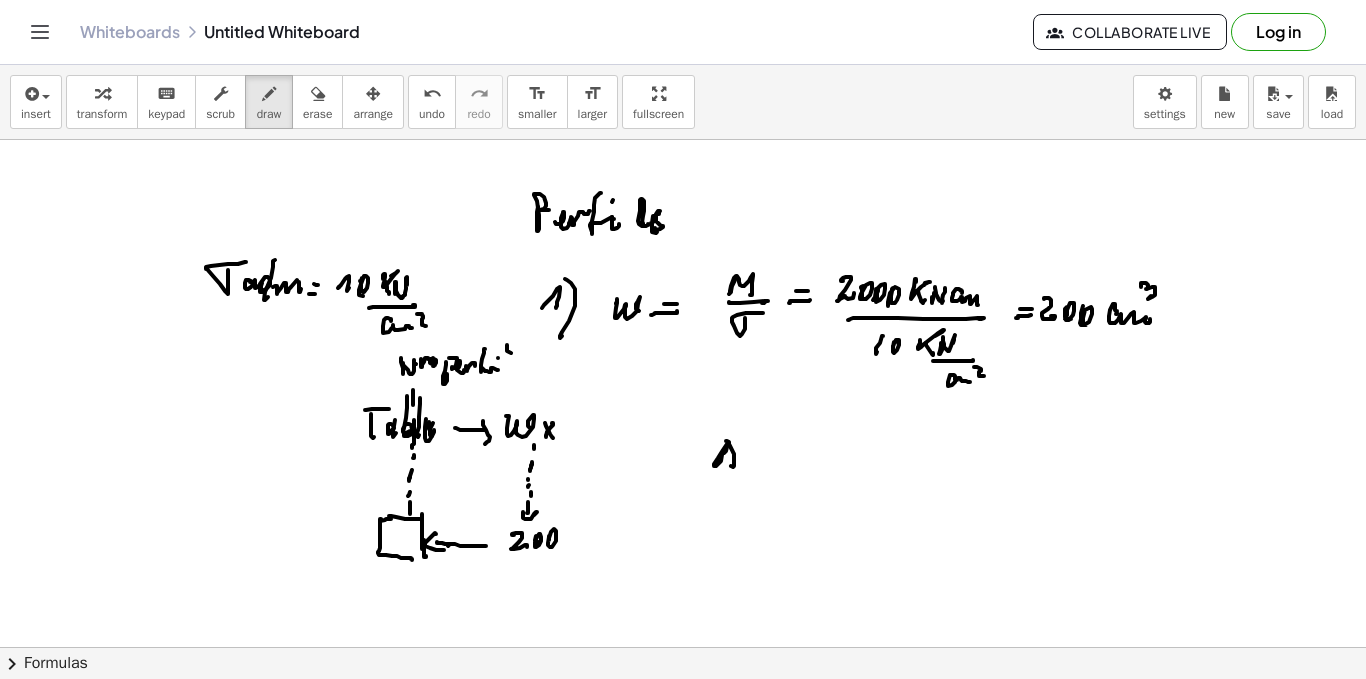 click at bounding box center [683, -2350] 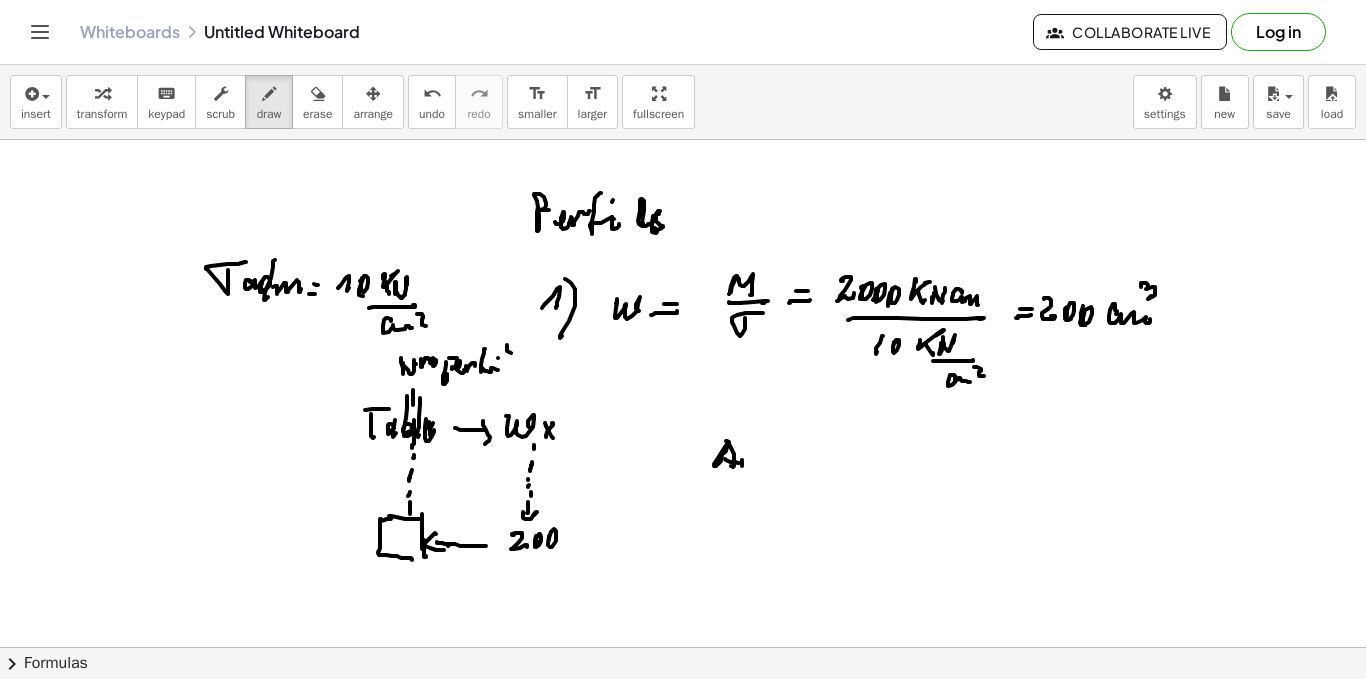 click at bounding box center (683, -2350) 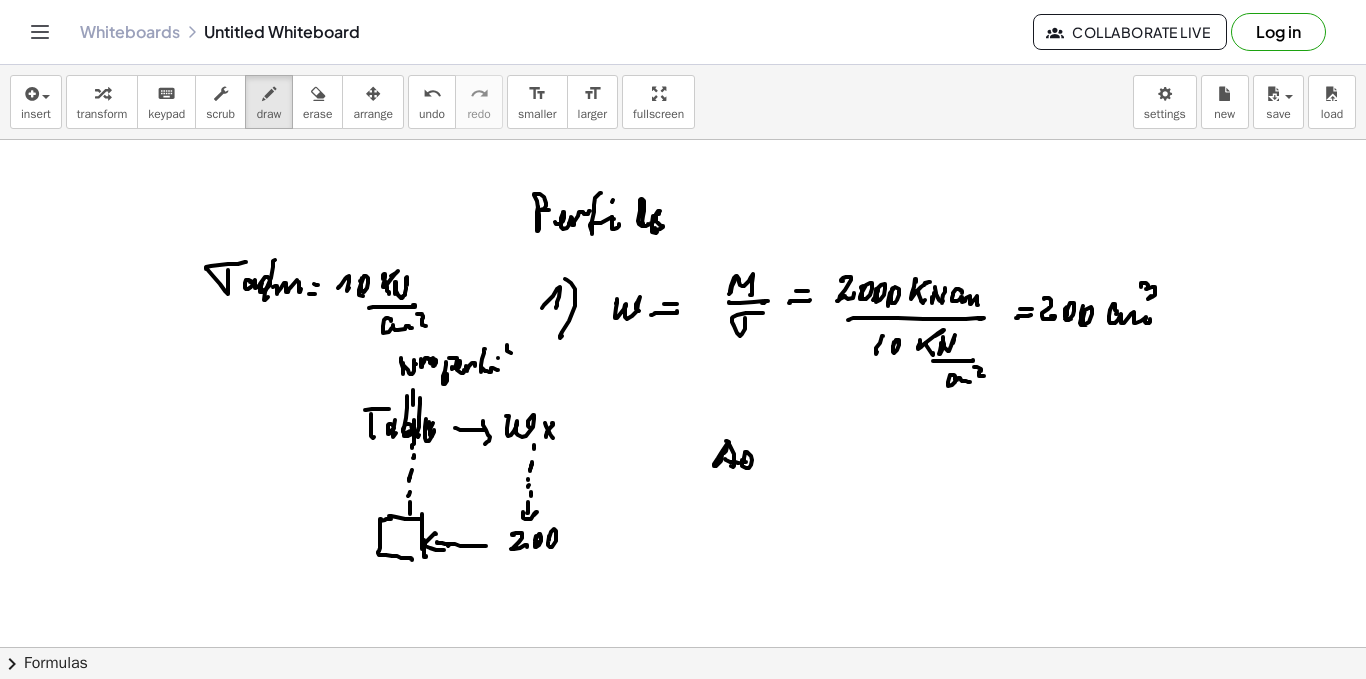 click at bounding box center [683, -2350] 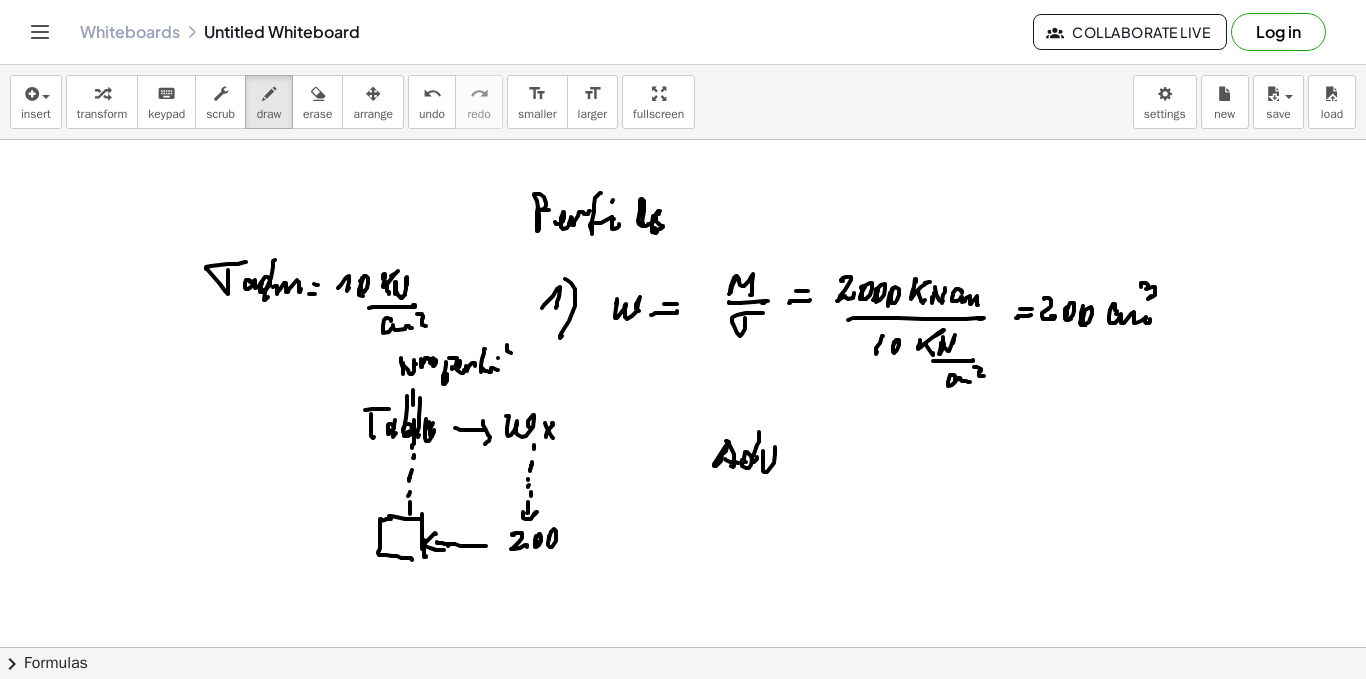 click at bounding box center (683, -2350) 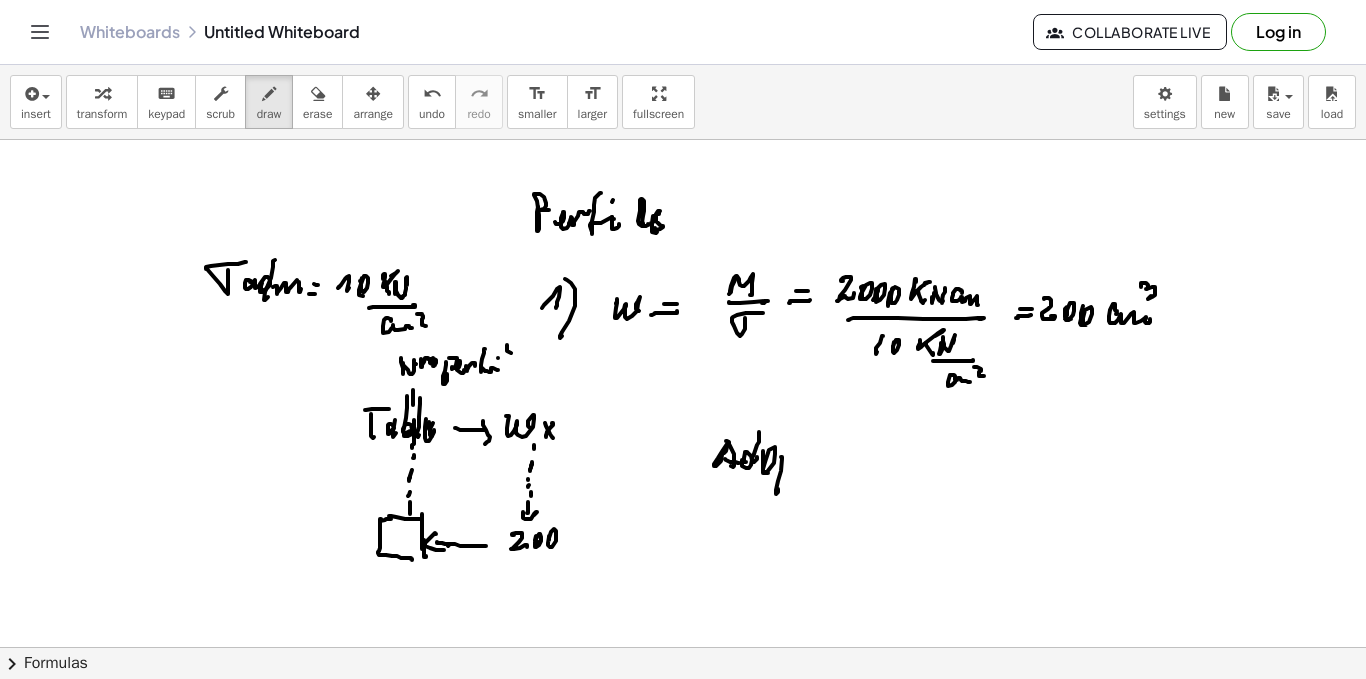 click at bounding box center (683, -2350) 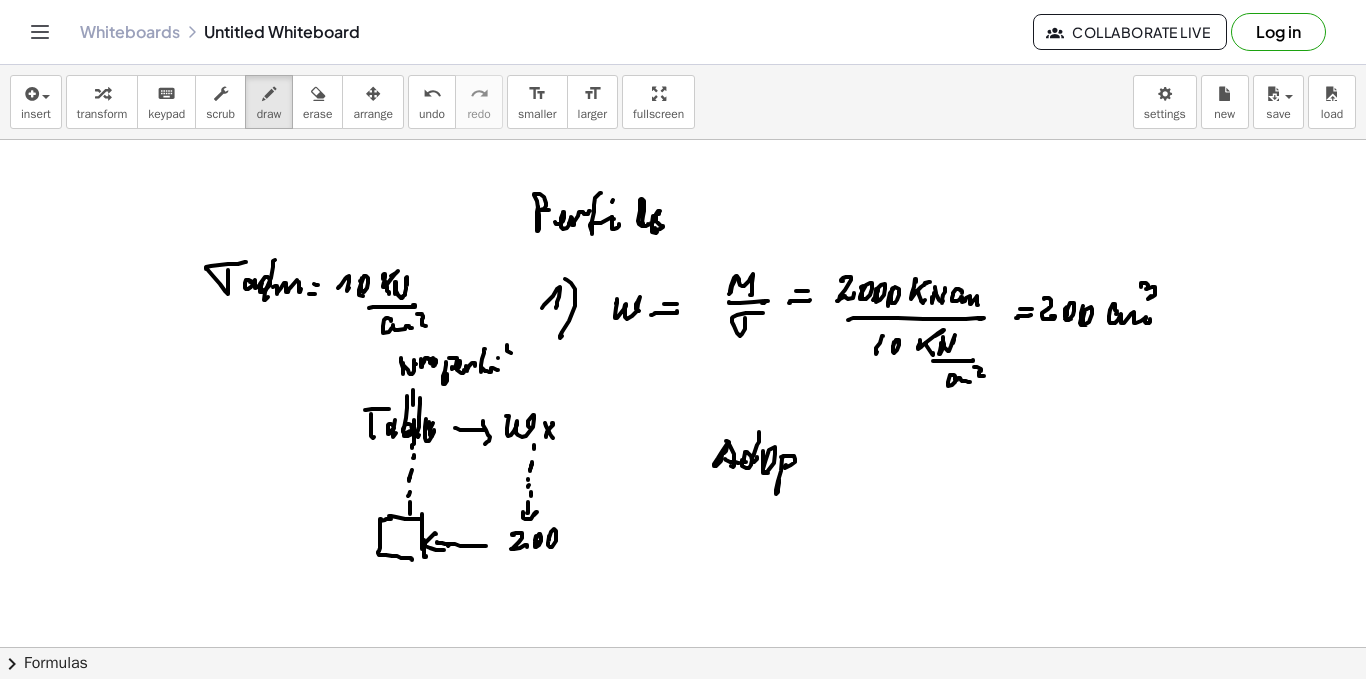 click at bounding box center (683, -2350) 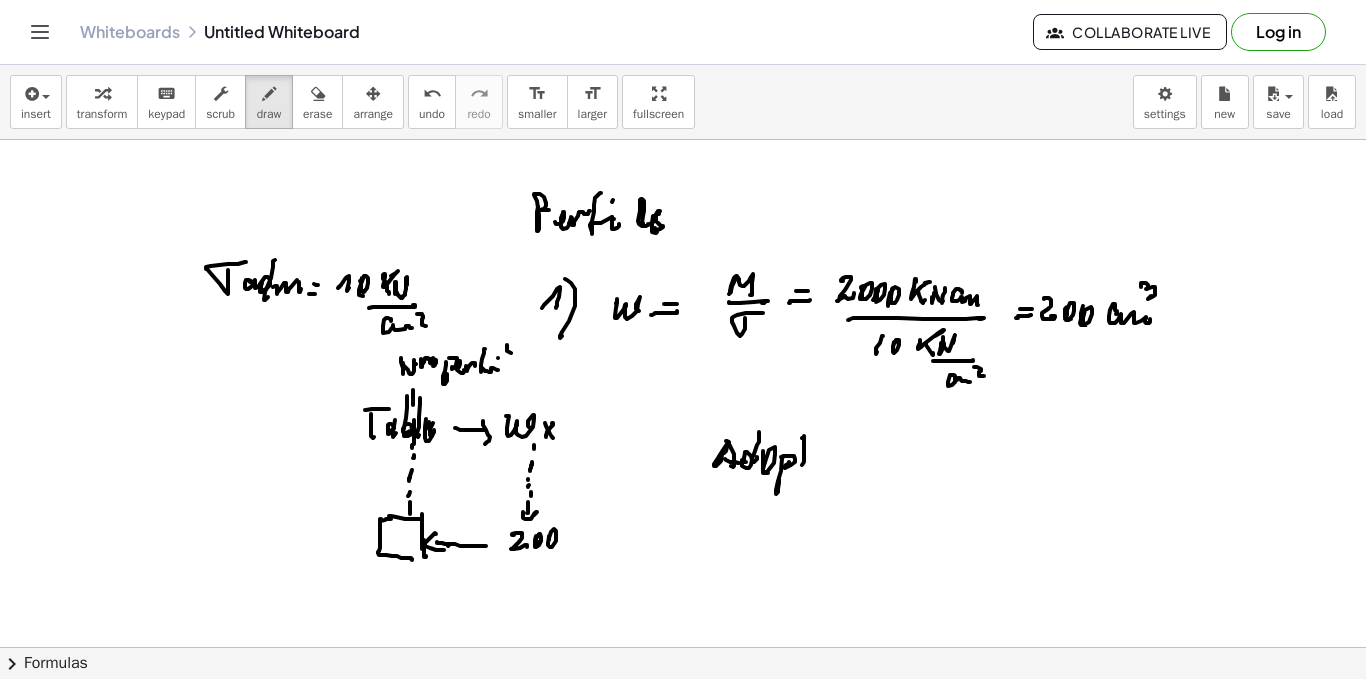 click at bounding box center [683, -2350] 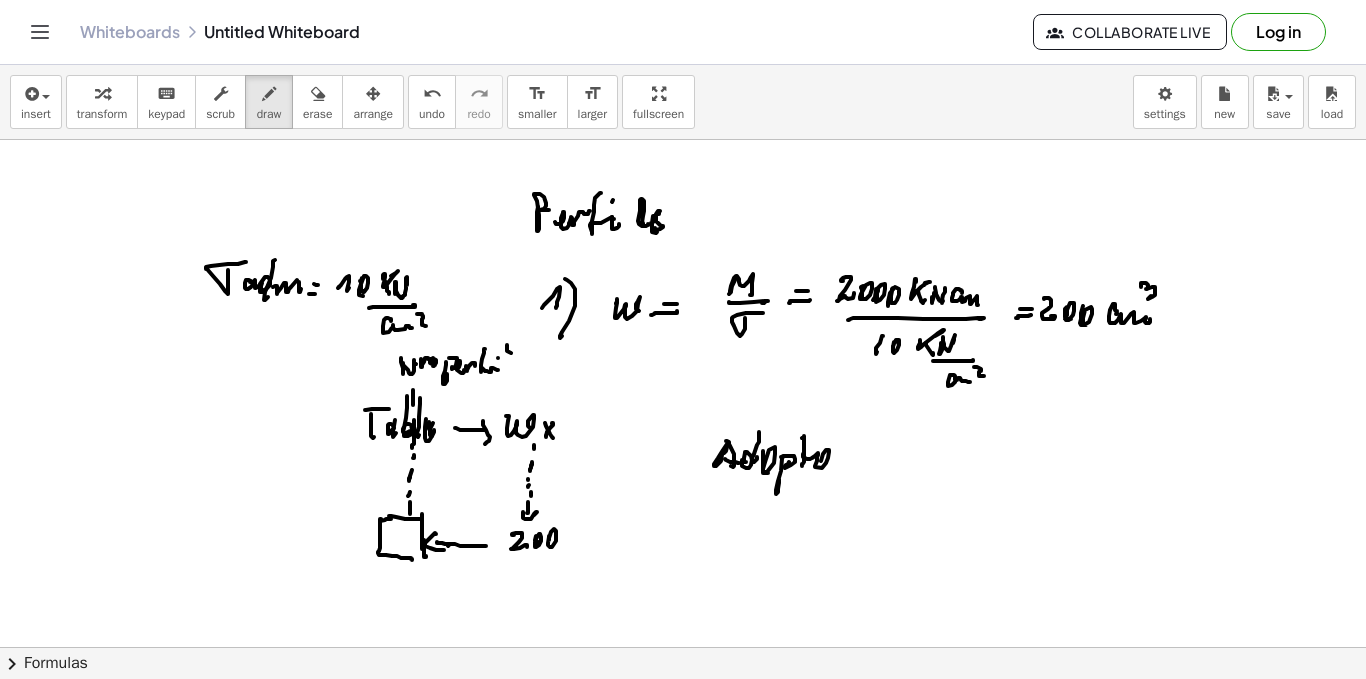 click at bounding box center [683, -2350] 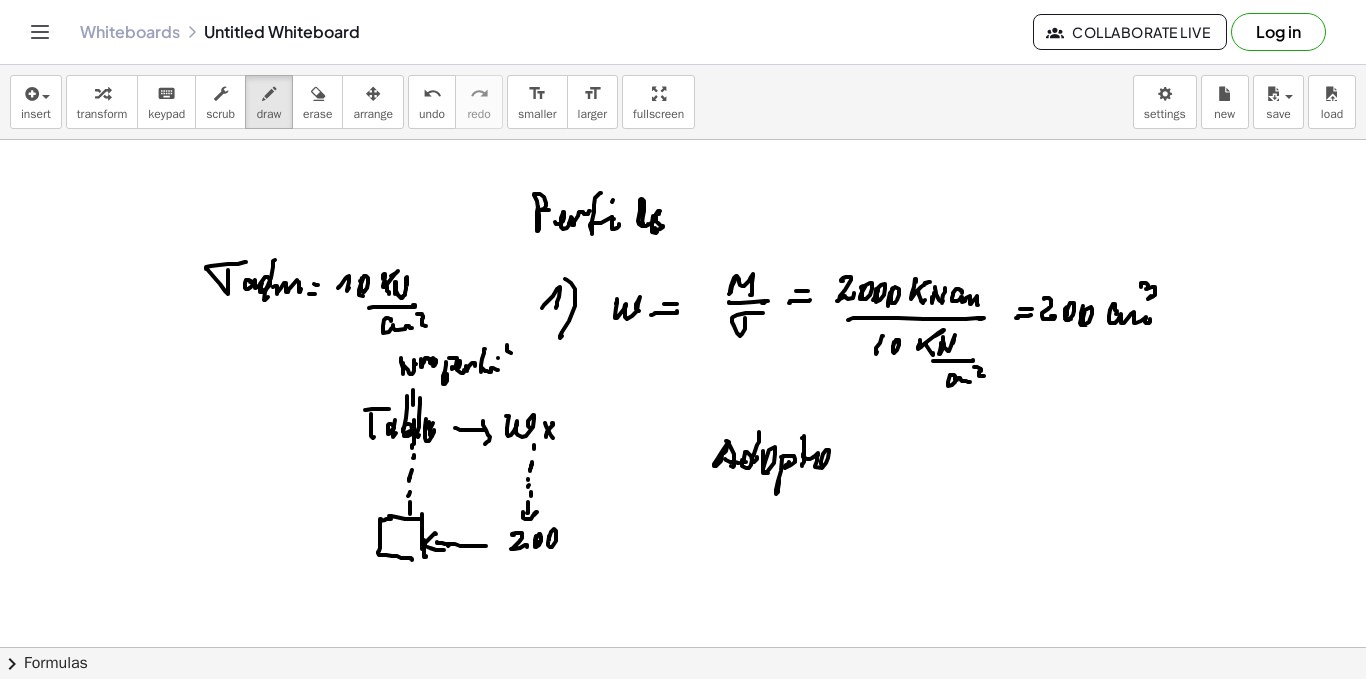 click at bounding box center [683, -2350] 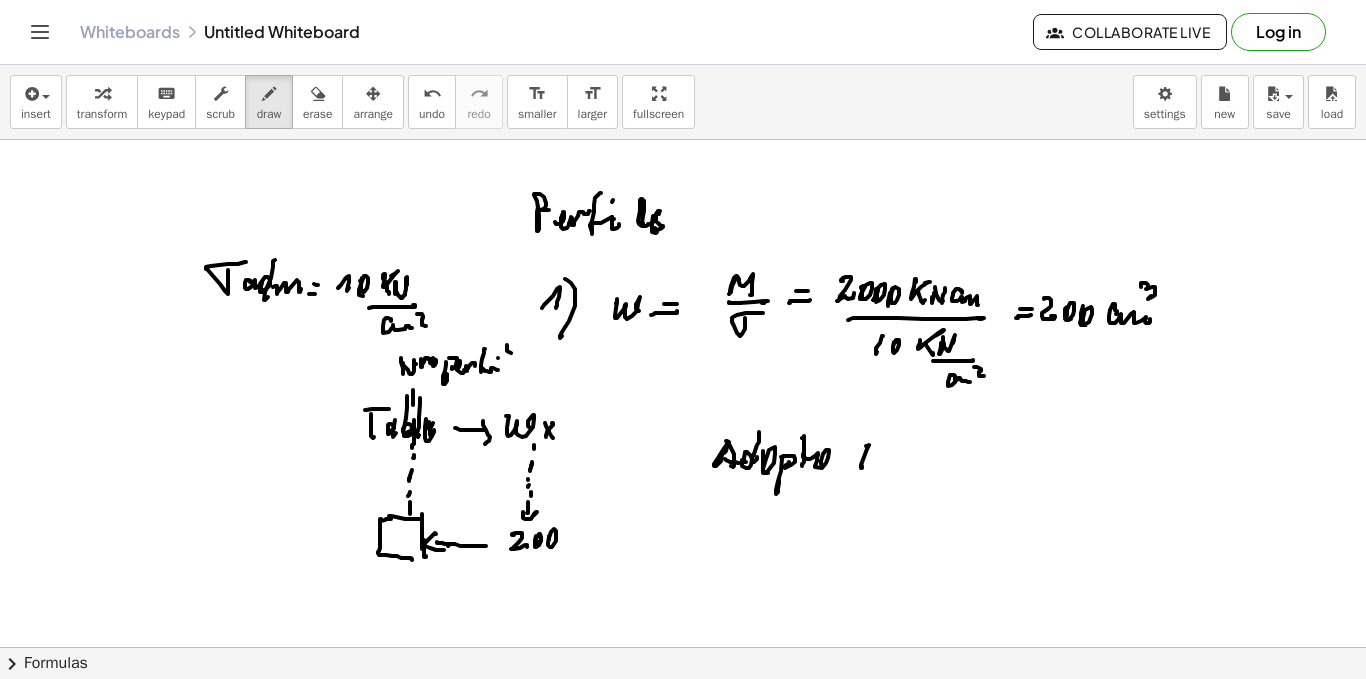 click at bounding box center [683, -2350] 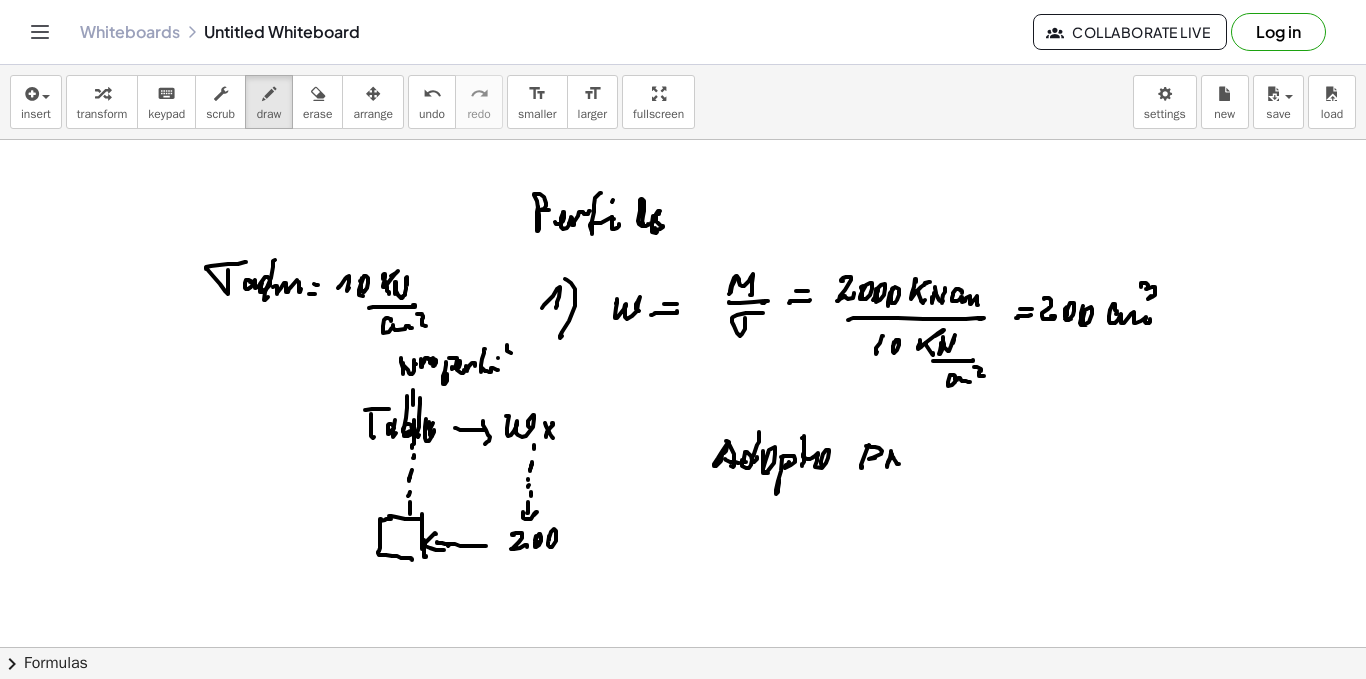 click at bounding box center [683, -2350] 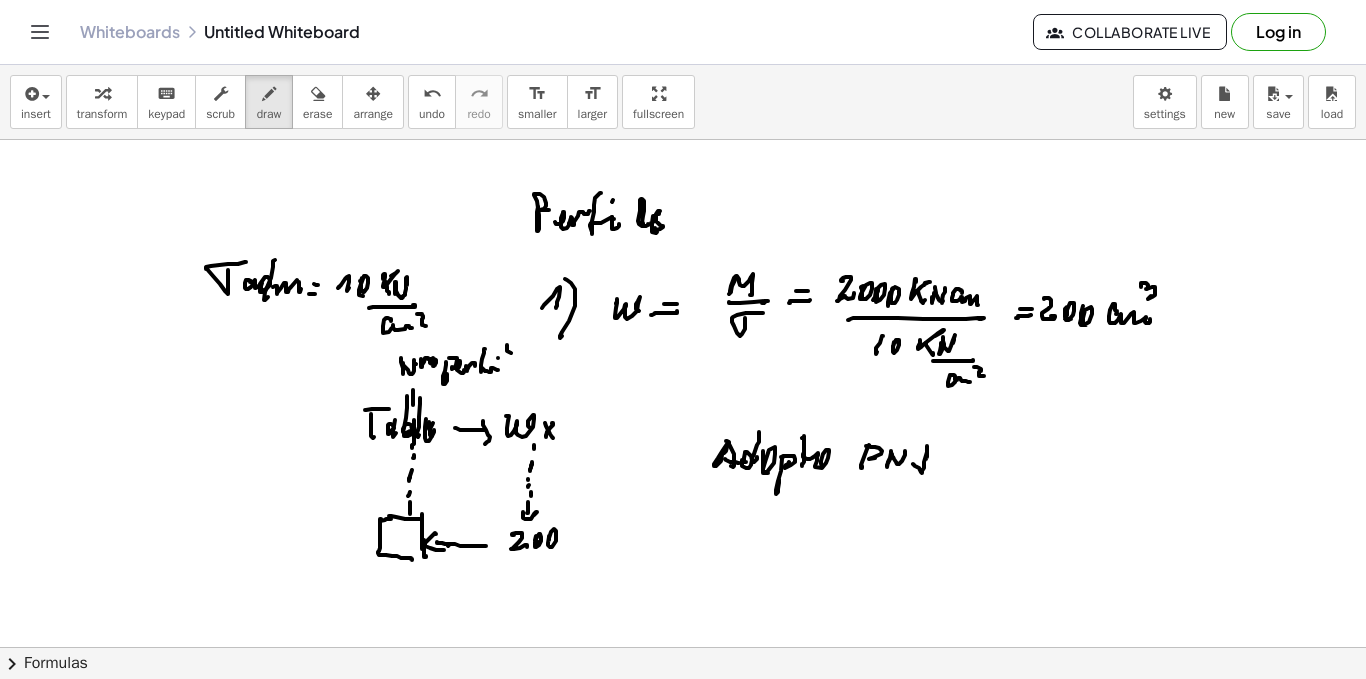 click at bounding box center (683, -2350) 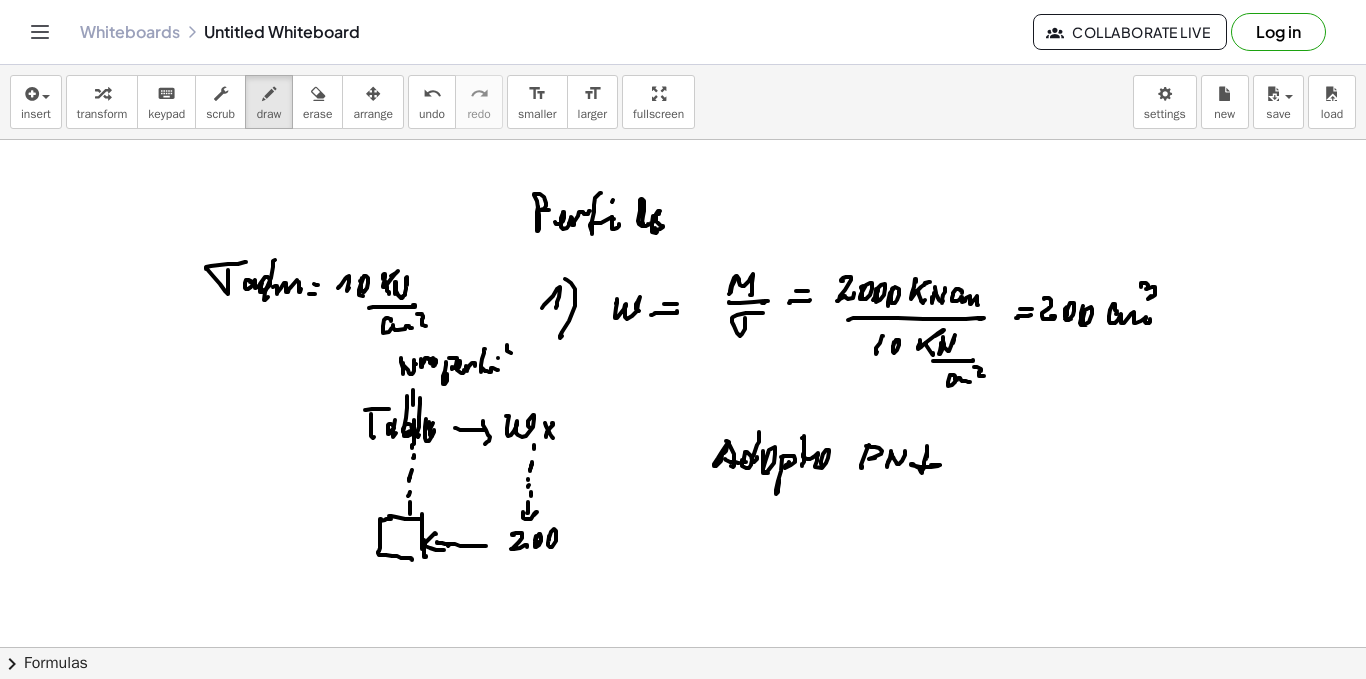 click at bounding box center [683, -2350] 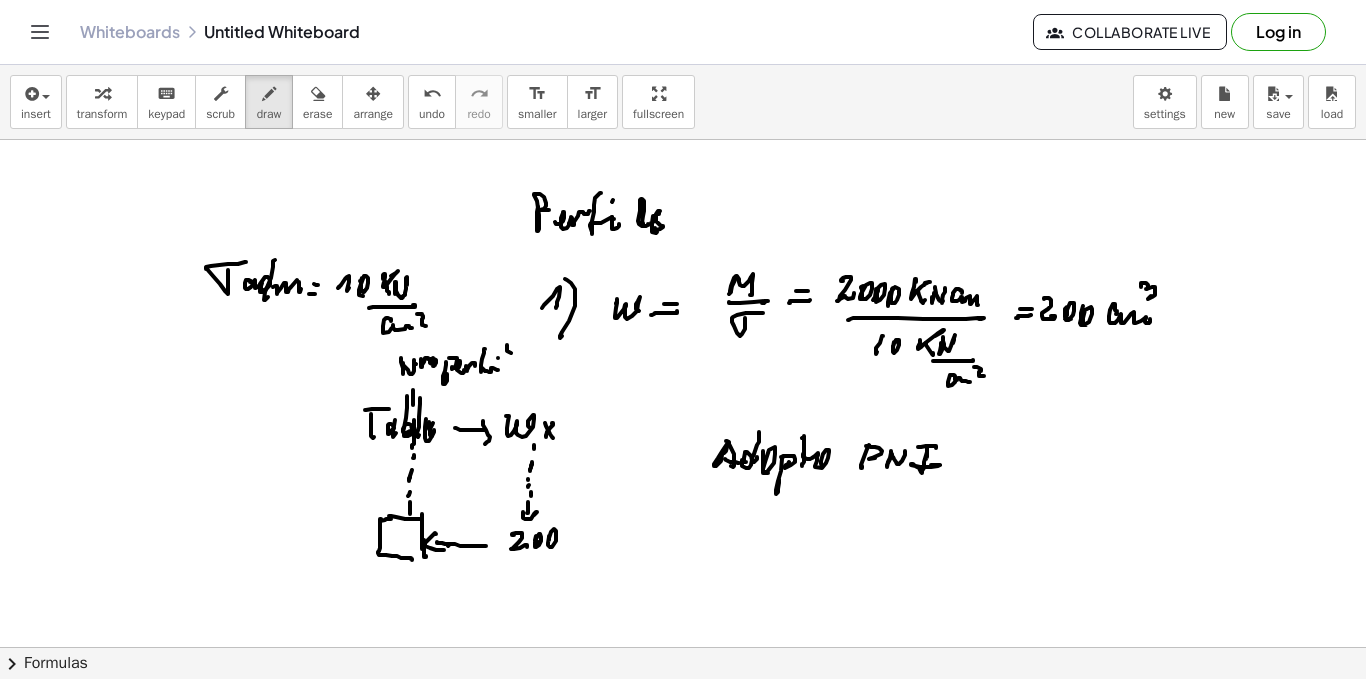 click at bounding box center (683, -2350) 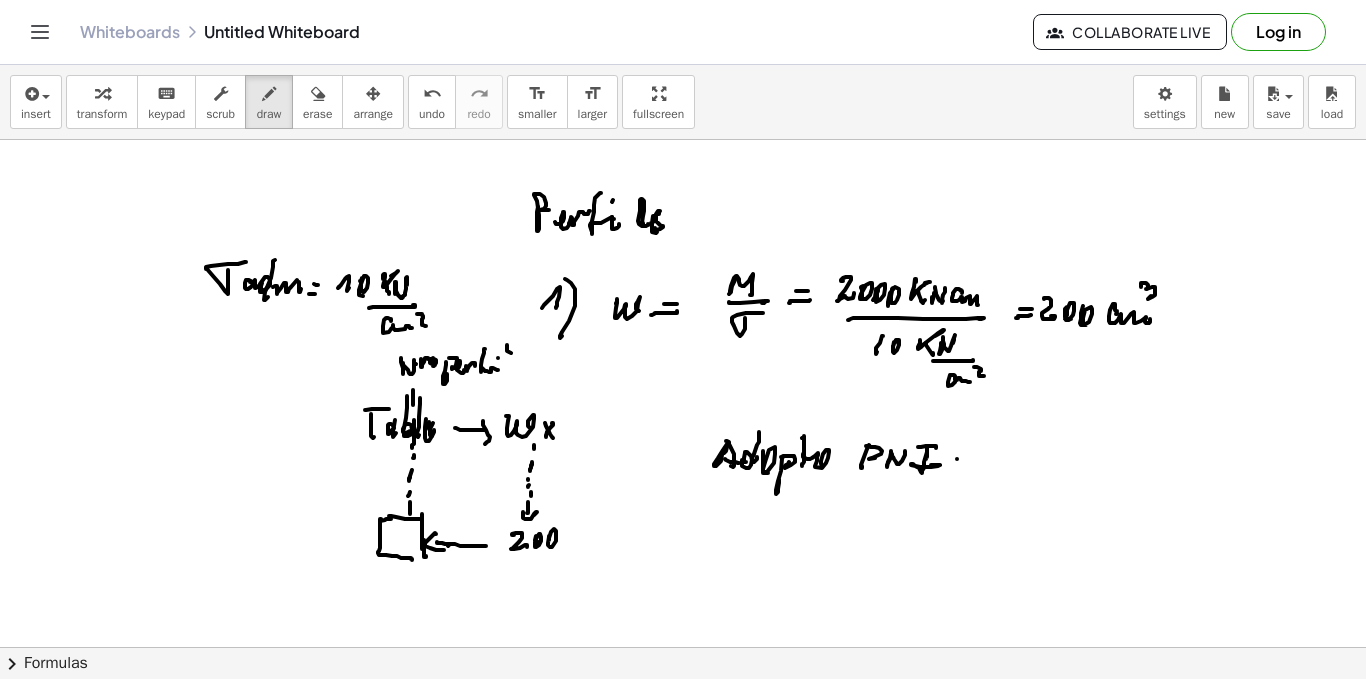 click at bounding box center (683, -2350) 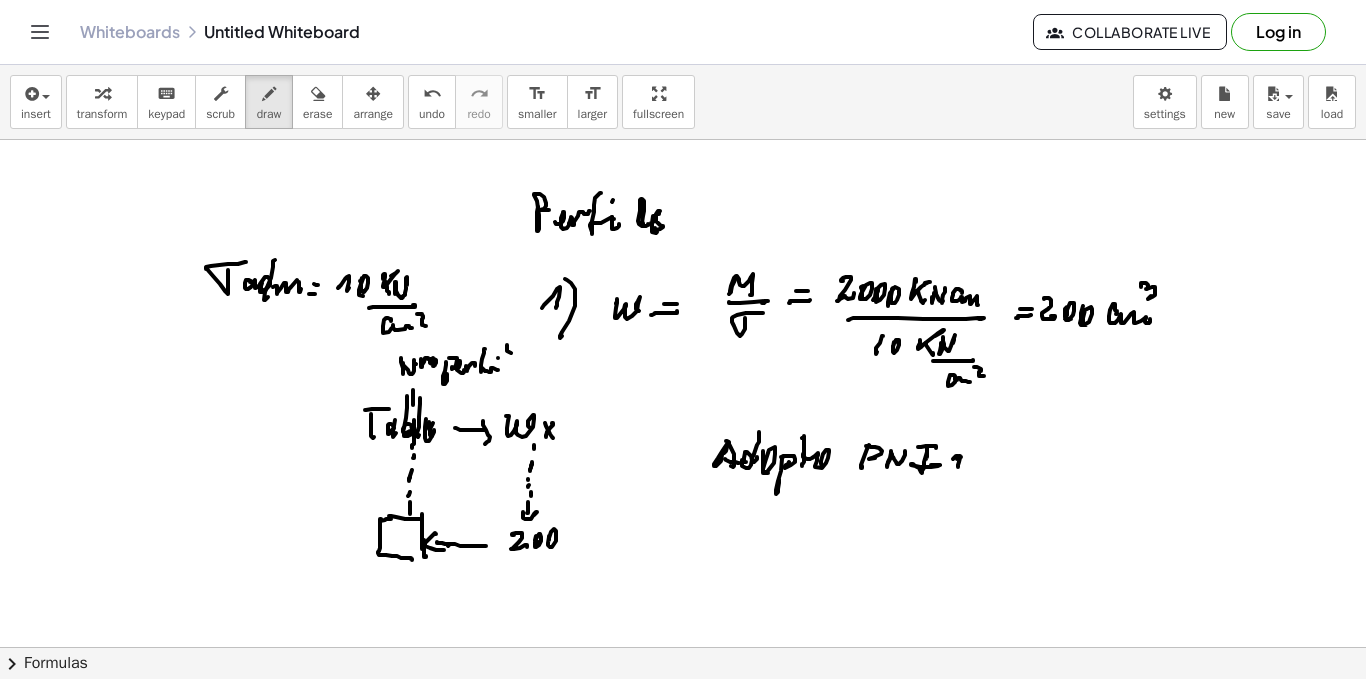 click at bounding box center (683, -2350) 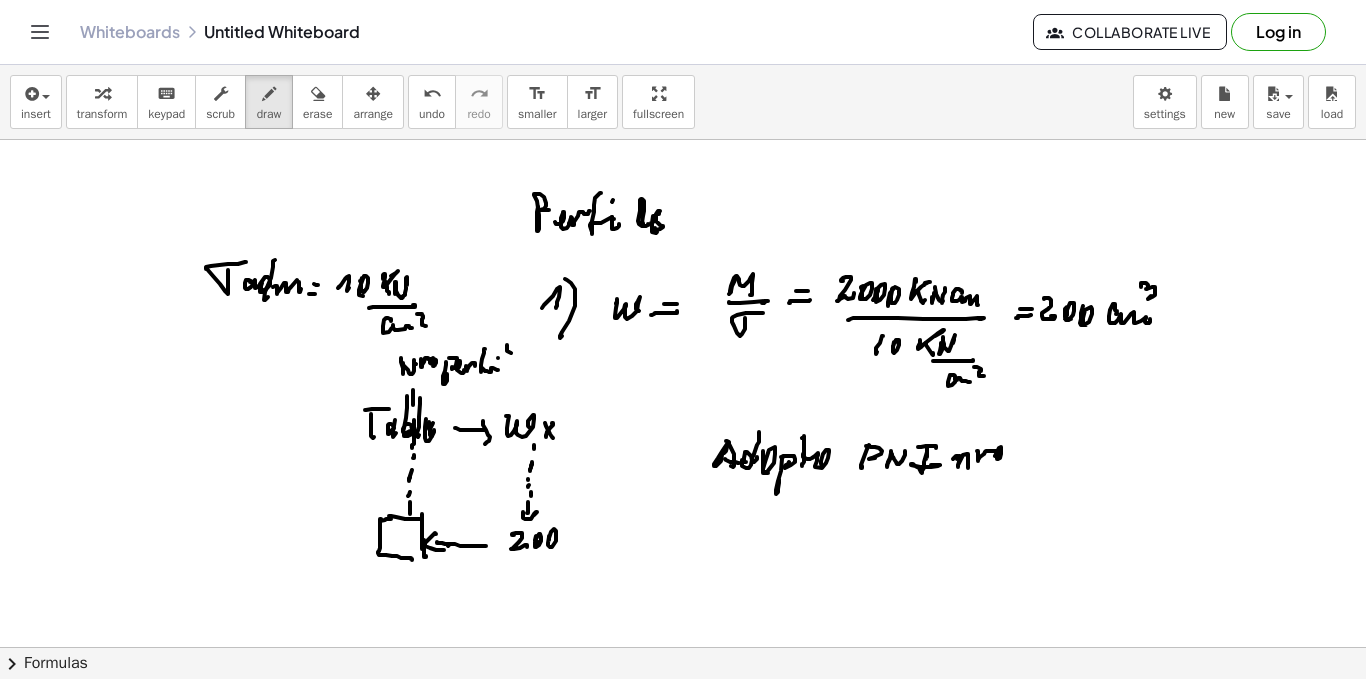 click at bounding box center (683, -2350) 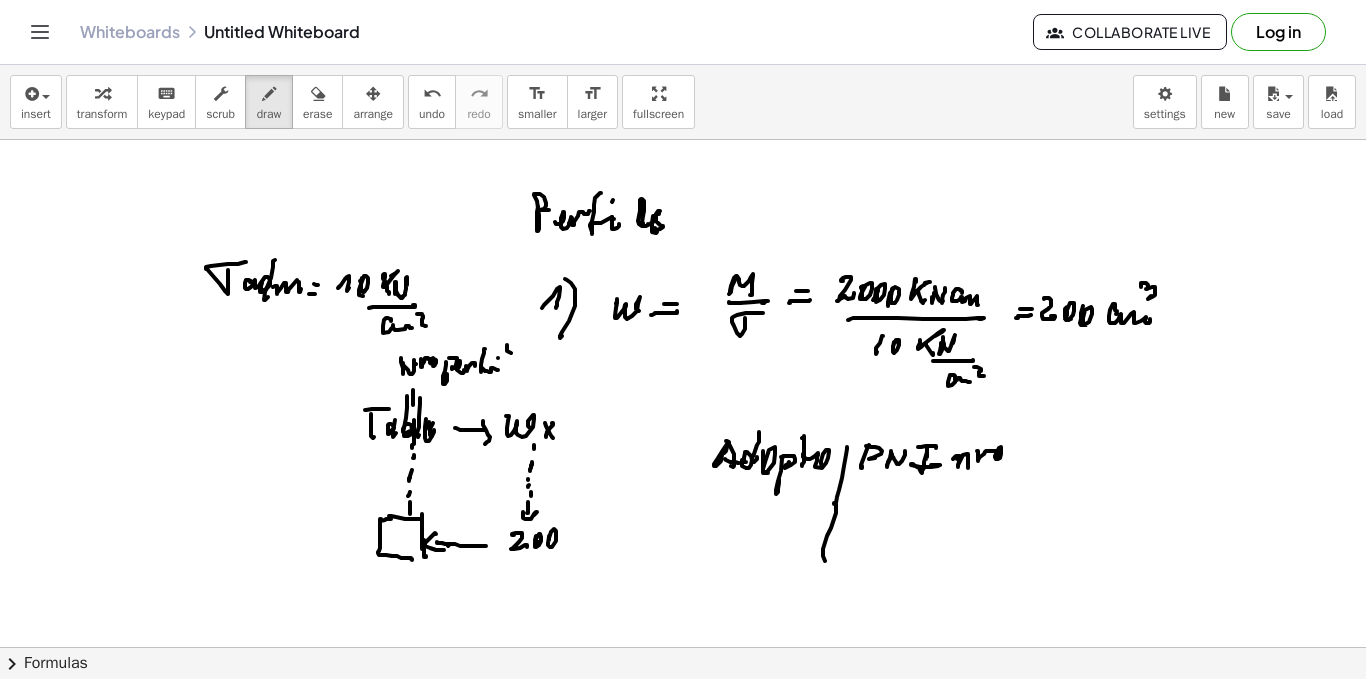 click at bounding box center (683, -2350) 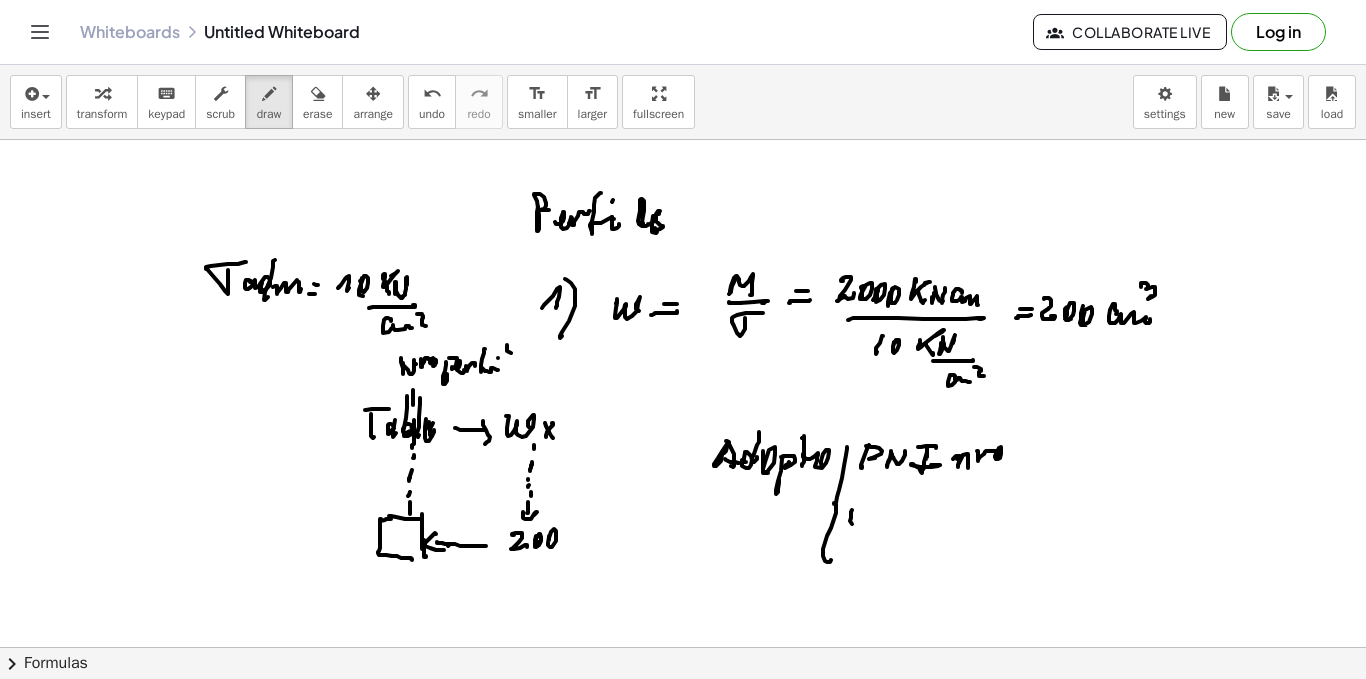 click at bounding box center [683, -2350] 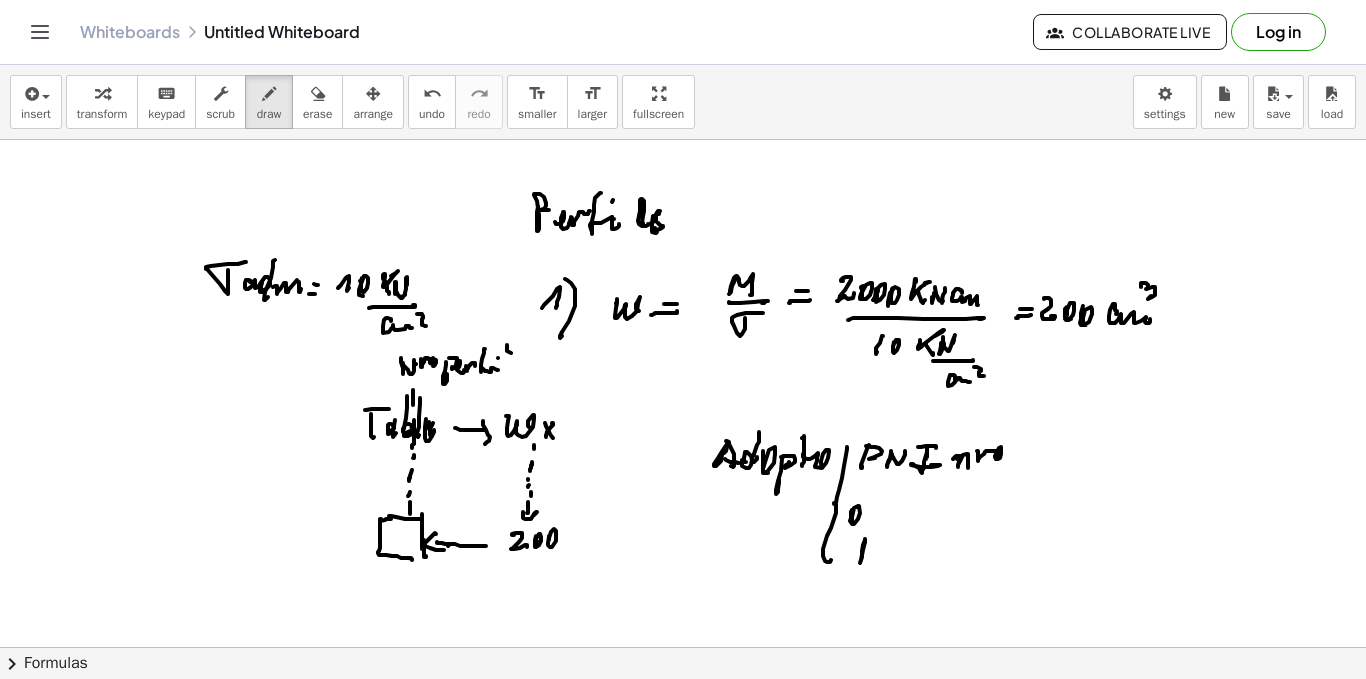 click at bounding box center (683, -2350) 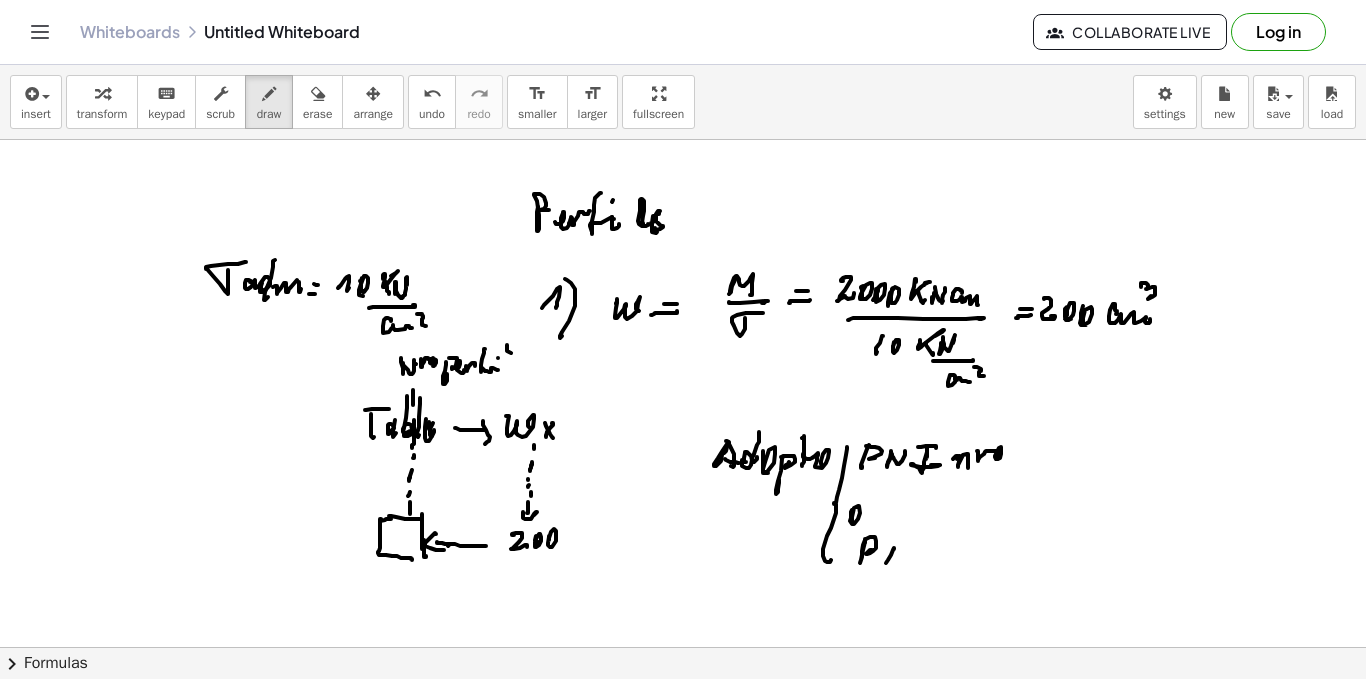 click at bounding box center (683, -2350) 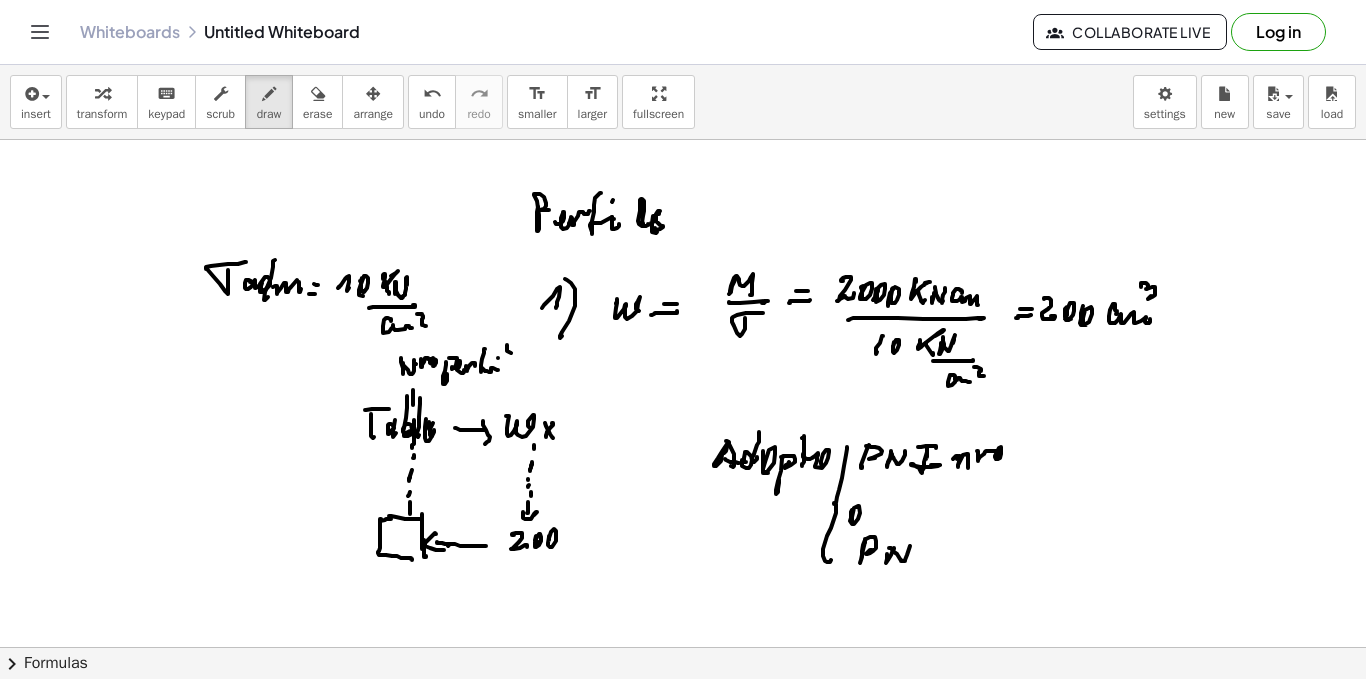 click at bounding box center [683, -2350] 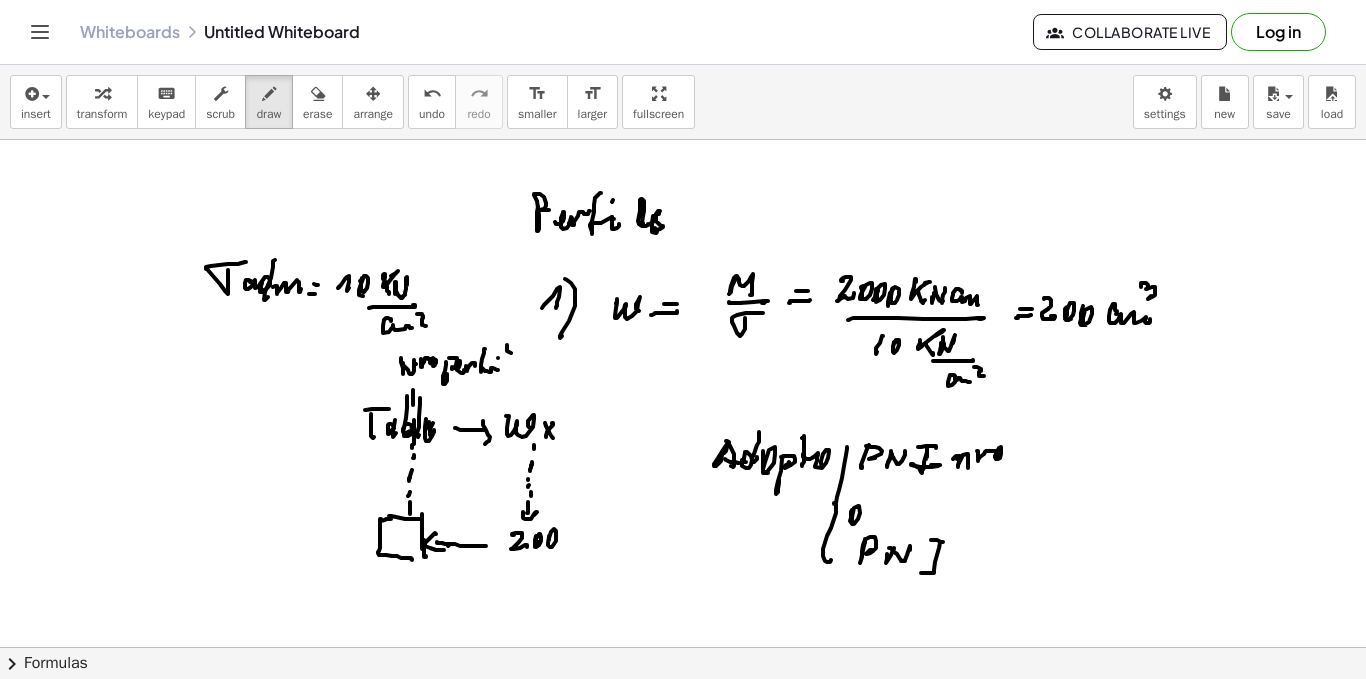 click at bounding box center (683, -2350) 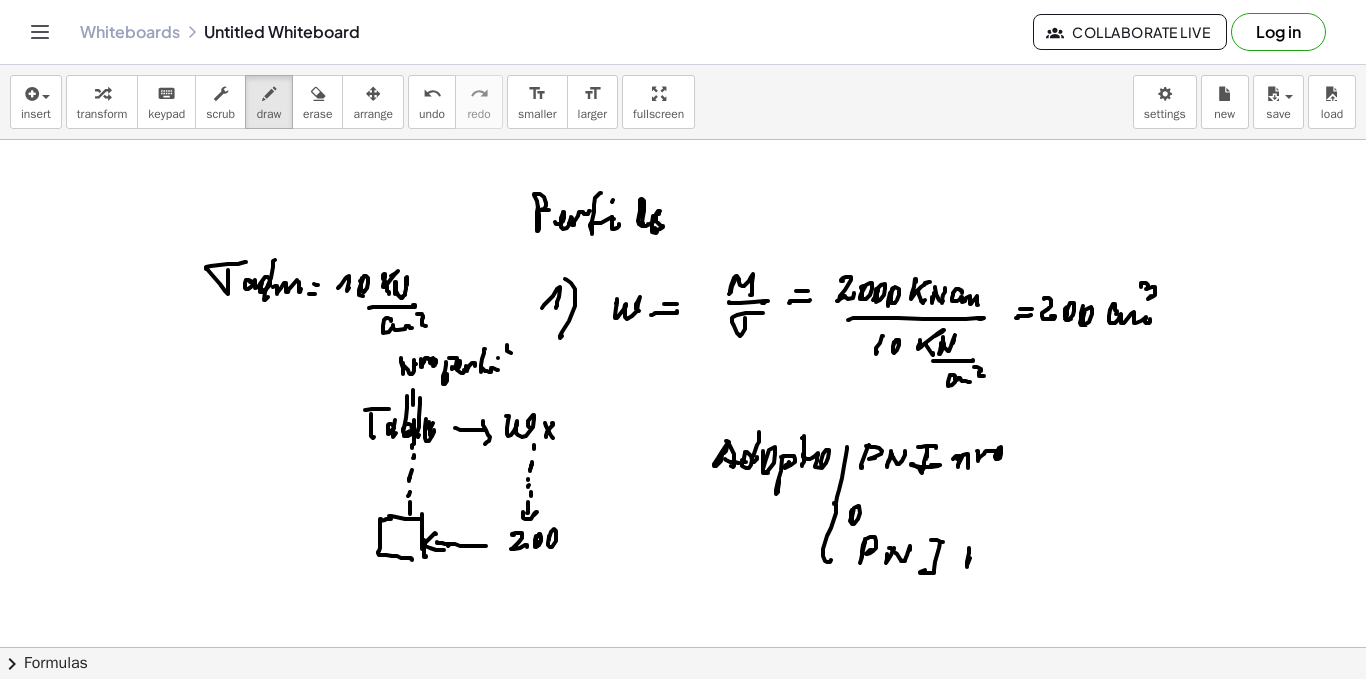 click at bounding box center (683, -2350) 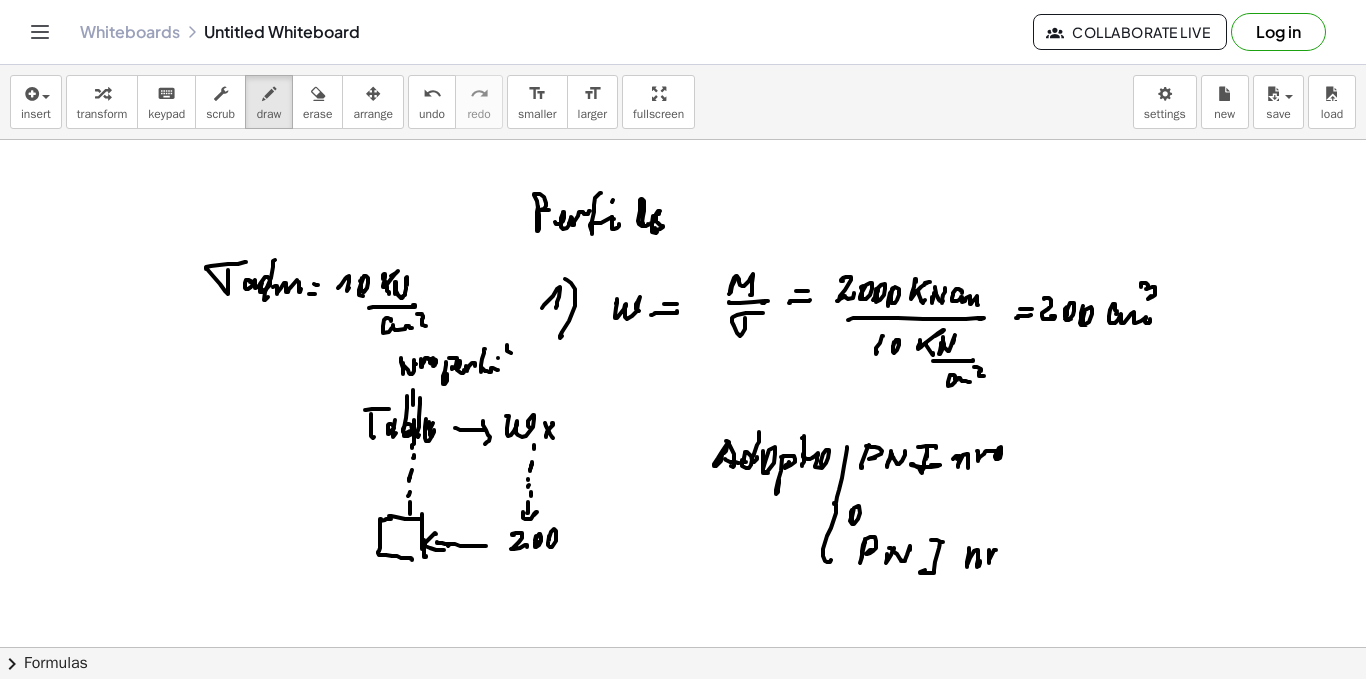 click at bounding box center [683, -2350] 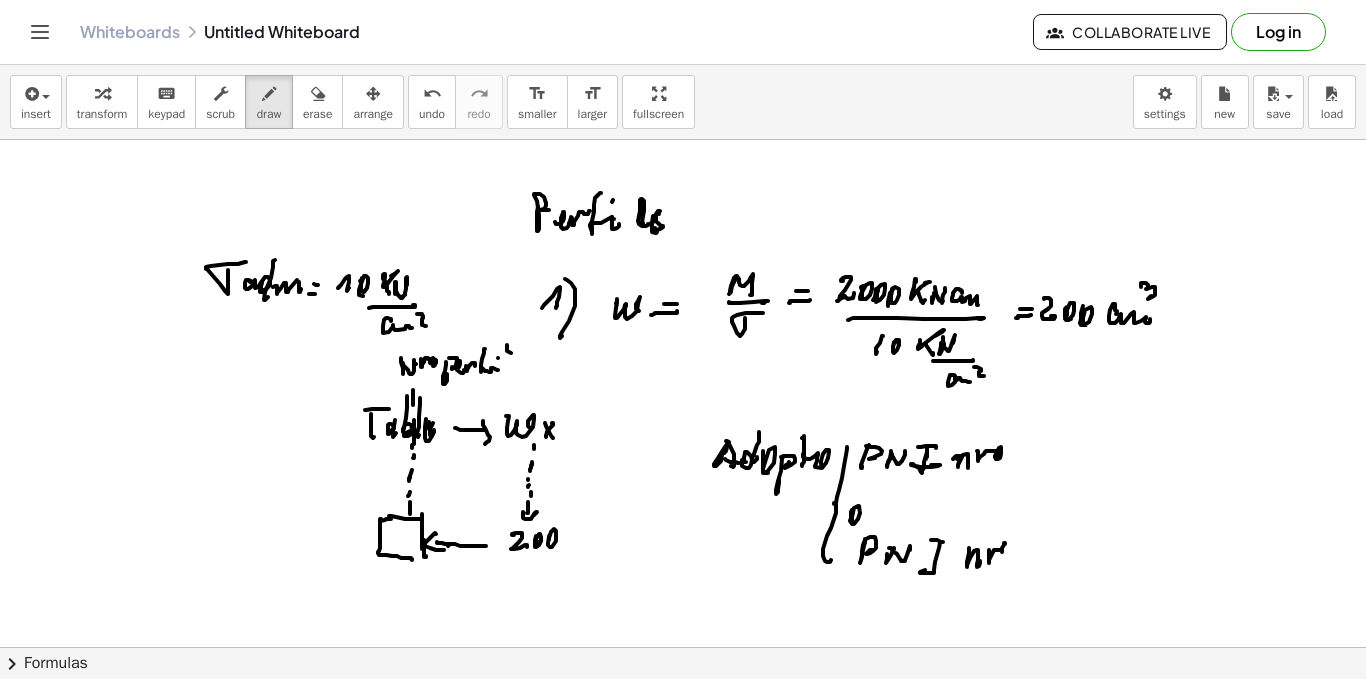 click at bounding box center (683, -2350) 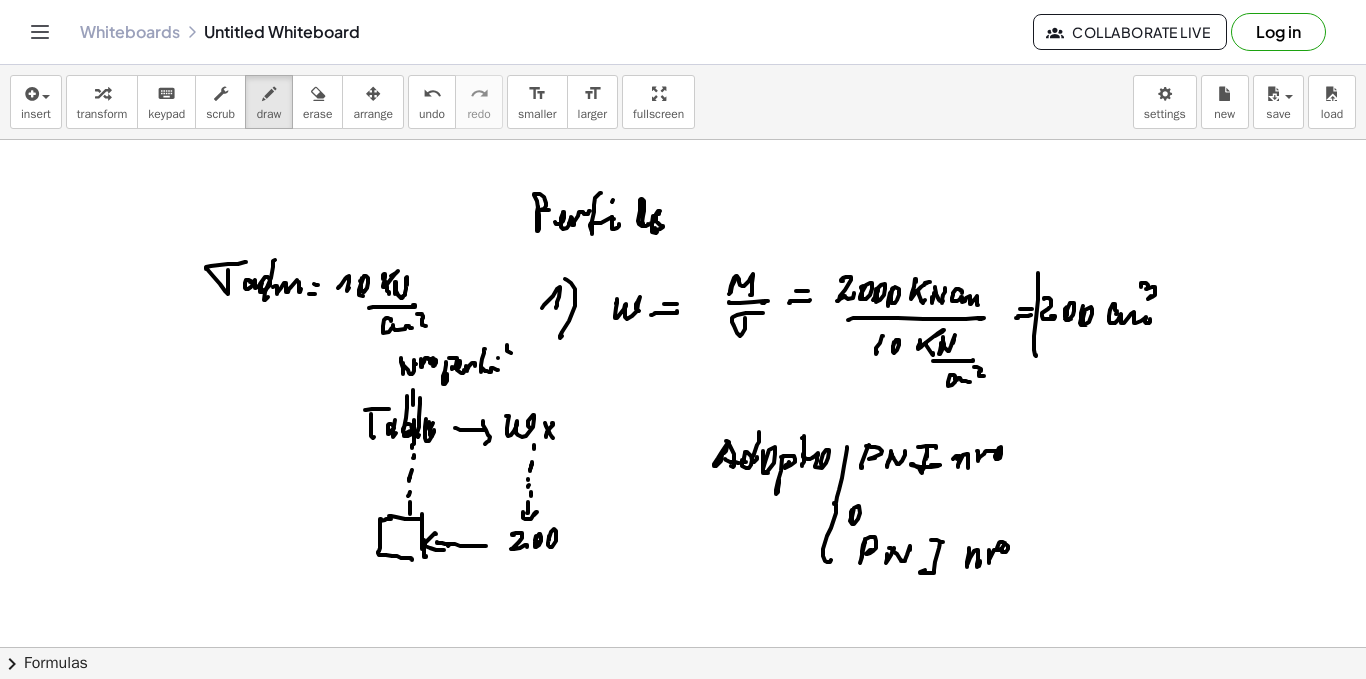 click at bounding box center (683, -2350) 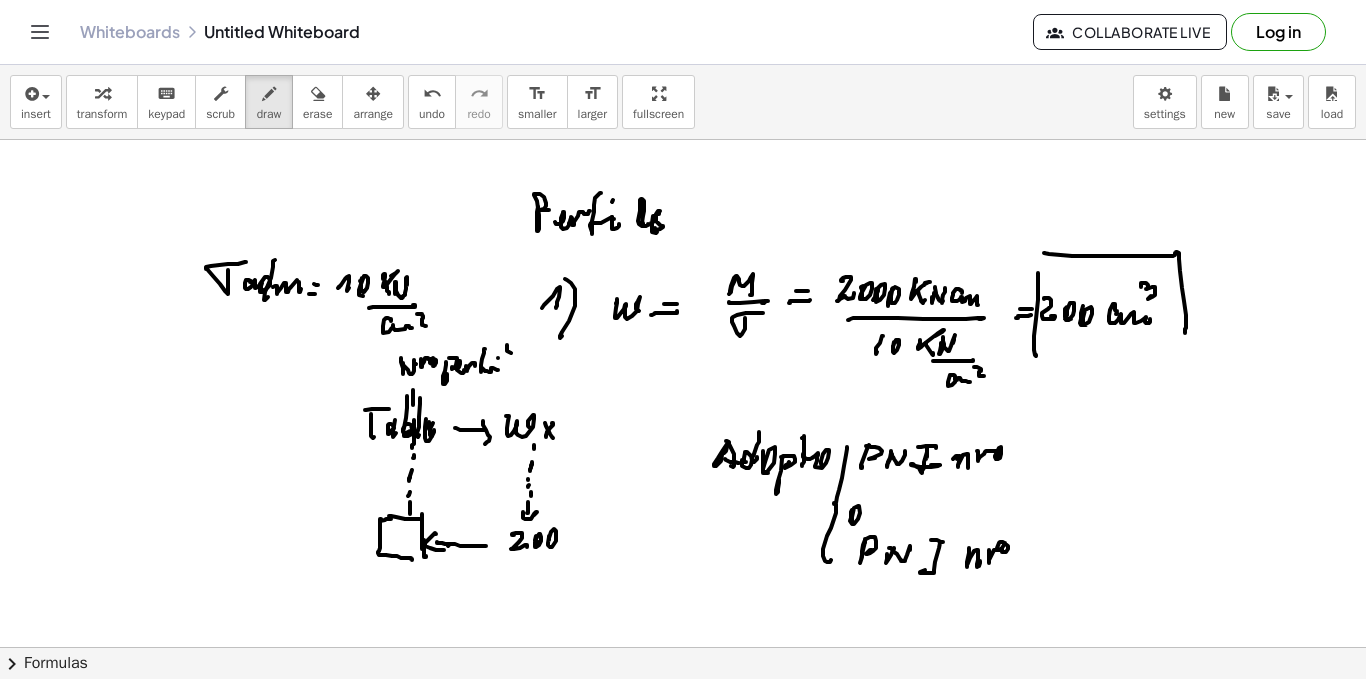 click at bounding box center (683, -2350) 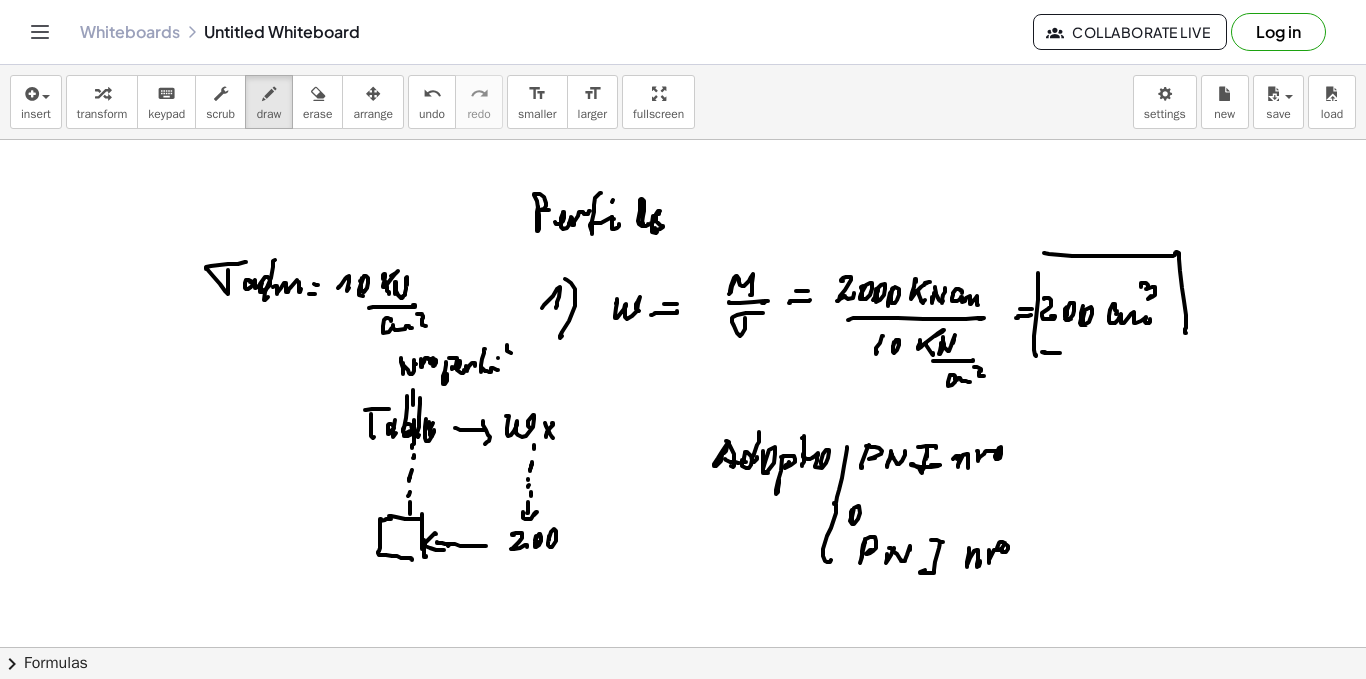 click at bounding box center [683, -2350] 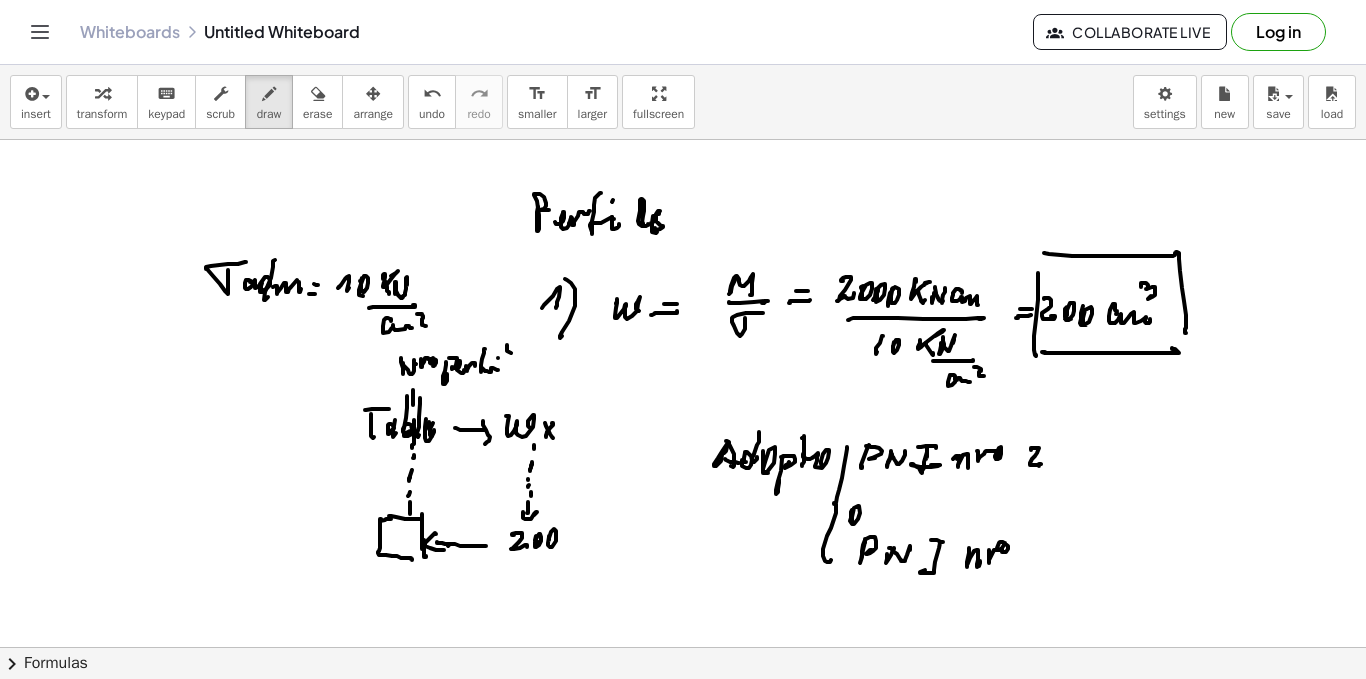 click at bounding box center [683, -2350] 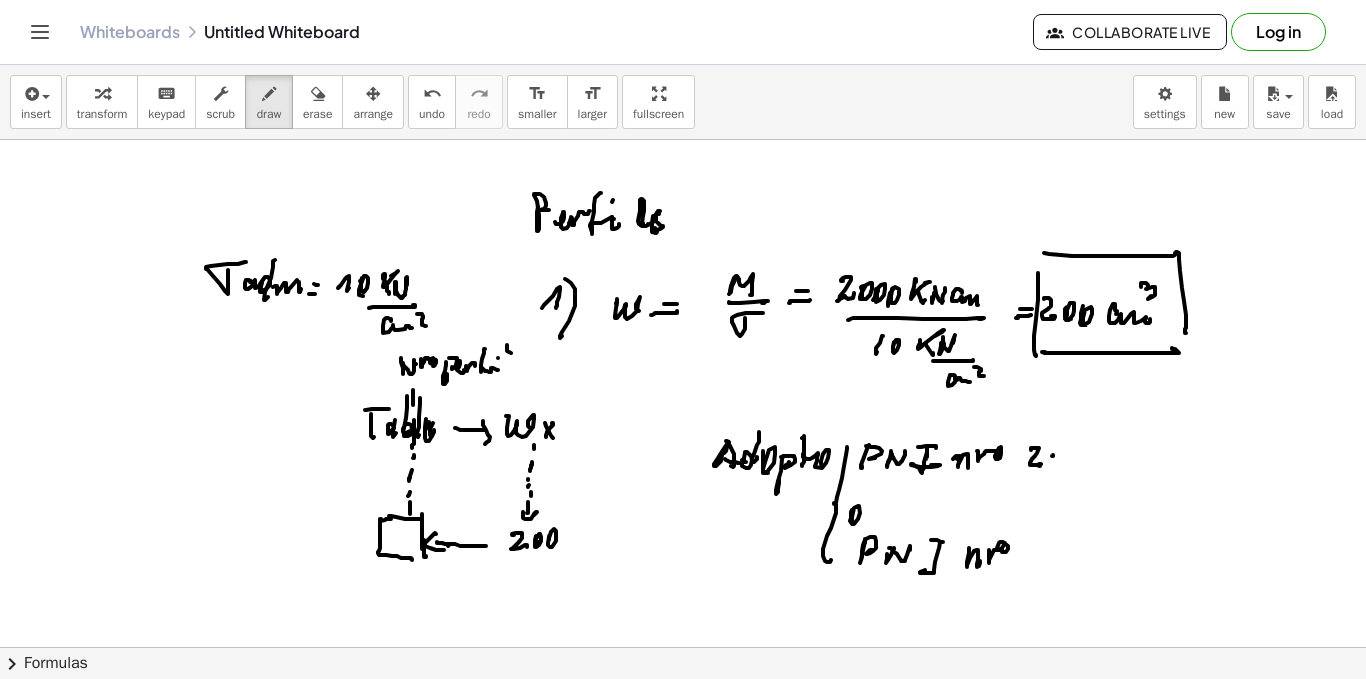 click at bounding box center (683, -2350) 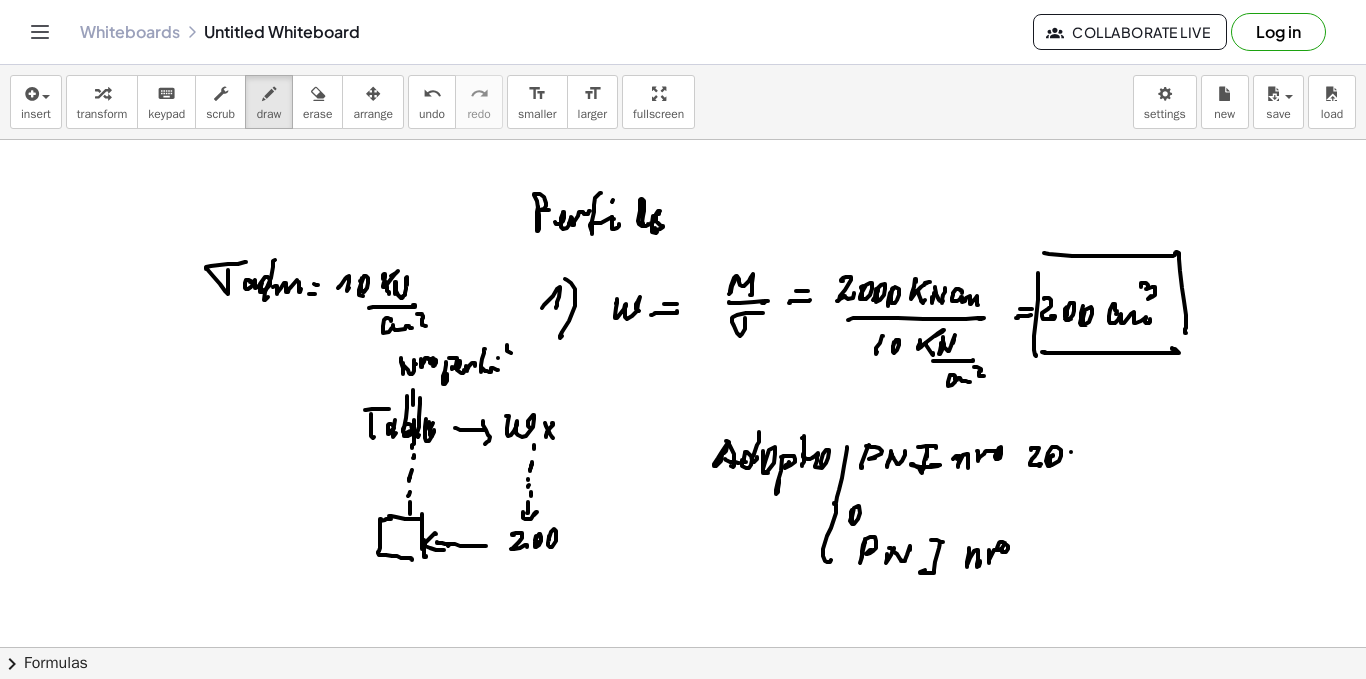 click at bounding box center (683, -2350) 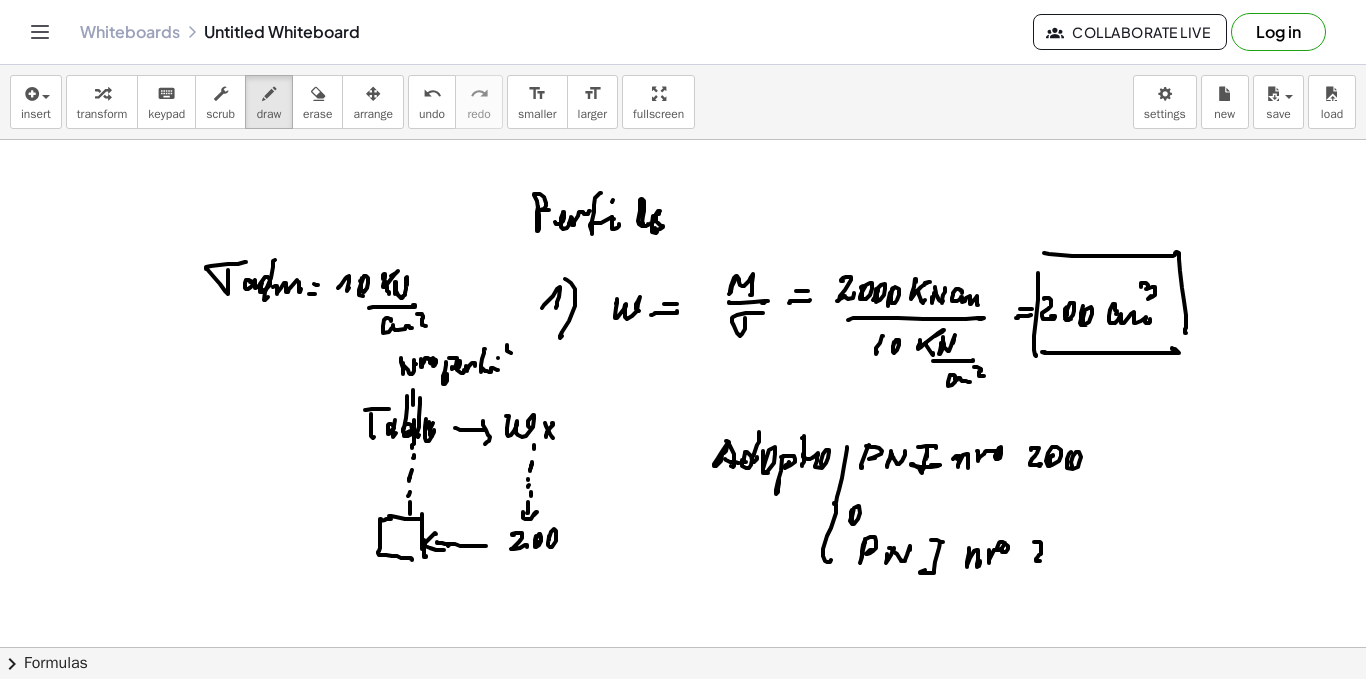 drag, startPoint x: 1041, startPoint y: 543, endPoint x: 1043, endPoint y: 561, distance: 18.110771 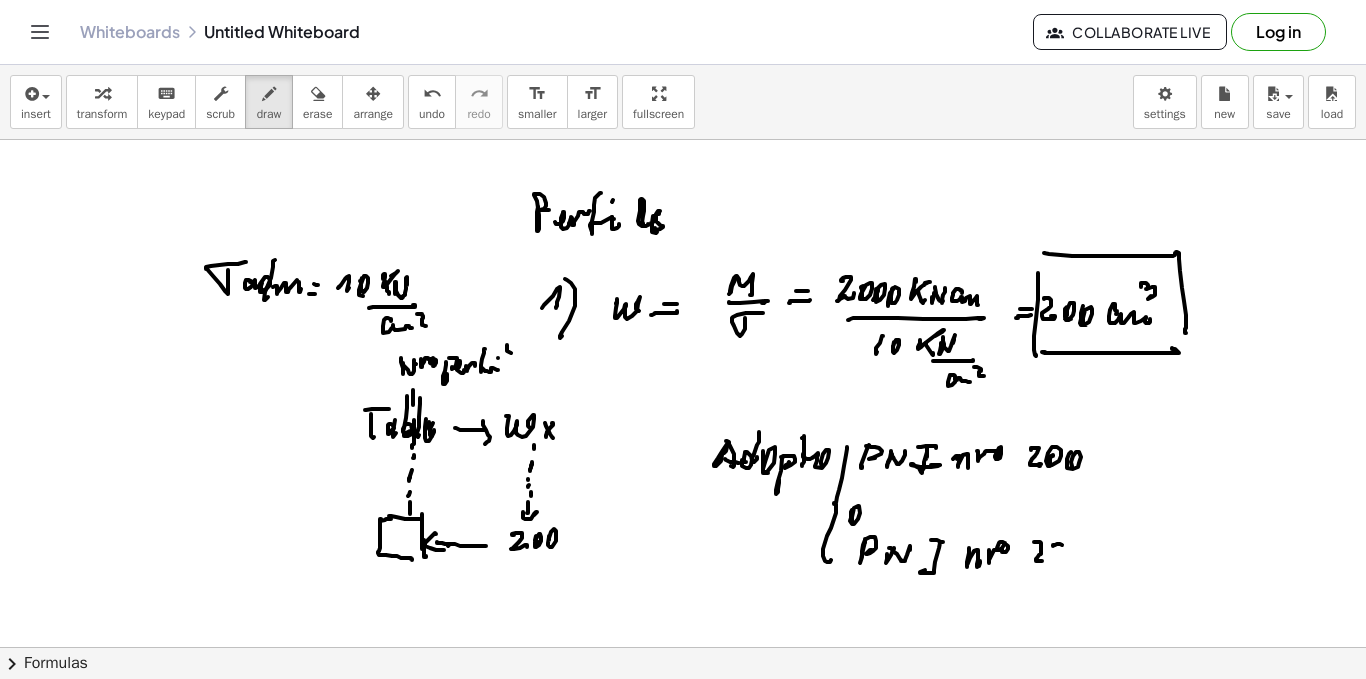 drag, startPoint x: 1053, startPoint y: 546, endPoint x: 1069, endPoint y: 561, distance: 21.931713 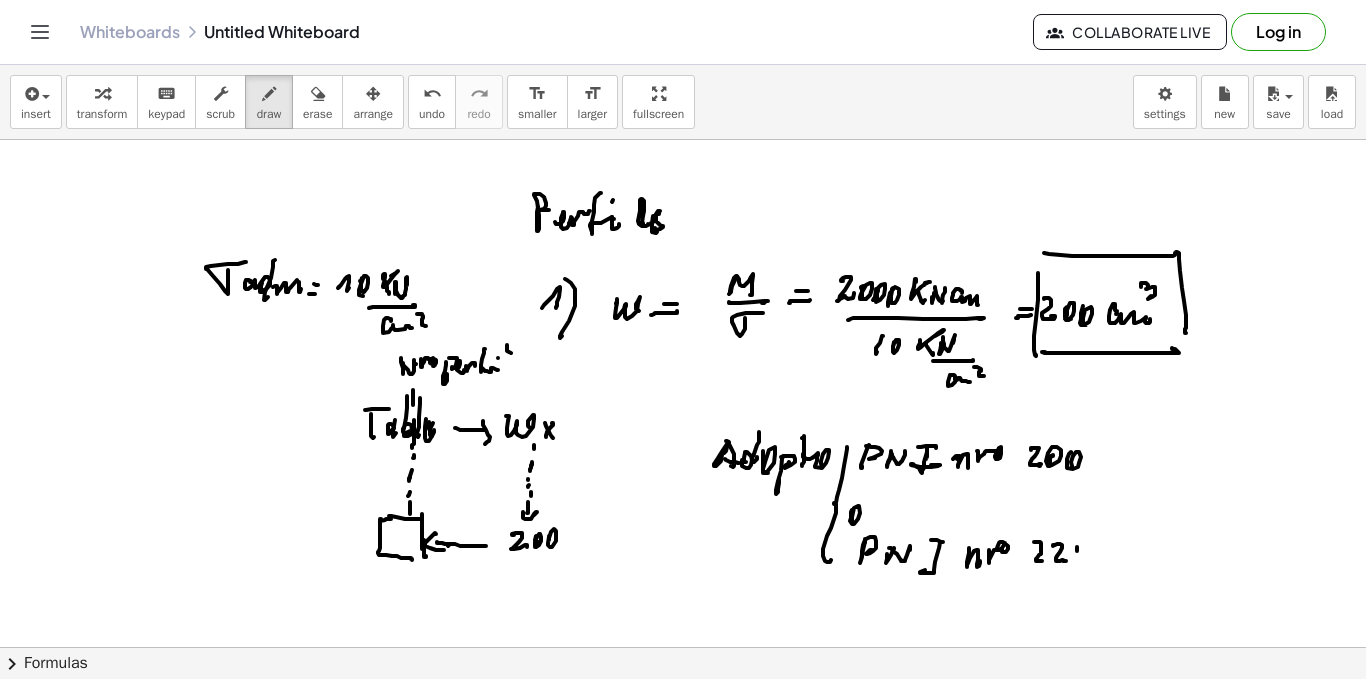 drag, startPoint x: 1077, startPoint y: 547, endPoint x: 1087, endPoint y: 558, distance: 14.866069 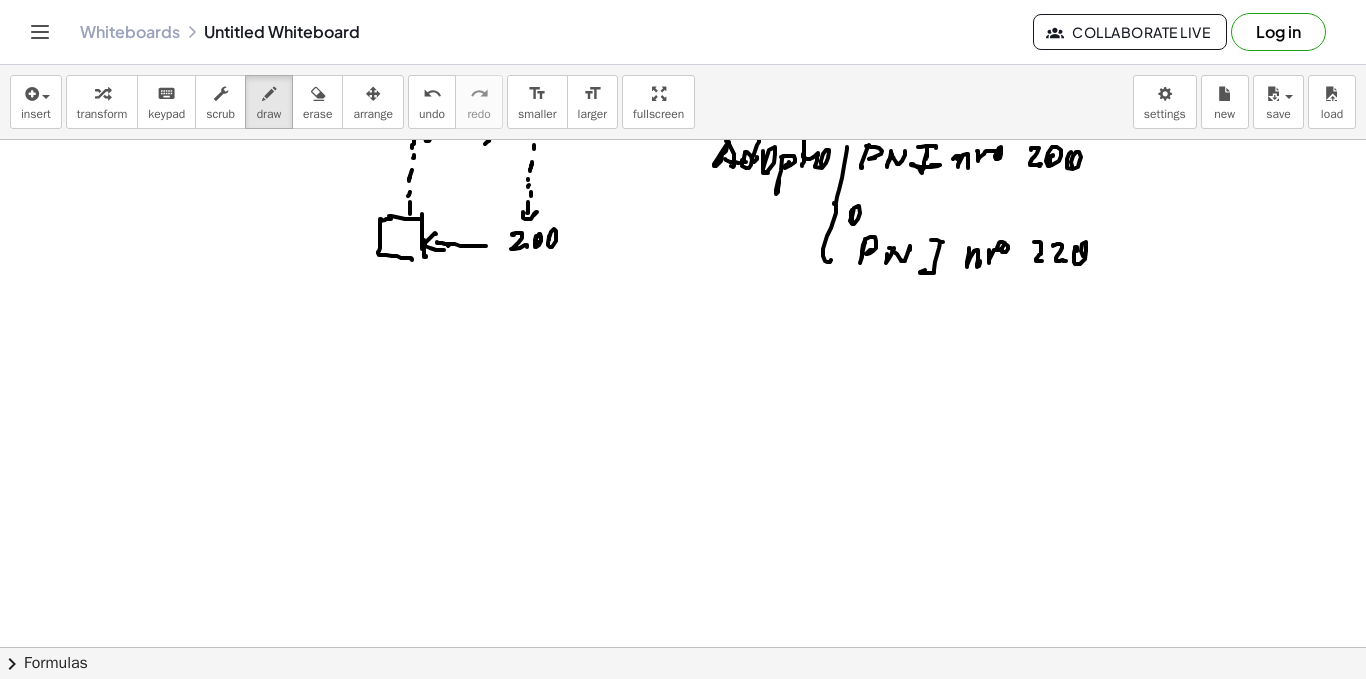 scroll, scrollTop: 6285, scrollLeft: 0, axis: vertical 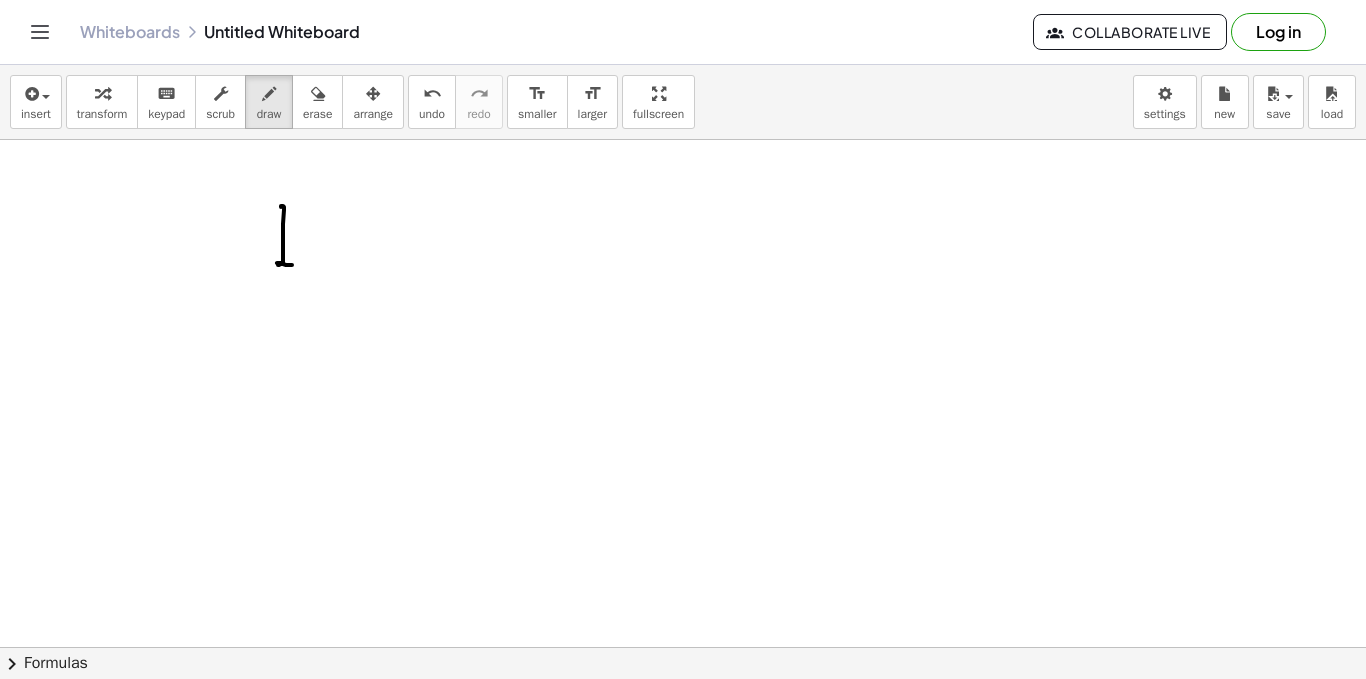 drag, startPoint x: 281, startPoint y: 206, endPoint x: 322, endPoint y: 240, distance: 53.263496 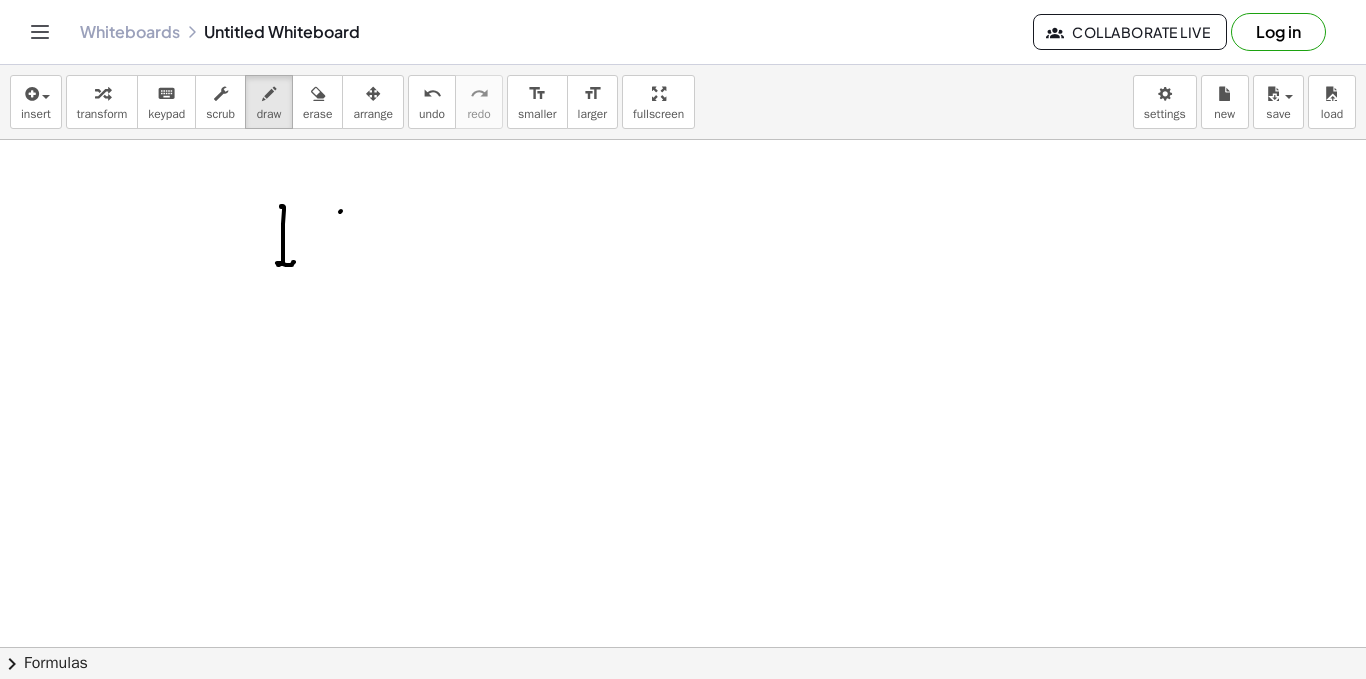 drag, startPoint x: 340, startPoint y: 212, endPoint x: 337, endPoint y: 252, distance: 40.112343 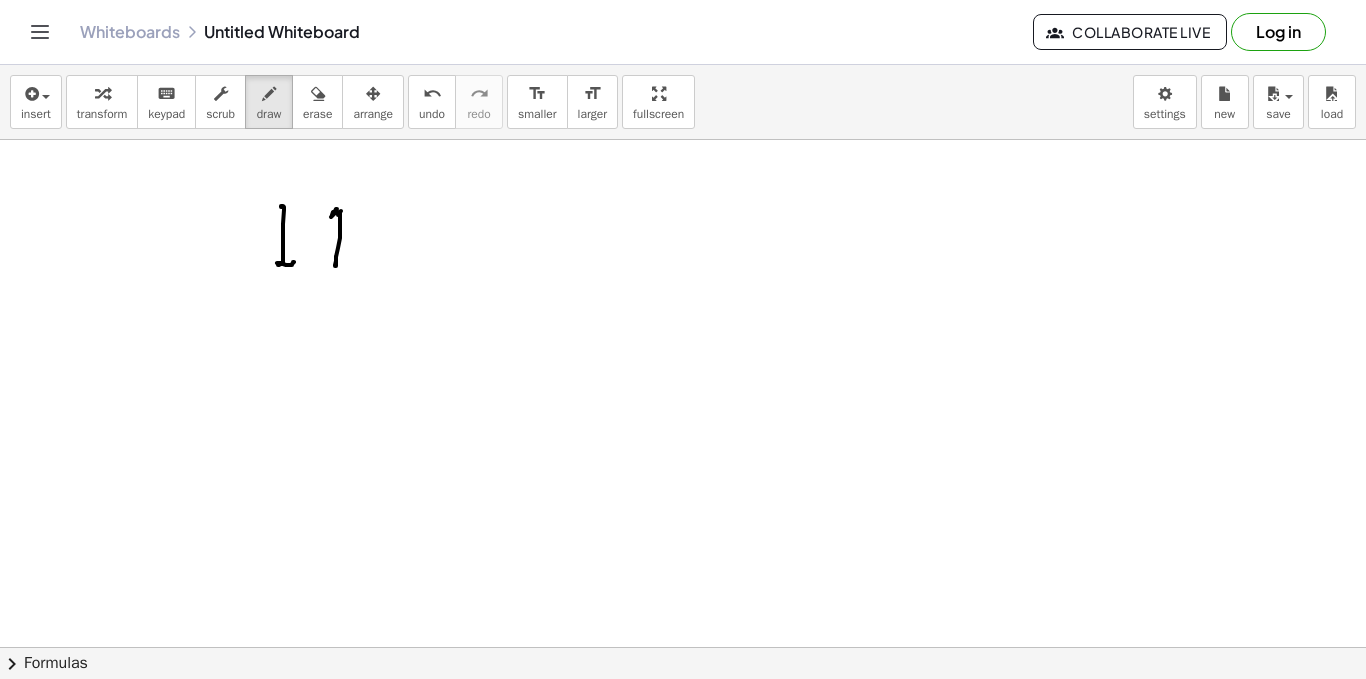 drag, startPoint x: 338, startPoint y: 215, endPoint x: 396, endPoint y: 230, distance: 59.908264 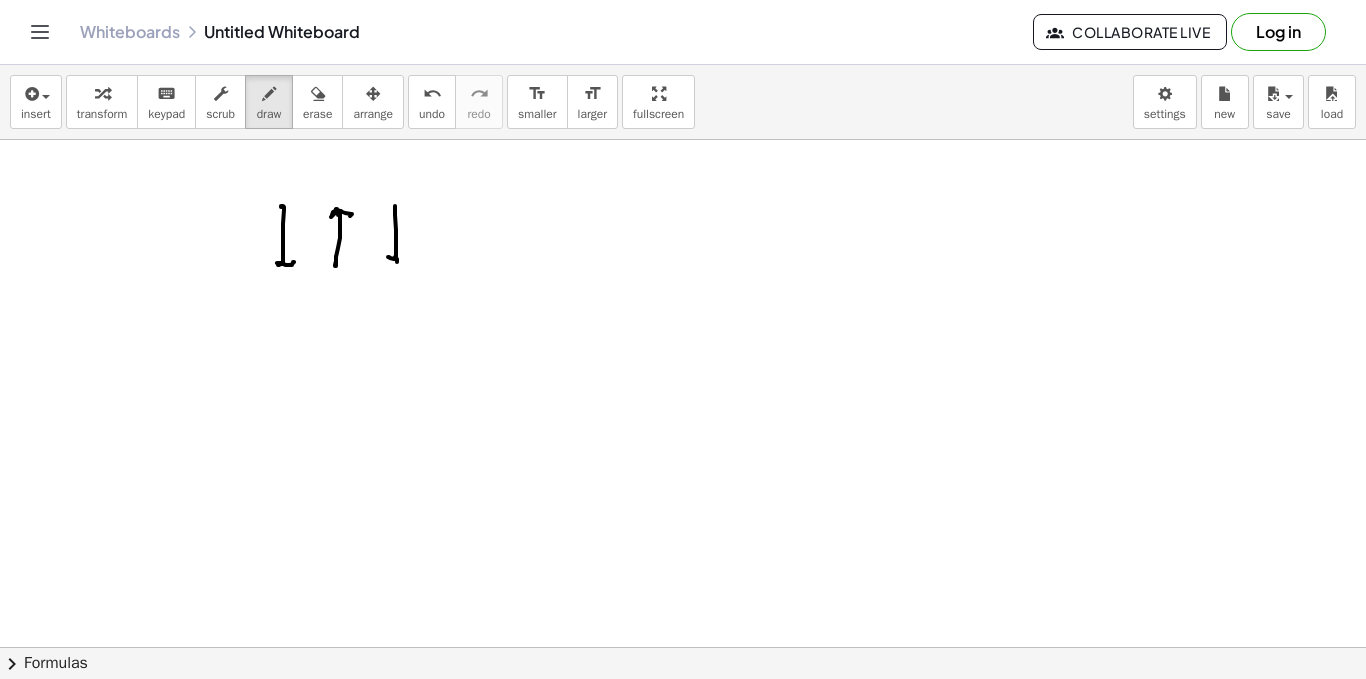 click at bounding box center [683, -2596] 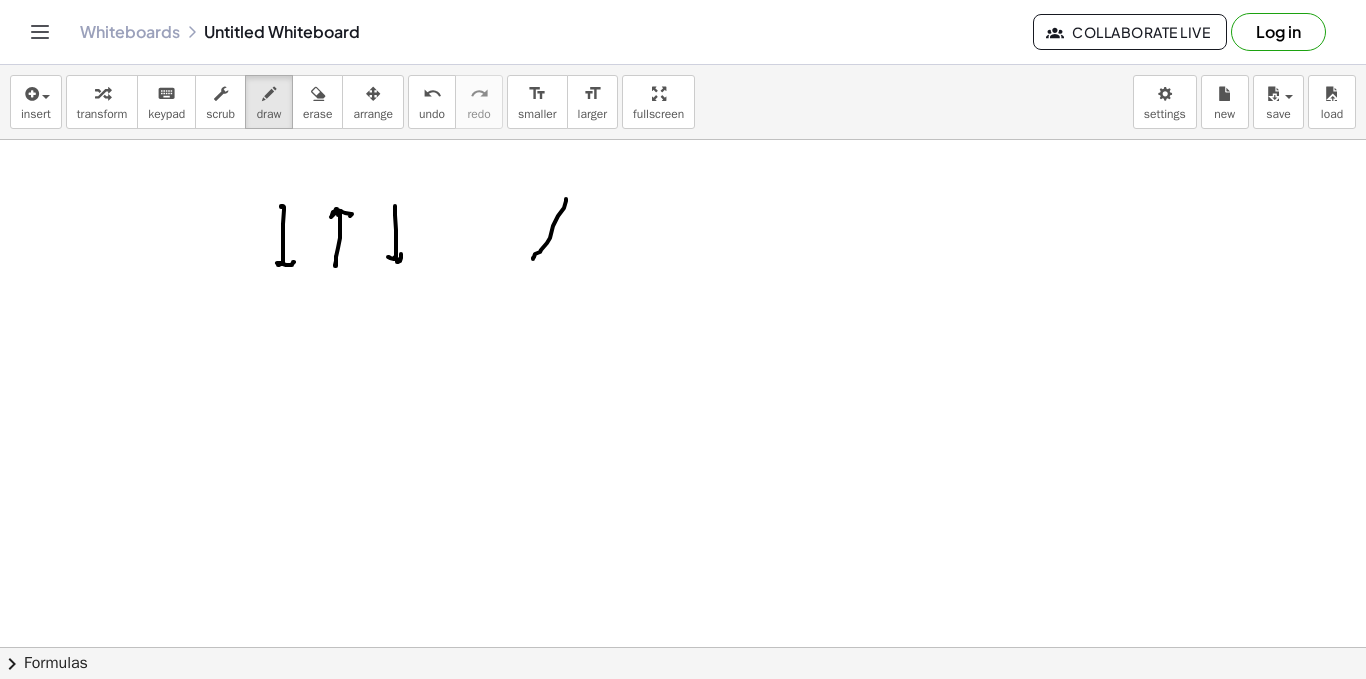 drag, startPoint x: 566, startPoint y: 199, endPoint x: 595, endPoint y: 223, distance: 37.64306 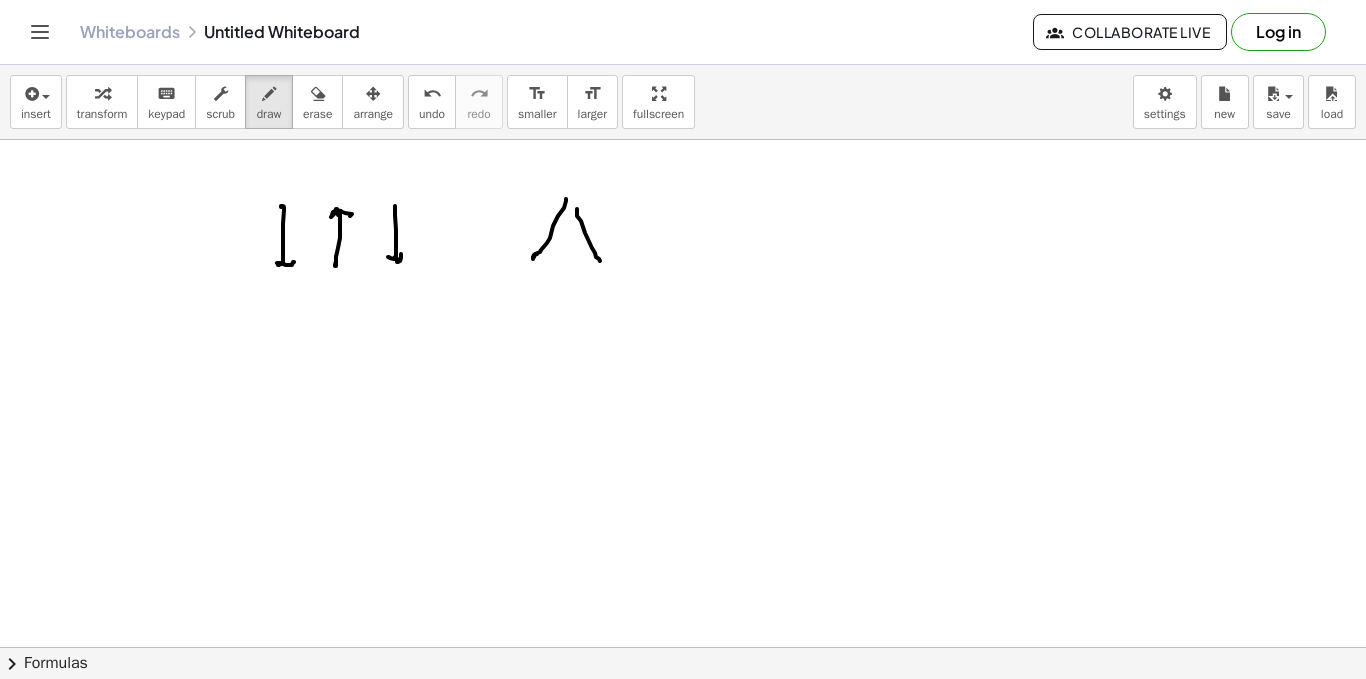 drag, startPoint x: 577, startPoint y: 209, endPoint x: 582, endPoint y: 224, distance: 15.811388 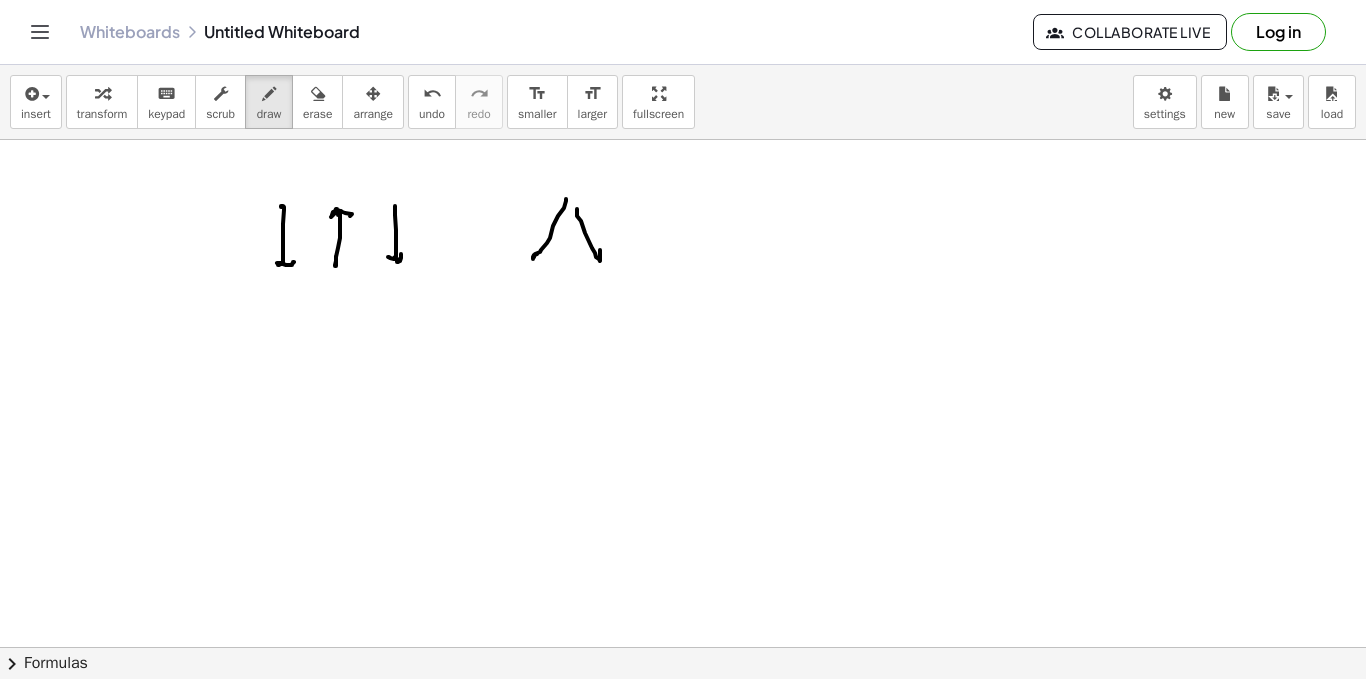 click at bounding box center [683, -2596] 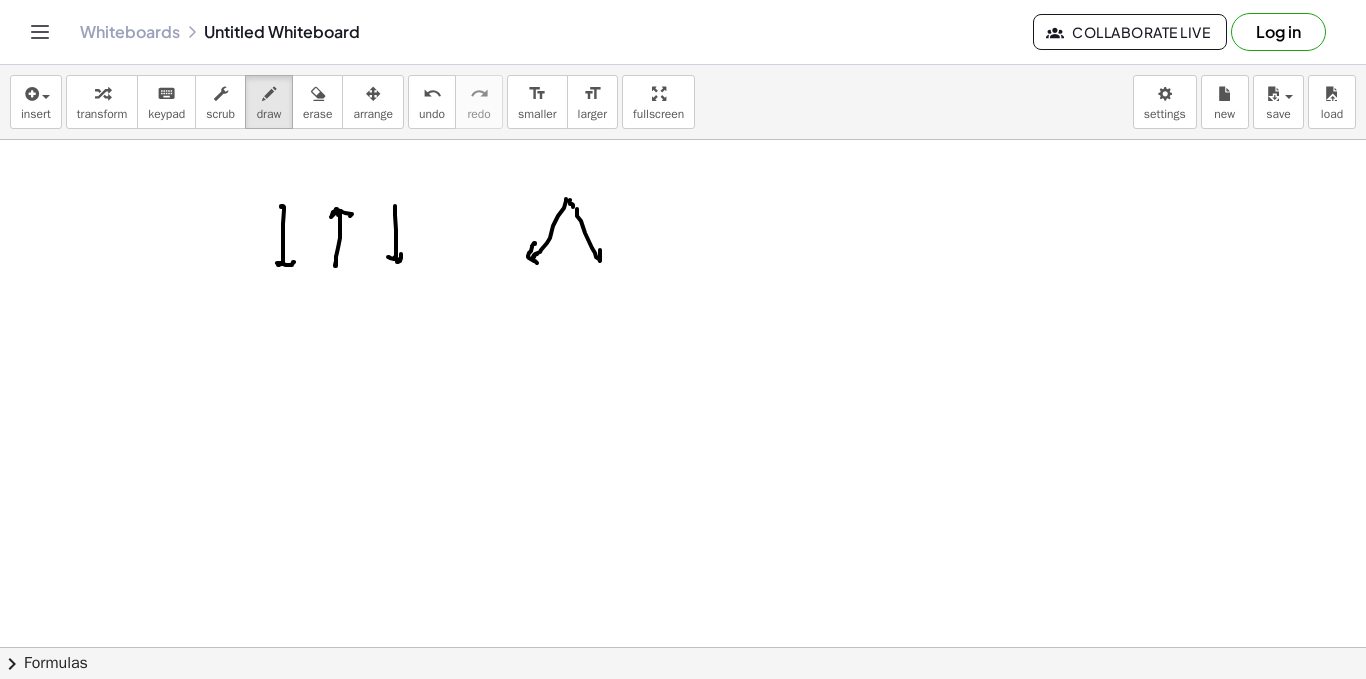 drag, startPoint x: 535, startPoint y: 244, endPoint x: 538, endPoint y: 263, distance: 19.235384 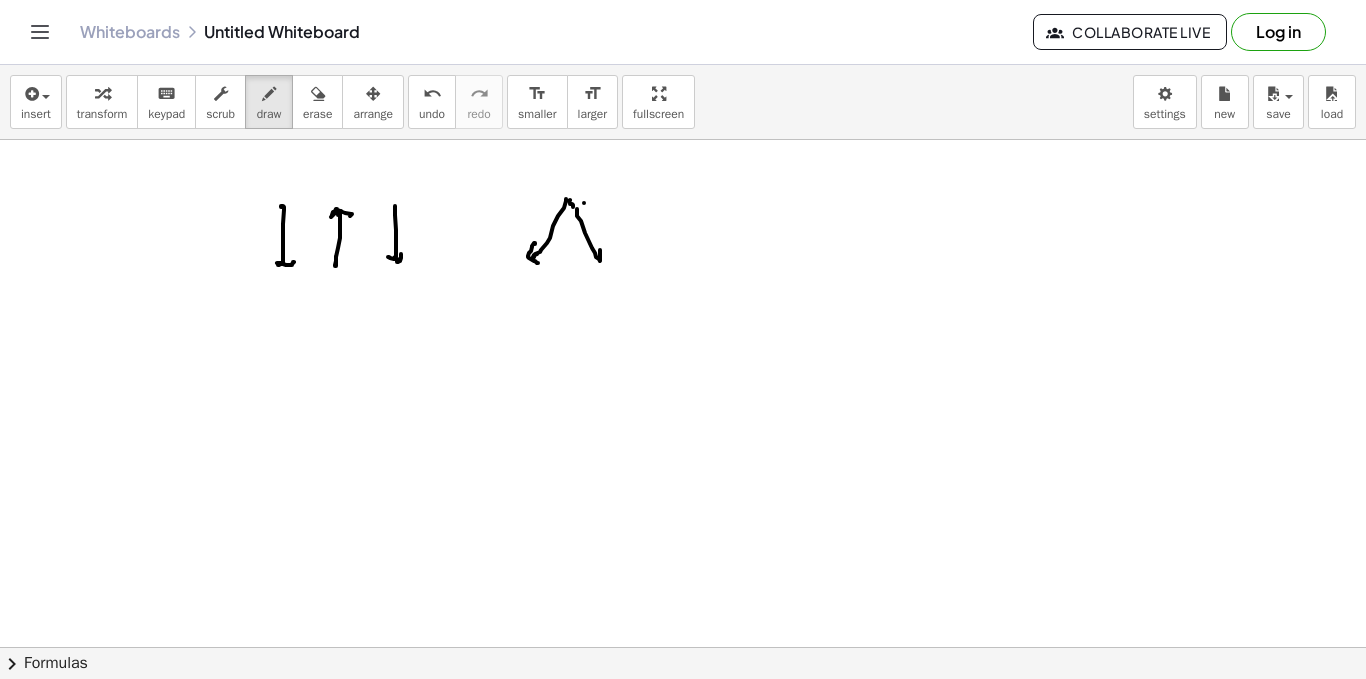 drag, startPoint x: 584, startPoint y: 203, endPoint x: 609, endPoint y: 191, distance: 27.730848 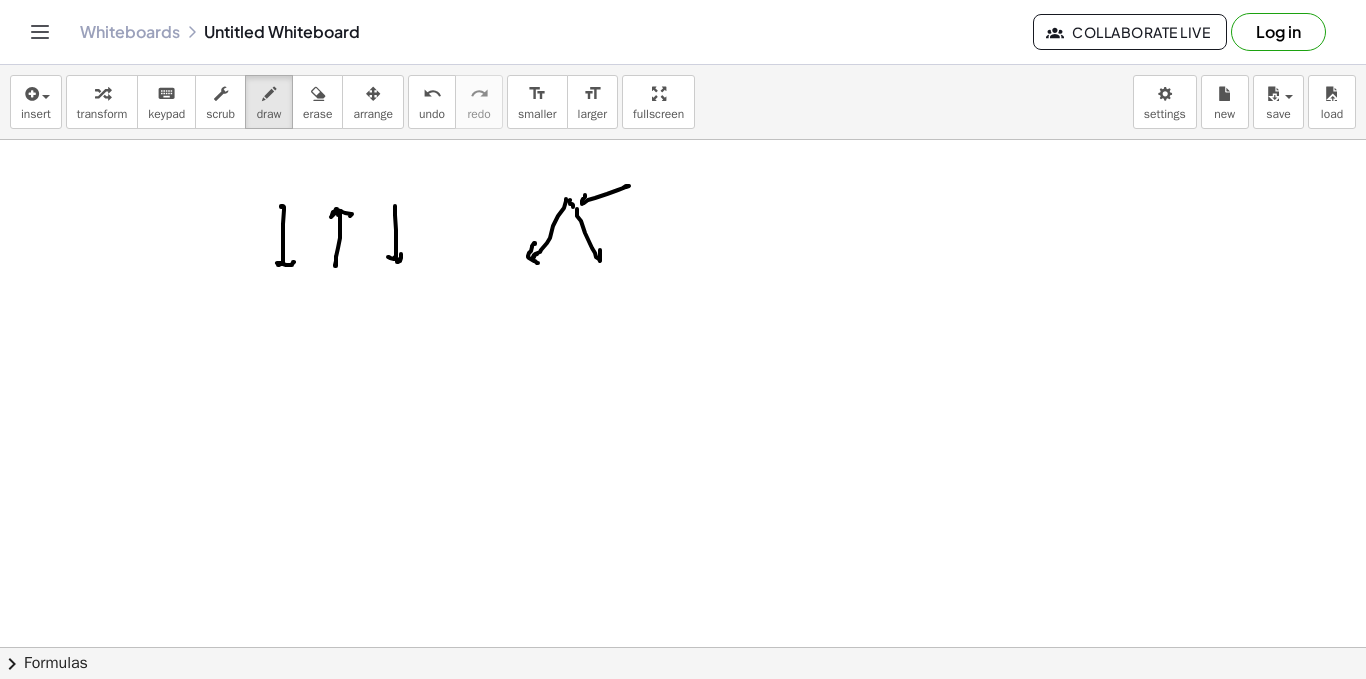 drag, startPoint x: 585, startPoint y: 195, endPoint x: 584, endPoint y: 216, distance: 21.023796 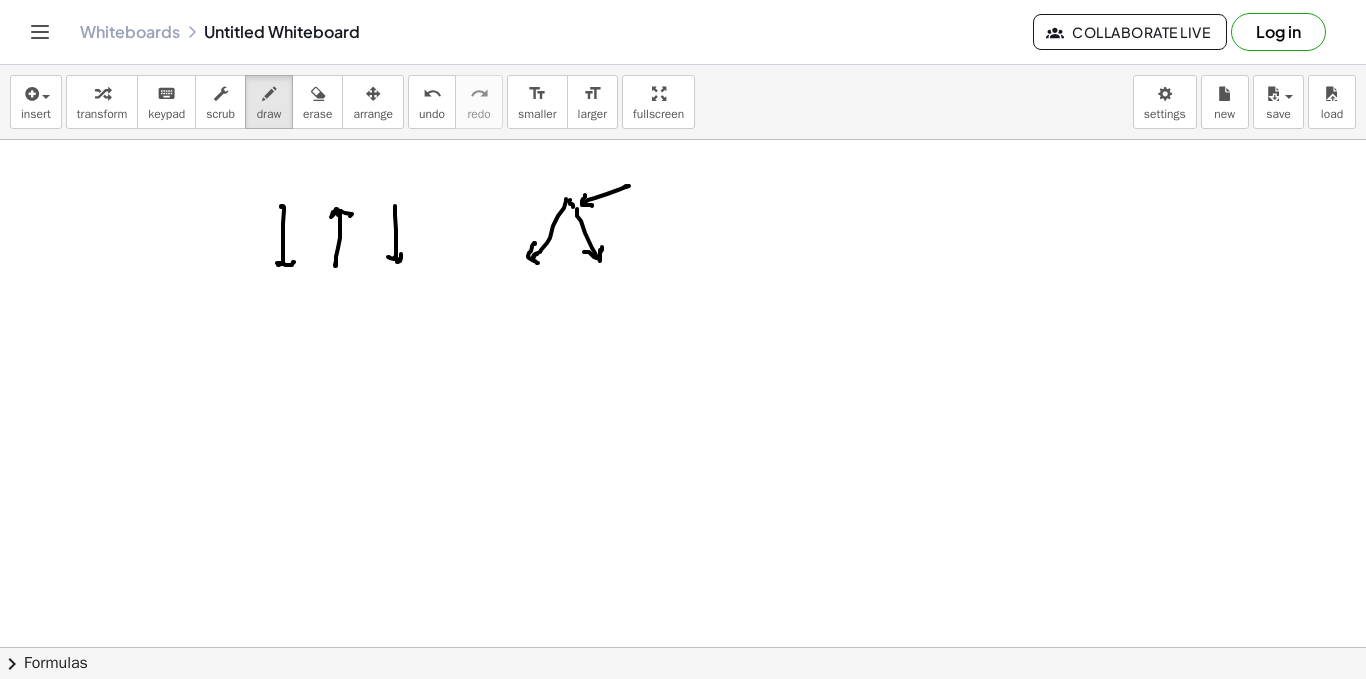 drag, startPoint x: 584, startPoint y: 252, endPoint x: 597, endPoint y: 220, distance: 34.539833 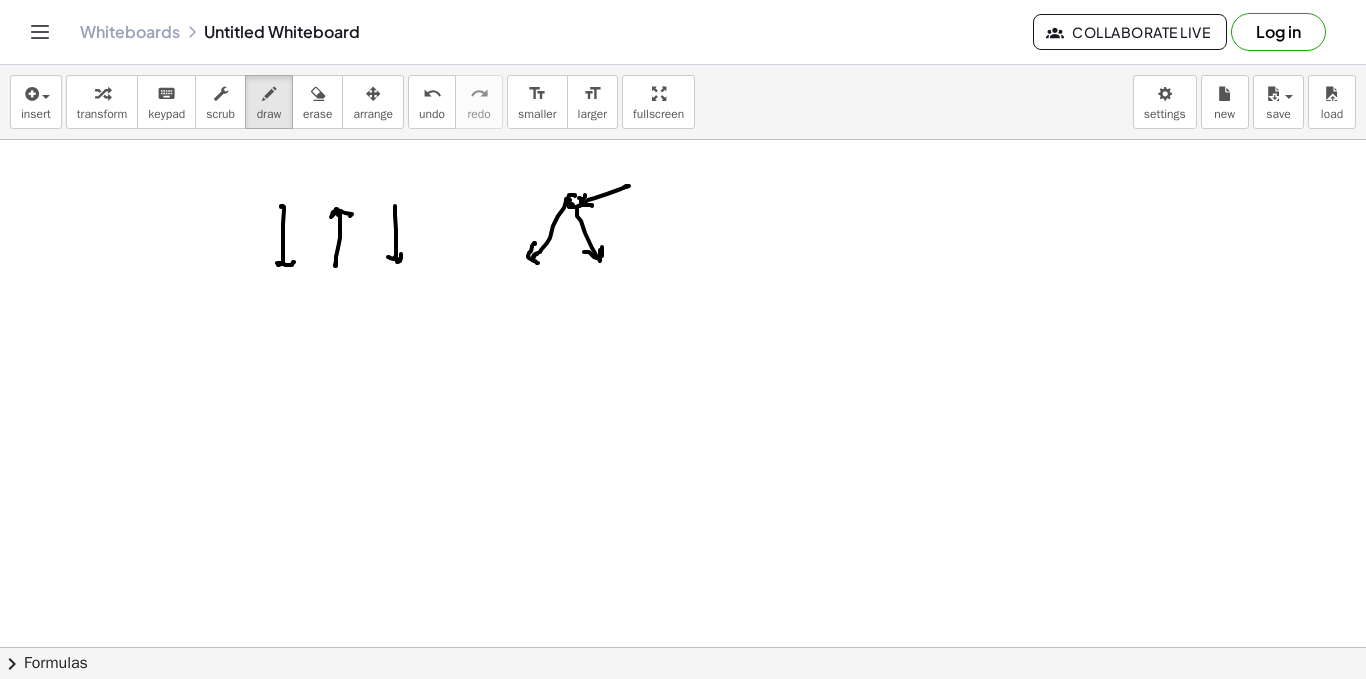 click at bounding box center [683, -2596] 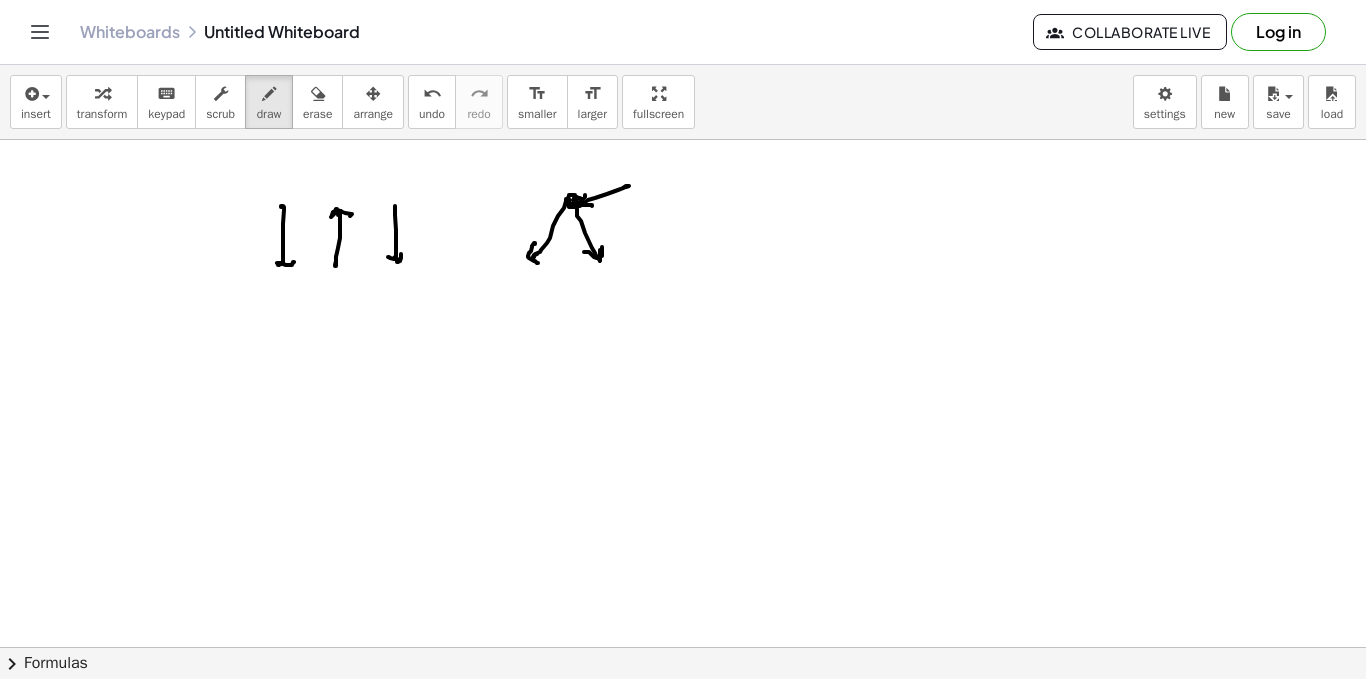 click at bounding box center [683, -2596] 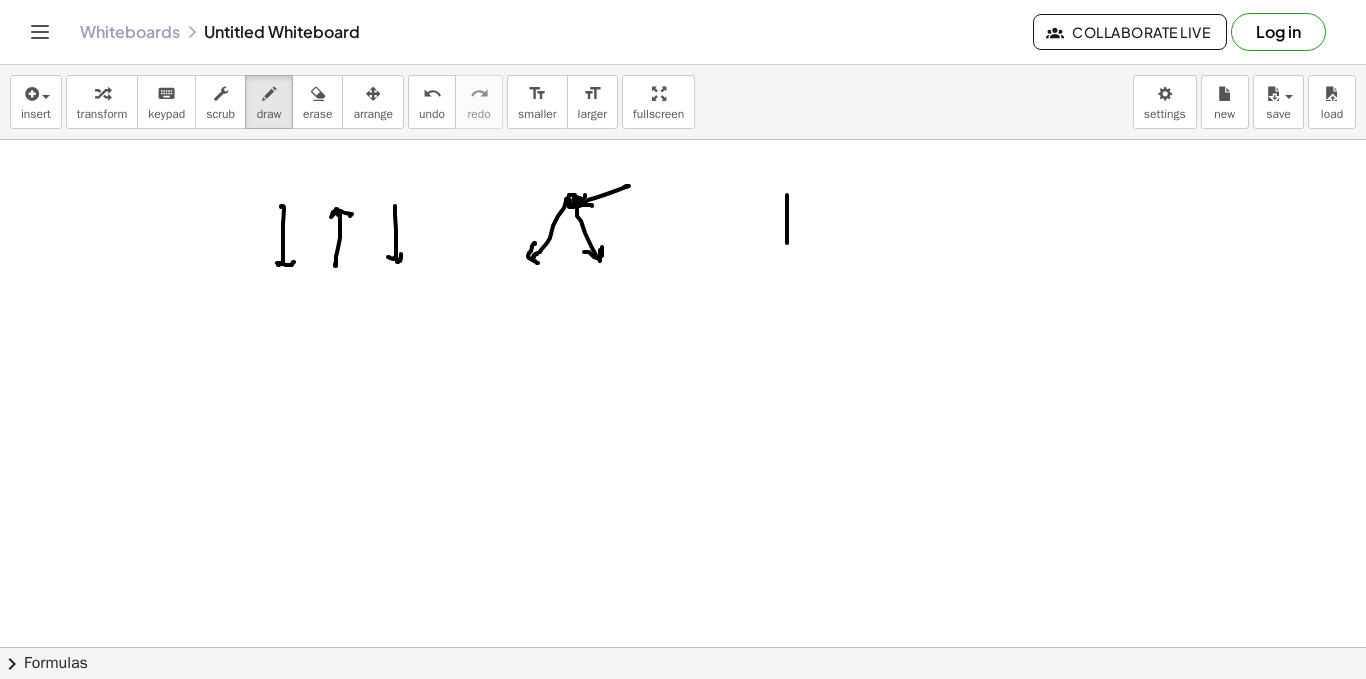 drag, startPoint x: 787, startPoint y: 208, endPoint x: 808, endPoint y: 205, distance: 21.213203 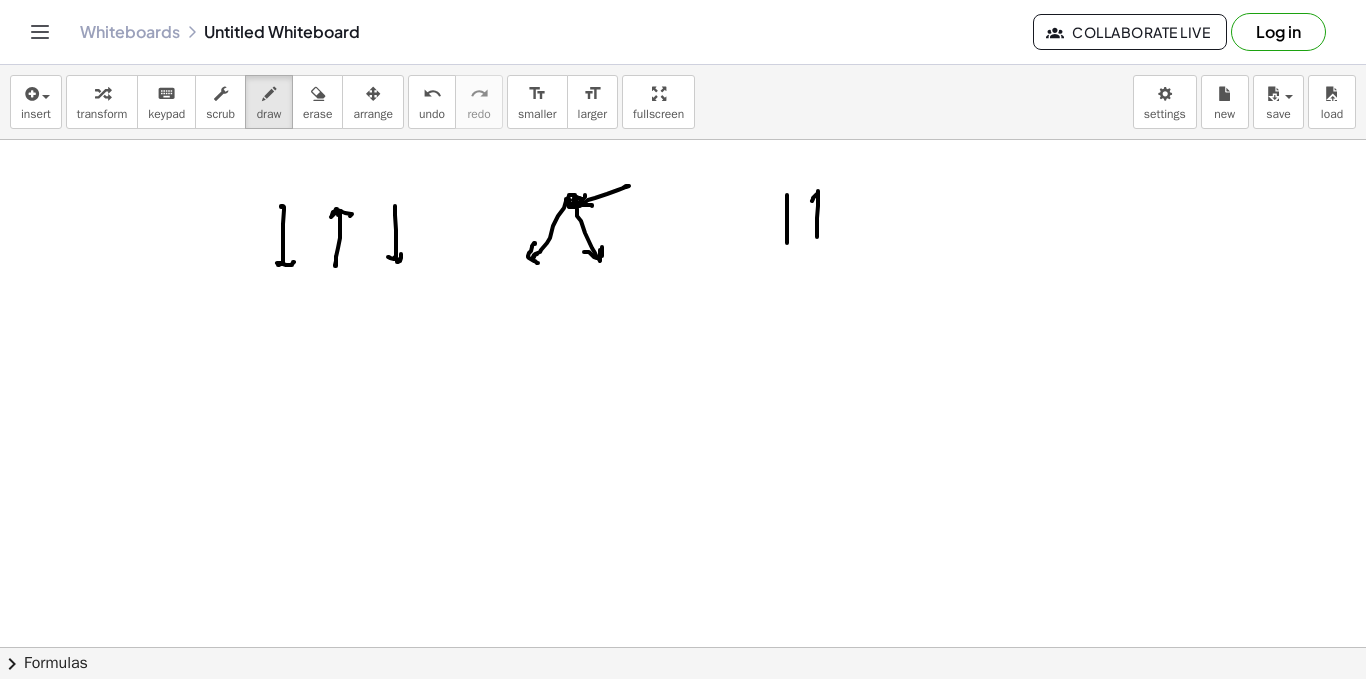 drag, startPoint x: 813, startPoint y: 199, endPoint x: 814, endPoint y: 235, distance: 36.013885 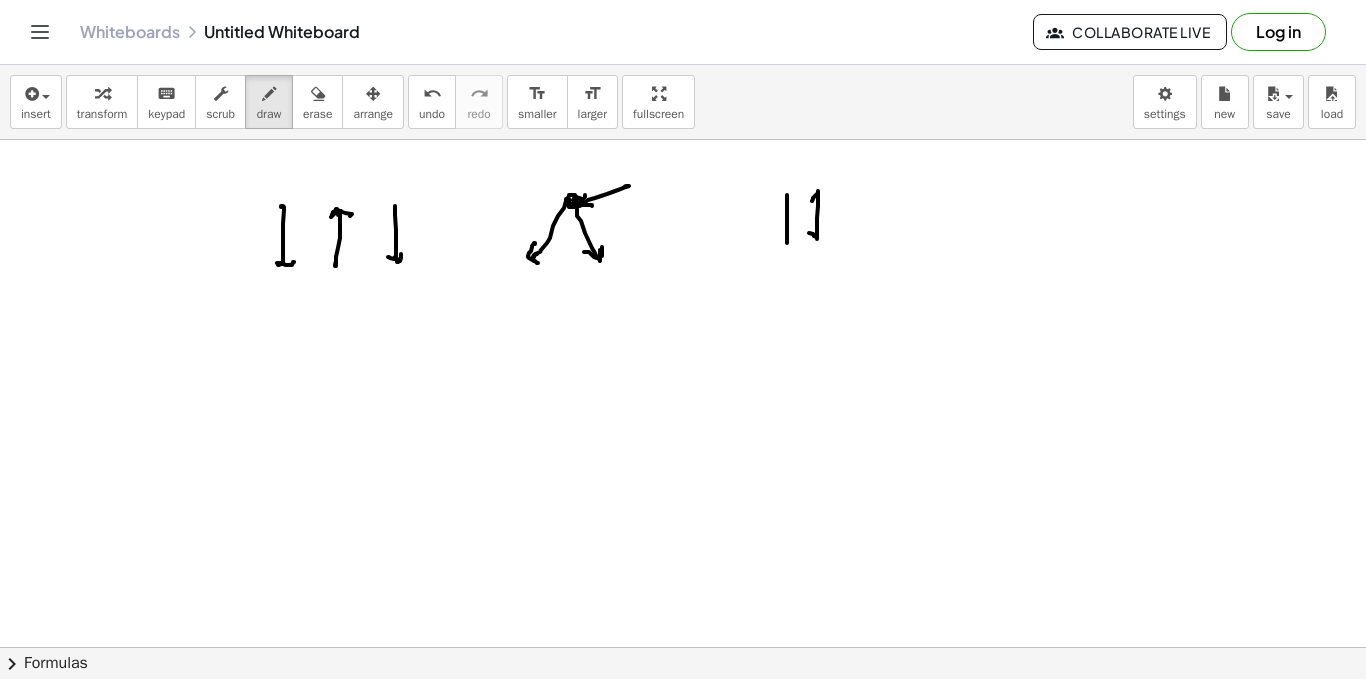 click at bounding box center [683, -2596] 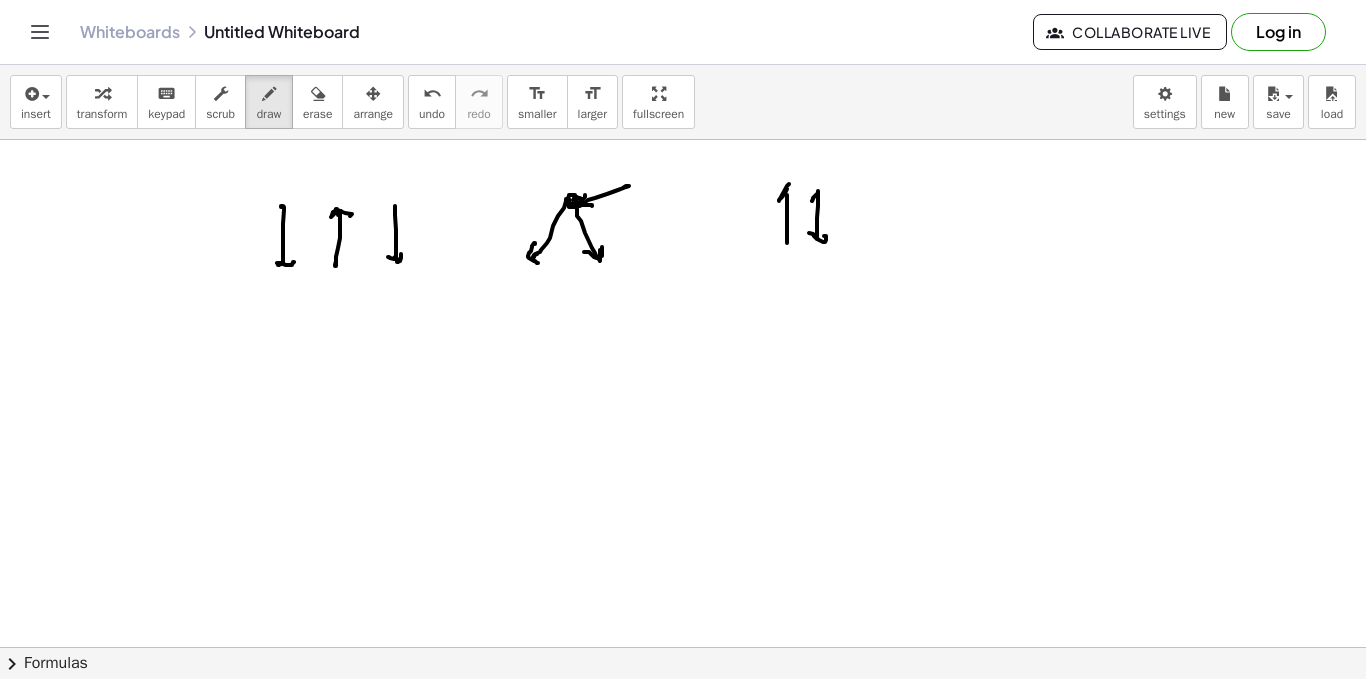 drag, startPoint x: 787, startPoint y: 189, endPoint x: 835, endPoint y: 186, distance: 48.09366 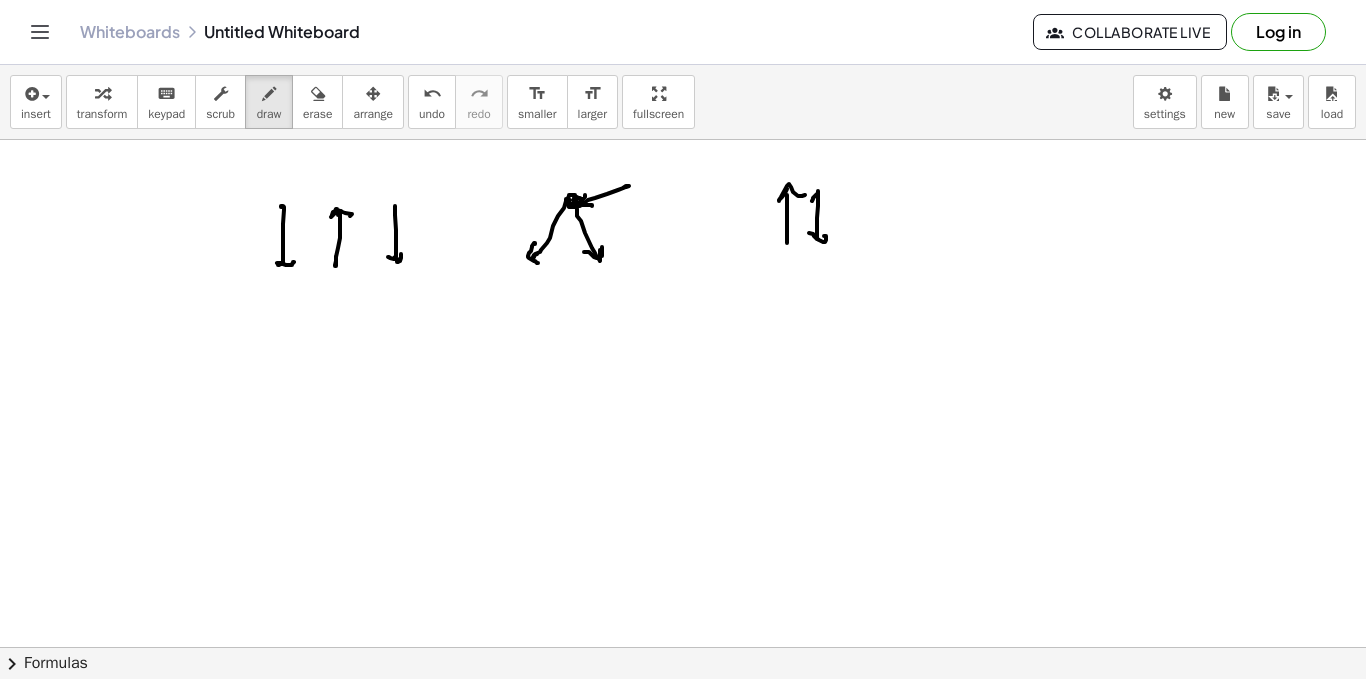 click at bounding box center (683, -2596) 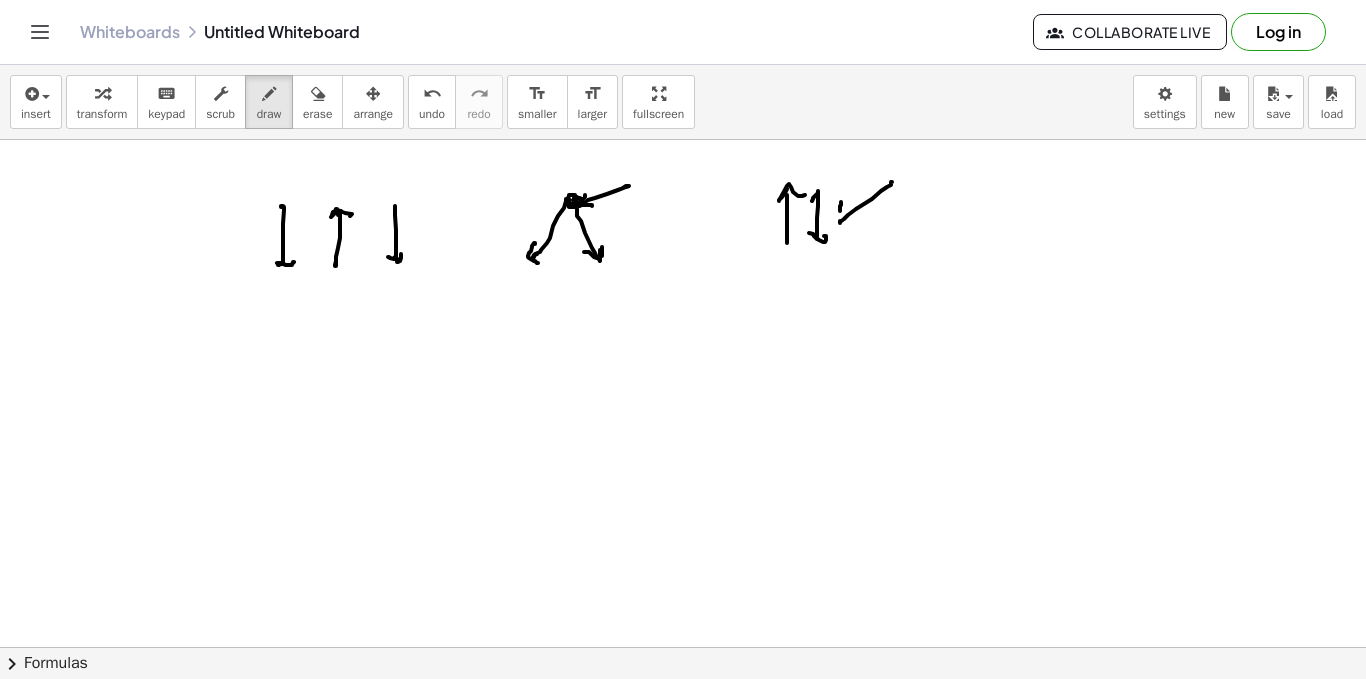 drag, startPoint x: 840, startPoint y: 222, endPoint x: 877, endPoint y: 196, distance: 45.221676 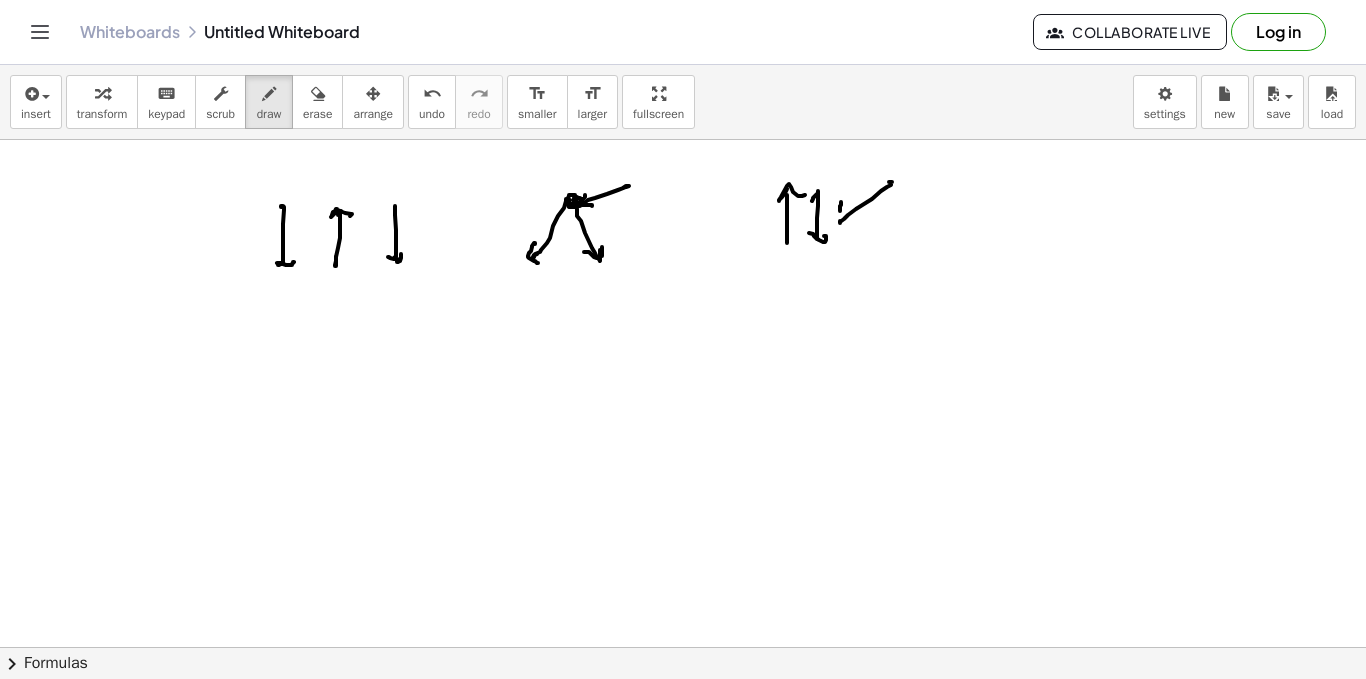 click at bounding box center [683, -2596] 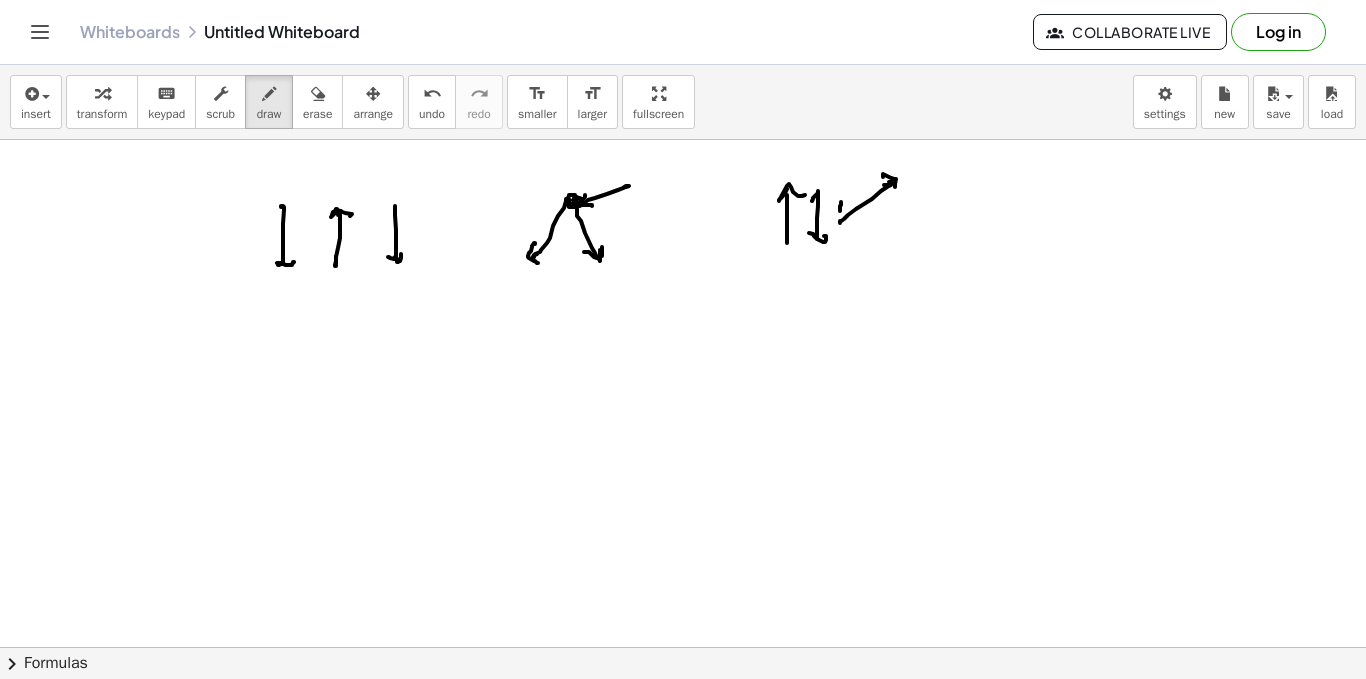 drag, startPoint x: 891, startPoint y: 178, endPoint x: 851, endPoint y: 210, distance: 51.224995 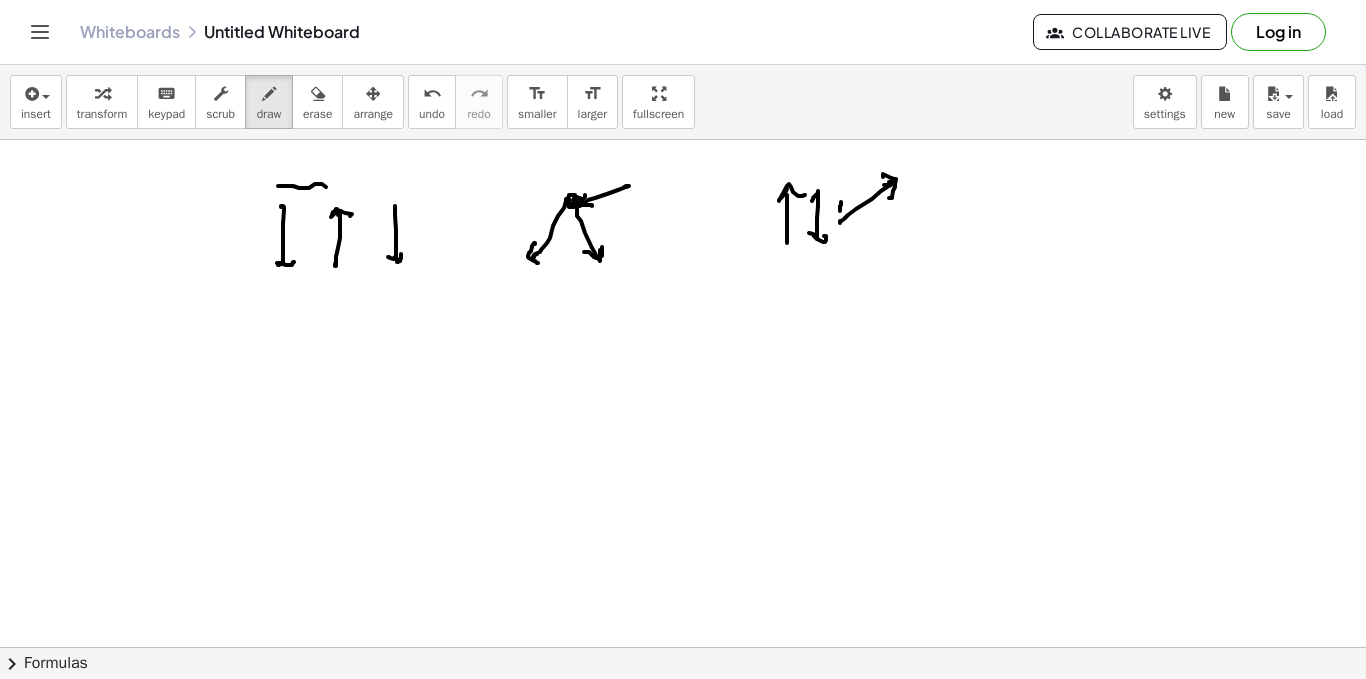 drag, startPoint x: 278, startPoint y: 186, endPoint x: 403, endPoint y: 179, distance: 125.19585 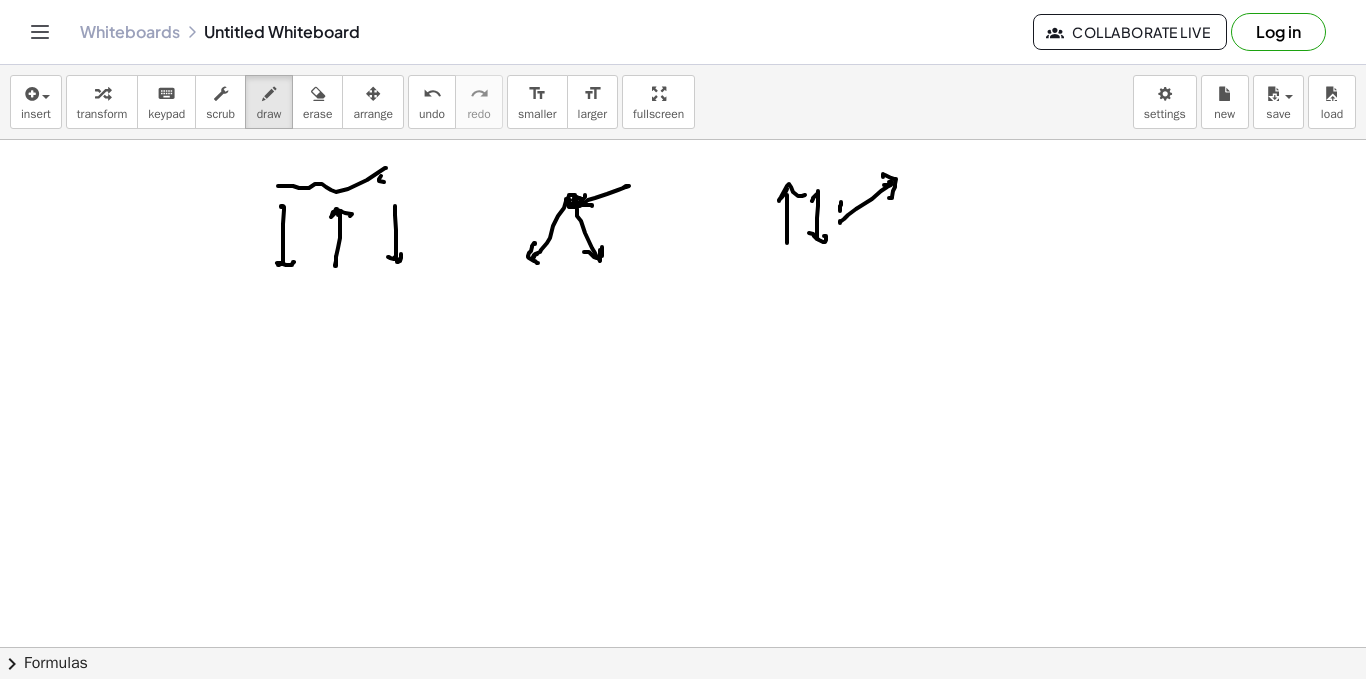click at bounding box center (683, -2596) 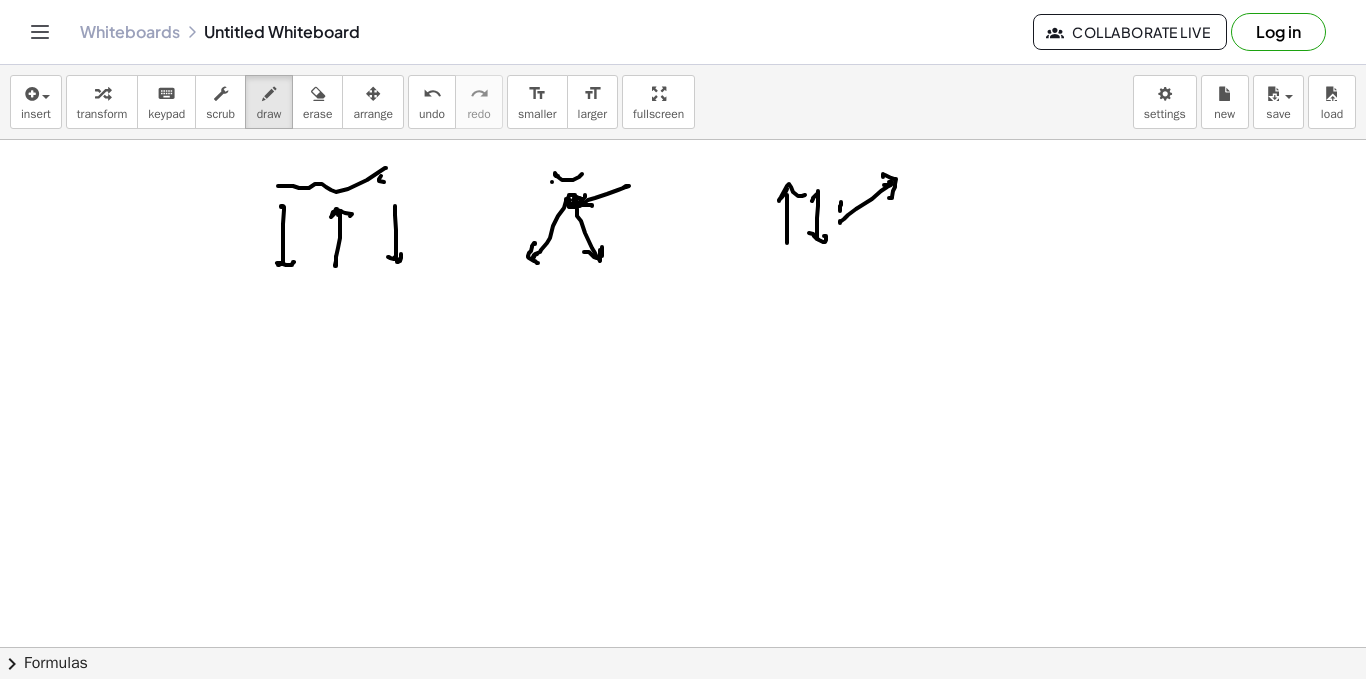 drag, startPoint x: 558, startPoint y: 177, endPoint x: 606, endPoint y: 178, distance: 48.010414 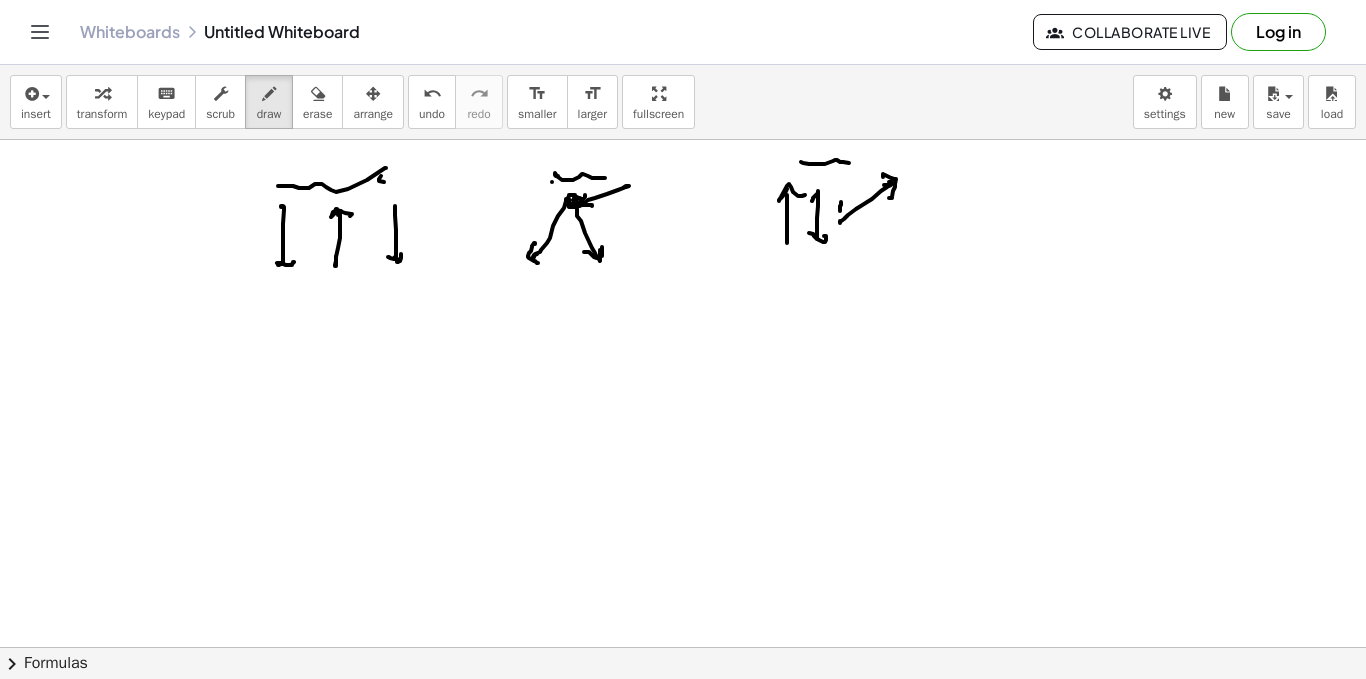 drag, startPoint x: 801, startPoint y: 162, endPoint x: 877, endPoint y: 159, distance: 76.05919 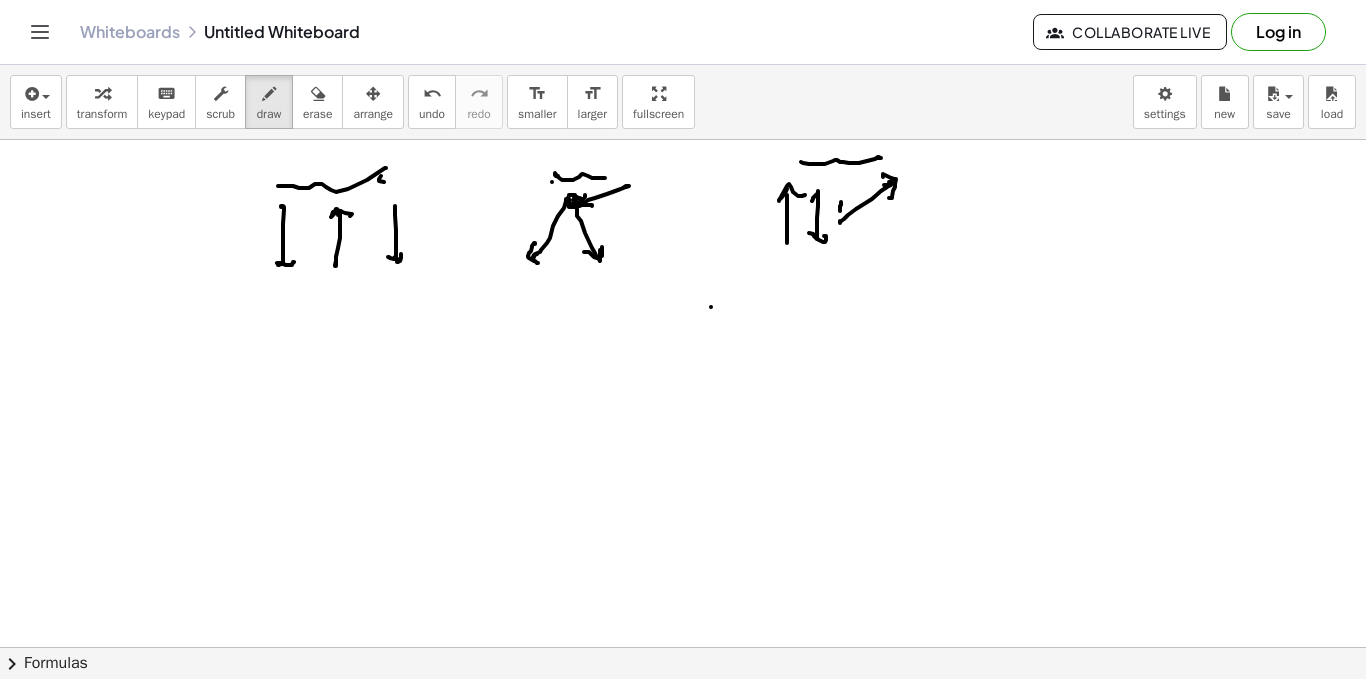 click at bounding box center [683, -2596] 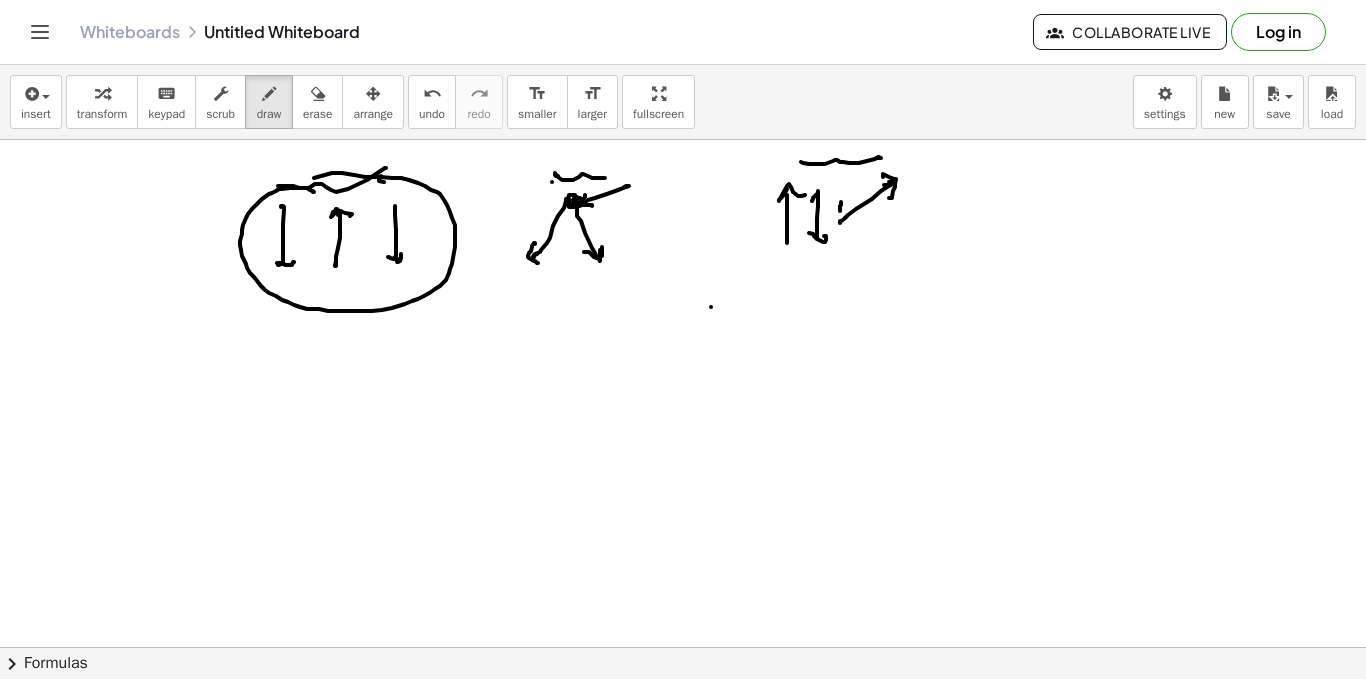 drag, startPoint x: 310, startPoint y: 190, endPoint x: 277, endPoint y: 199, distance: 34.20526 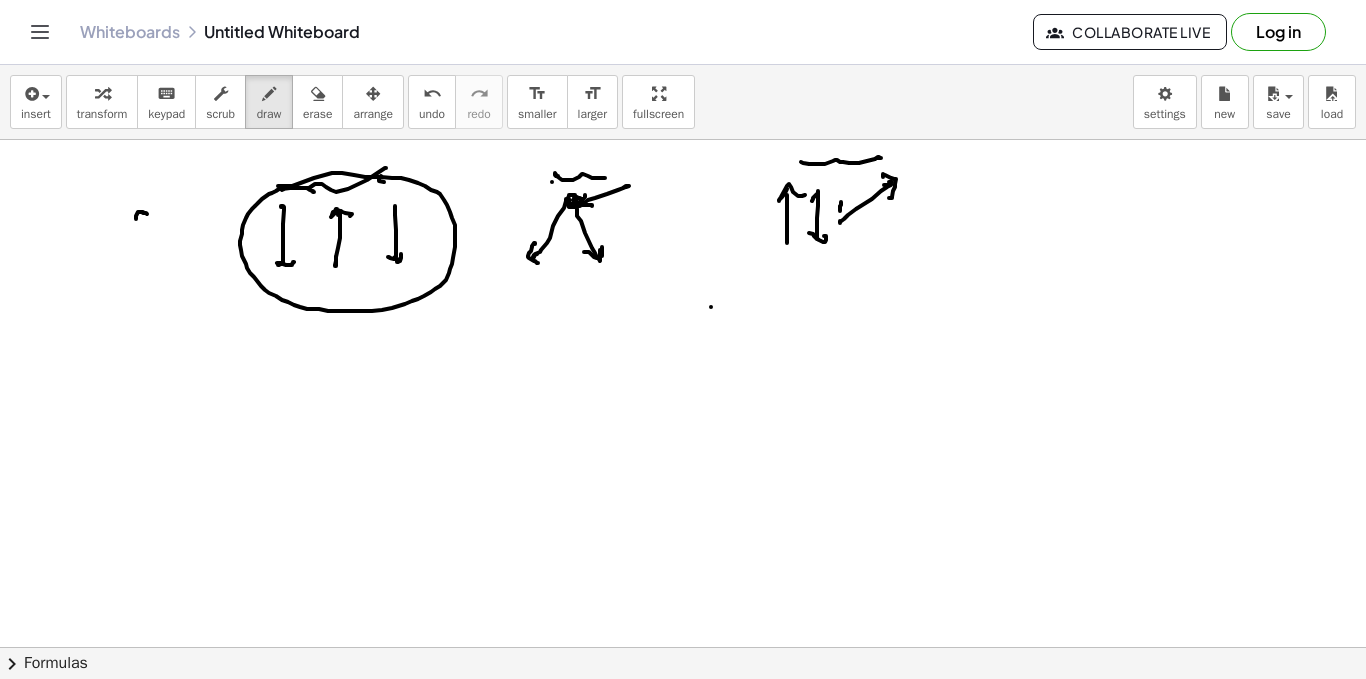 drag, startPoint x: 142, startPoint y: 212, endPoint x: 146, endPoint y: 222, distance: 10.770329 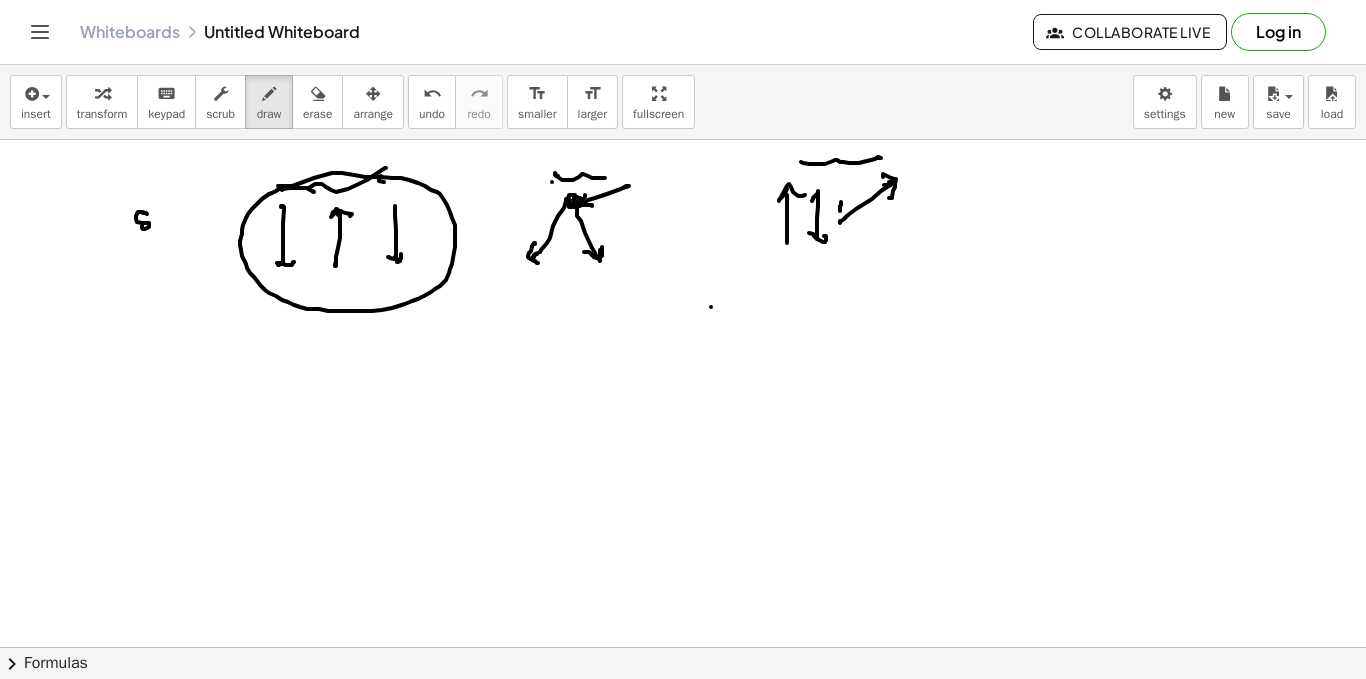 click at bounding box center [683, -2596] 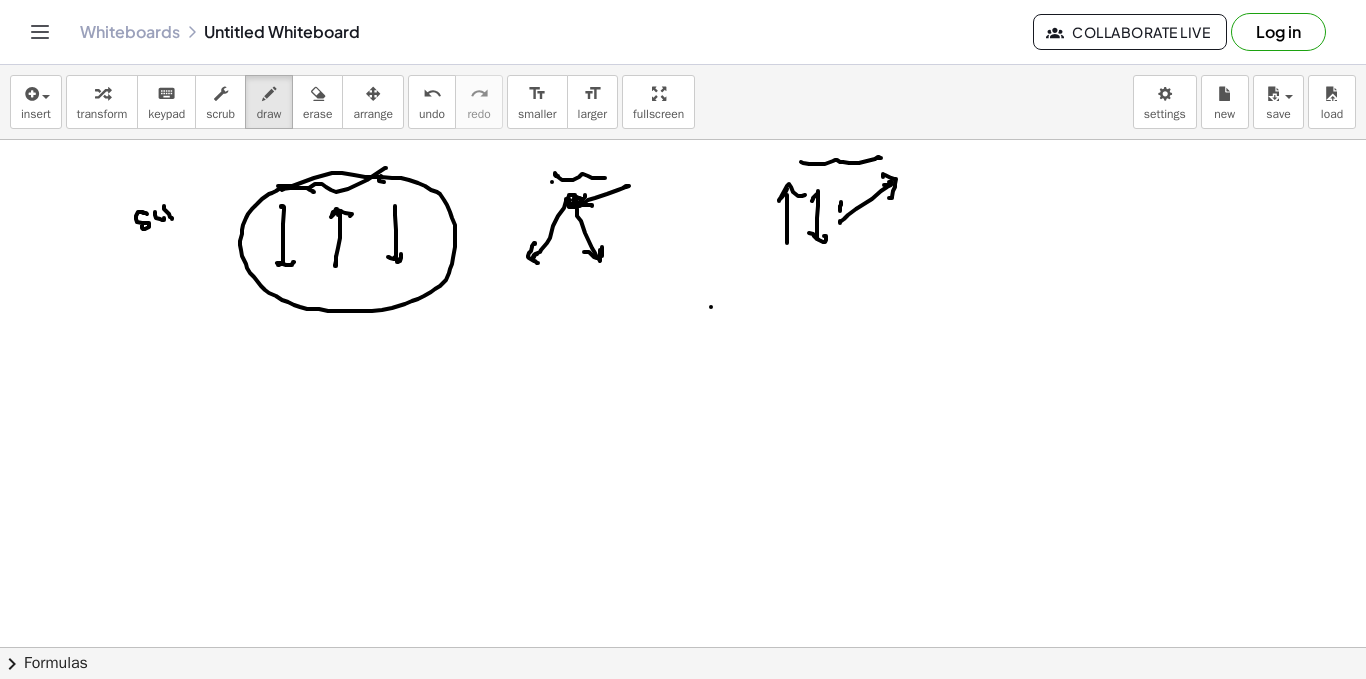 click at bounding box center (683, -2596) 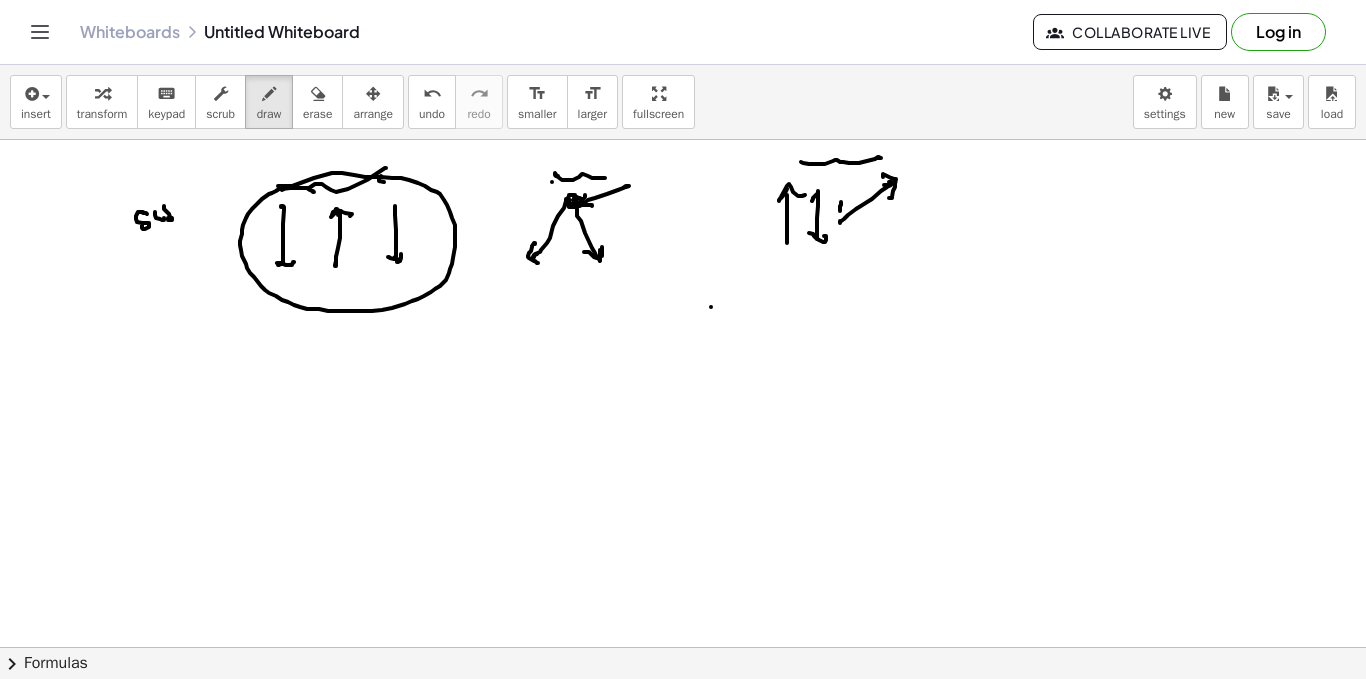 drag, startPoint x: 171, startPoint y: 182, endPoint x: 176, endPoint y: 206, distance: 24.5153 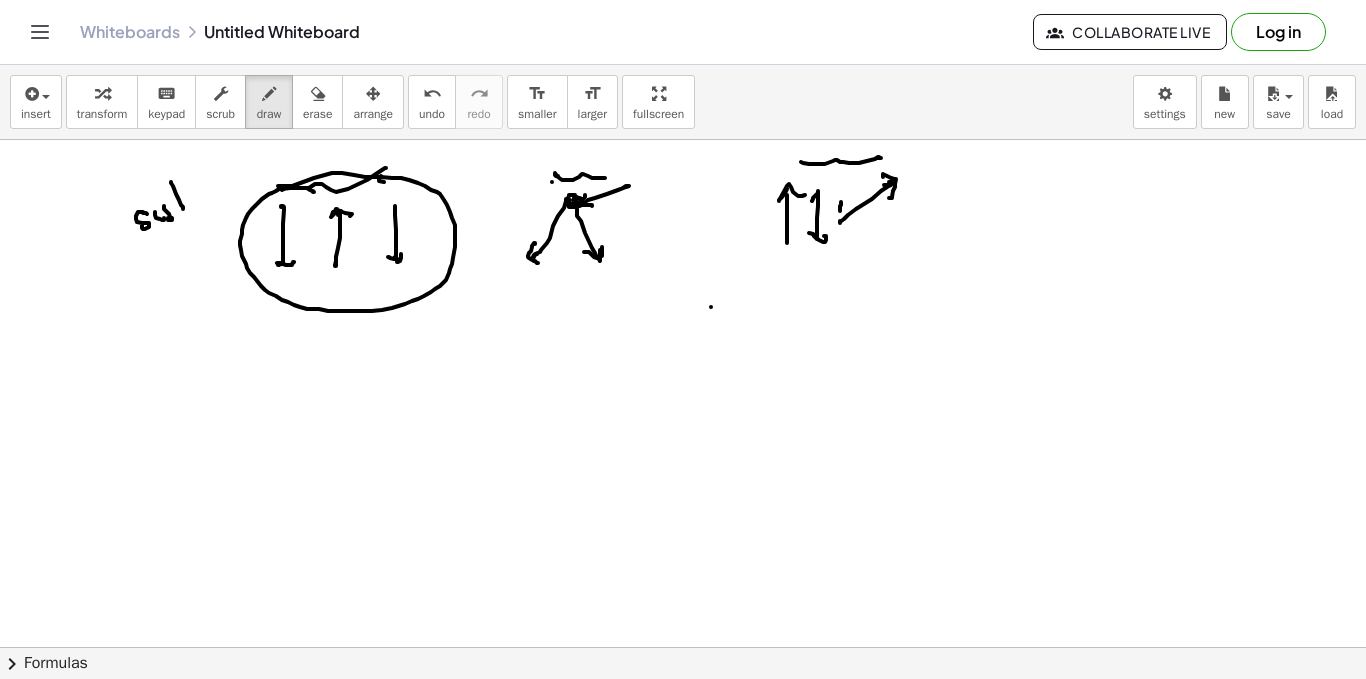 drag, startPoint x: 176, startPoint y: 206, endPoint x: 194, endPoint y: 194, distance: 21.633308 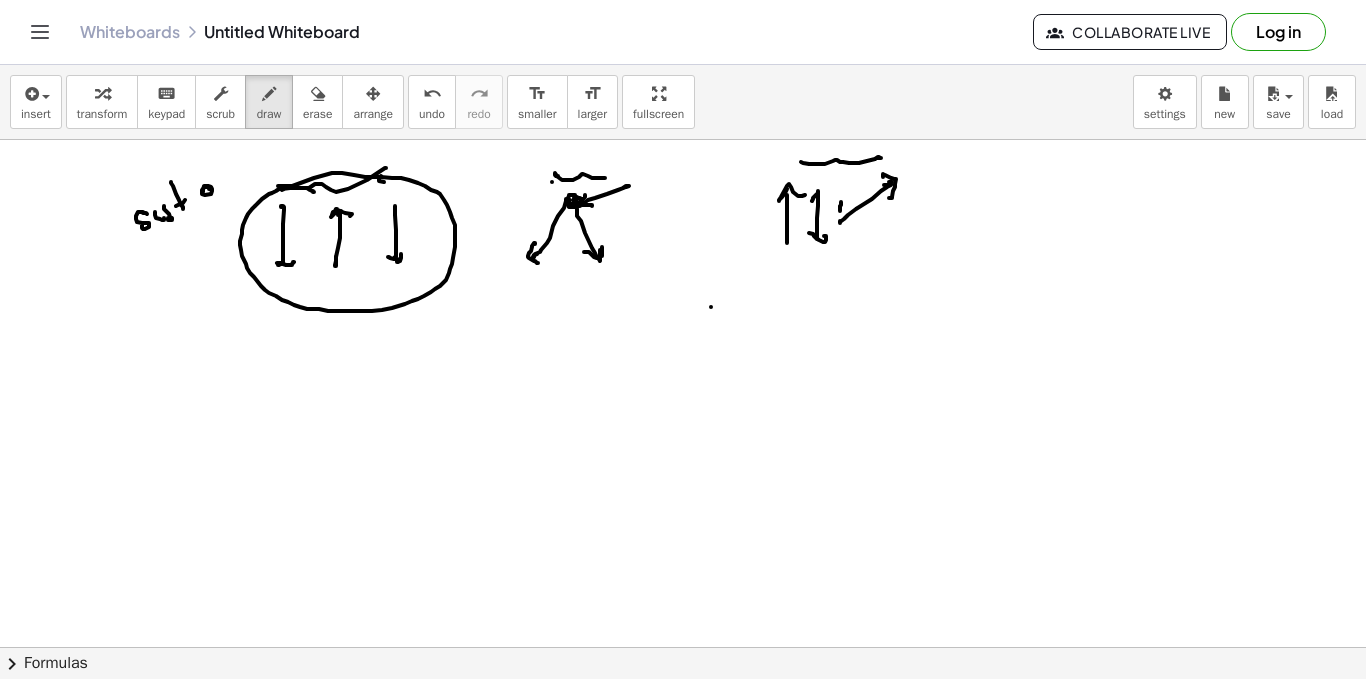 drag, startPoint x: 209, startPoint y: 187, endPoint x: 214, endPoint y: 169, distance: 18.681541 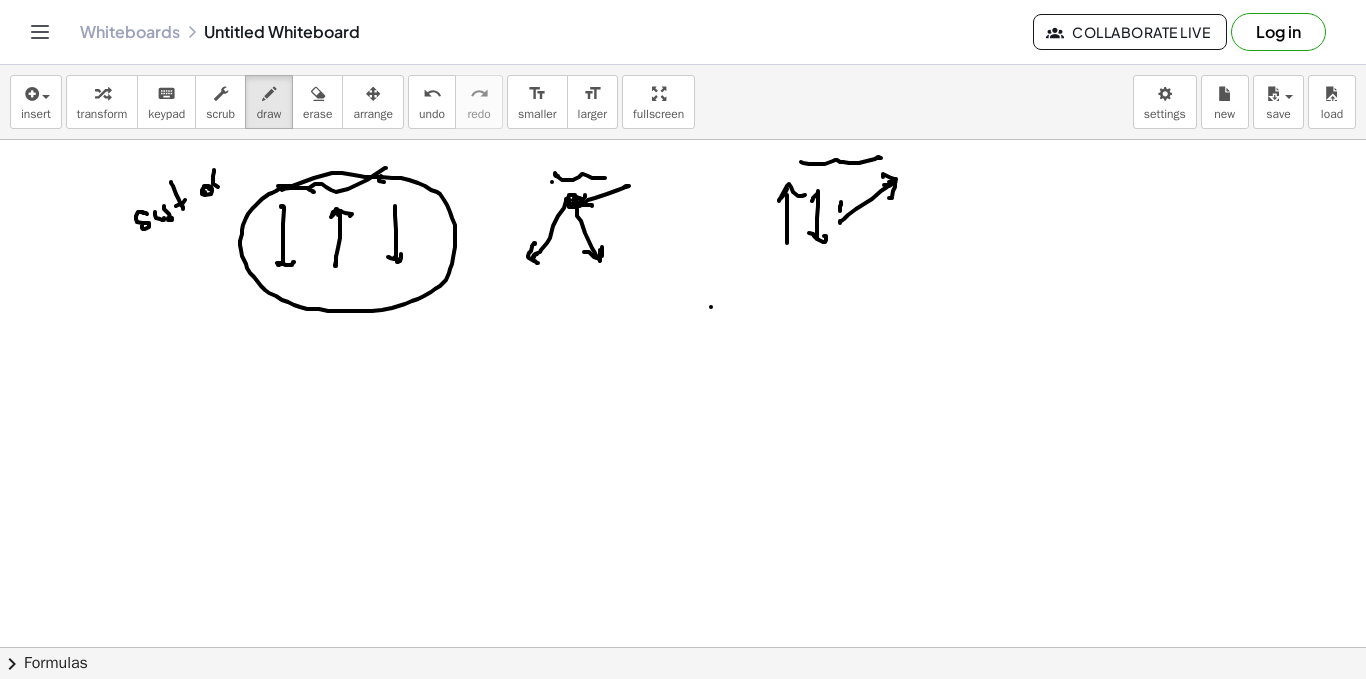 drag, startPoint x: 218, startPoint y: 187, endPoint x: 228, endPoint y: 182, distance: 11.18034 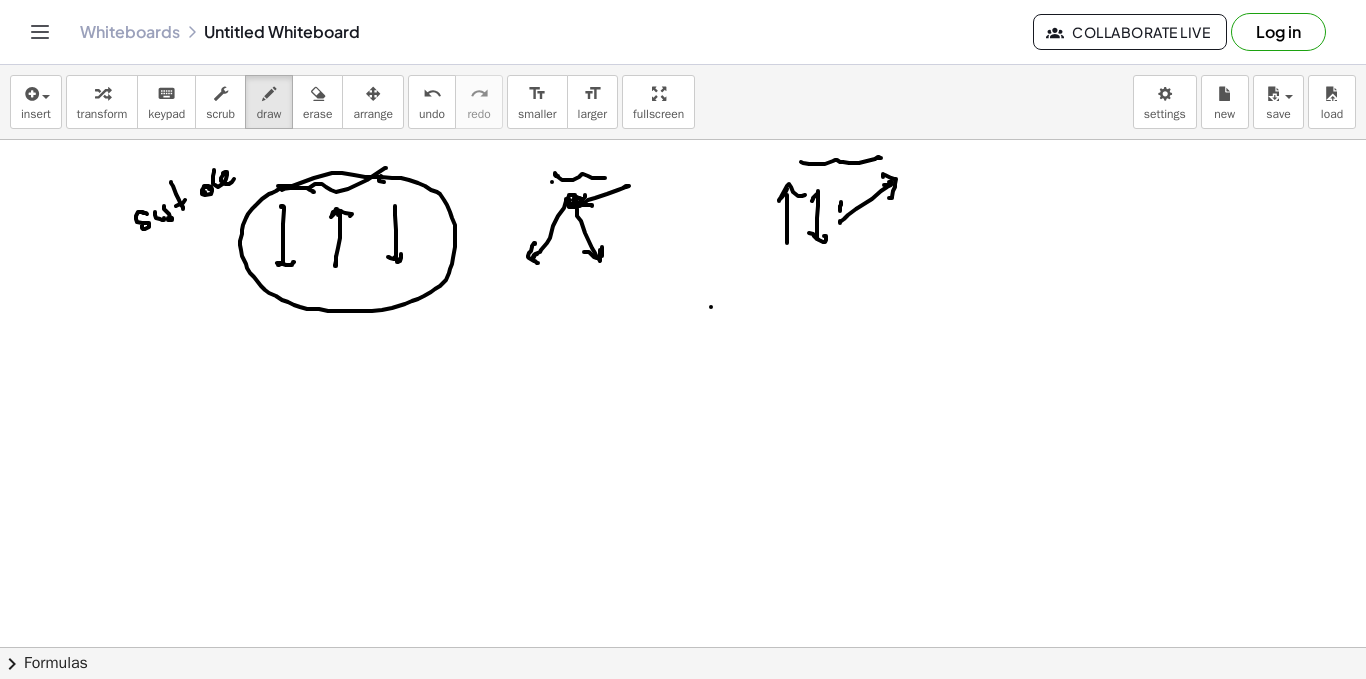 click at bounding box center (683, -2596) 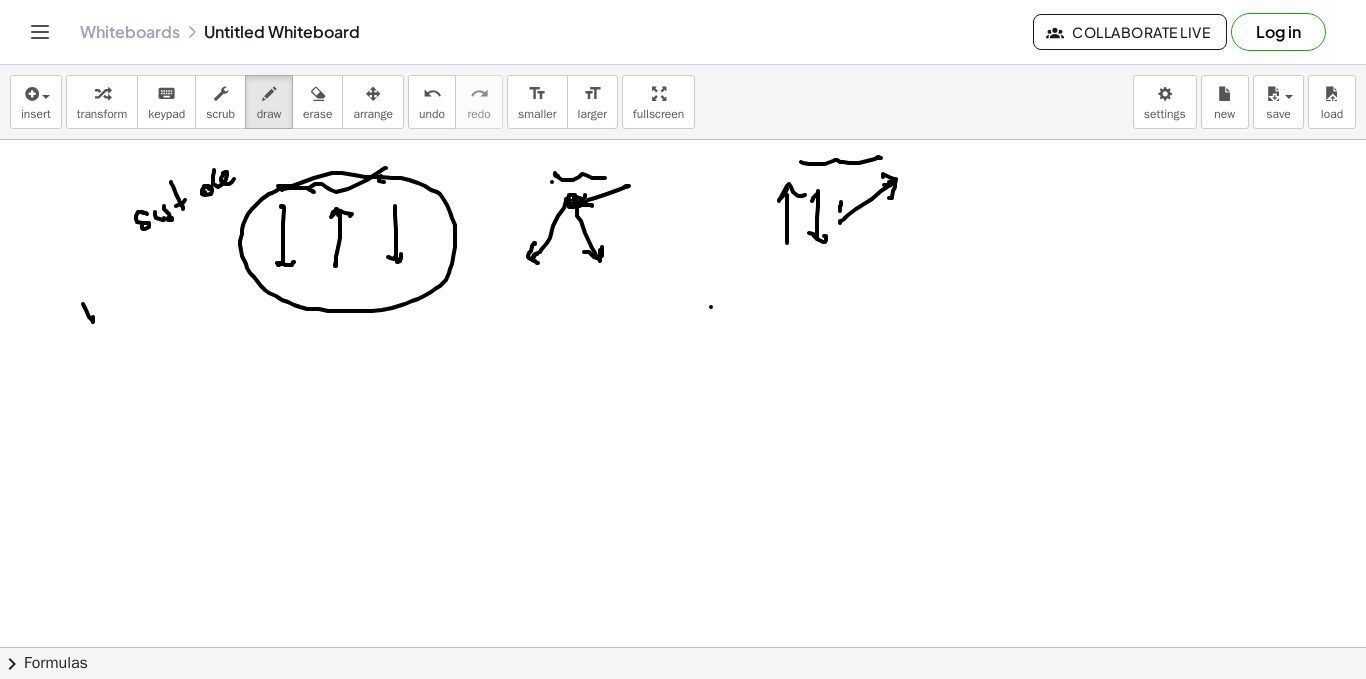 click at bounding box center [683, -2596] 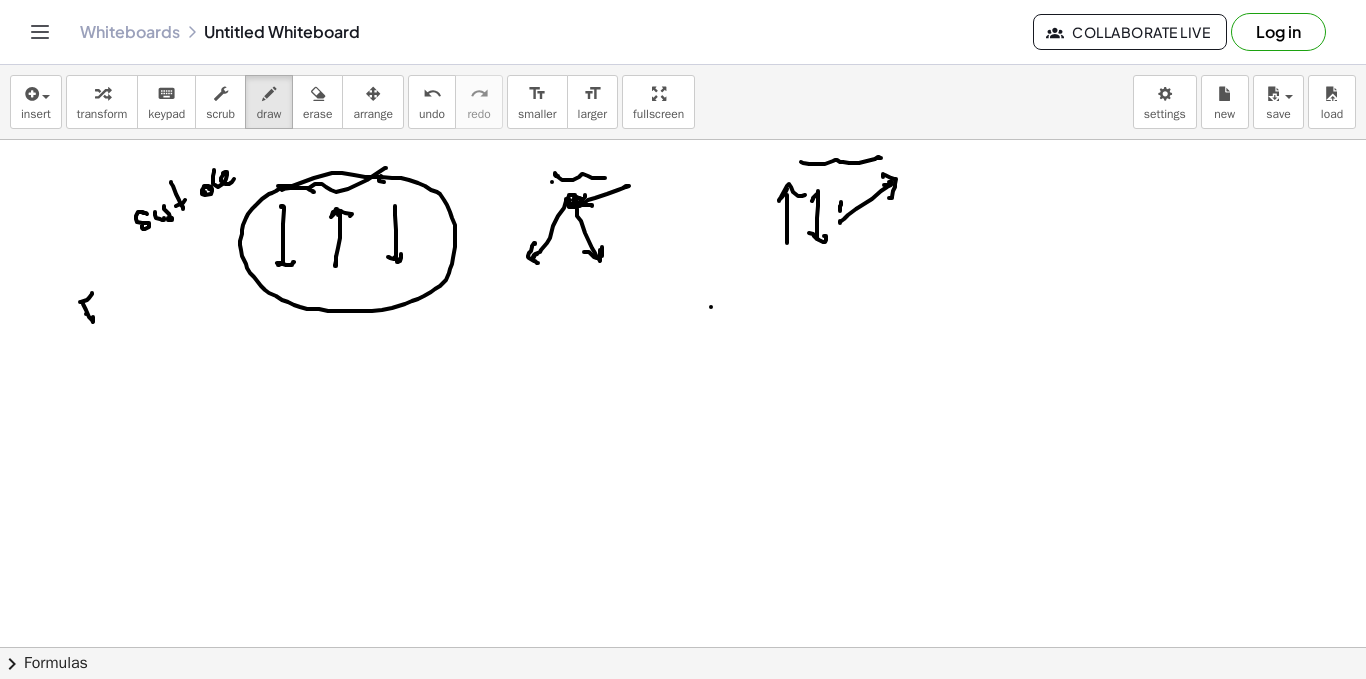 click at bounding box center [683, -2596] 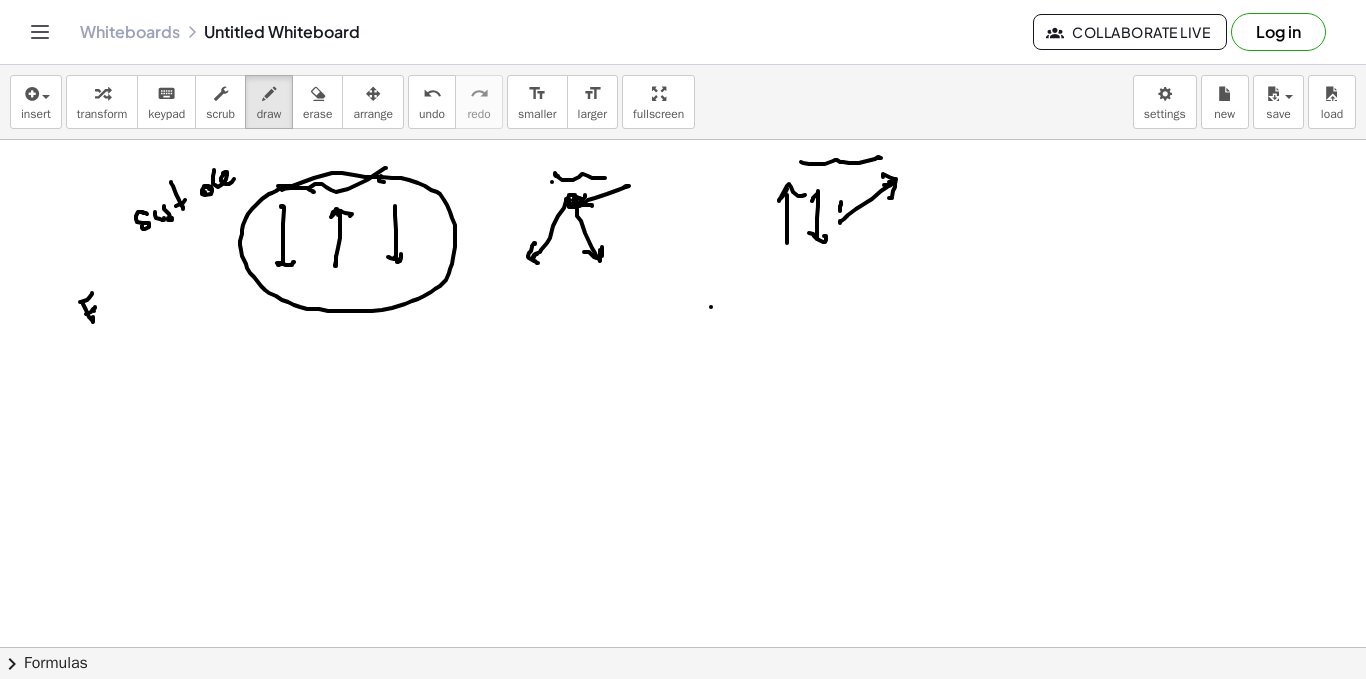 drag, startPoint x: 94, startPoint y: 311, endPoint x: 106, endPoint y: 306, distance: 13 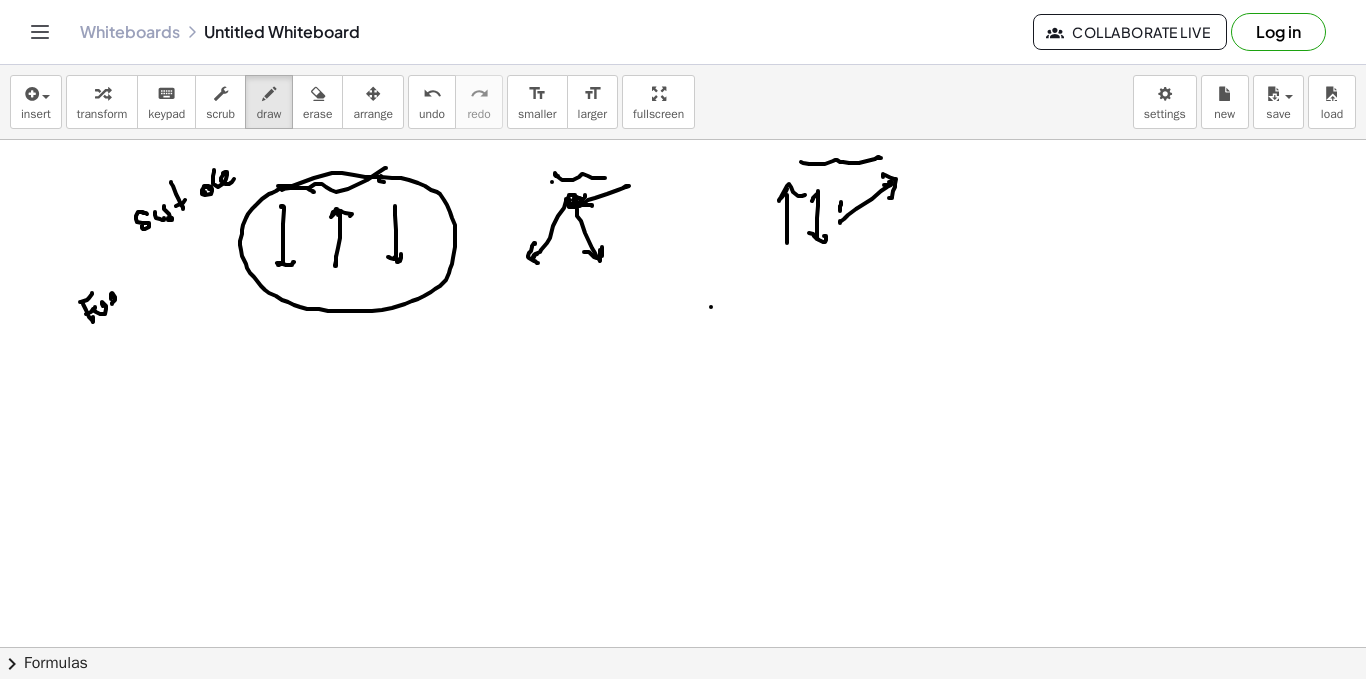 click at bounding box center (683, -2596) 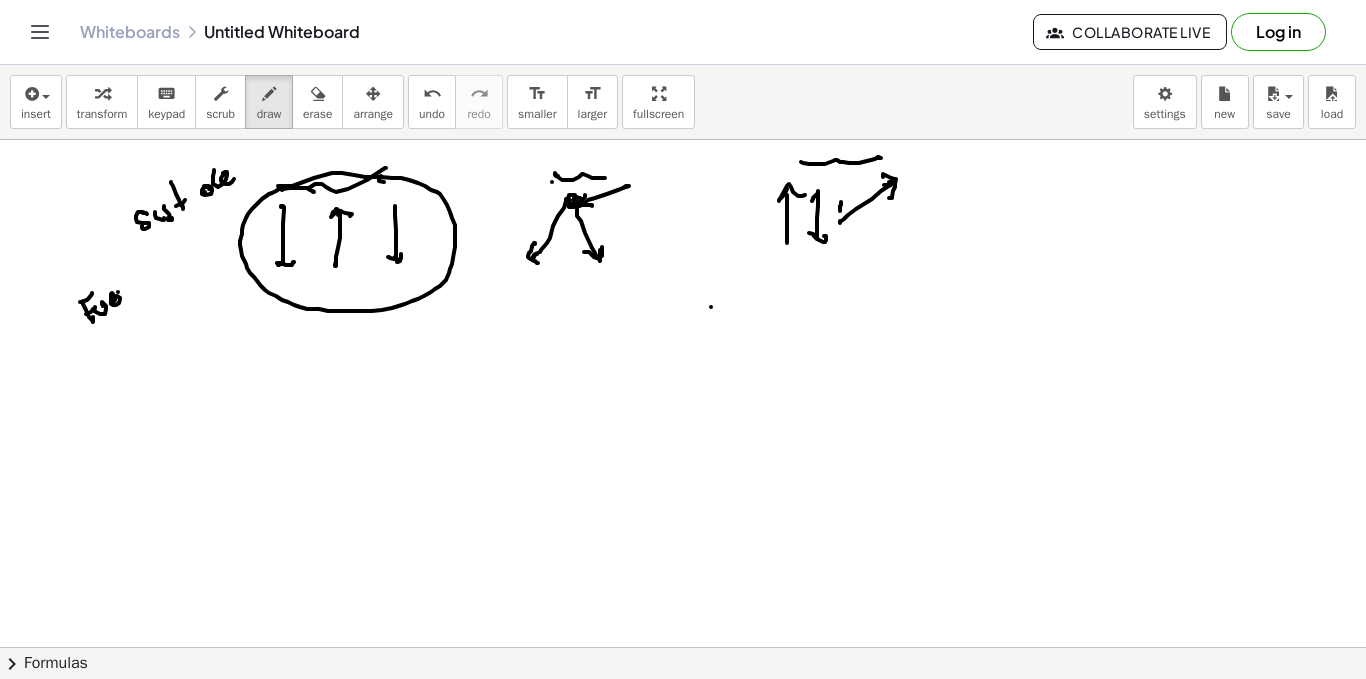 drag, startPoint x: 118, startPoint y: 292, endPoint x: 123, endPoint y: 282, distance: 11.18034 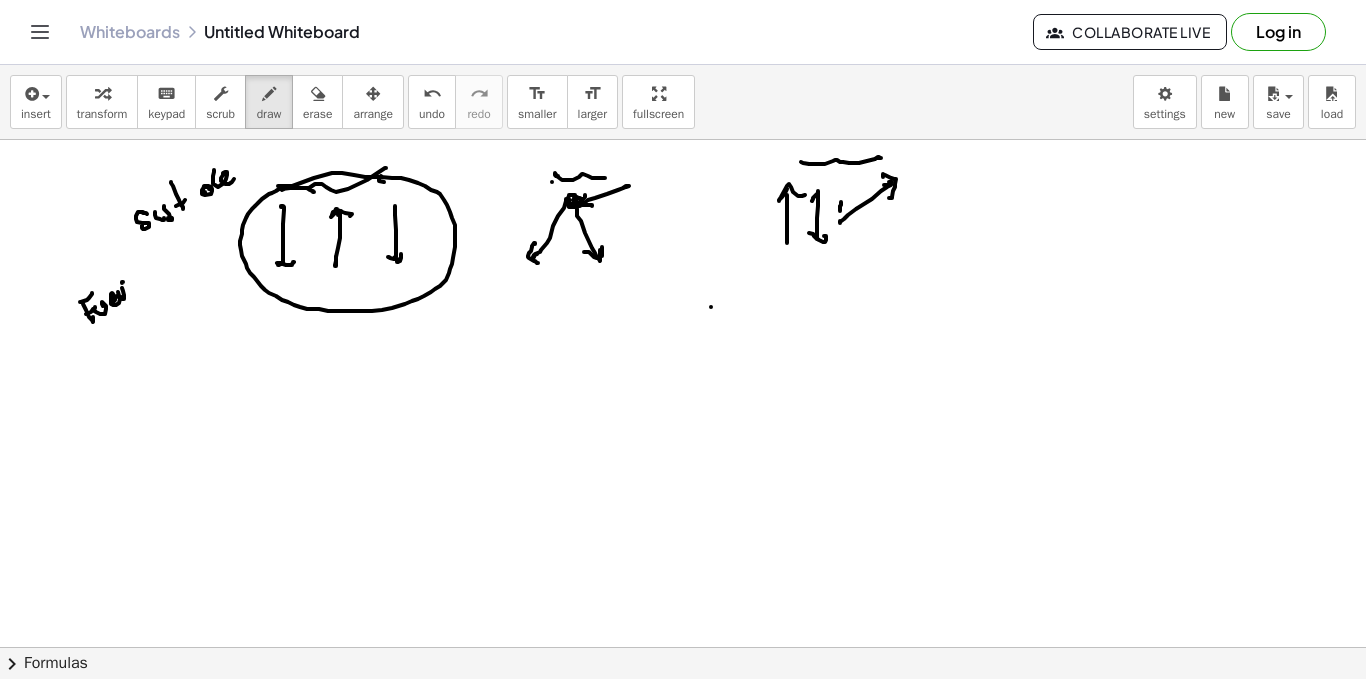 drag, startPoint x: 123, startPoint y: 282, endPoint x: 125, endPoint y: 272, distance: 10.198039 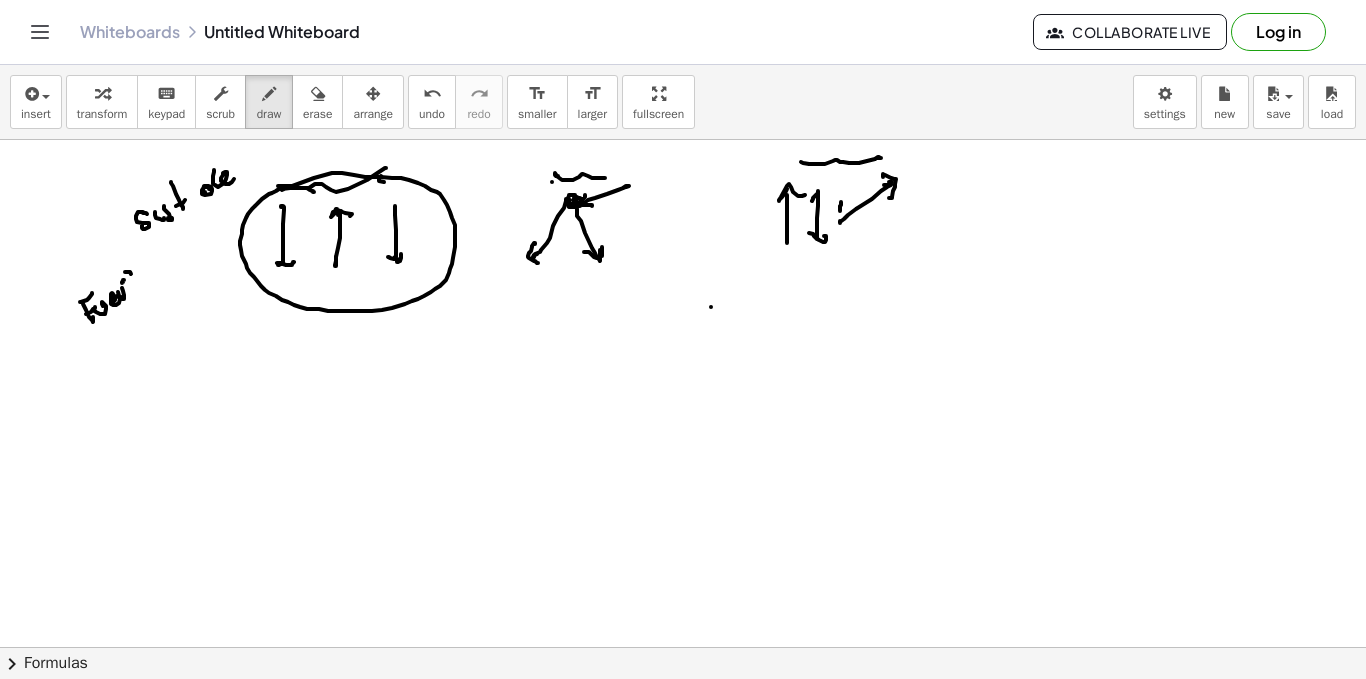 drag, startPoint x: 125, startPoint y: 272, endPoint x: 131, endPoint y: 282, distance: 11.661903 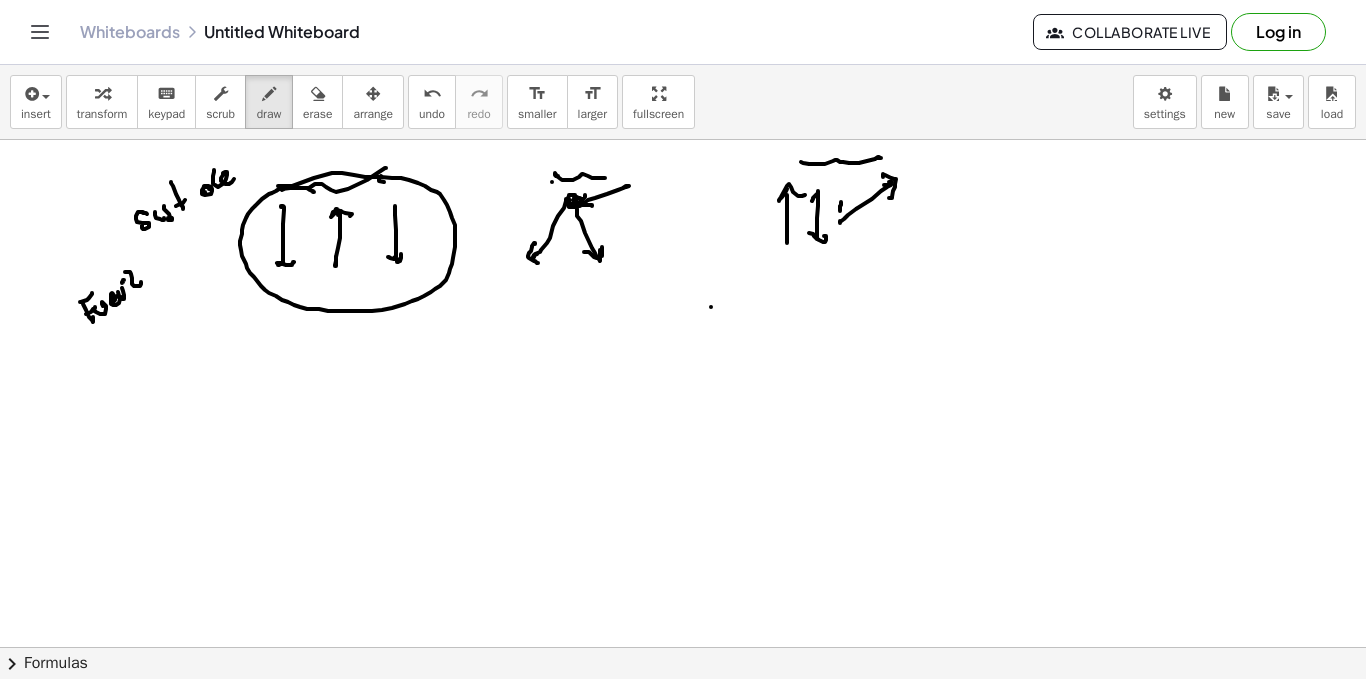 click at bounding box center [683, -2596] 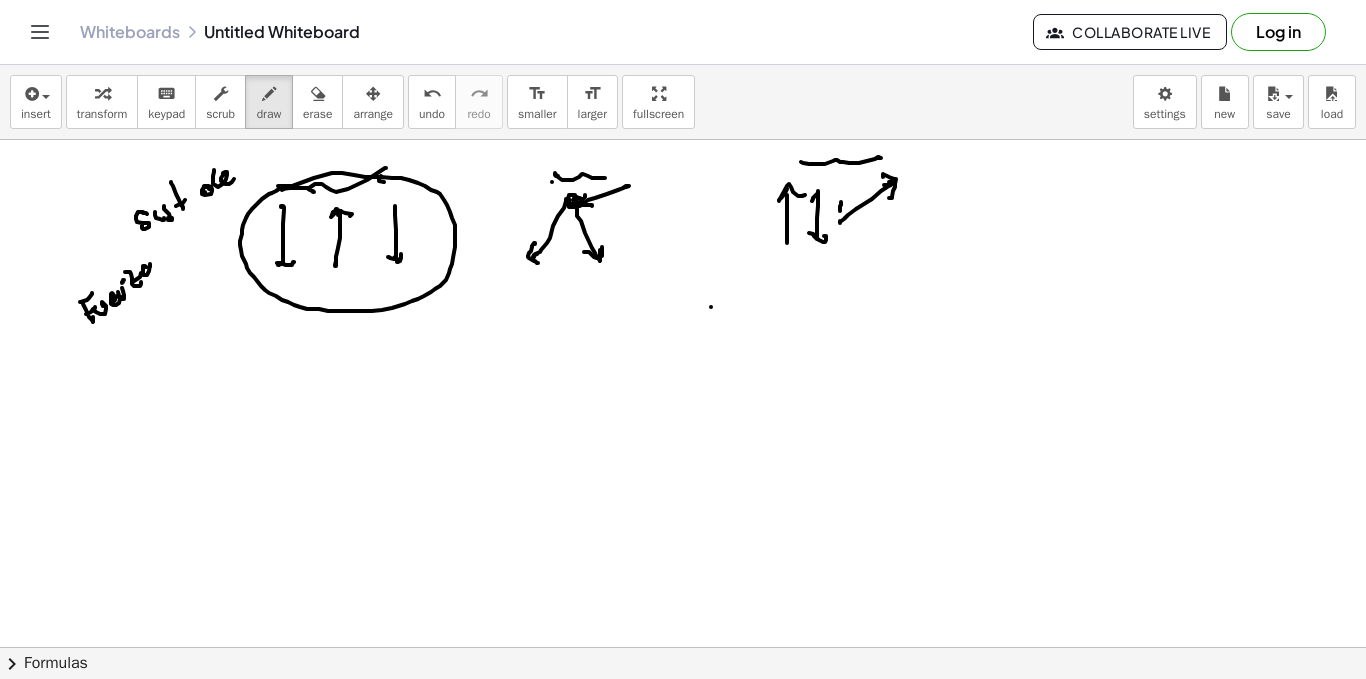 drag, startPoint x: 145, startPoint y: 266, endPoint x: 159, endPoint y: 249, distance: 22.022715 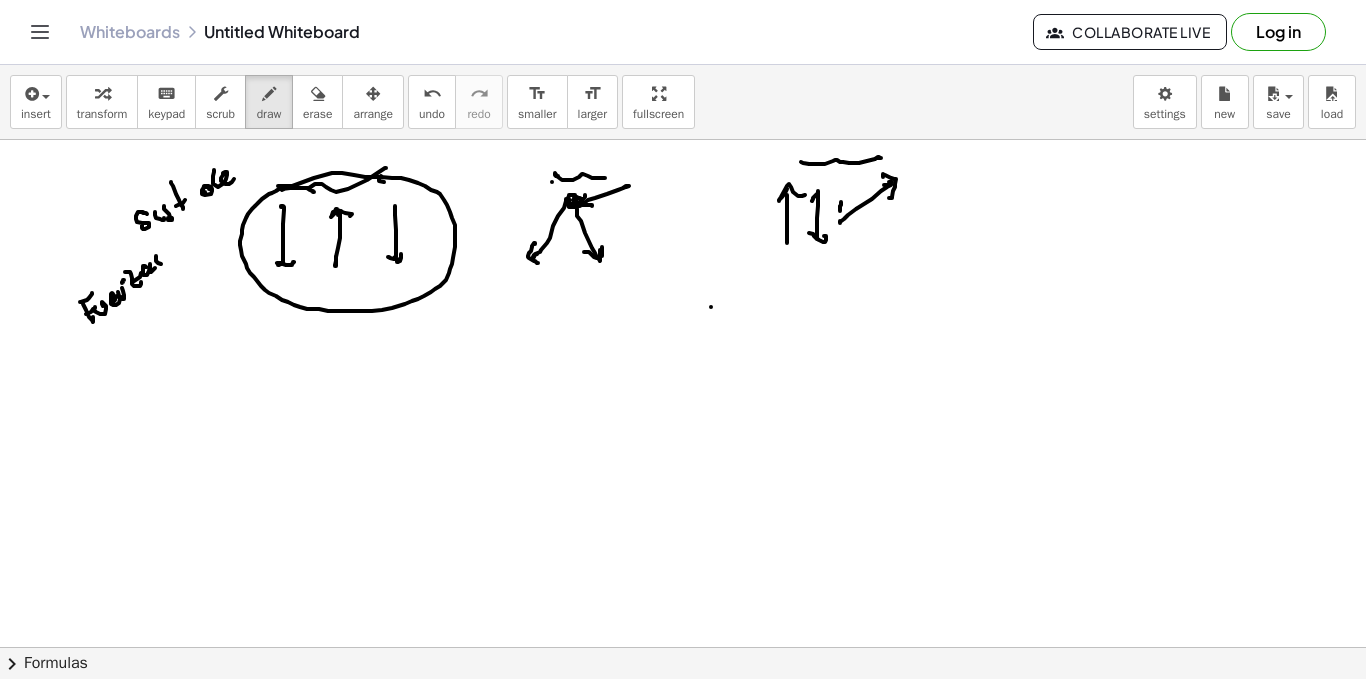drag, startPoint x: 161, startPoint y: 264, endPoint x: 177, endPoint y: 254, distance: 18.867962 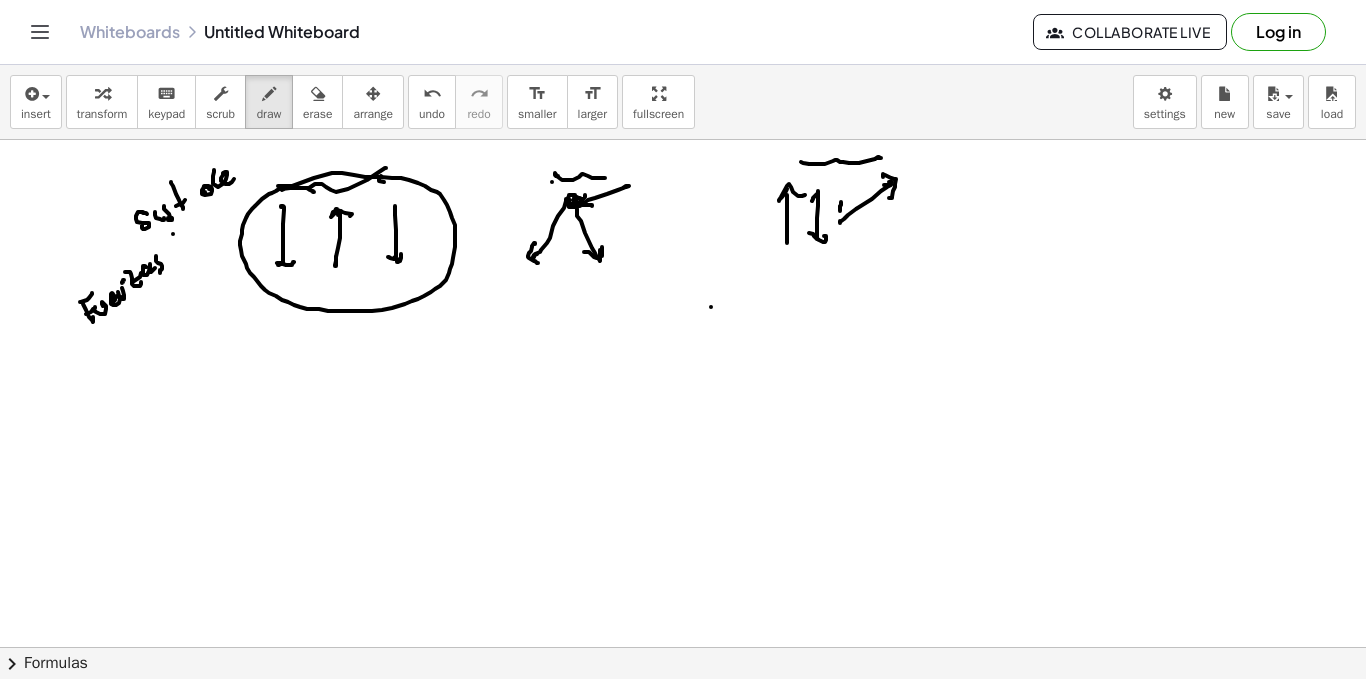 drag, startPoint x: 173, startPoint y: 234, endPoint x: 184, endPoint y: 255, distance: 23.70654 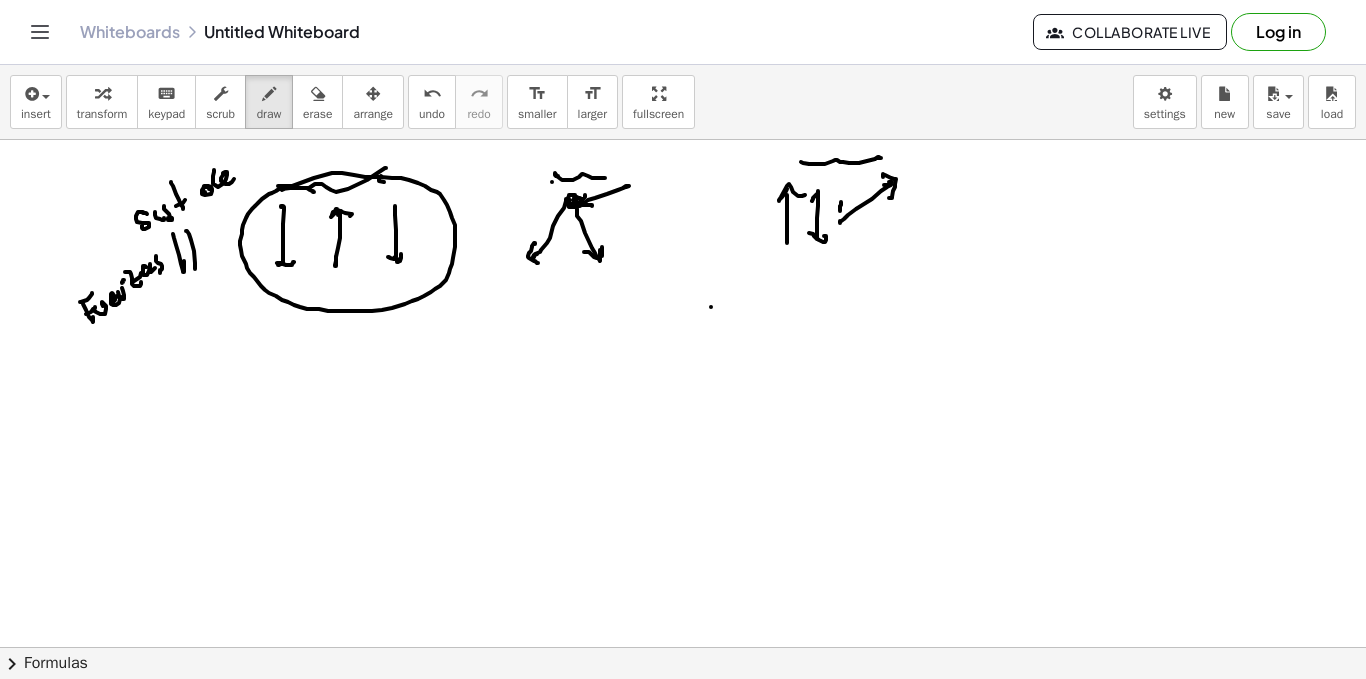 click at bounding box center [683, -2596] 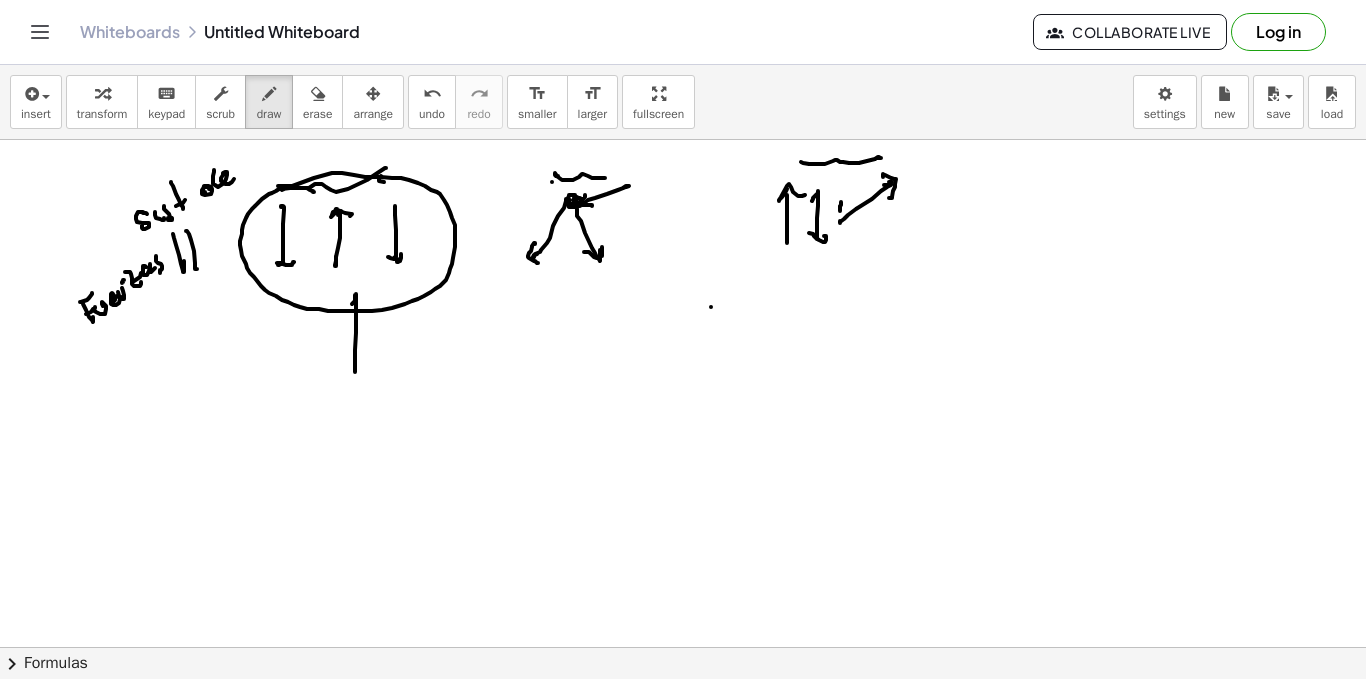 click at bounding box center [683, -2596] 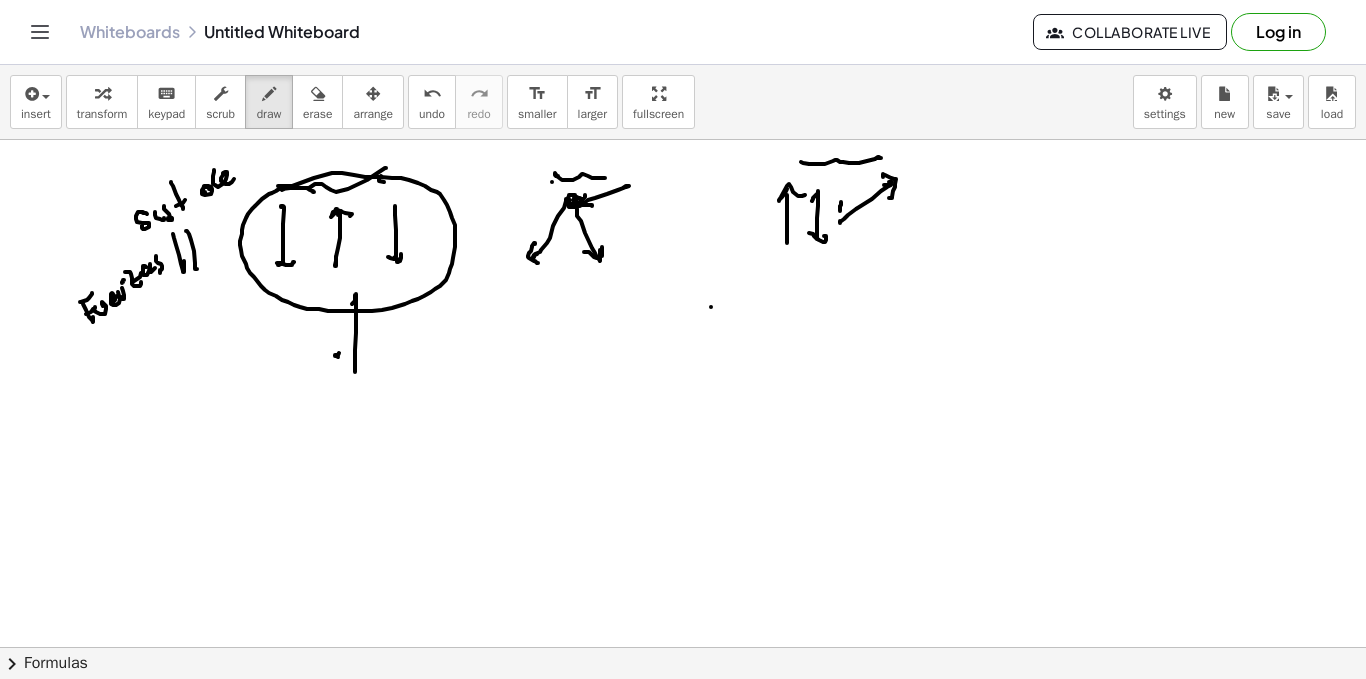 click at bounding box center (683, -2596) 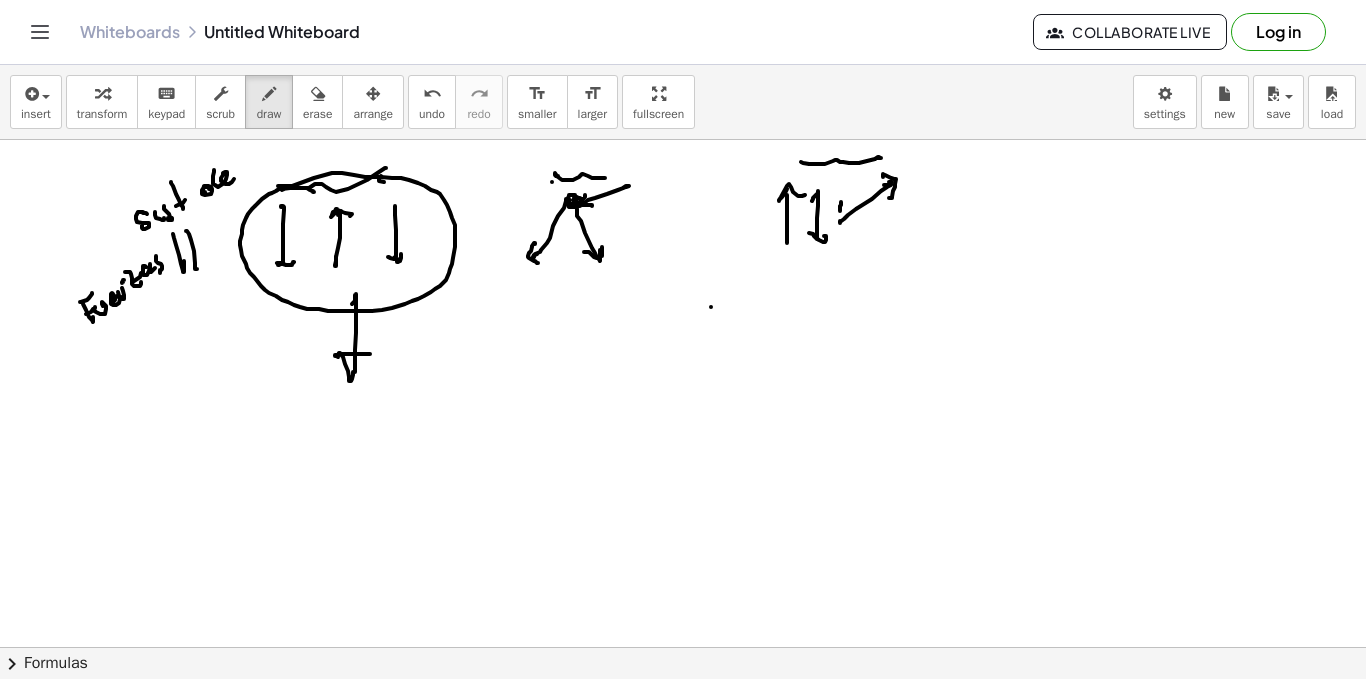 click at bounding box center (683, -2596) 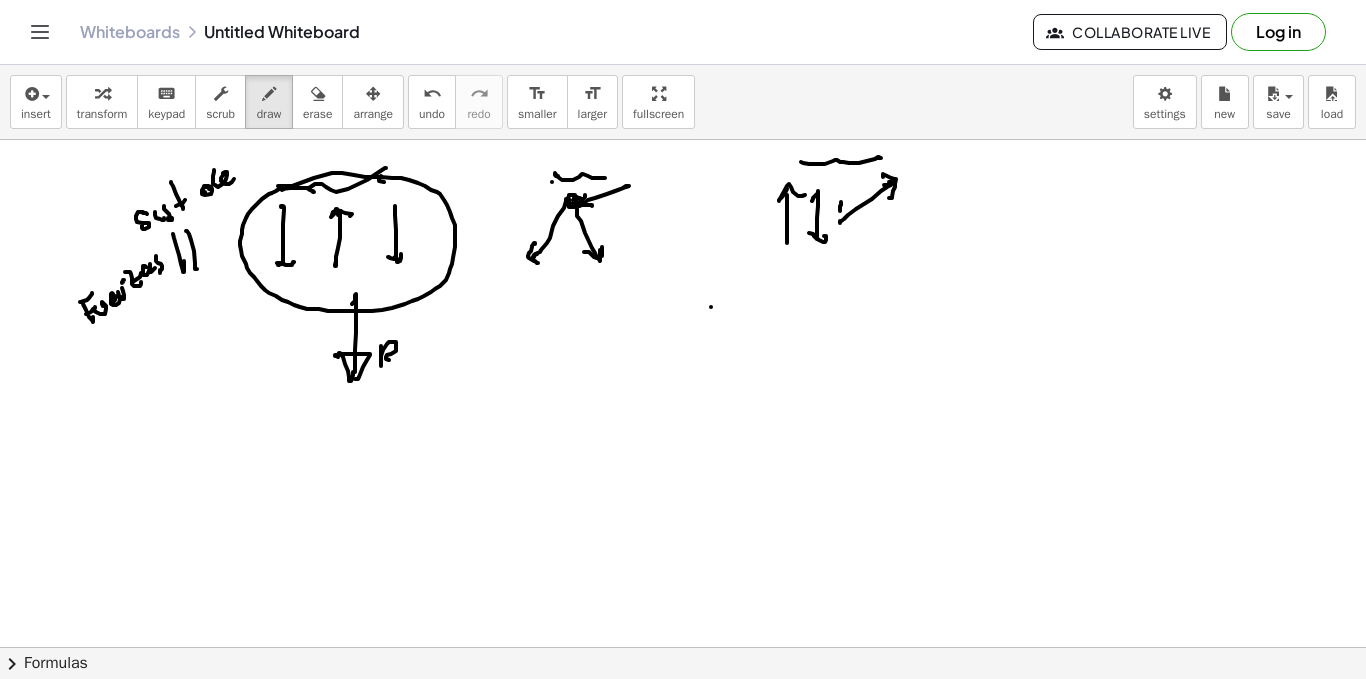 click at bounding box center (683, -2596) 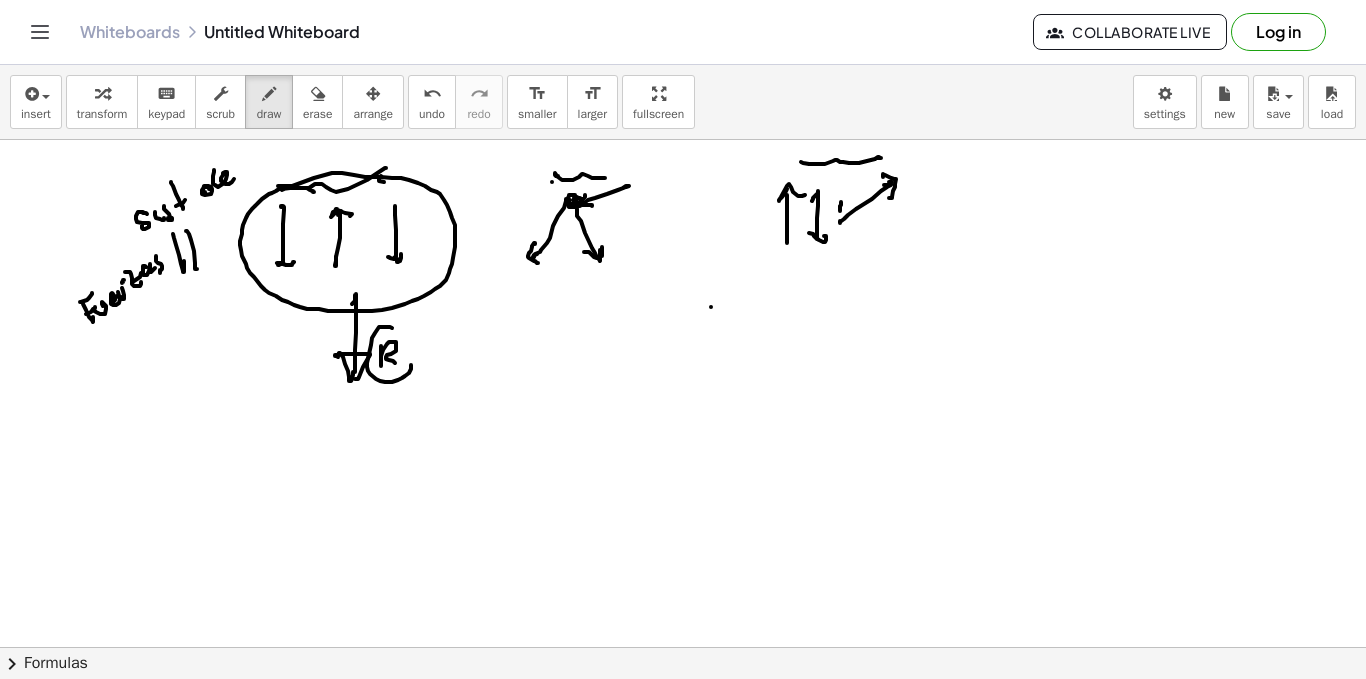 click at bounding box center [683, -2596] 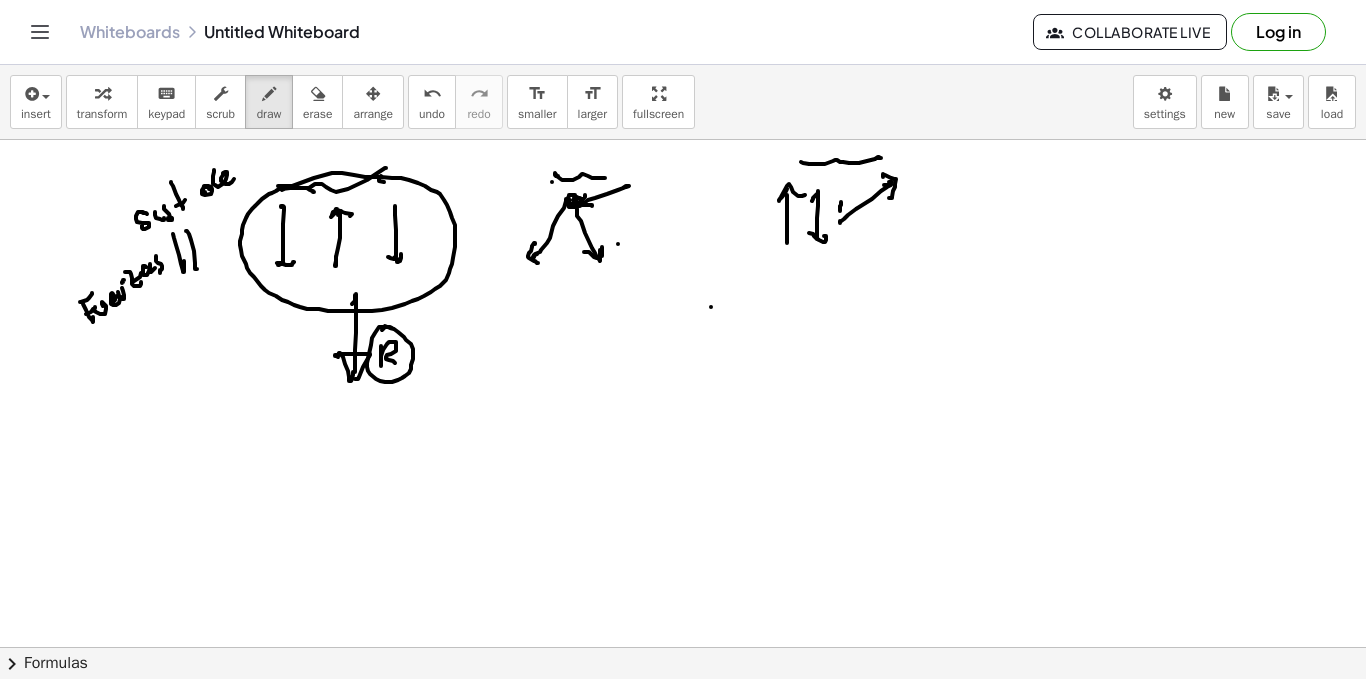 click at bounding box center (683, -2596) 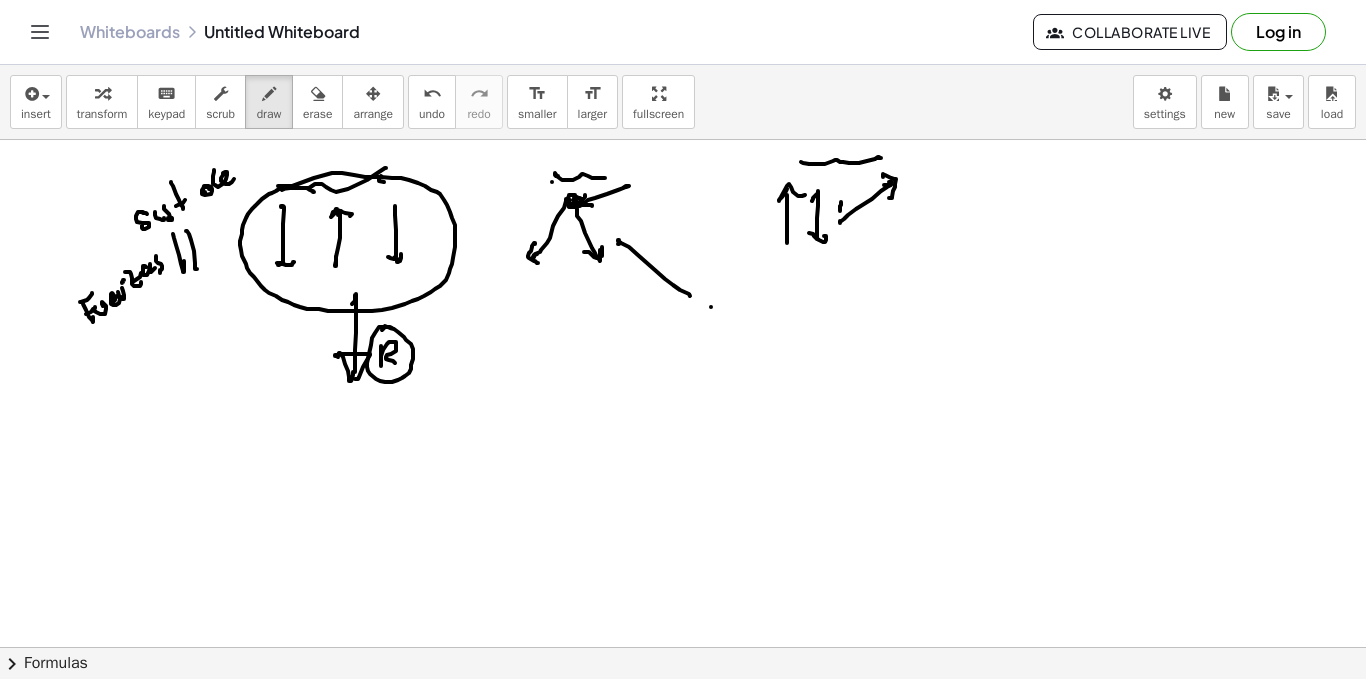 click at bounding box center [683, -2596] 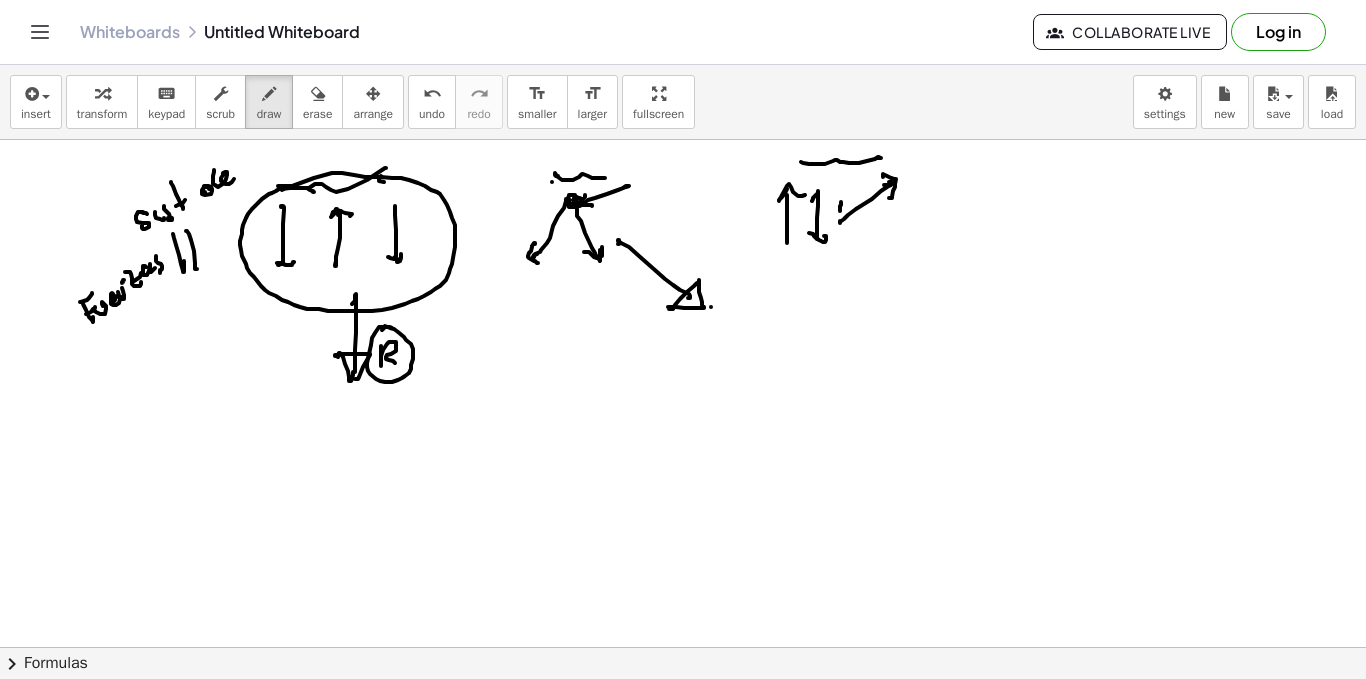 click at bounding box center (683, -2596) 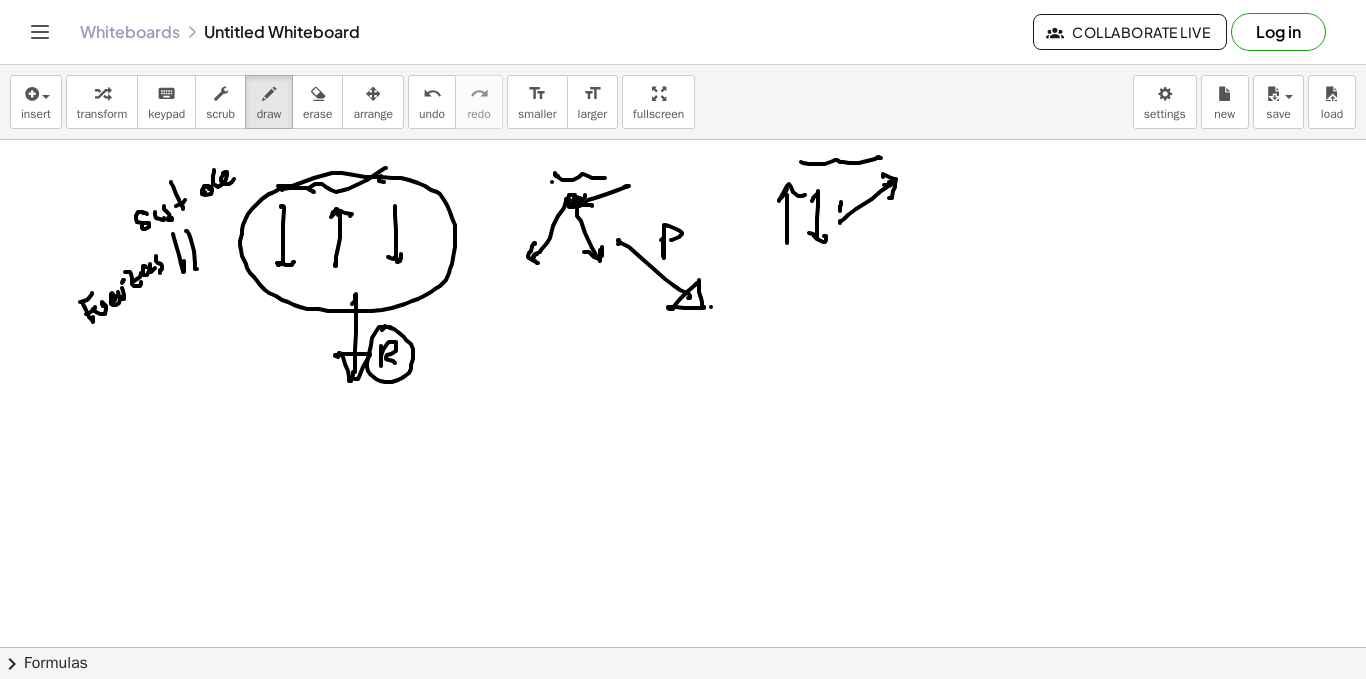 click at bounding box center [683, -2596] 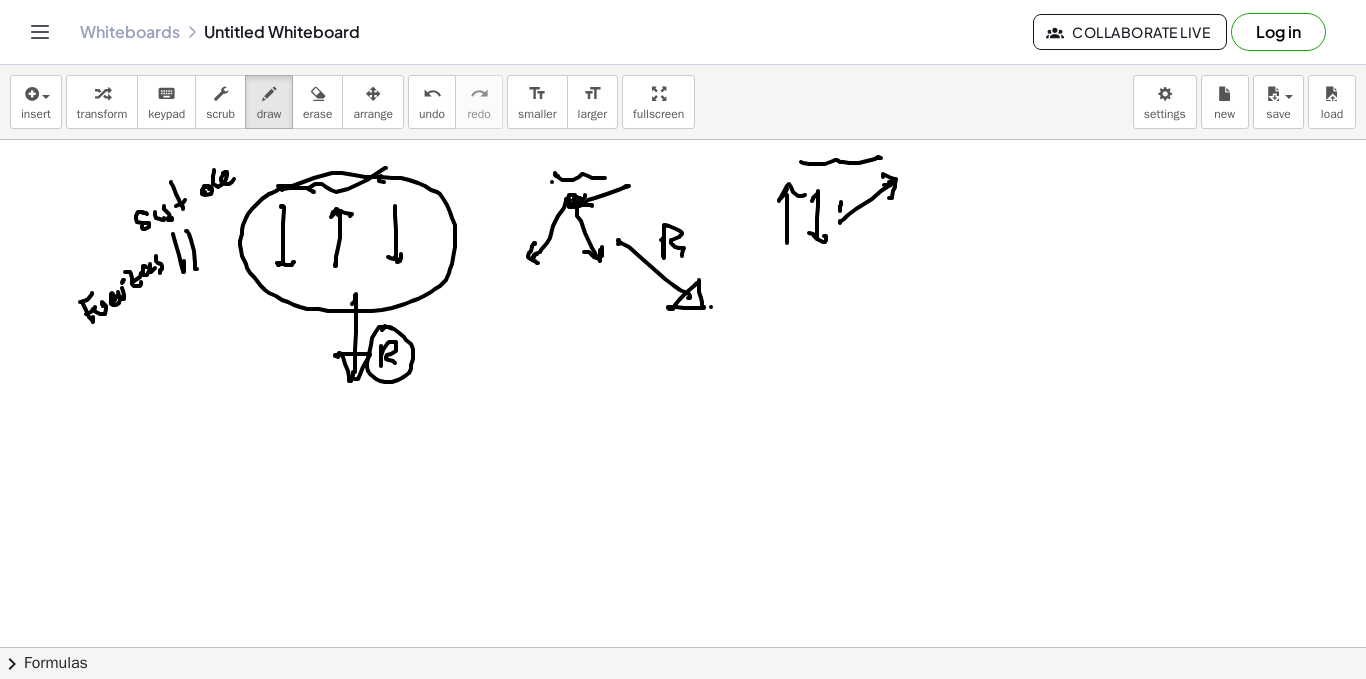 click at bounding box center [683, -2596] 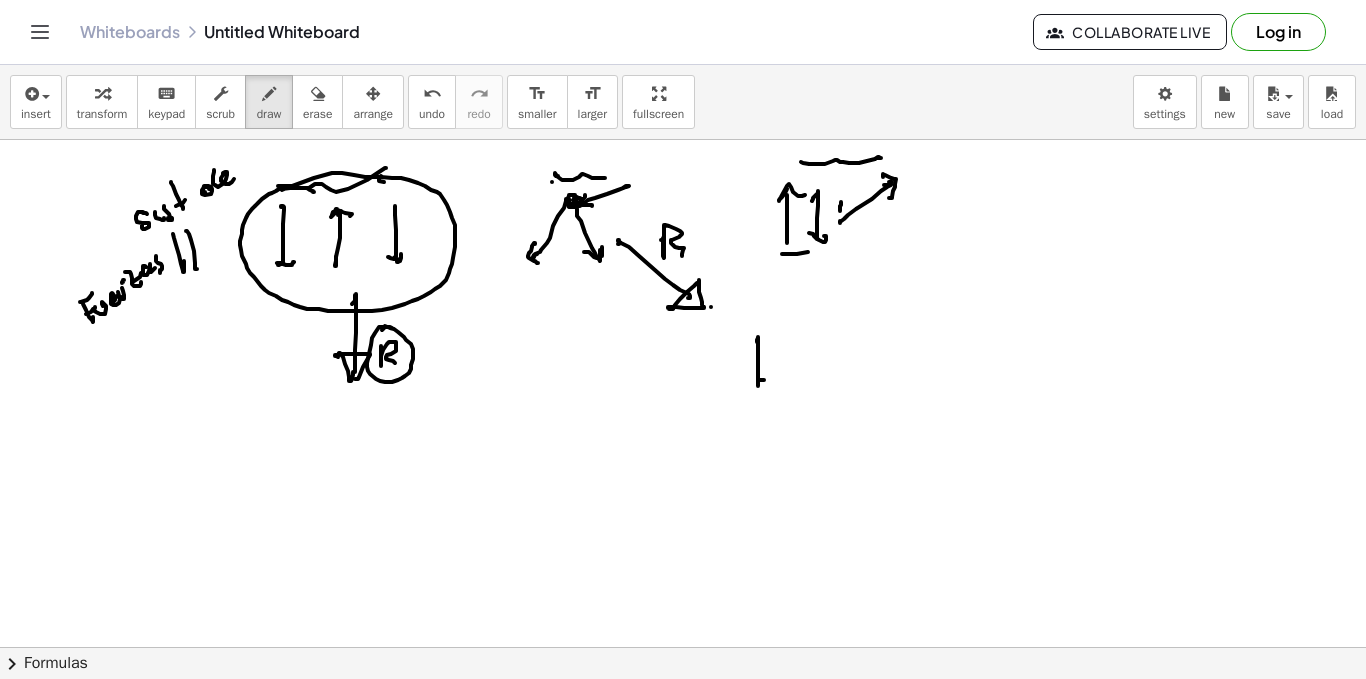 drag, startPoint x: 757, startPoint y: 340, endPoint x: 760, endPoint y: 378, distance: 38.118237 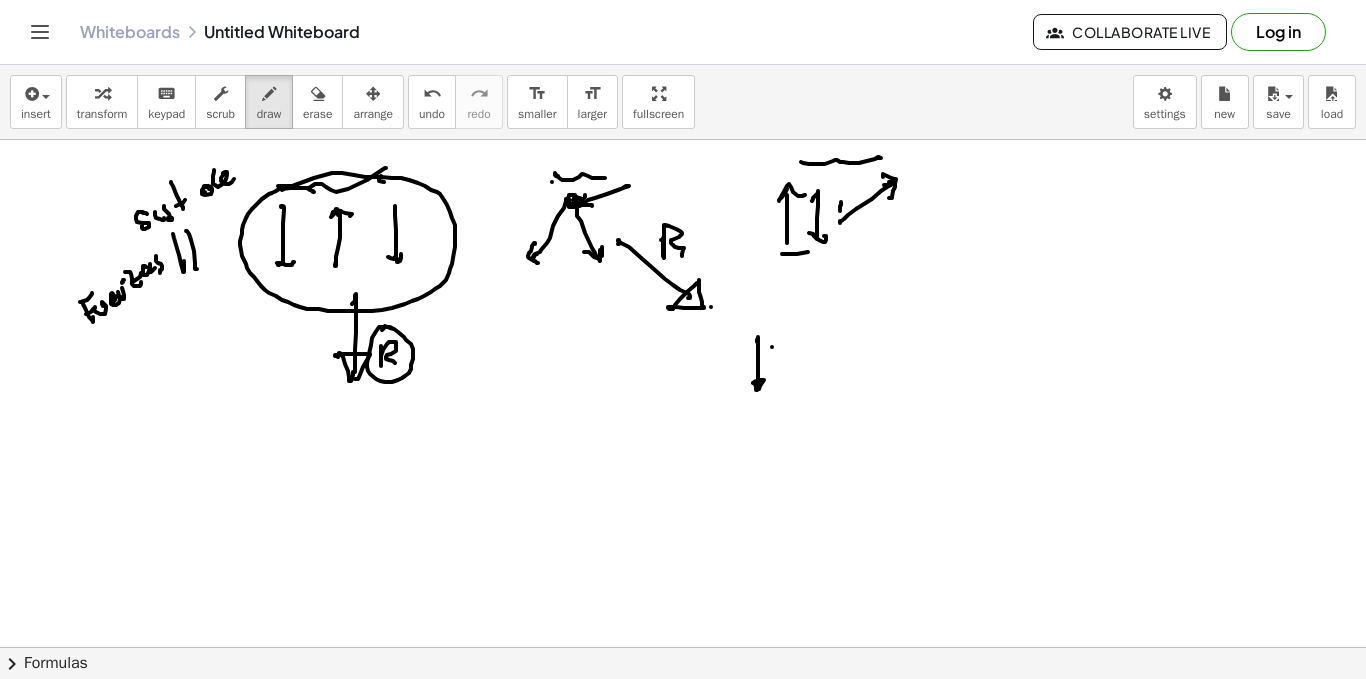 click at bounding box center (683, -2596) 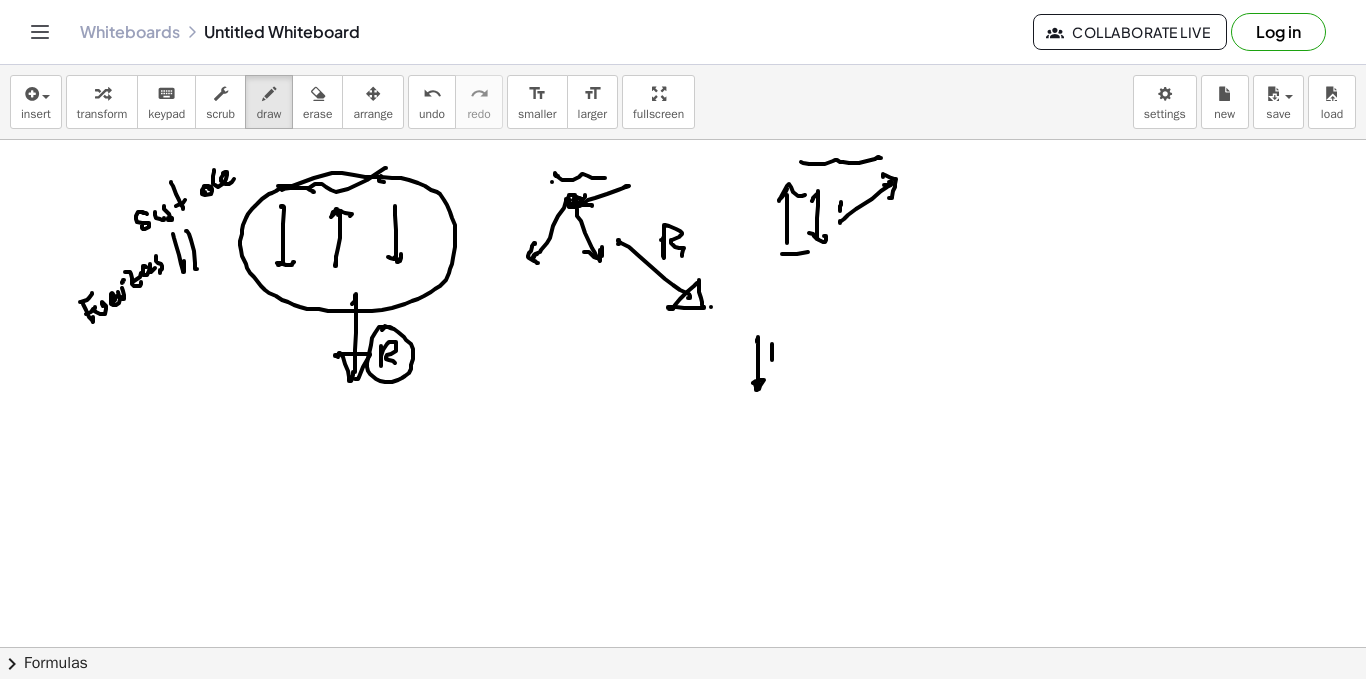 click at bounding box center [683, -2596] 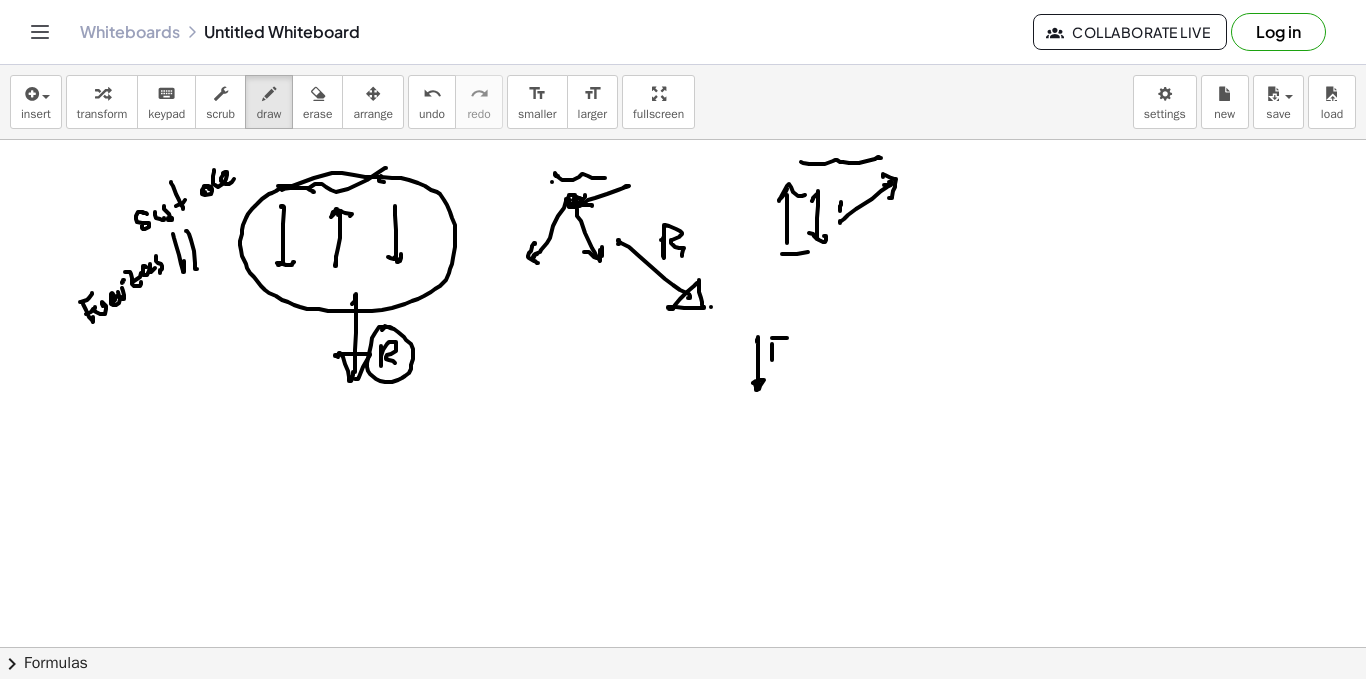 click at bounding box center (683, -2596) 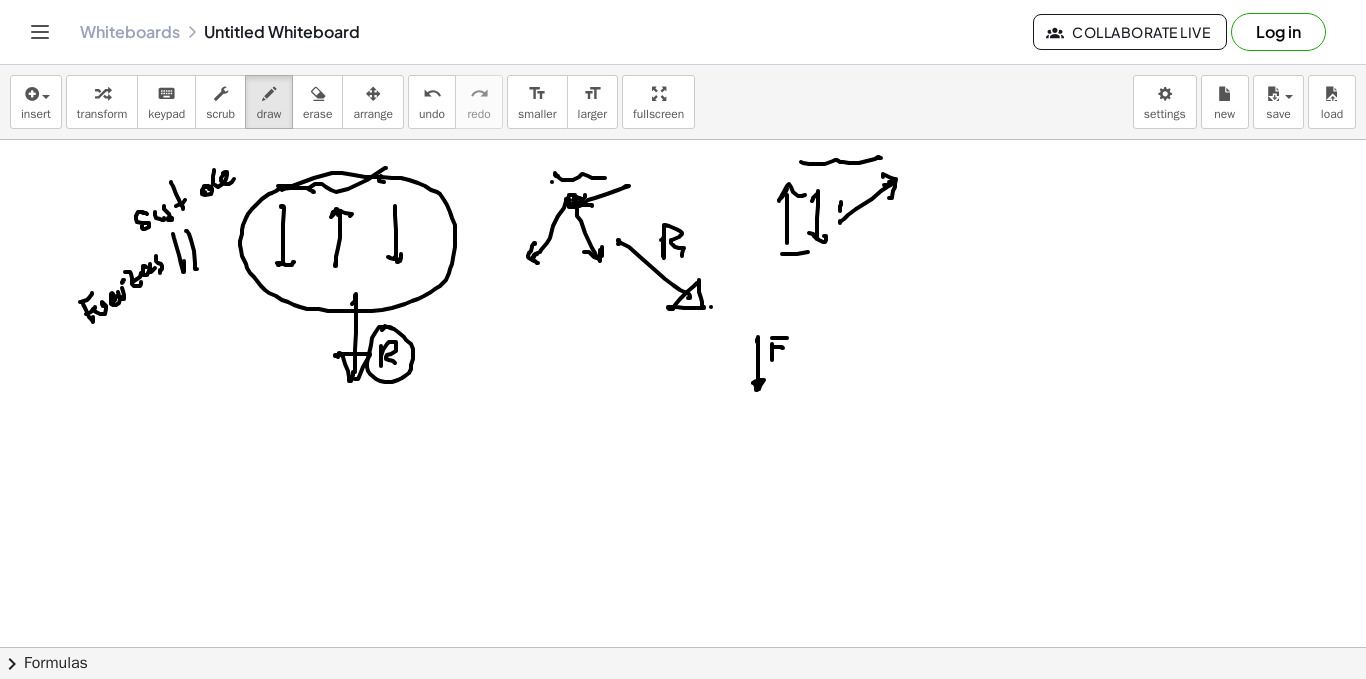 click at bounding box center (683, -2596) 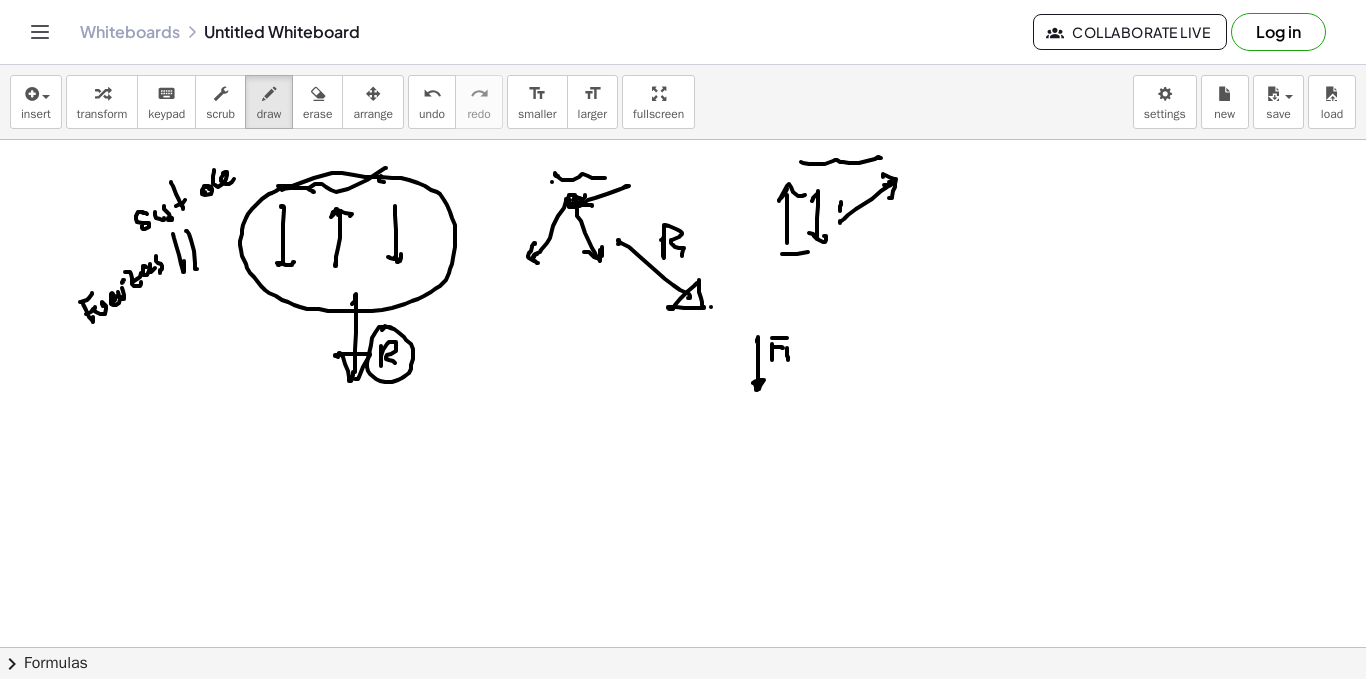 click at bounding box center (683, -2596) 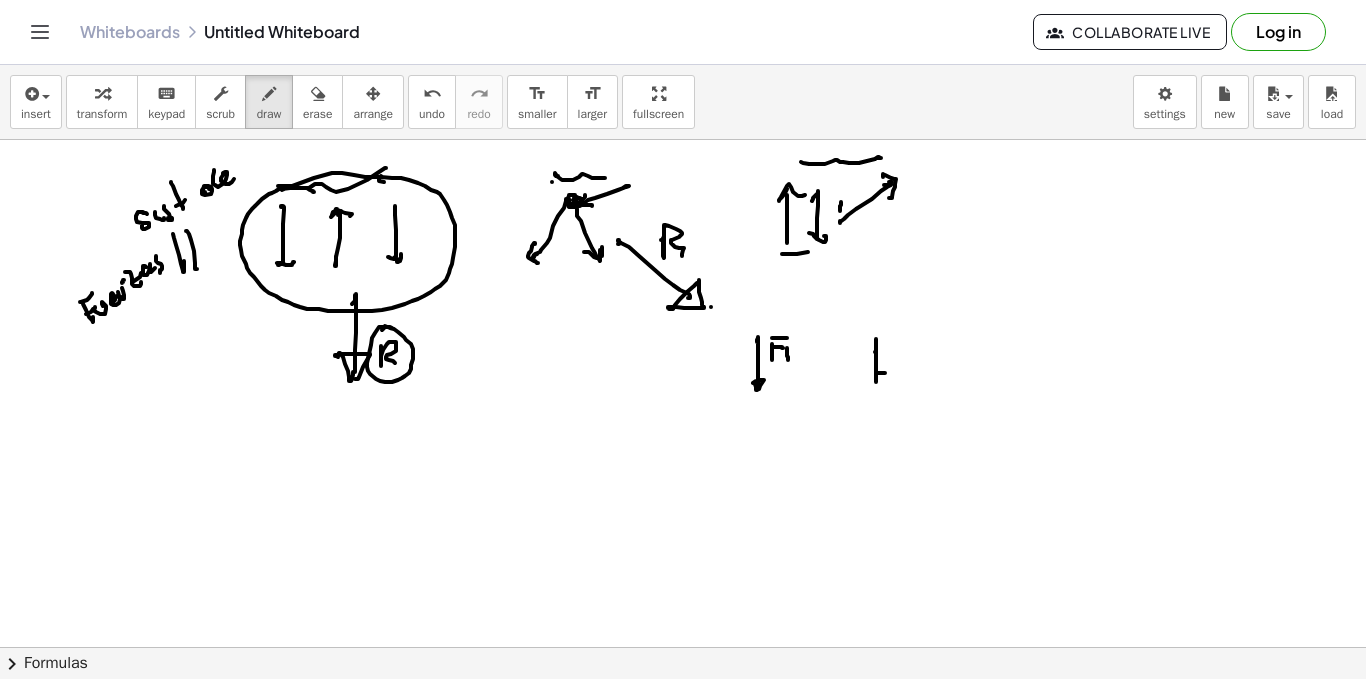 drag, startPoint x: 876, startPoint y: 340, endPoint x: 877, endPoint y: 377, distance: 37.01351 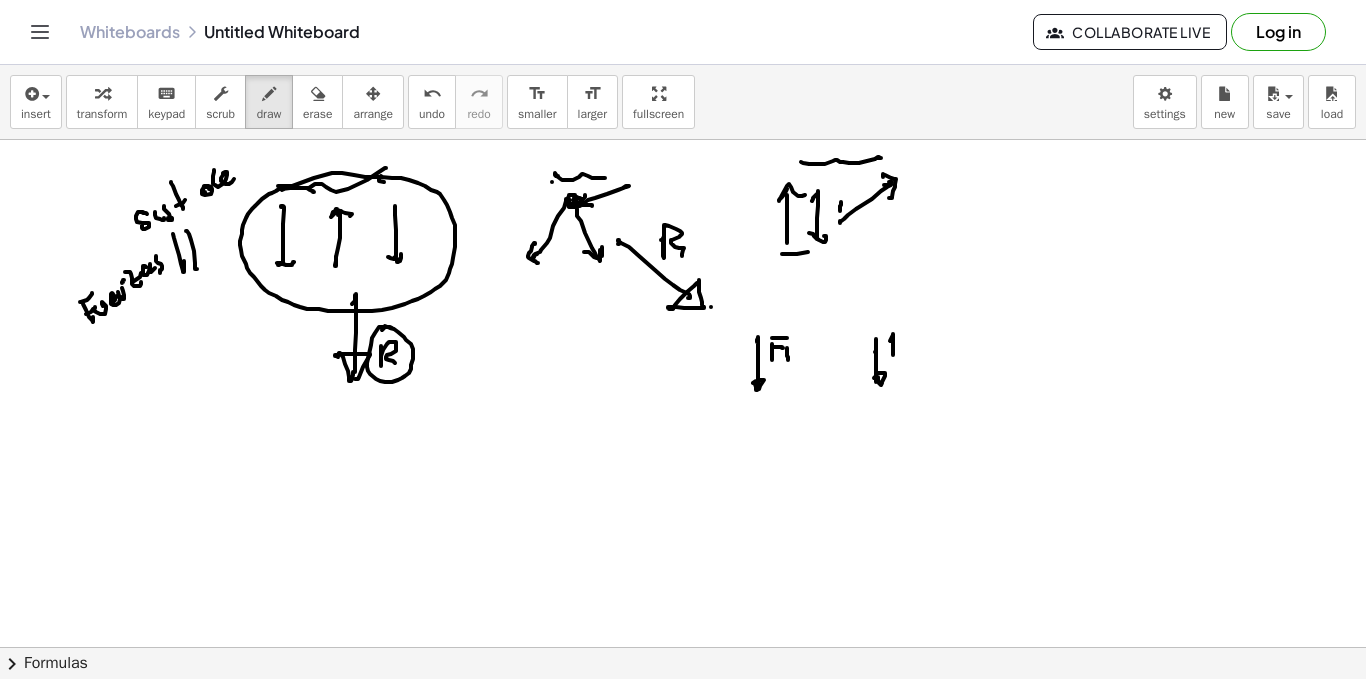 click at bounding box center (683, -2596) 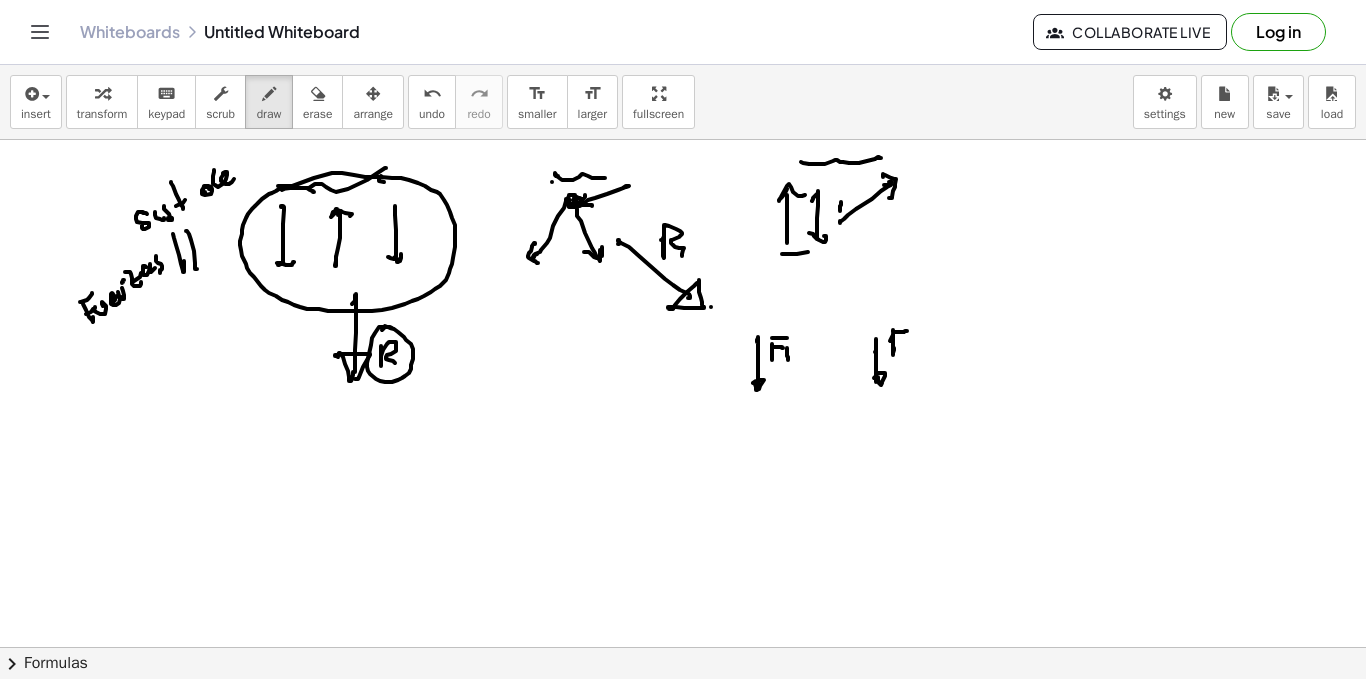 click at bounding box center [683, -2596] 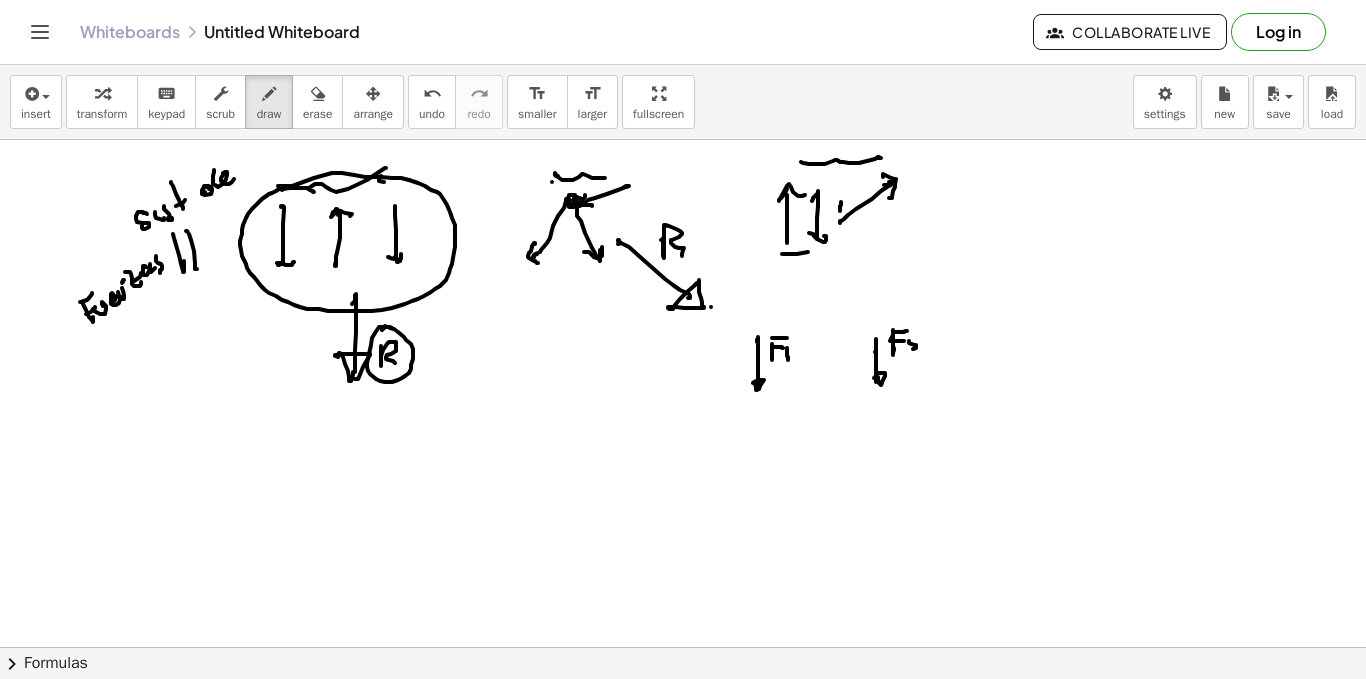 drag, startPoint x: 909, startPoint y: 341, endPoint x: 921, endPoint y: 369, distance: 30.463093 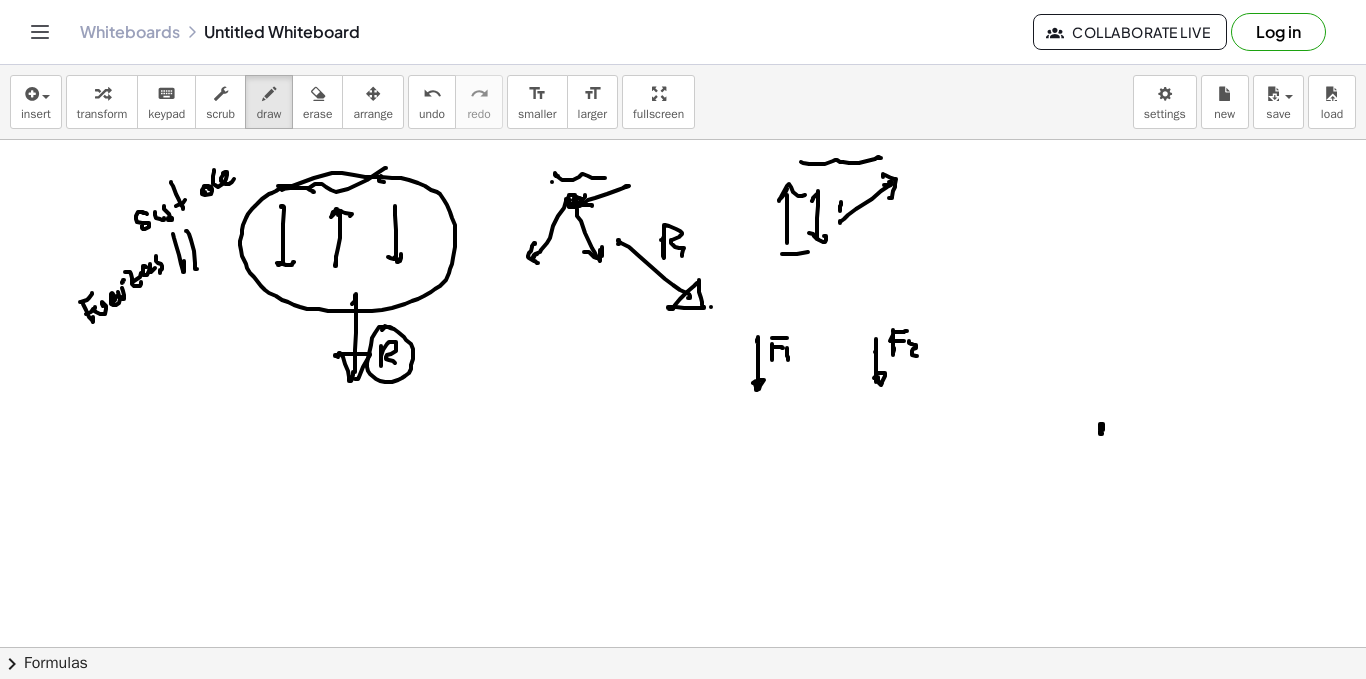 drag, startPoint x: 1103, startPoint y: 424, endPoint x: 1084, endPoint y: 449, distance: 31.400637 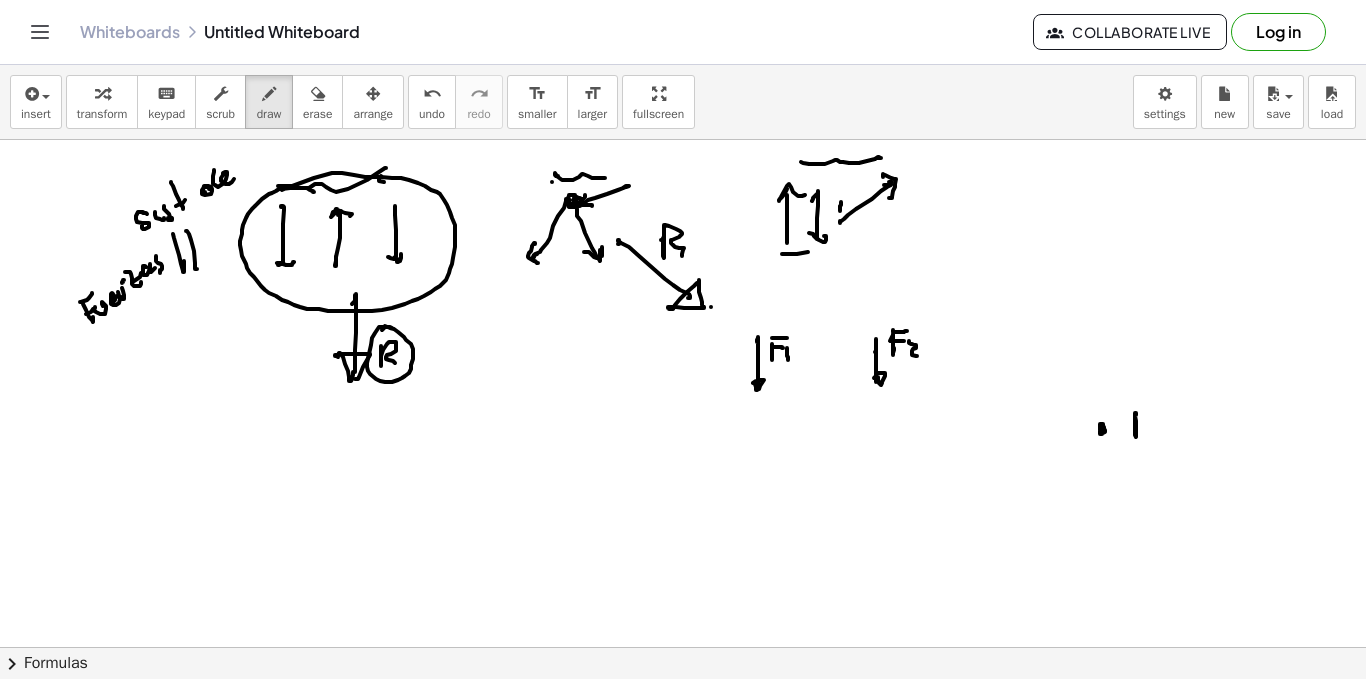 drag, startPoint x: 1136, startPoint y: 413, endPoint x: 1137, endPoint y: 424, distance: 11.045361 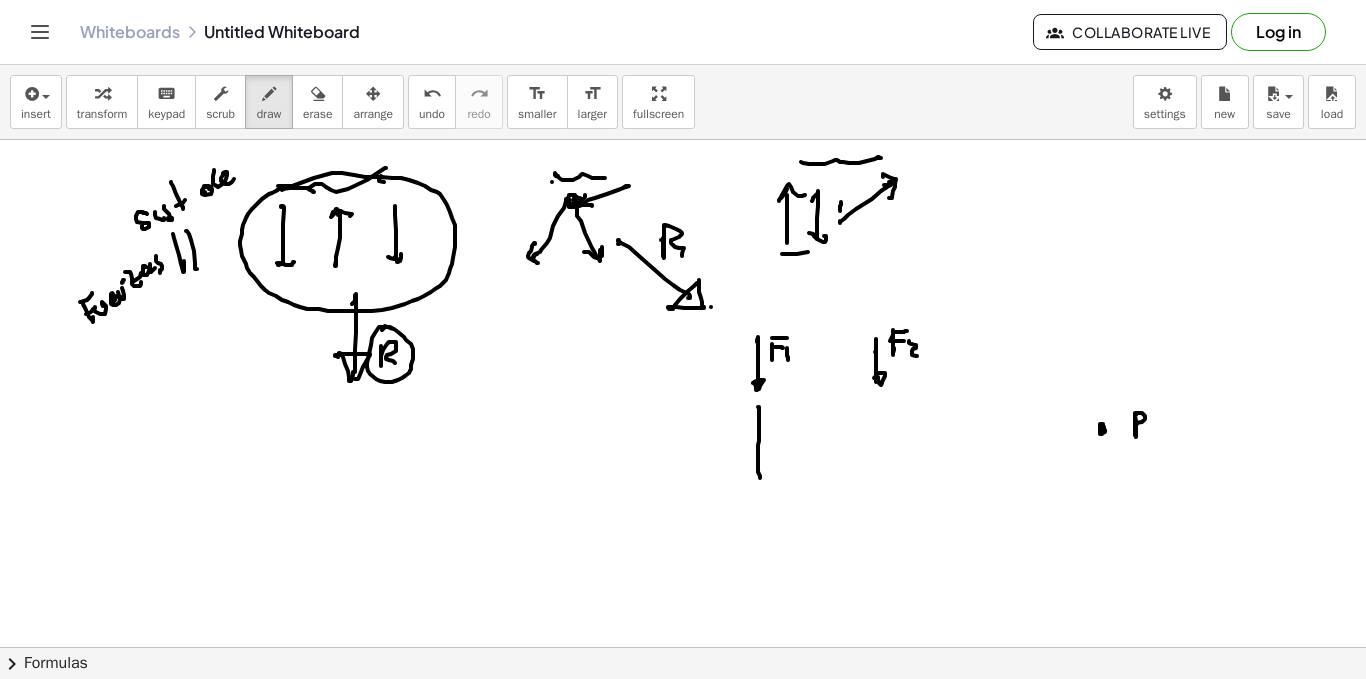drag, startPoint x: 758, startPoint y: 407, endPoint x: 760, endPoint y: 464, distance: 57.035076 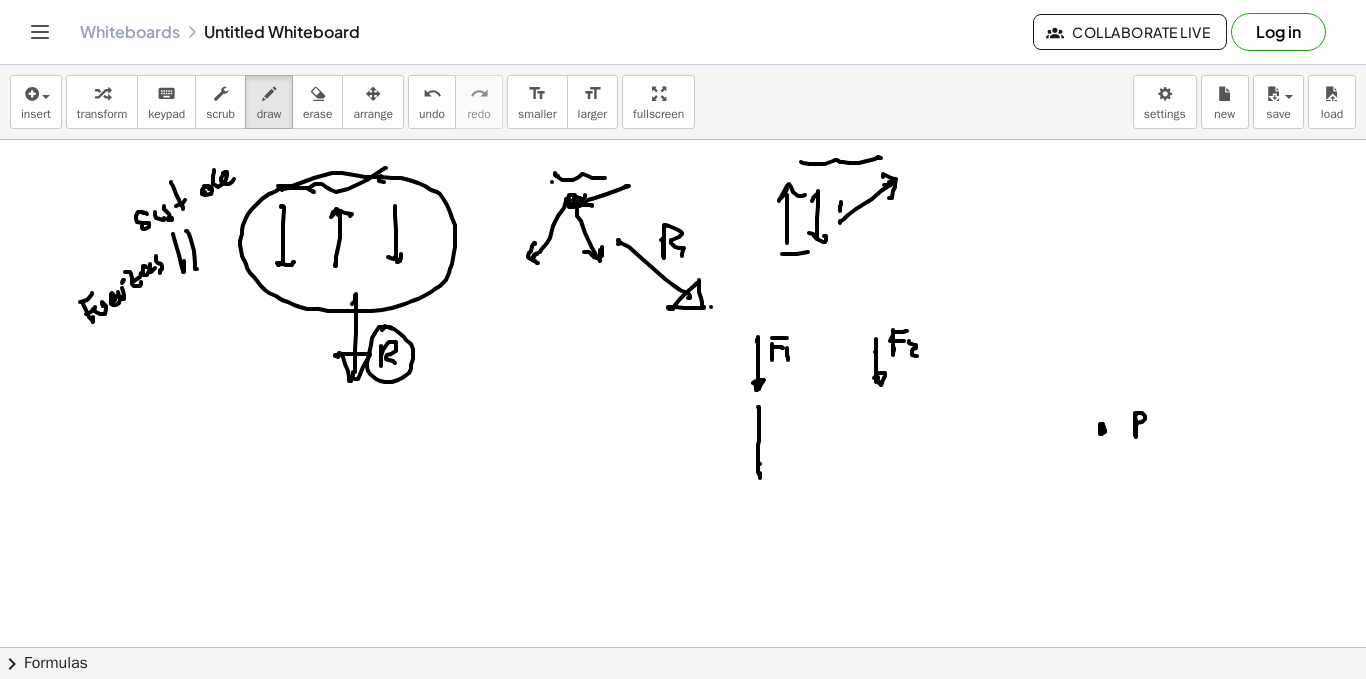 drag, startPoint x: 760, startPoint y: 464, endPoint x: 780, endPoint y: 462, distance: 20.09975 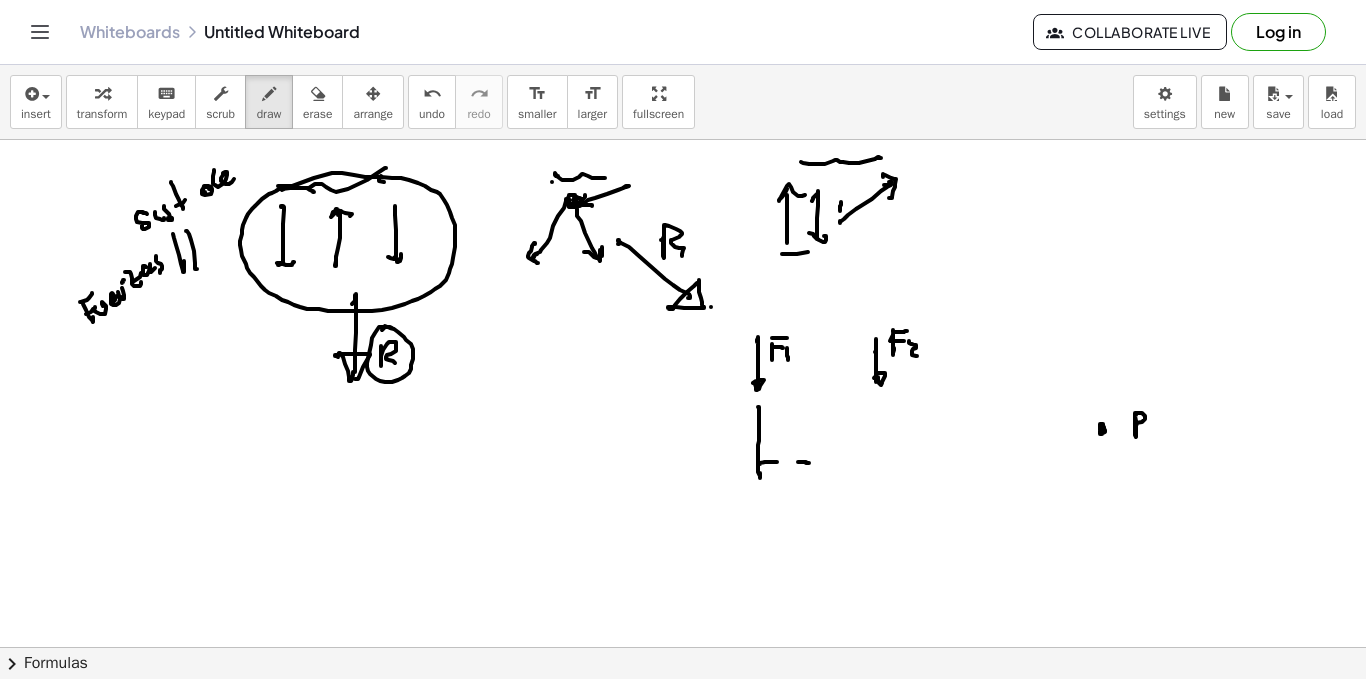 click at bounding box center (683, -2596) 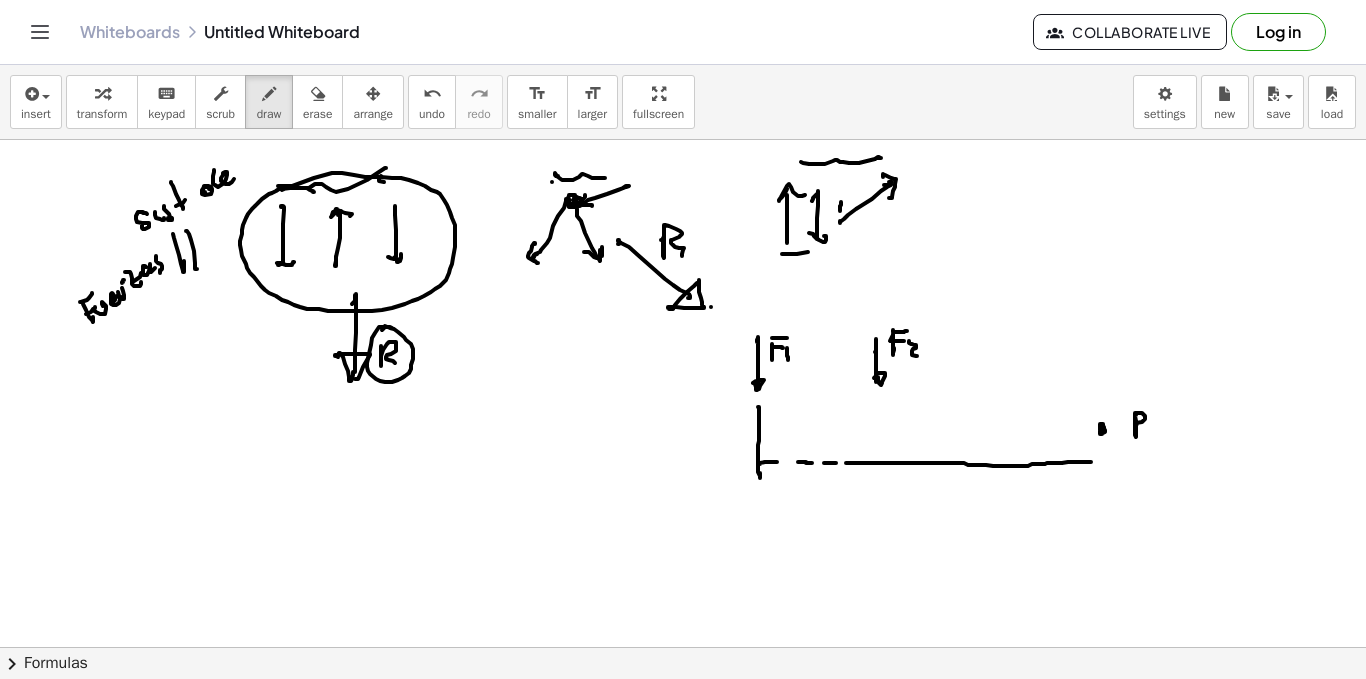 drag, startPoint x: 853, startPoint y: 463, endPoint x: 1111, endPoint y: 457, distance: 258.06976 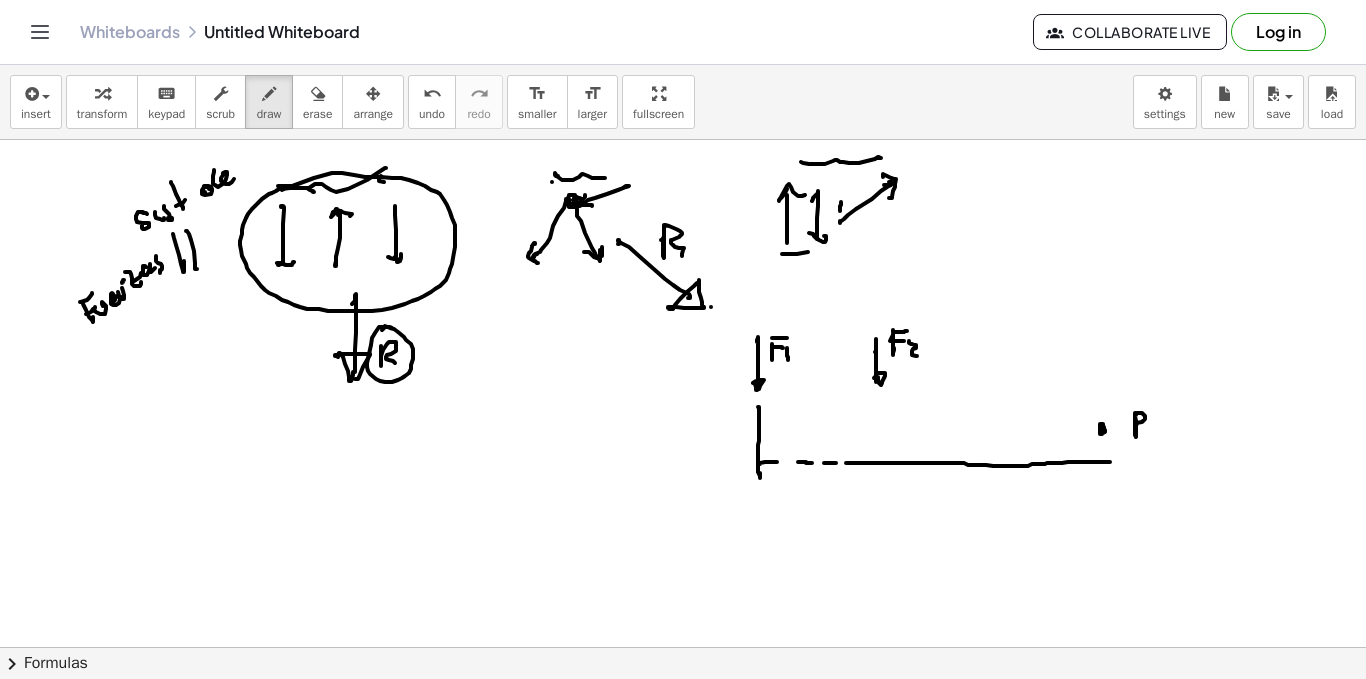 click at bounding box center (683, -2596) 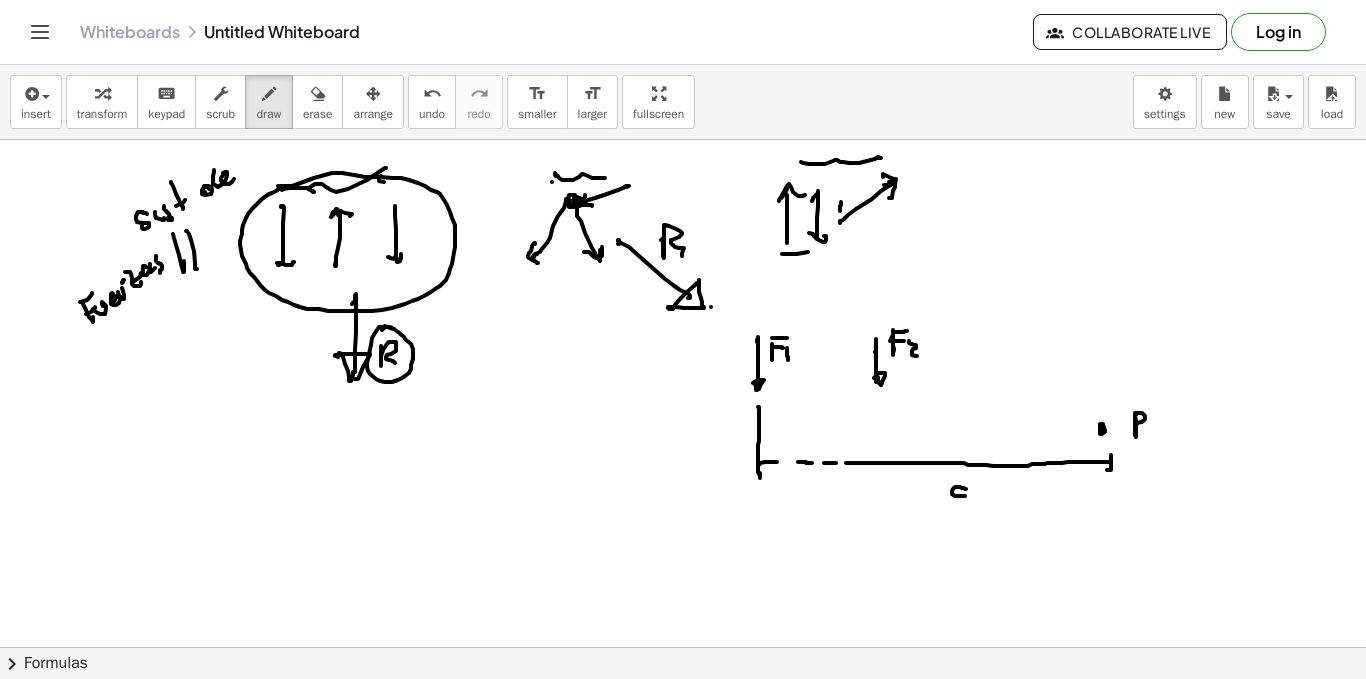 click at bounding box center (683, -2596) 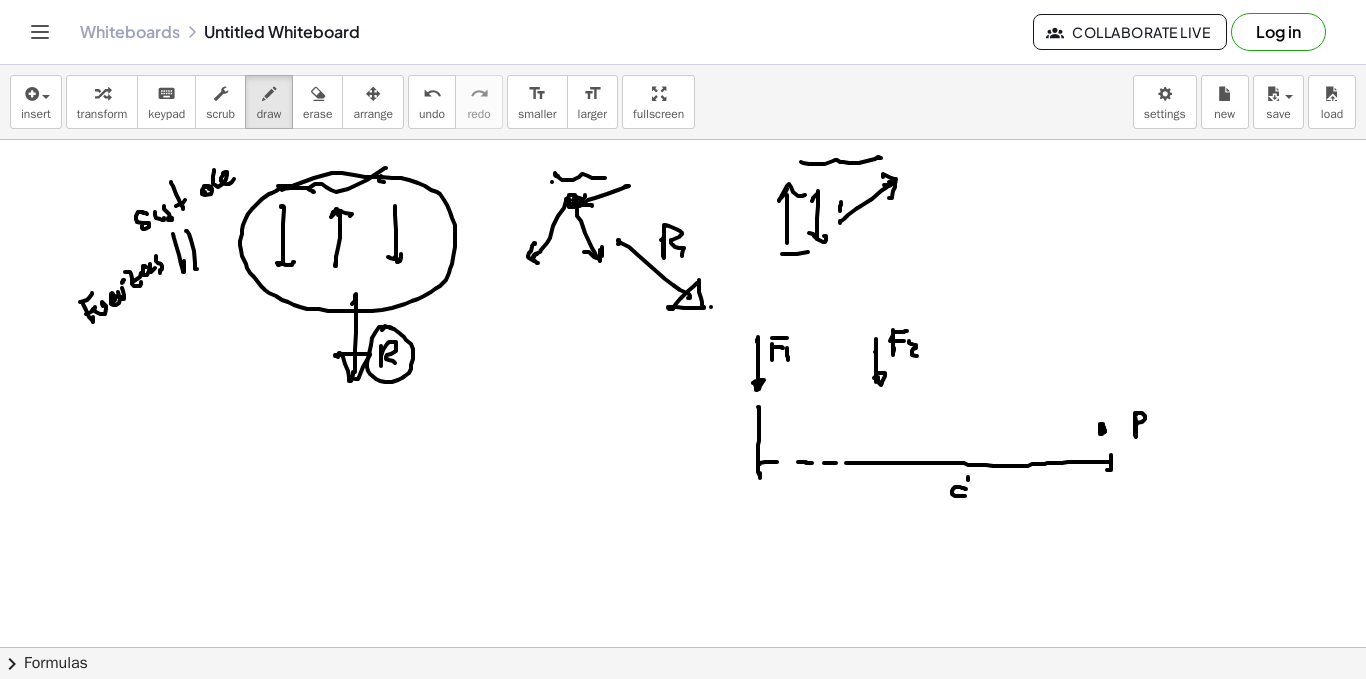 click at bounding box center [683, -2596] 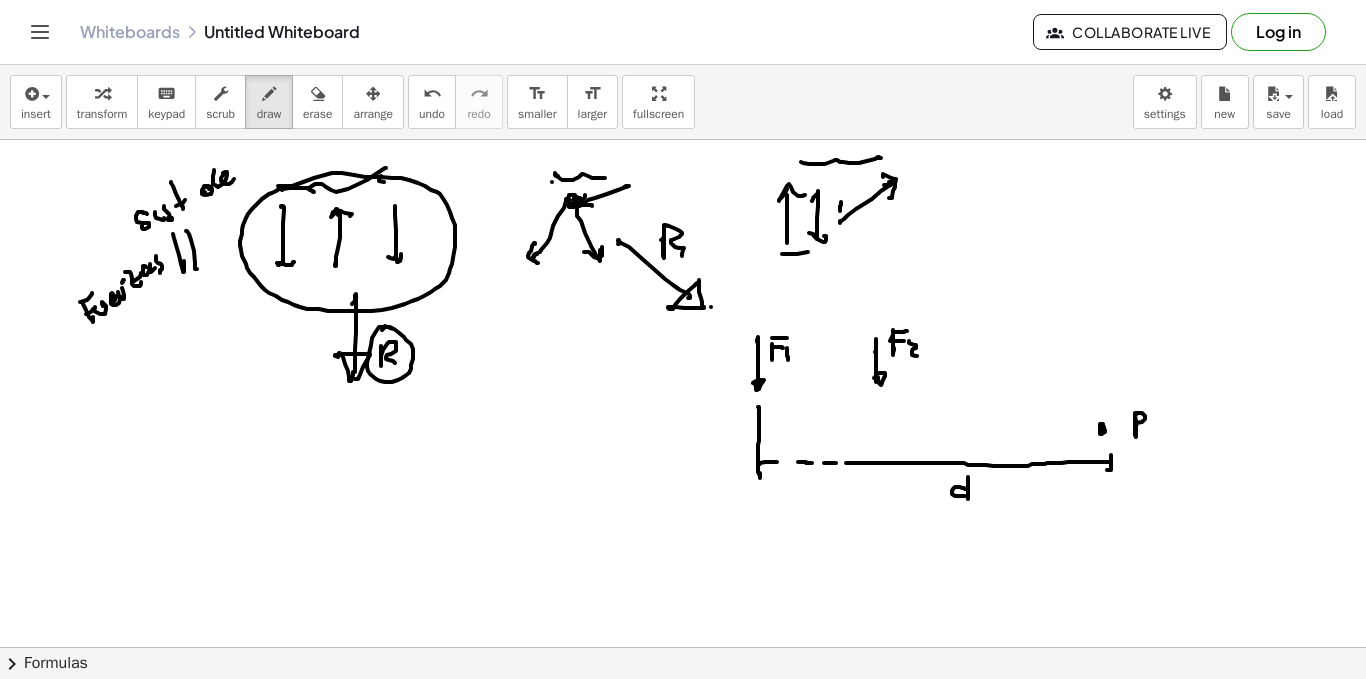 click at bounding box center (683, -2596) 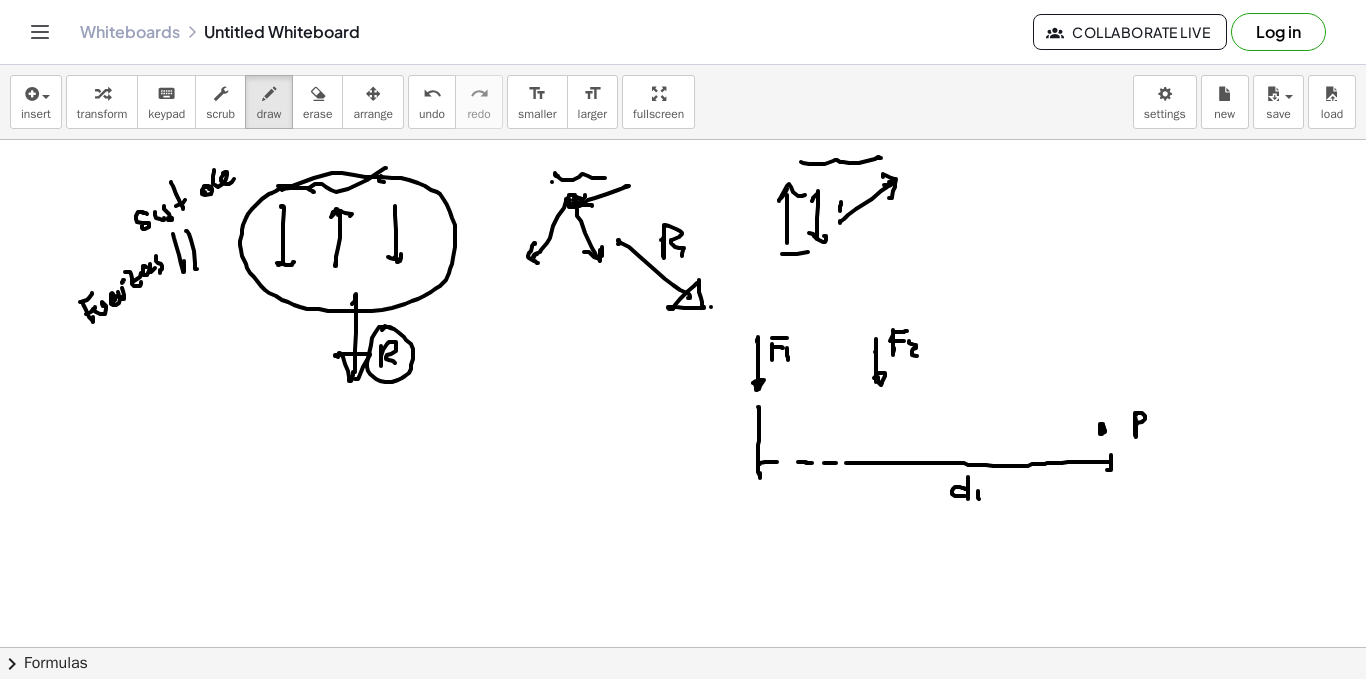click at bounding box center [683, -2596] 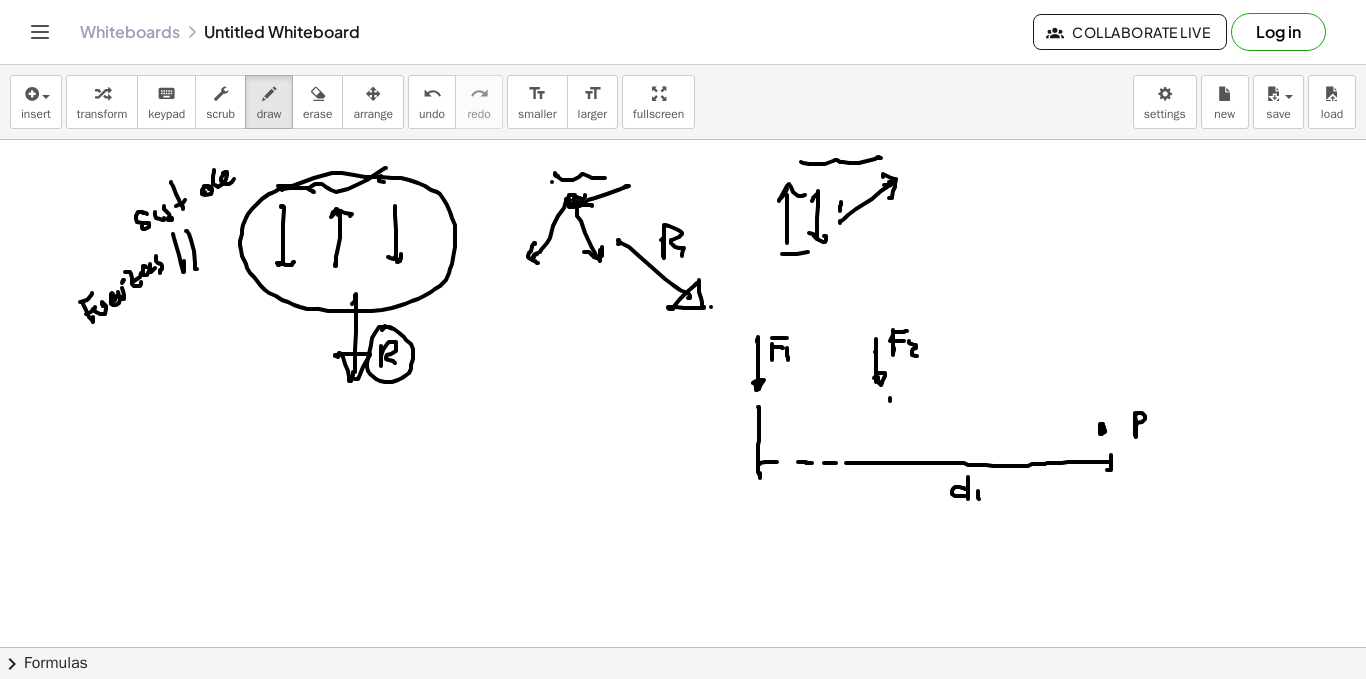 click at bounding box center [683, -2596] 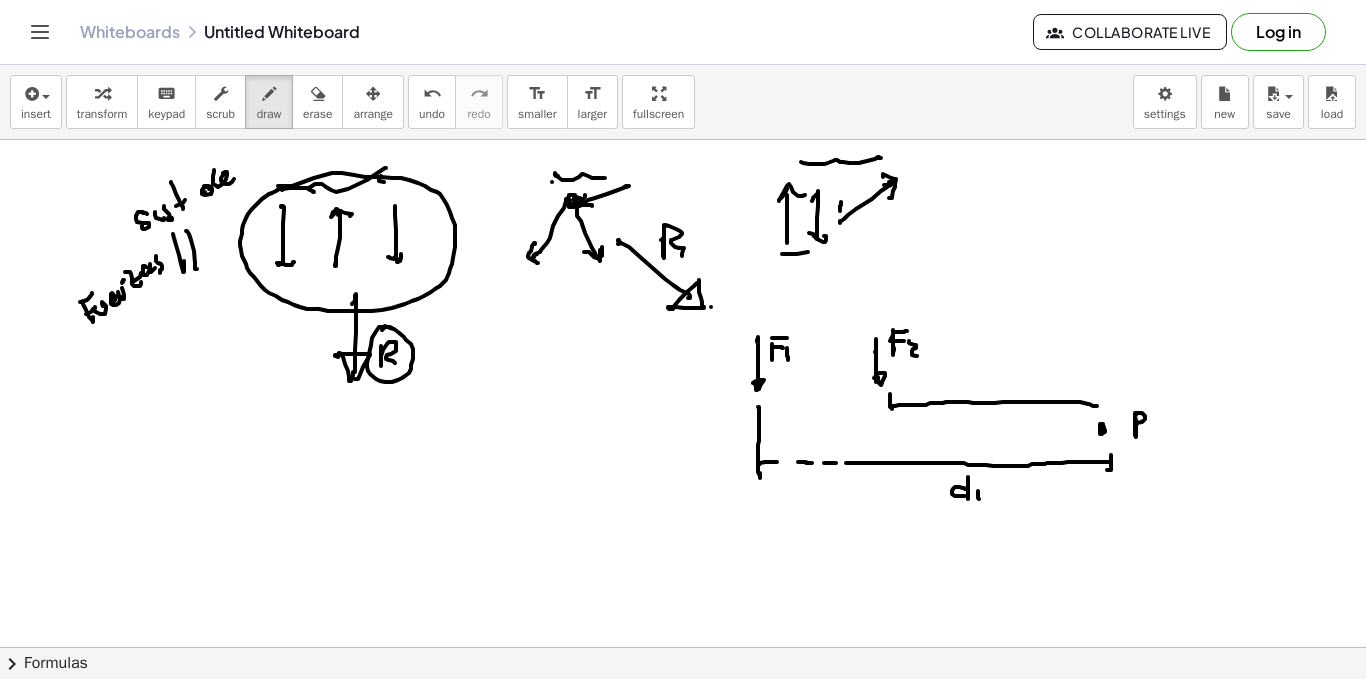 click at bounding box center (683, -2596) 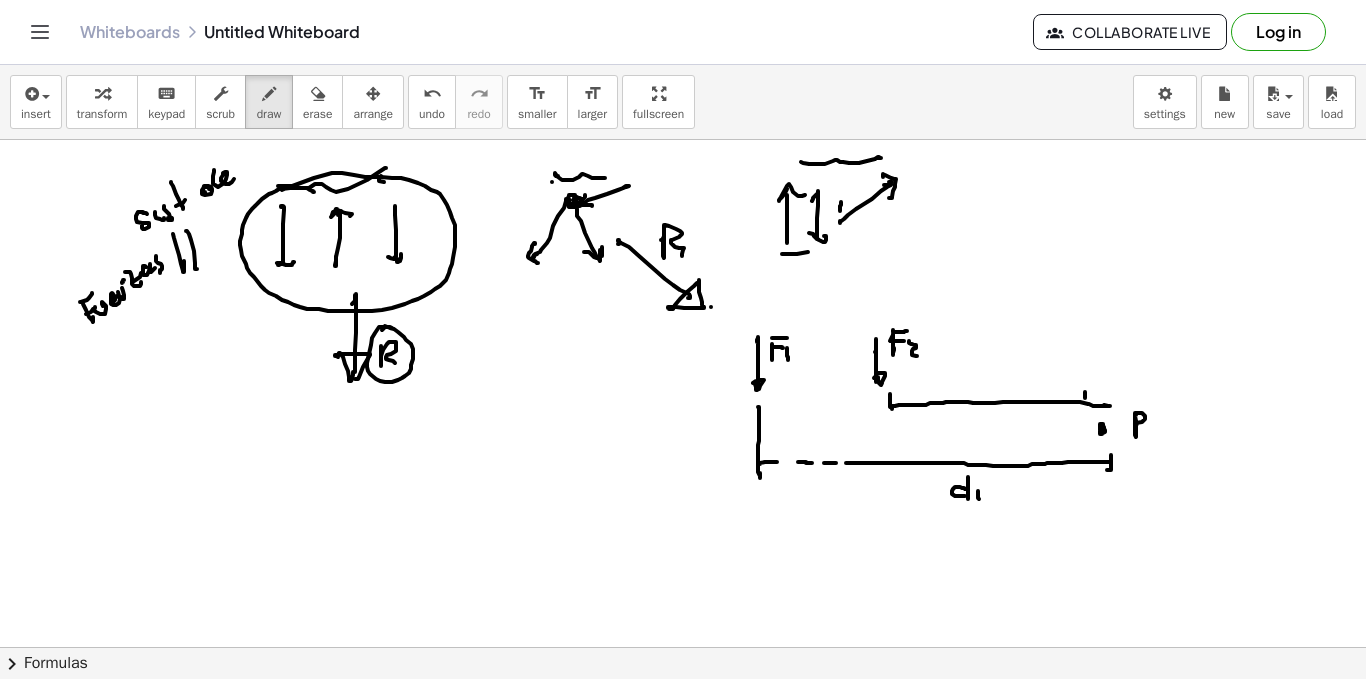 click at bounding box center (683, -2596) 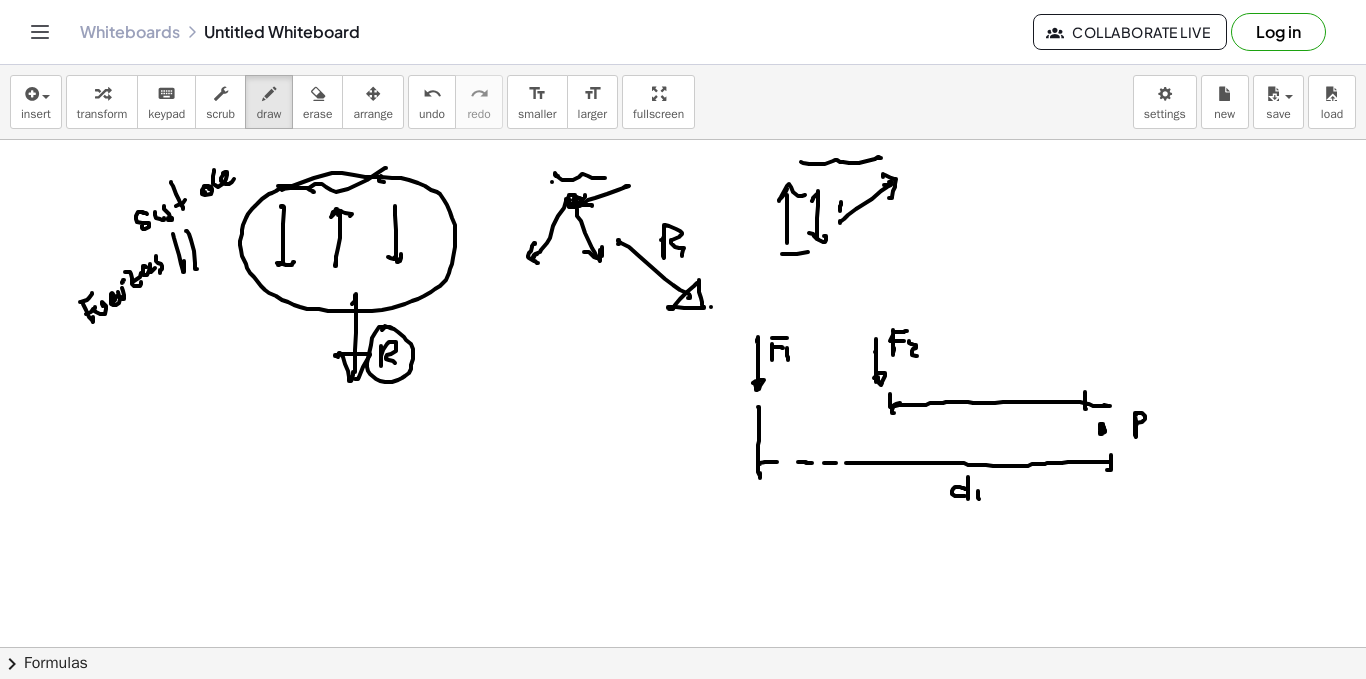 click at bounding box center [683, -2596] 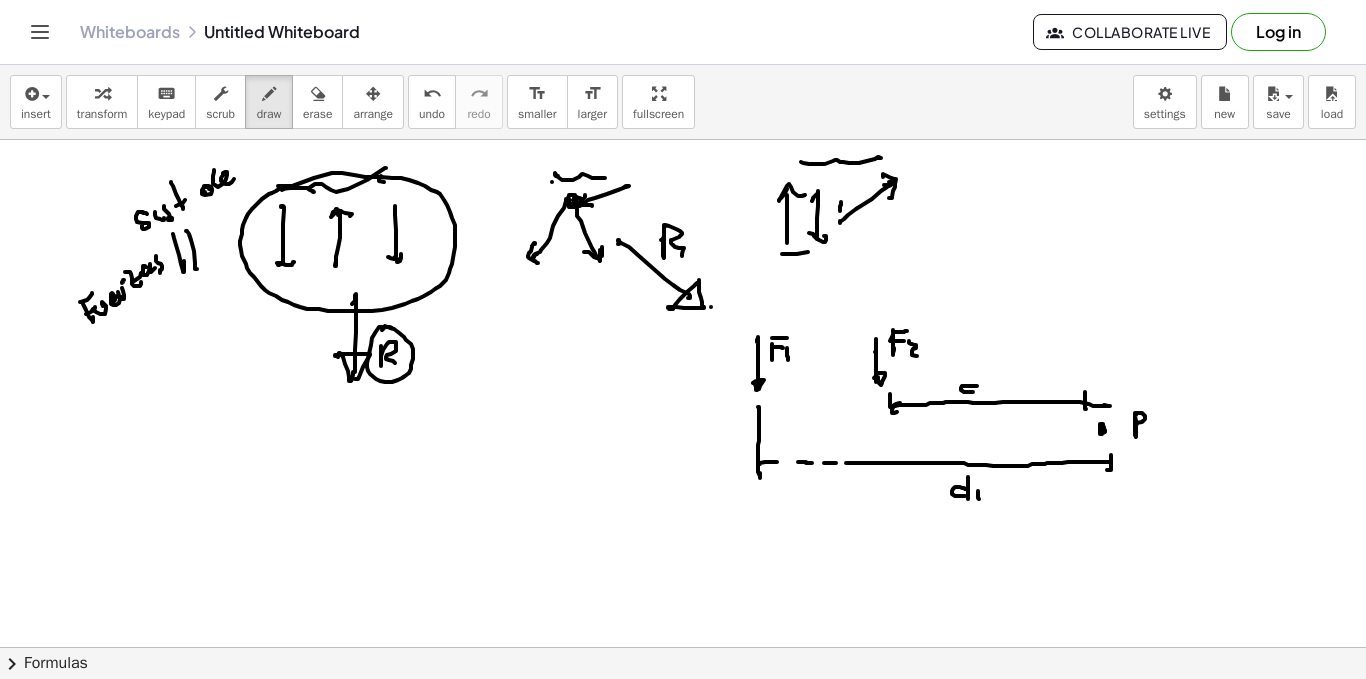 click at bounding box center (683, -2596) 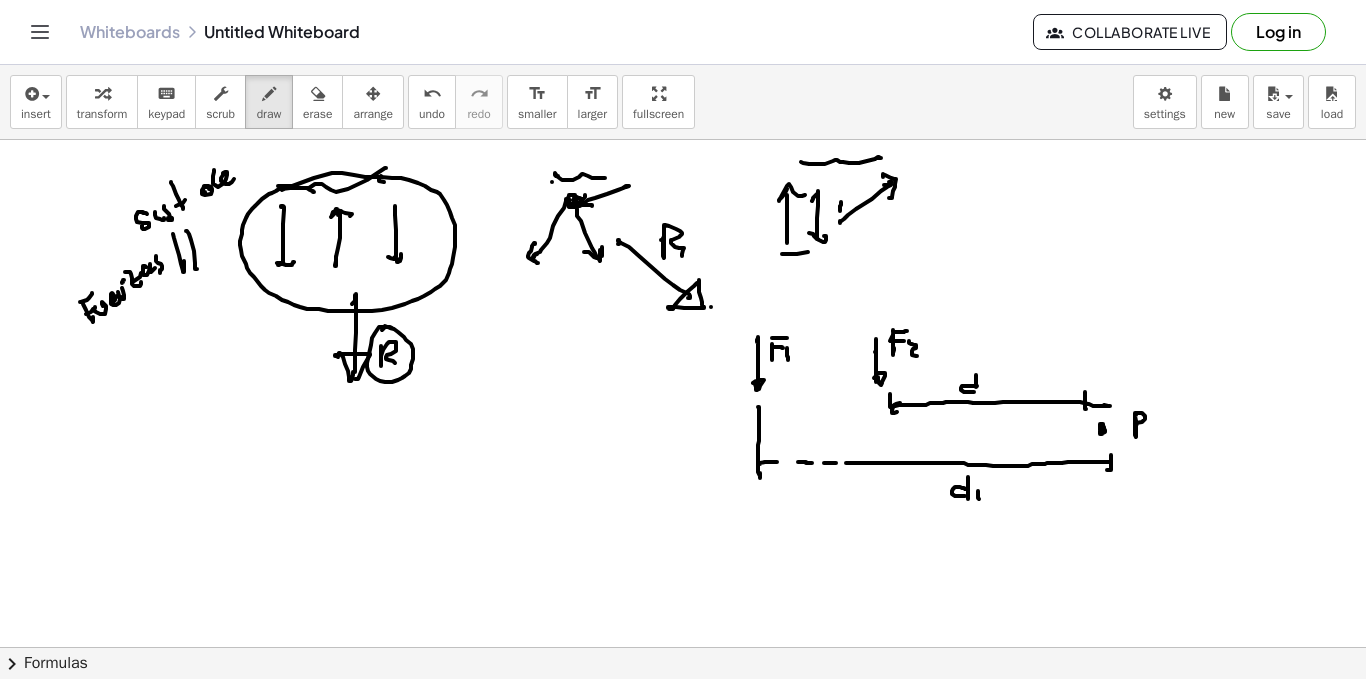 click at bounding box center [683, -2596] 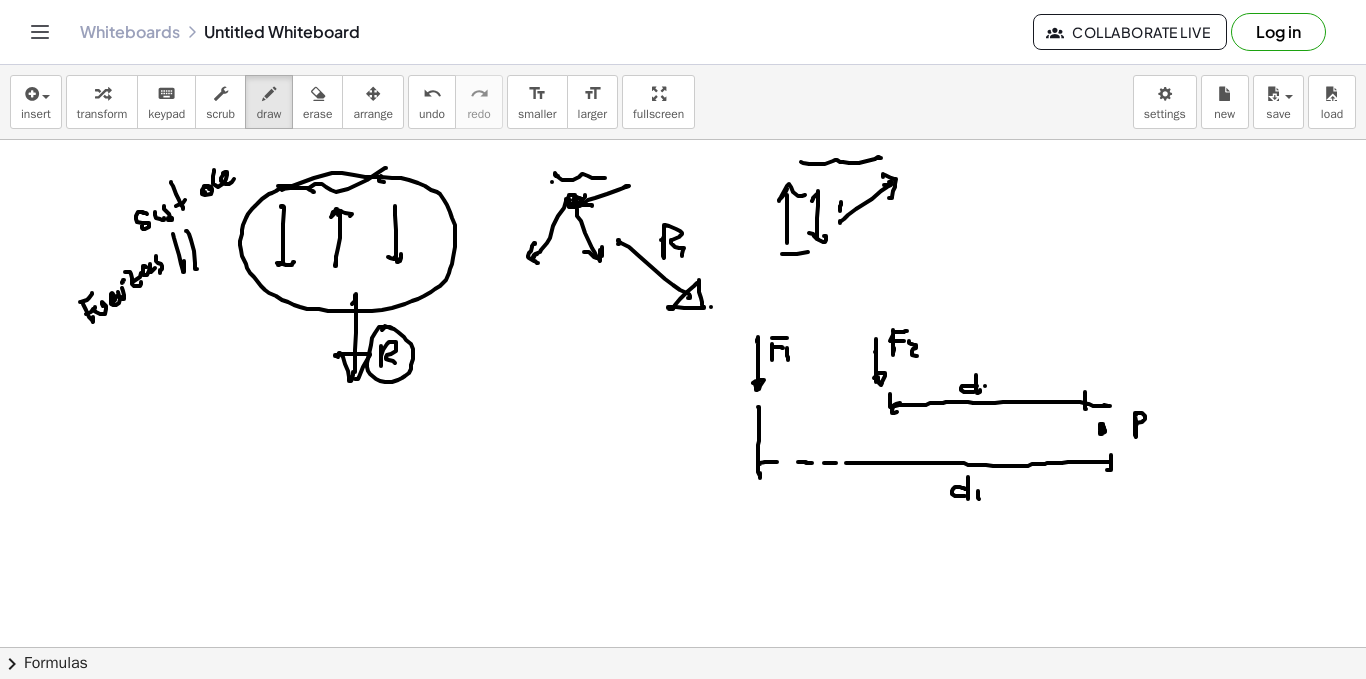 click at bounding box center (683, -2596) 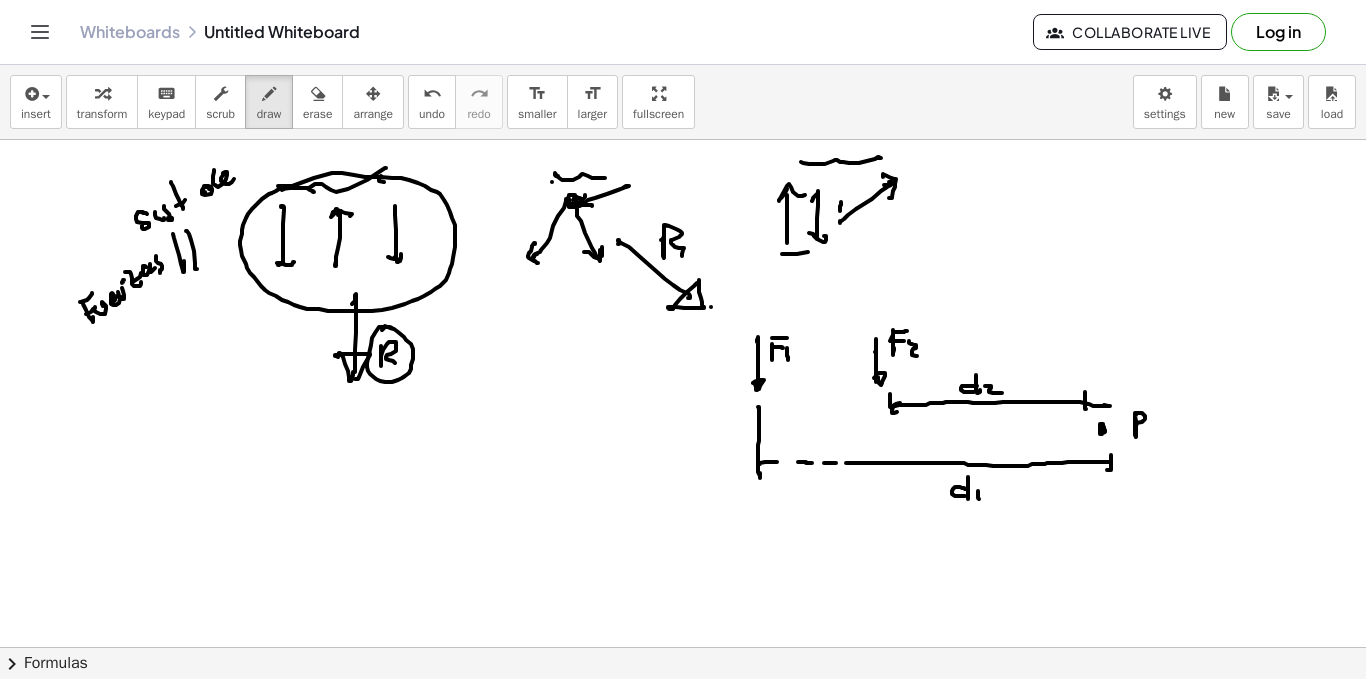 click at bounding box center (683, -2596) 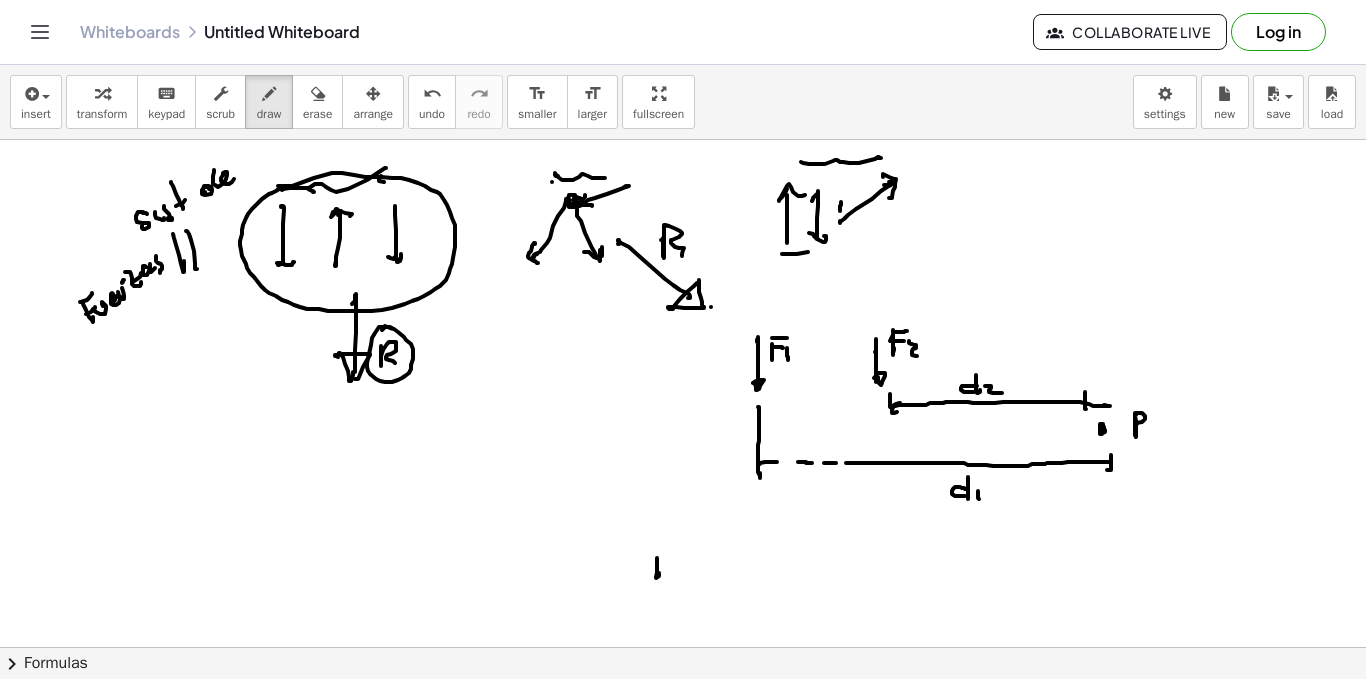 click at bounding box center [683, -2596] 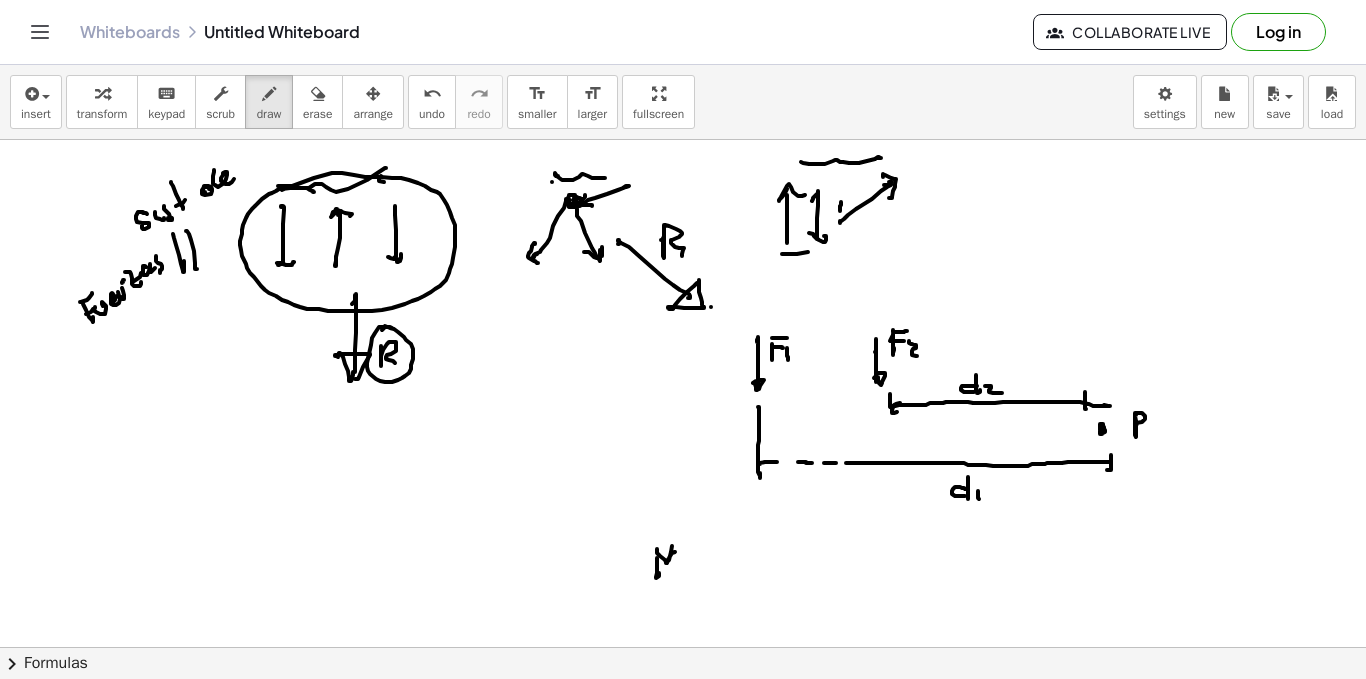 click at bounding box center [683, -2596] 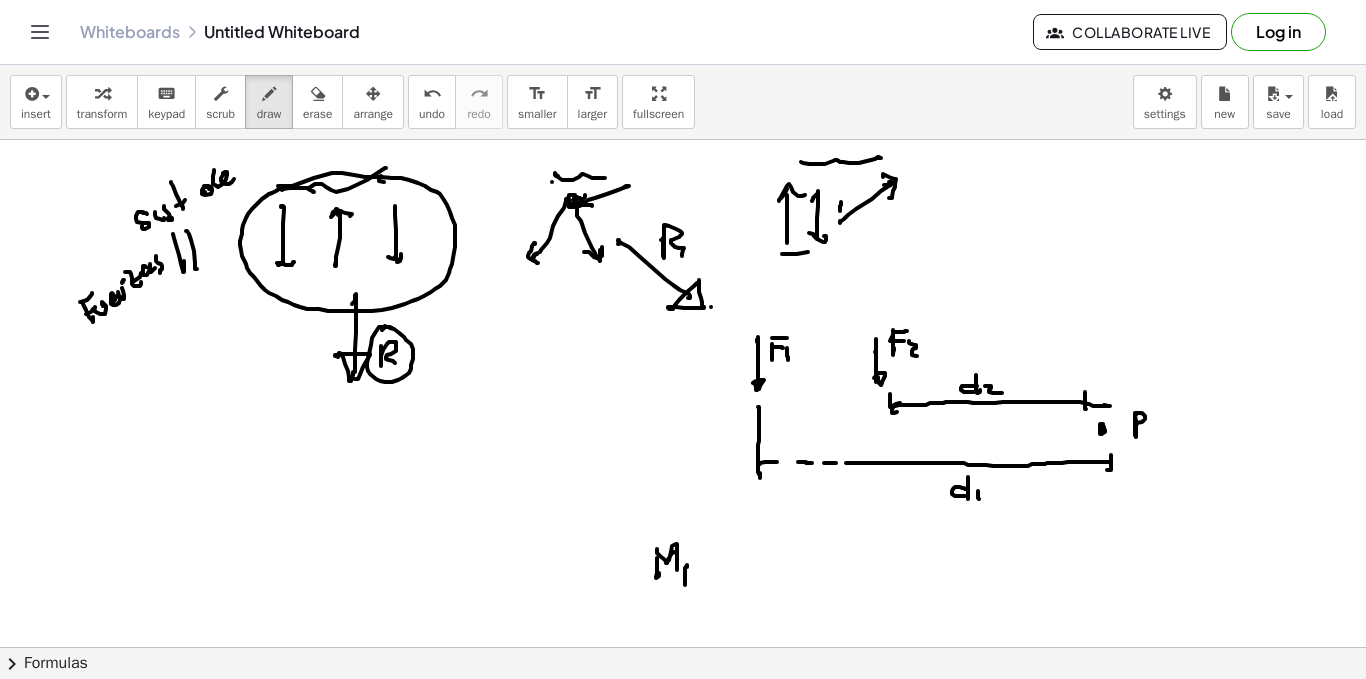 click at bounding box center [683, -2596] 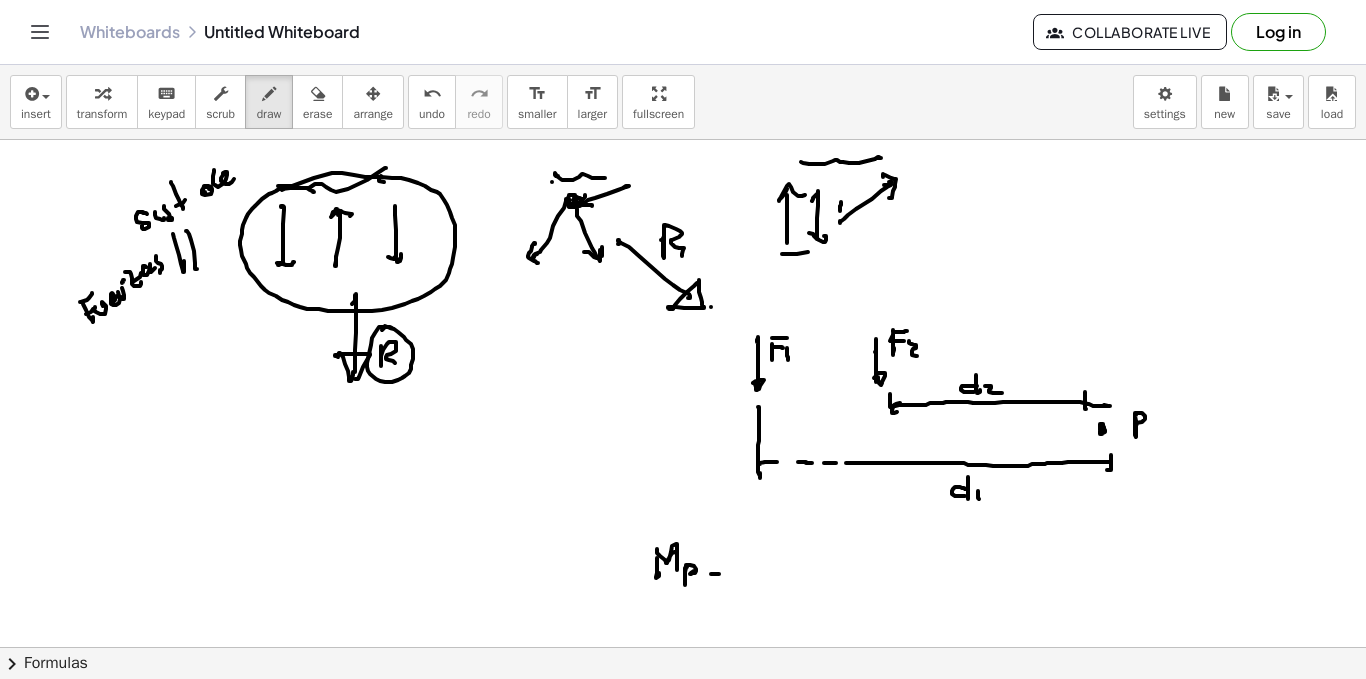 click at bounding box center [683, -2596] 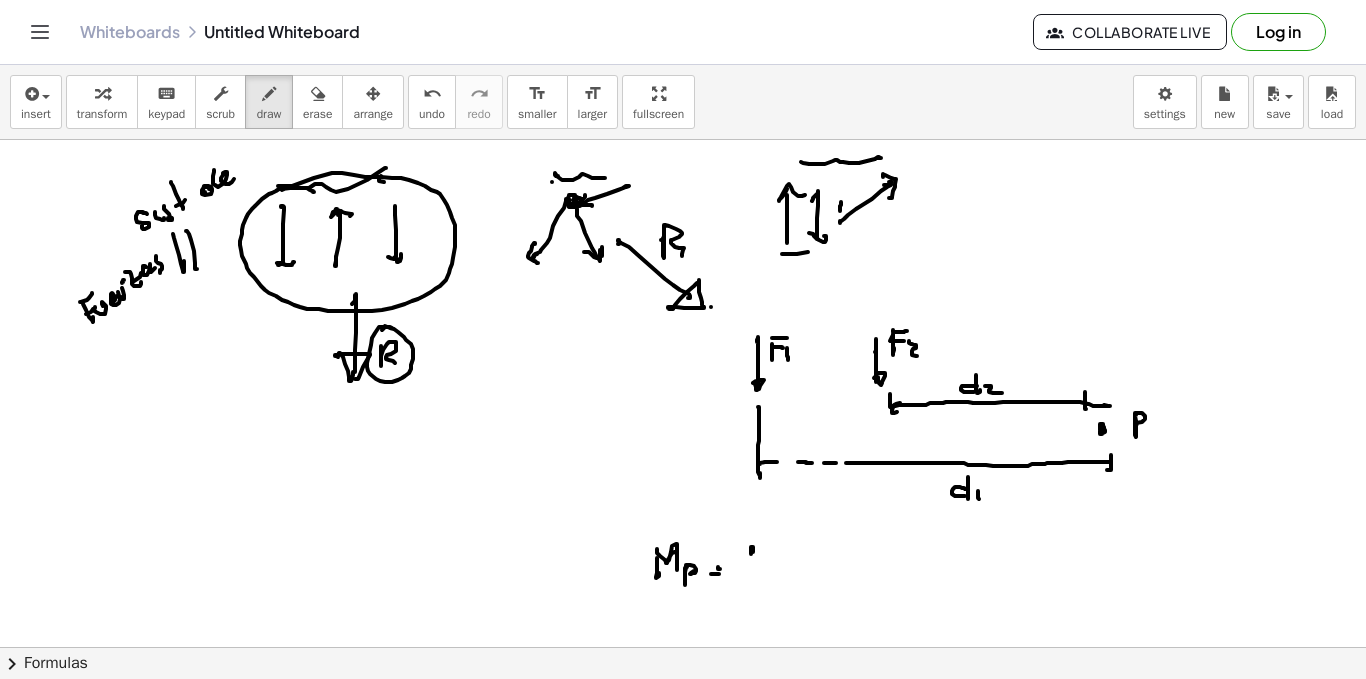 click at bounding box center (683, -2596) 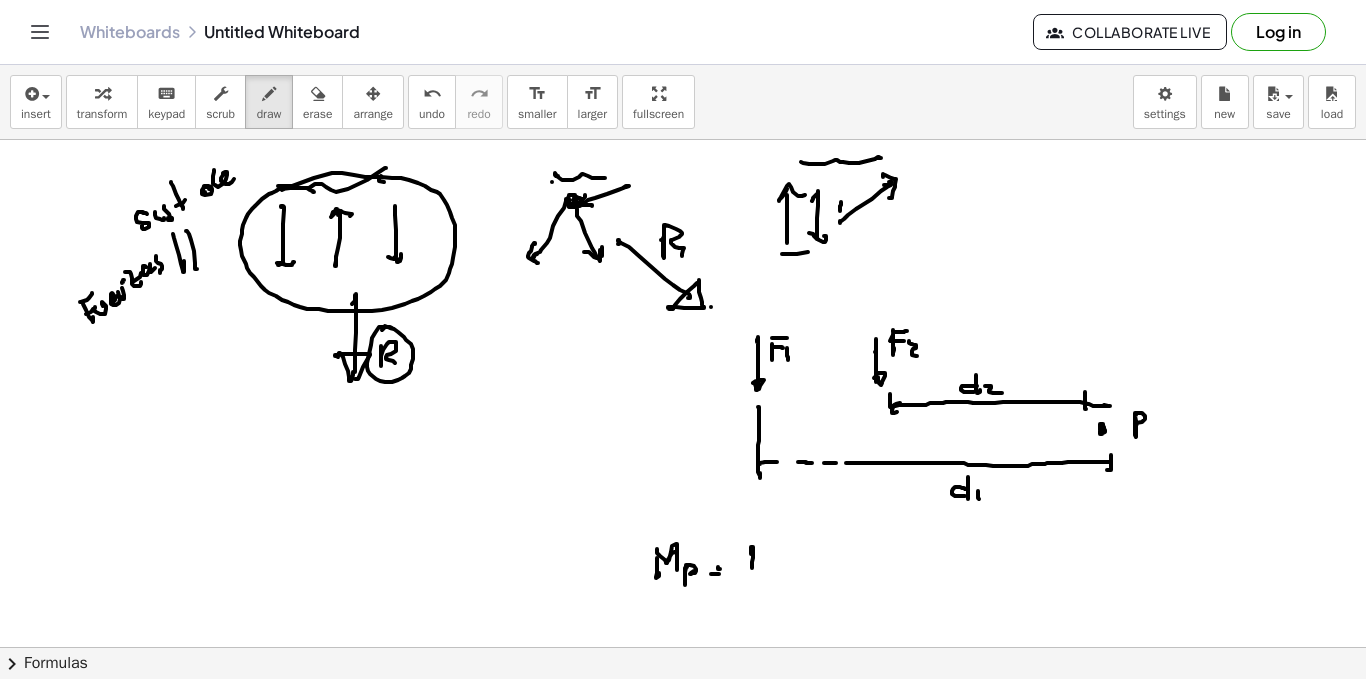 click at bounding box center [683, -2596] 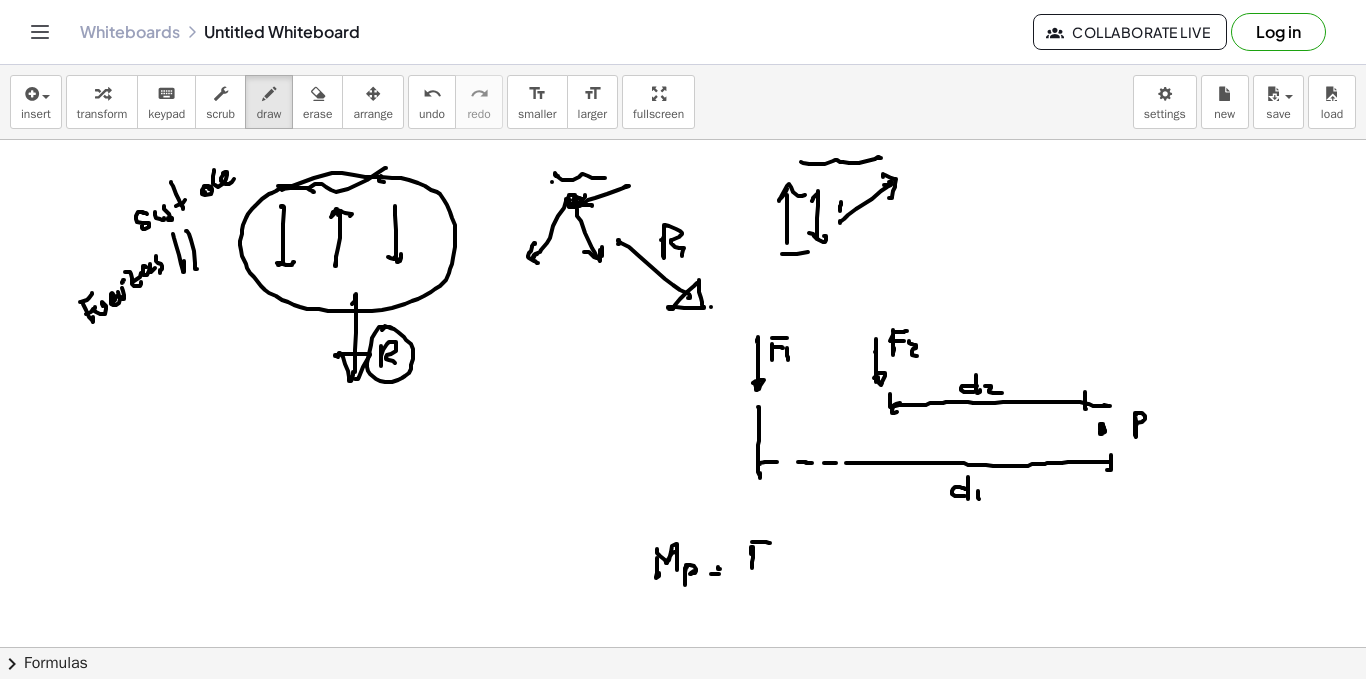 click at bounding box center [683, -2596] 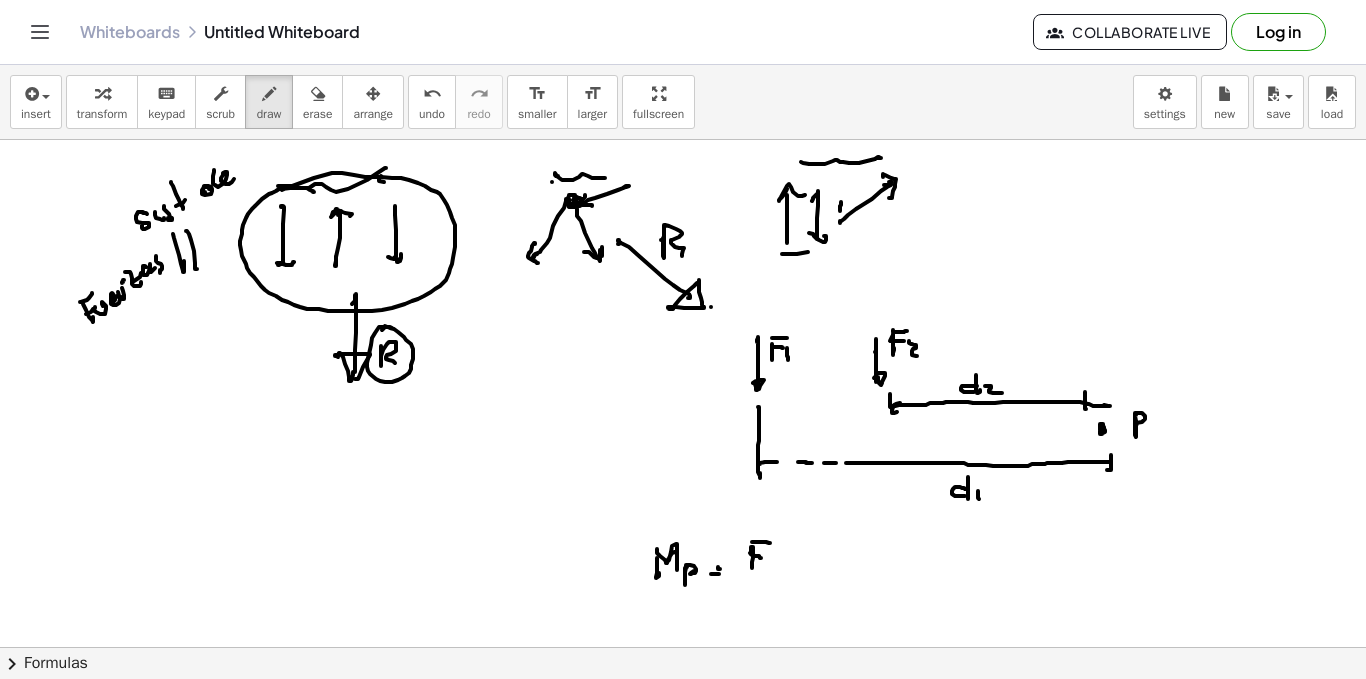 click at bounding box center [683, -2596] 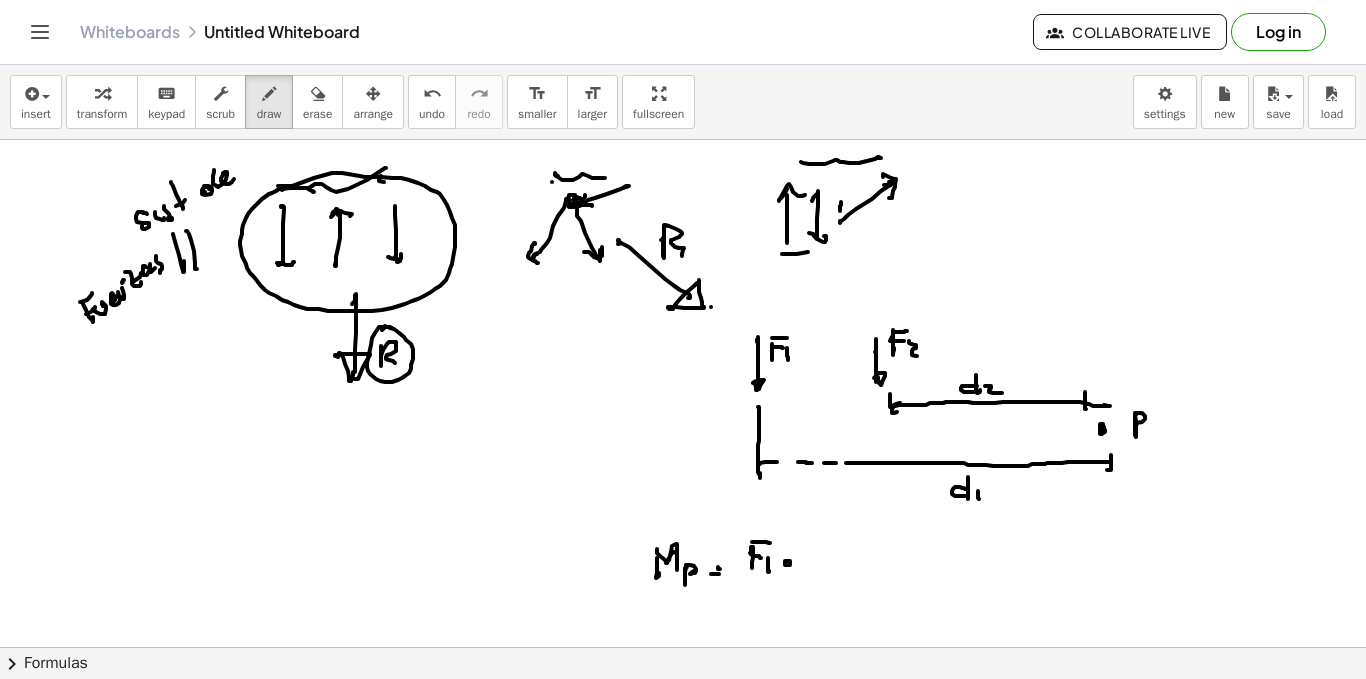 click at bounding box center [683, -2596] 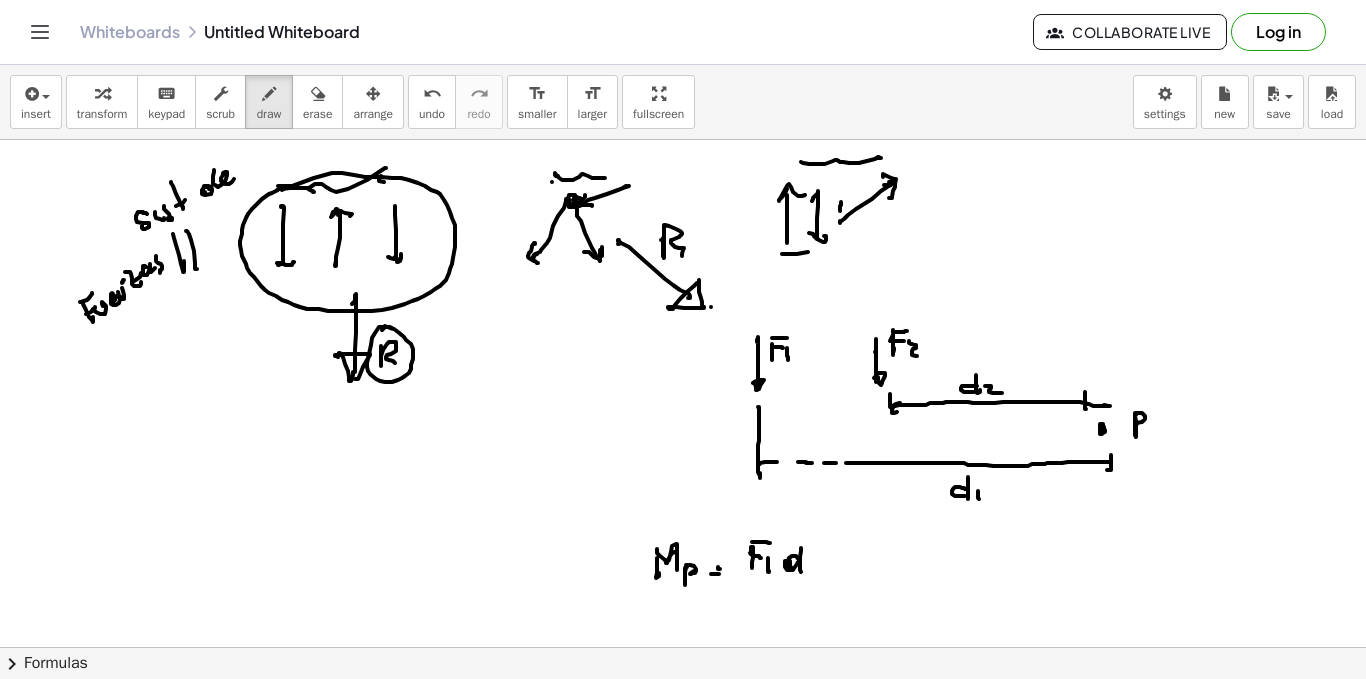 click at bounding box center (683, -2596) 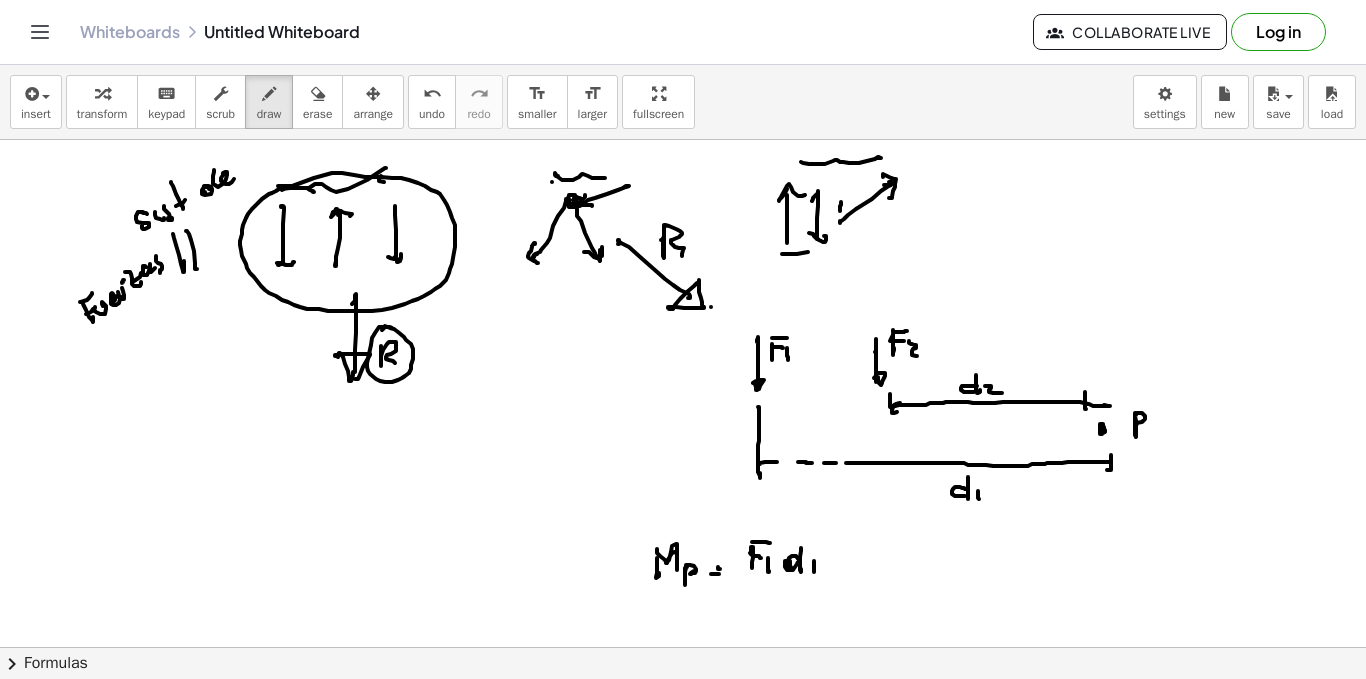 click at bounding box center (683, -2596) 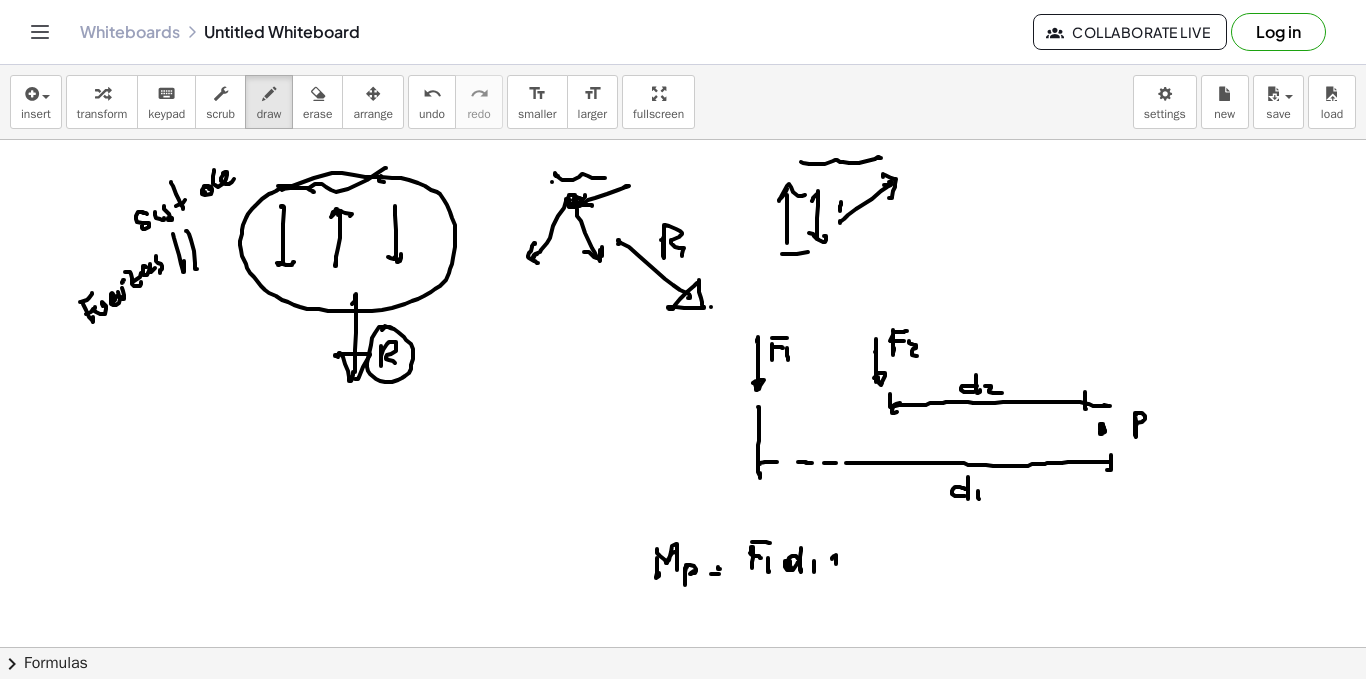 click at bounding box center [683, -2596] 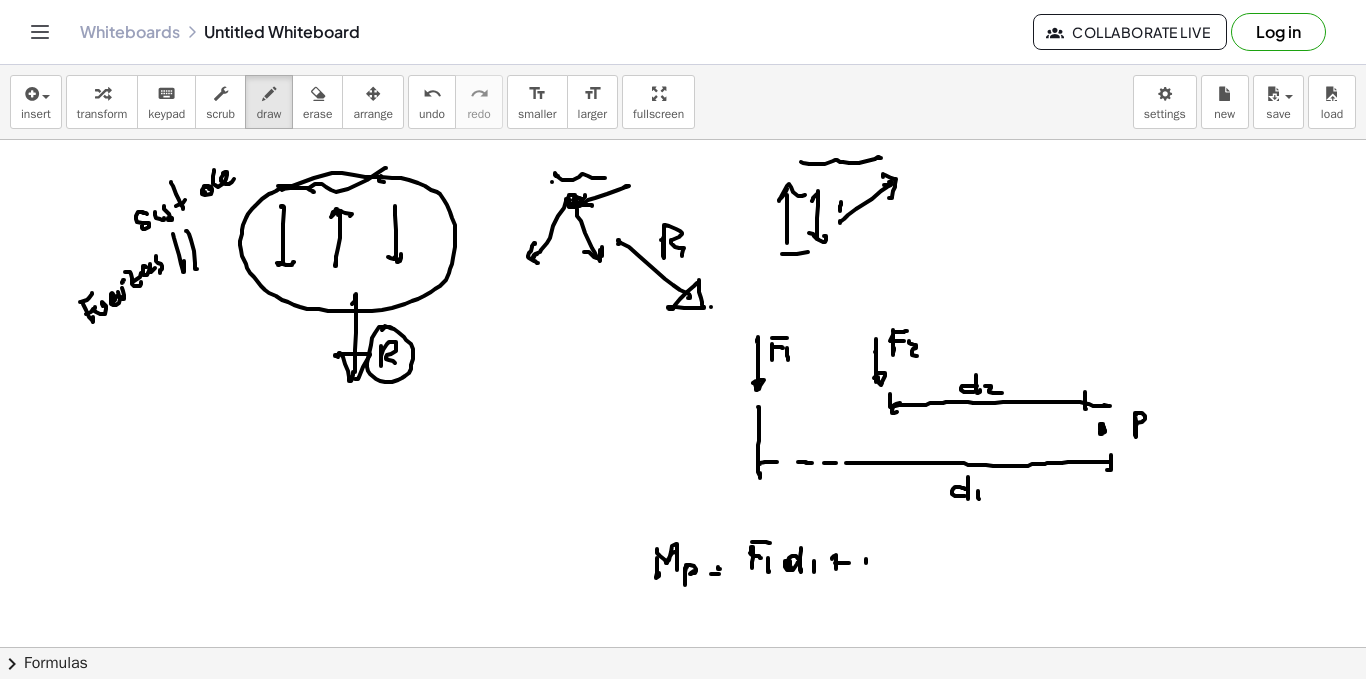 drag, startPoint x: 866, startPoint y: 559, endPoint x: 871, endPoint y: 550, distance: 10.29563 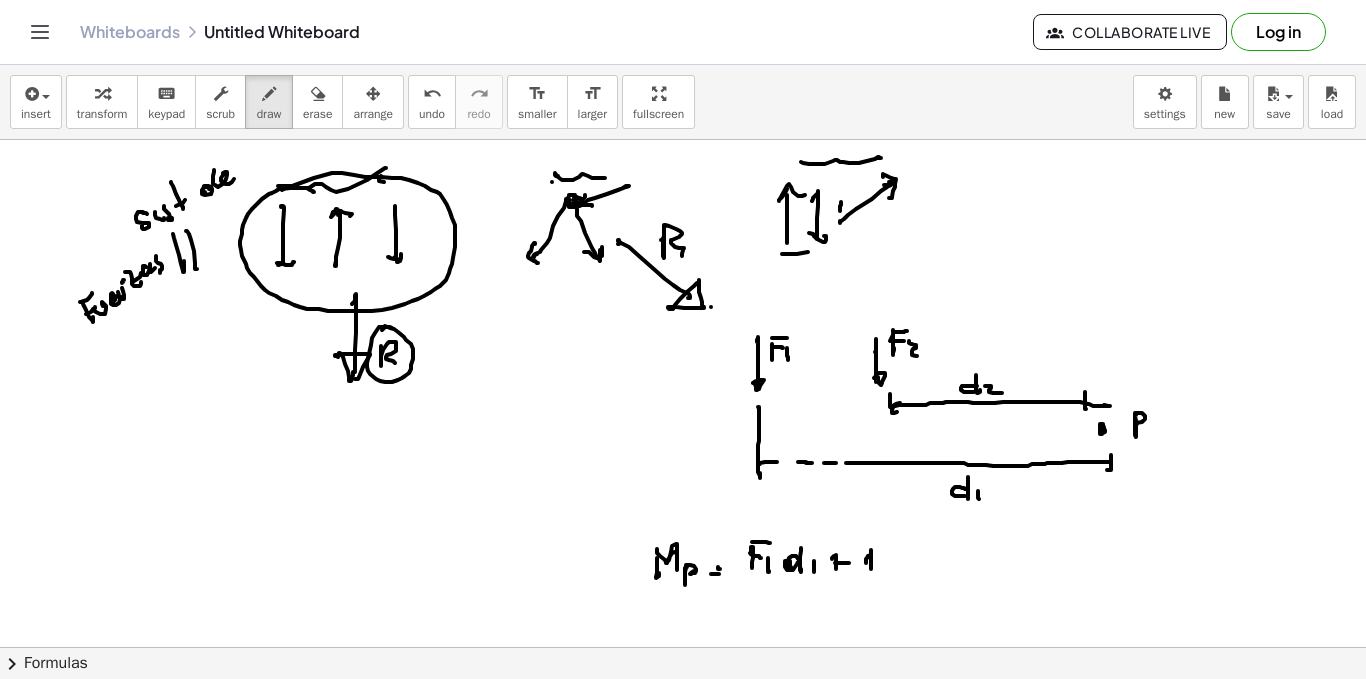 click at bounding box center [683, -2596] 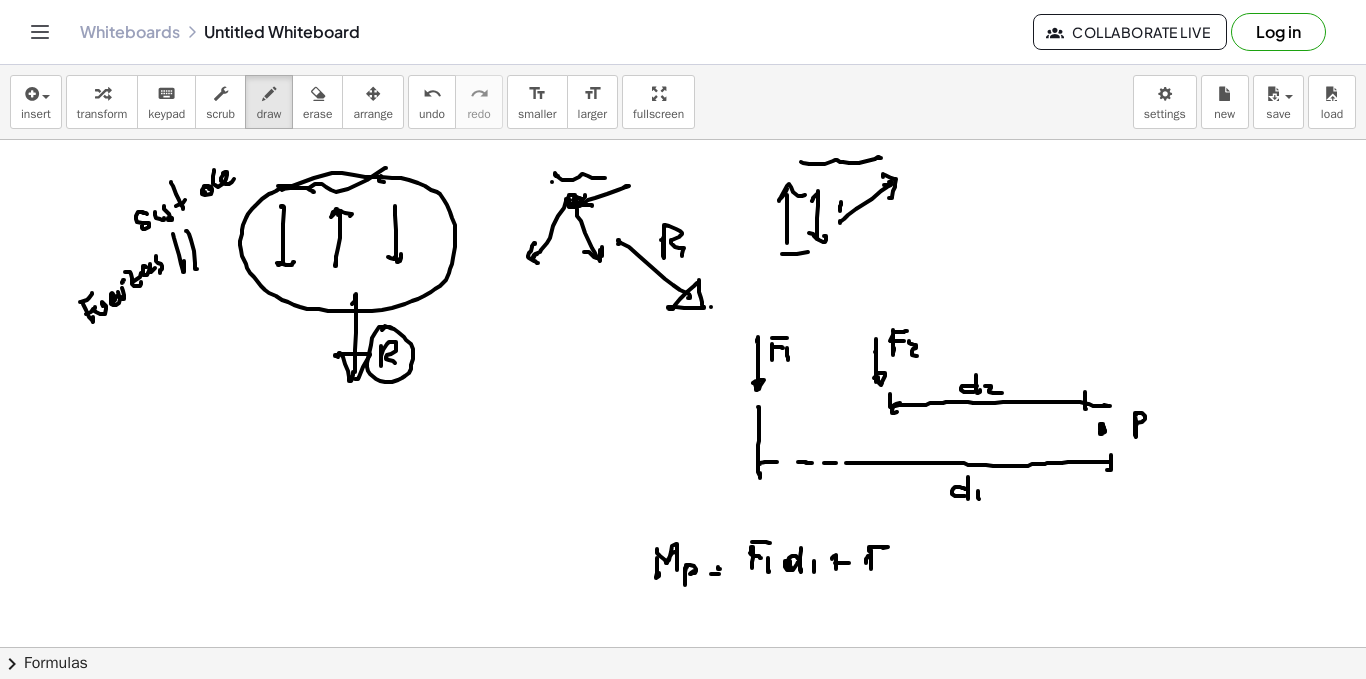 click at bounding box center [683, -2596] 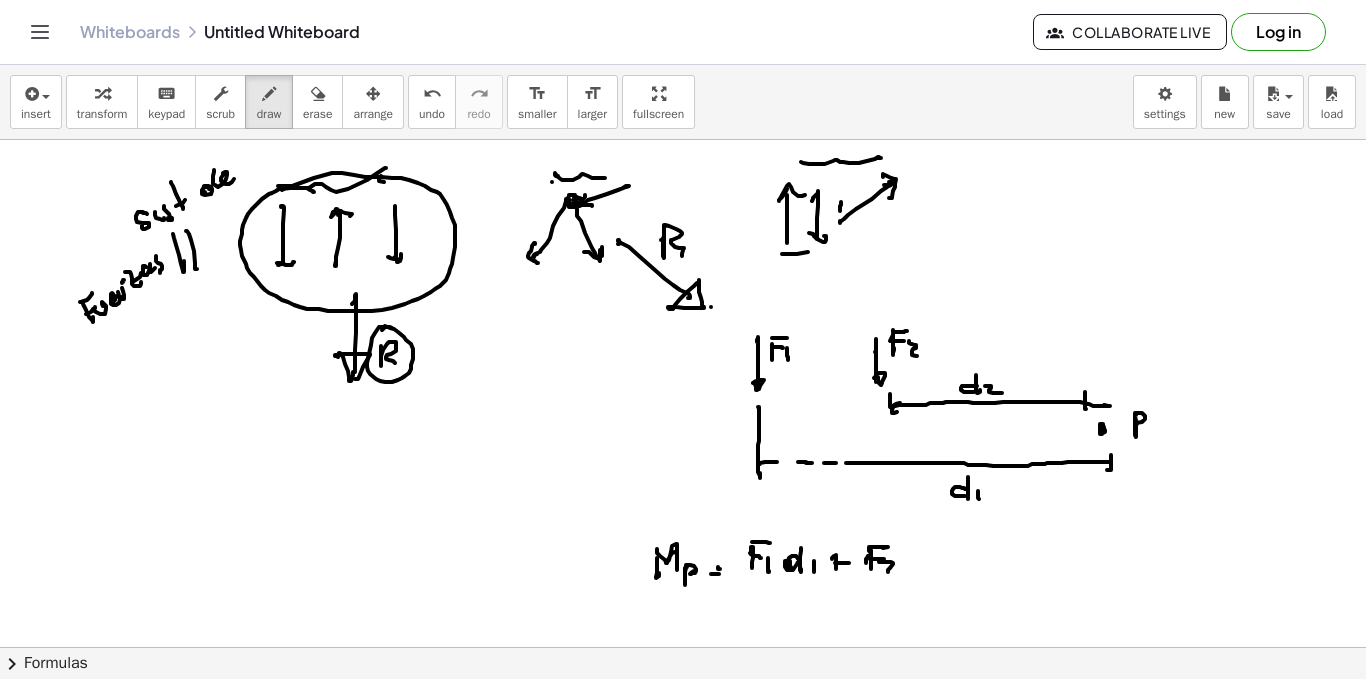 drag, startPoint x: 891, startPoint y: 562, endPoint x: 907, endPoint y: 570, distance: 17.888544 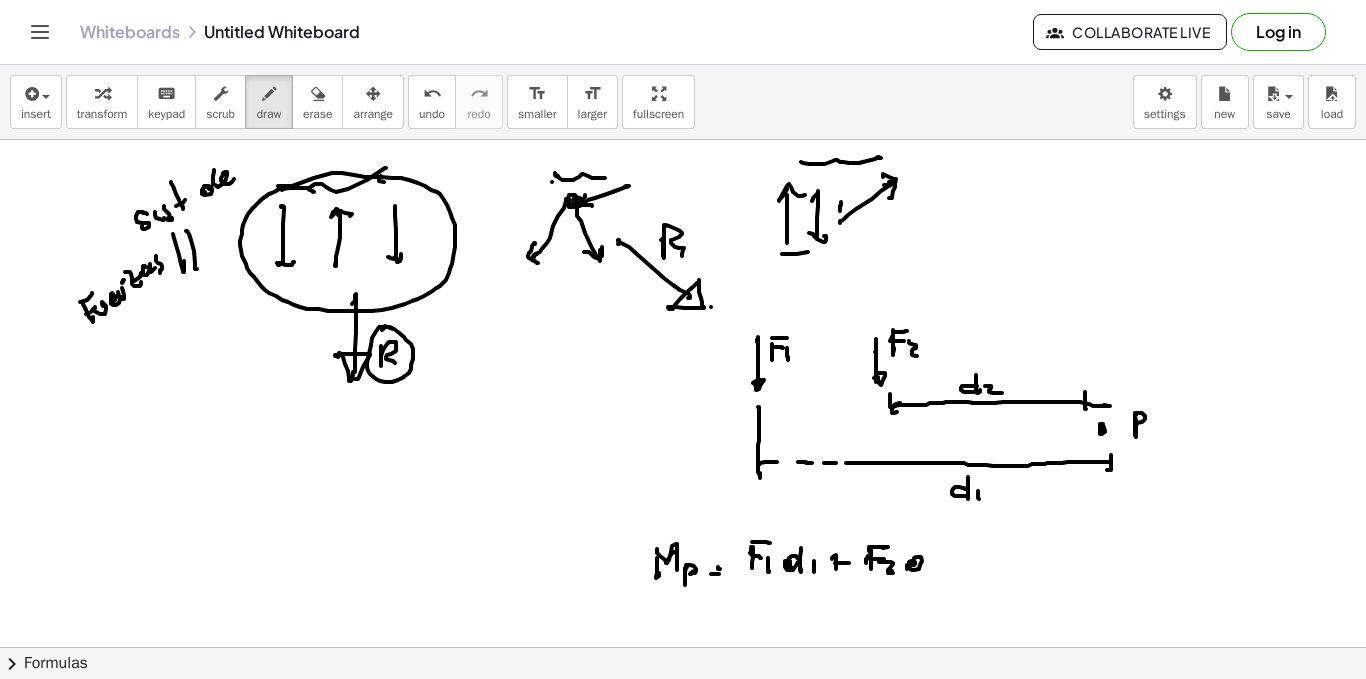 drag, startPoint x: 907, startPoint y: 568, endPoint x: 921, endPoint y: 561, distance: 15.652476 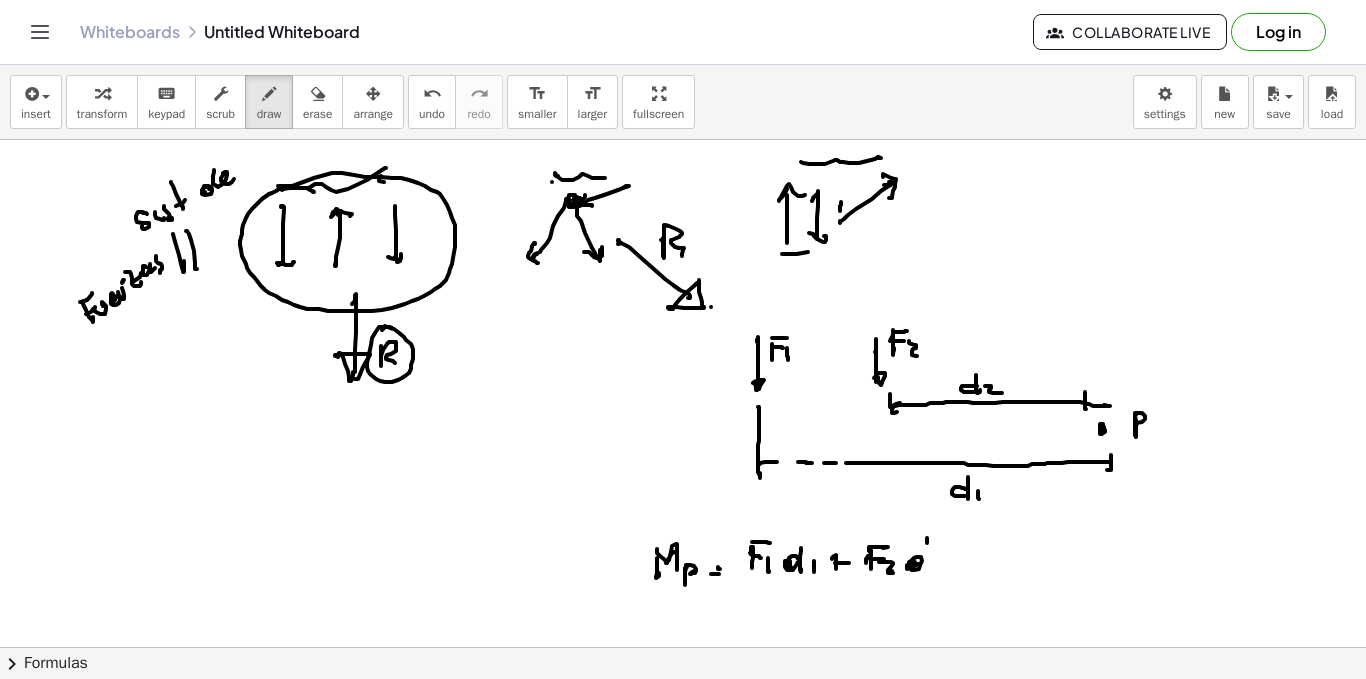 click at bounding box center [683, -2596] 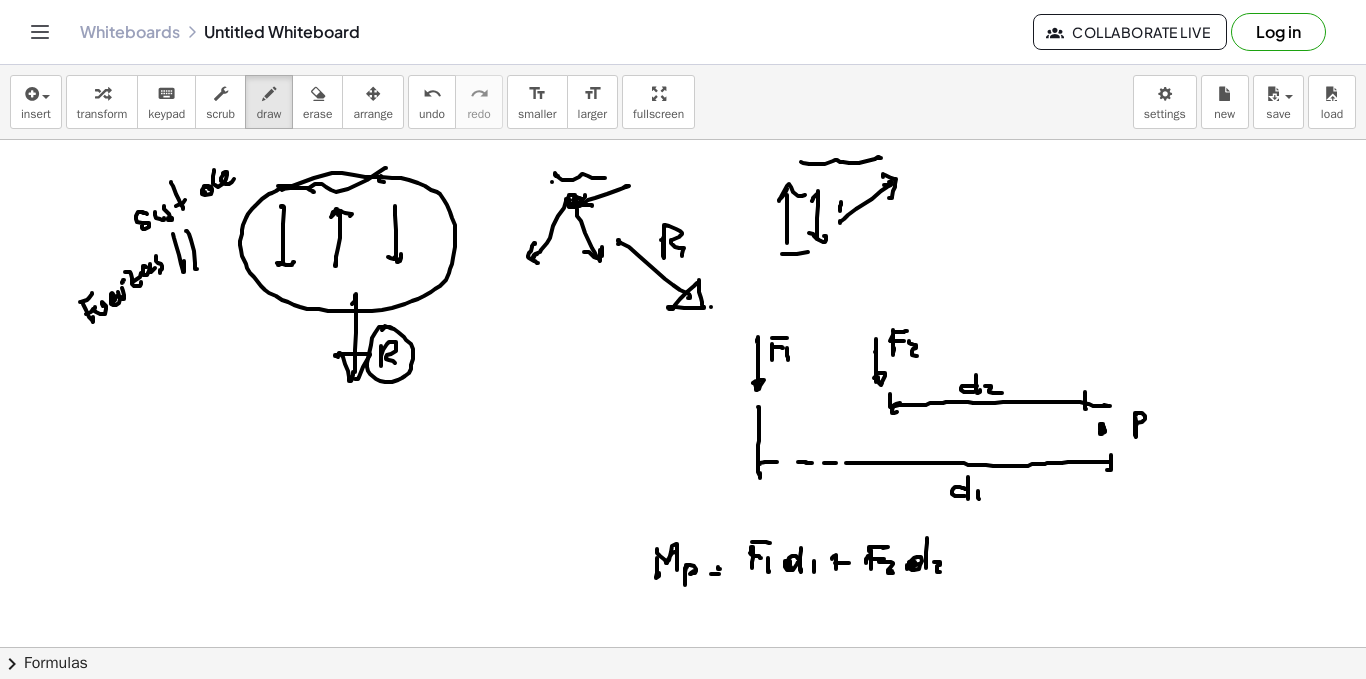 click at bounding box center [683, -2596] 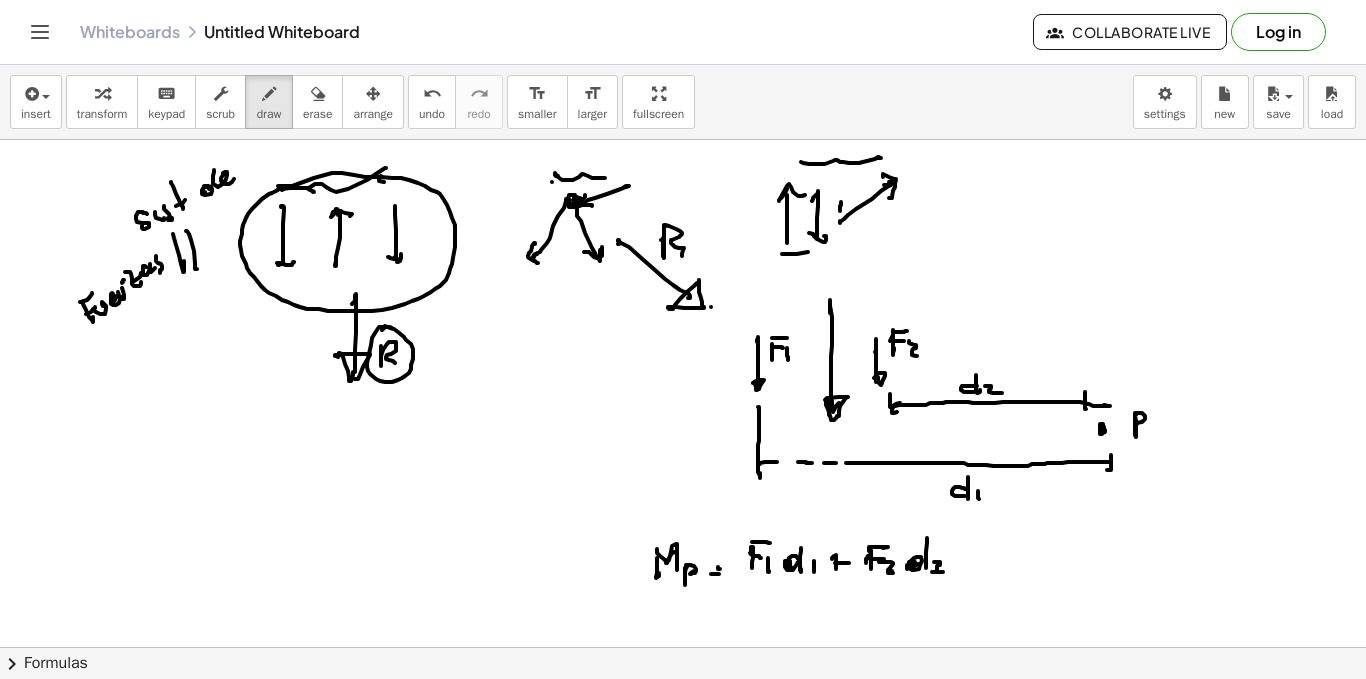 drag, startPoint x: 830, startPoint y: 306, endPoint x: 856, endPoint y: 359, distance: 59.03389 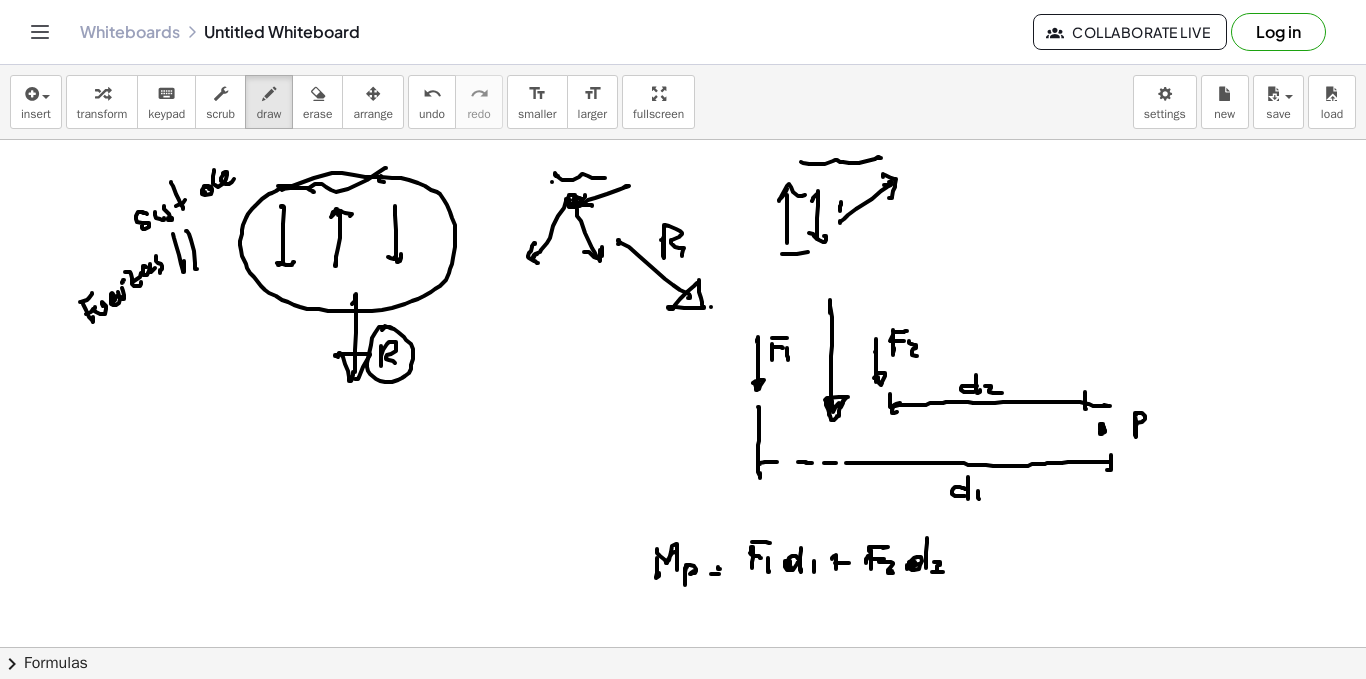 click at bounding box center [683, -2596] 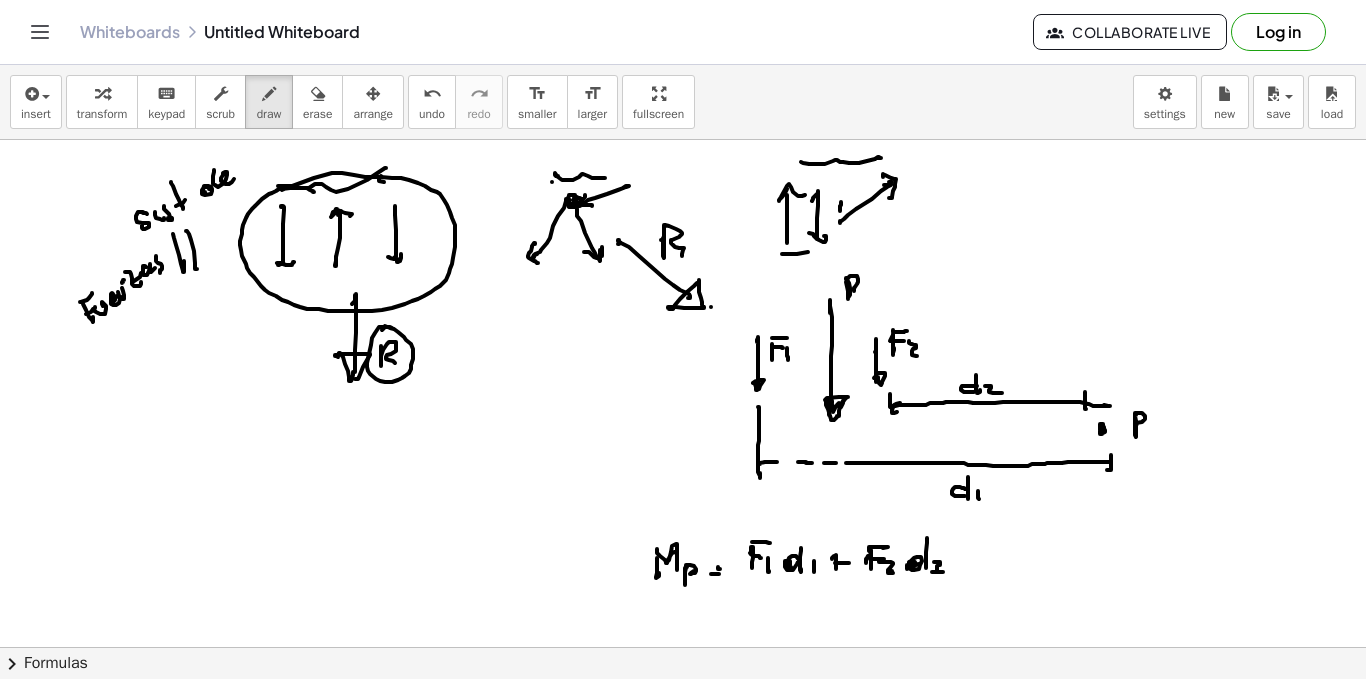 drag, startPoint x: 848, startPoint y: 283, endPoint x: 864, endPoint y: 299, distance: 22.627417 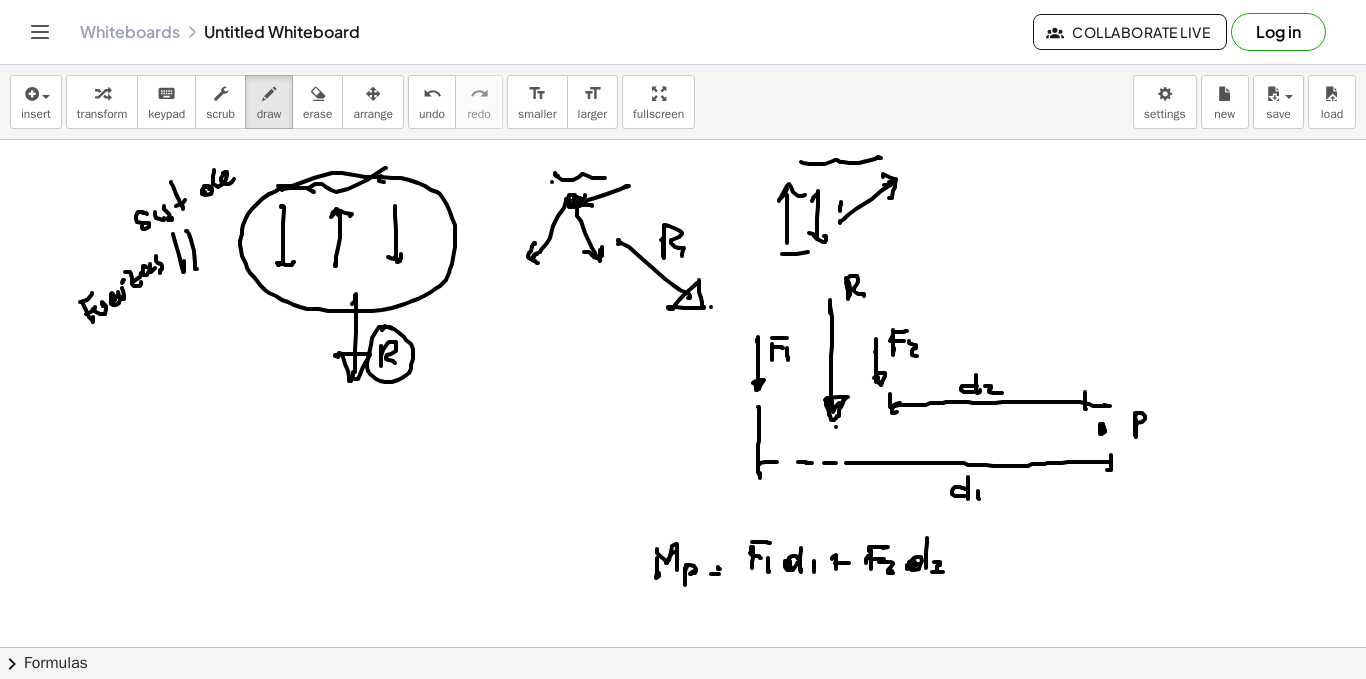 click at bounding box center (683, -2596) 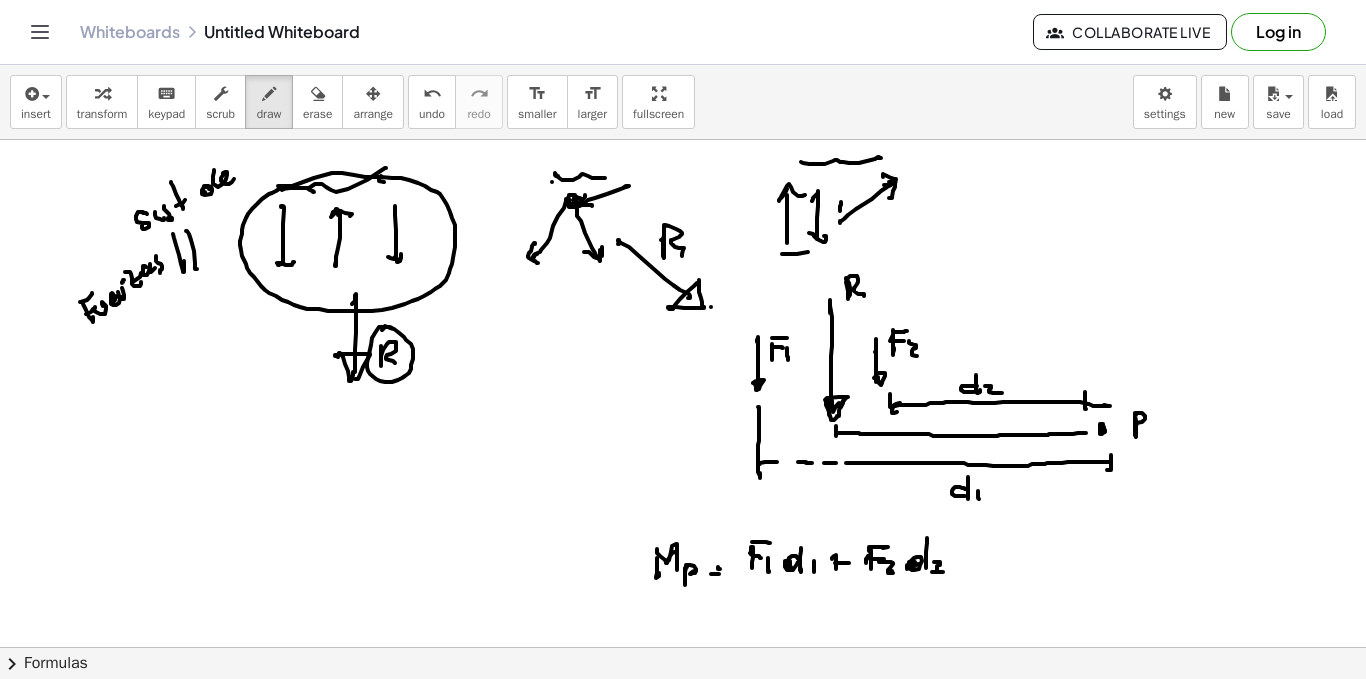 drag, startPoint x: 836, startPoint y: 433, endPoint x: 1088, endPoint y: 432, distance: 252.00198 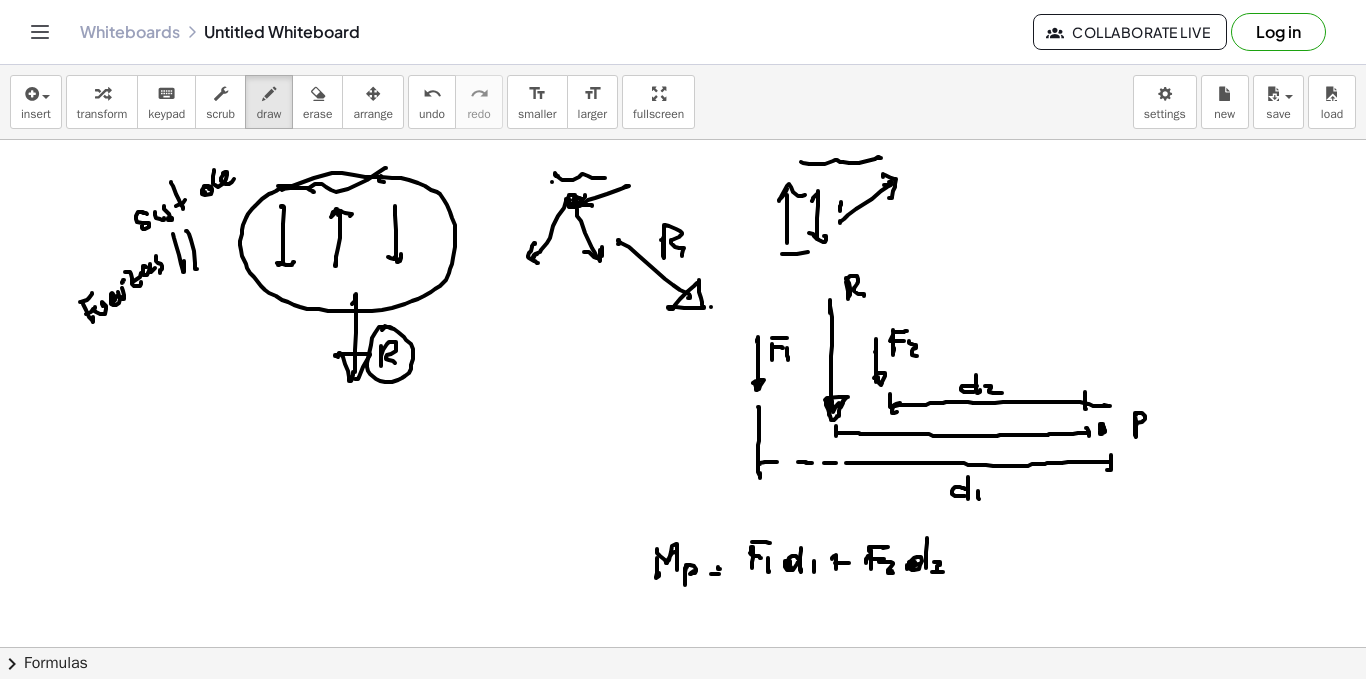 drag, startPoint x: 1087, startPoint y: 428, endPoint x: 1088, endPoint y: 440, distance: 12.0415945 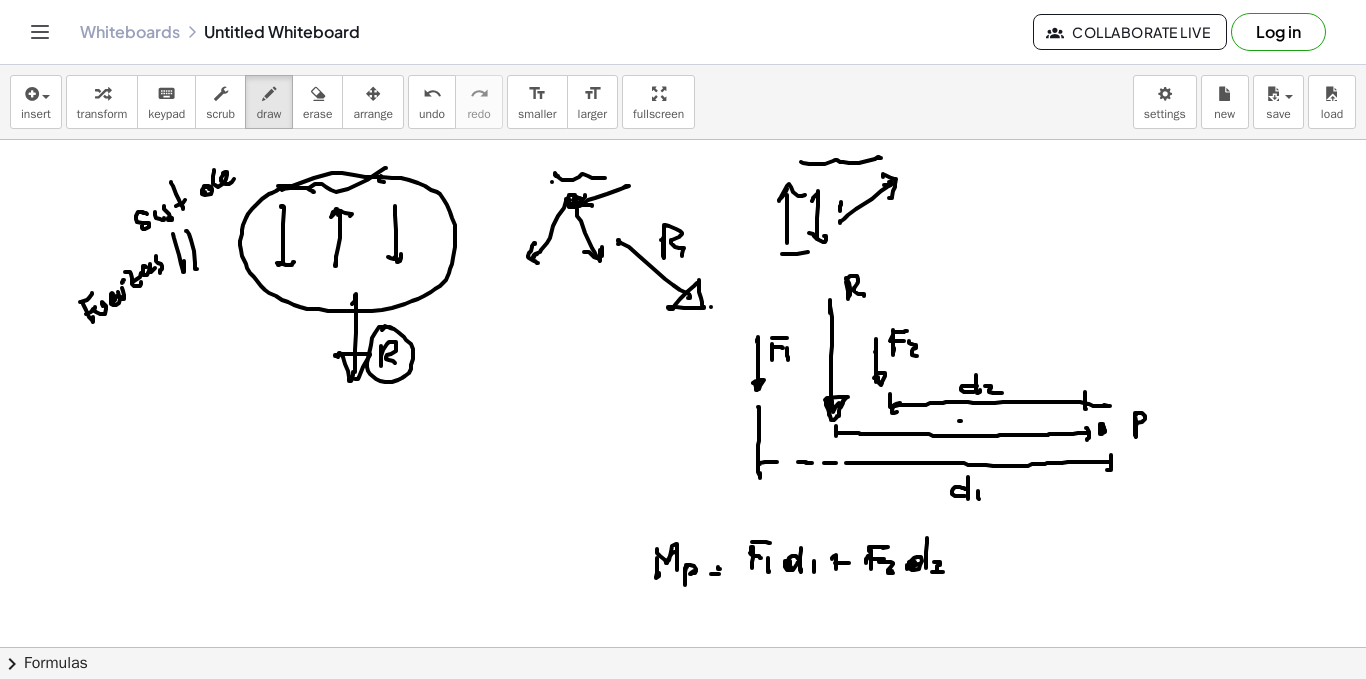 click at bounding box center [683, -2596] 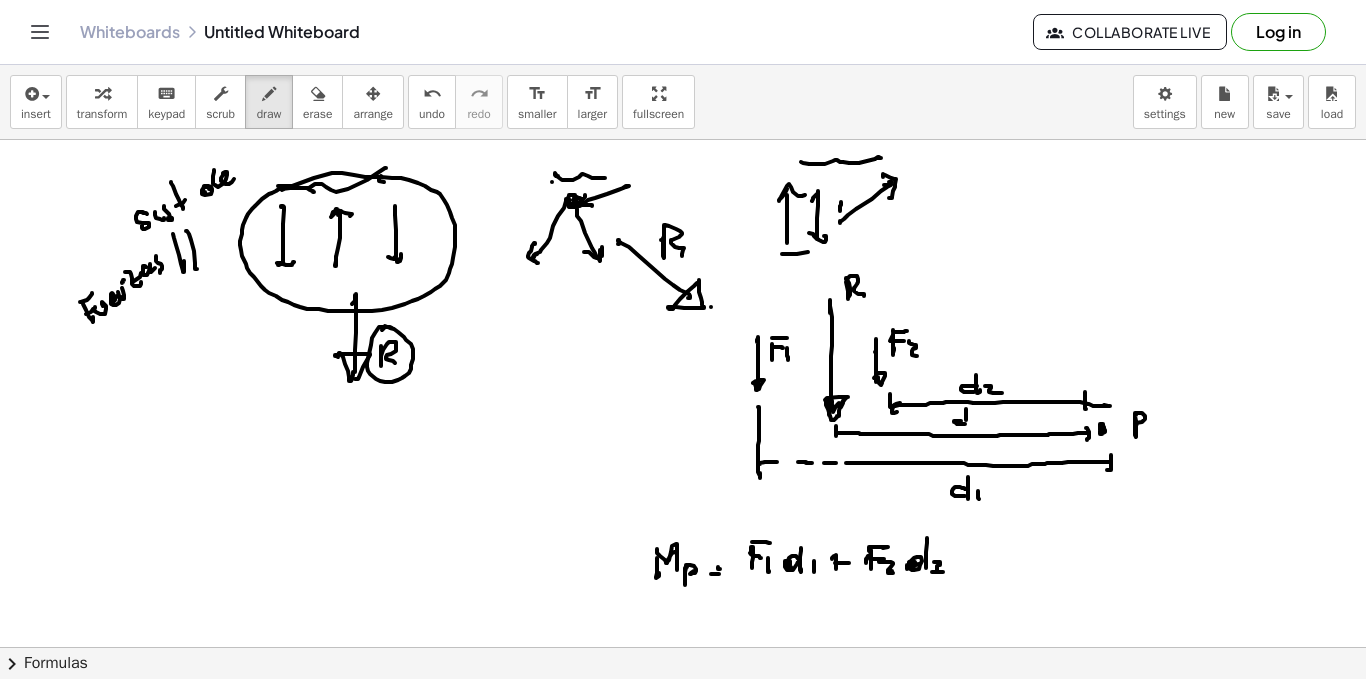 drag, startPoint x: 966, startPoint y: 411, endPoint x: 969, endPoint y: 427, distance: 16.27882 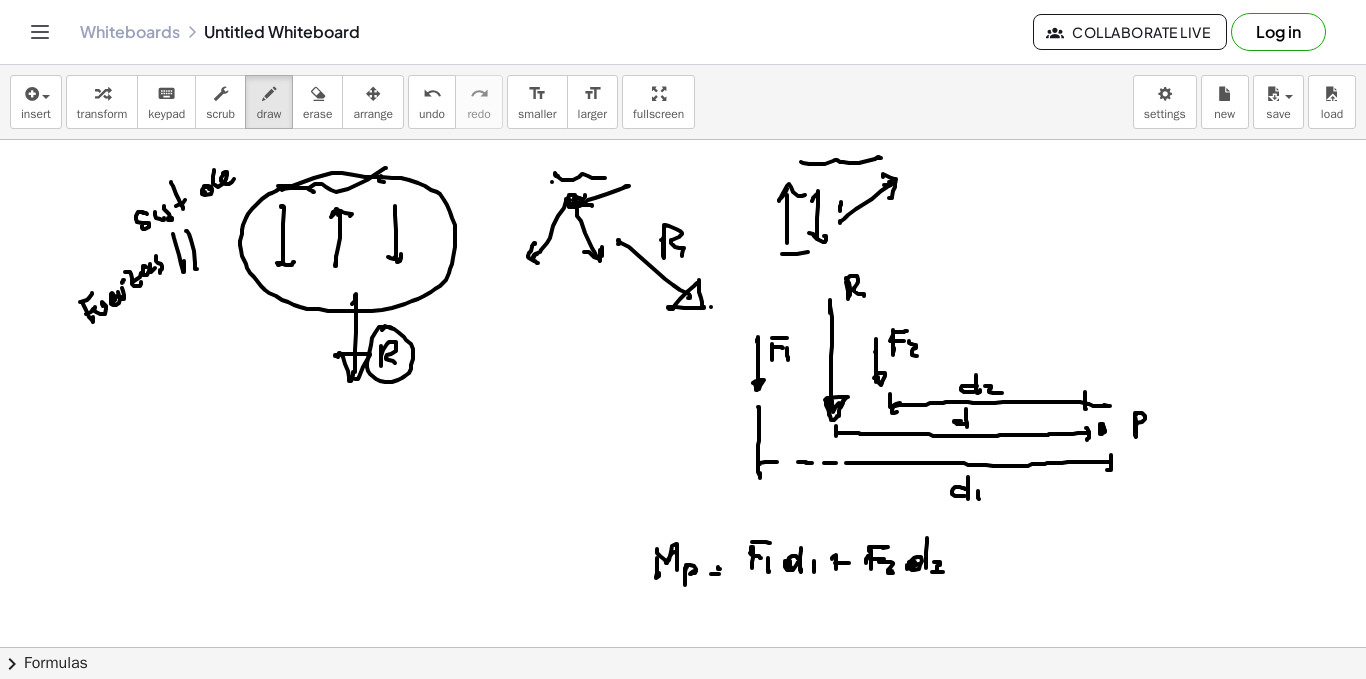 click at bounding box center [683, -2596] 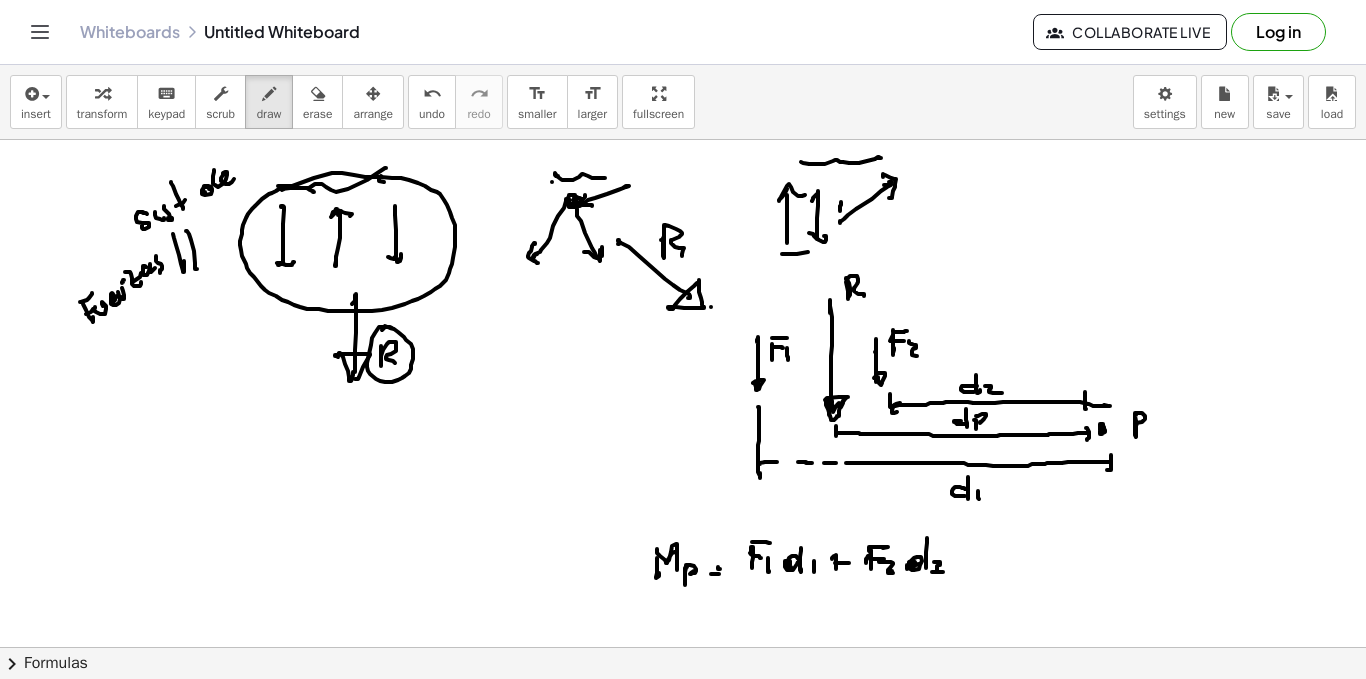 click at bounding box center (683, -2596) 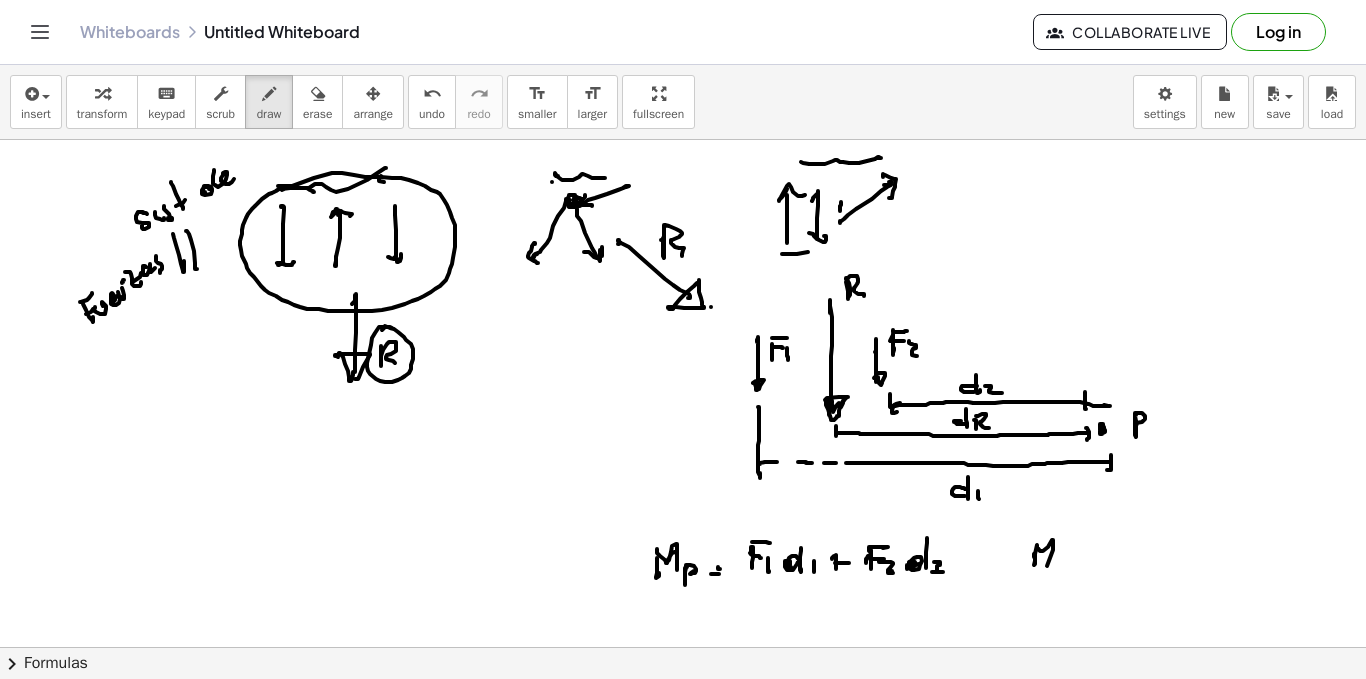 drag, startPoint x: 1034, startPoint y: 557, endPoint x: 1049, endPoint y: 564, distance: 16.552946 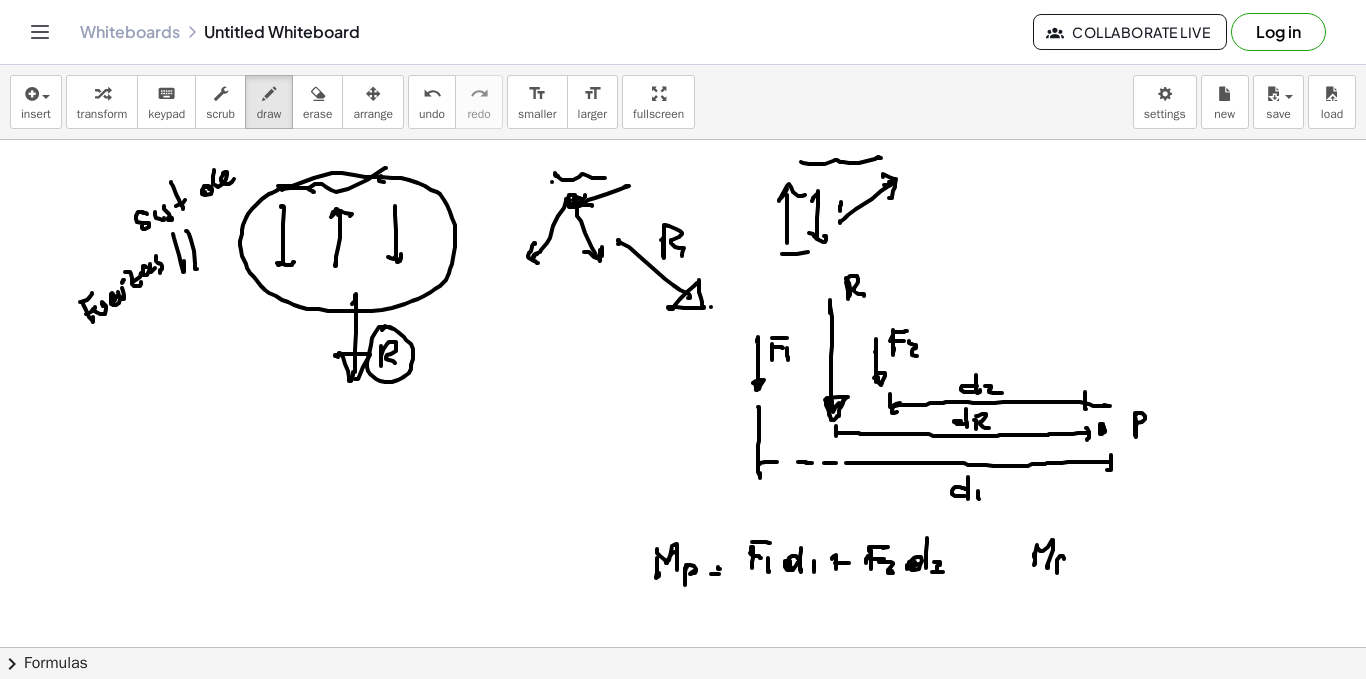 drag, startPoint x: 1057, startPoint y: 561, endPoint x: 1066, endPoint y: 572, distance: 14.21267 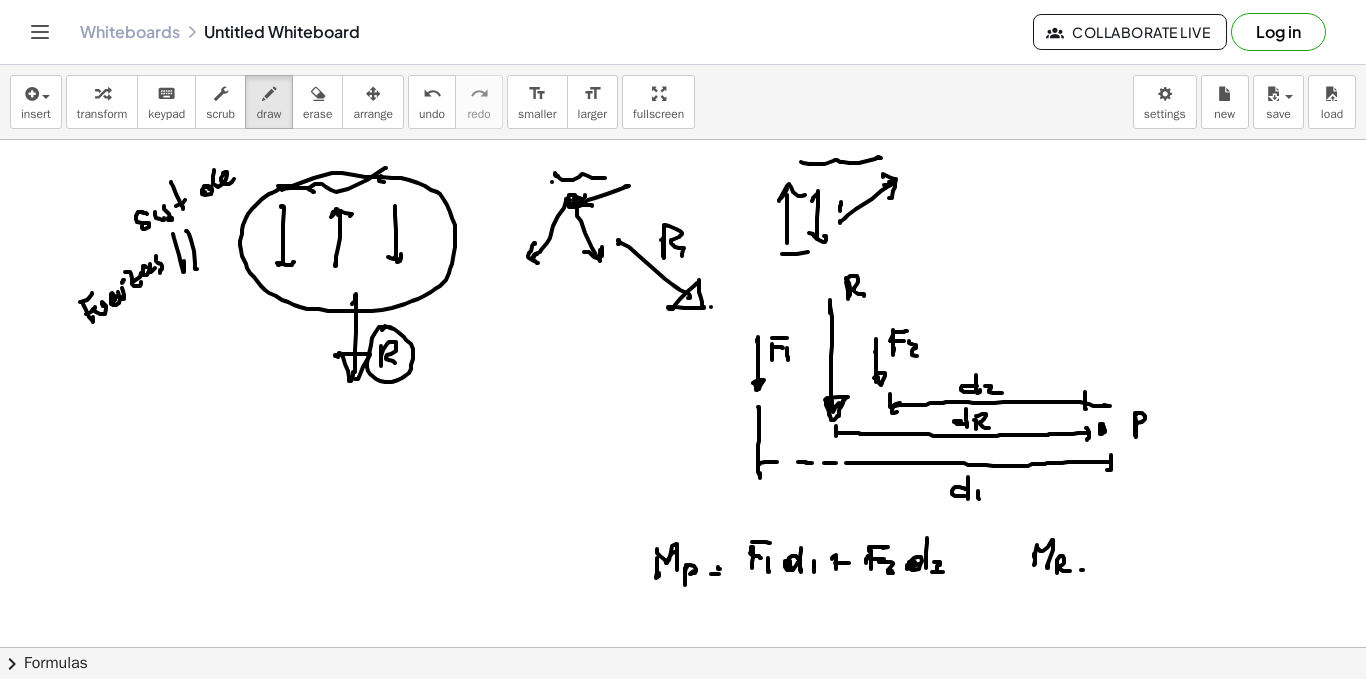 click at bounding box center [683, -2596] 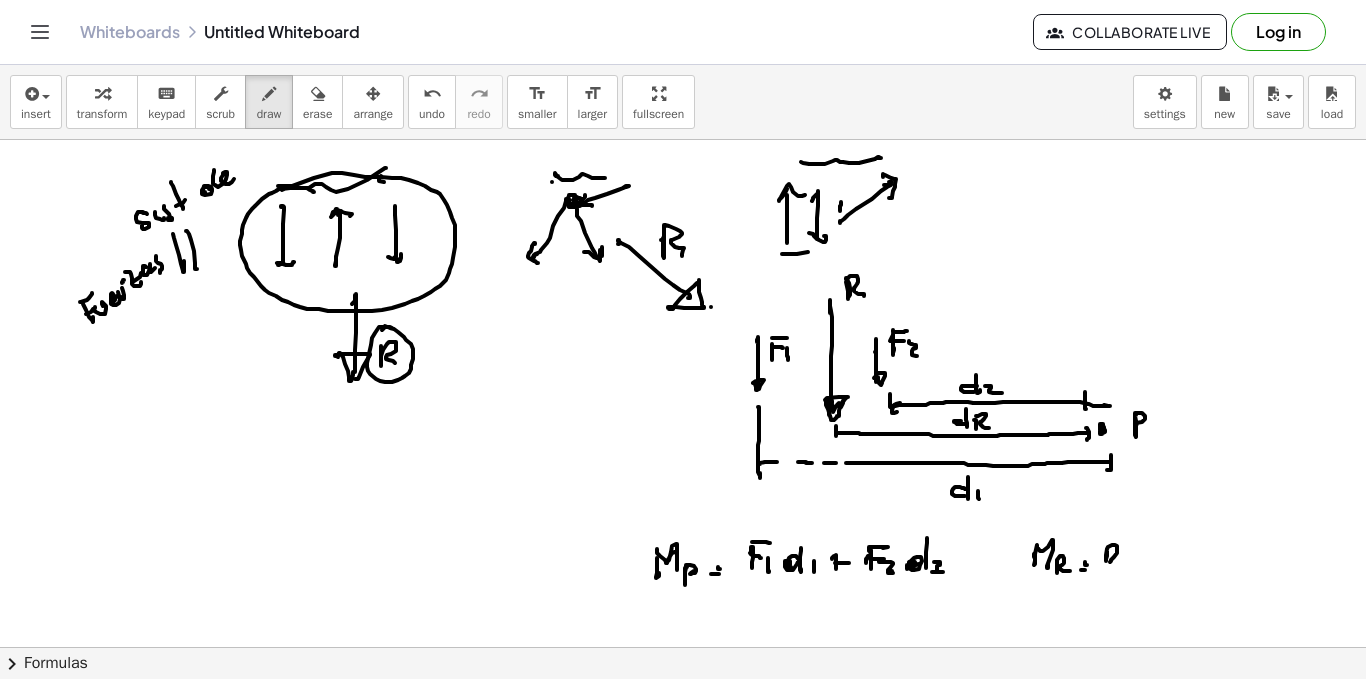 drag, startPoint x: 1107, startPoint y: 551, endPoint x: 1113, endPoint y: 567, distance: 17.088007 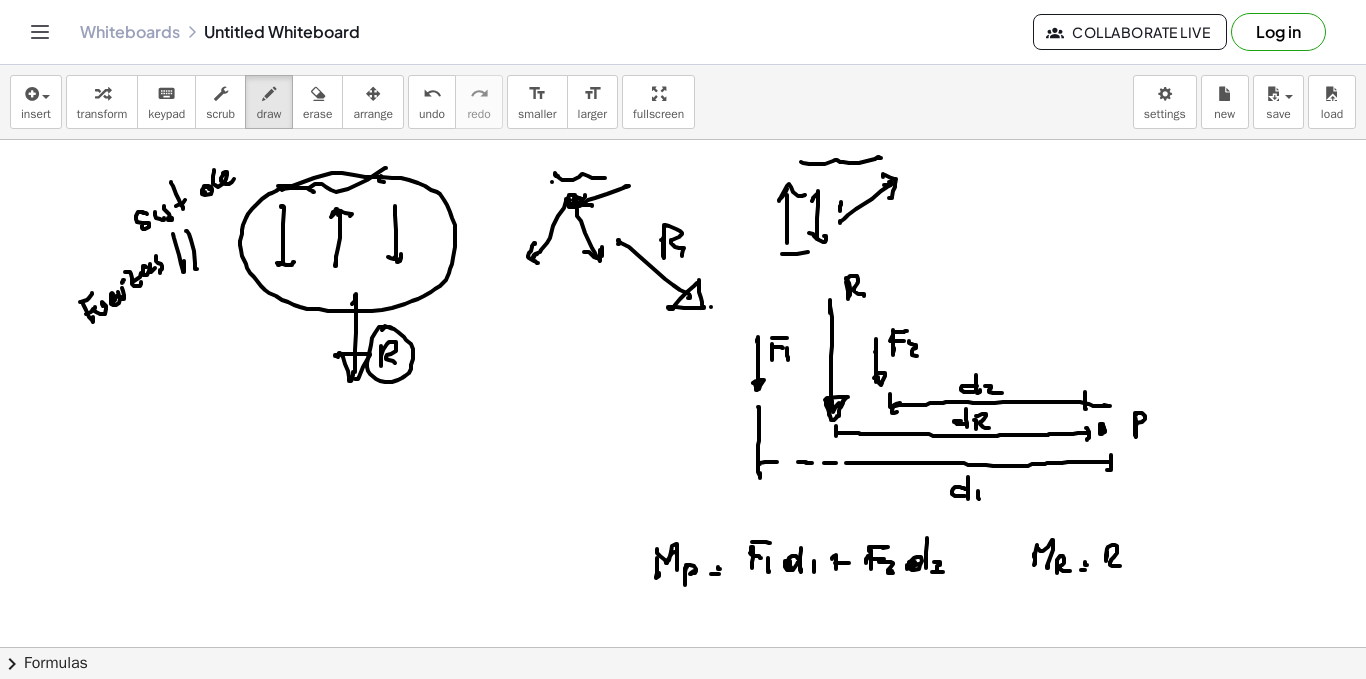click at bounding box center [683, -2596] 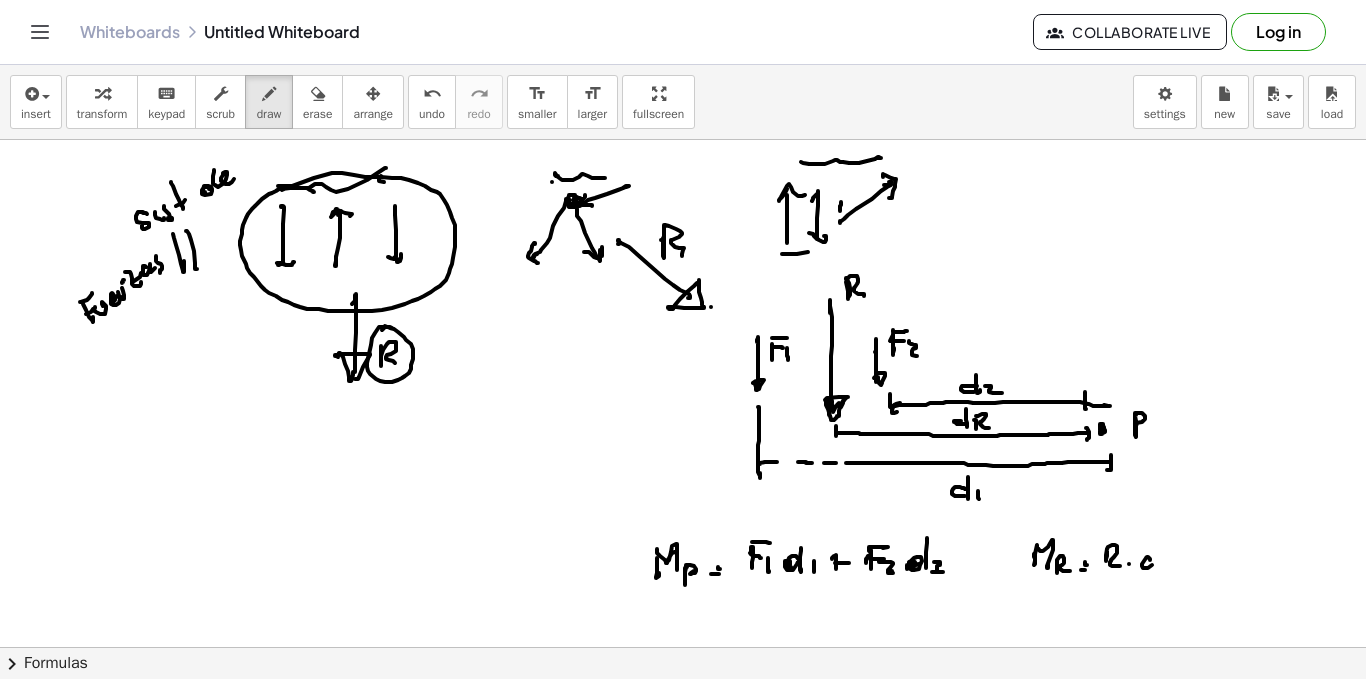 drag, startPoint x: 1142, startPoint y: 564, endPoint x: 1158, endPoint y: 527, distance: 40.311287 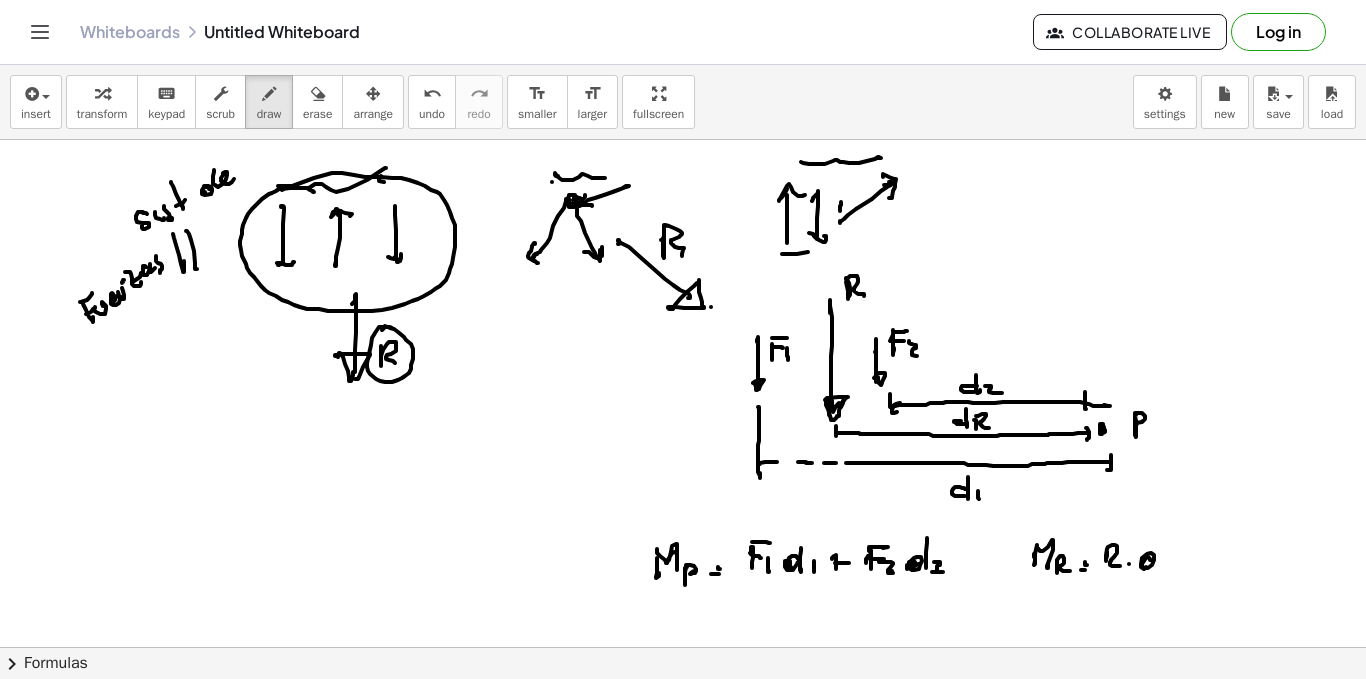 click at bounding box center (683, -2596) 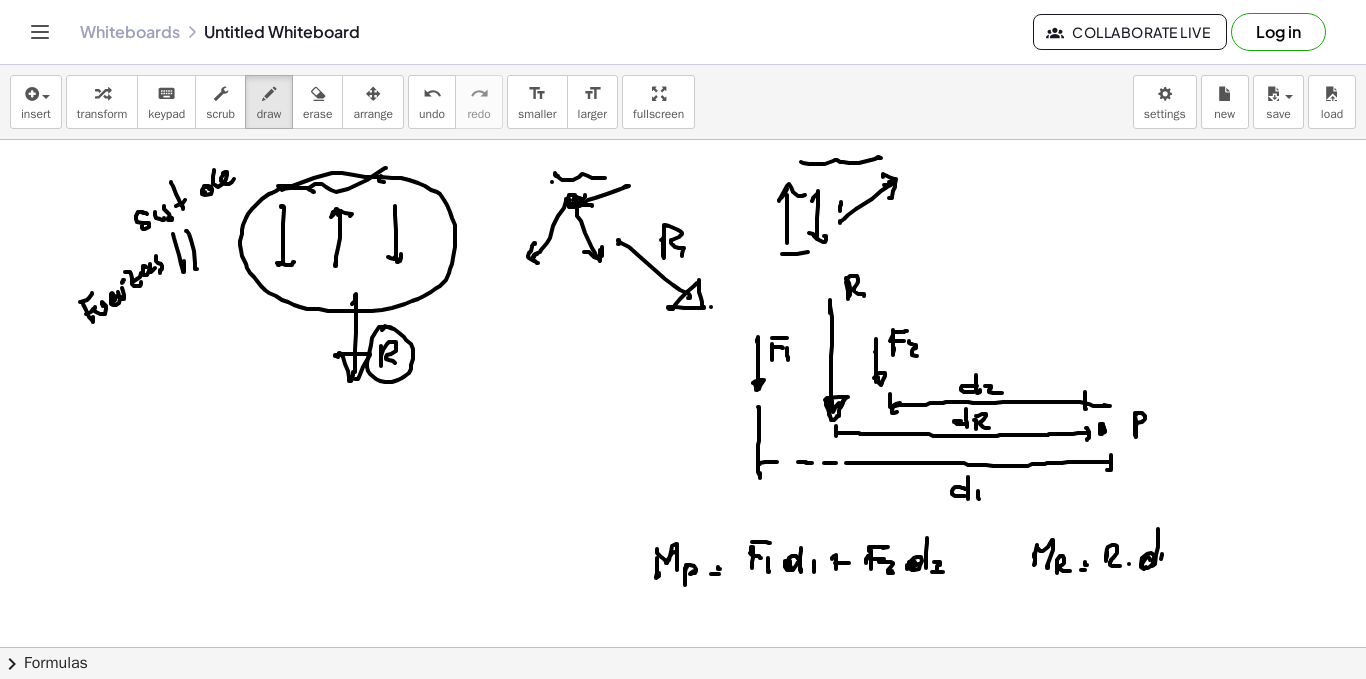drag, startPoint x: 1161, startPoint y: 559, endPoint x: 1165, endPoint y: 548, distance: 11.7046995 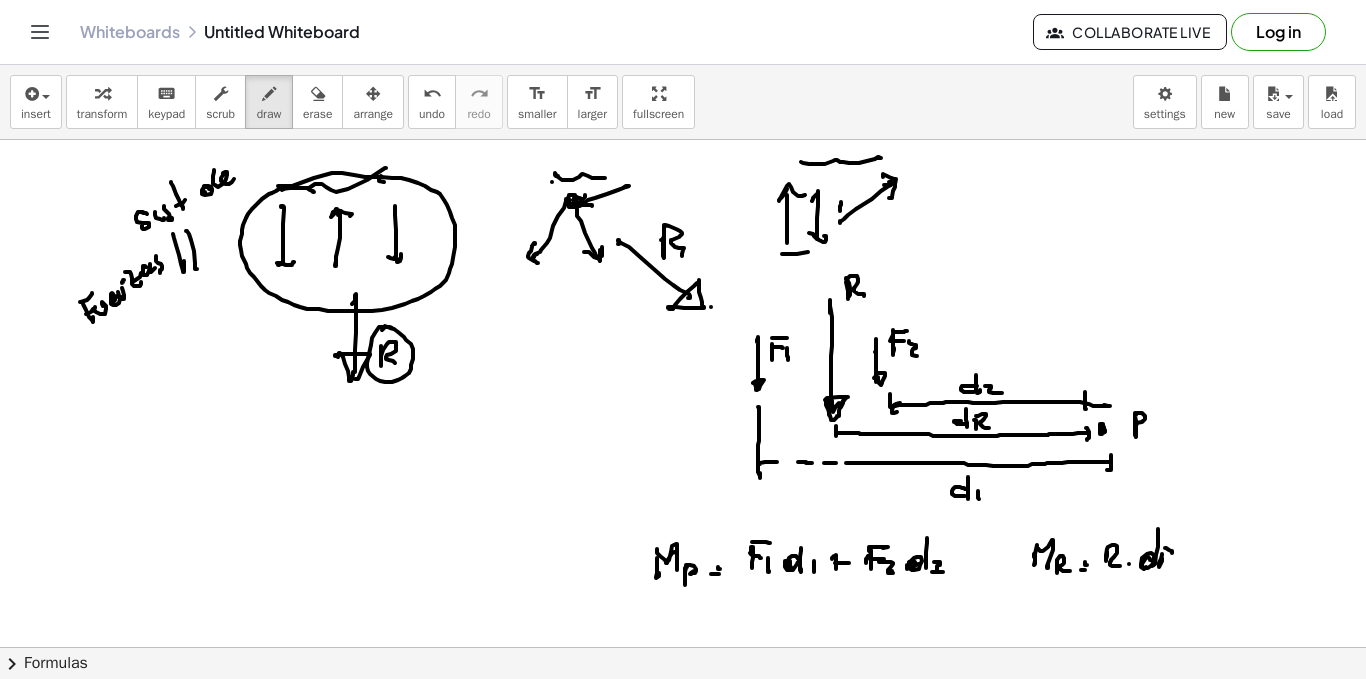drag, startPoint x: 1165, startPoint y: 548, endPoint x: 1165, endPoint y: 571, distance: 23 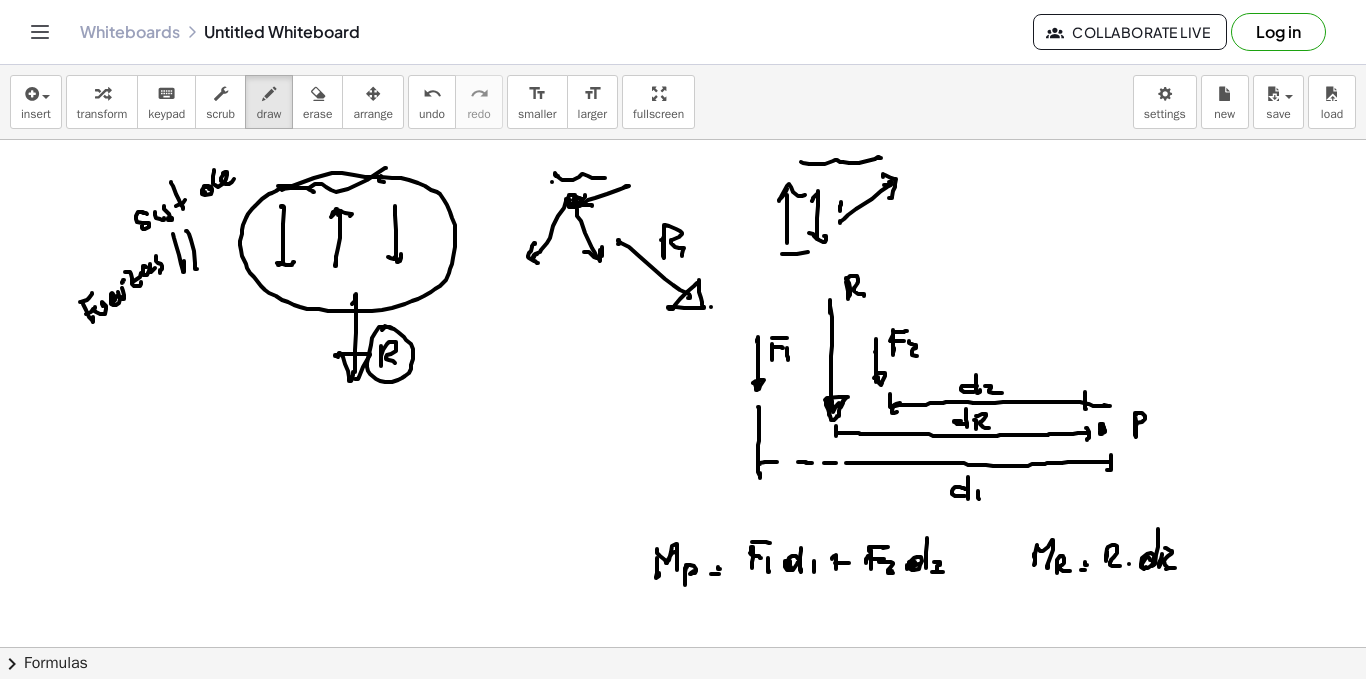 scroll, scrollTop: 6485, scrollLeft: 0, axis: vertical 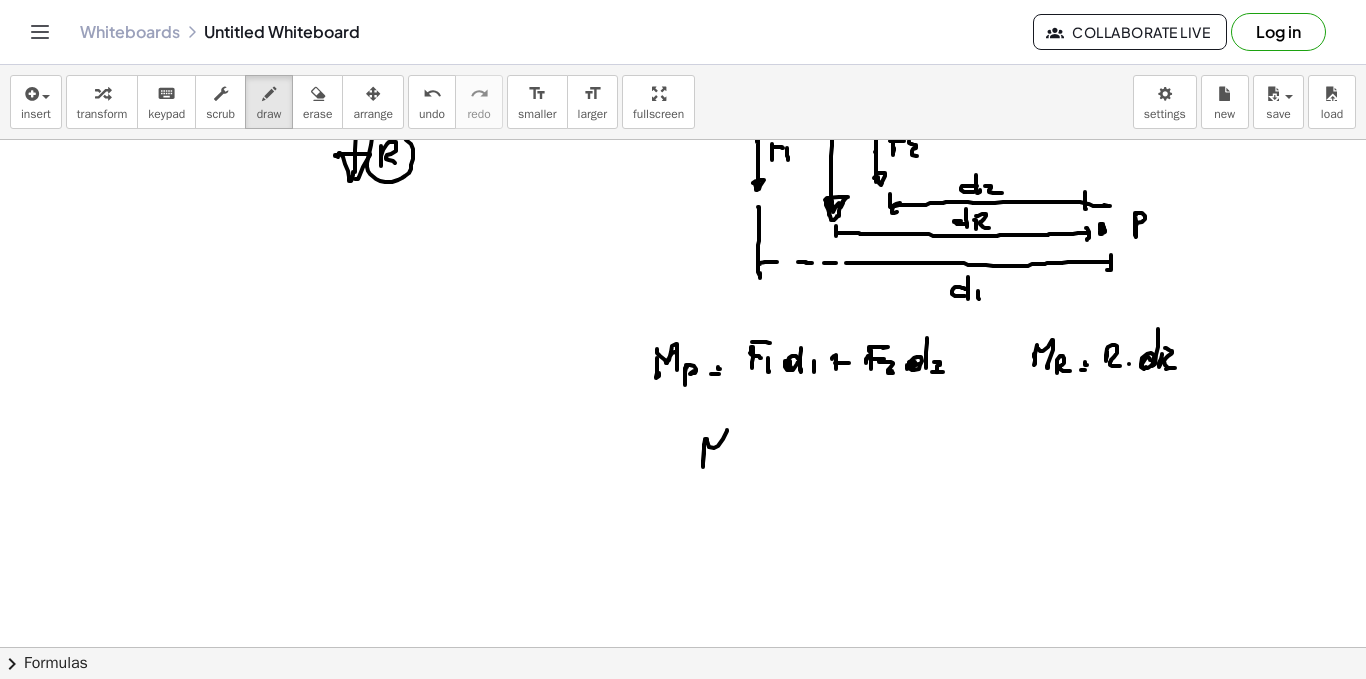 drag, startPoint x: 704, startPoint y: 444, endPoint x: 736, endPoint y: 459, distance: 35.341194 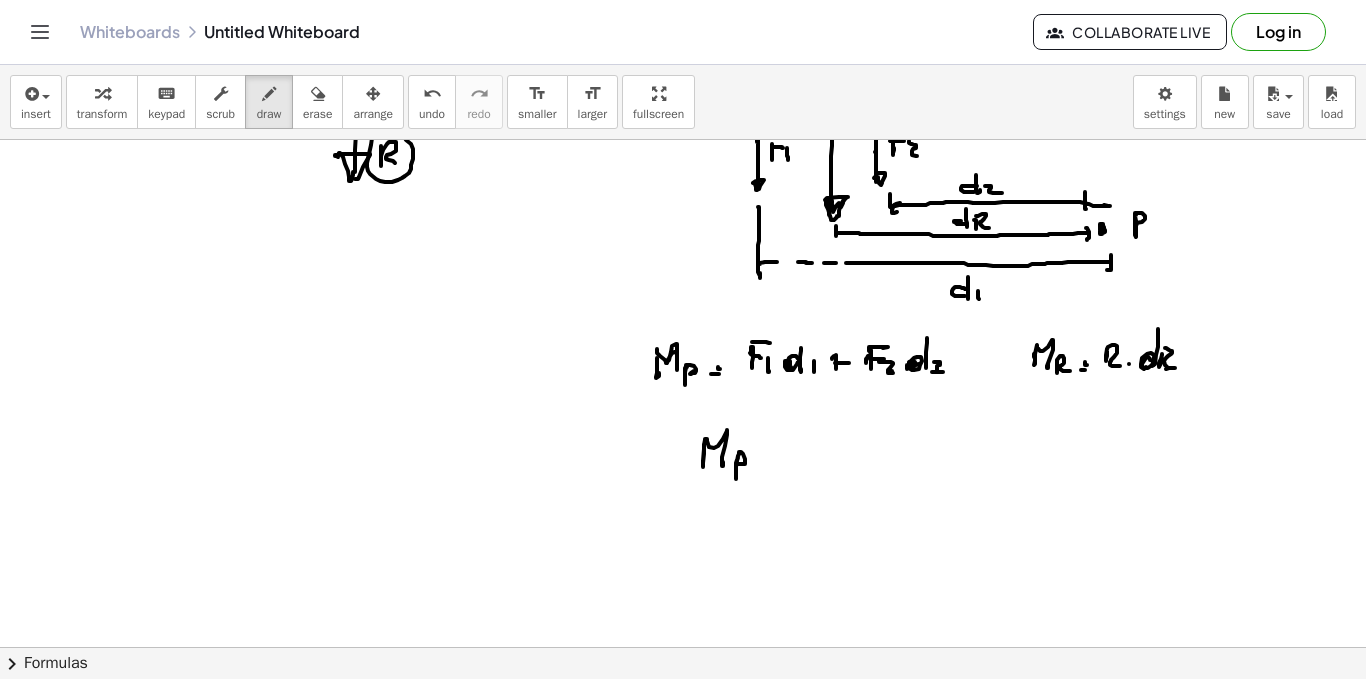 drag, startPoint x: 736, startPoint y: 479, endPoint x: 764, endPoint y: 466, distance: 30.870699 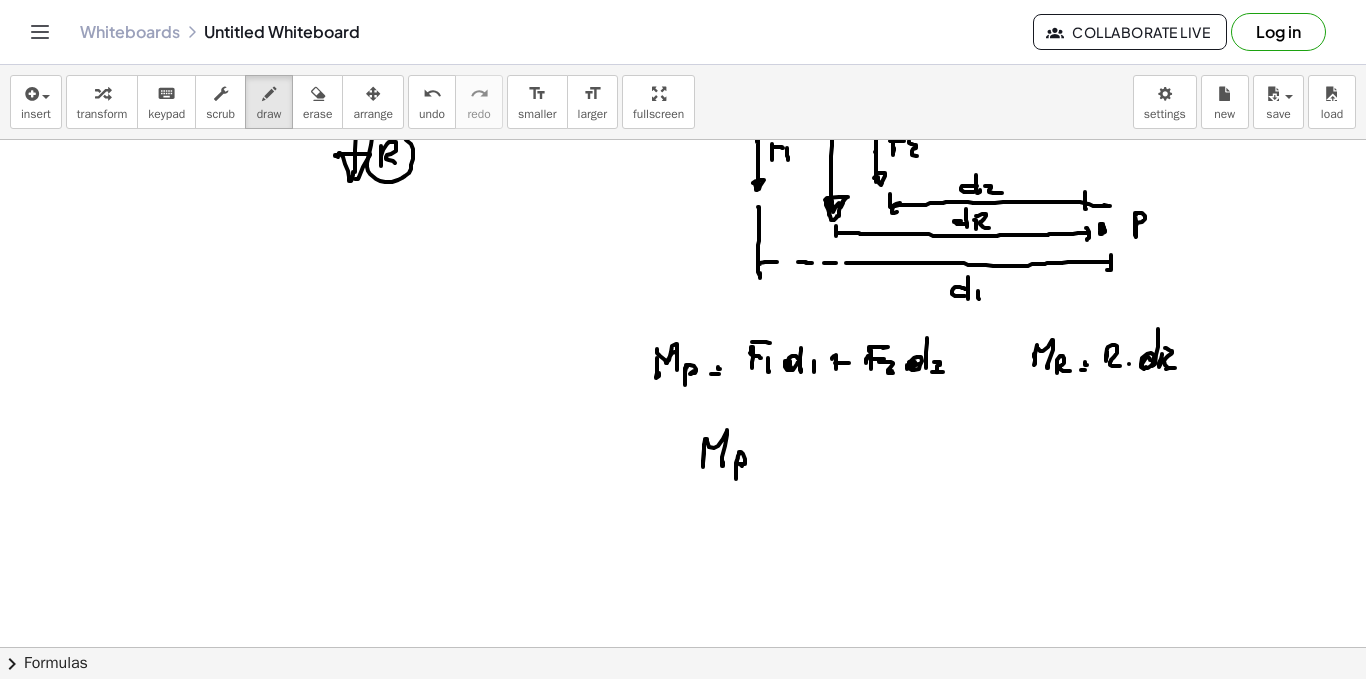 click at bounding box center (683, -2796) 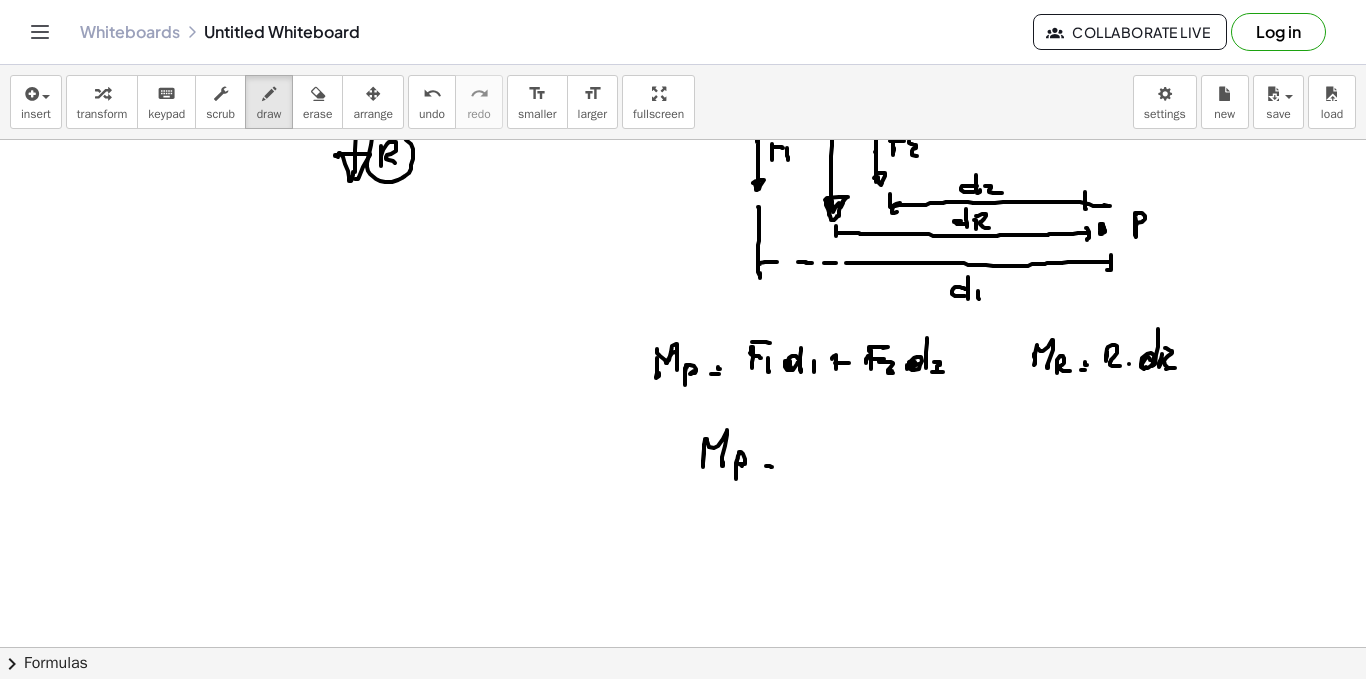 click at bounding box center (683, -2796) 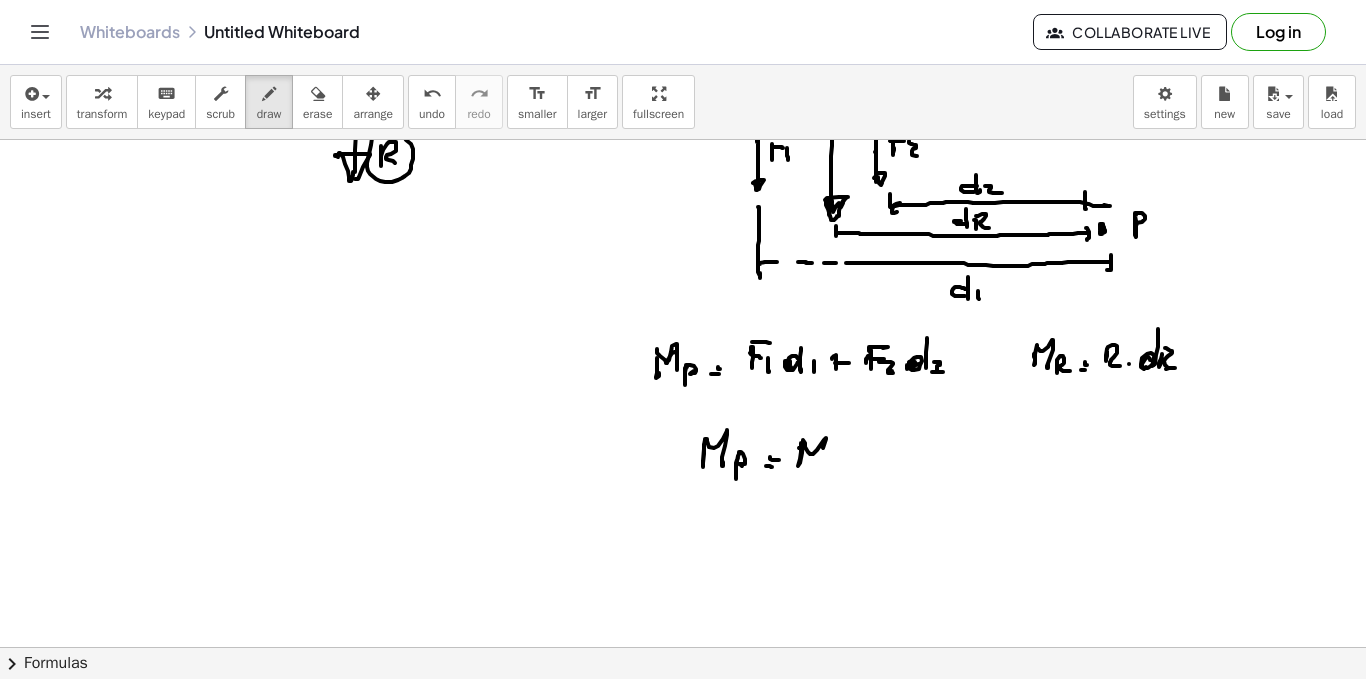 drag, startPoint x: 801, startPoint y: 445, endPoint x: 817, endPoint y: 469, distance: 28.84441 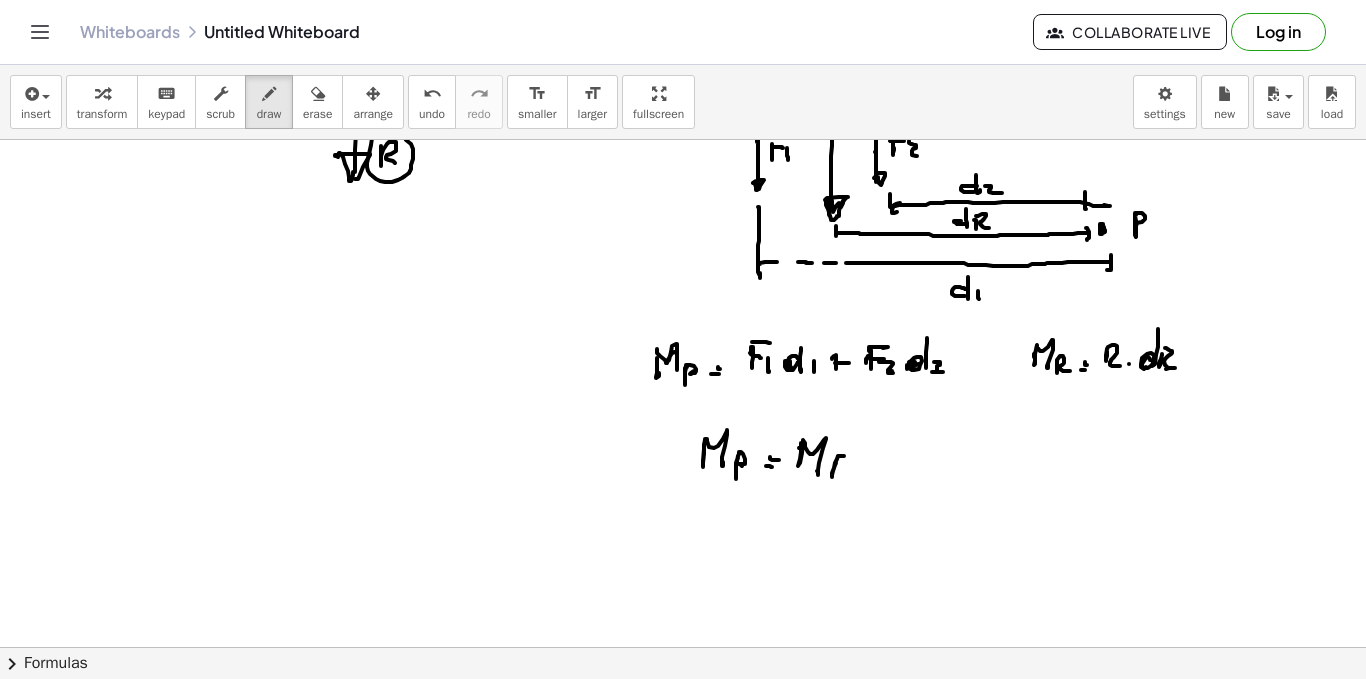 click at bounding box center (683, -2796) 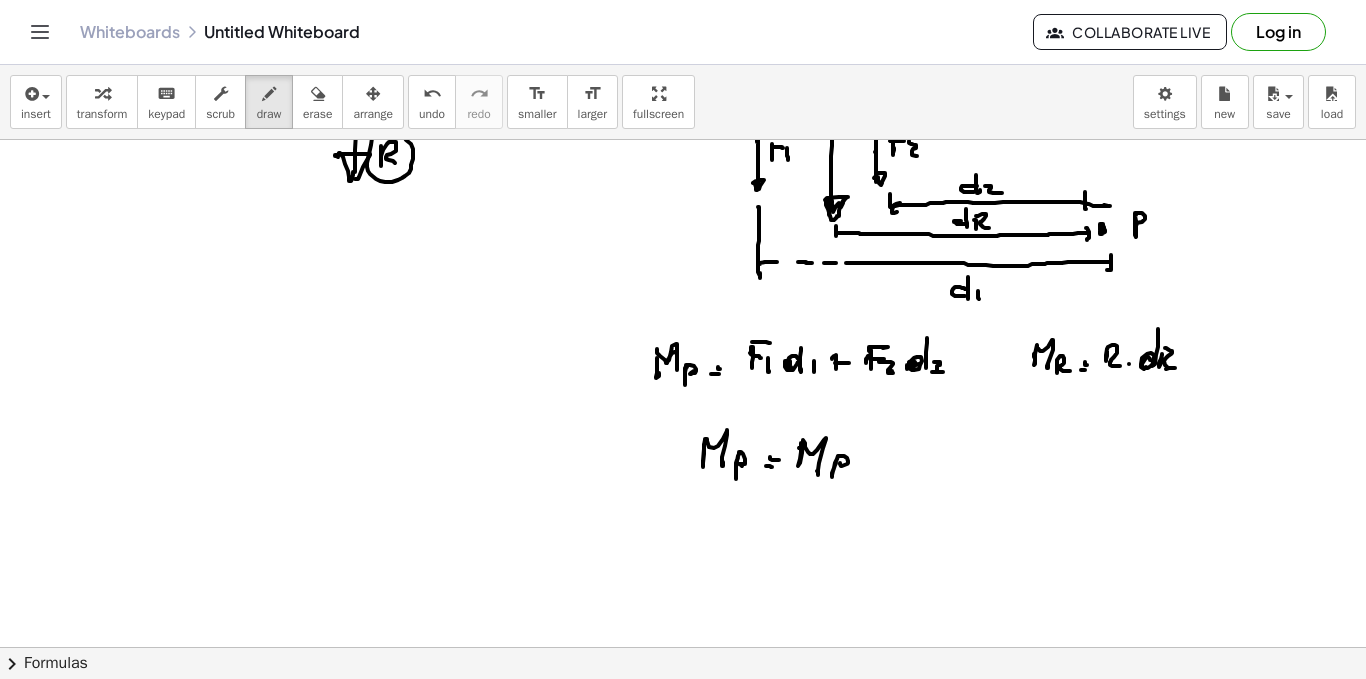 click at bounding box center (683, -2796) 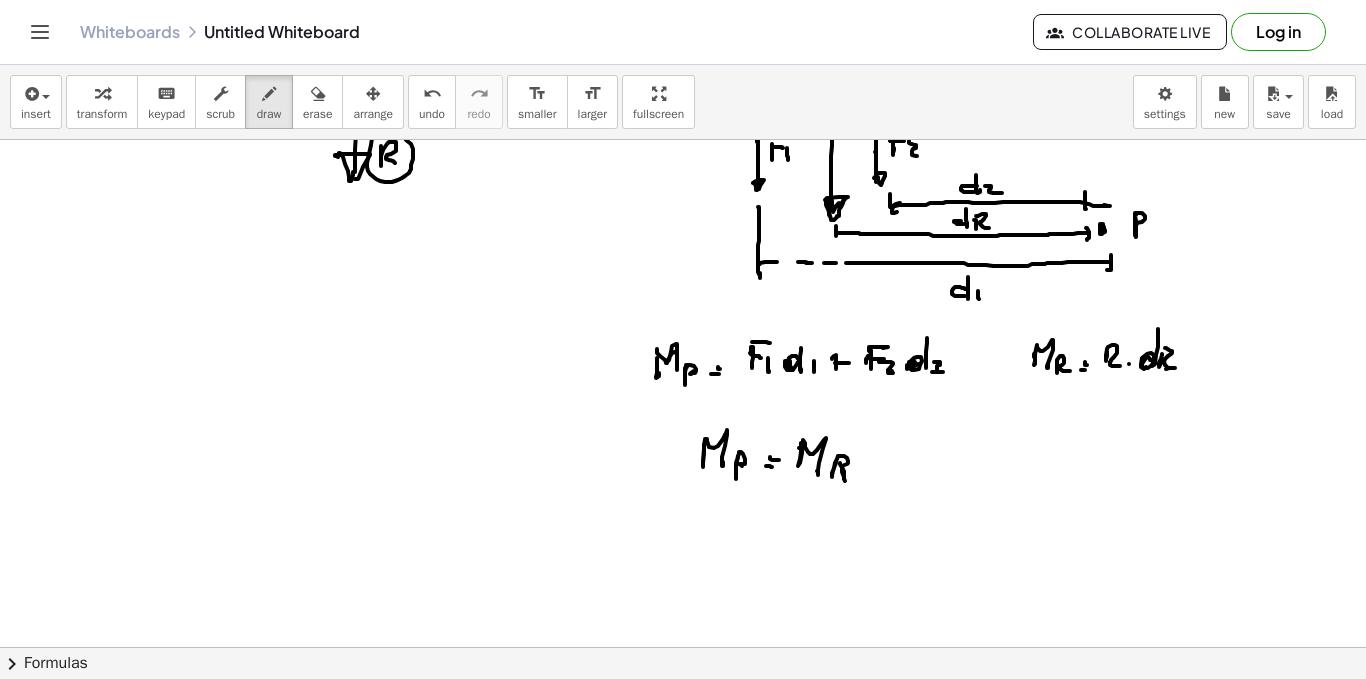 drag, startPoint x: 843, startPoint y: 471, endPoint x: 854, endPoint y: 484, distance: 17.029387 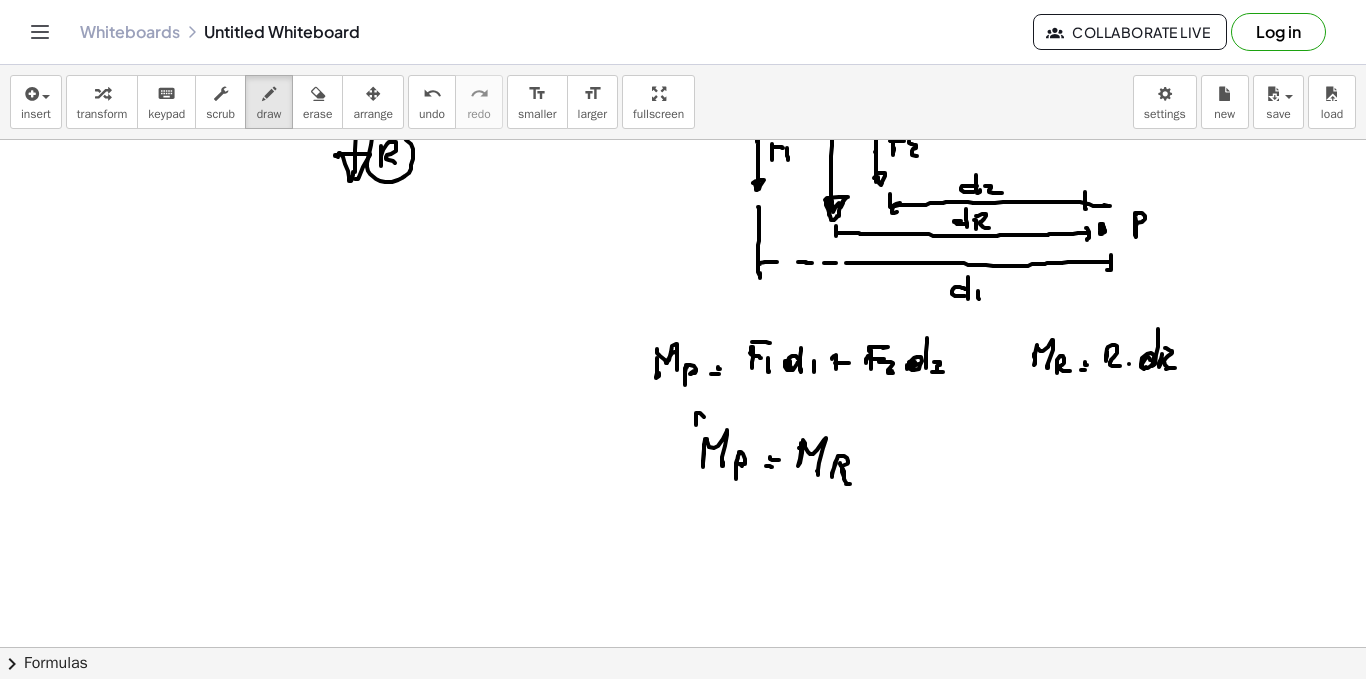 drag, startPoint x: 702, startPoint y: 415, endPoint x: 694, endPoint y: 427, distance: 14.422205 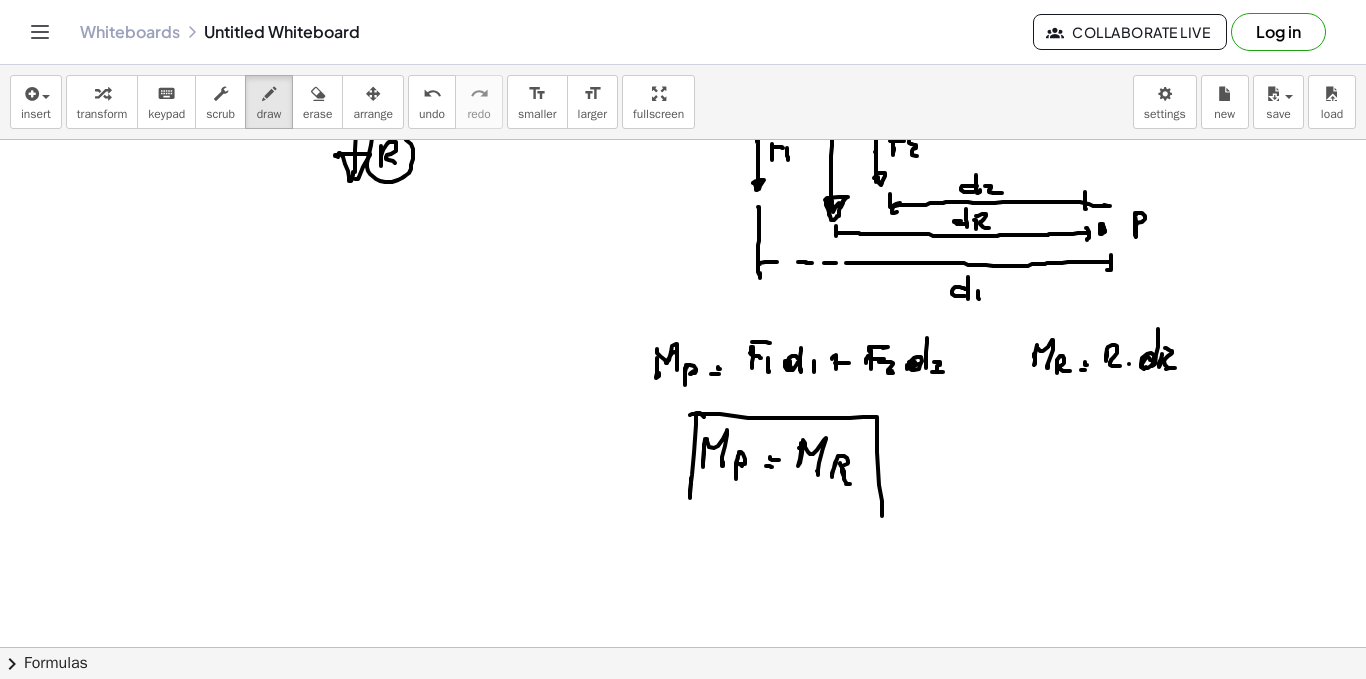 drag, startPoint x: 708, startPoint y: 414, endPoint x: 875, endPoint y: 518, distance: 196.73587 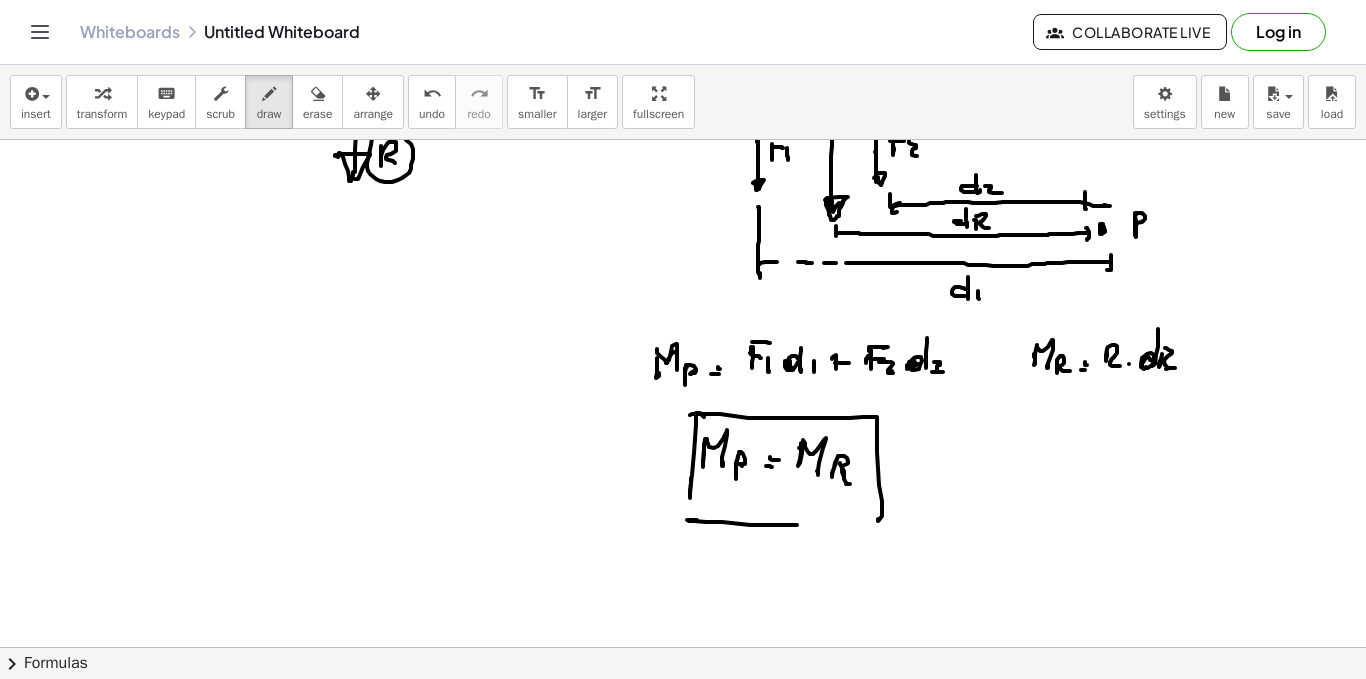drag, startPoint x: 706, startPoint y: 522, endPoint x: 873, endPoint y: 525, distance: 167.02695 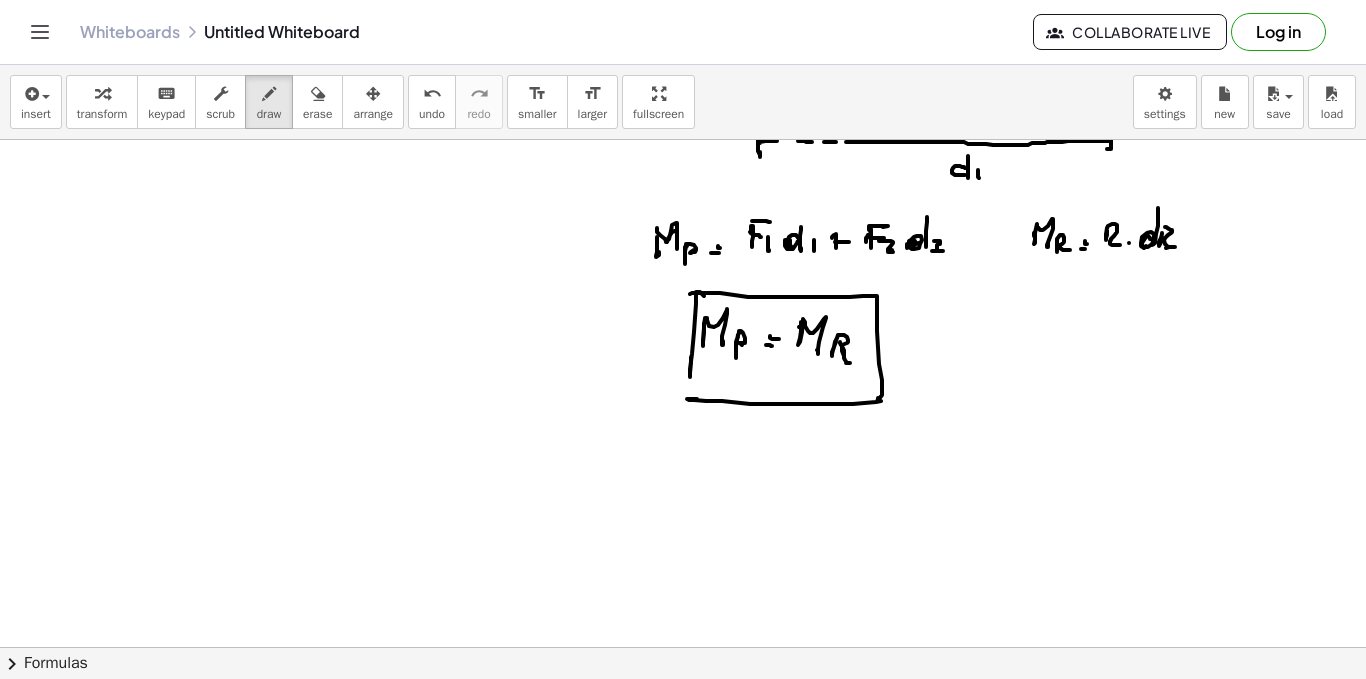 scroll, scrollTop: 6906, scrollLeft: 0, axis: vertical 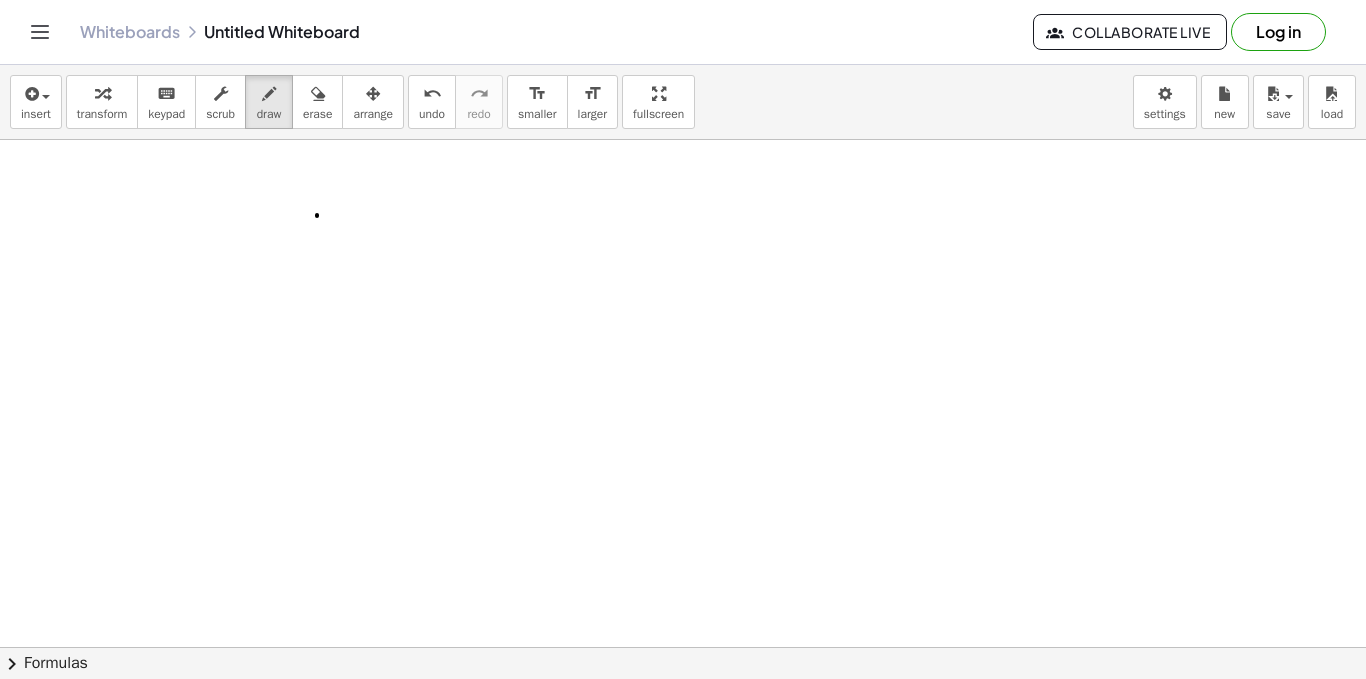 drag, startPoint x: 317, startPoint y: 215, endPoint x: 315, endPoint y: 235, distance: 20.09975 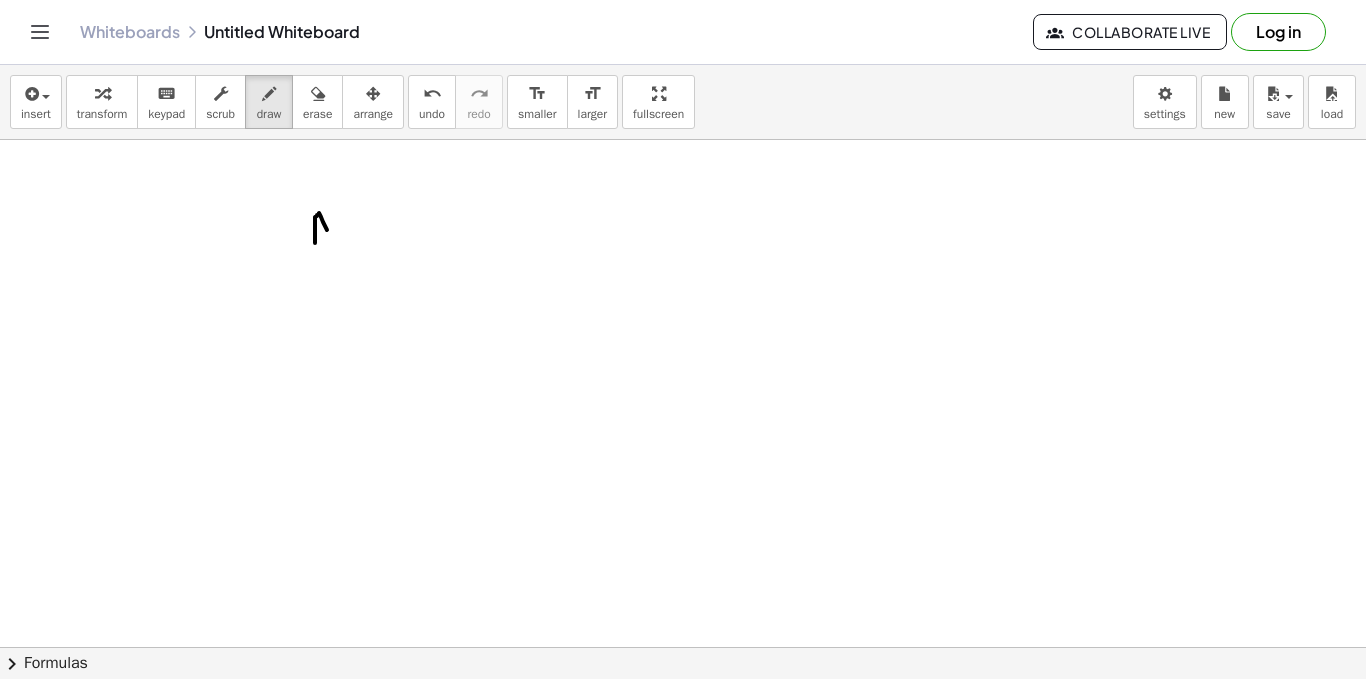 drag, startPoint x: 319, startPoint y: 213, endPoint x: 326, endPoint y: 231, distance: 19.313208 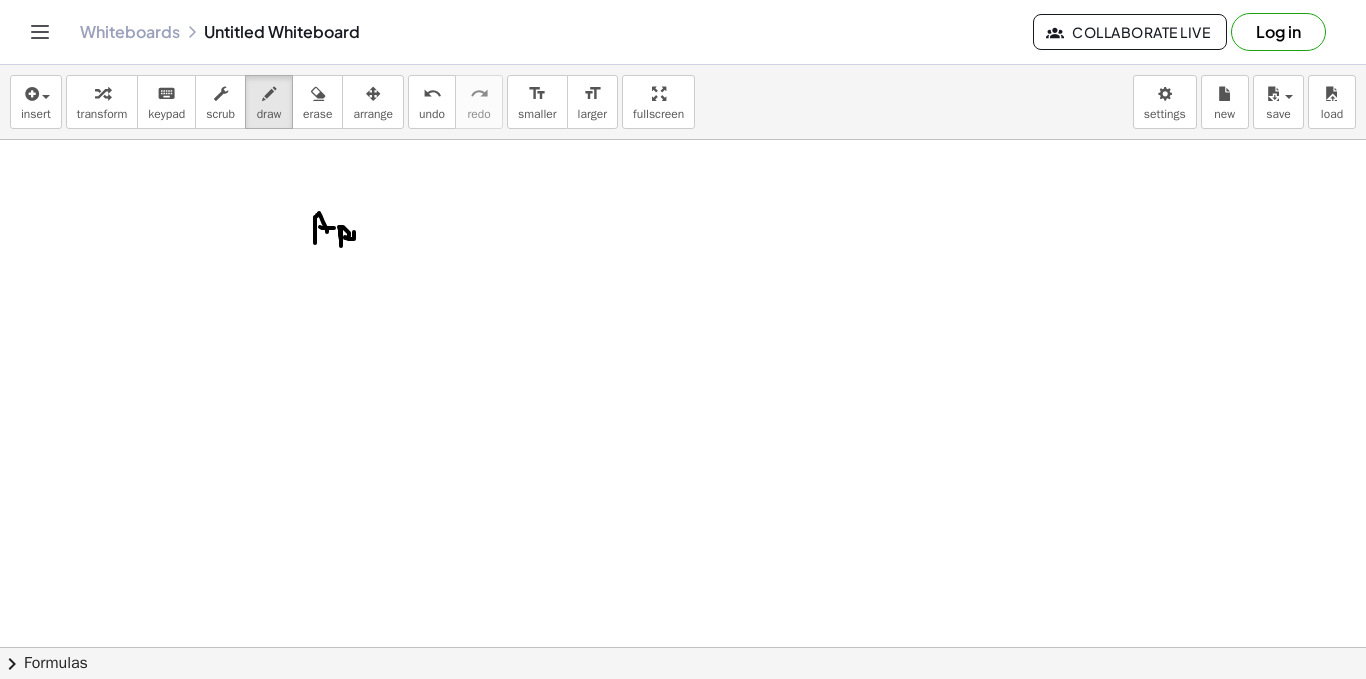 drag, startPoint x: 341, startPoint y: 245, endPoint x: 367, endPoint y: 240, distance: 26.476404 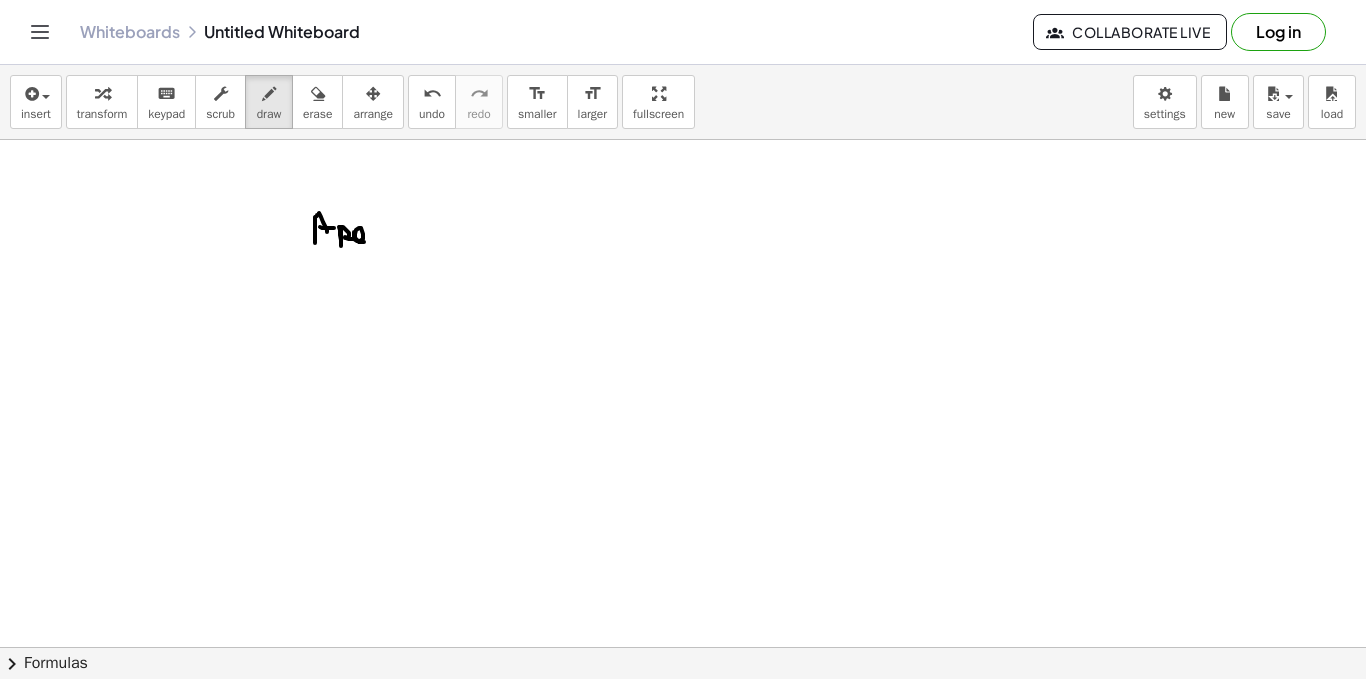 click at bounding box center (683, -2964) 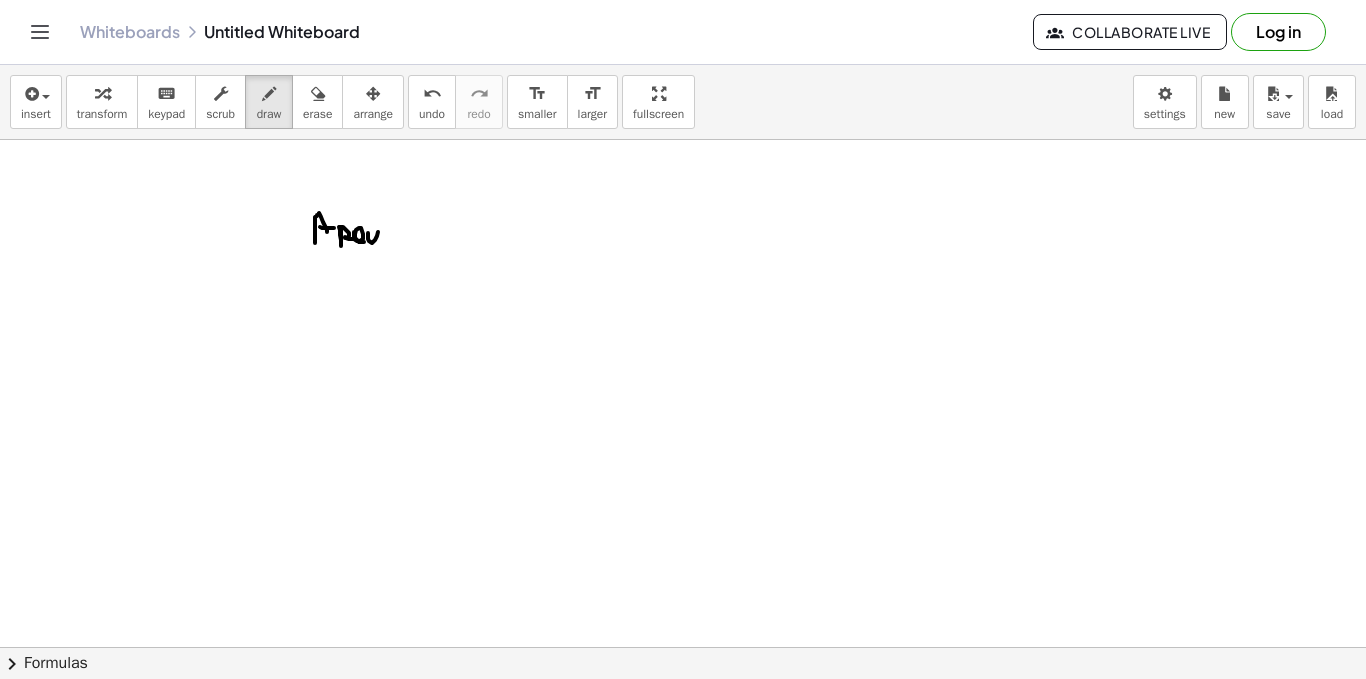 drag, startPoint x: 373, startPoint y: 259, endPoint x: 403, endPoint y: 234, distance: 39.051247 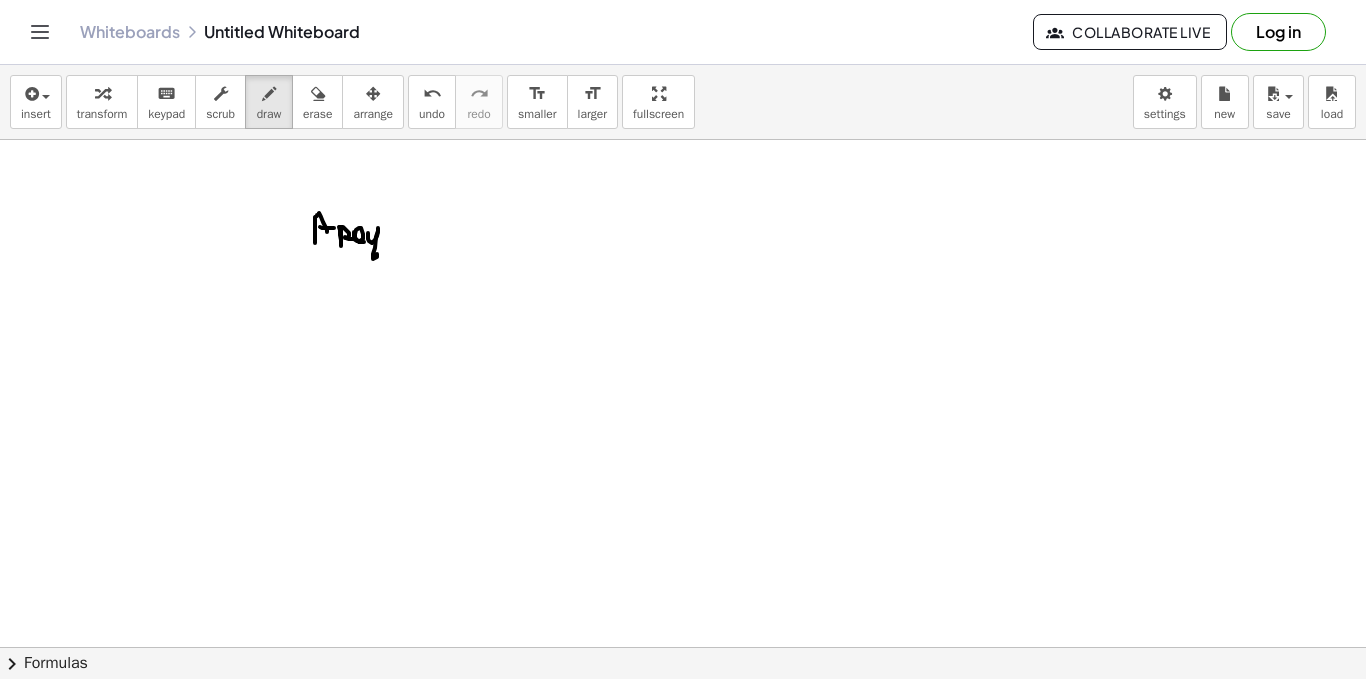 drag, startPoint x: 410, startPoint y: 227, endPoint x: 413, endPoint y: 217, distance: 10.440307 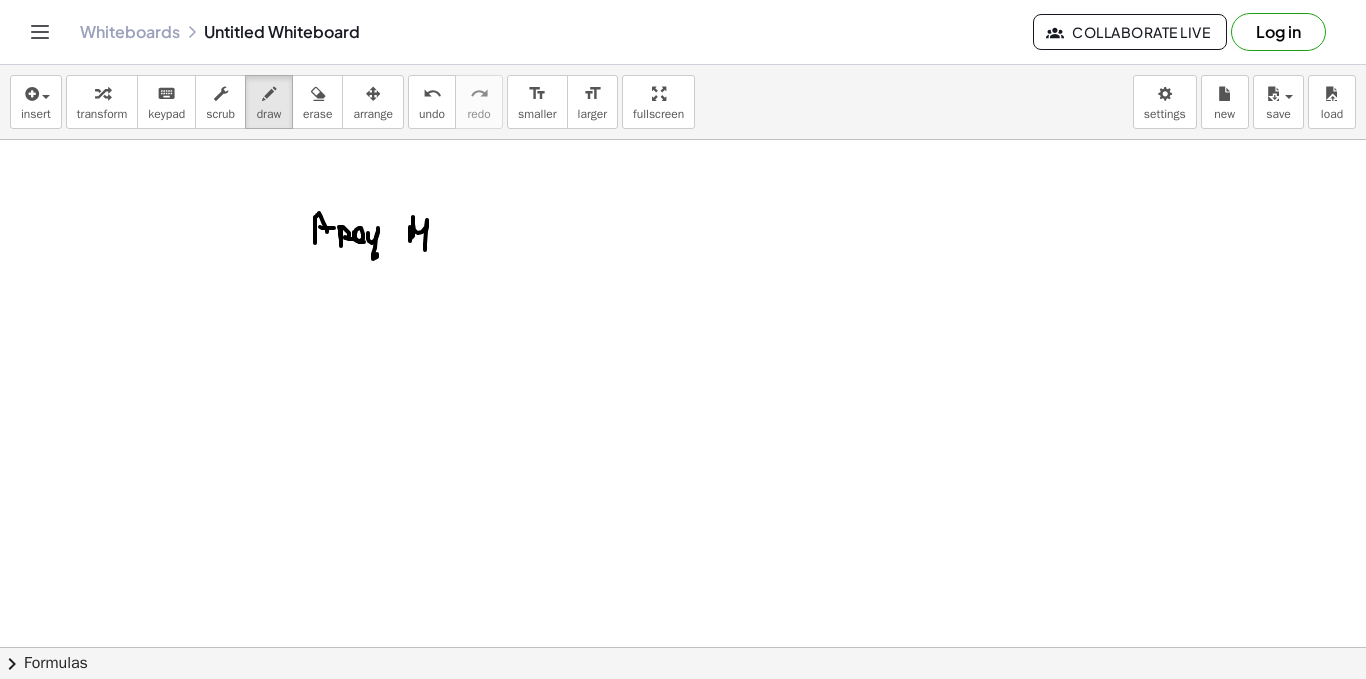 drag, startPoint x: 413, startPoint y: 217, endPoint x: 432, endPoint y: 242, distance: 31.400637 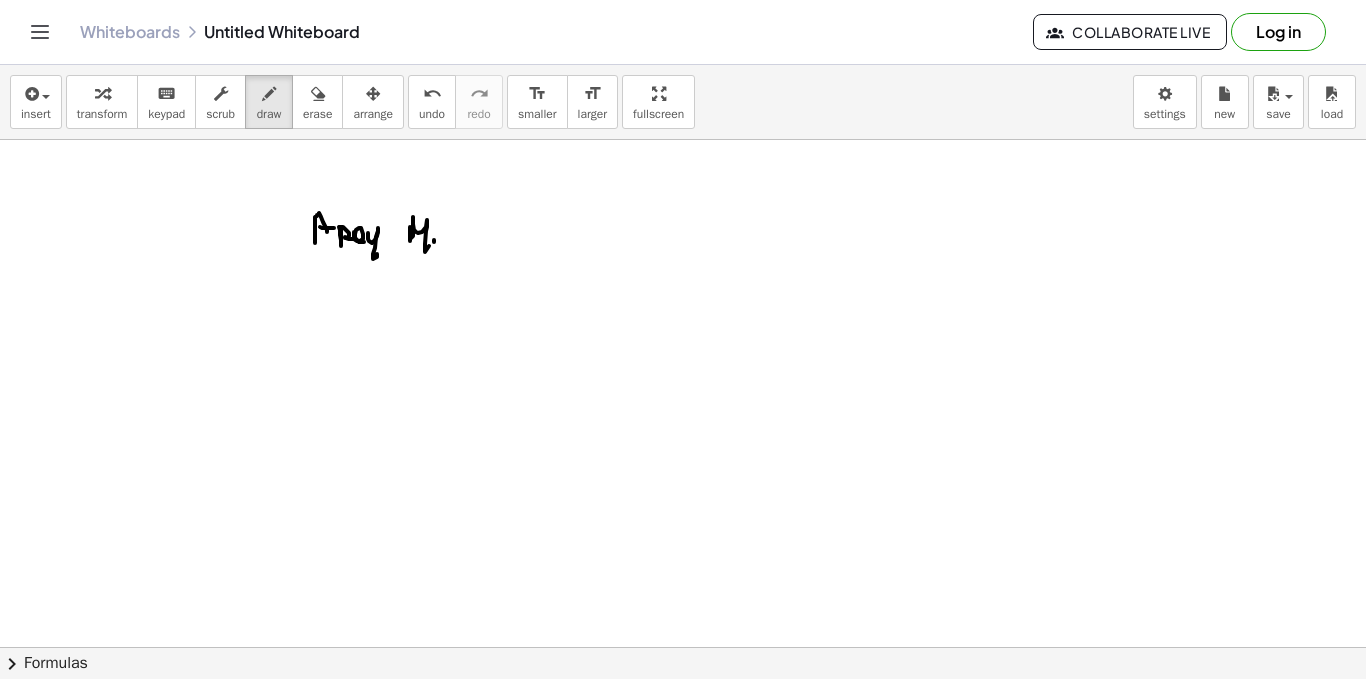 drag, startPoint x: 434, startPoint y: 240, endPoint x: 448, endPoint y: 240, distance: 14 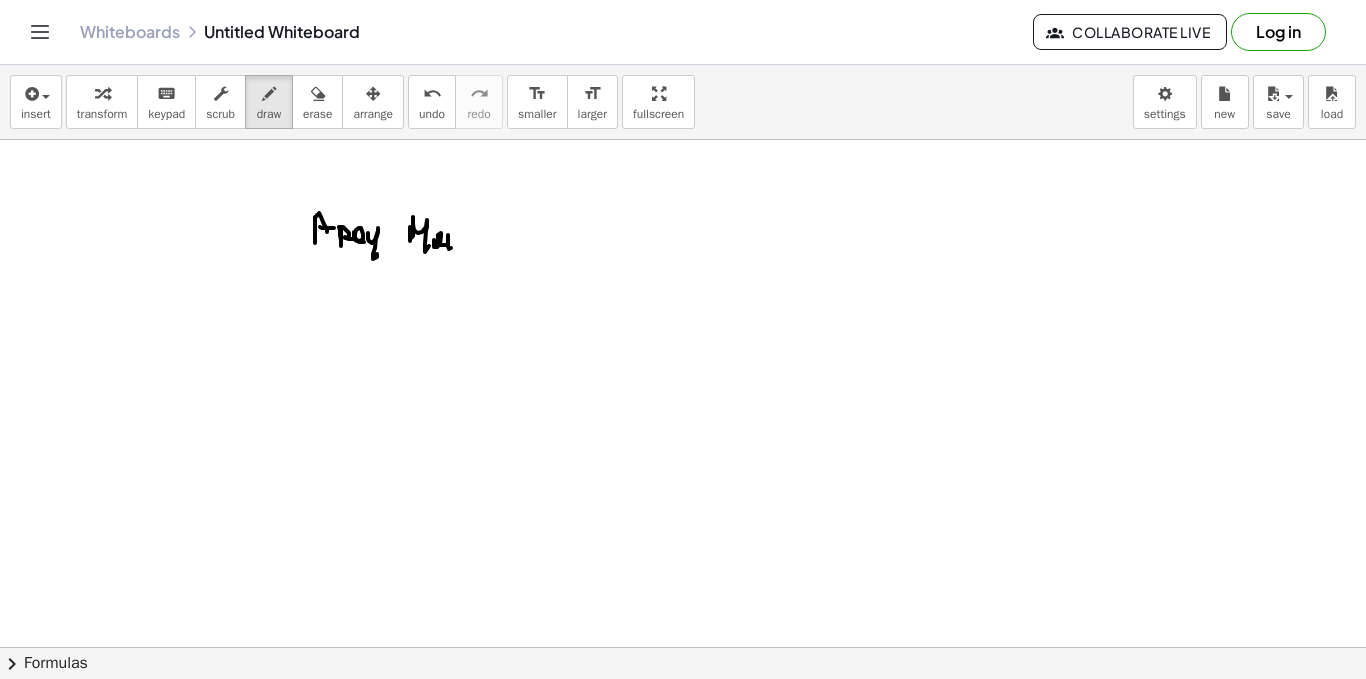 drag, startPoint x: 448, startPoint y: 235, endPoint x: 460, endPoint y: 236, distance: 12.0415945 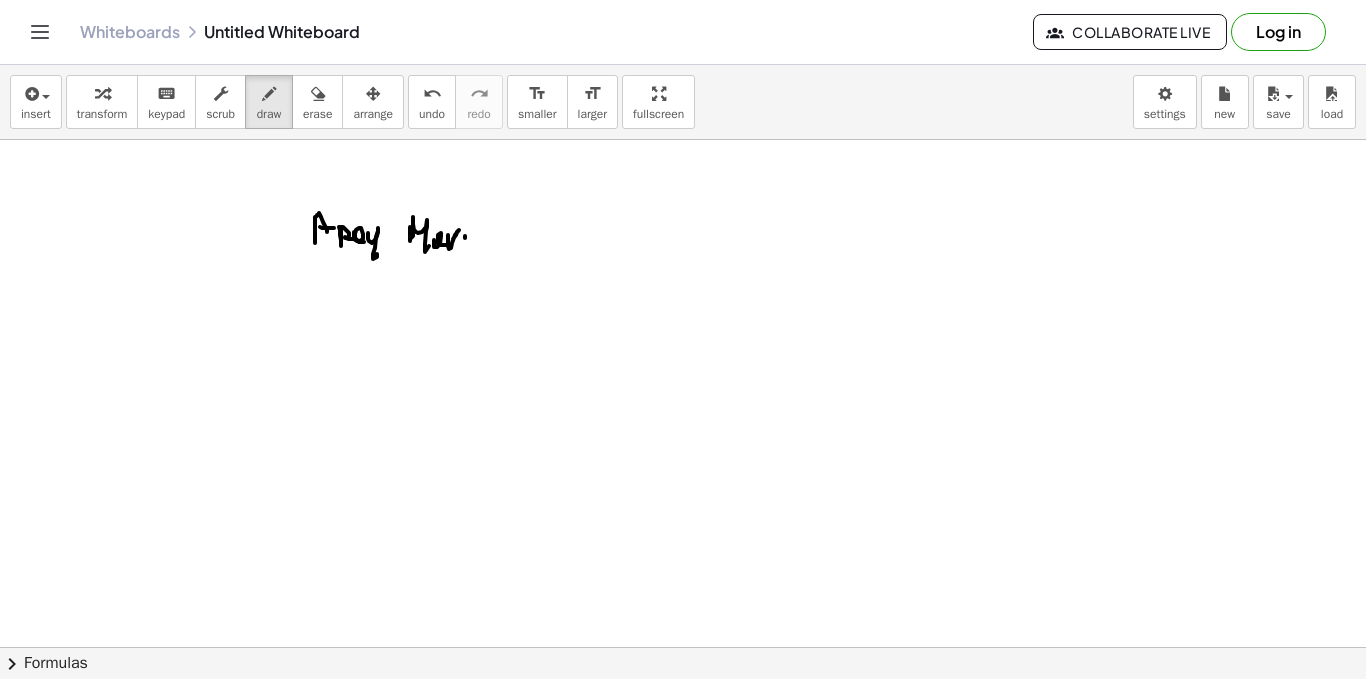 drag, startPoint x: 465, startPoint y: 238, endPoint x: 482, endPoint y: 218, distance: 26.24881 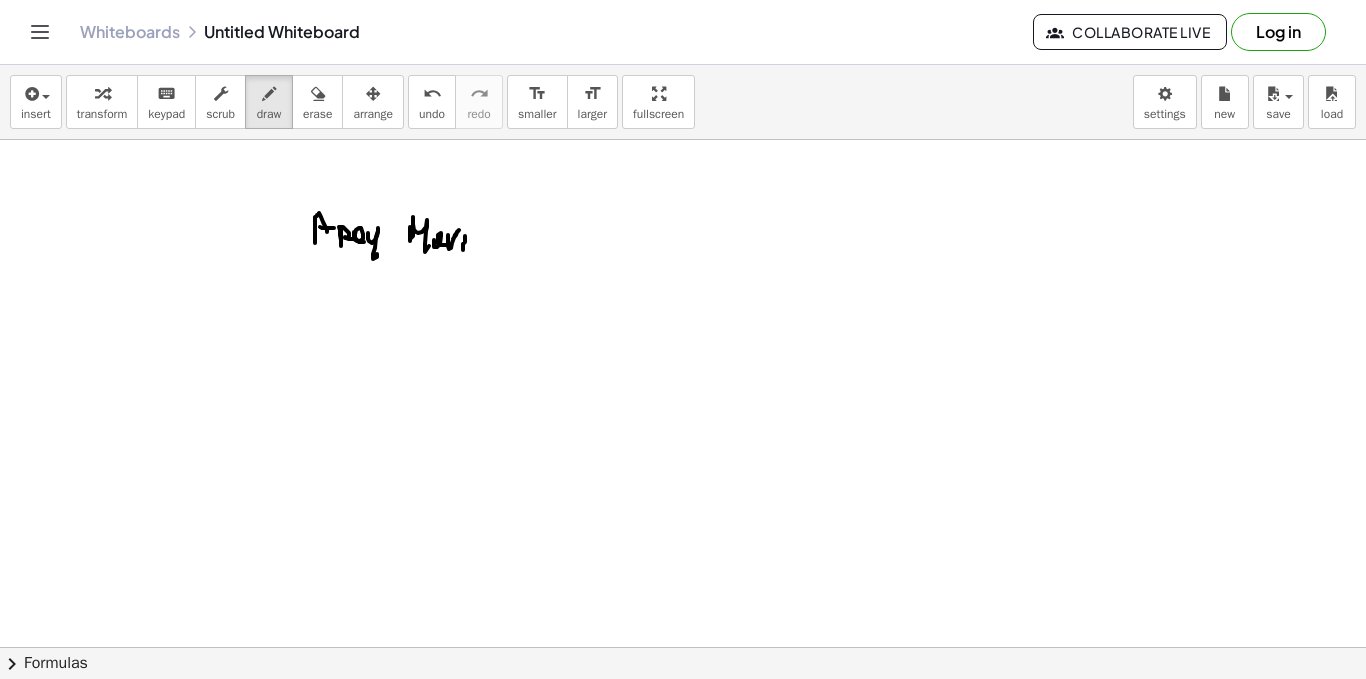 drag, startPoint x: 482, startPoint y: 217, endPoint x: 478, endPoint y: 248, distance: 31.257 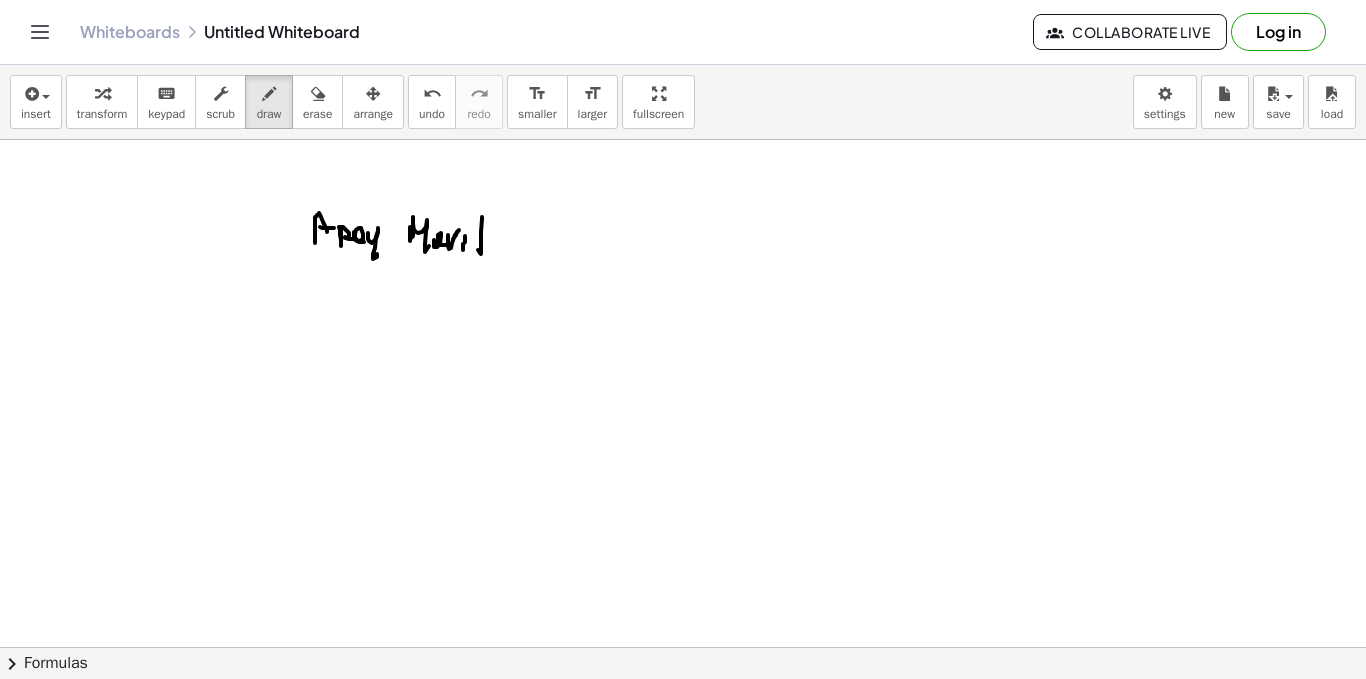 drag, startPoint x: 469, startPoint y: 216, endPoint x: 454, endPoint y: 267, distance: 53.160137 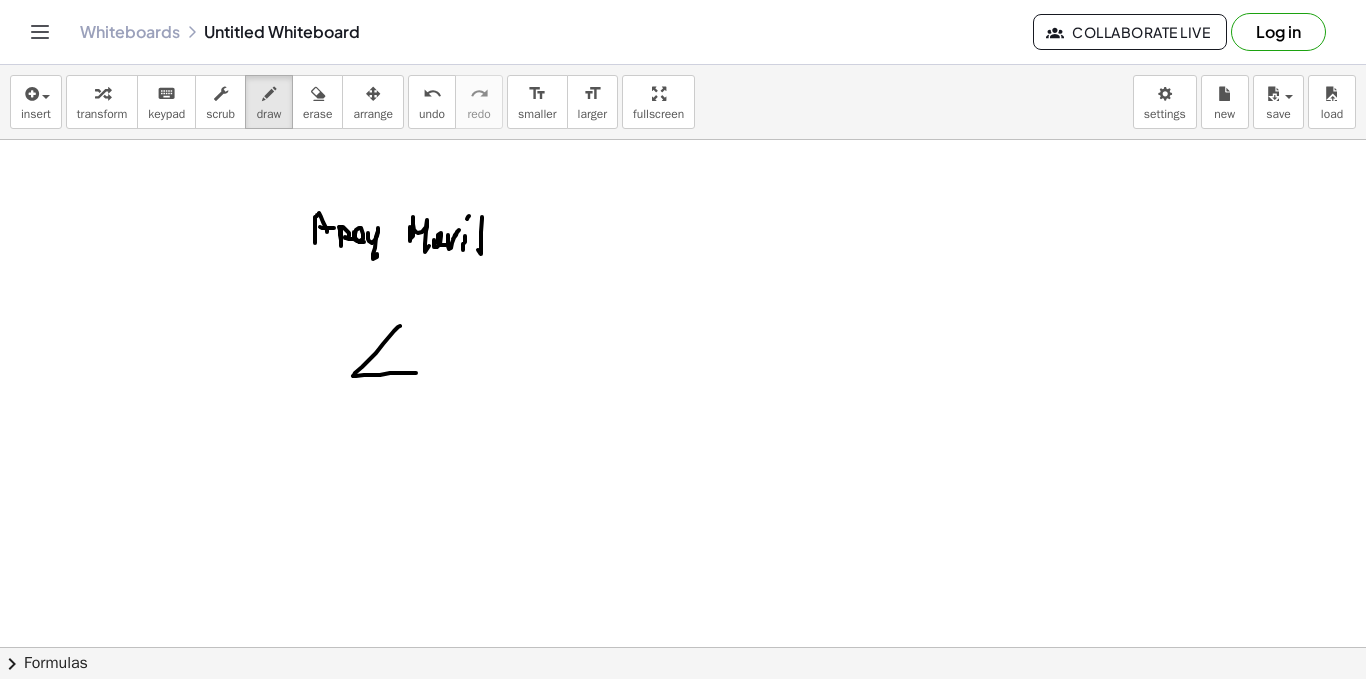 drag, startPoint x: 400, startPoint y: 326, endPoint x: 417, endPoint y: 361, distance: 38.910152 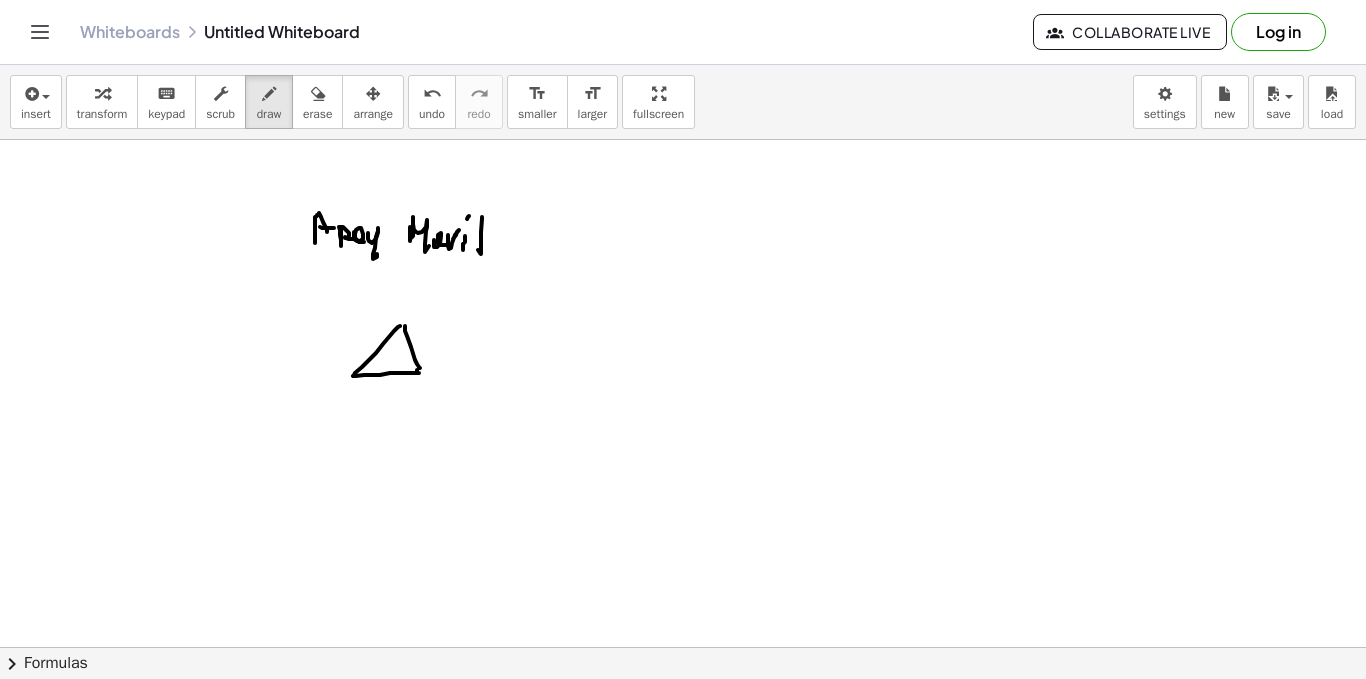 drag, startPoint x: 405, startPoint y: 330, endPoint x: 421, endPoint y: 375, distance: 47.759815 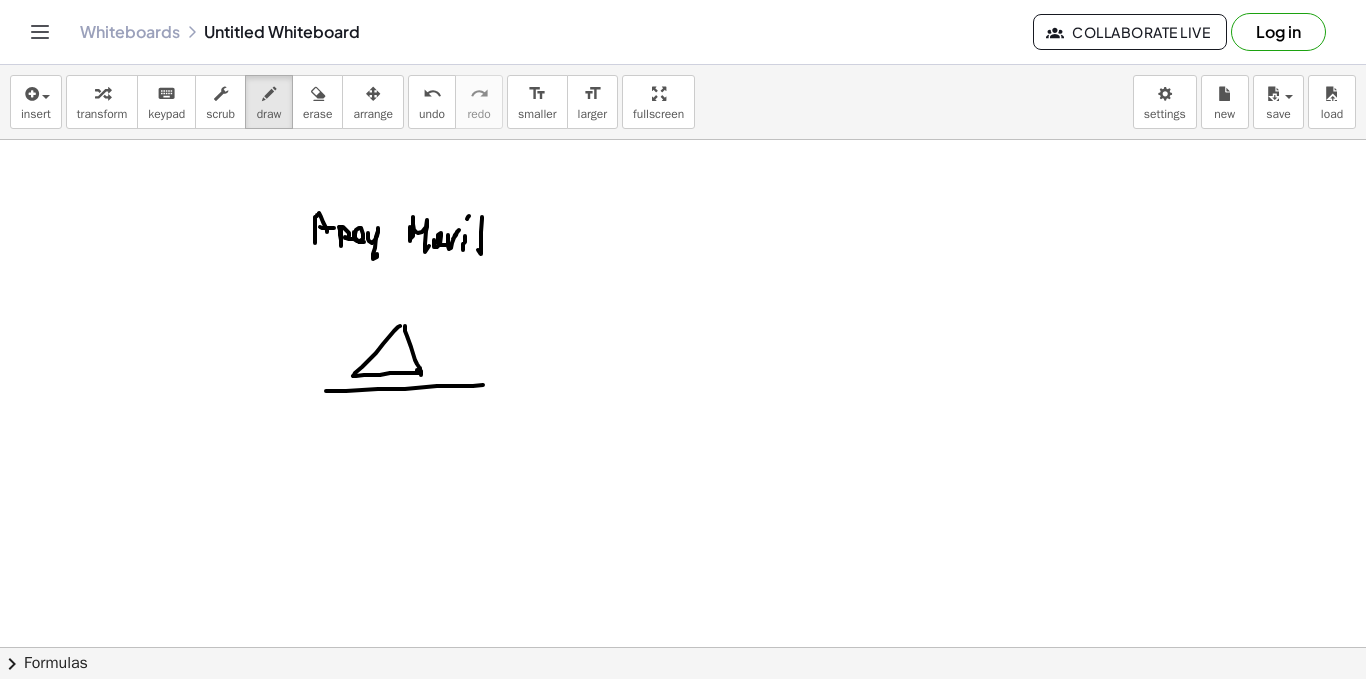 drag, startPoint x: 346, startPoint y: 391, endPoint x: 327, endPoint y: 389, distance: 19.104973 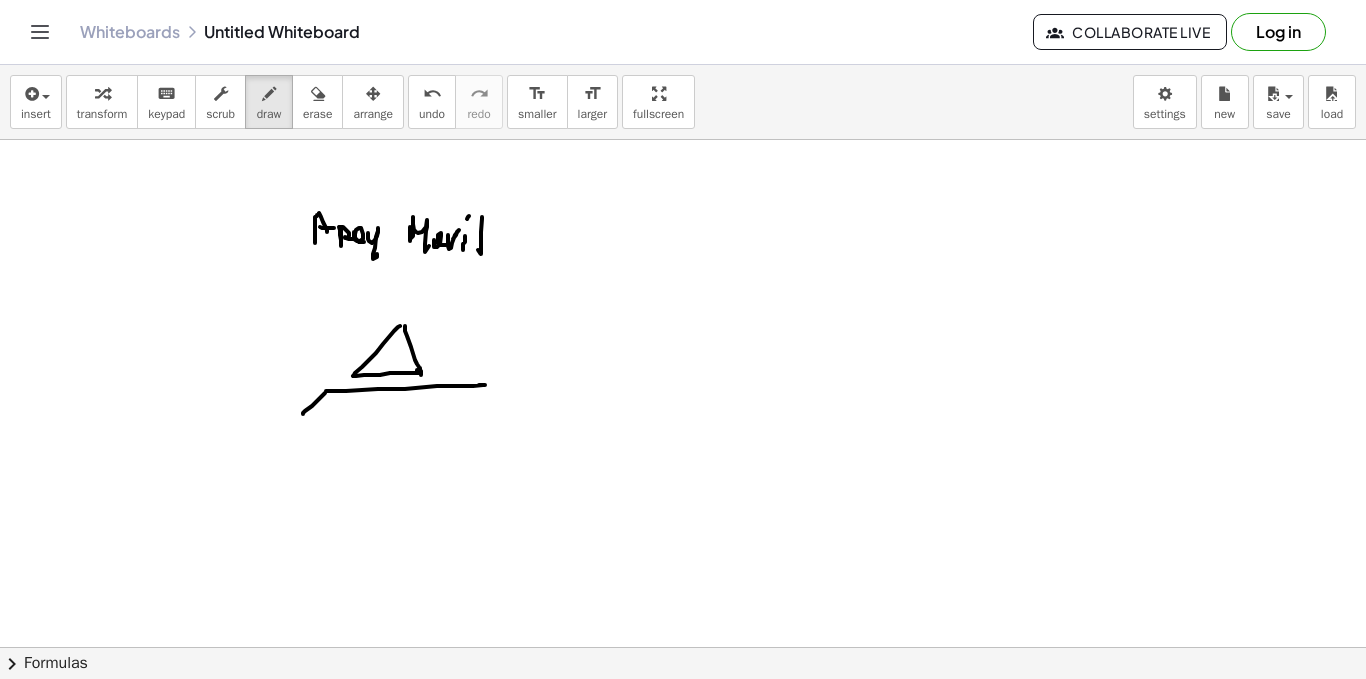 click at bounding box center [683, -2964] 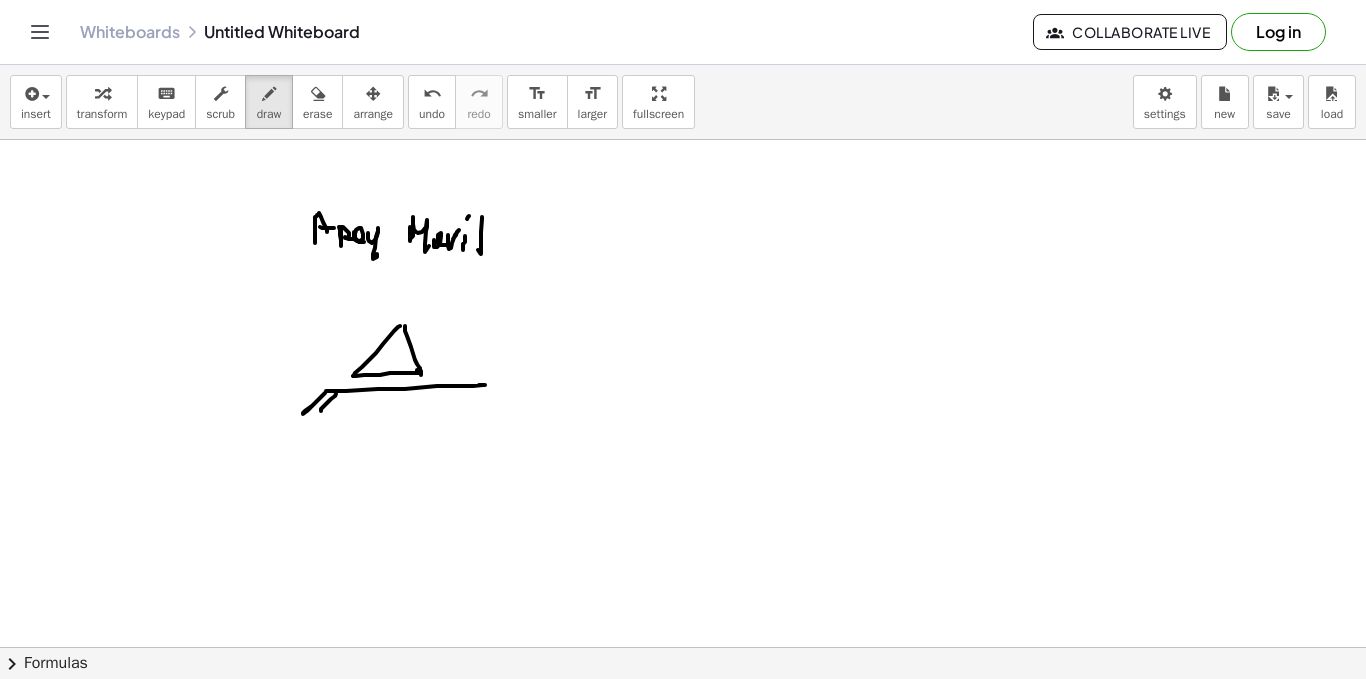 drag, startPoint x: 321, startPoint y: 409, endPoint x: 354, endPoint y: 396, distance: 35.468296 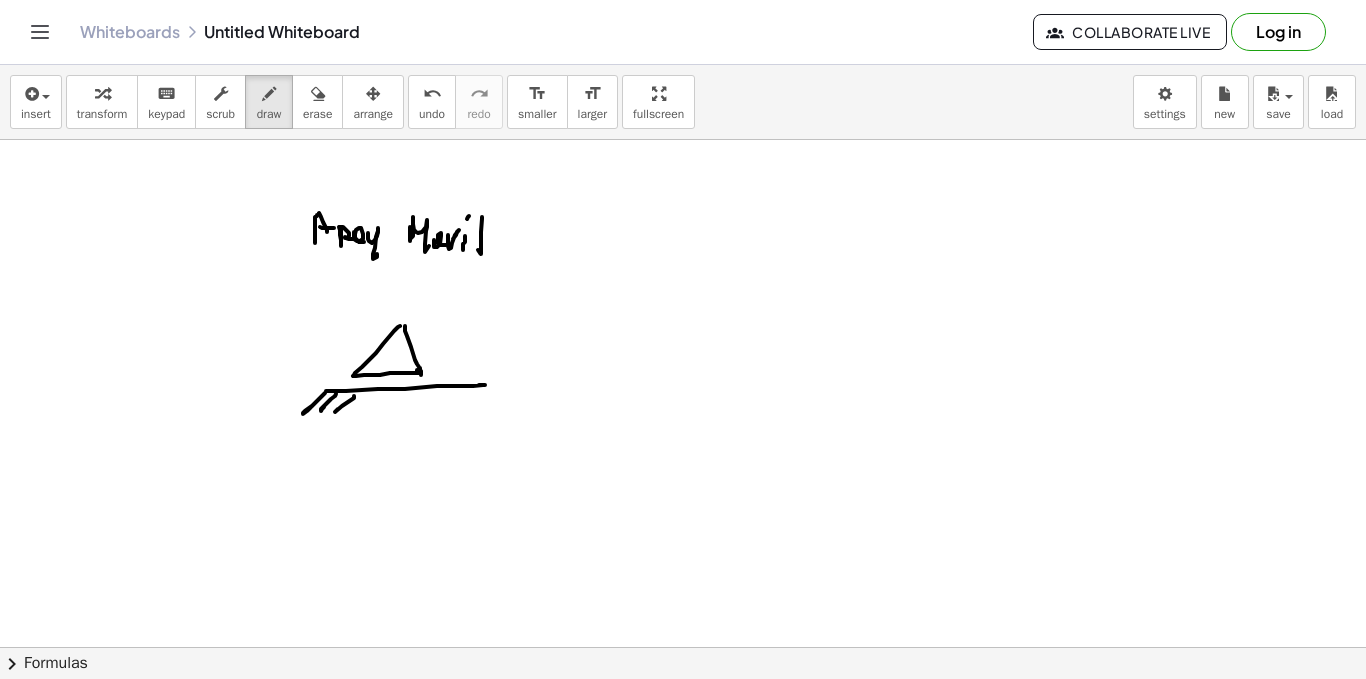 drag, startPoint x: 348, startPoint y: 409, endPoint x: 368, endPoint y: 394, distance: 25 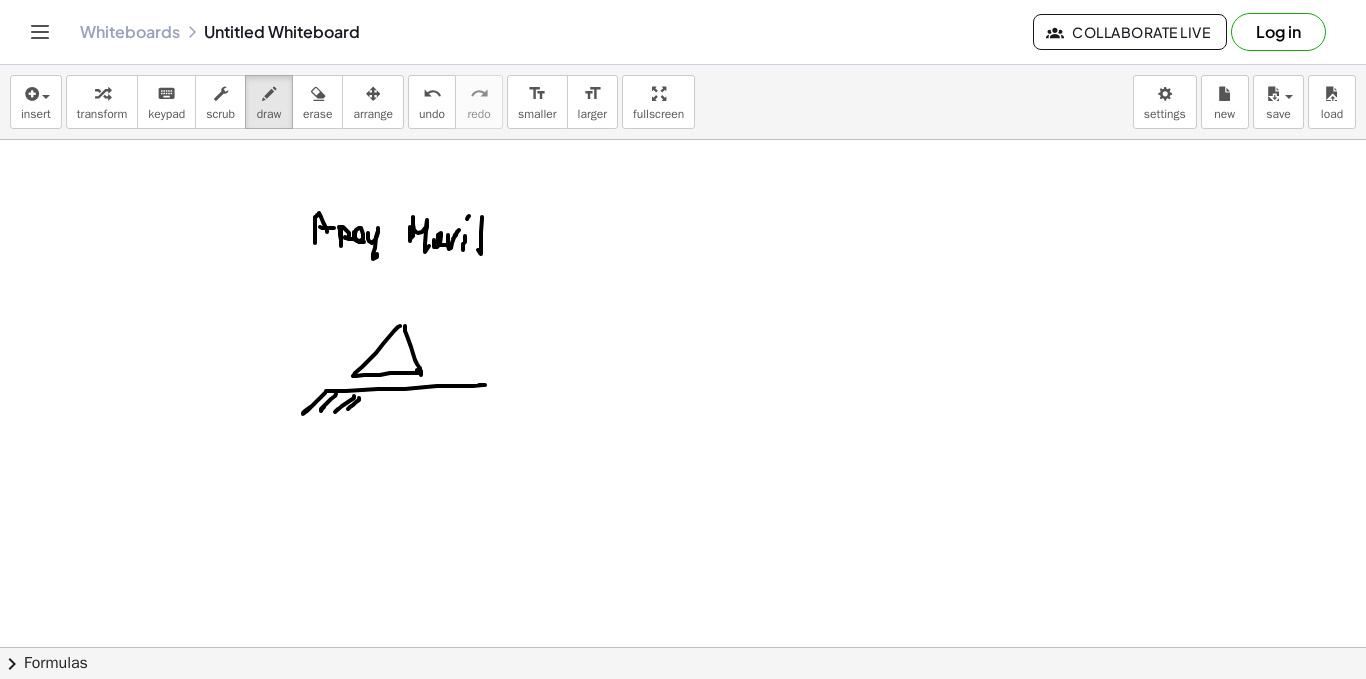 drag, startPoint x: 368, startPoint y: 402, endPoint x: 392, endPoint y: 393, distance: 25.632011 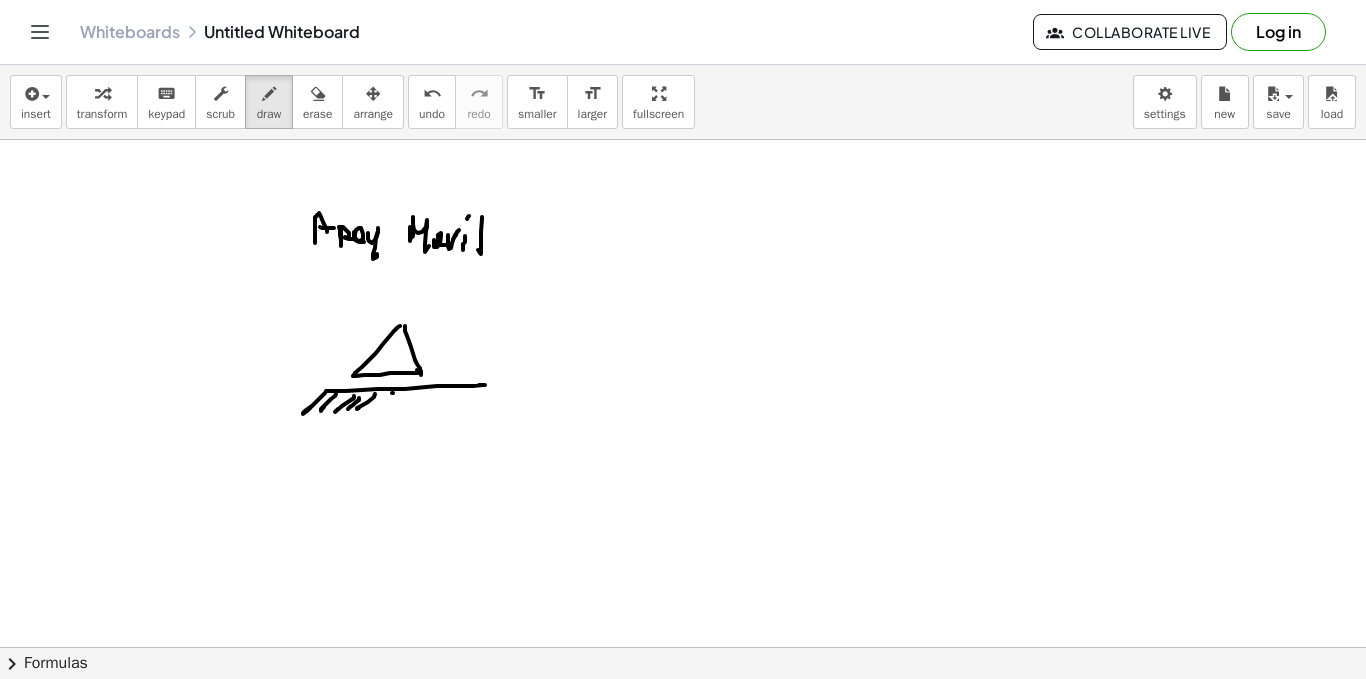 drag, startPoint x: 392, startPoint y: 393, endPoint x: 415, endPoint y: 385, distance: 24.351591 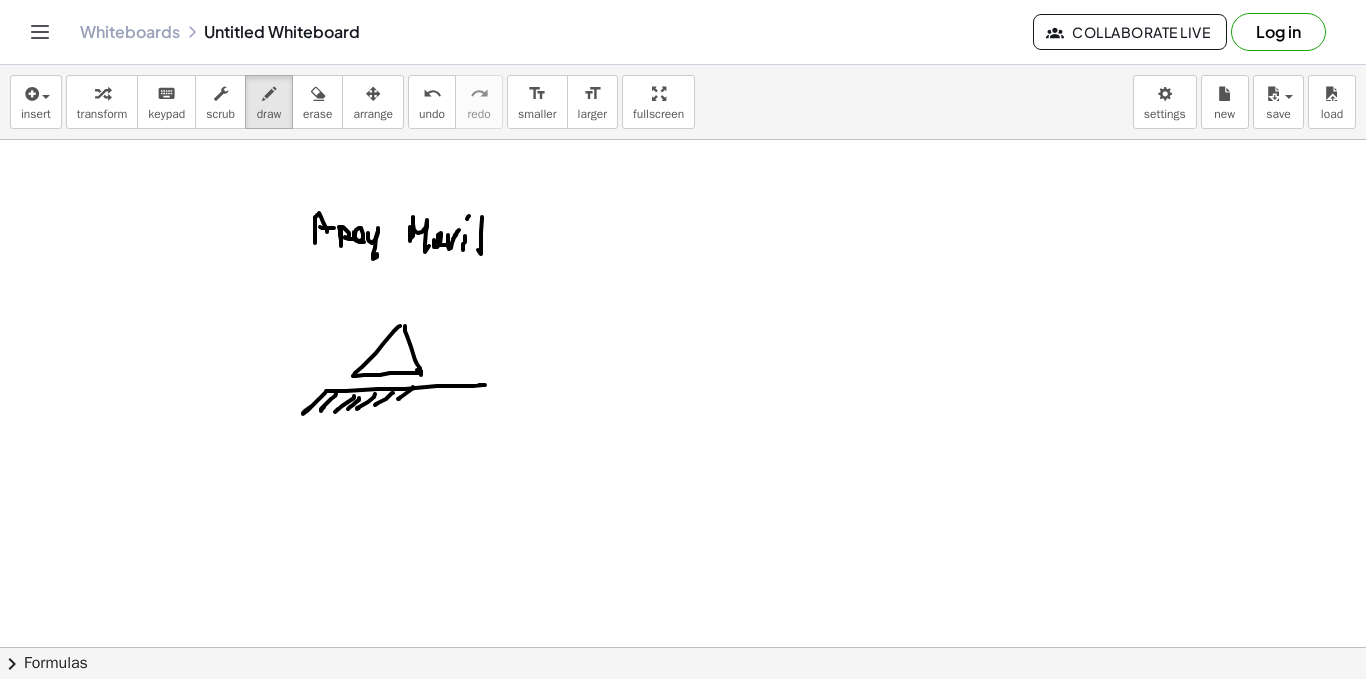 drag, startPoint x: 399, startPoint y: 399, endPoint x: 421, endPoint y: 386, distance: 25.553865 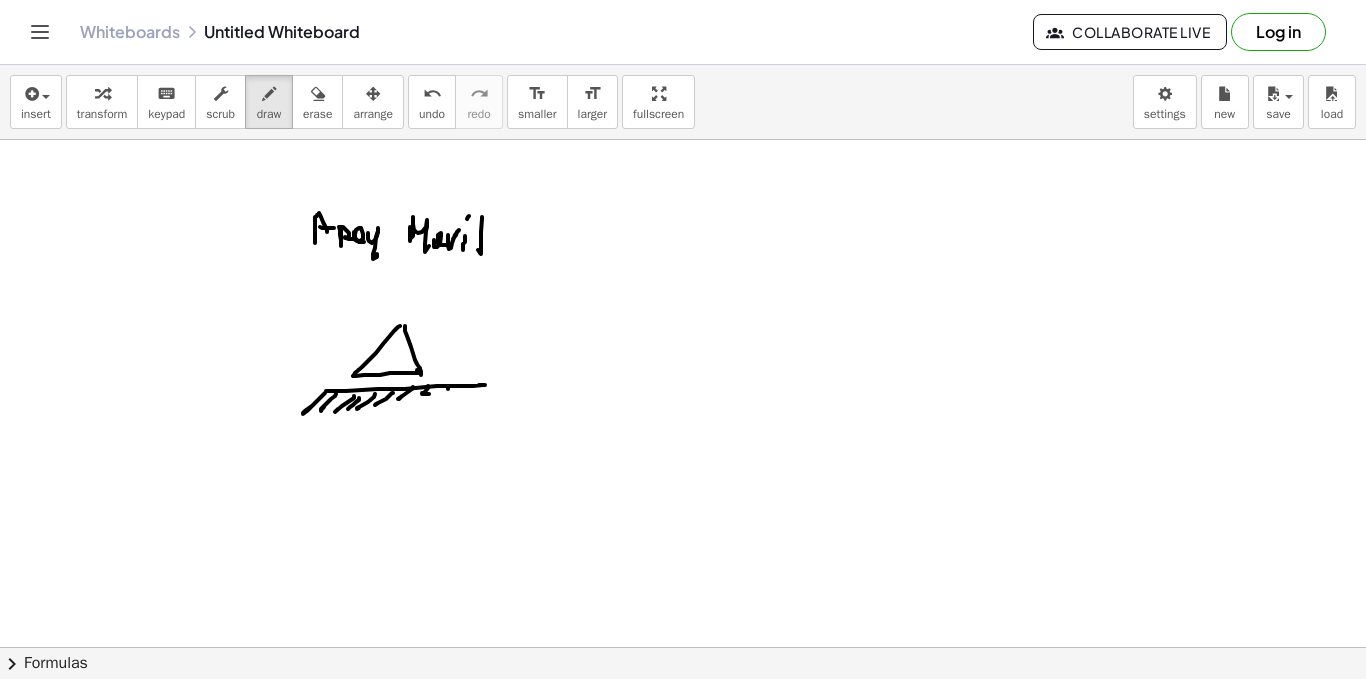 click at bounding box center [683, -2964] 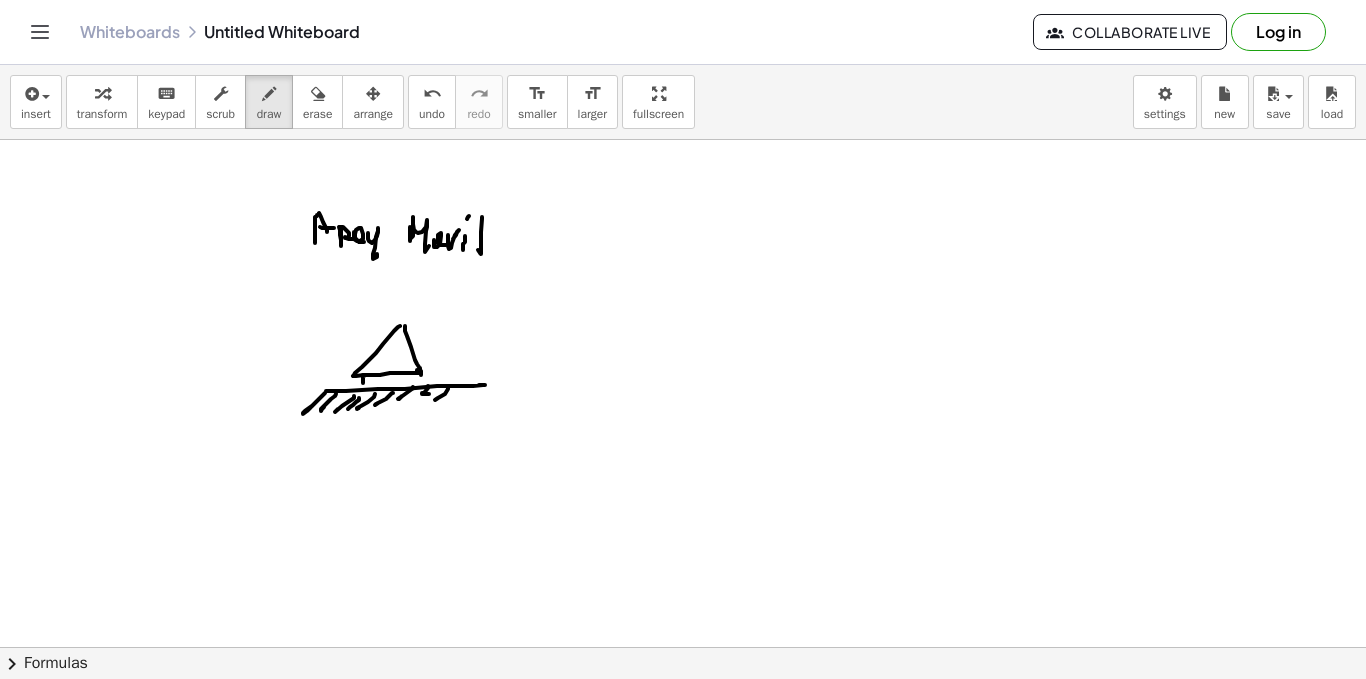 drag, startPoint x: 364, startPoint y: 376, endPoint x: 373, endPoint y: 382, distance: 10.816654 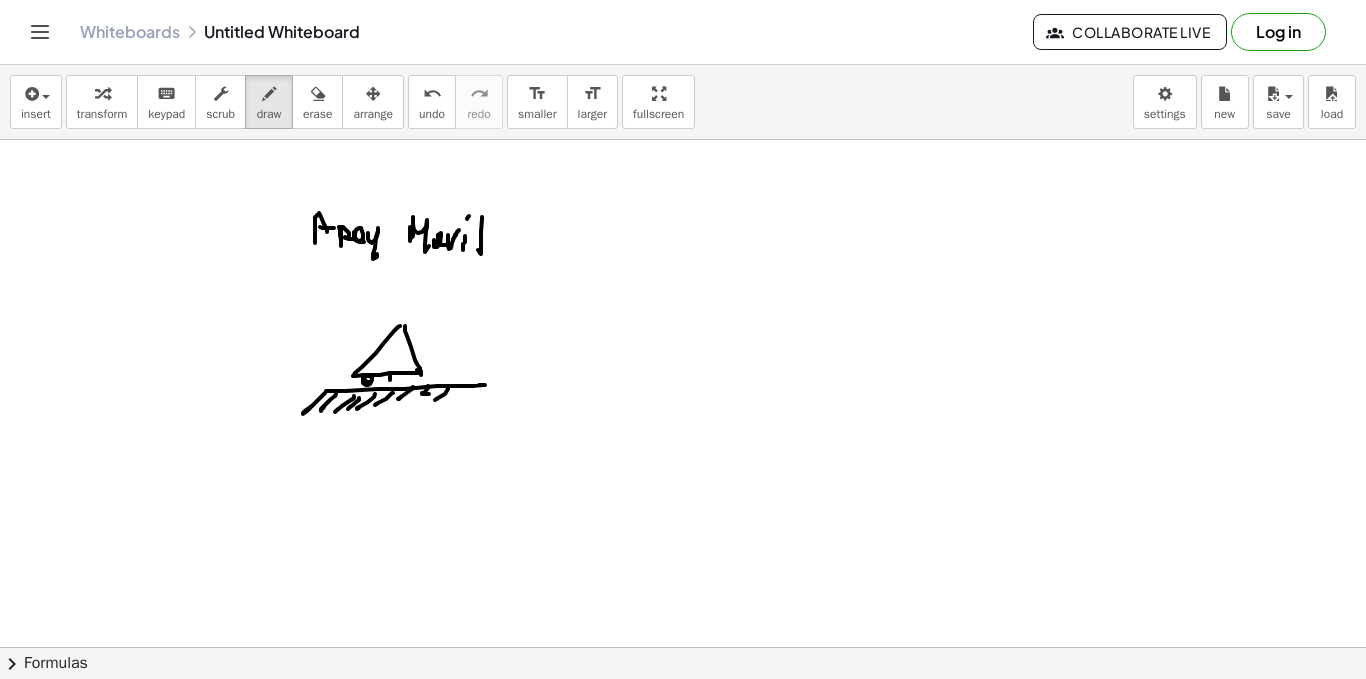 drag, startPoint x: 390, startPoint y: 380, endPoint x: 415, endPoint y: 370, distance: 26.925823 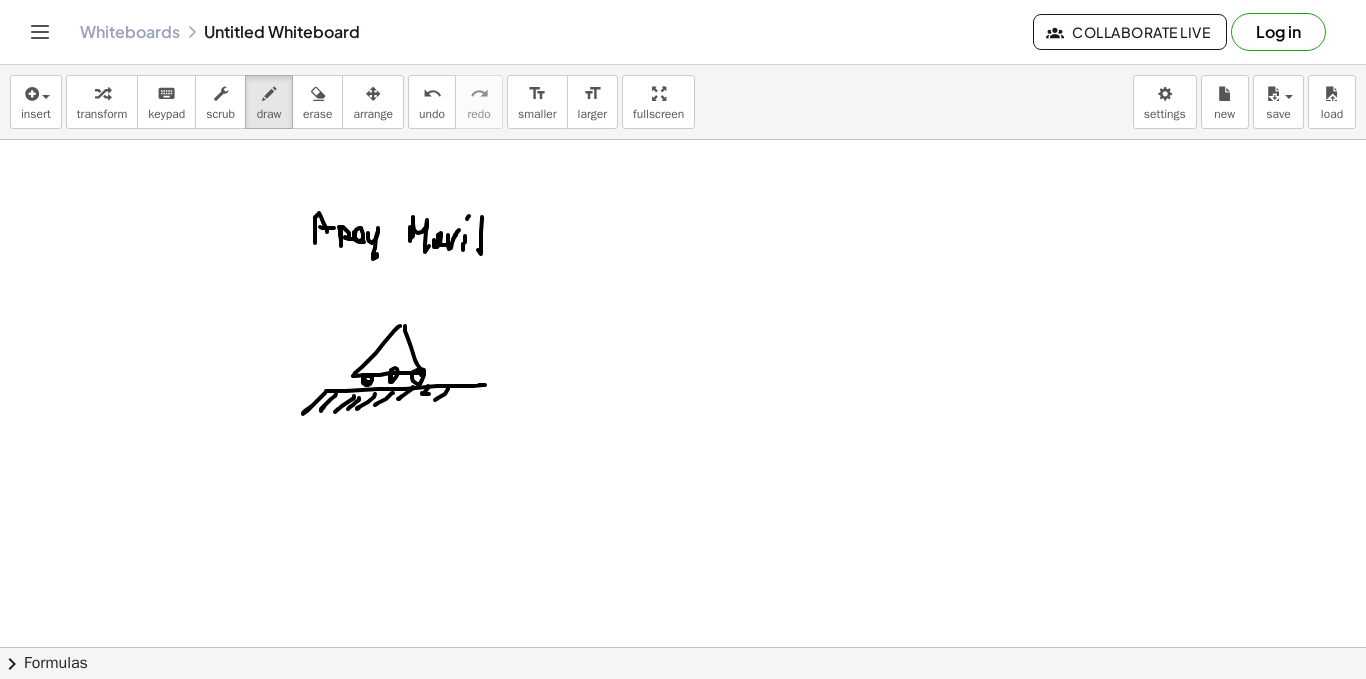 drag, startPoint x: 415, startPoint y: 371, endPoint x: 416, endPoint y: 391, distance: 20.024984 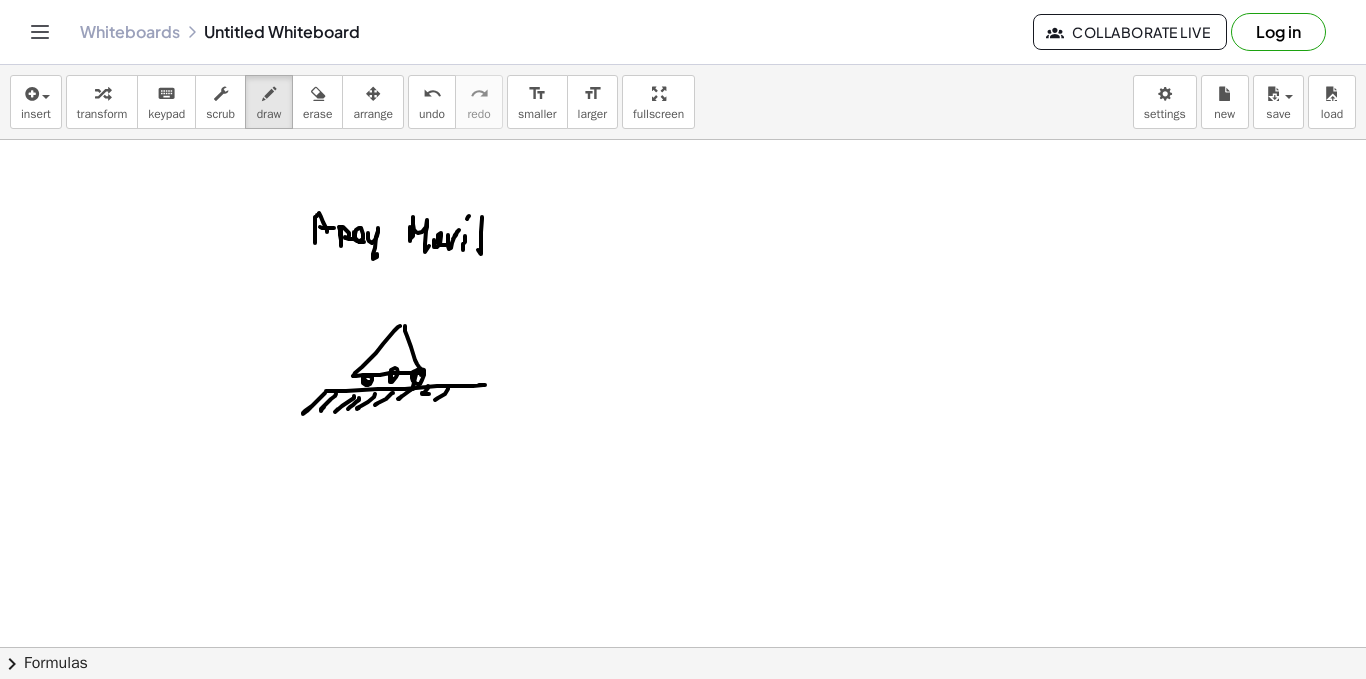 drag, startPoint x: 391, startPoint y: 460, endPoint x: 389, endPoint y: 483, distance: 23.086792 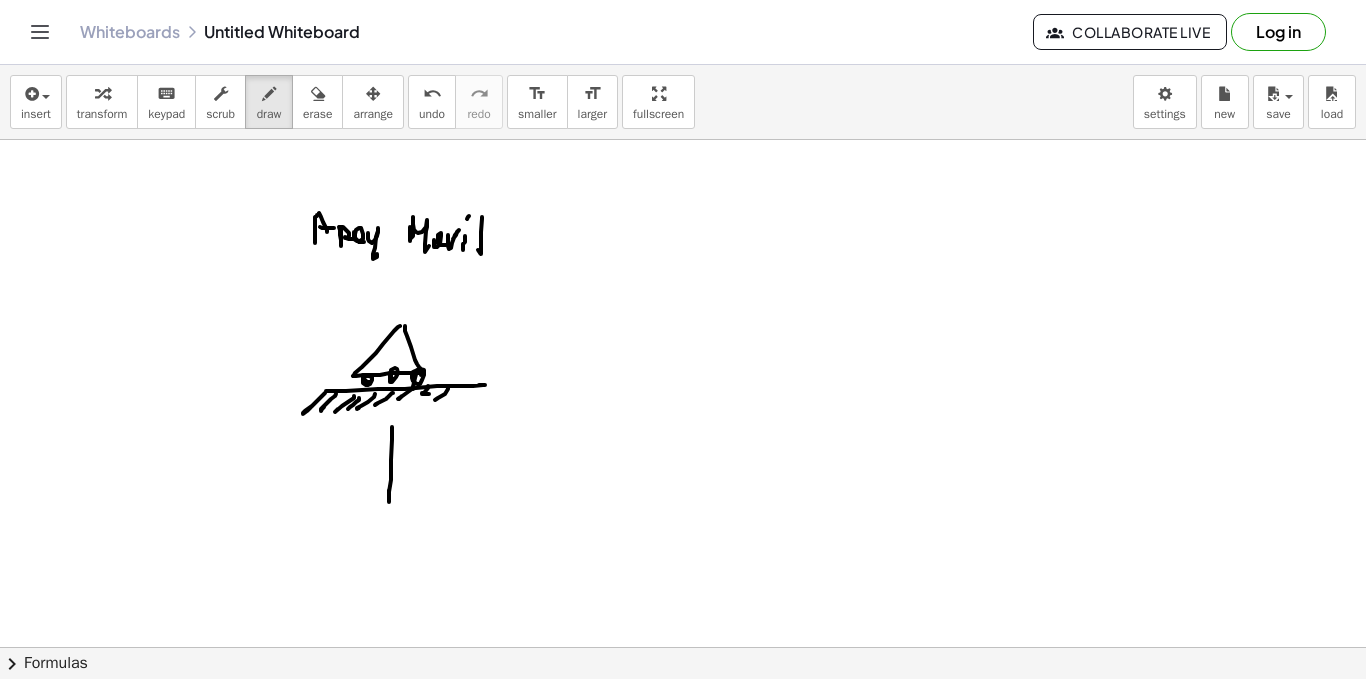 click at bounding box center [683, -2964] 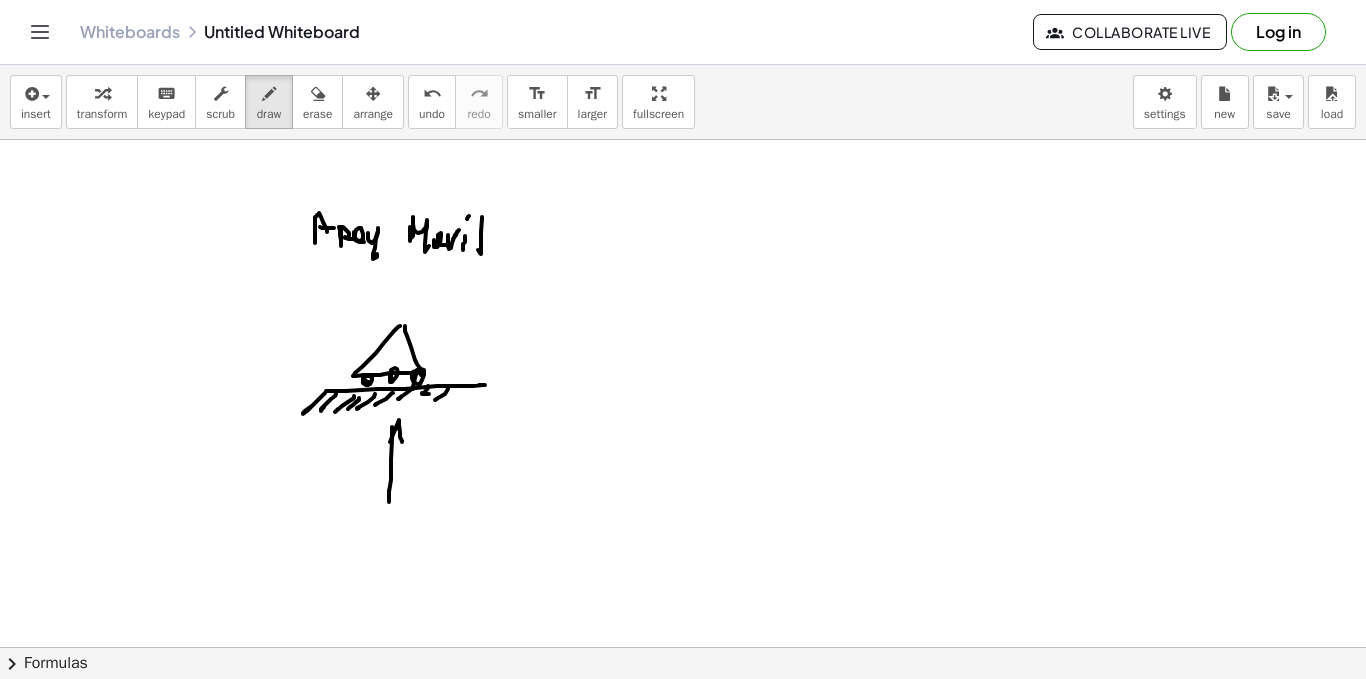 drag, startPoint x: 399, startPoint y: 421, endPoint x: 393, endPoint y: 442, distance: 21.84033 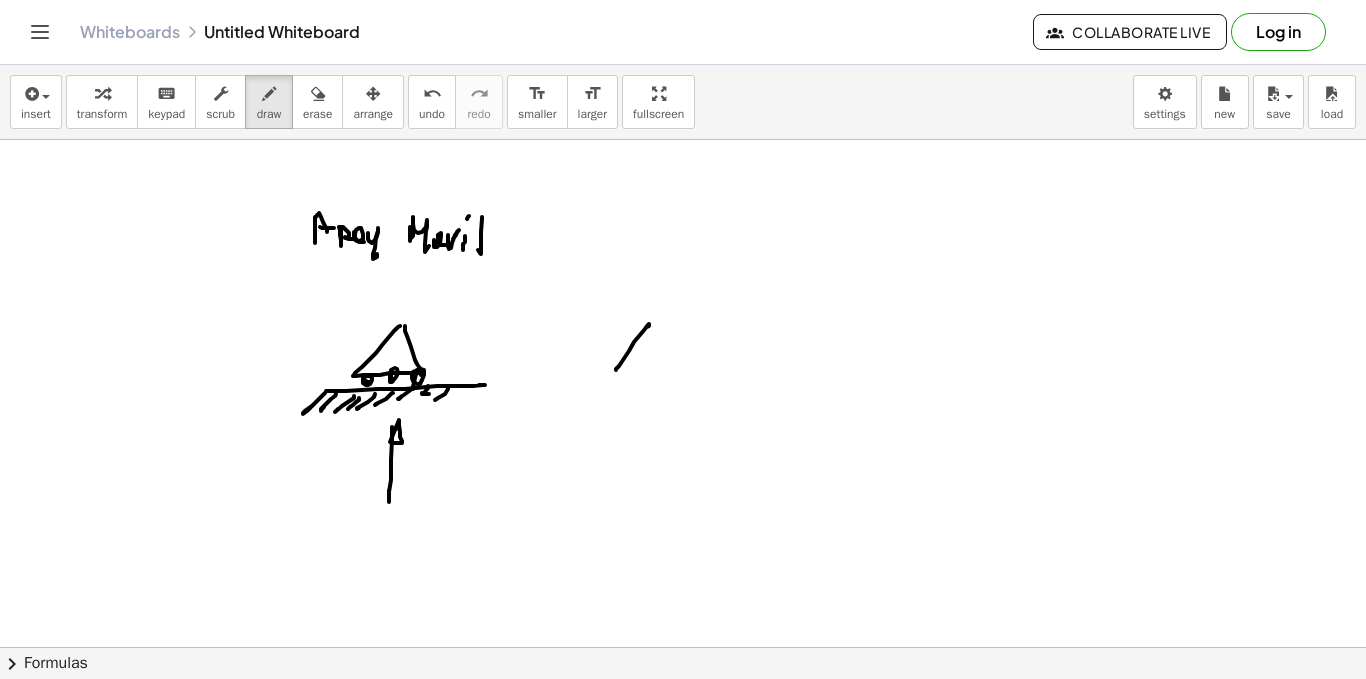 drag, startPoint x: 647, startPoint y: 327, endPoint x: 621, endPoint y: 368, distance: 48.548943 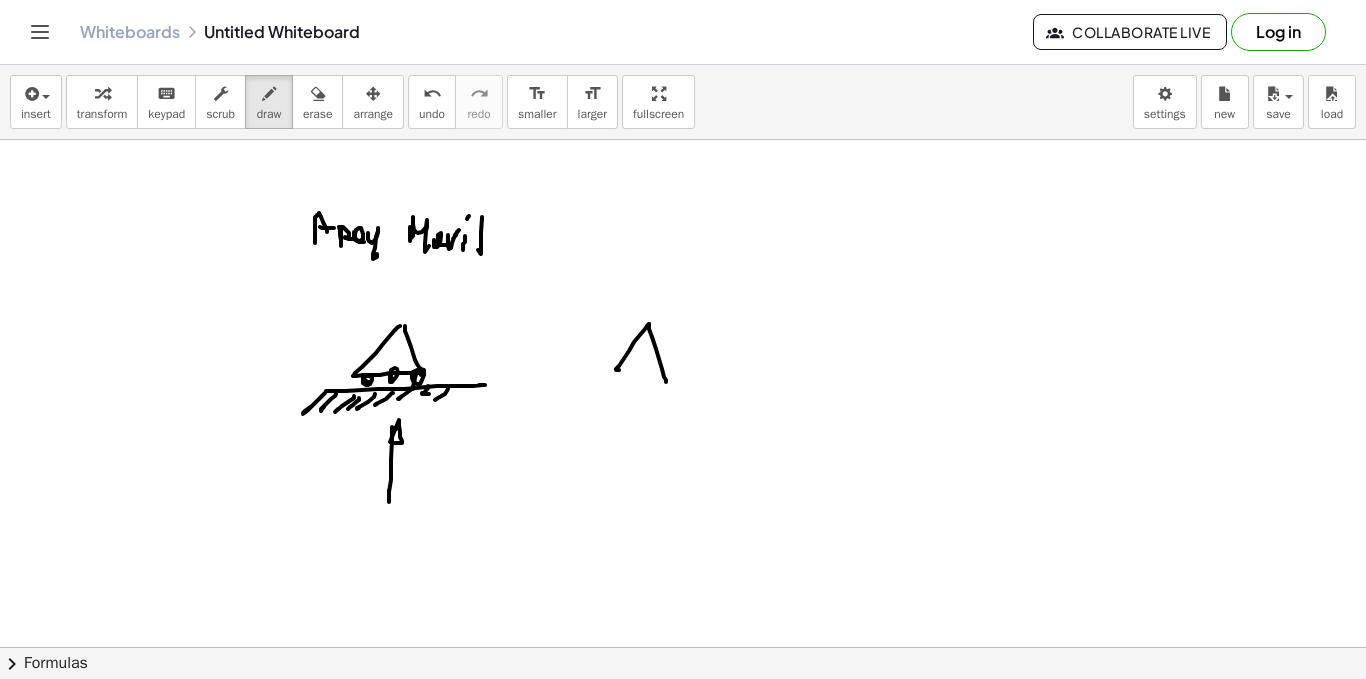 drag, startPoint x: 649, startPoint y: 326, endPoint x: 608, endPoint y: 381, distance: 68.60029 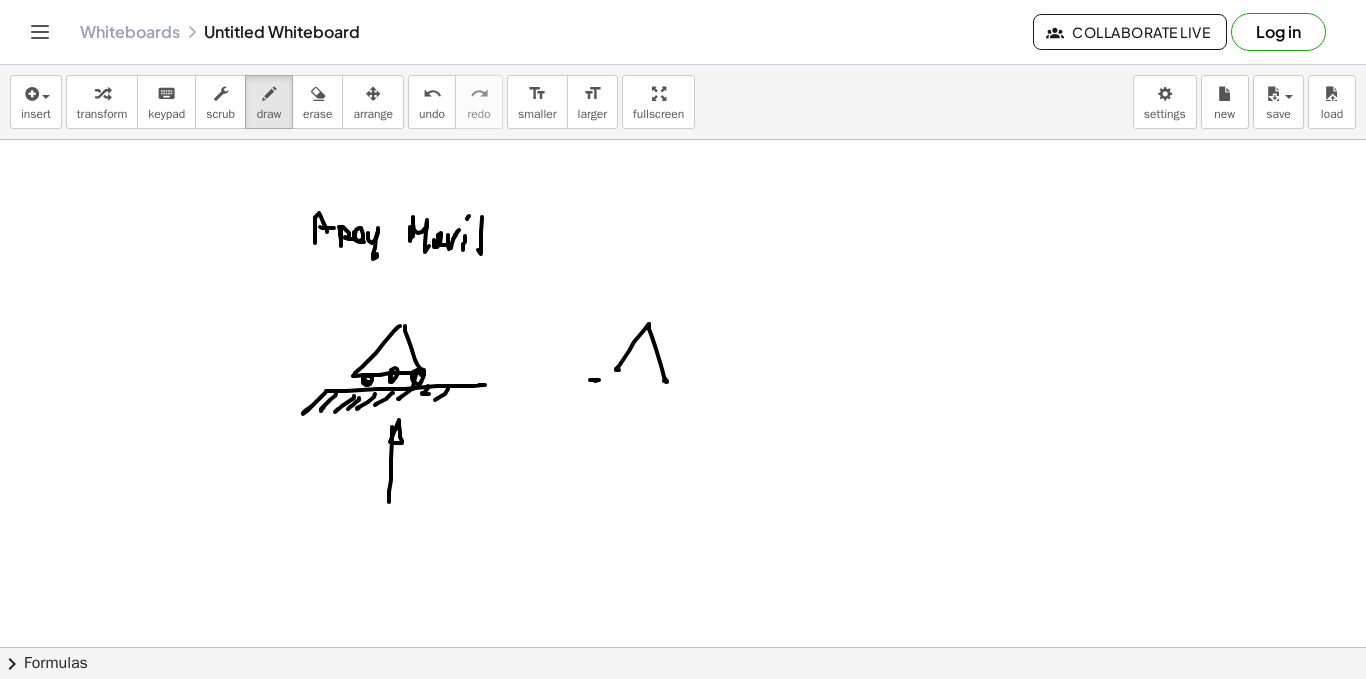 drag, startPoint x: 590, startPoint y: 380, endPoint x: 636, endPoint y: 376, distance: 46.173584 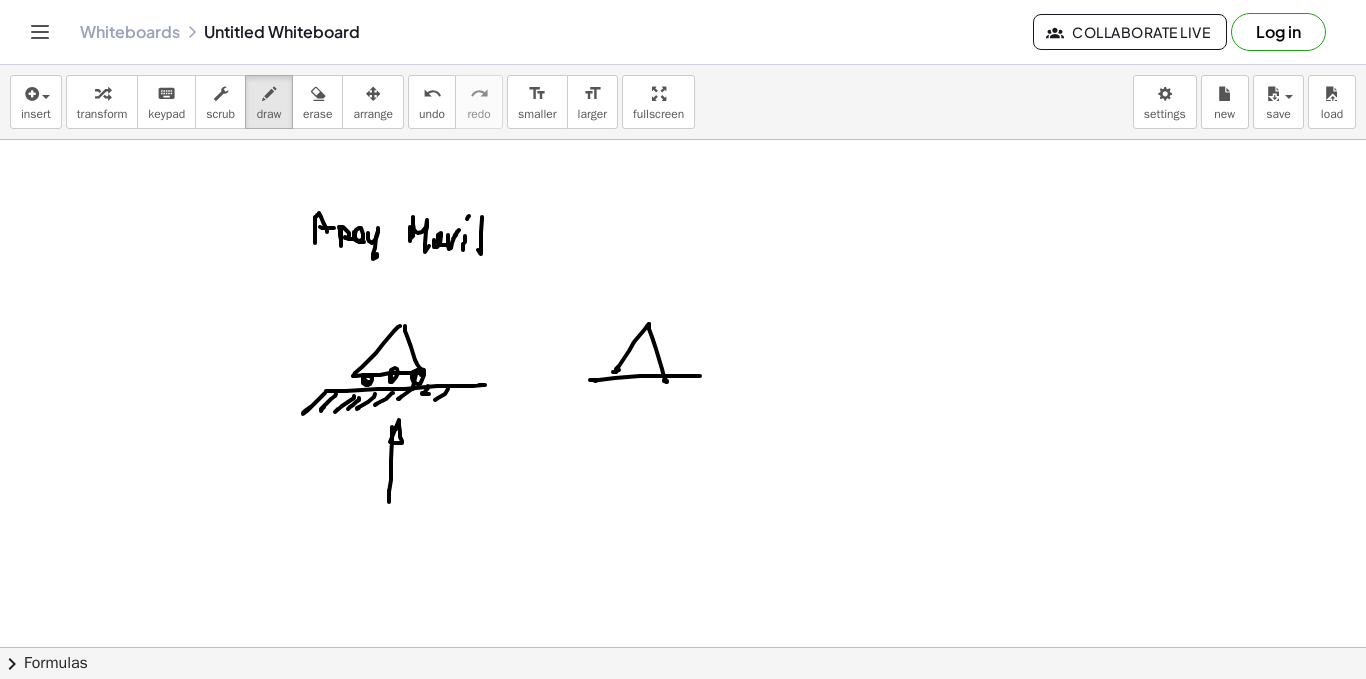 click at bounding box center [683, -2964] 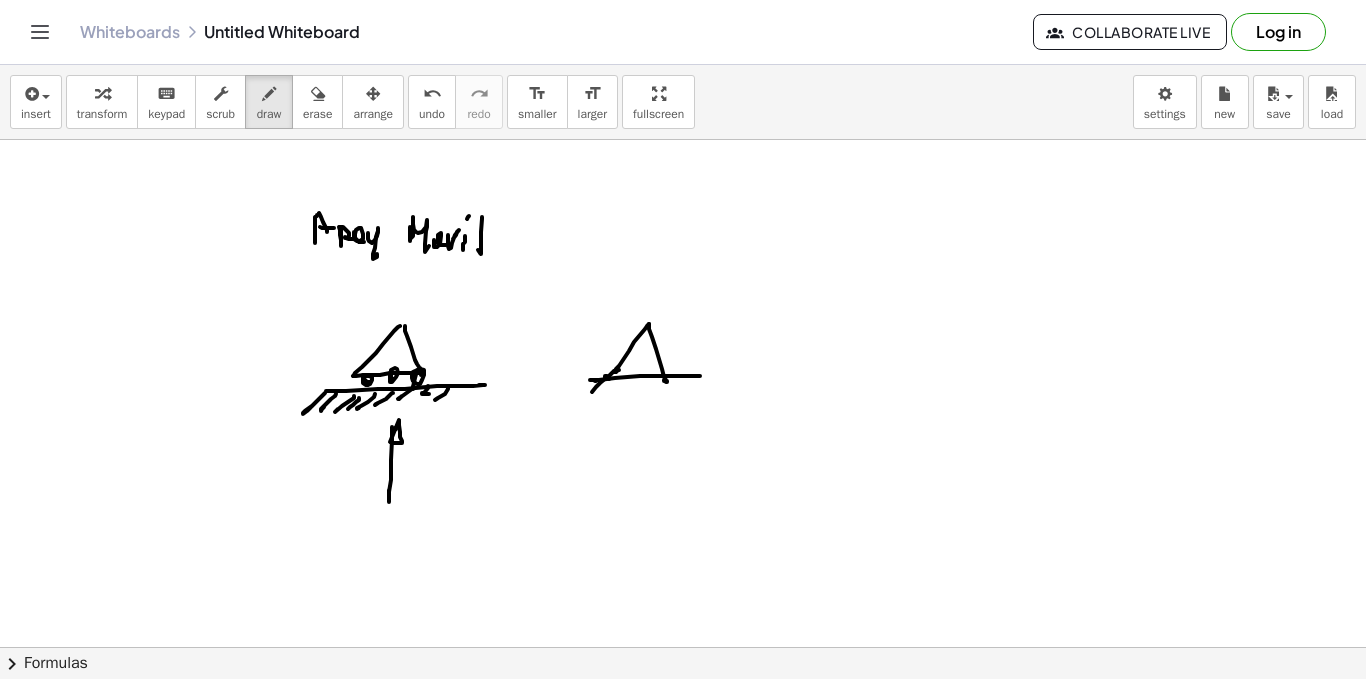 drag, startPoint x: 600, startPoint y: 383, endPoint x: 613, endPoint y: 378, distance: 13.928389 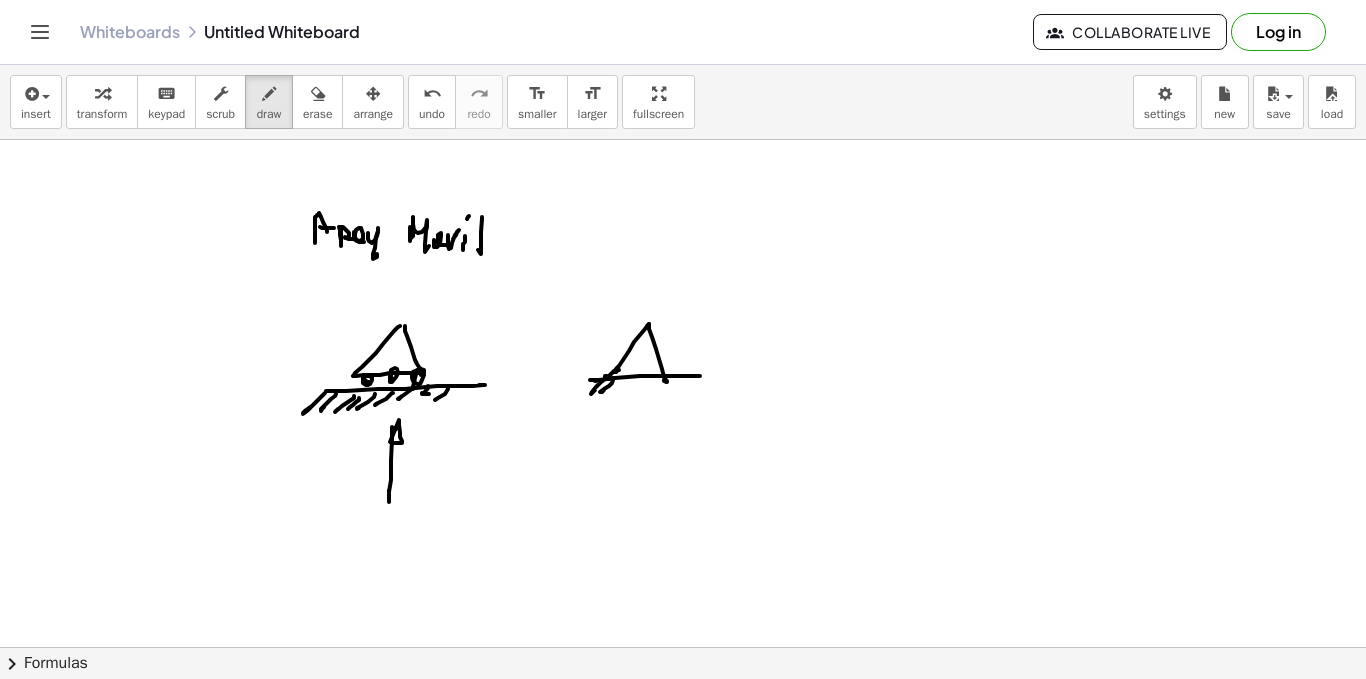 click at bounding box center (683, -2964) 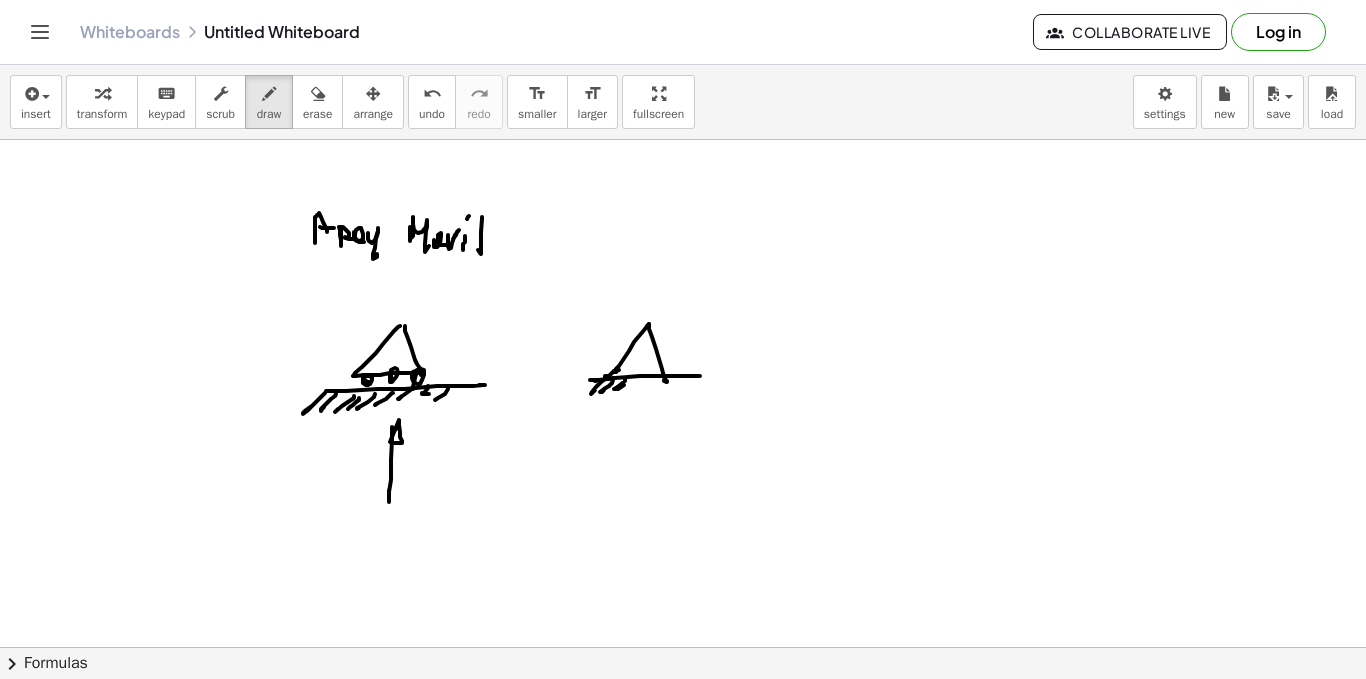 click at bounding box center [683, -2964] 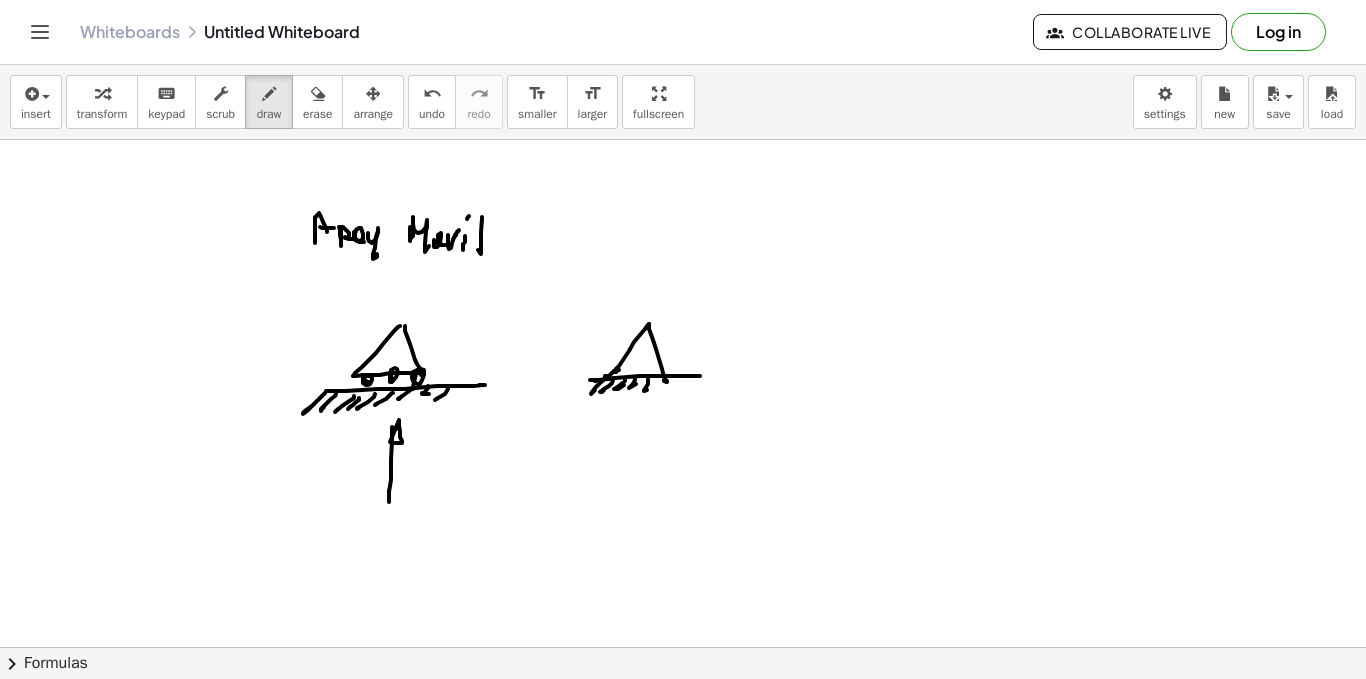 click at bounding box center [683, -2964] 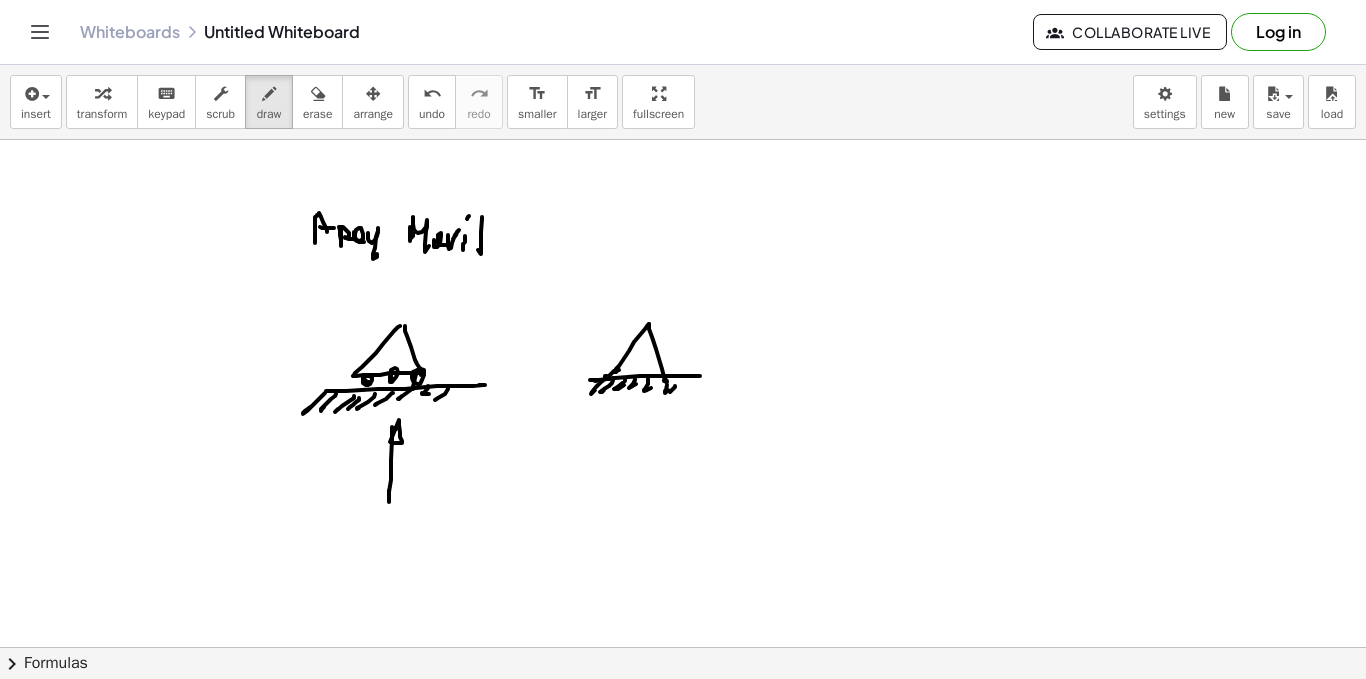 click at bounding box center (683, -2964) 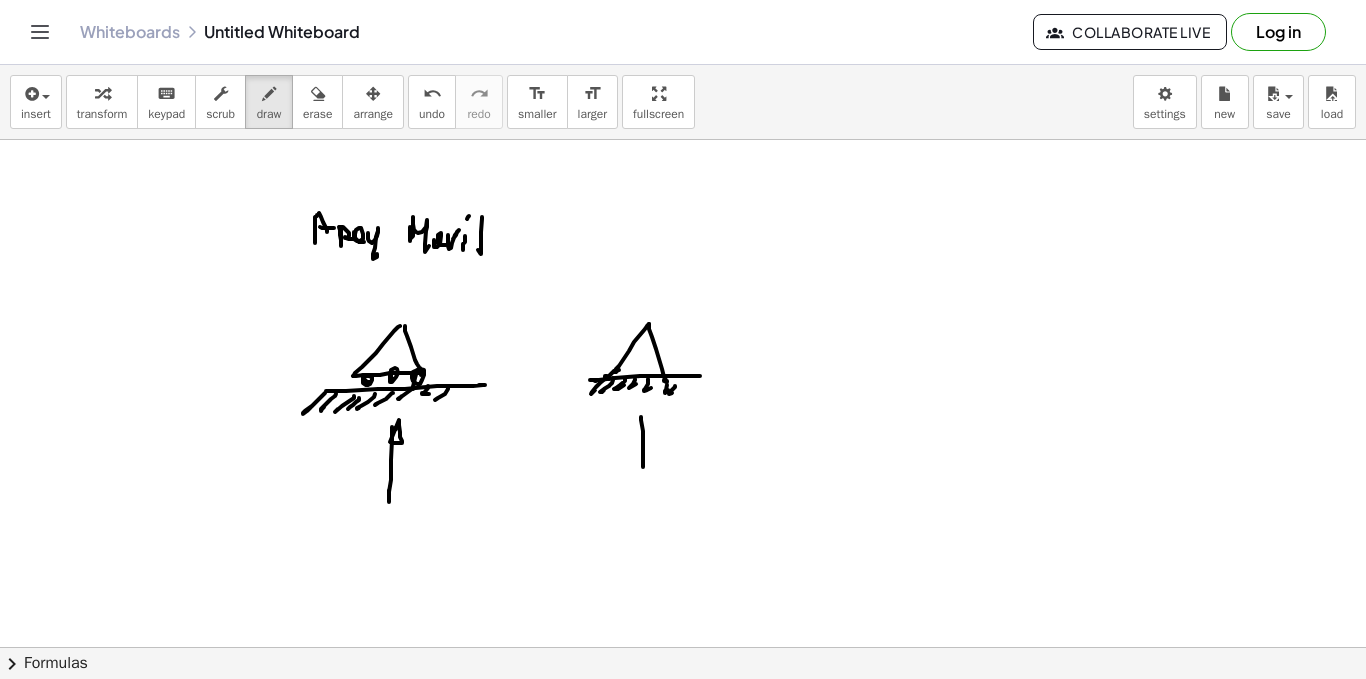 click at bounding box center (683, -2964) 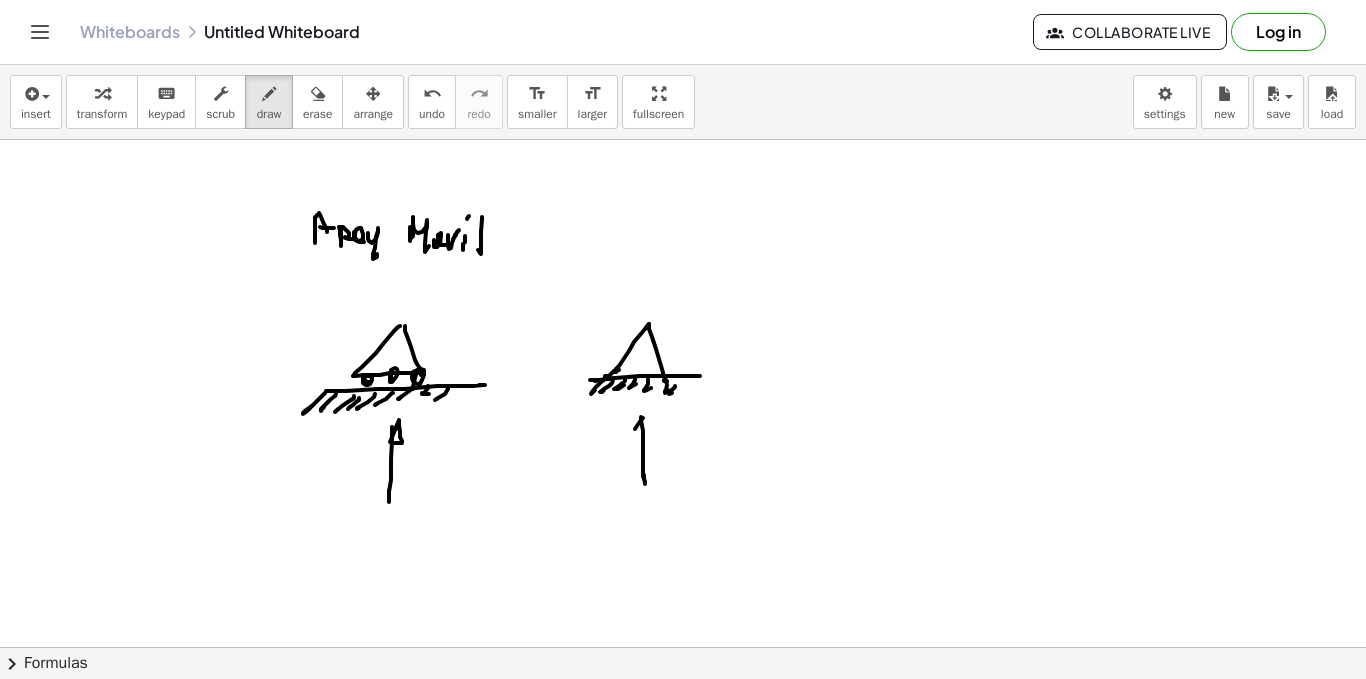click at bounding box center (683, -2964) 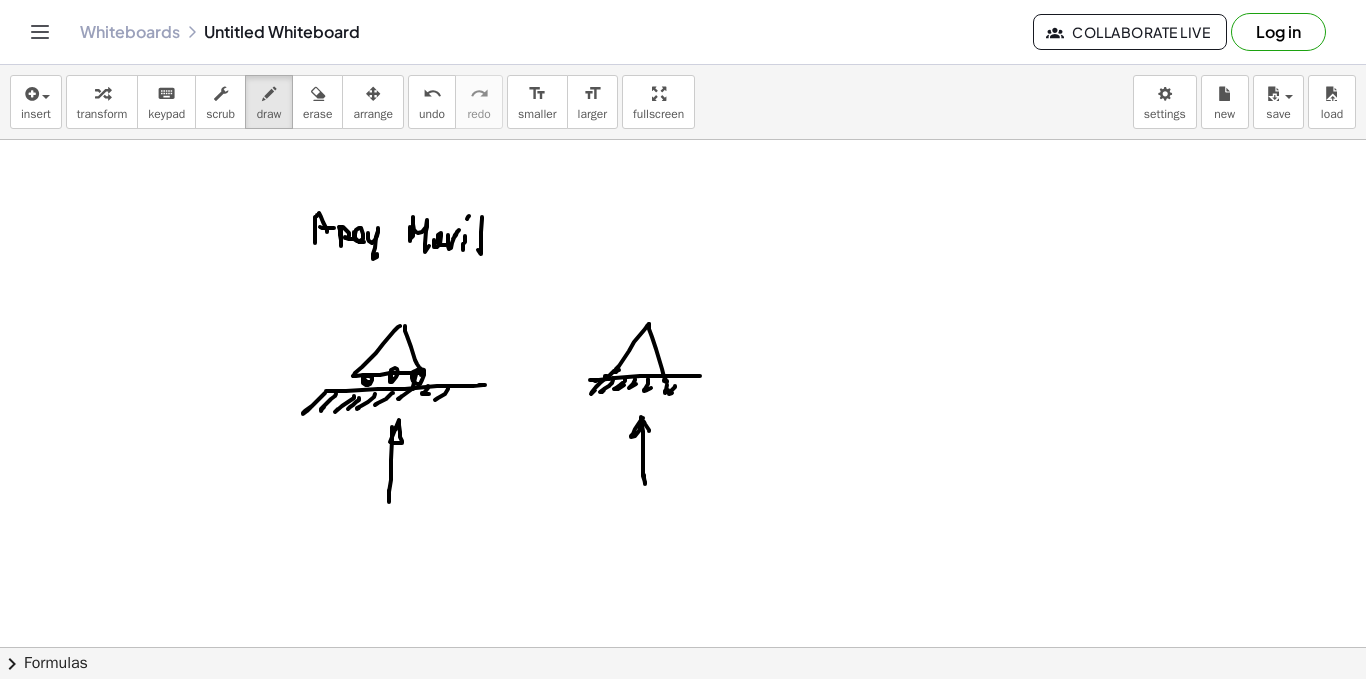 click at bounding box center [683, -2964] 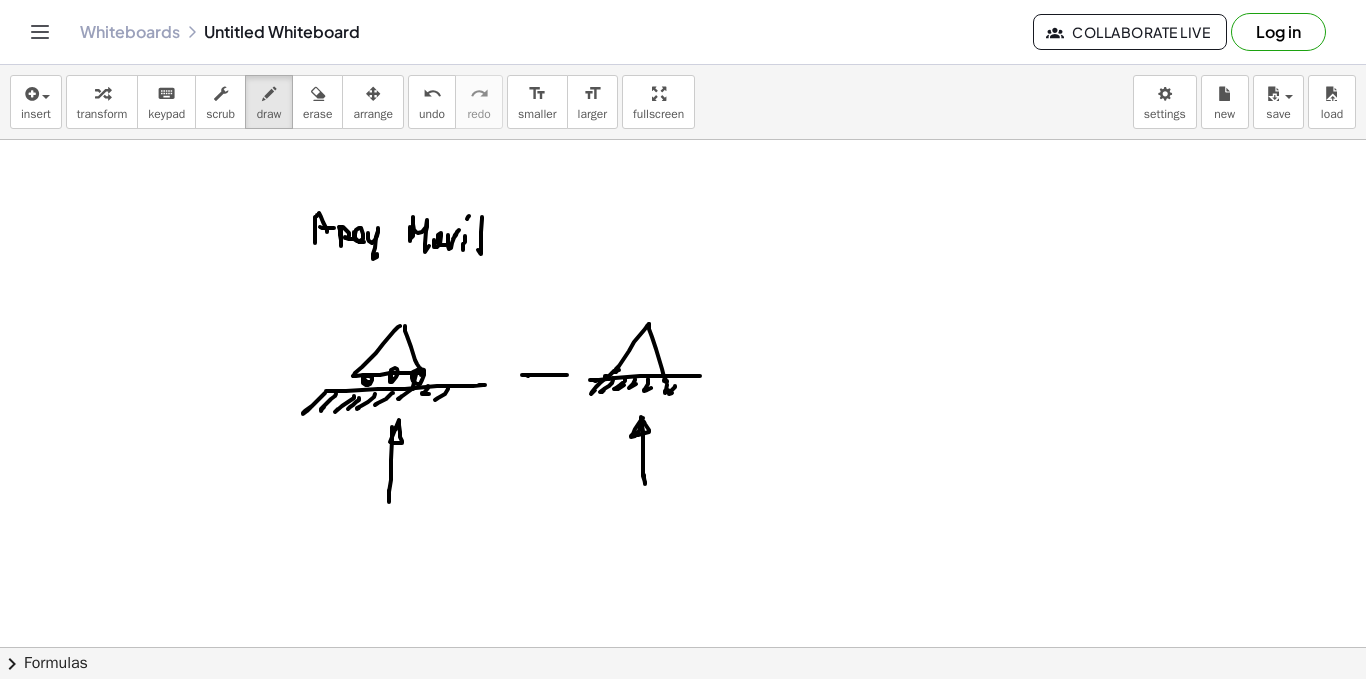 click at bounding box center [683, -2964] 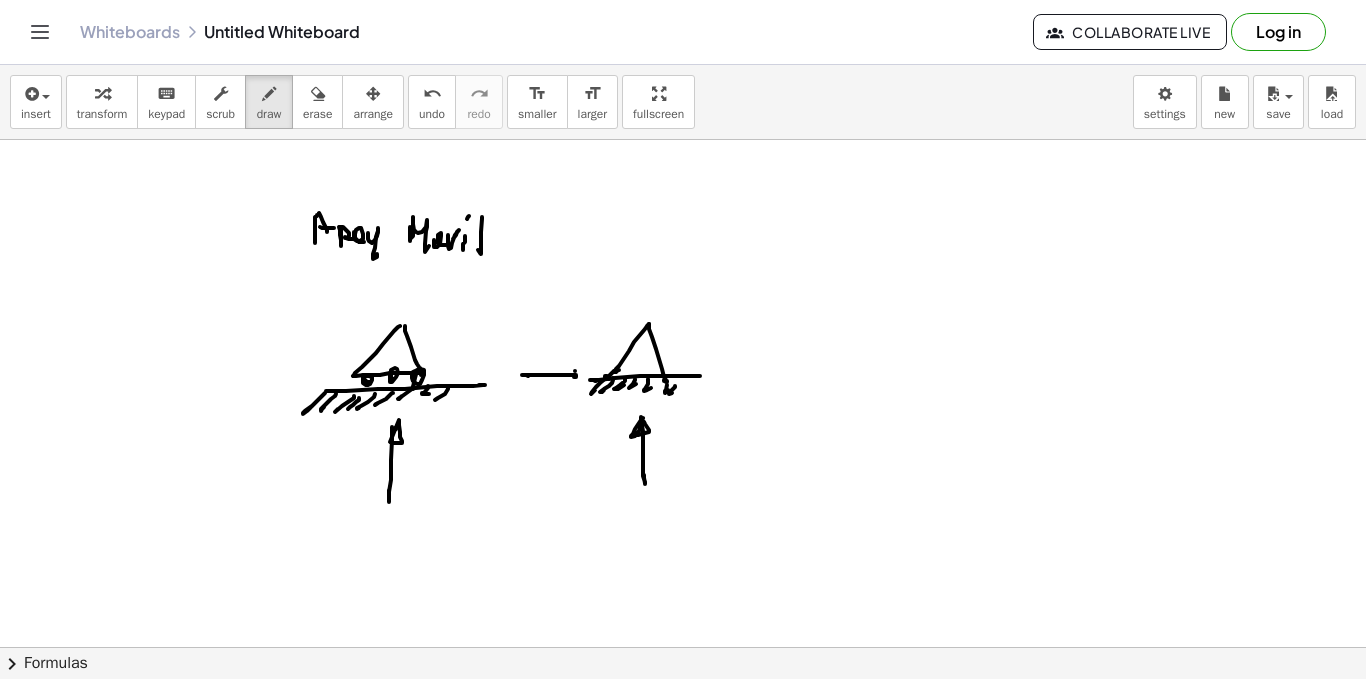 click at bounding box center (683, -2964) 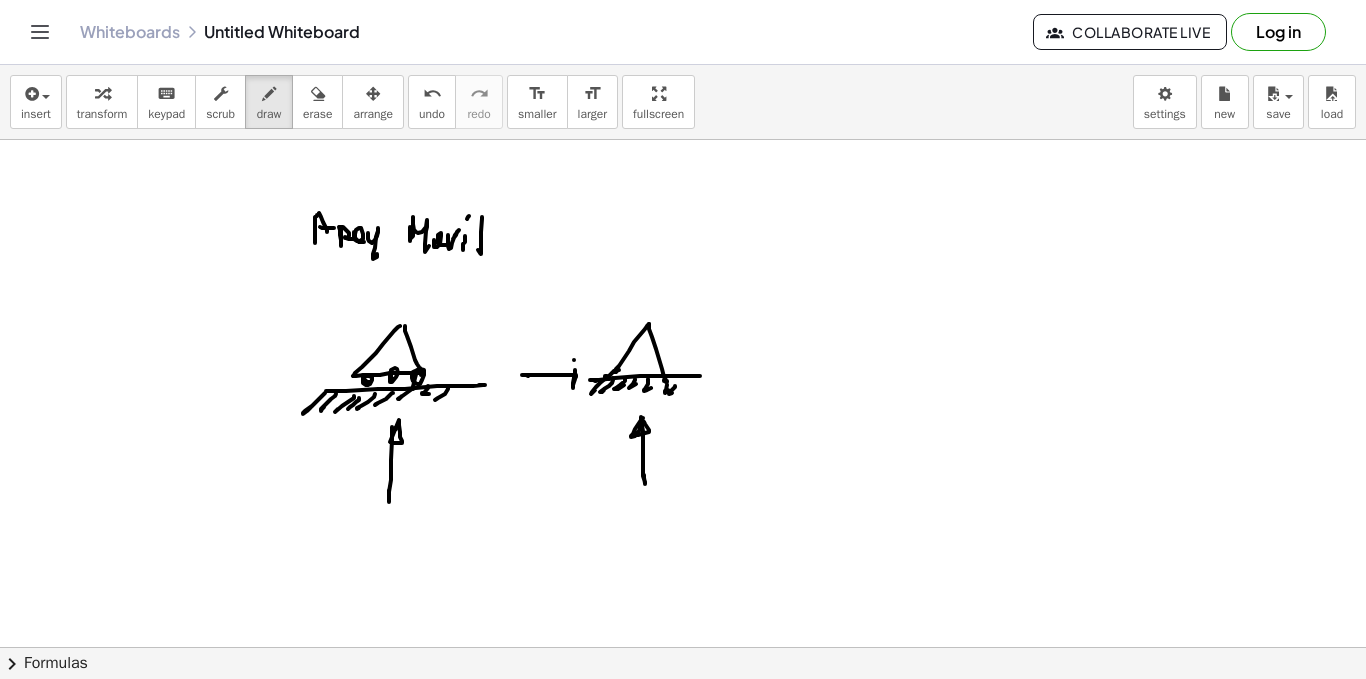 click at bounding box center (683, -2964) 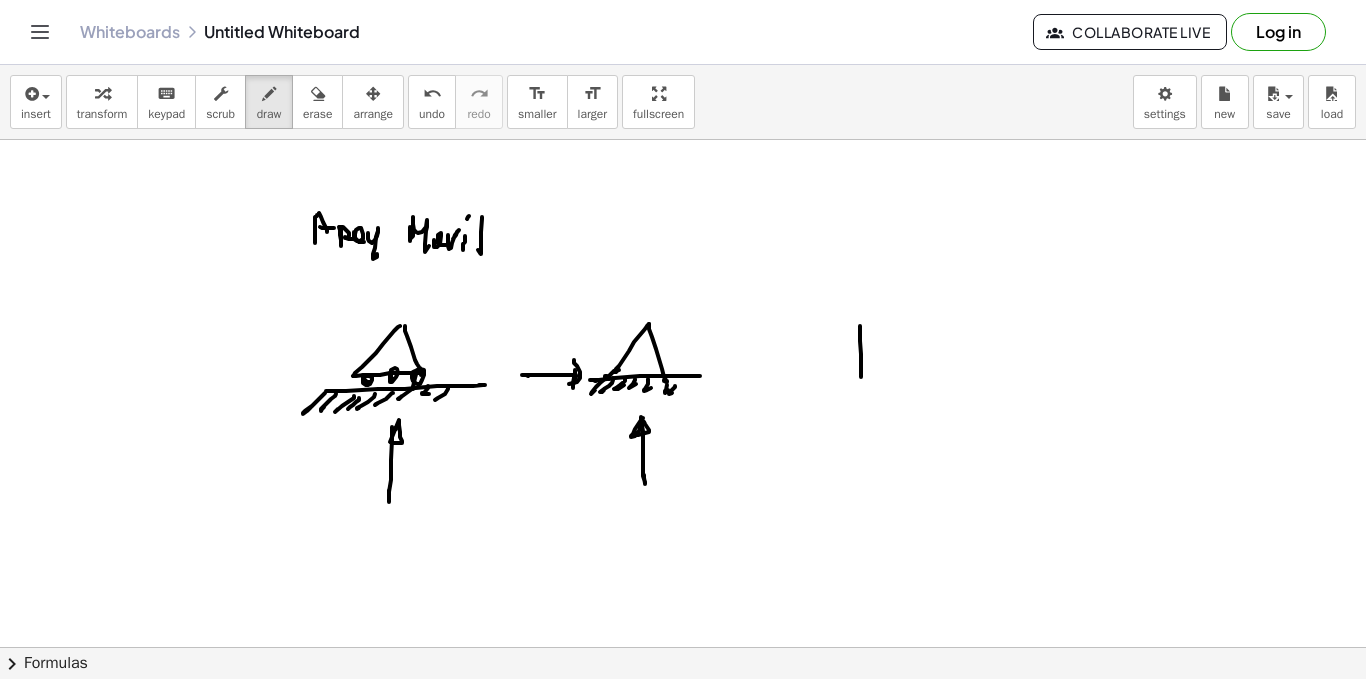 click at bounding box center (683, -2964) 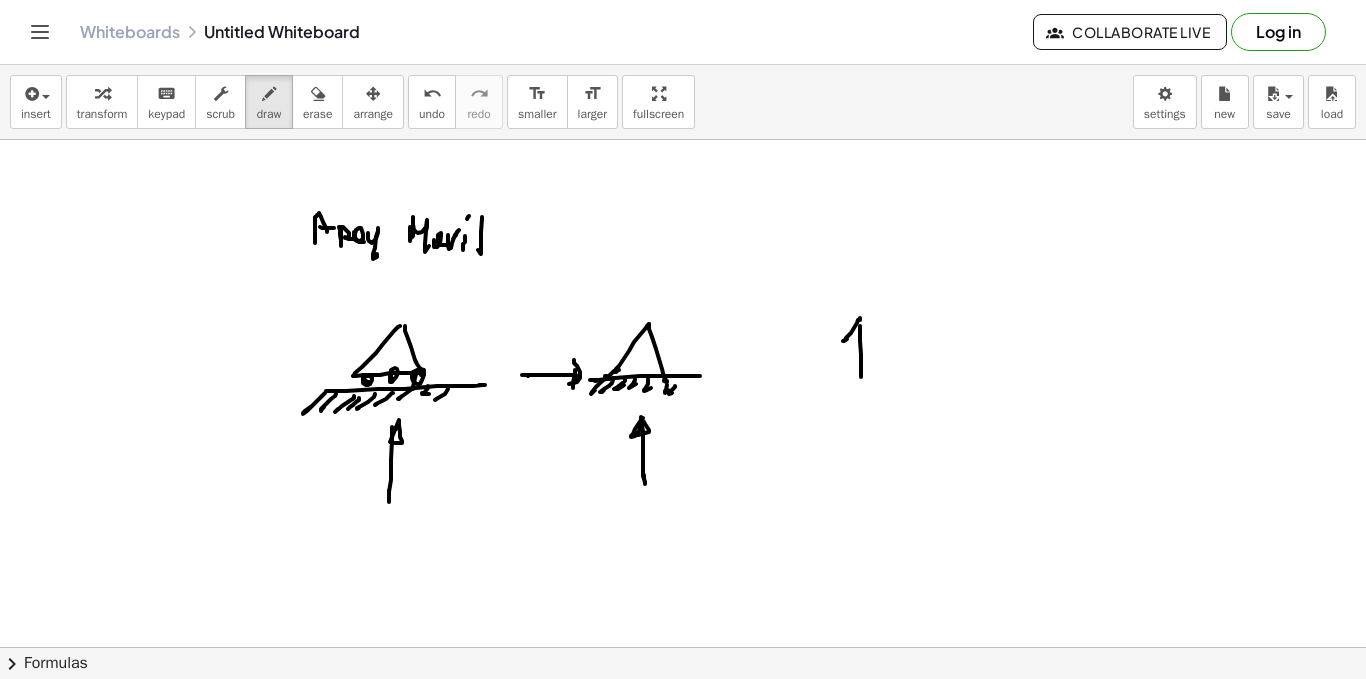 click at bounding box center (683, -2964) 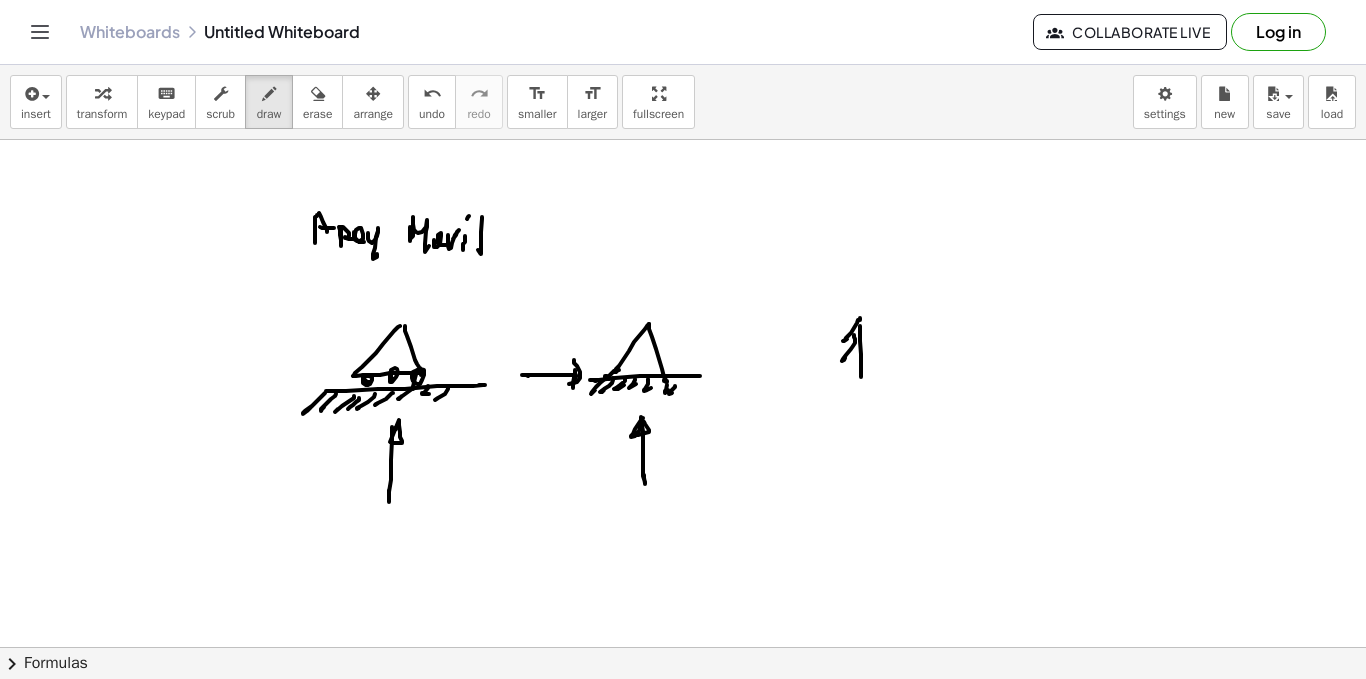 click at bounding box center [683, -2964] 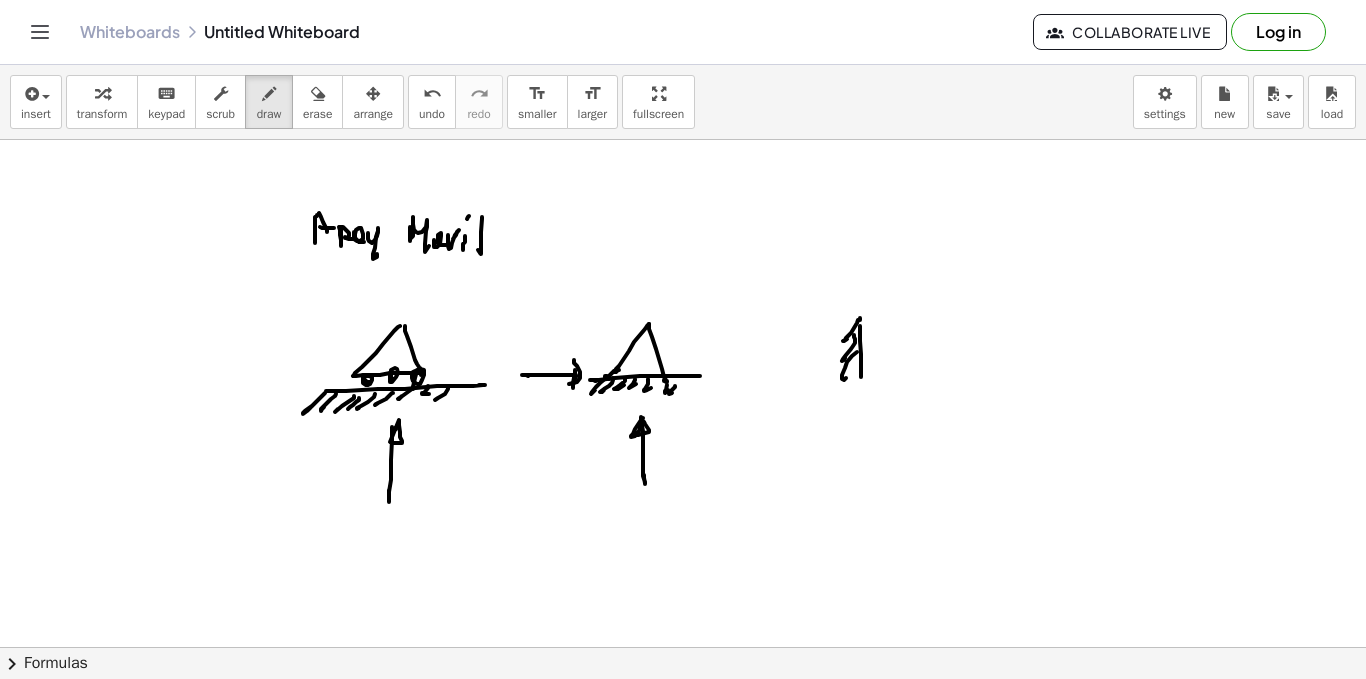 click at bounding box center [683, -2964] 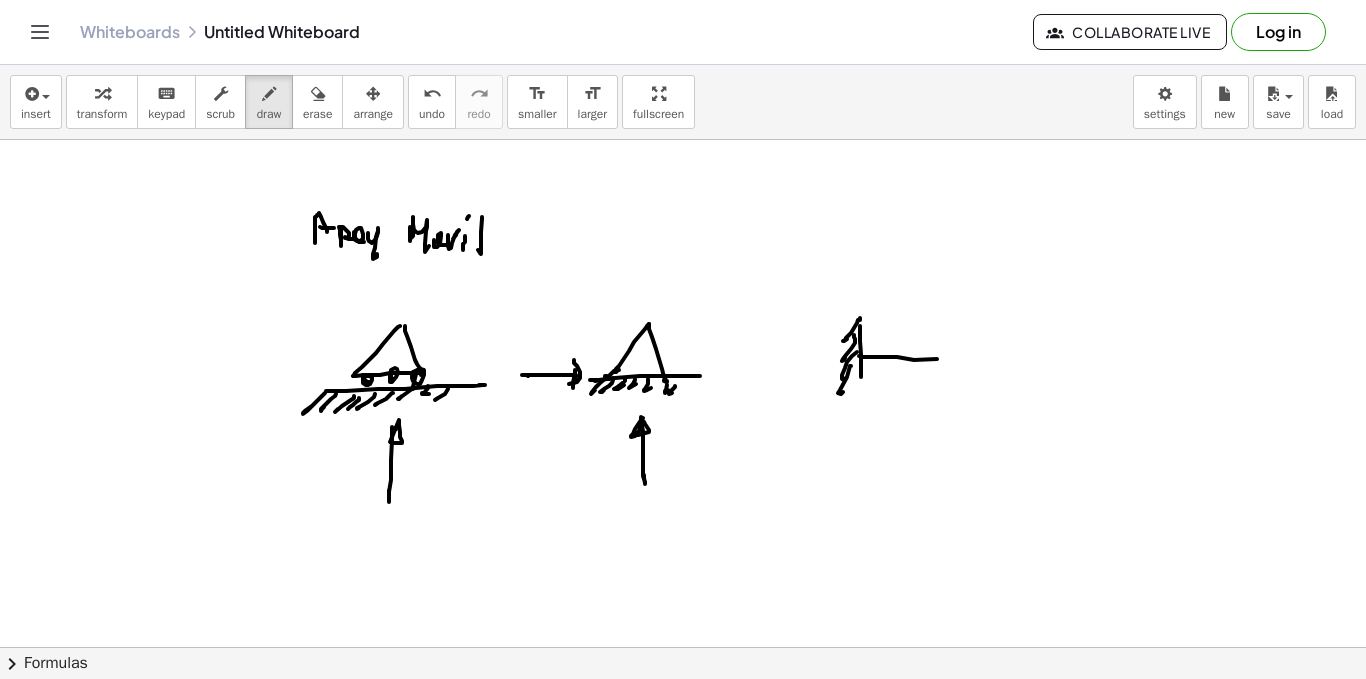click at bounding box center (683, -2964) 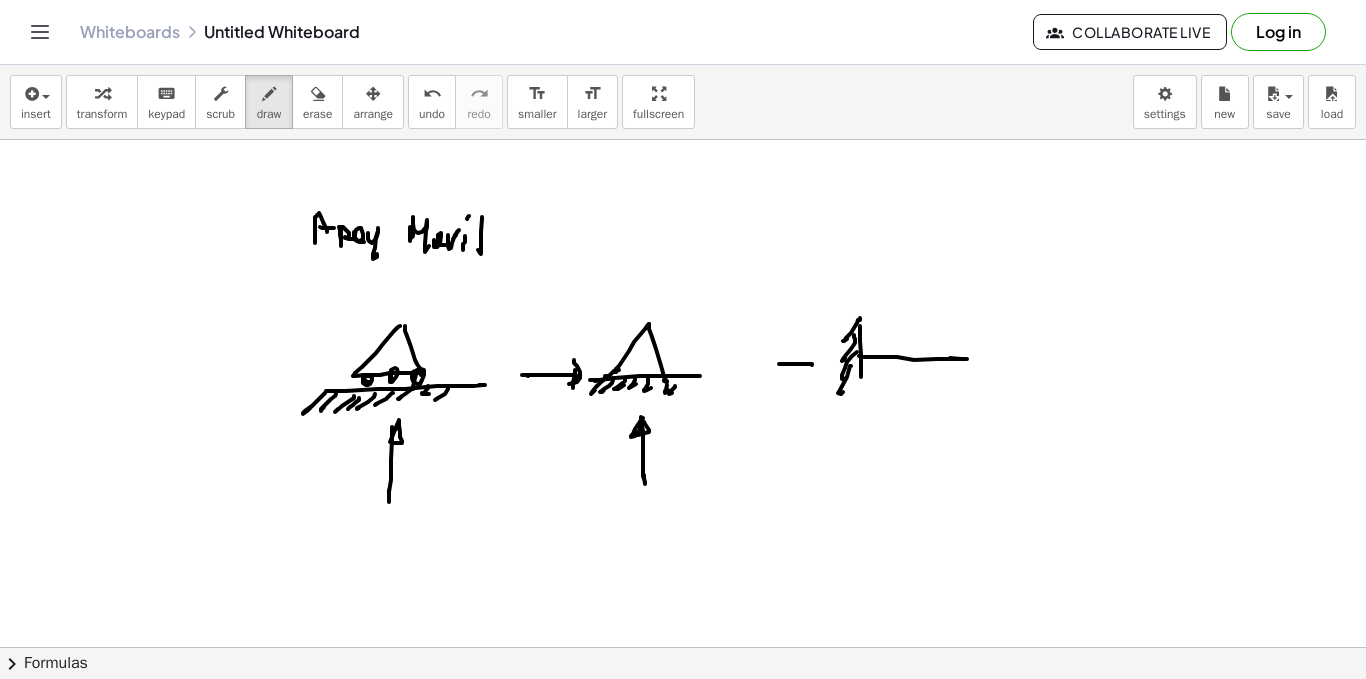 click at bounding box center [683, -2964] 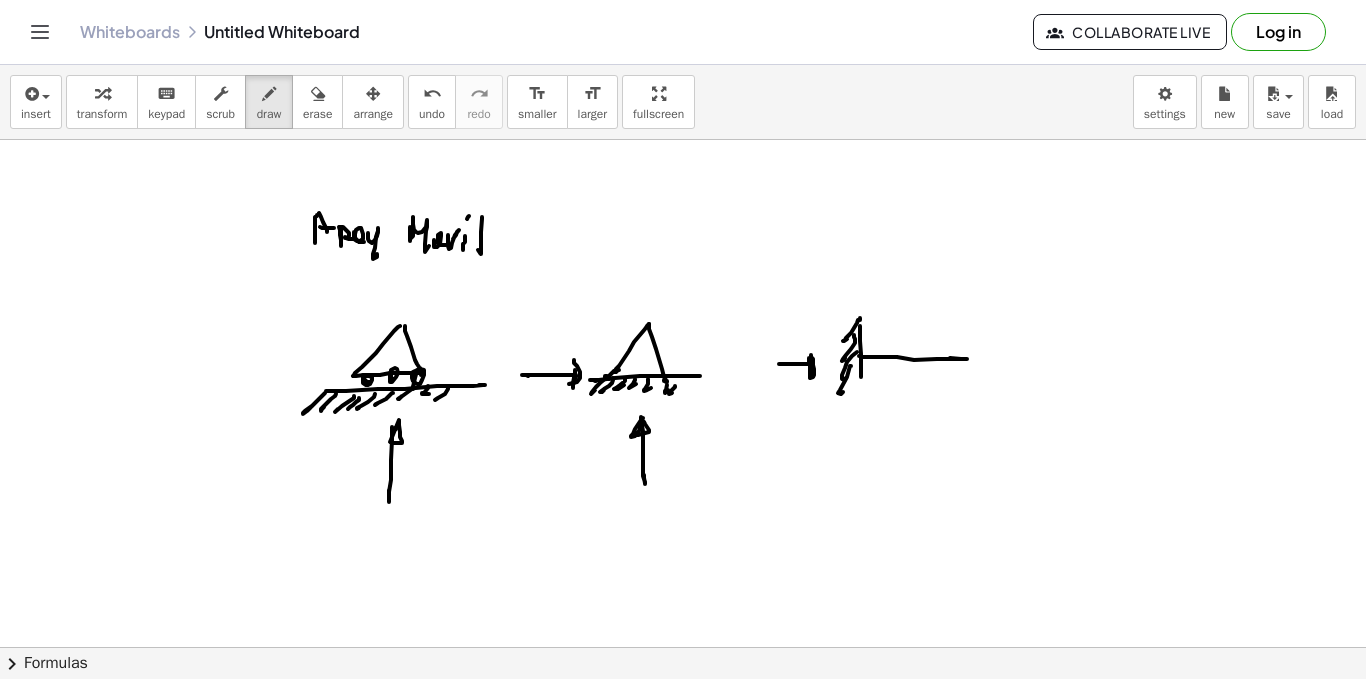 click at bounding box center [683, -2964] 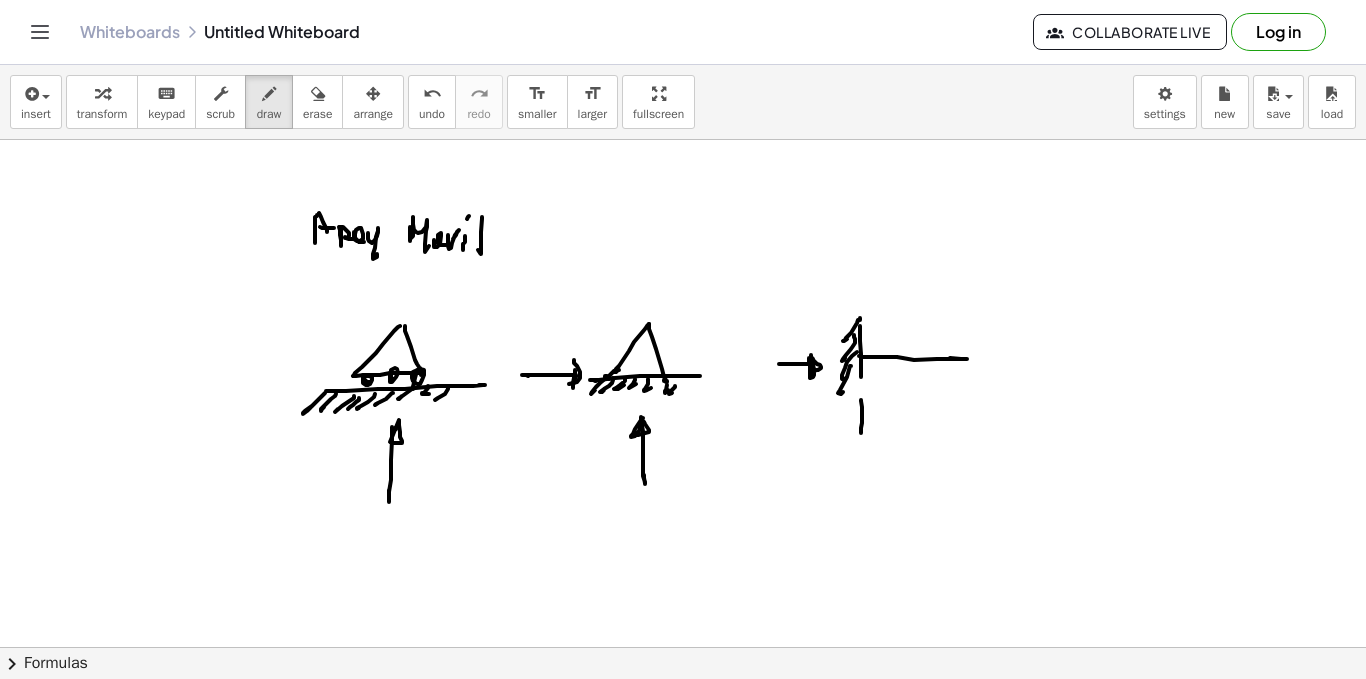 click at bounding box center [683, -2964] 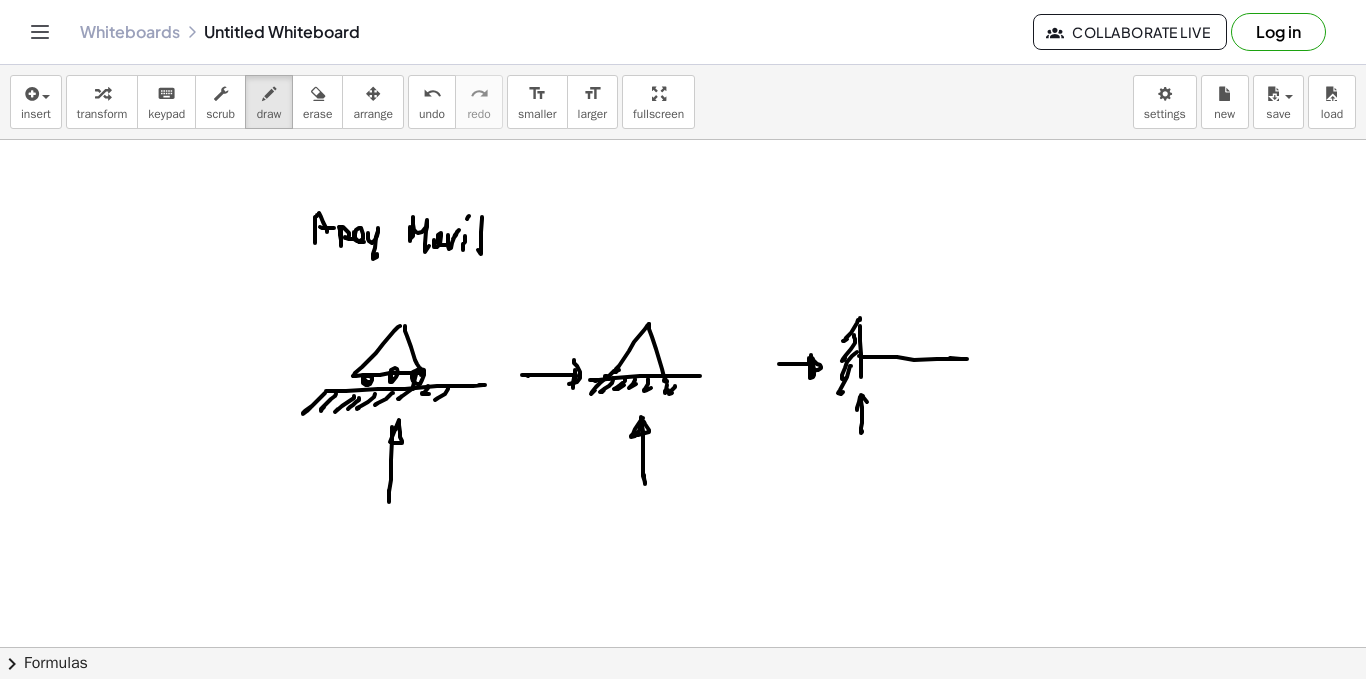 click at bounding box center [683, -2964] 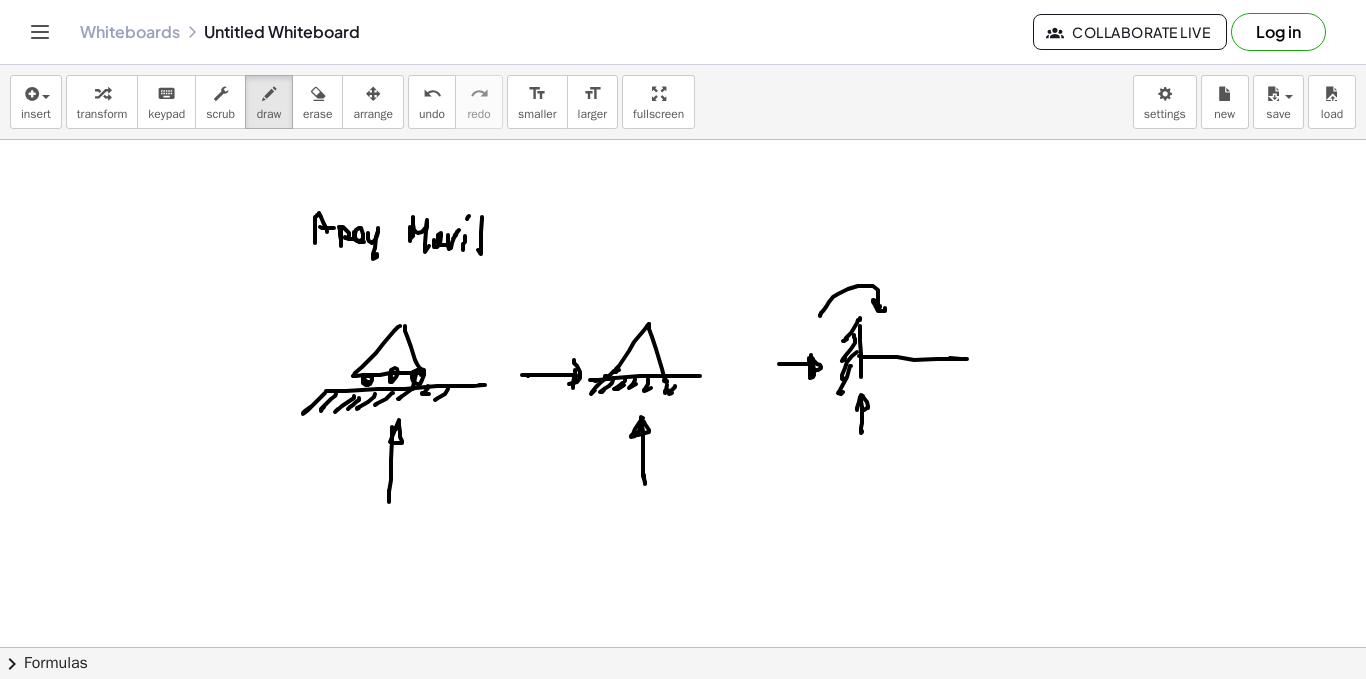 click at bounding box center [683, -2964] 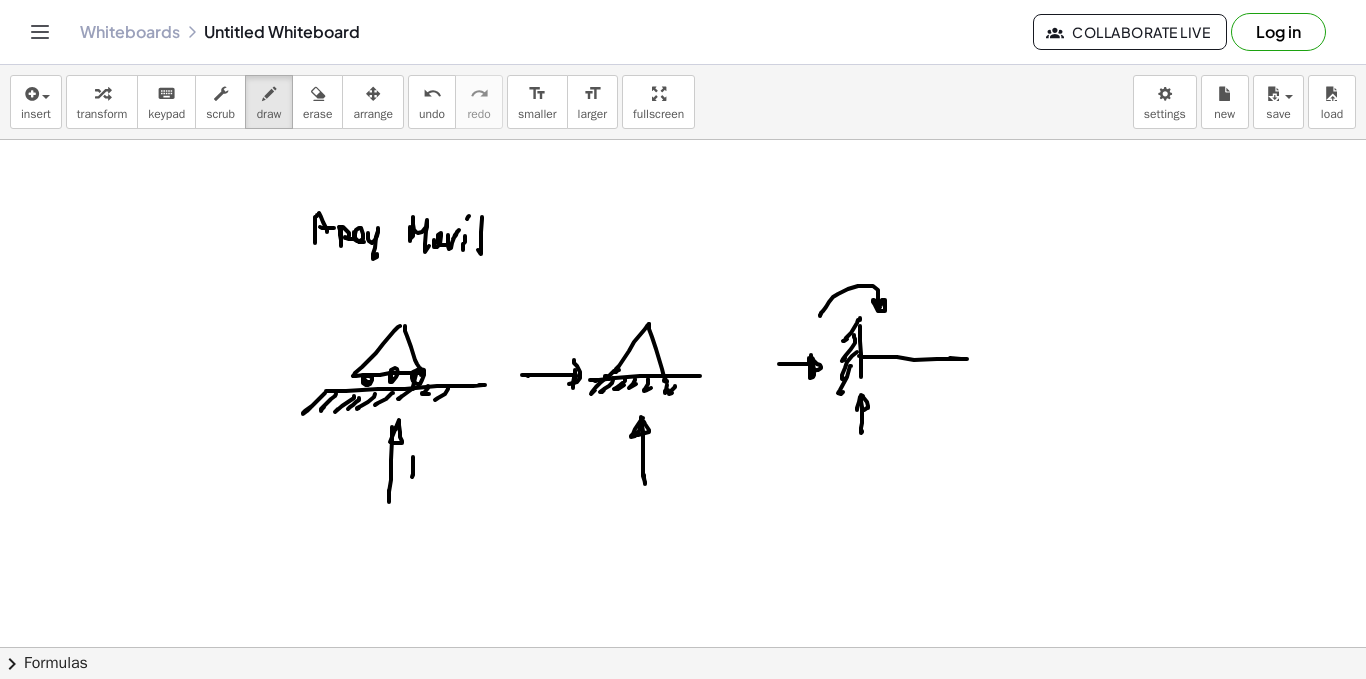 click at bounding box center (683, -2964) 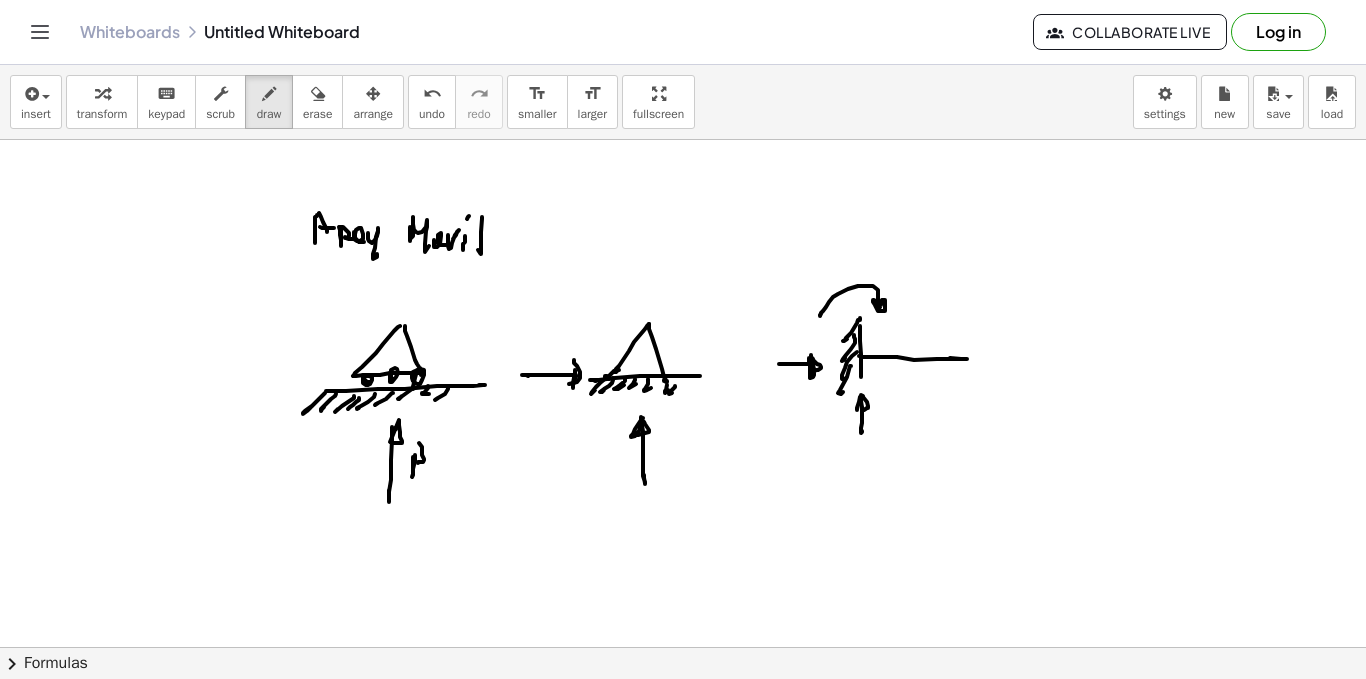 click at bounding box center (683, -2964) 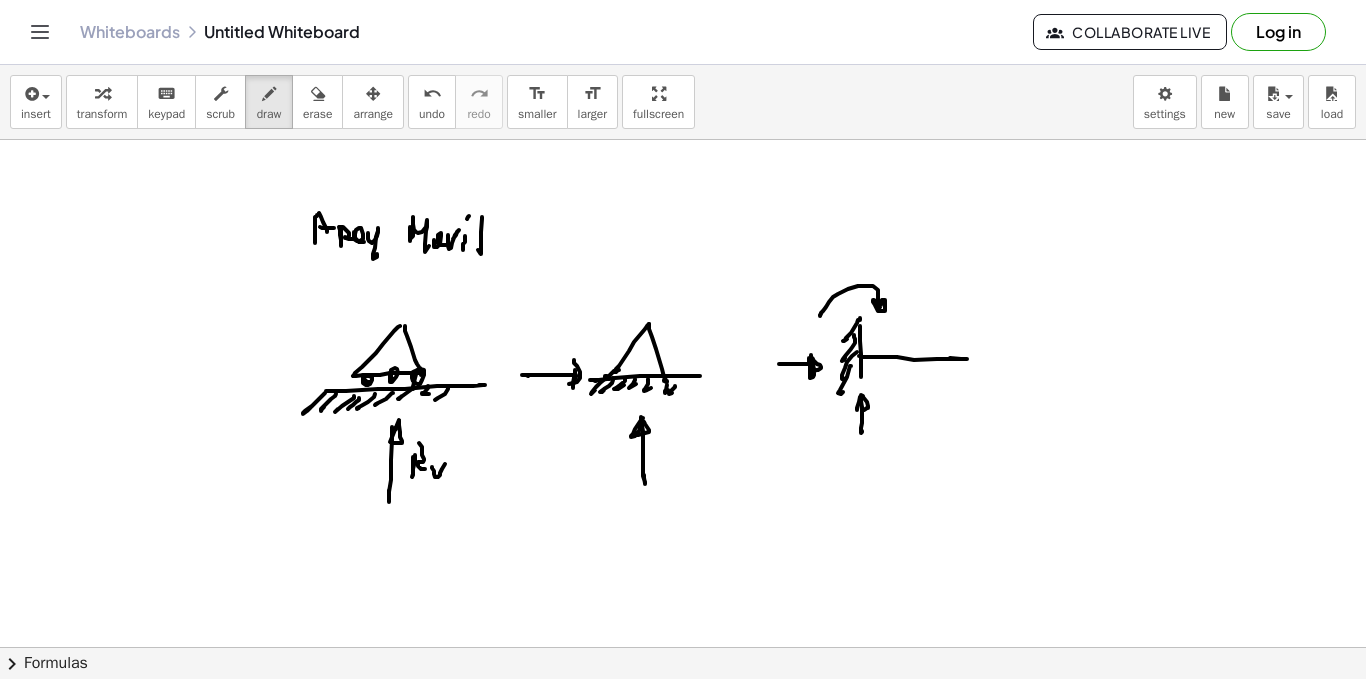 click at bounding box center [683, -2964] 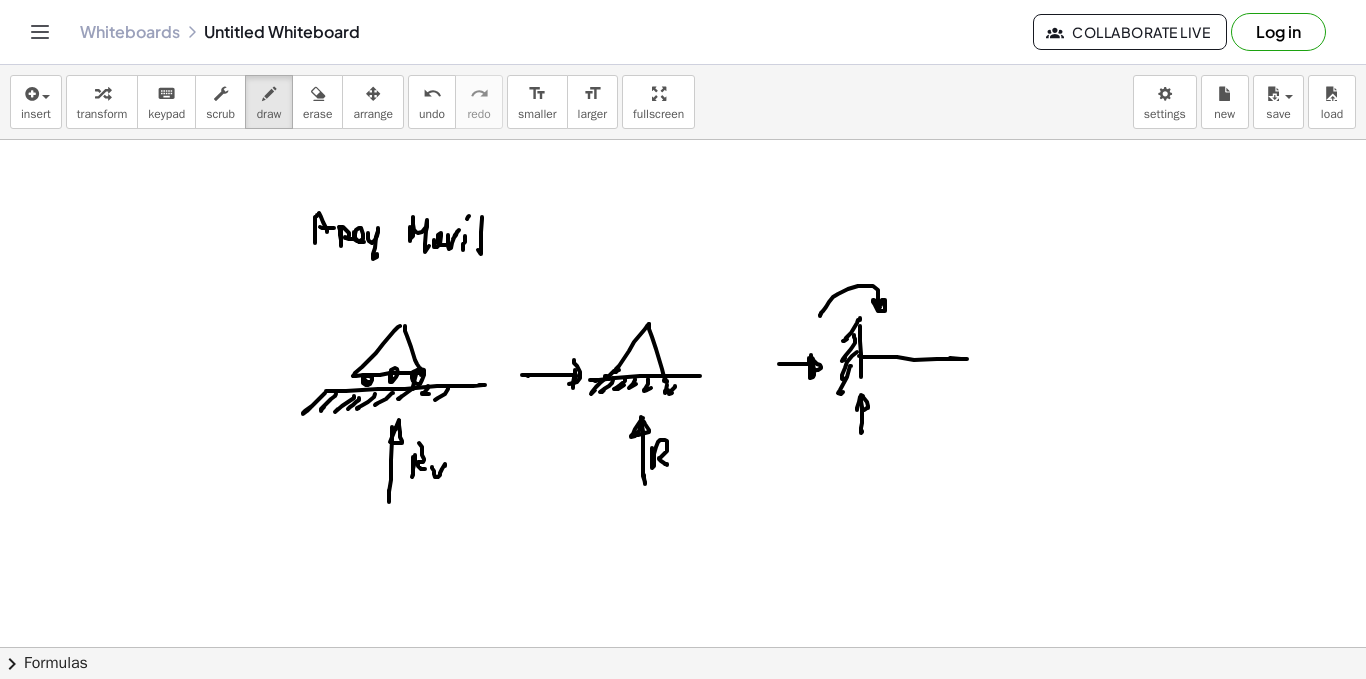 click at bounding box center (683, -2964) 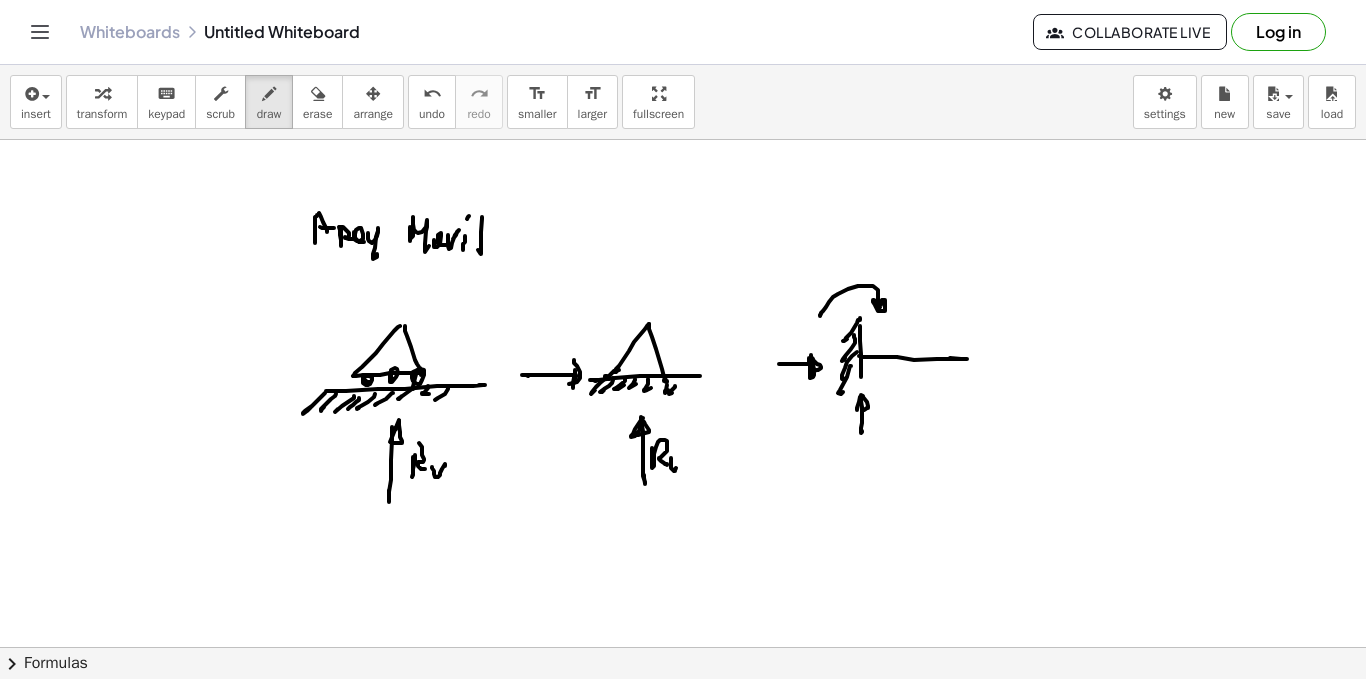 click at bounding box center (683, -2964) 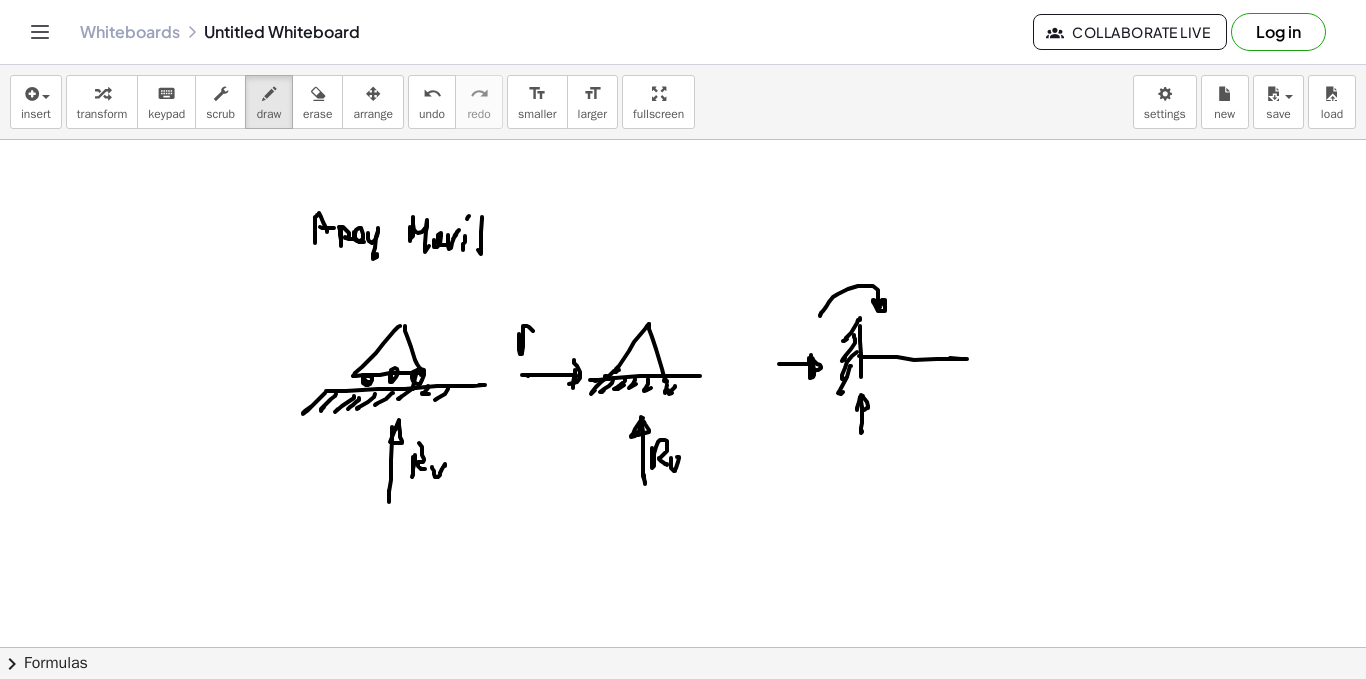 click at bounding box center (683, -2964) 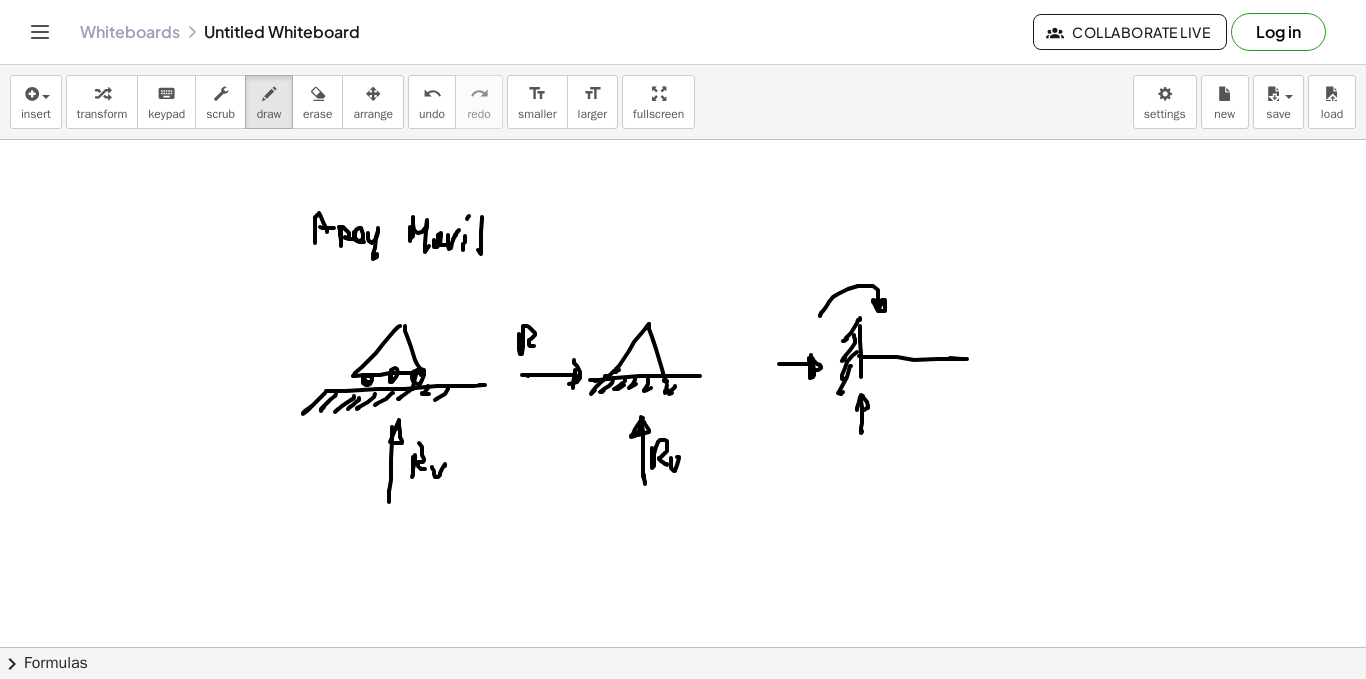 click at bounding box center (683, -2964) 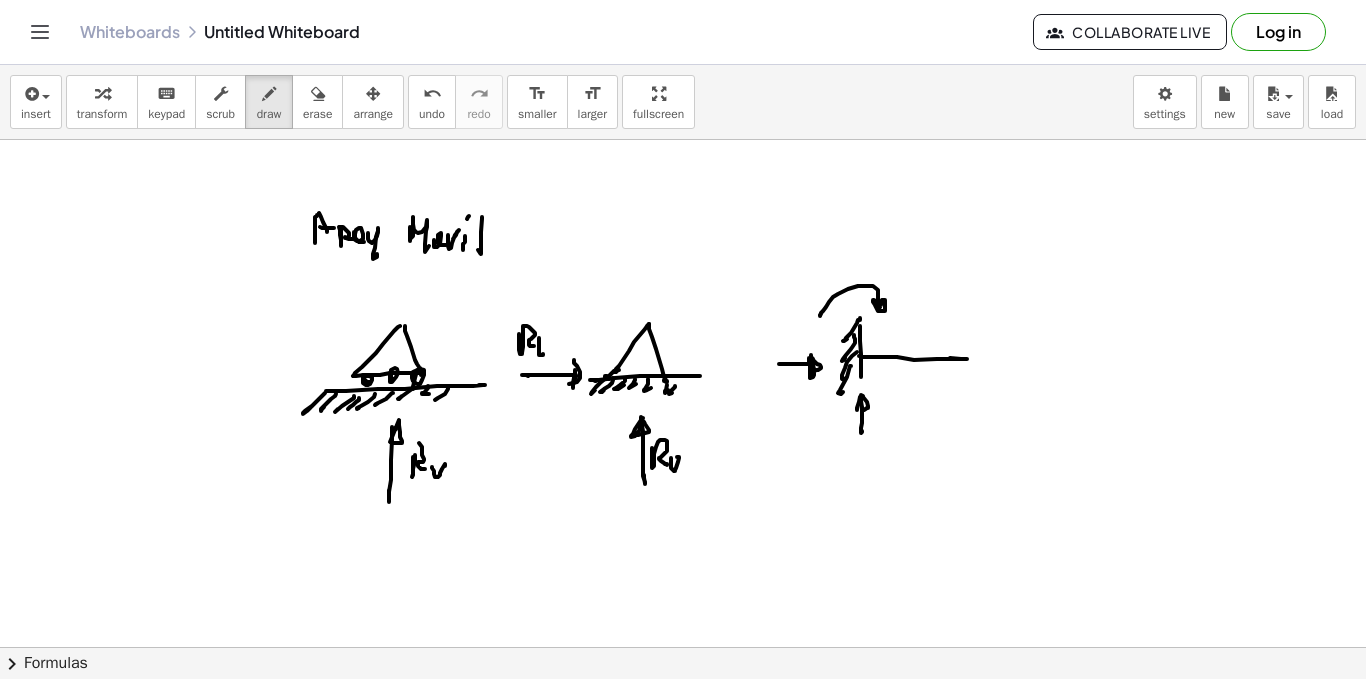 click at bounding box center (683, -2964) 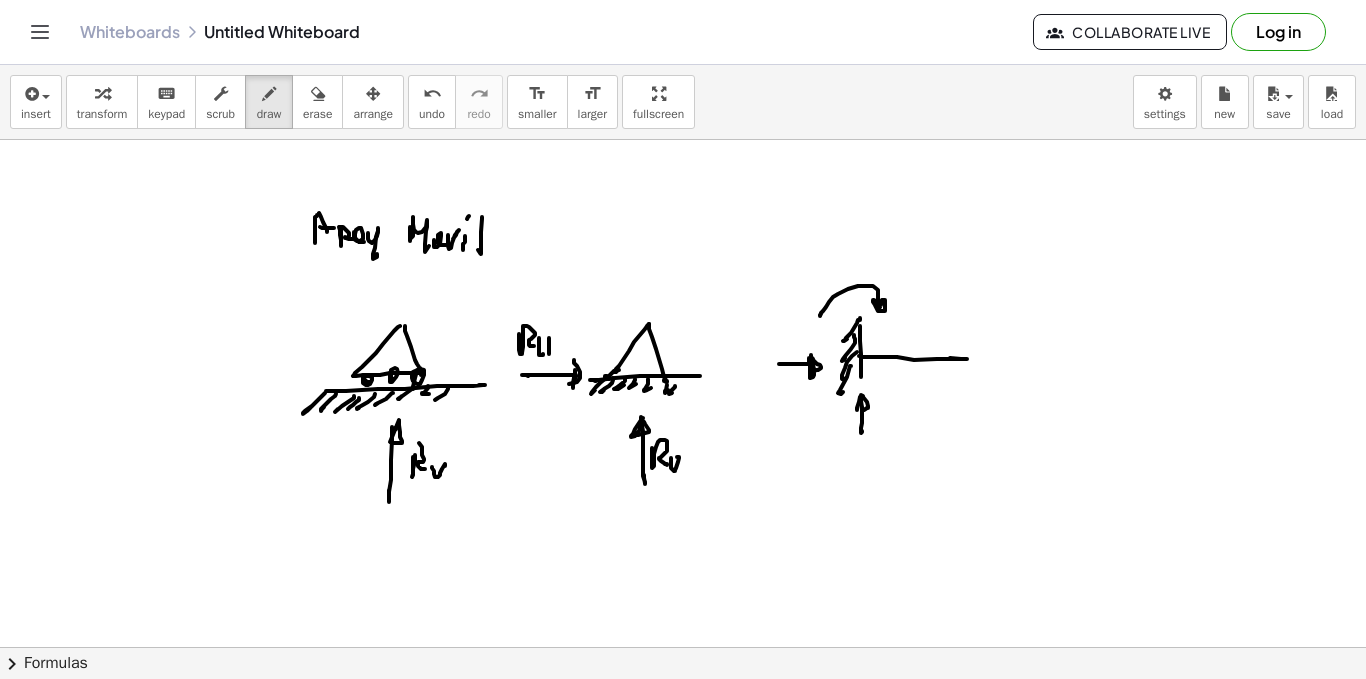 click at bounding box center (683, -2964) 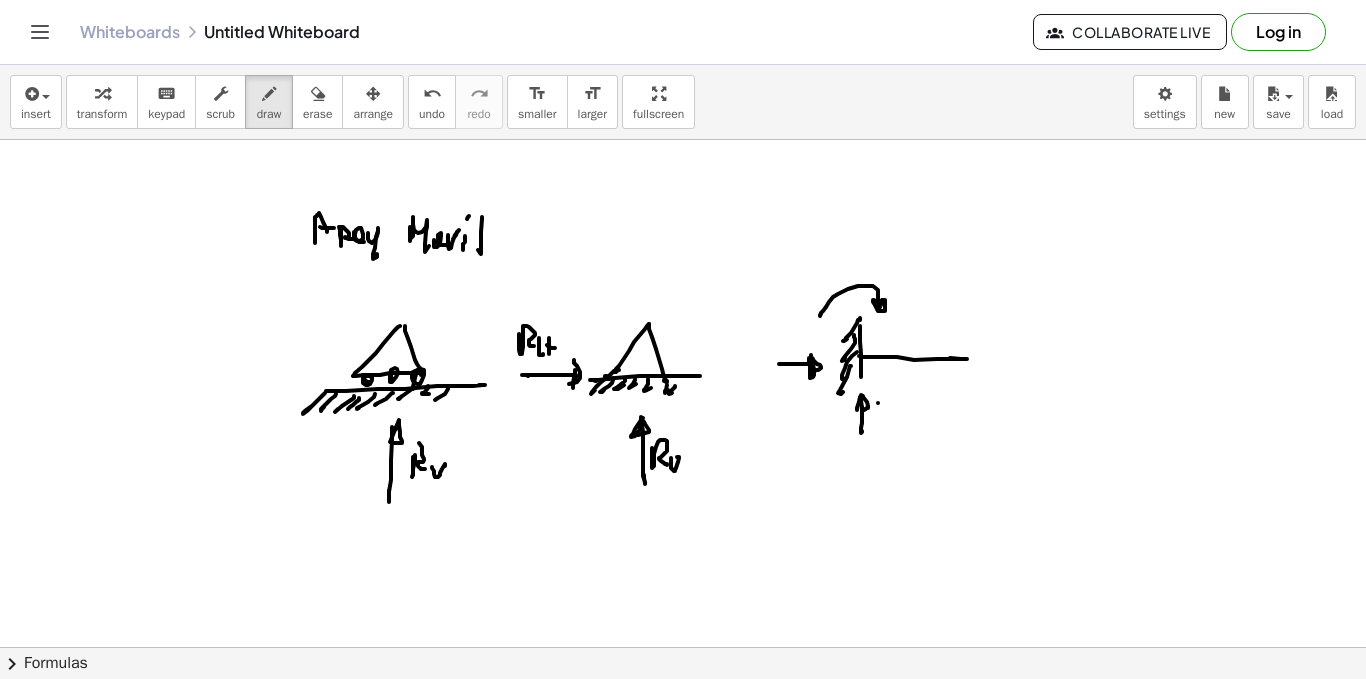 click at bounding box center (683, -2964) 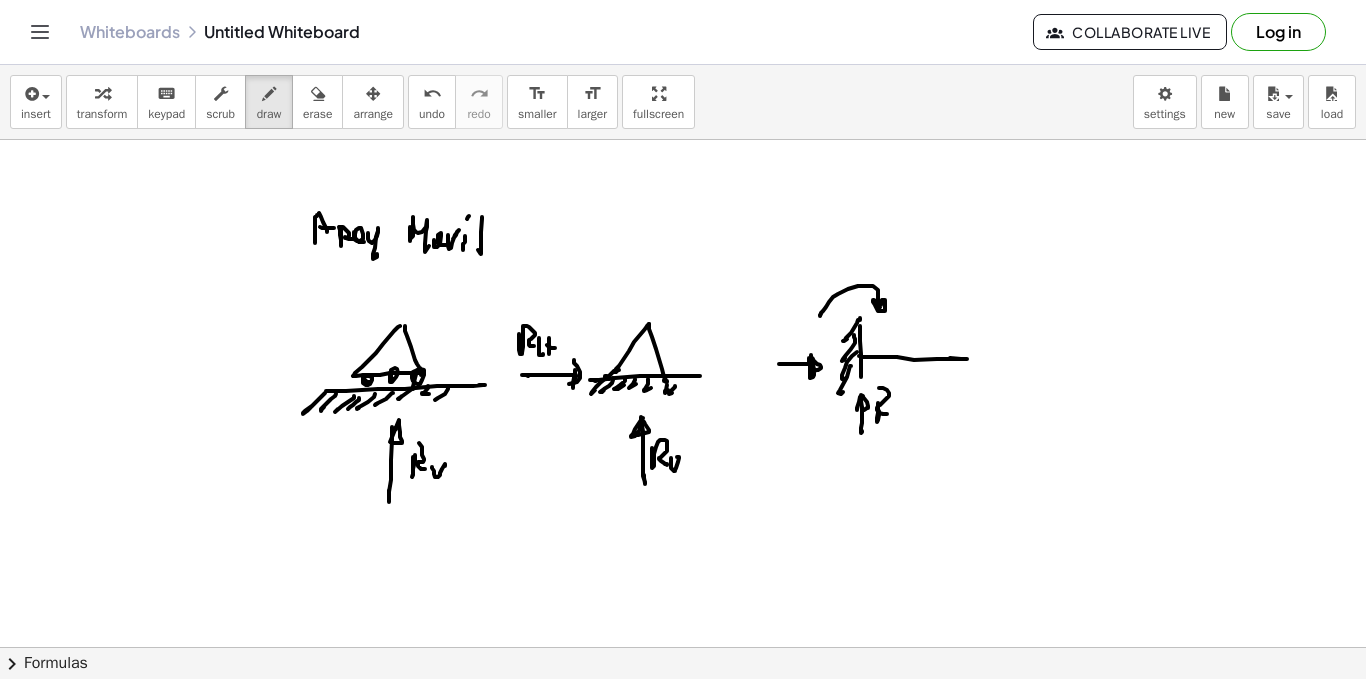 click at bounding box center (683, -2964) 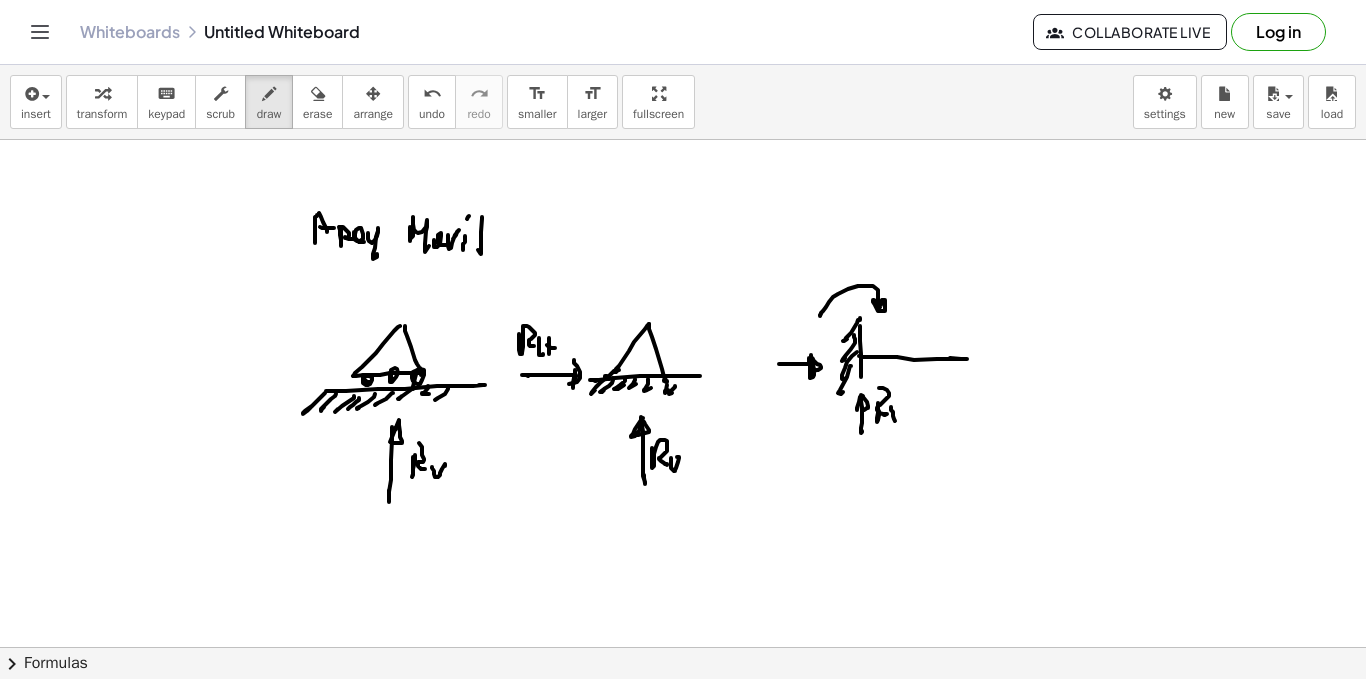 click at bounding box center [683, -2964] 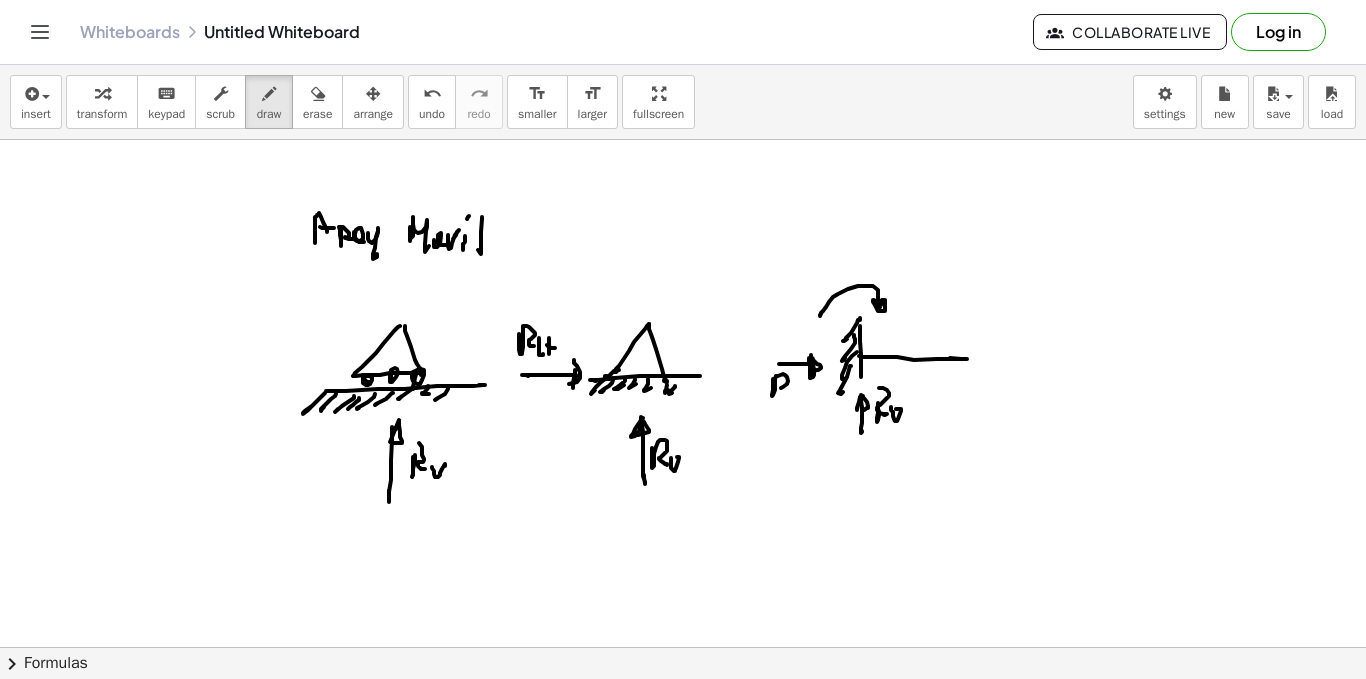click at bounding box center [683, -2964] 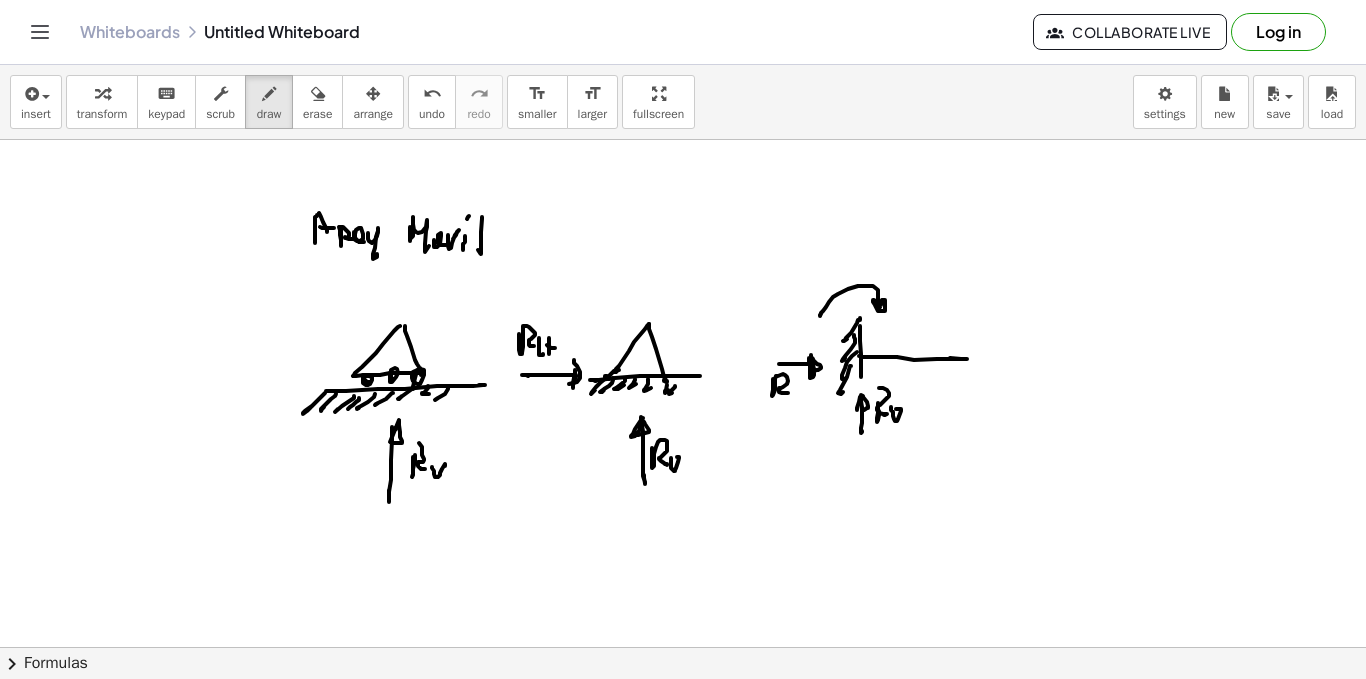 click at bounding box center (683, -2964) 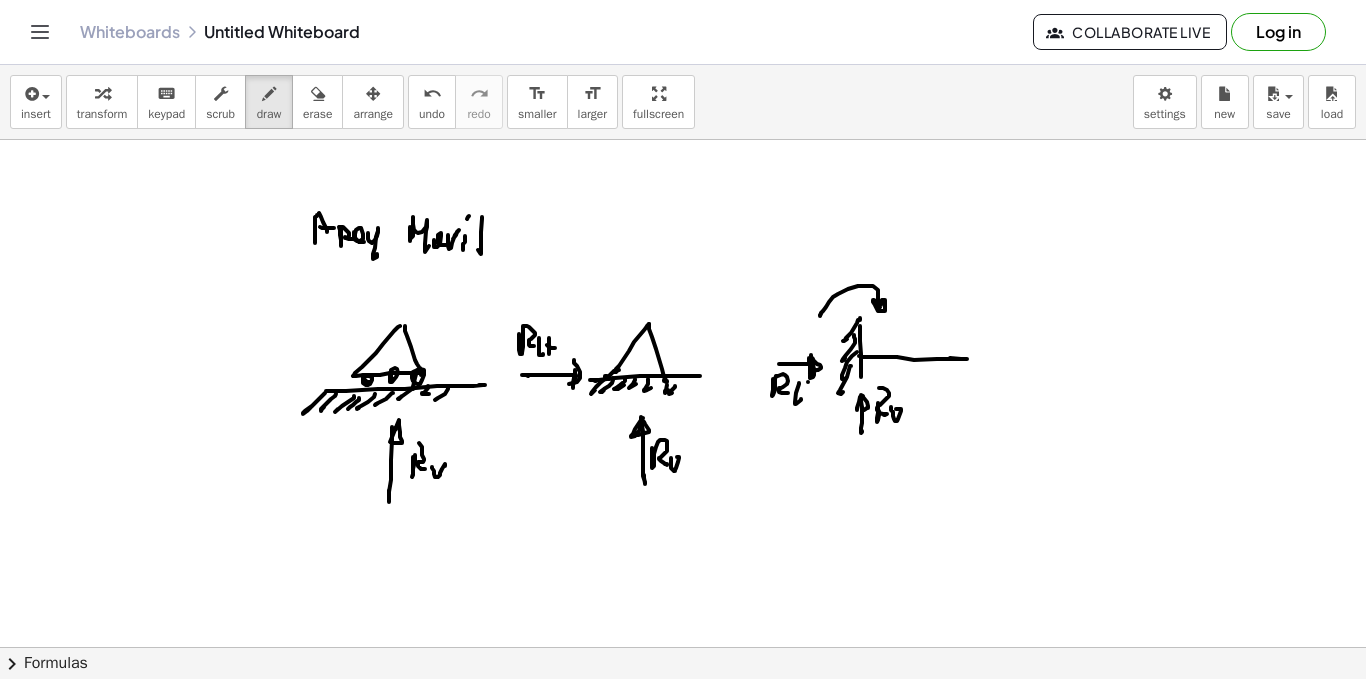 click at bounding box center (683, -2964) 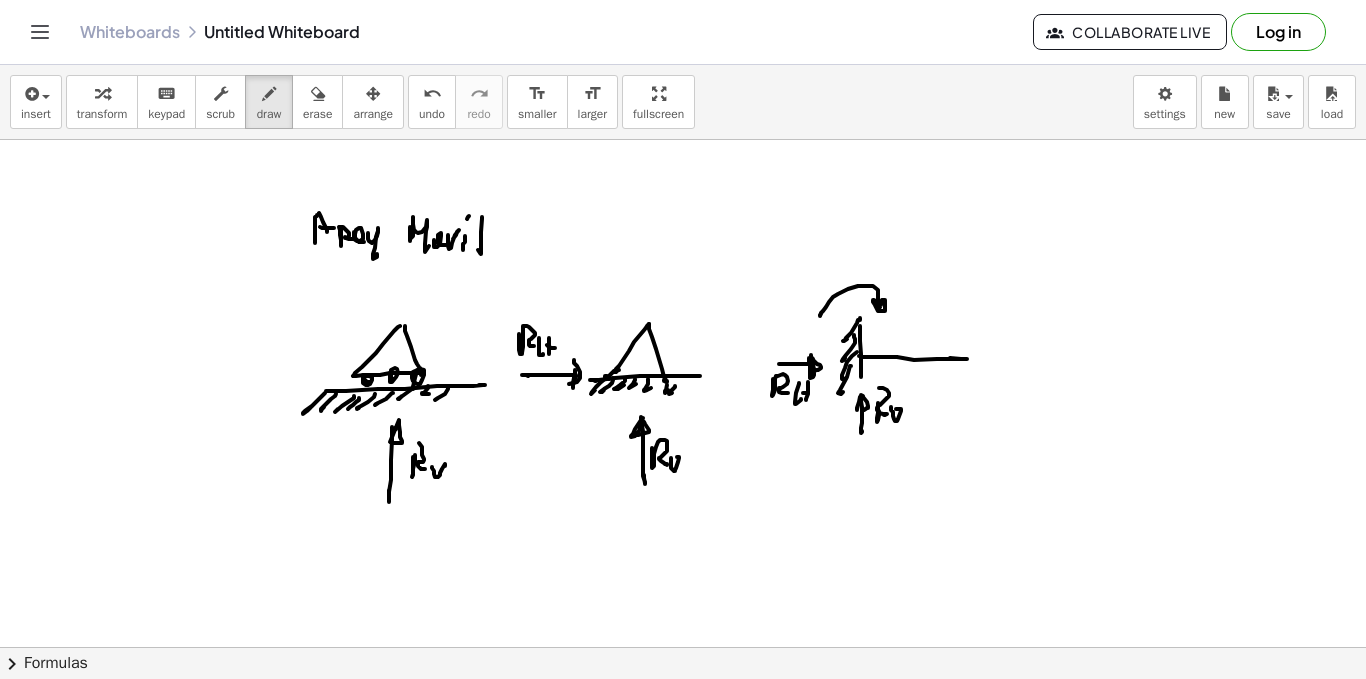 click at bounding box center (683, -2964) 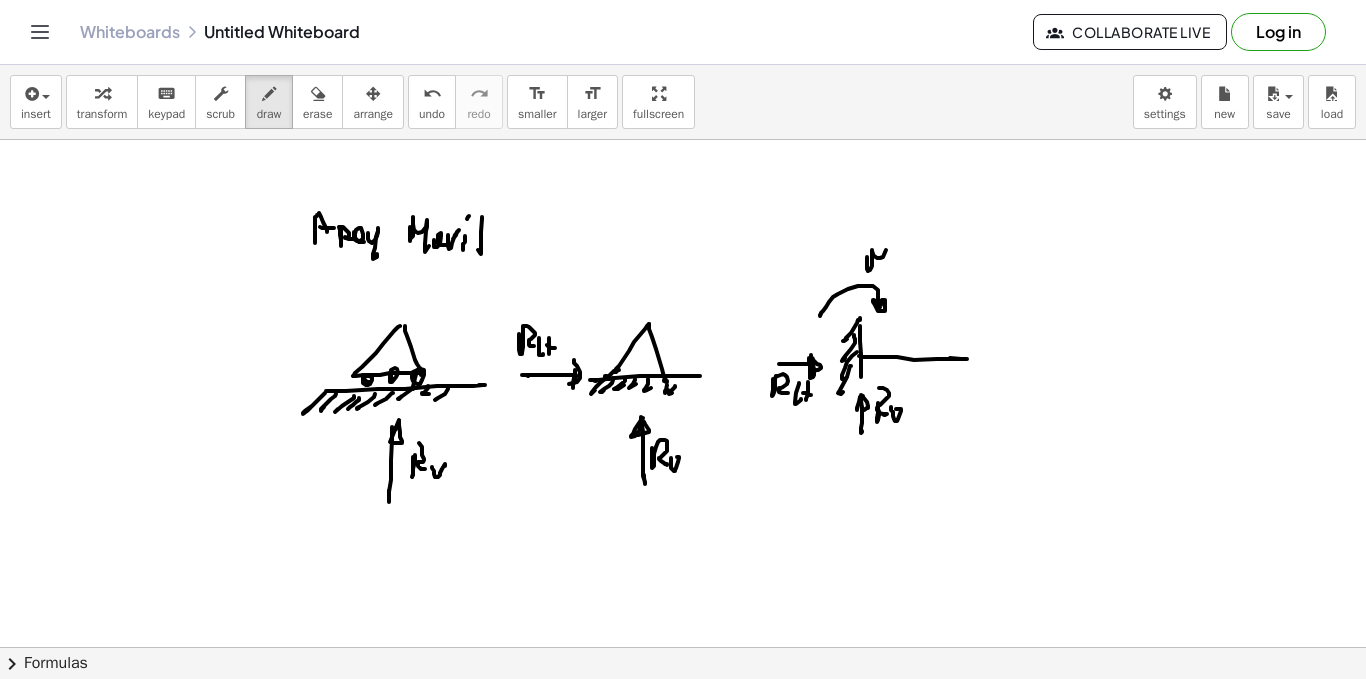click at bounding box center [683, -2964] 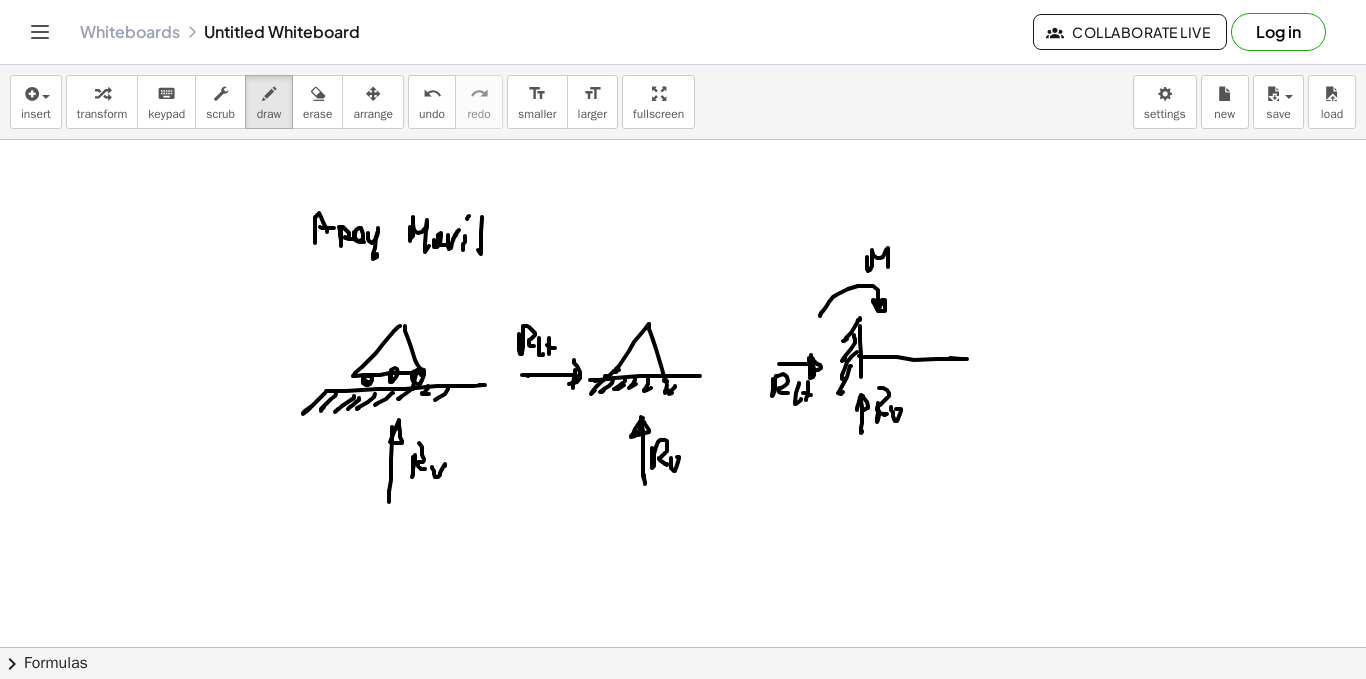 scroll, scrollTop: 7006, scrollLeft: 0, axis: vertical 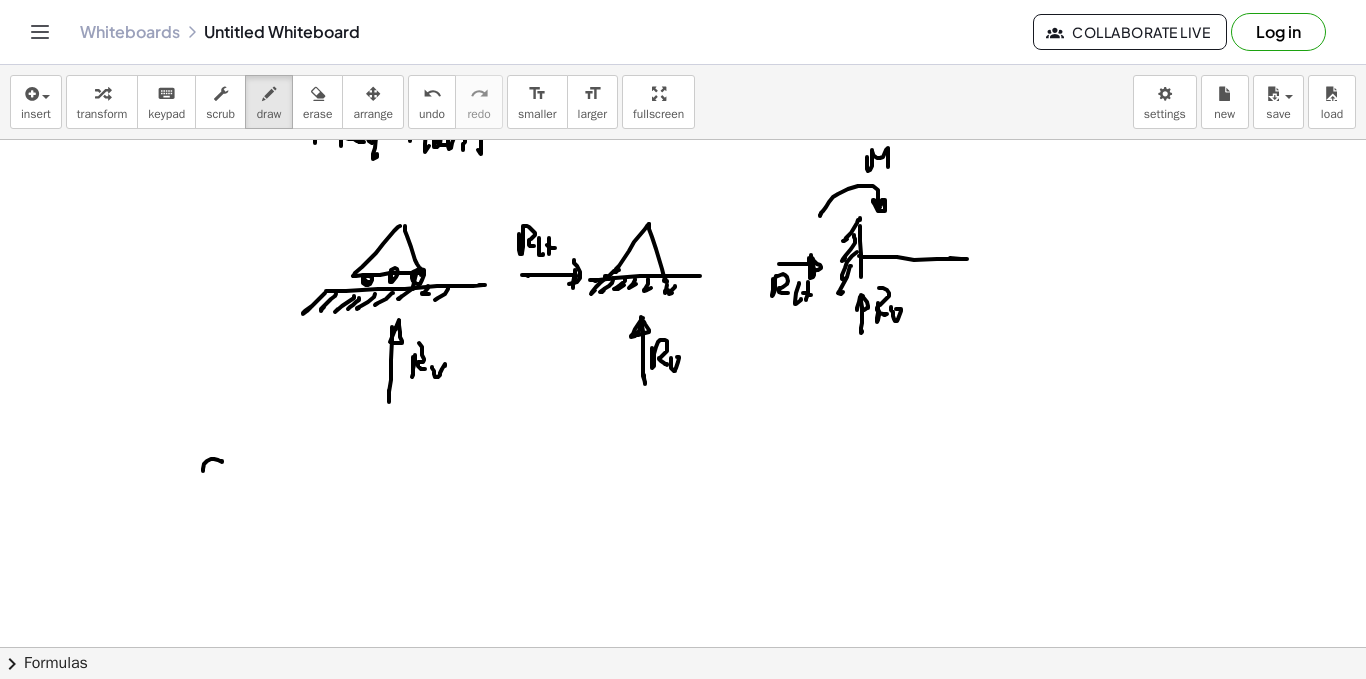 click at bounding box center [683, -3064] 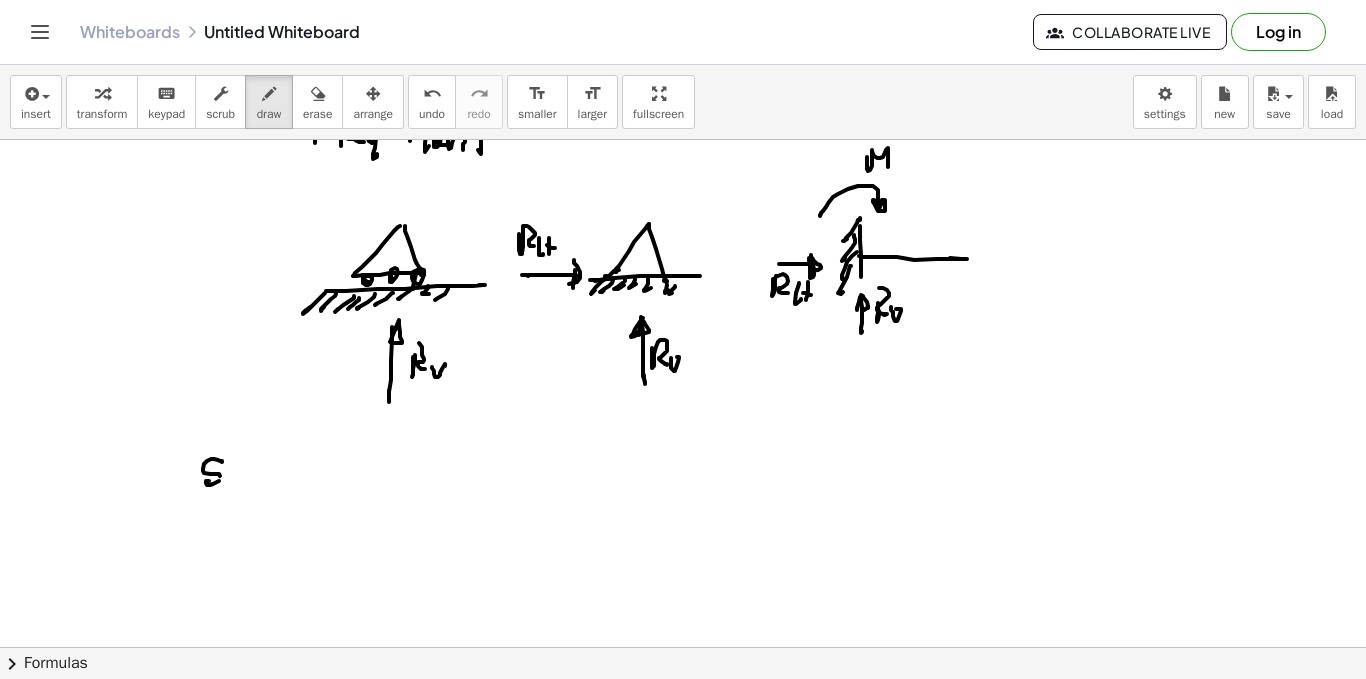 click at bounding box center [683, -3064] 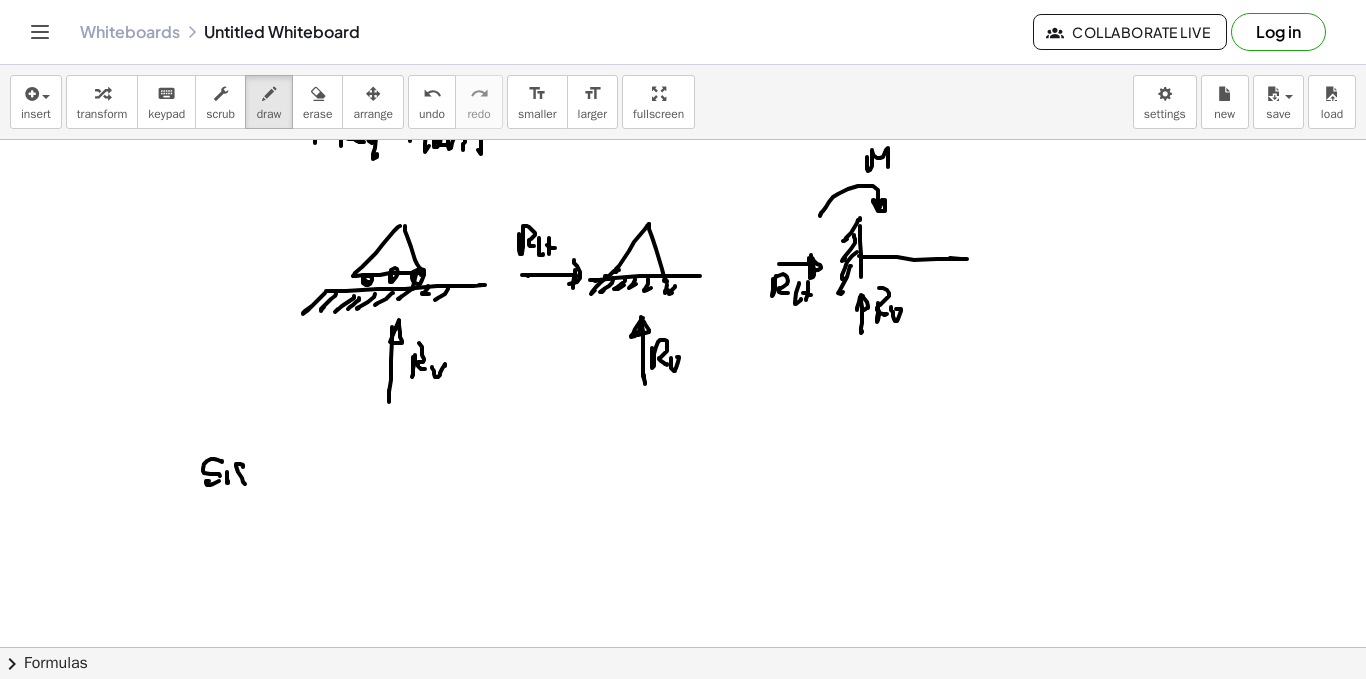 click at bounding box center (683, -3064) 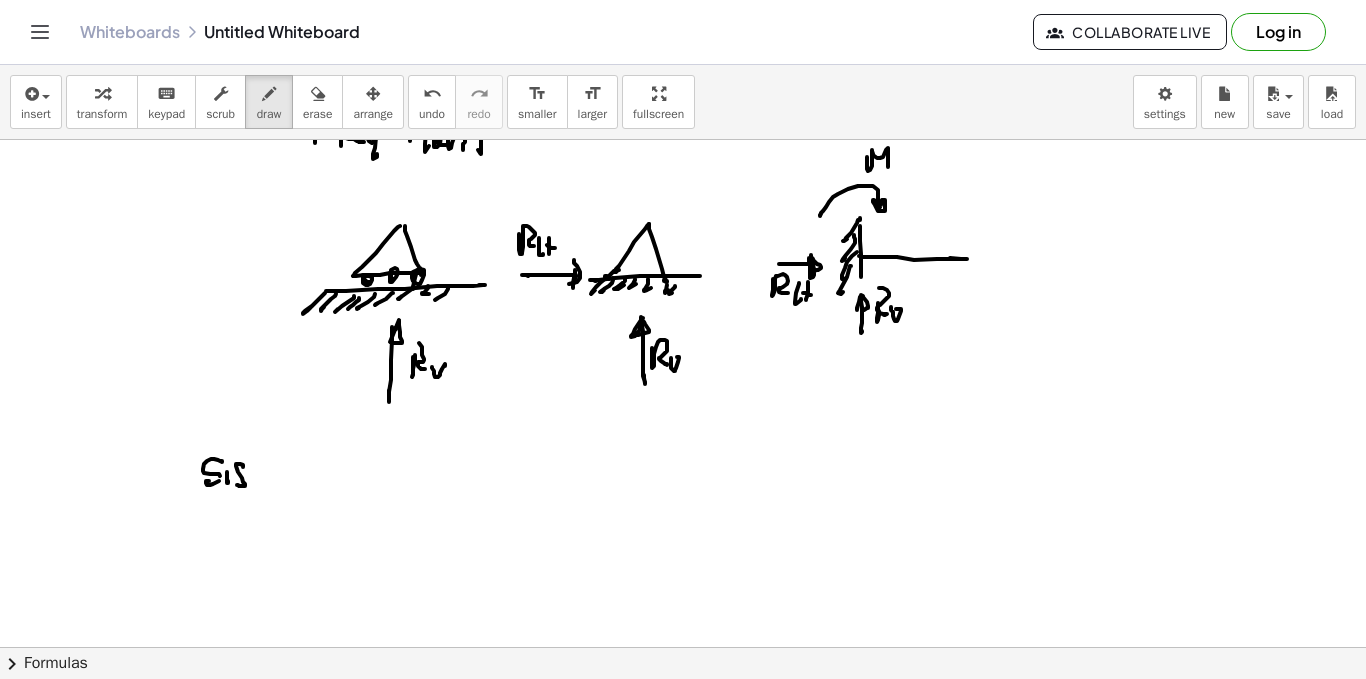 click at bounding box center [683, -3064] 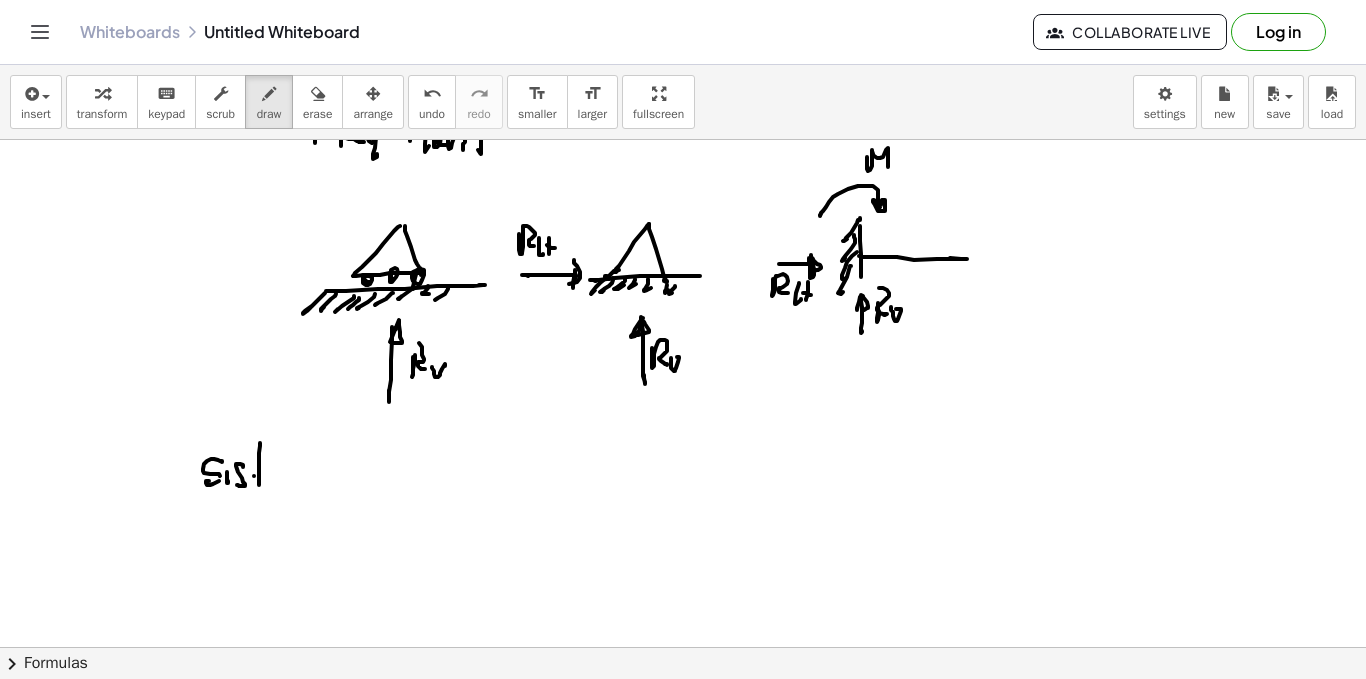 click at bounding box center [683, -3064] 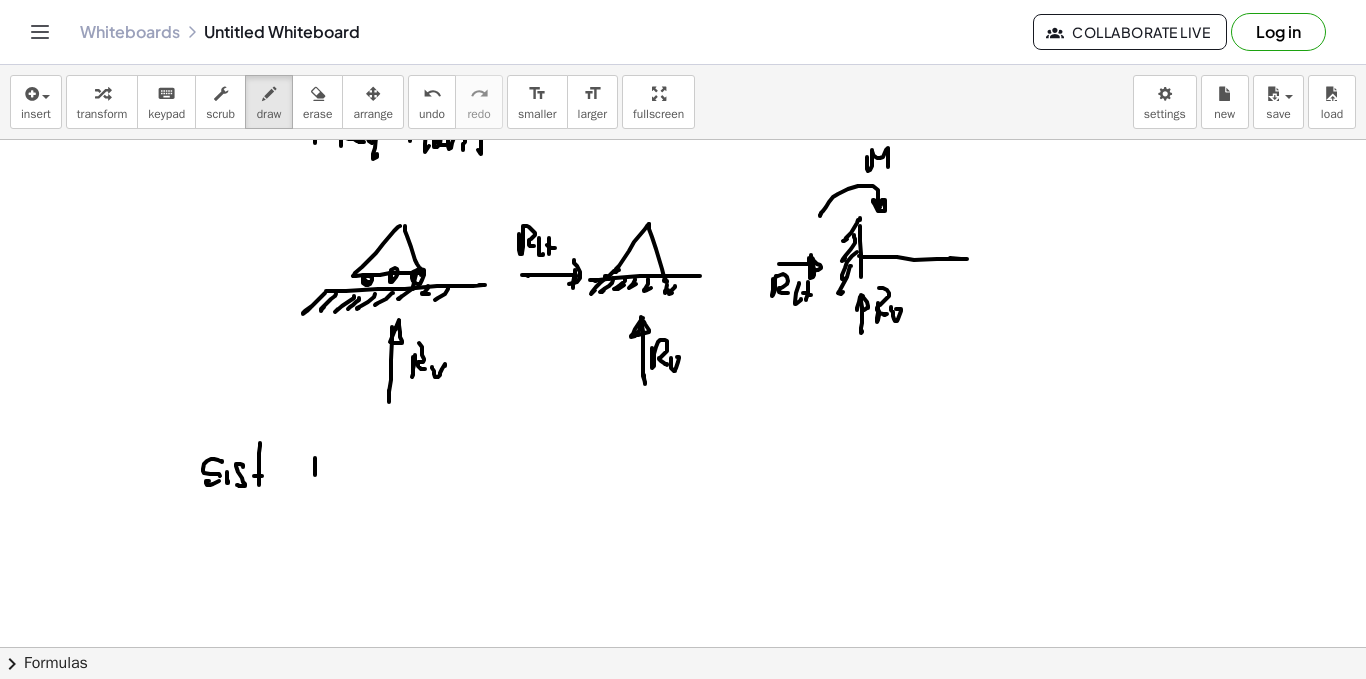 click at bounding box center [683, -3064] 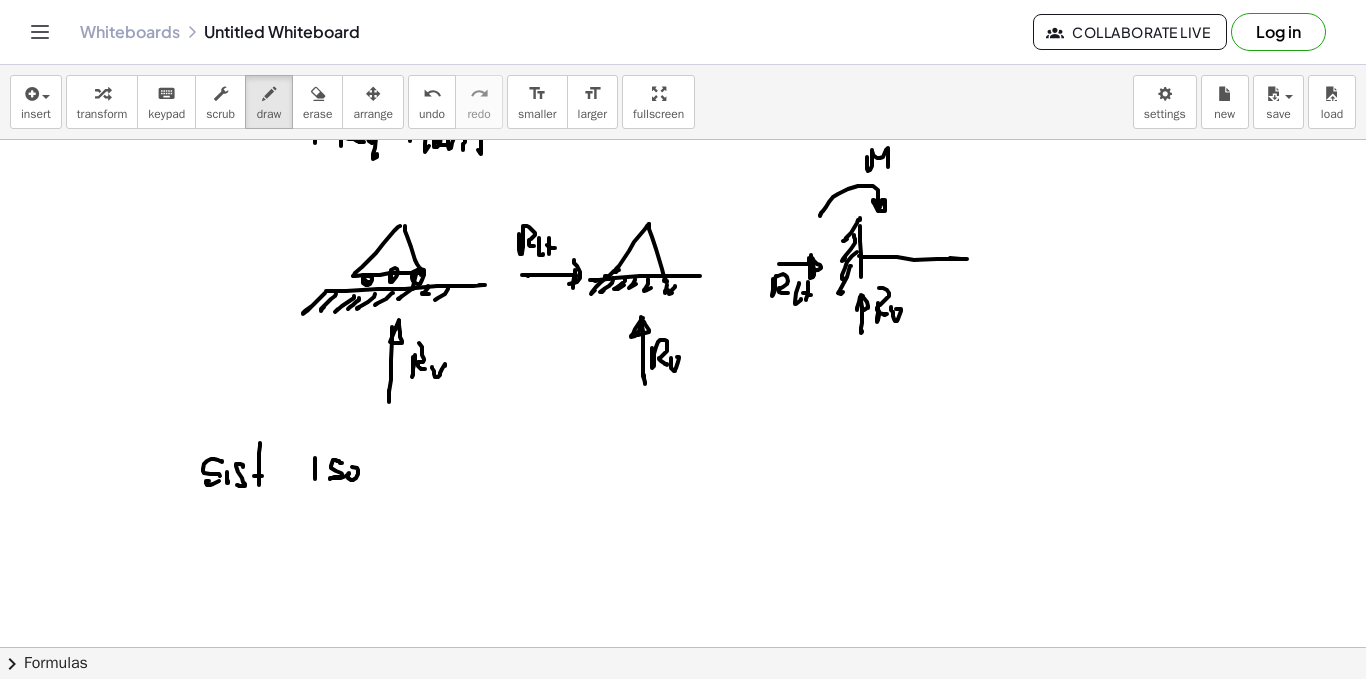click at bounding box center (683, -3064) 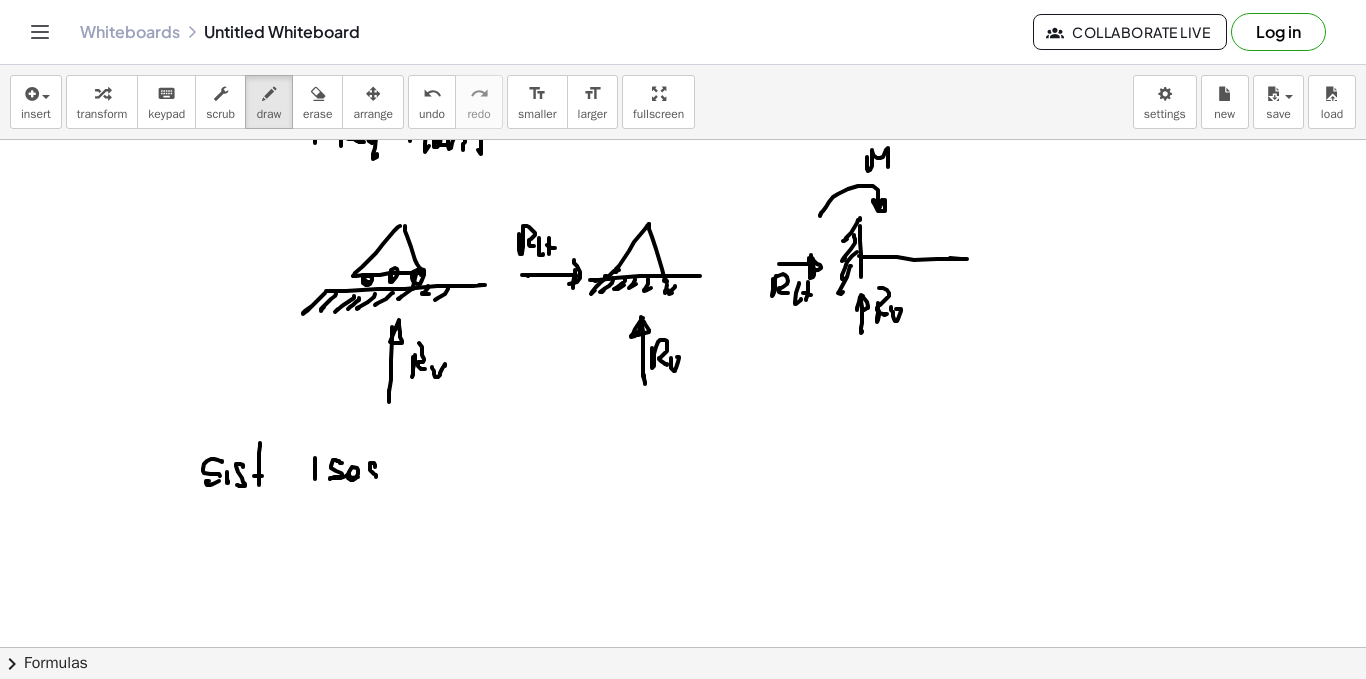 click at bounding box center [683, -3064] 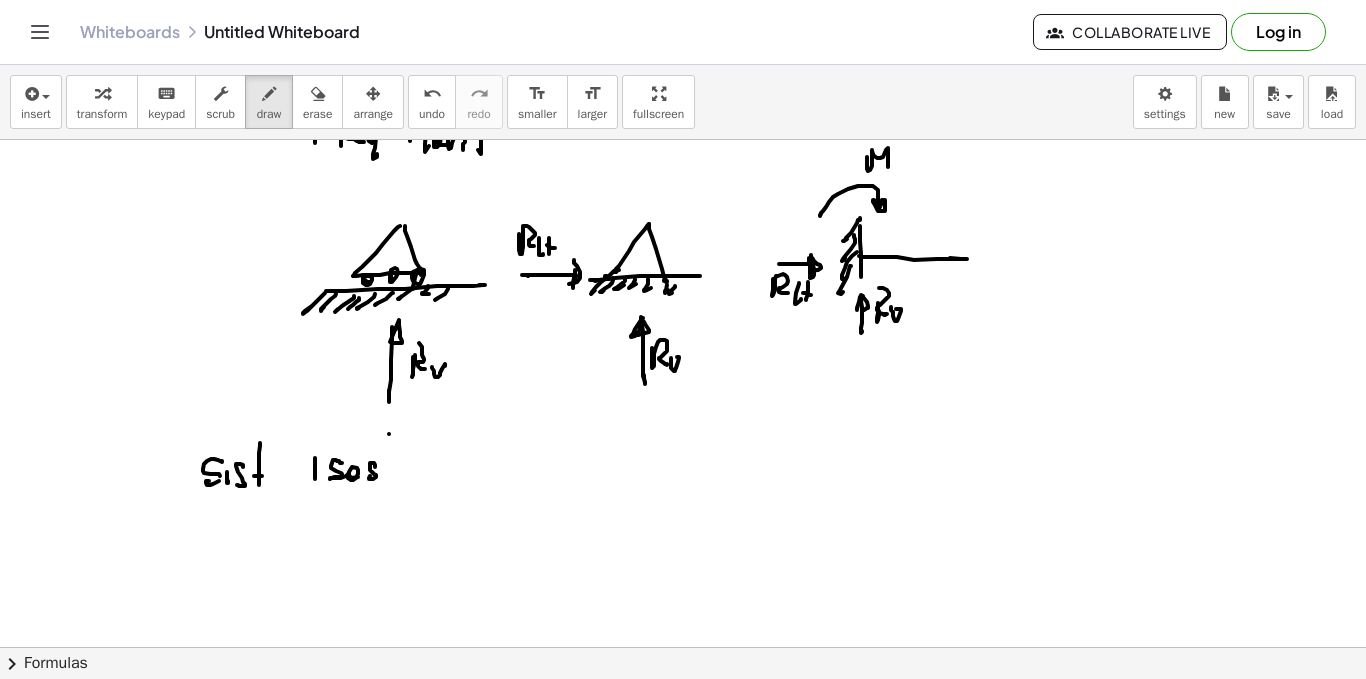click at bounding box center (683, -3064) 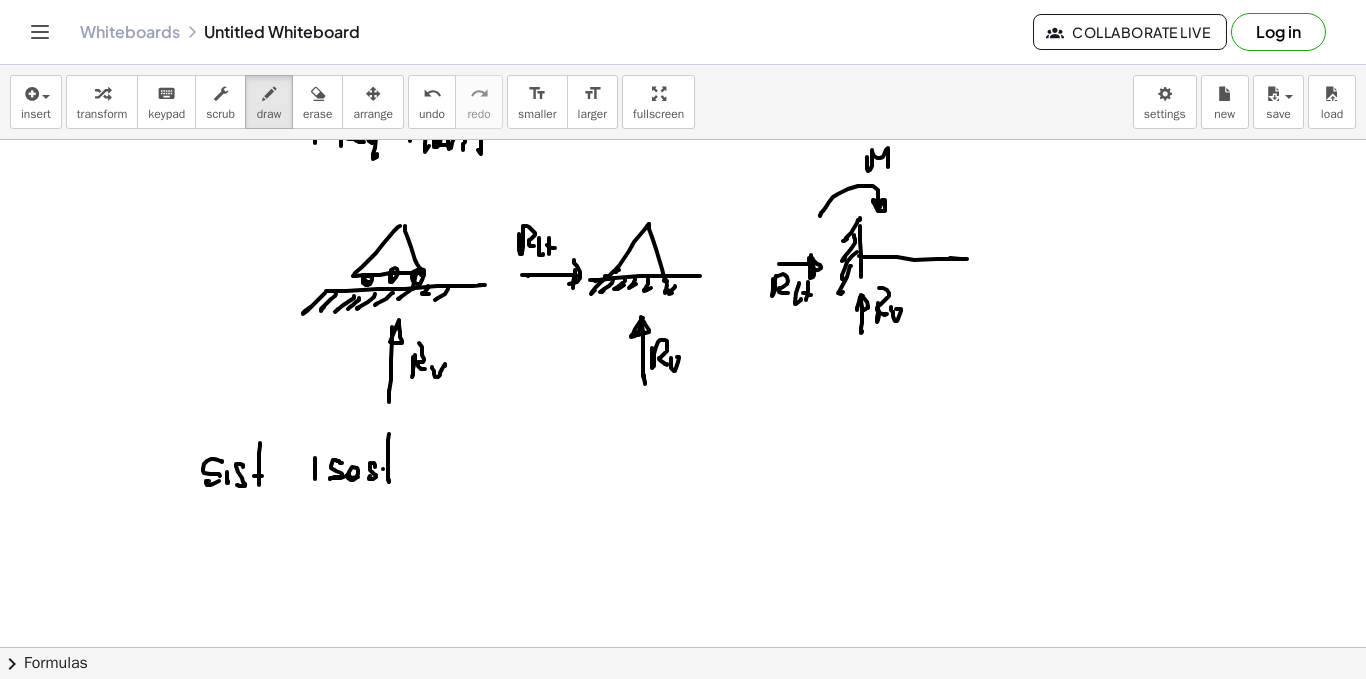 click at bounding box center (683, -3064) 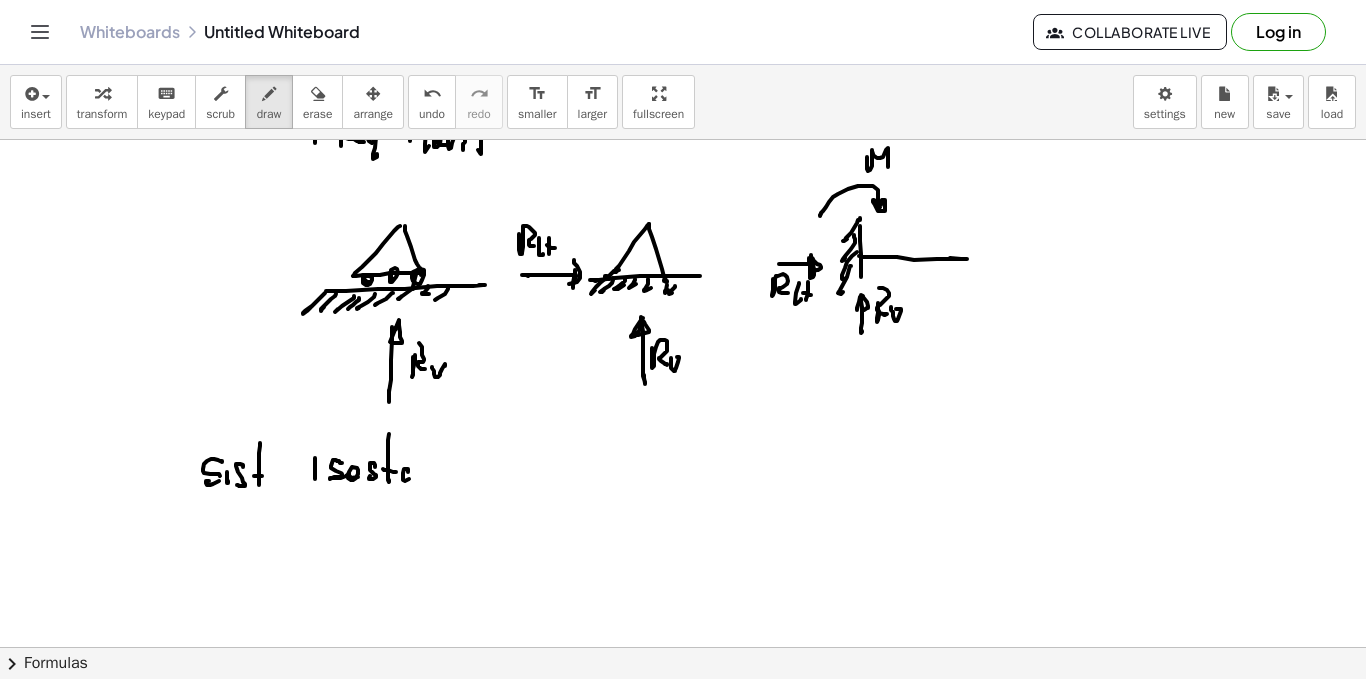 click at bounding box center [683, -3064] 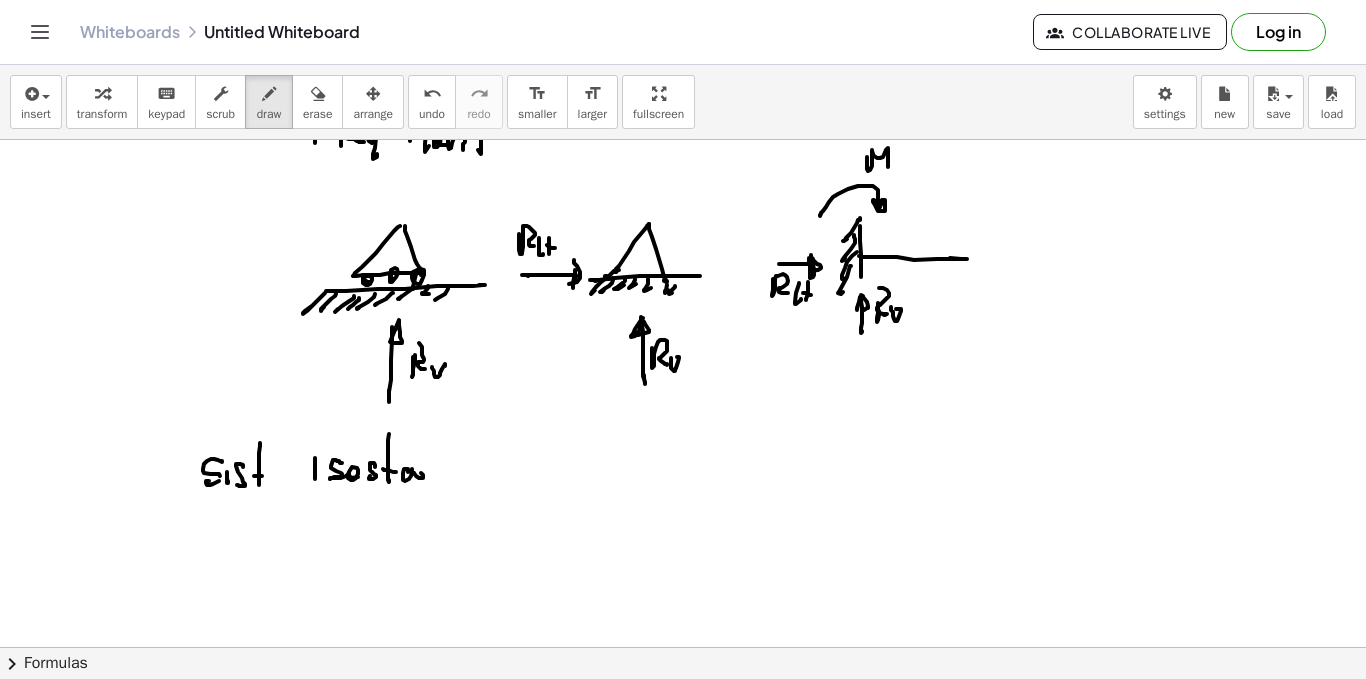 click at bounding box center [683, -3064] 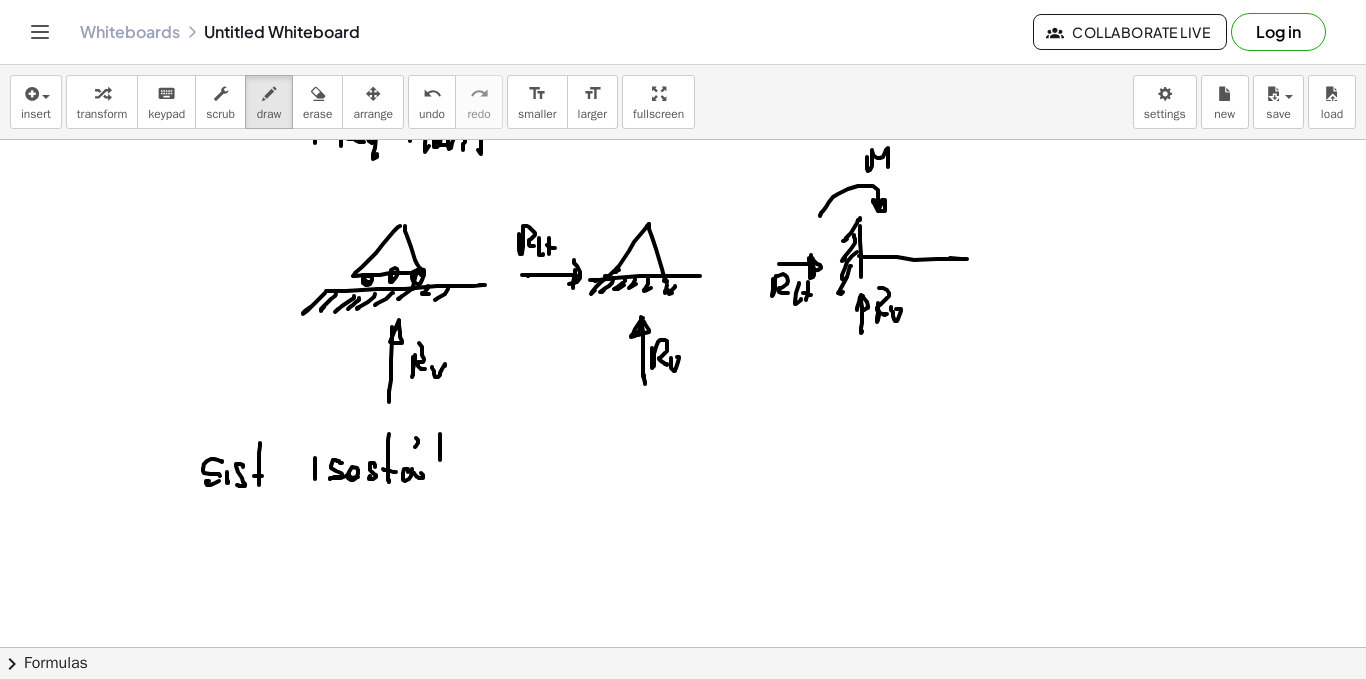 click at bounding box center (683, -3064) 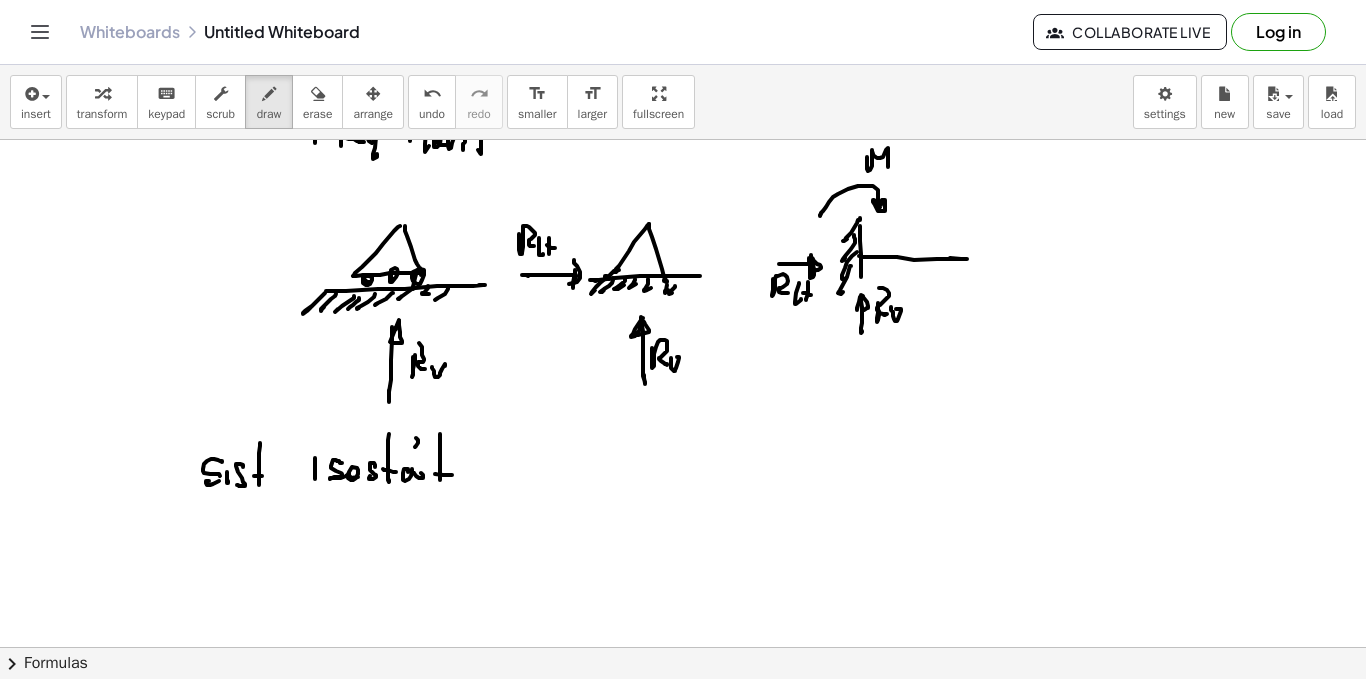 click at bounding box center (683, -3064) 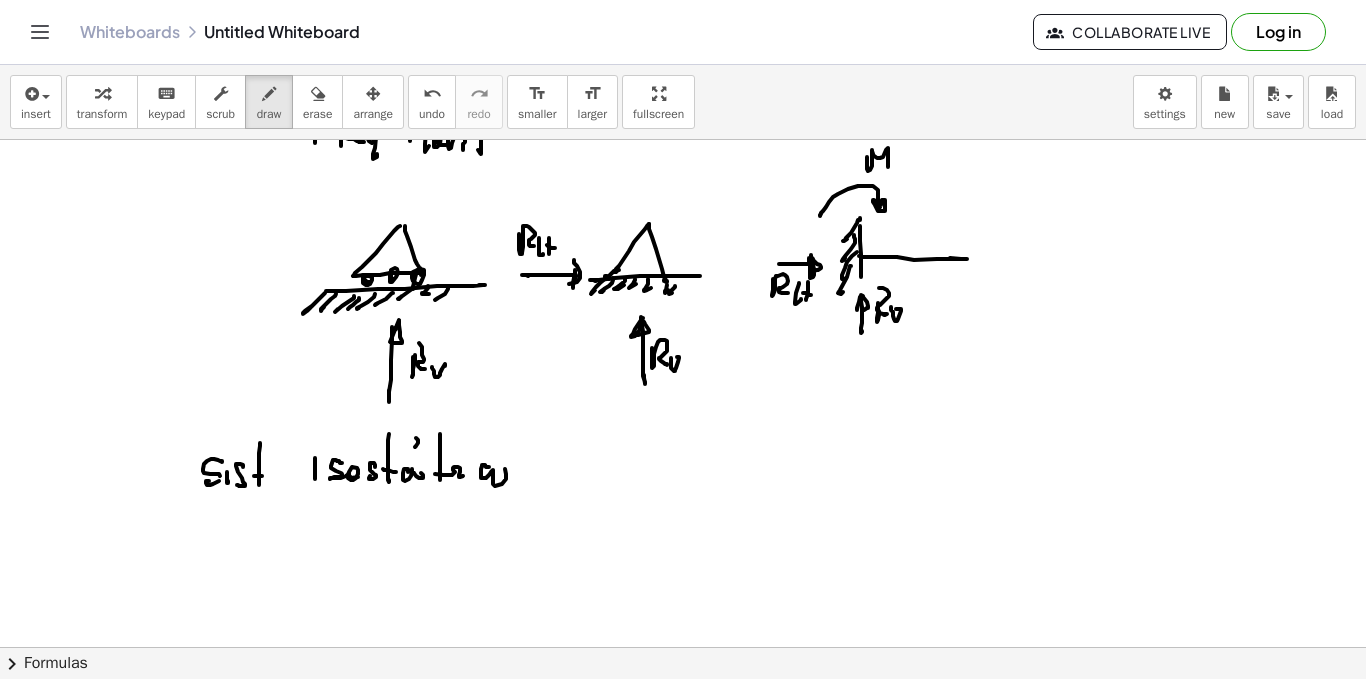 click at bounding box center [683, -3064] 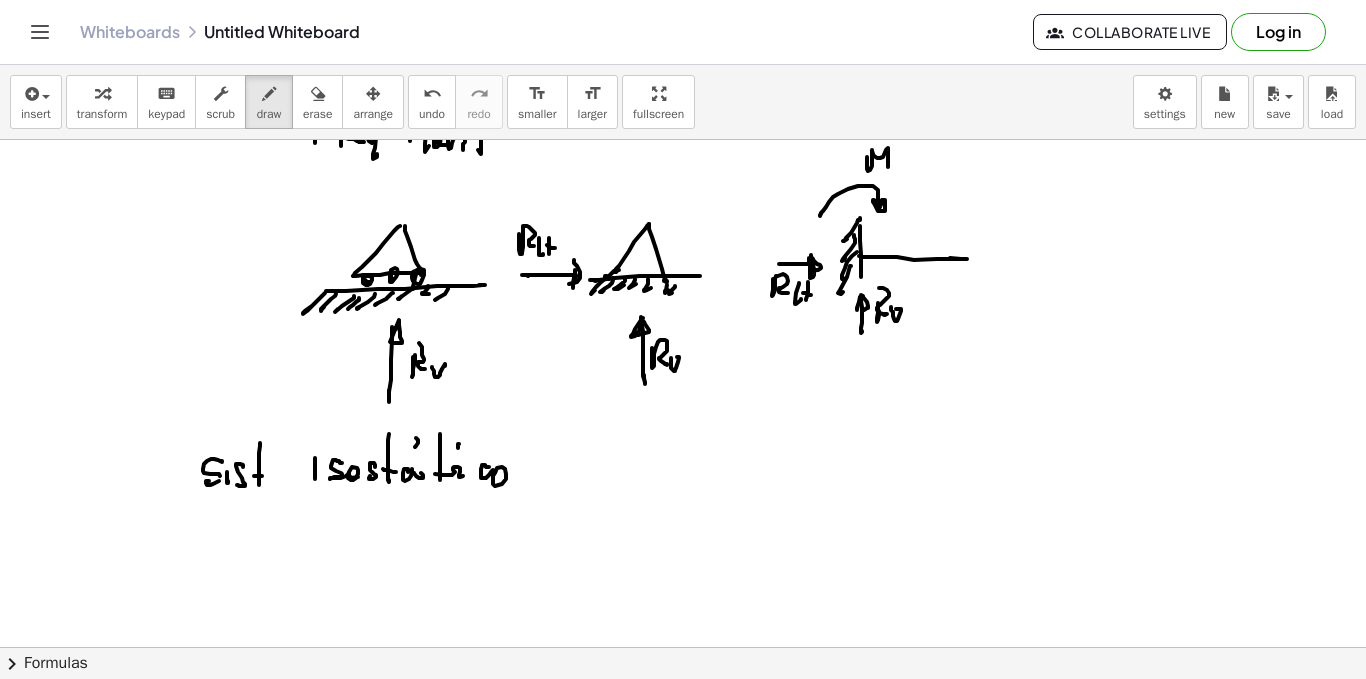 click at bounding box center (683, -3064) 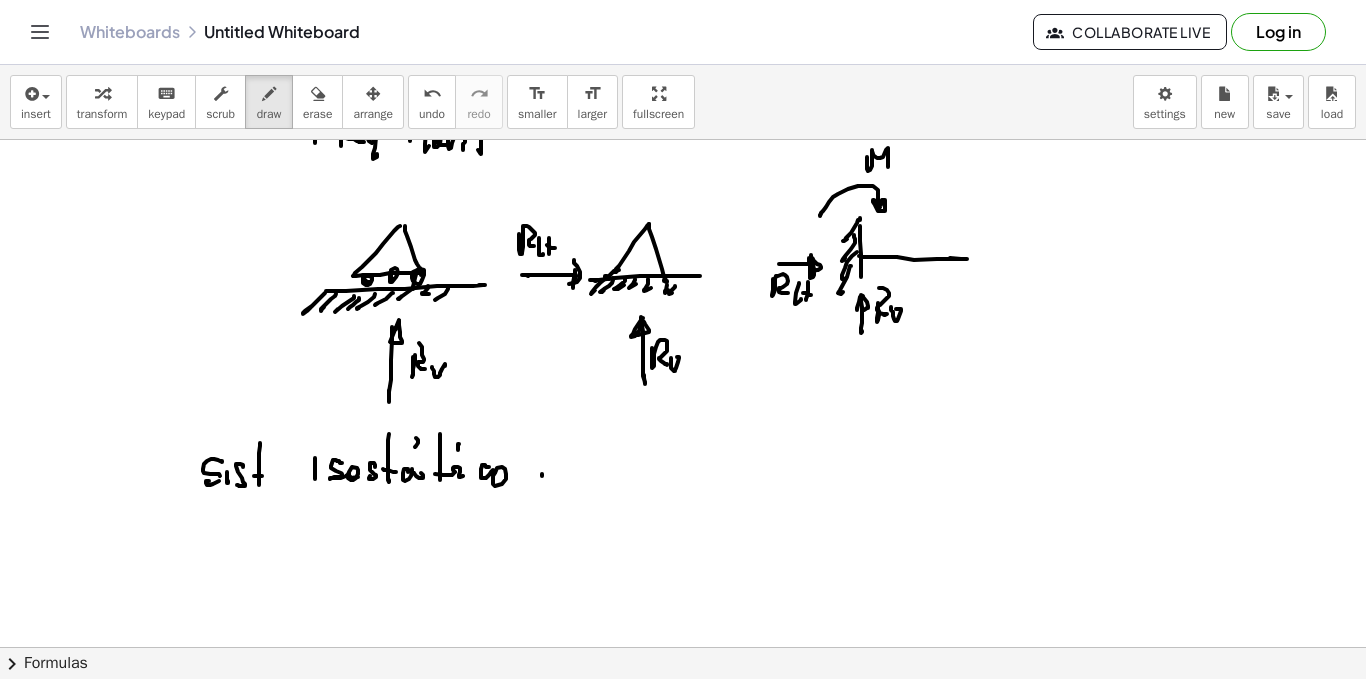 click at bounding box center (683, -3064) 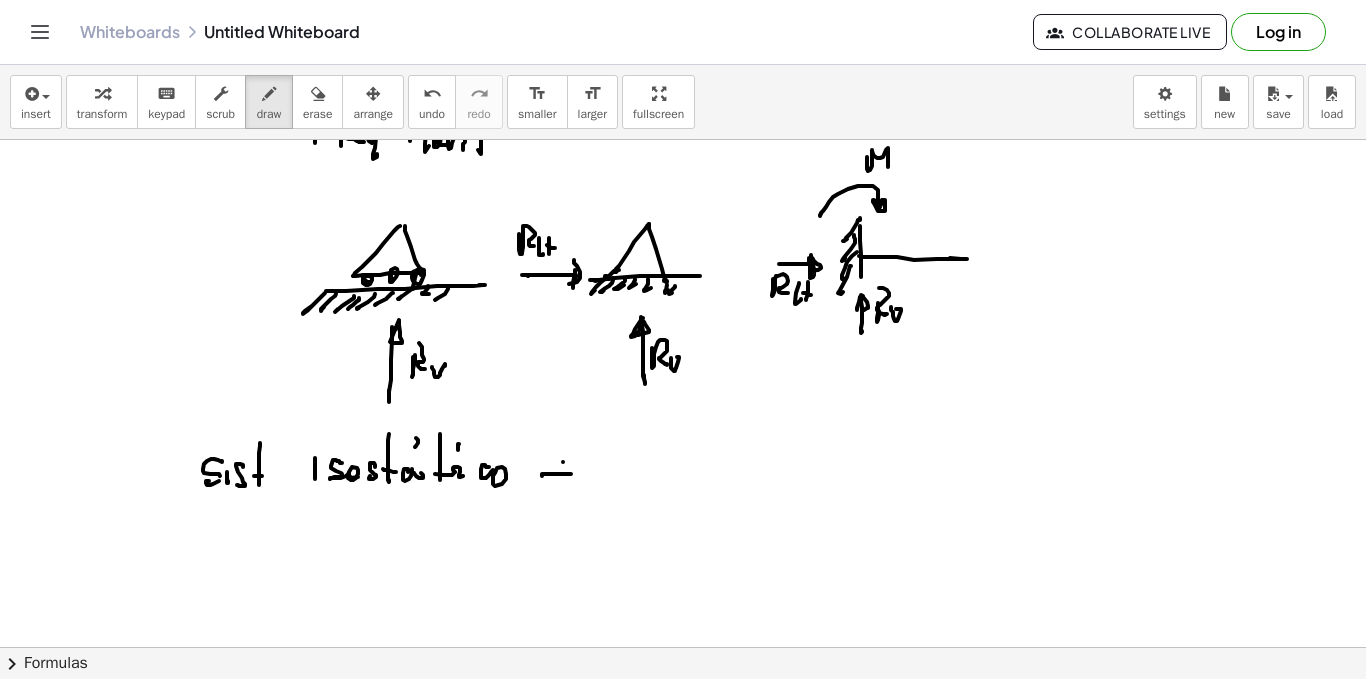 click at bounding box center [683, -3064] 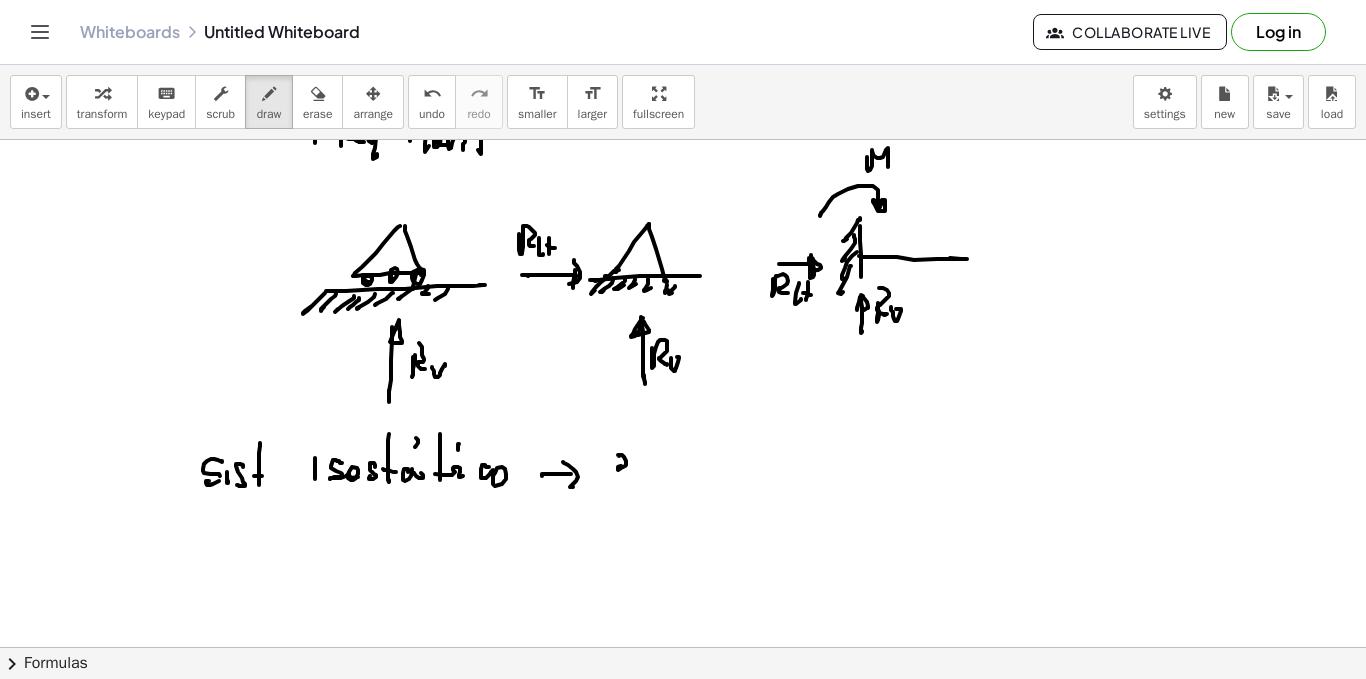click at bounding box center [683, -3064] 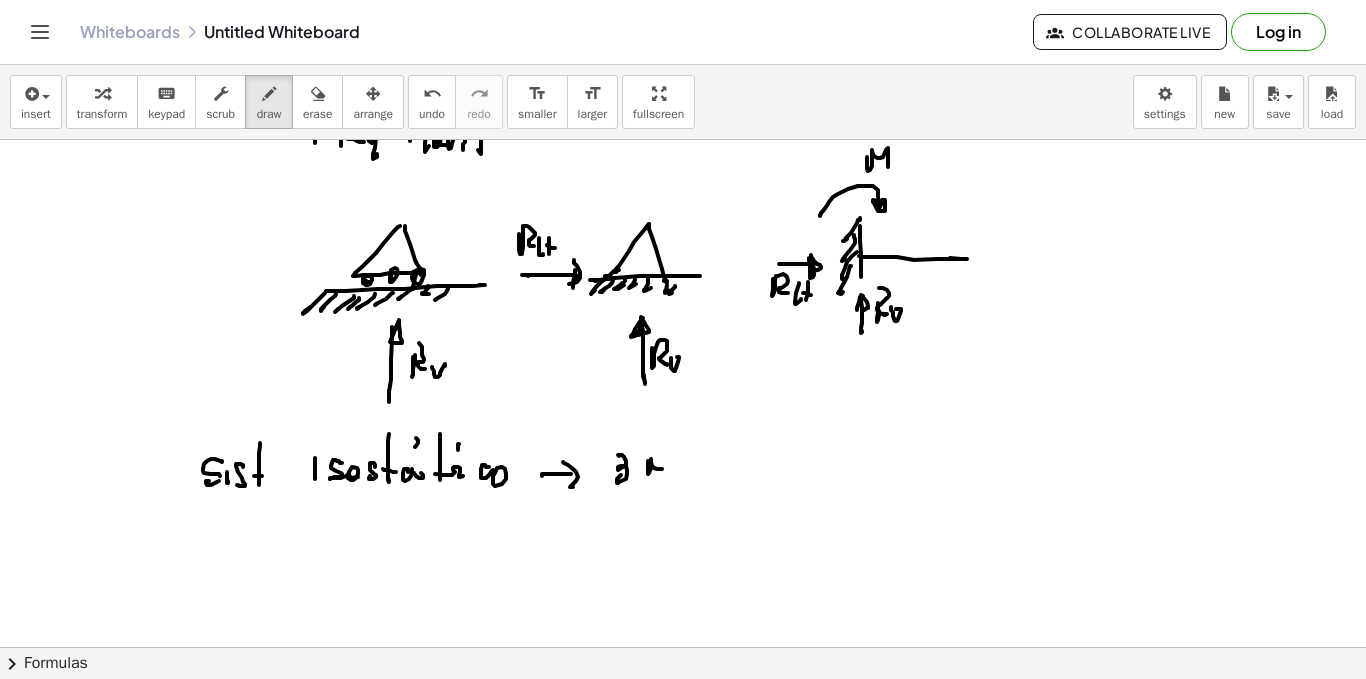 click at bounding box center [683, -3064] 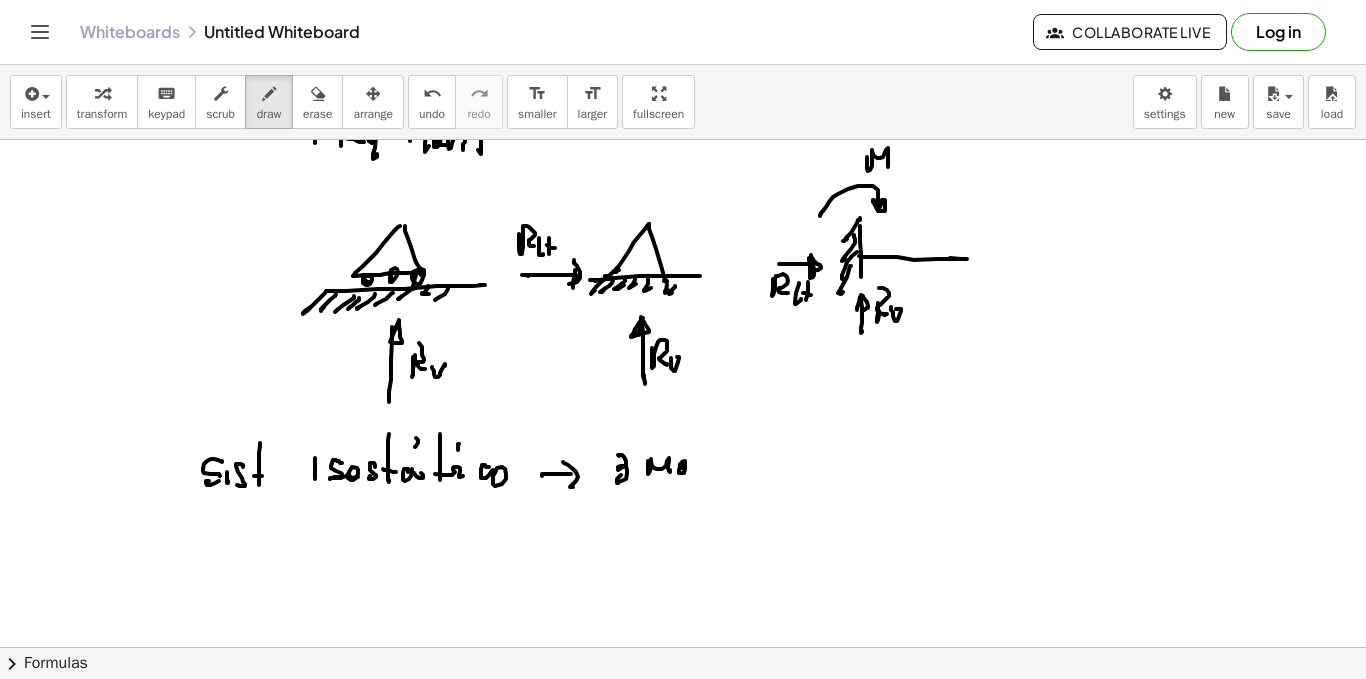click at bounding box center (683, -3064) 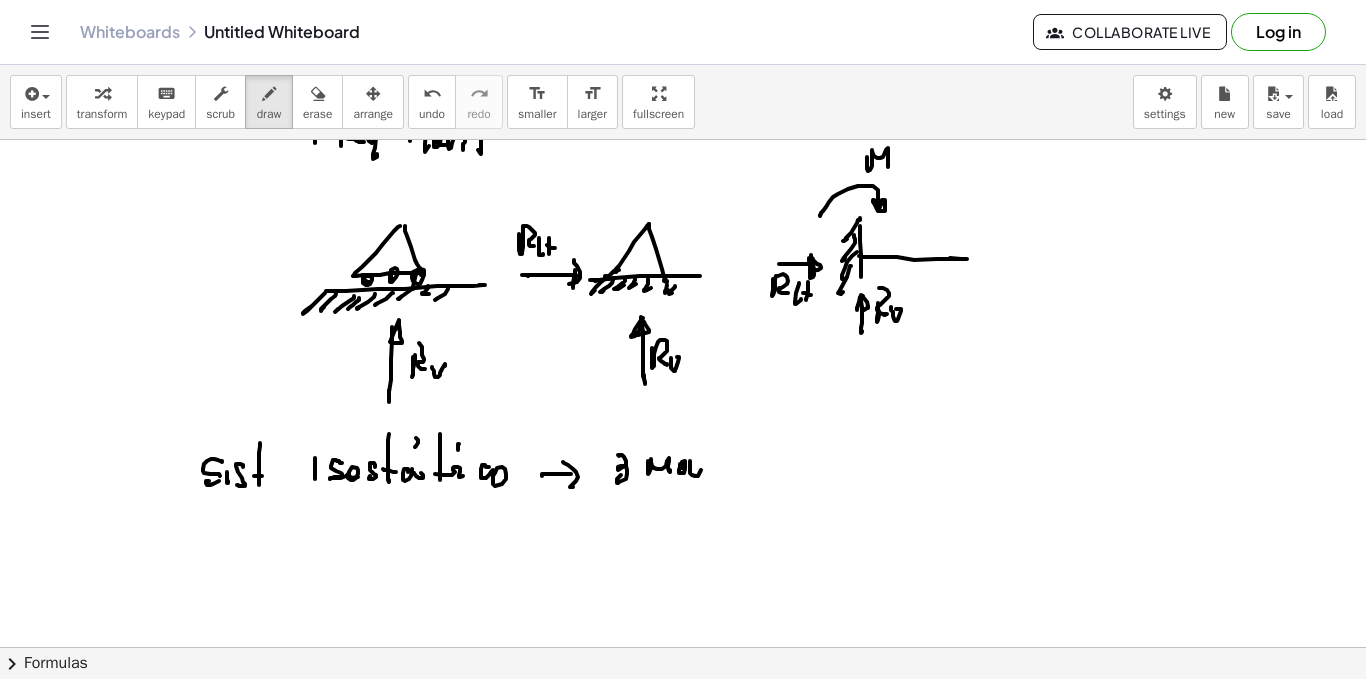 click at bounding box center [683, -3064] 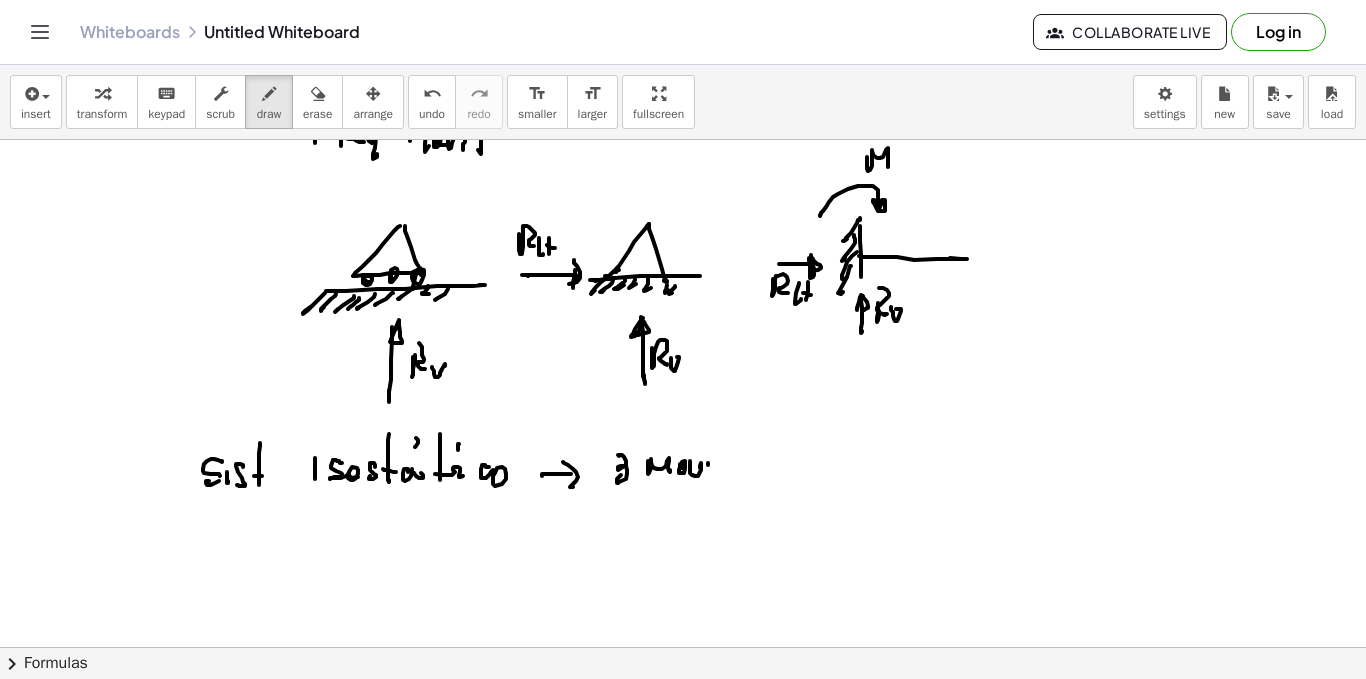 click at bounding box center (683, -3064) 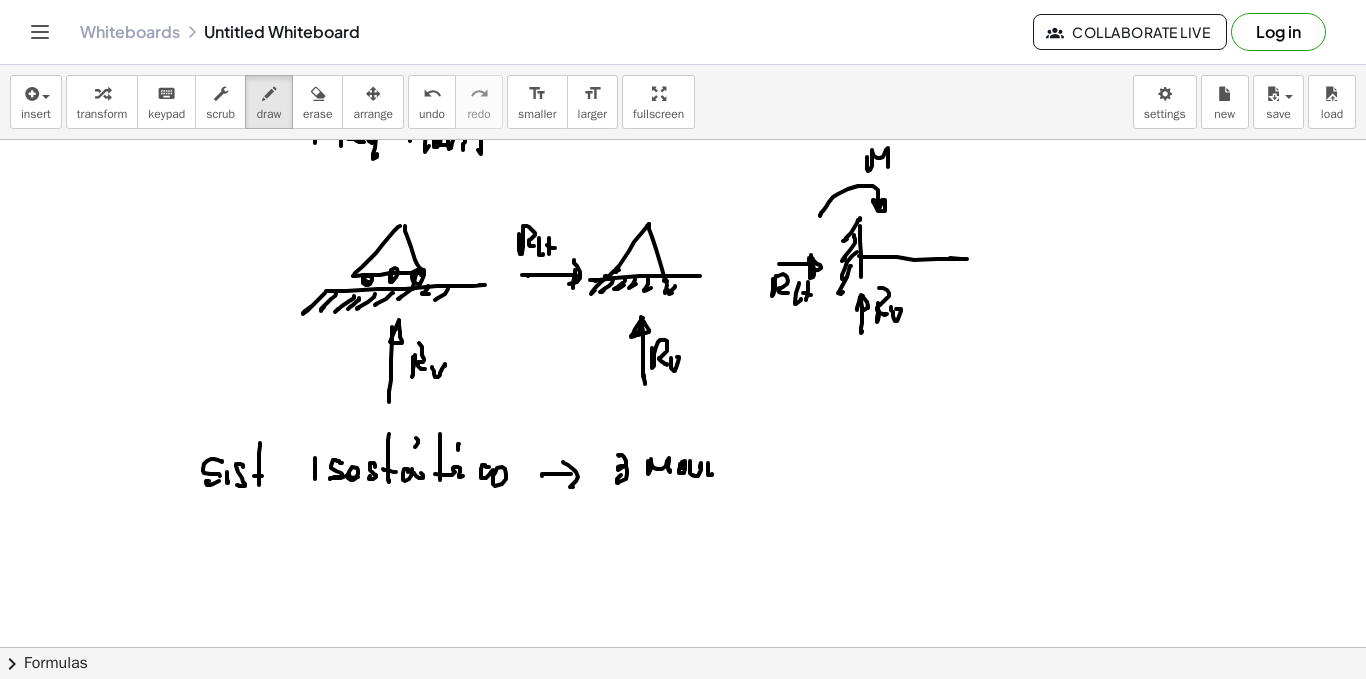 click at bounding box center (683, -3064) 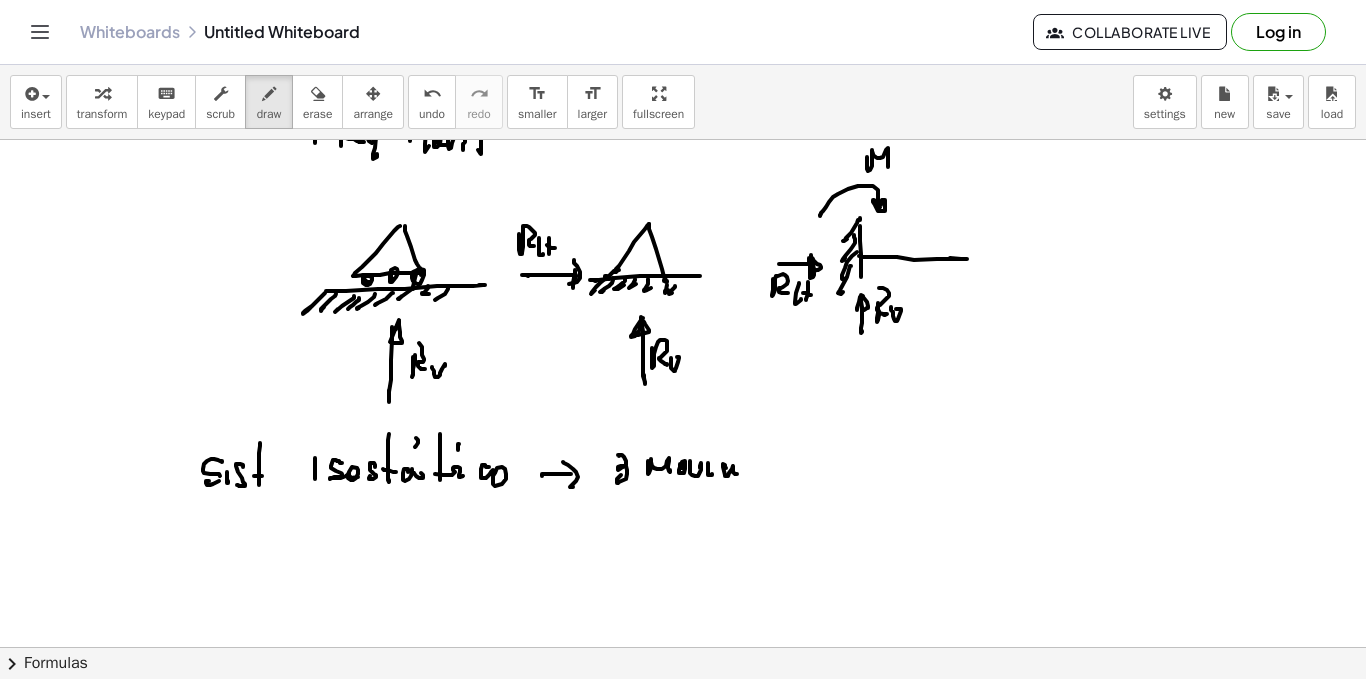 click at bounding box center [683, -3064] 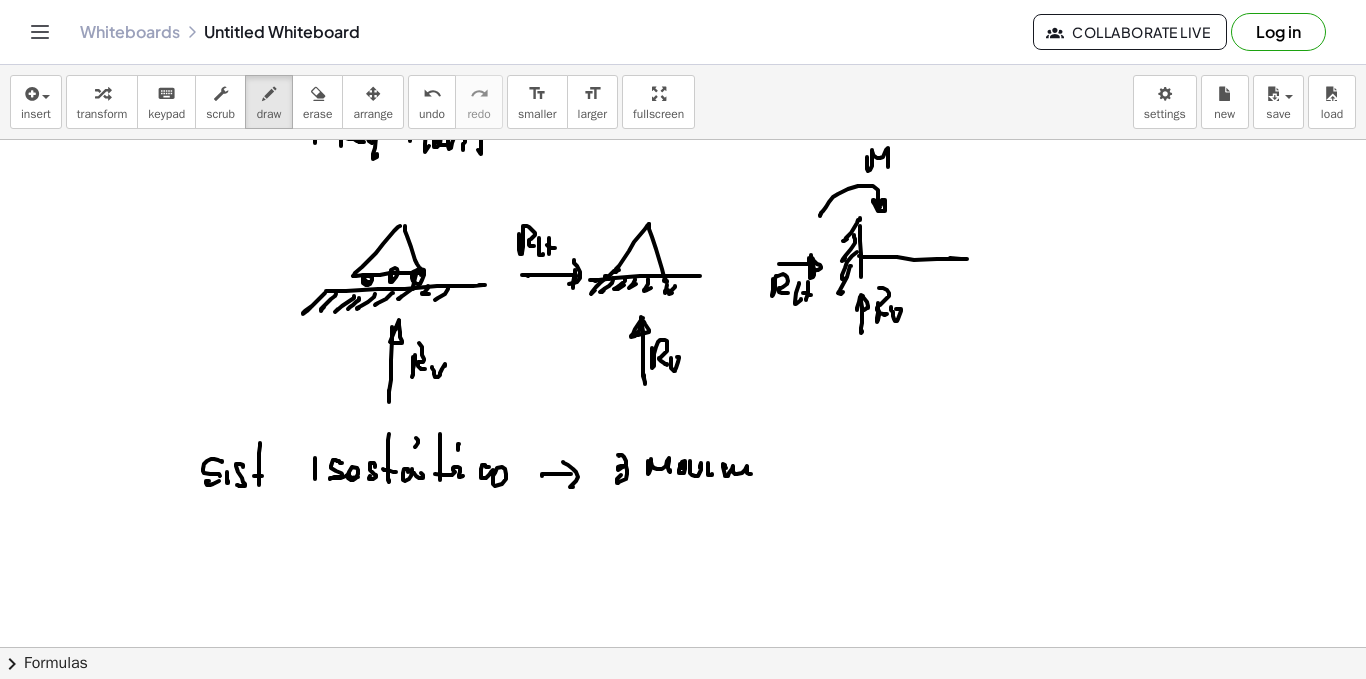 click at bounding box center (683, -3064) 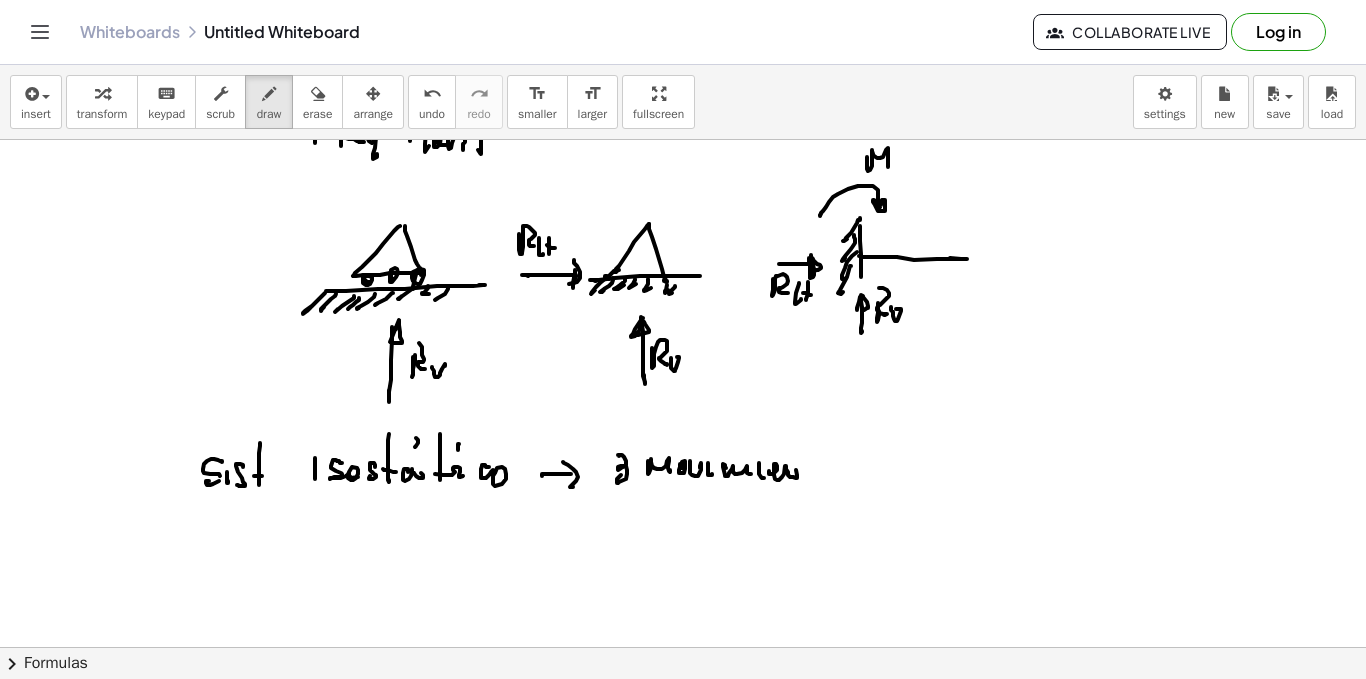 click at bounding box center (683, -3064) 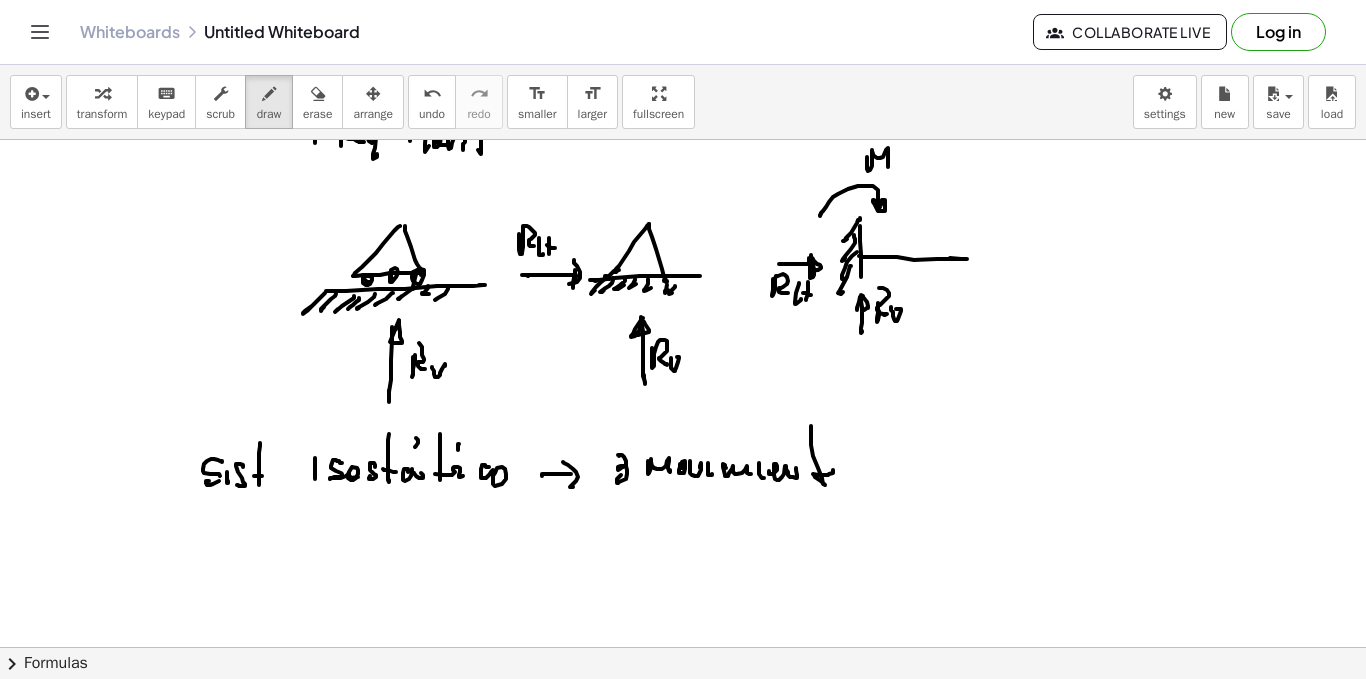 click at bounding box center (683, -3064) 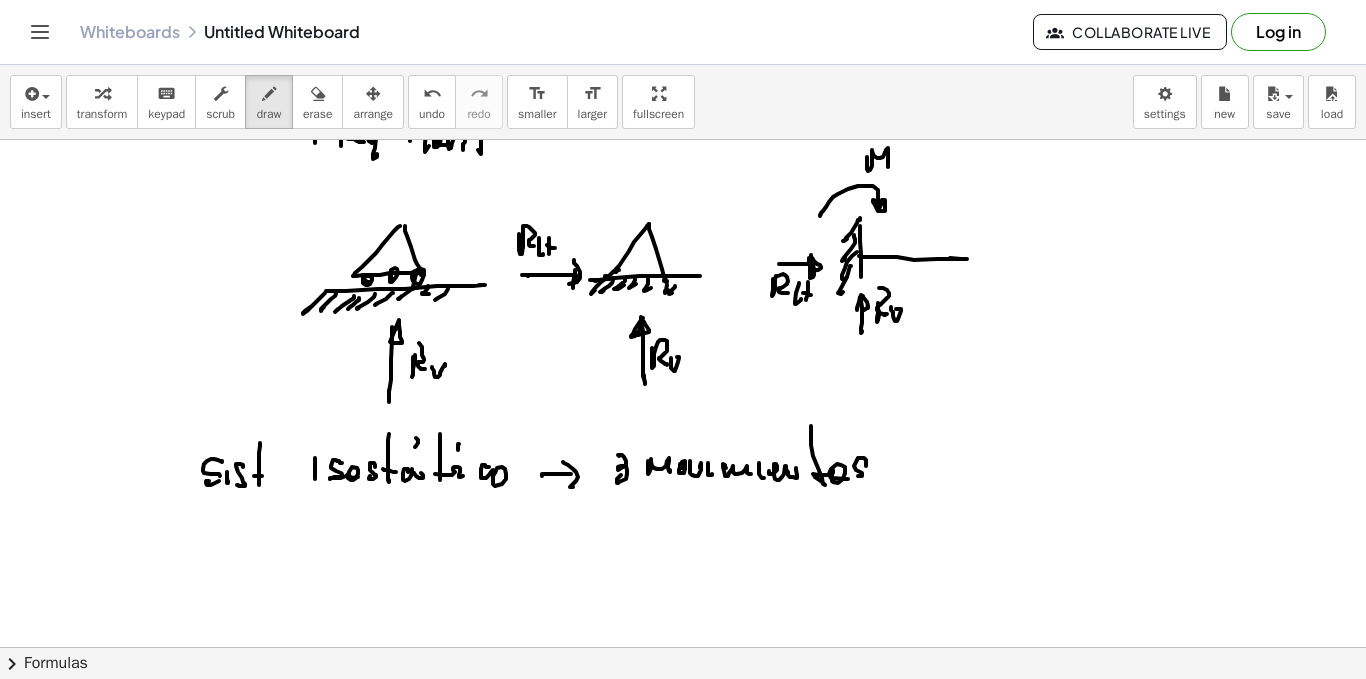 click at bounding box center [683, -3064] 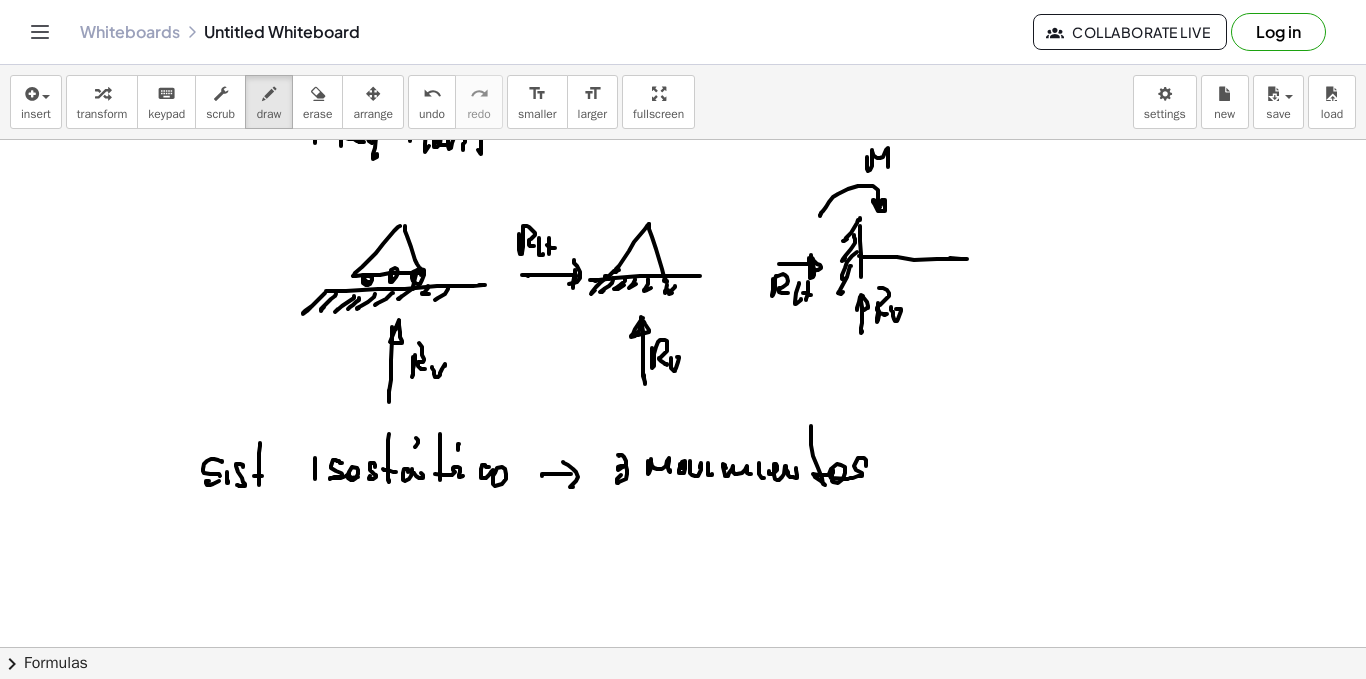 scroll, scrollTop: 7206, scrollLeft: 0, axis: vertical 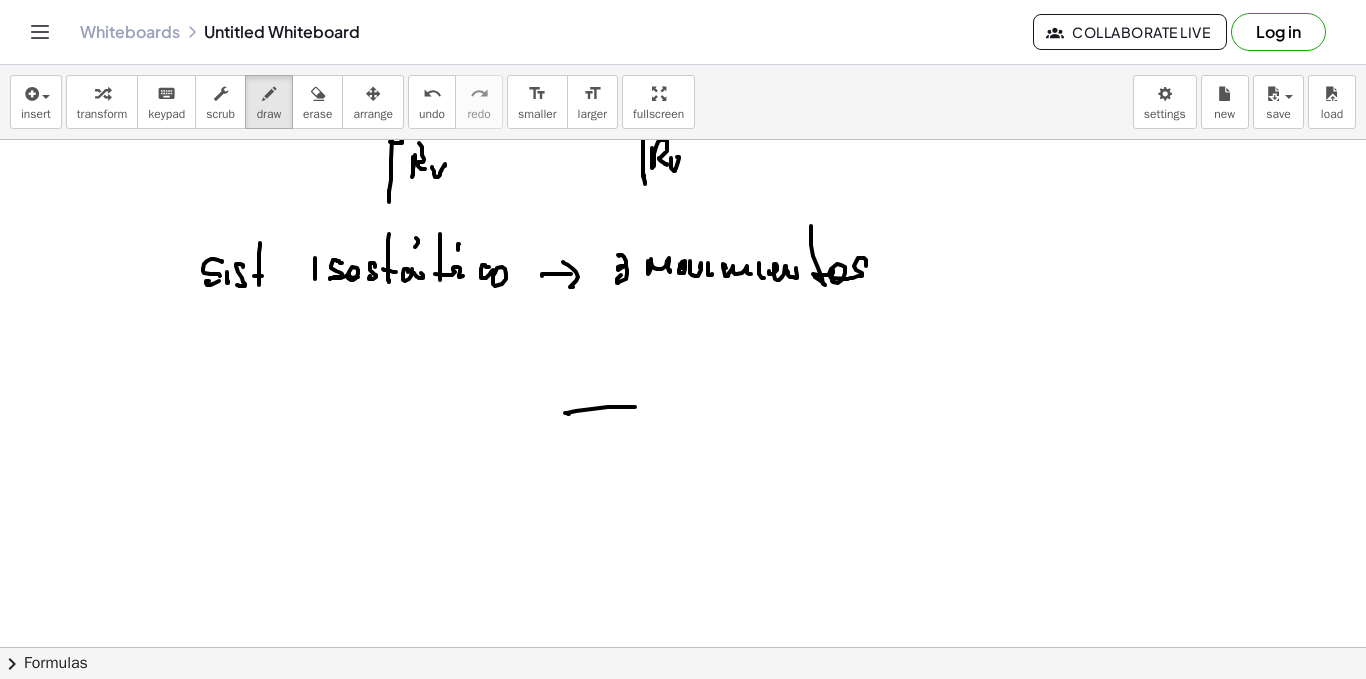 click at bounding box center [683, -3010] 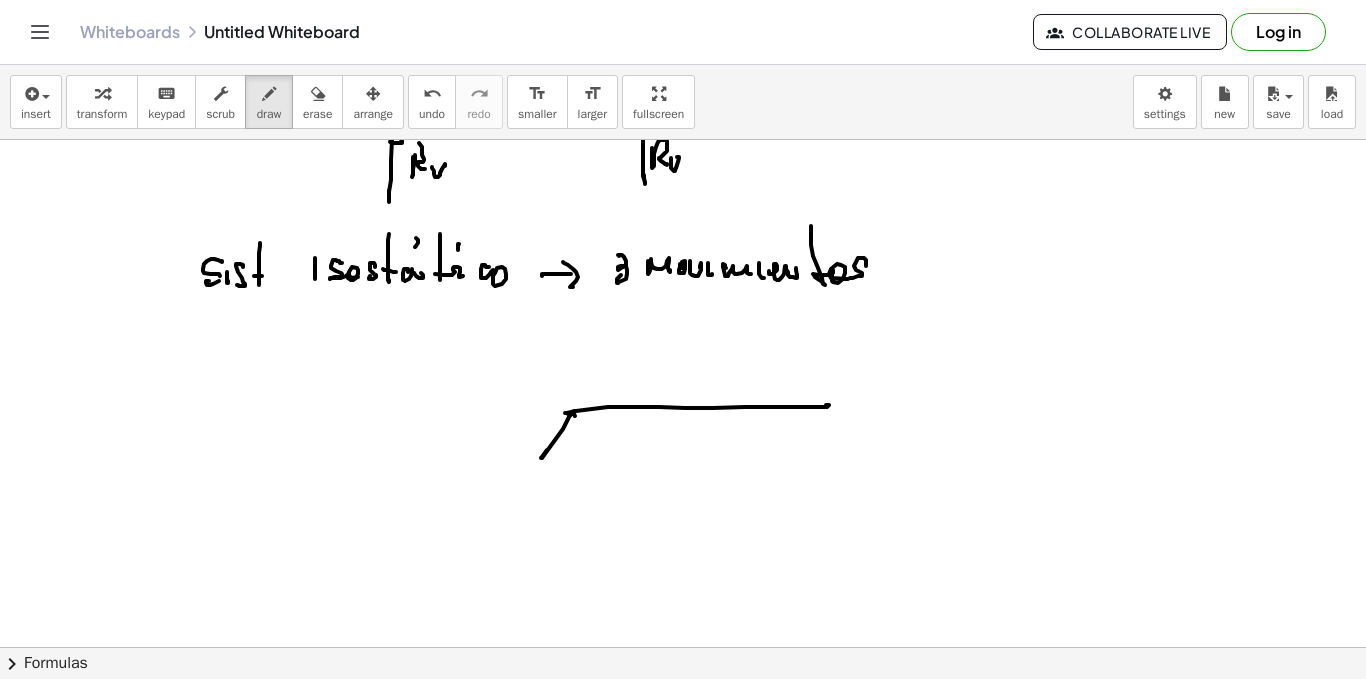 click at bounding box center (683, -3010) 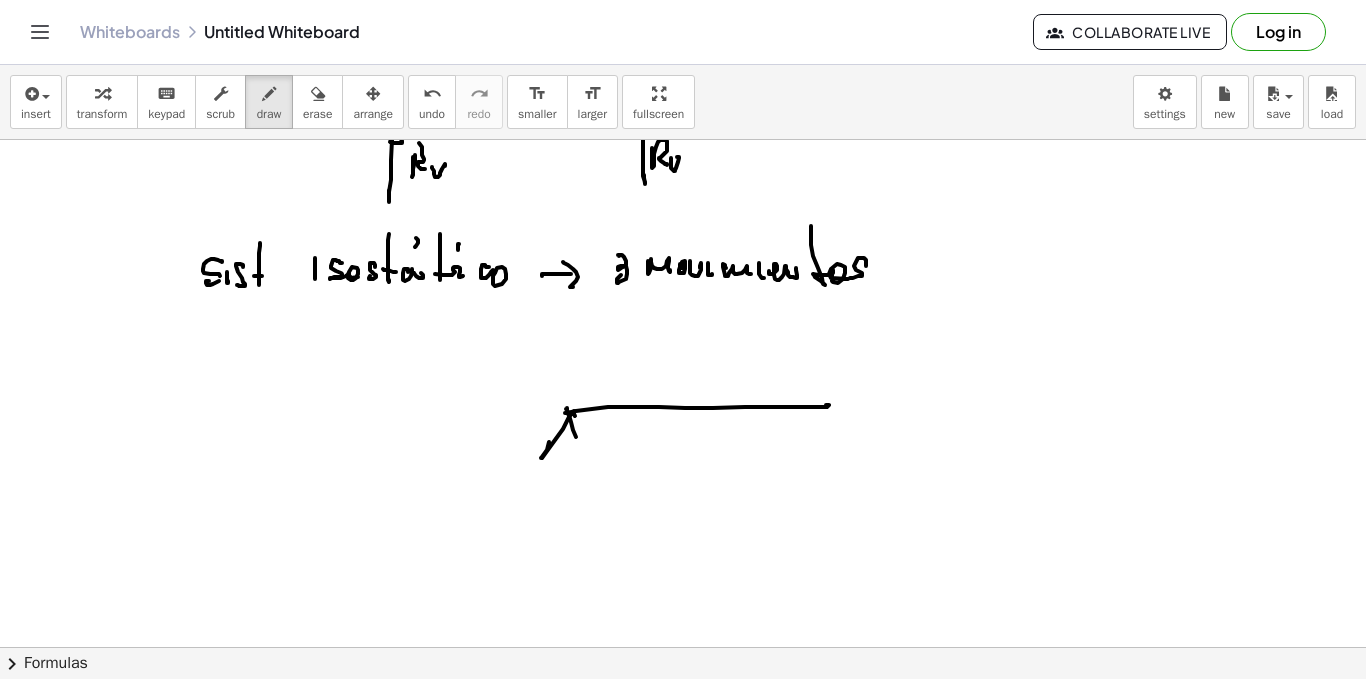 click at bounding box center (683, -3010) 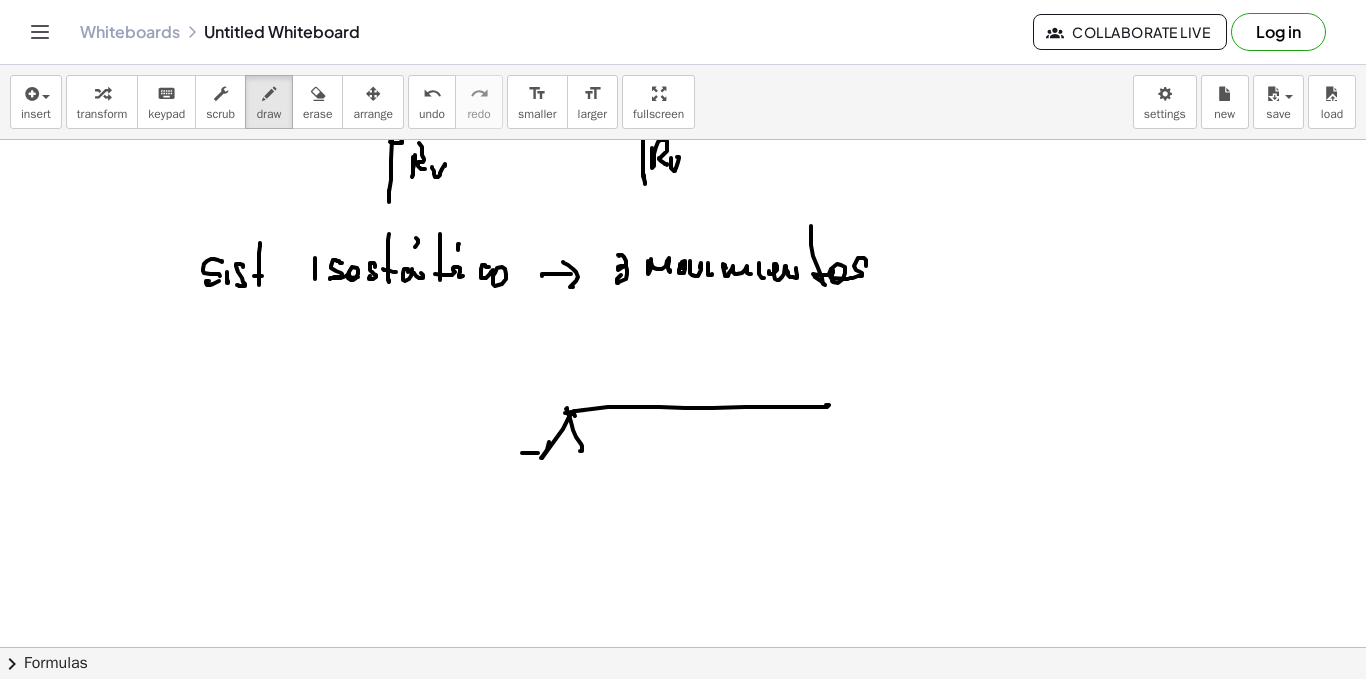 click at bounding box center [683, -3010] 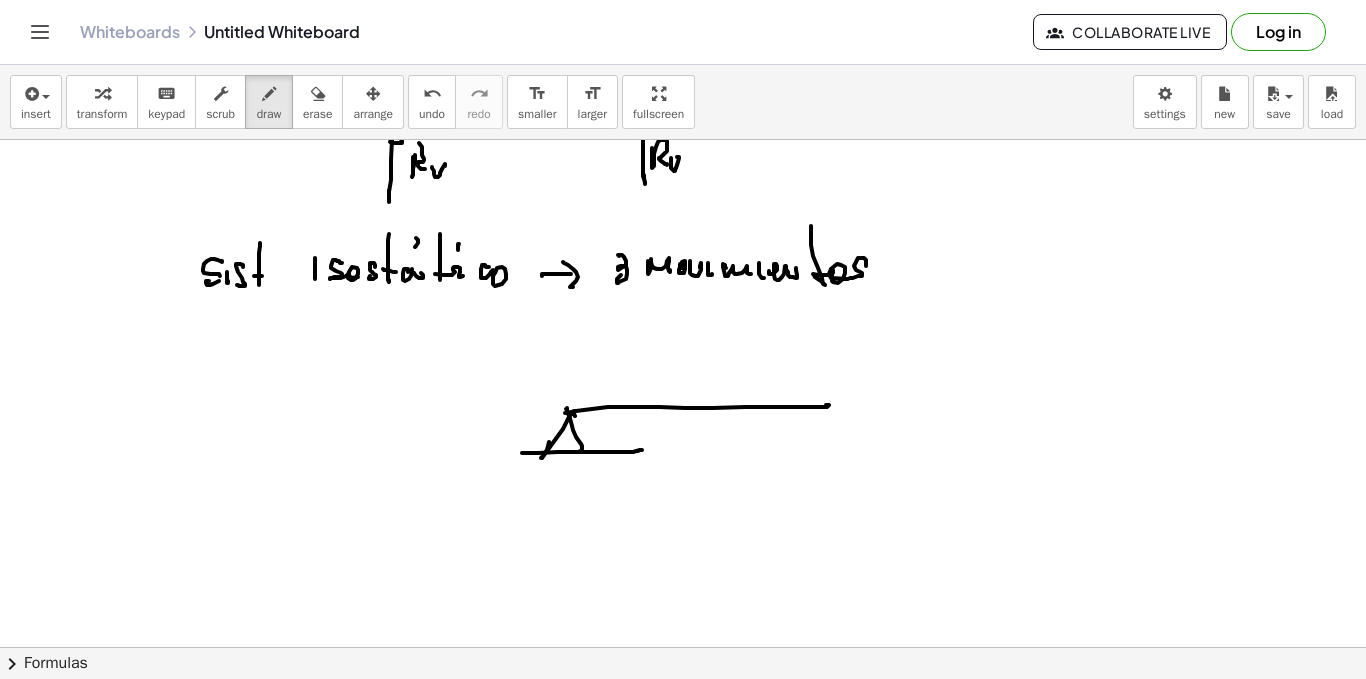 click at bounding box center [683, -3010] 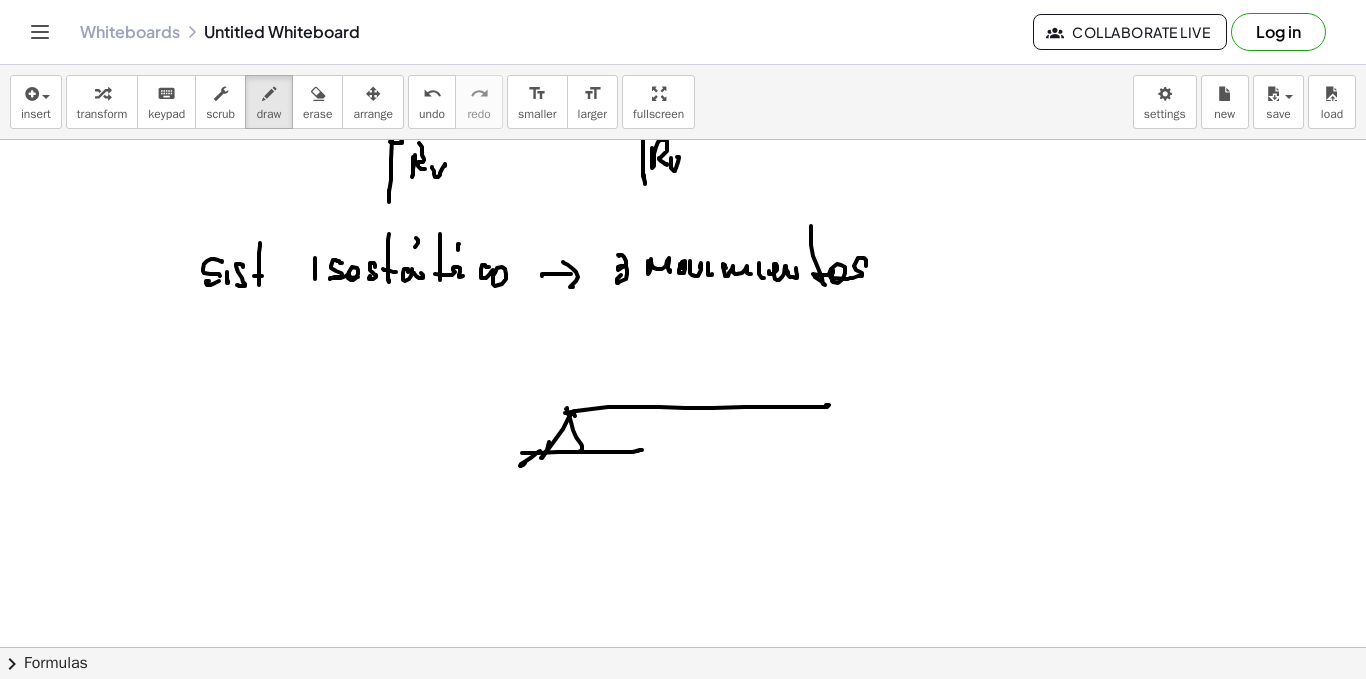 click at bounding box center (683, -3010) 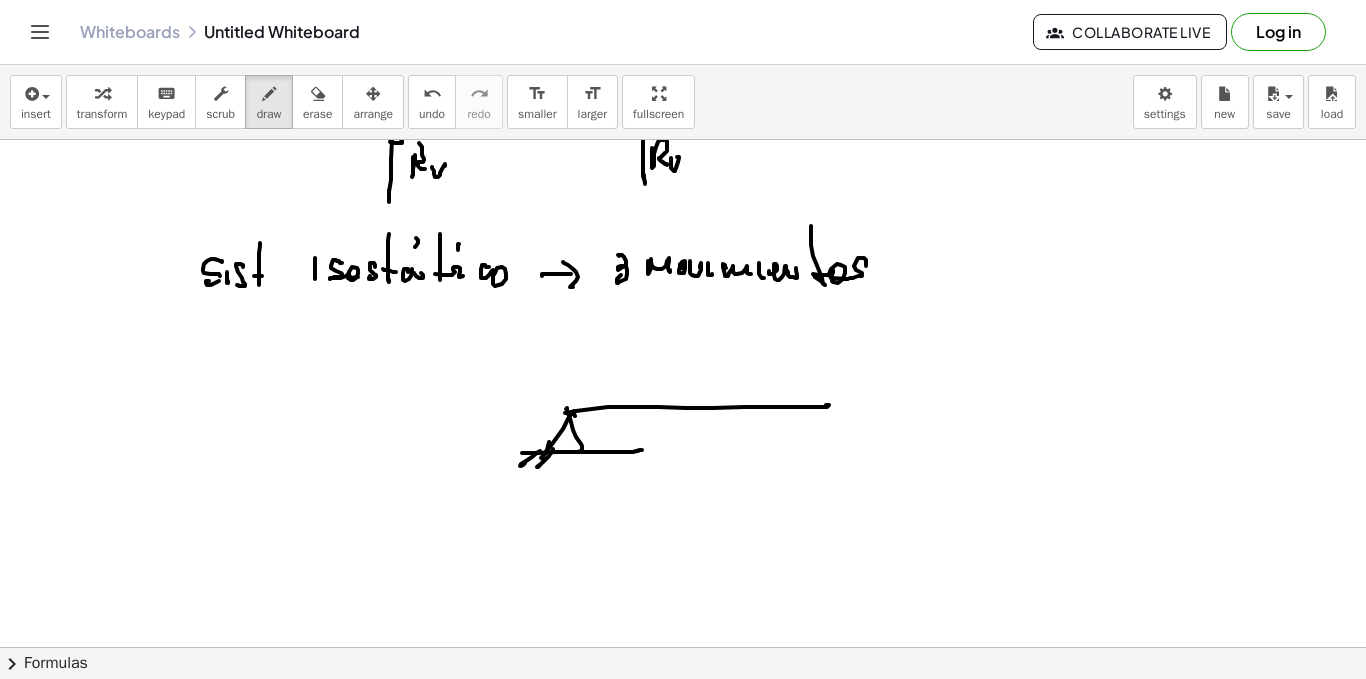 click at bounding box center (683, -3010) 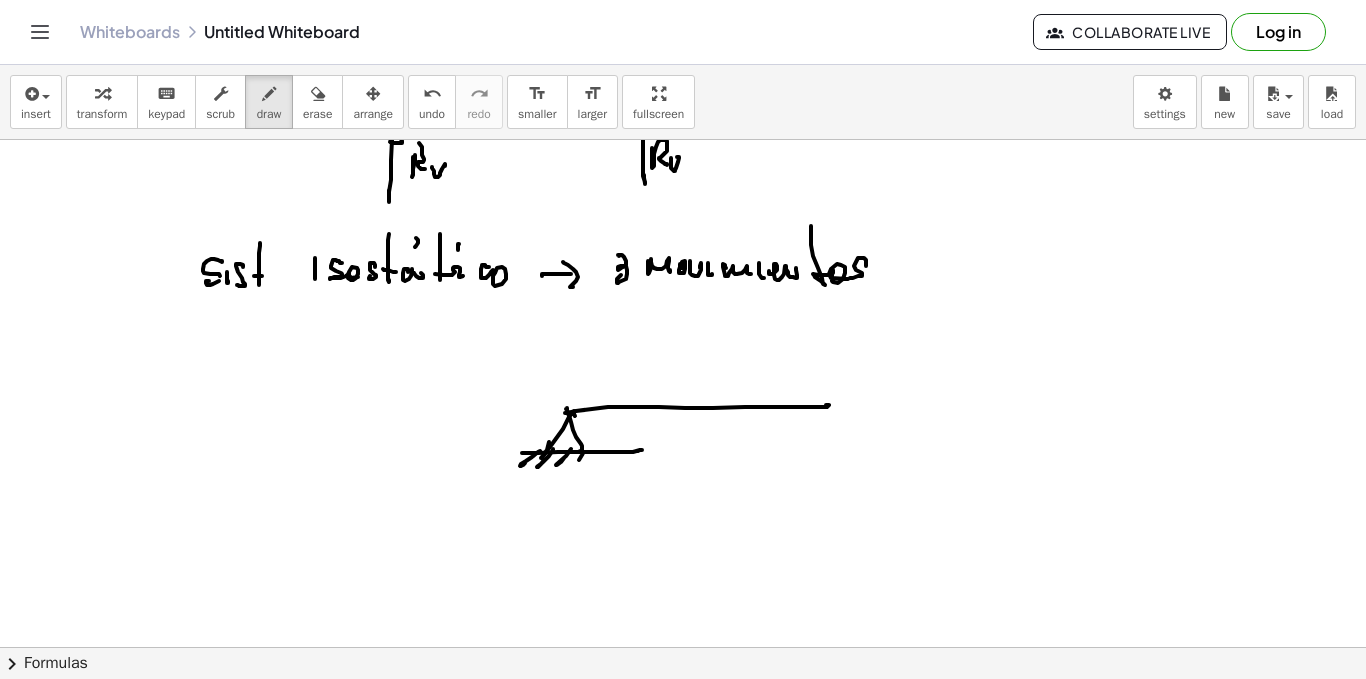 click at bounding box center [683, -3010] 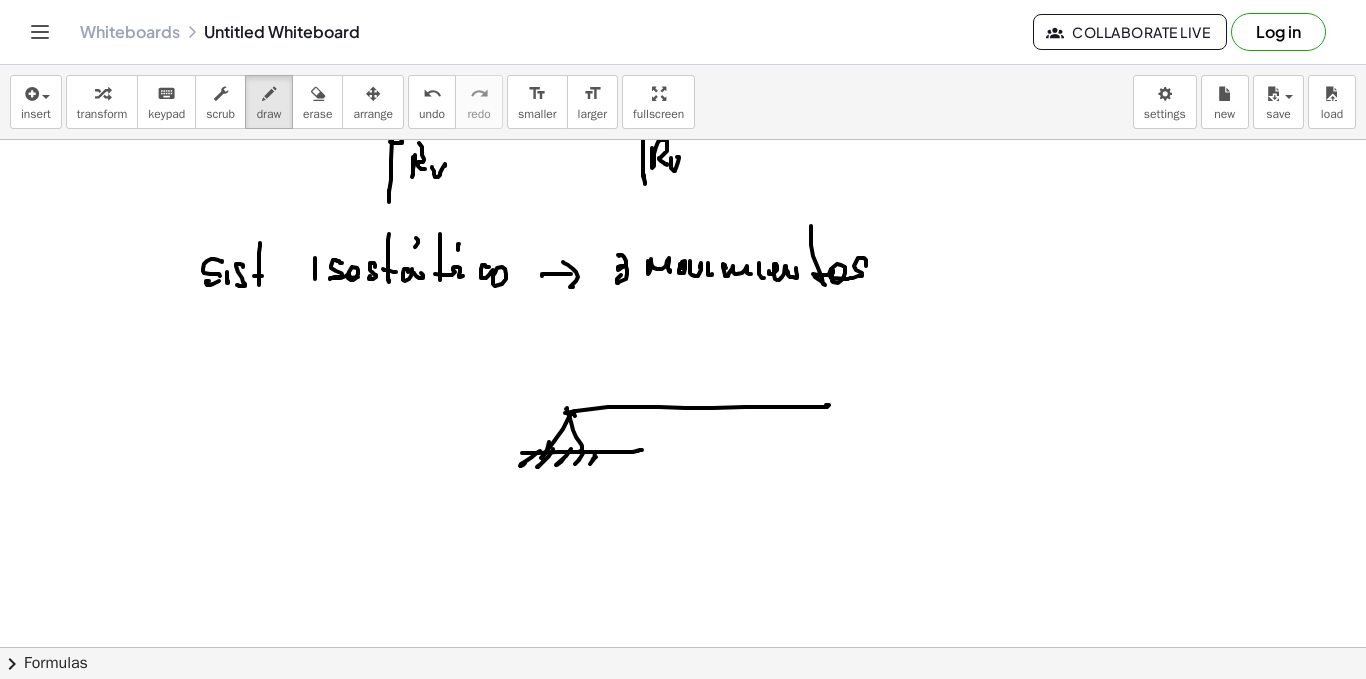 click at bounding box center (683, -3010) 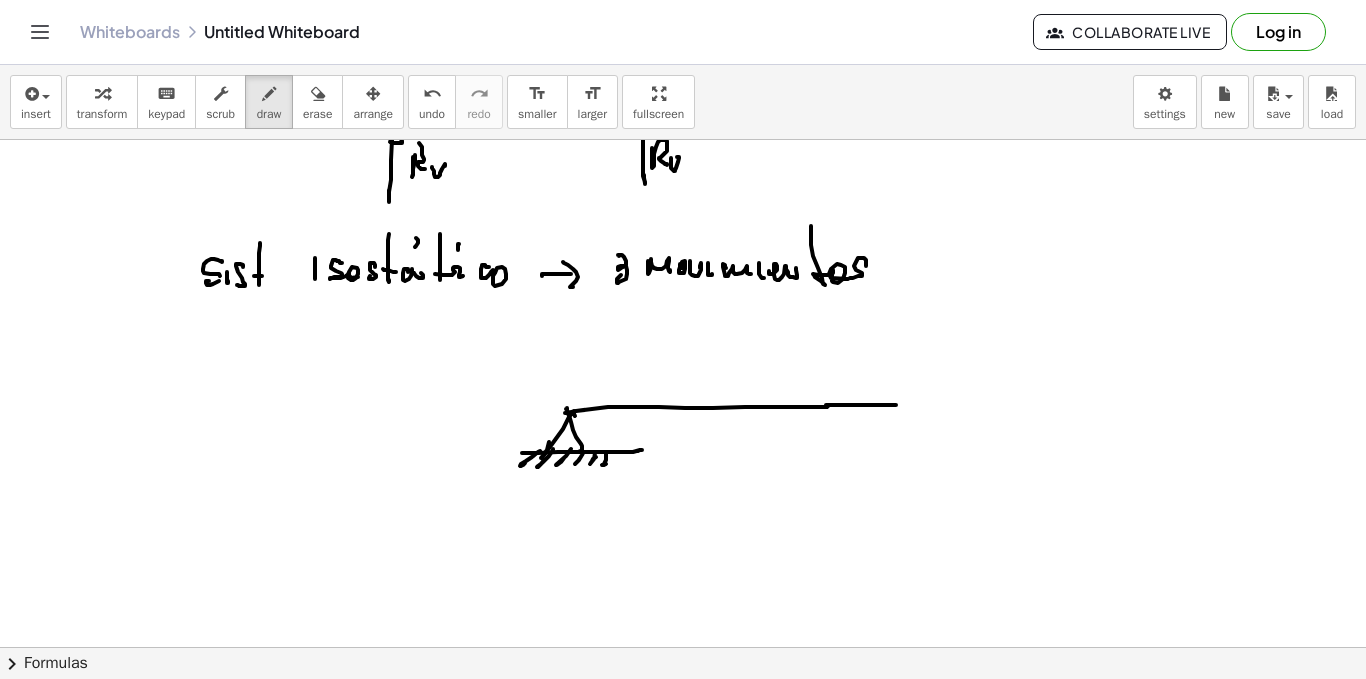 click at bounding box center (683, -3010) 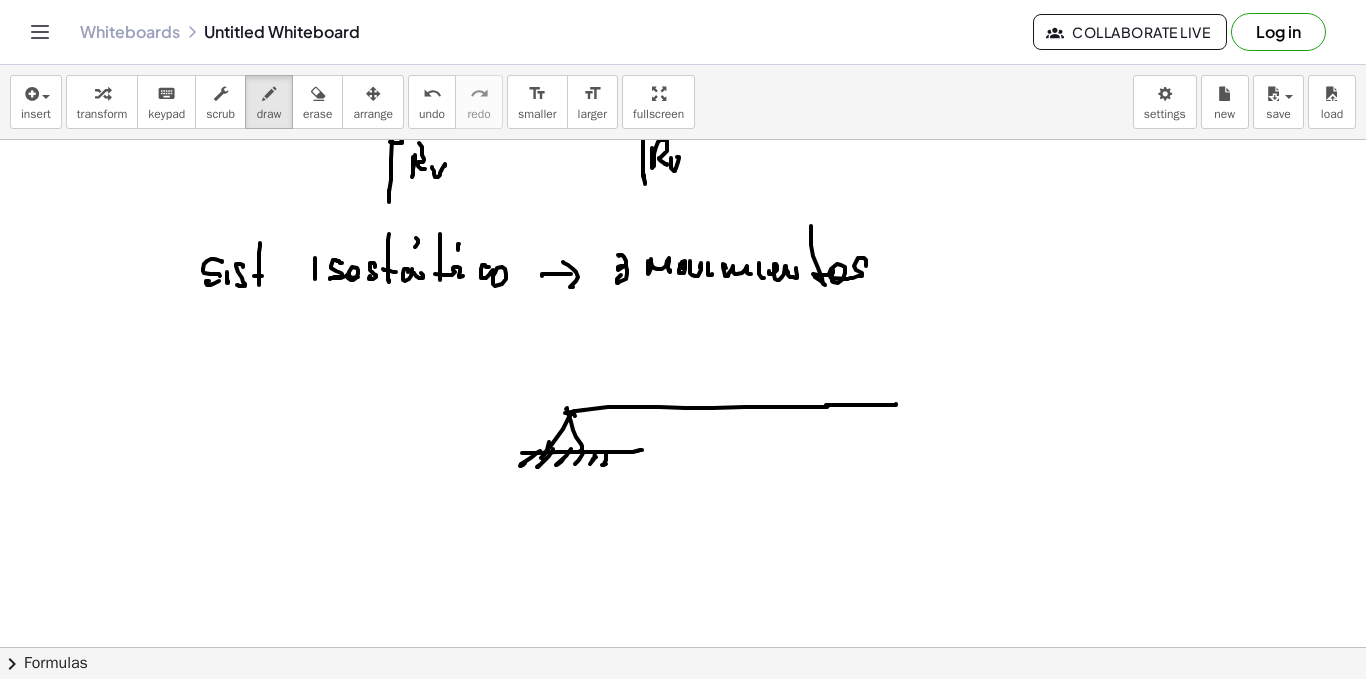 click at bounding box center (683, -3010) 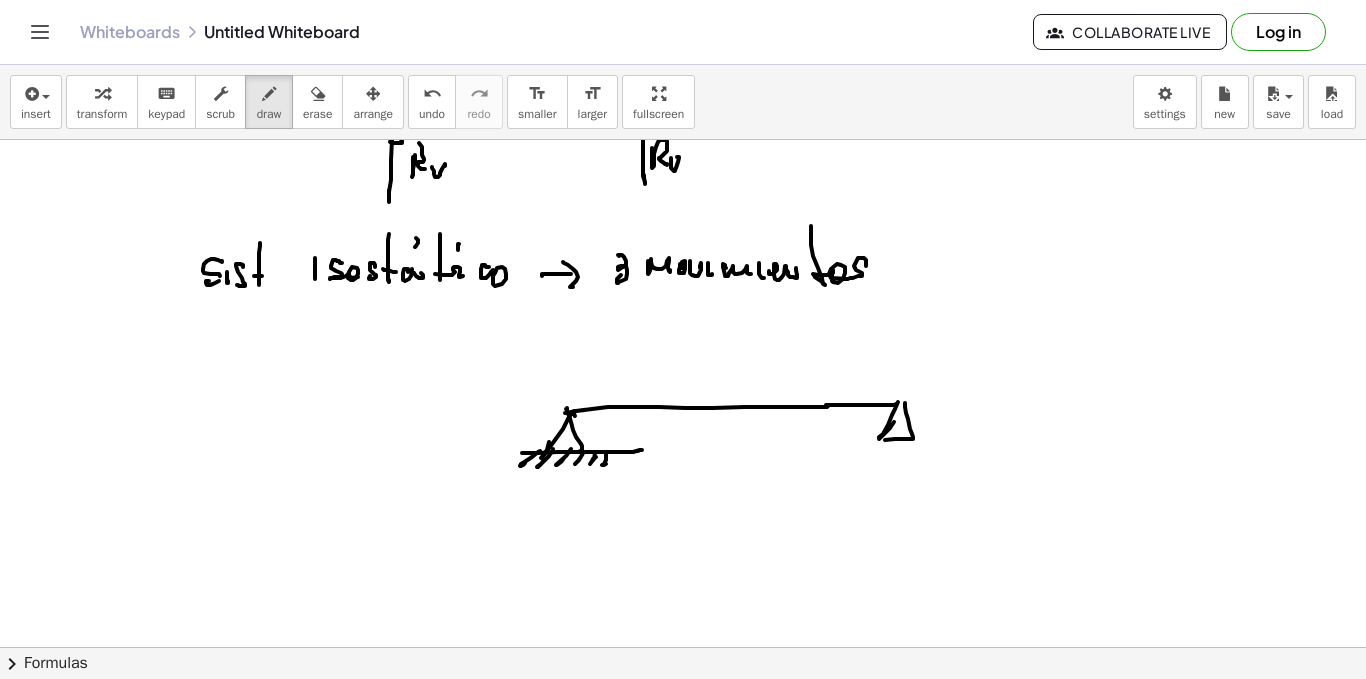 click at bounding box center (683, -3010) 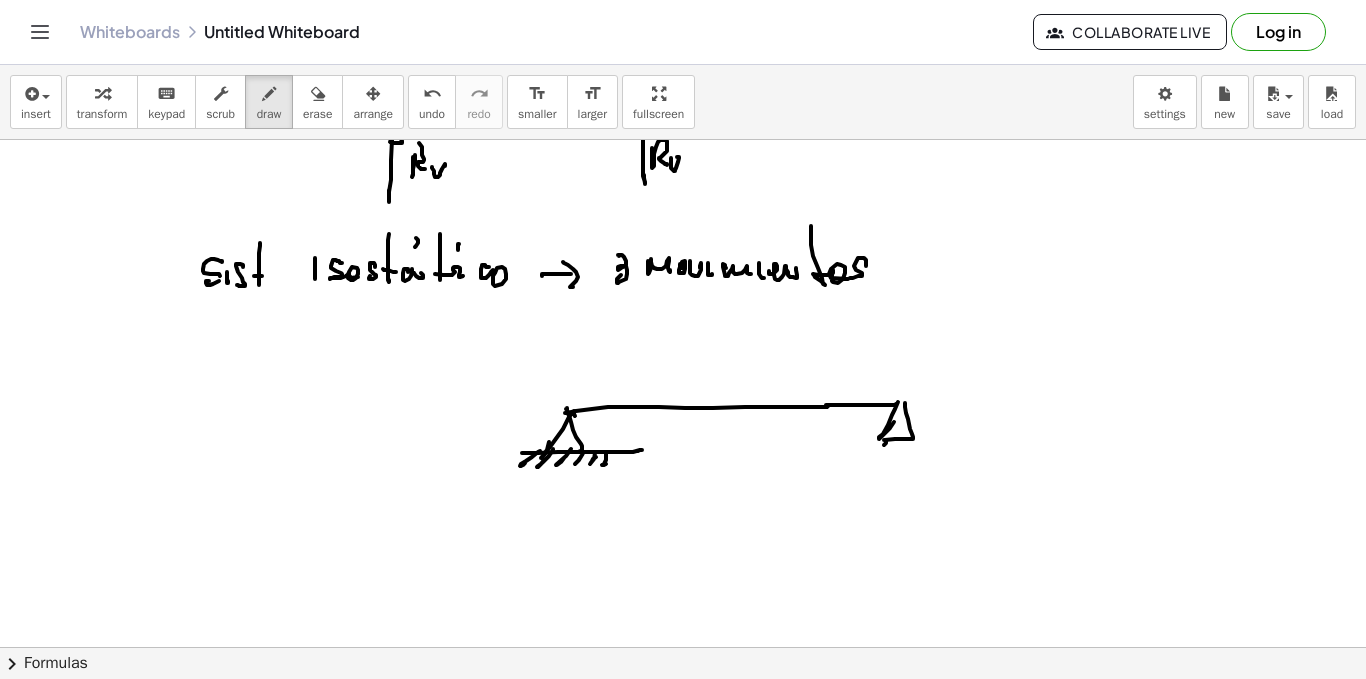 click at bounding box center [683, -3010] 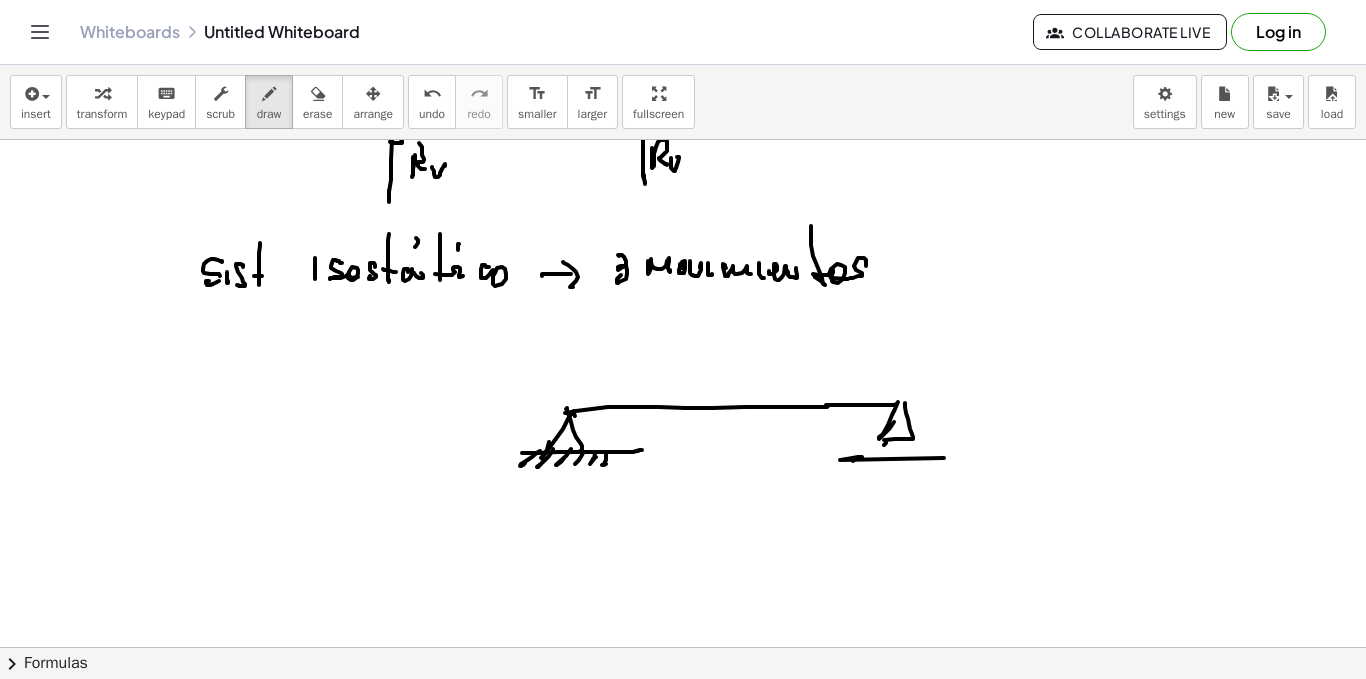 click at bounding box center [683, -3010] 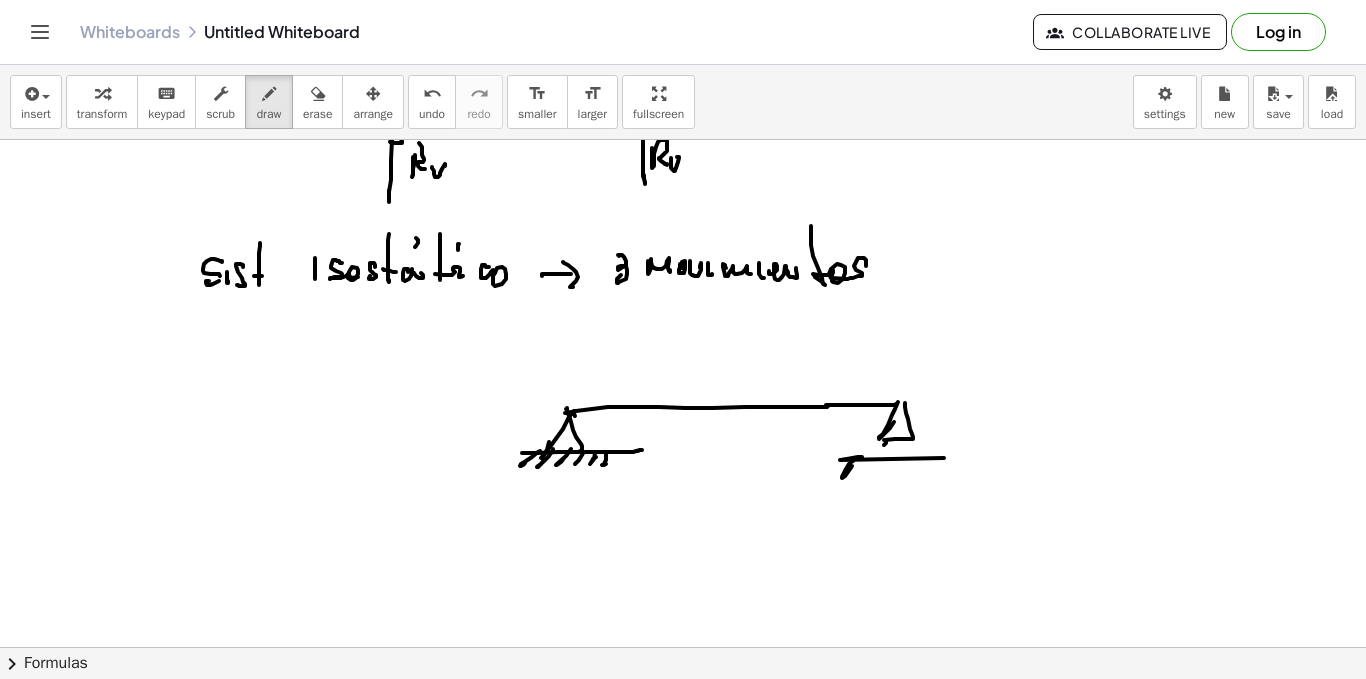 click at bounding box center (683, -3010) 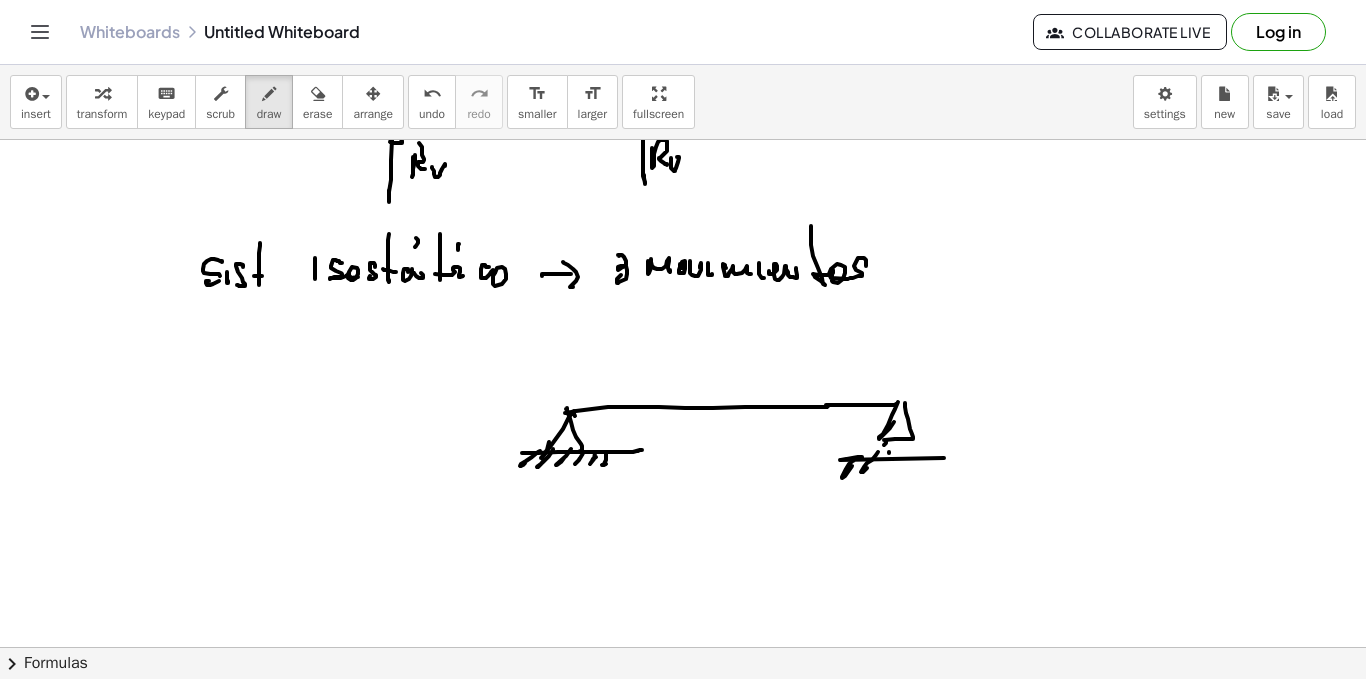 click at bounding box center [683, -3010] 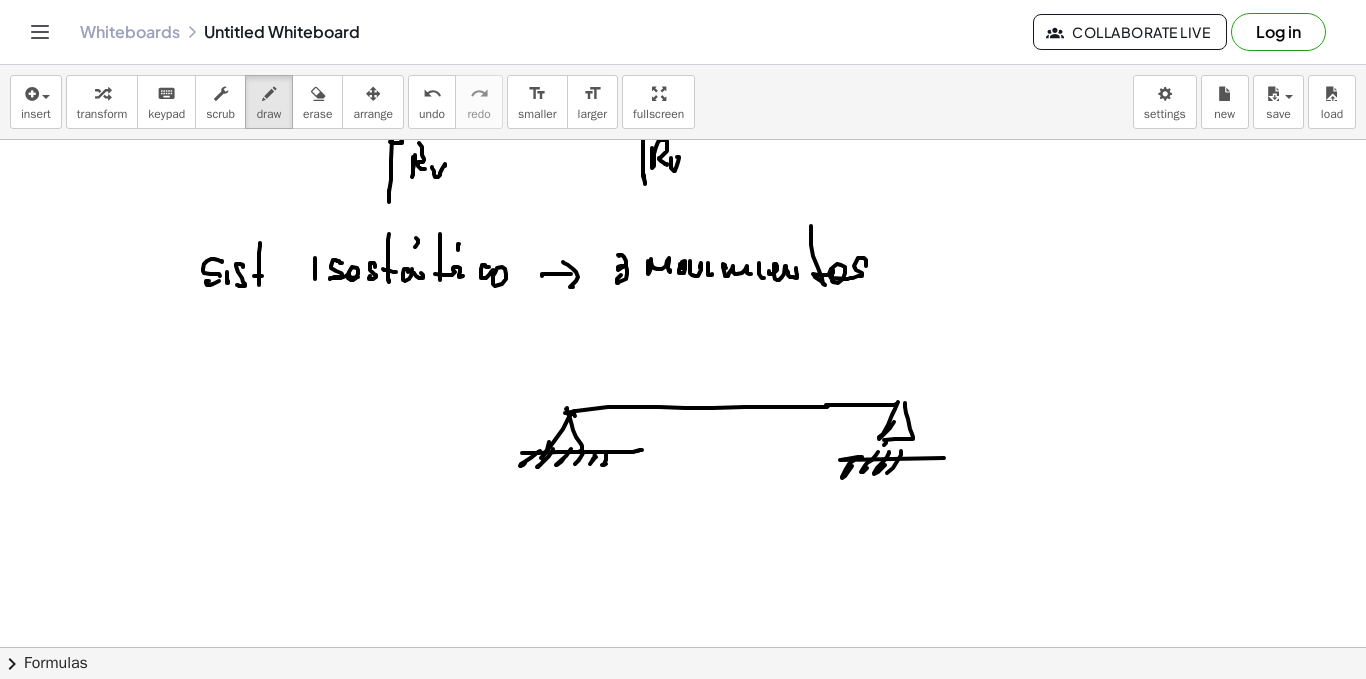 click at bounding box center (683, -3010) 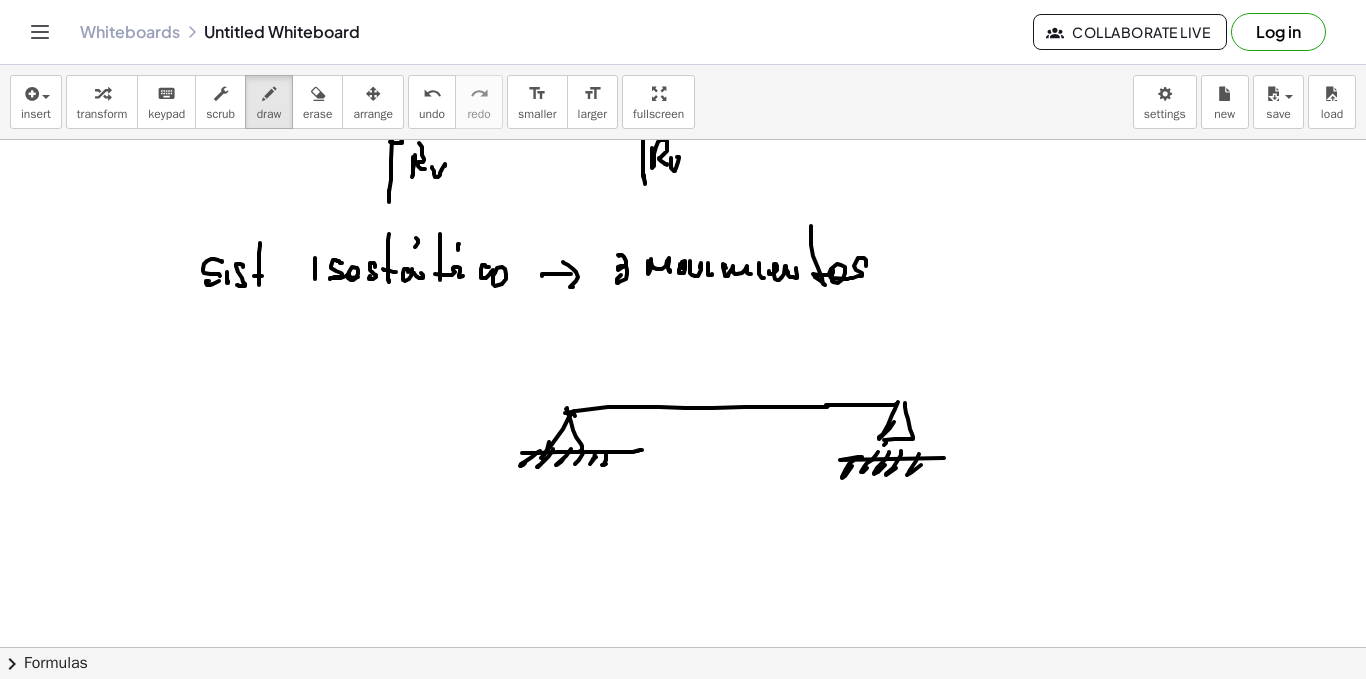 click at bounding box center [683, -3010] 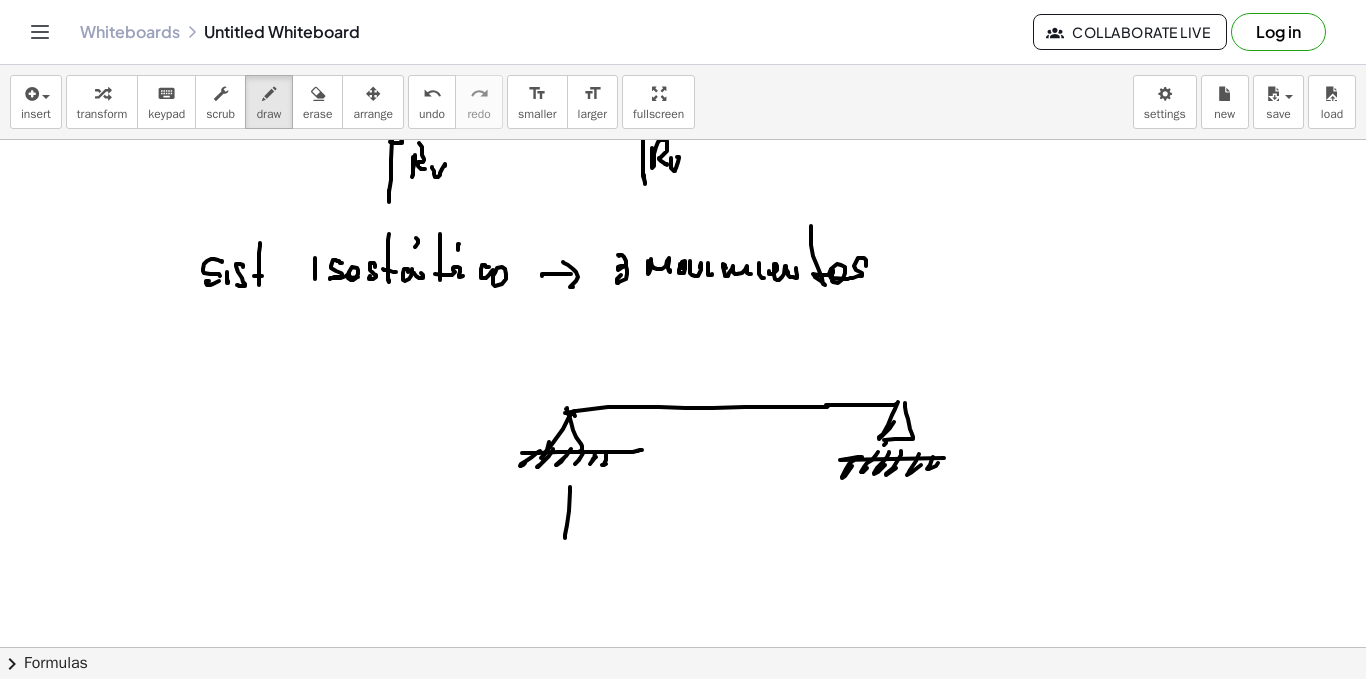 click at bounding box center (683, -3010) 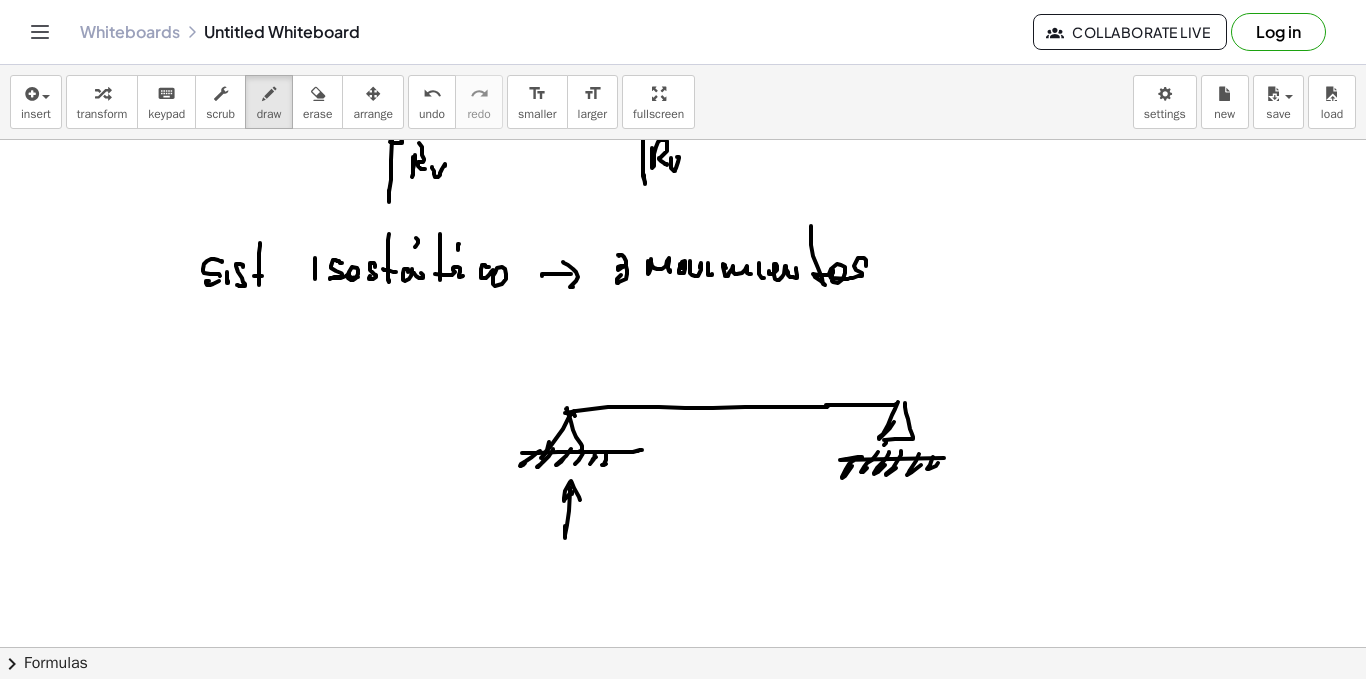 click at bounding box center [683, -3010] 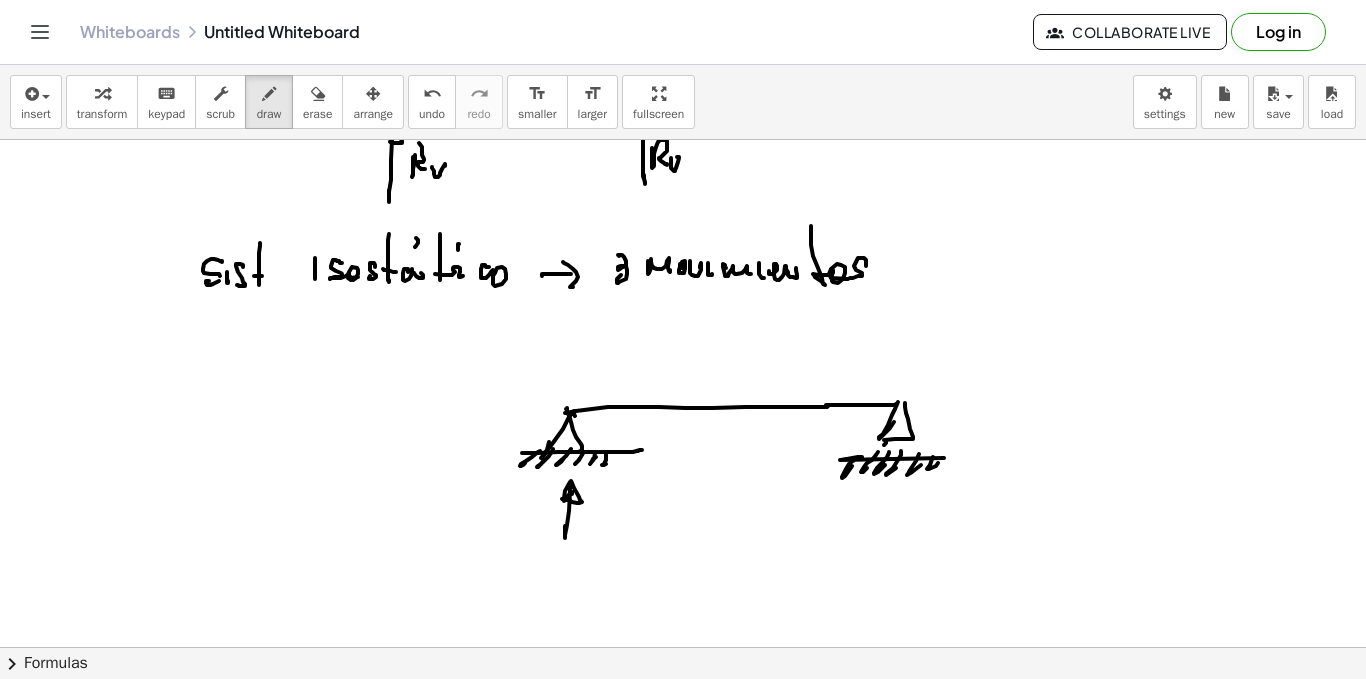 click at bounding box center [683, -3010] 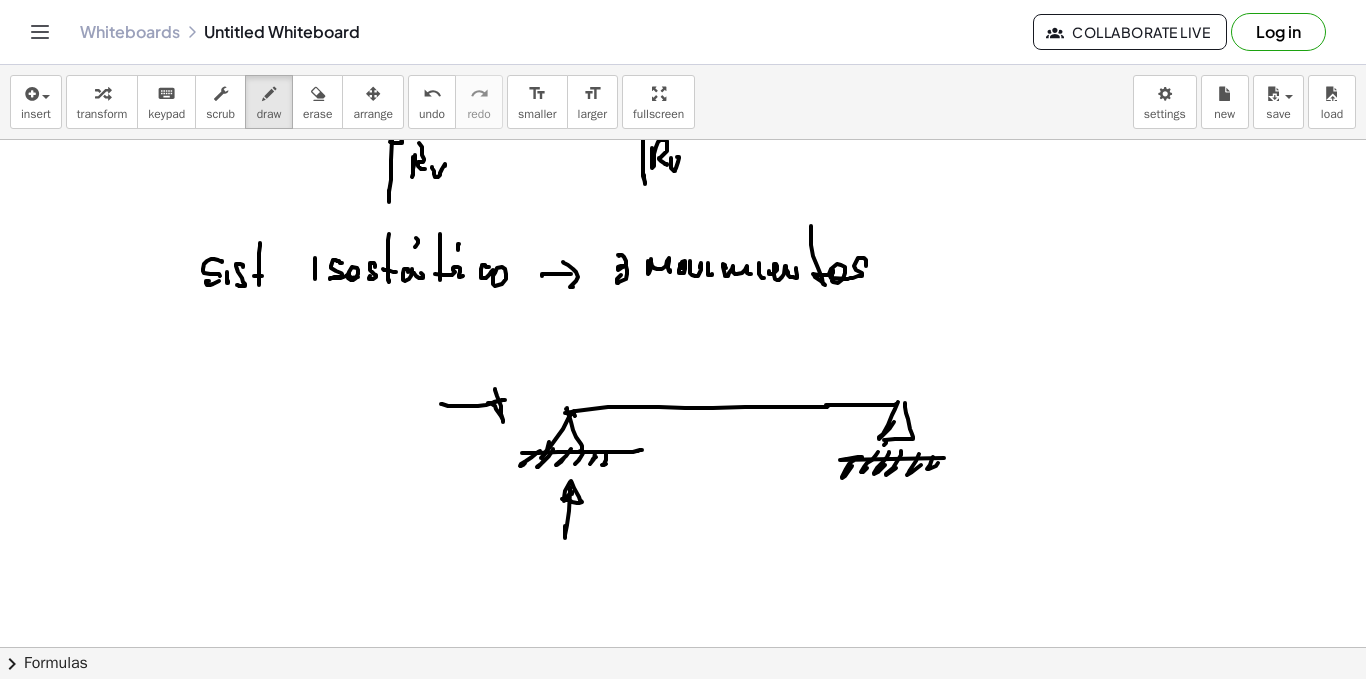 click at bounding box center [683, -3010] 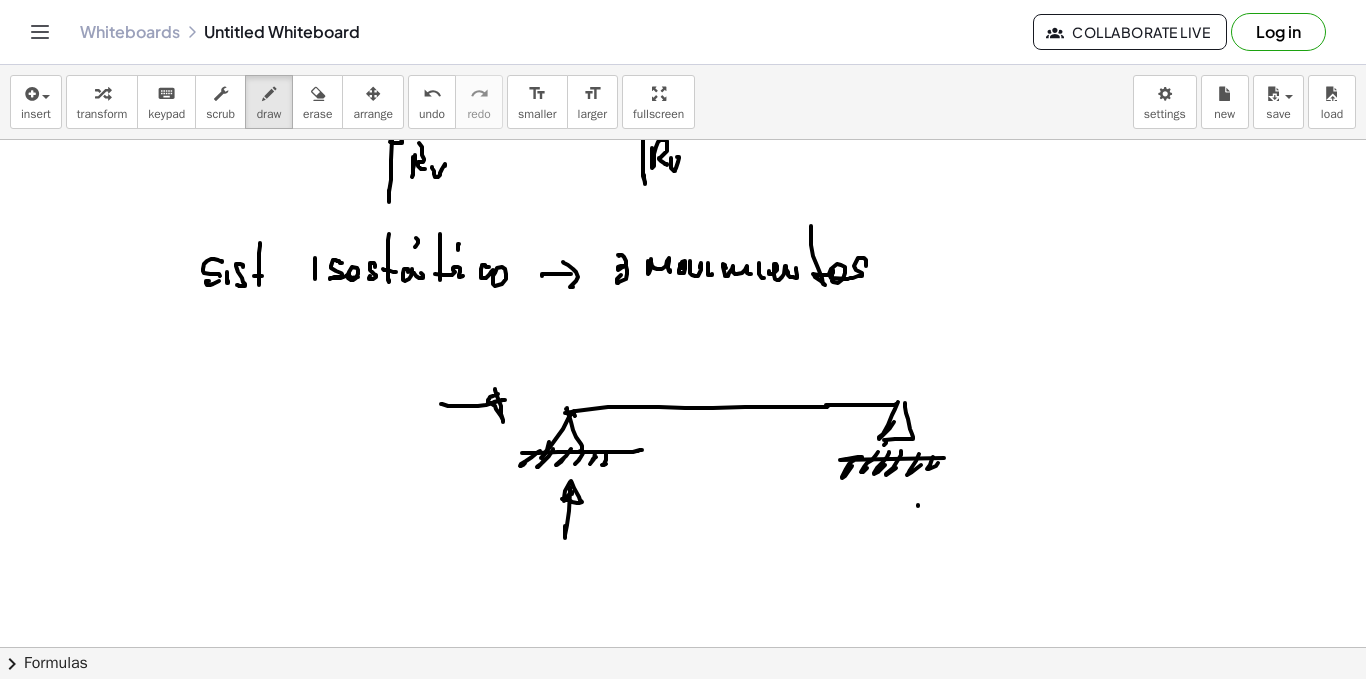 click at bounding box center (683, -3010) 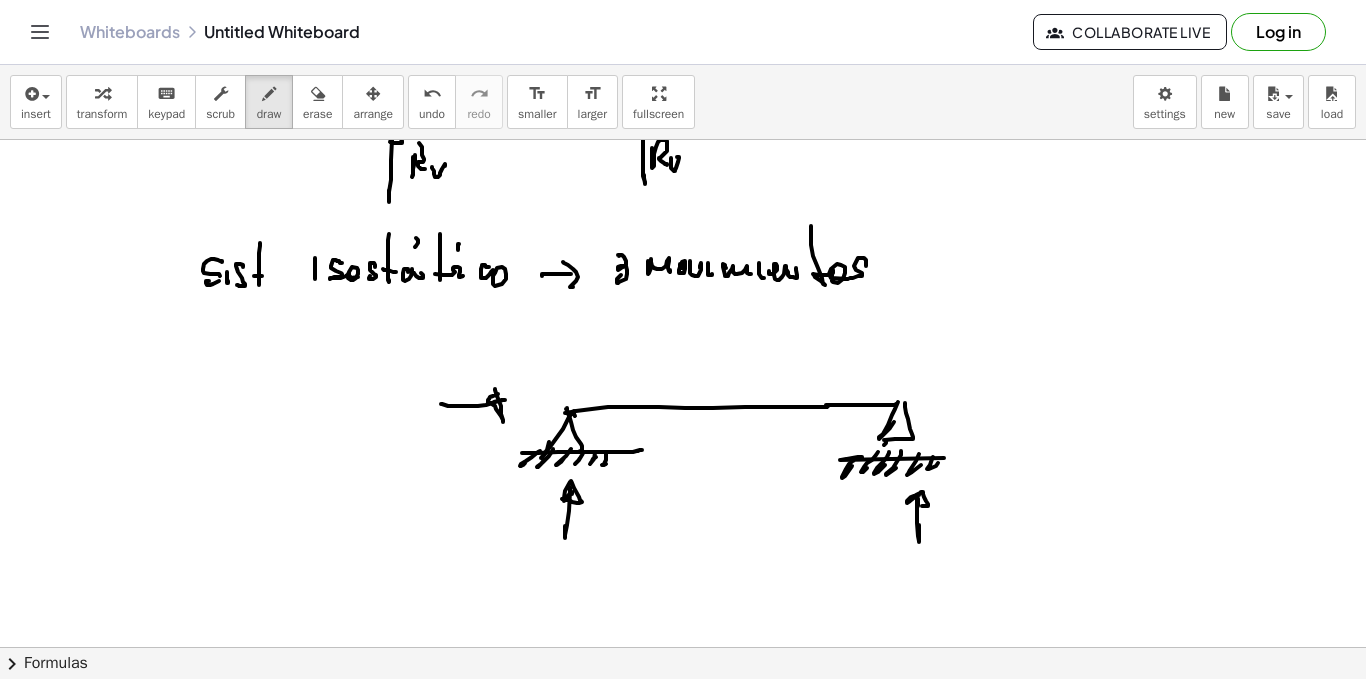 click at bounding box center (683, -3010) 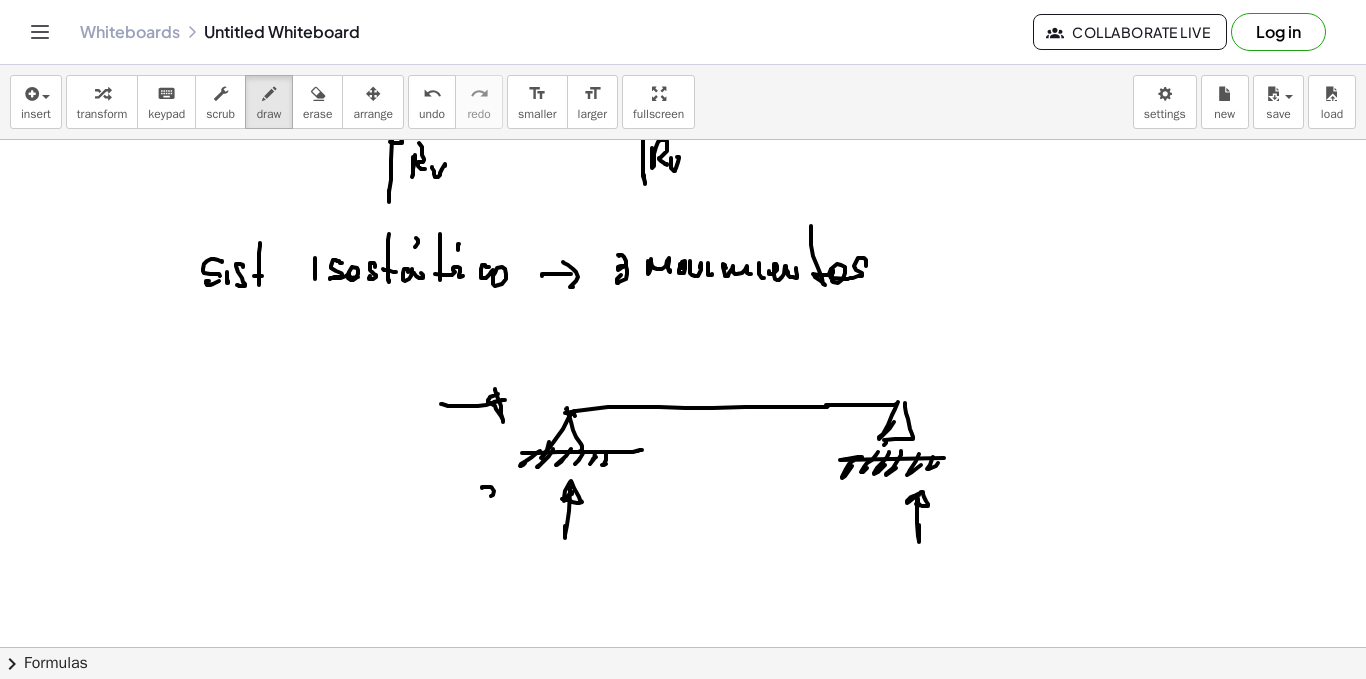 click at bounding box center (683, -3010) 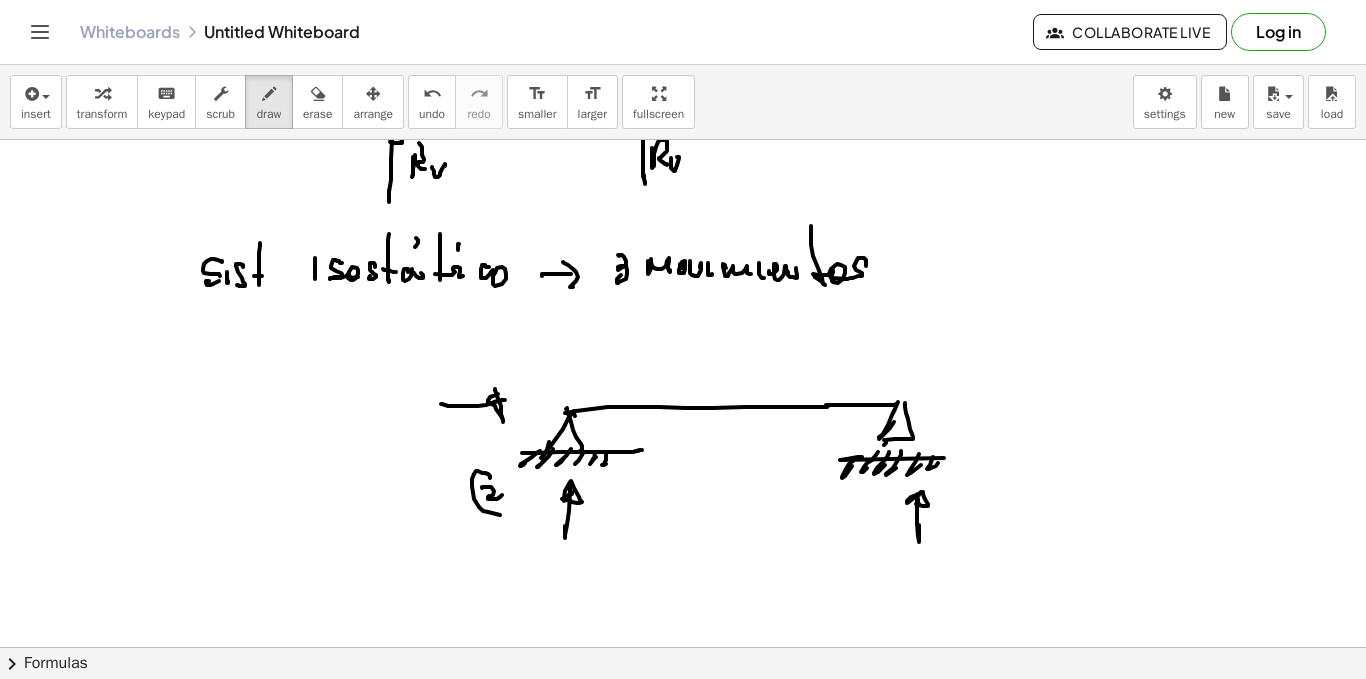 click at bounding box center (683, -3010) 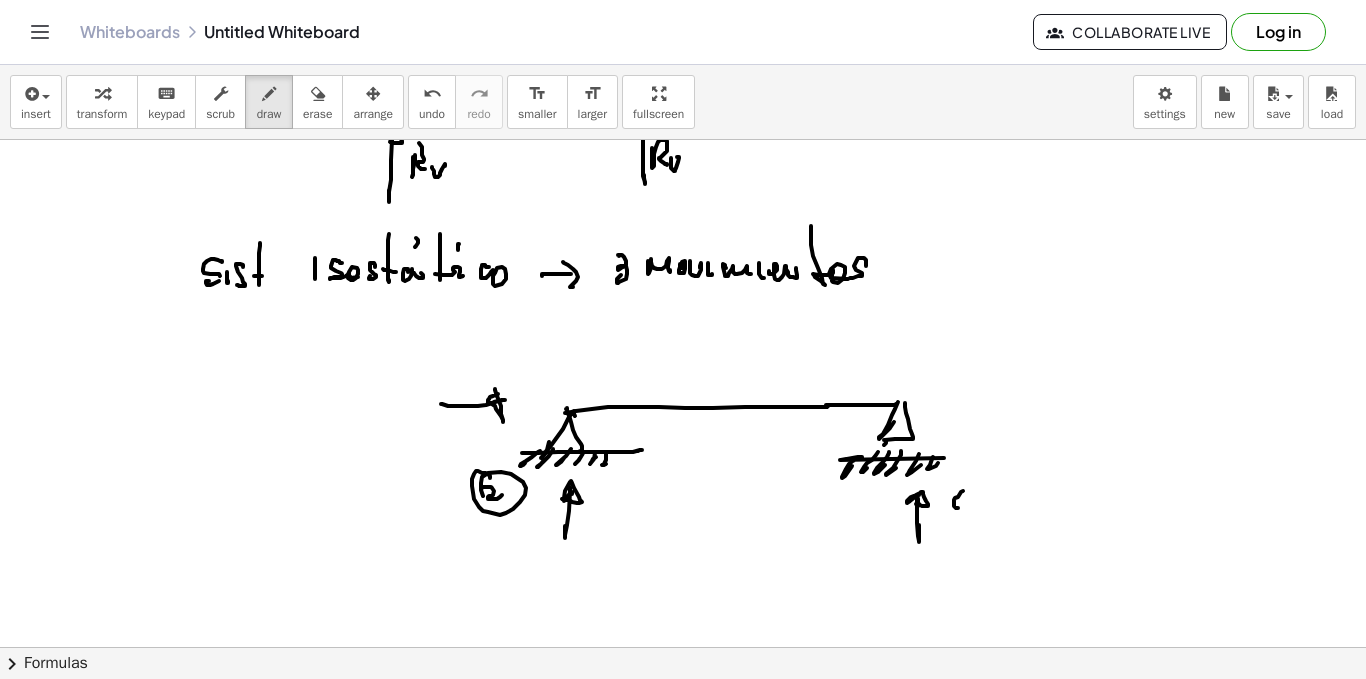 click at bounding box center (683, -3010) 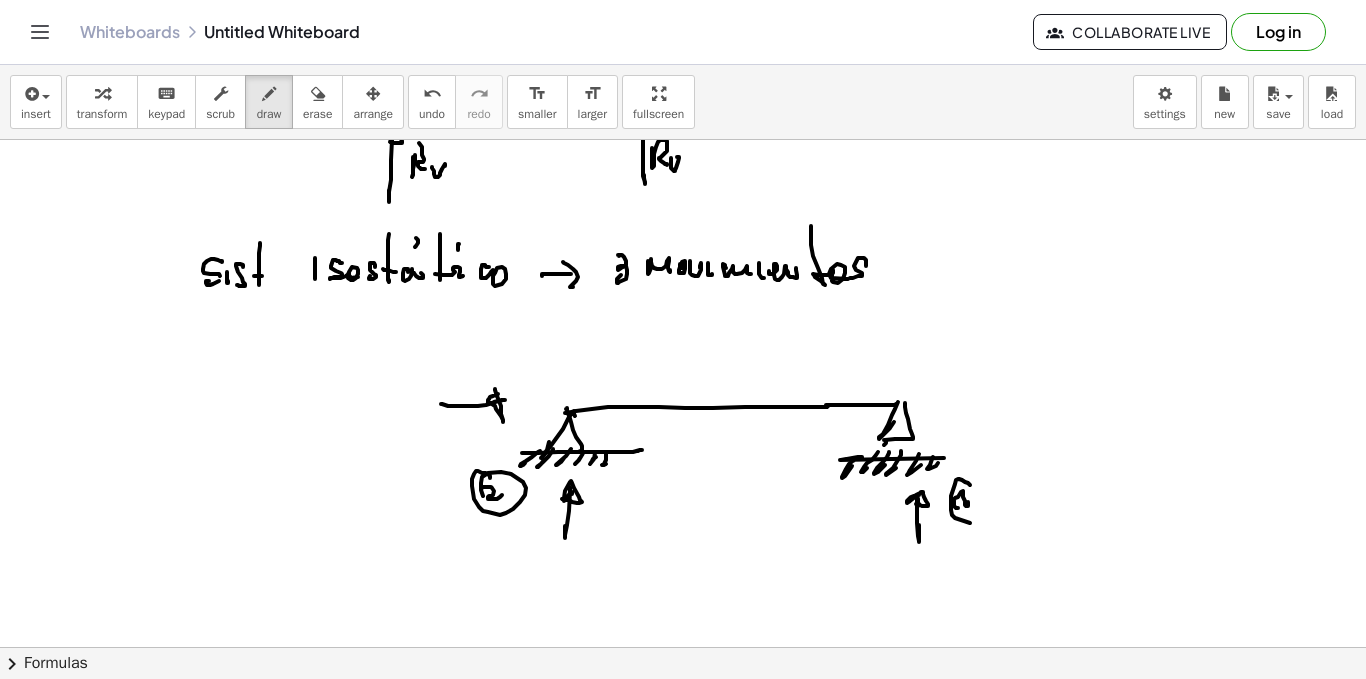 click at bounding box center (683, -3010) 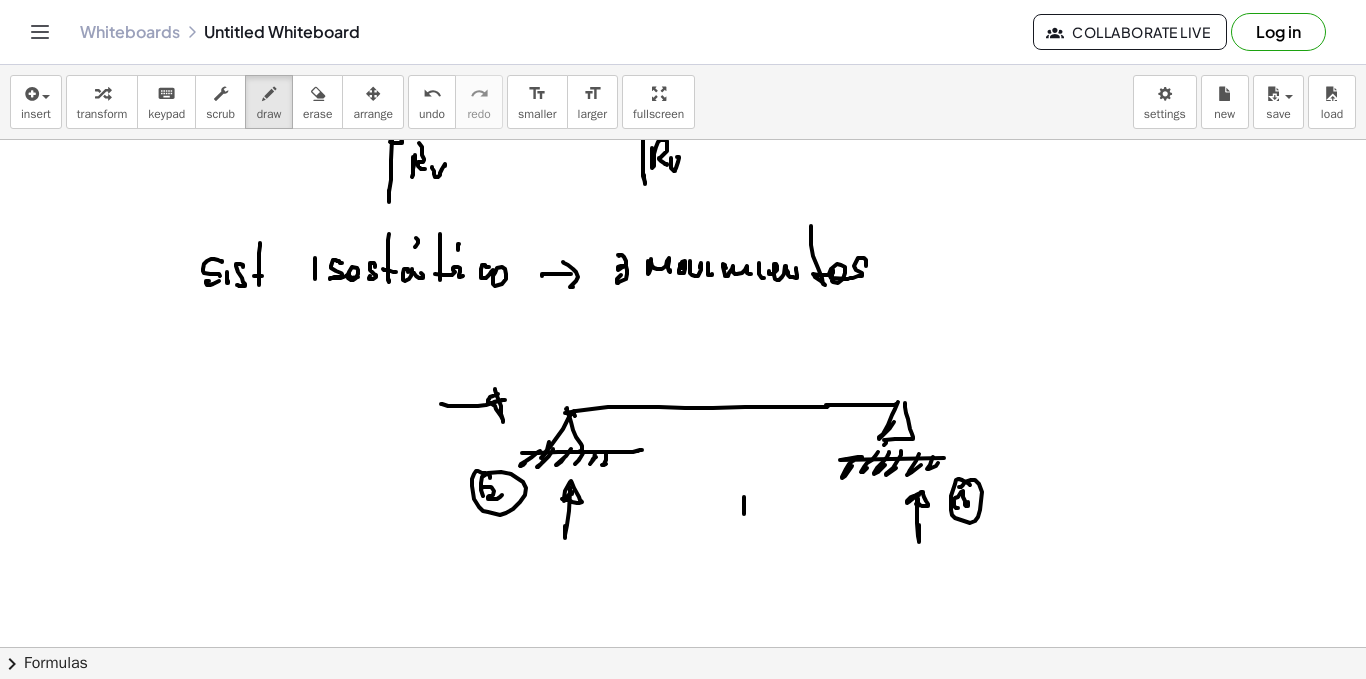 click at bounding box center [683, -3010] 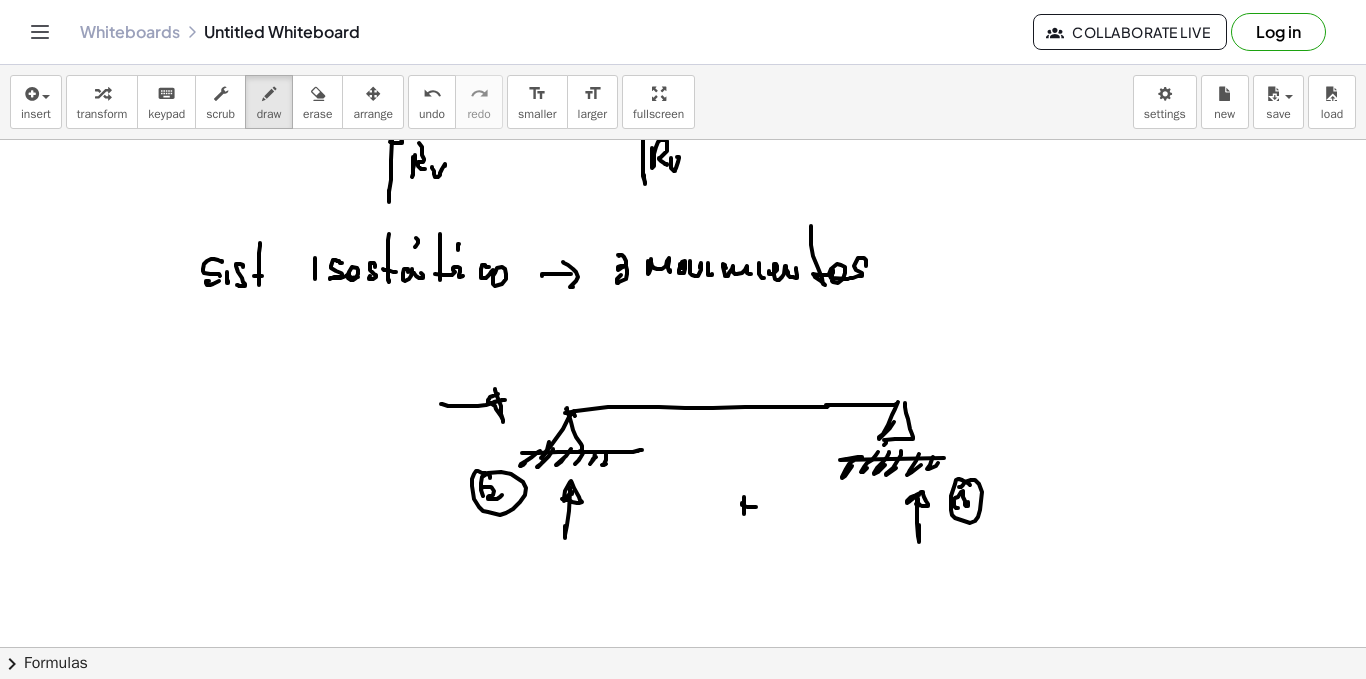 click at bounding box center [683, -3010] 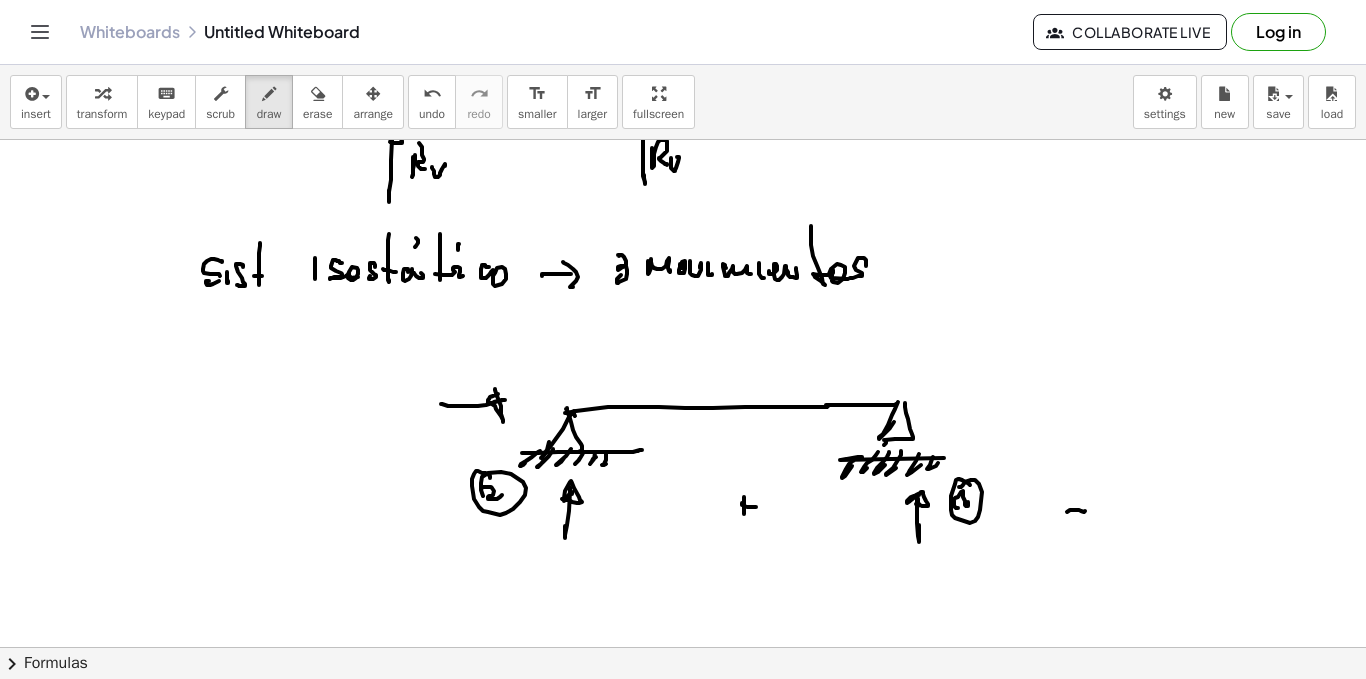 click at bounding box center [683, -3010] 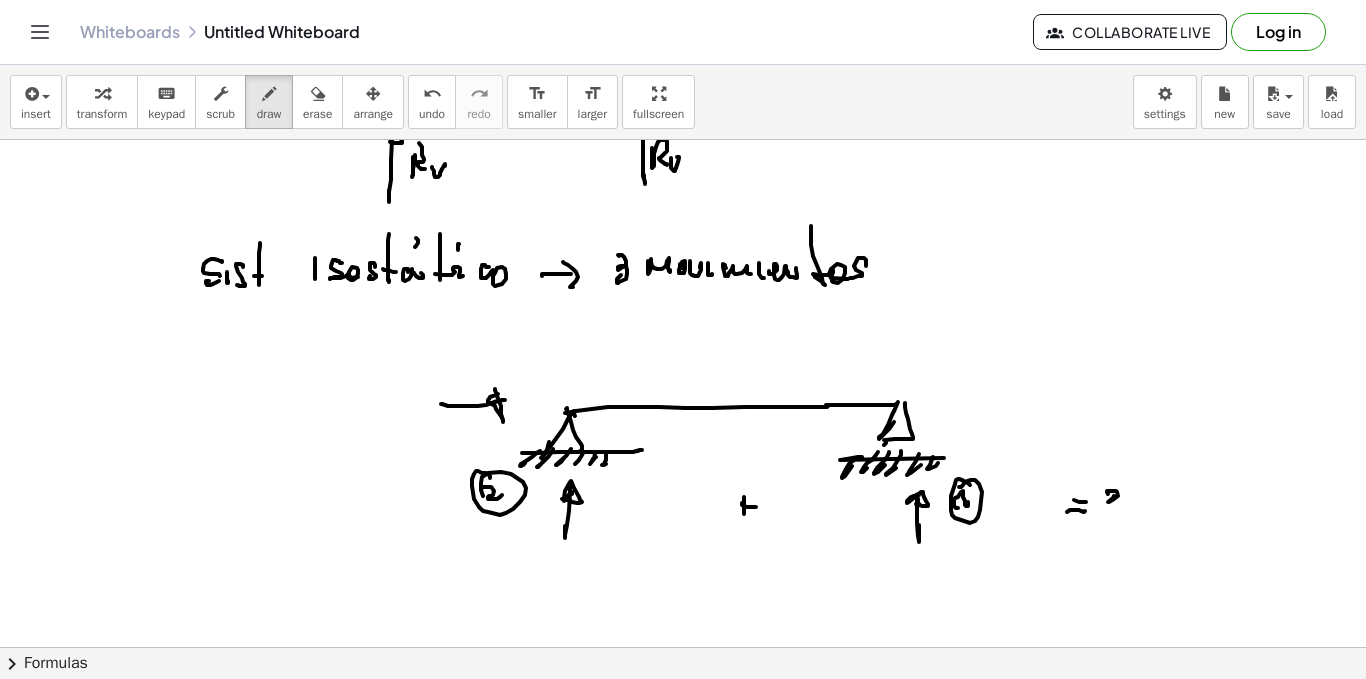 click at bounding box center [683, -3010] 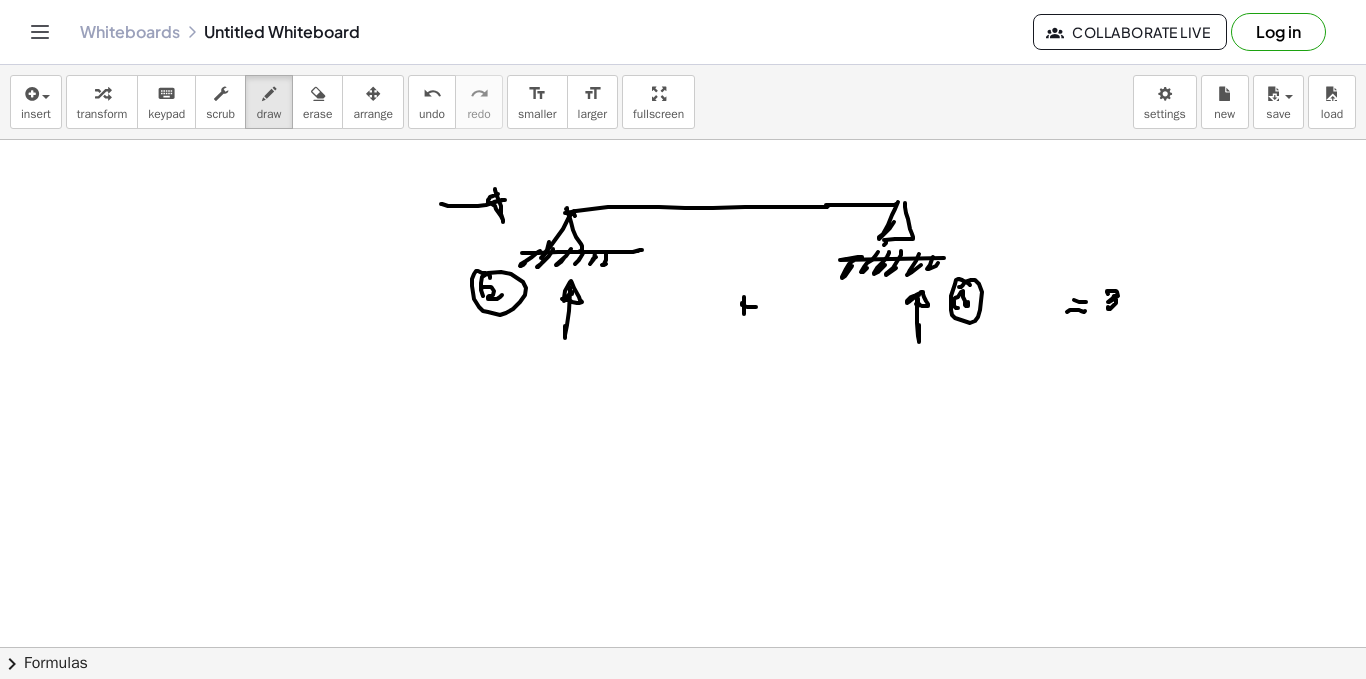 scroll, scrollTop: 7306, scrollLeft: 0, axis: vertical 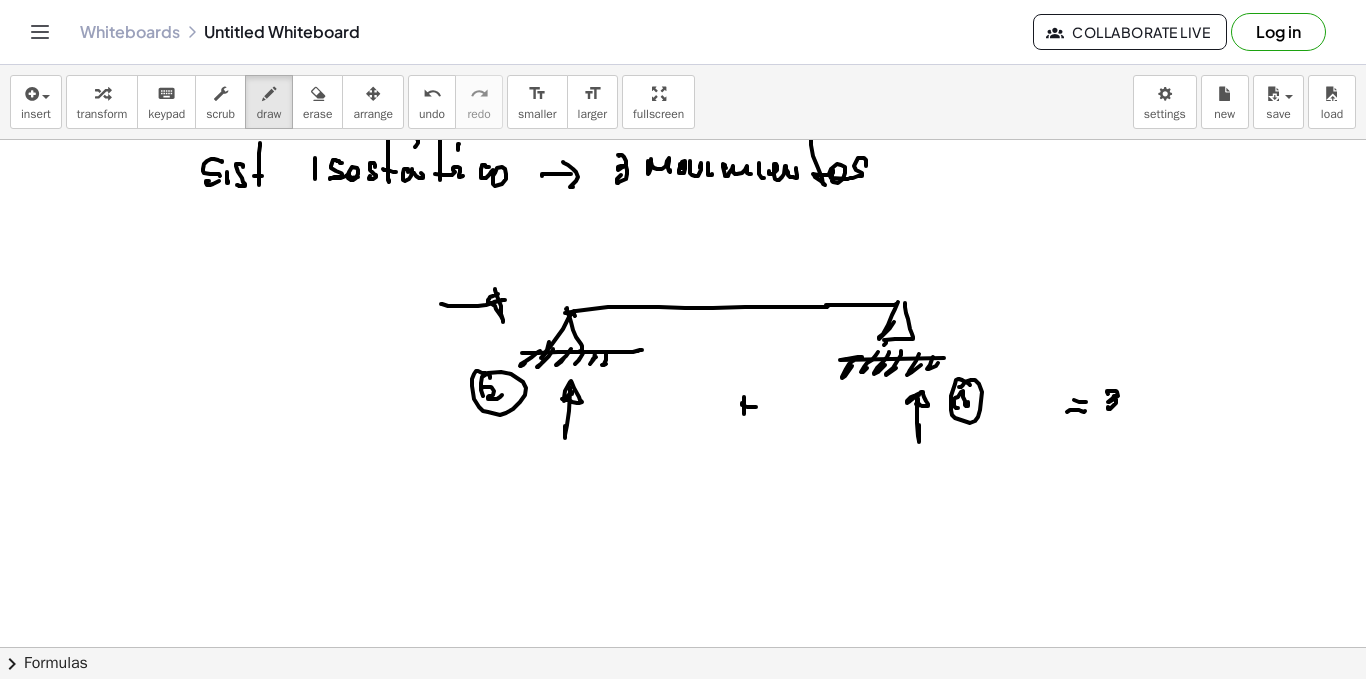 click at bounding box center [683, -2857] 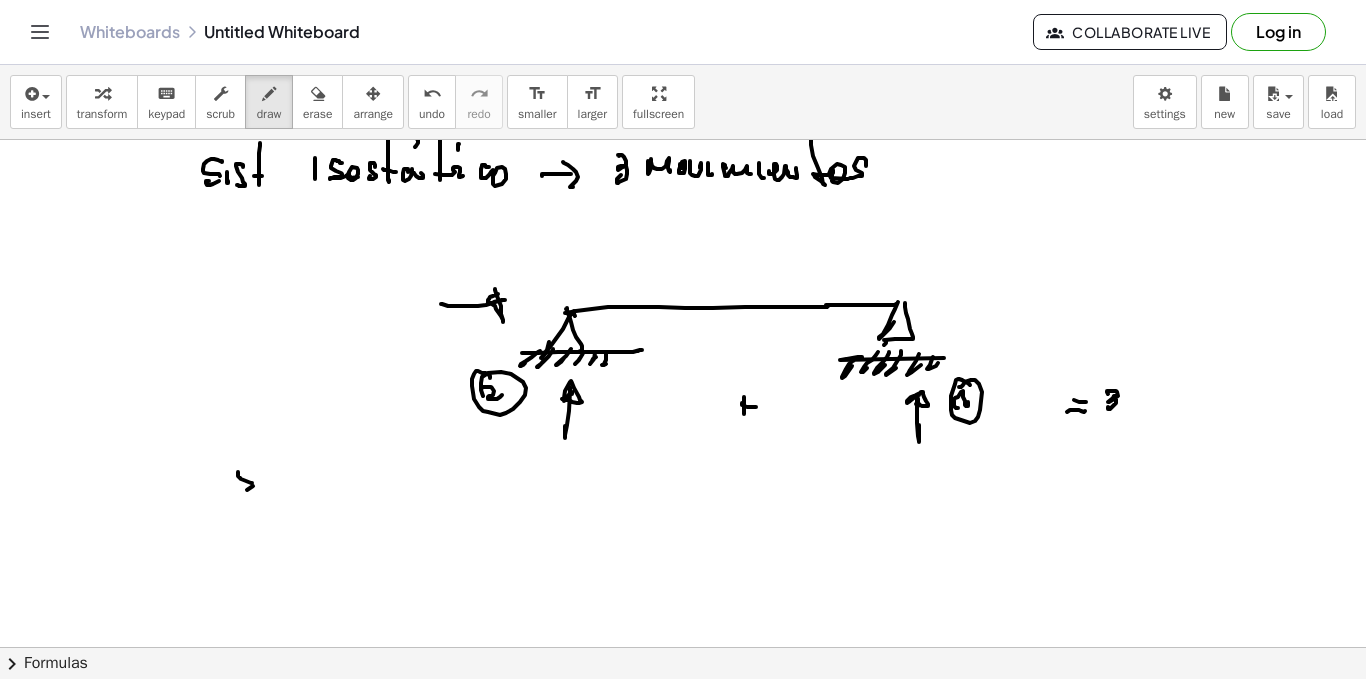click at bounding box center [683, -2857] 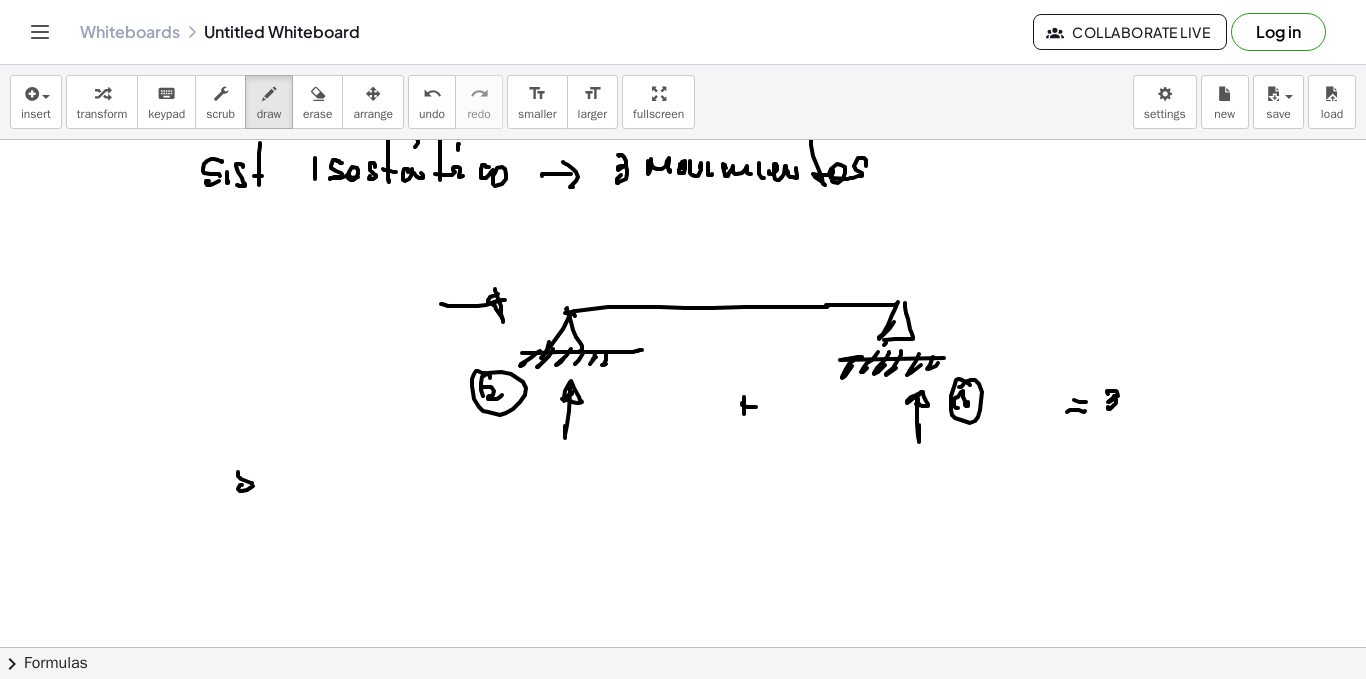 click at bounding box center (683, -2857) 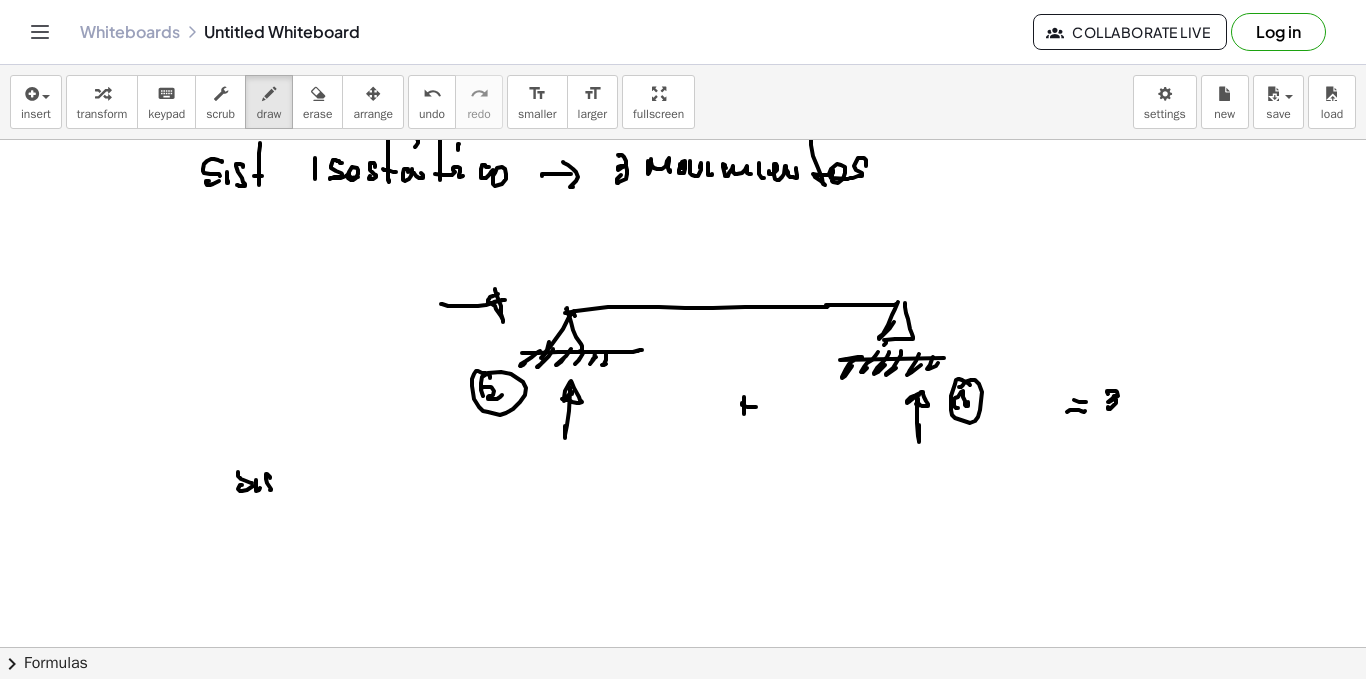 click at bounding box center (683, -2857) 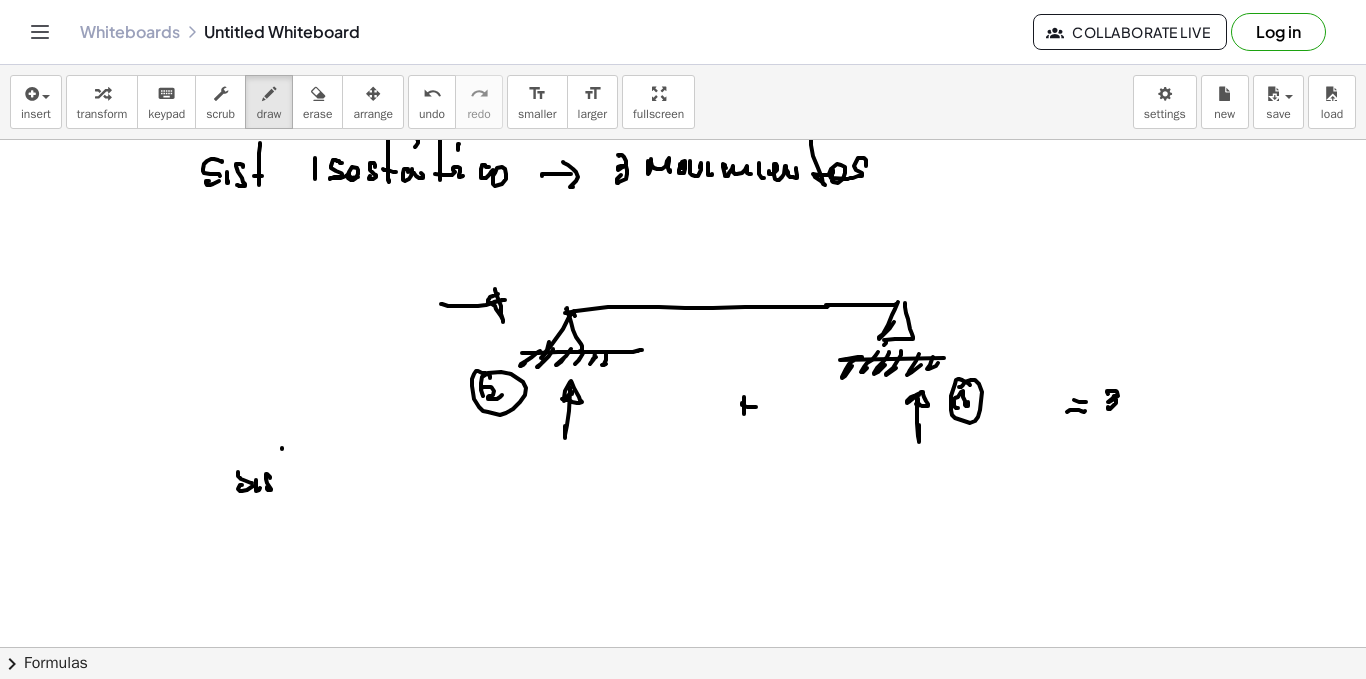 click at bounding box center (683, -2857) 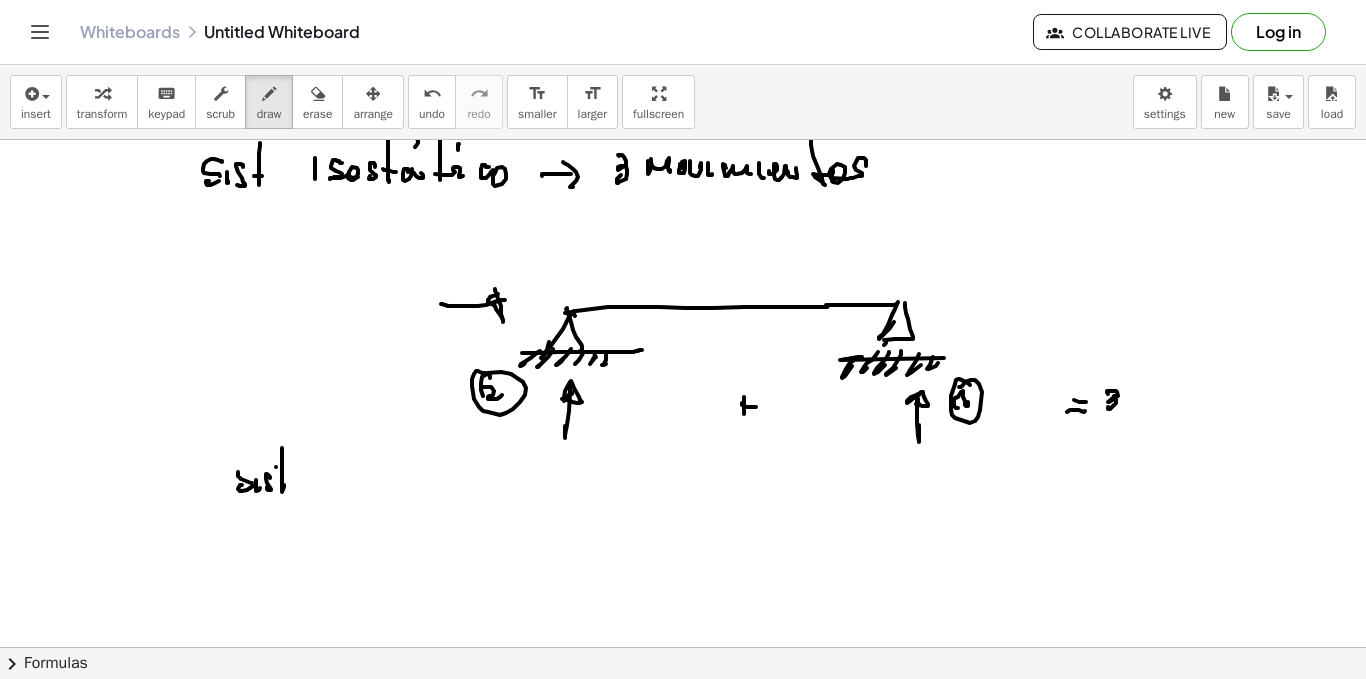 click at bounding box center [683, -2857] 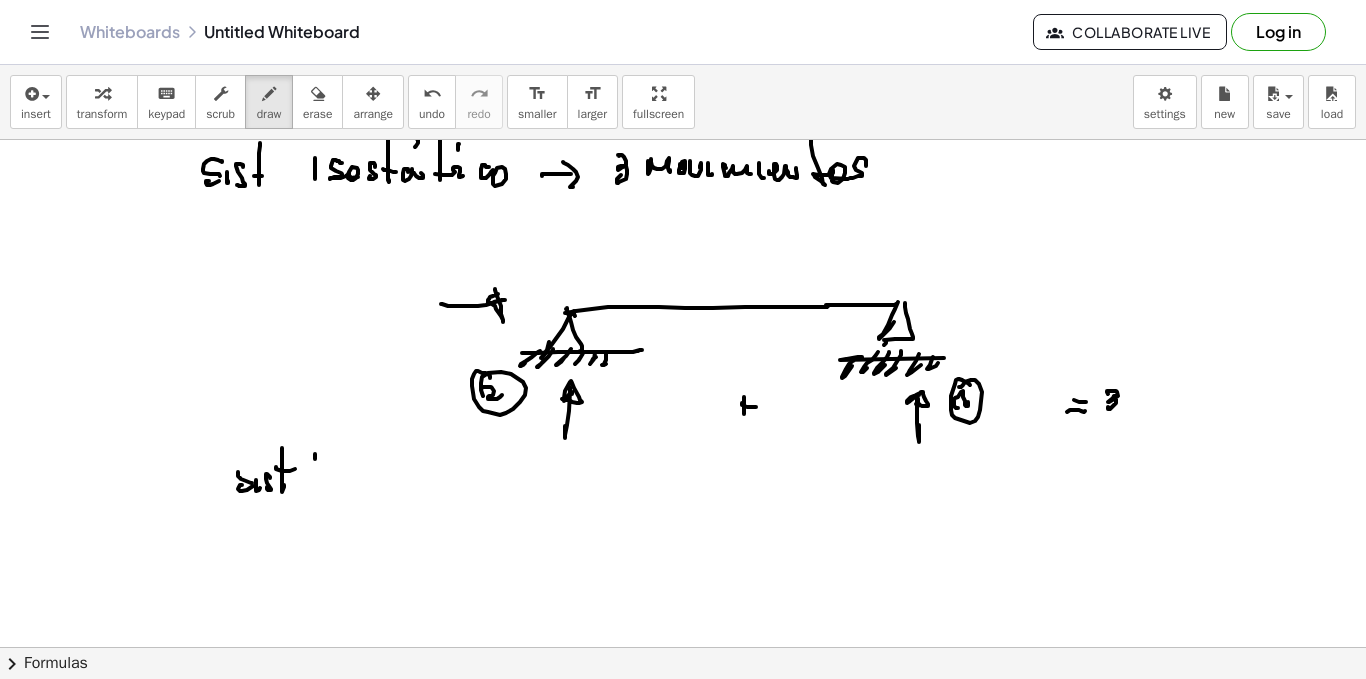 click at bounding box center [683, -2857] 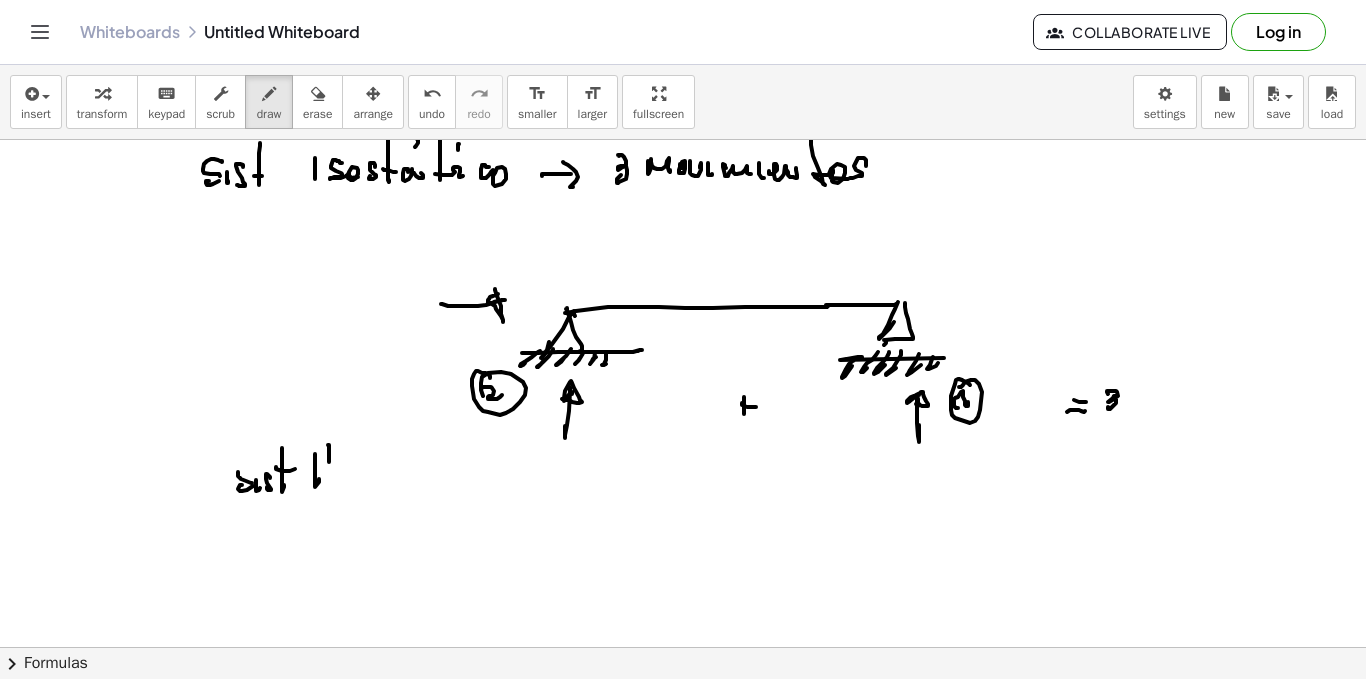 click at bounding box center (683, -2857) 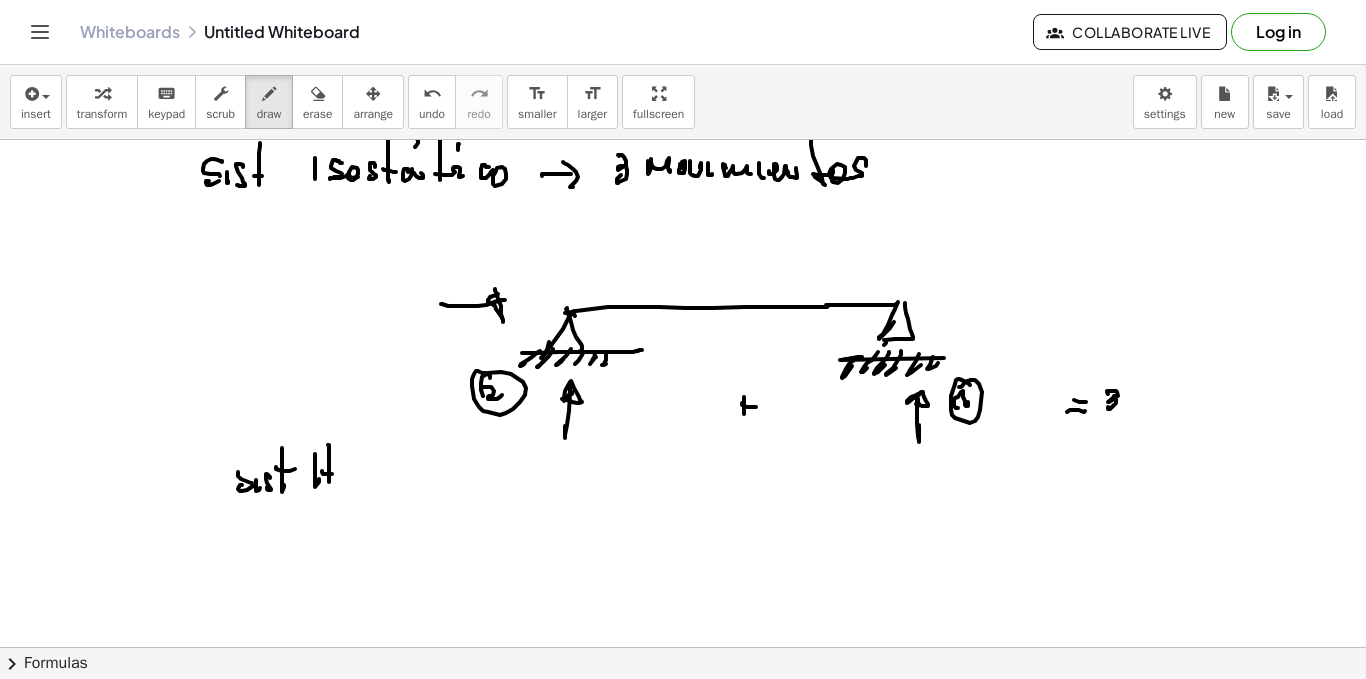 click at bounding box center (683, -2857) 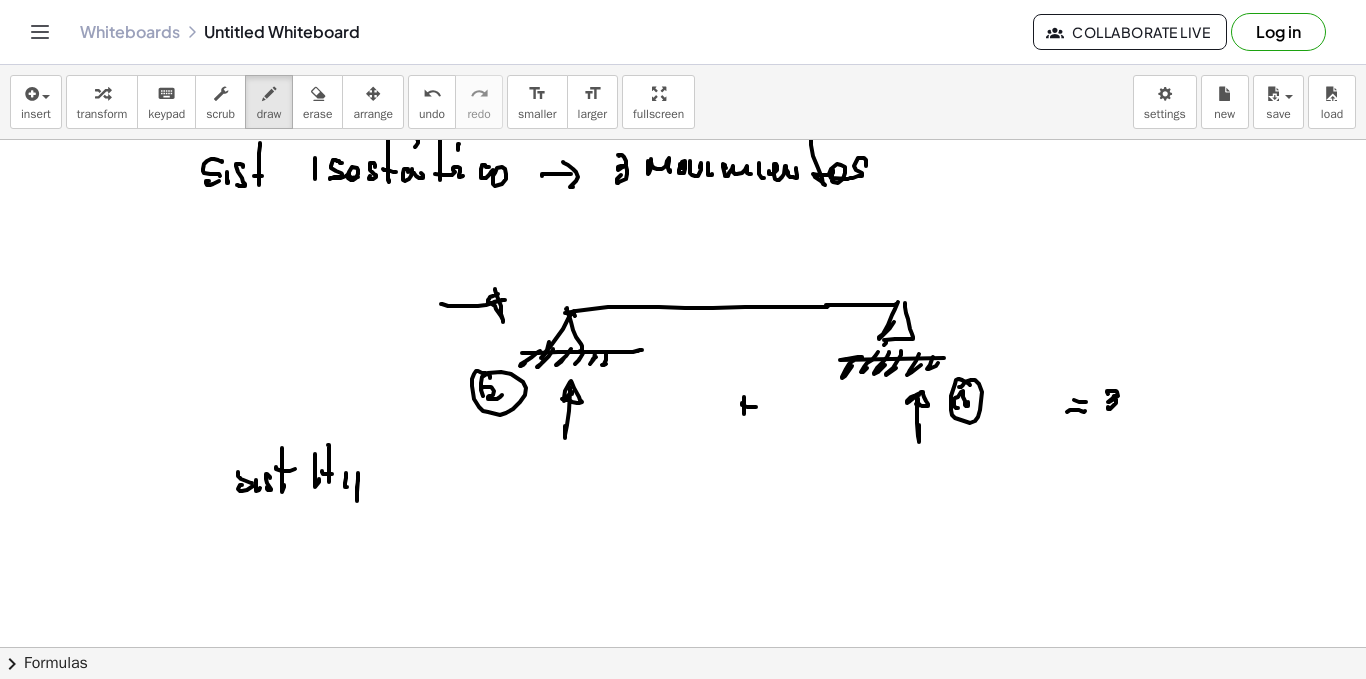 click at bounding box center [683, -2857] 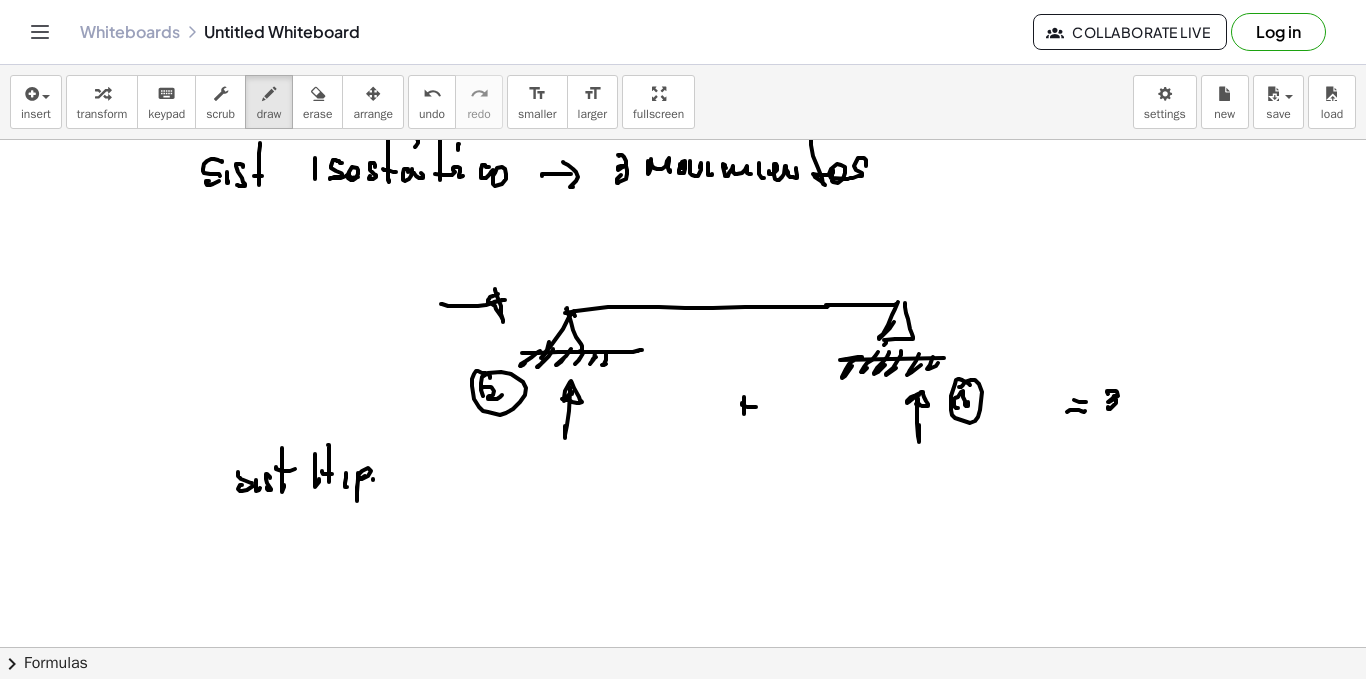 click at bounding box center [683, -2857] 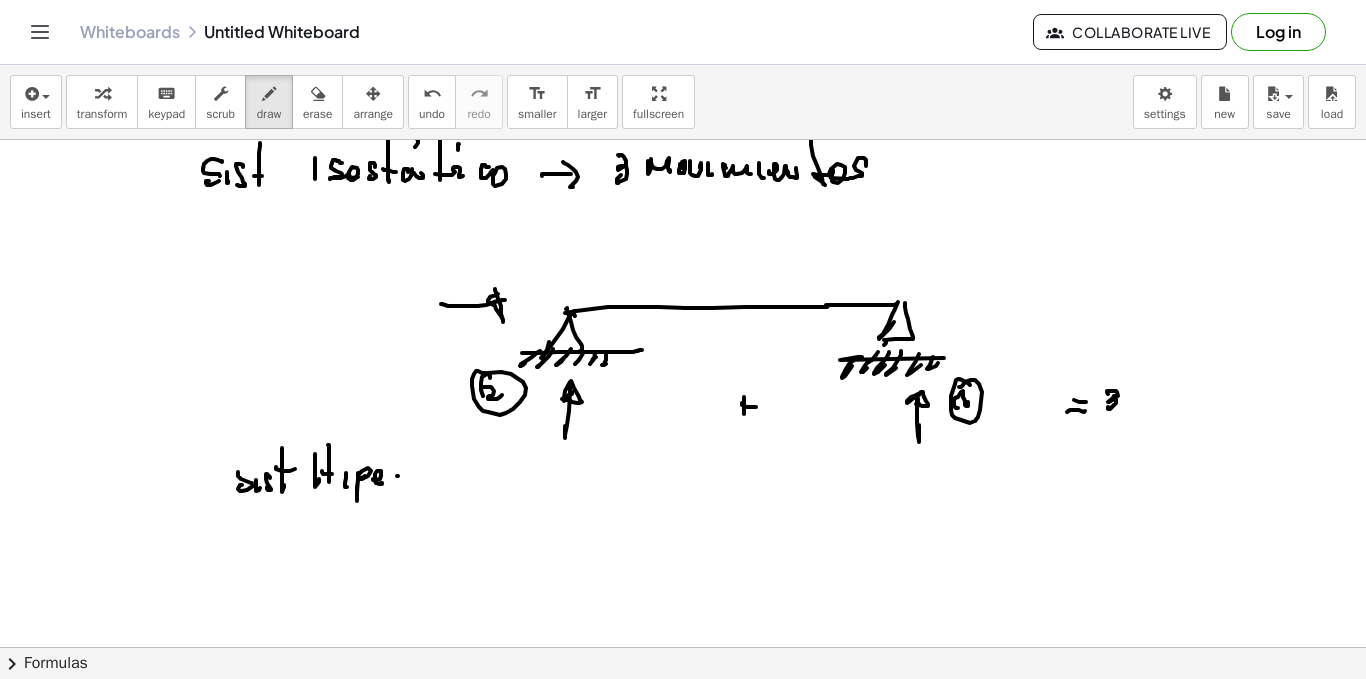 click at bounding box center [683, -2857] 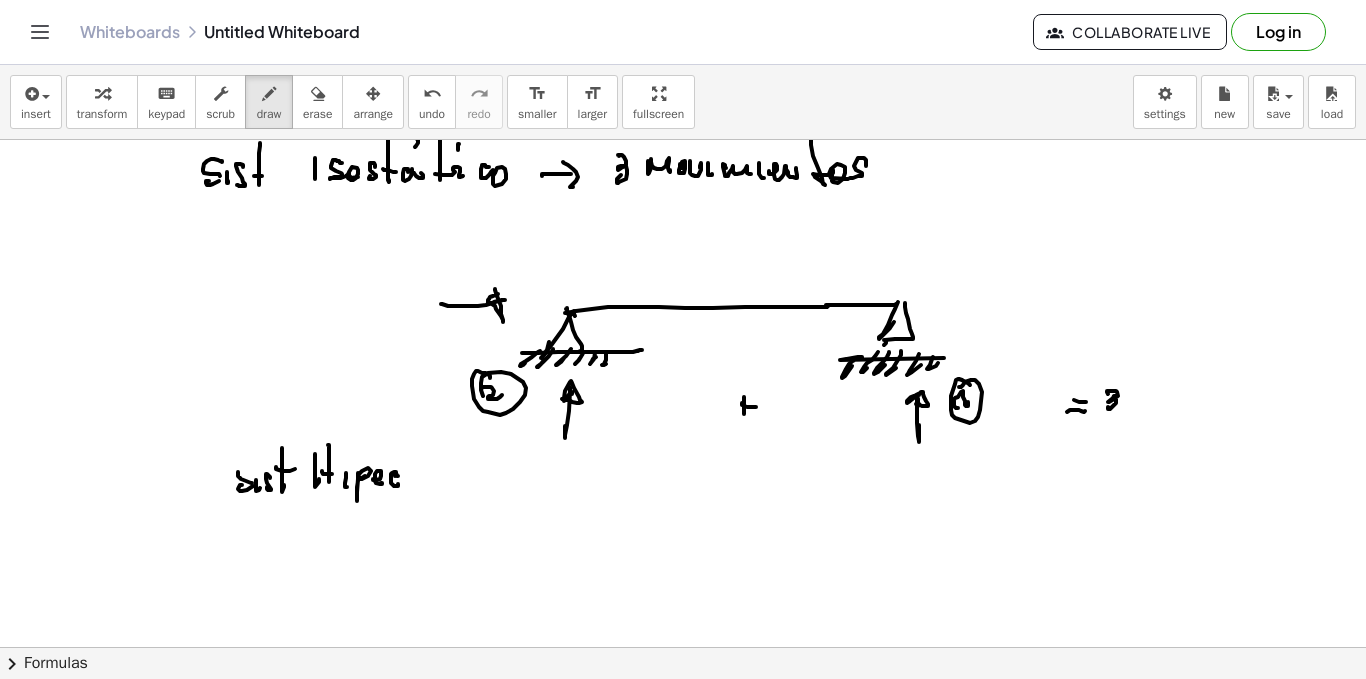 click at bounding box center [683, -2857] 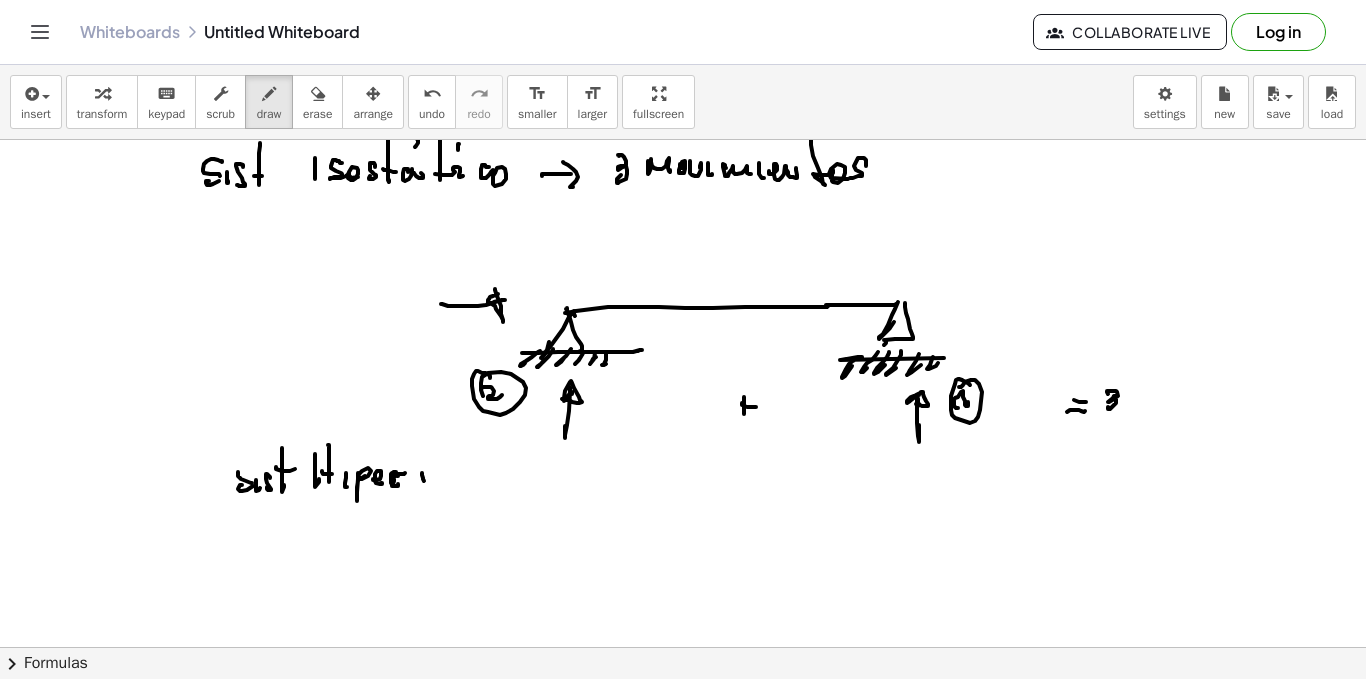 click at bounding box center [683, -2857] 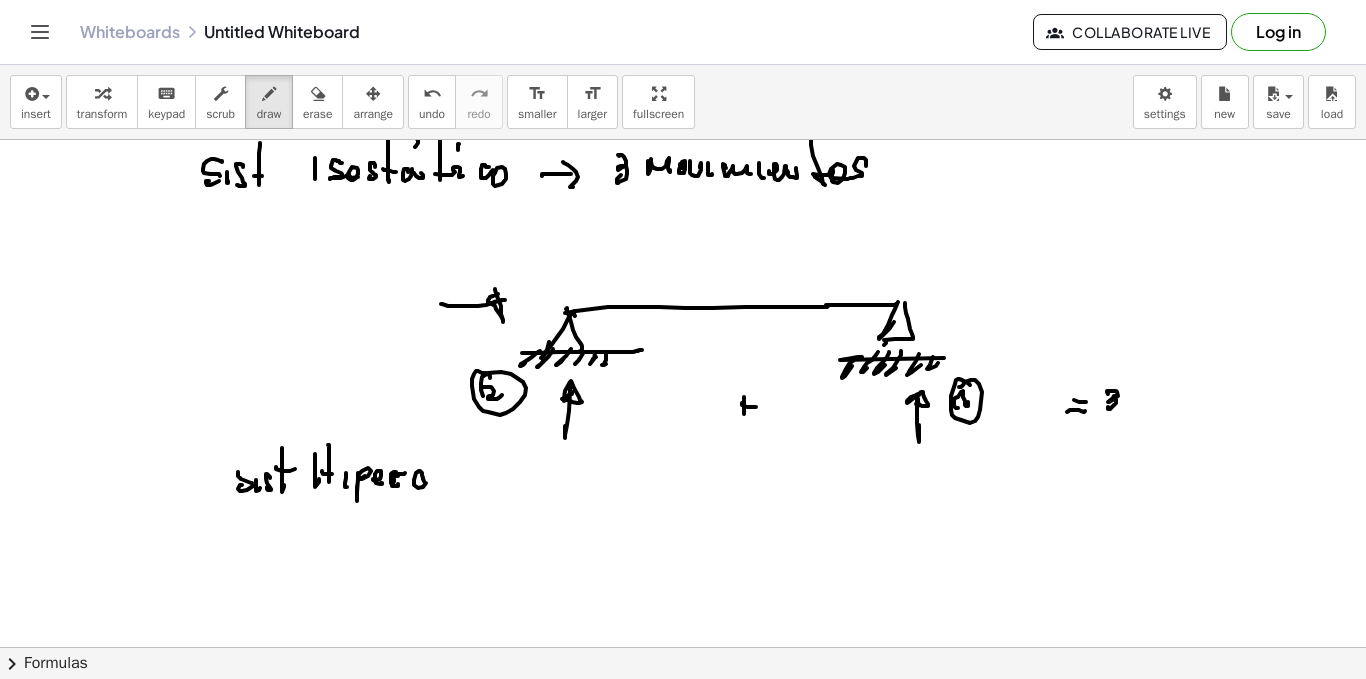 click at bounding box center [683, -2857] 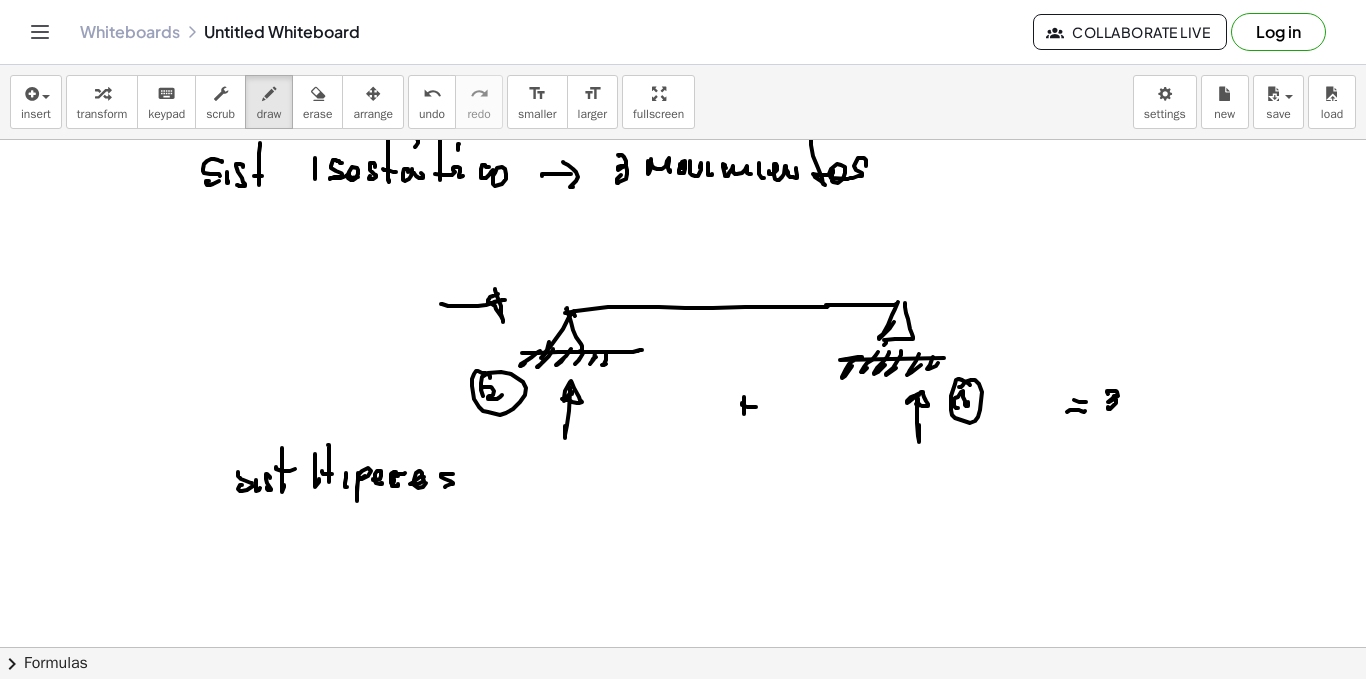 click at bounding box center (683, -2857) 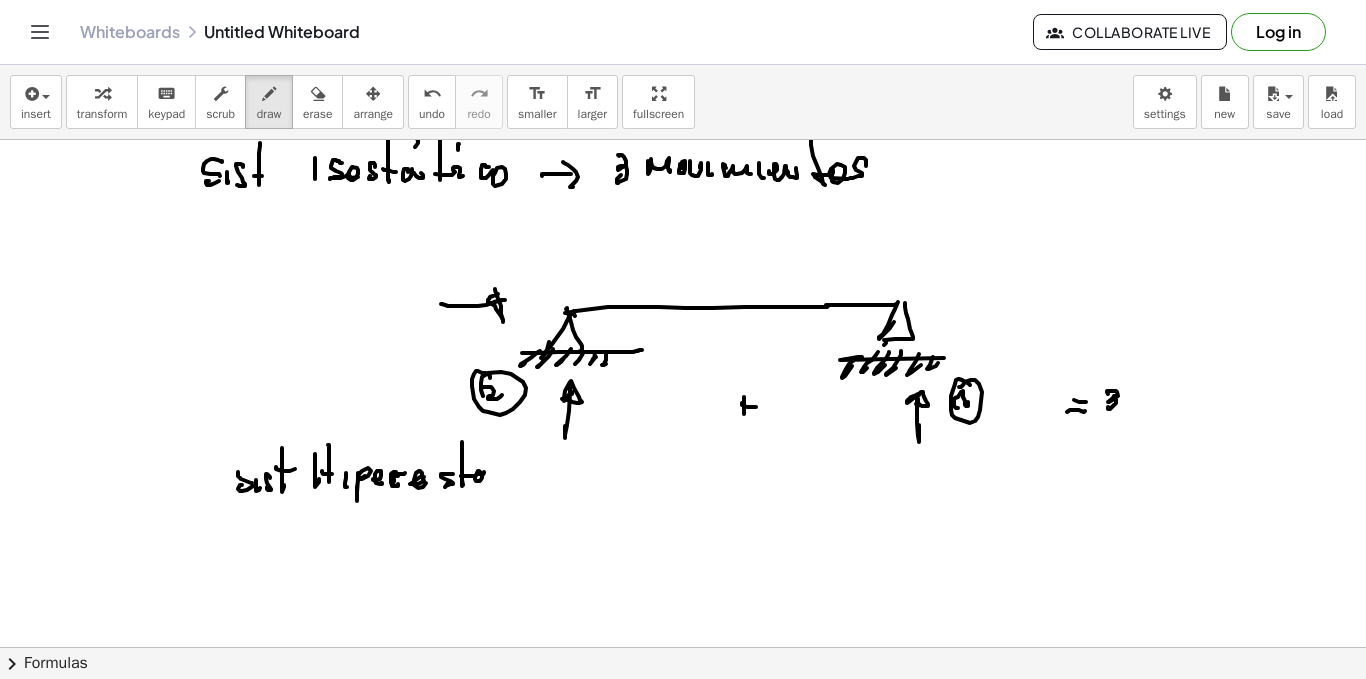 click at bounding box center (683, -2857) 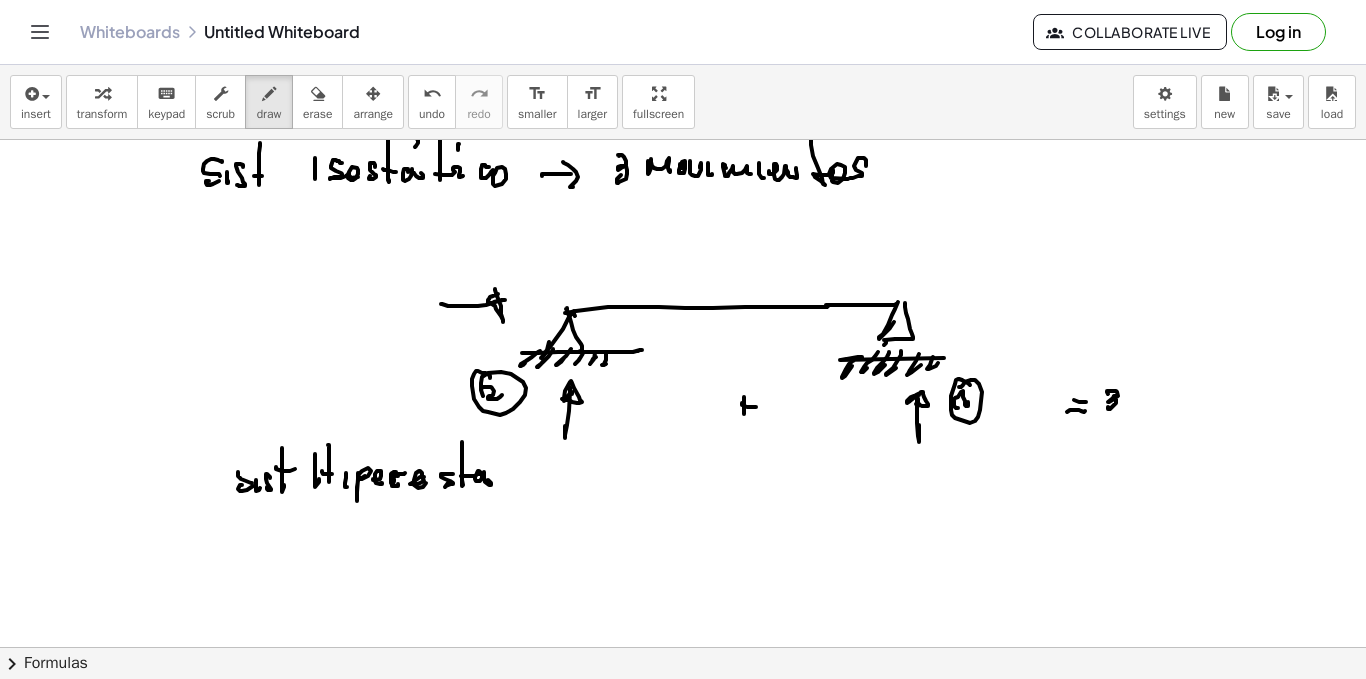 click at bounding box center (683, -2857) 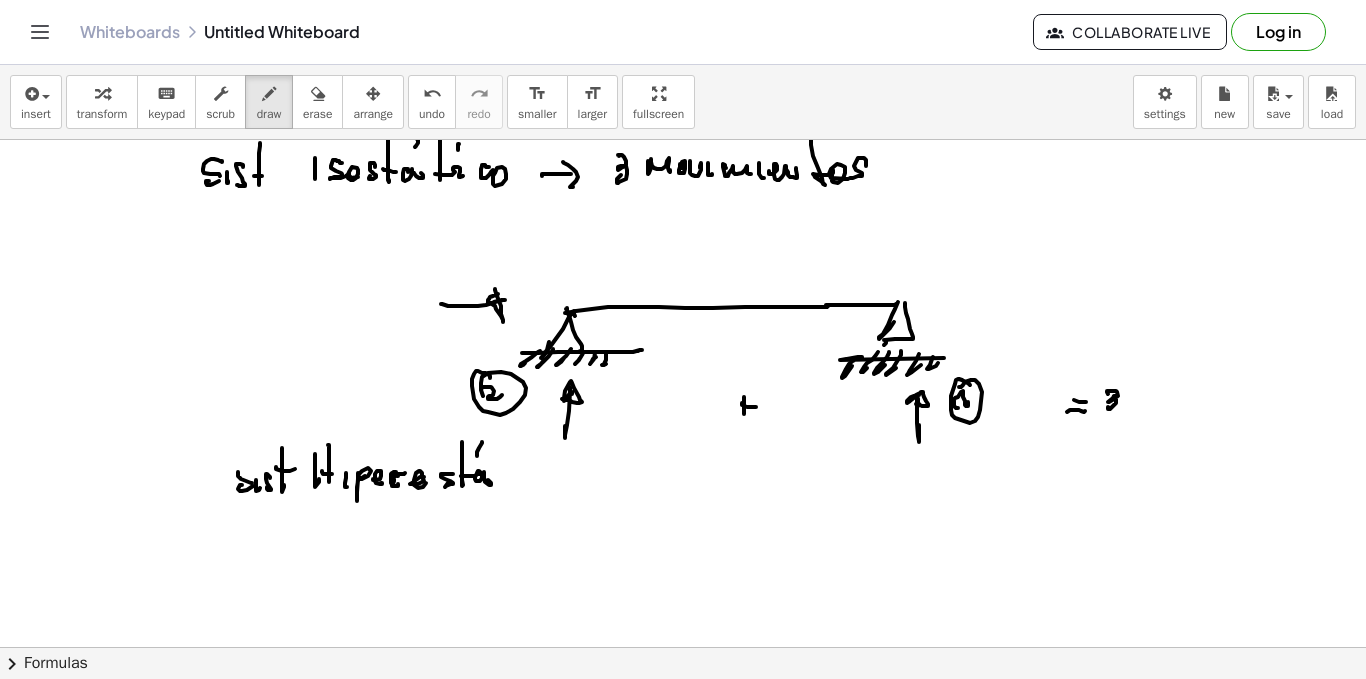 click at bounding box center [683, -2857] 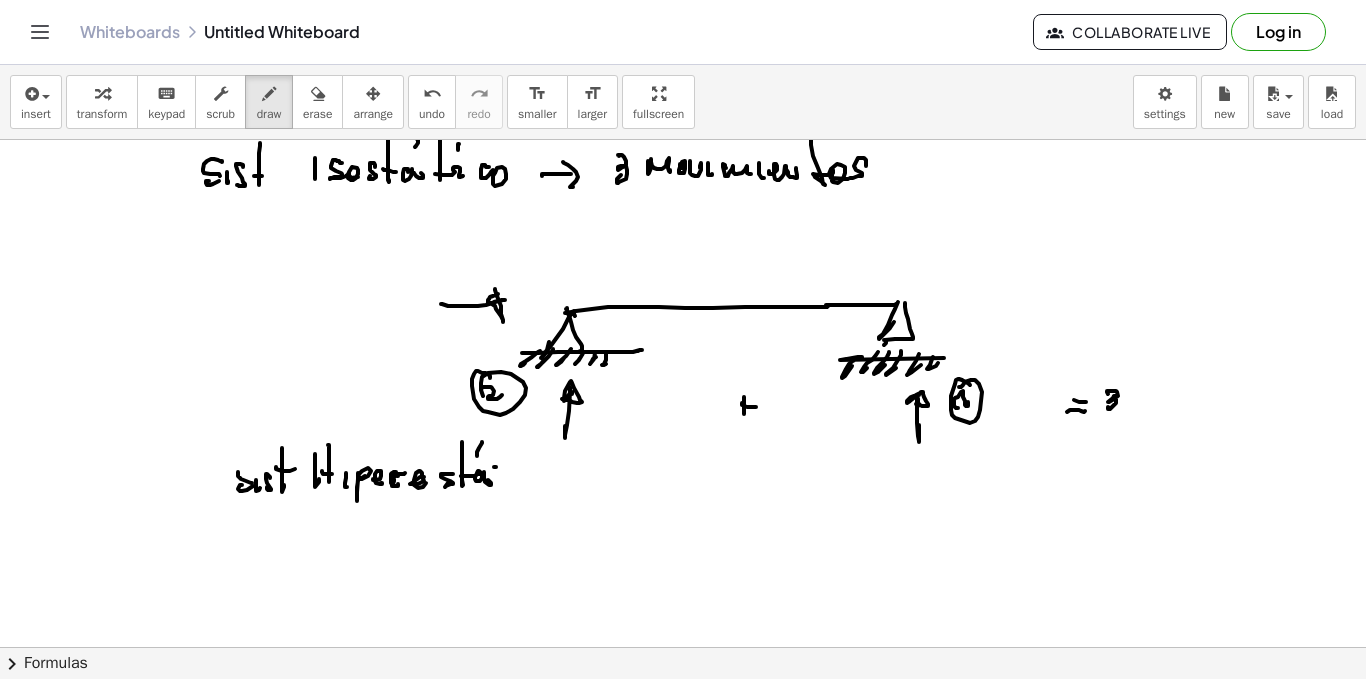 click at bounding box center [683, -2857] 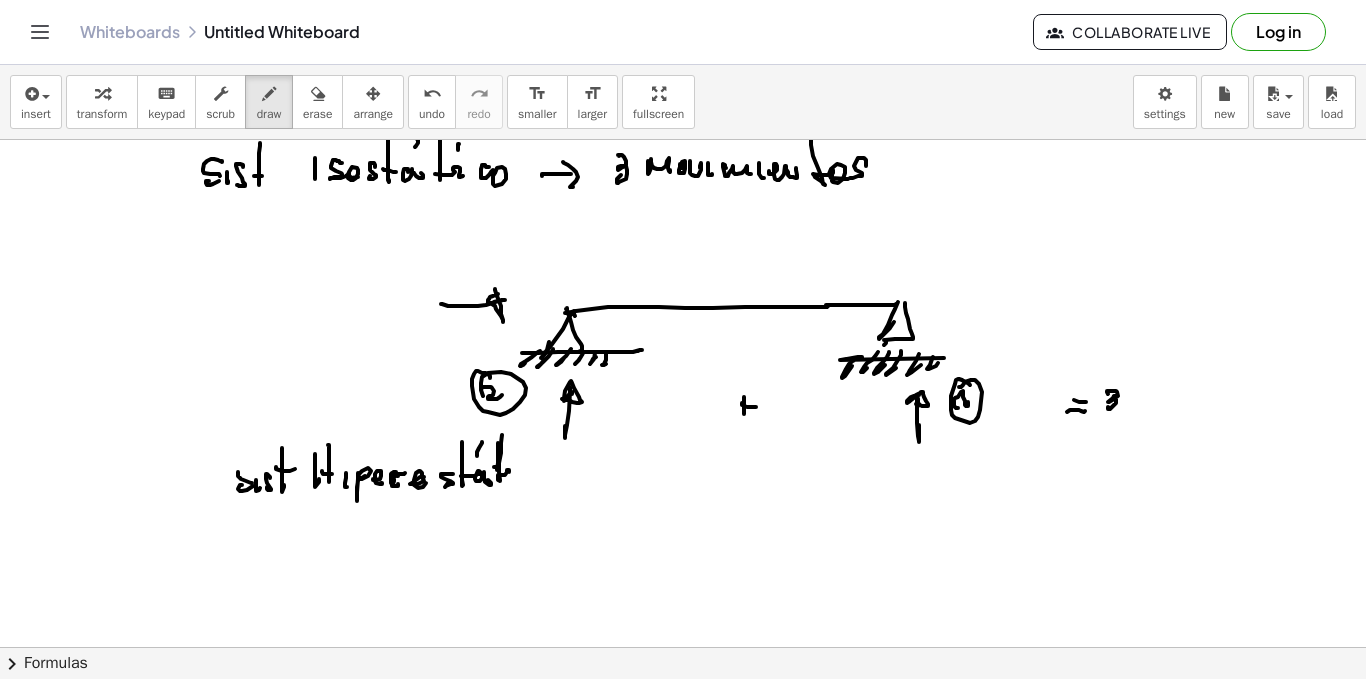 click at bounding box center (683, -2857) 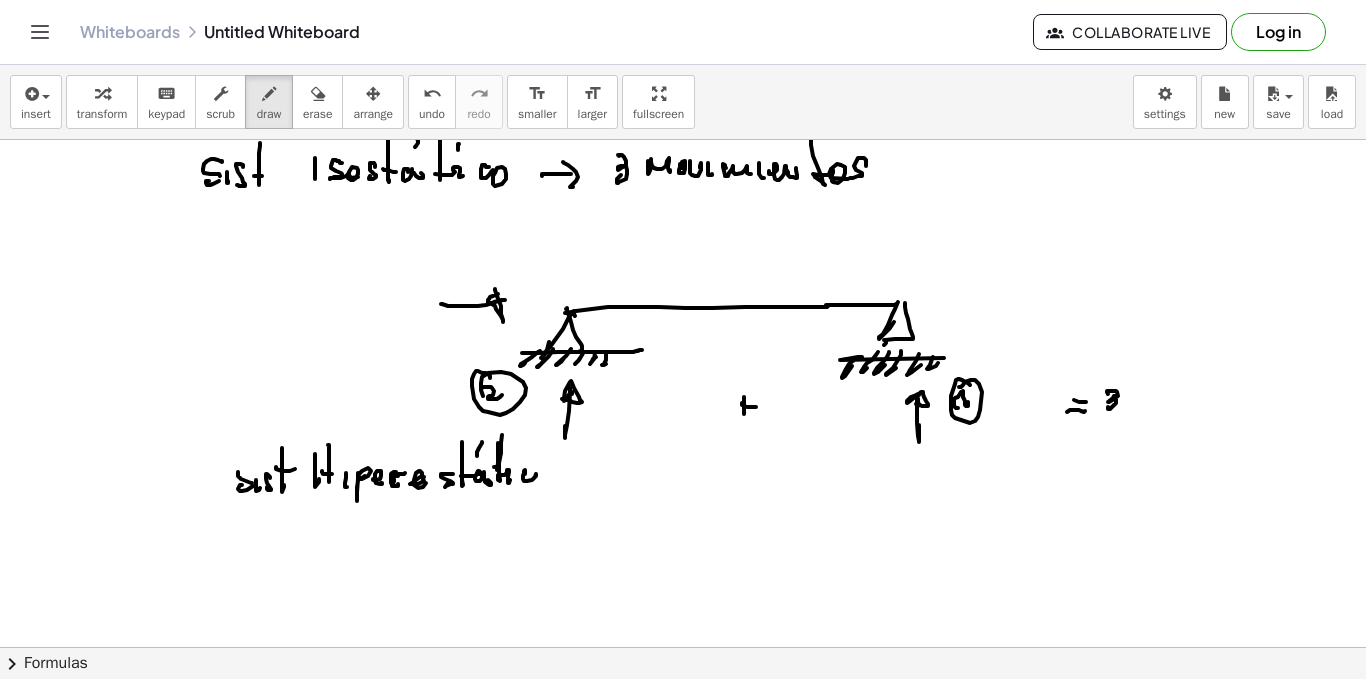 click at bounding box center (683, -2857) 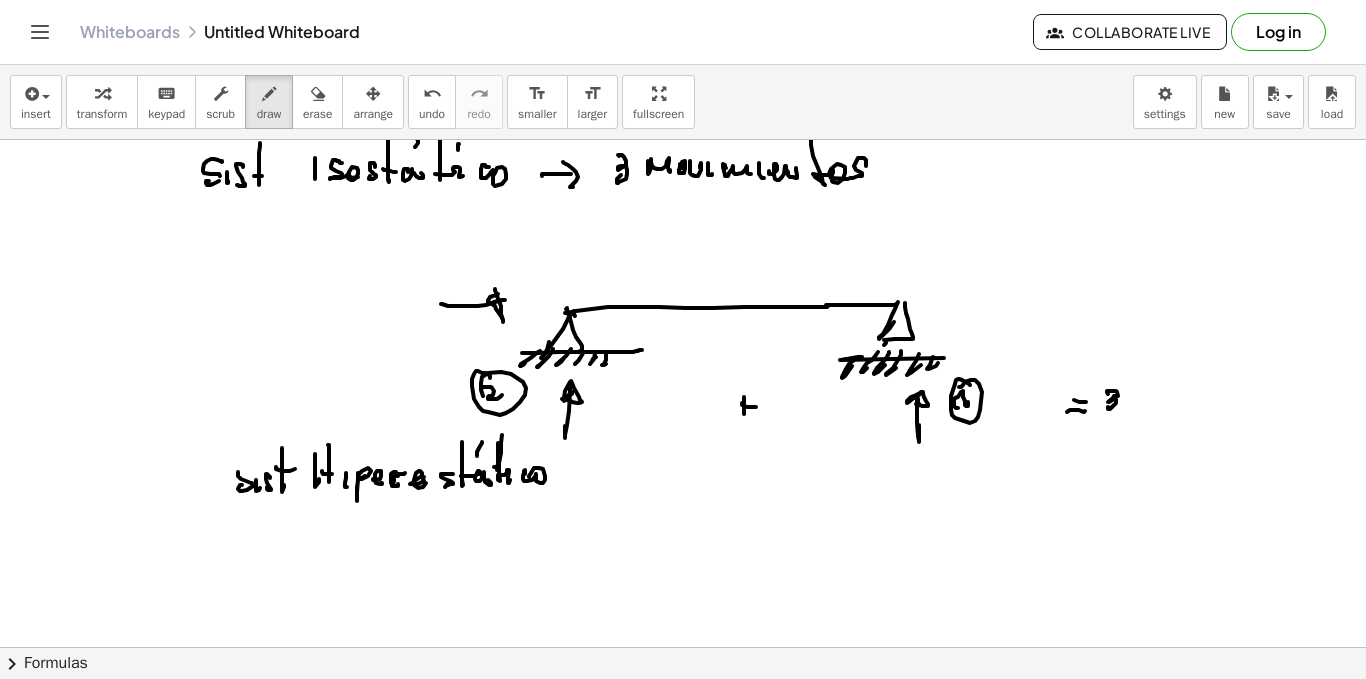 click at bounding box center [683, -2857] 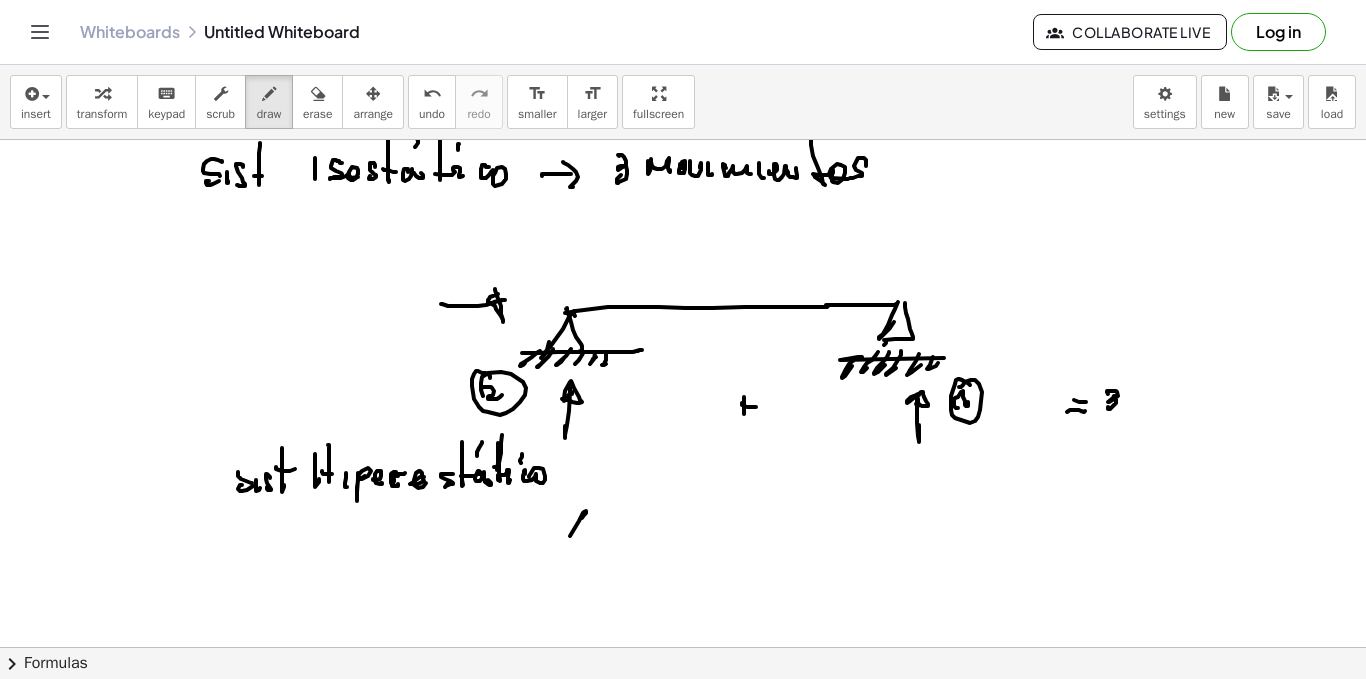 click at bounding box center [683, -2857] 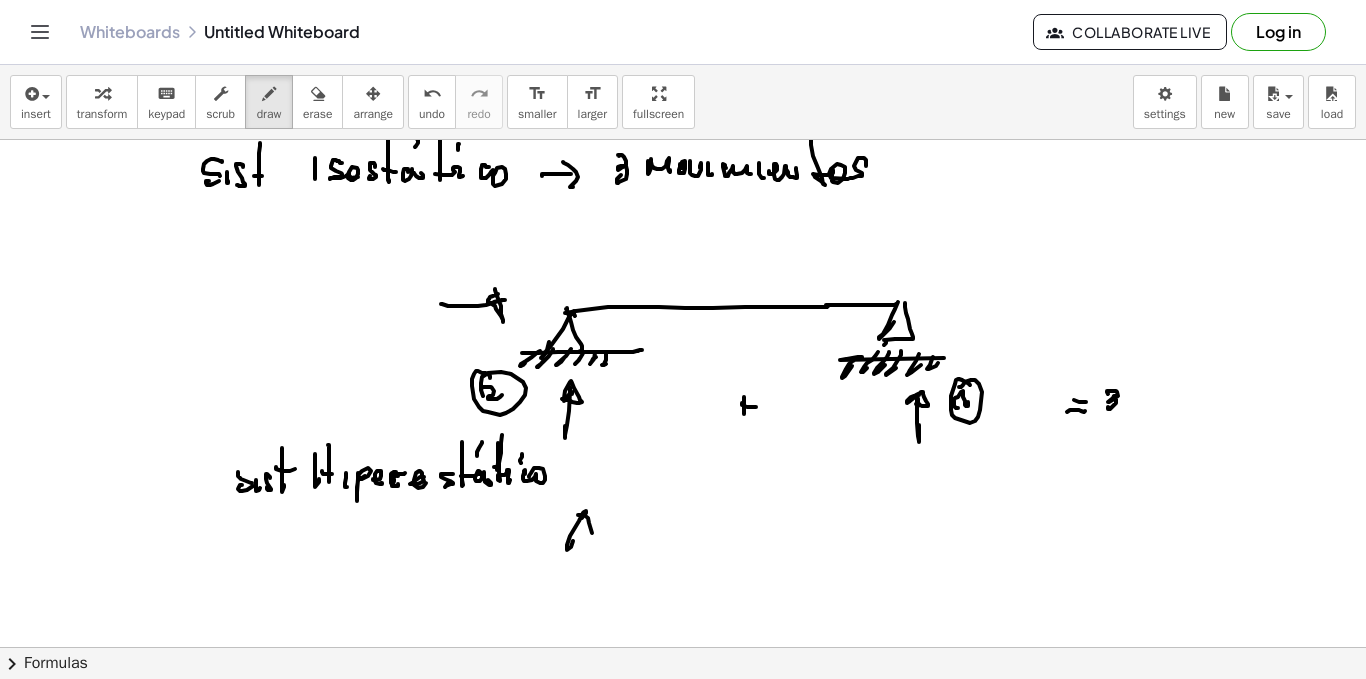 click at bounding box center (683, -2857) 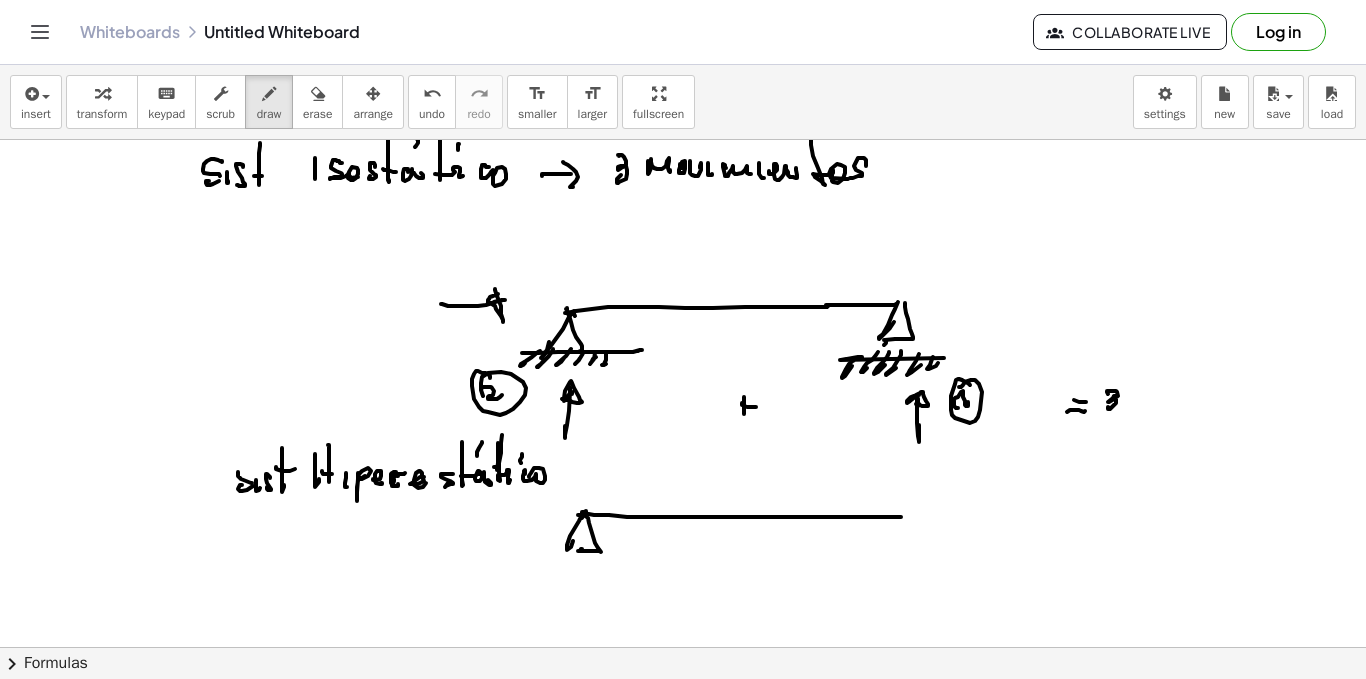 click at bounding box center [683, -2857] 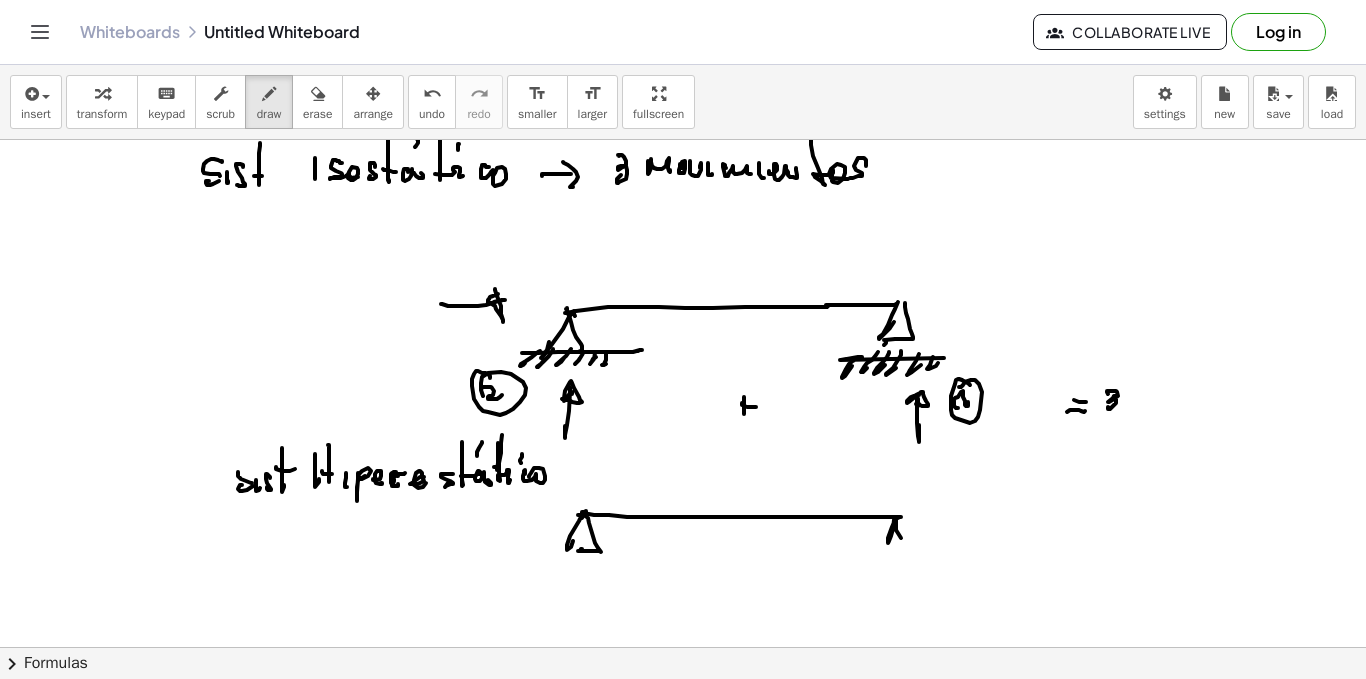 click at bounding box center [683, -2857] 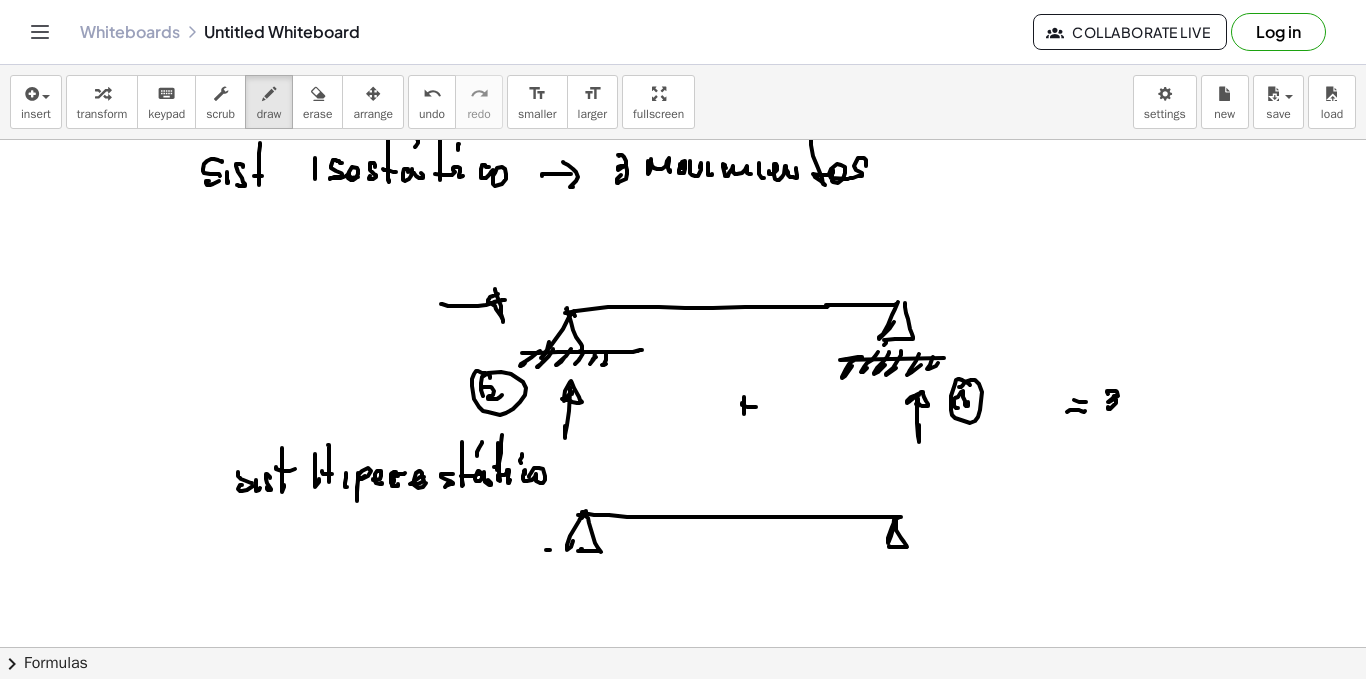 click at bounding box center [683, -2857] 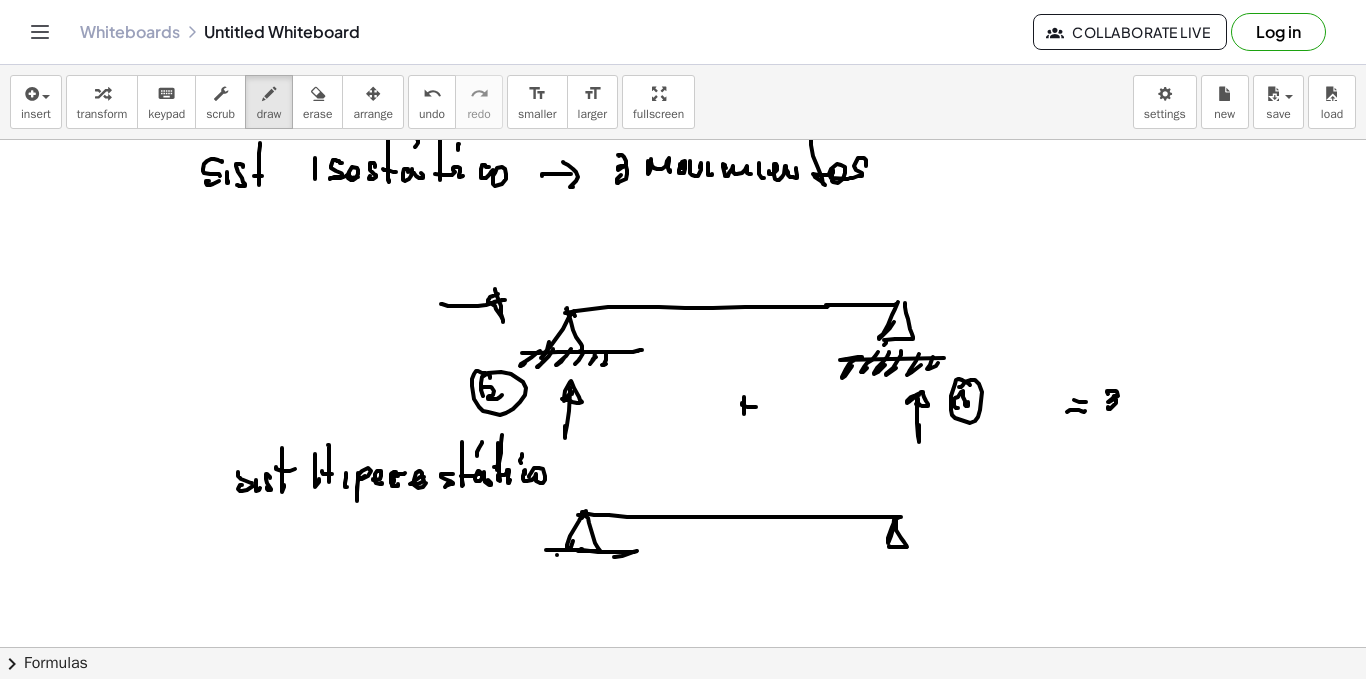 click at bounding box center [683, -2857] 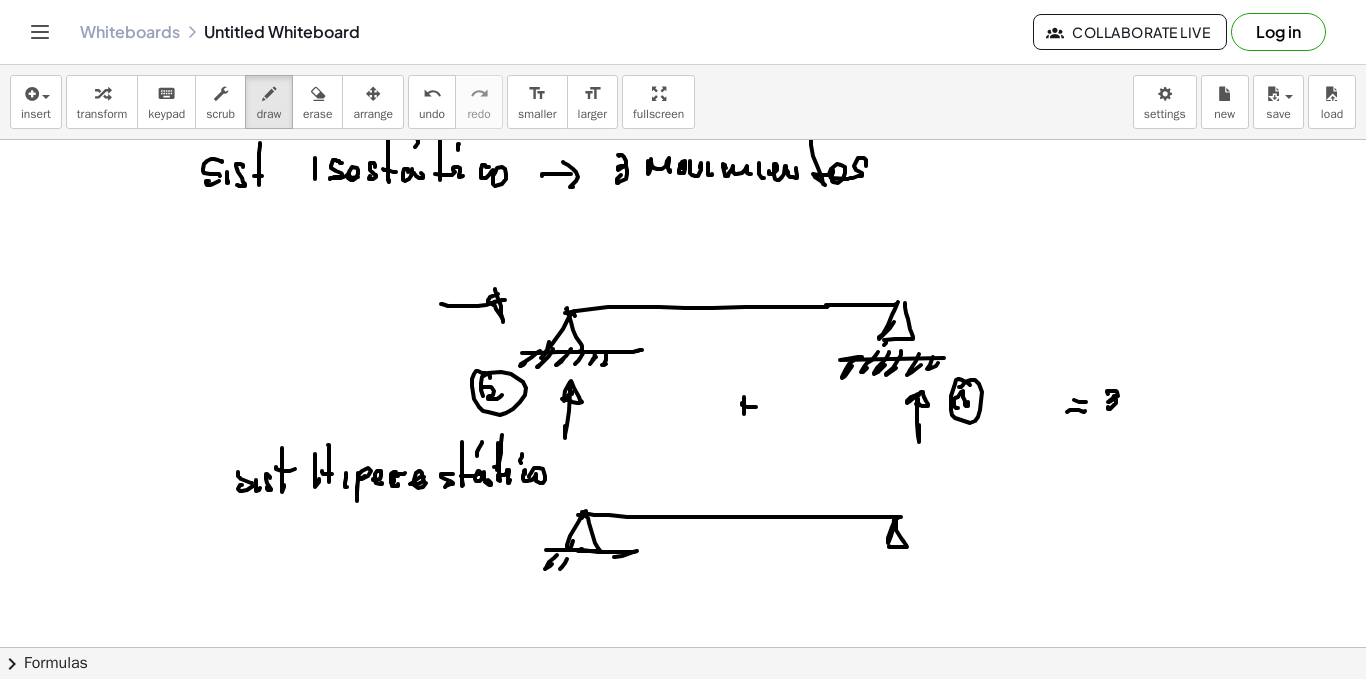click at bounding box center (683, -2857) 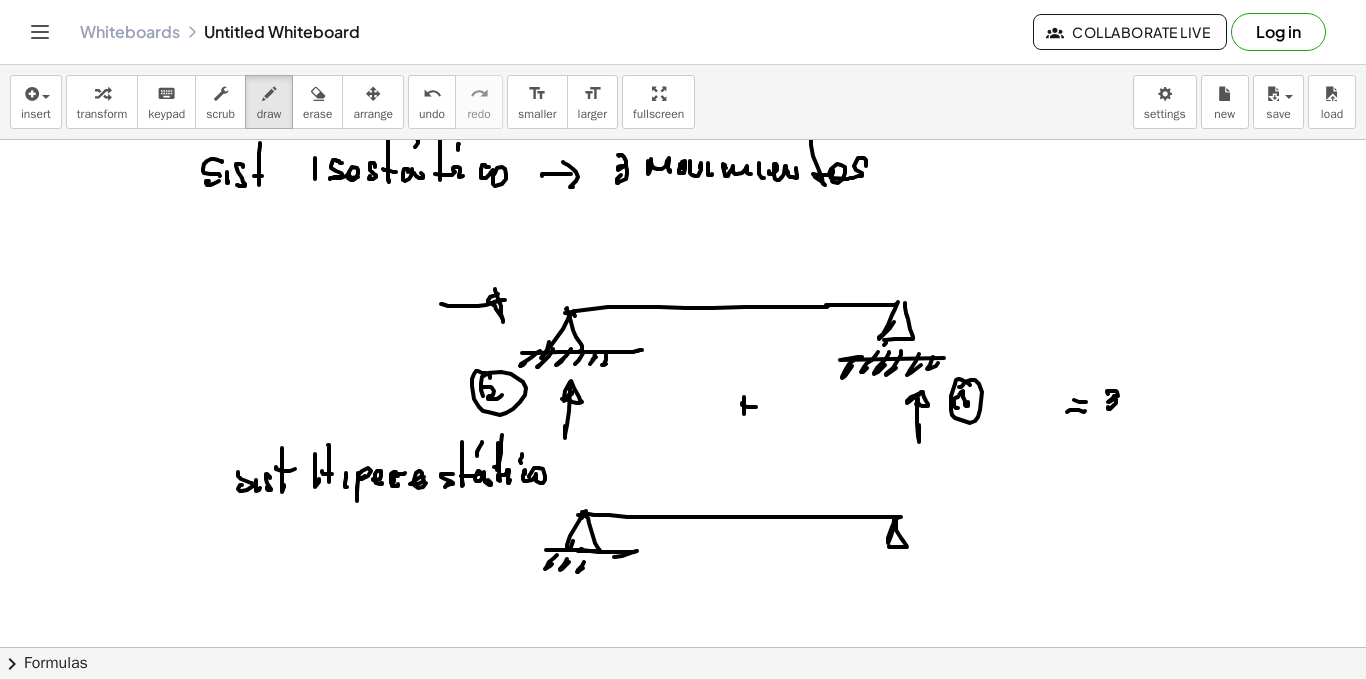 click at bounding box center (683, -2857) 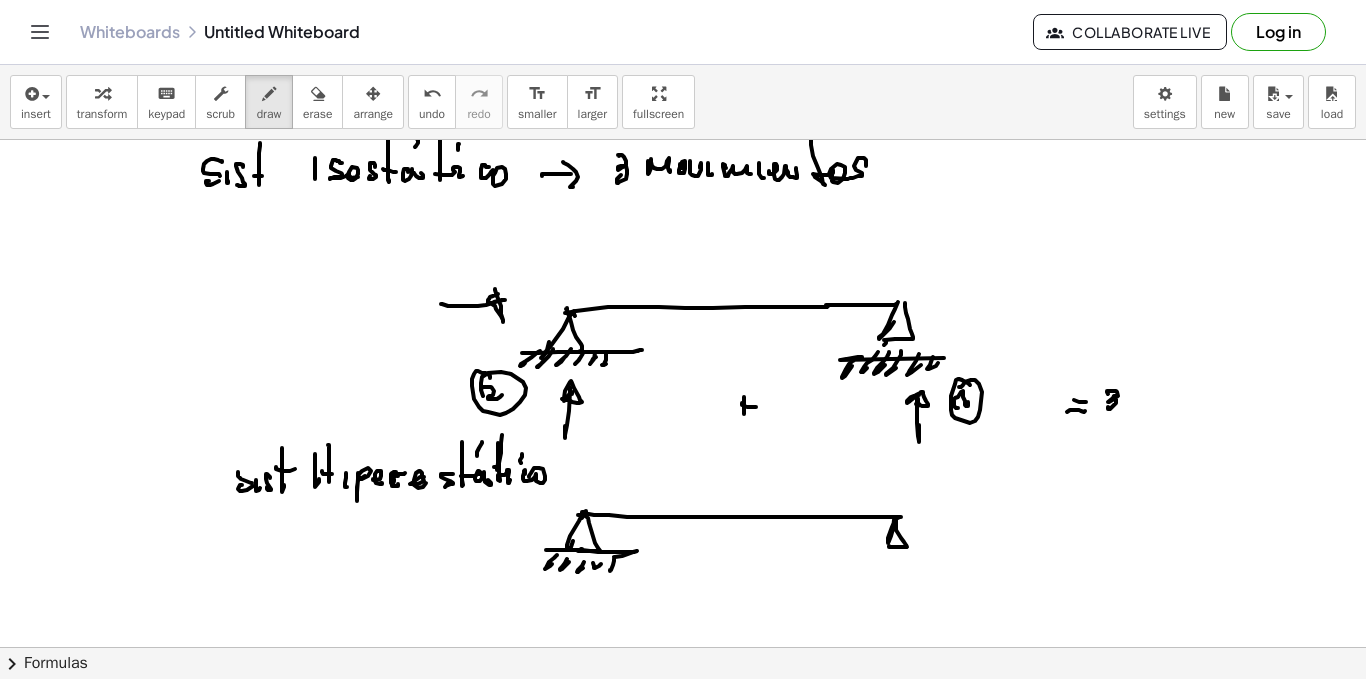click at bounding box center [683, -2857] 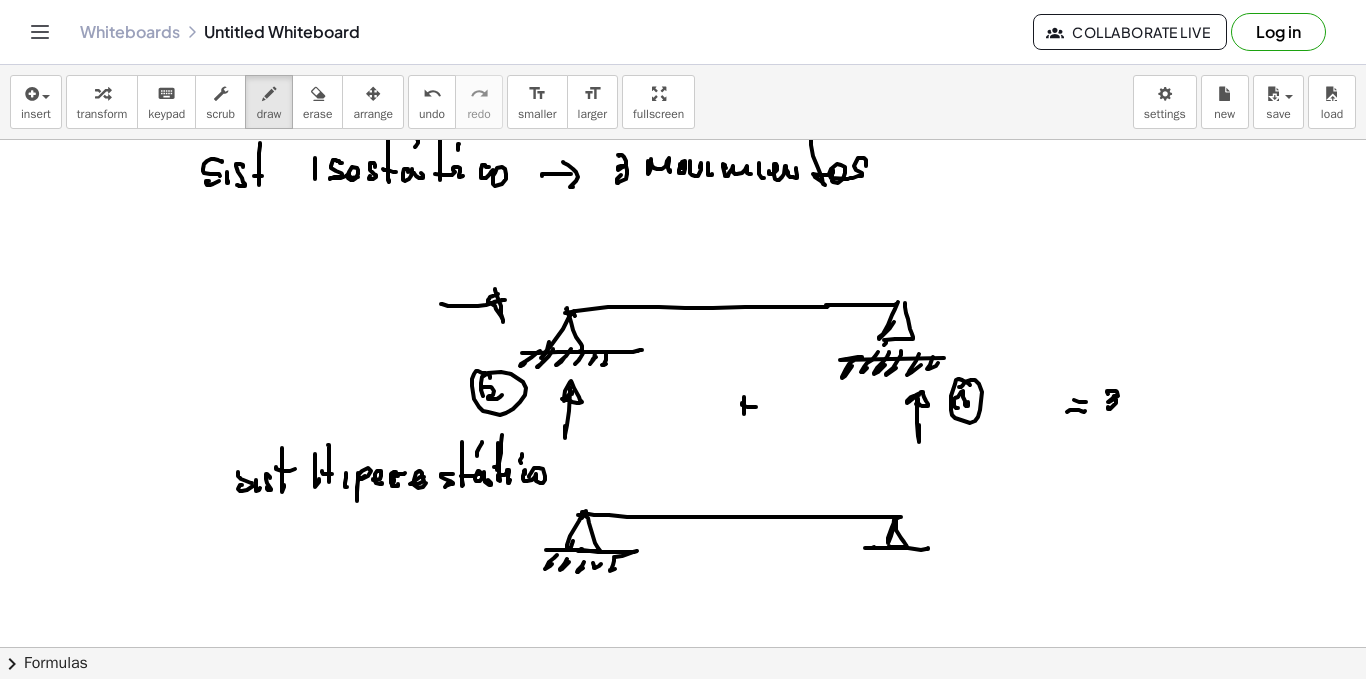 click at bounding box center (683, -2857) 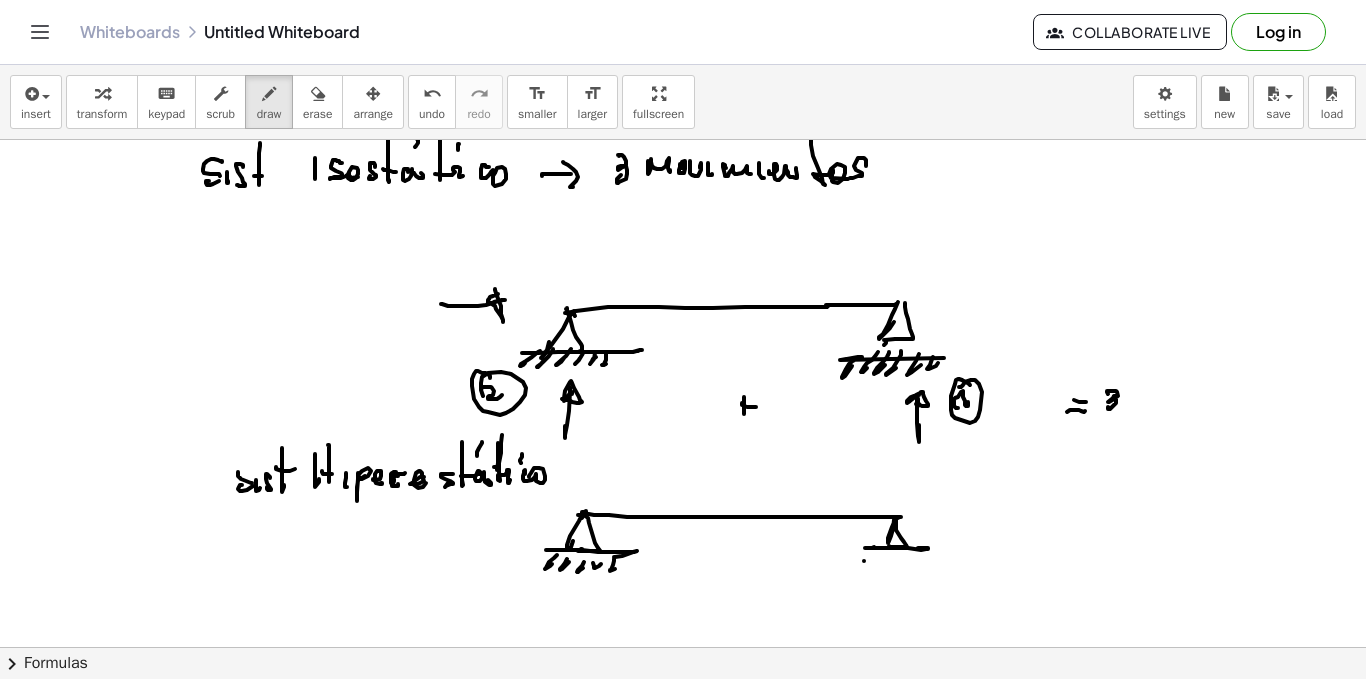 click at bounding box center [683, -2857] 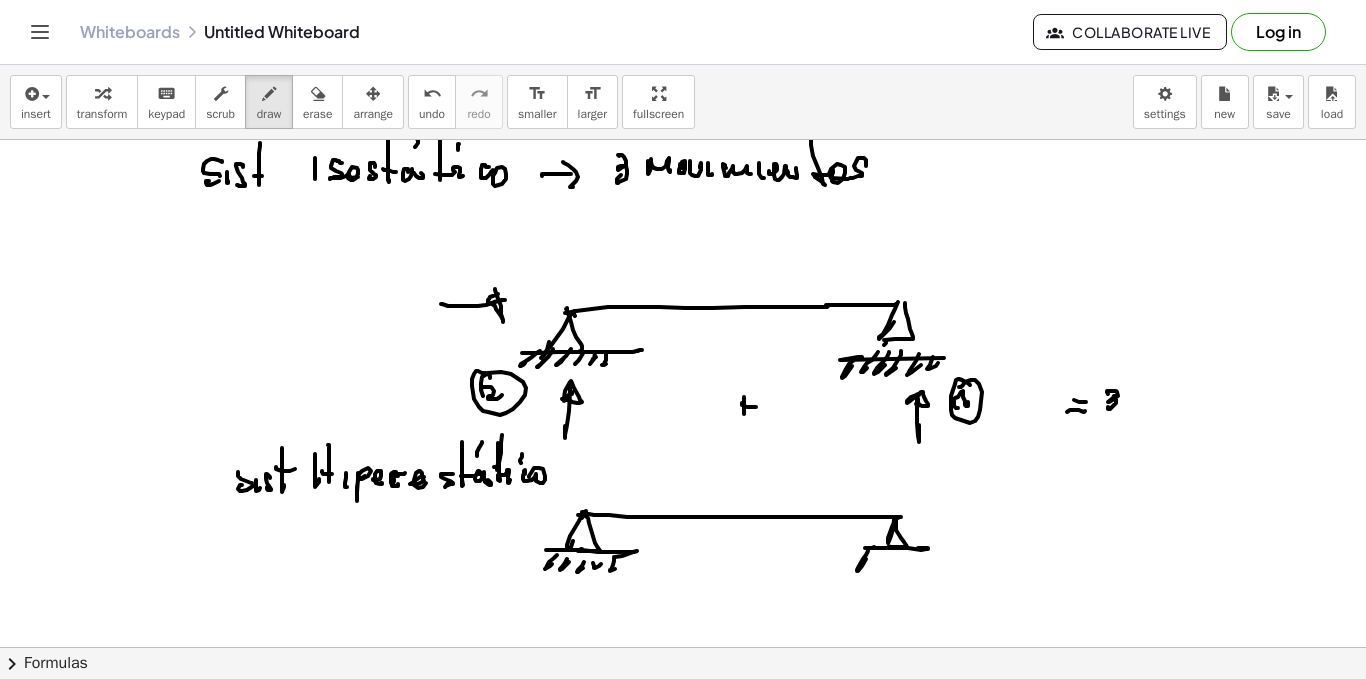 click at bounding box center (683, -2857) 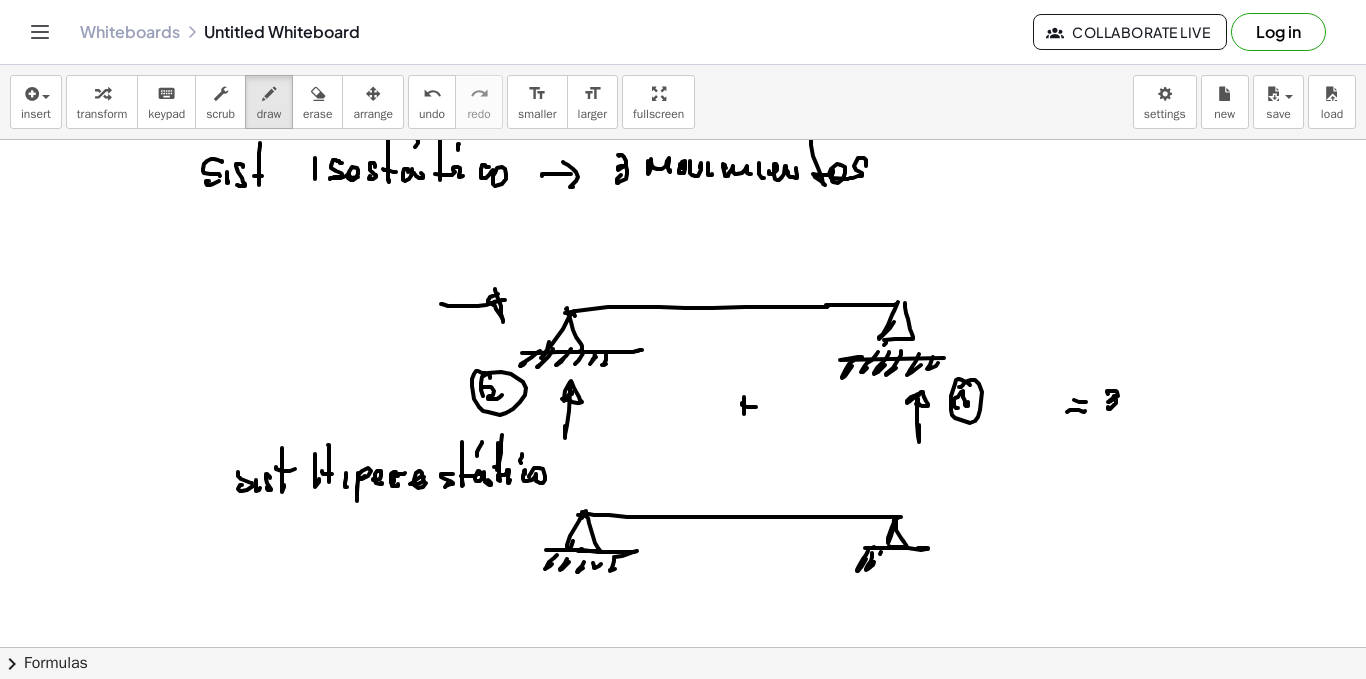 click at bounding box center (683, -2857) 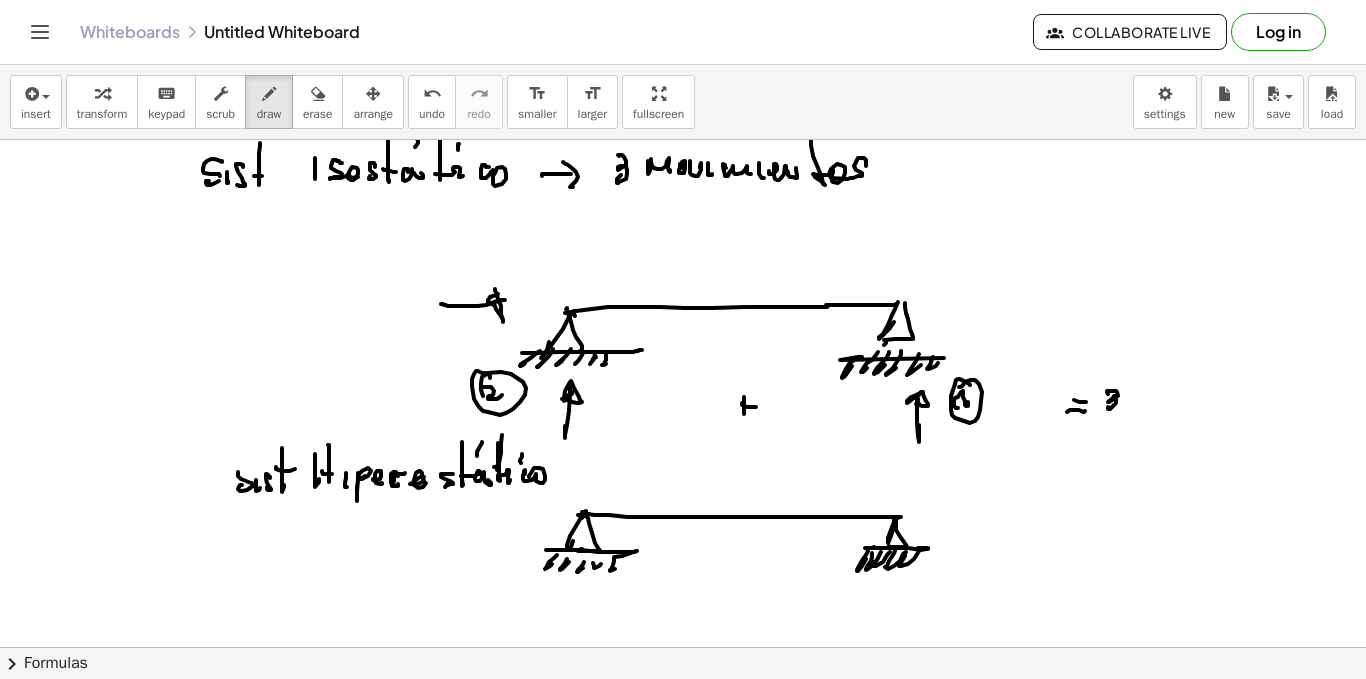 click at bounding box center [683, -2857] 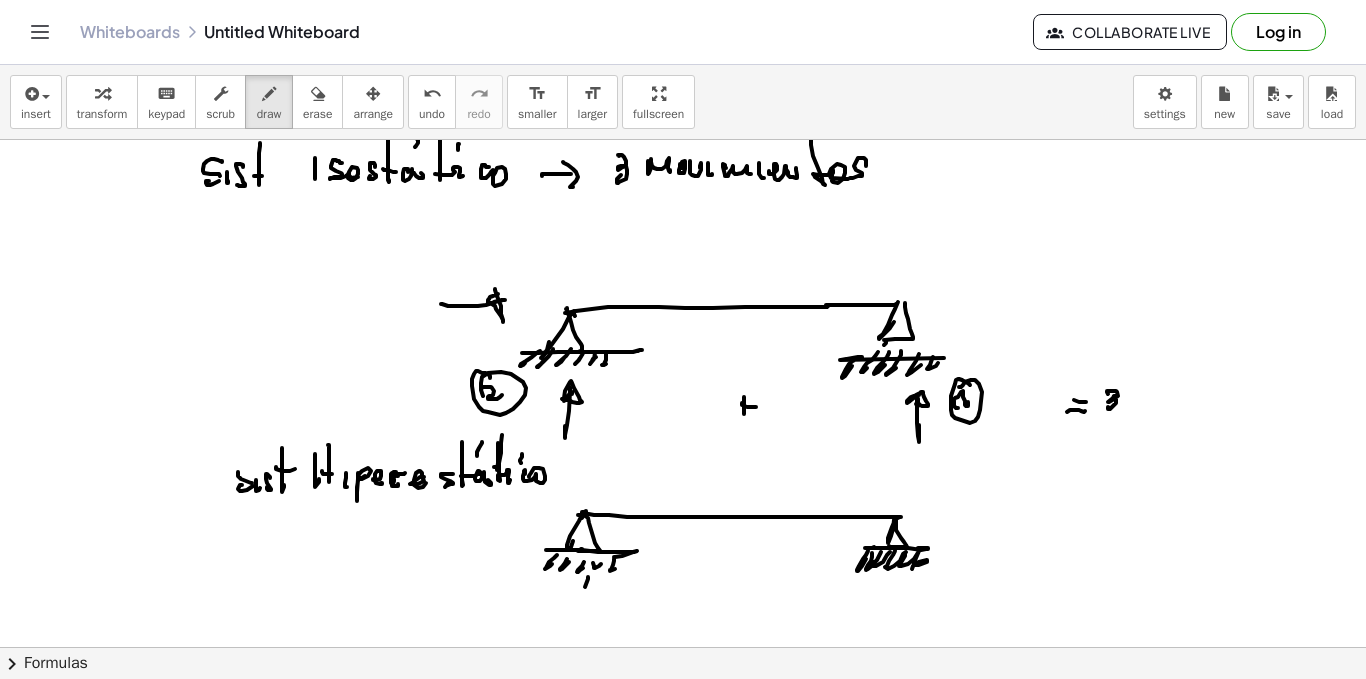 click at bounding box center (683, -2857) 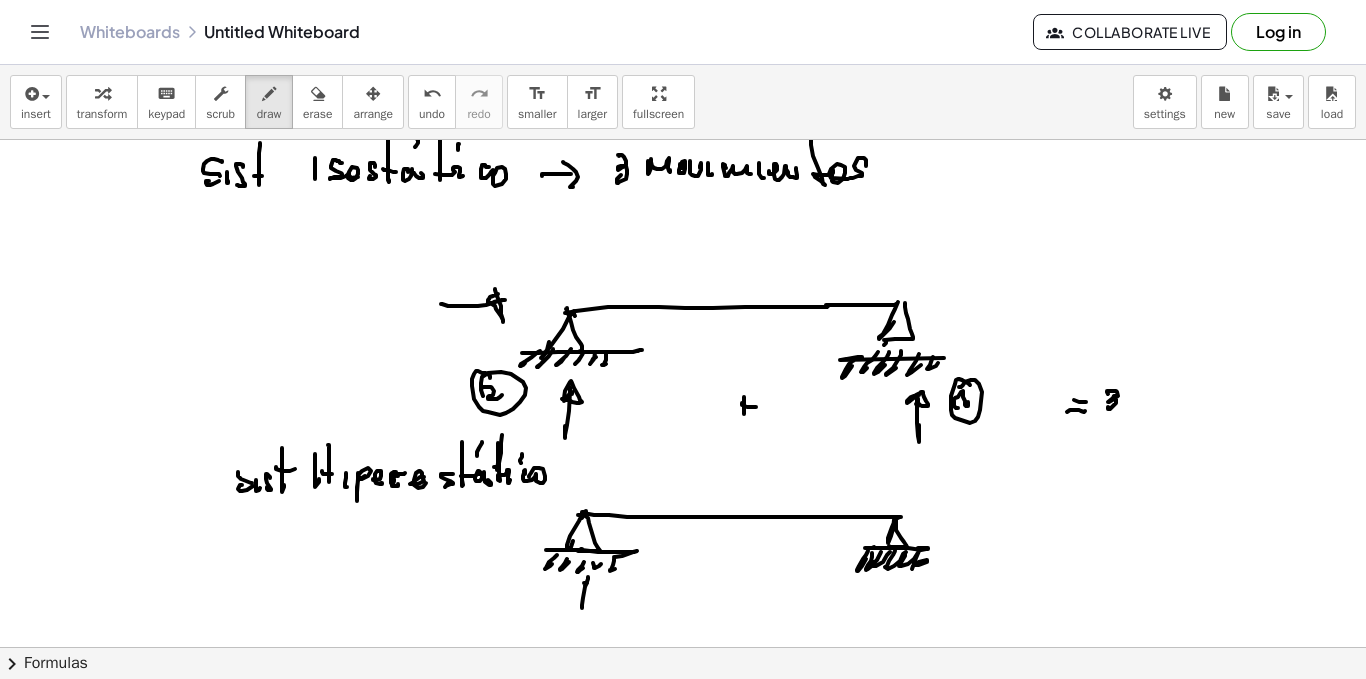 click at bounding box center (683, -2857) 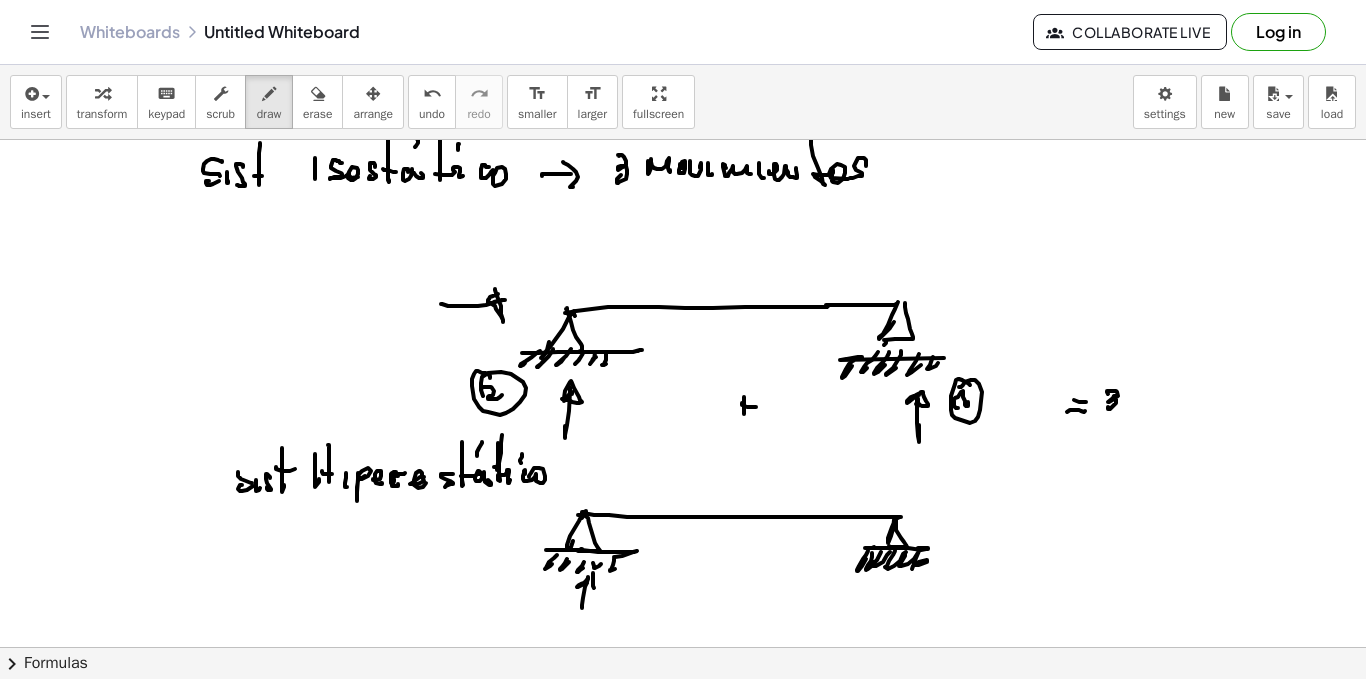 click at bounding box center (683, -2857) 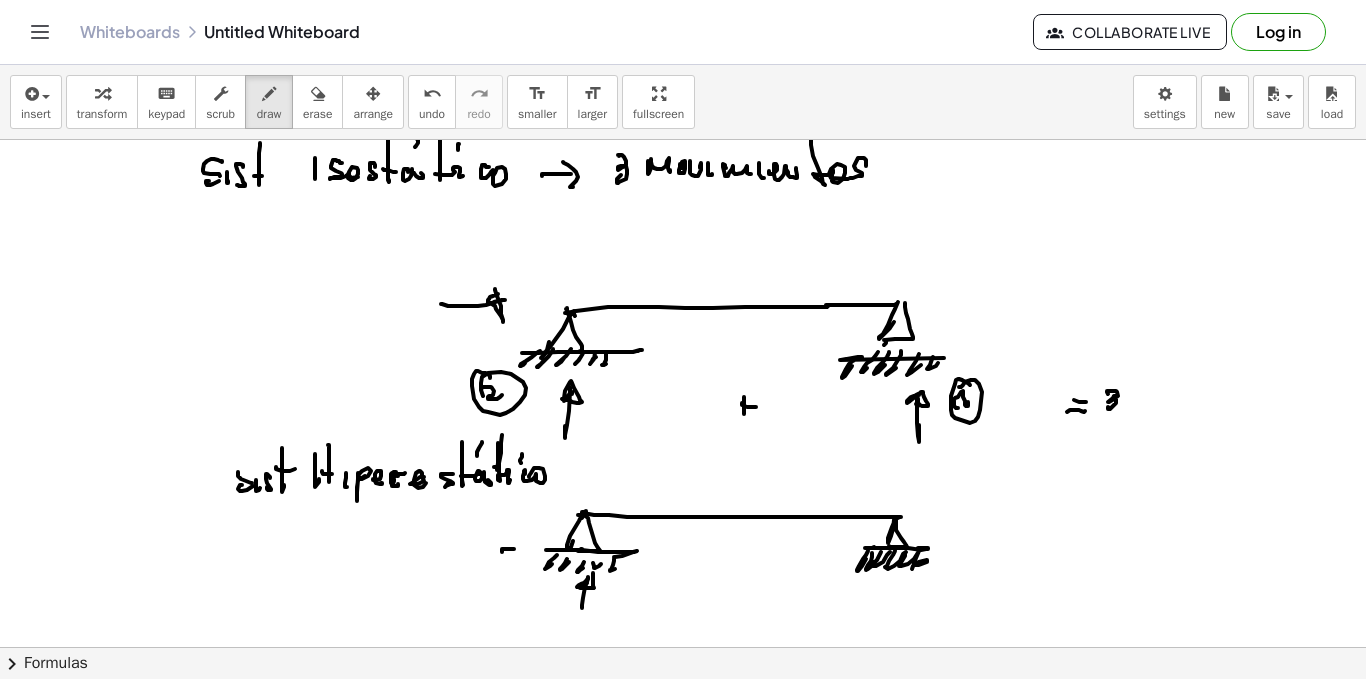click at bounding box center [683, -2857] 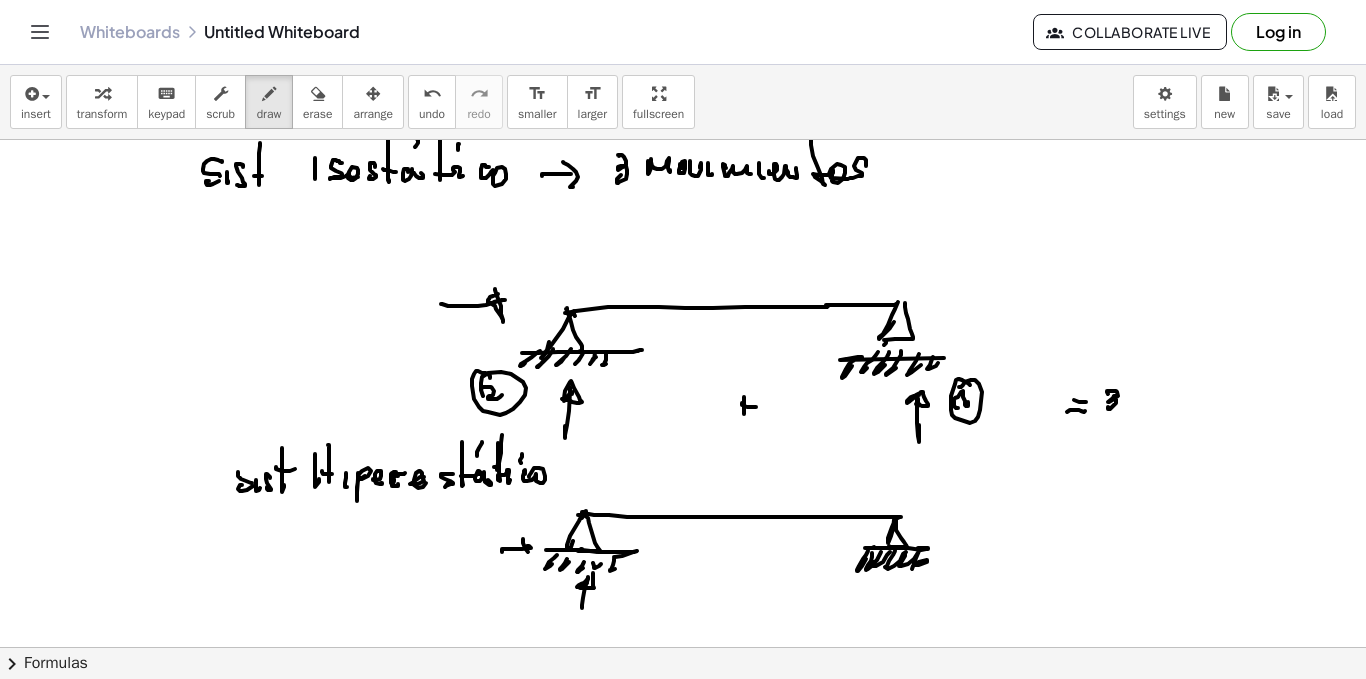 click at bounding box center [683, -2857] 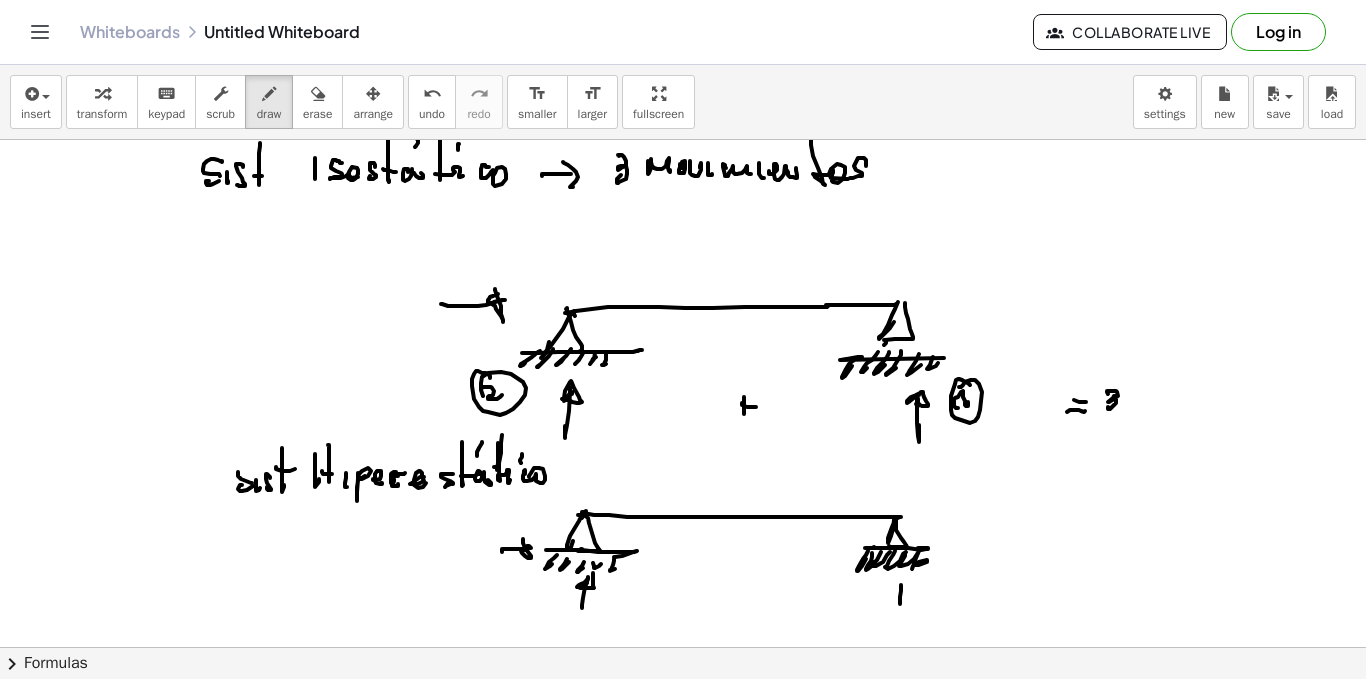 click at bounding box center [683, -2857] 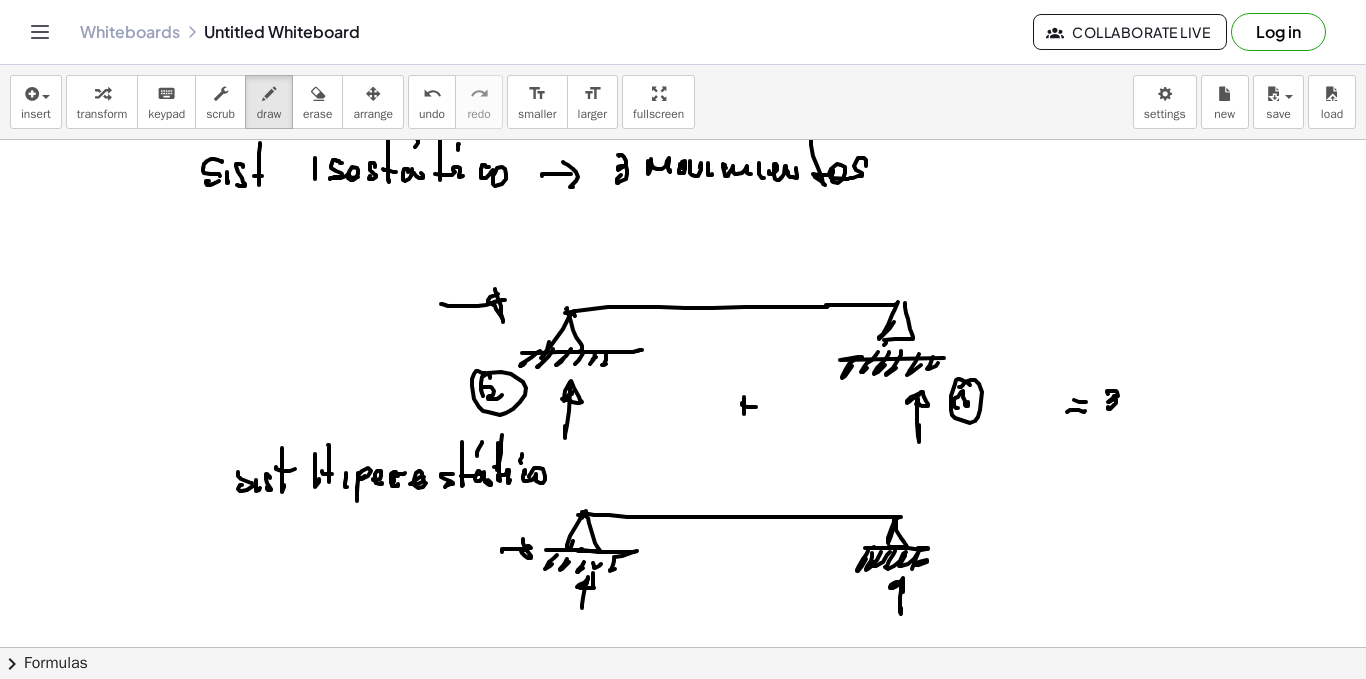 click at bounding box center [683, -2857] 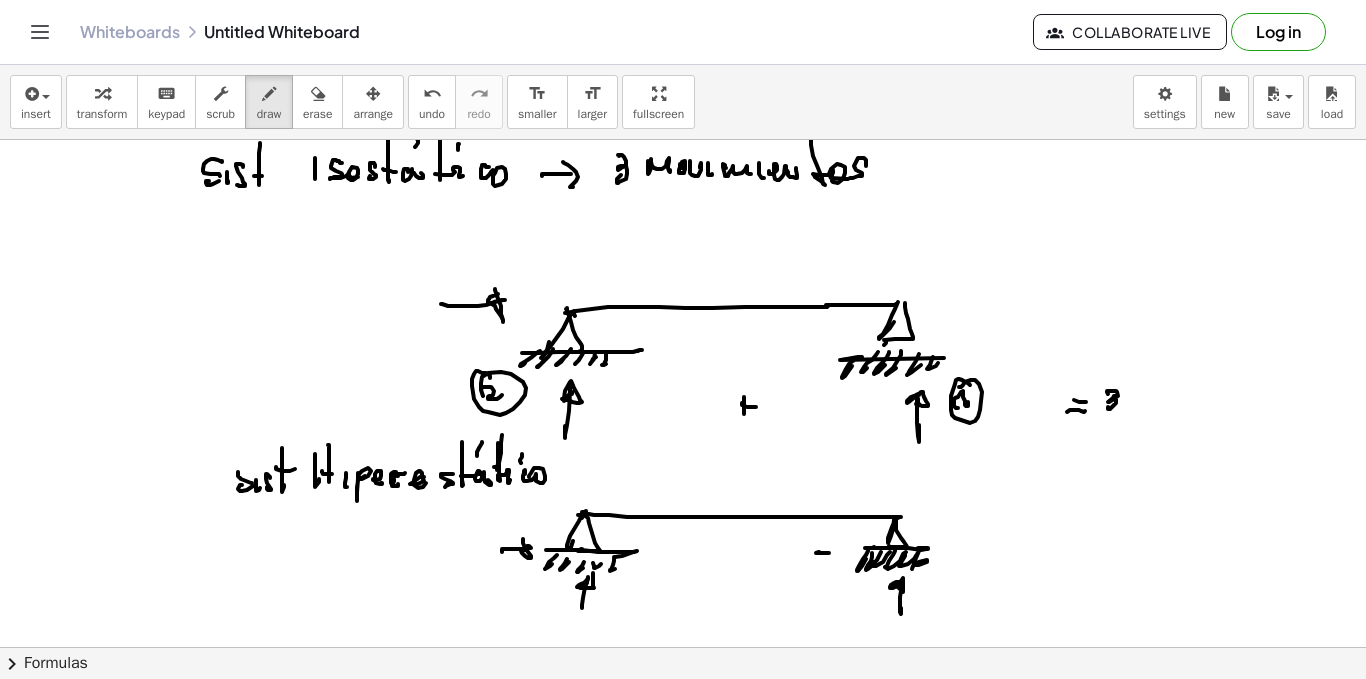 click at bounding box center (683, -2857) 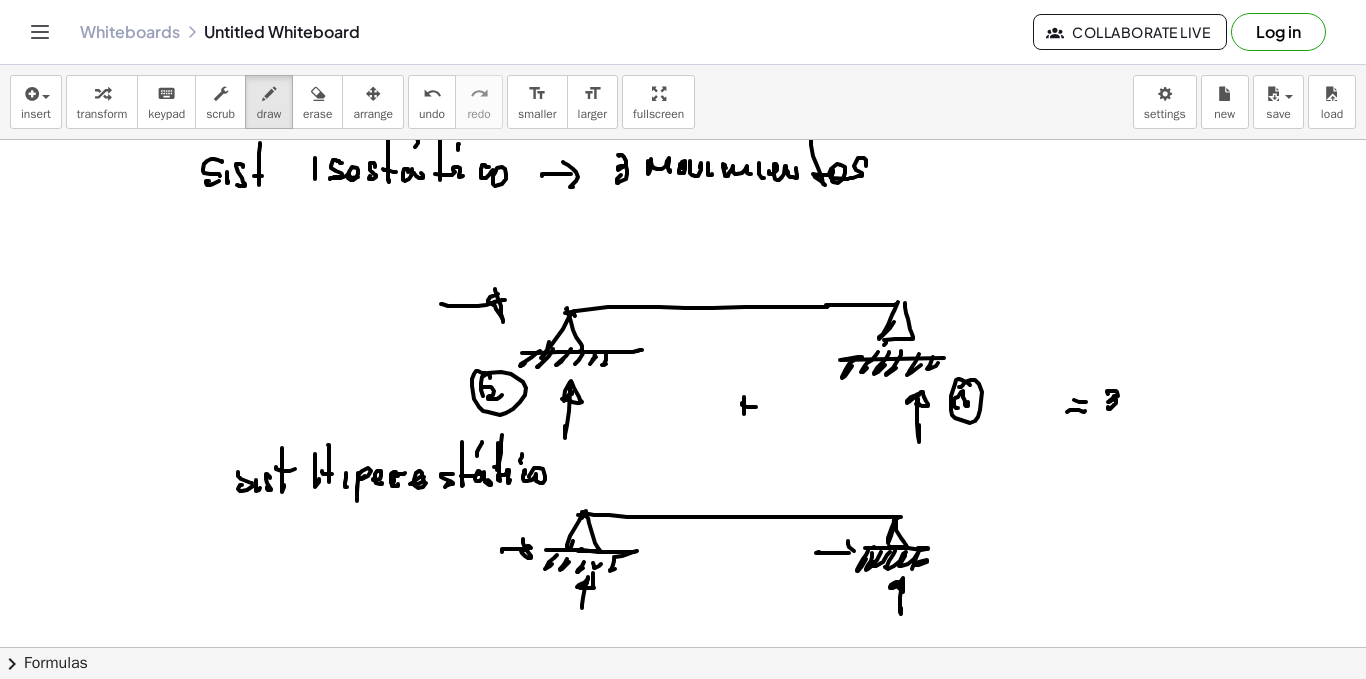 click at bounding box center (683, -2857) 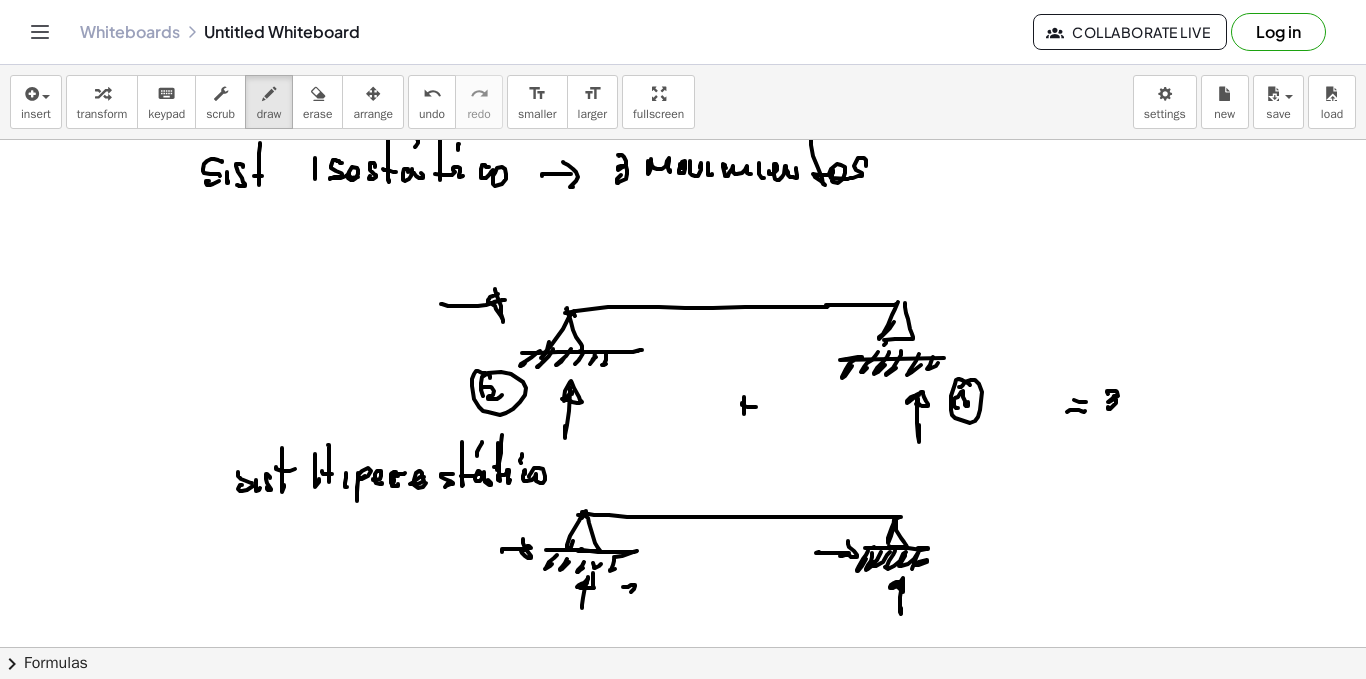click at bounding box center [683, -2857] 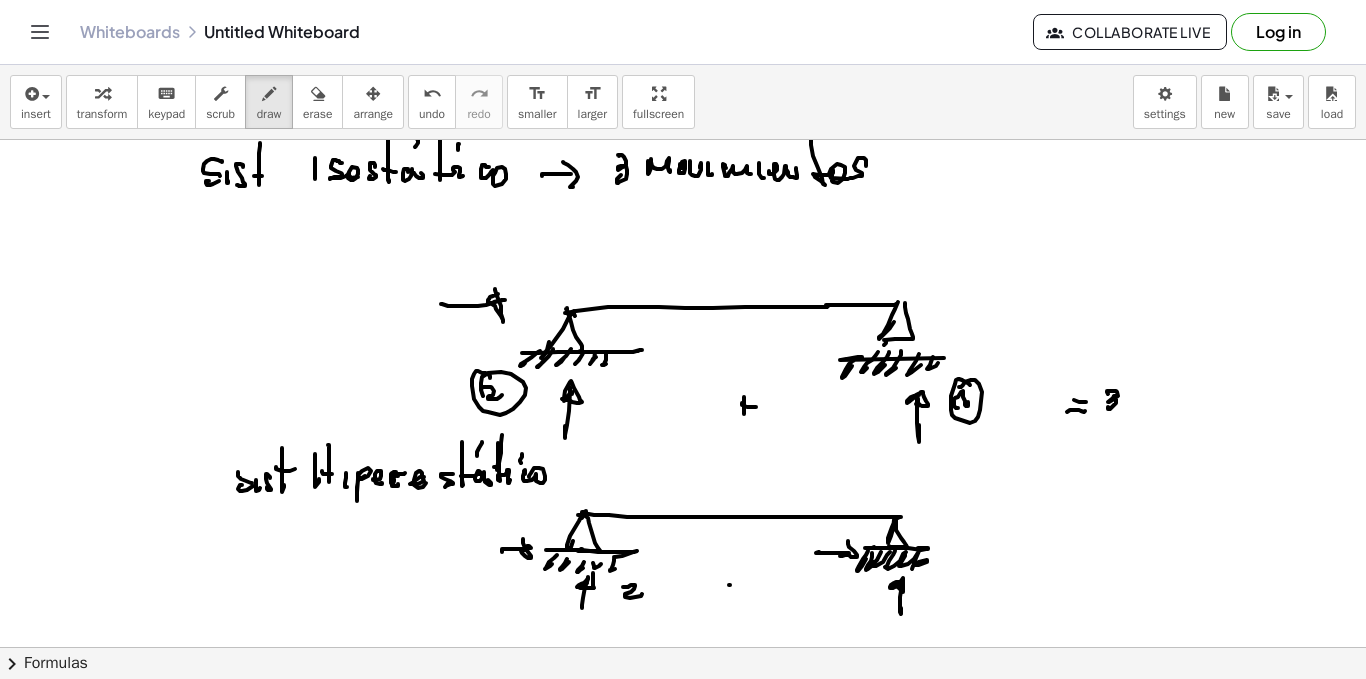 click at bounding box center (683, -2857) 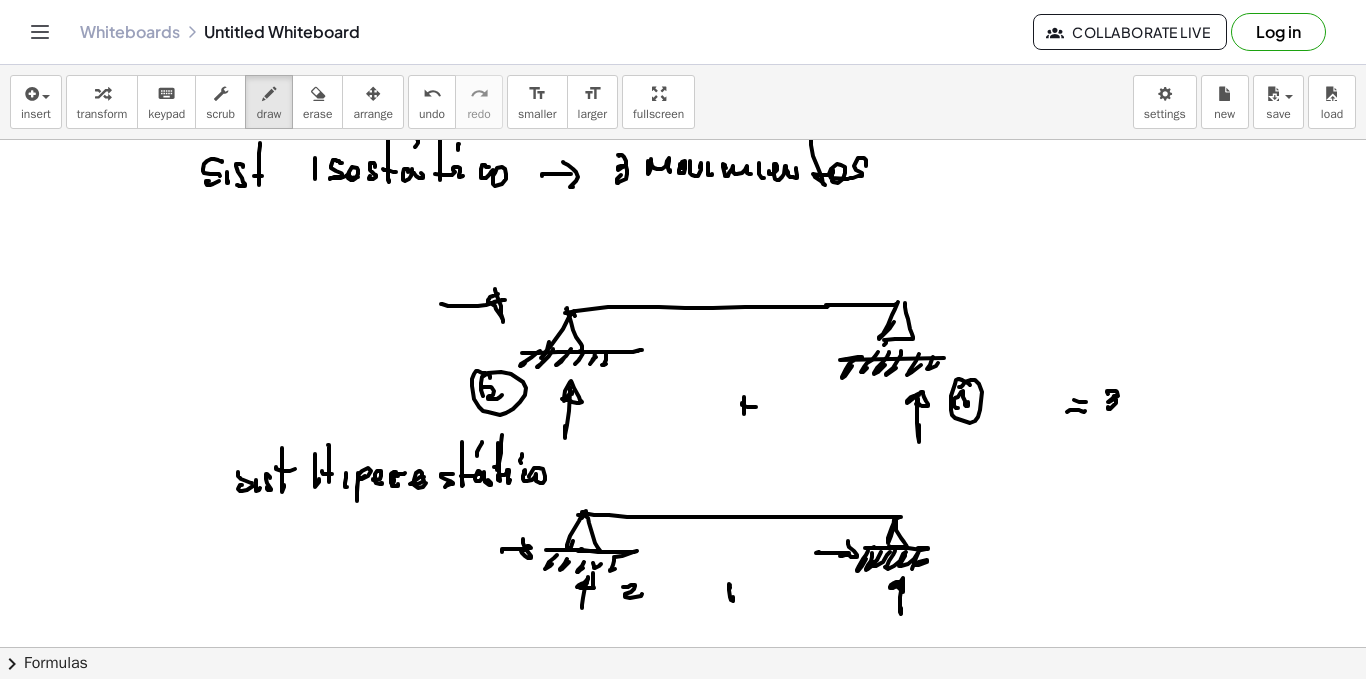 click at bounding box center [683, -2857] 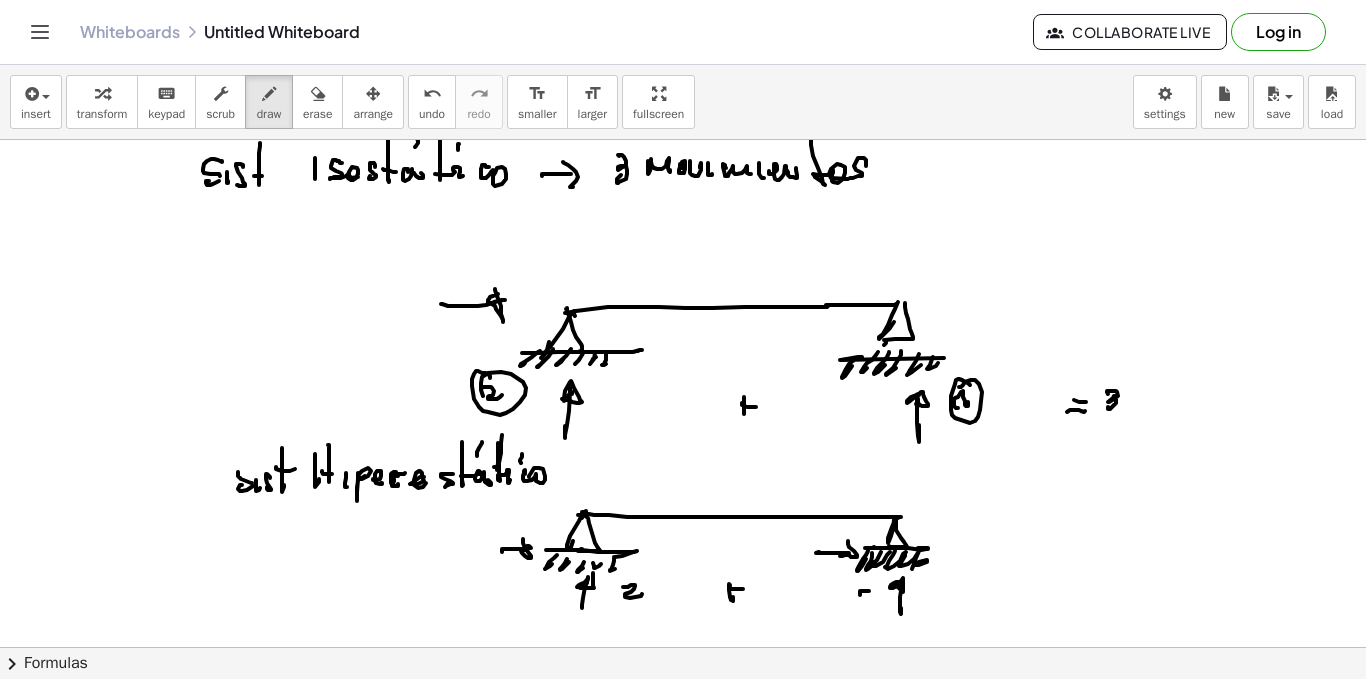 click at bounding box center [683, -2857] 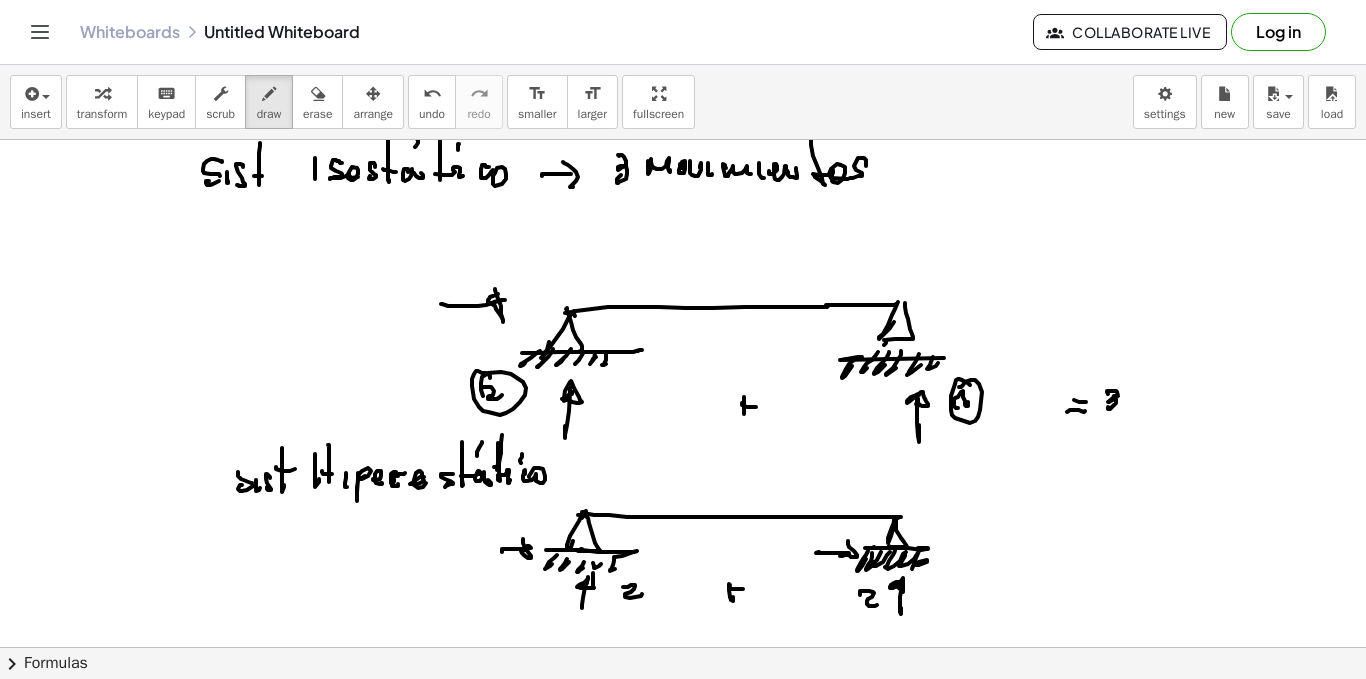 click at bounding box center [683, -2857] 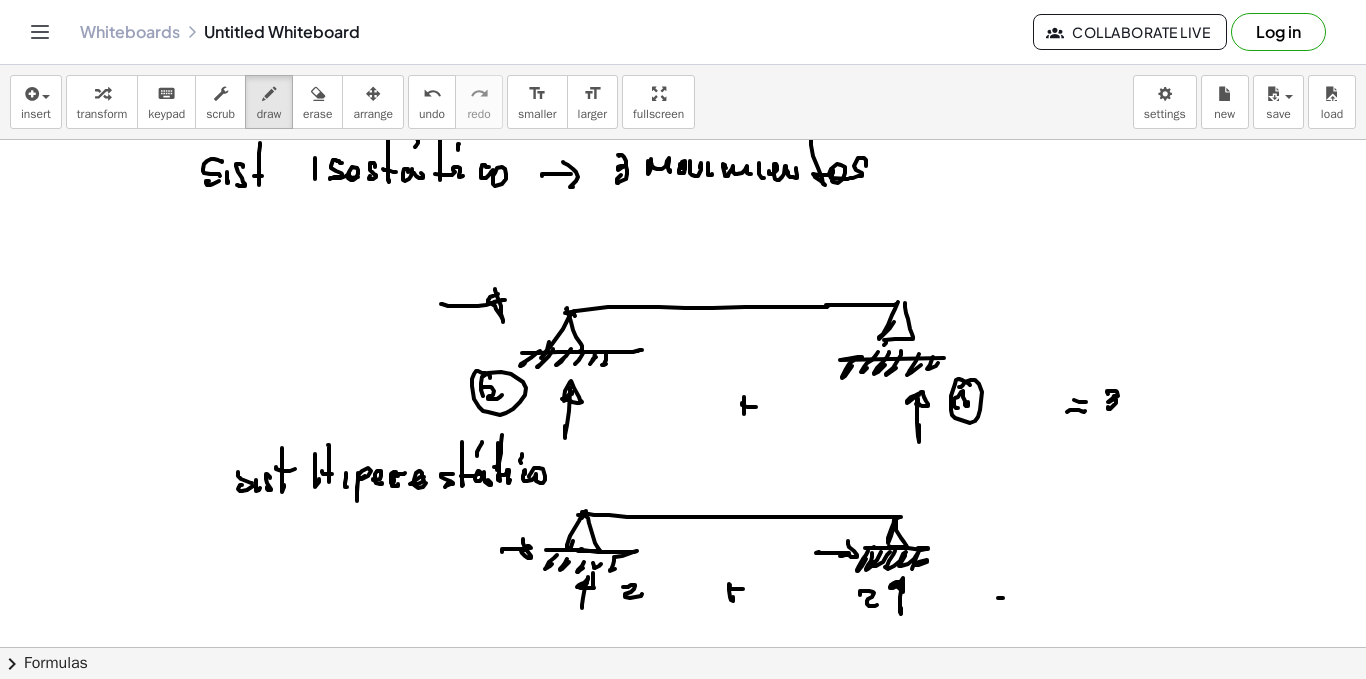 click at bounding box center (683, -2857) 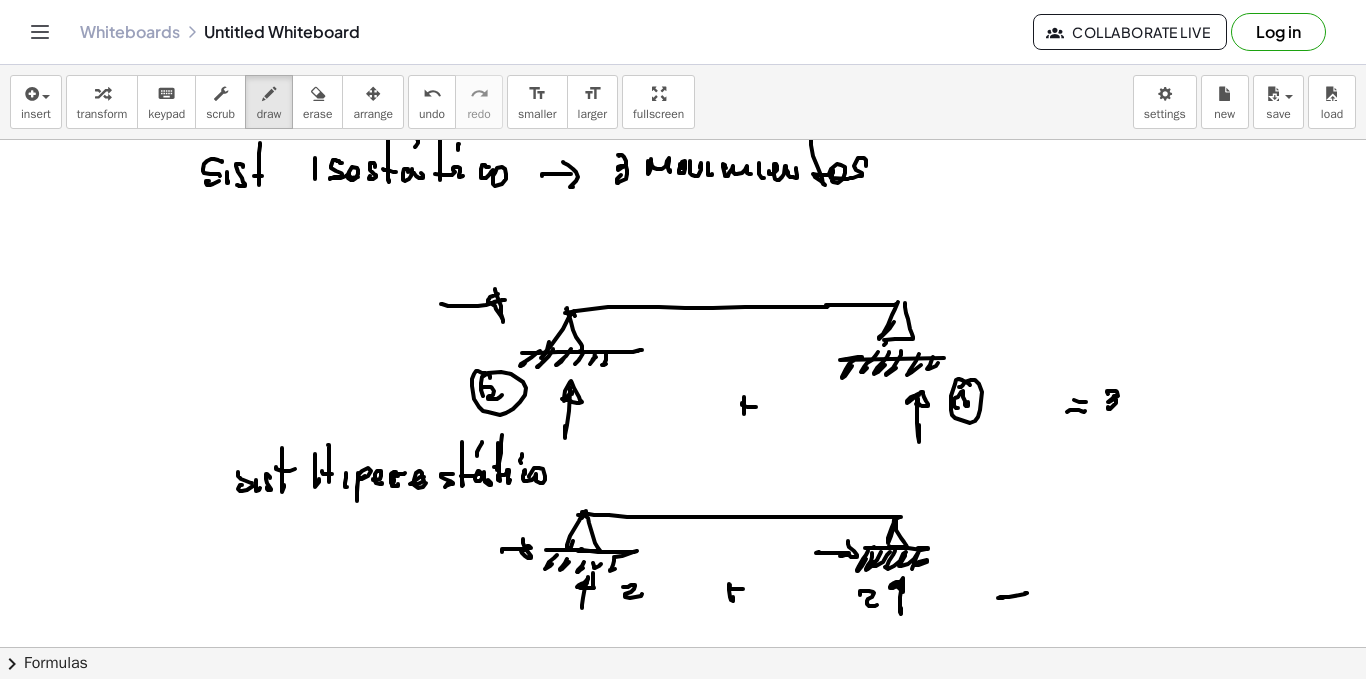 click at bounding box center (683, -2857) 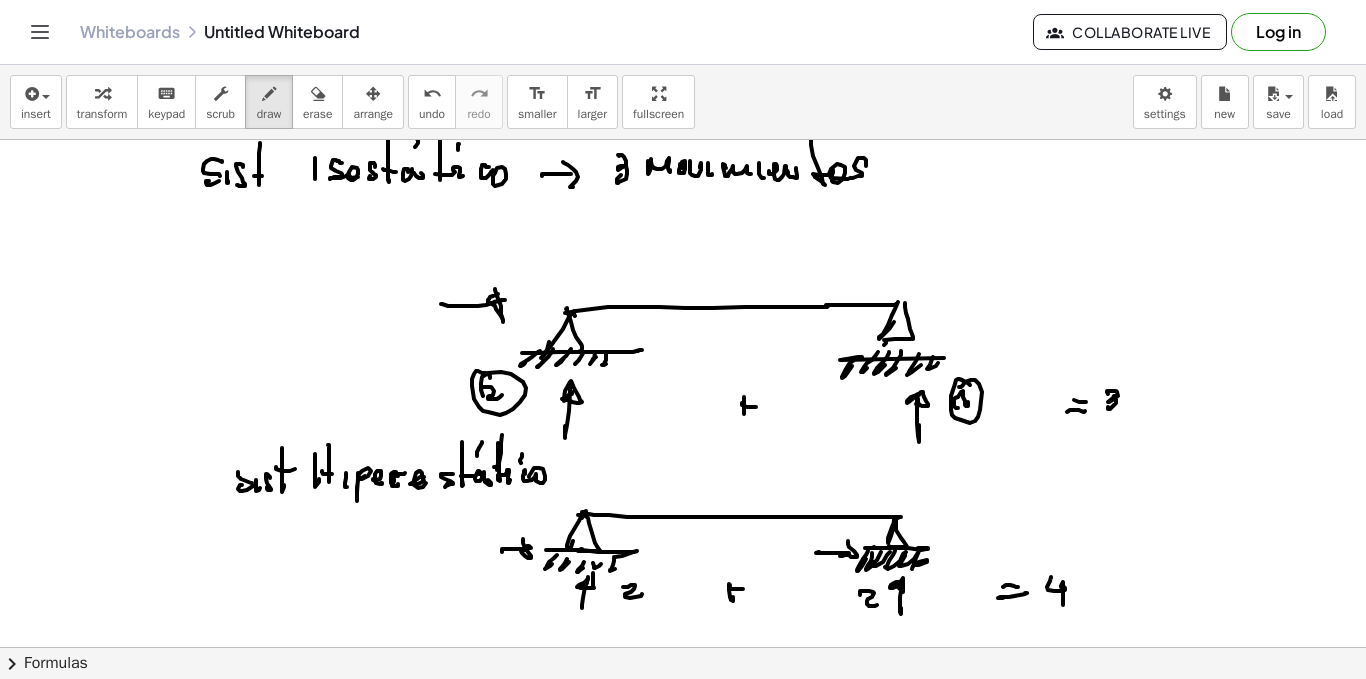click at bounding box center (683, -2857) 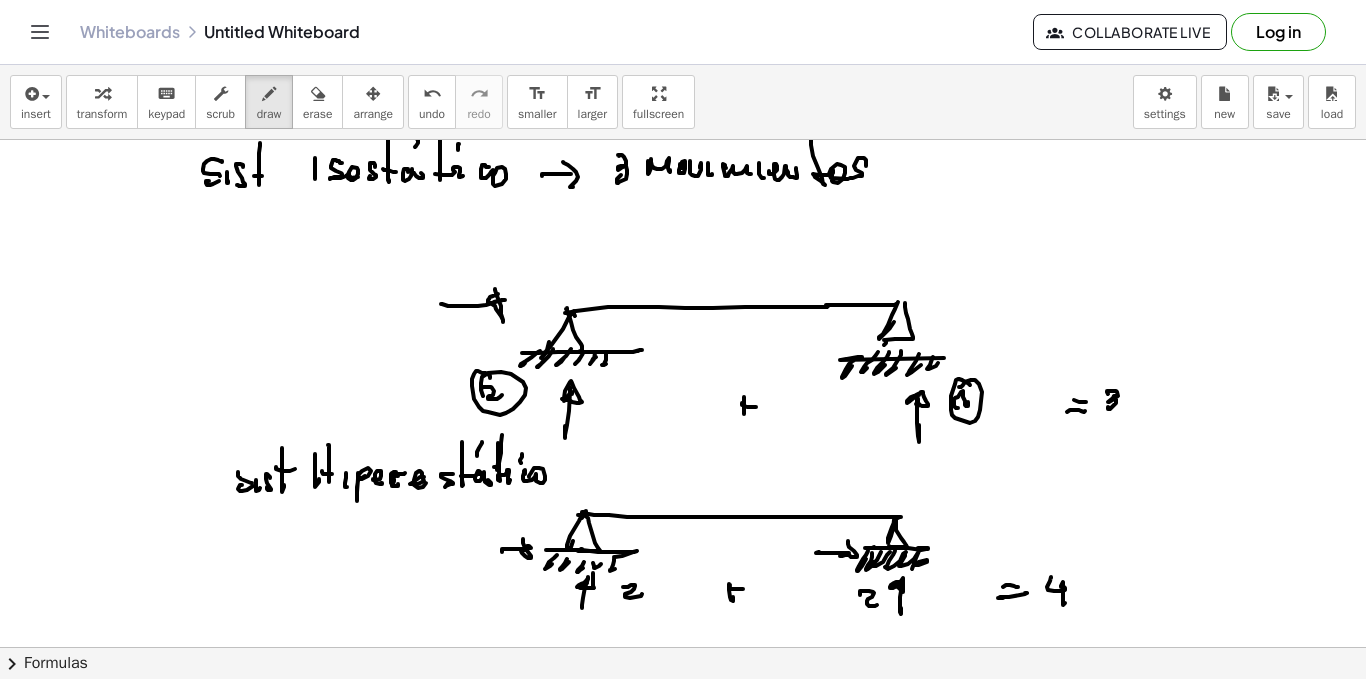 click at bounding box center (683, -2857) 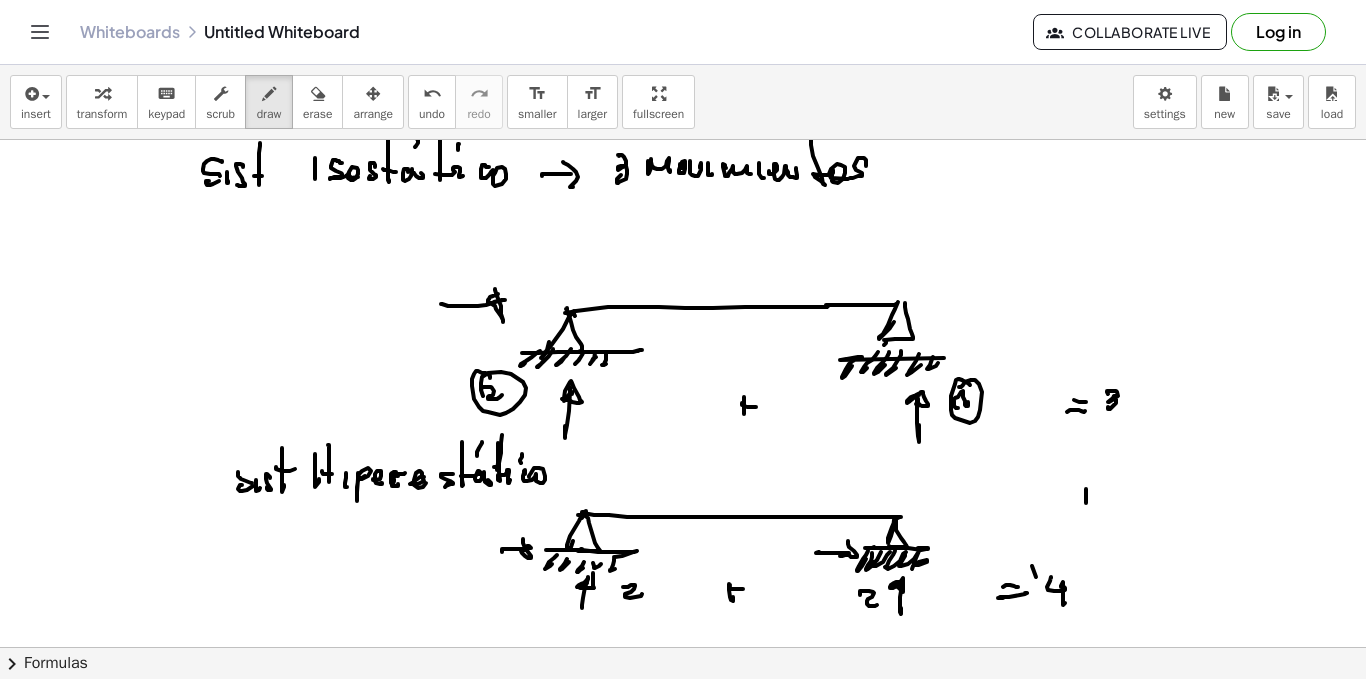 click at bounding box center [683, -2857] 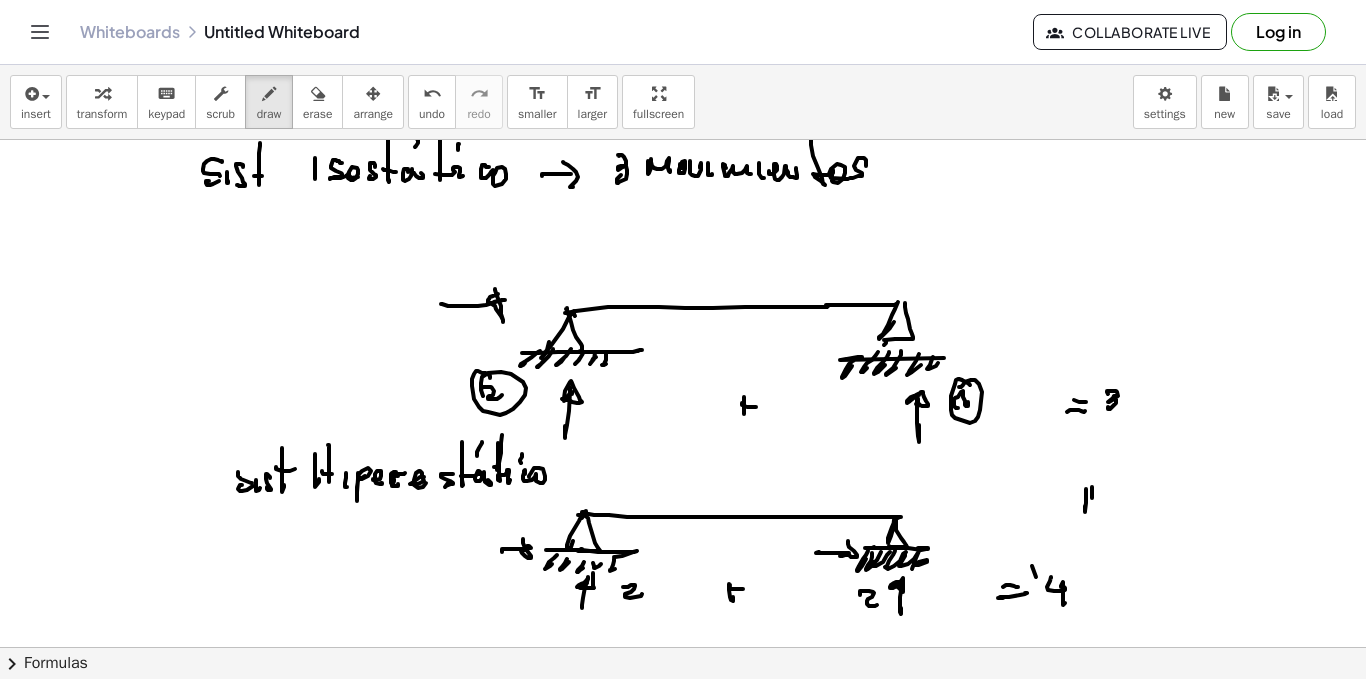 click at bounding box center (683, -2857) 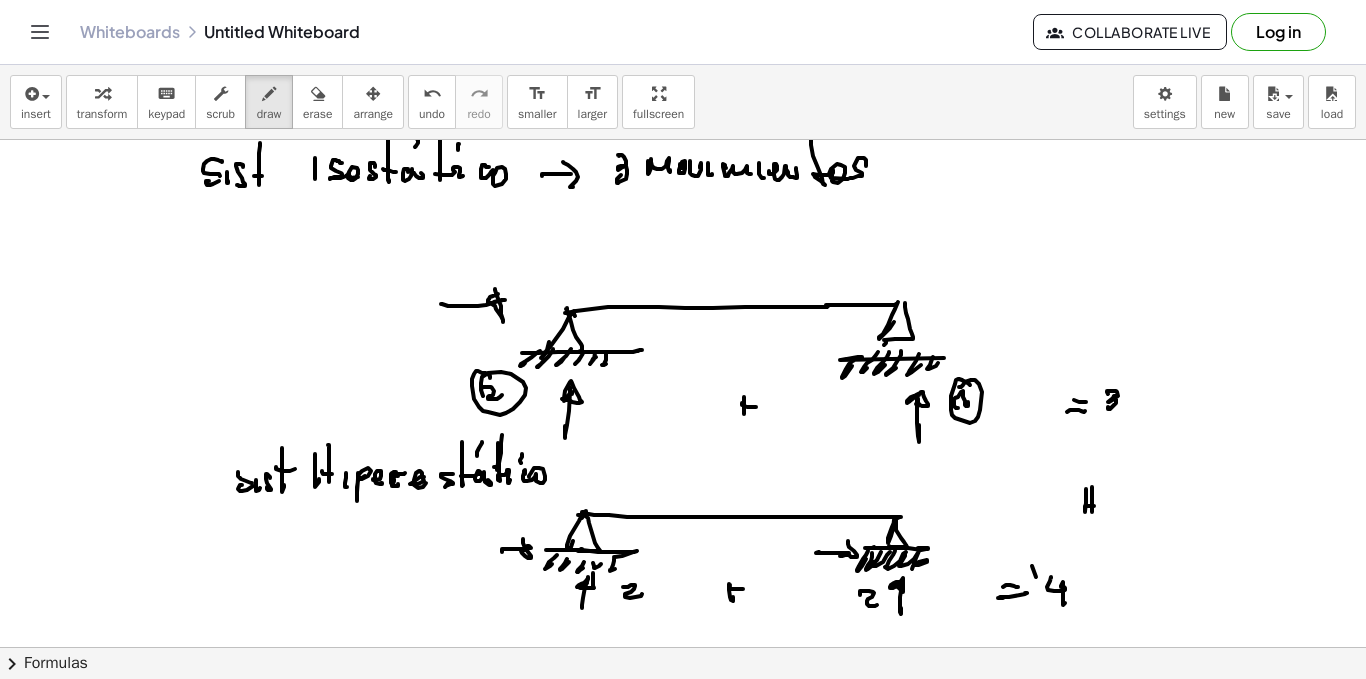 click at bounding box center [683, -2857] 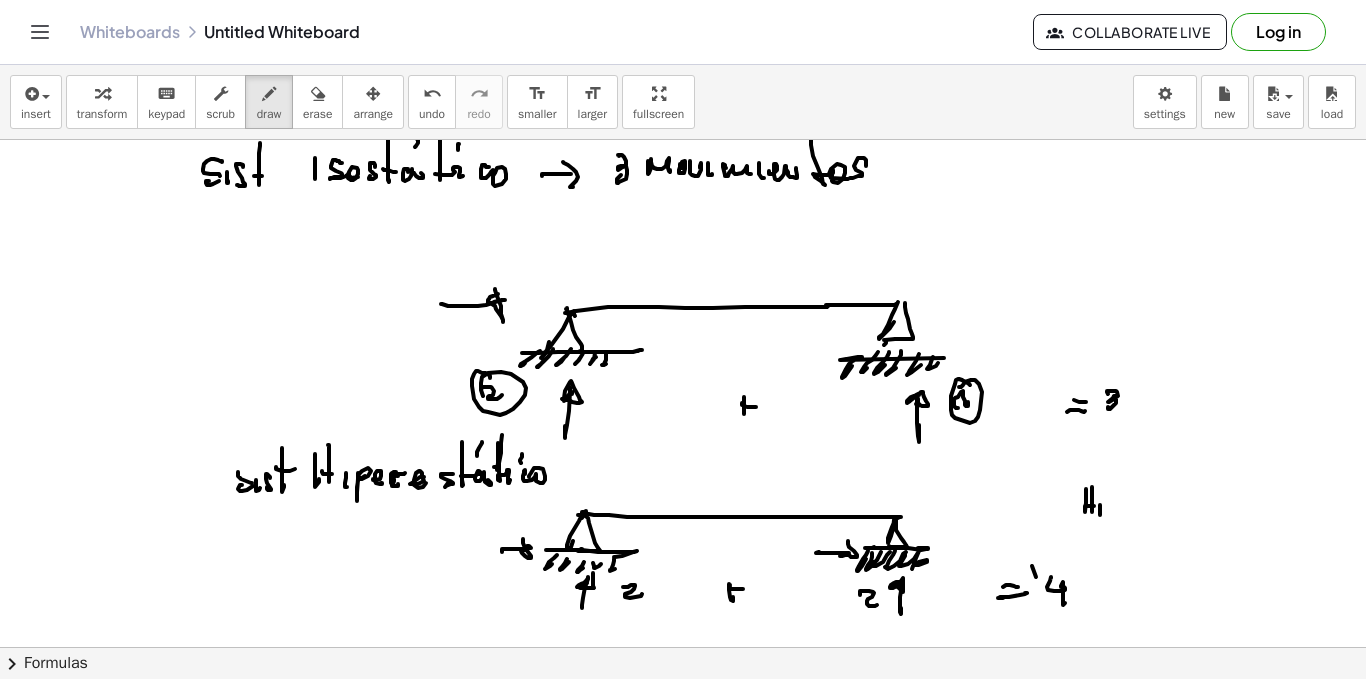 click at bounding box center (683, -2857) 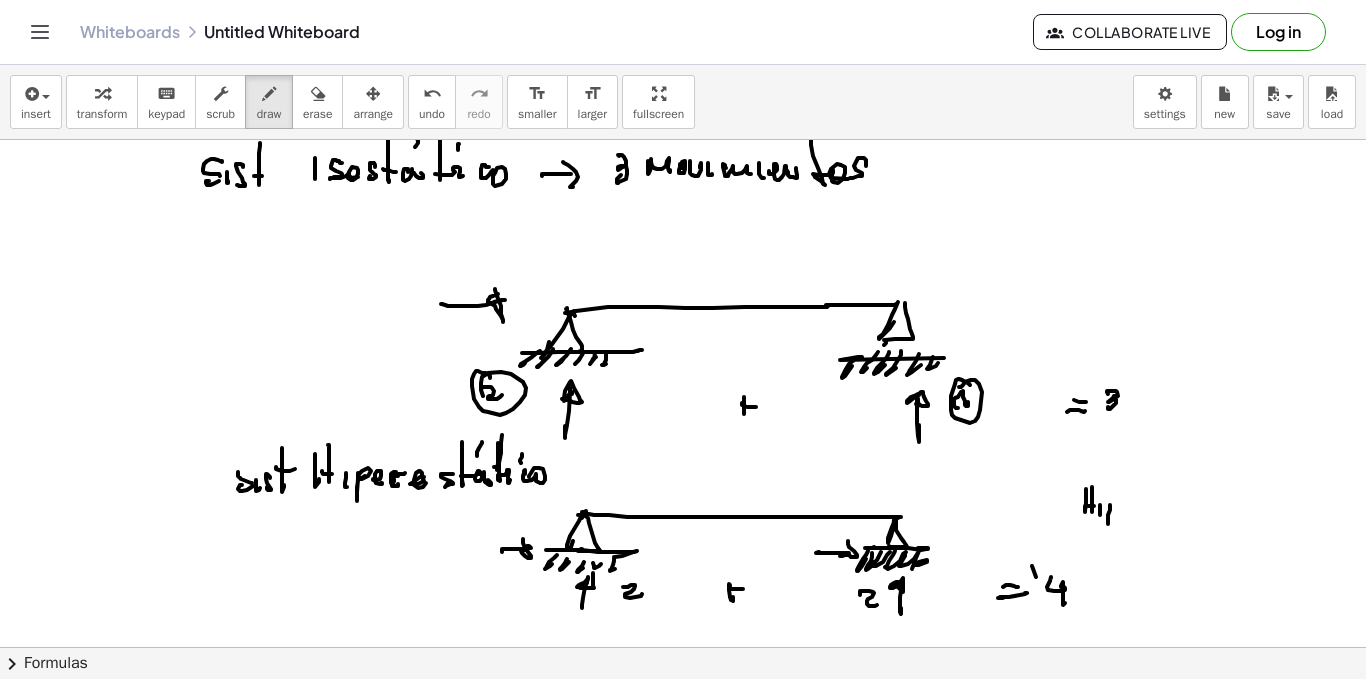 click at bounding box center (683, -2857) 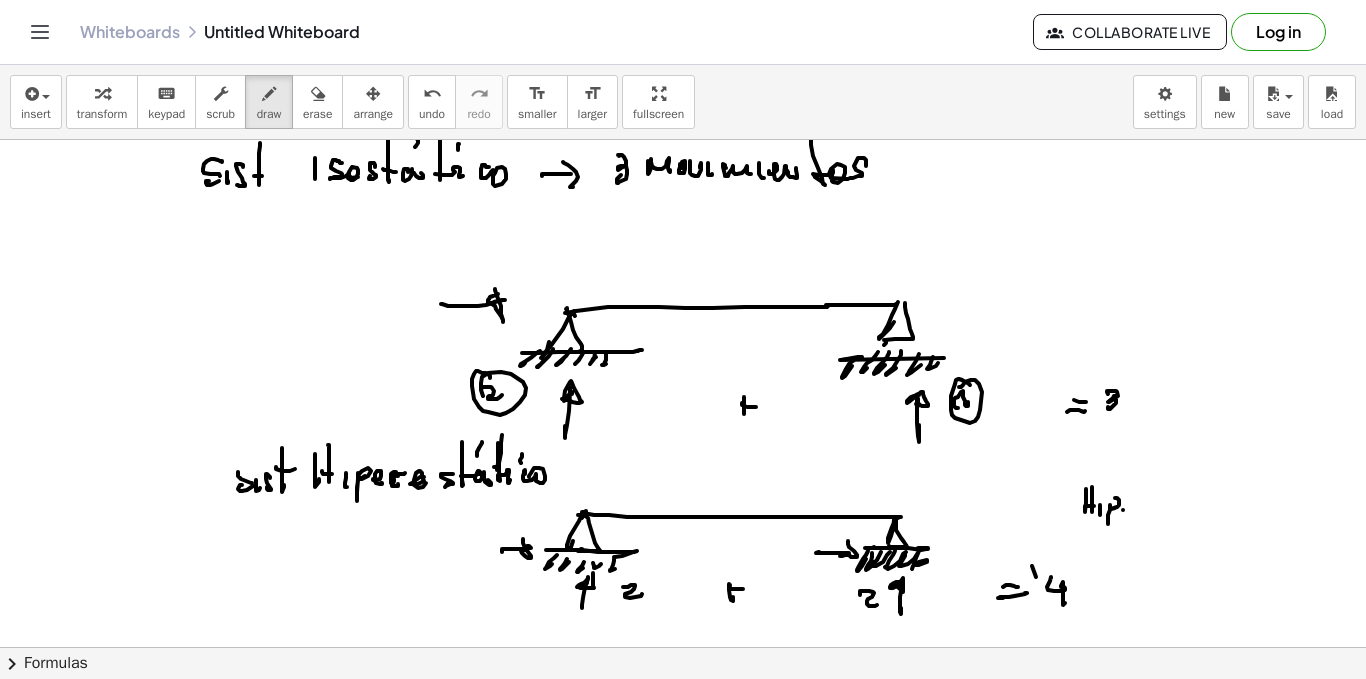 click at bounding box center (683, -2857) 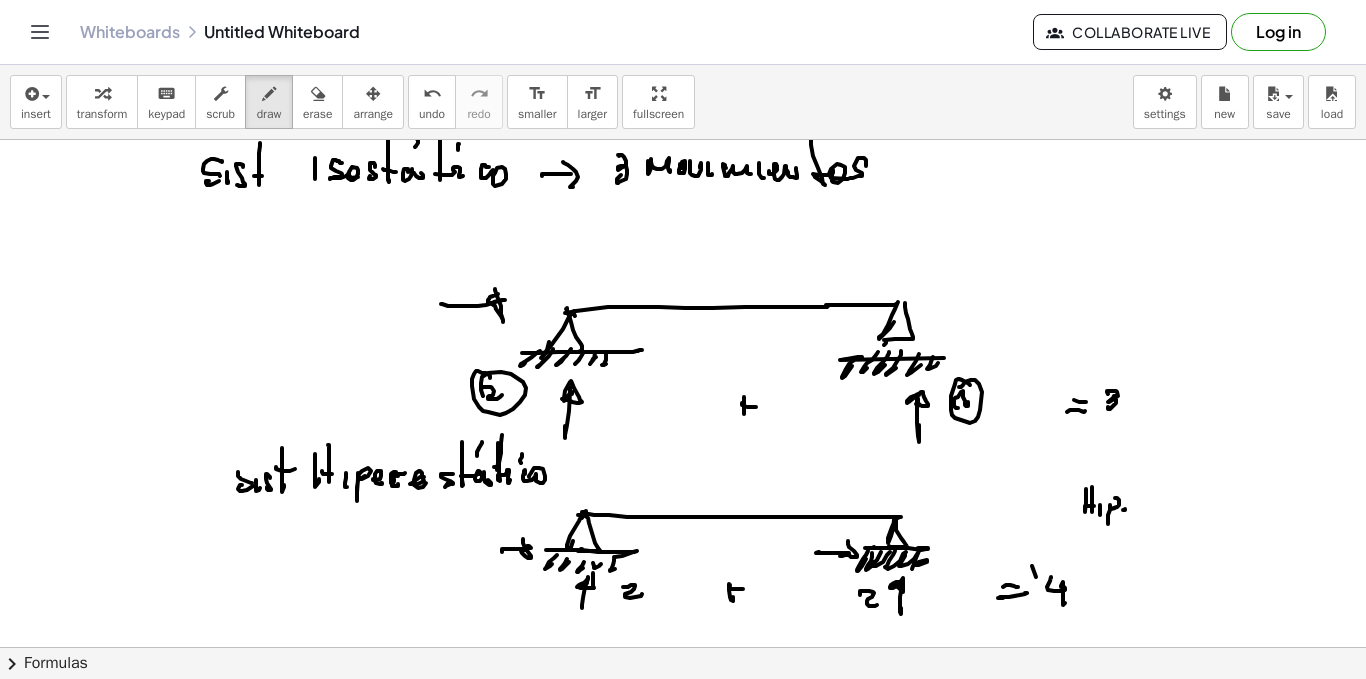 click at bounding box center [683, -2857] 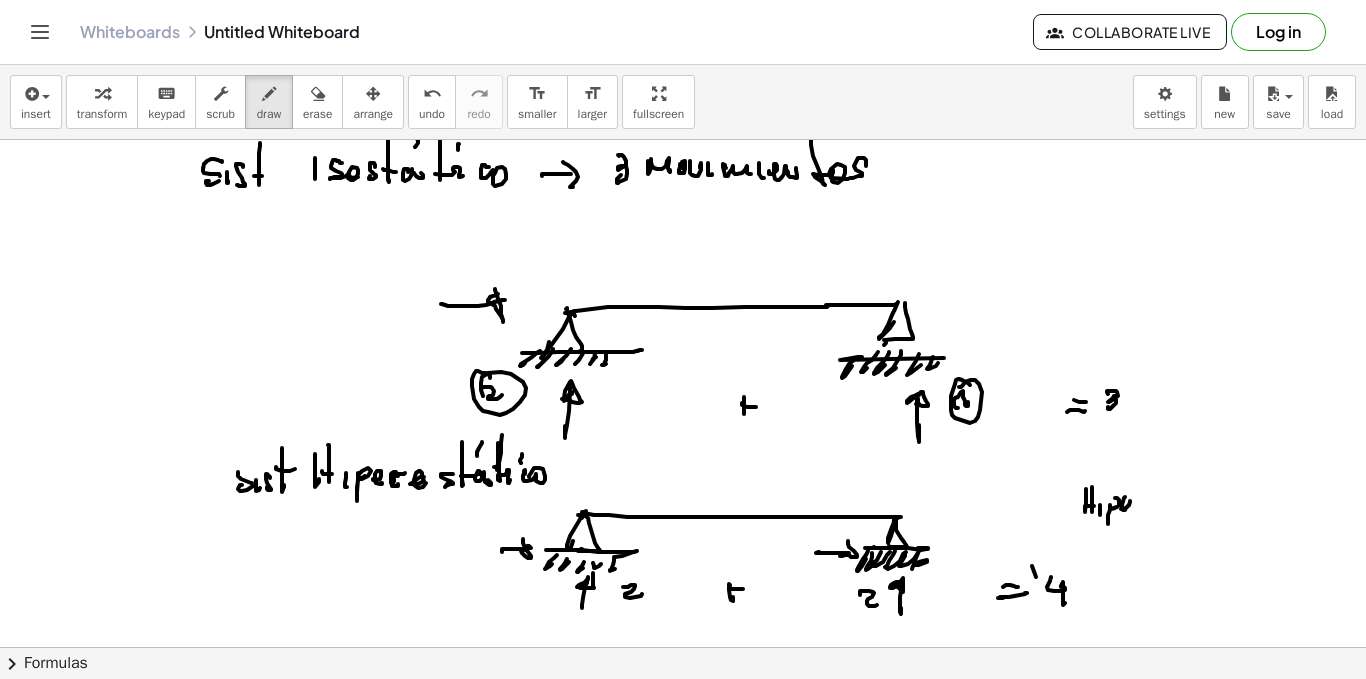 click at bounding box center (683, -2857) 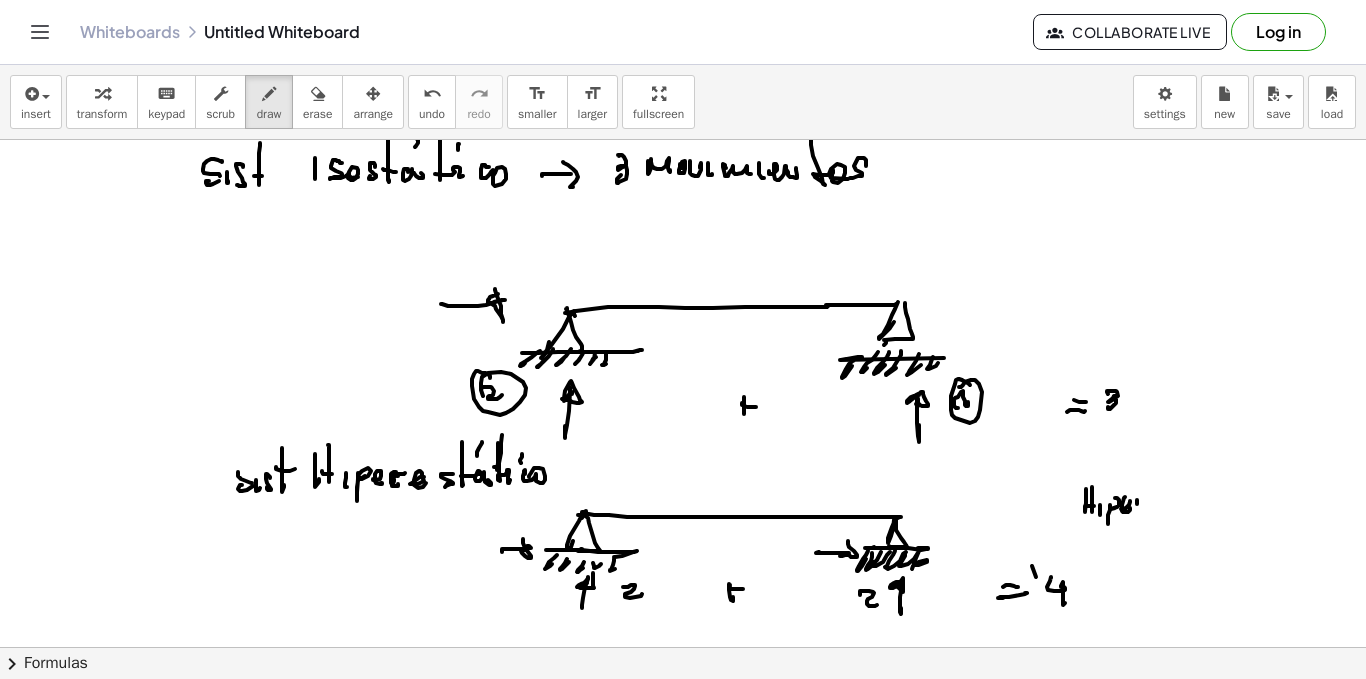 click at bounding box center [683, -2857] 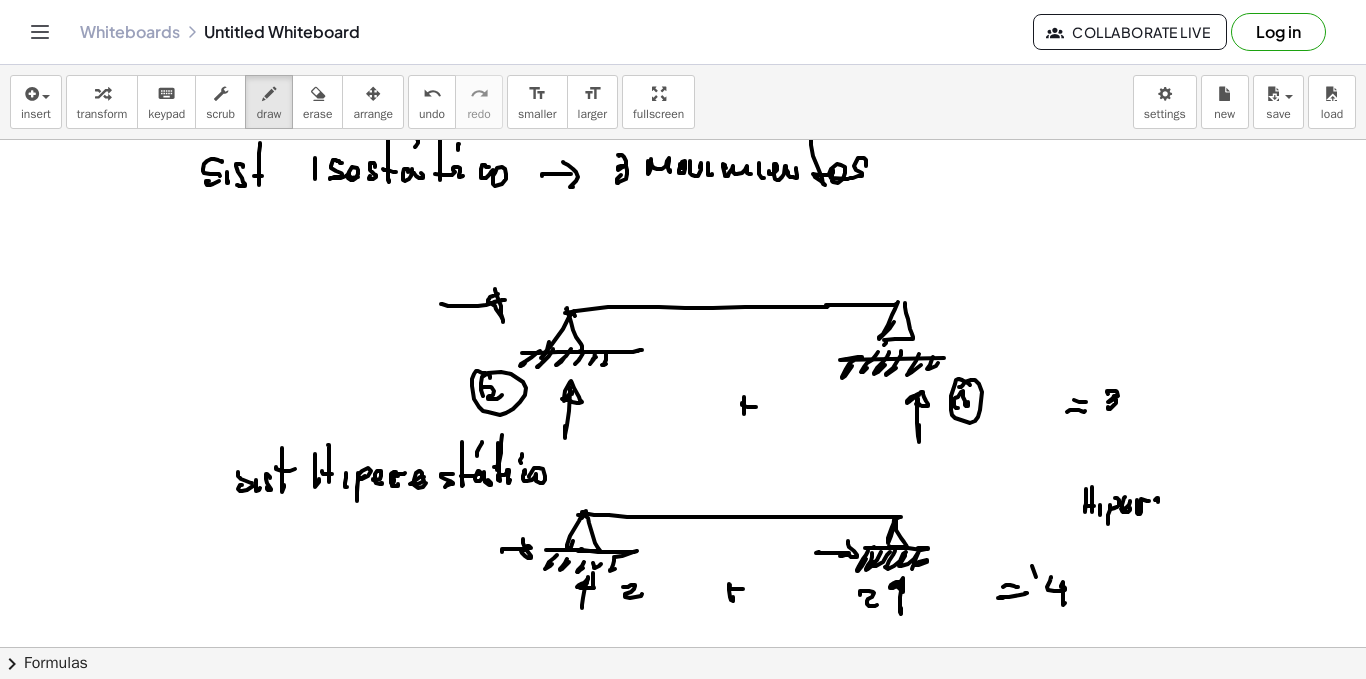 click at bounding box center (683, -2857) 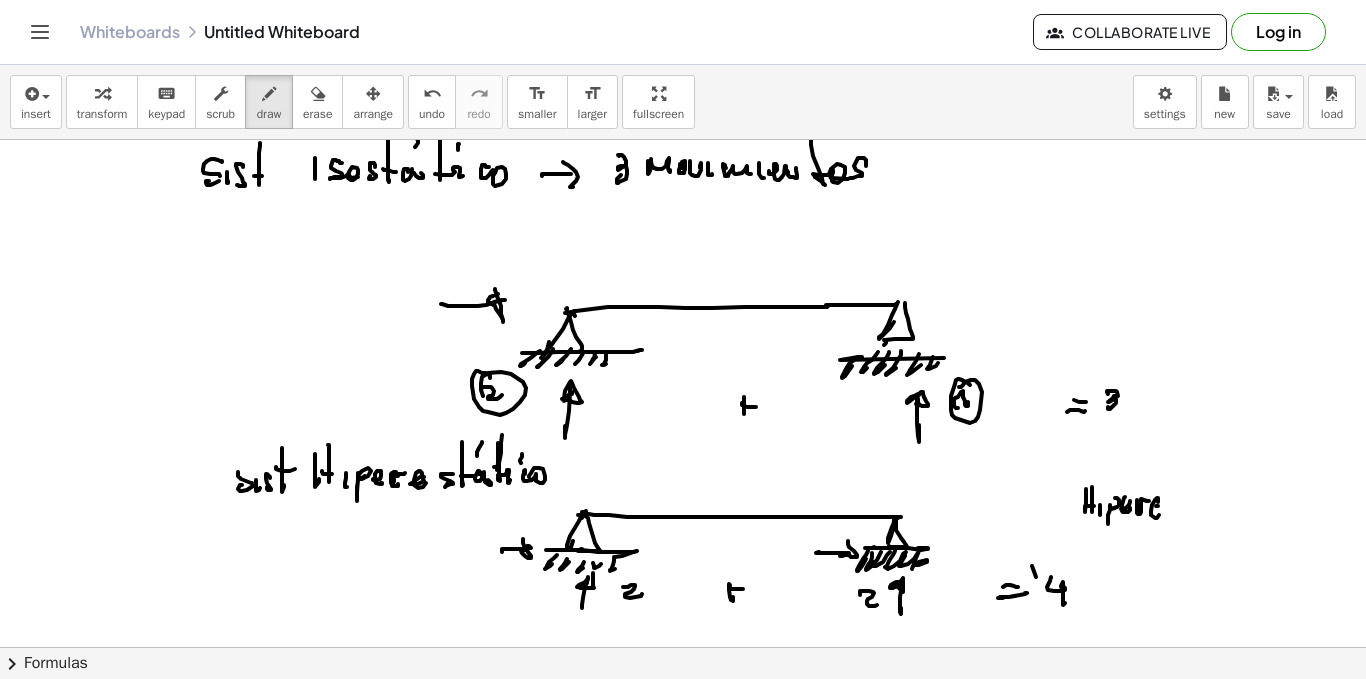 click at bounding box center [683, -2857] 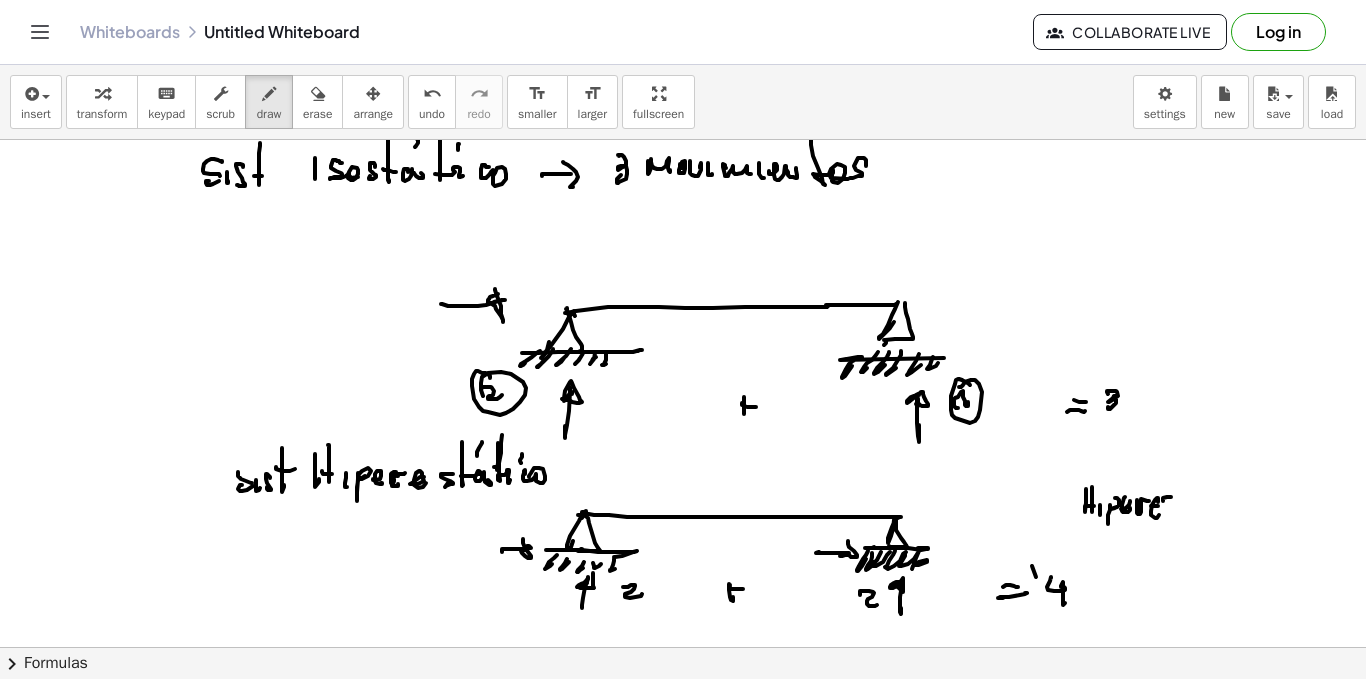 click at bounding box center [683, -2857] 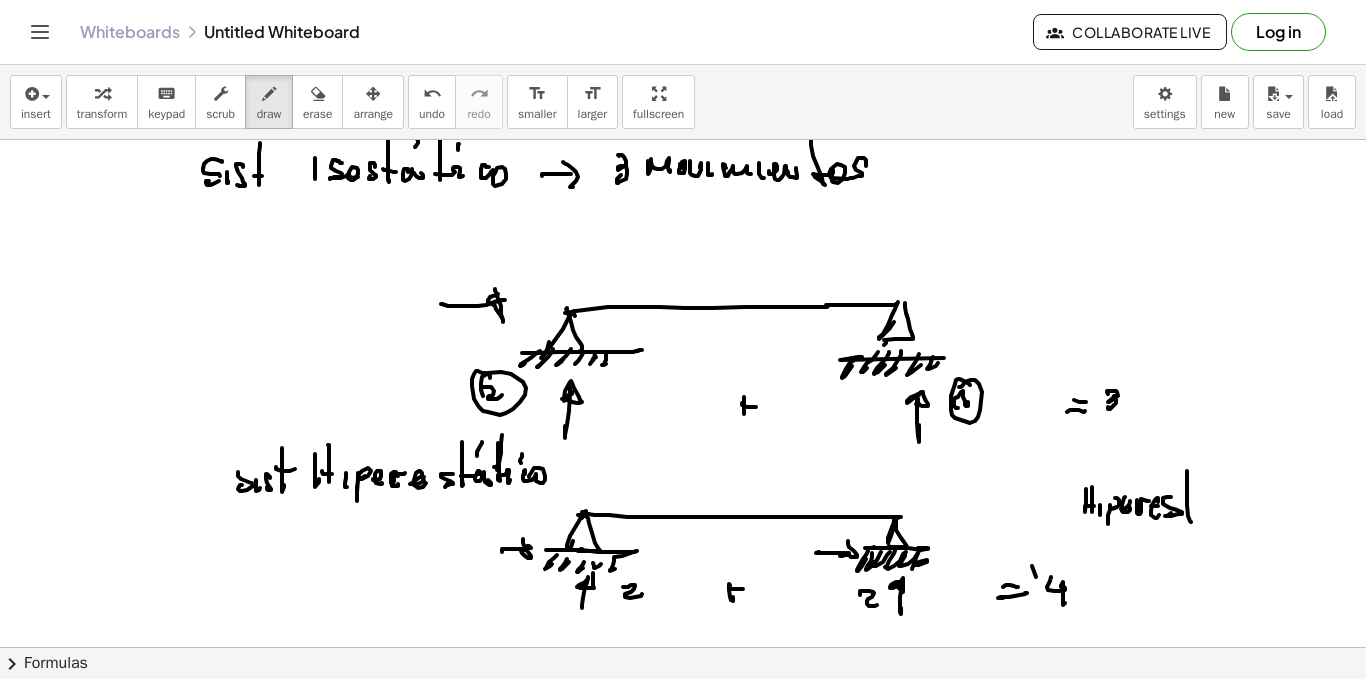 click at bounding box center (683, -2857) 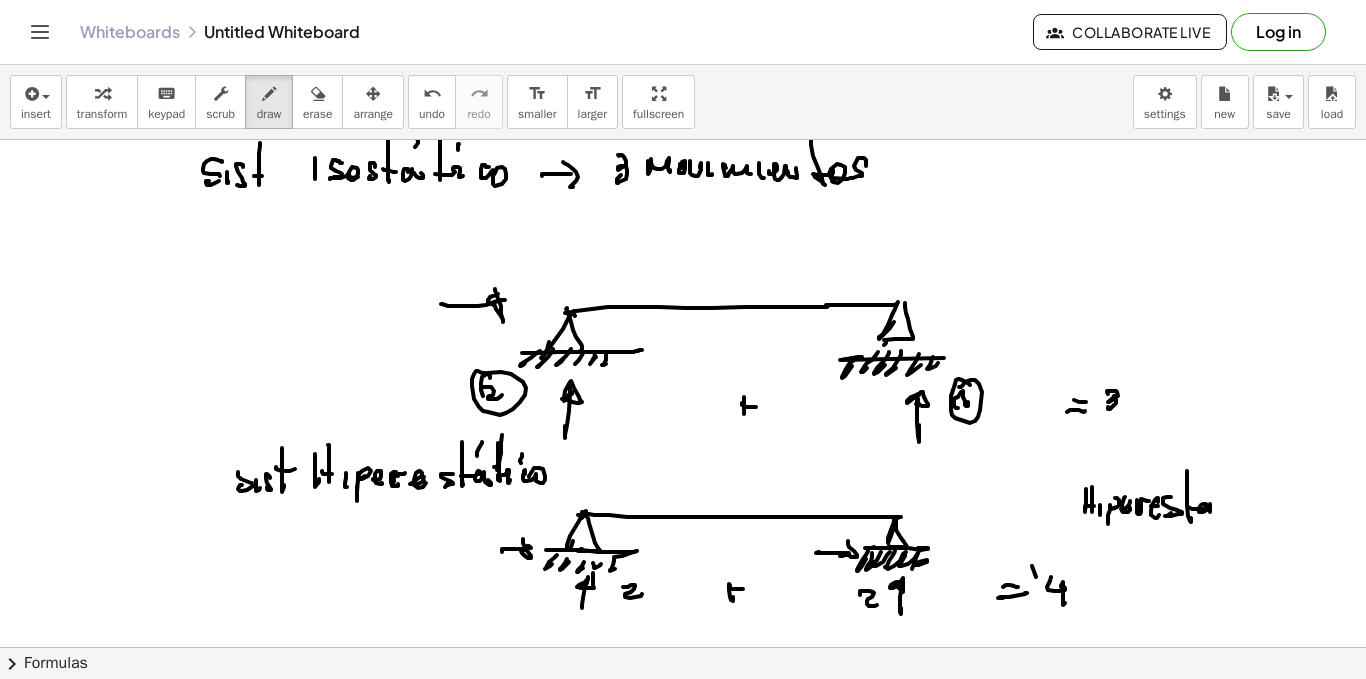 click at bounding box center [683, -2857] 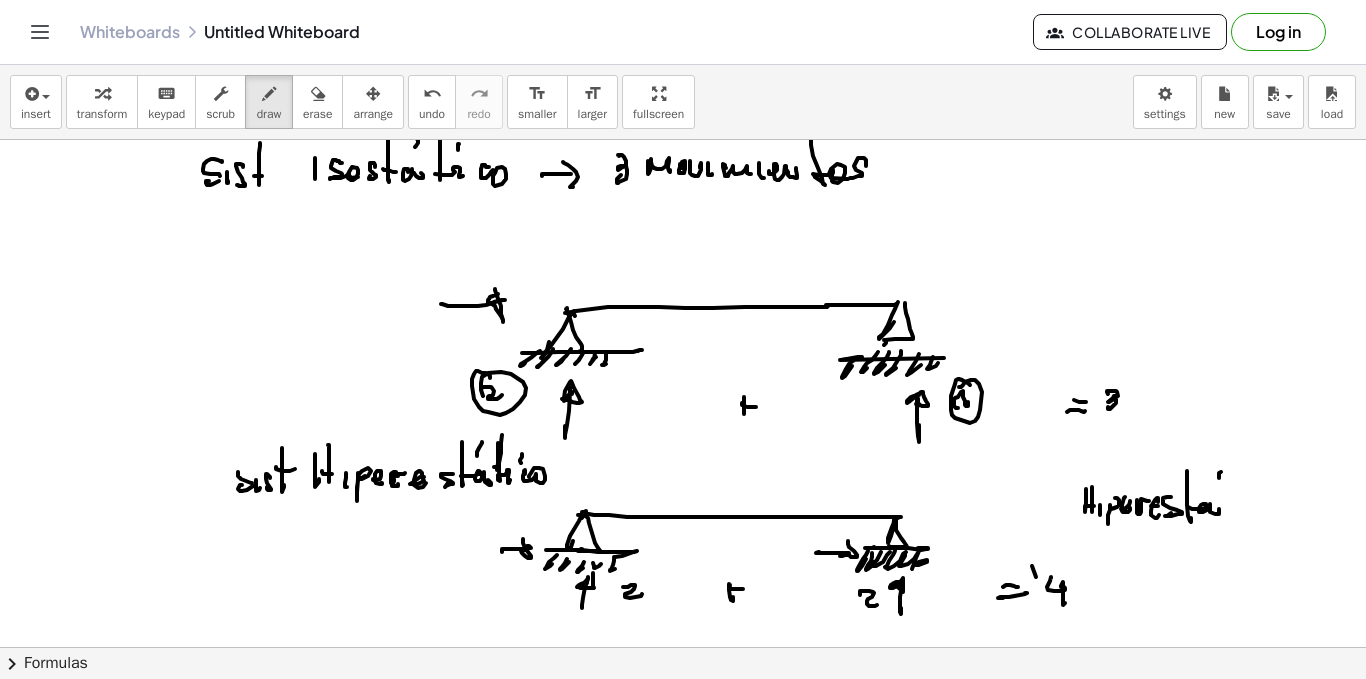 click at bounding box center [683, -2857] 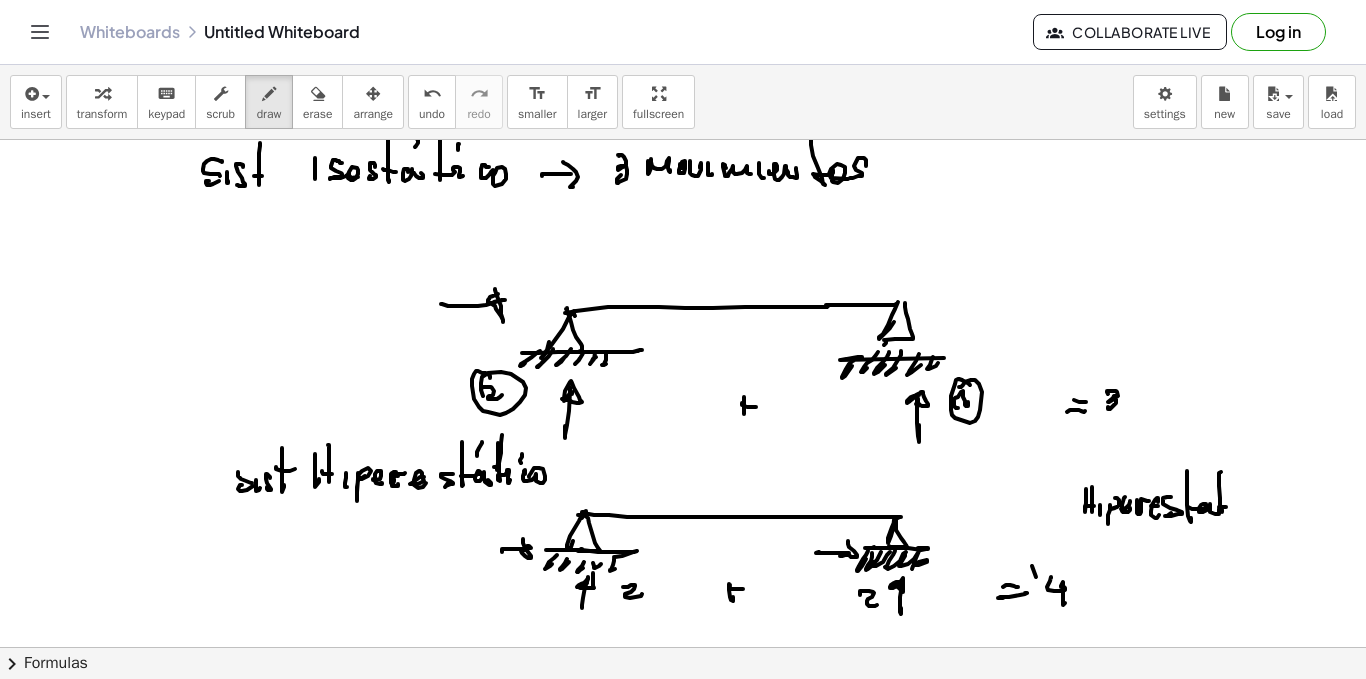 click at bounding box center [683, -2857] 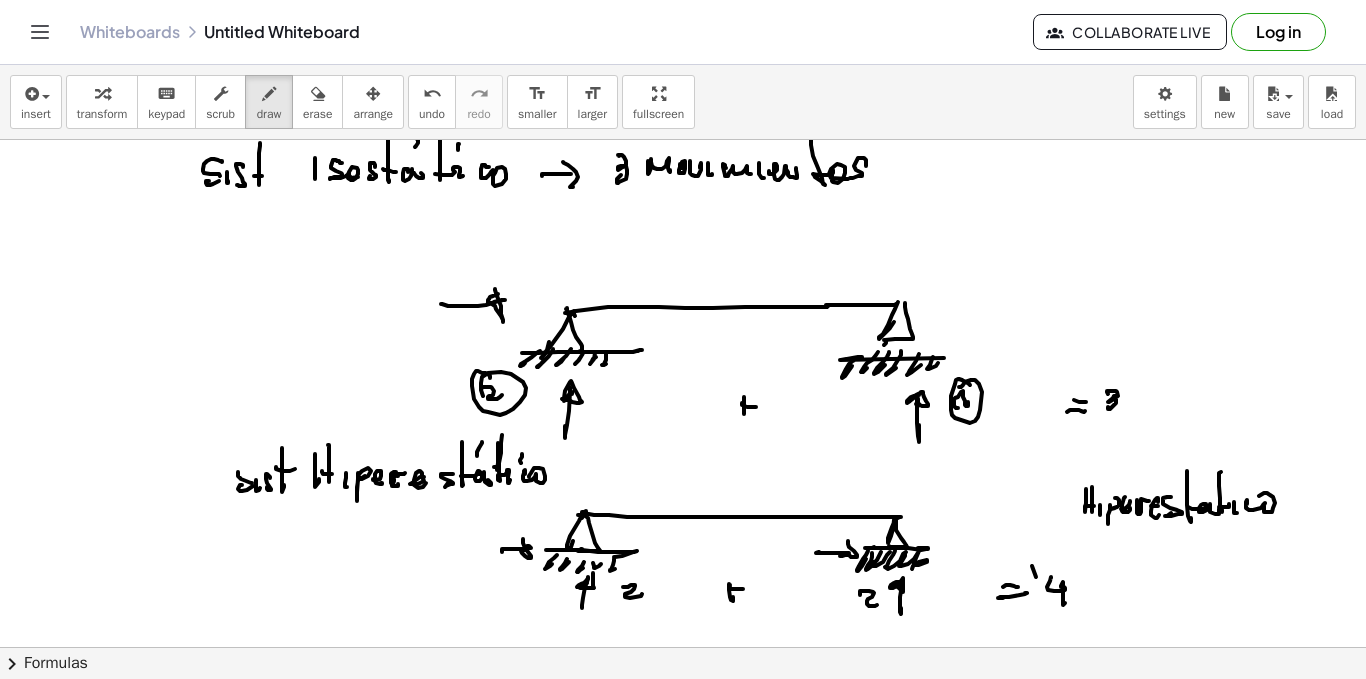 click at bounding box center (683, -2857) 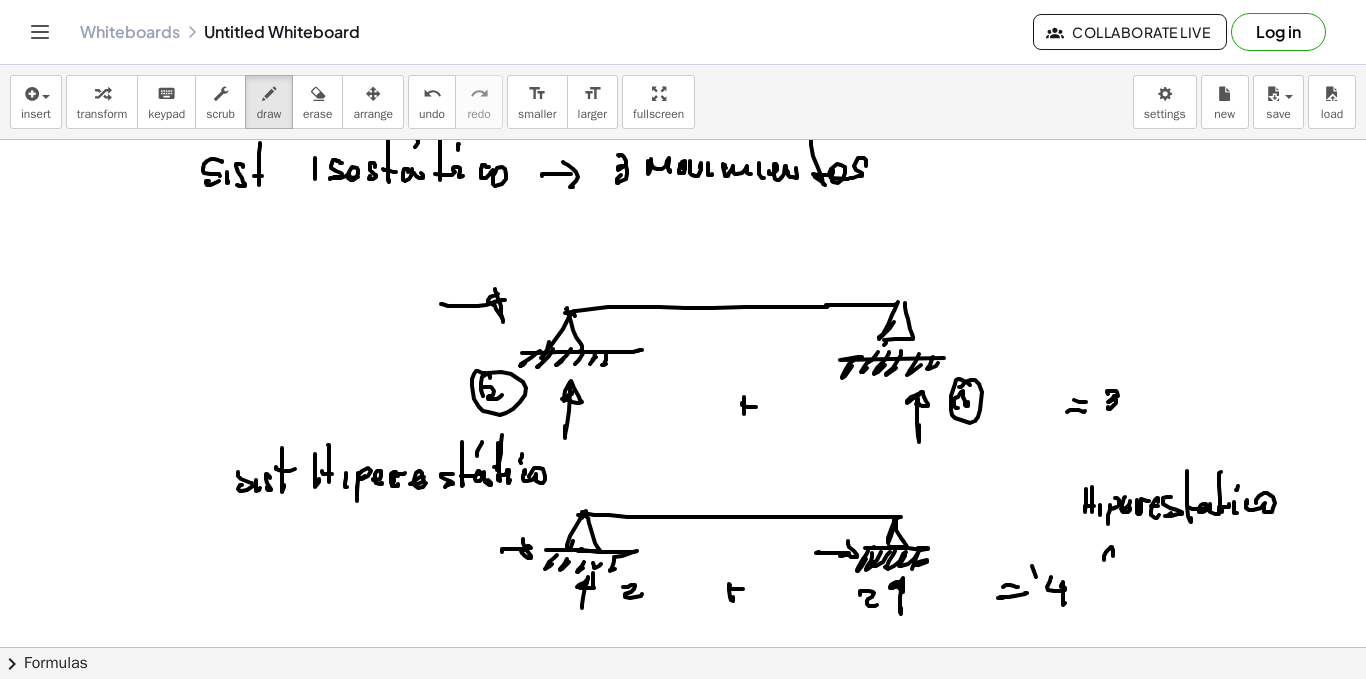 click at bounding box center [683, -2857] 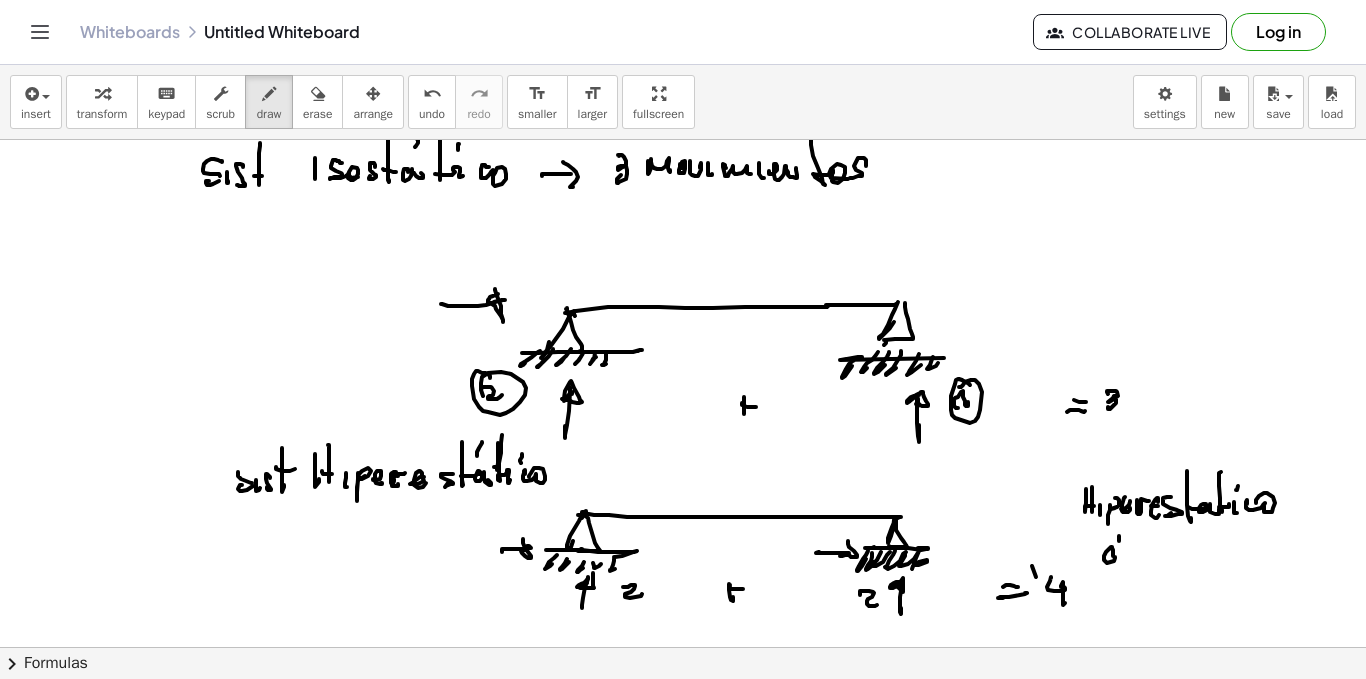 click at bounding box center (683, -2857) 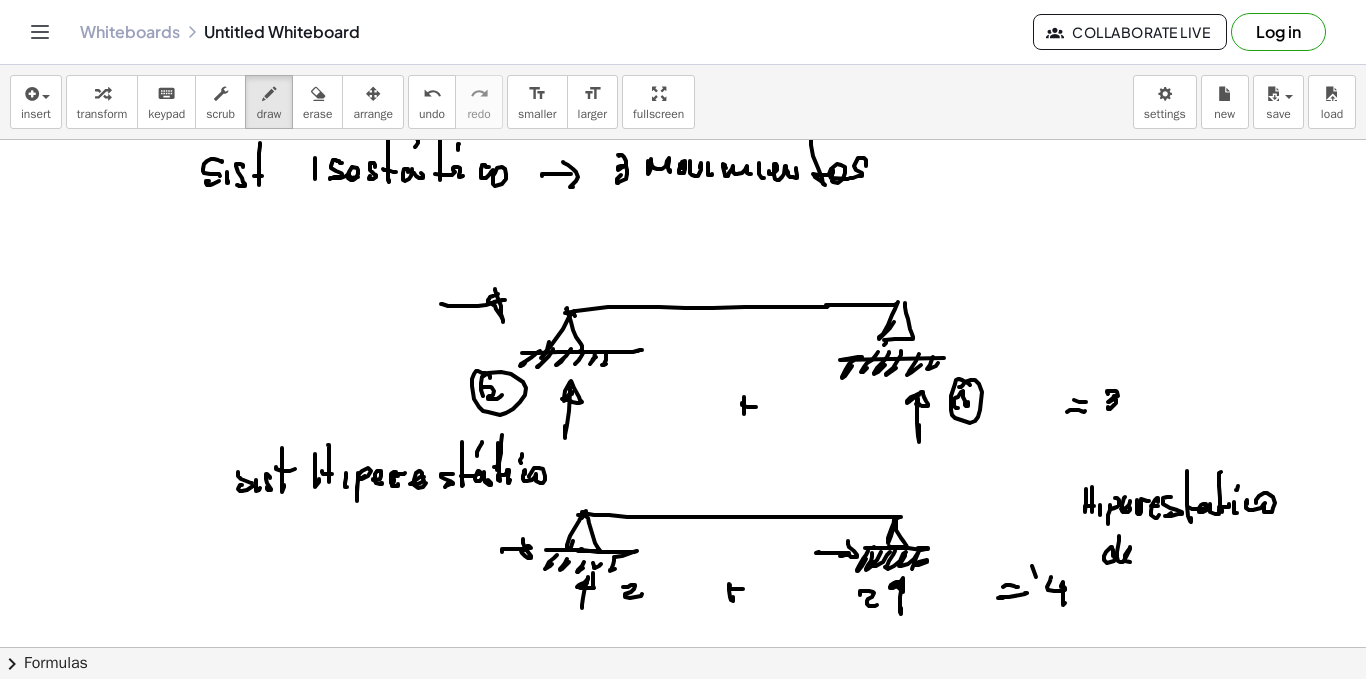 click at bounding box center [683, -2857] 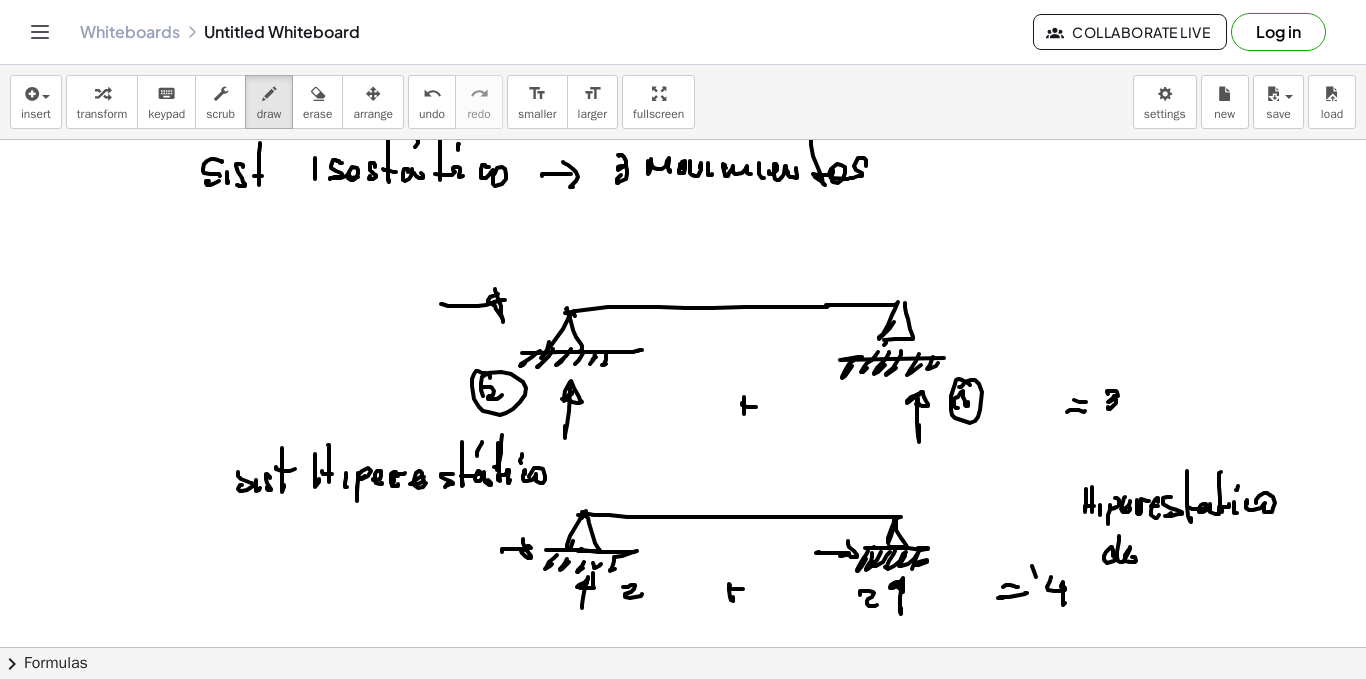 click at bounding box center [683, -2857] 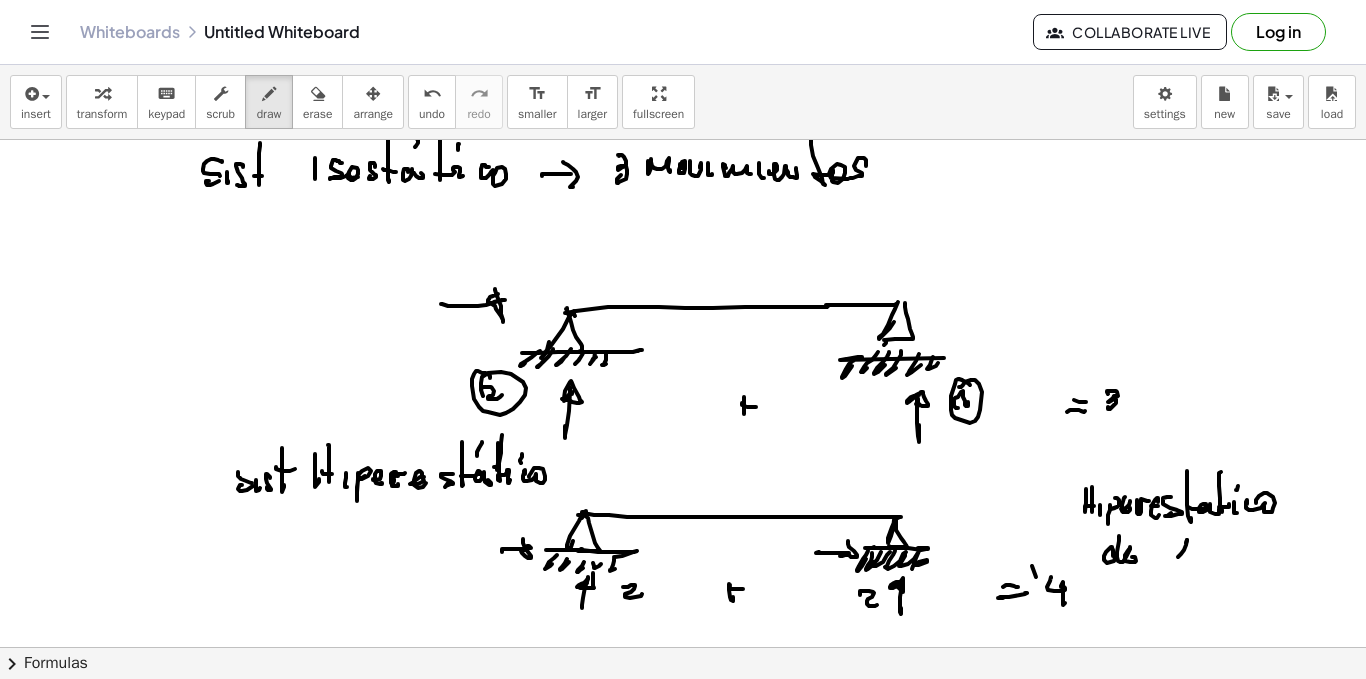click at bounding box center (683, -2857) 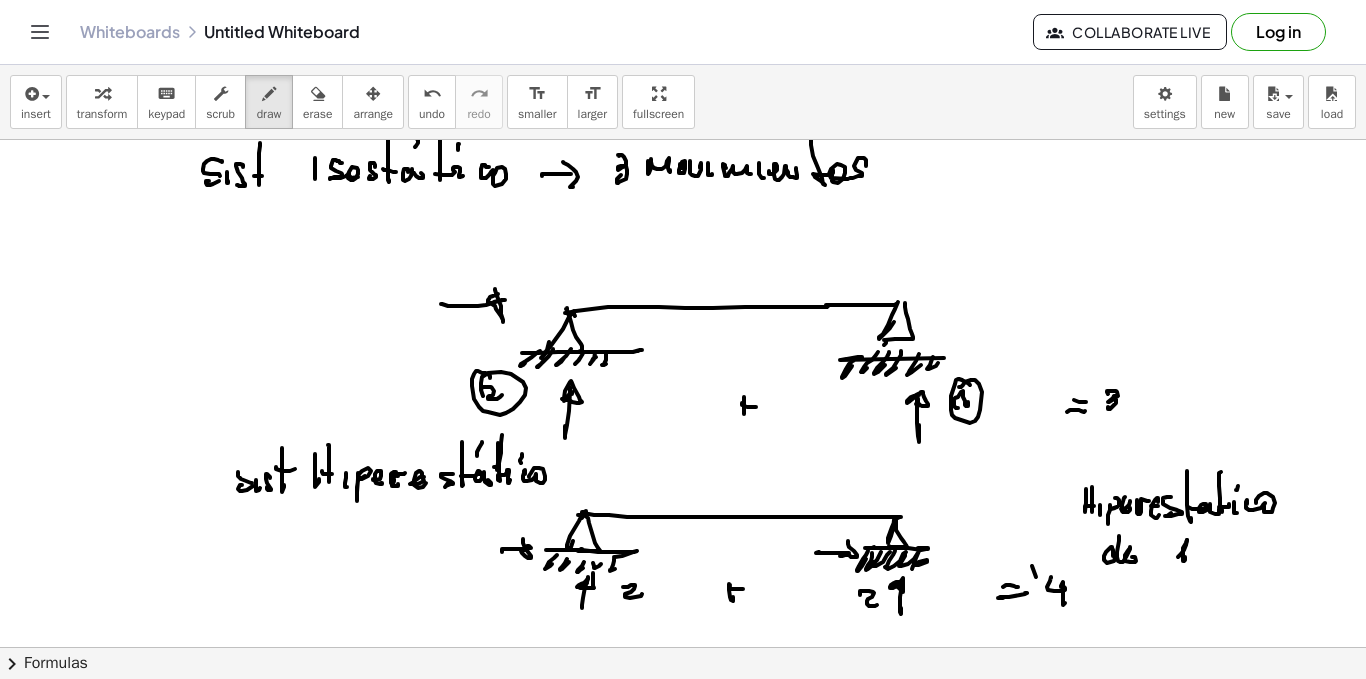 click at bounding box center (683, -2857) 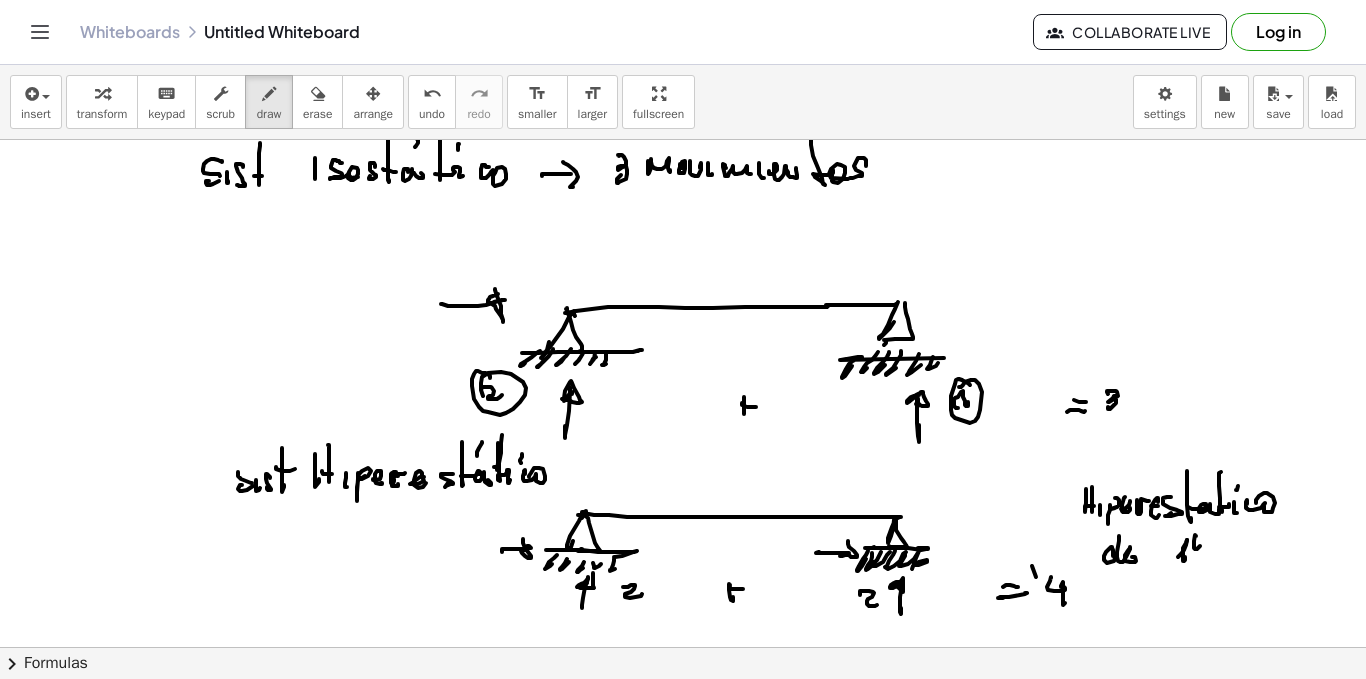 click at bounding box center (683, -2857) 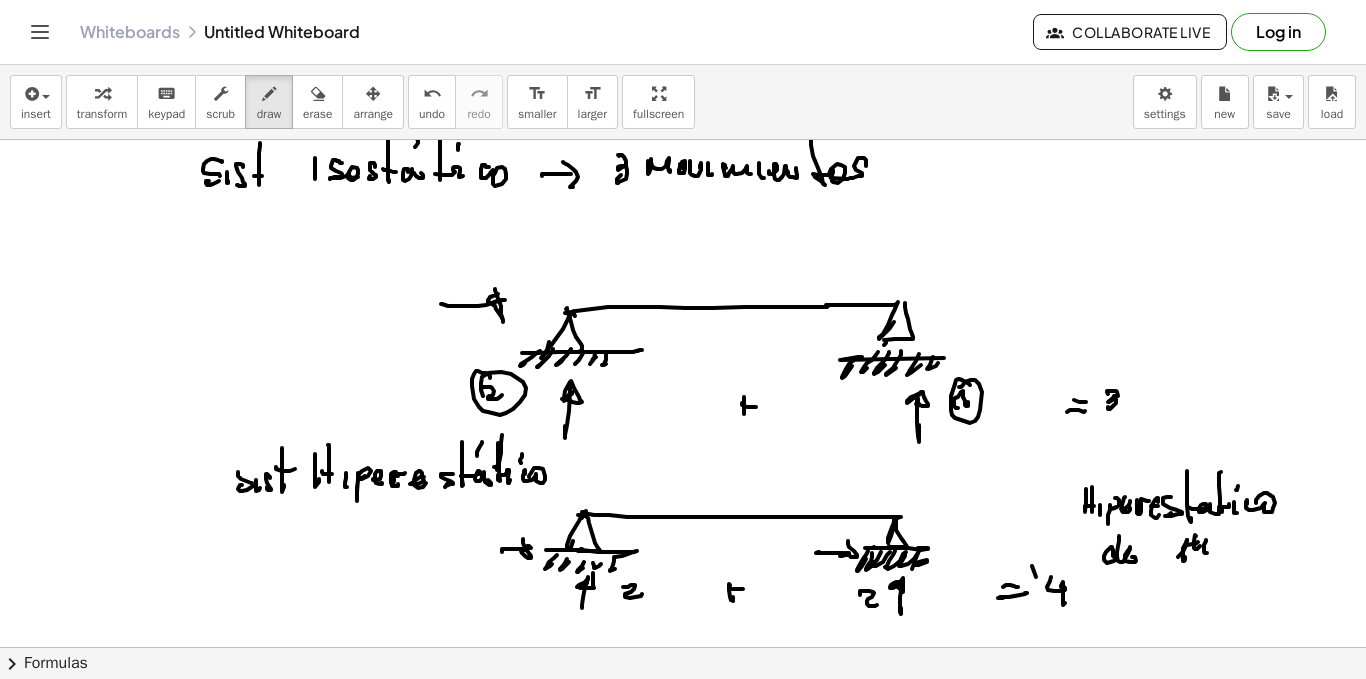 click at bounding box center [683, -2857] 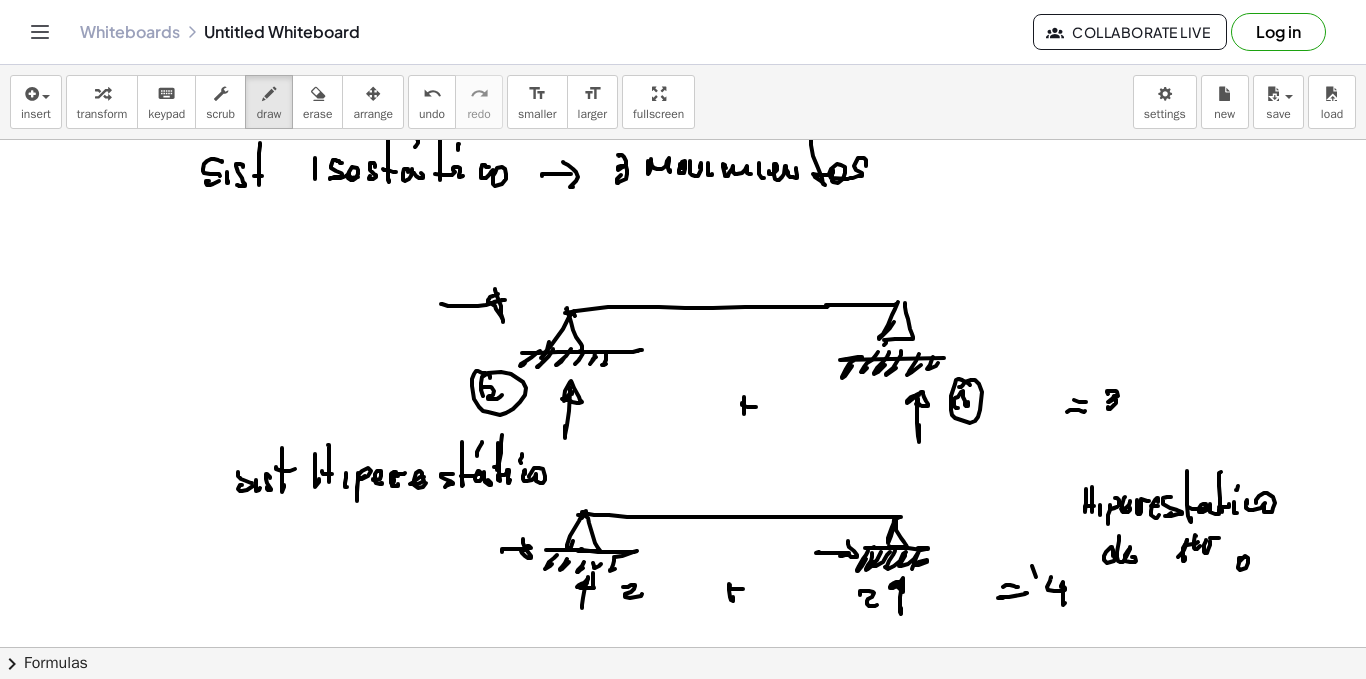 click at bounding box center [683, -2857] 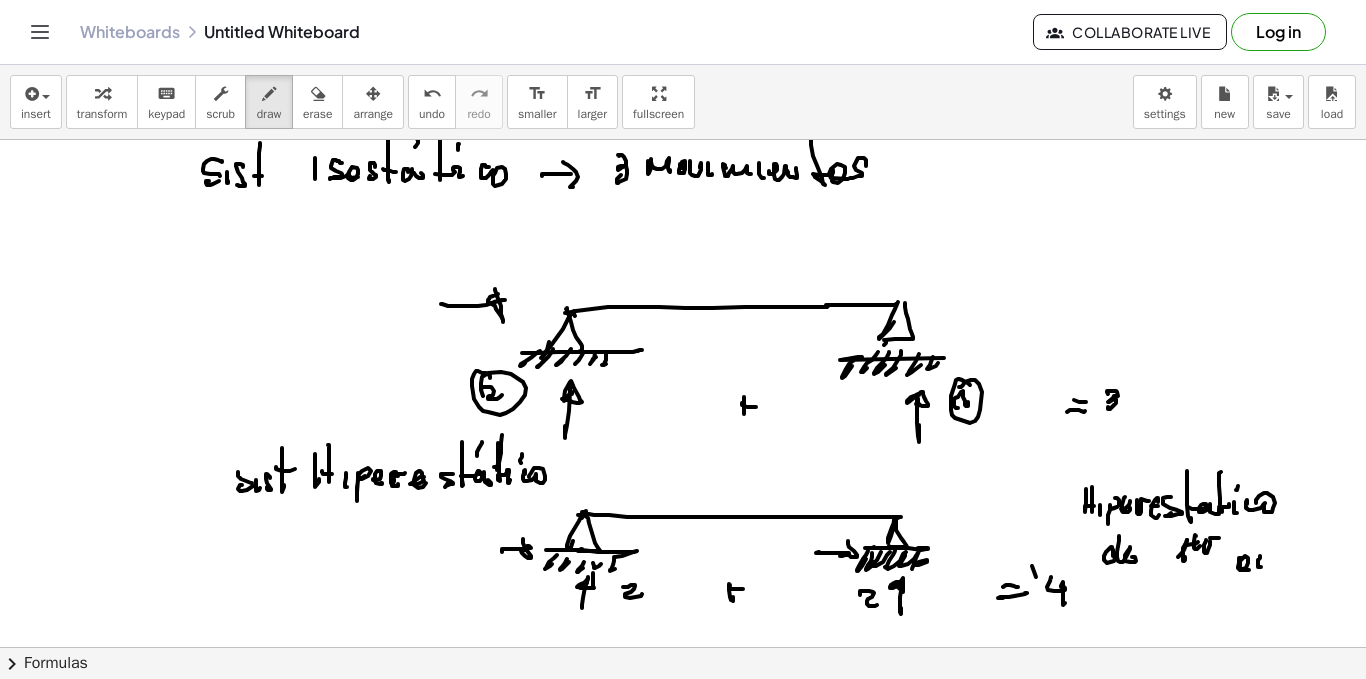 click at bounding box center [683, -2857] 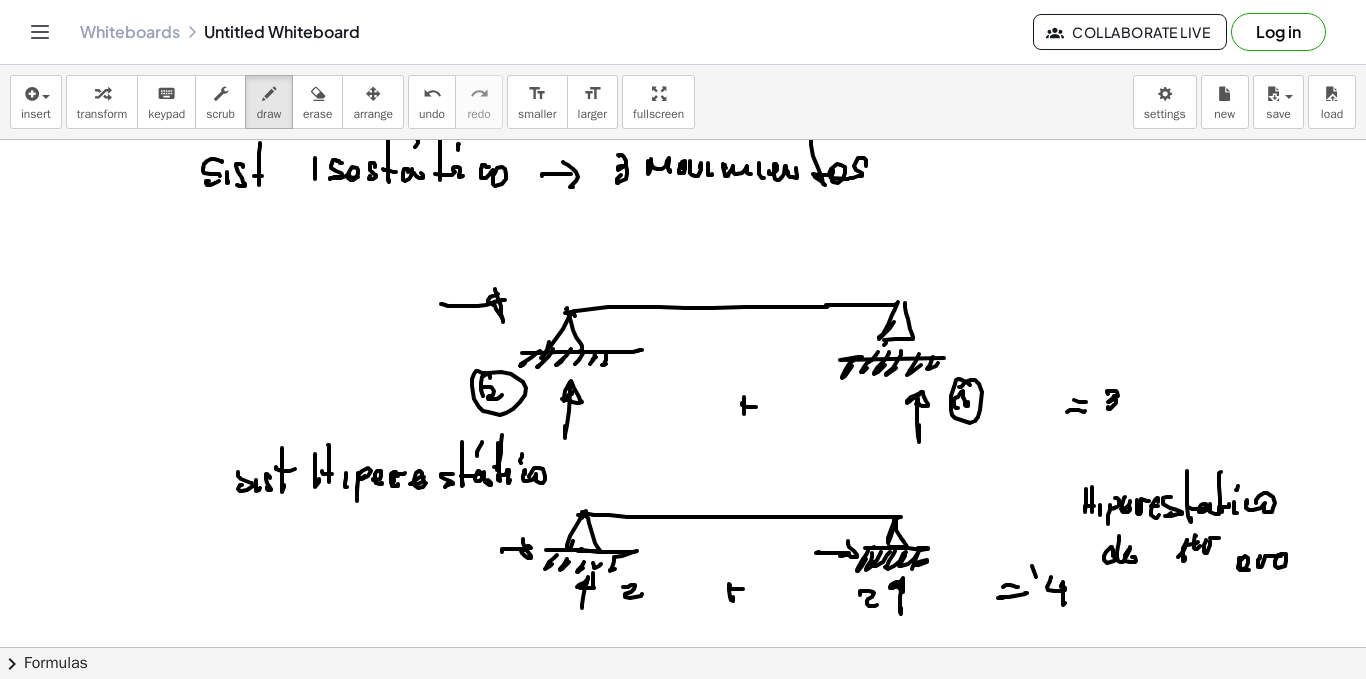 click at bounding box center (683, -2857) 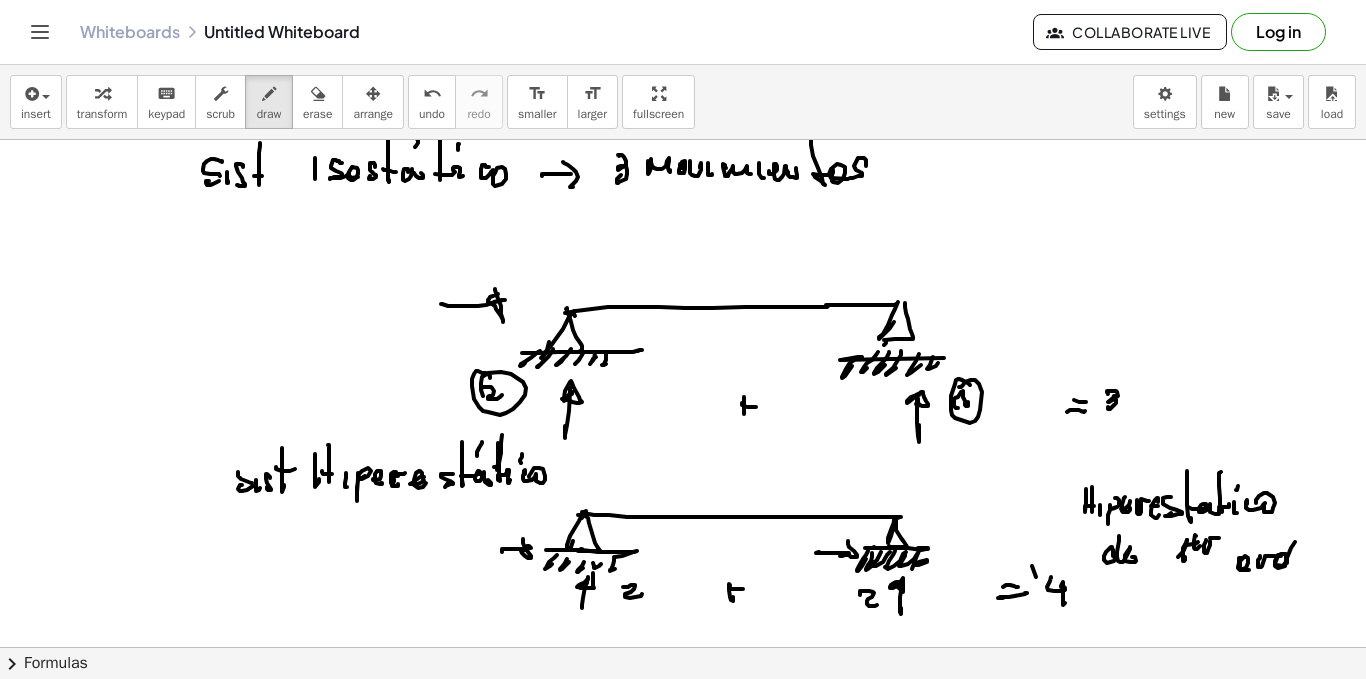 click at bounding box center (683, -2857) 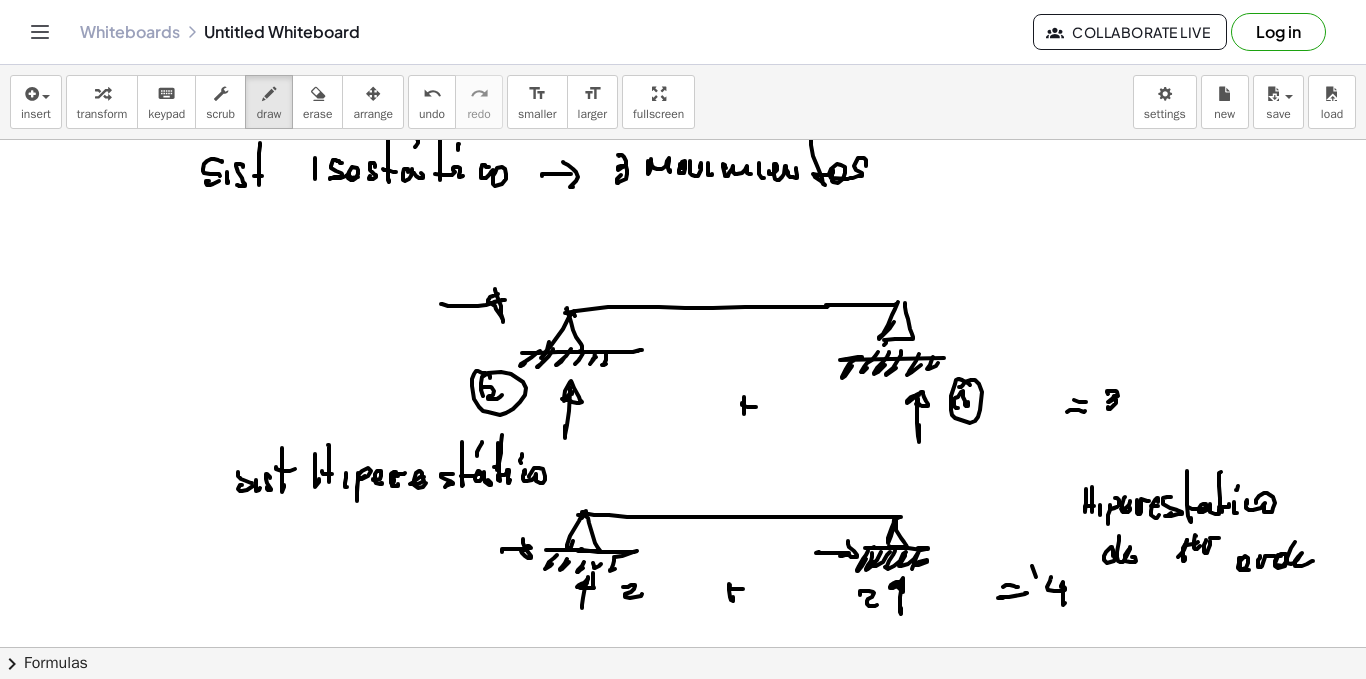 click at bounding box center (683, -2857) 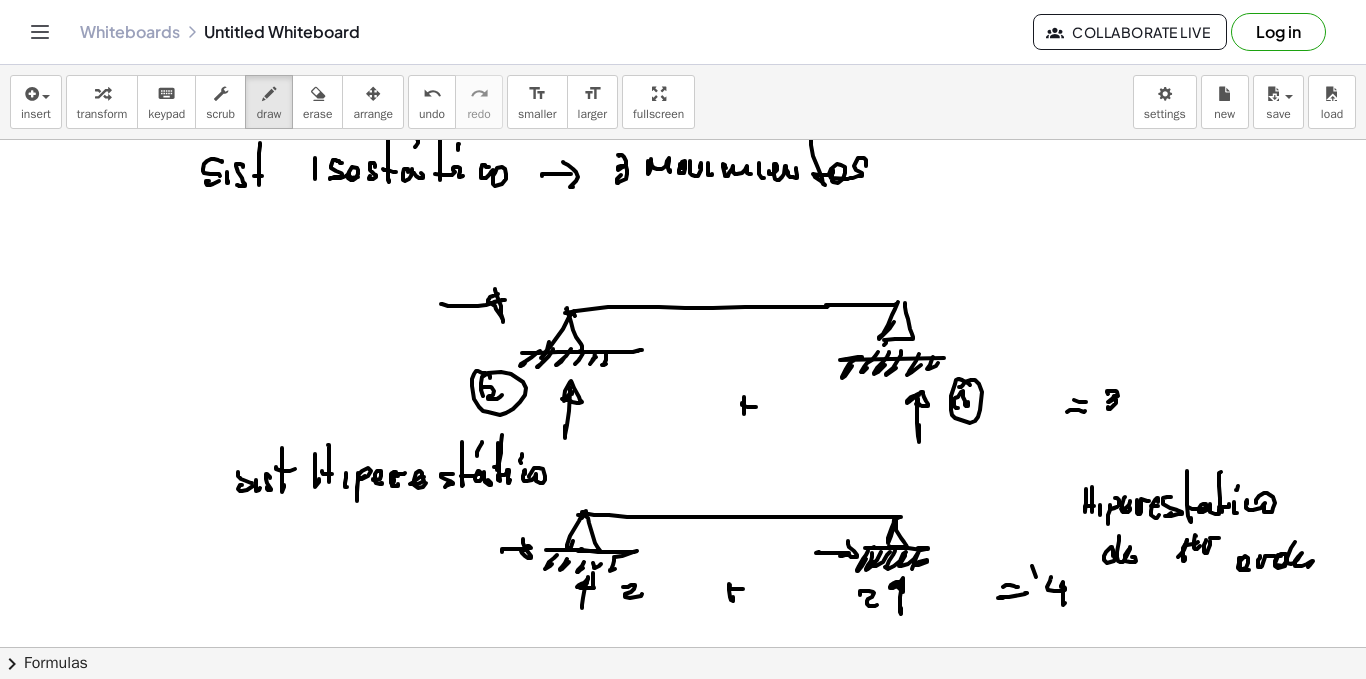 scroll, scrollTop: 7606, scrollLeft: 0, axis: vertical 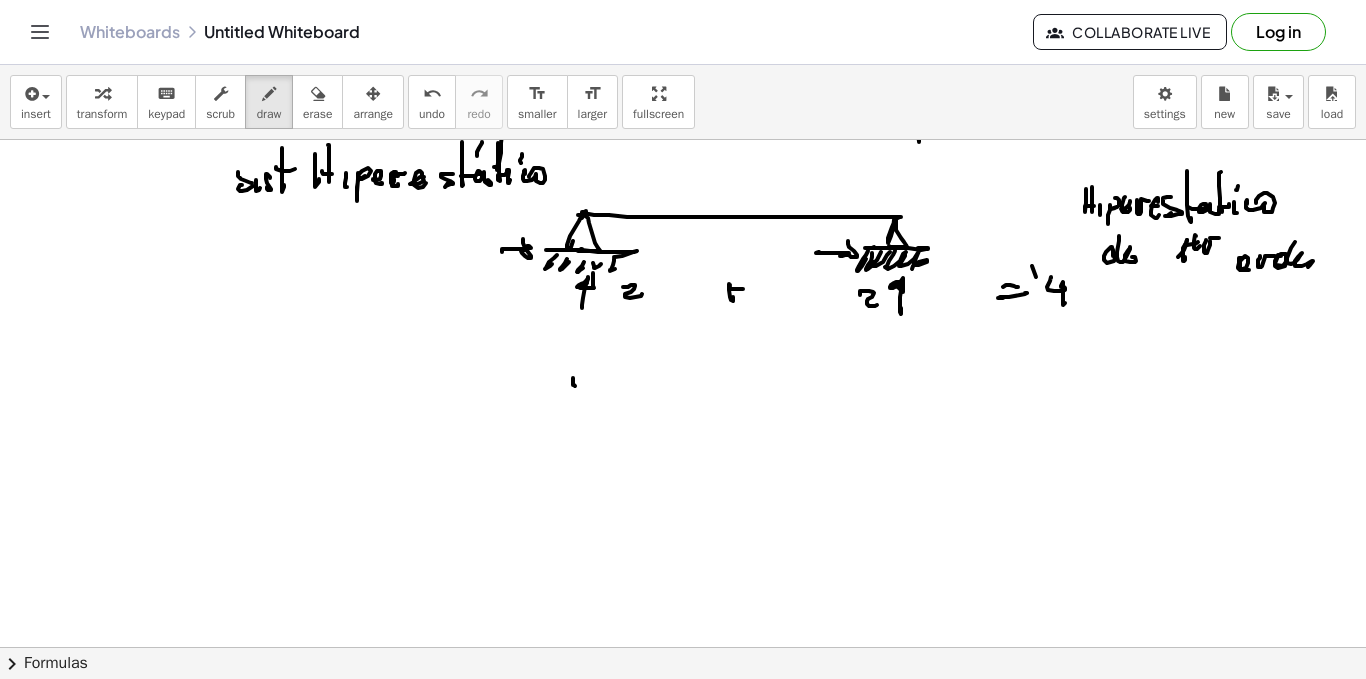click at bounding box center [683, -3157] 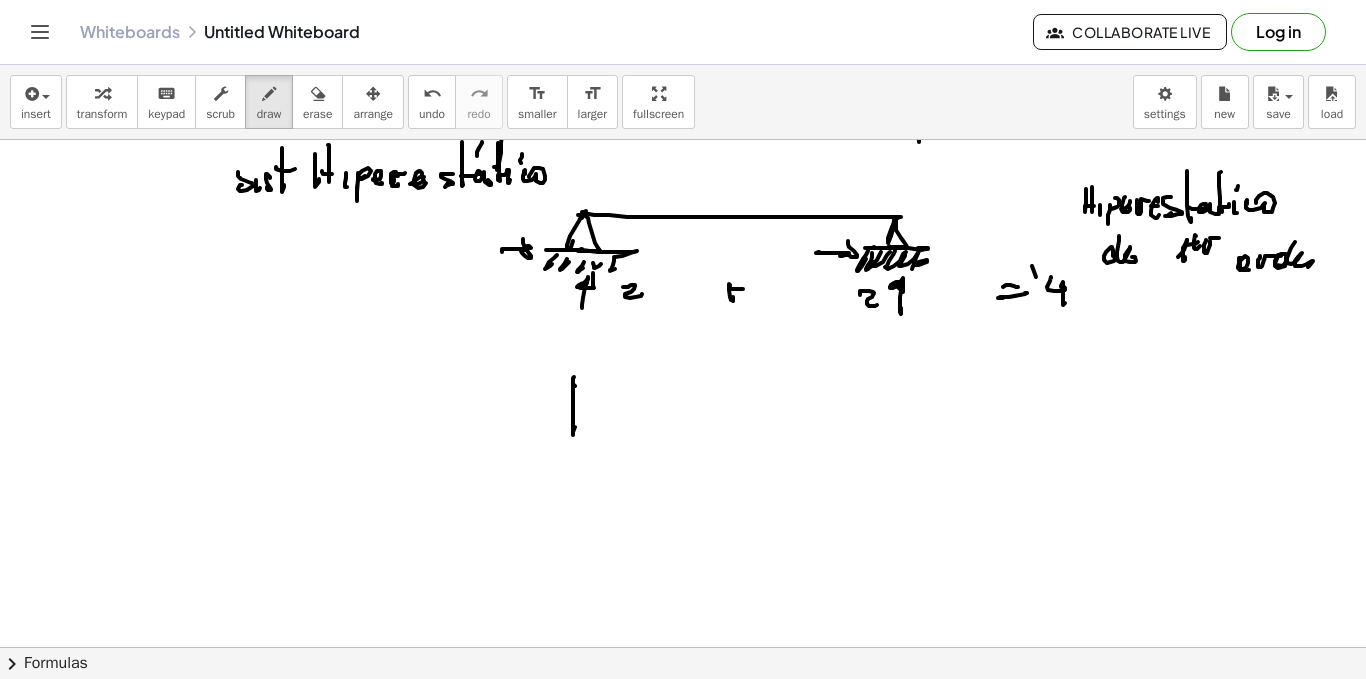 click at bounding box center [683, -3157] 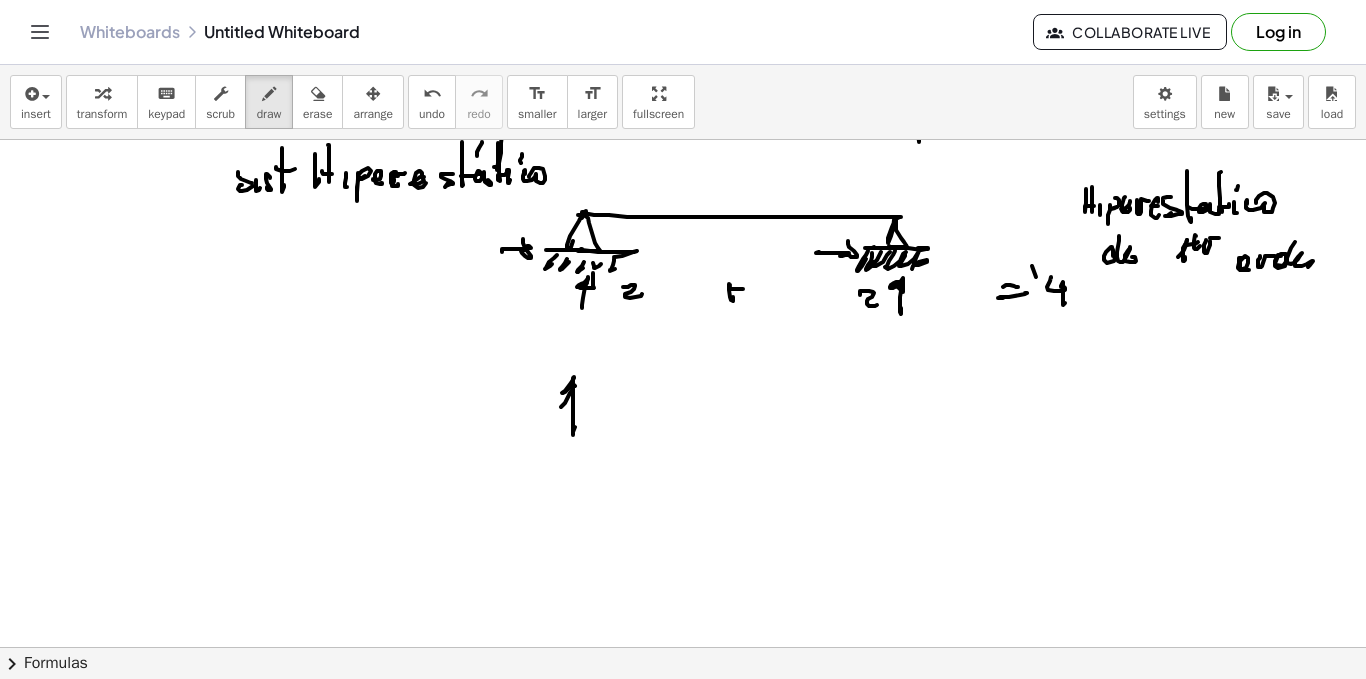 click at bounding box center [683, -3157] 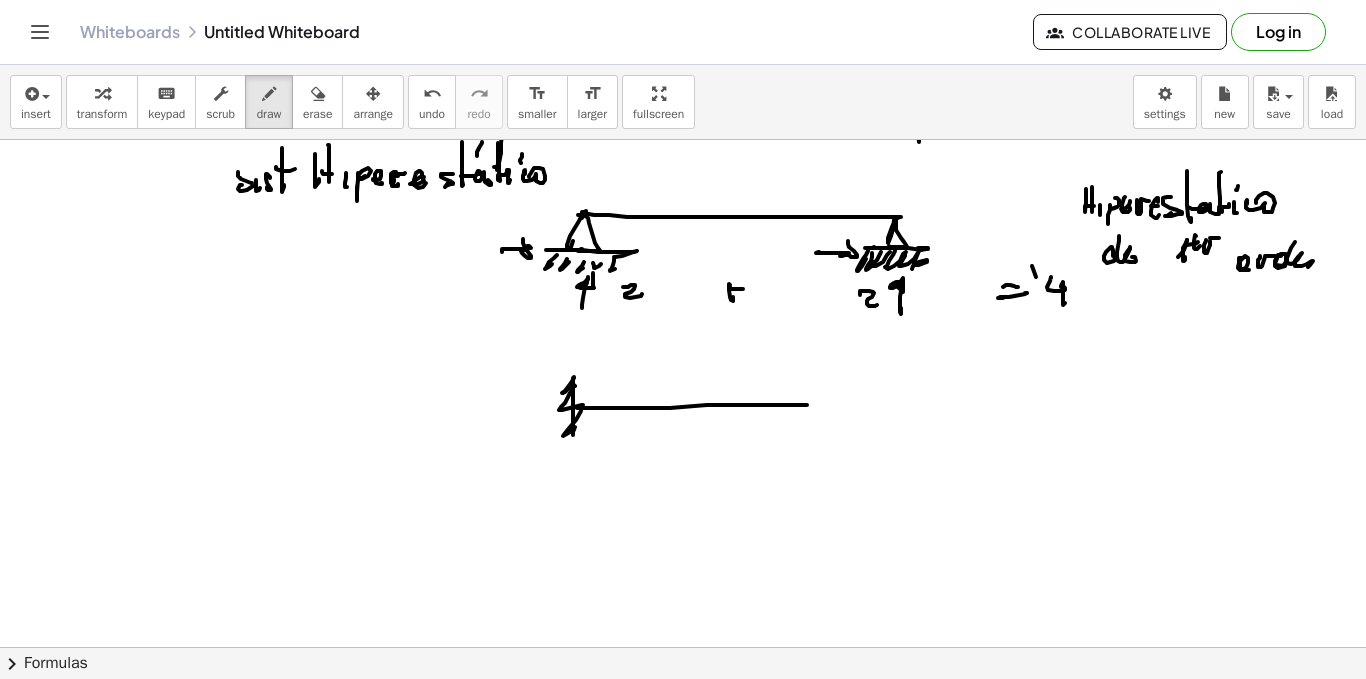 click at bounding box center (683, -3157) 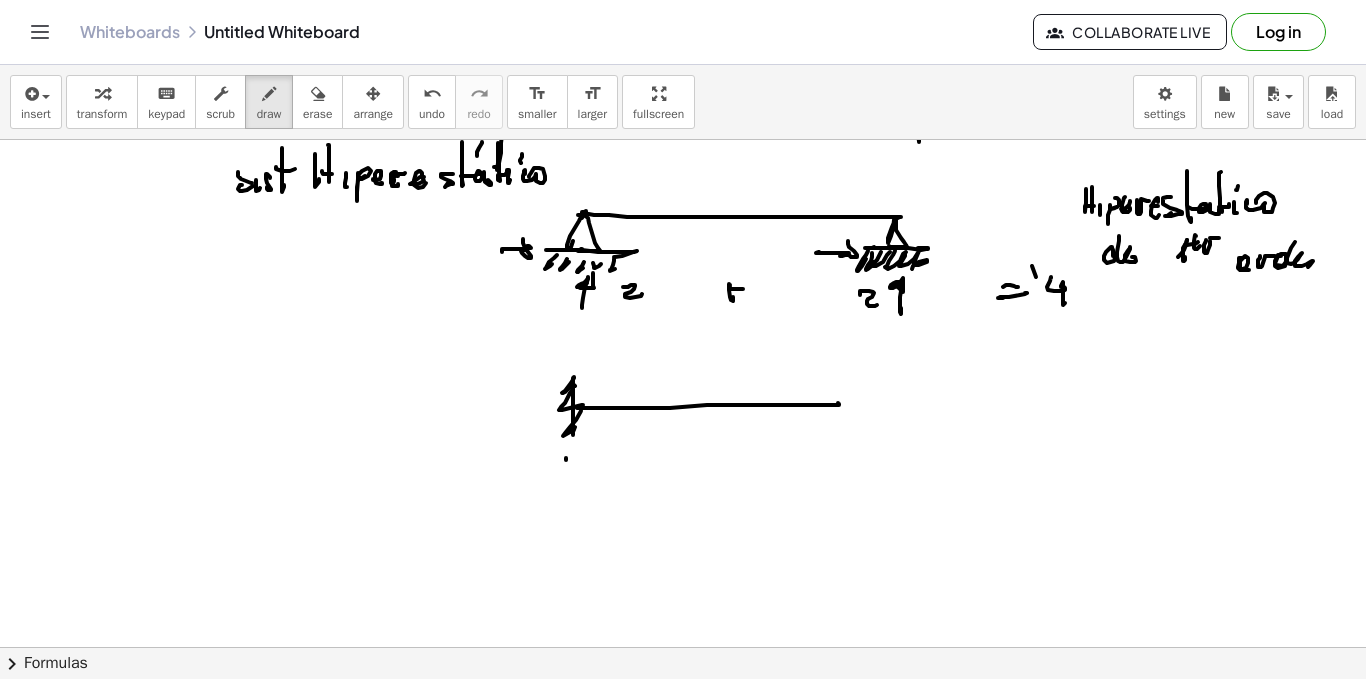 click at bounding box center [683, -3157] 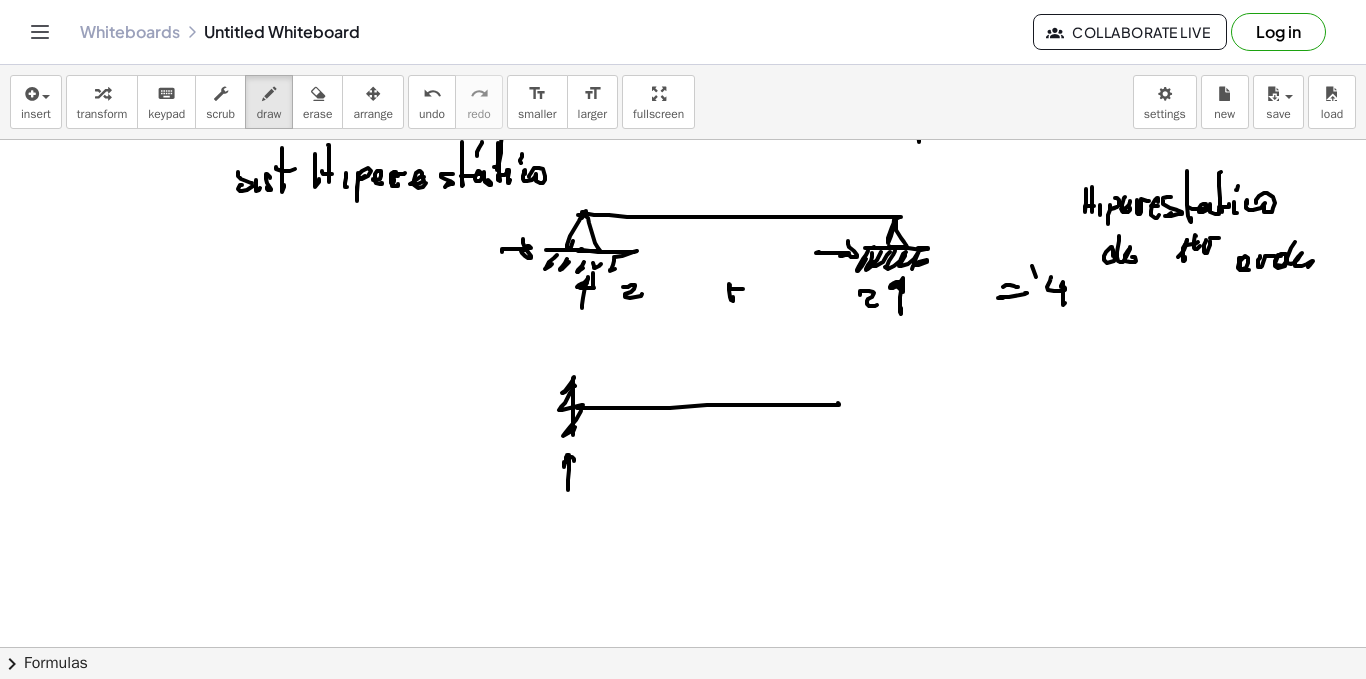 click at bounding box center (683, -3157) 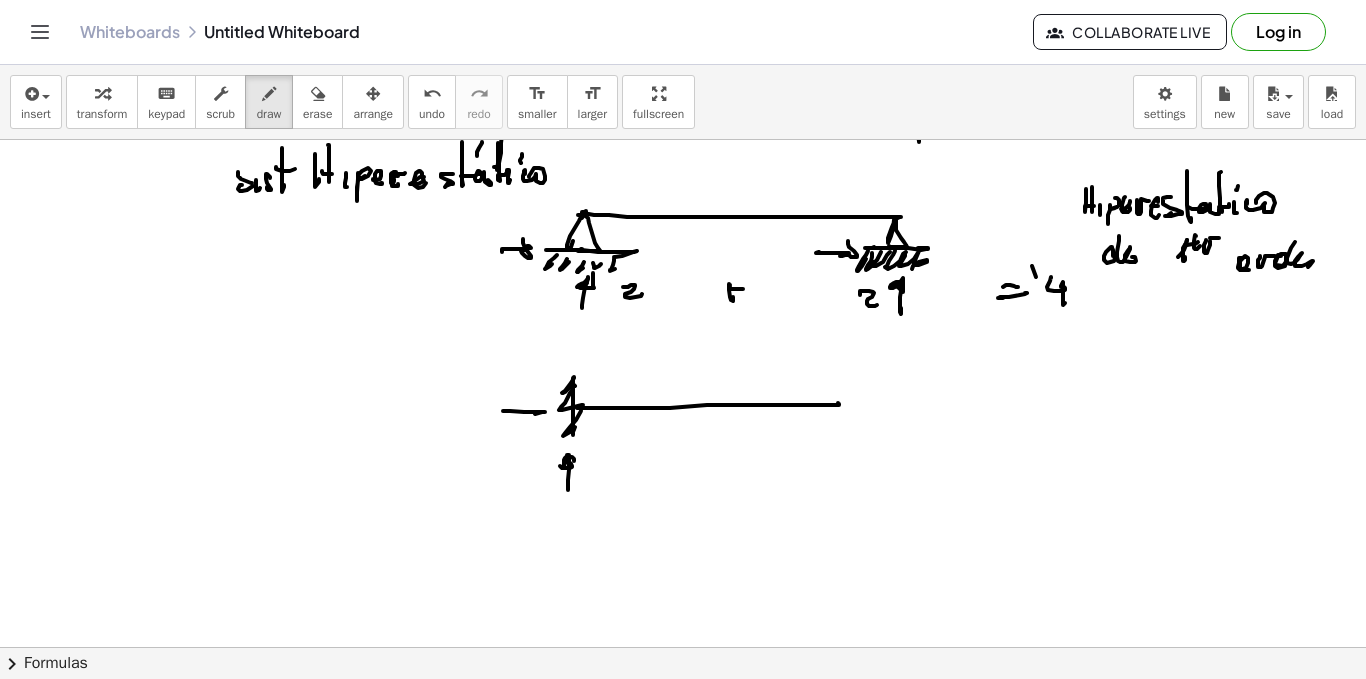 click at bounding box center [683, -3157] 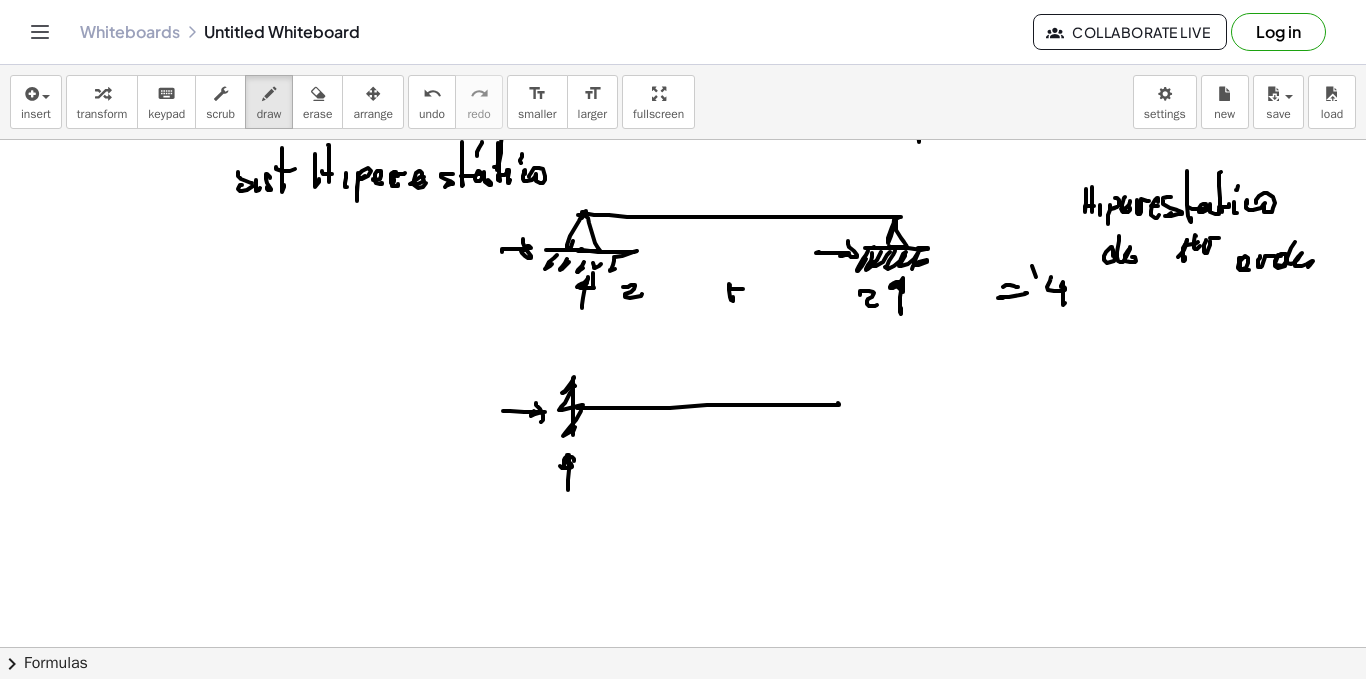 click at bounding box center (683, -3157) 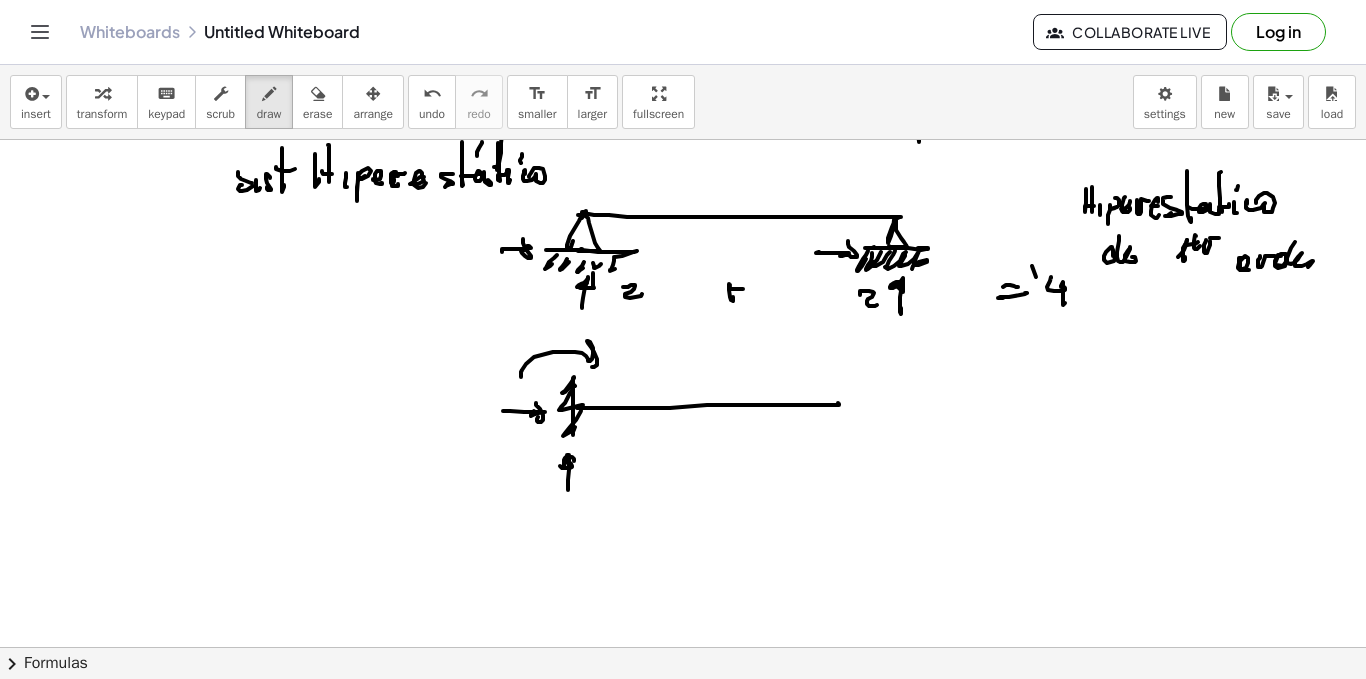 click at bounding box center [683, -3157] 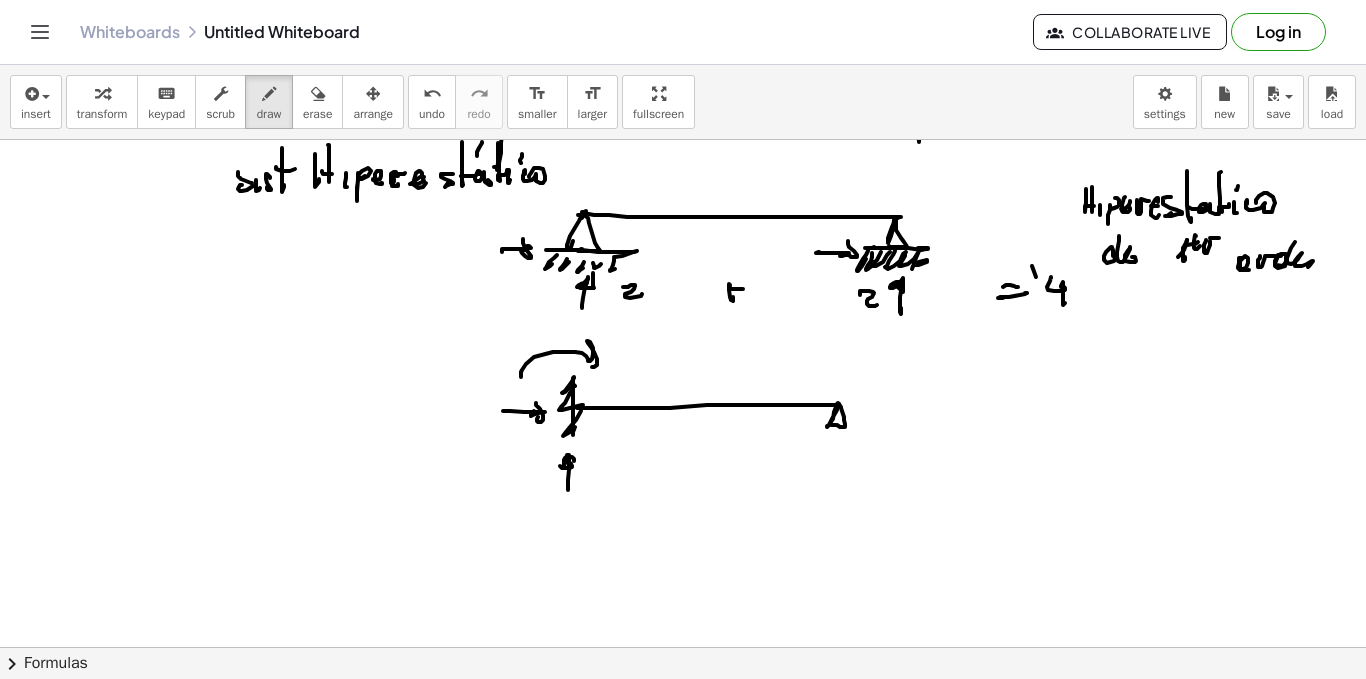 click at bounding box center [683, -3157] 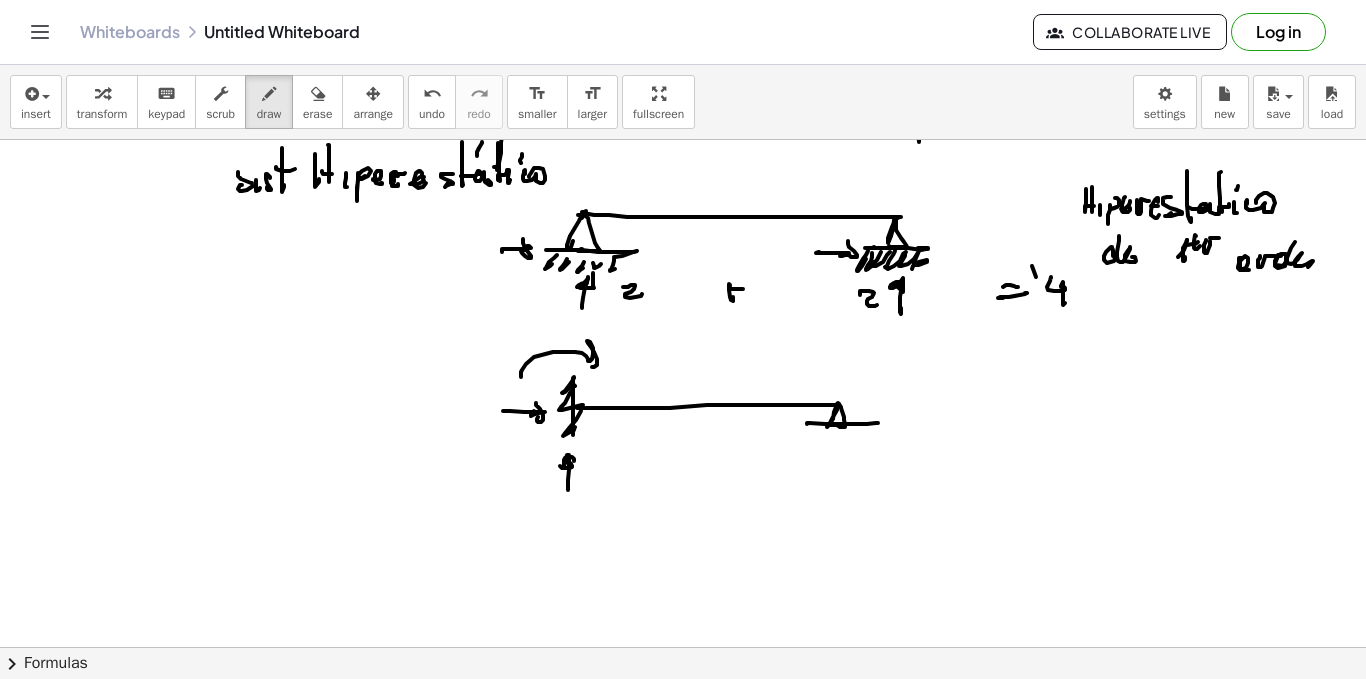 click at bounding box center [683, -3157] 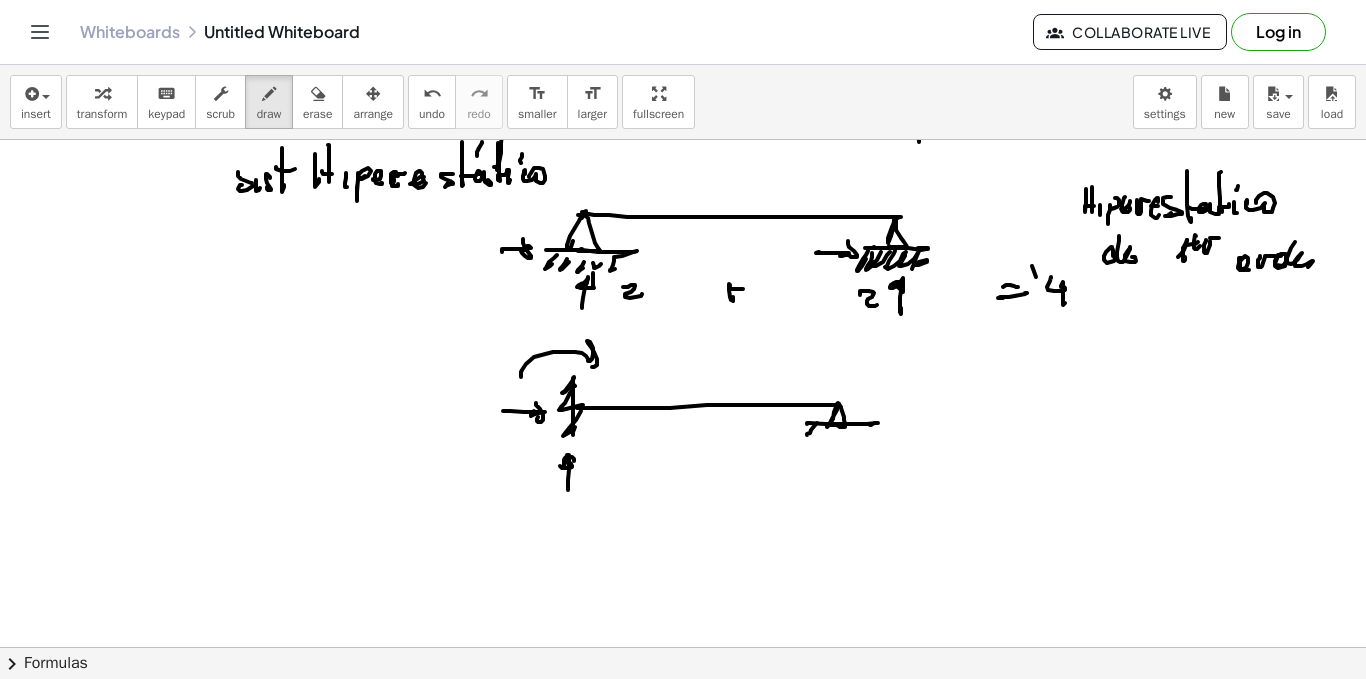 click at bounding box center [683, -3157] 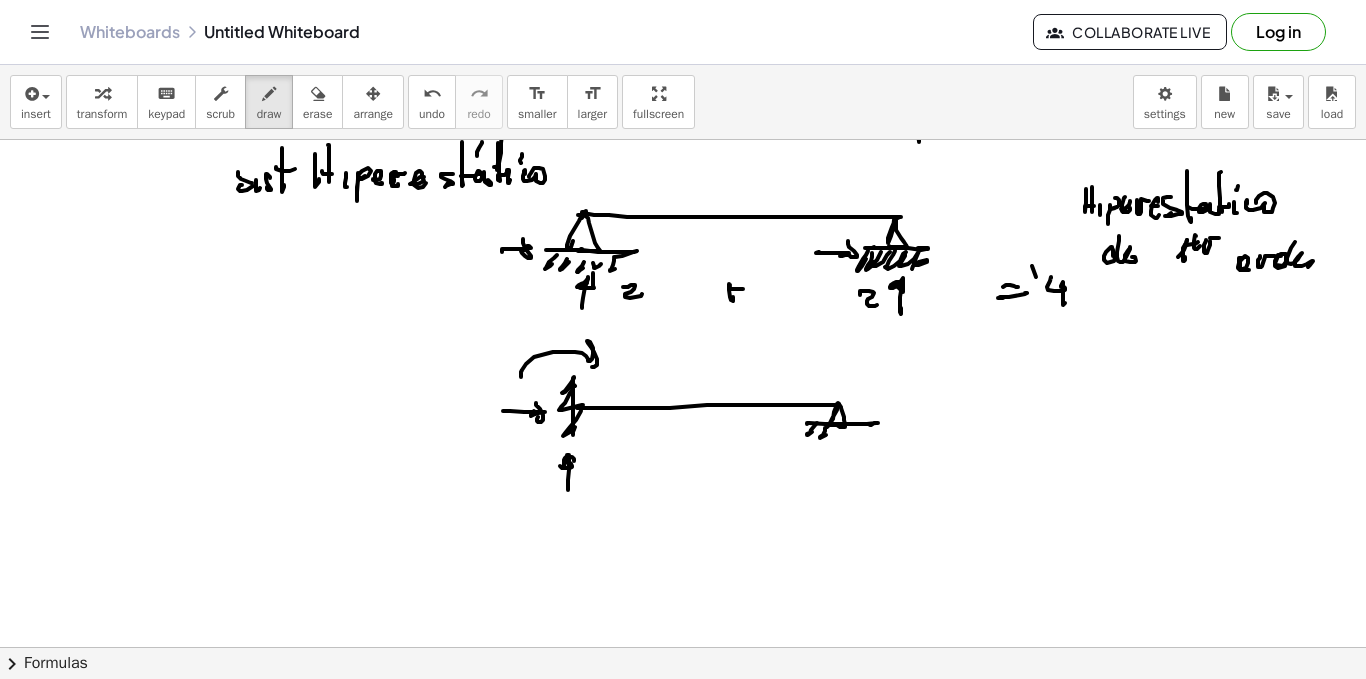 click at bounding box center (683, -3157) 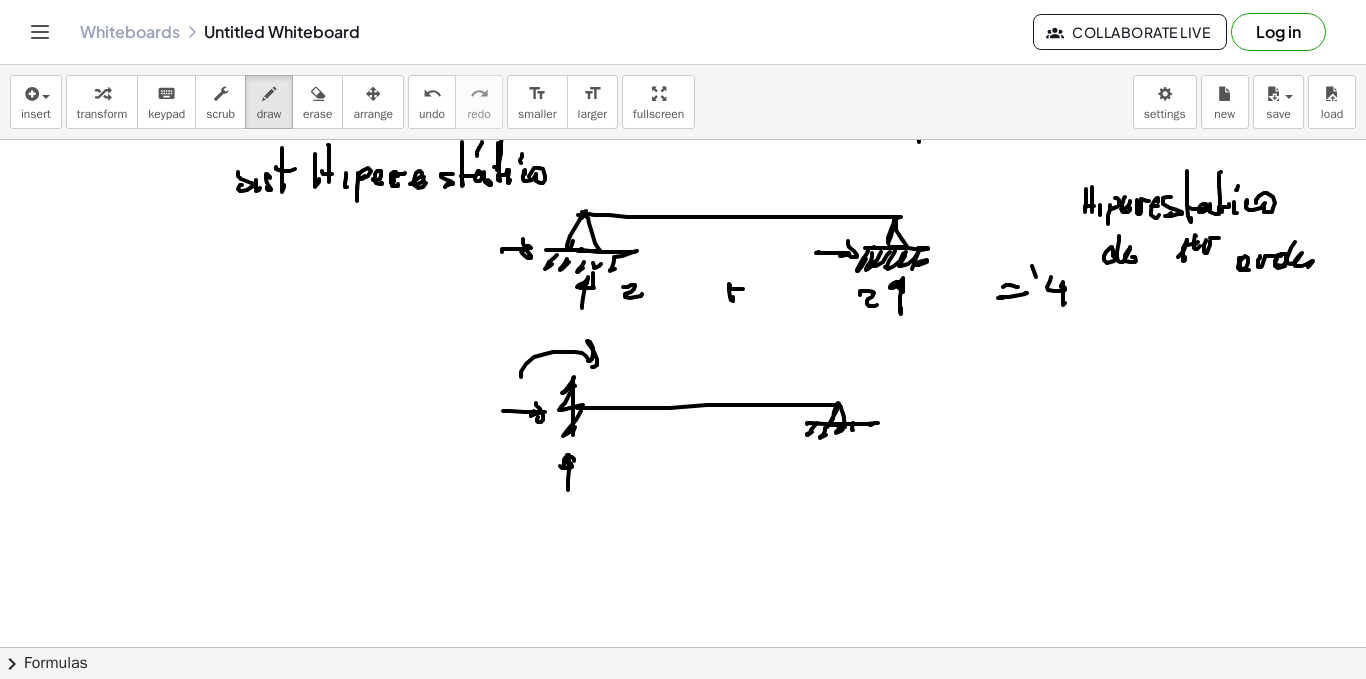 click at bounding box center (683, -3157) 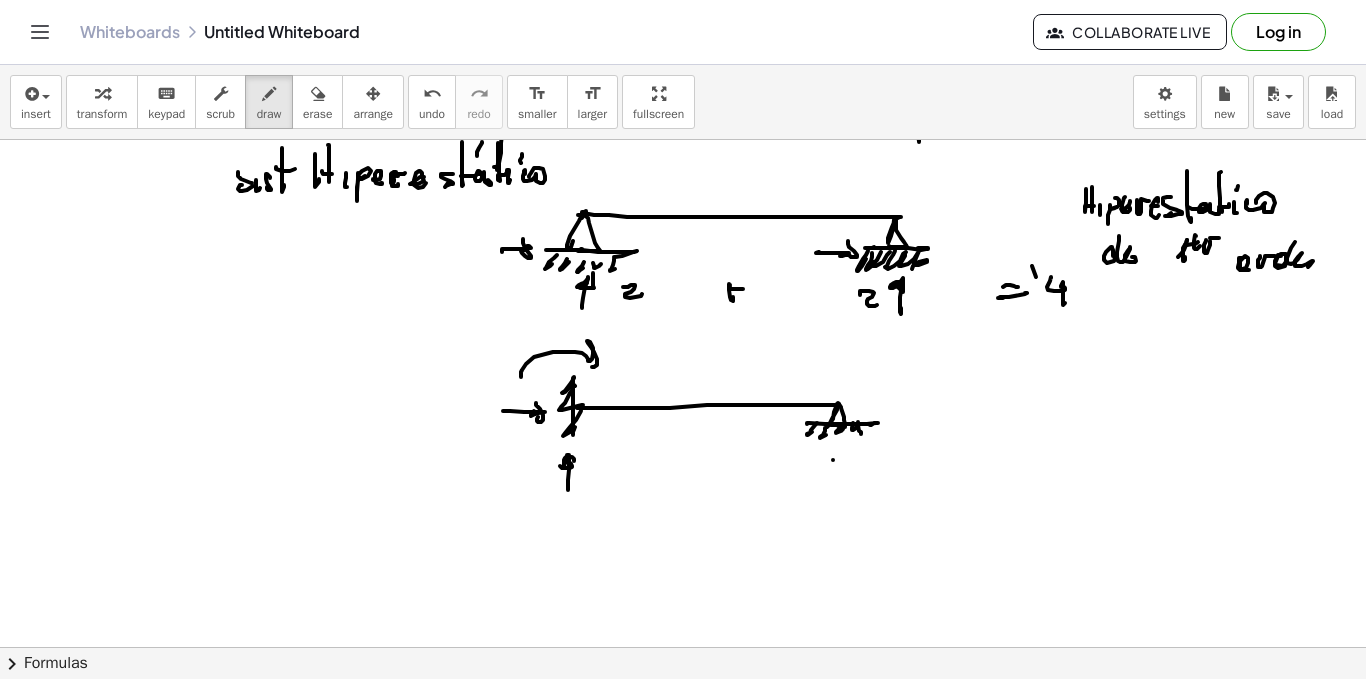 click at bounding box center [683, -3157] 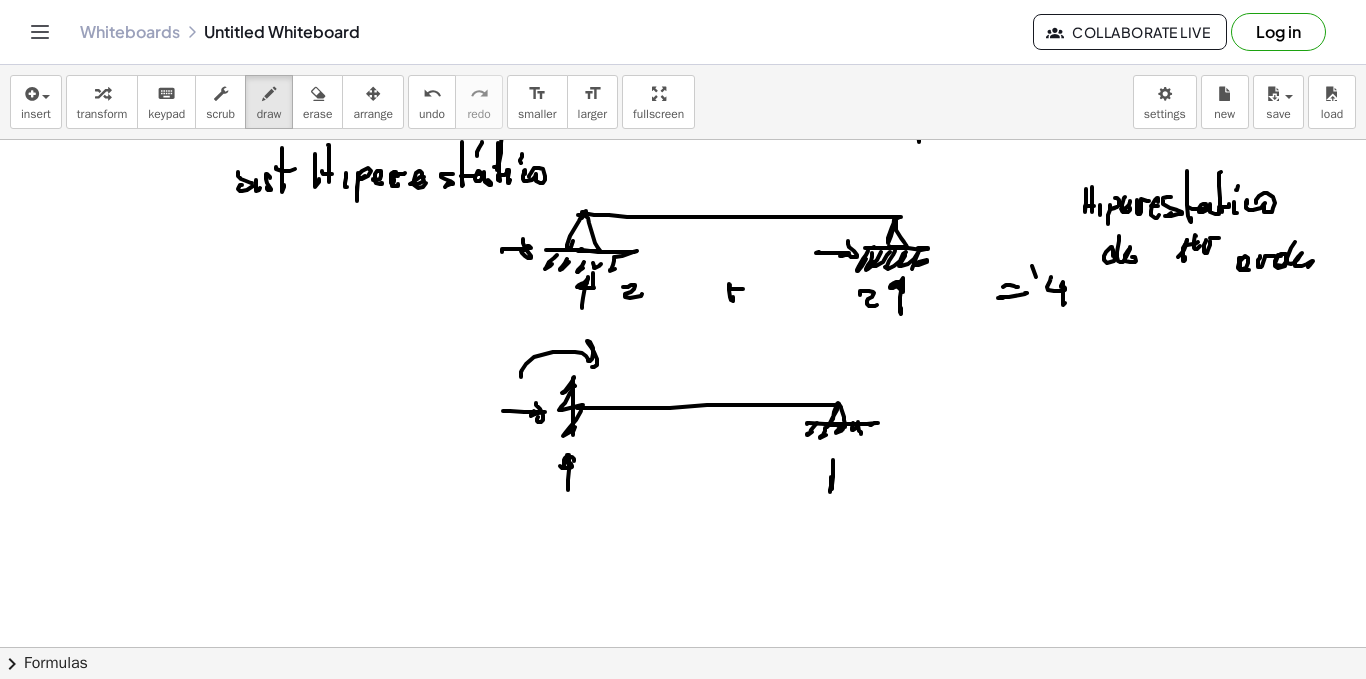 click at bounding box center (683, -3157) 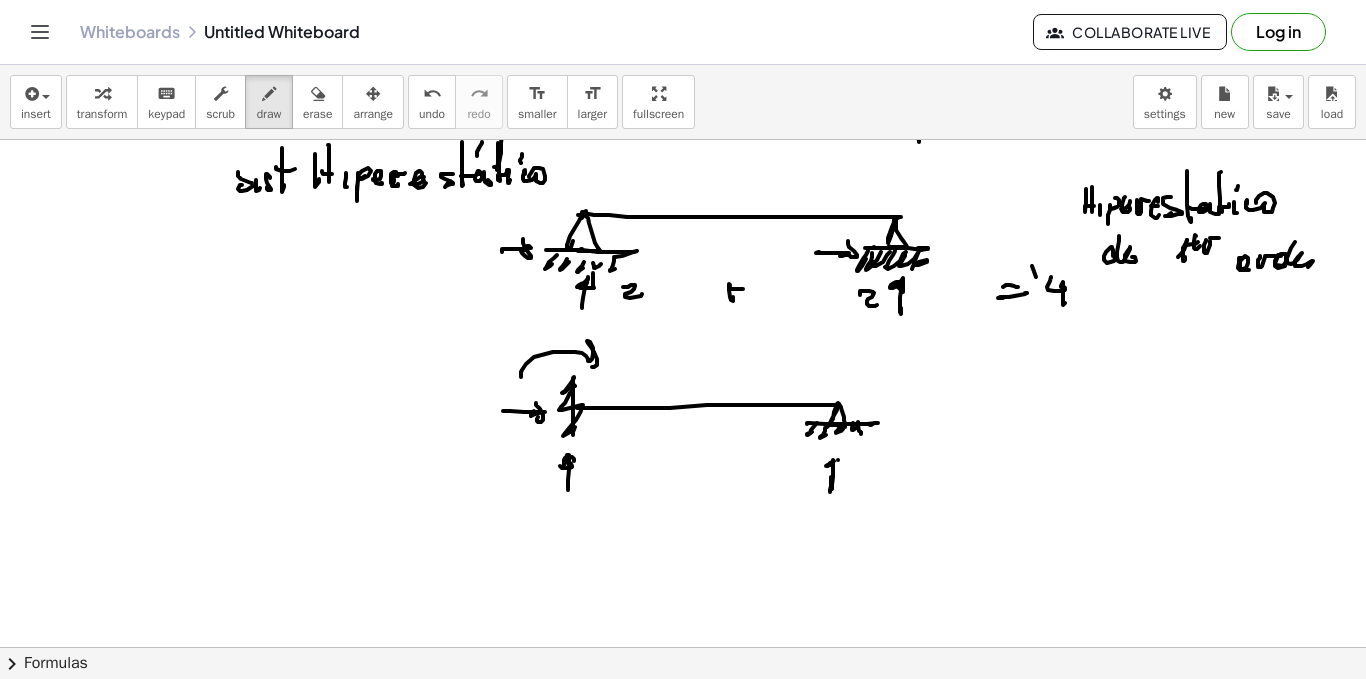 click at bounding box center [683, -3157] 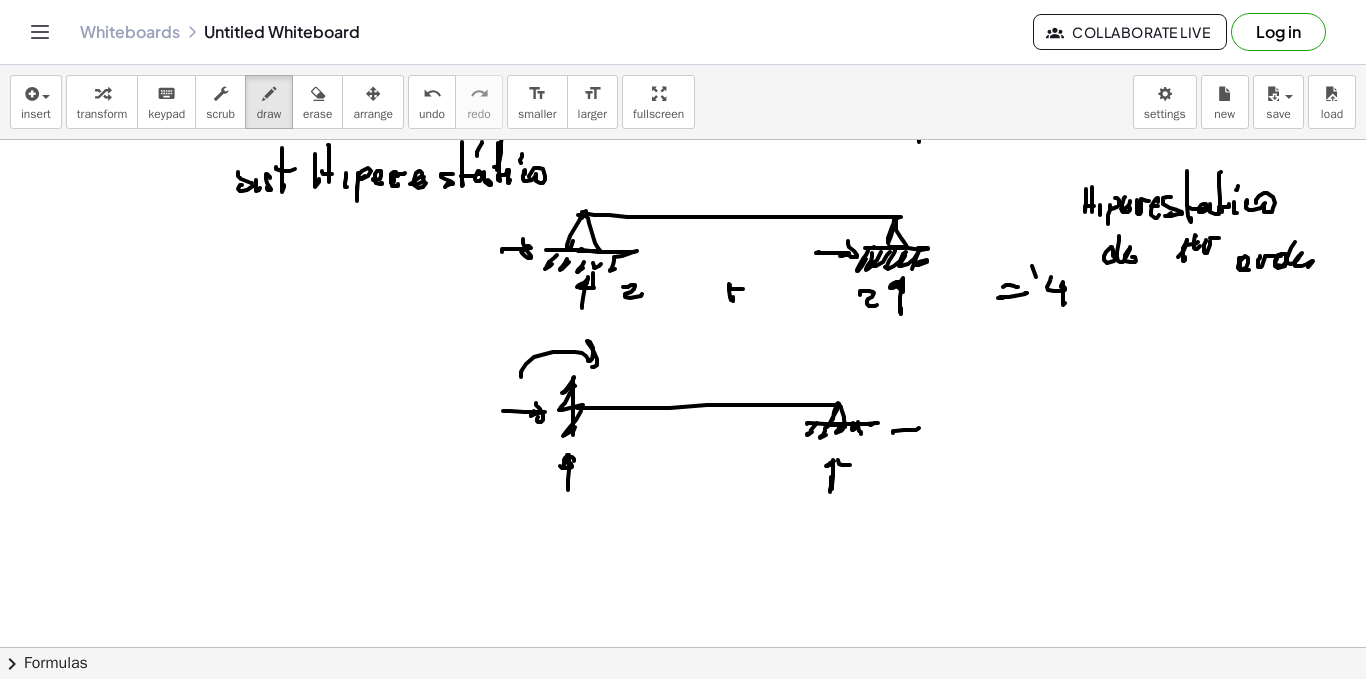 click at bounding box center [683, -3157] 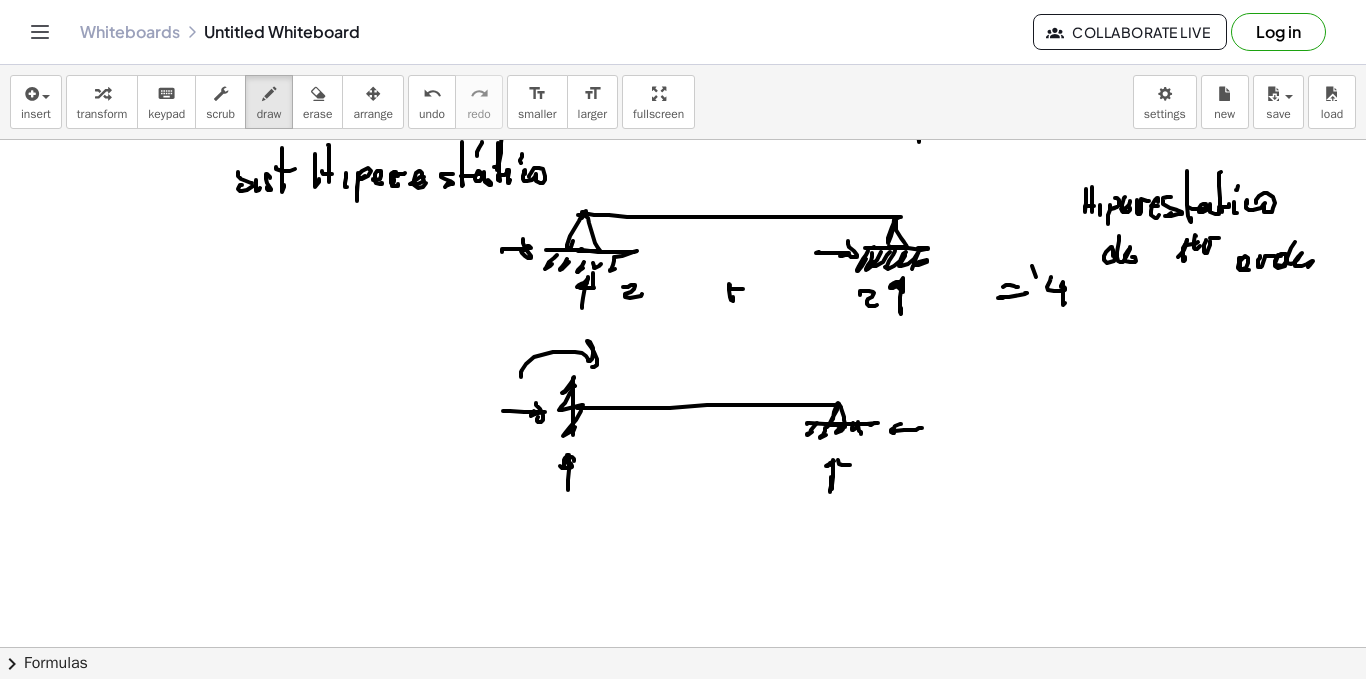 click at bounding box center (683, -3157) 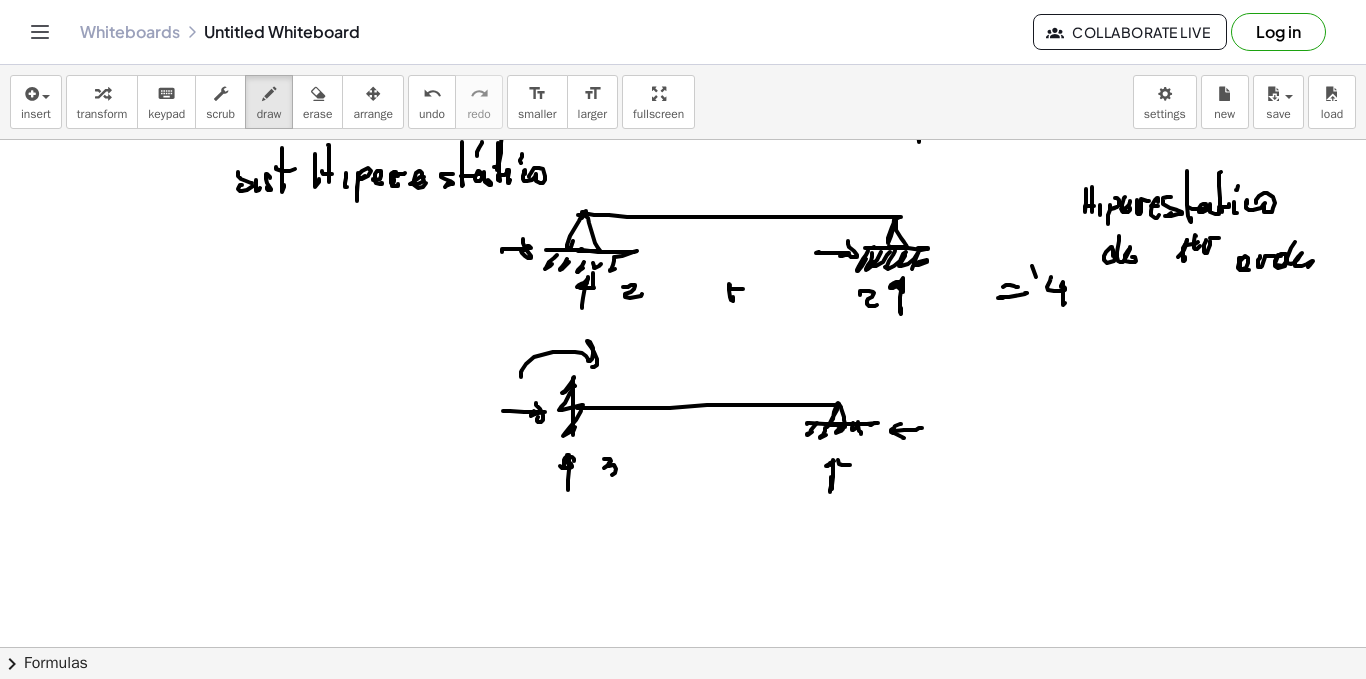 click at bounding box center [683, -3157] 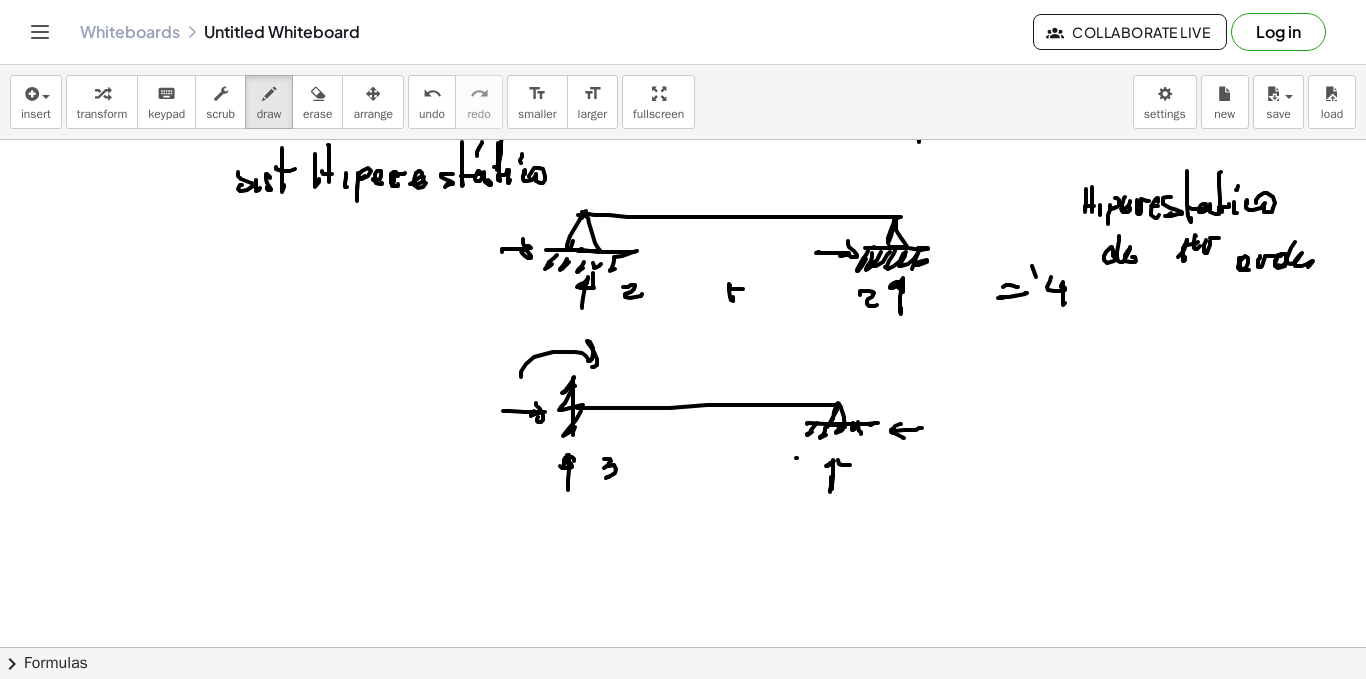click at bounding box center (683, -3157) 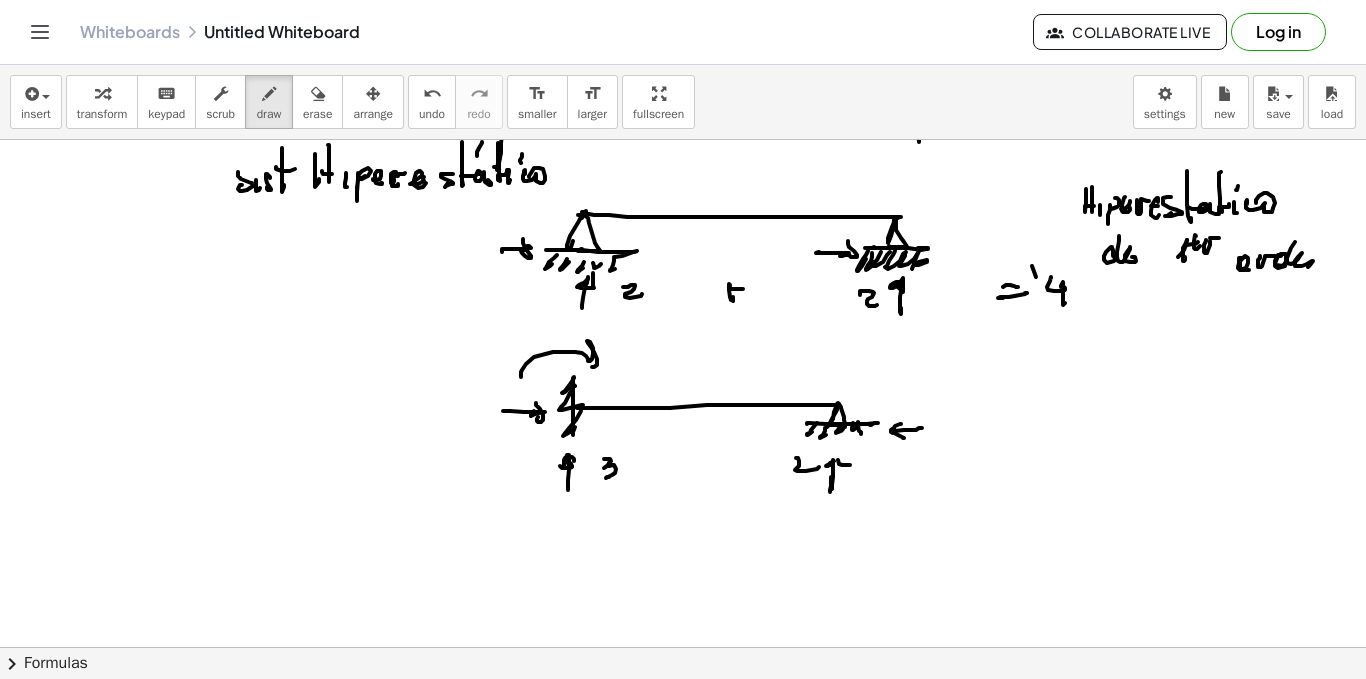 click at bounding box center [683, -3157] 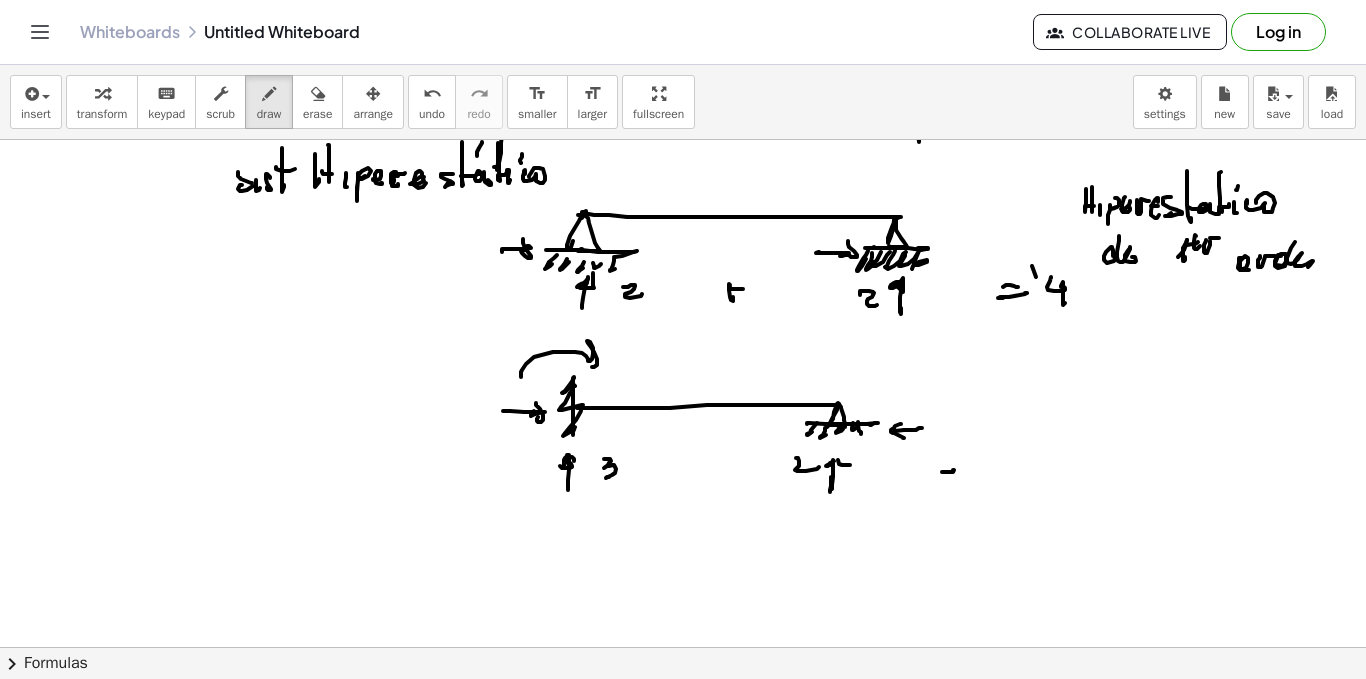 click at bounding box center [683, -3157] 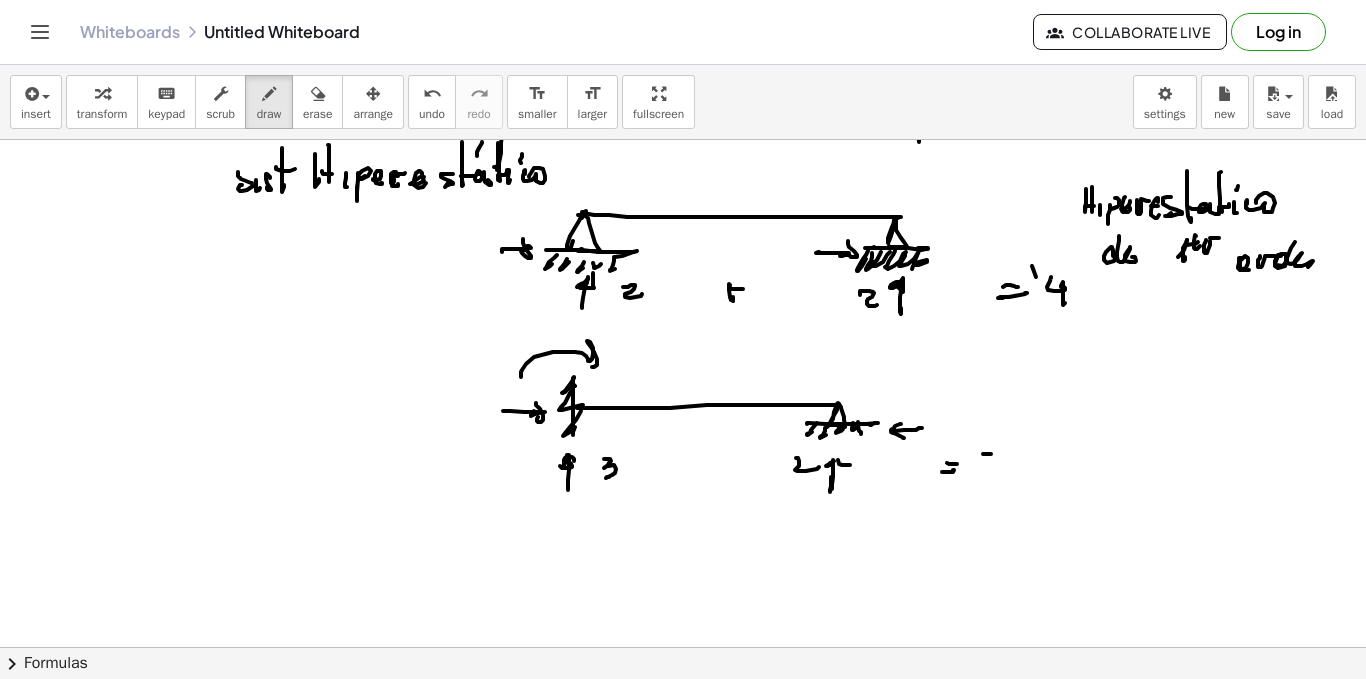 click at bounding box center (683, -3157) 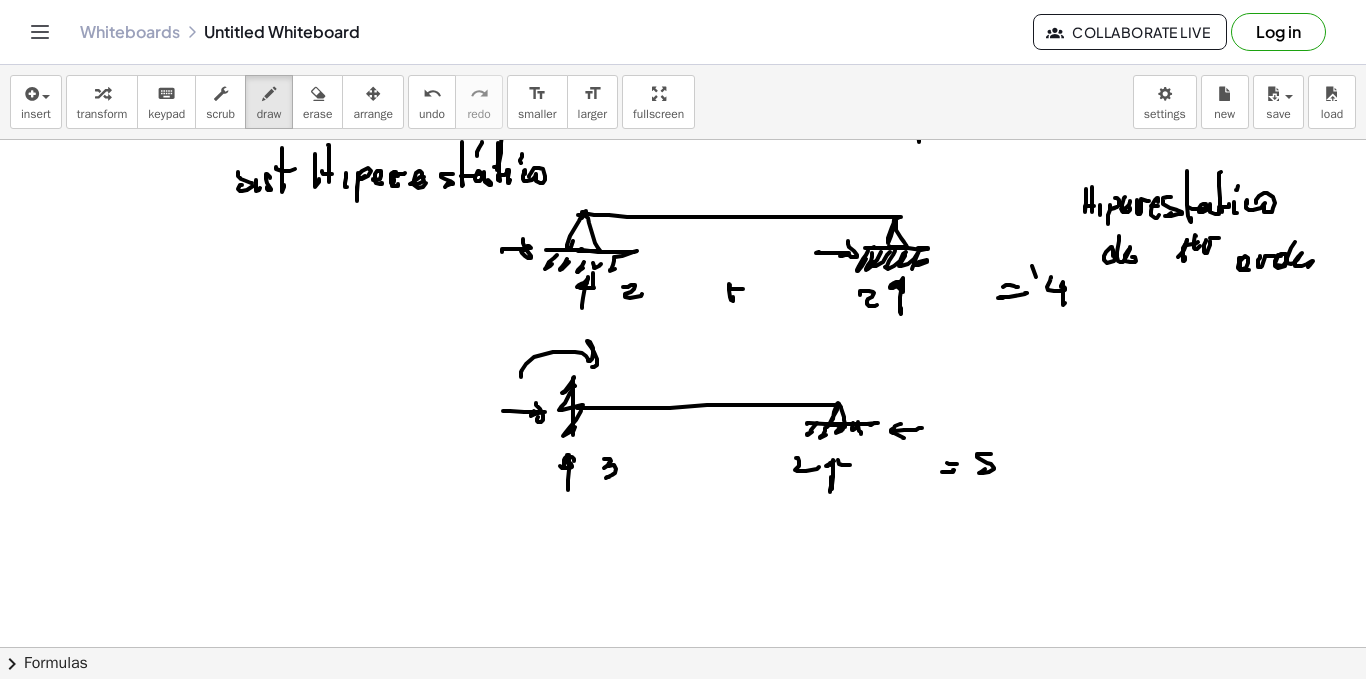 click at bounding box center (683, -3157) 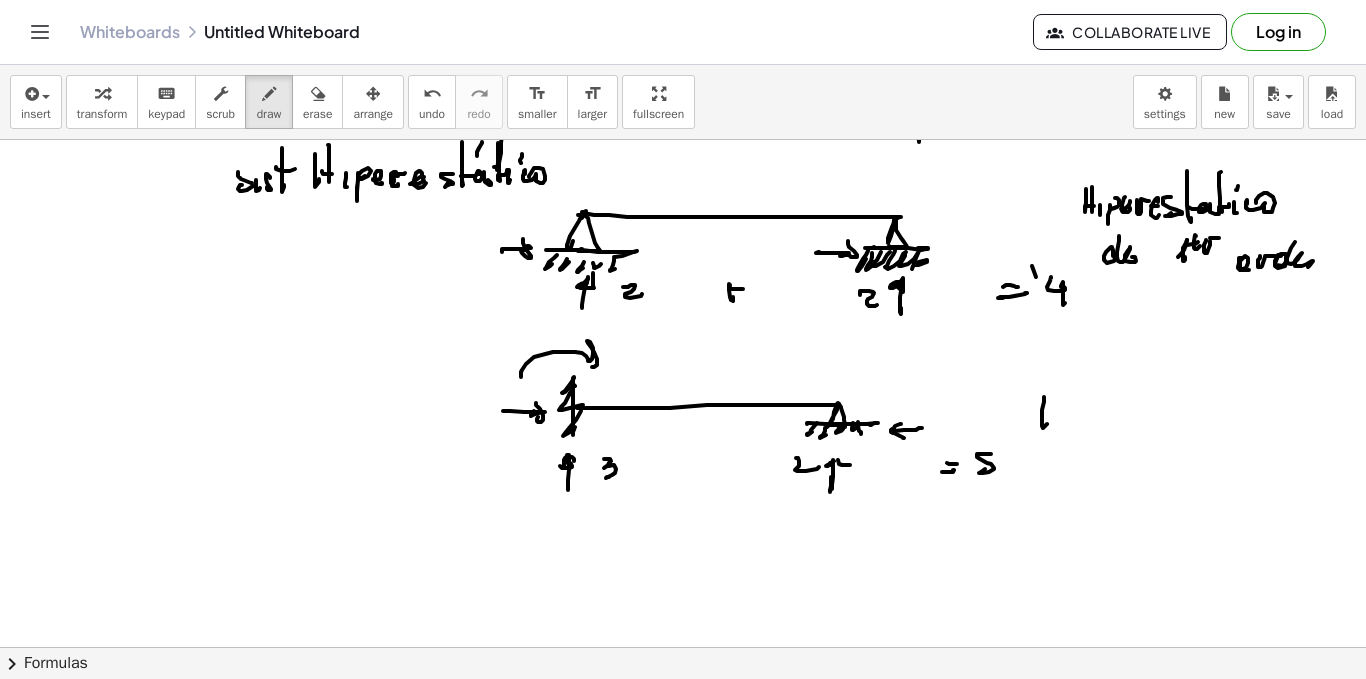 click at bounding box center (683, -3157) 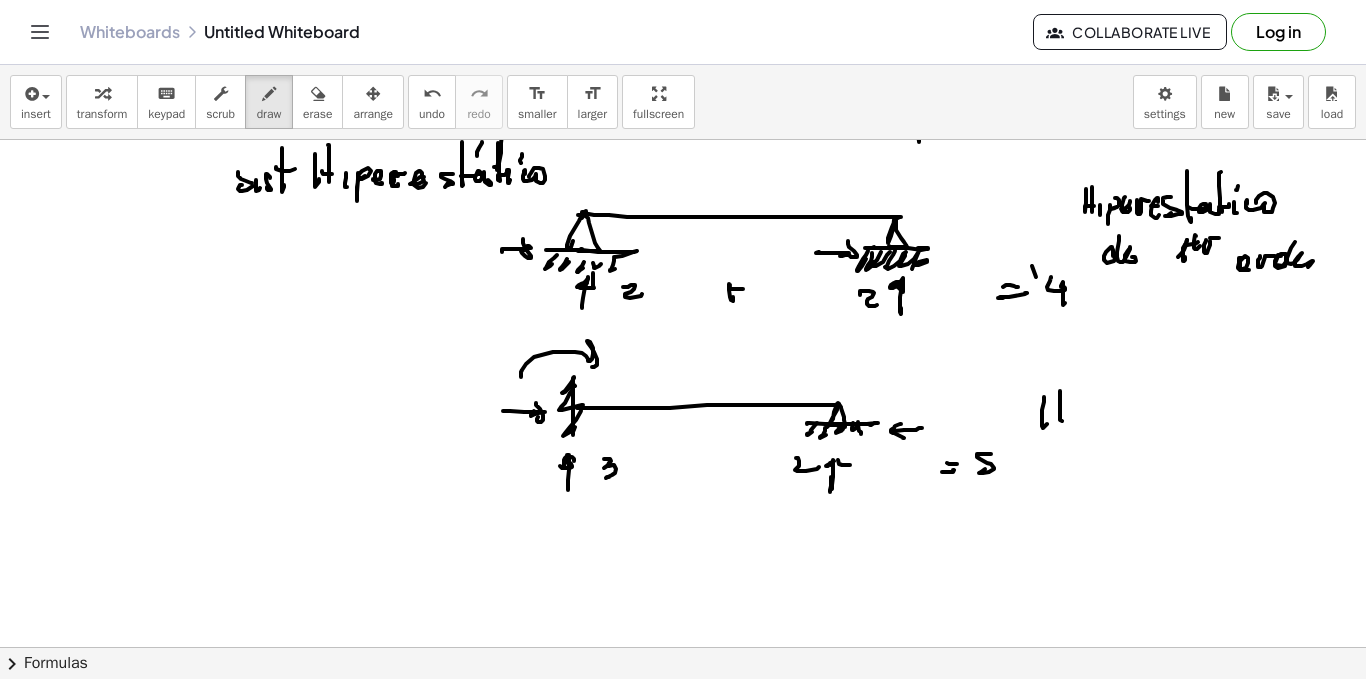 click at bounding box center (683, -3157) 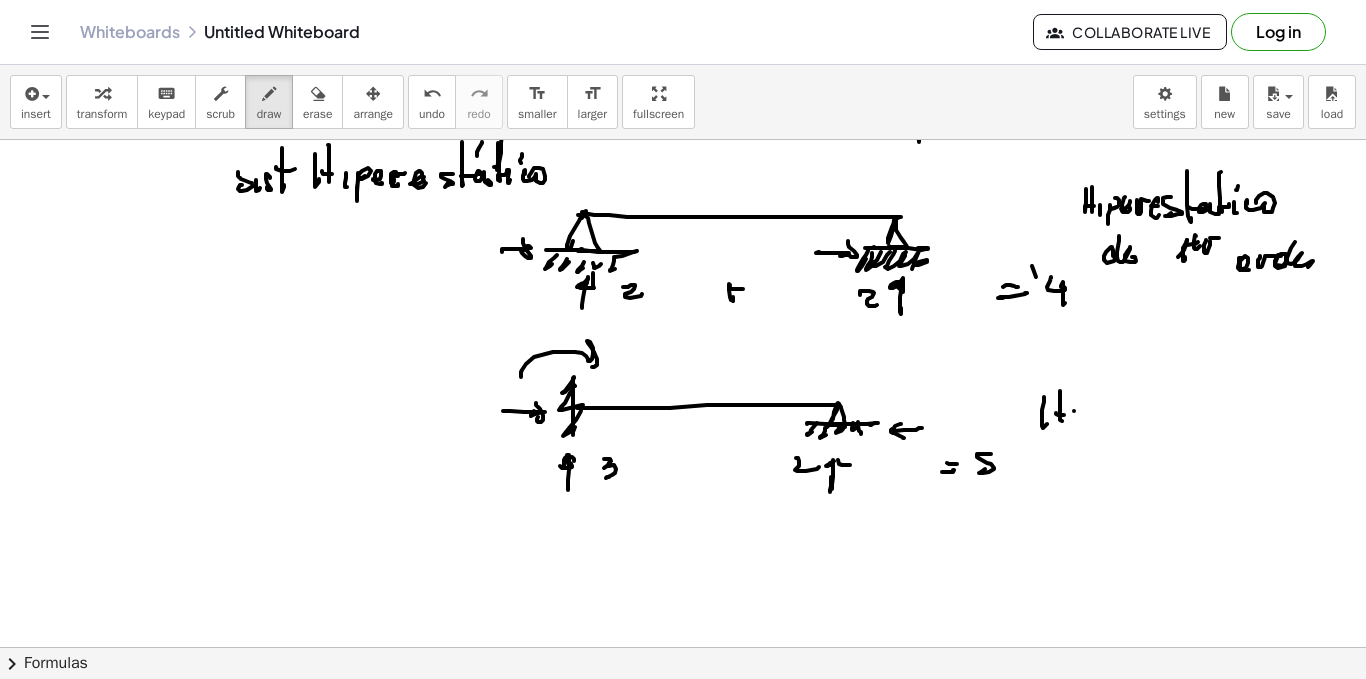 click at bounding box center [683, -3157] 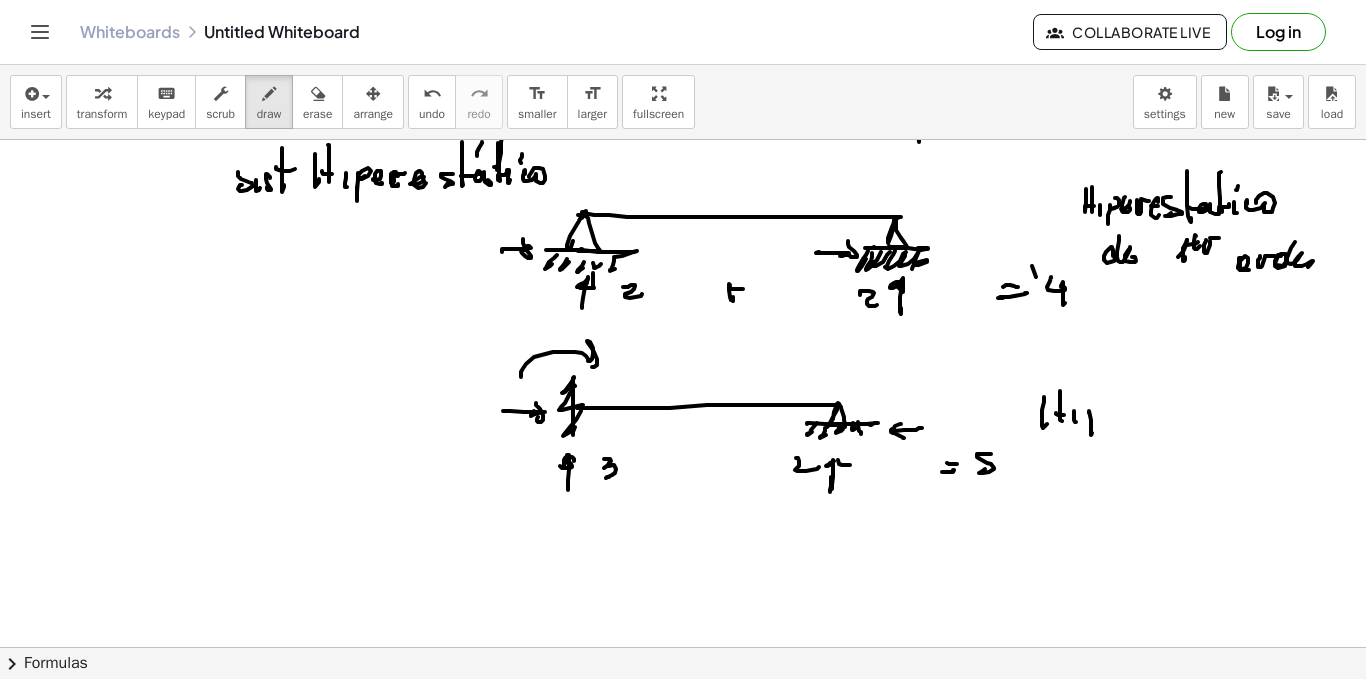 click at bounding box center [683, -3157] 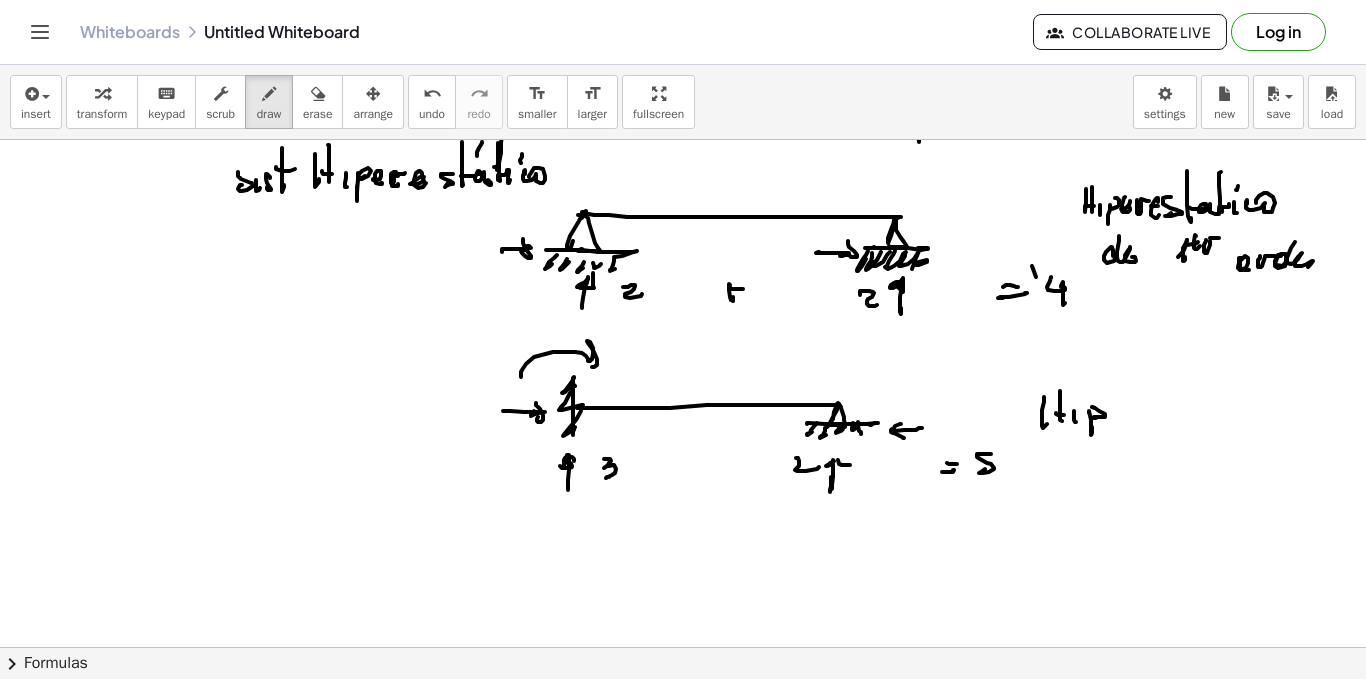 click at bounding box center (683, -3157) 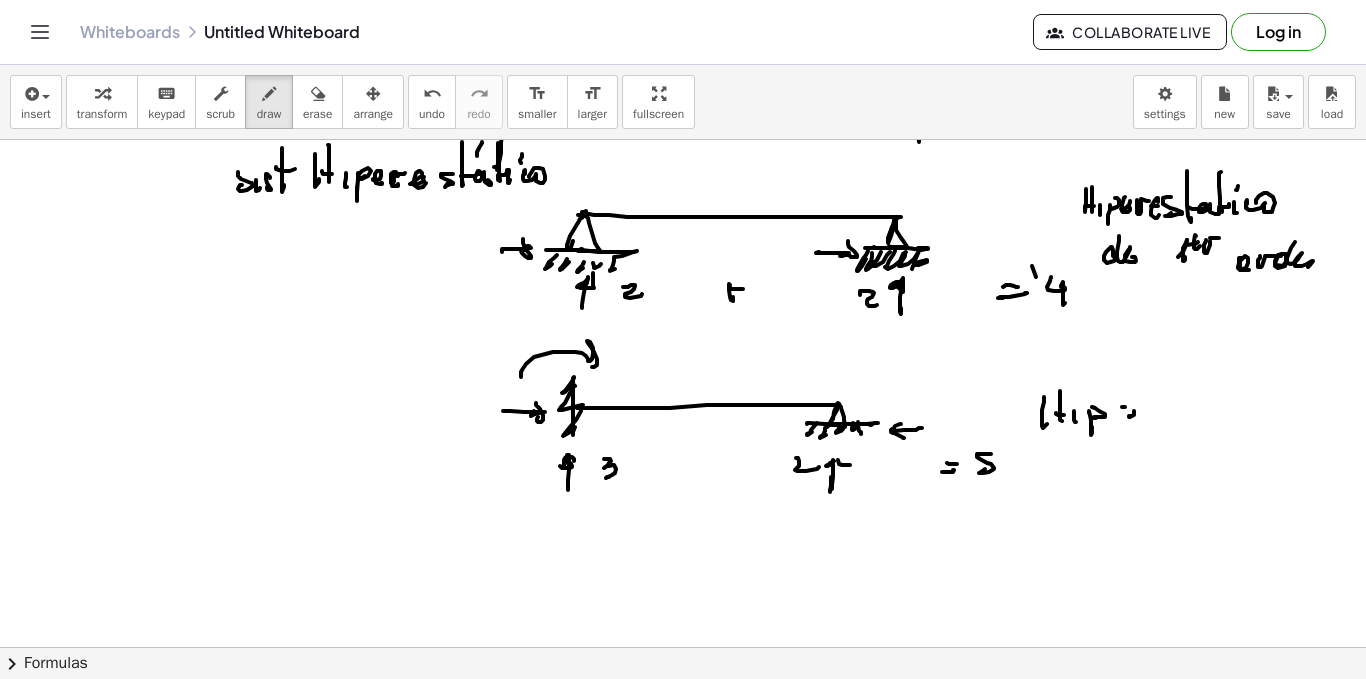 click at bounding box center [683, -3157] 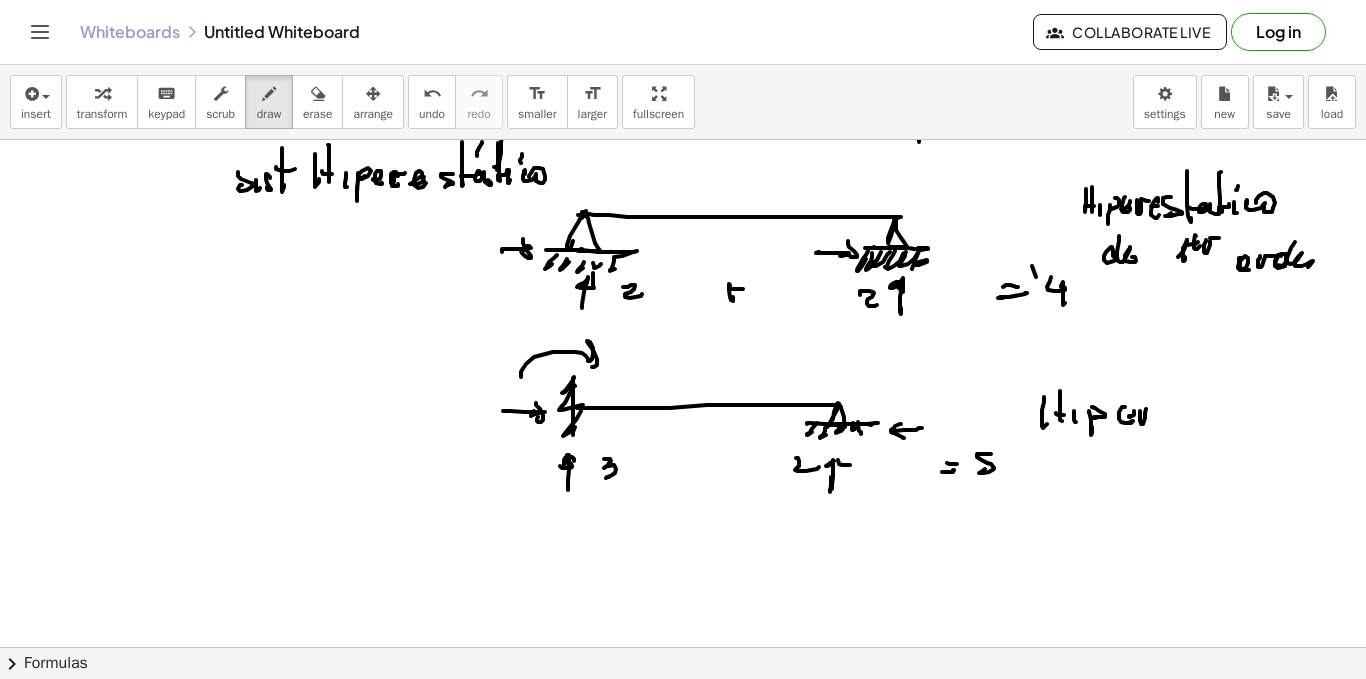 click at bounding box center [683, -3157] 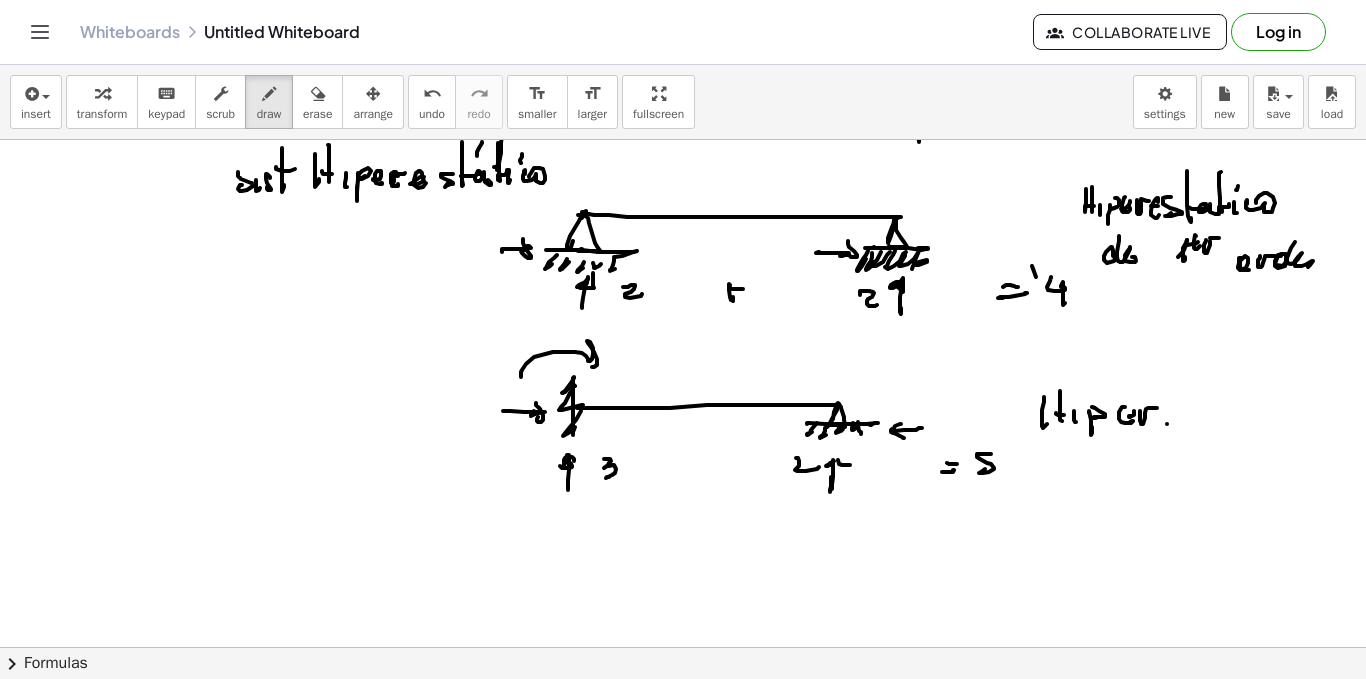 click at bounding box center [683, -3157] 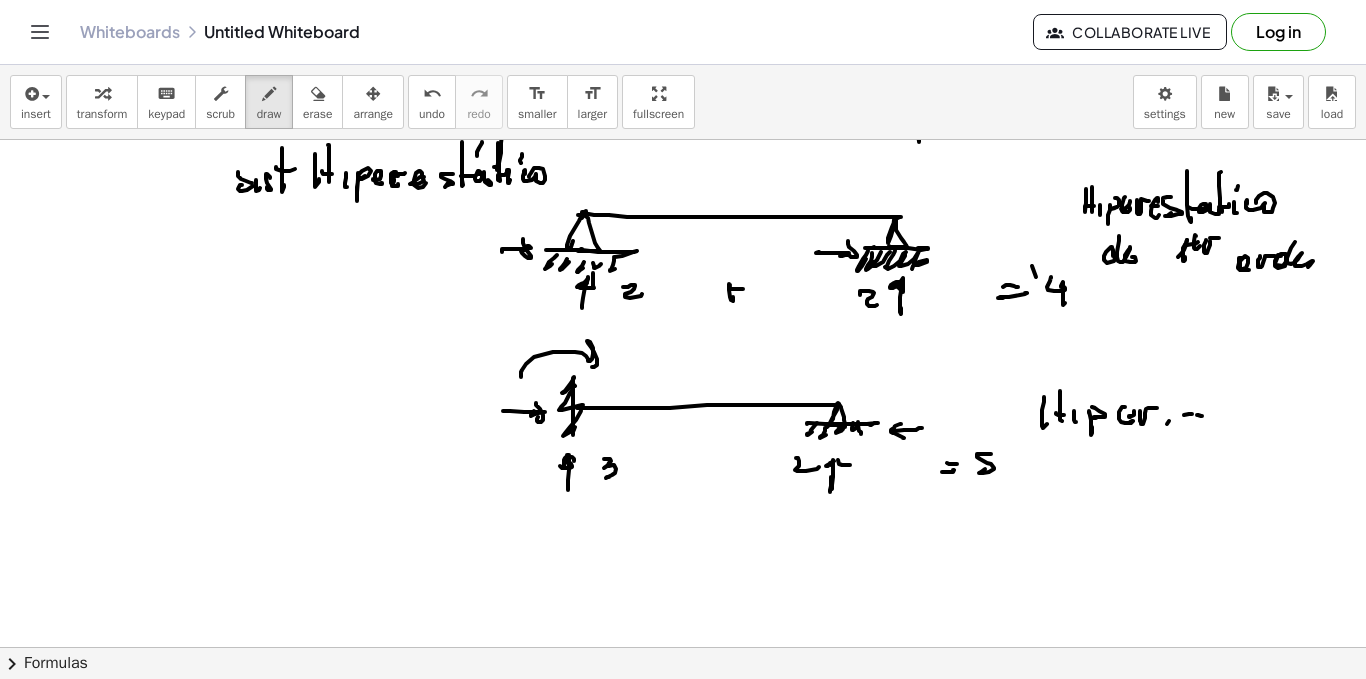click at bounding box center [683, -3157] 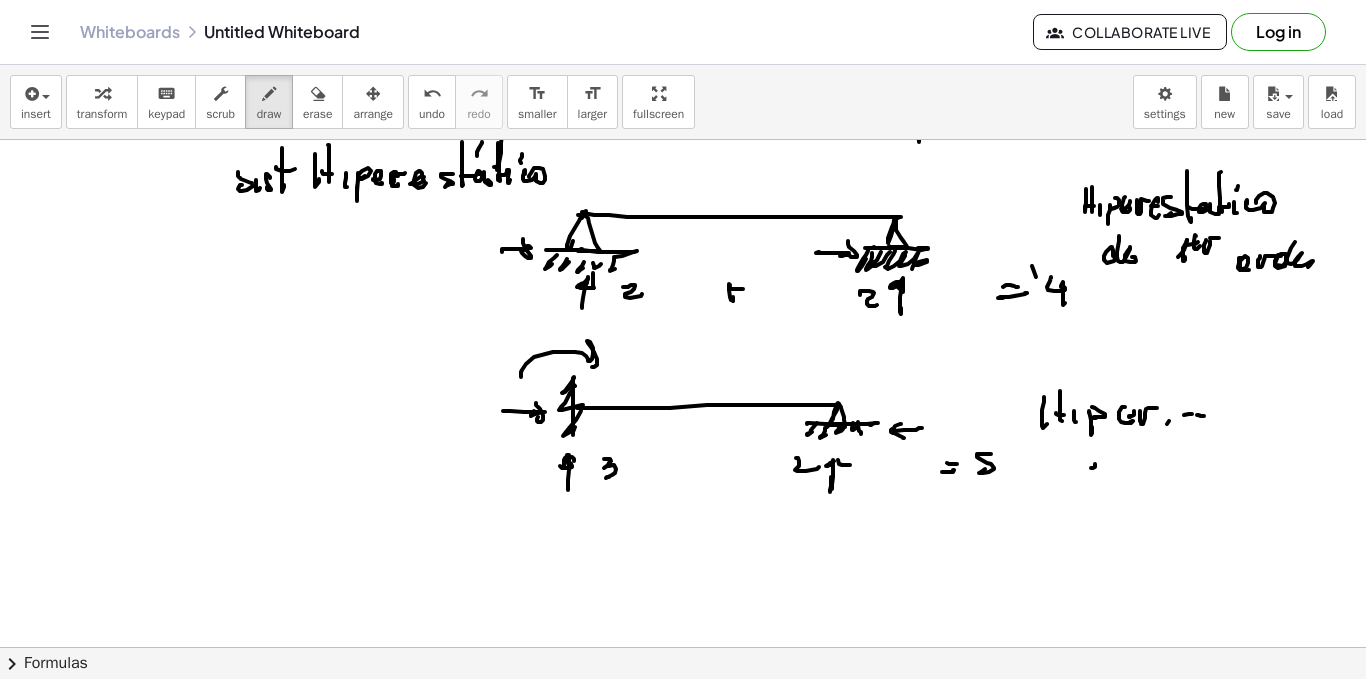 click at bounding box center [683, -3157] 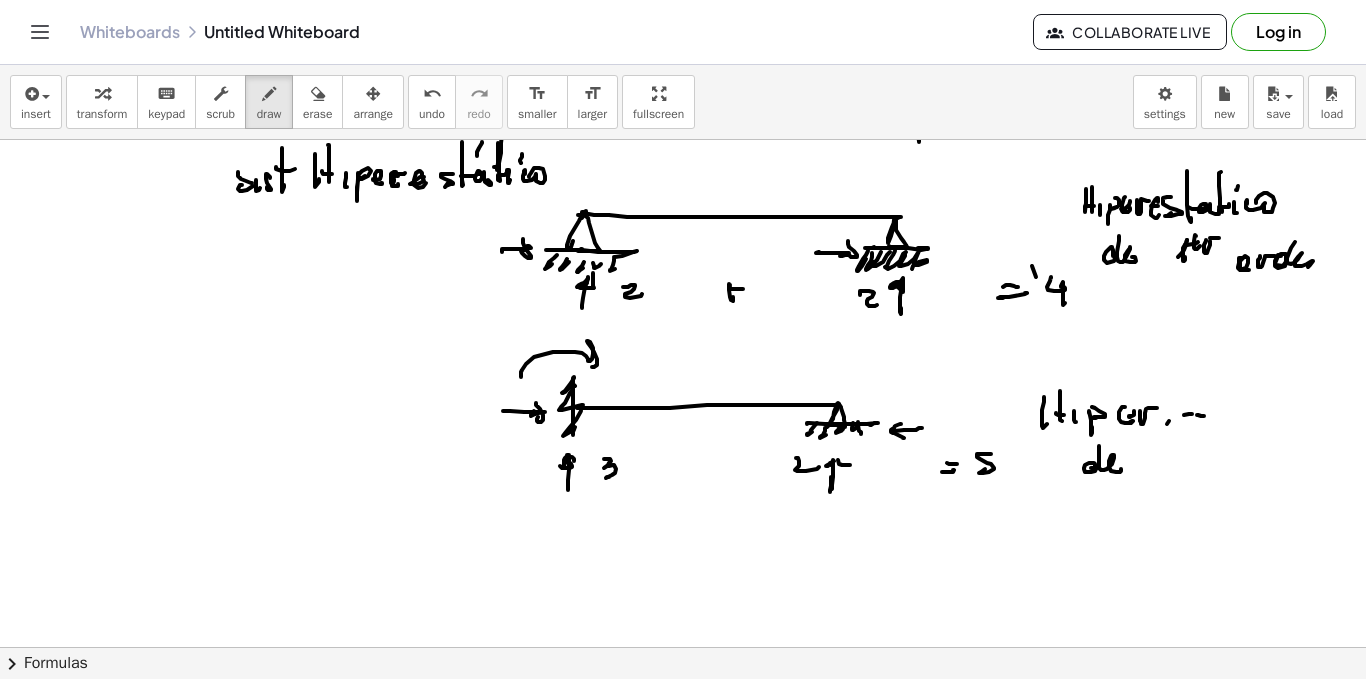 click at bounding box center (683, -3157) 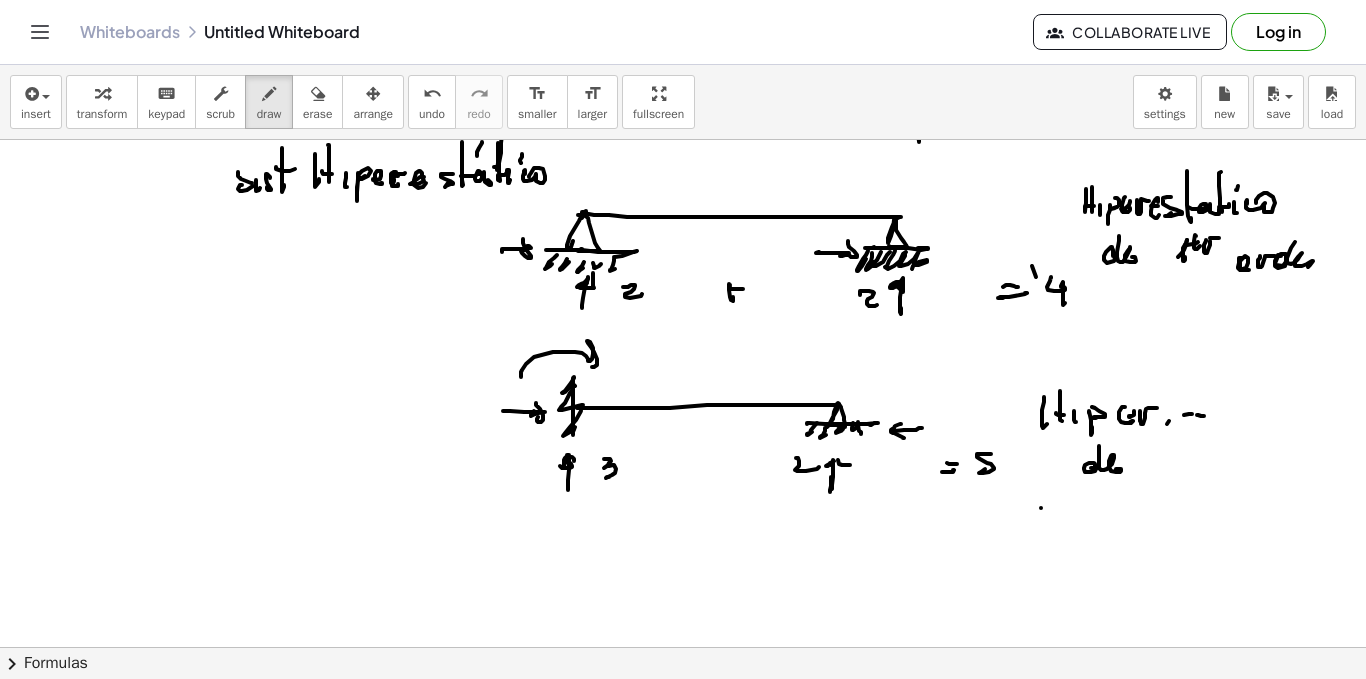 click at bounding box center [683, -3157] 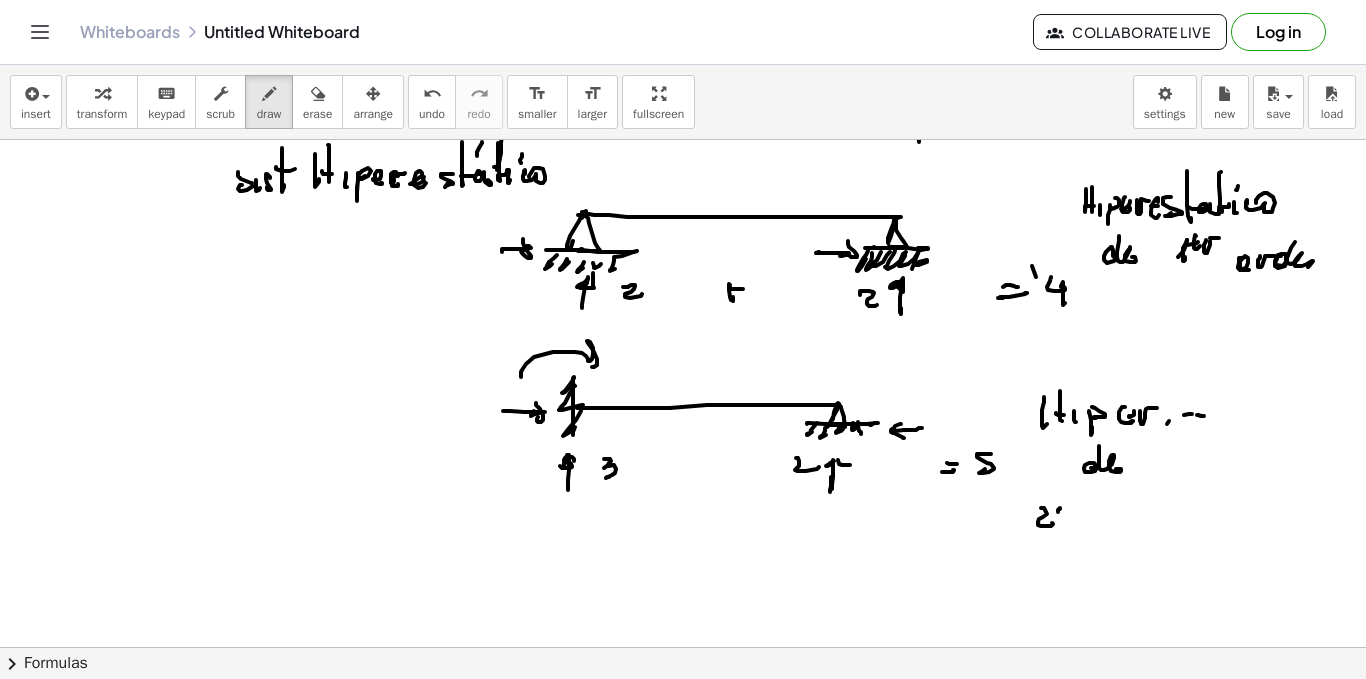 click at bounding box center [683, -3157] 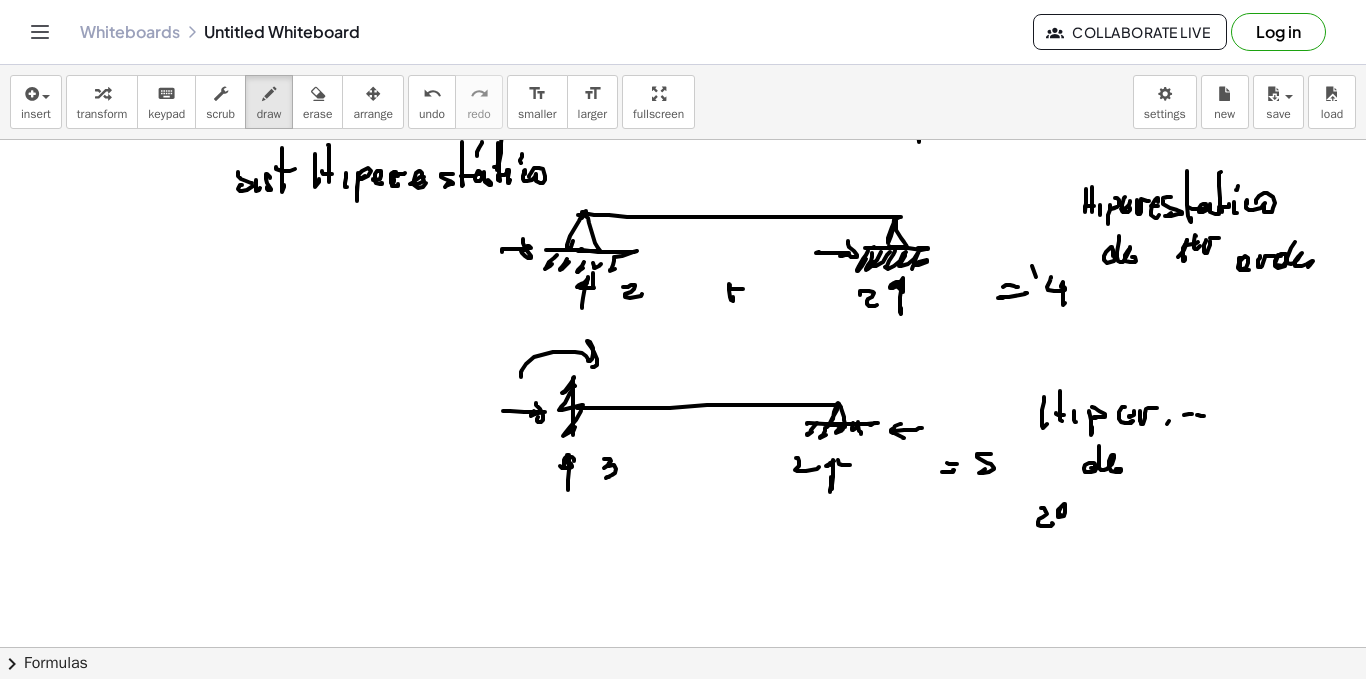 click at bounding box center [683, -3157] 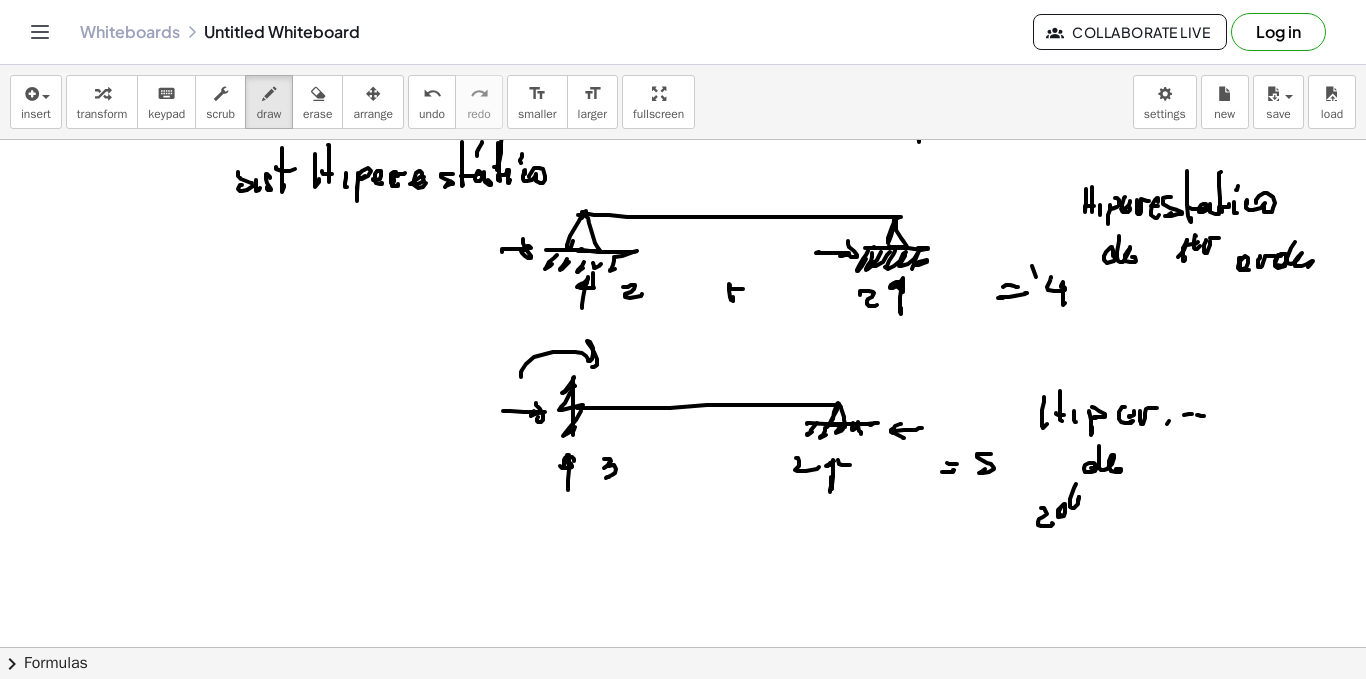 click at bounding box center [683, -3157] 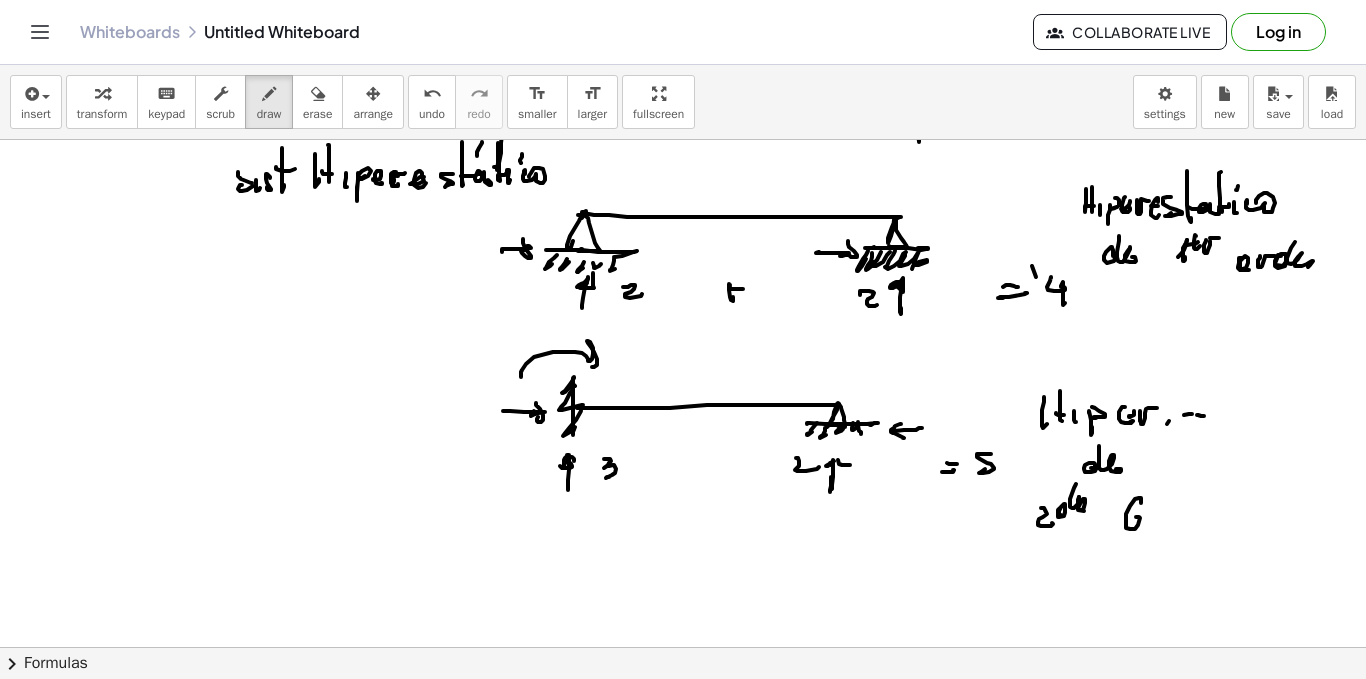 click at bounding box center (683, -3157) 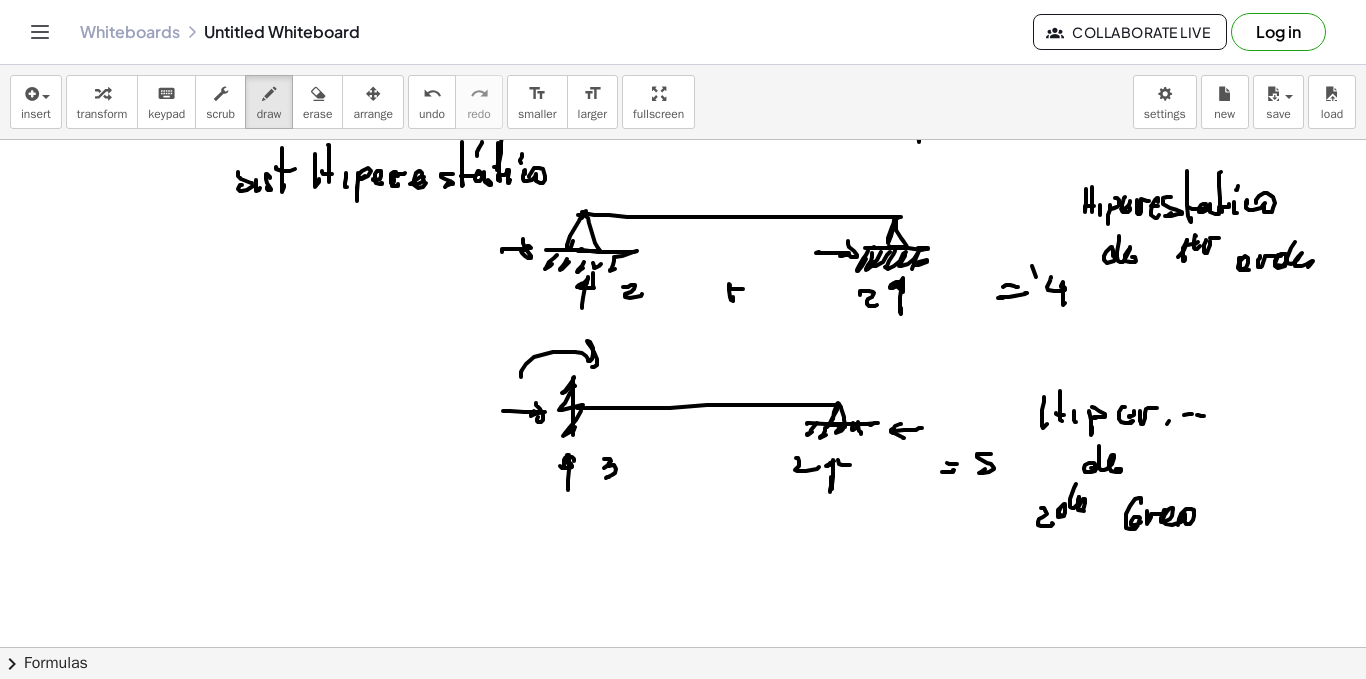 click at bounding box center (683, -3157) 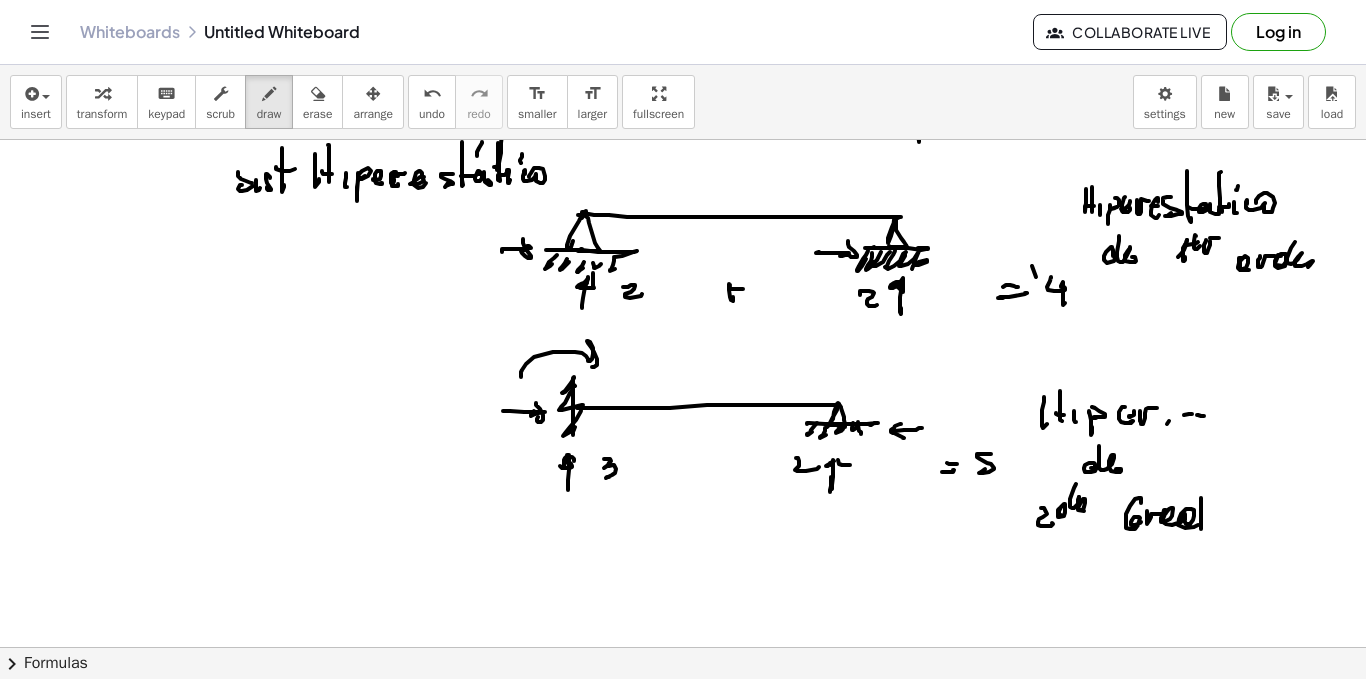 click at bounding box center (683, -3157) 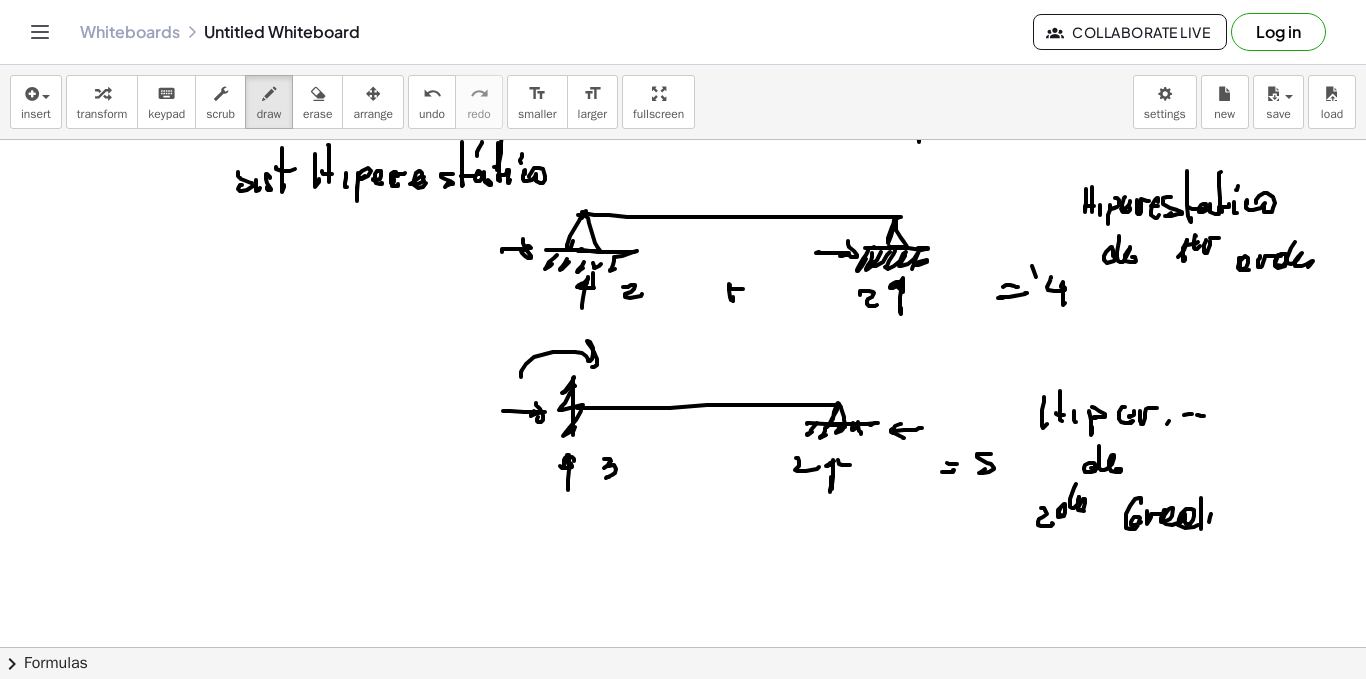 click at bounding box center [683, -3157] 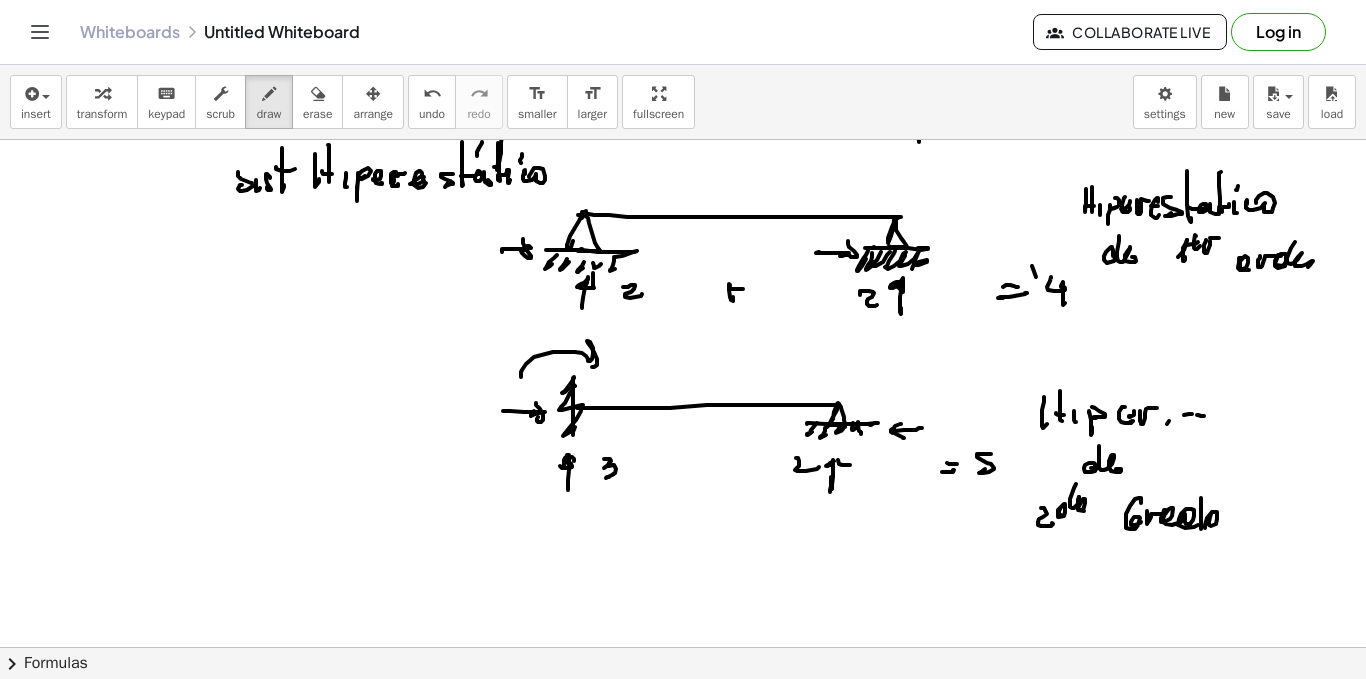 scroll, scrollTop: 7706, scrollLeft: 0, axis: vertical 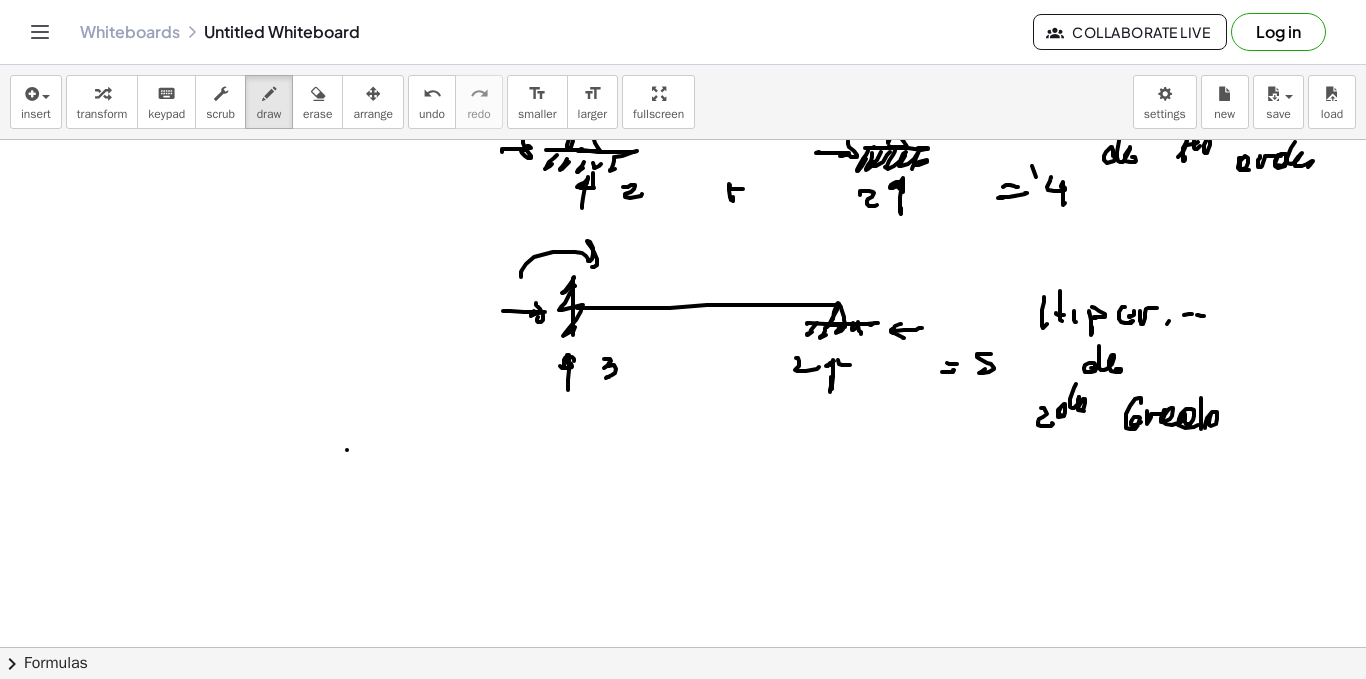 click at bounding box center (683, -3257) 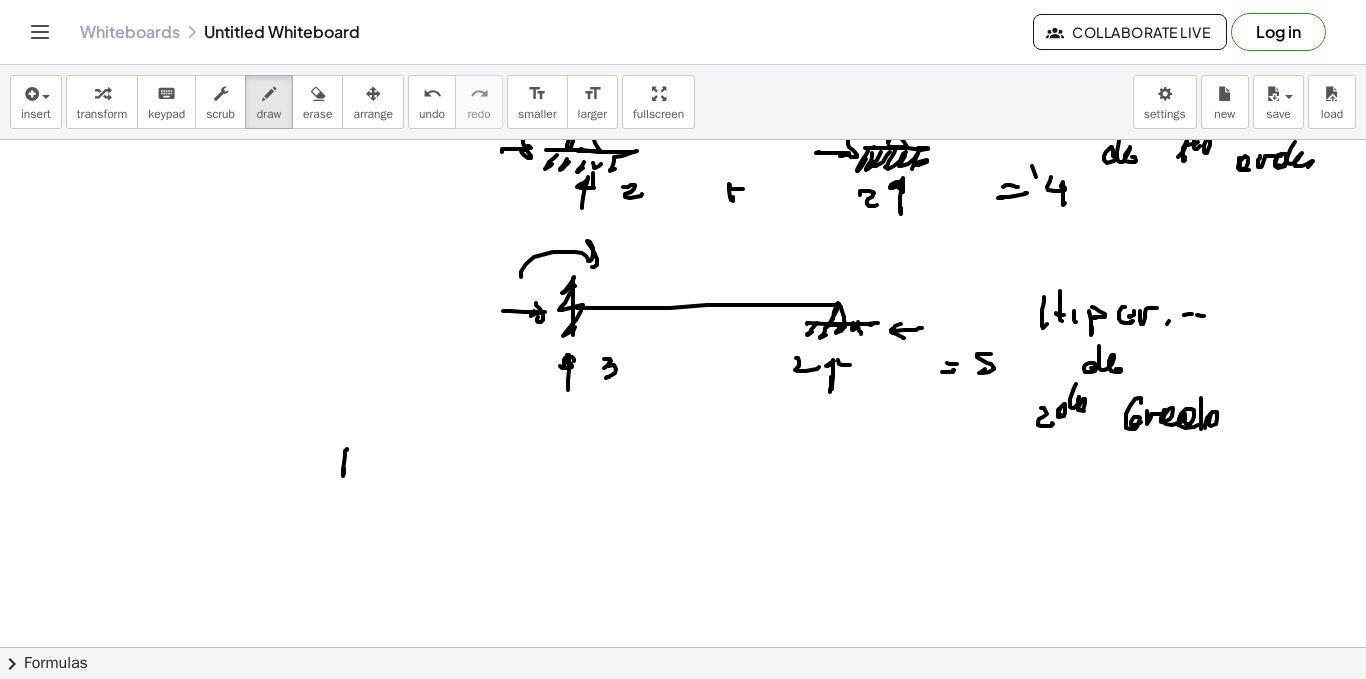 click at bounding box center (683, -3257) 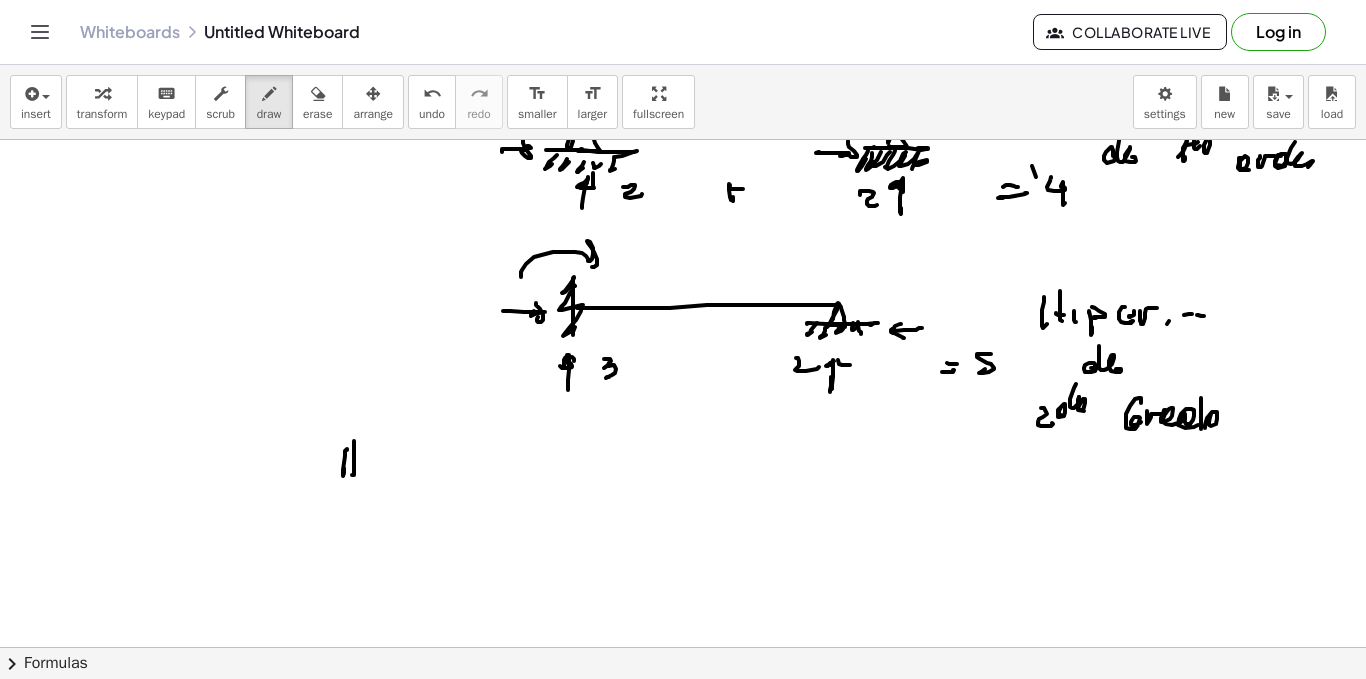 click at bounding box center (683, -3257) 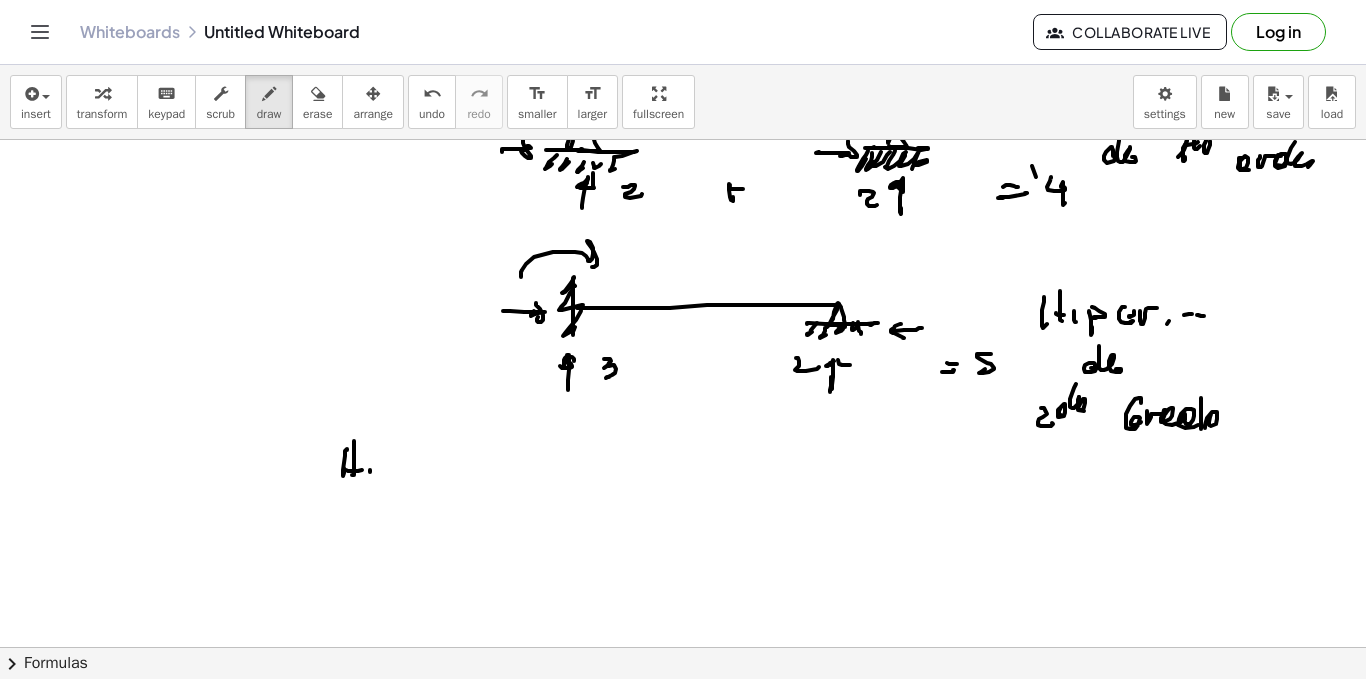 click at bounding box center (683, -3257) 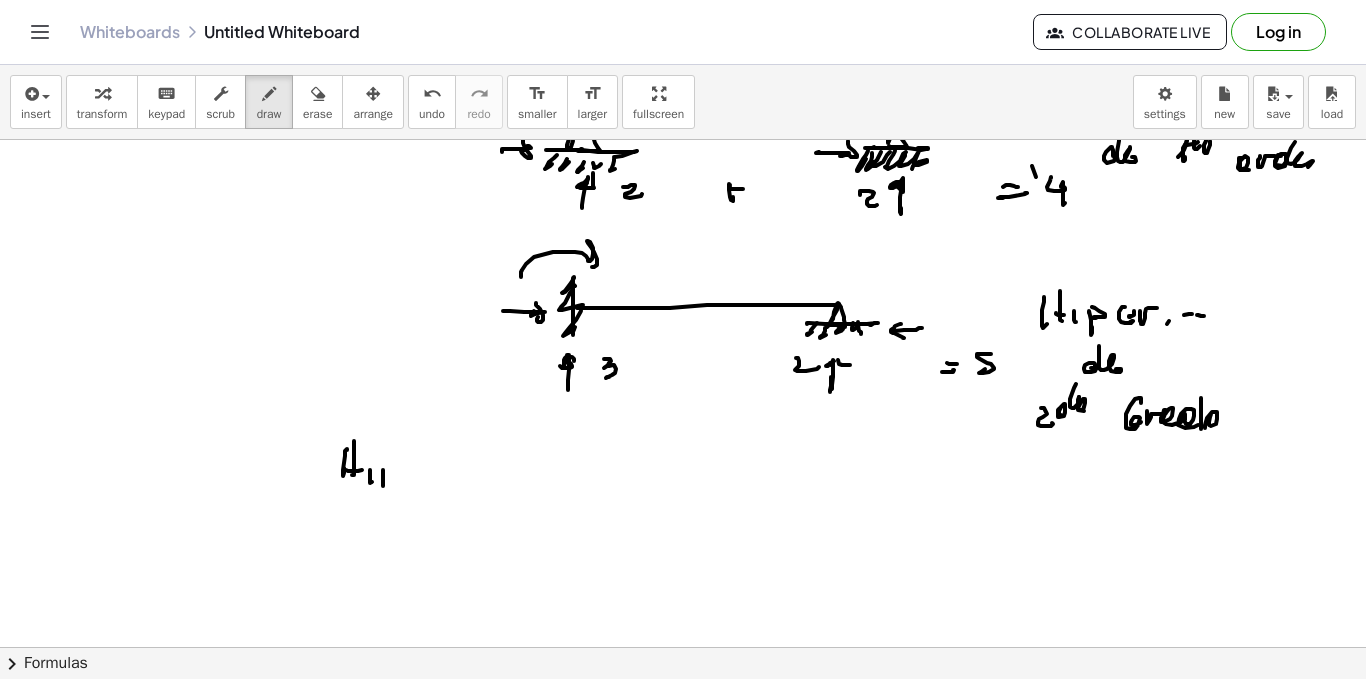 click at bounding box center (683, -3257) 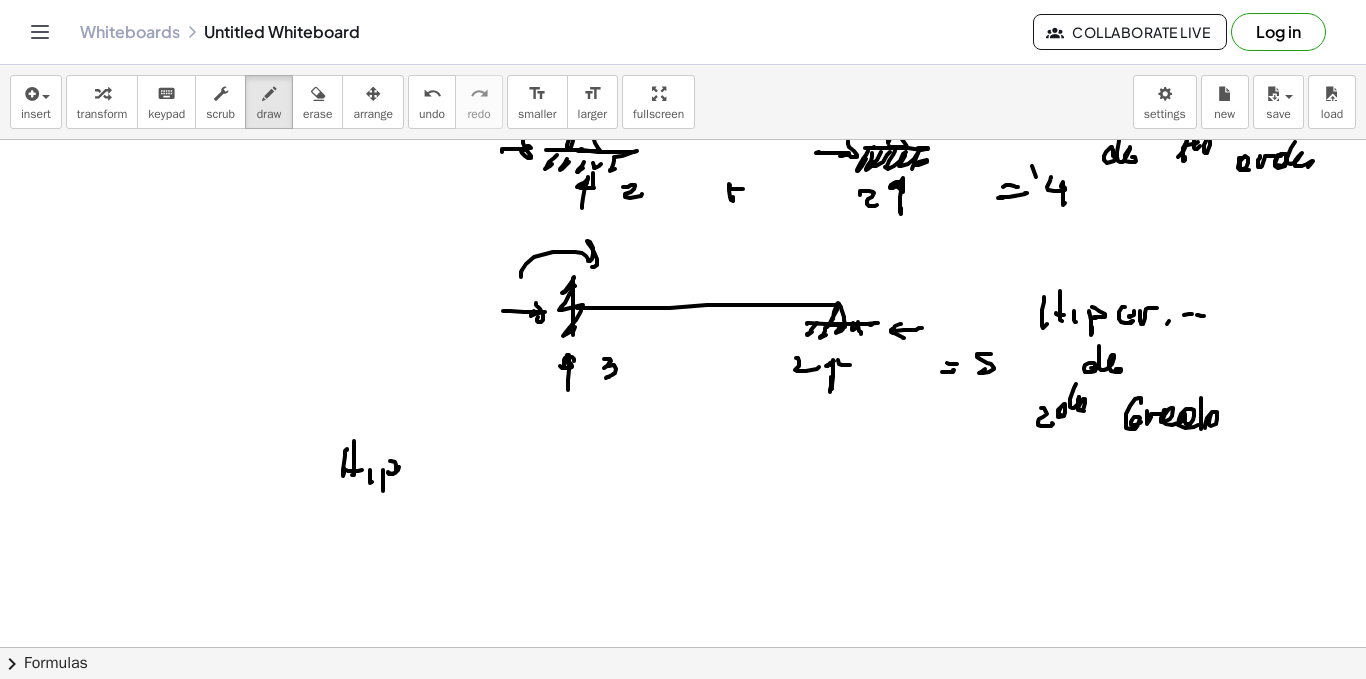 click at bounding box center (683, -3257) 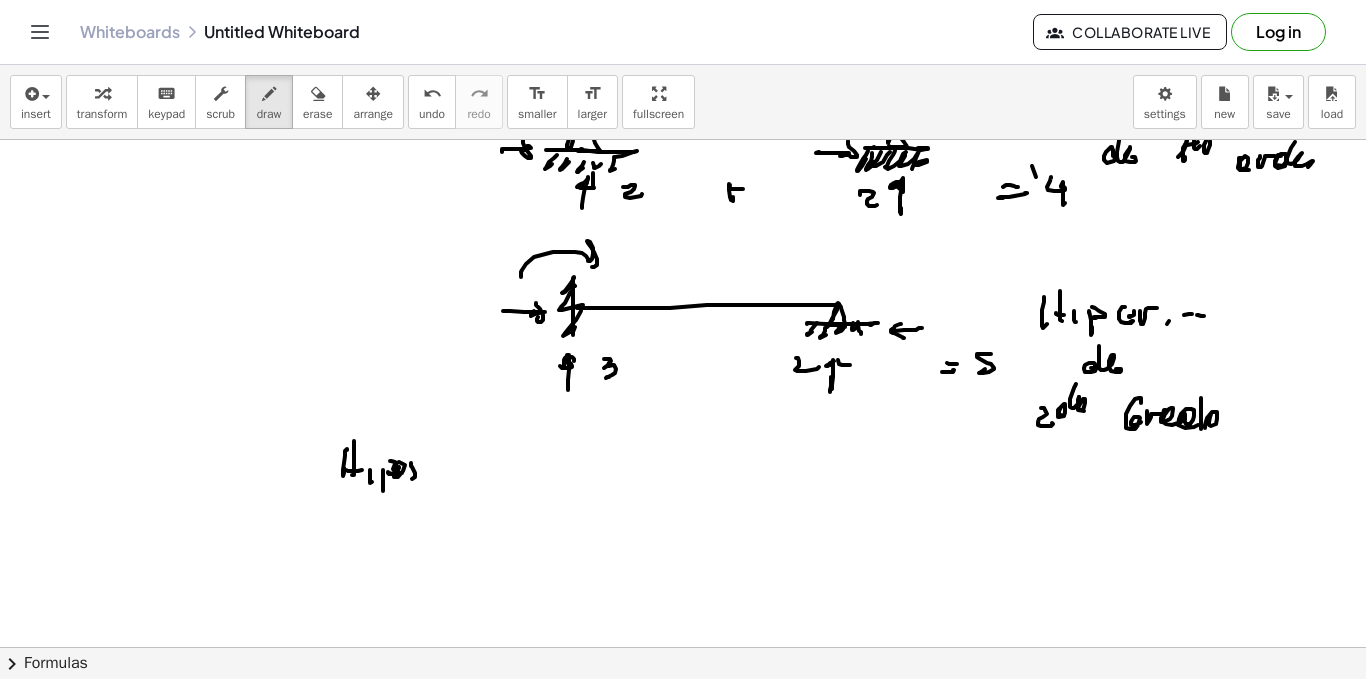 click at bounding box center [683, -3257] 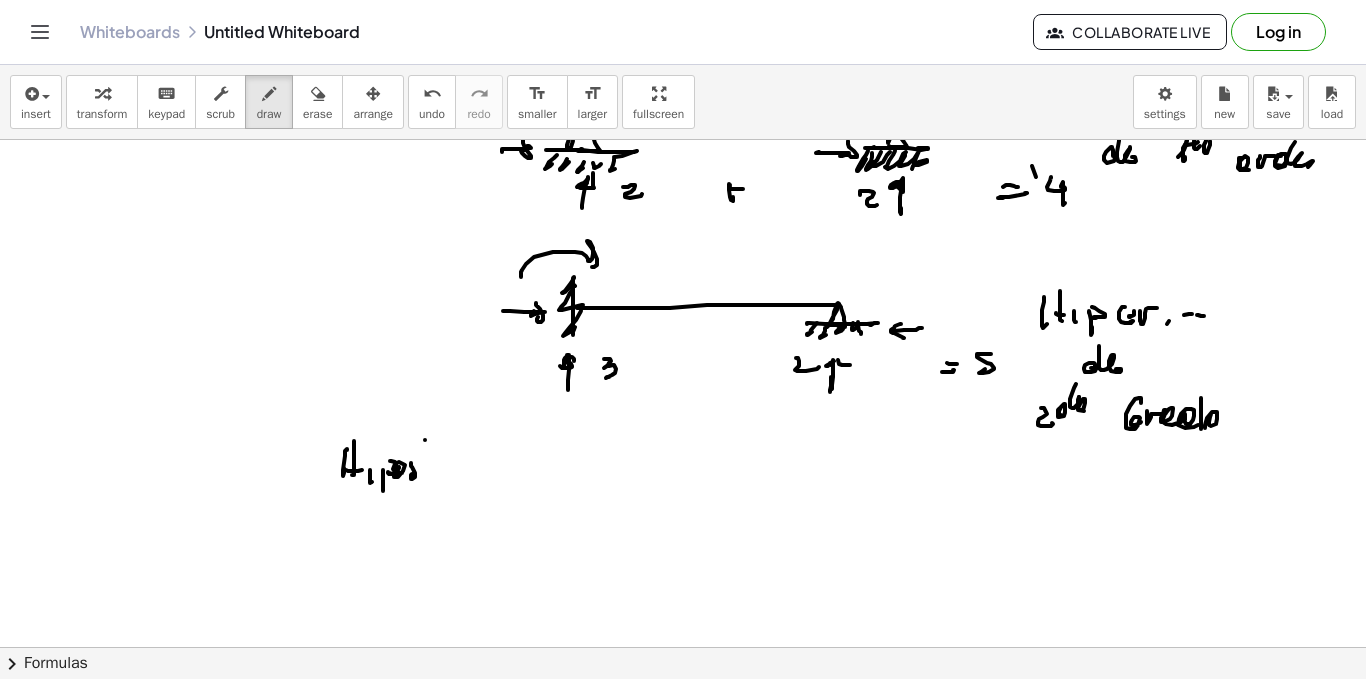 click at bounding box center (683, -3257) 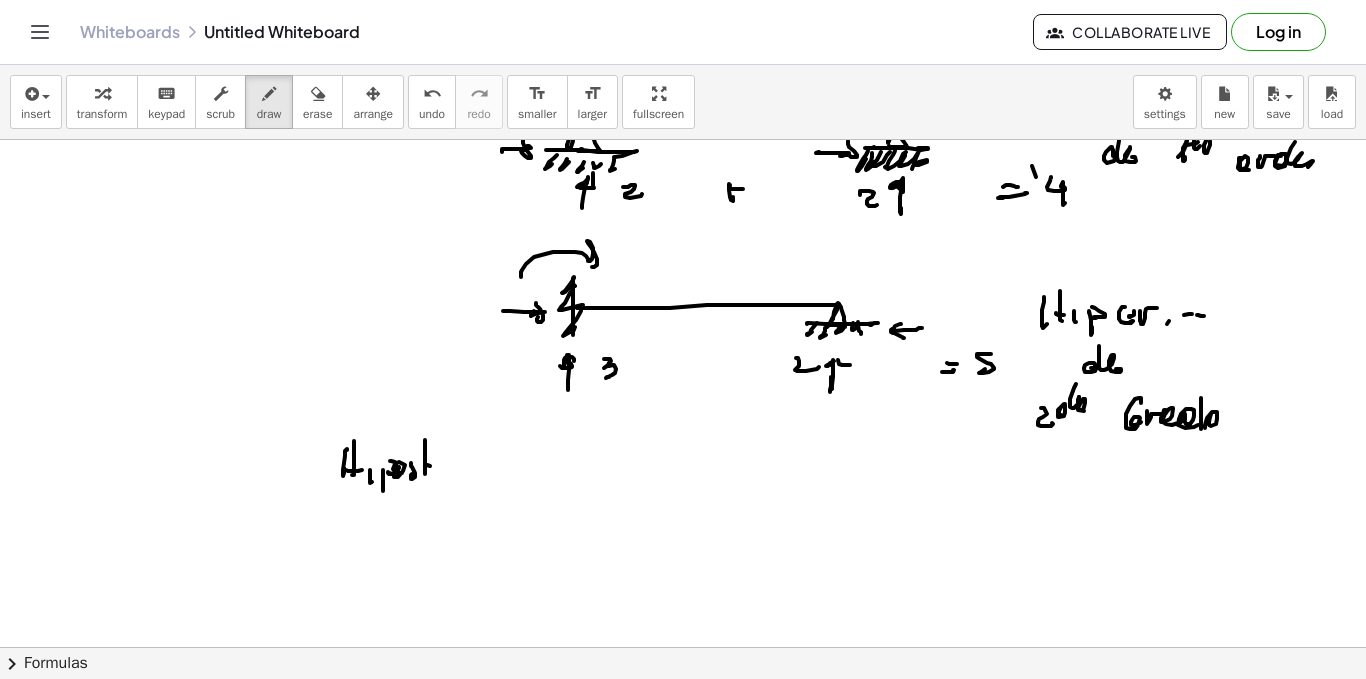 click at bounding box center [683, -3257] 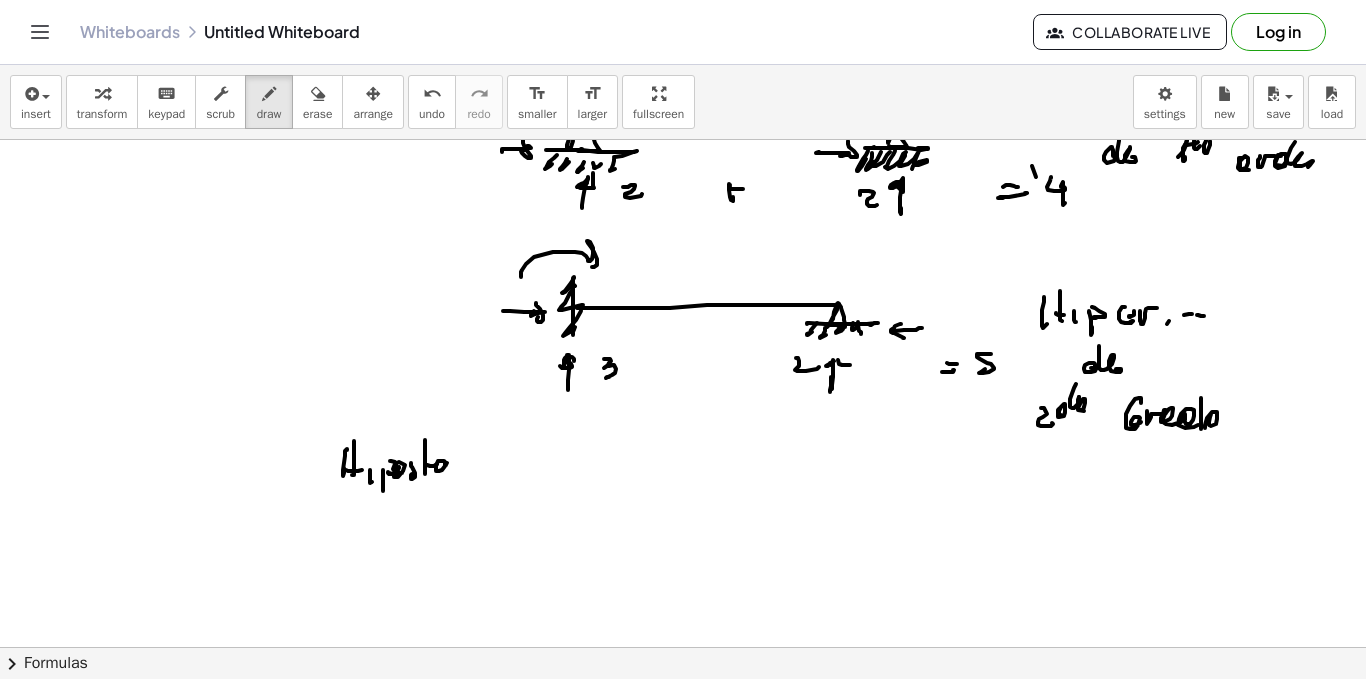 click at bounding box center (683, -3257) 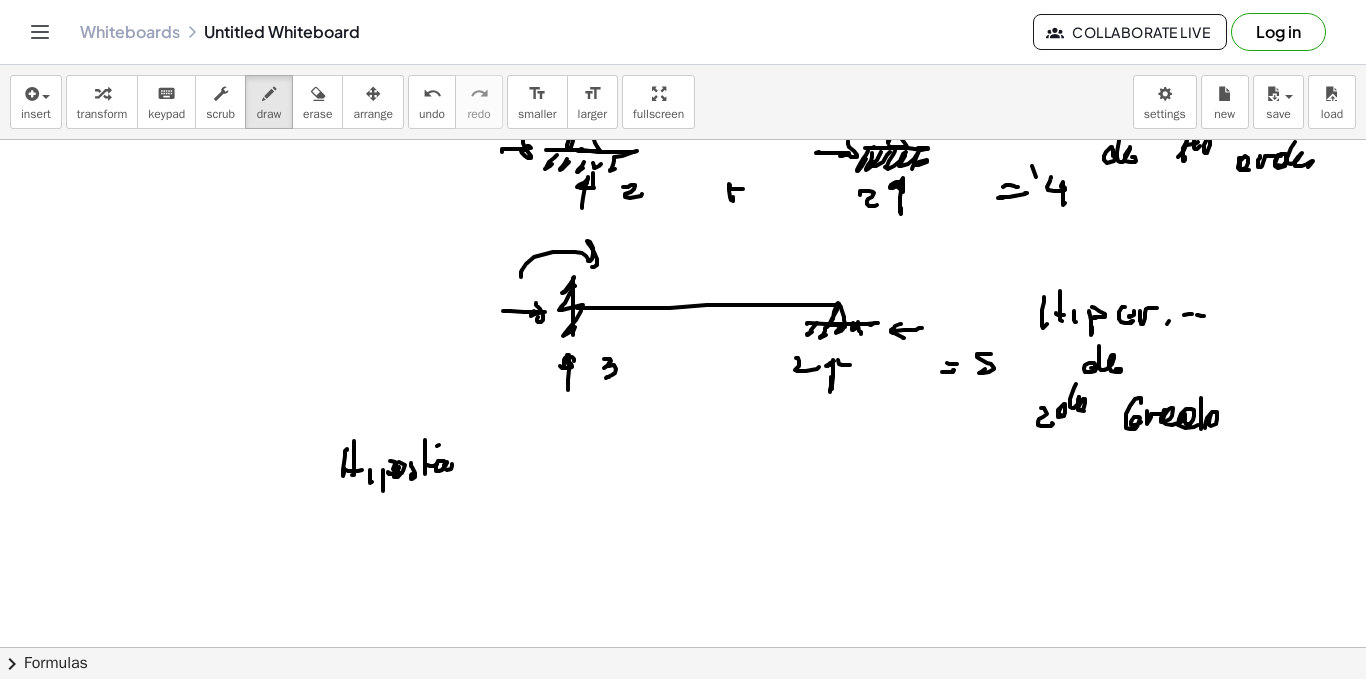 click at bounding box center (683, -3257) 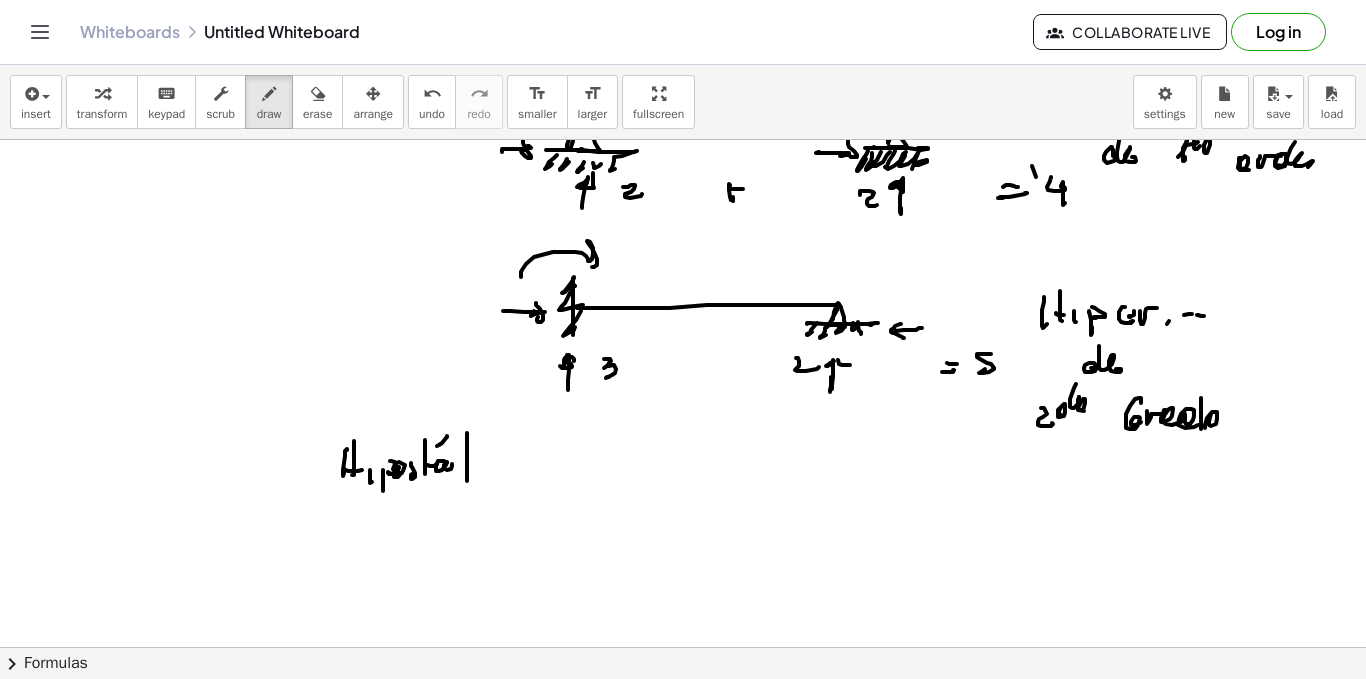 click at bounding box center [683, -3257] 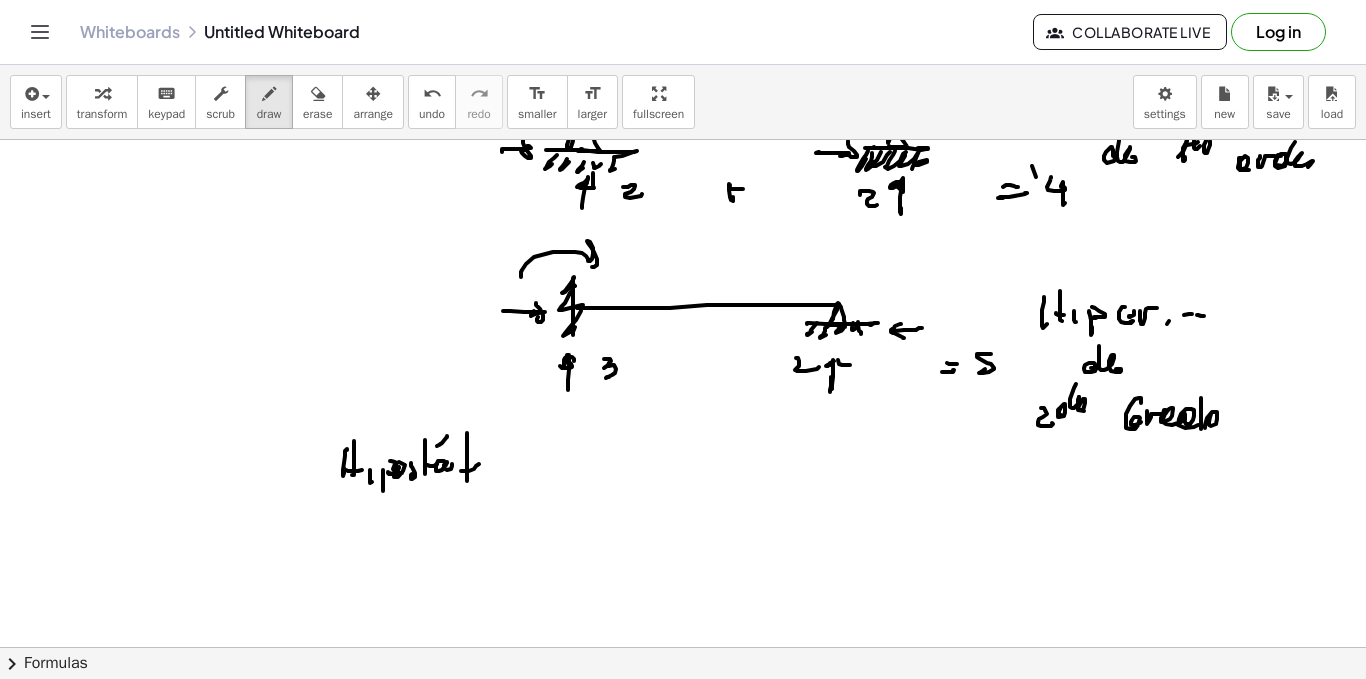 click at bounding box center (683, -3257) 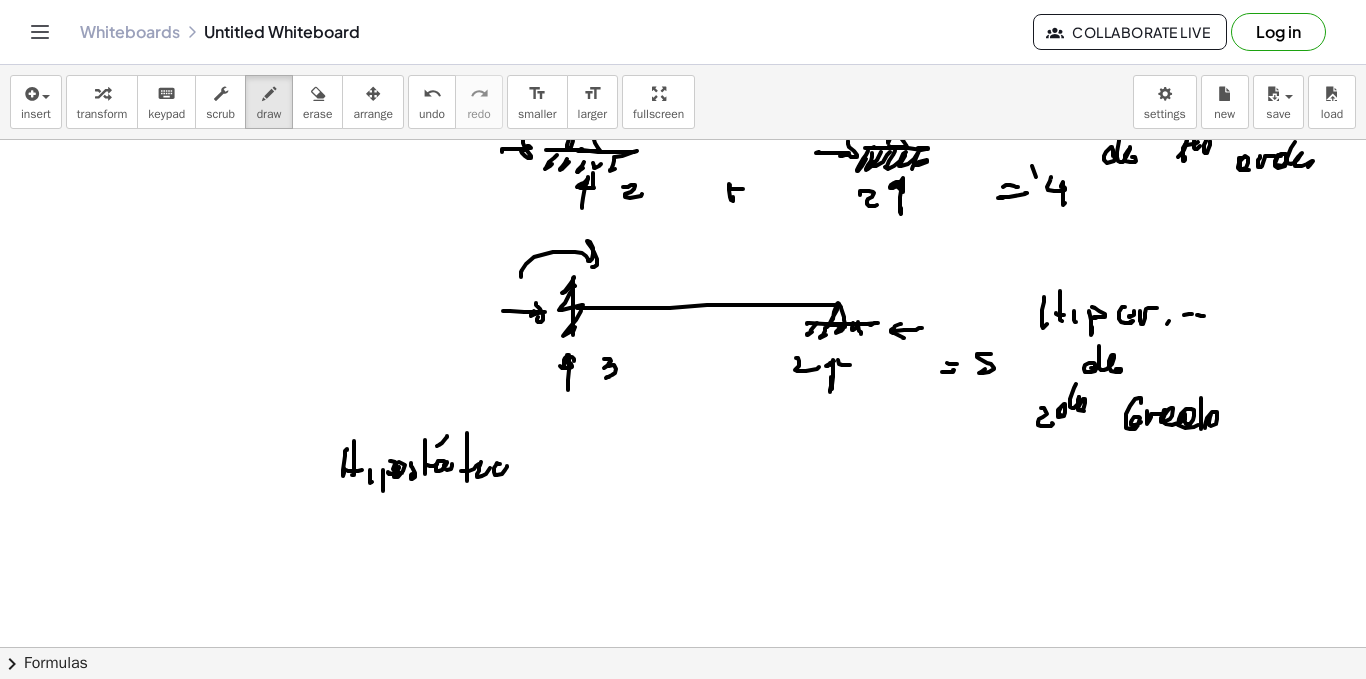 click at bounding box center (683, -3257) 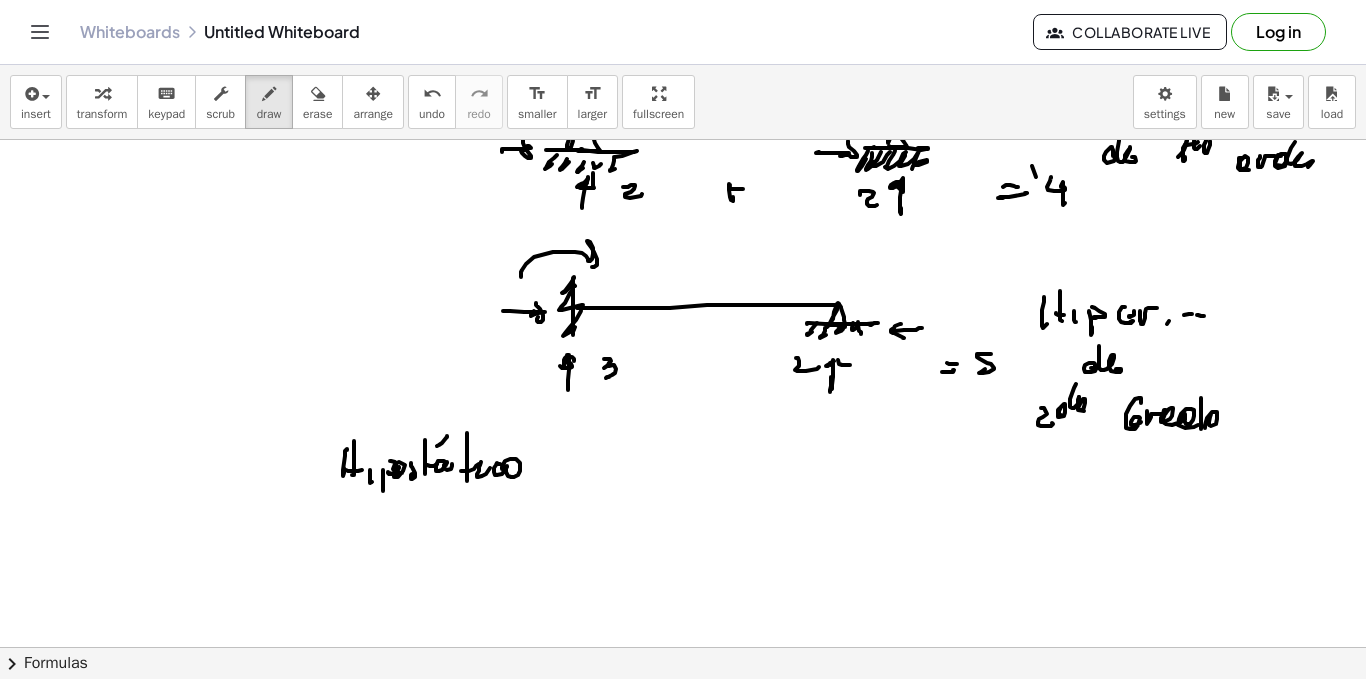 click at bounding box center (683, -3257) 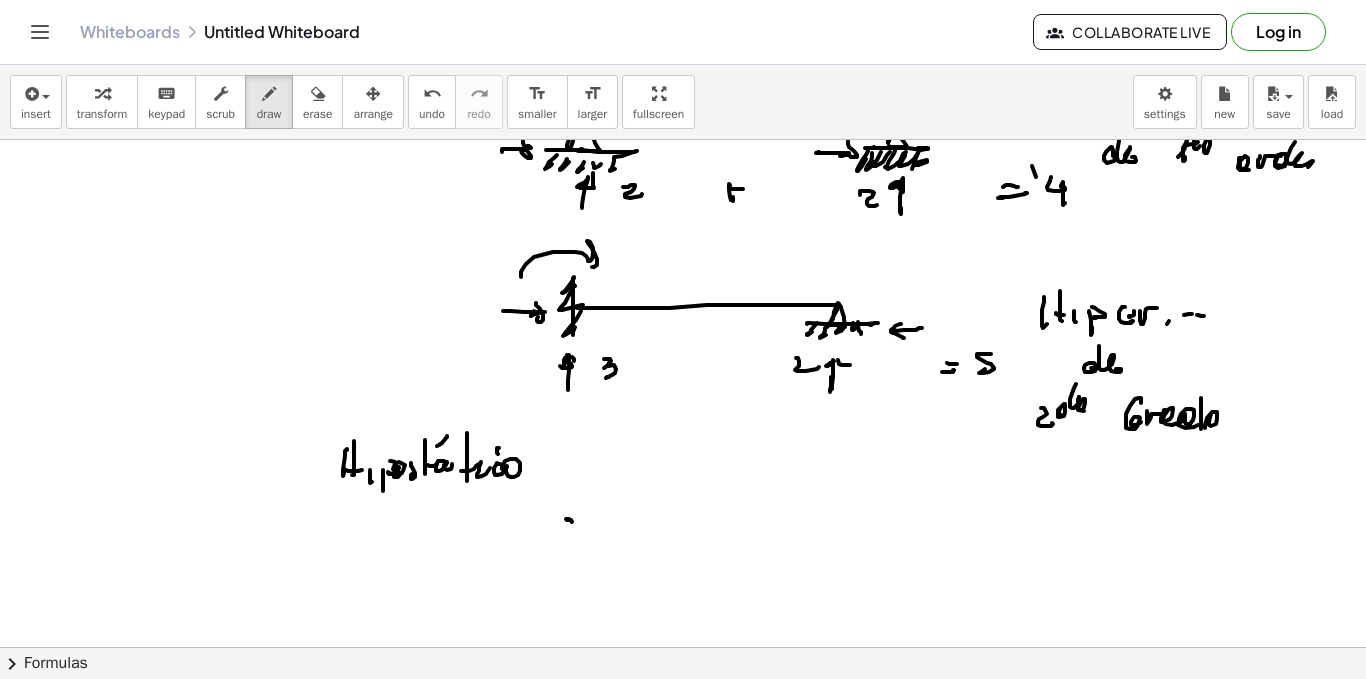 click at bounding box center [683, -3257] 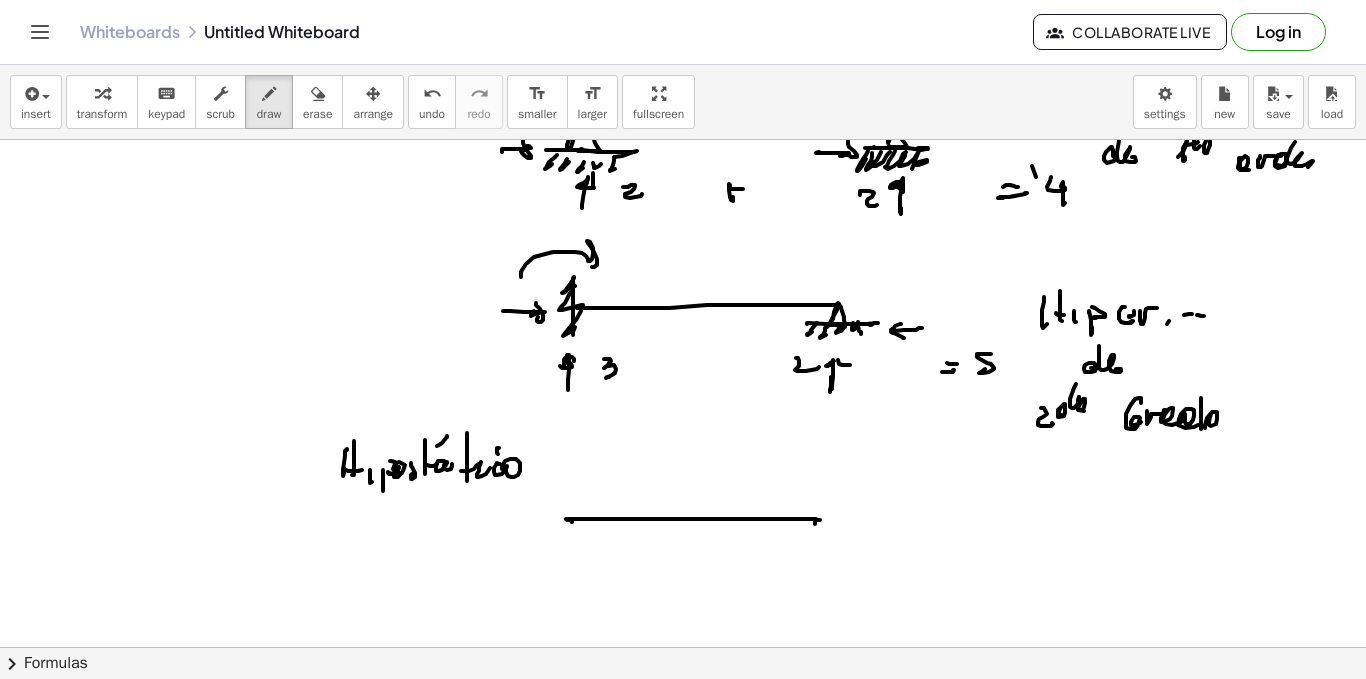 click at bounding box center (683, -3257) 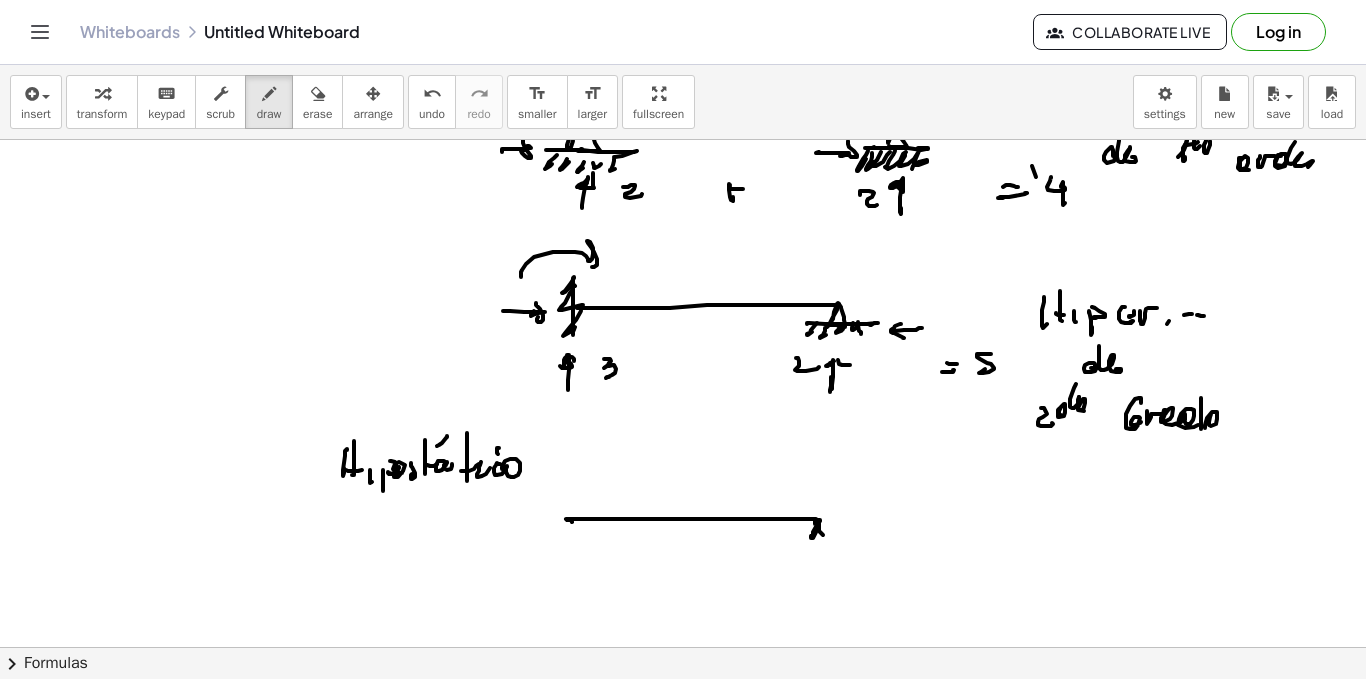 click at bounding box center [683, -3257] 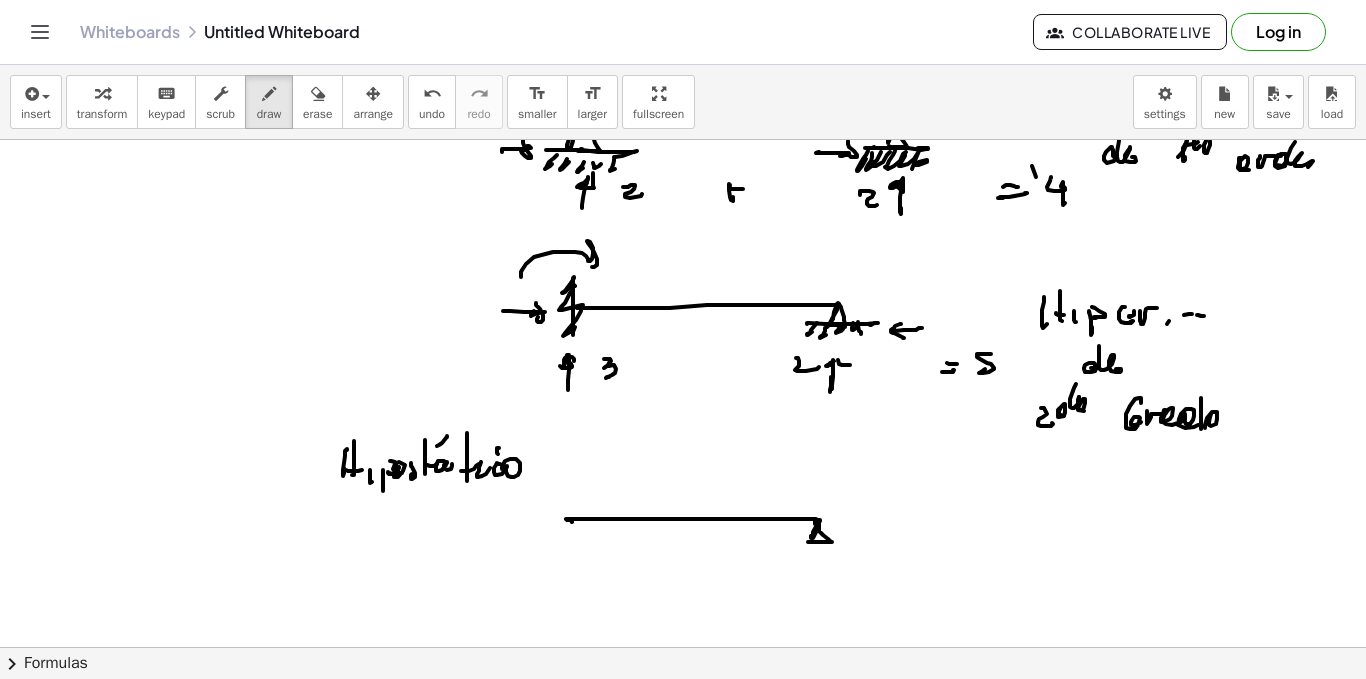 click at bounding box center [683, -3257] 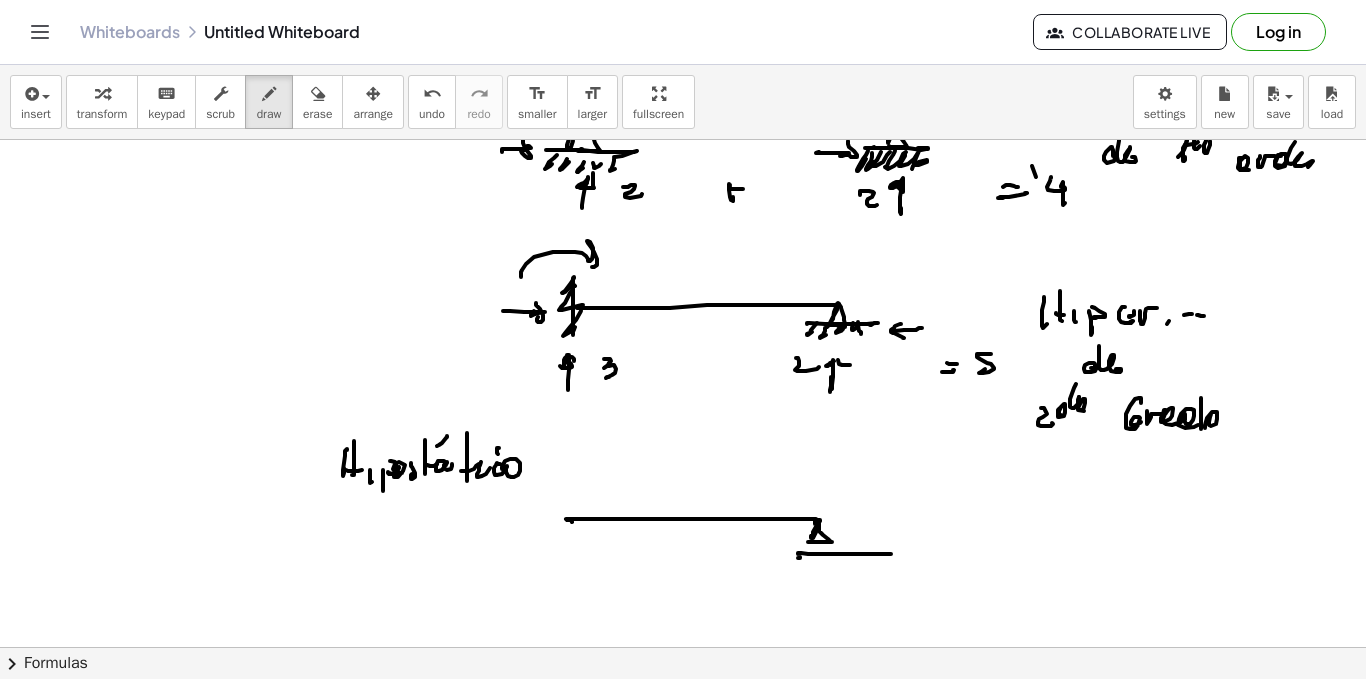 click at bounding box center [683, -3257] 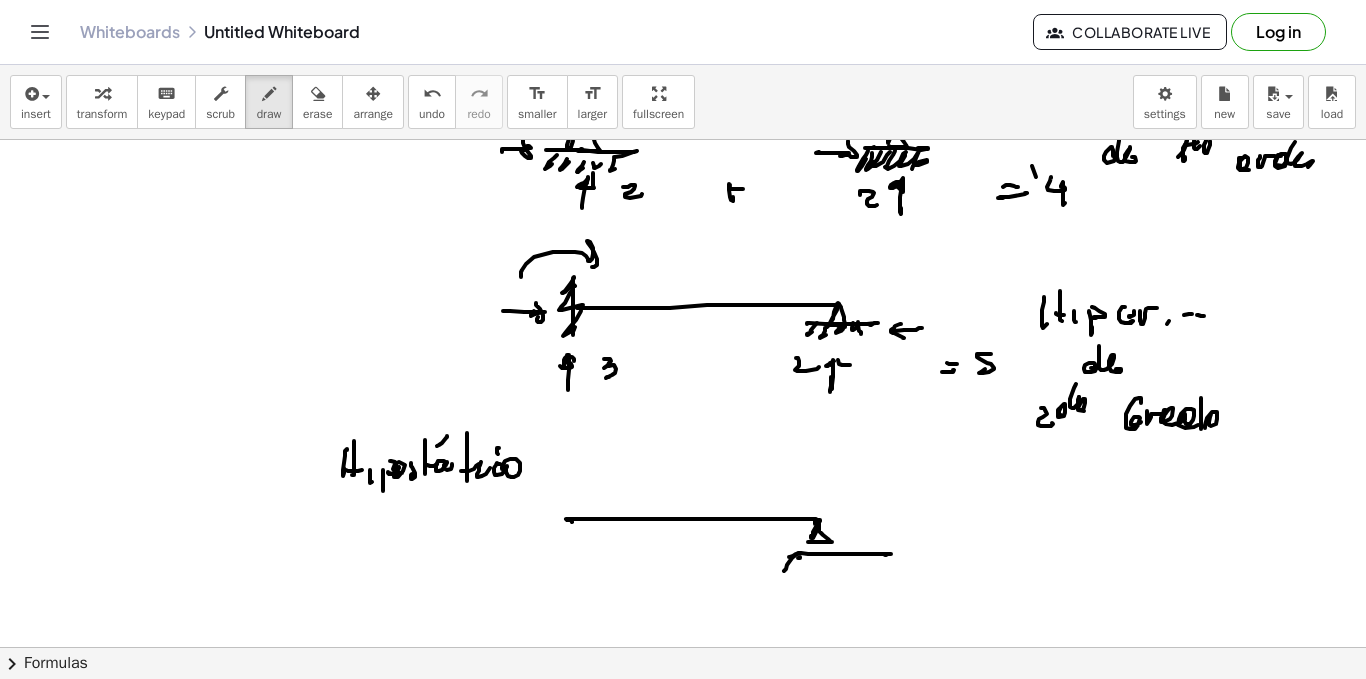 click at bounding box center [683, -3257] 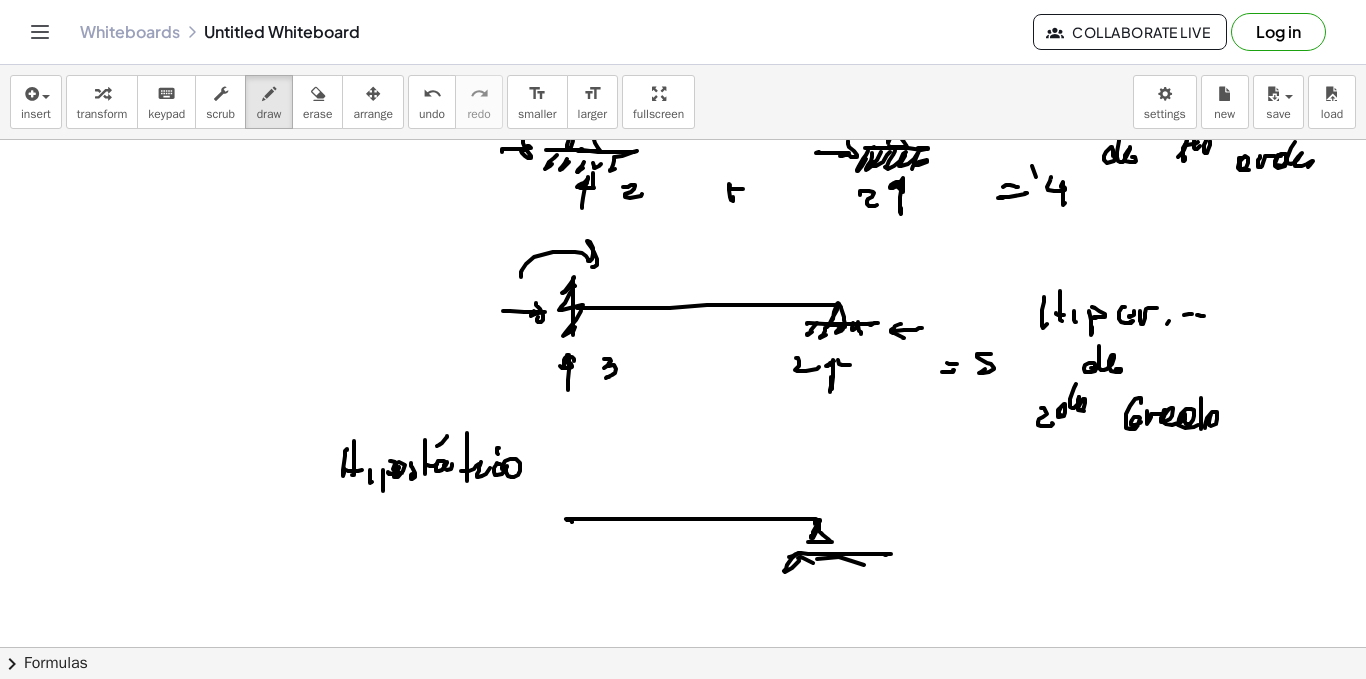 click at bounding box center [683, -3257] 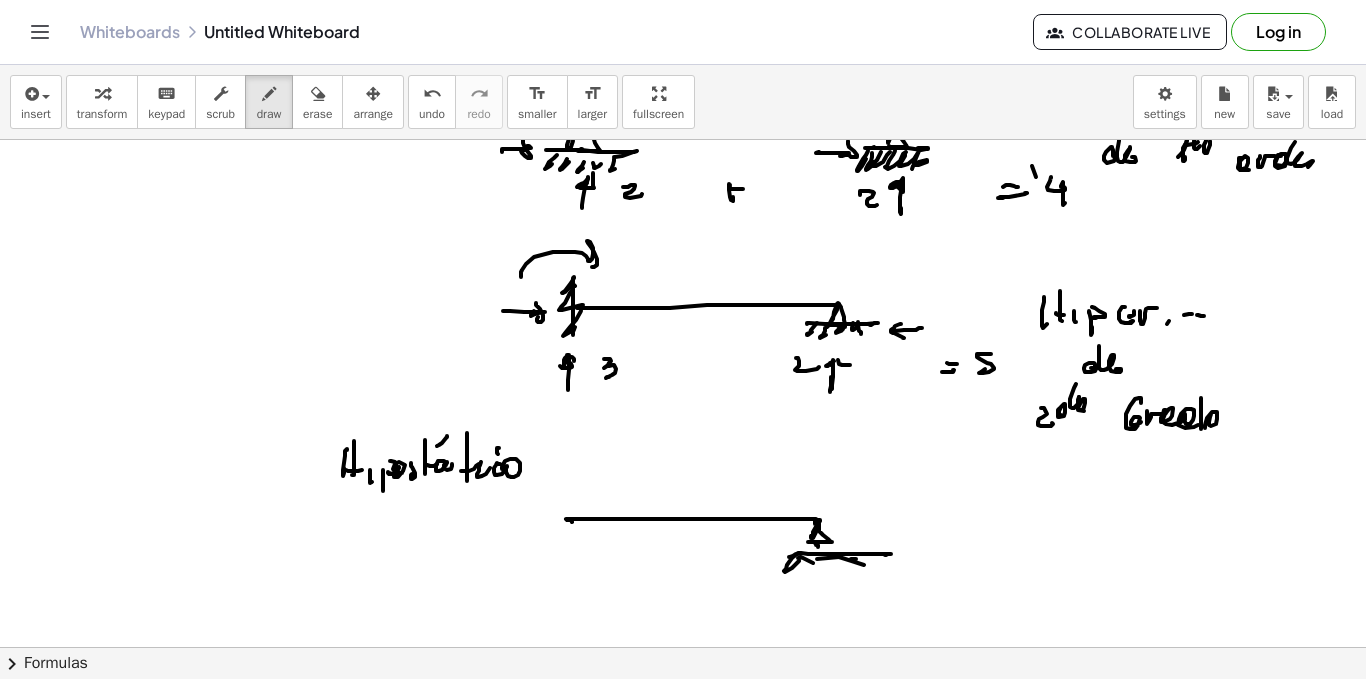 click at bounding box center [683, -3257] 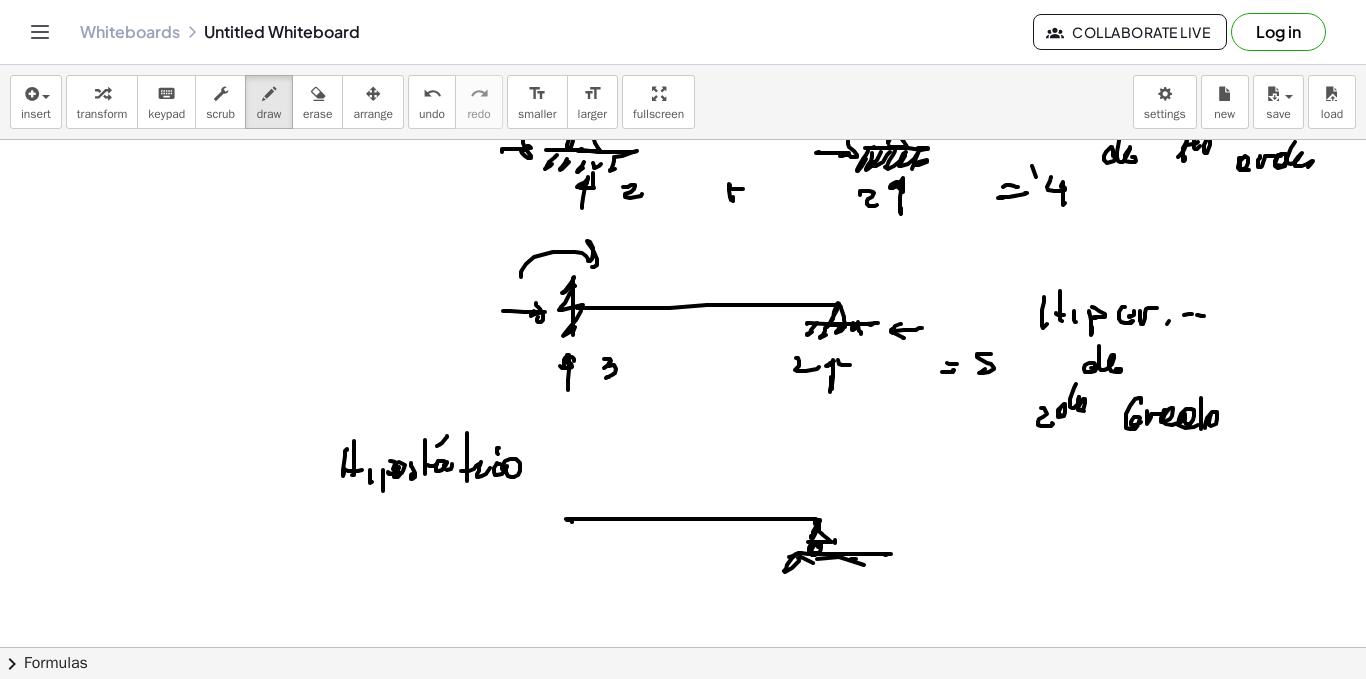 click at bounding box center [683, -3257] 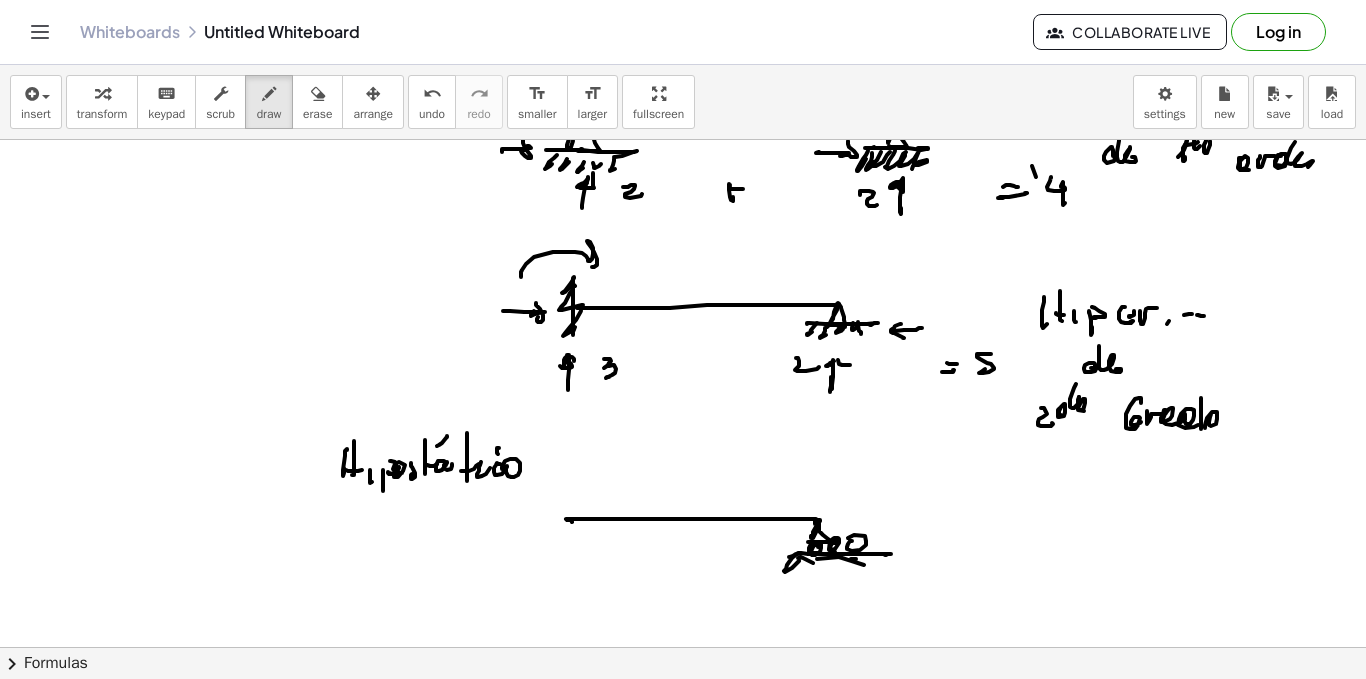 click at bounding box center [683, -3257] 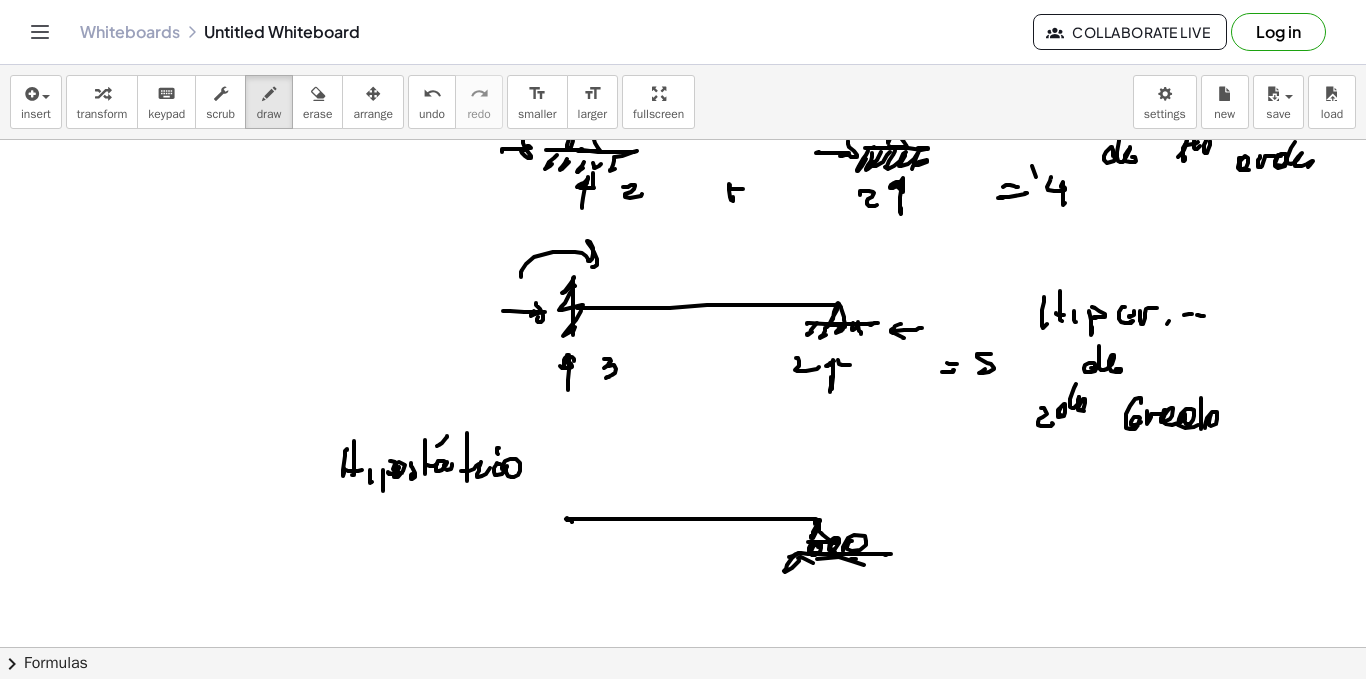 click at bounding box center [683, -3257] 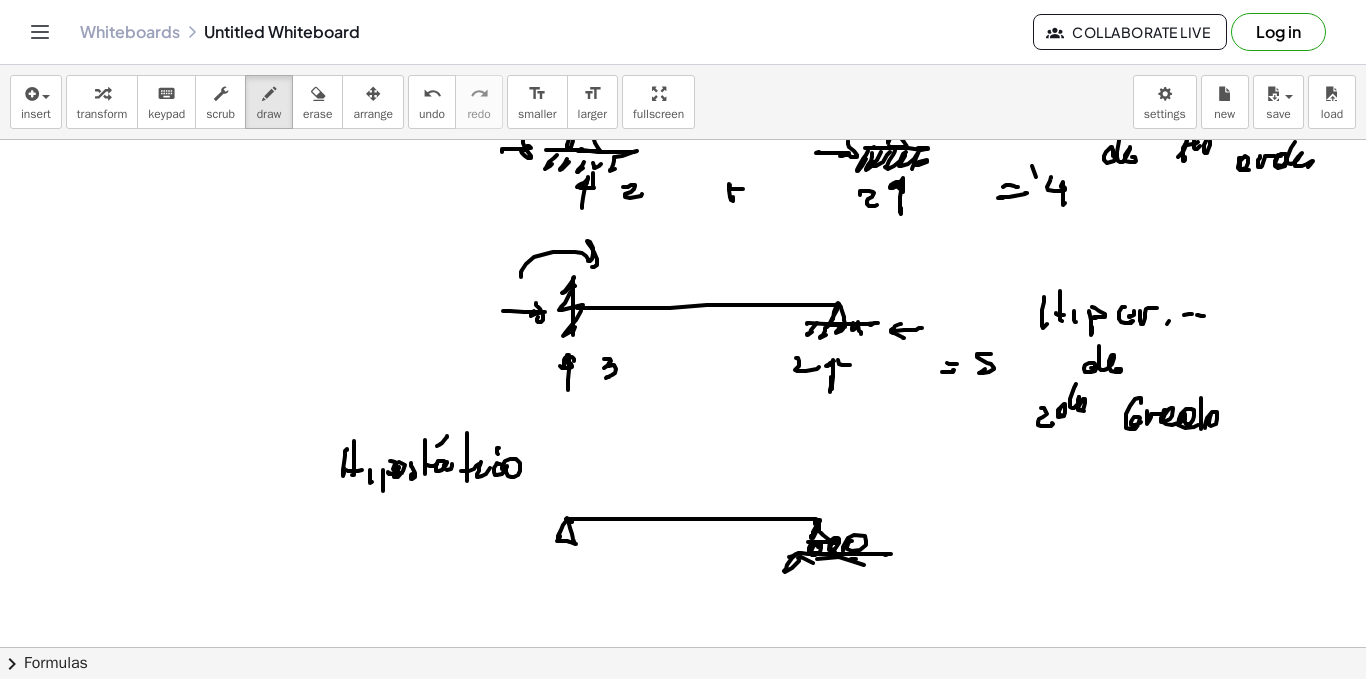 click at bounding box center [683, -3257] 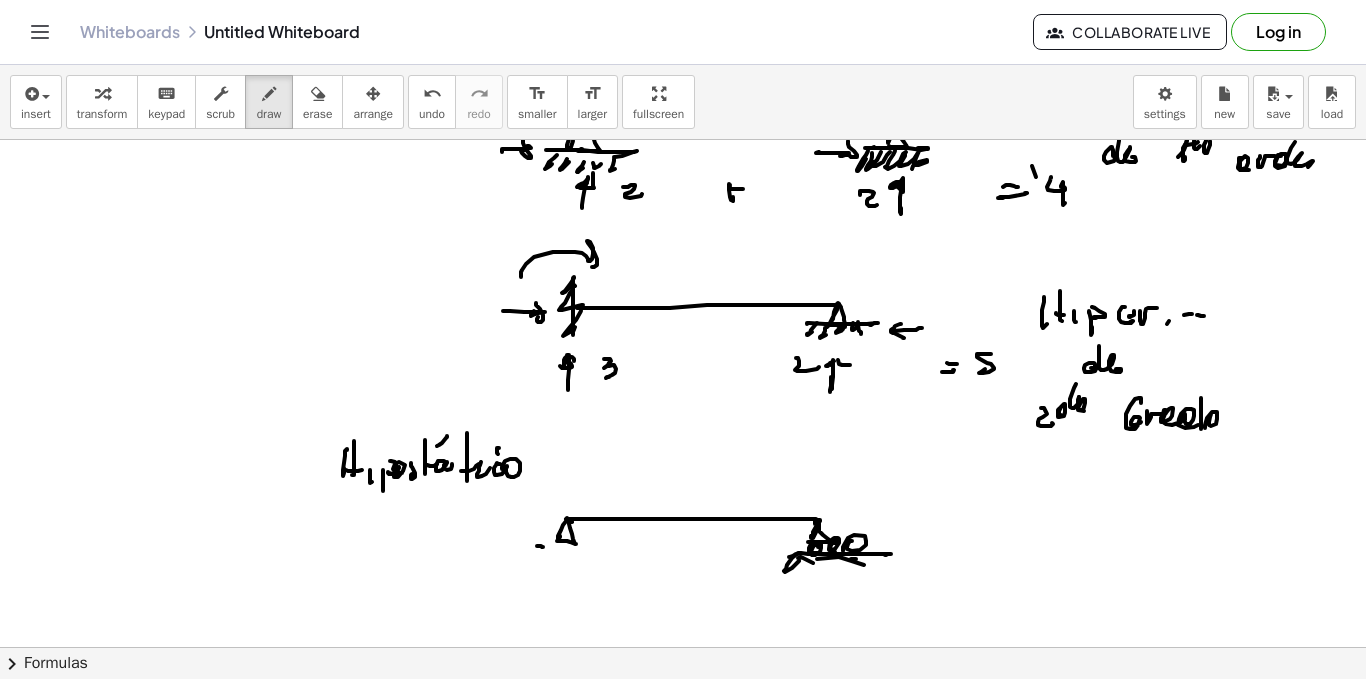 click at bounding box center [683, -3257] 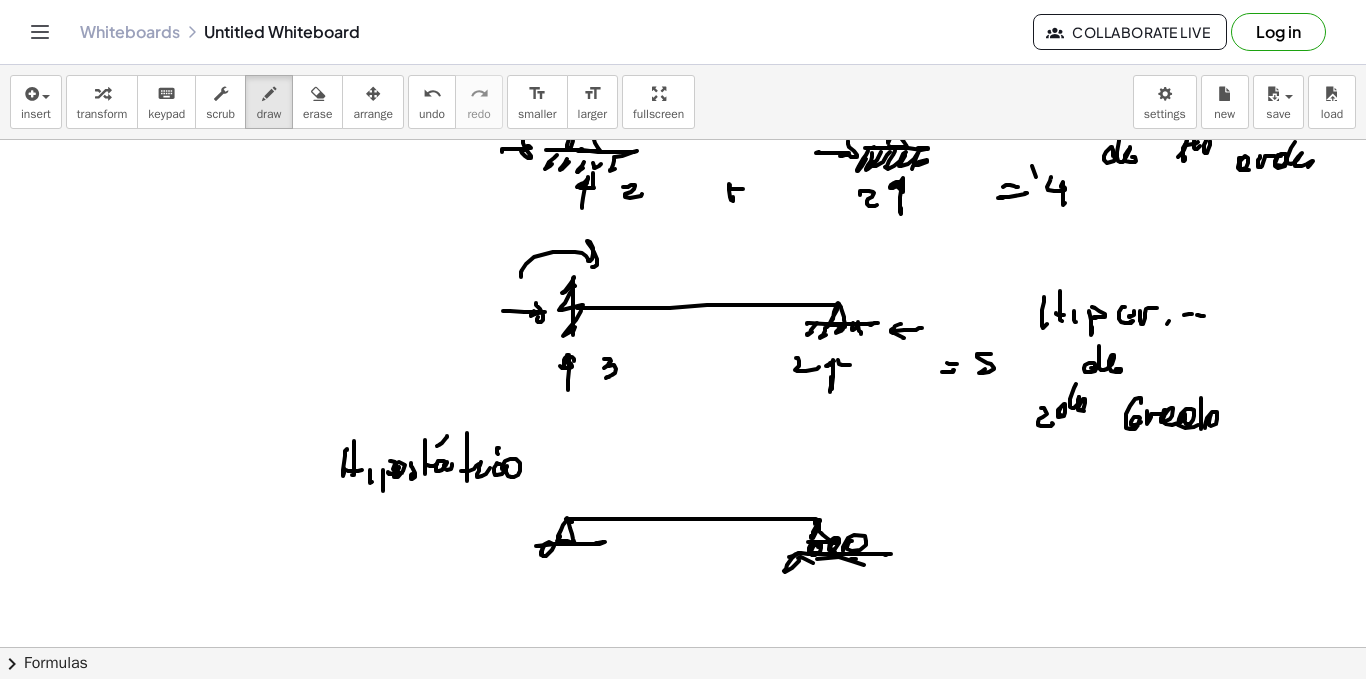 click at bounding box center [683, -3257] 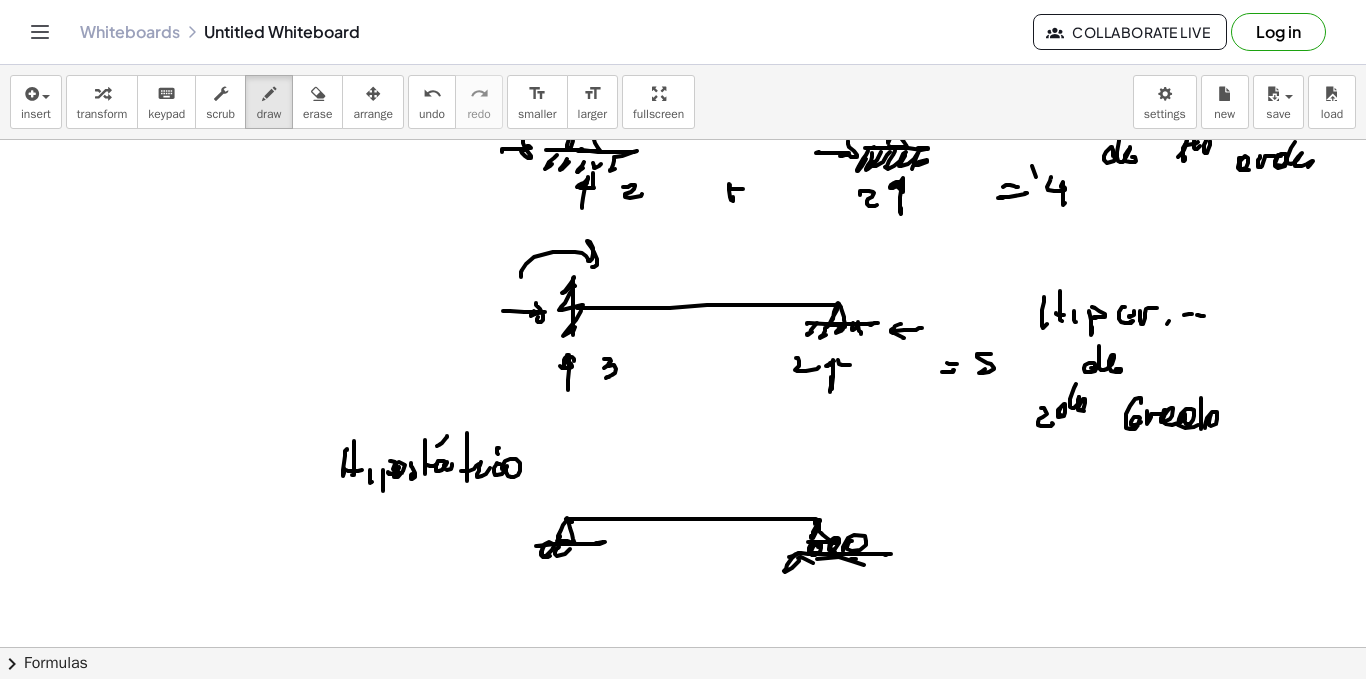 click at bounding box center [683, -3257] 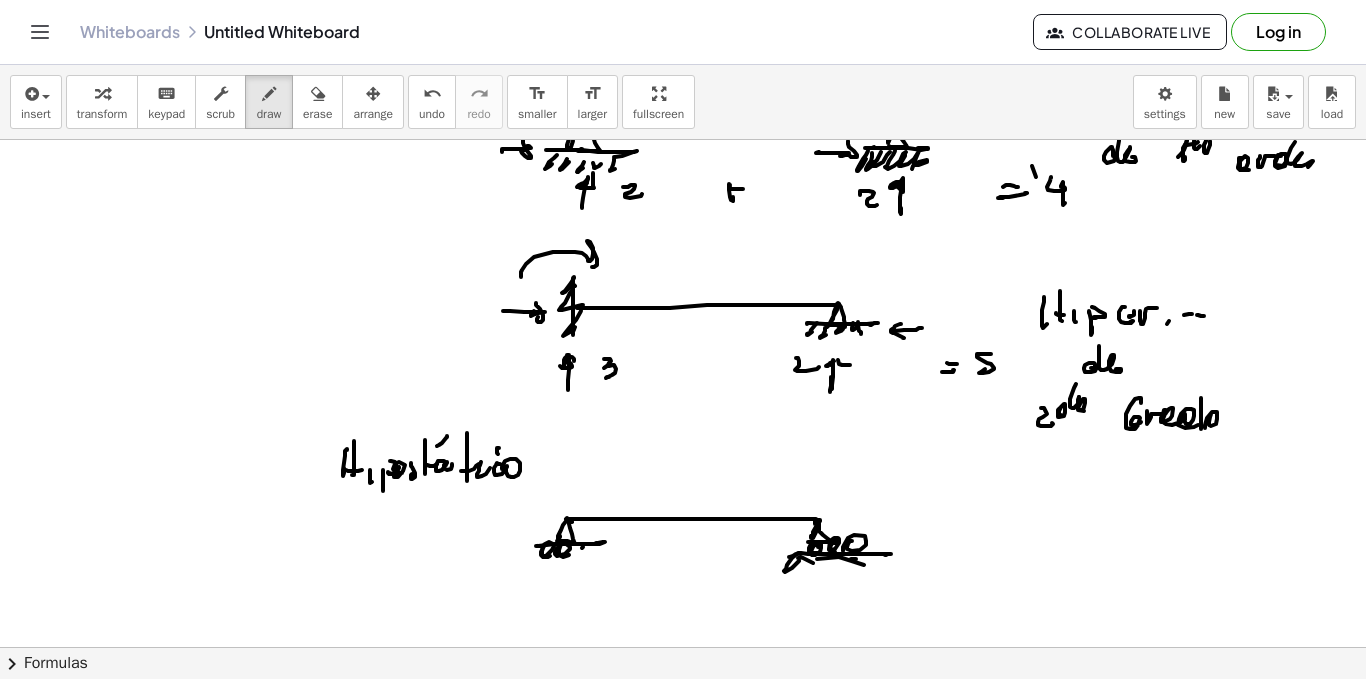 click at bounding box center (683, -3257) 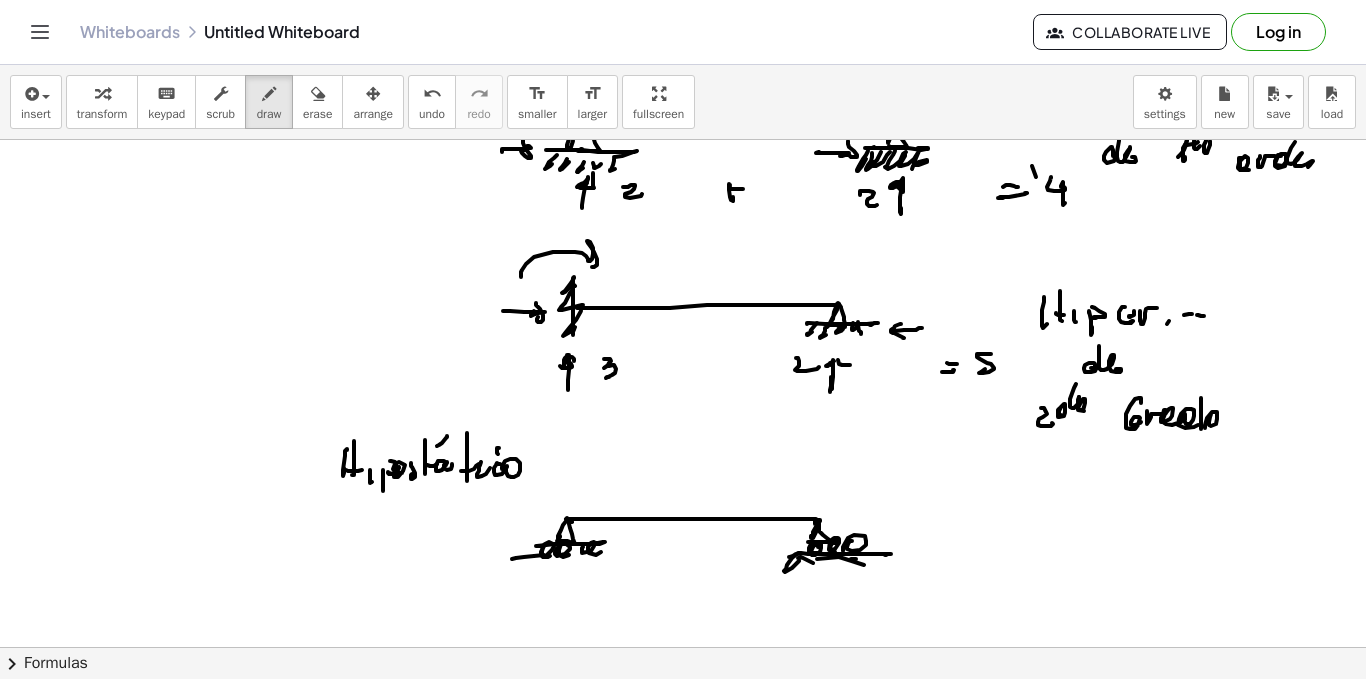 click at bounding box center [683, -3257] 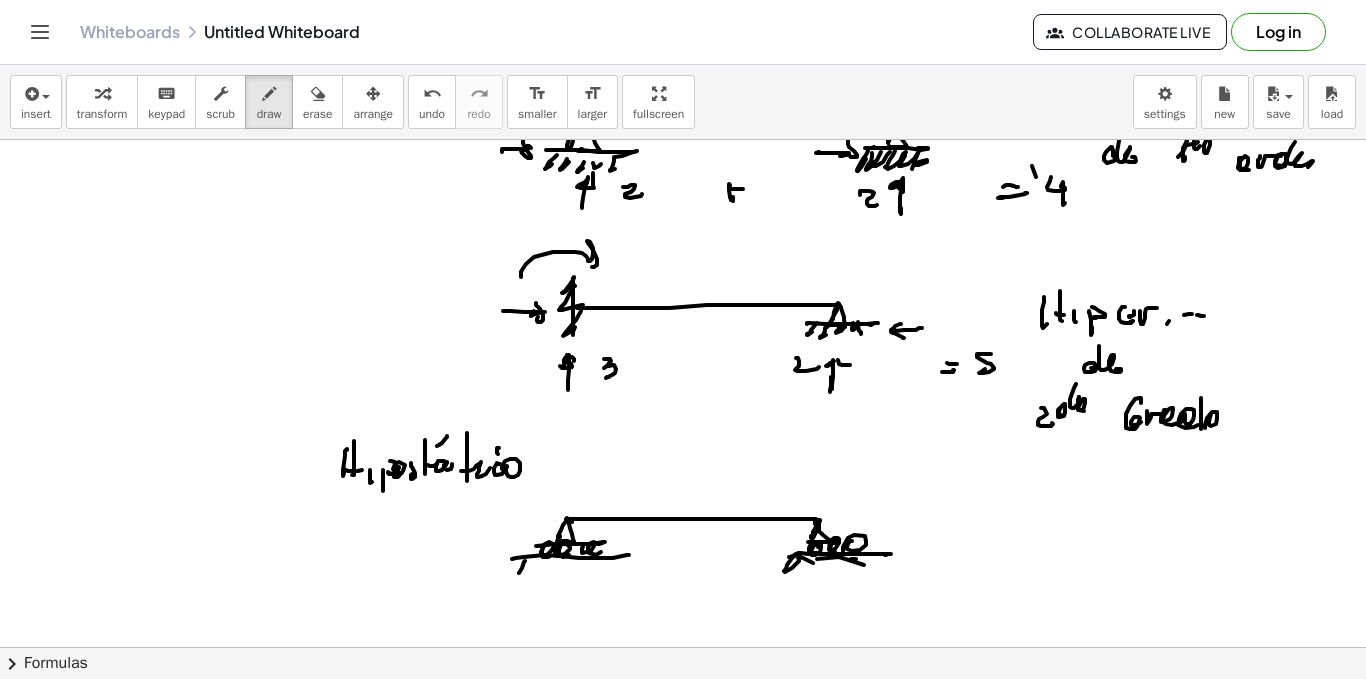 click at bounding box center [683, -3257] 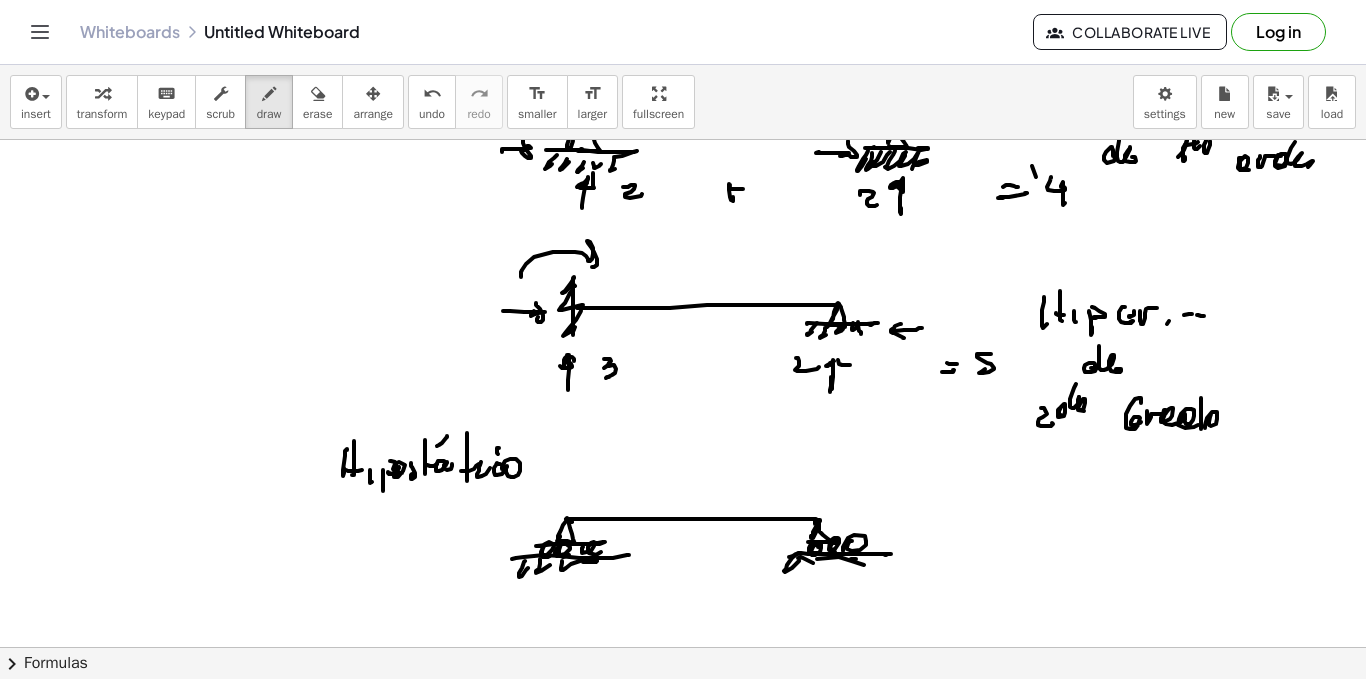 click at bounding box center (683, -3257) 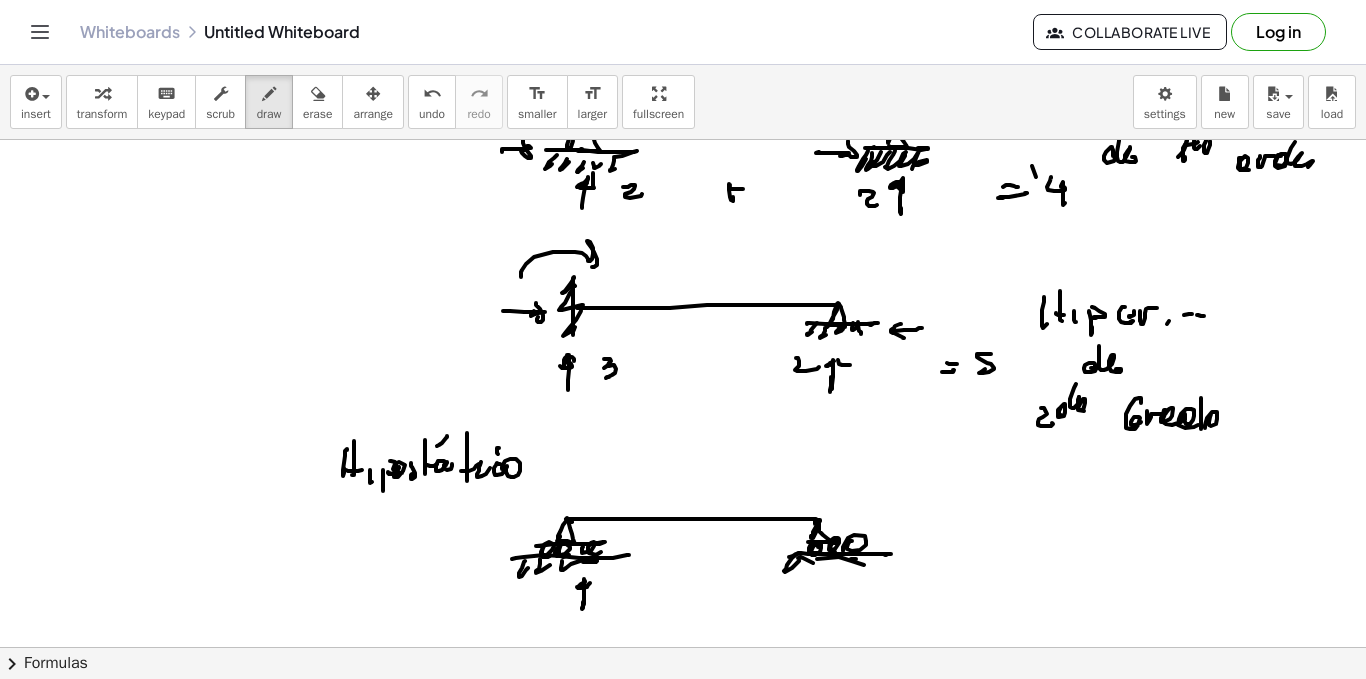 click at bounding box center (683, -3257) 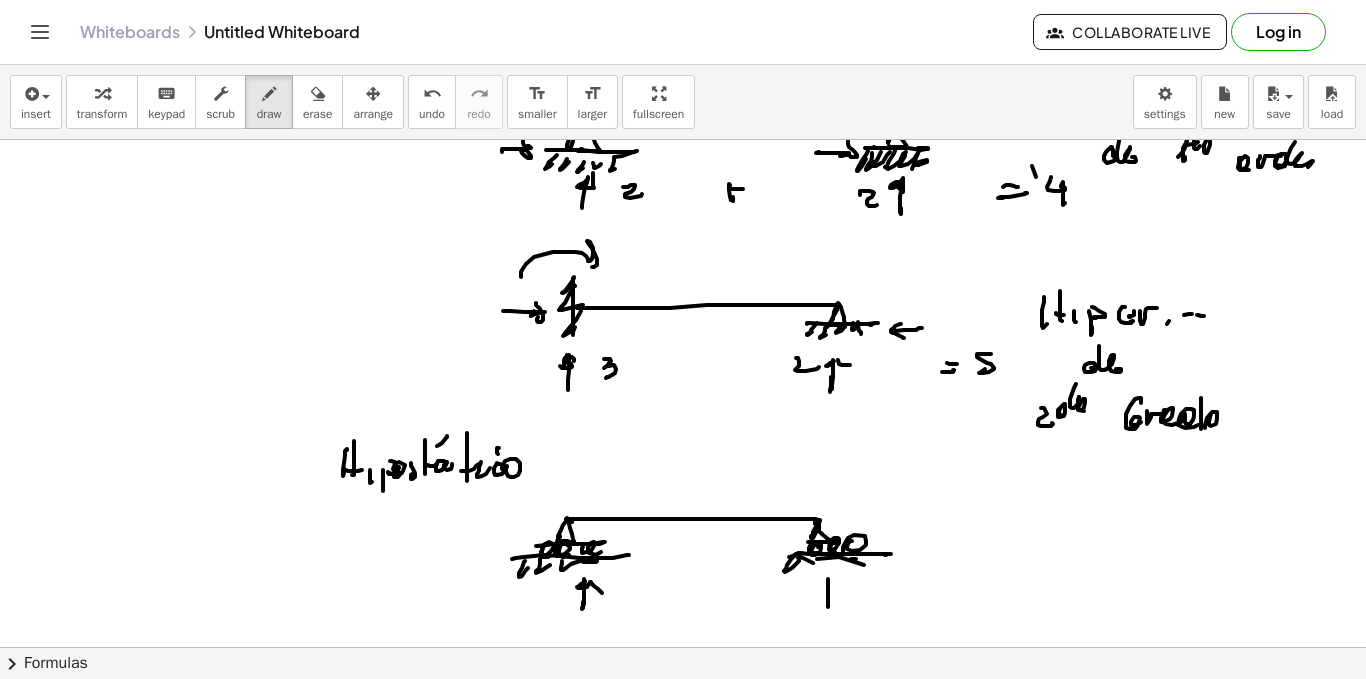 click at bounding box center (683, -3257) 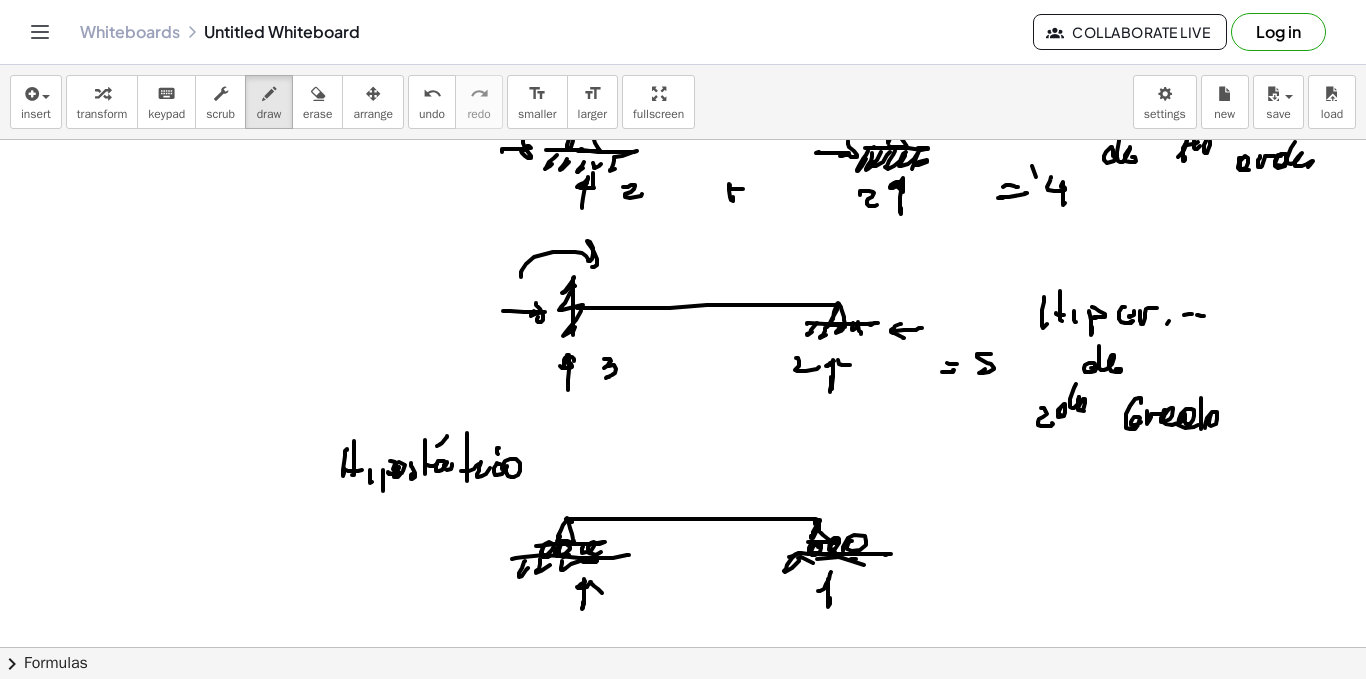 click at bounding box center [683, -3257] 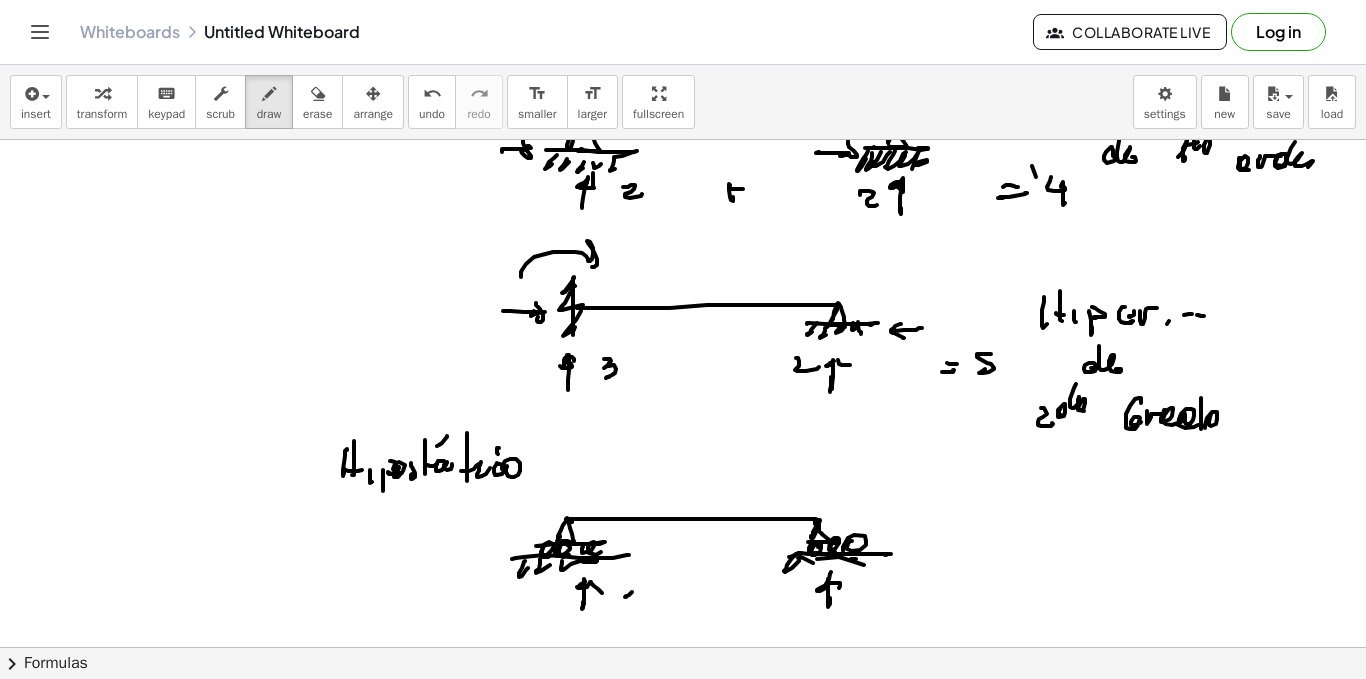 click at bounding box center (683, -3257) 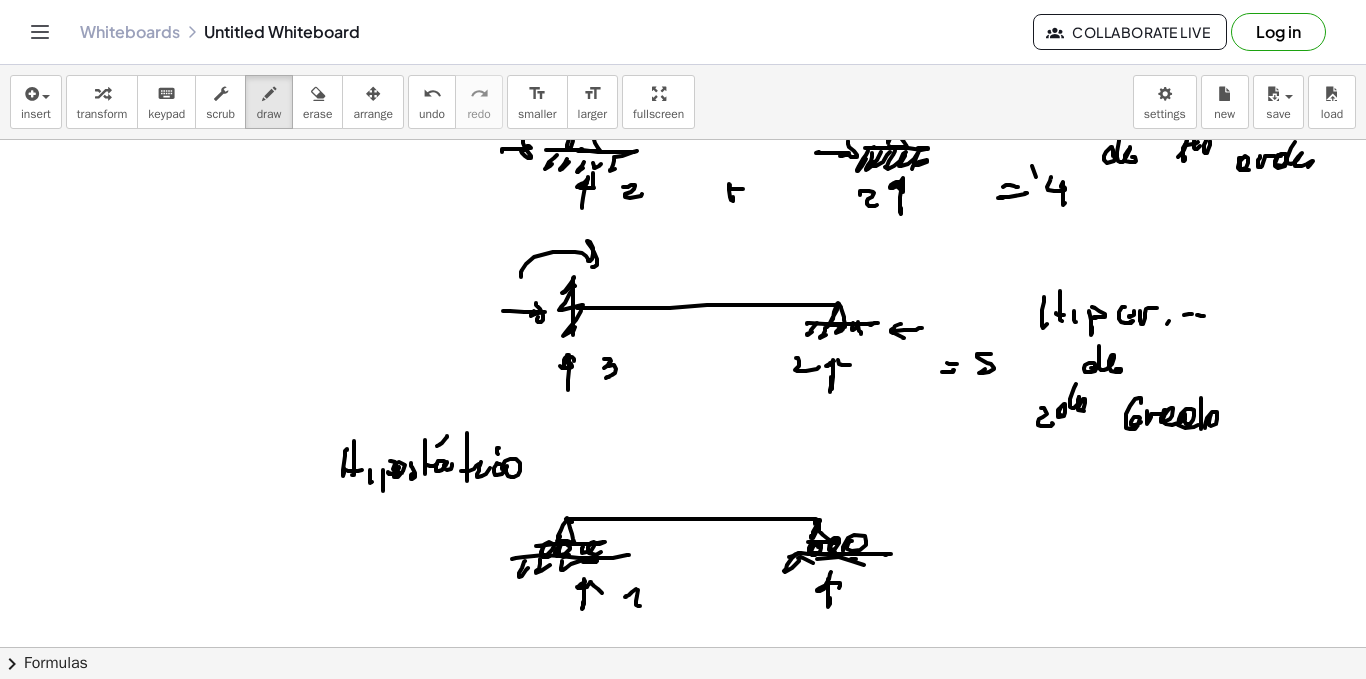 click at bounding box center [683, -3257] 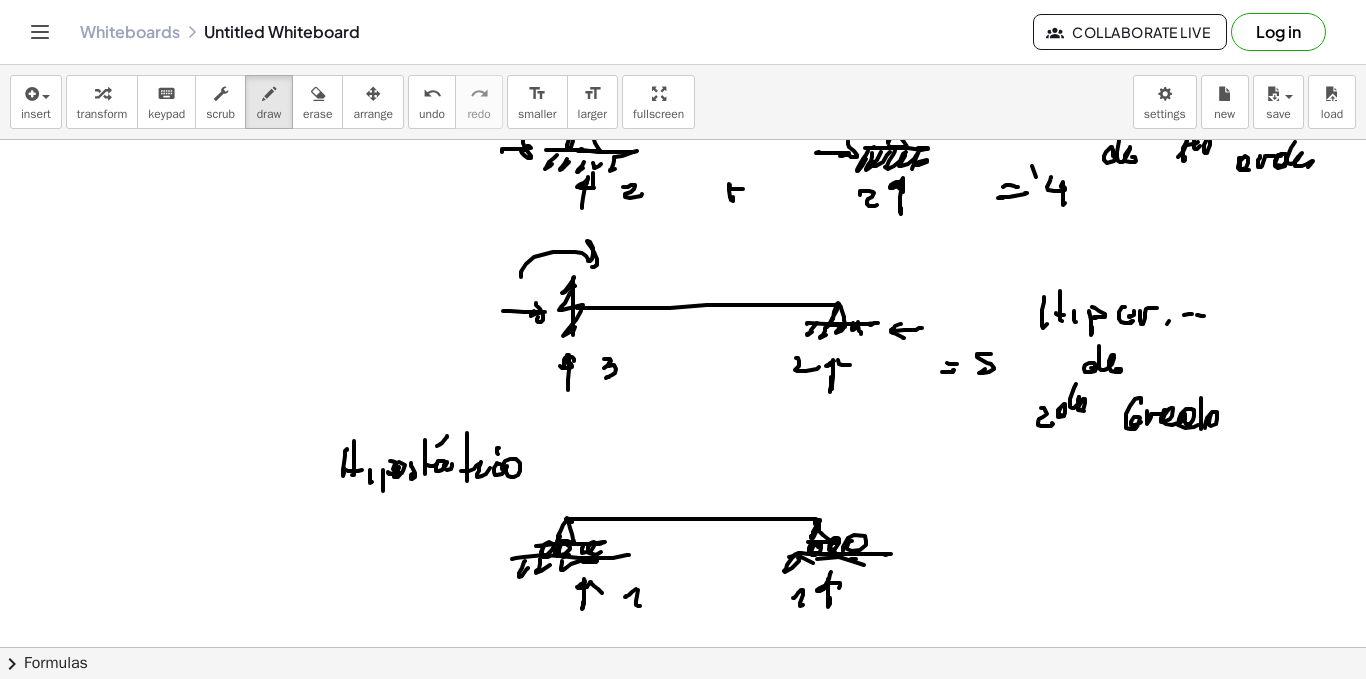 click at bounding box center [683, -3257] 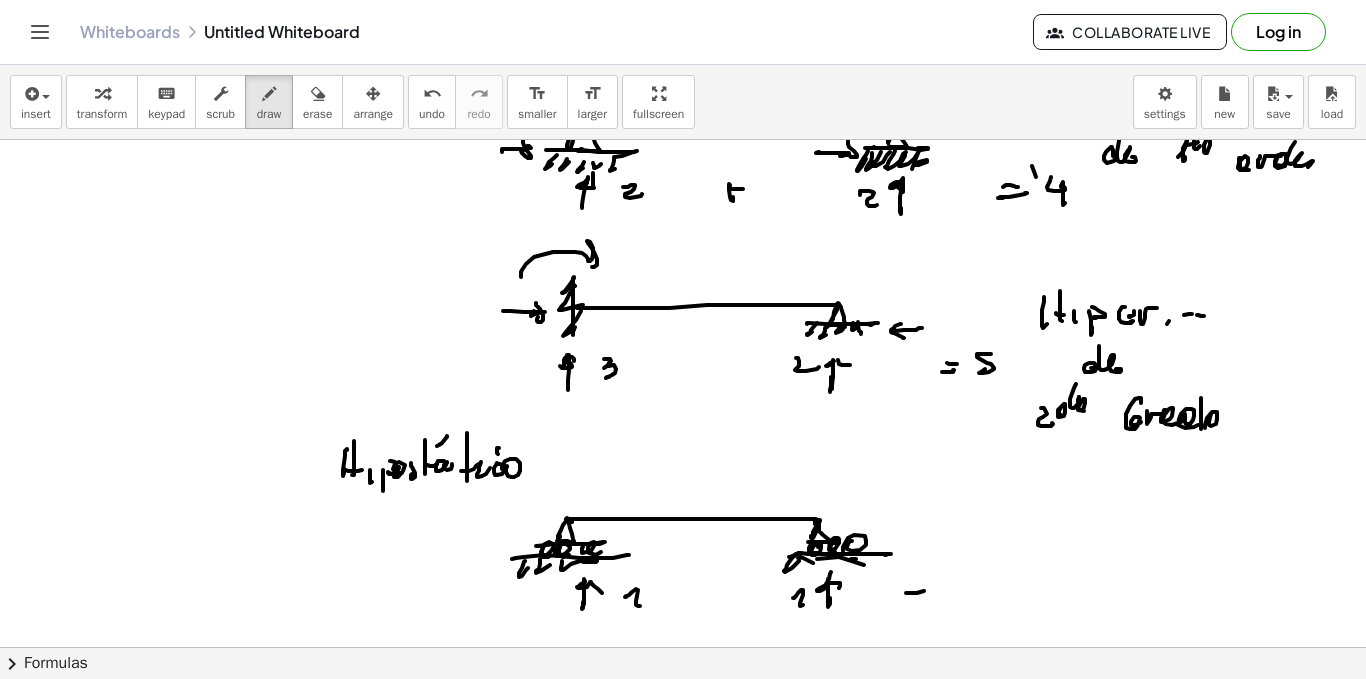click at bounding box center [683, -3257] 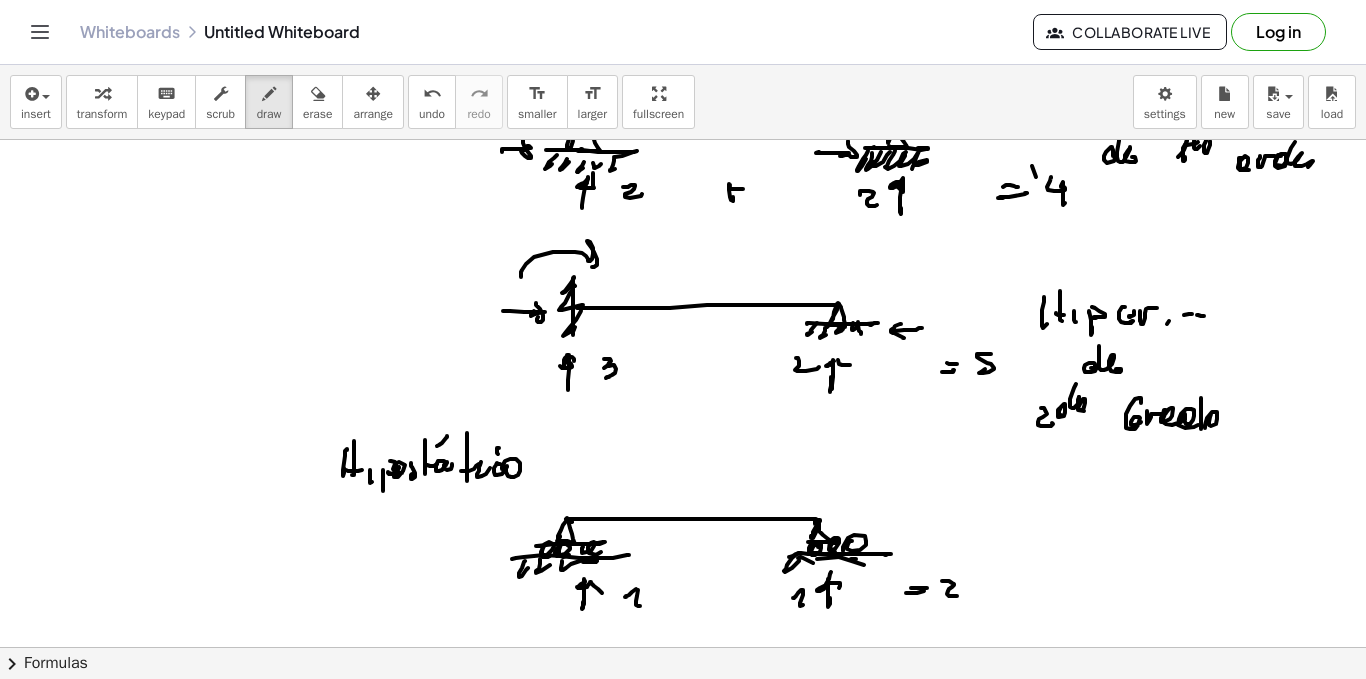 click at bounding box center [683, -3257] 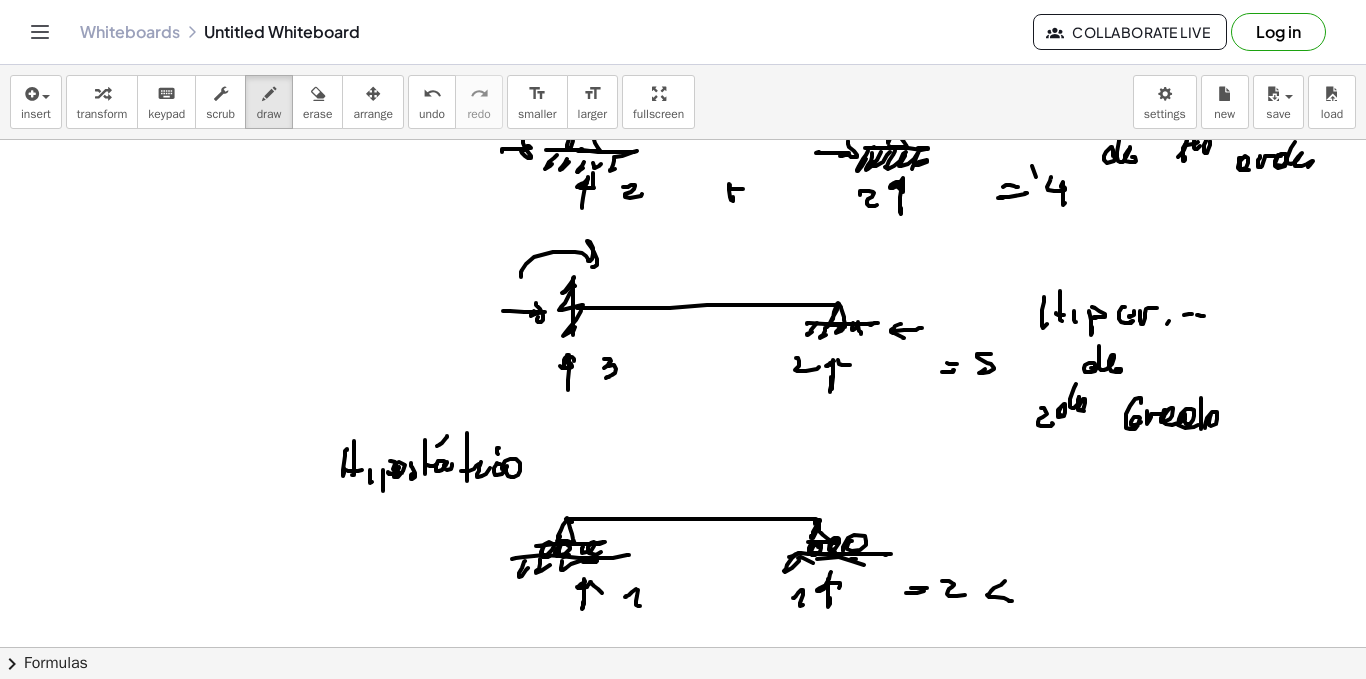 click at bounding box center [683, -3257] 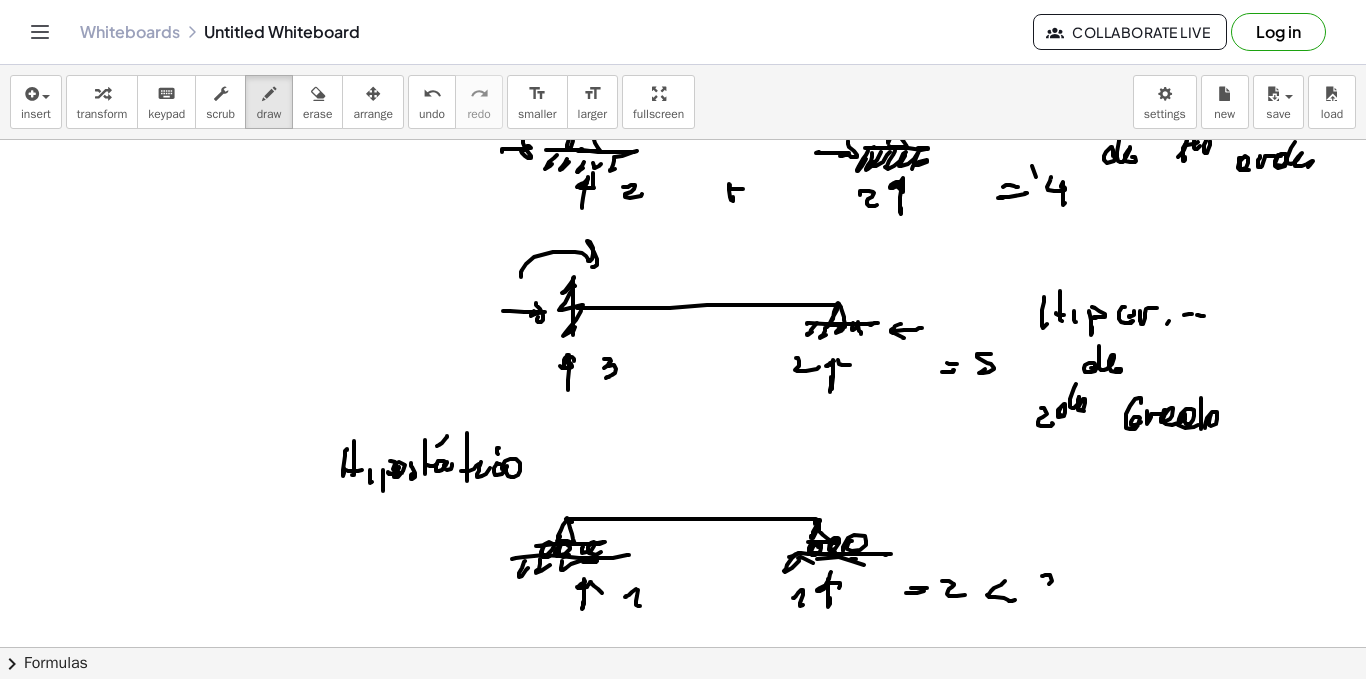 click at bounding box center (683, -3257) 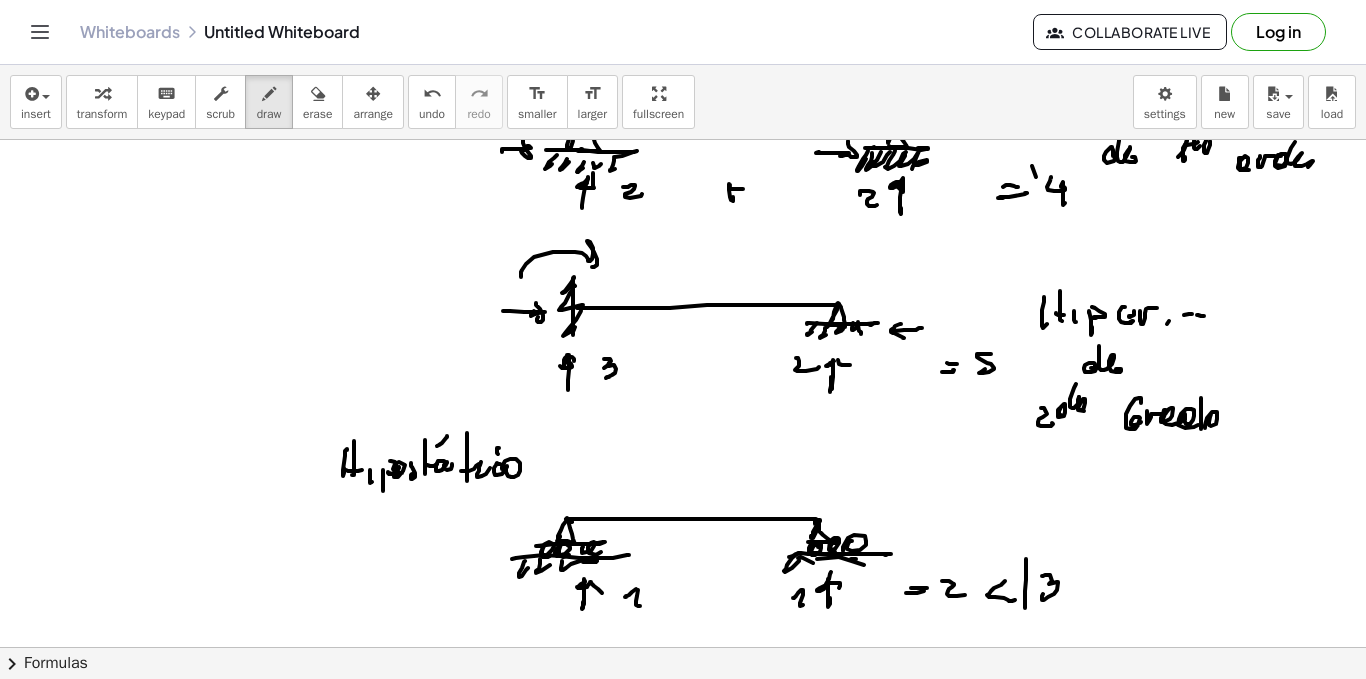 click at bounding box center [683, -3257] 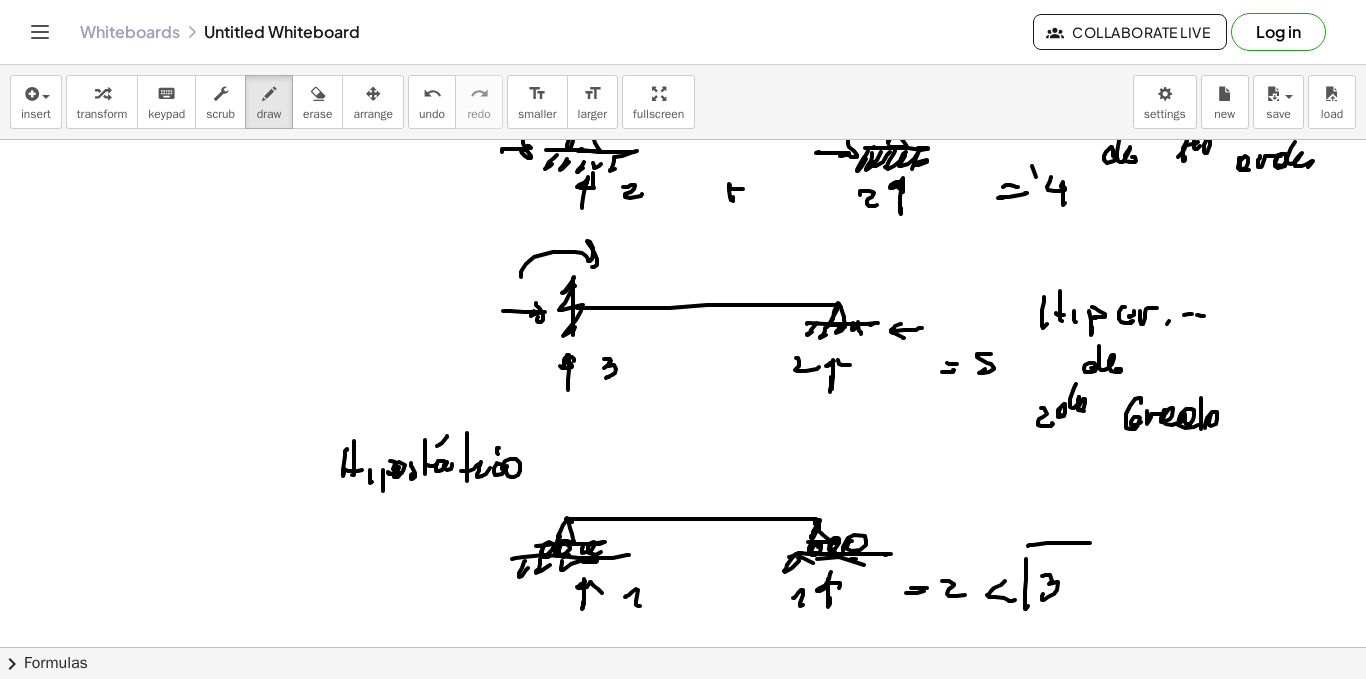 click at bounding box center [683, -3257] 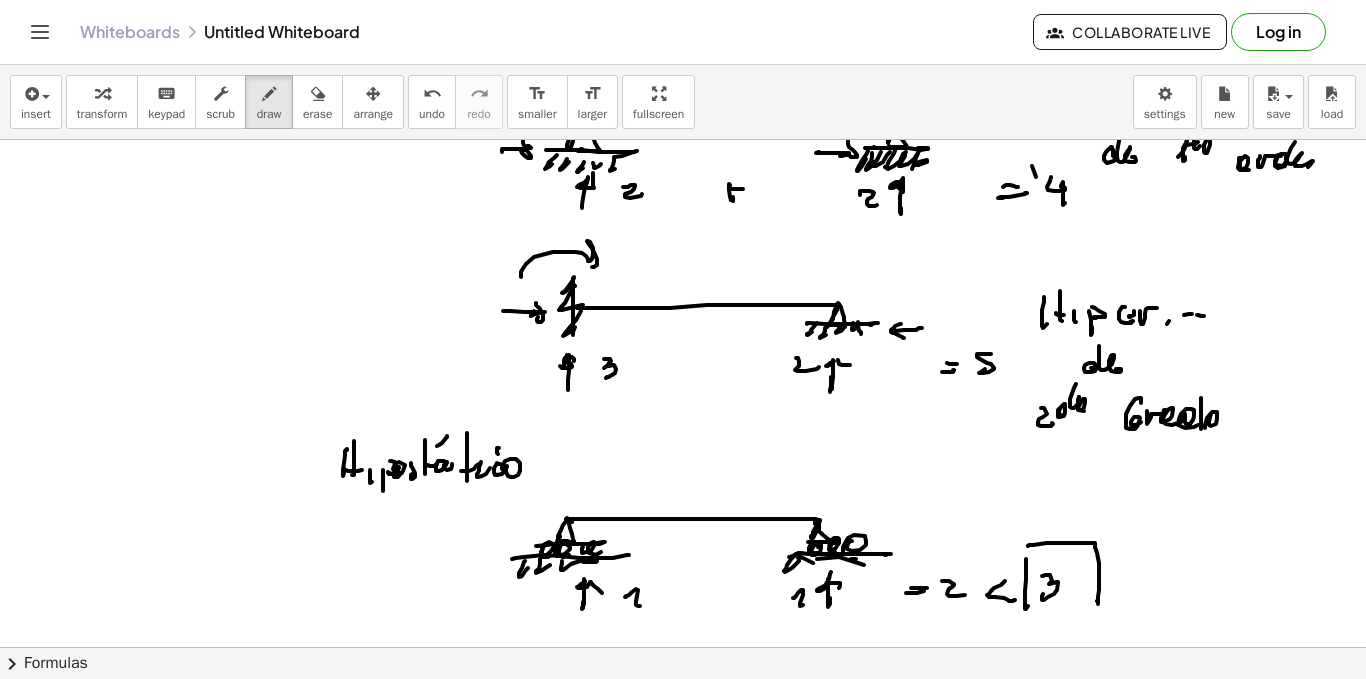 click at bounding box center (683, -3257) 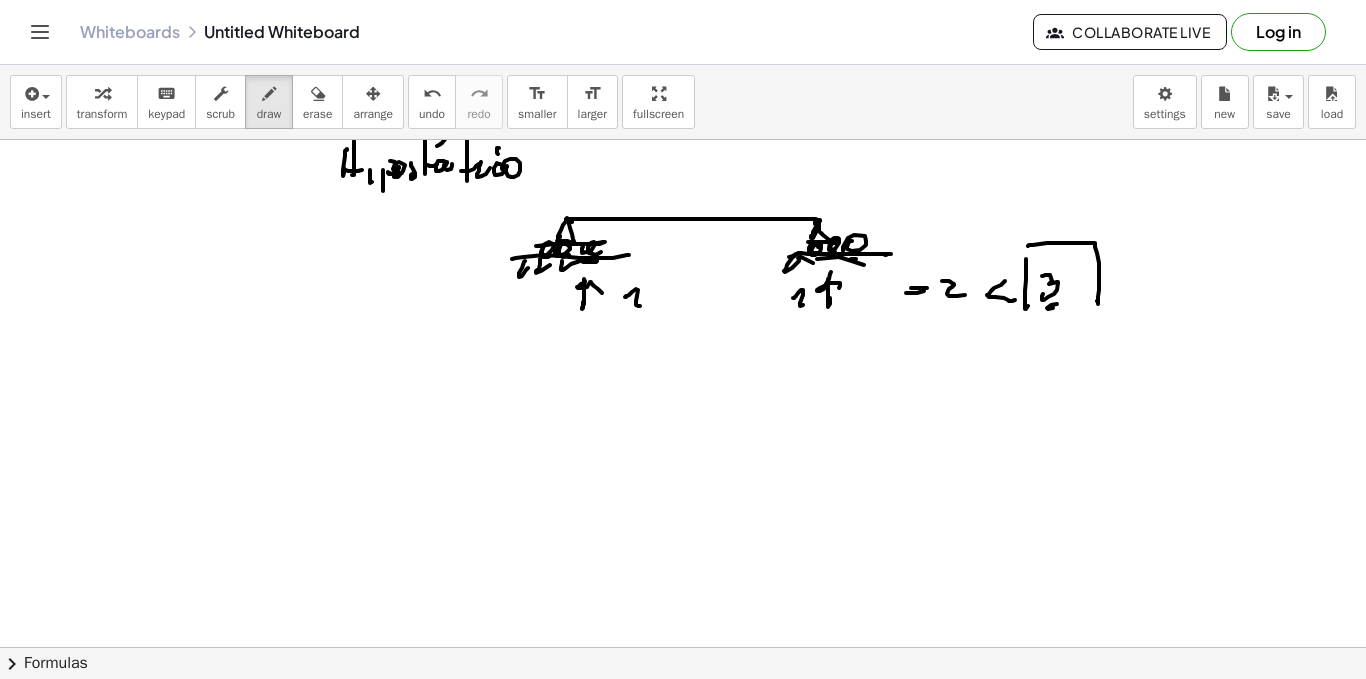 scroll, scrollTop: 8106, scrollLeft: 0, axis: vertical 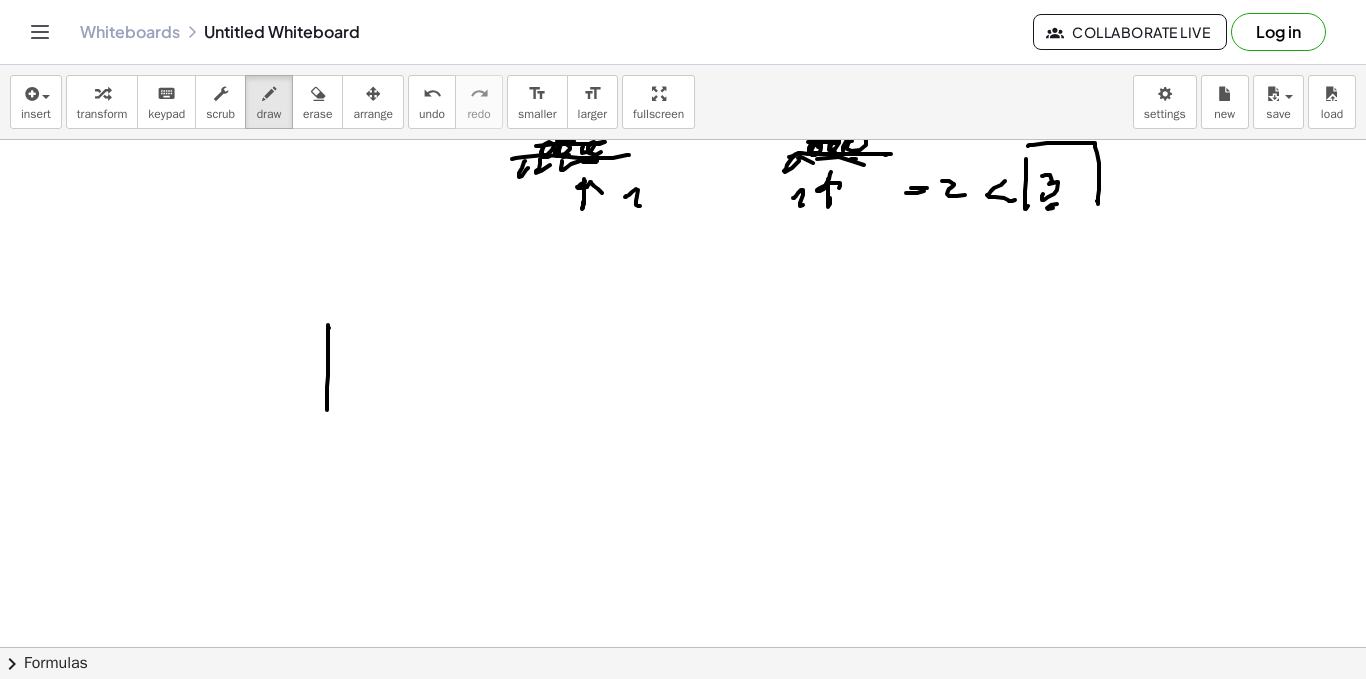drag, startPoint x: 328, startPoint y: 326, endPoint x: 320, endPoint y: 490, distance: 164.195 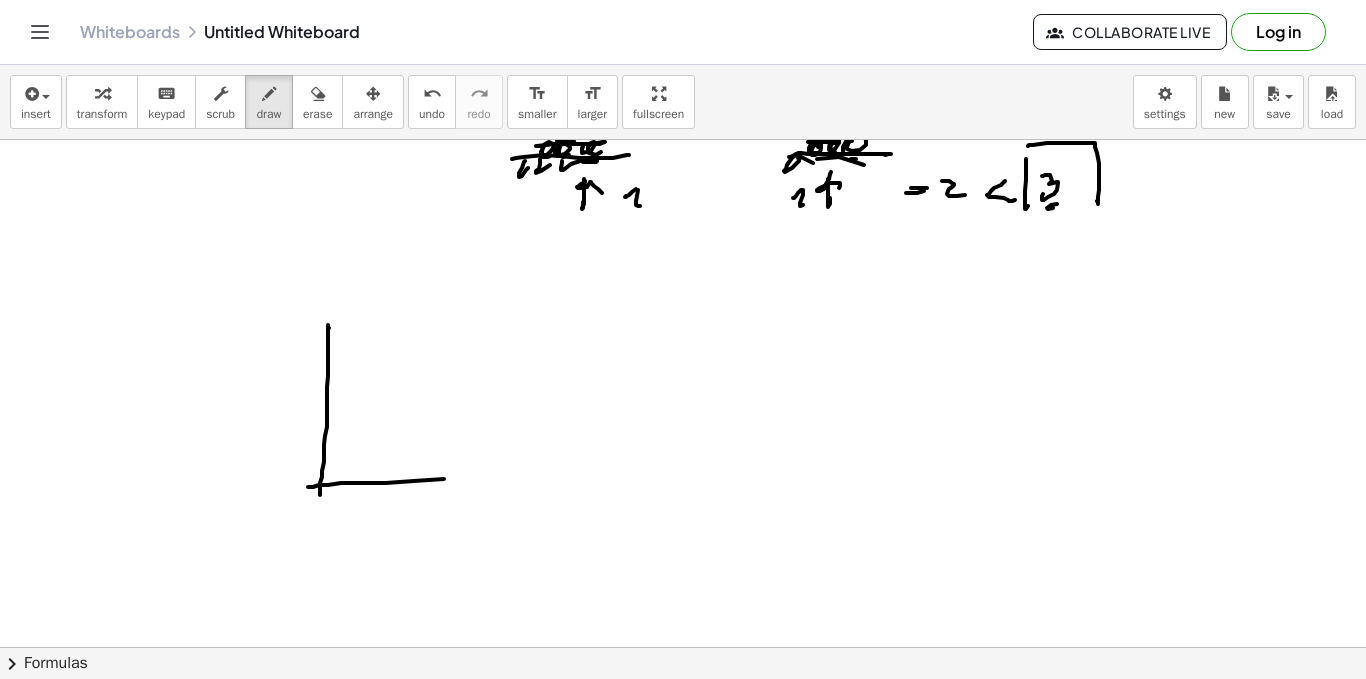 drag, startPoint x: 328, startPoint y: 485, endPoint x: 405, endPoint y: 477, distance: 77.41447 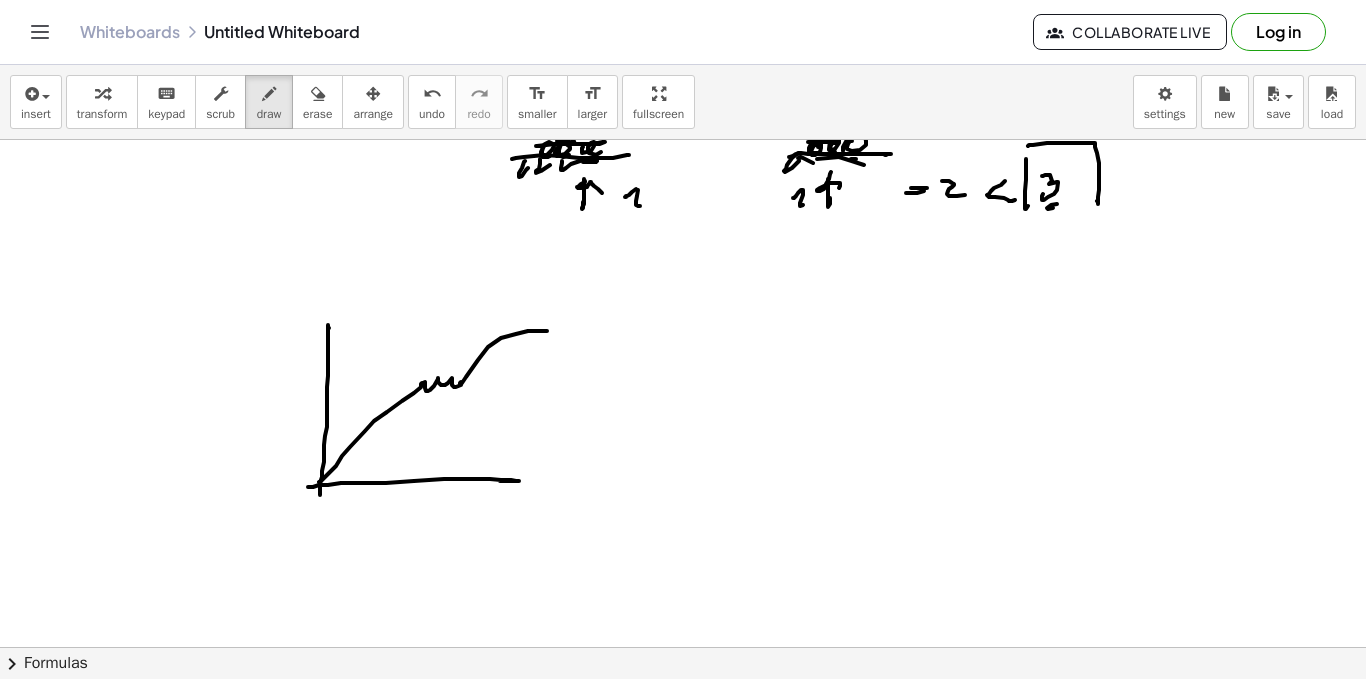 drag, startPoint x: 319, startPoint y: 482, endPoint x: 541, endPoint y: 339, distance: 264.07007 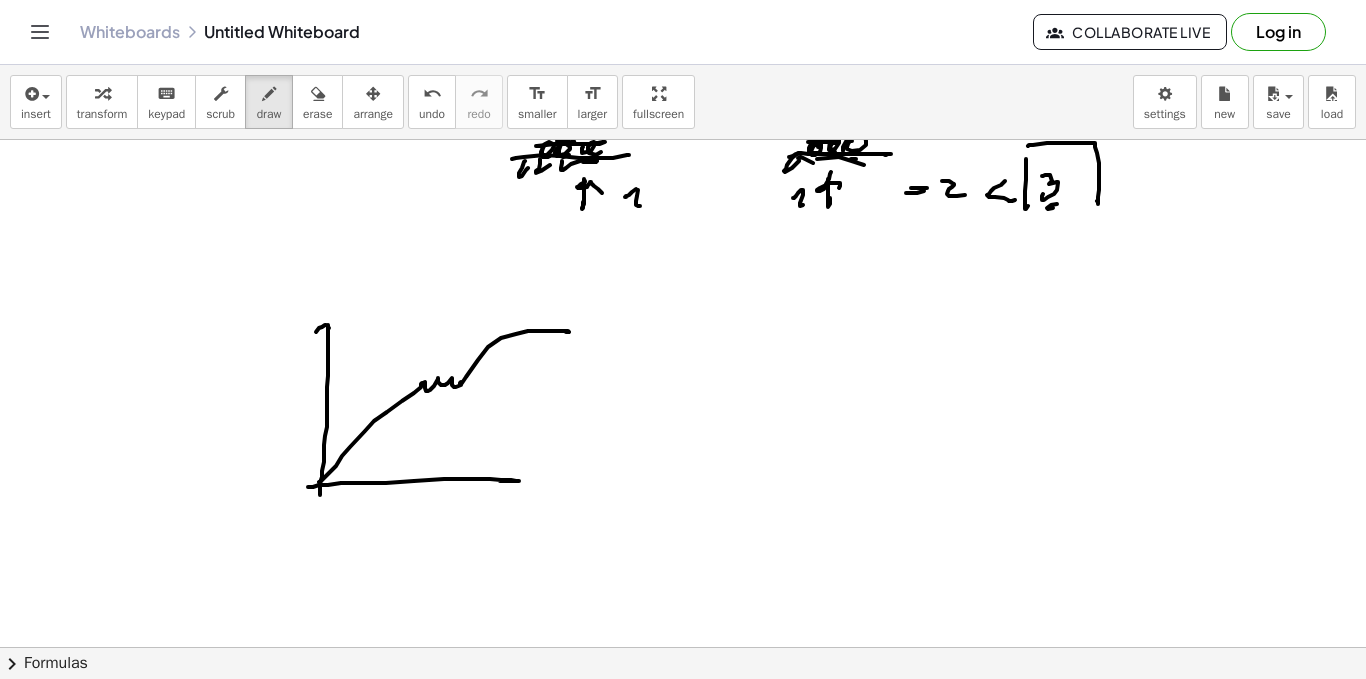 drag, startPoint x: 316, startPoint y: 332, endPoint x: 339, endPoint y: 327, distance: 23.537205 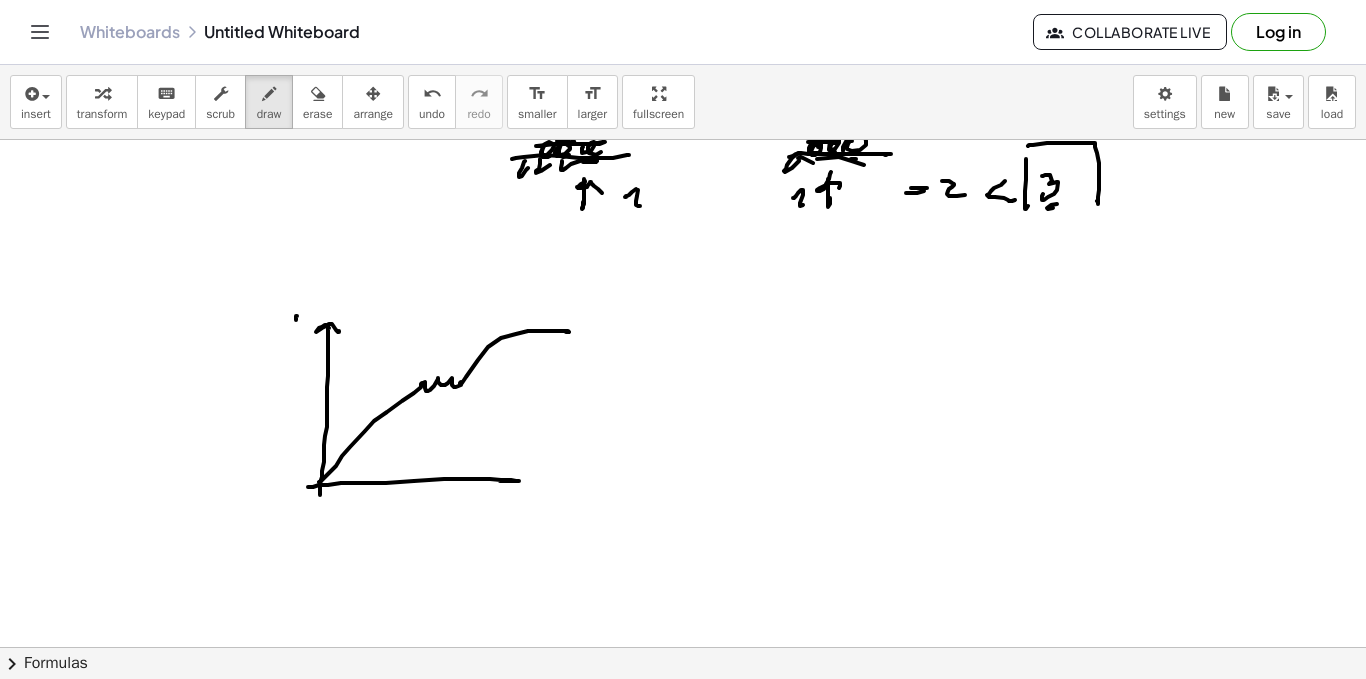 drag, startPoint x: 296, startPoint y: 320, endPoint x: 308, endPoint y: 315, distance: 13 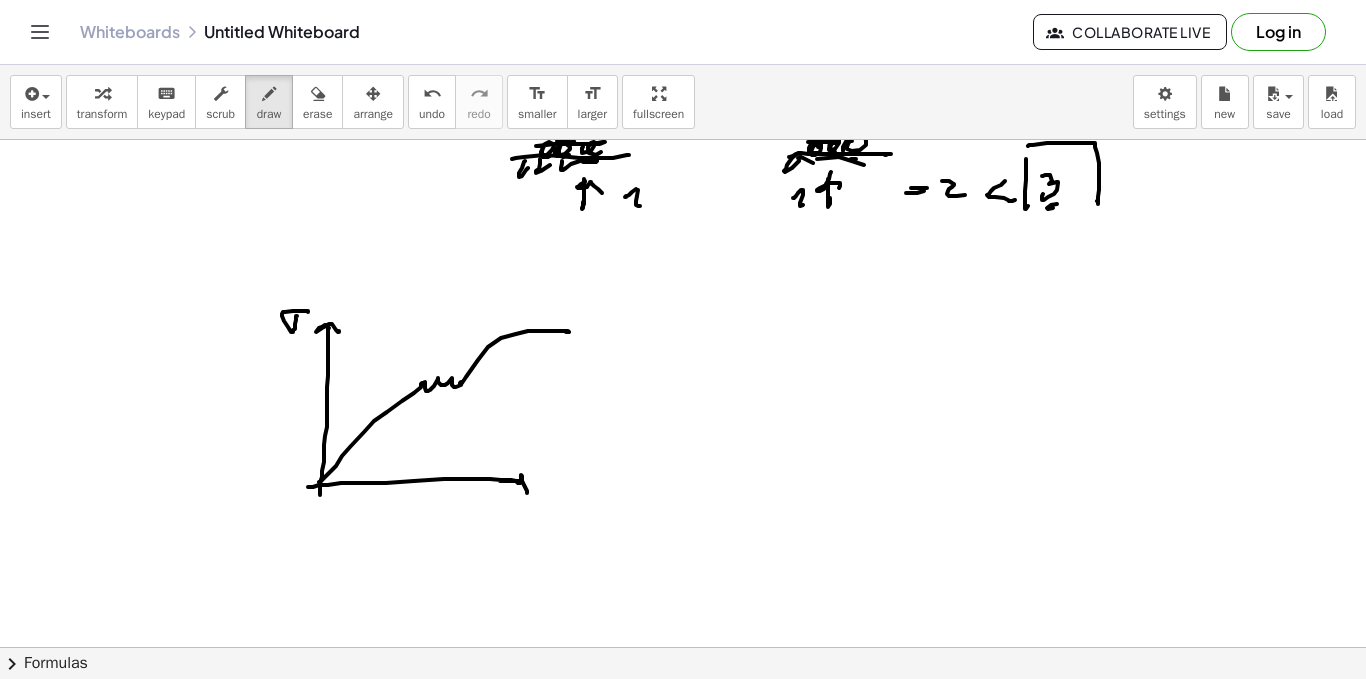 drag, startPoint x: 522, startPoint y: 481, endPoint x: 559, endPoint y: 483, distance: 37.054016 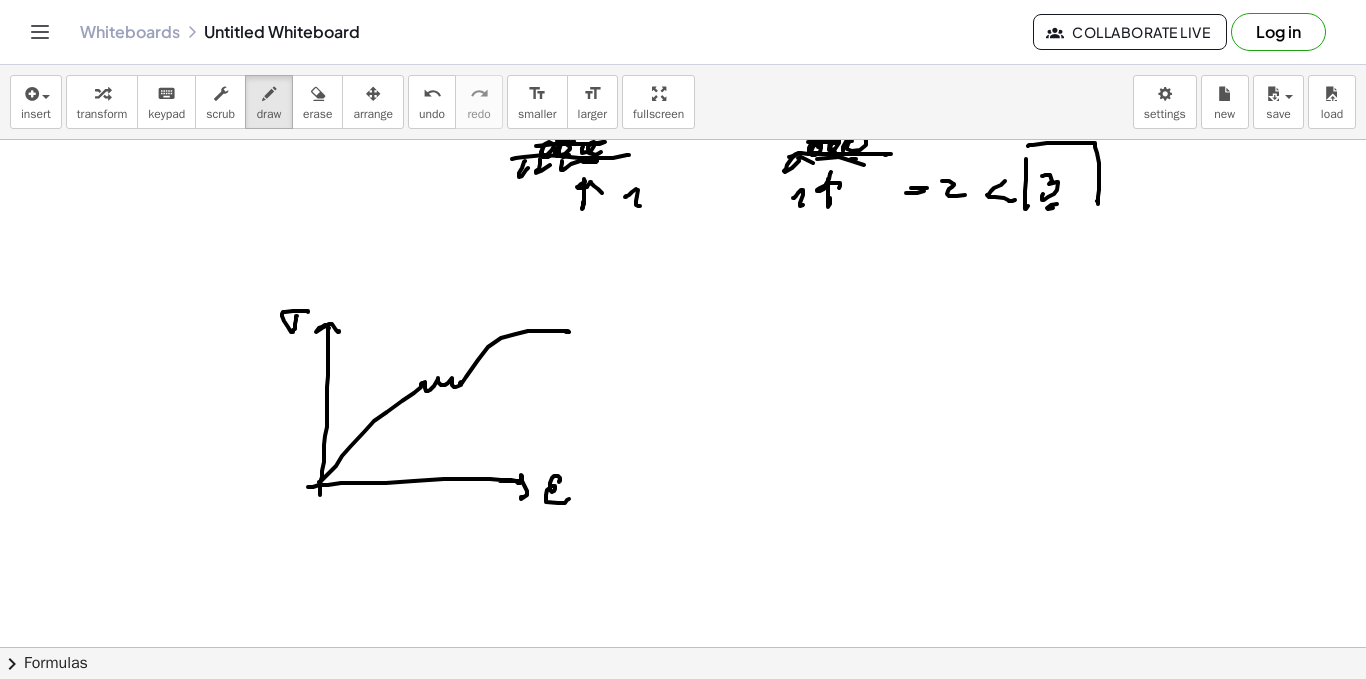 drag, startPoint x: 559, startPoint y: 481, endPoint x: 585, endPoint y: 504, distance: 34.713108 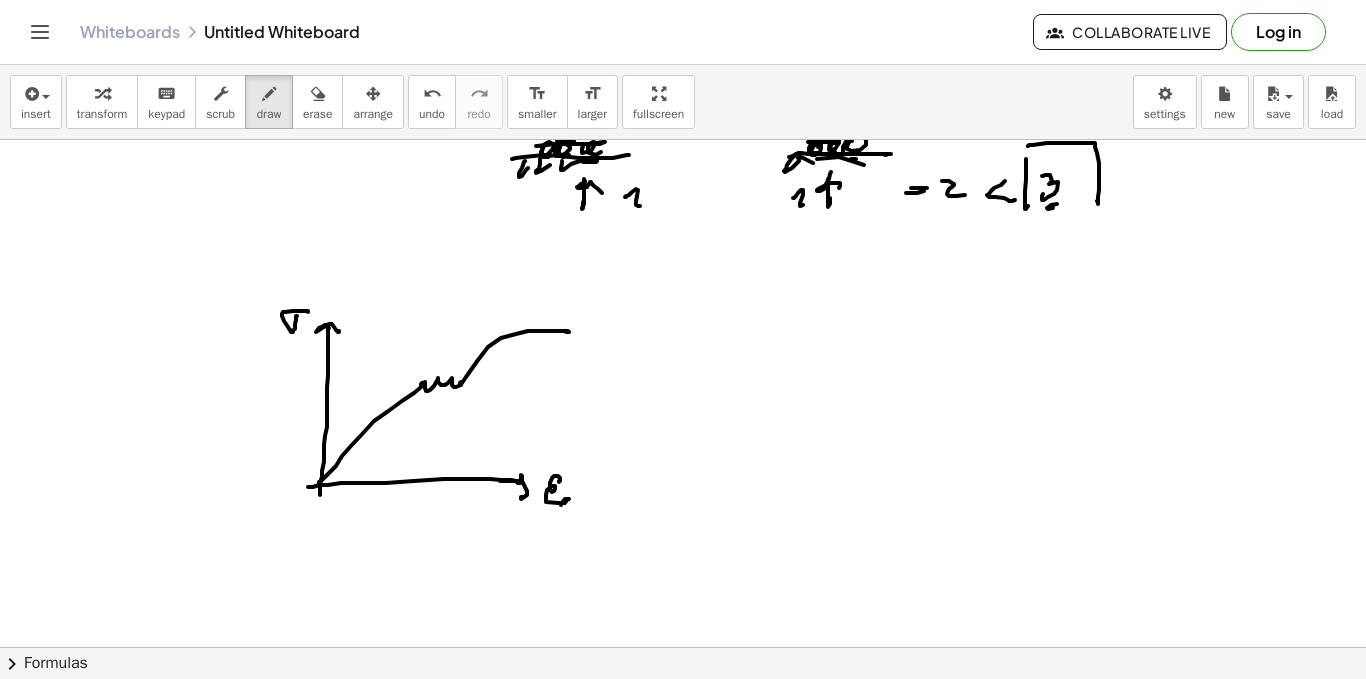 click at bounding box center [683, -3657] 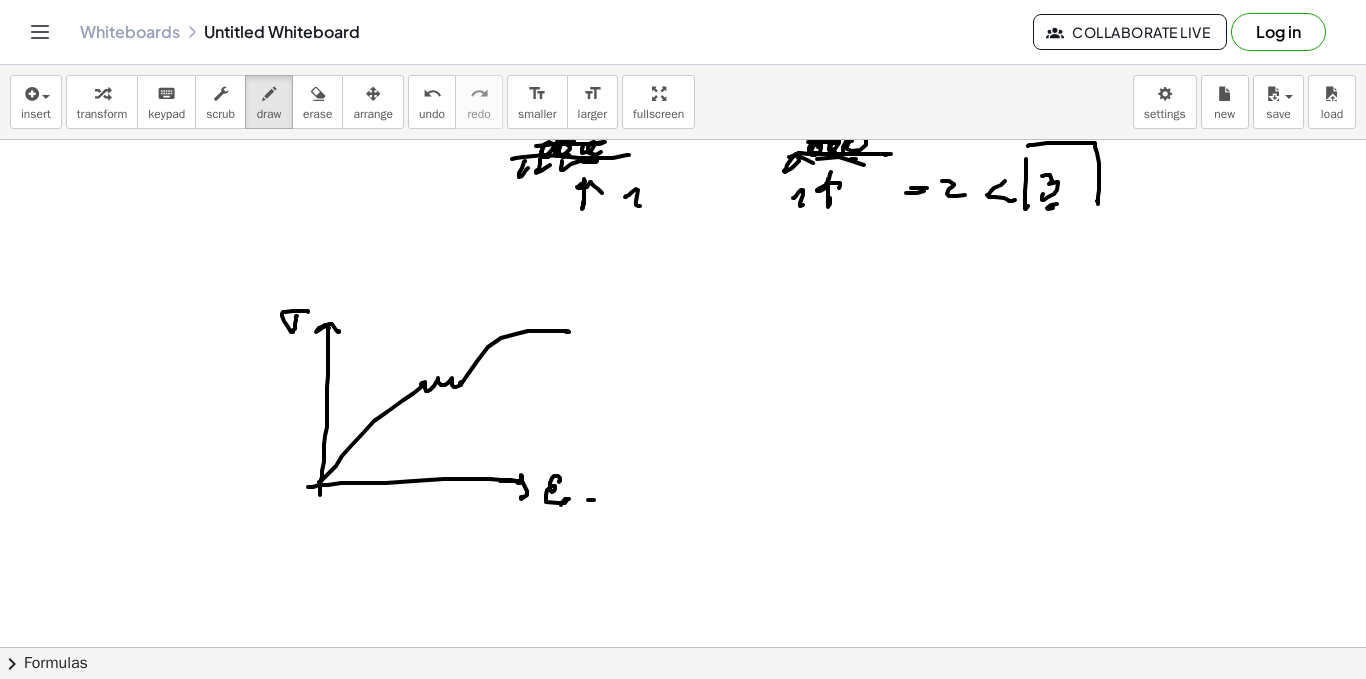 drag, startPoint x: 593, startPoint y: 490, endPoint x: 604, endPoint y: 489, distance: 11.045361 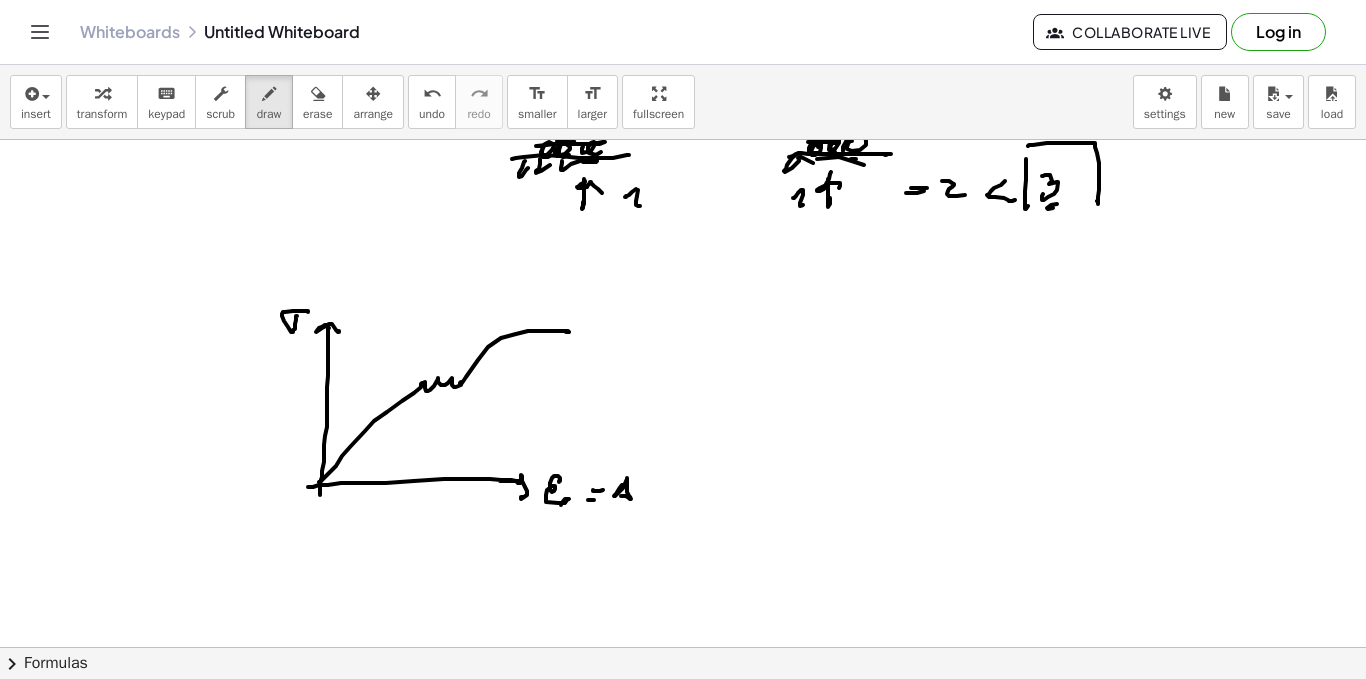 drag, startPoint x: 619, startPoint y: 489, endPoint x: 637, endPoint y: 491, distance: 18.110771 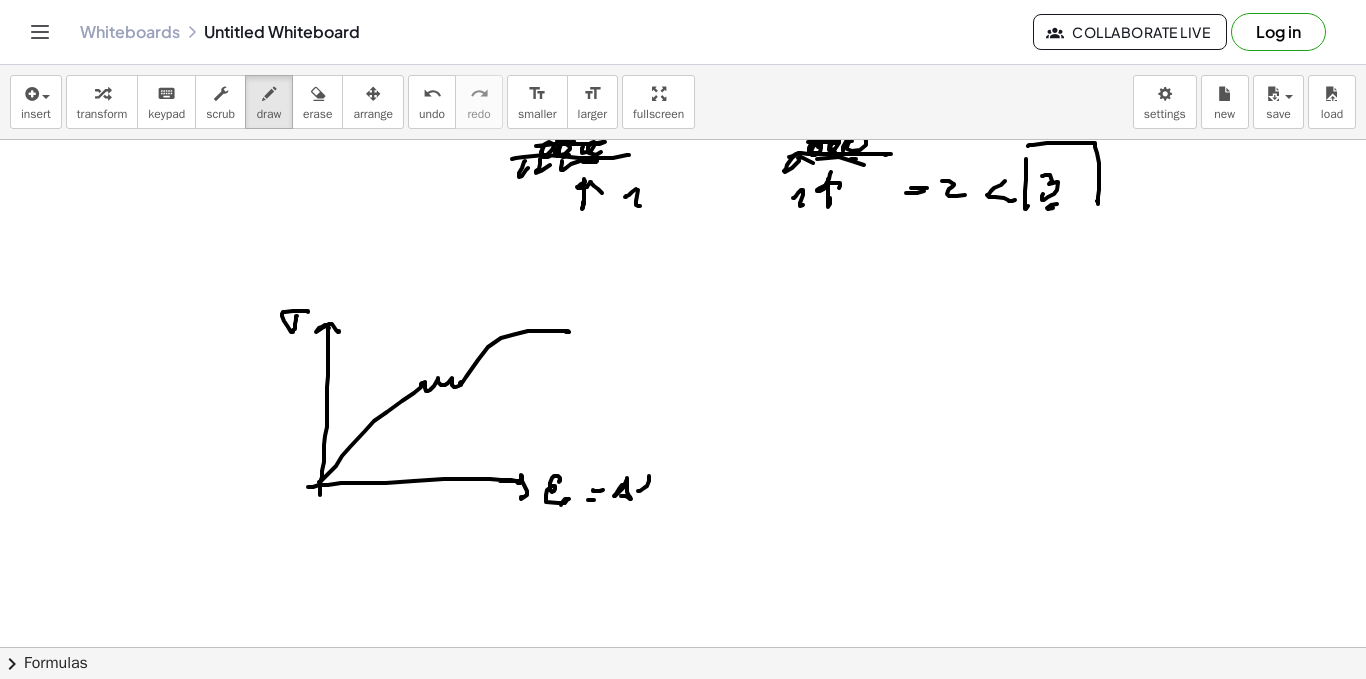 drag, startPoint x: 649, startPoint y: 476, endPoint x: 640, endPoint y: 502, distance: 27.513634 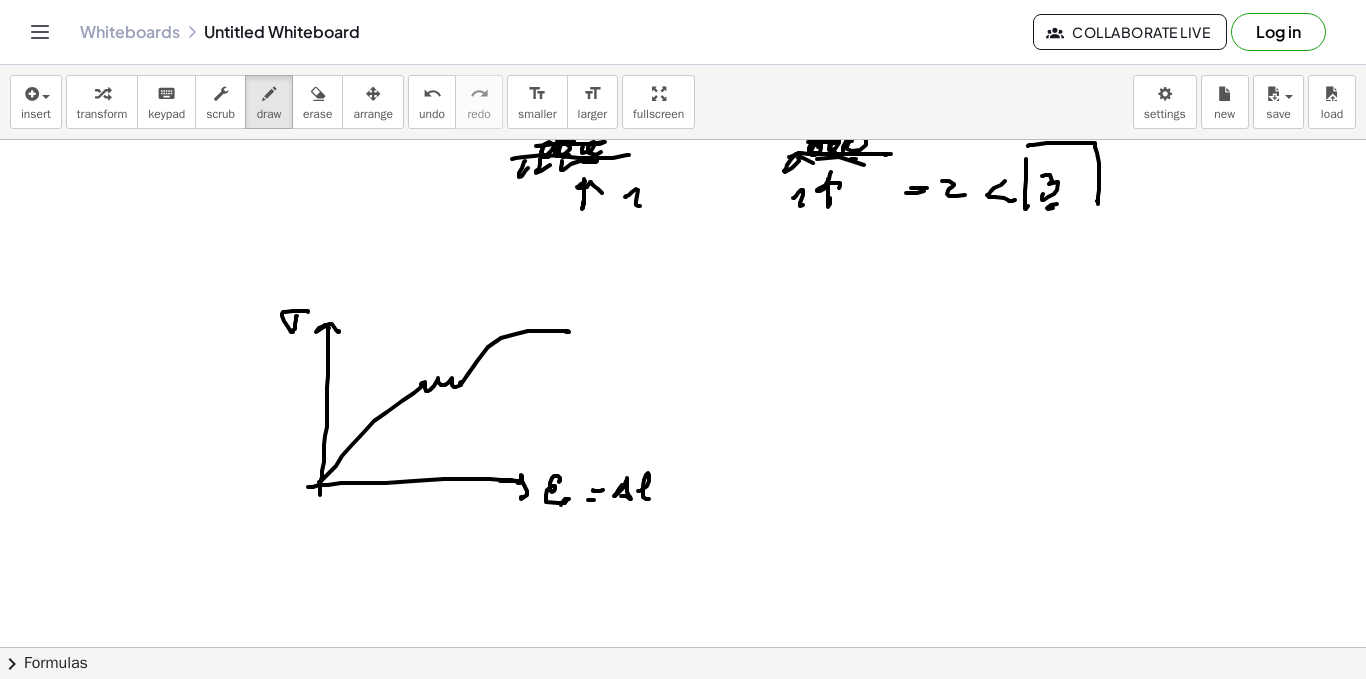 drag, startPoint x: 632, startPoint y: 507, endPoint x: 636, endPoint y: 520, distance: 13.601471 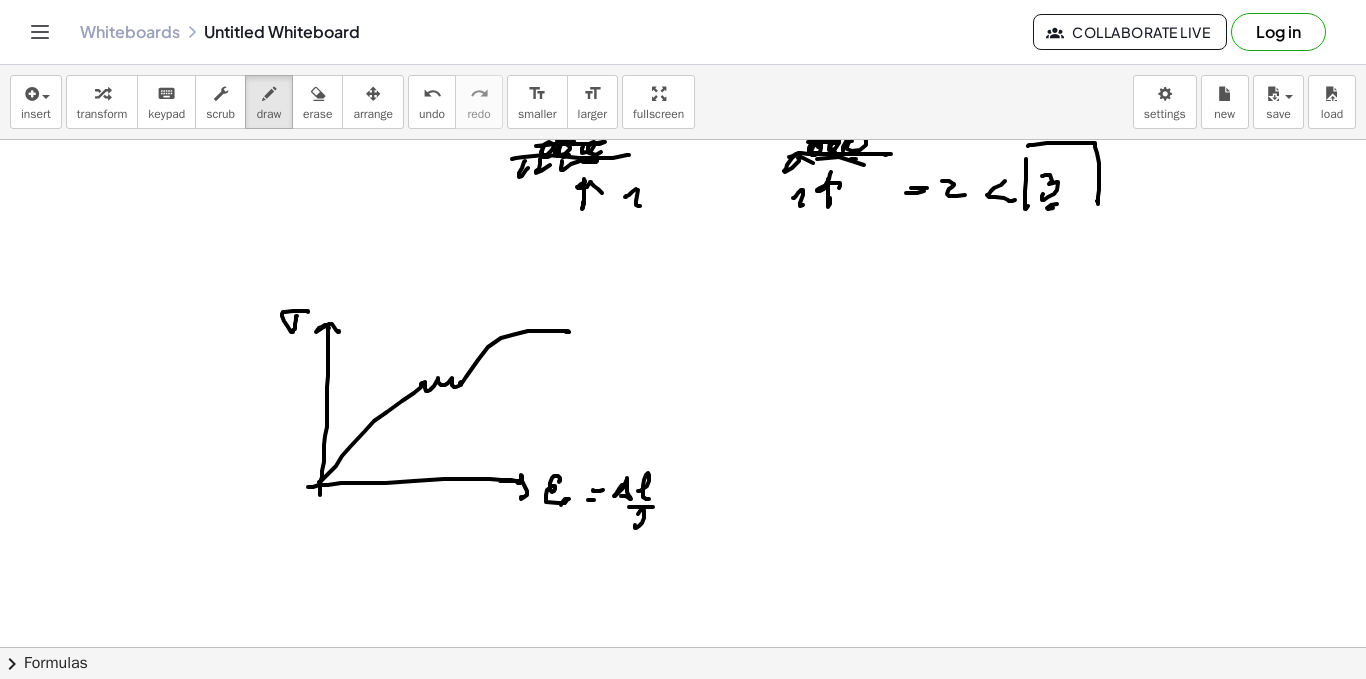 drag, startPoint x: 642, startPoint y: 523, endPoint x: 623, endPoint y: 542, distance: 26.870058 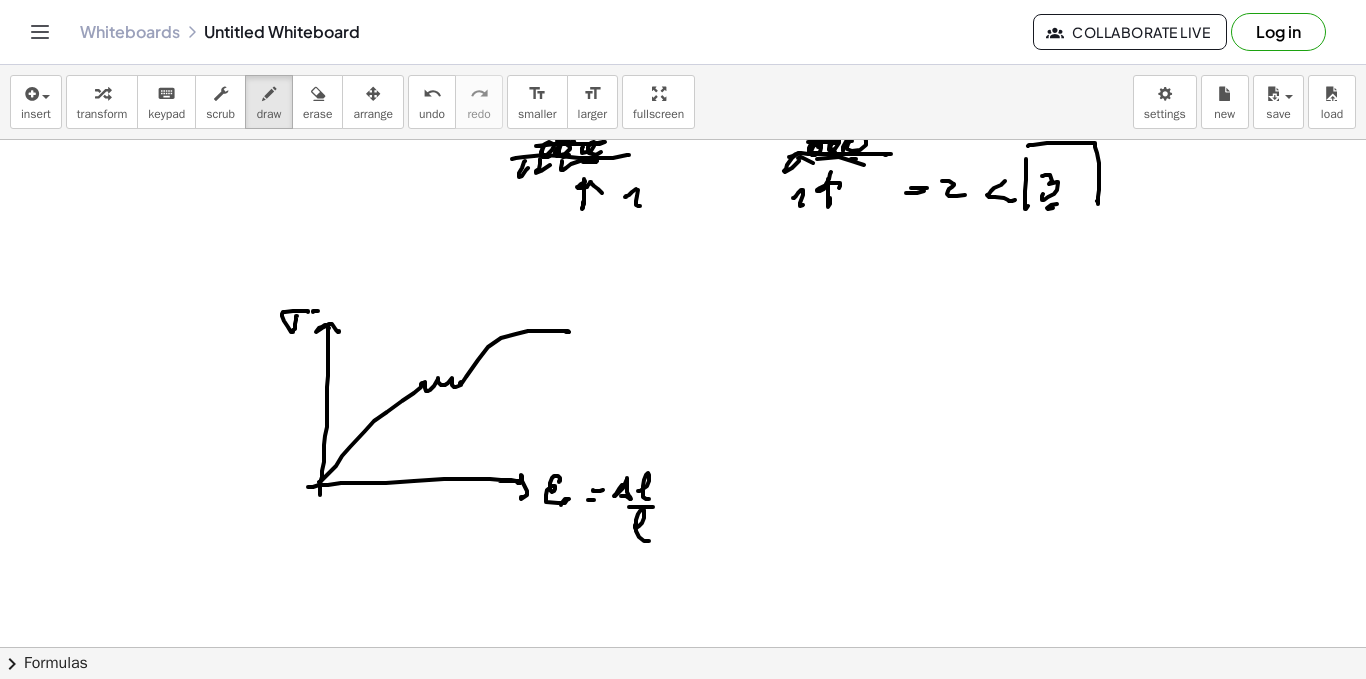 drag, startPoint x: 318, startPoint y: 311, endPoint x: 317, endPoint y: 298, distance: 13.038404 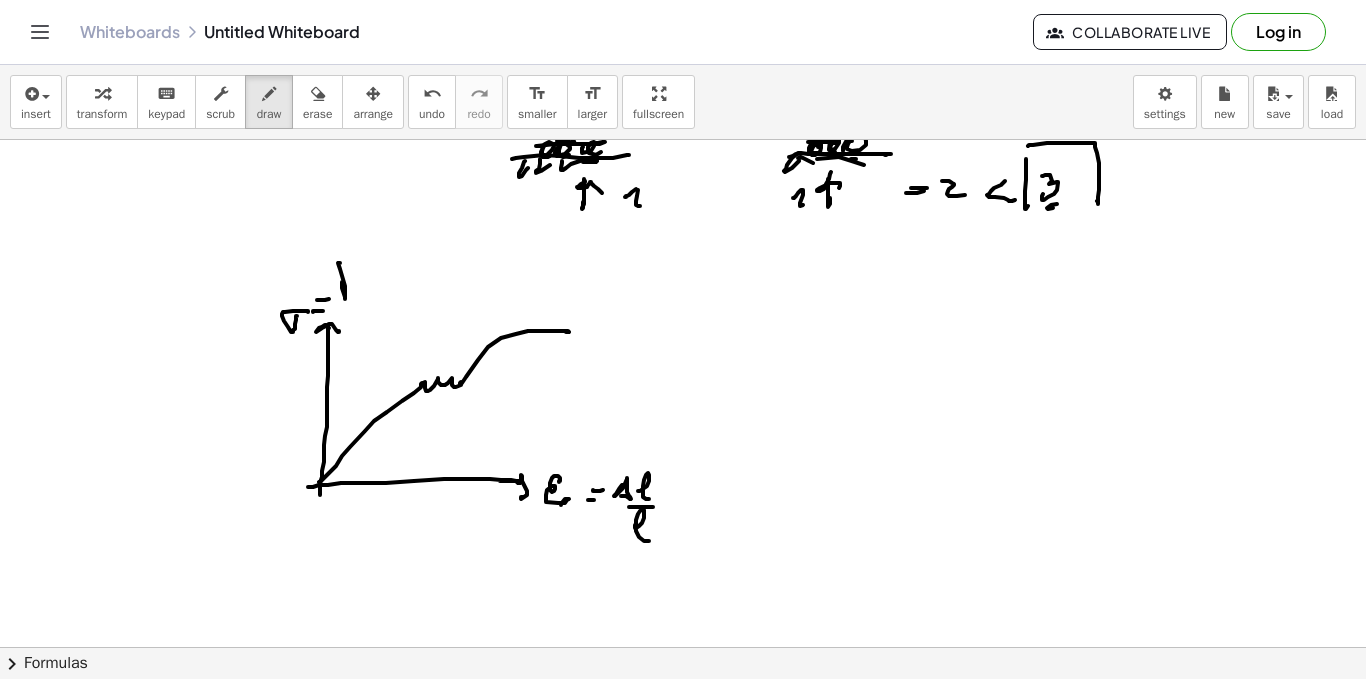click at bounding box center [683, -3657] 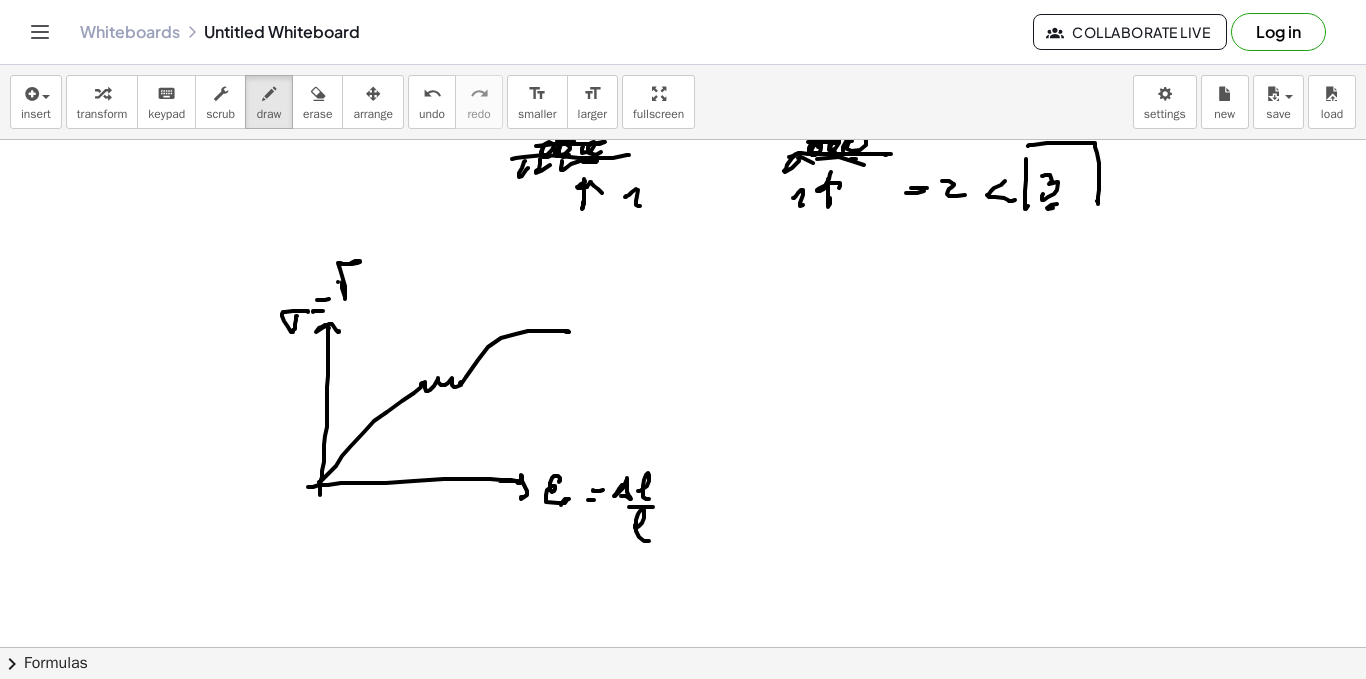 drag, startPoint x: 338, startPoint y: 282, endPoint x: 342, endPoint y: 299, distance: 17.464249 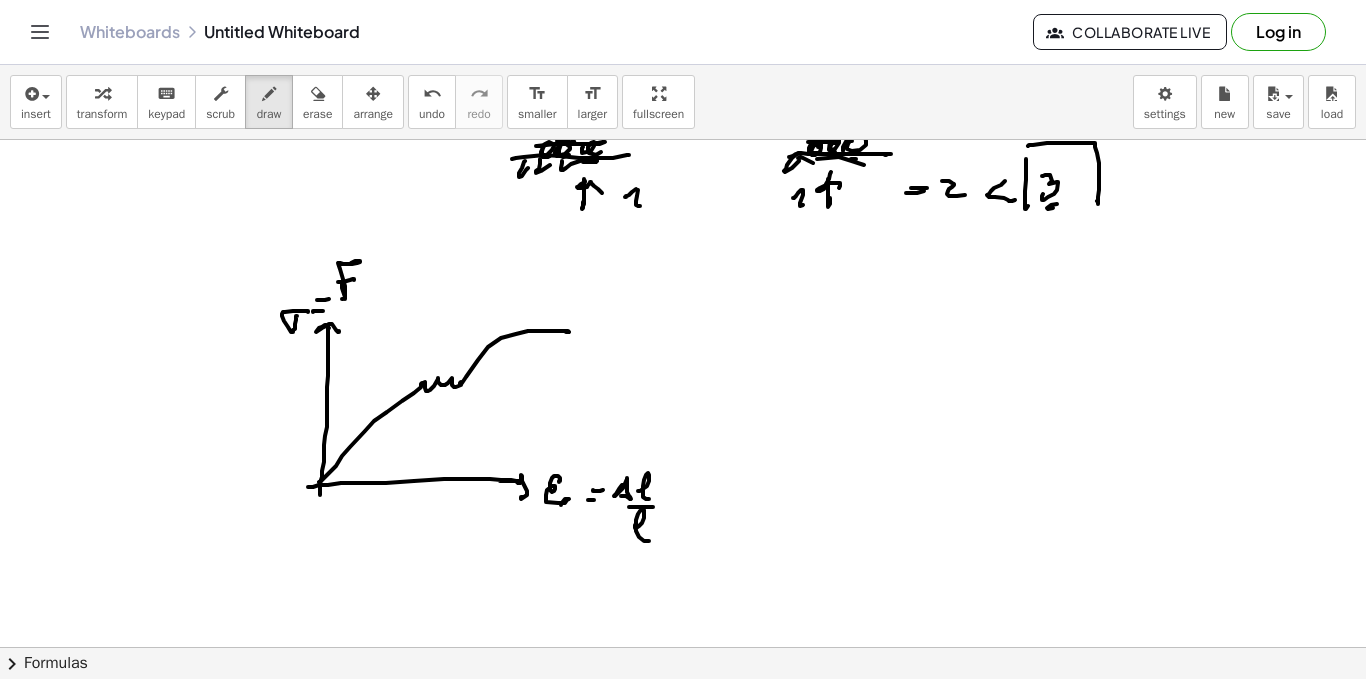 drag, startPoint x: 342, startPoint y: 299, endPoint x: 381, endPoint y: 293, distance: 39.45884 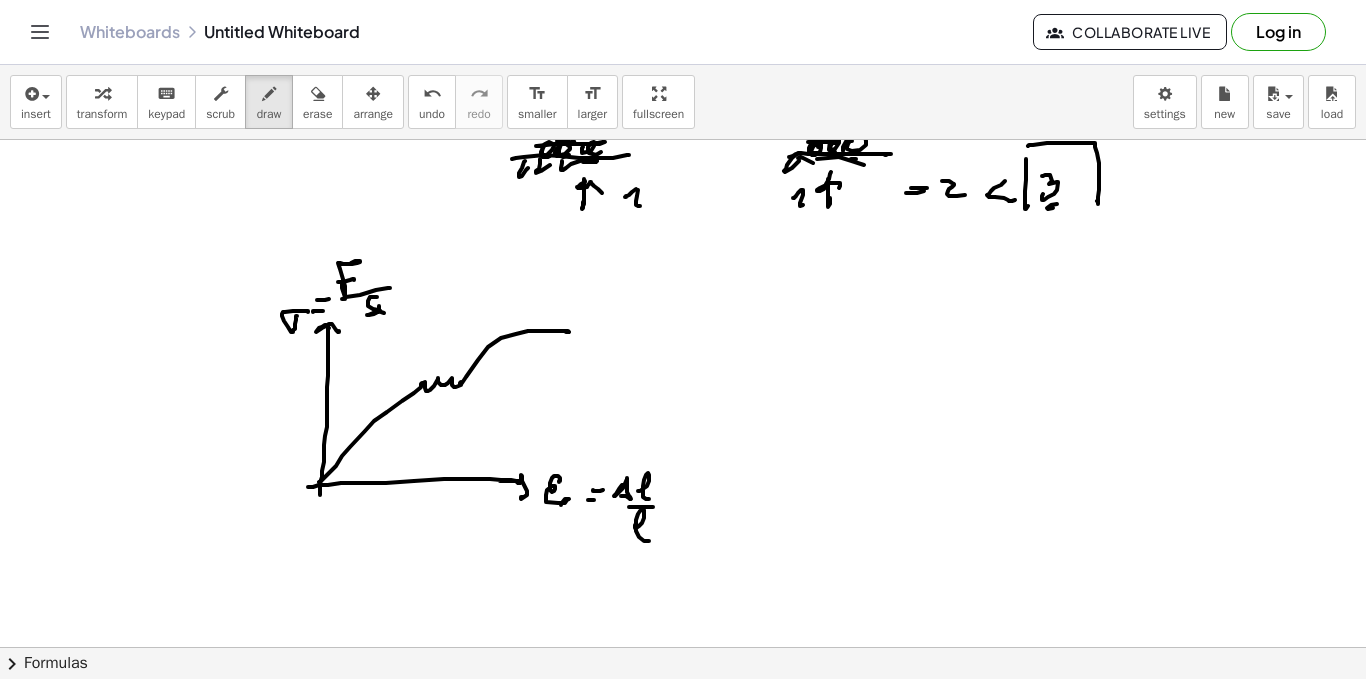 drag, startPoint x: 375, startPoint y: 297, endPoint x: 394, endPoint y: 309, distance: 22.472204 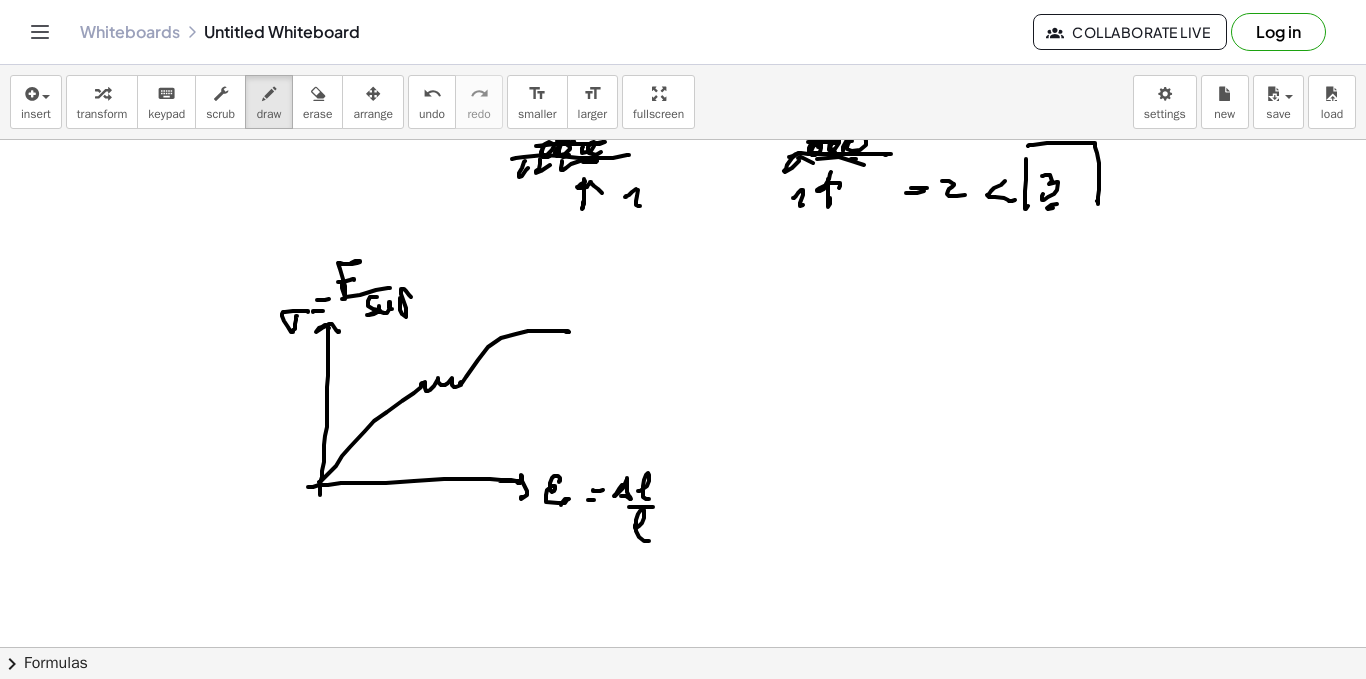 drag, startPoint x: 400, startPoint y: 298, endPoint x: 413, endPoint y: 304, distance: 14.3178215 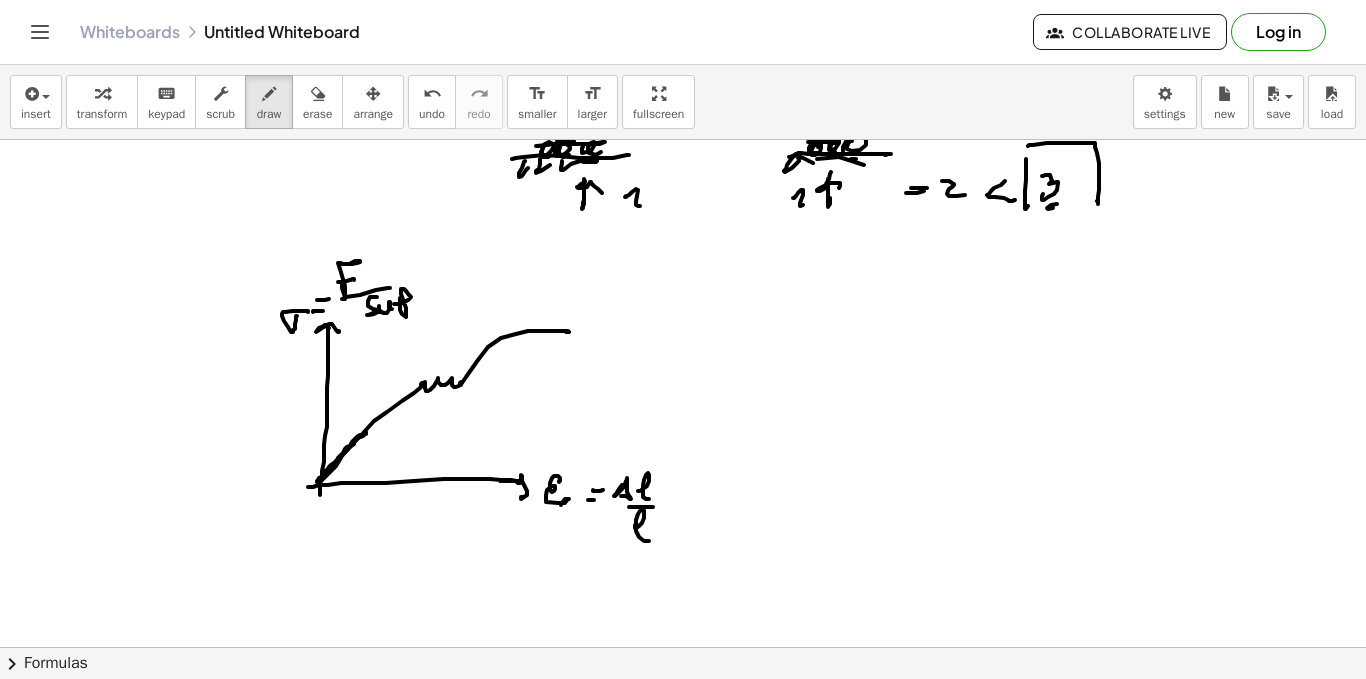 drag, startPoint x: 360, startPoint y: 437, endPoint x: 382, endPoint y: 443, distance: 22.803509 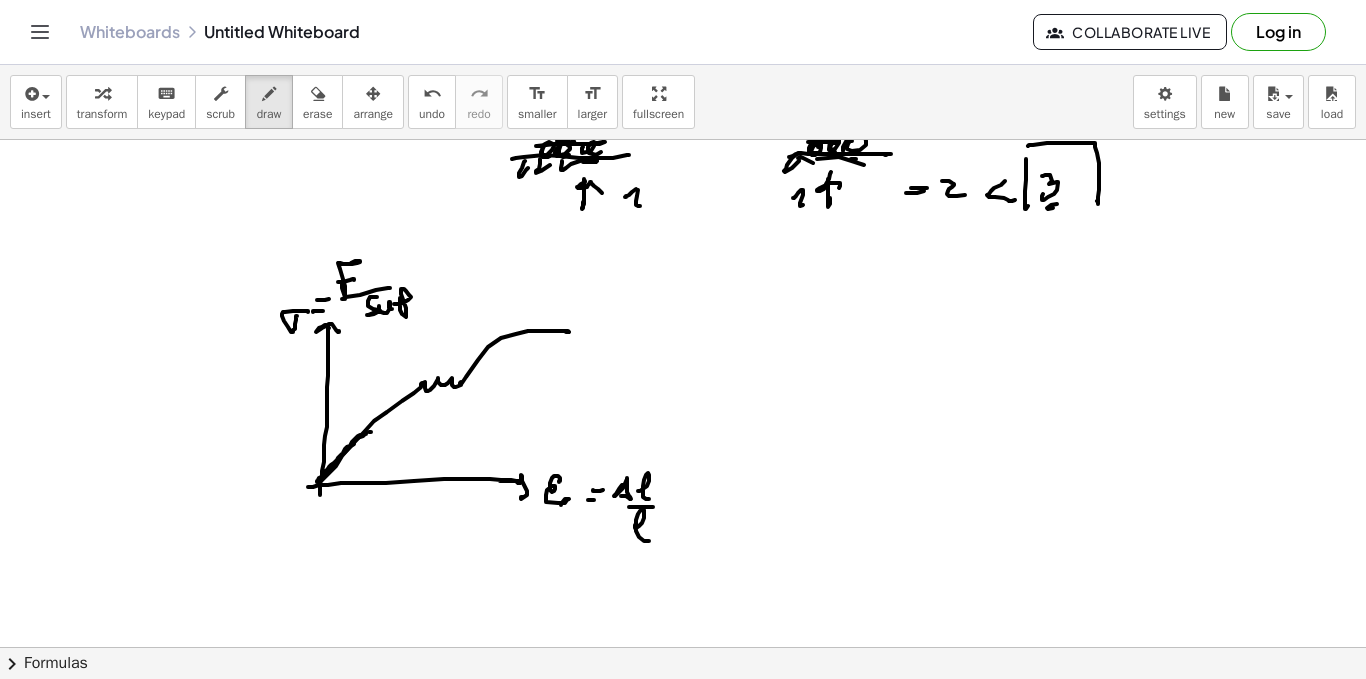 click at bounding box center [683, -3657] 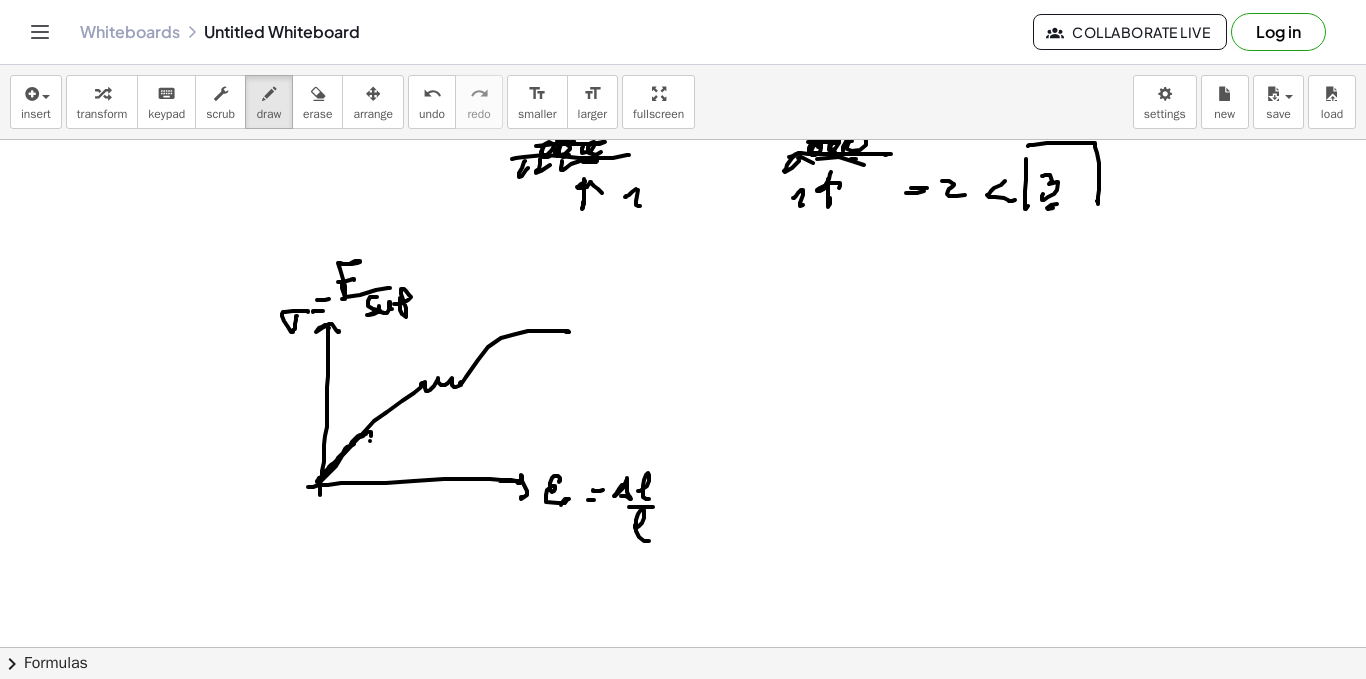 drag, startPoint x: 370, startPoint y: 441, endPoint x: 370, endPoint y: 453, distance: 12 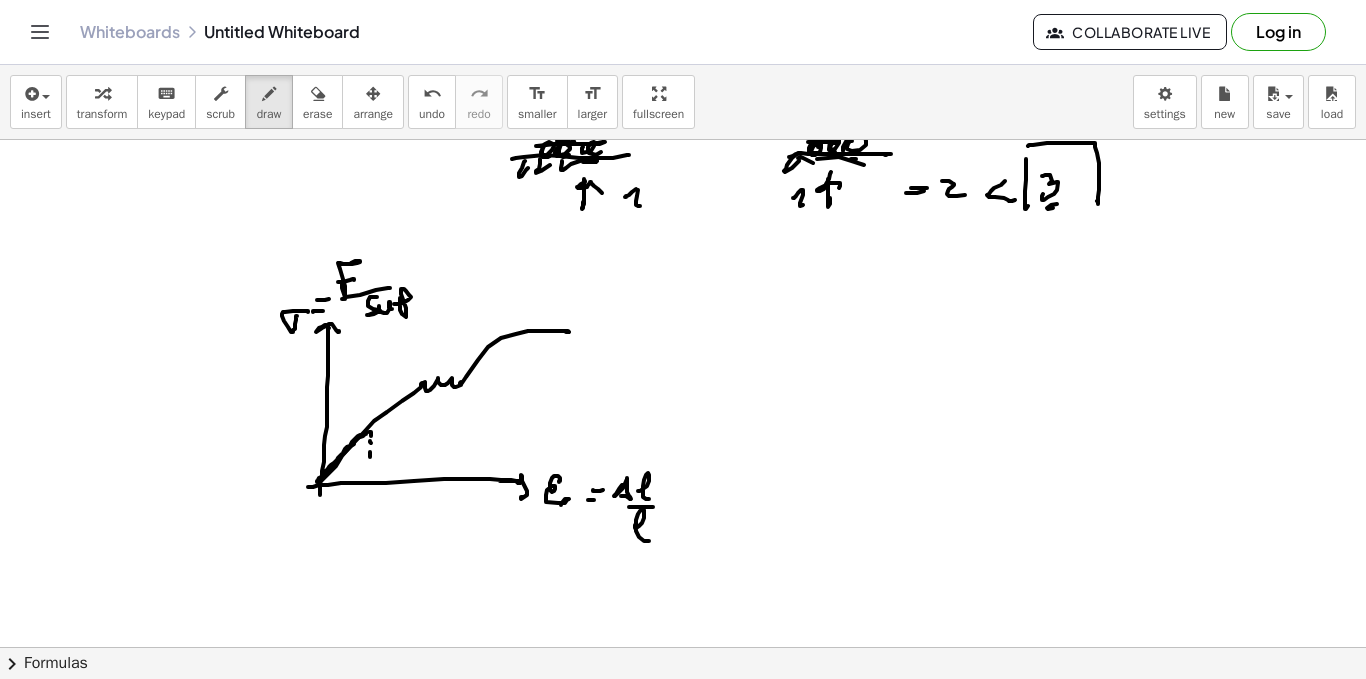 click at bounding box center [683, -3657] 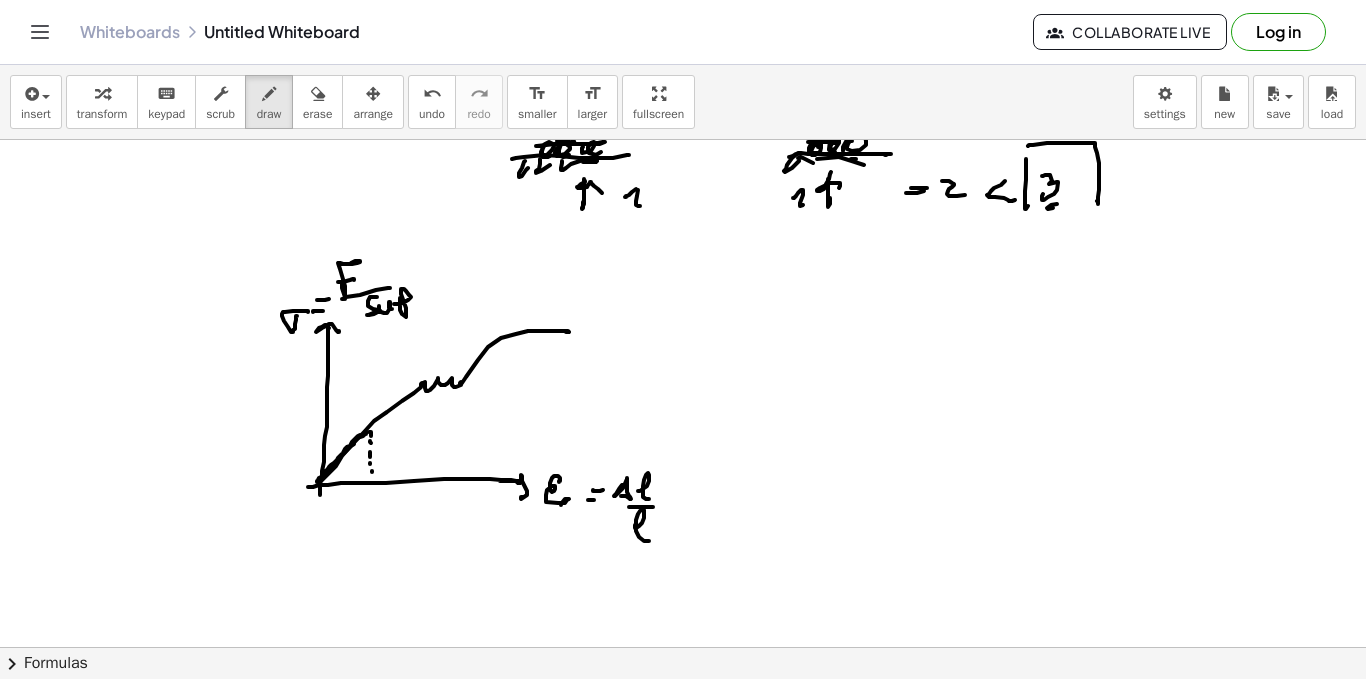 click at bounding box center (683, -3657) 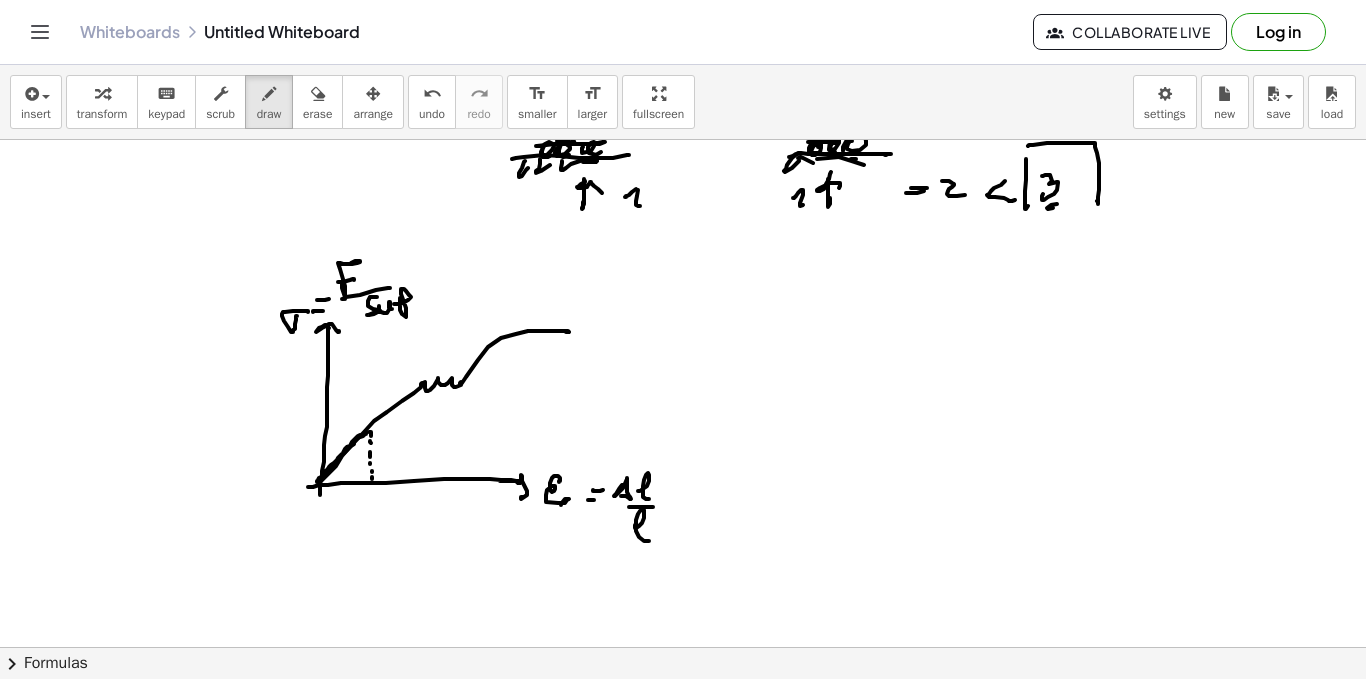 click at bounding box center [683, -3657] 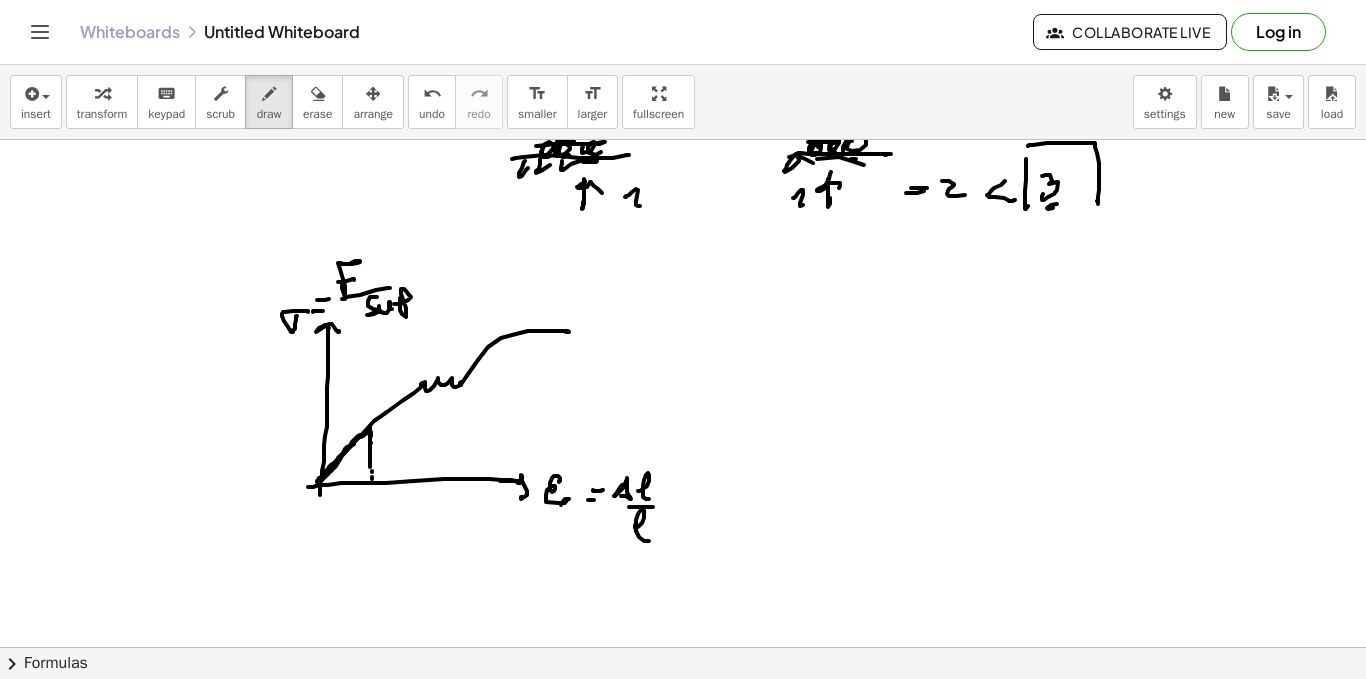drag, startPoint x: 370, startPoint y: 427, endPoint x: 381, endPoint y: 457, distance: 31.95309 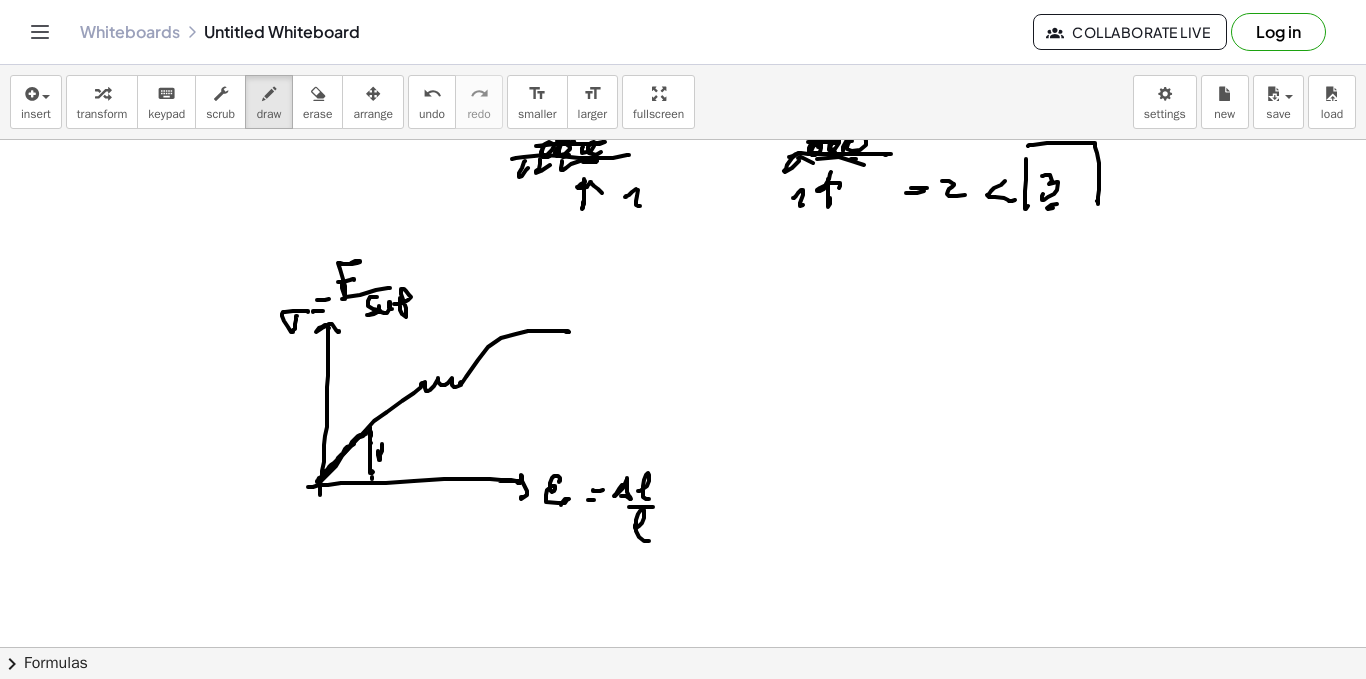 click at bounding box center (683, -3657) 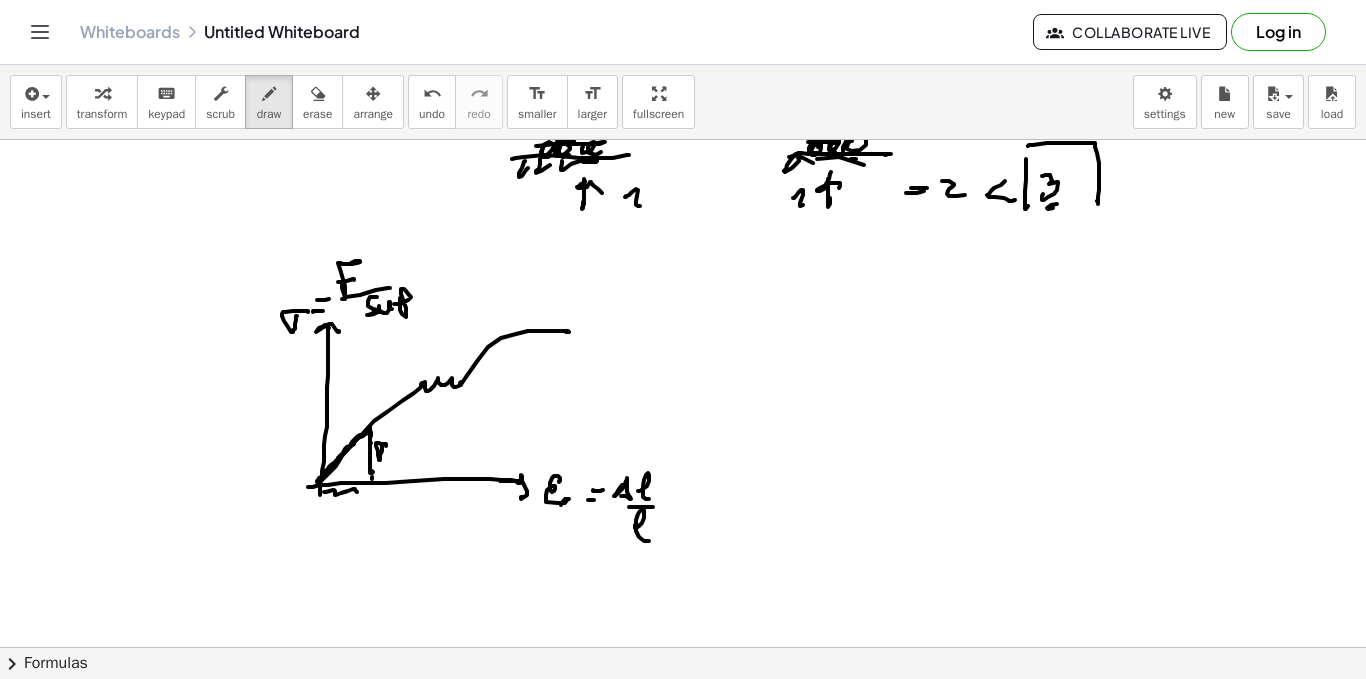 drag, startPoint x: 325, startPoint y: 492, endPoint x: 350, endPoint y: 499, distance: 25.96151 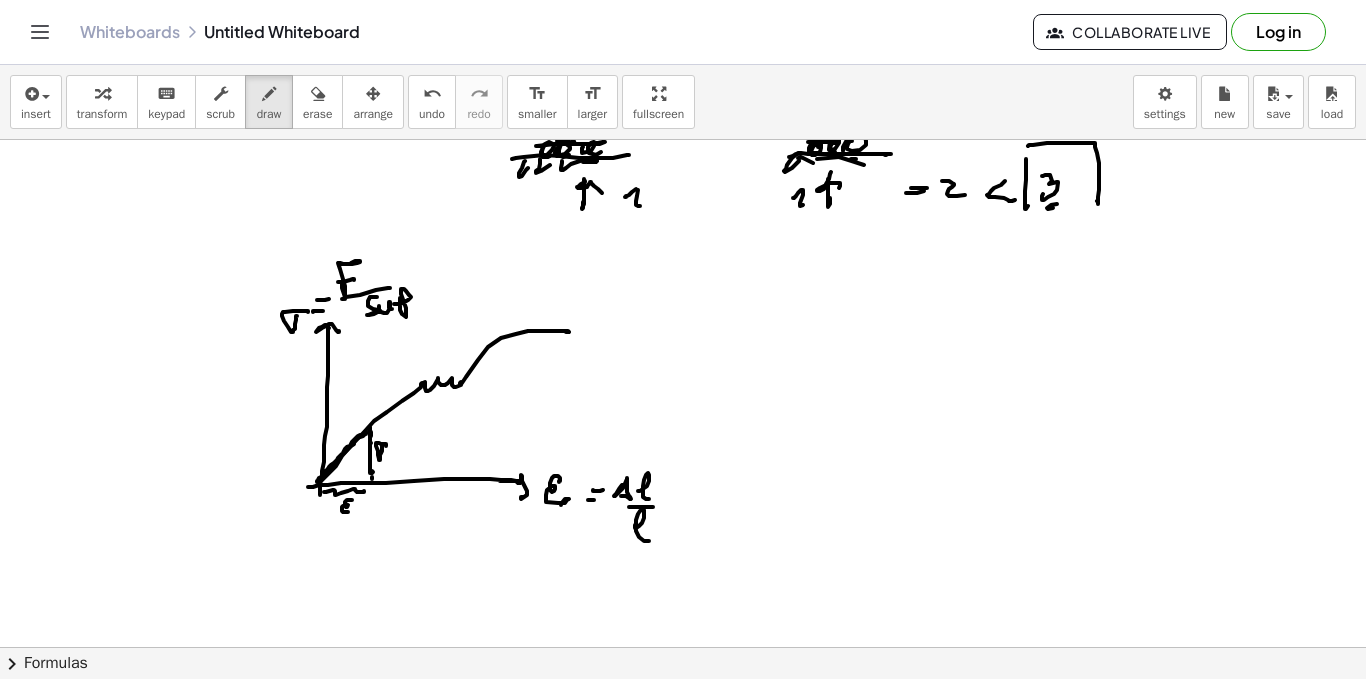 drag, startPoint x: 352, startPoint y: 500, endPoint x: 346, endPoint y: 512, distance: 13.416408 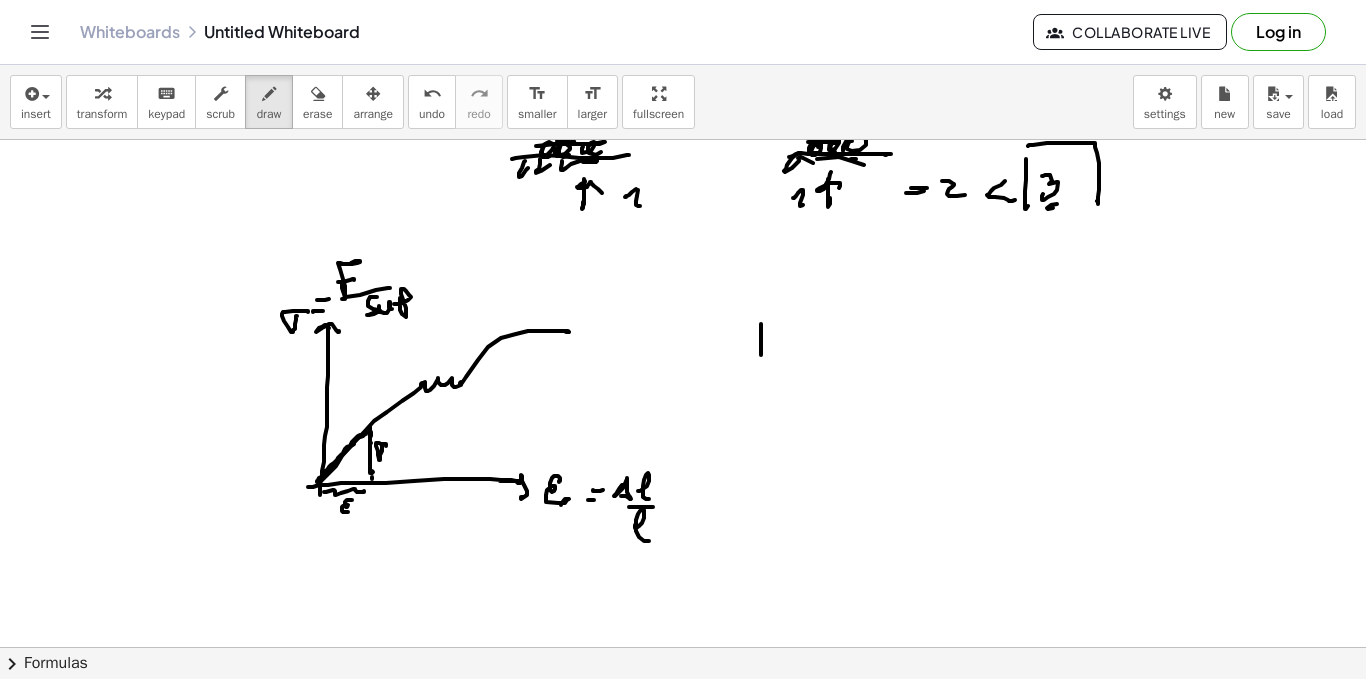 click at bounding box center [683, -3657] 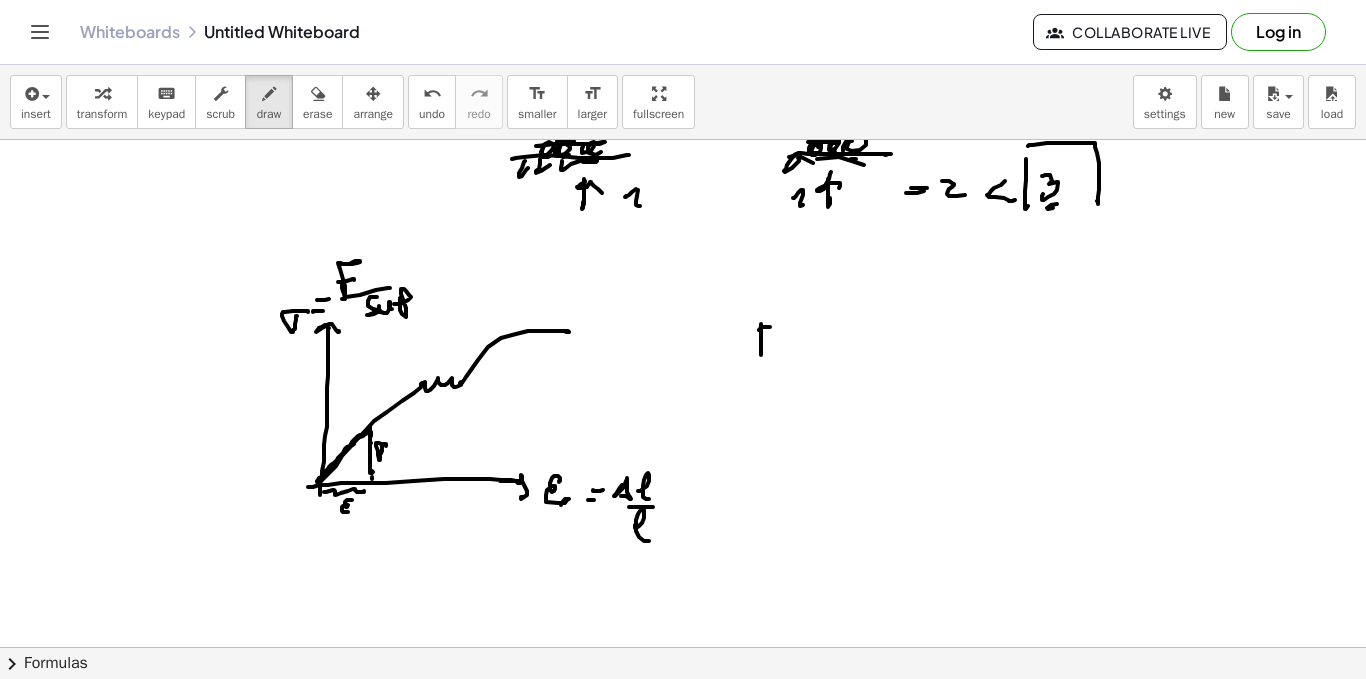 click at bounding box center (683, -3657) 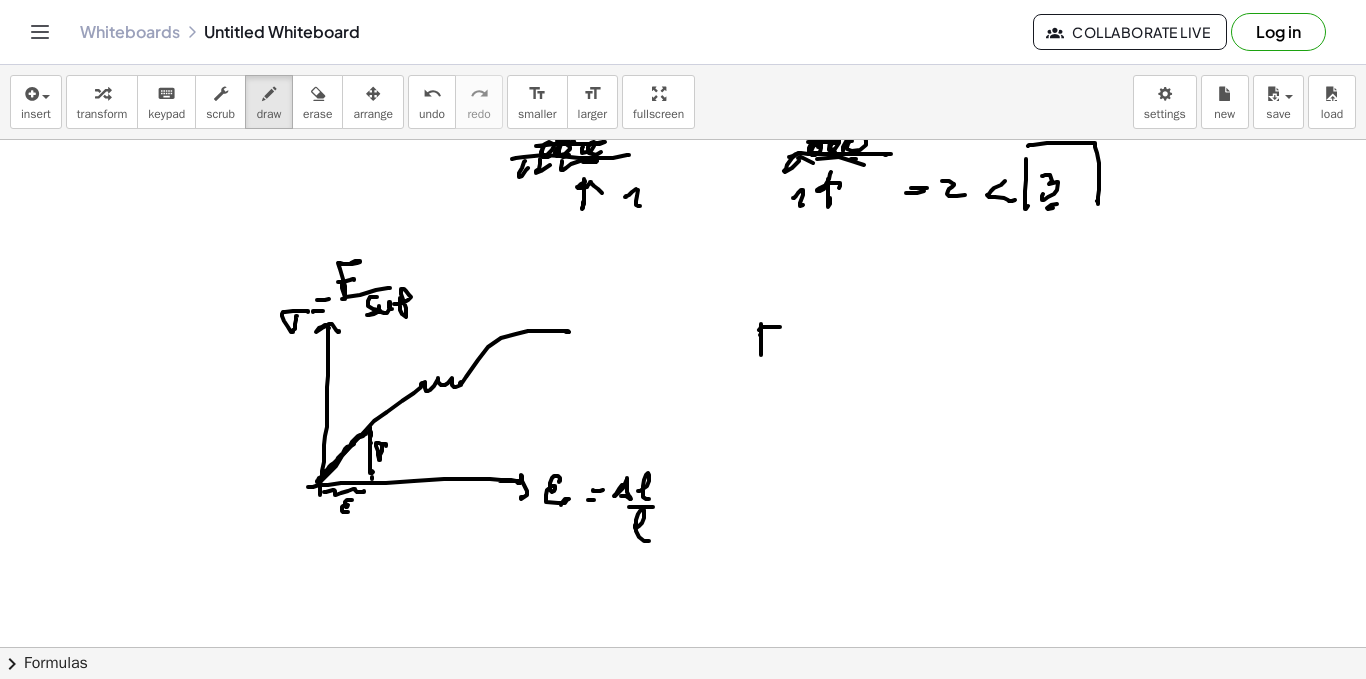 drag, startPoint x: 760, startPoint y: 335, endPoint x: 774, endPoint y: 338, distance: 14.3178215 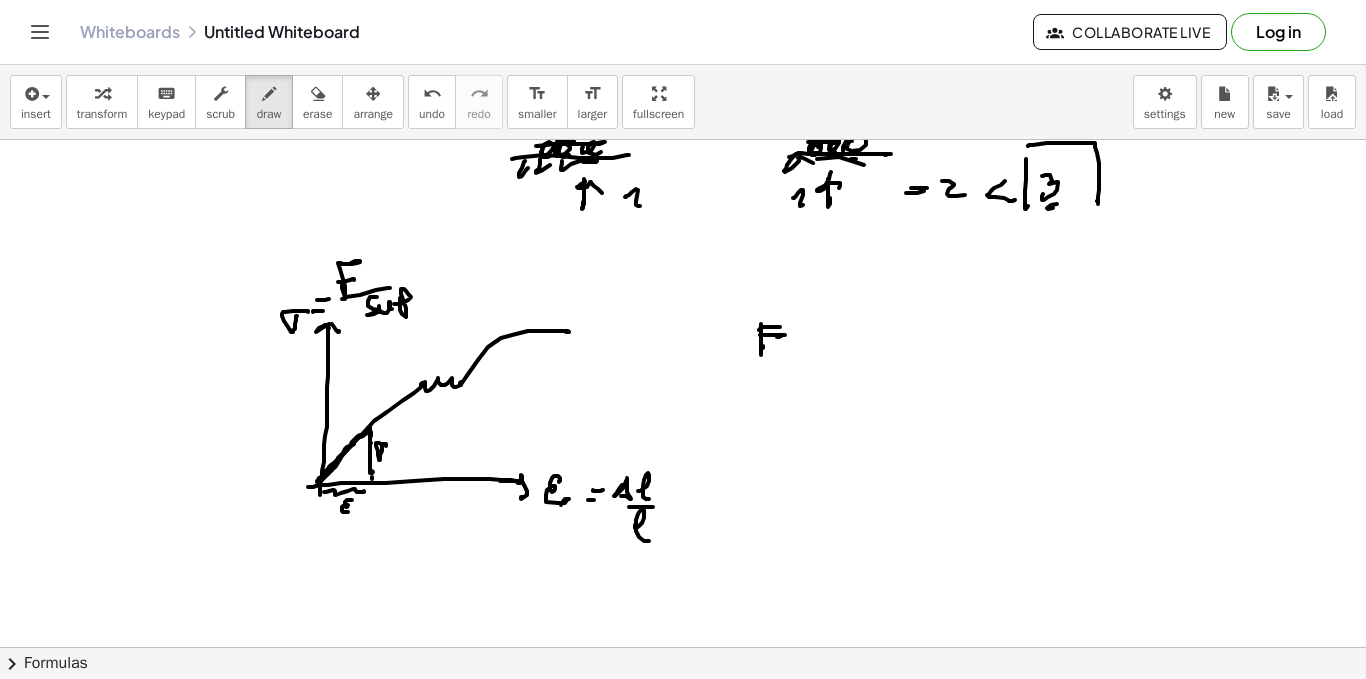 drag, startPoint x: 763, startPoint y: 348, endPoint x: 791, endPoint y: 351, distance: 28.160255 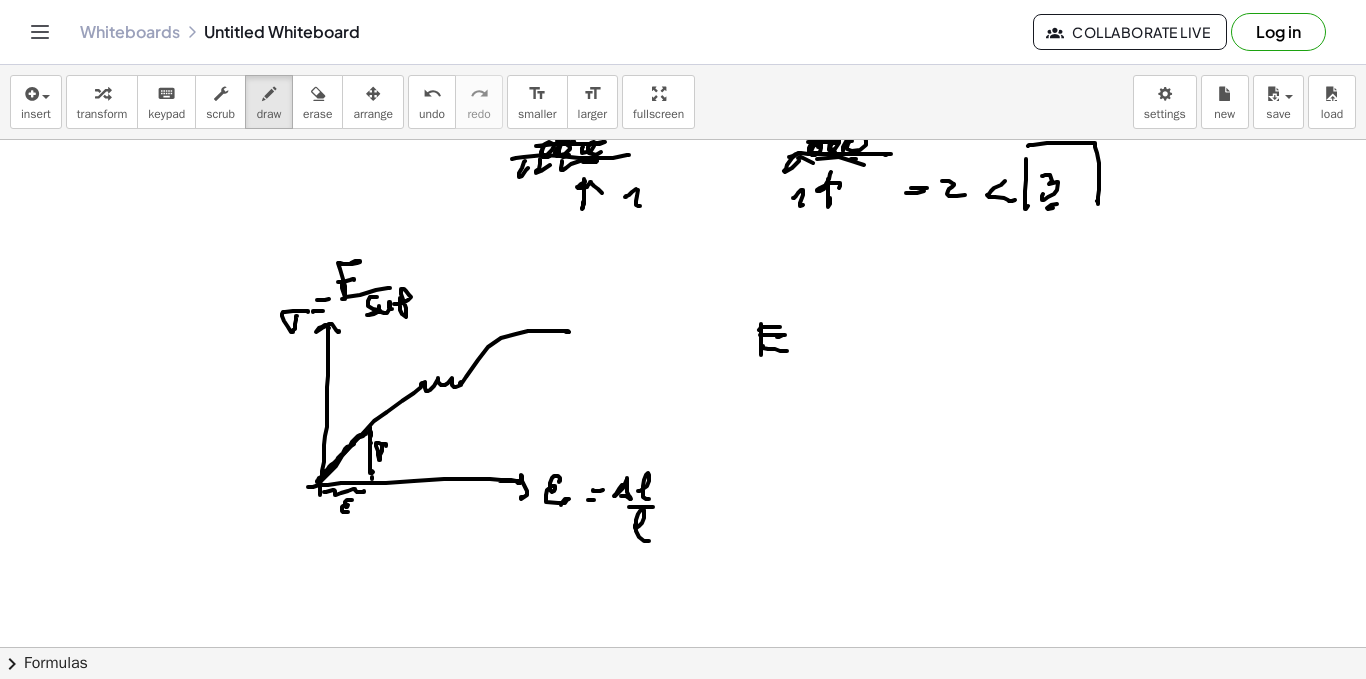 click at bounding box center [683, -3657] 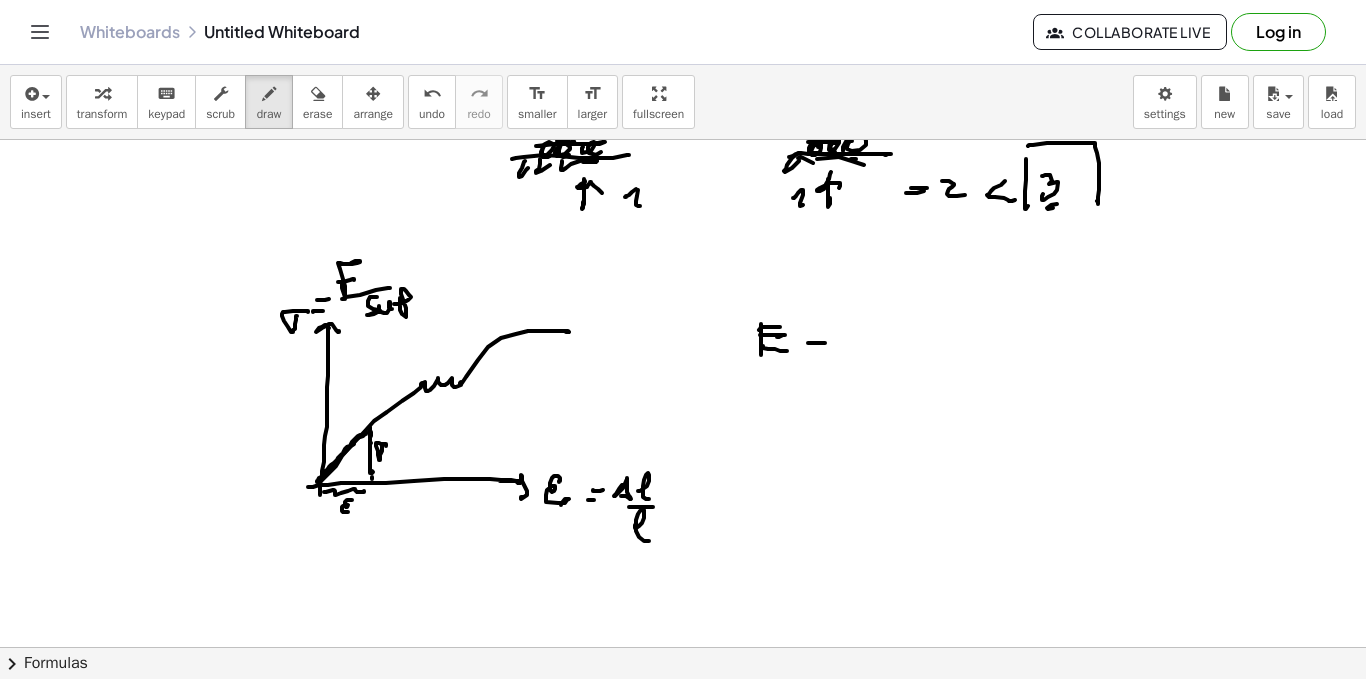 click at bounding box center [683, -3657] 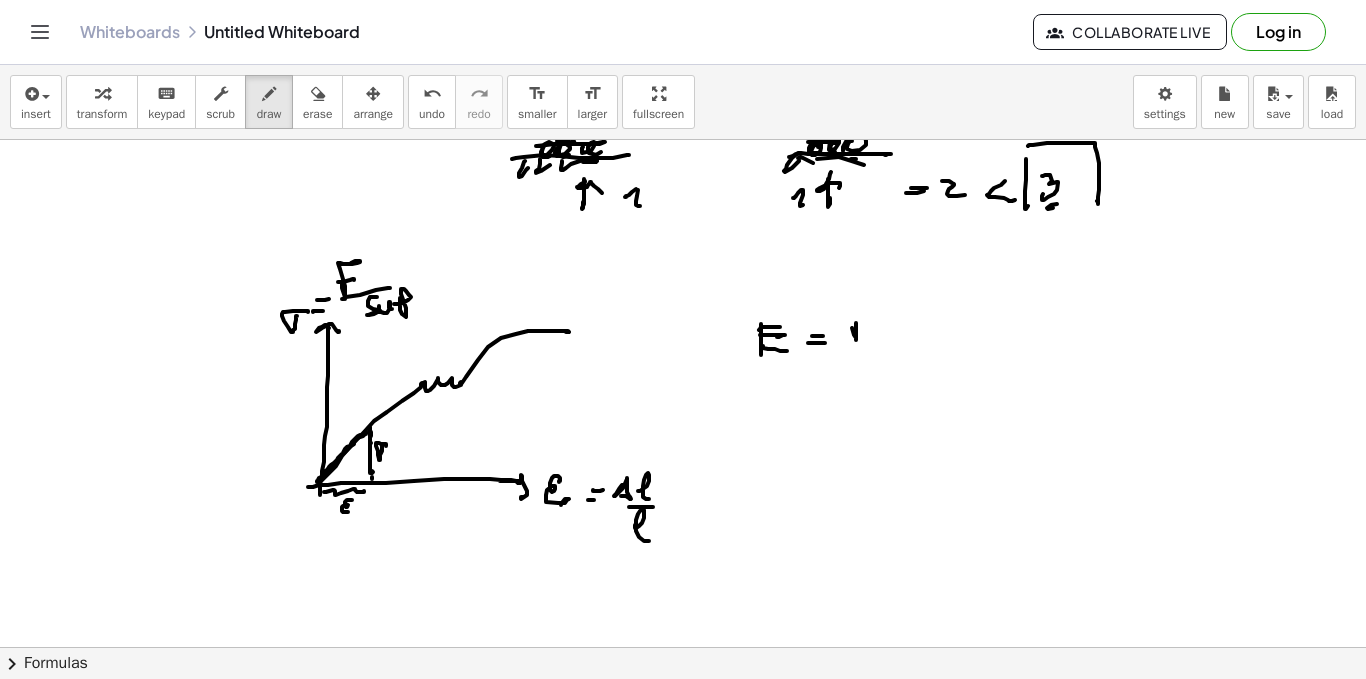 drag, startPoint x: 856, startPoint y: 323, endPoint x: 877, endPoint y: 316, distance: 22.135944 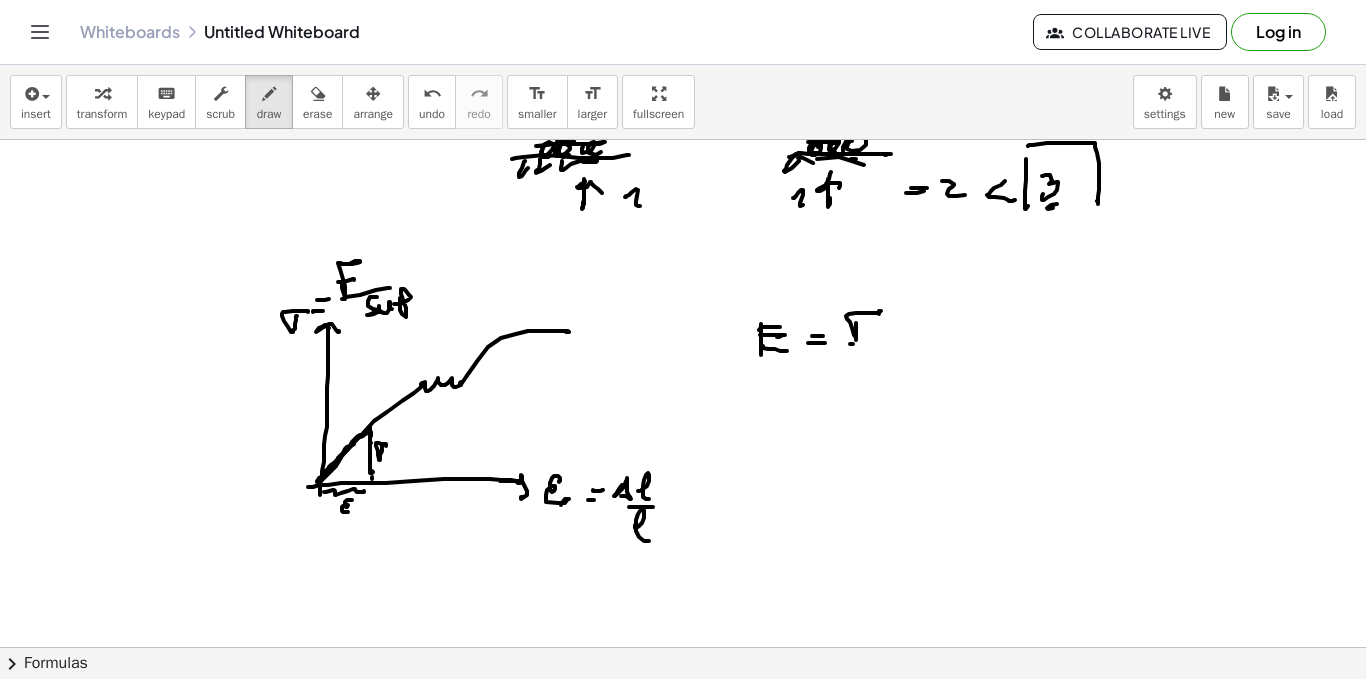drag, startPoint x: 851, startPoint y: 344, endPoint x: 869, endPoint y: 352, distance: 19.697716 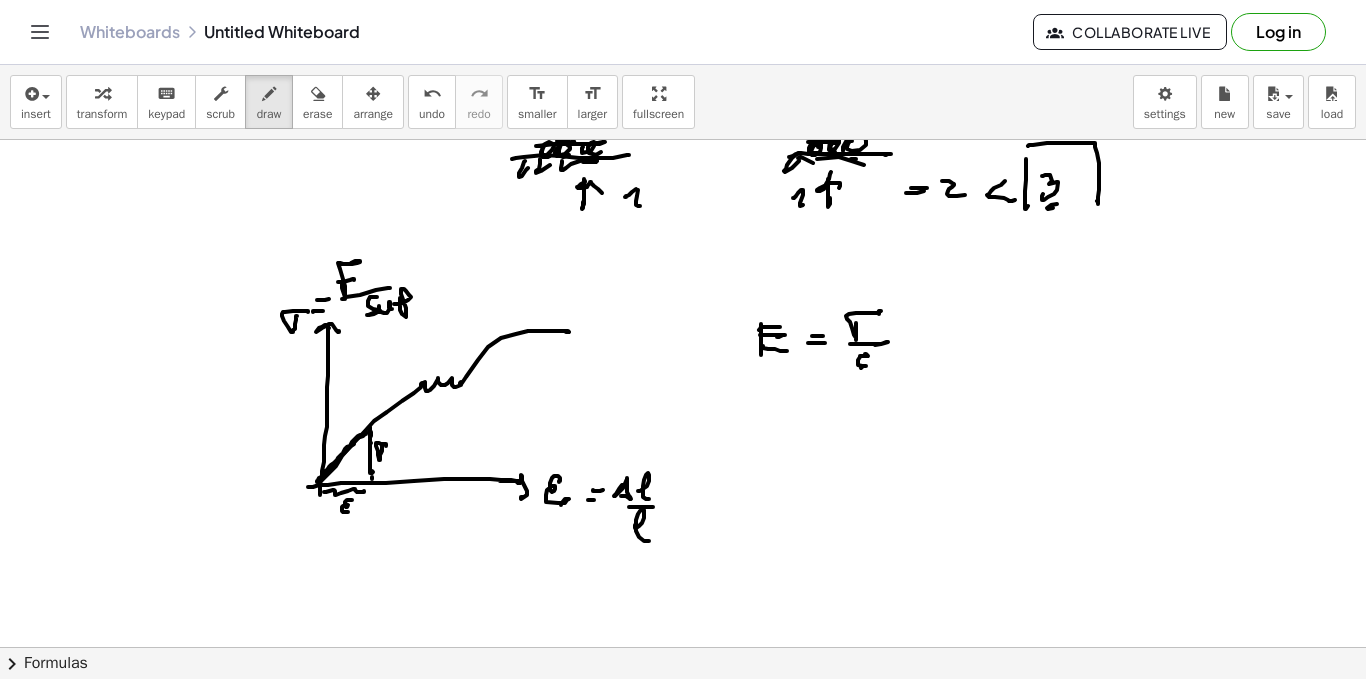 drag, startPoint x: 868, startPoint y: 356, endPoint x: 856, endPoint y: 384, distance: 30.463093 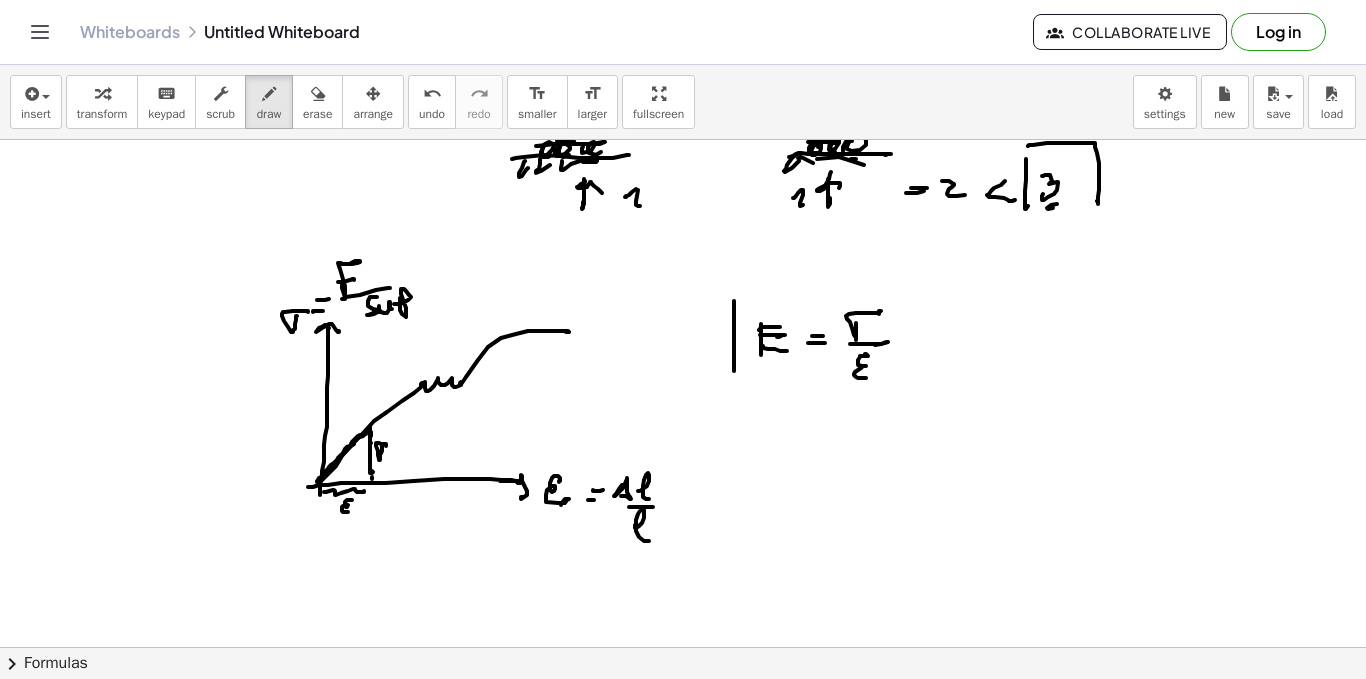 drag, startPoint x: 734, startPoint y: 356, endPoint x: 737, endPoint y: 327, distance: 29.15476 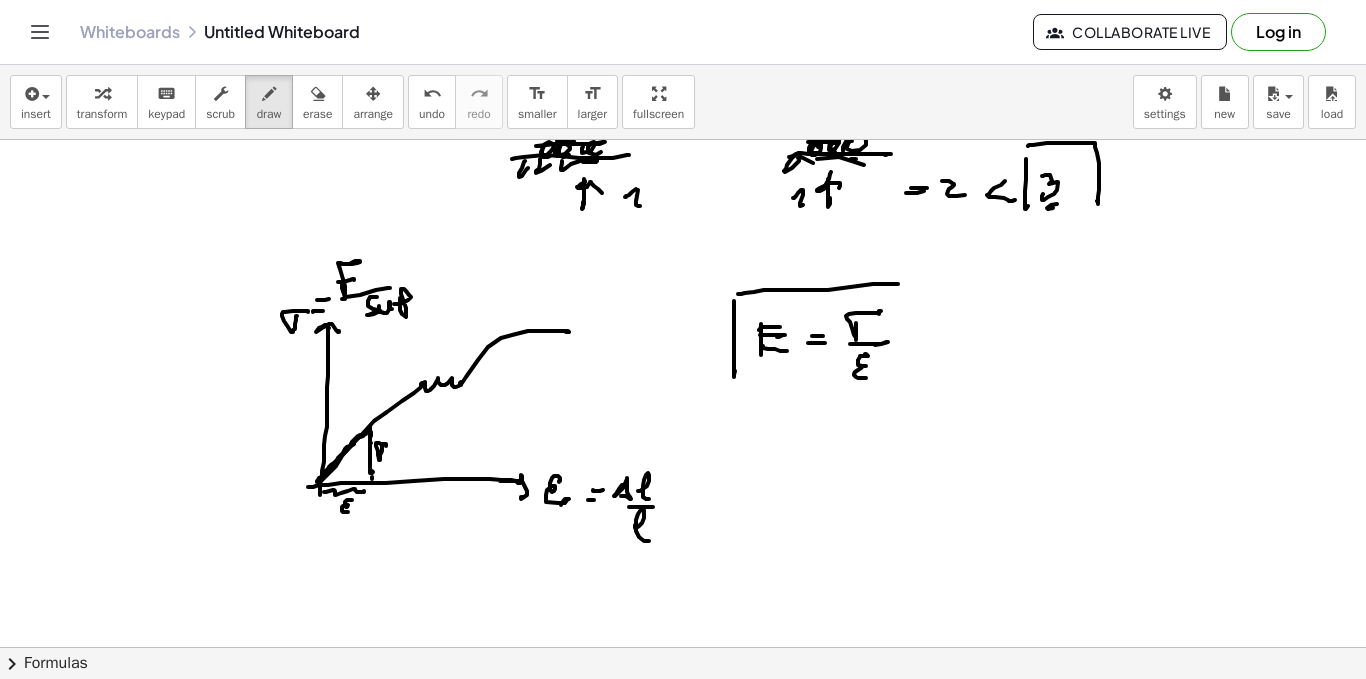 drag, startPoint x: 738, startPoint y: 294, endPoint x: 957, endPoint y: 281, distance: 219.3855 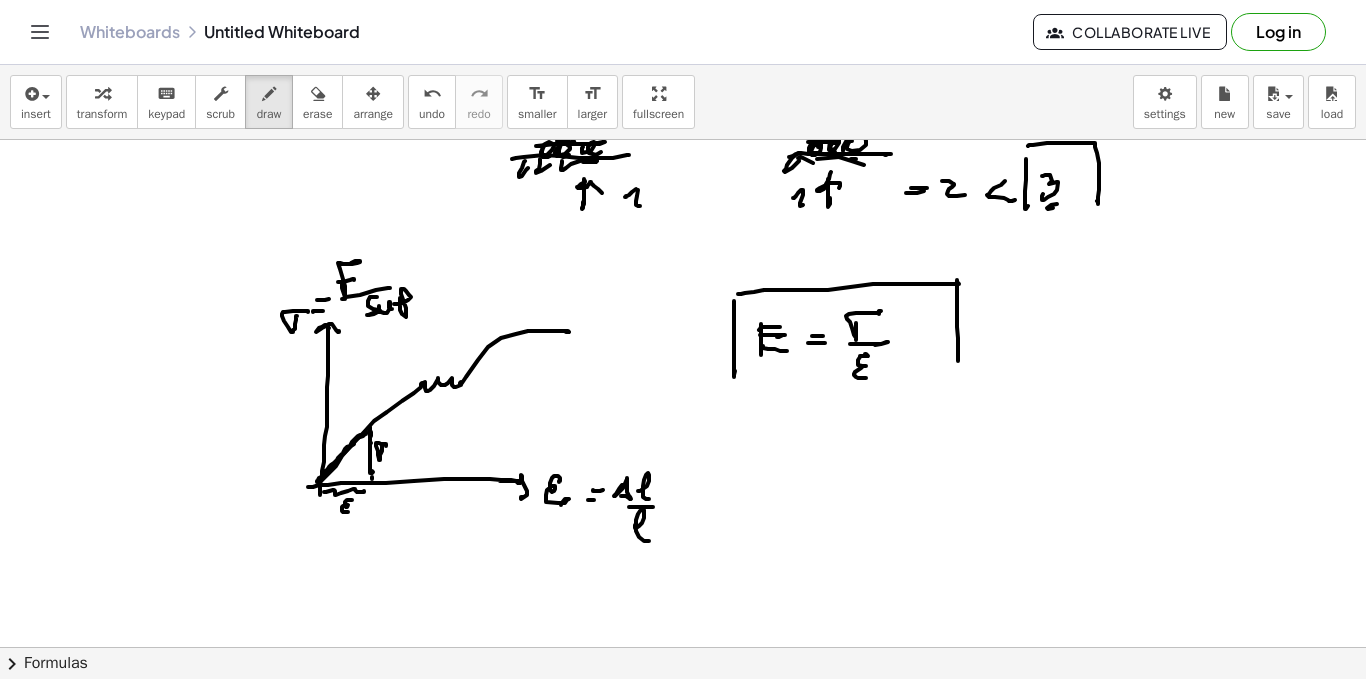 drag, startPoint x: 957, startPoint y: 284, endPoint x: 835, endPoint y: 381, distance: 155.86212 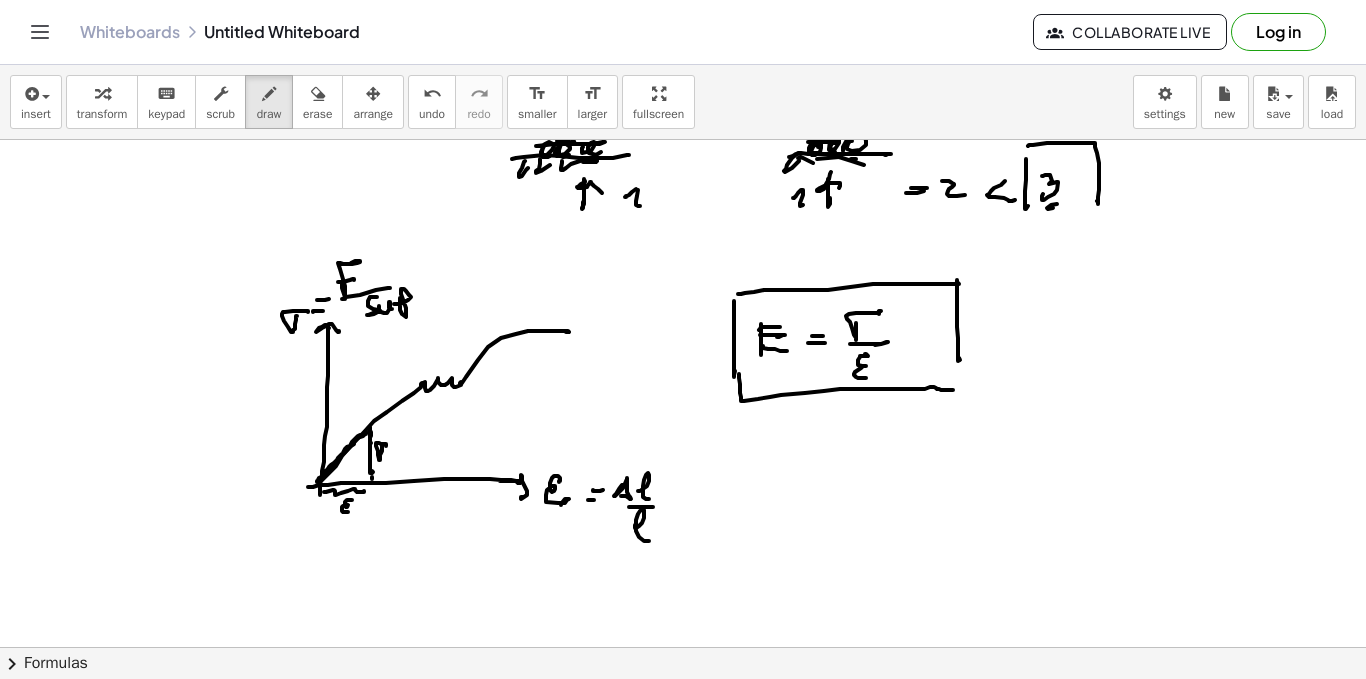 click at bounding box center (683, -3657) 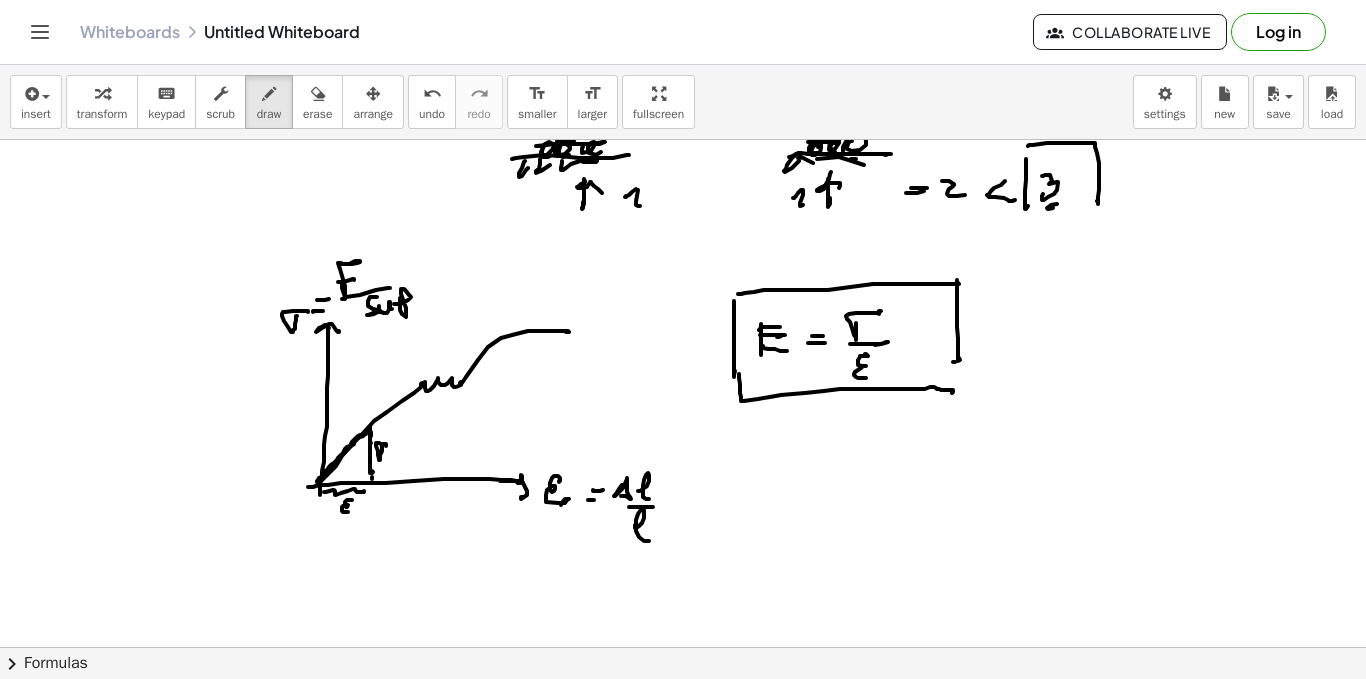 click at bounding box center (683, -3657) 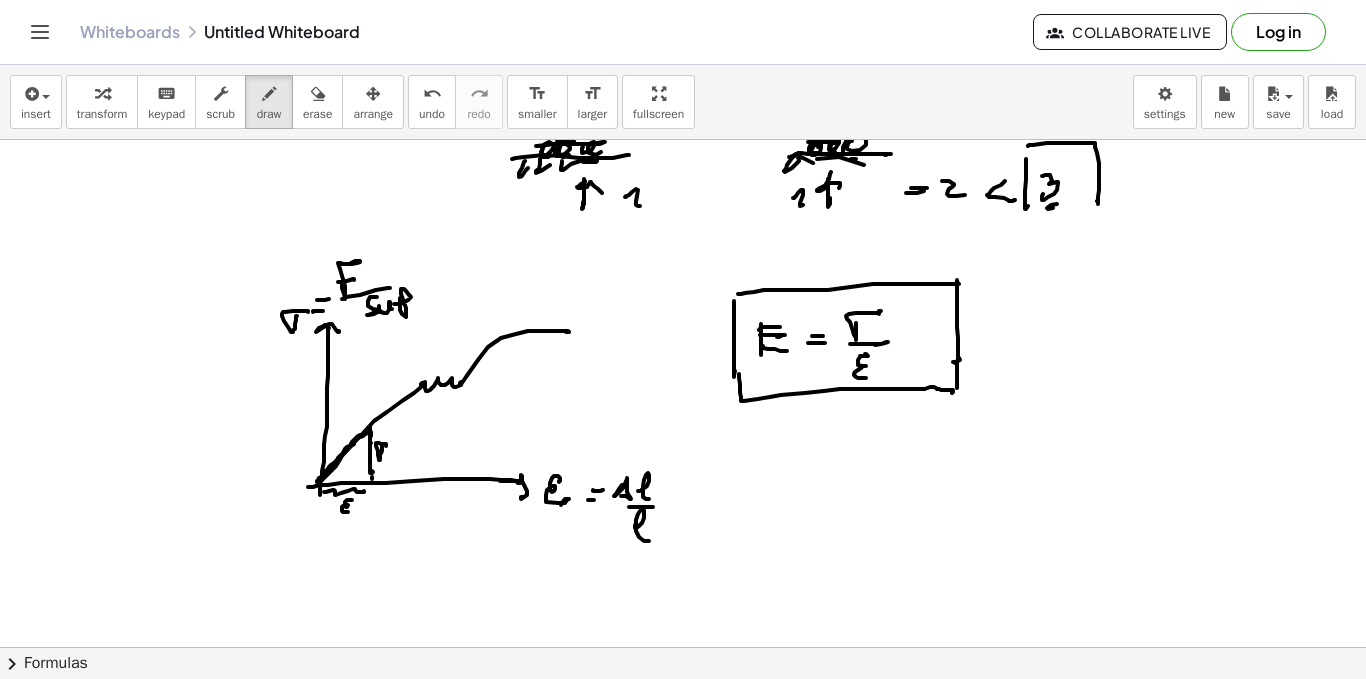 click at bounding box center (683, -3657) 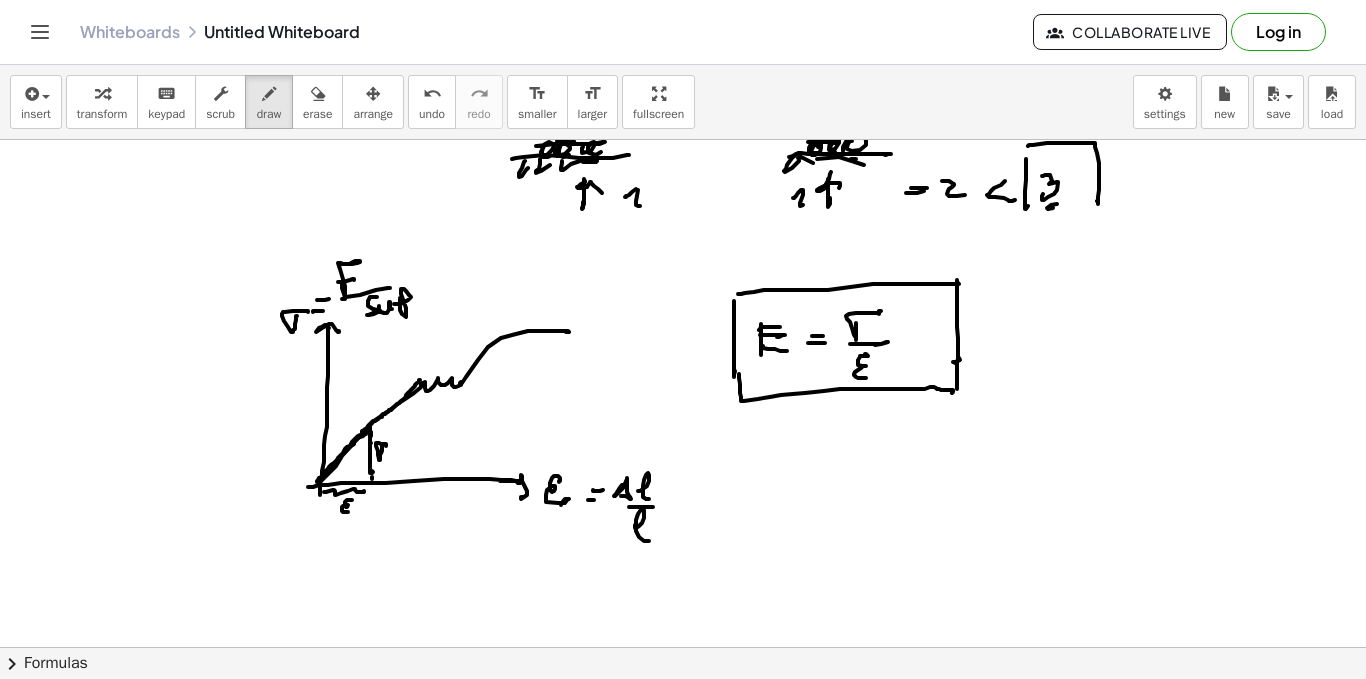 click at bounding box center [683, -3657] 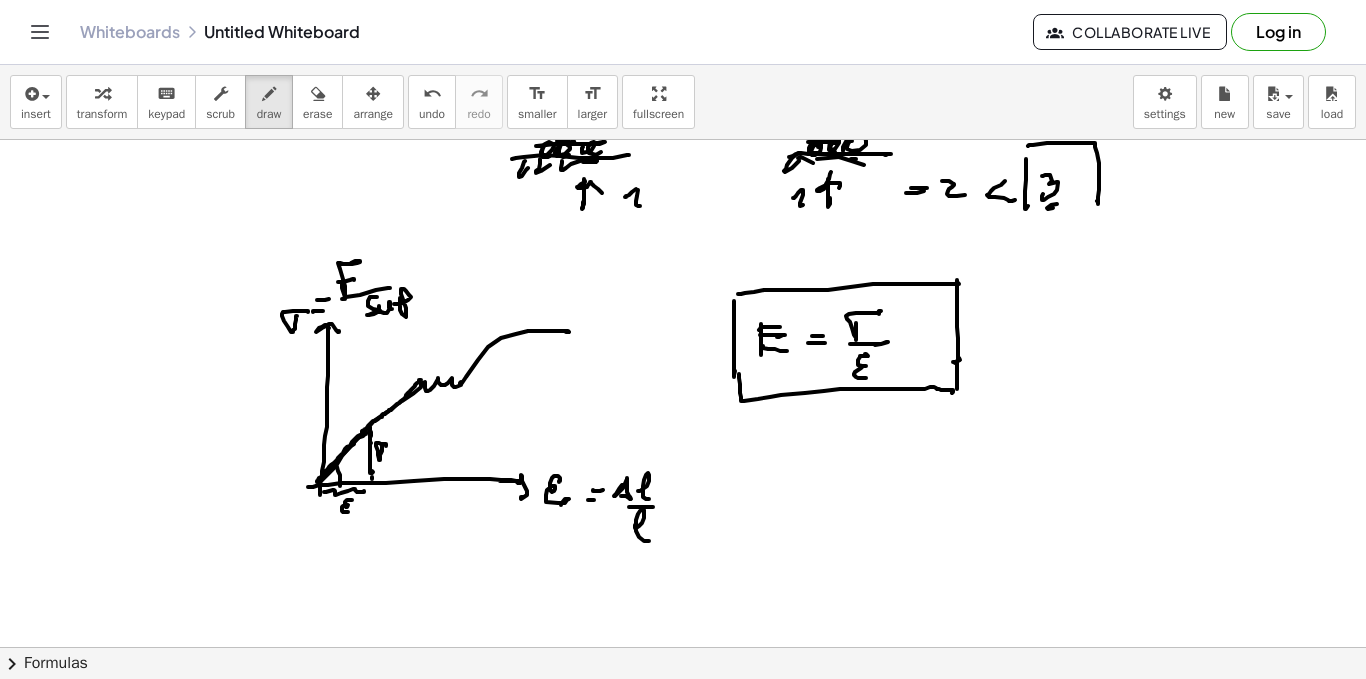 click at bounding box center [683, -3657] 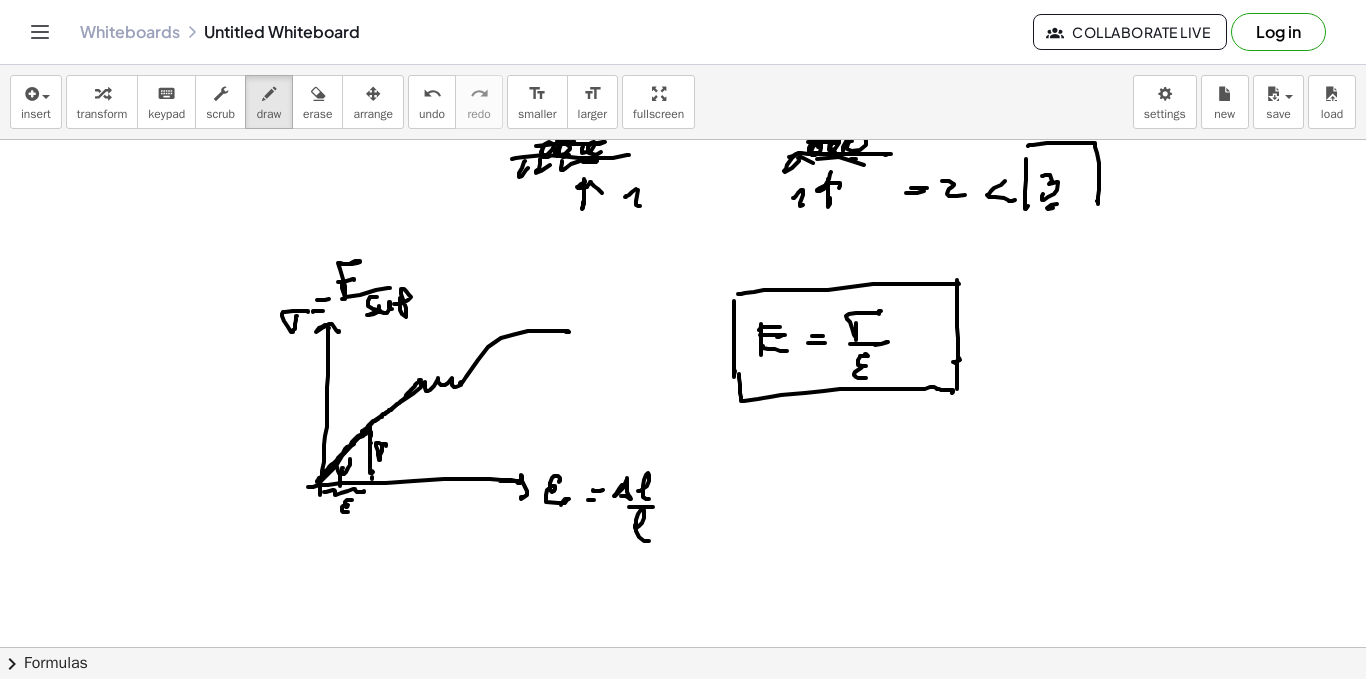 click at bounding box center (683, -3657) 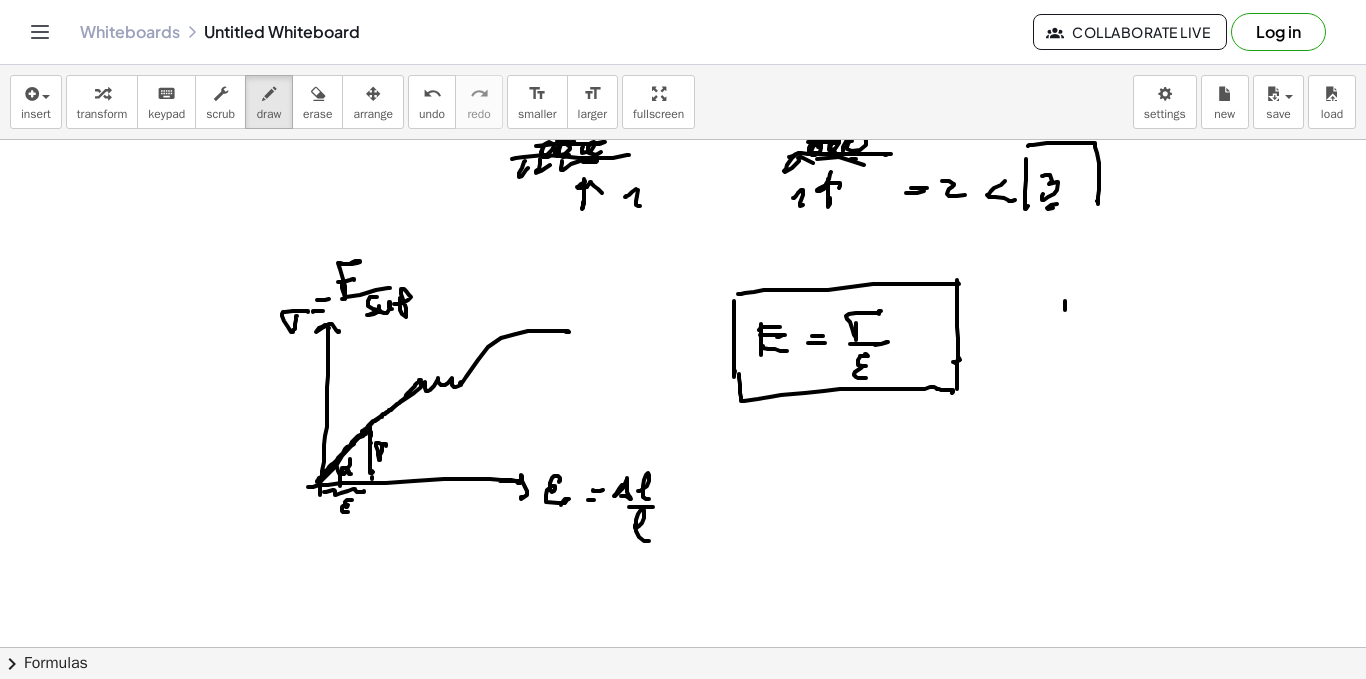 click at bounding box center [683, -3657] 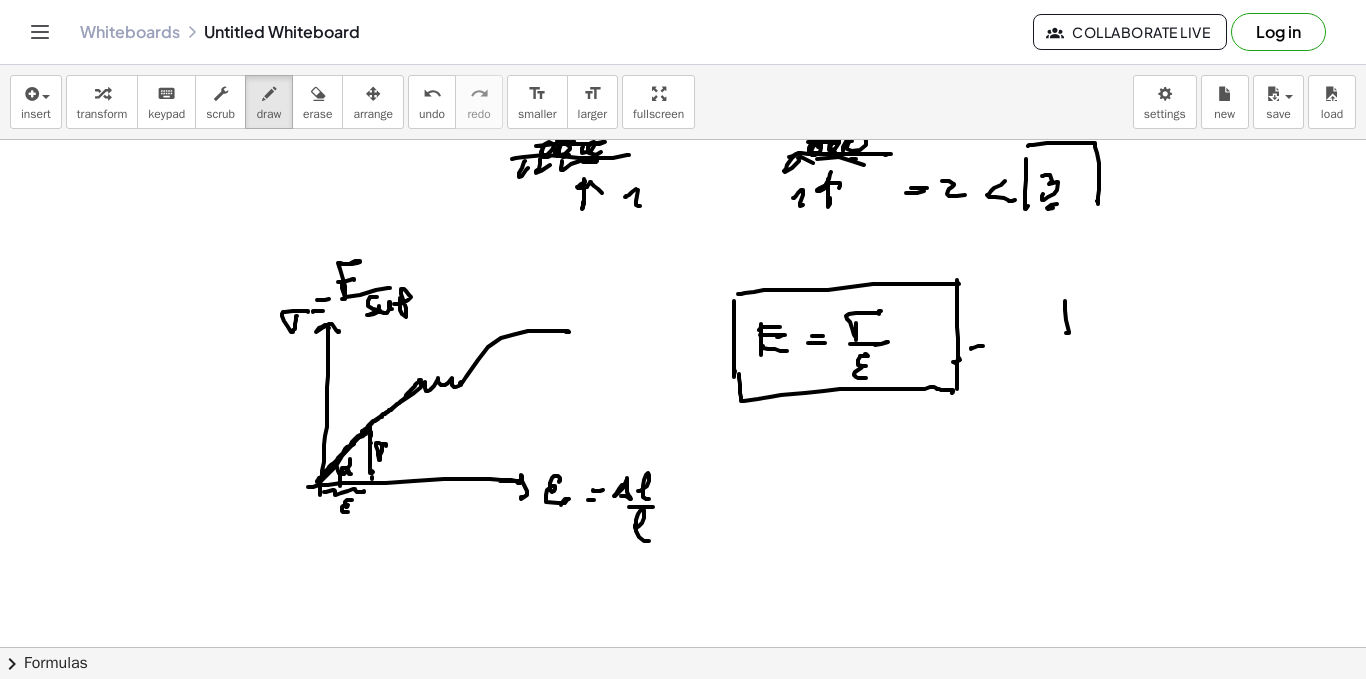 click at bounding box center (683, -3657) 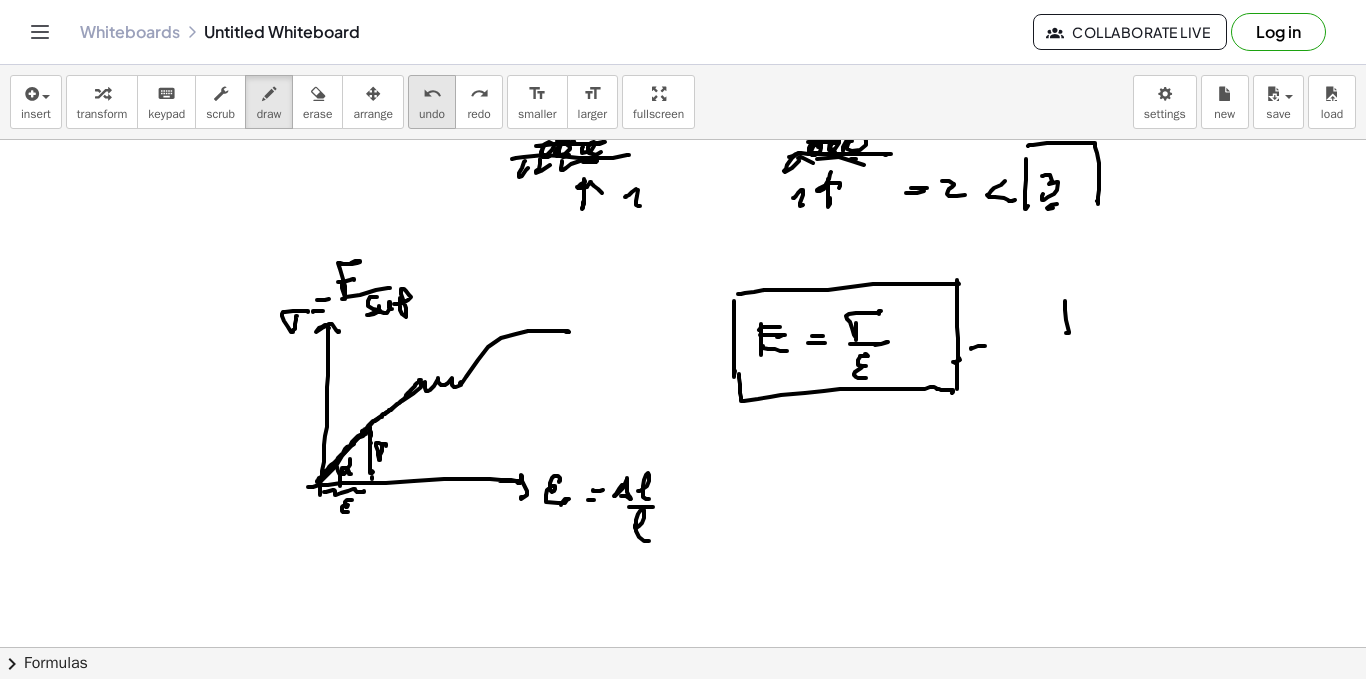 click on "undo" at bounding box center [432, 114] 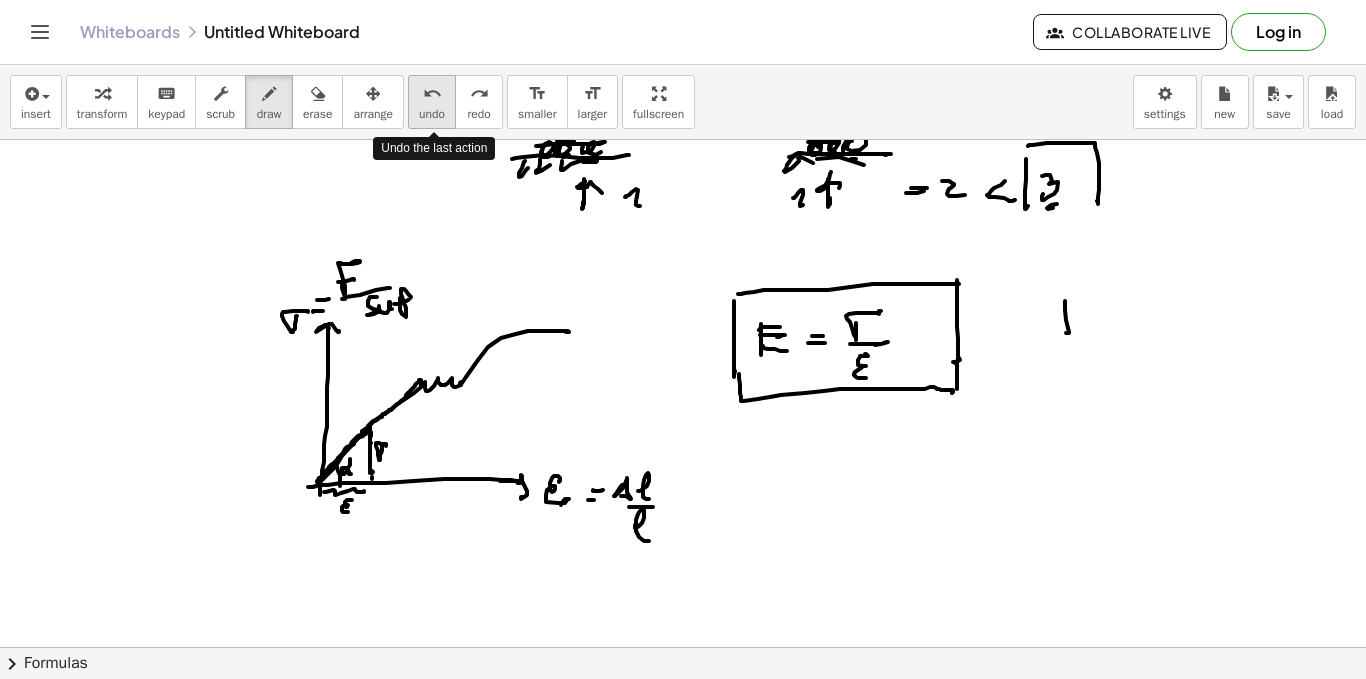 click on "undo" at bounding box center [432, 114] 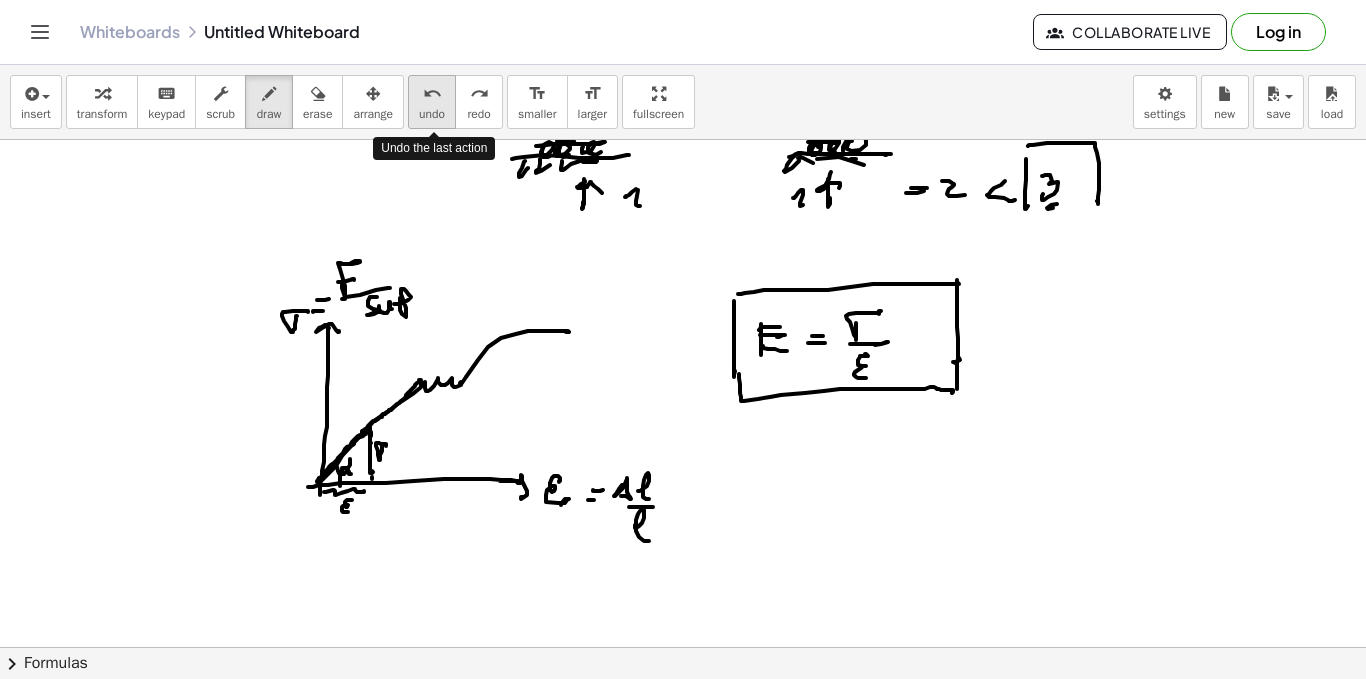 click on "undo" at bounding box center (432, 114) 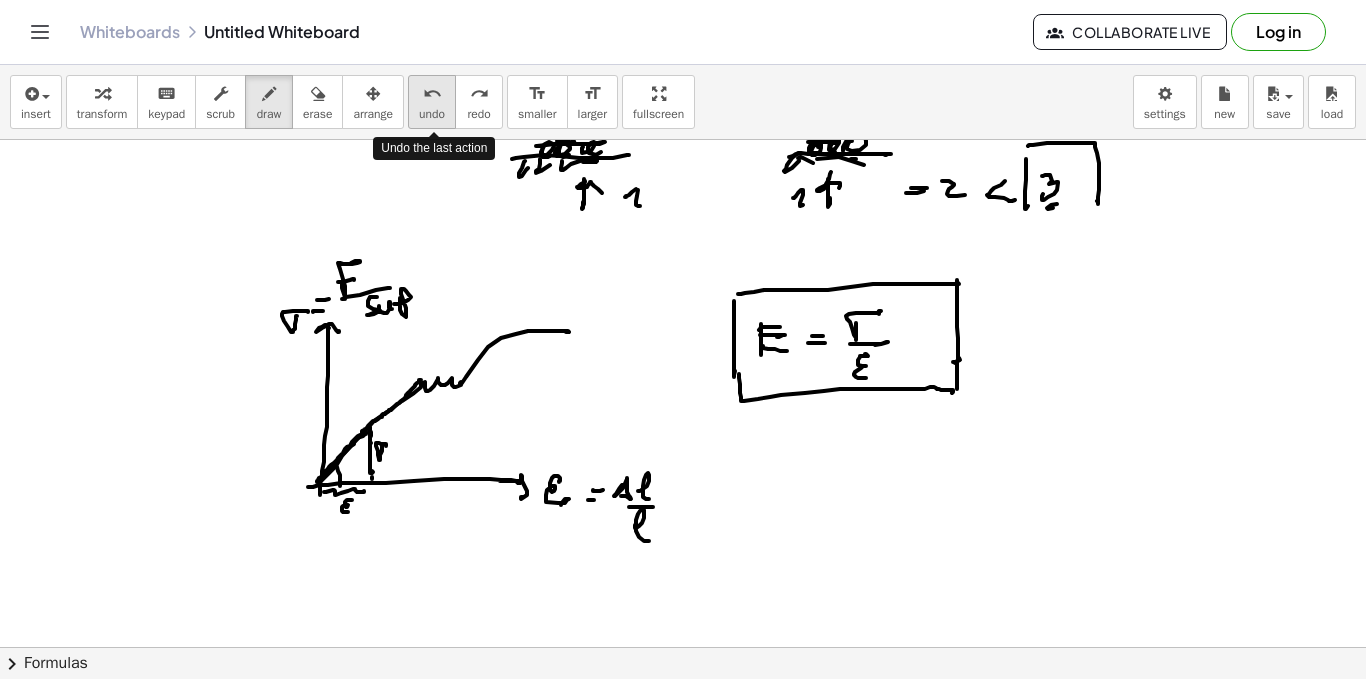 click on "undo" at bounding box center (432, 114) 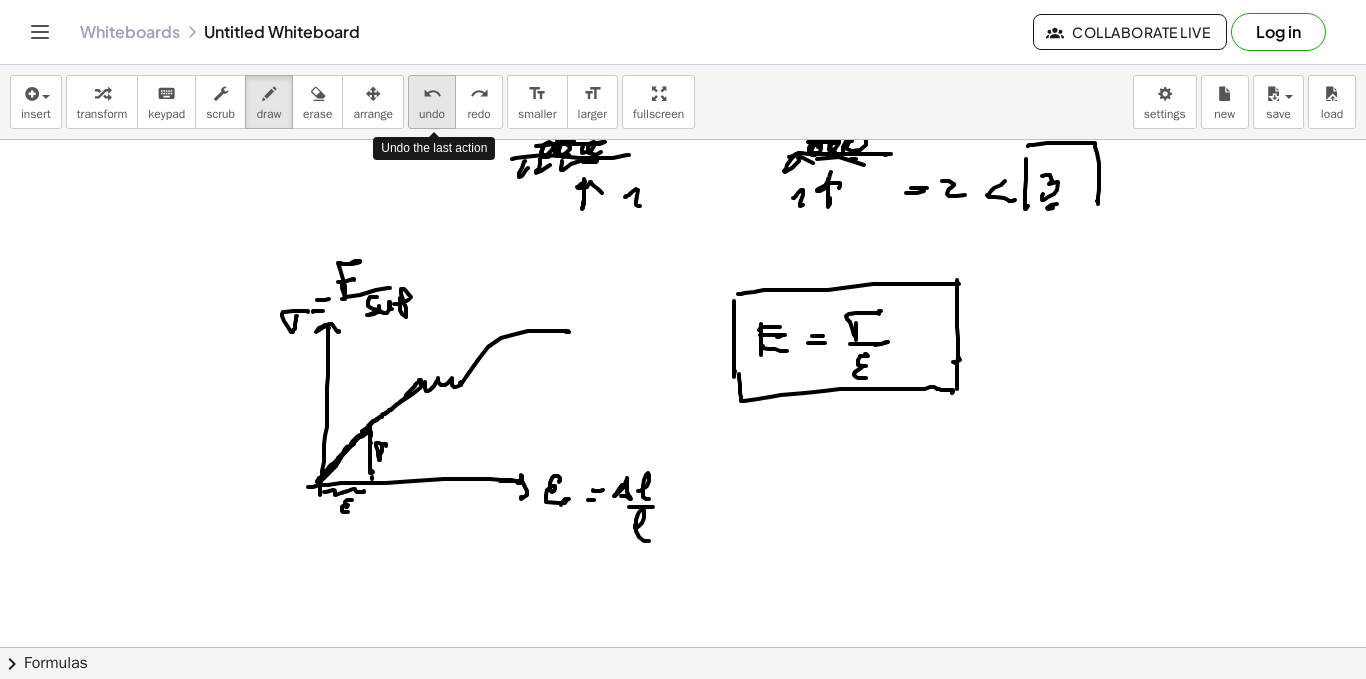 click on "undo" at bounding box center [432, 114] 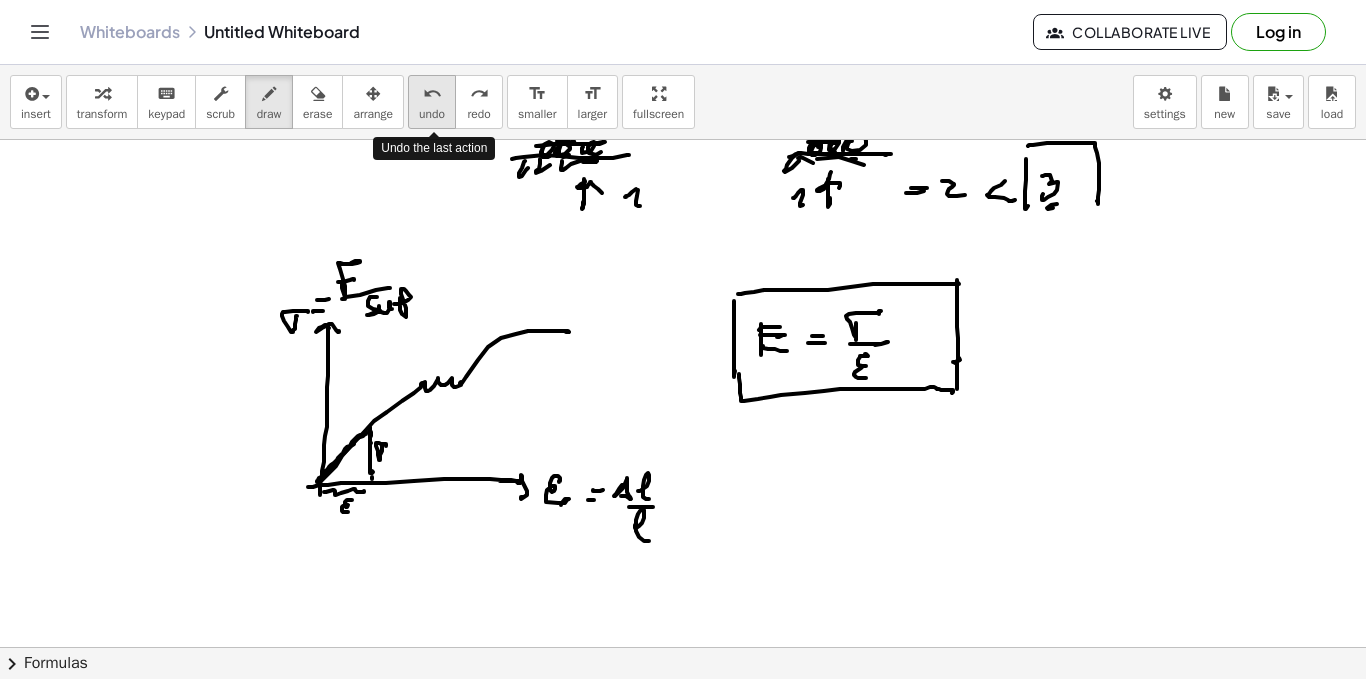click on "undo" at bounding box center (432, 114) 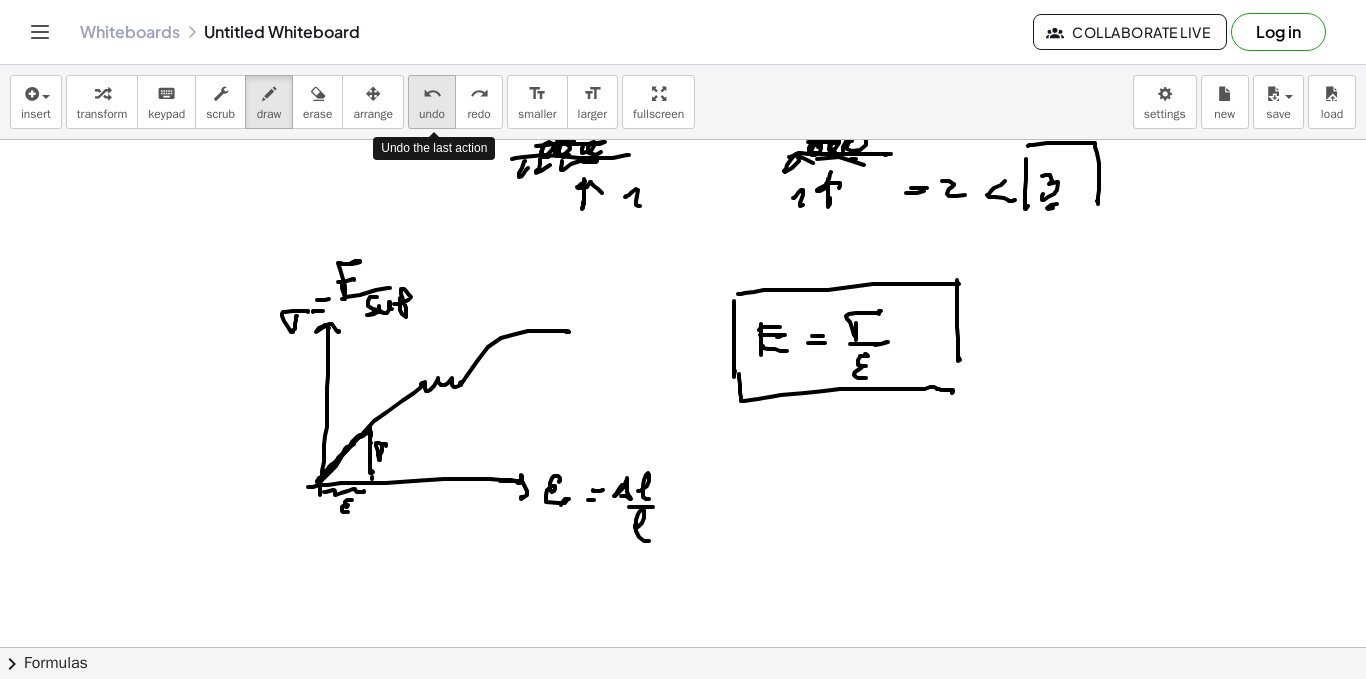 click on "undo" at bounding box center [432, 114] 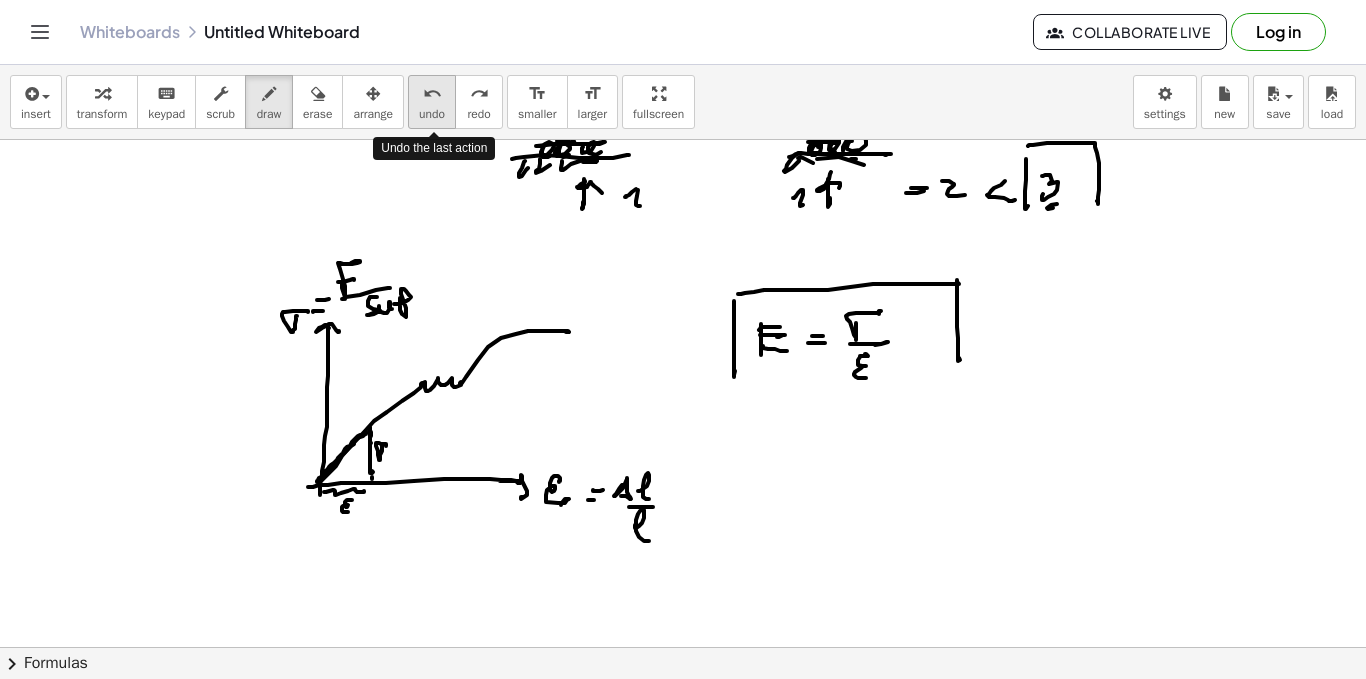 click on "undo" at bounding box center [432, 114] 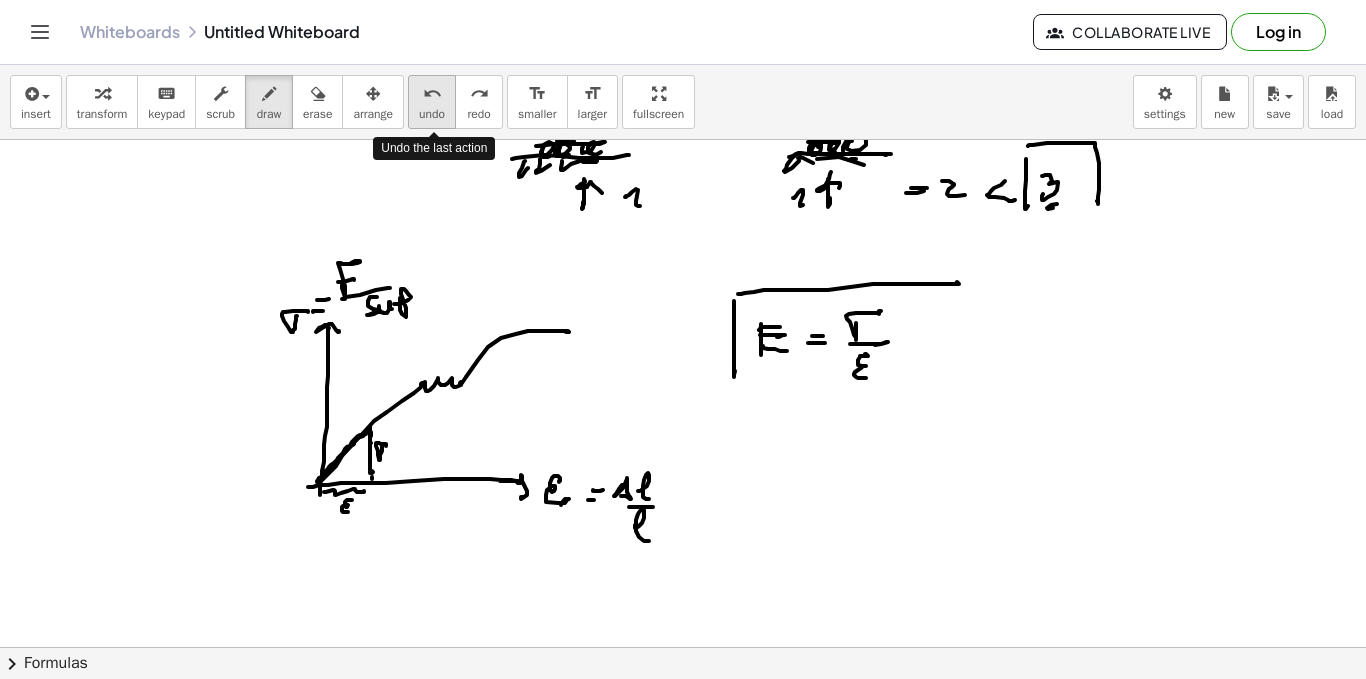 click on "undo" at bounding box center [432, 114] 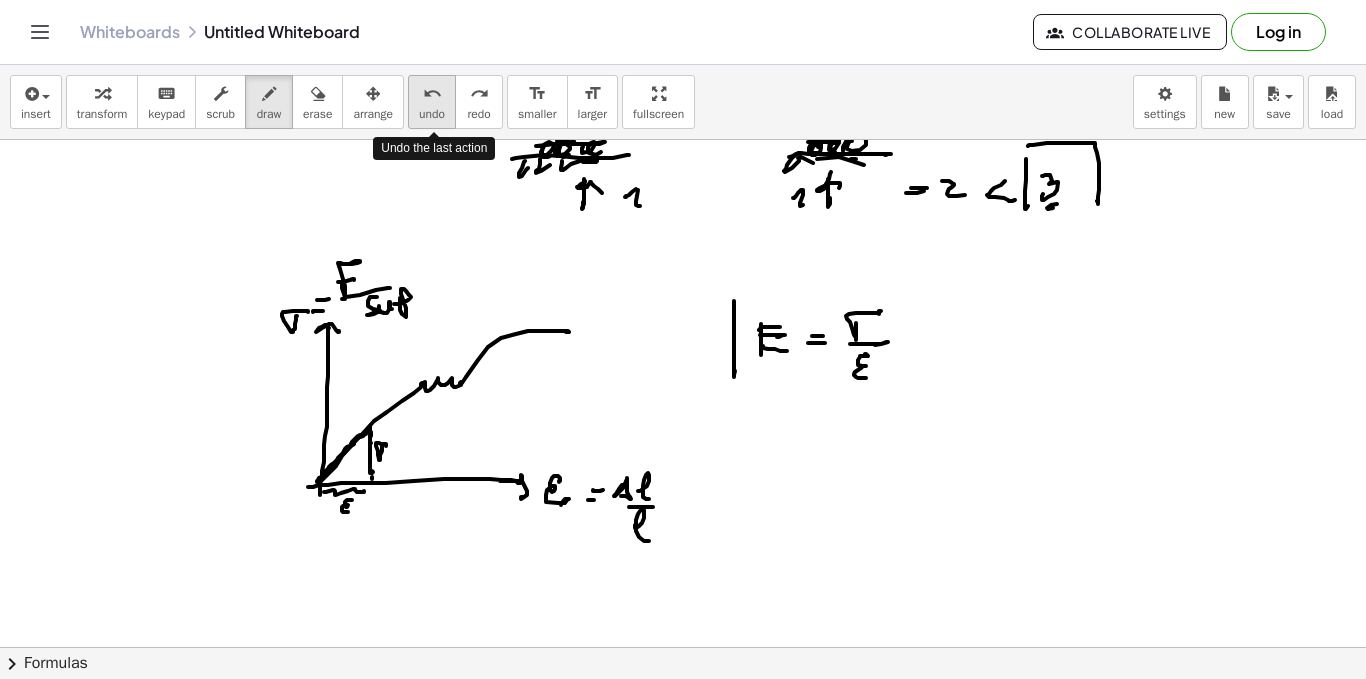 click on "undo" at bounding box center [432, 114] 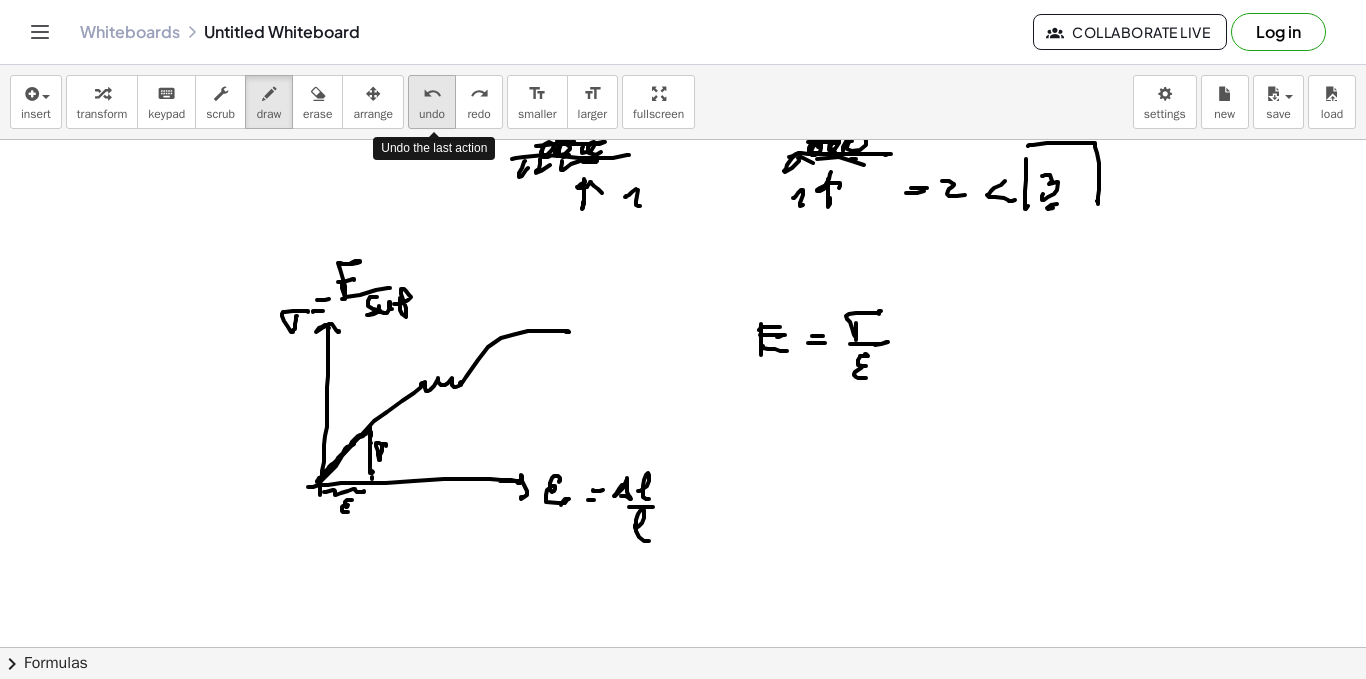 click on "undo" at bounding box center [432, 114] 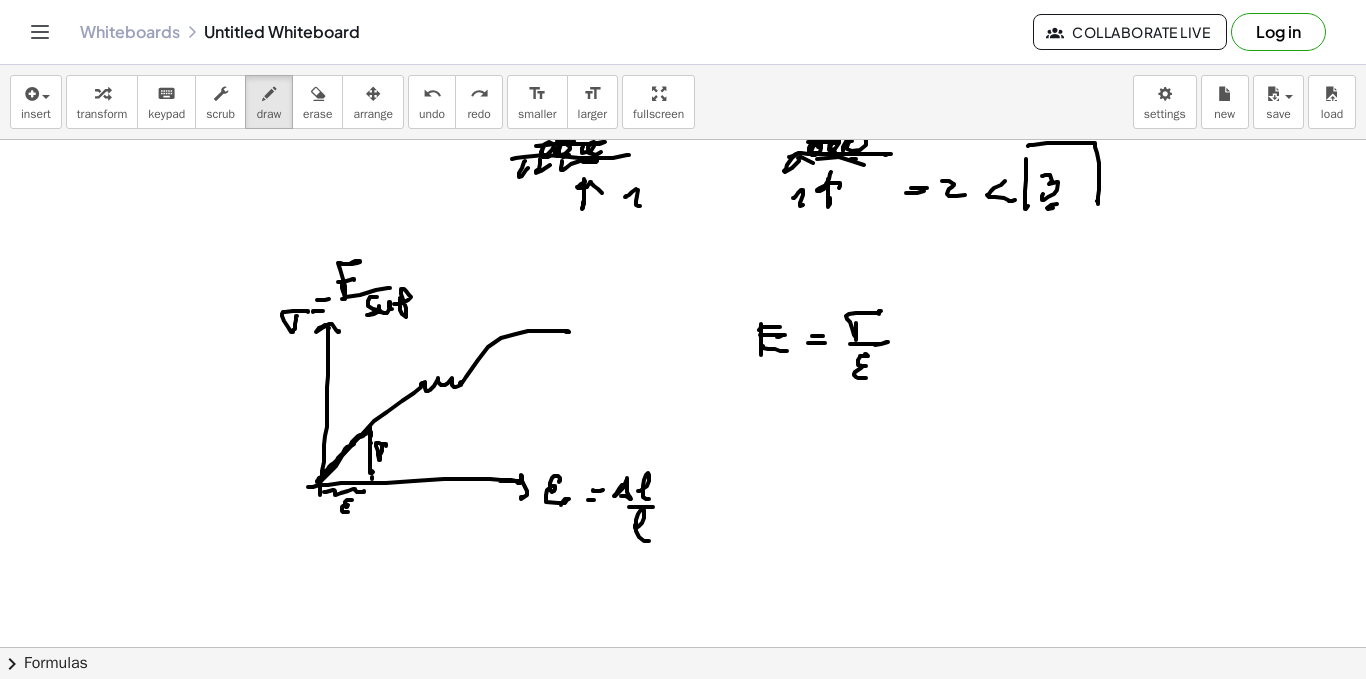 drag, startPoint x: 331, startPoint y: 467, endPoint x: 339, endPoint y: 458, distance: 12.0415945 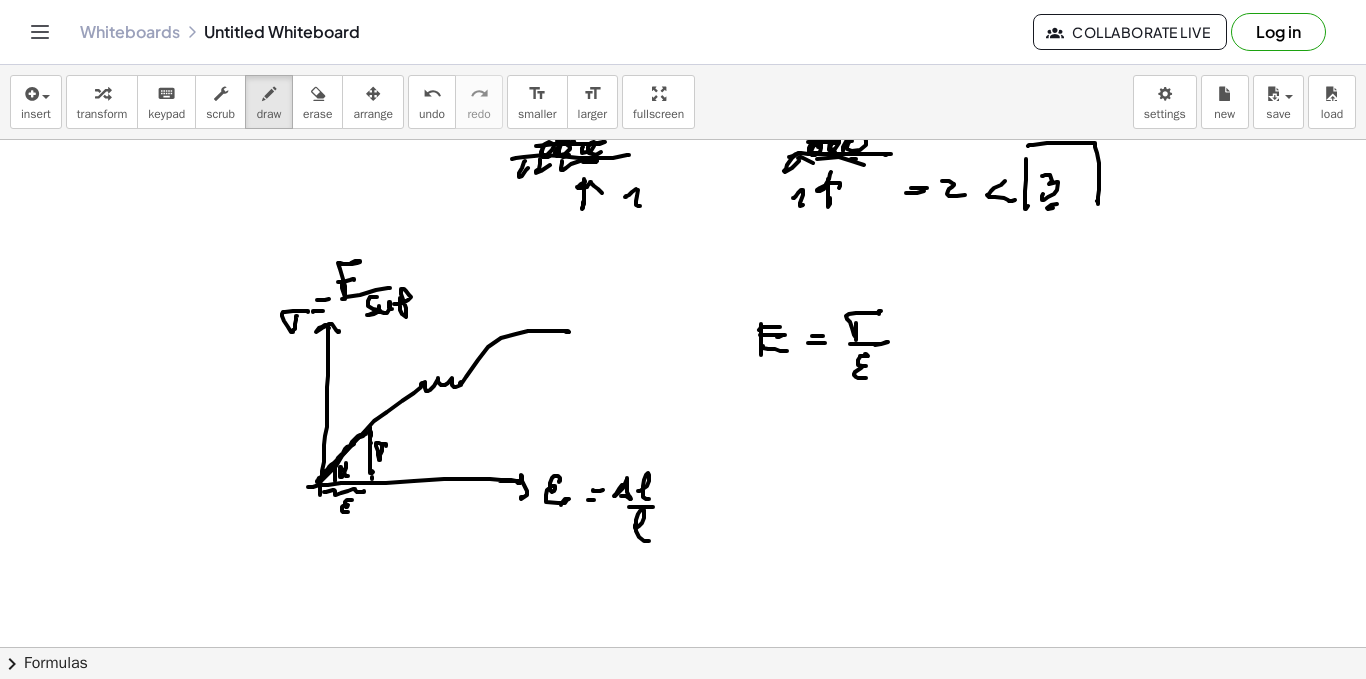 drag, startPoint x: 346, startPoint y: 463, endPoint x: 348, endPoint y: 476, distance: 13.152946 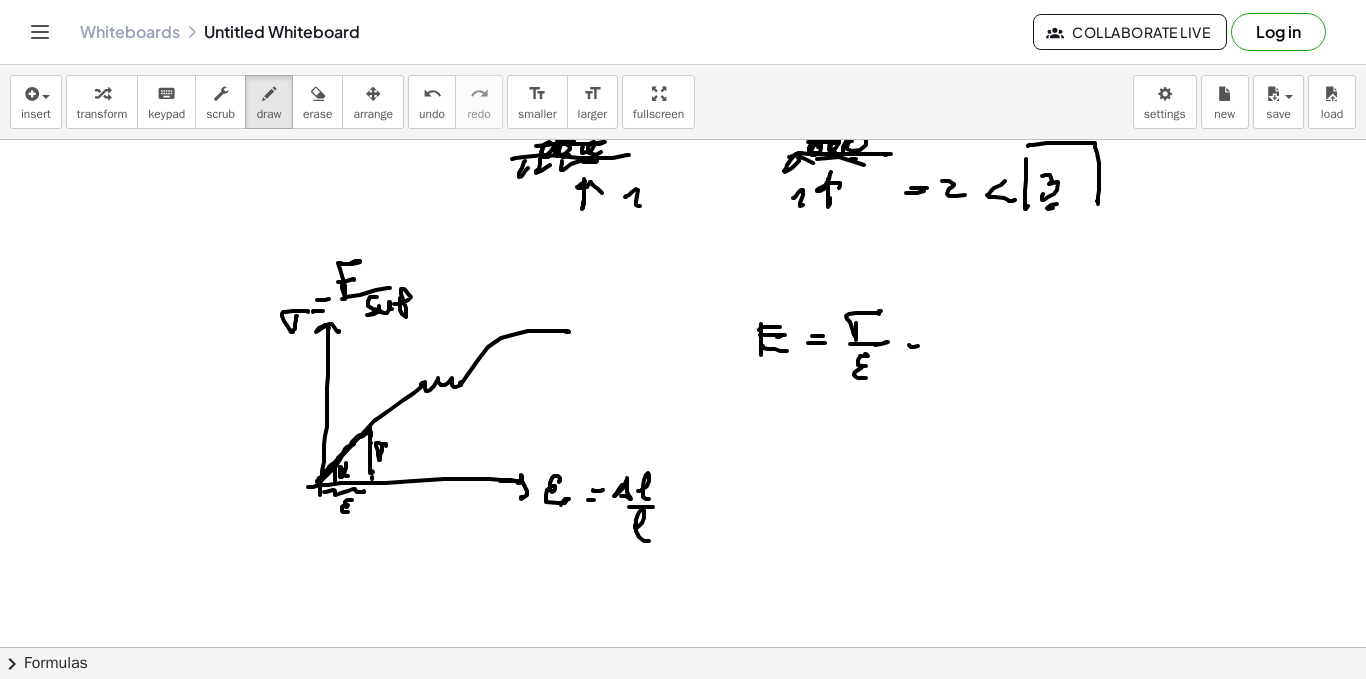 click at bounding box center [683, -3657] 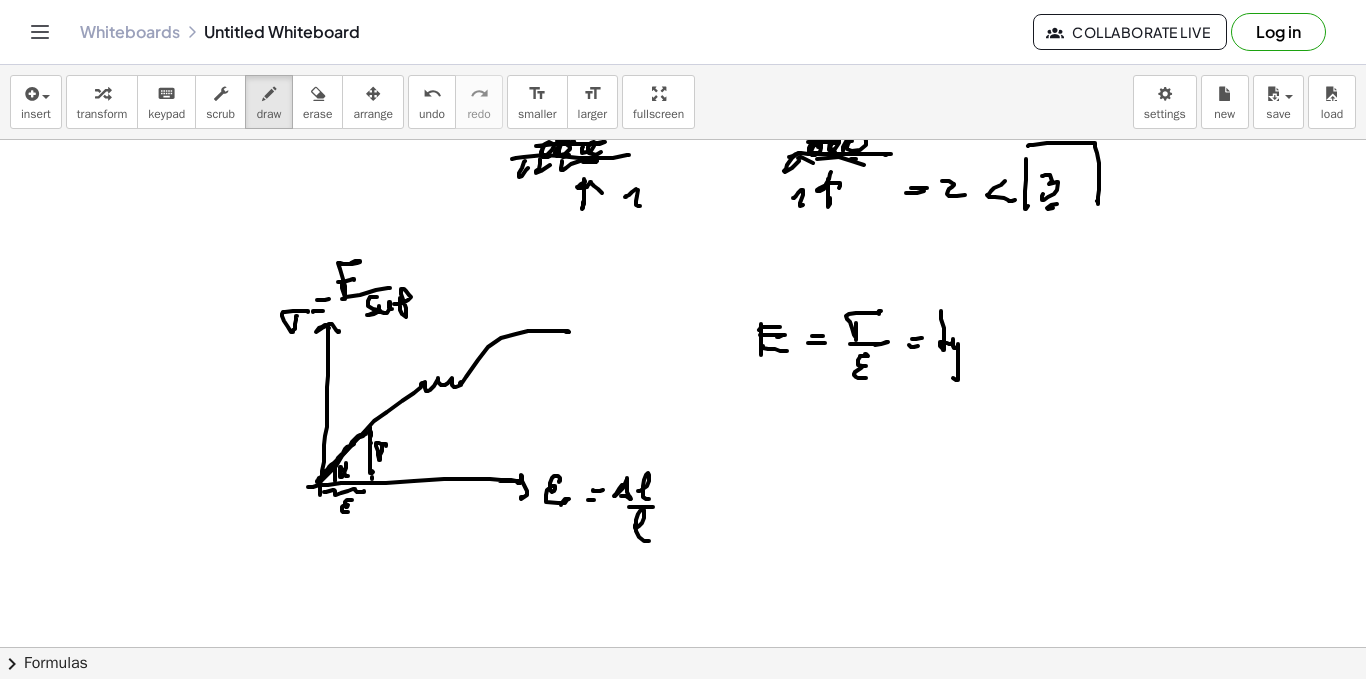 drag, startPoint x: 941, startPoint y: 311, endPoint x: 959, endPoint y: 365, distance: 56.920998 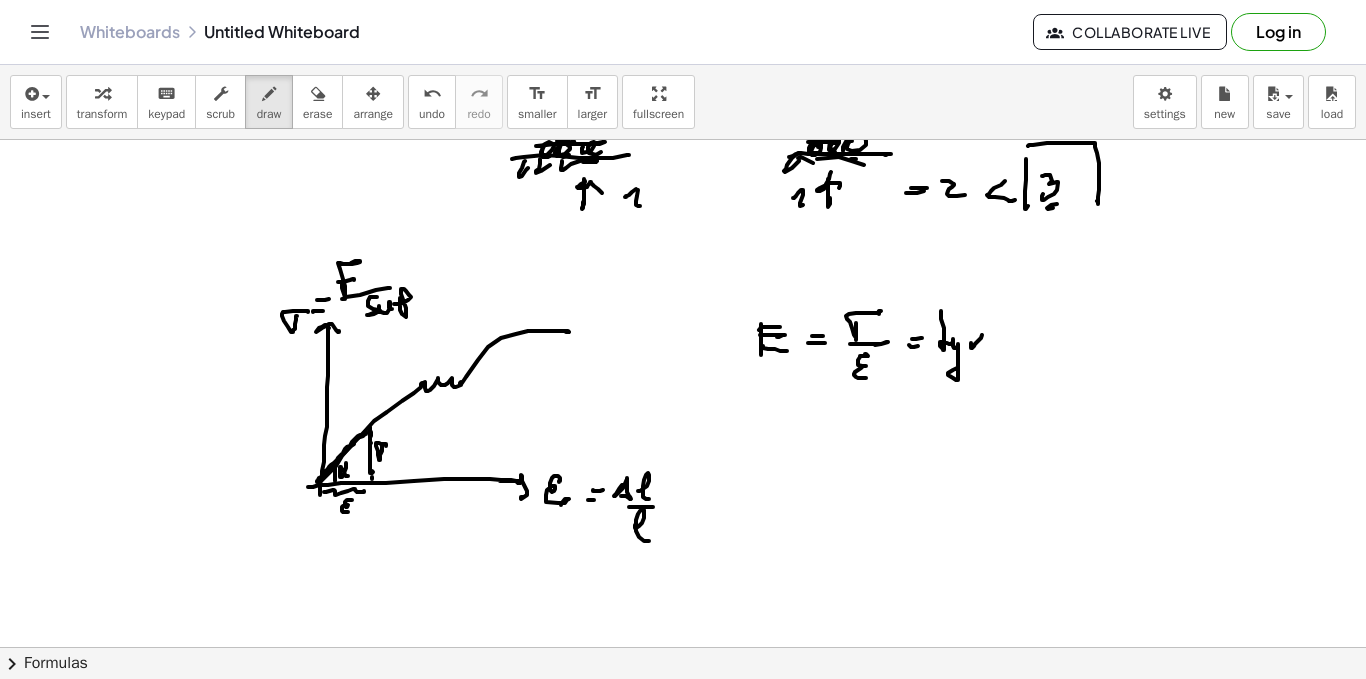 drag, startPoint x: 982, startPoint y: 335, endPoint x: 980, endPoint y: 350, distance: 15.132746 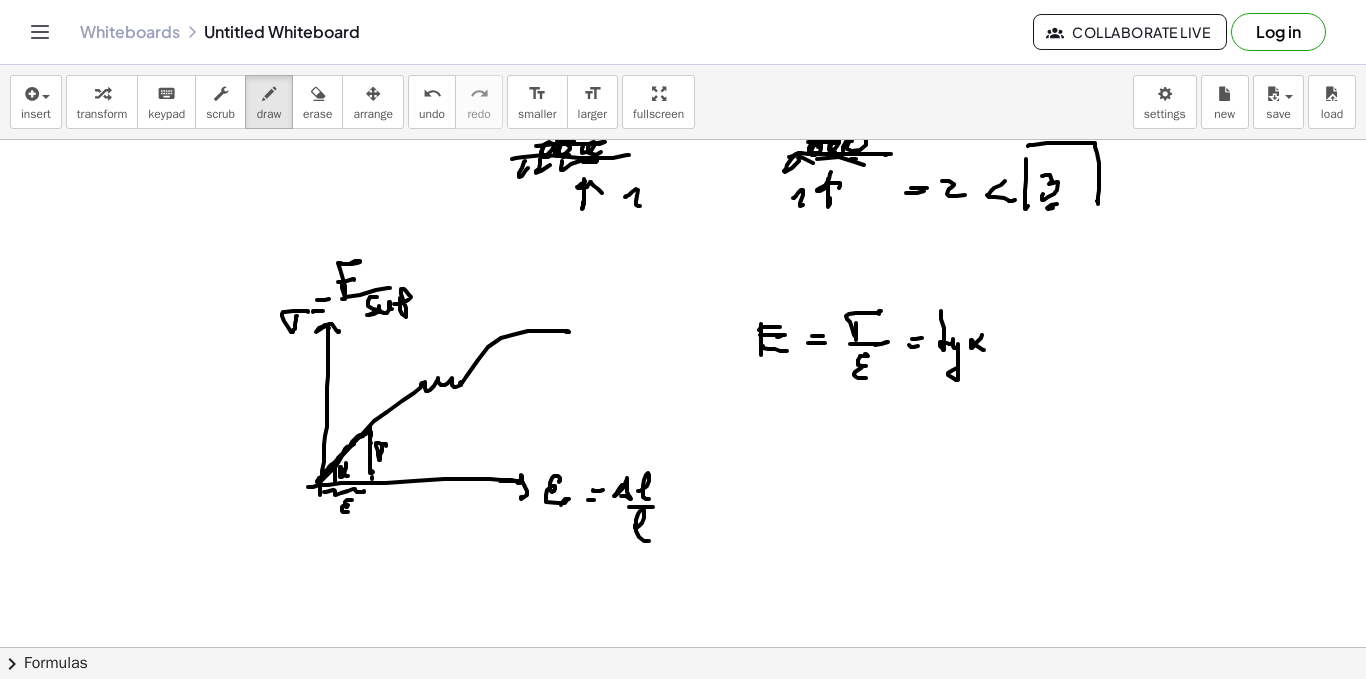click at bounding box center [683, -3657] 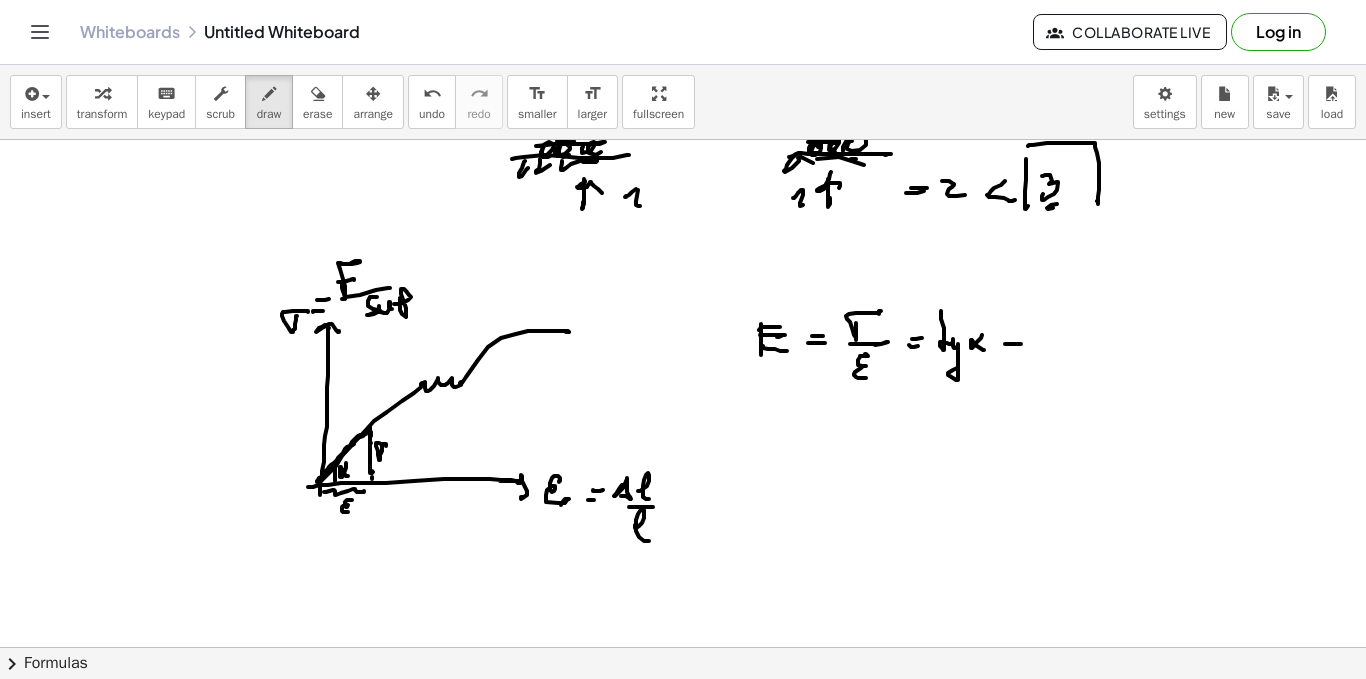 click at bounding box center (683, -3657) 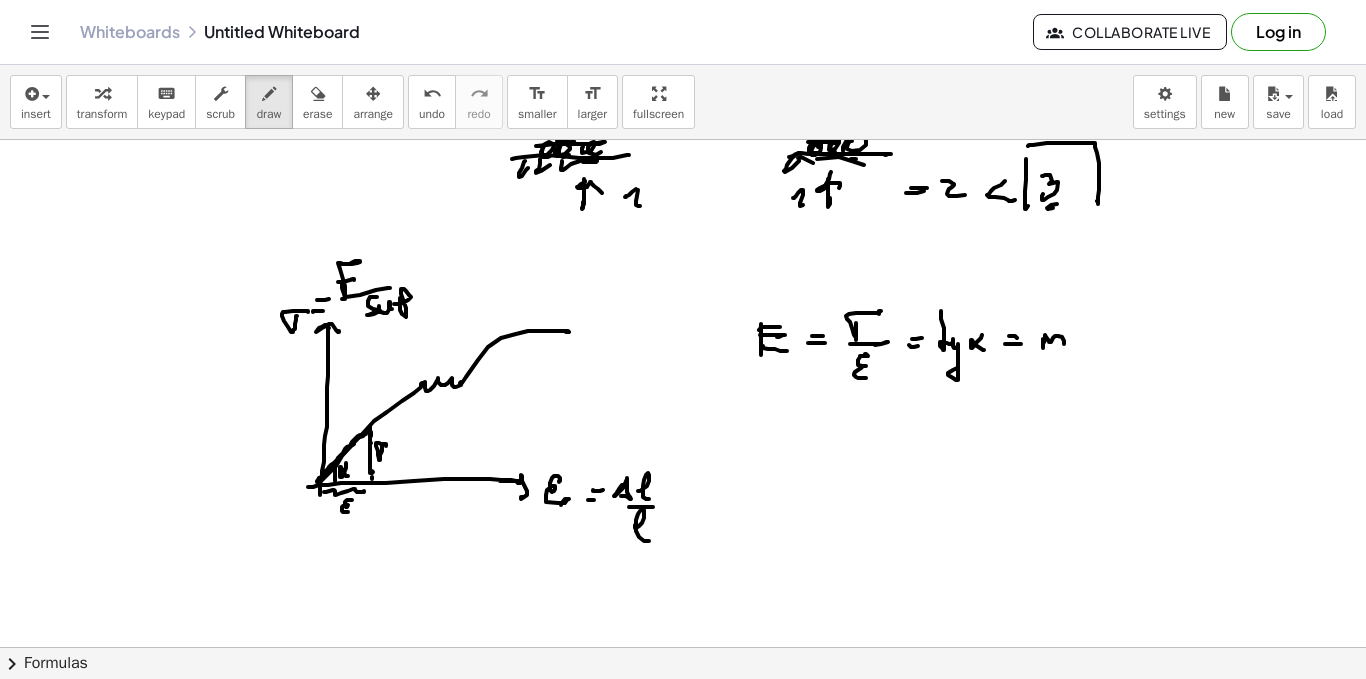 drag, startPoint x: 1043, startPoint y: 341, endPoint x: 1066, endPoint y: 345, distance: 23.345236 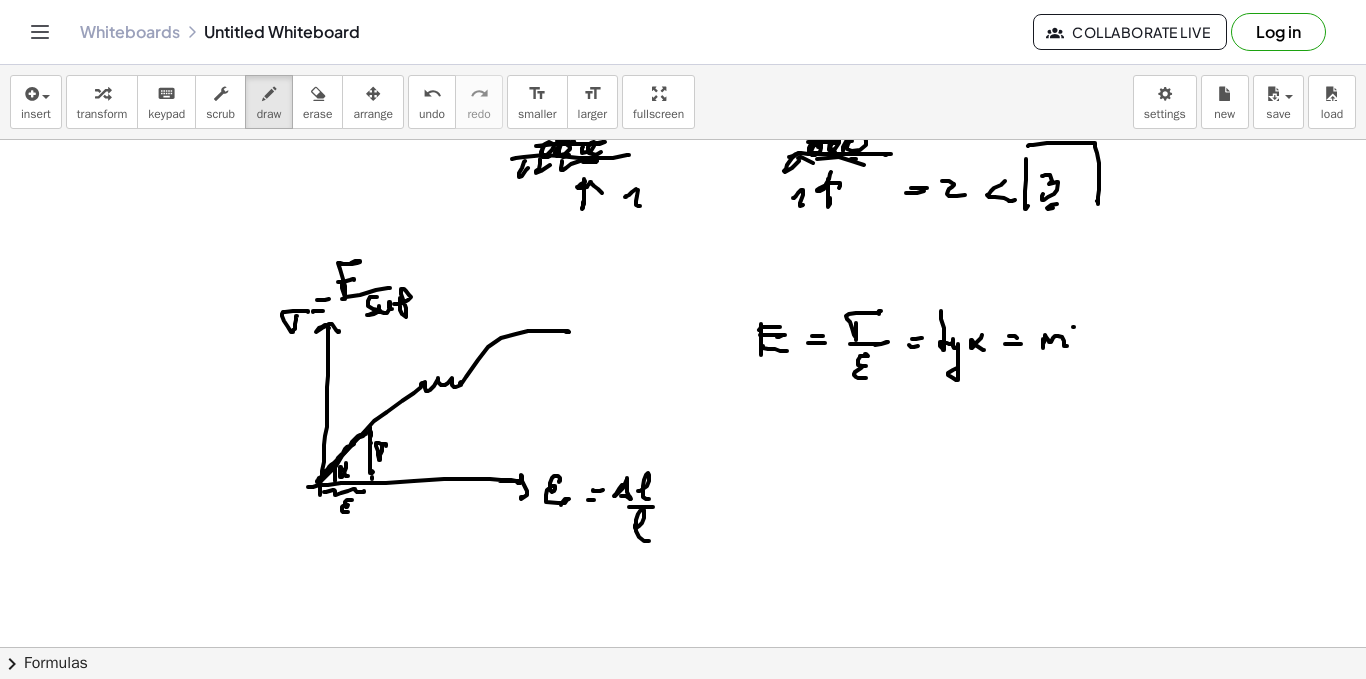 drag, startPoint x: 1073, startPoint y: 327, endPoint x: 1089, endPoint y: 319, distance: 17.888544 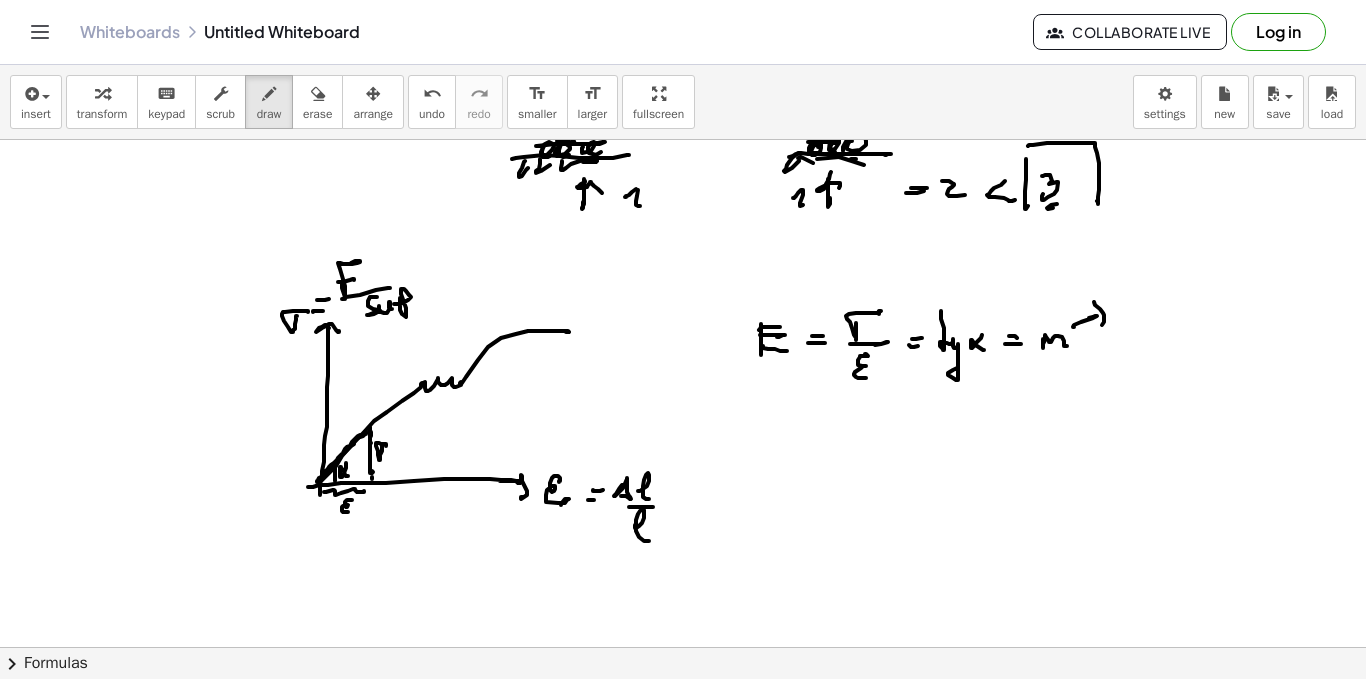 click at bounding box center (683, -3657) 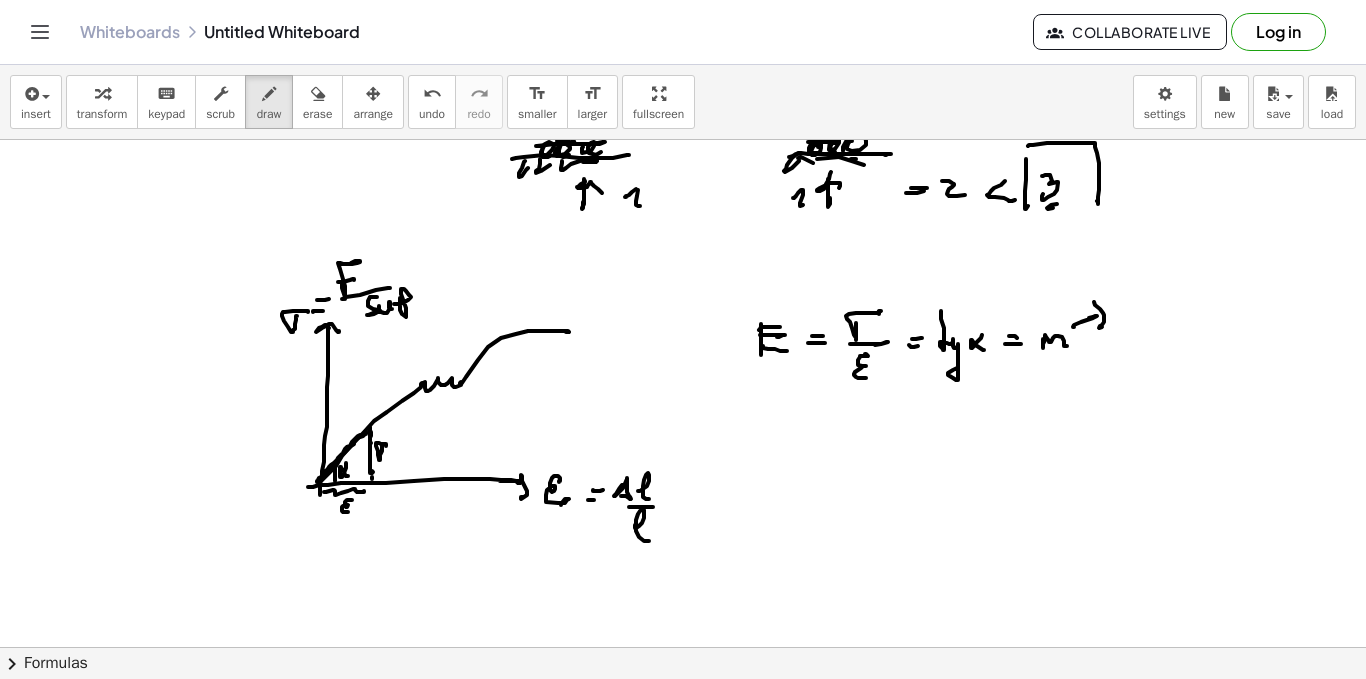 click at bounding box center [683, -3657] 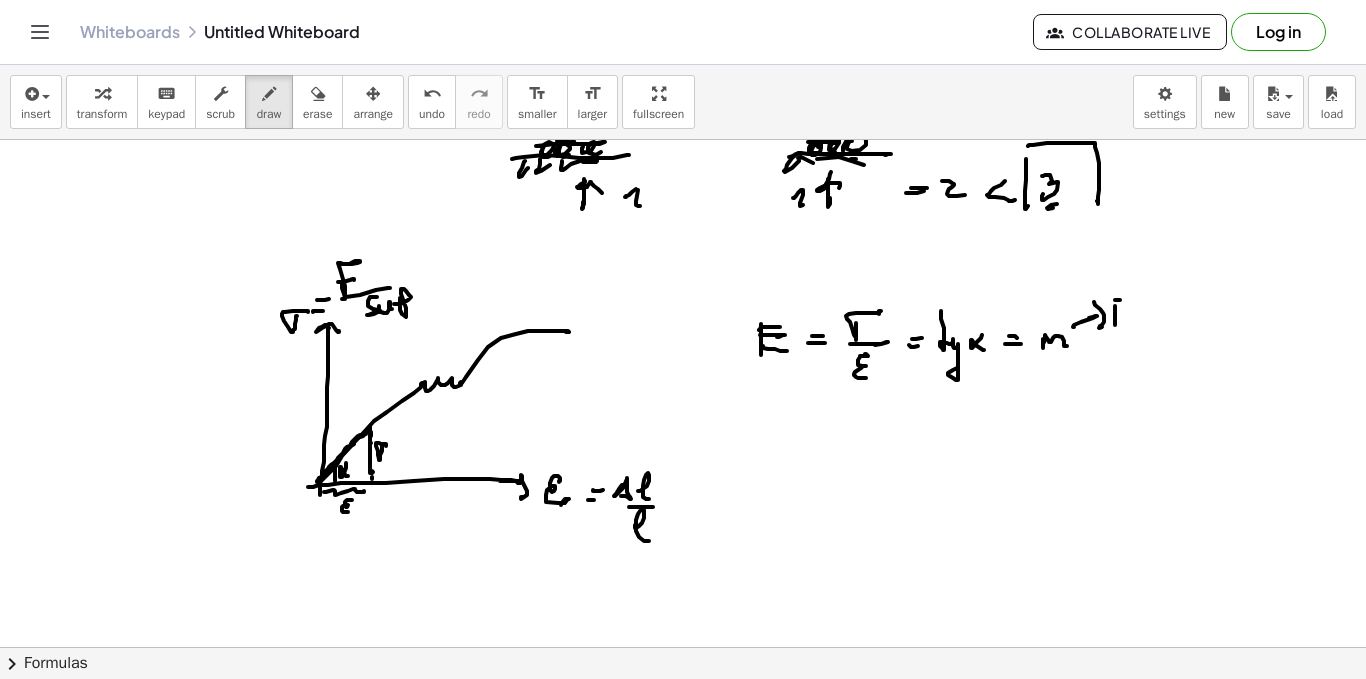 drag, startPoint x: 1120, startPoint y: 300, endPoint x: 1126, endPoint y: 316, distance: 17.088007 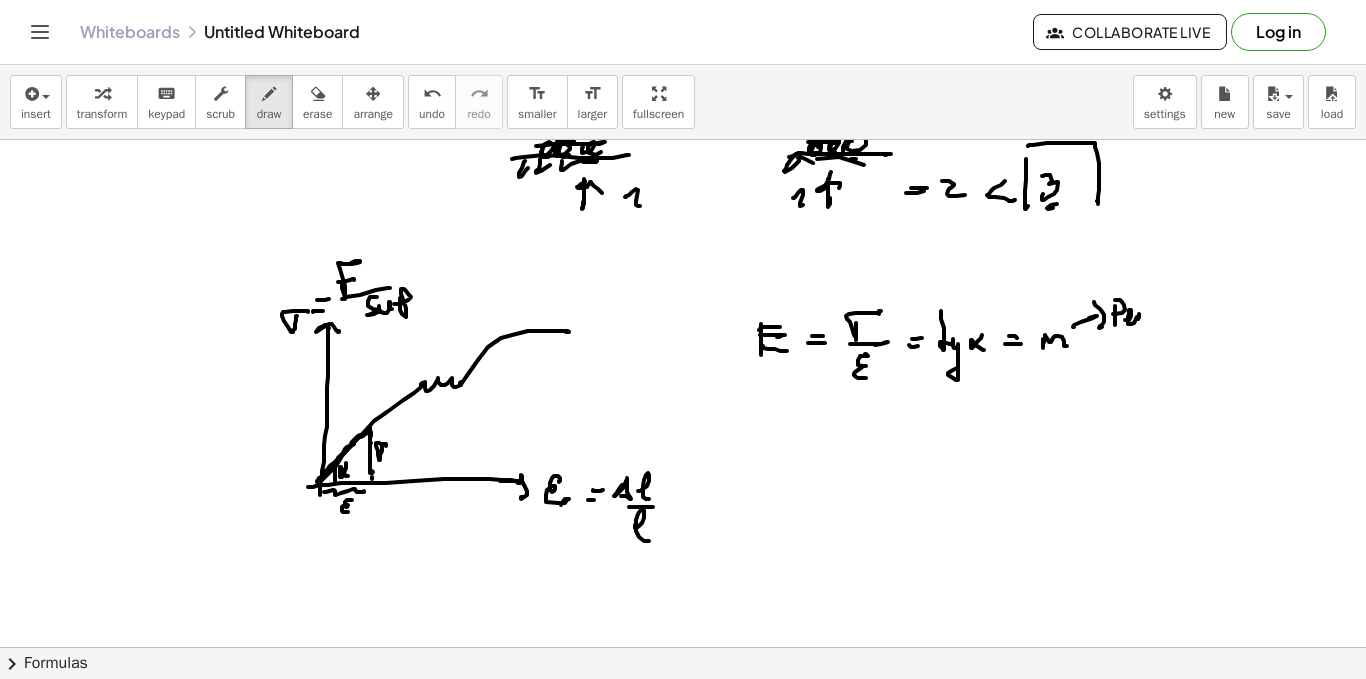 drag, startPoint x: 1129, startPoint y: 320, endPoint x: 1152, endPoint y: 321, distance: 23.021729 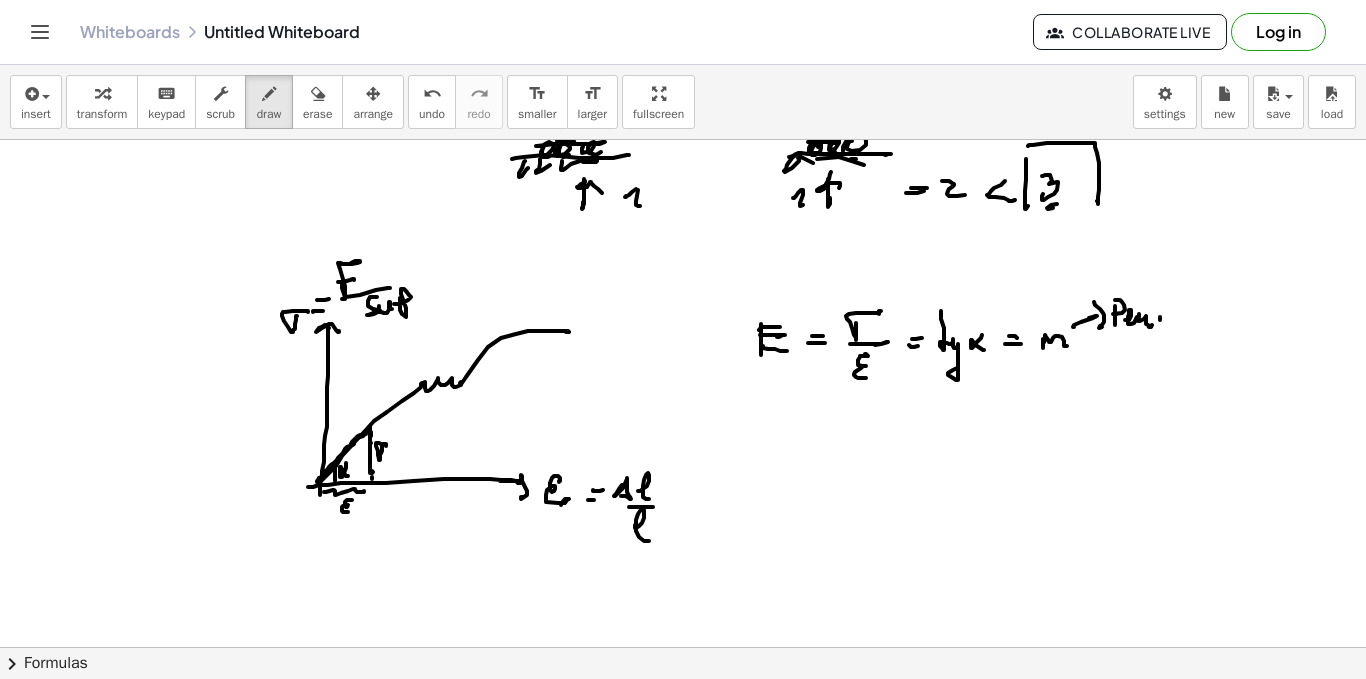 click at bounding box center [683, -3657] 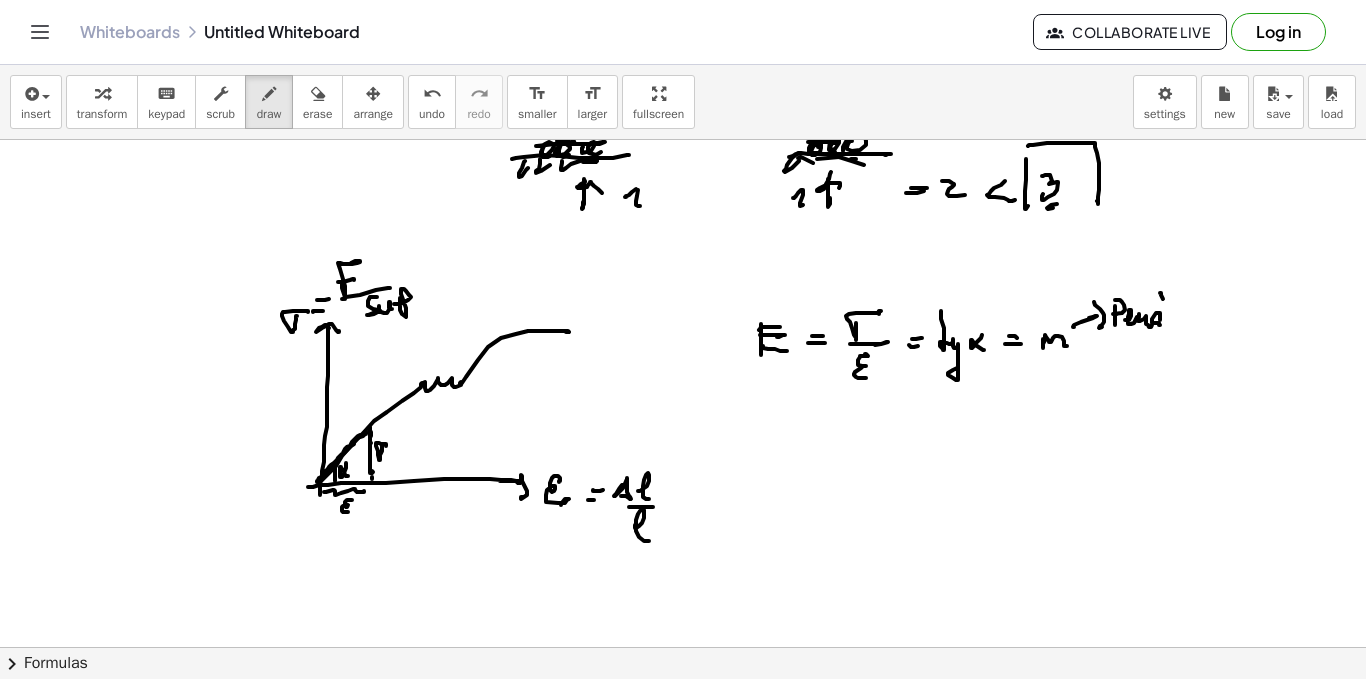 drag, startPoint x: 1160, startPoint y: 293, endPoint x: 1162, endPoint y: 315, distance: 22.090721 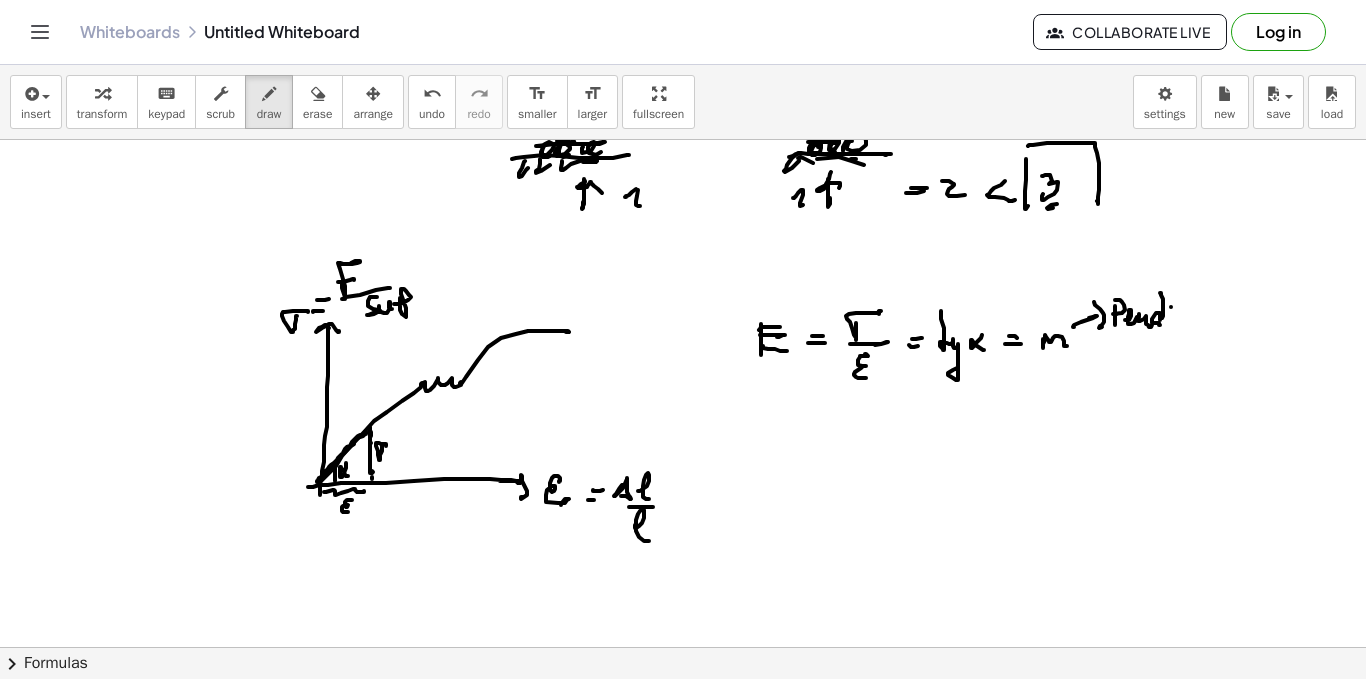 click at bounding box center [683, -3657] 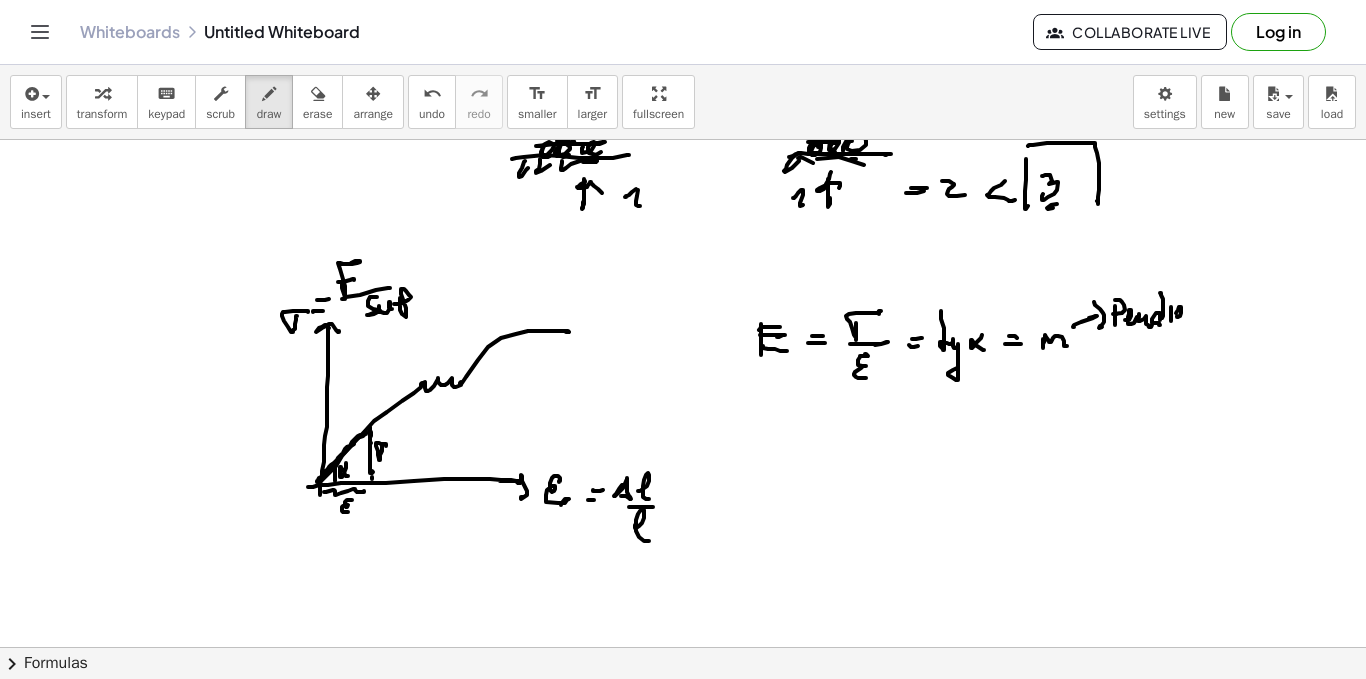 click at bounding box center (683, -3657) 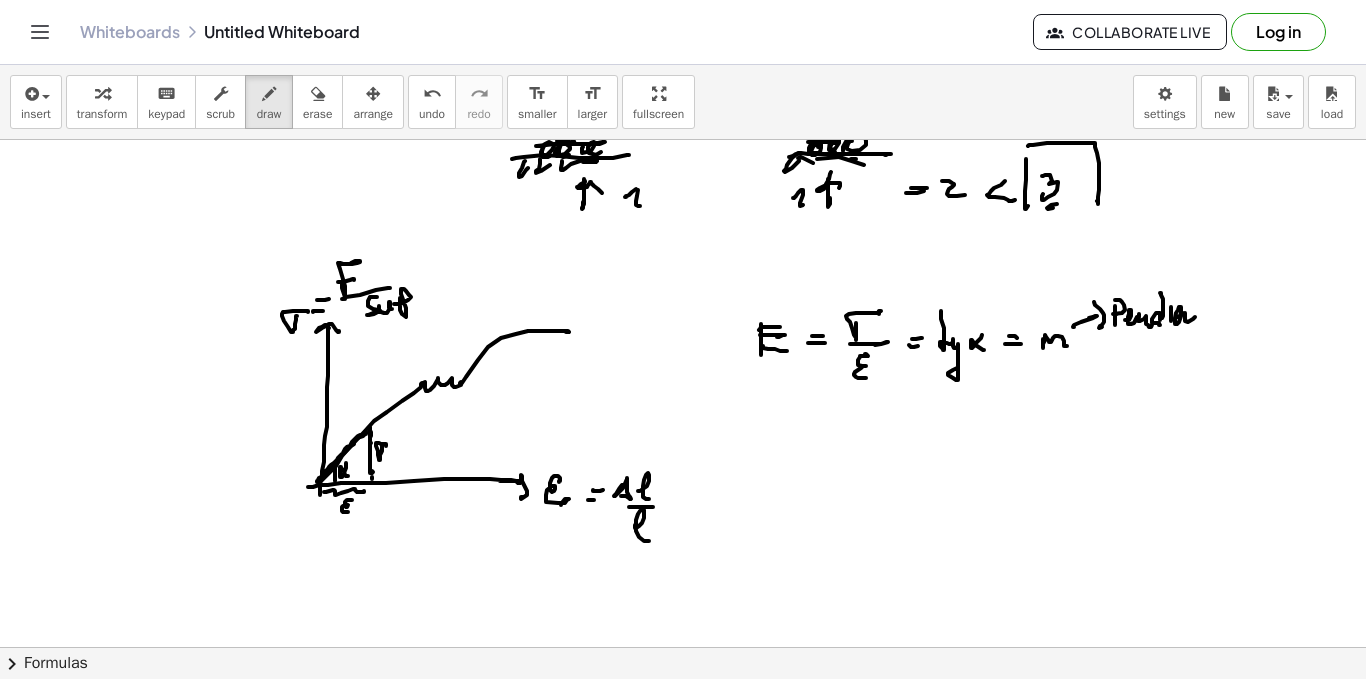 drag, startPoint x: 1185, startPoint y: 317, endPoint x: 1200, endPoint y: 302, distance: 21.213203 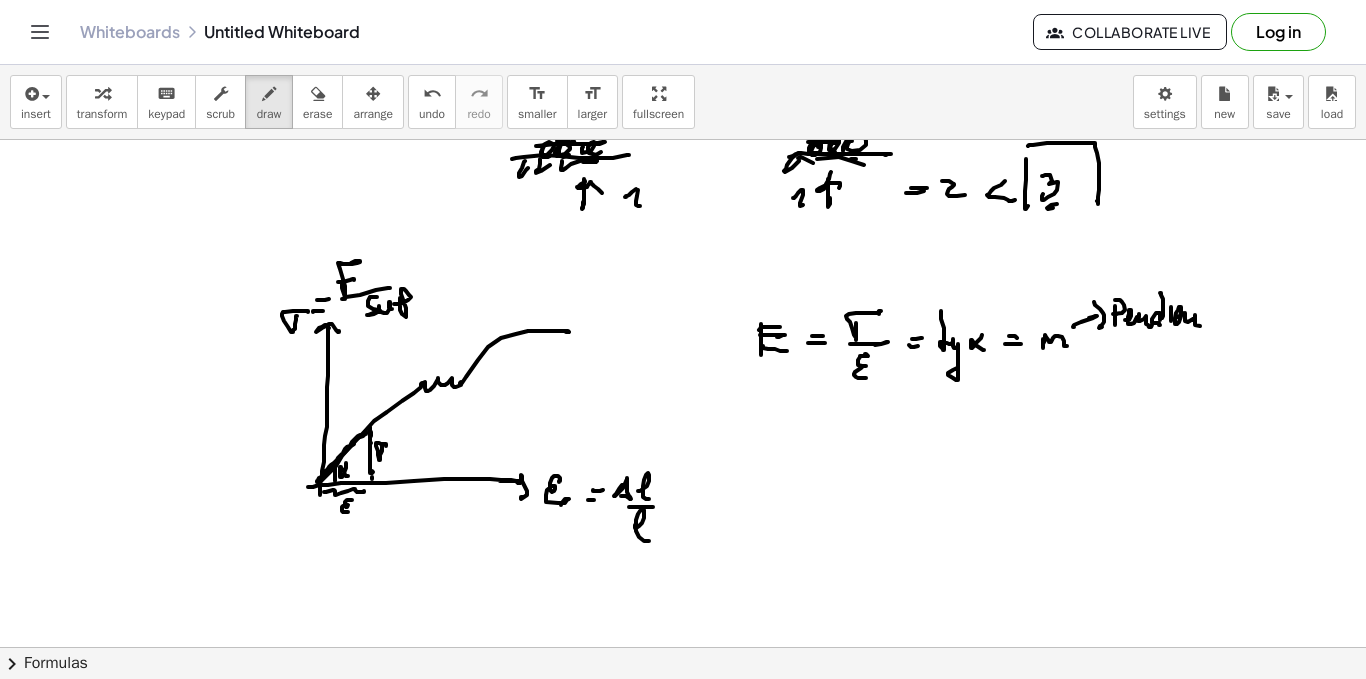 drag, startPoint x: 1210, startPoint y: 299, endPoint x: 1208, endPoint y: 323, distance: 24.083189 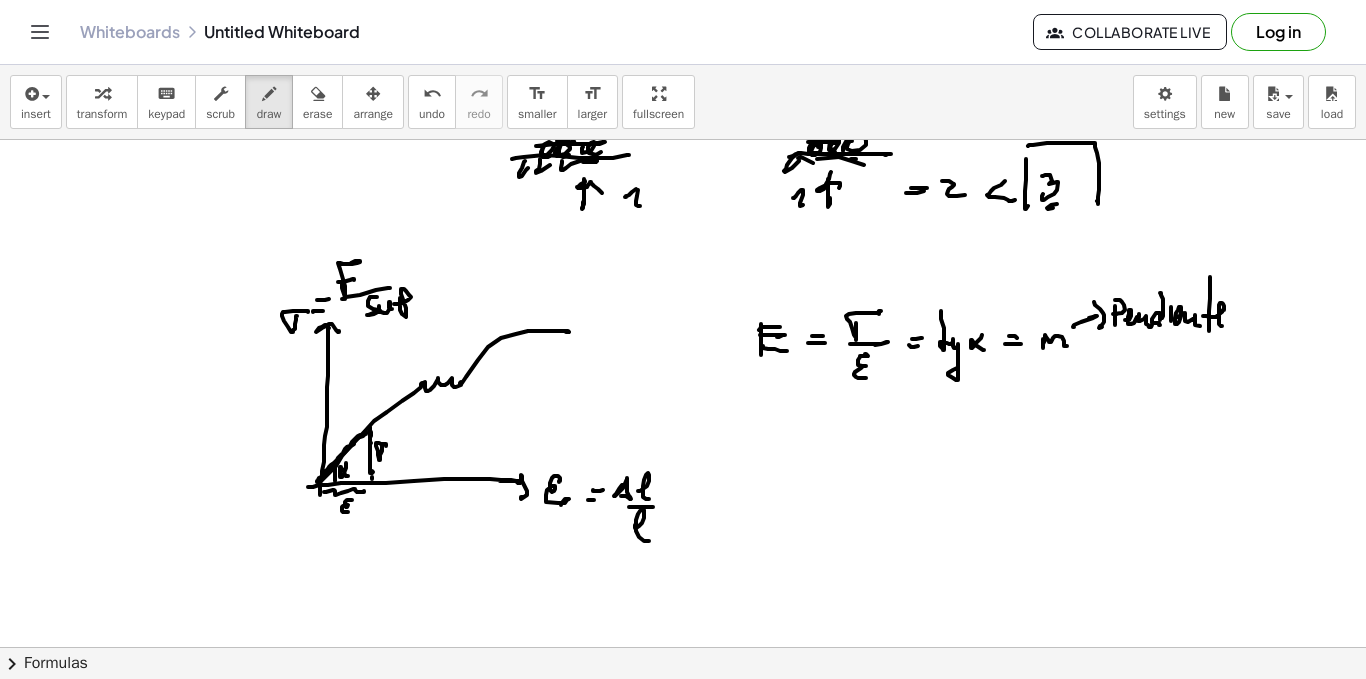 drag, startPoint x: 1217, startPoint y: 316, endPoint x: 1201, endPoint y: 331, distance: 21.931713 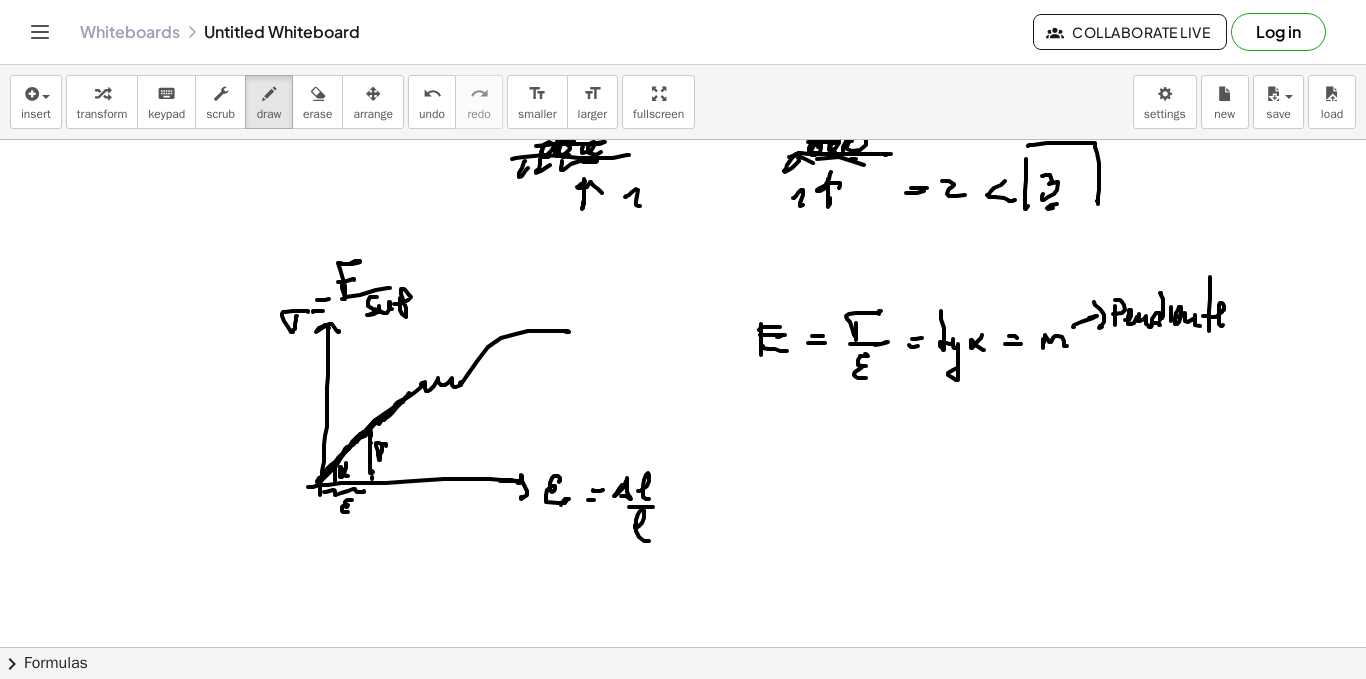drag, startPoint x: 320, startPoint y: 478, endPoint x: 358, endPoint y: 442, distance: 52.34501 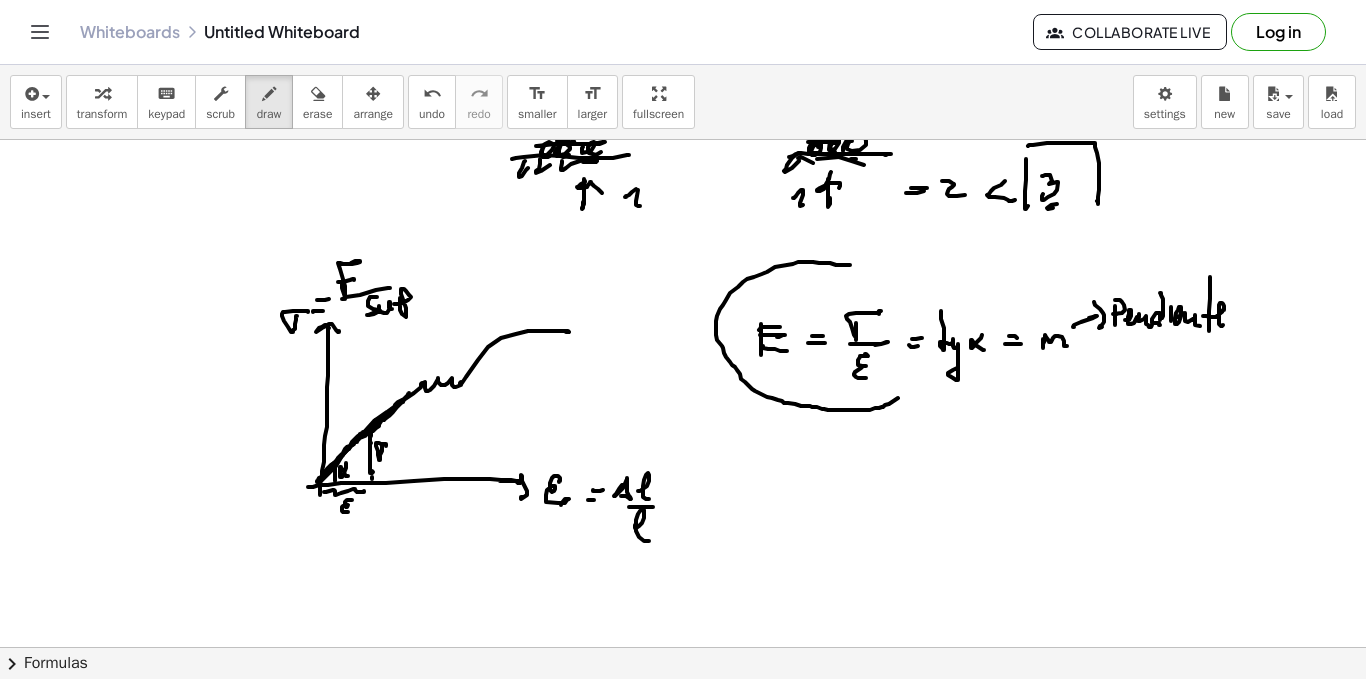 drag, startPoint x: 848, startPoint y: 265, endPoint x: 910, endPoint y: 396, distance: 144.93102 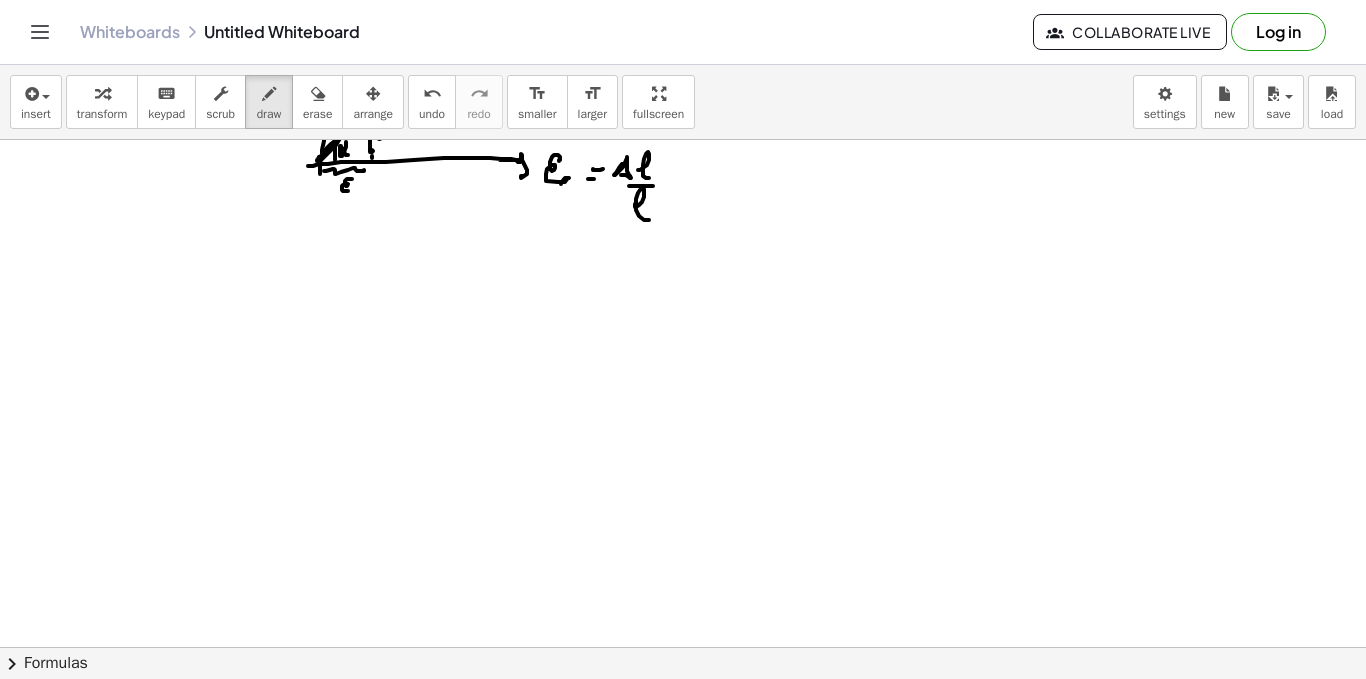 scroll, scrollTop: 8527, scrollLeft: 0, axis: vertical 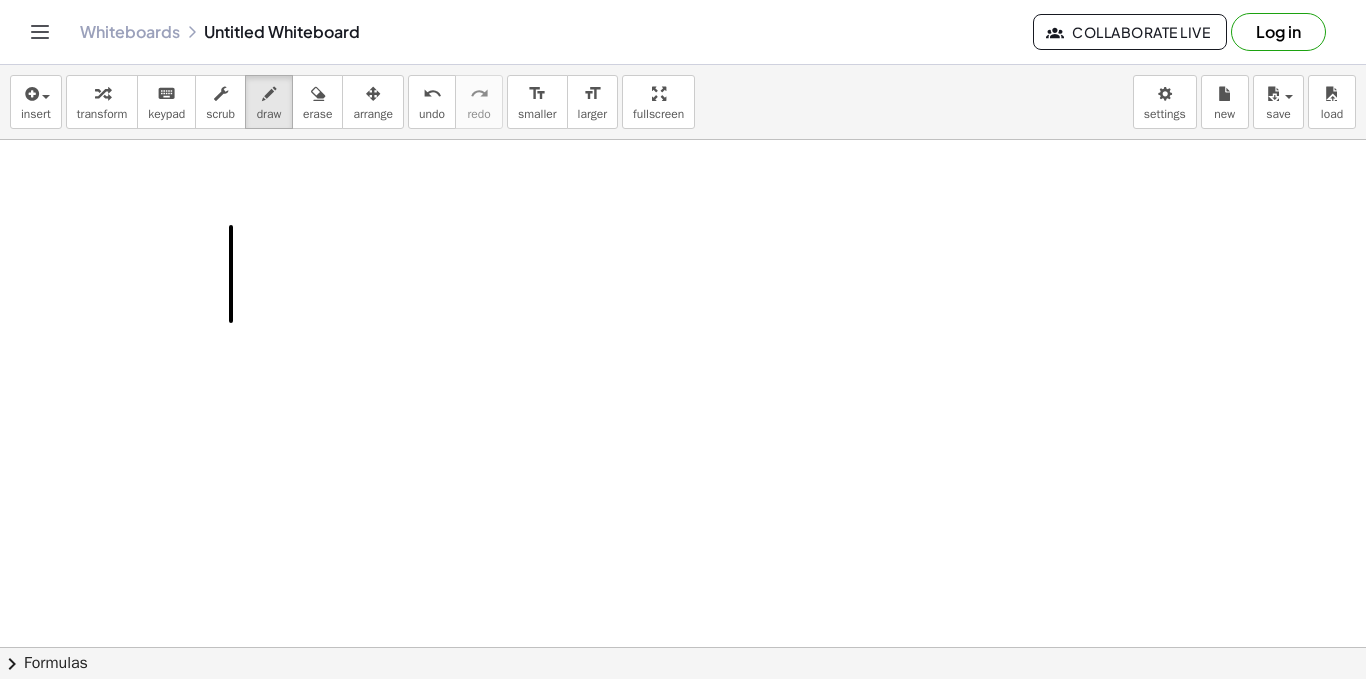 drag, startPoint x: 231, startPoint y: 228, endPoint x: 232, endPoint y: 281, distance: 53.009434 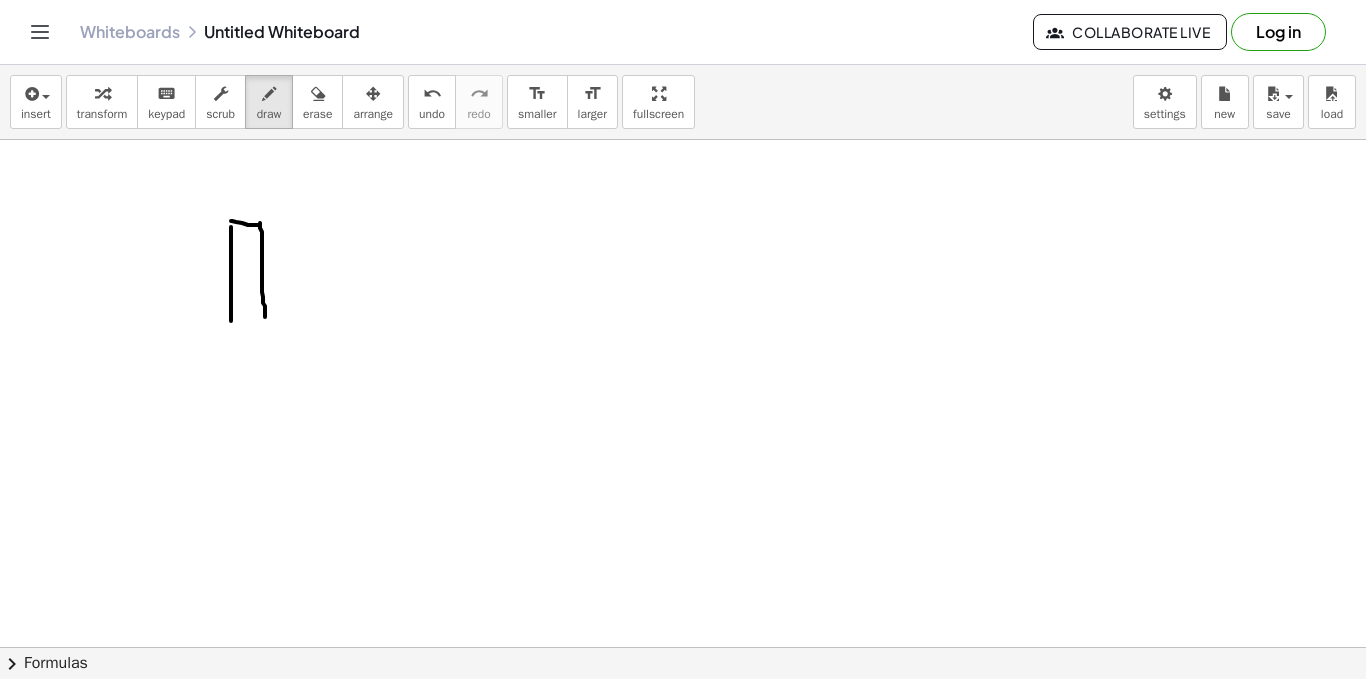 drag, startPoint x: 232, startPoint y: 221, endPoint x: 240, endPoint y: 320, distance: 99.32271 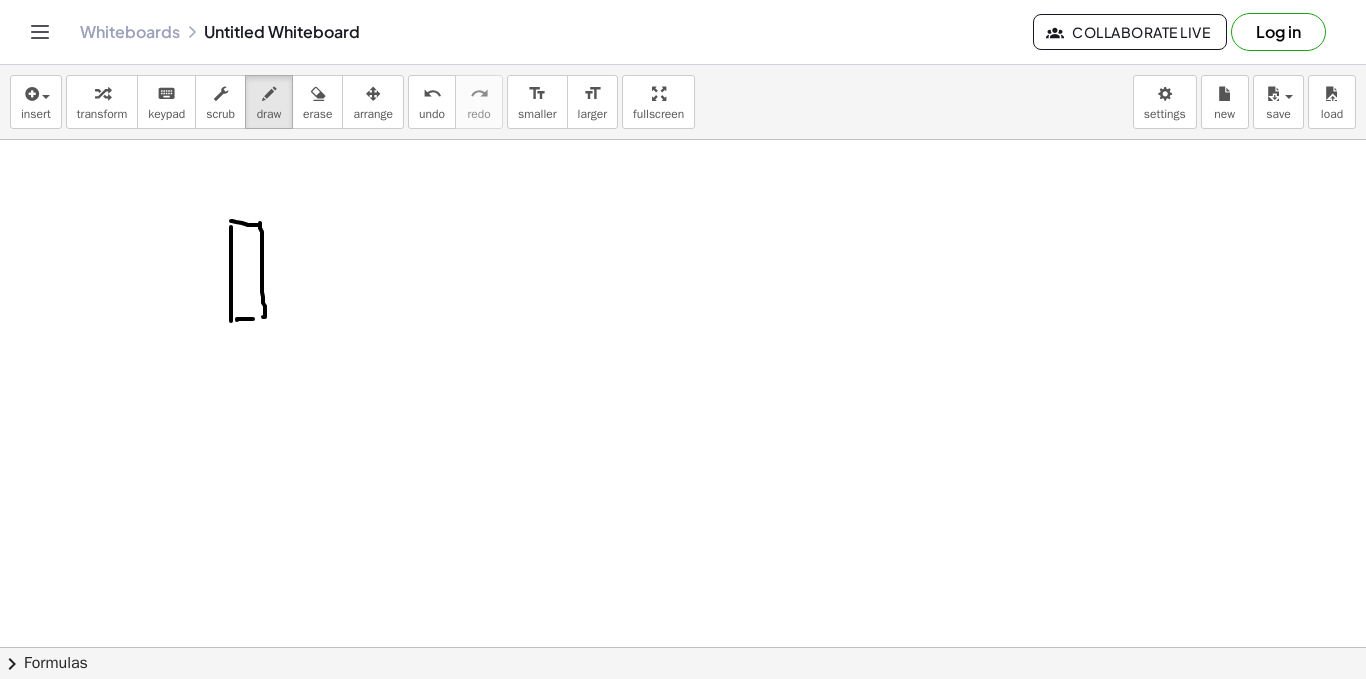 drag, startPoint x: 253, startPoint y: 319, endPoint x: 259, endPoint y: 225, distance: 94.19129 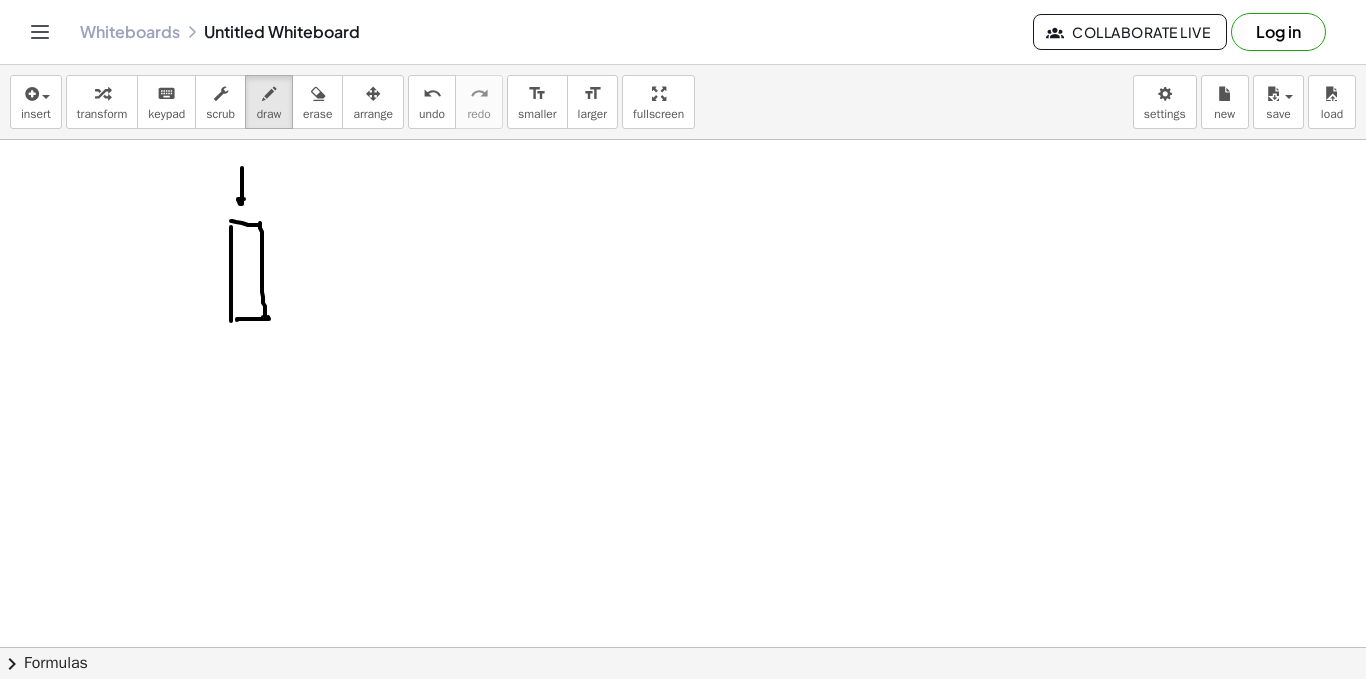 drag, startPoint x: 242, startPoint y: 183, endPoint x: 245, endPoint y: 208, distance: 25.179358 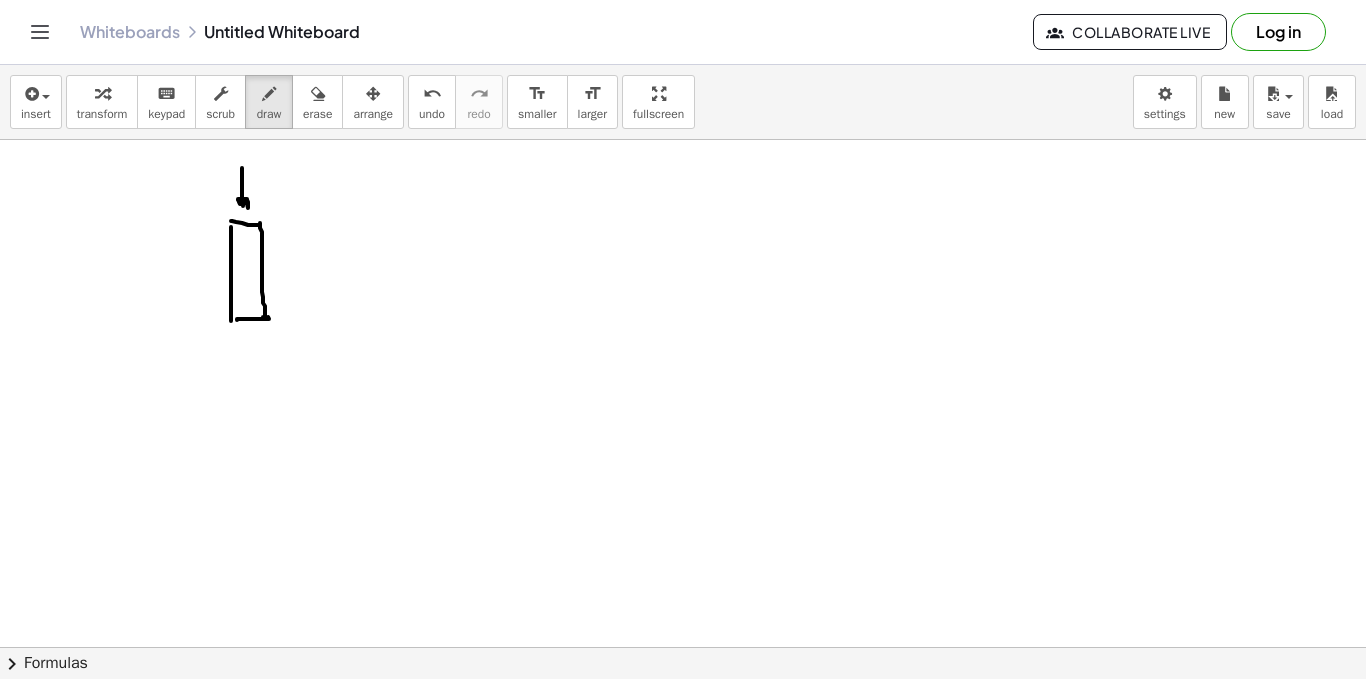 drag, startPoint x: 252, startPoint y: 325, endPoint x: 251, endPoint y: 348, distance: 23.021729 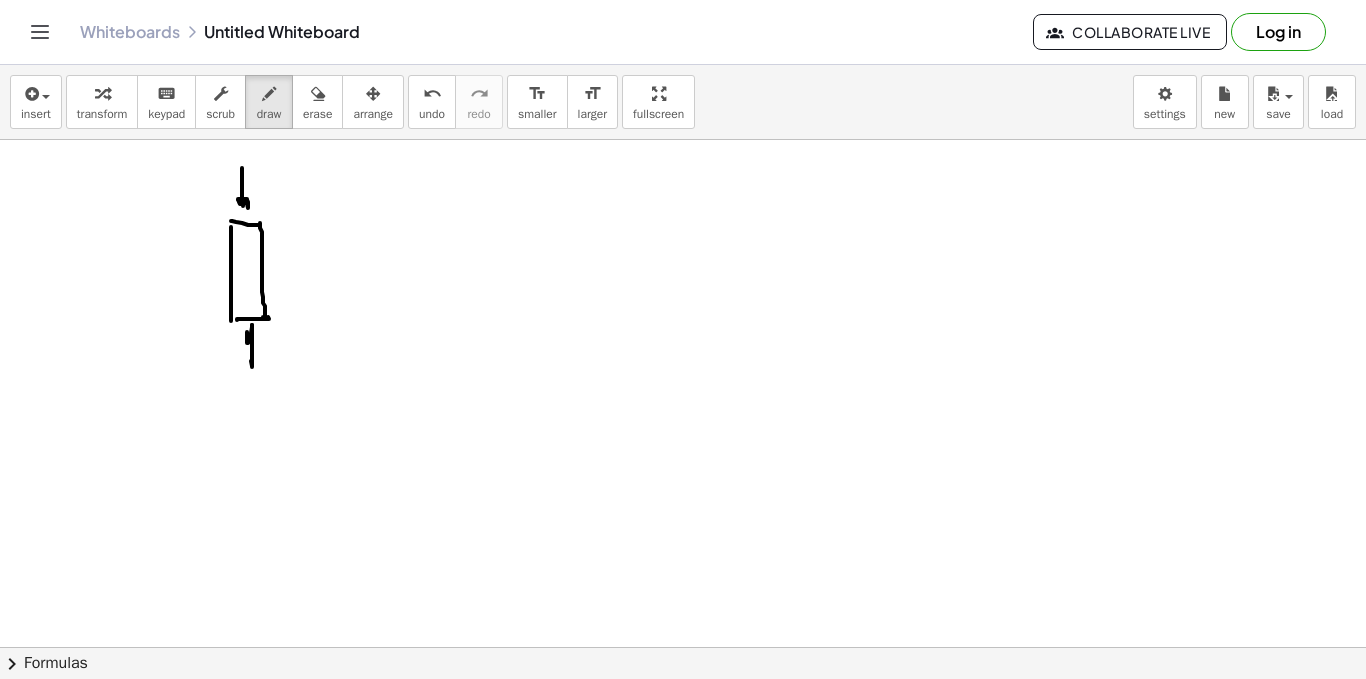 drag, startPoint x: 252, startPoint y: 326, endPoint x: 256, endPoint y: 337, distance: 11.7046995 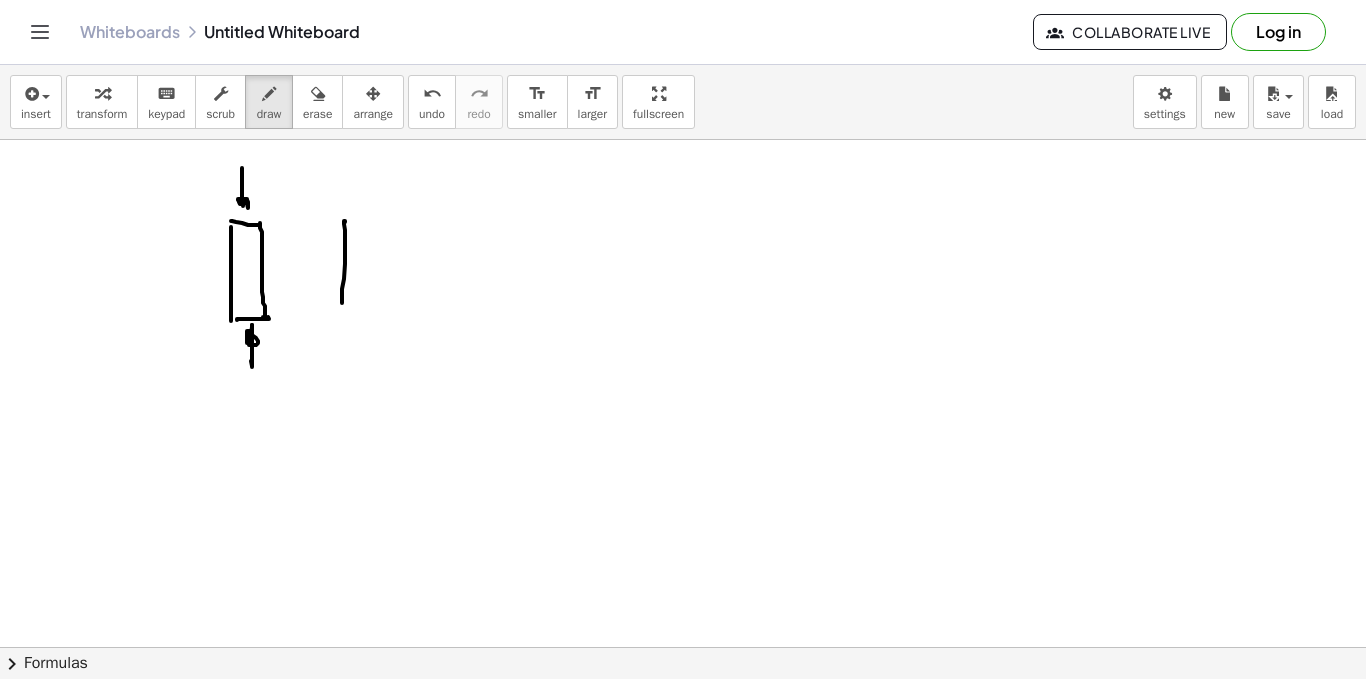 drag, startPoint x: 345, startPoint y: 222, endPoint x: 348, endPoint y: 241, distance: 19.235384 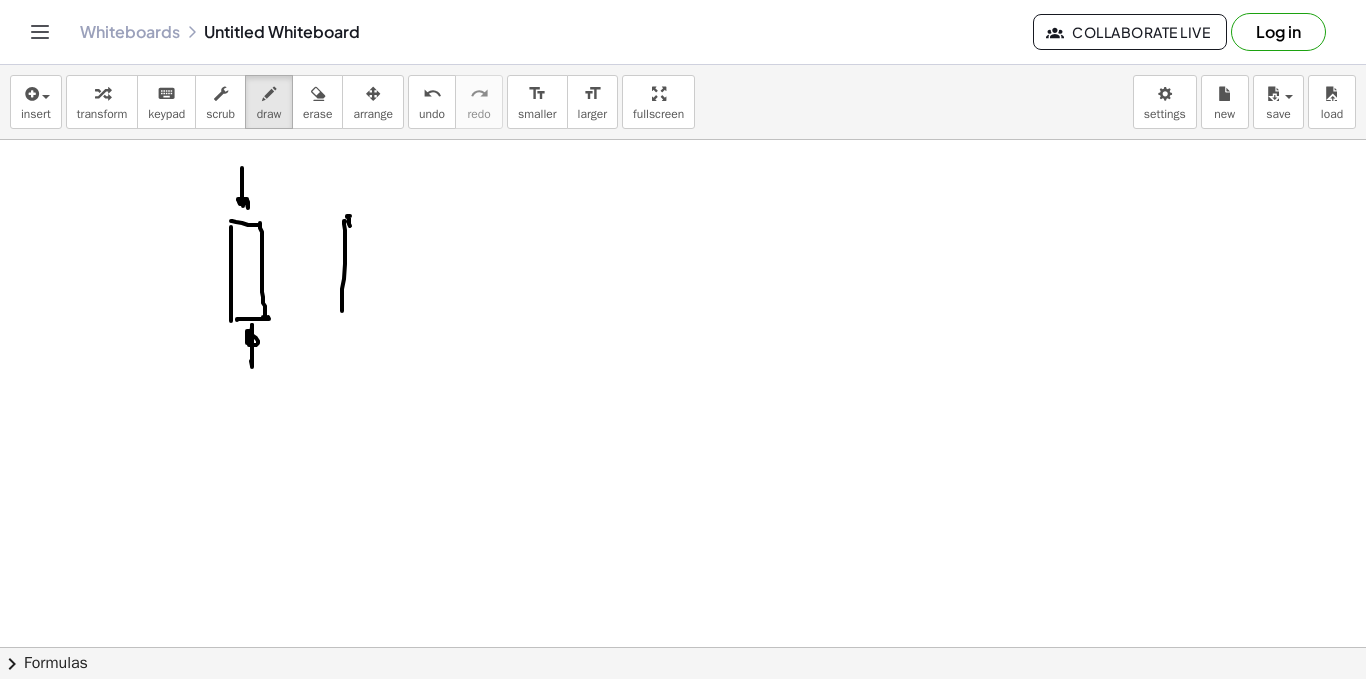 drag, startPoint x: 349, startPoint y: 224, endPoint x: 372, endPoint y: 218, distance: 23.769728 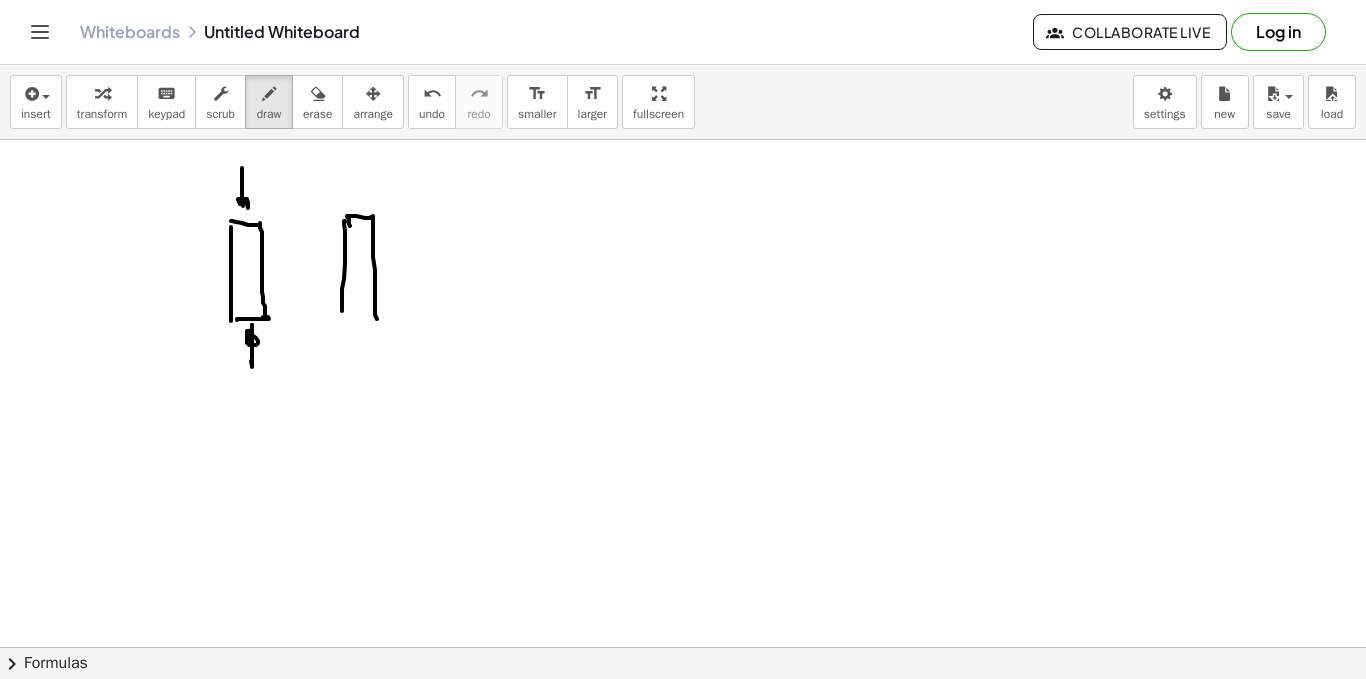 drag, startPoint x: 373, startPoint y: 216, endPoint x: 356, endPoint y: 317, distance: 102.4207 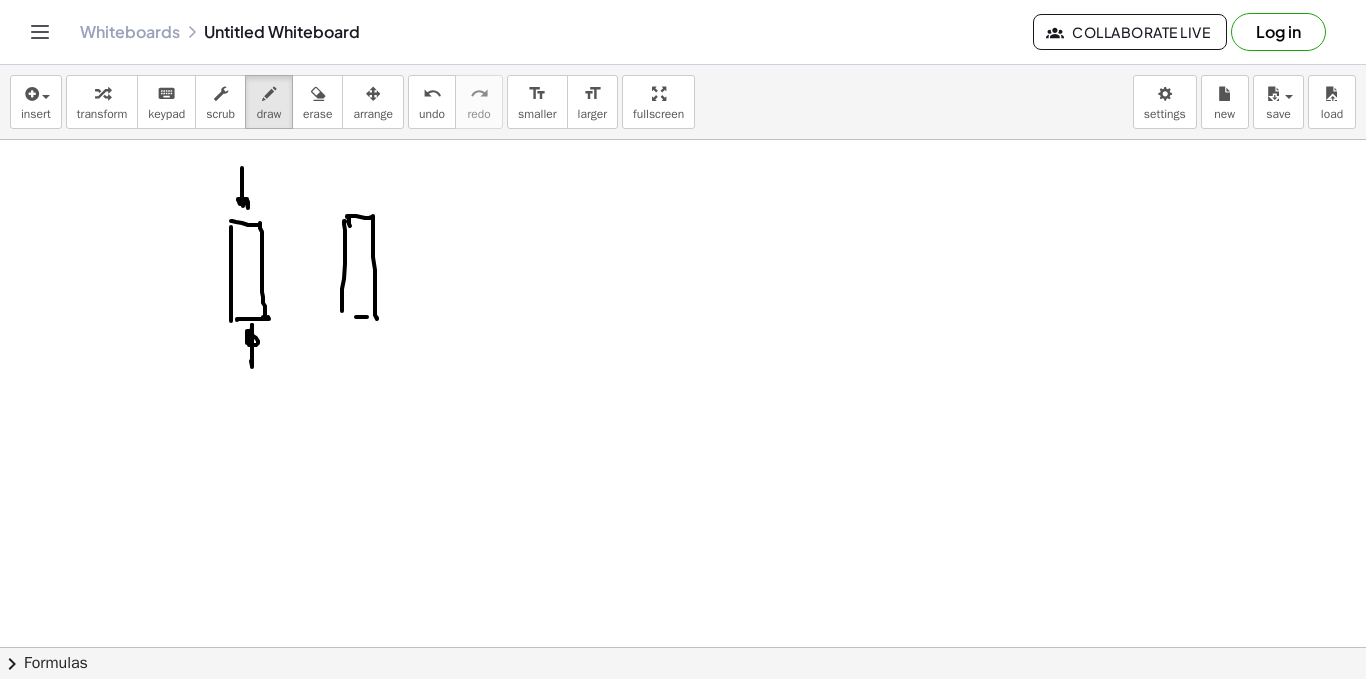 drag, startPoint x: 356, startPoint y: 317, endPoint x: 369, endPoint y: 317, distance: 13 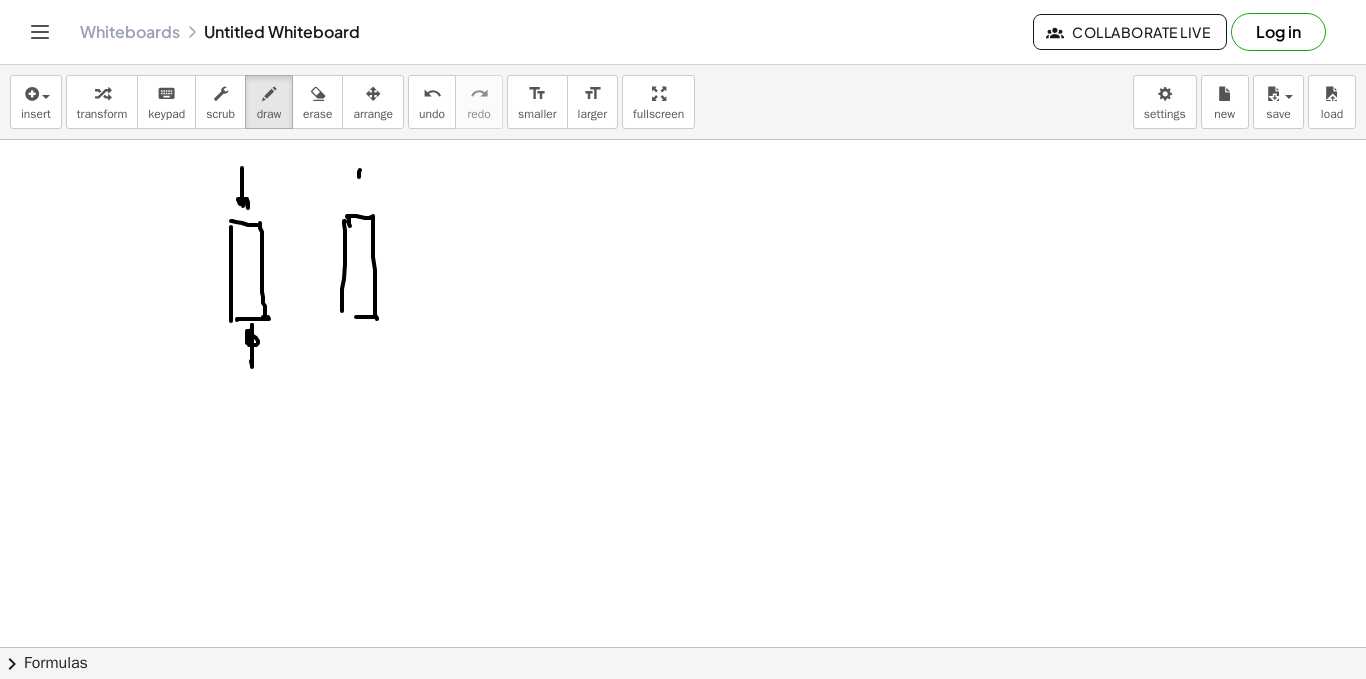 drag, startPoint x: 360, startPoint y: 170, endPoint x: 361, endPoint y: 186, distance: 16.03122 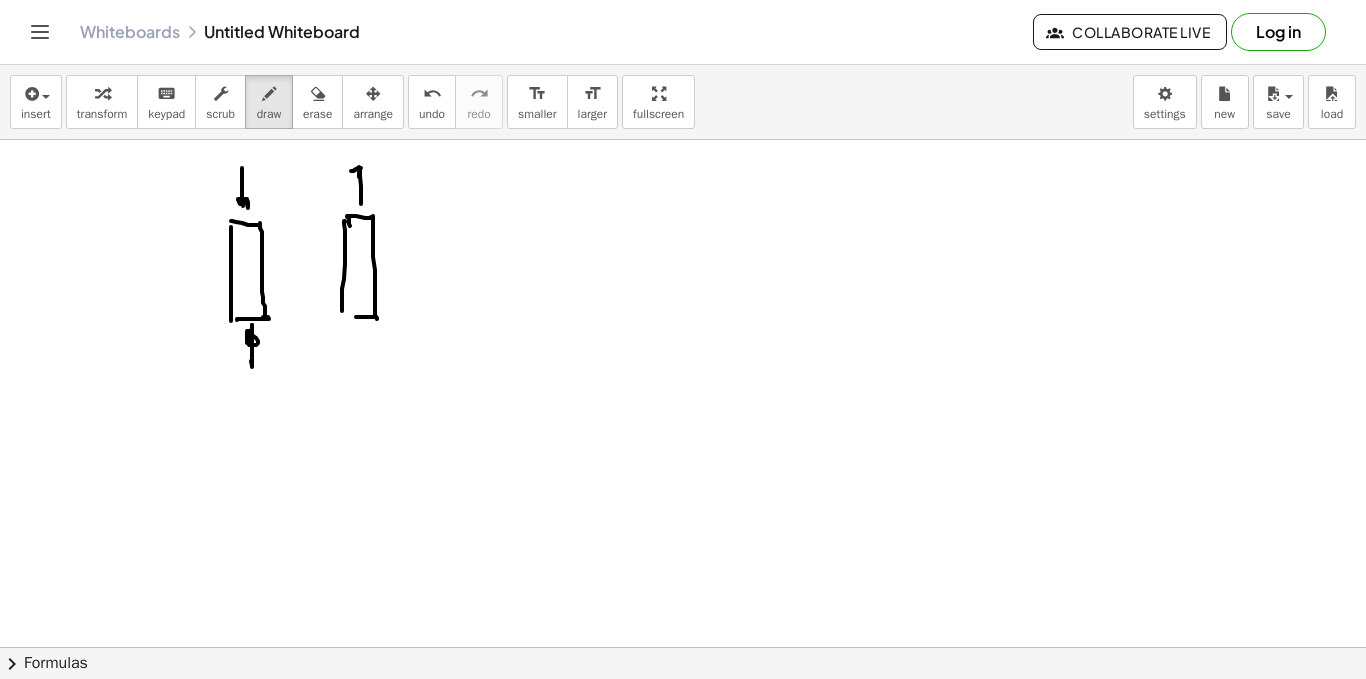 drag, startPoint x: 361, startPoint y: 168, endPoint x: 370, endPoint y: 181, distance: 15.811388 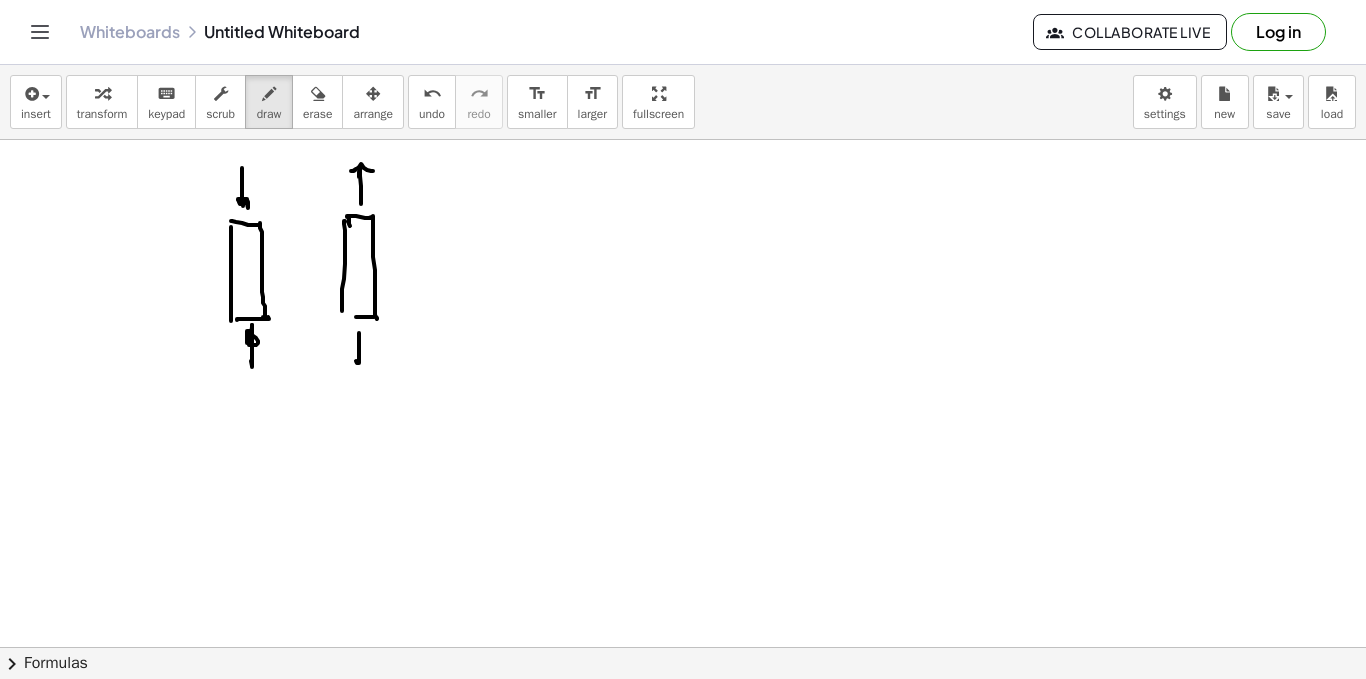 drag, startPoint x: 359, startPoint y: 335, endPoint x: 366, endPoint y: 363, distance: 28.86174 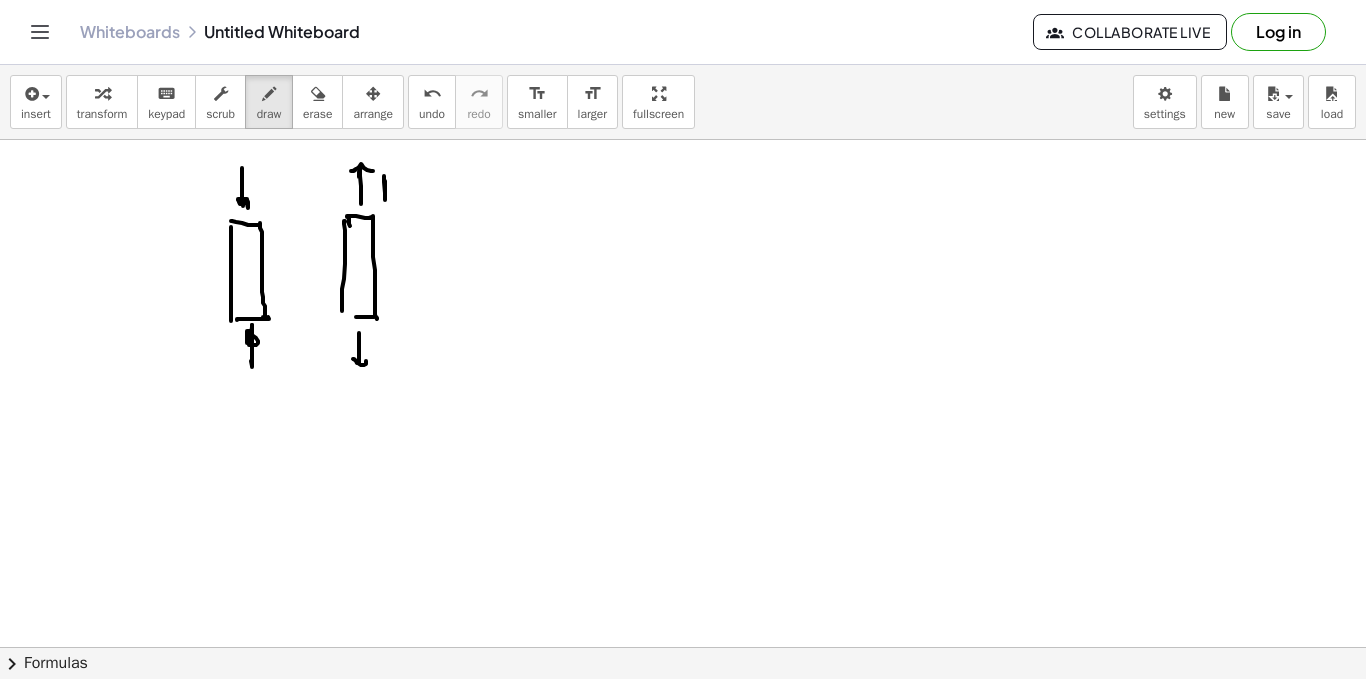 drag, startPoint x: 385, startPoint y: 185, endPoint x: 398, endPoint y: 194, distance: 15.811388 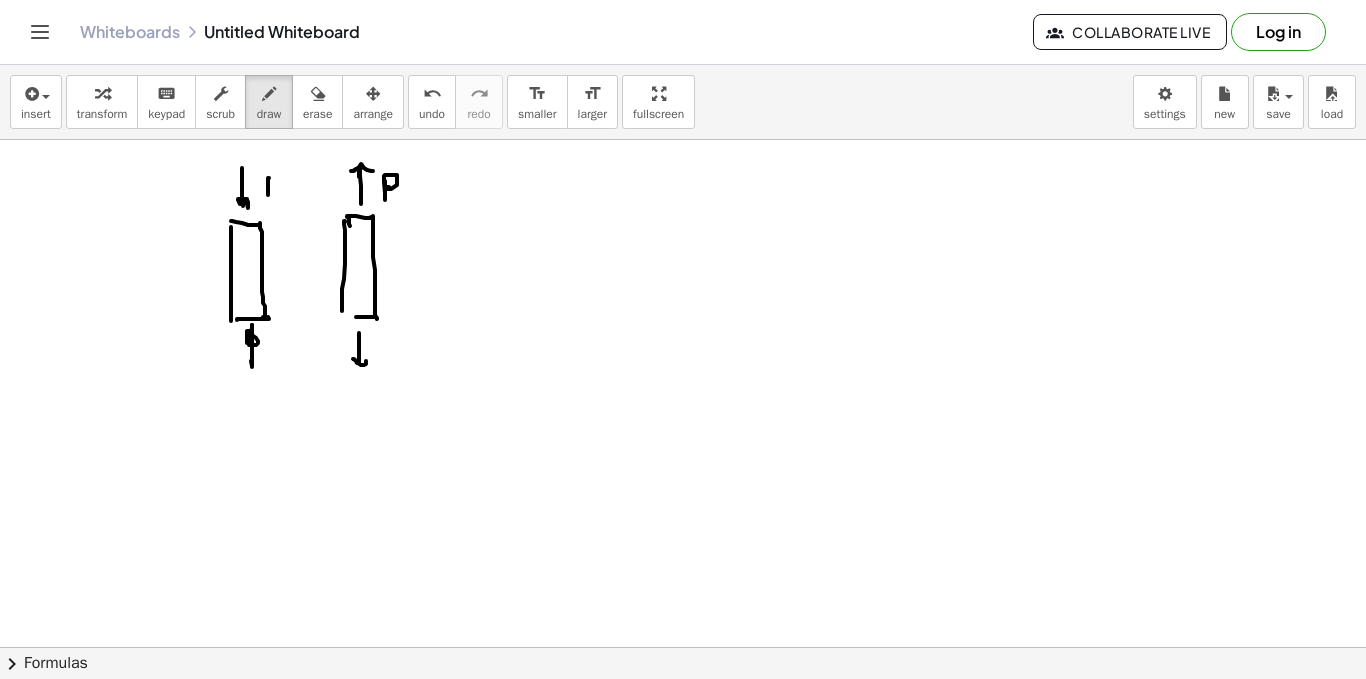 drag, startPoint x: 268, startPoint y: 190, endPoint x: 264, endPoint y: 179, distance: 11.7046995 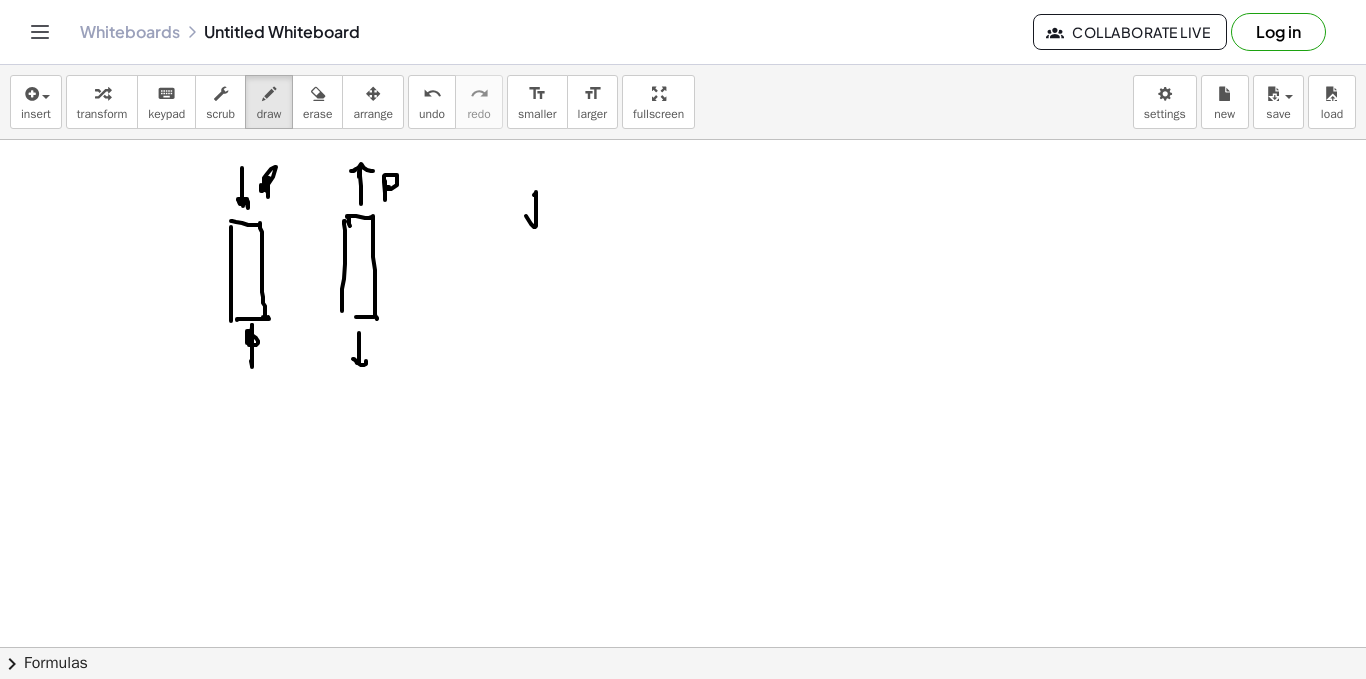 drag, startPoint x: 536, startPoint y: 194, endPoint x: 546, endPoint y: 193, distance: 10.049875 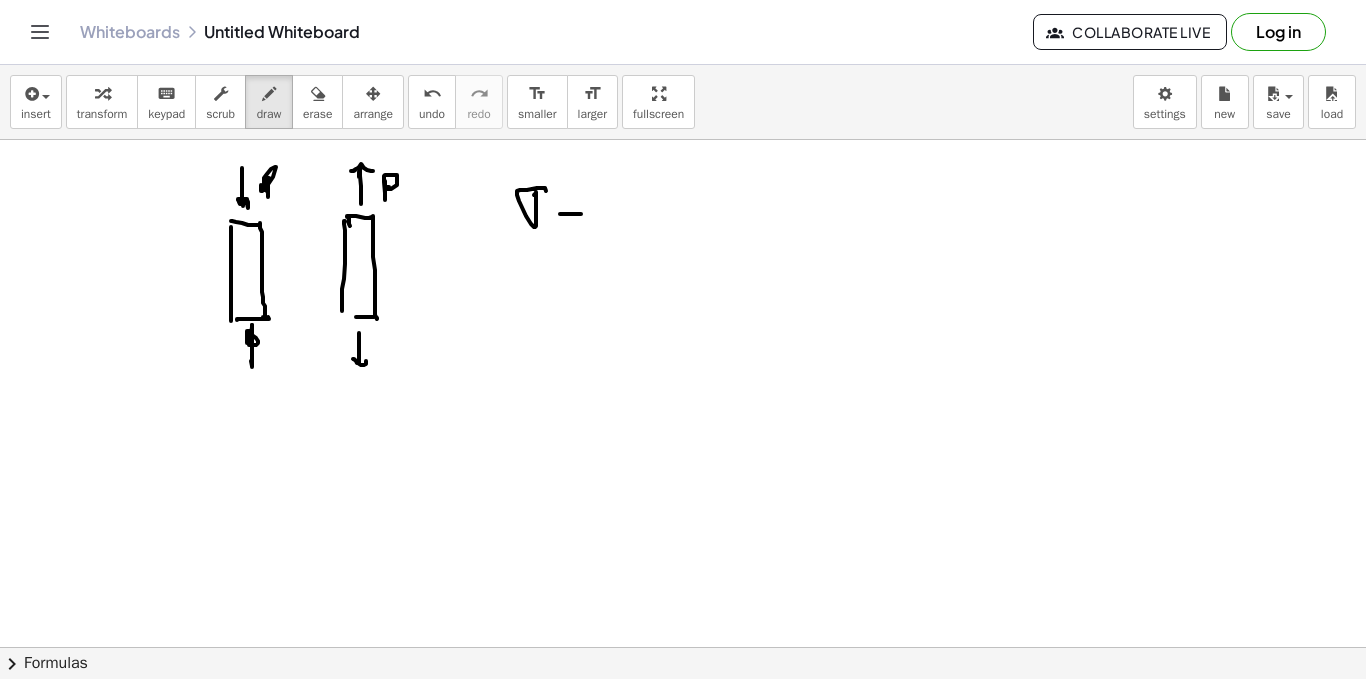 click at bounding box center (683, -3824) 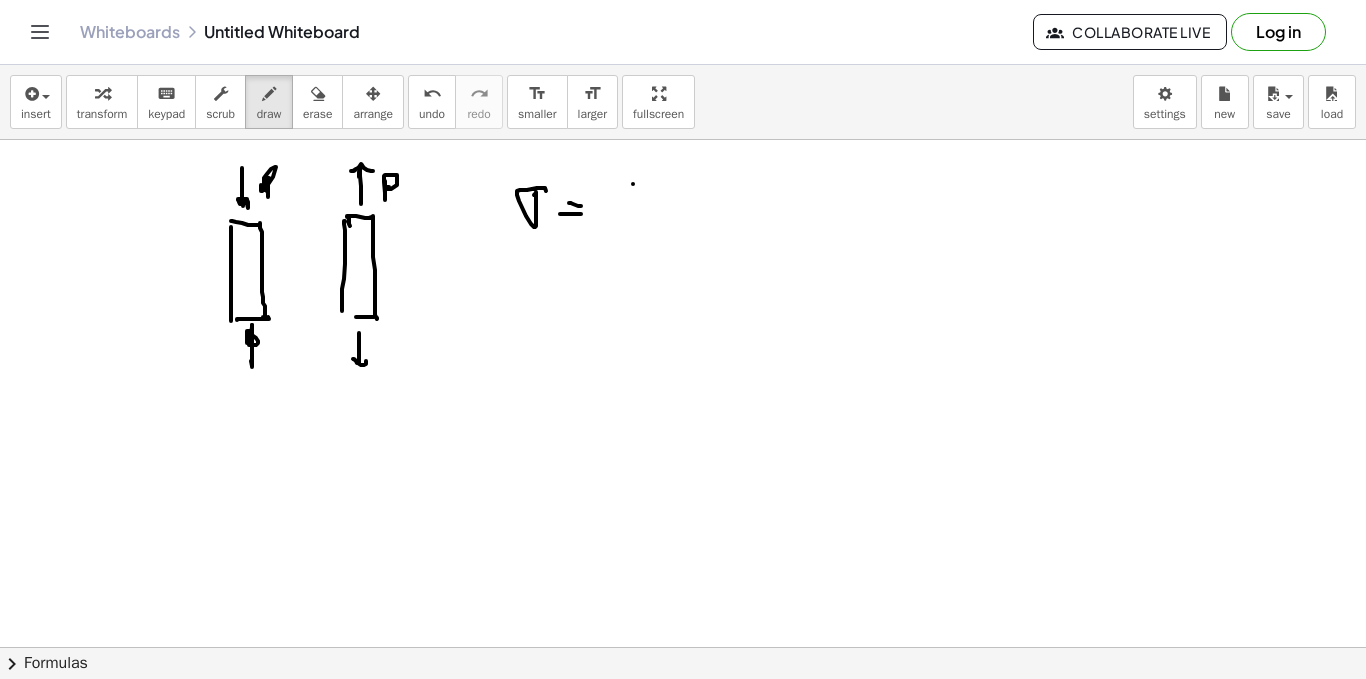 drag, startPoint x: 633, startPoint y: 184, endPoint x: 633, endPoint y: 168, distance: 16 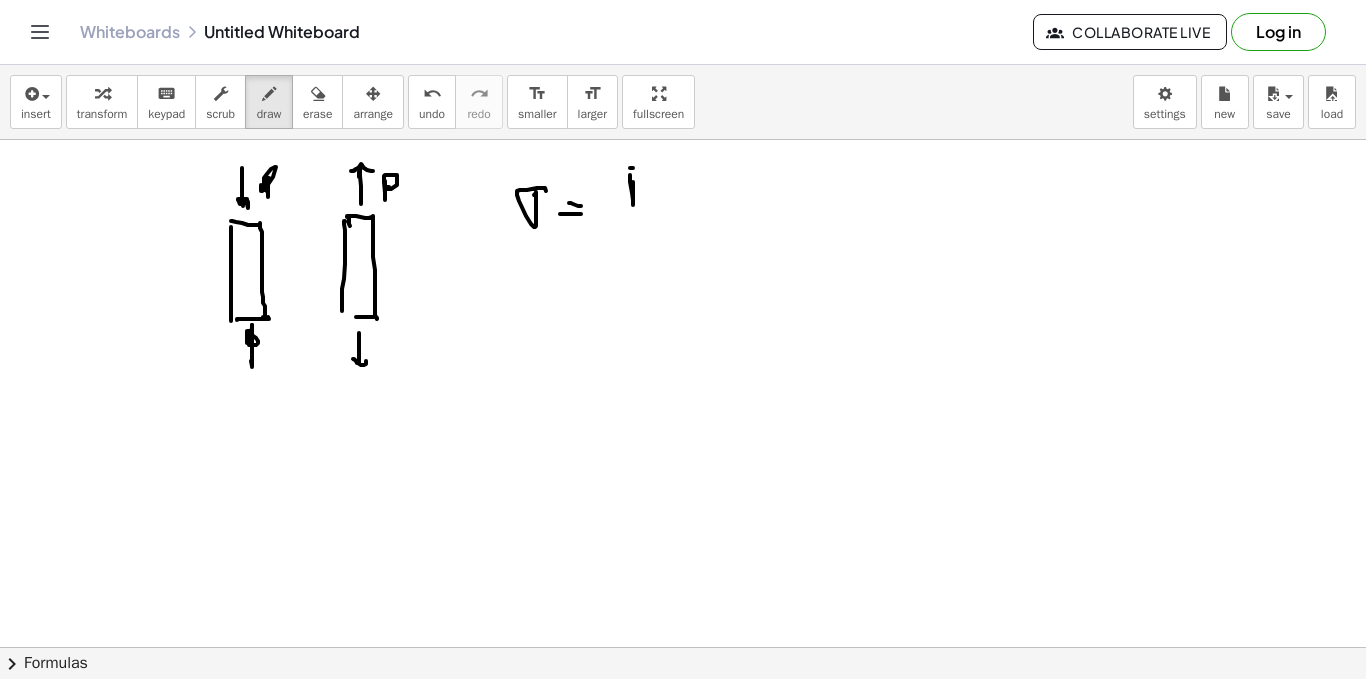 drag, startPoint x: 633, startPoint y: 168, endPoint x: 636, endPoint y: 188, distance: 20.22375 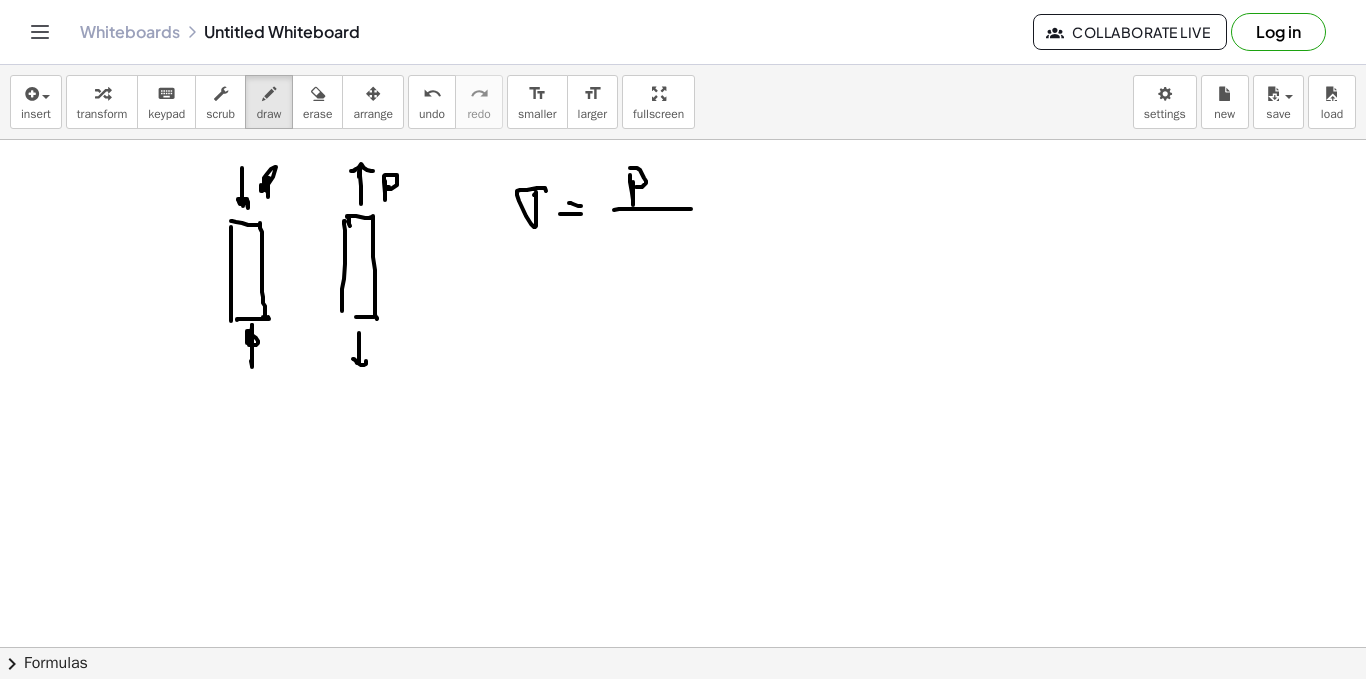 drag, startPoint x: 614, startPoint y: 210, endPoint x: 669, endPoint y: 208, distance: 55.03635 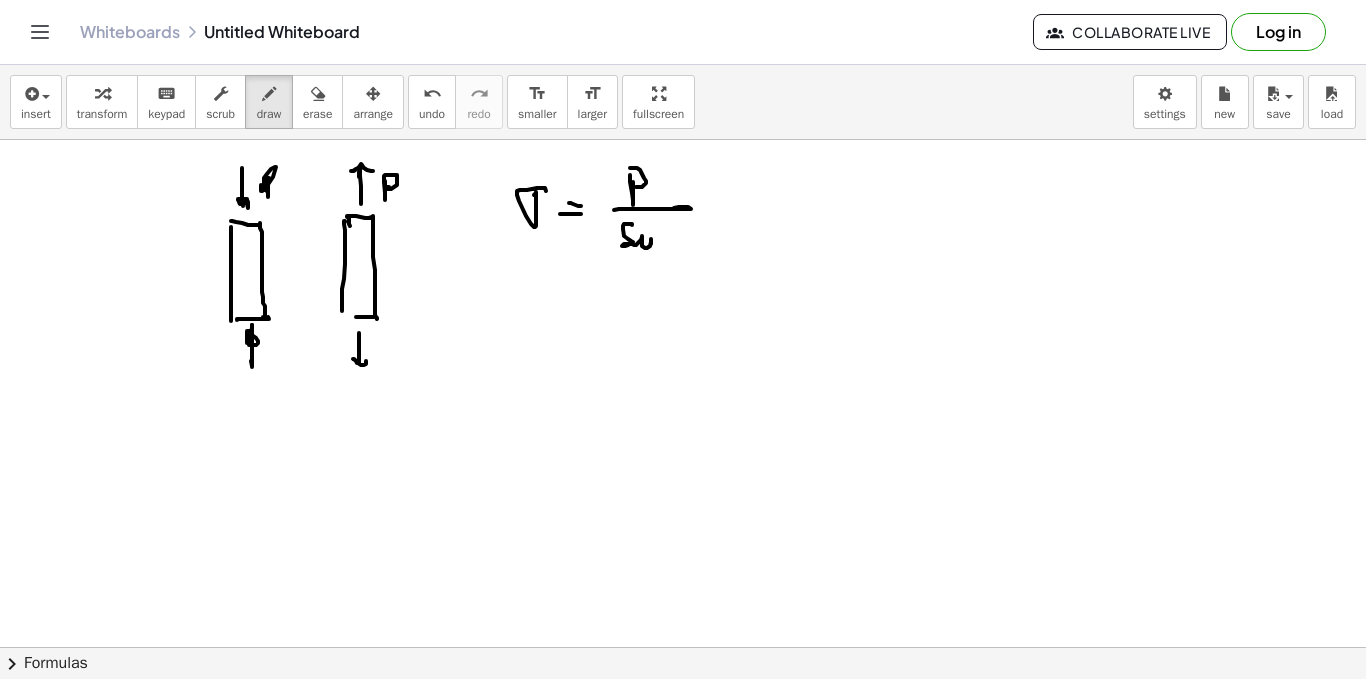 drag, startPoint x: 629, startPoint y: 224, endPoint x: 654, endPoint y: 247, distance: 33.970577 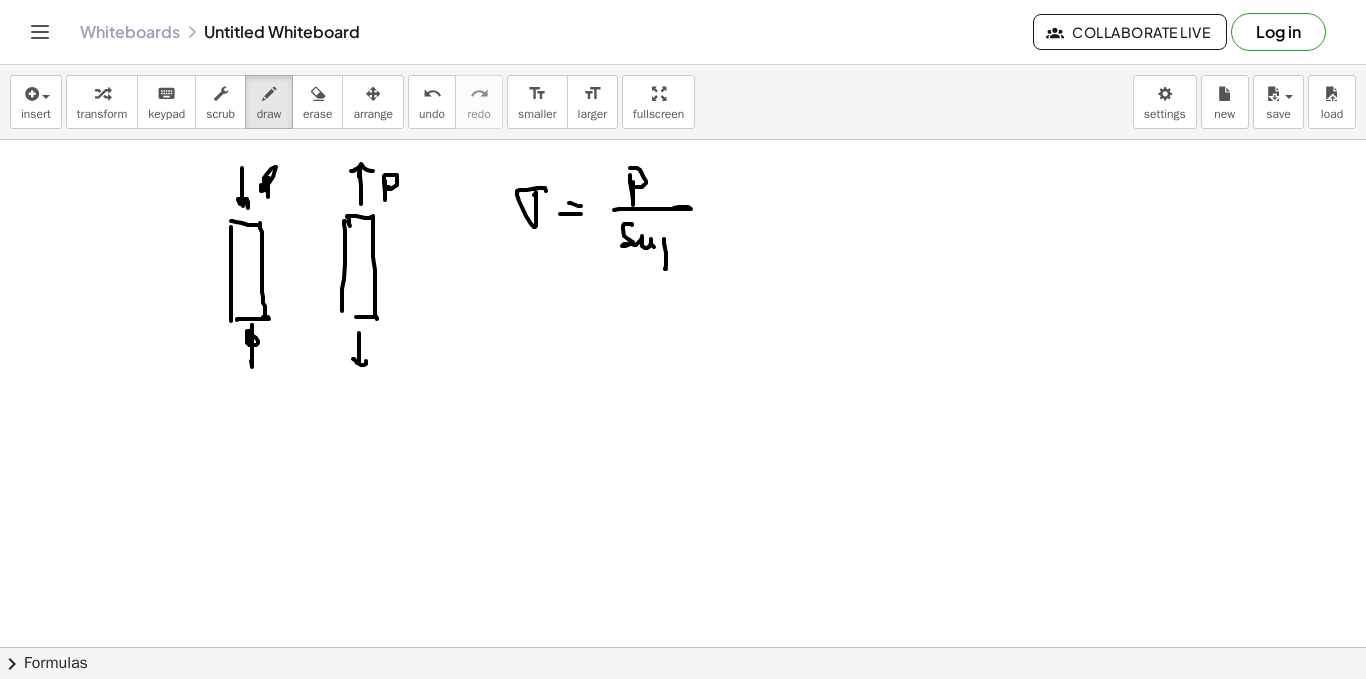 drag, startPoint x: 666, startPoint y: 266, endPoint x: 669, endPoint y: 235, distance: 31.144823 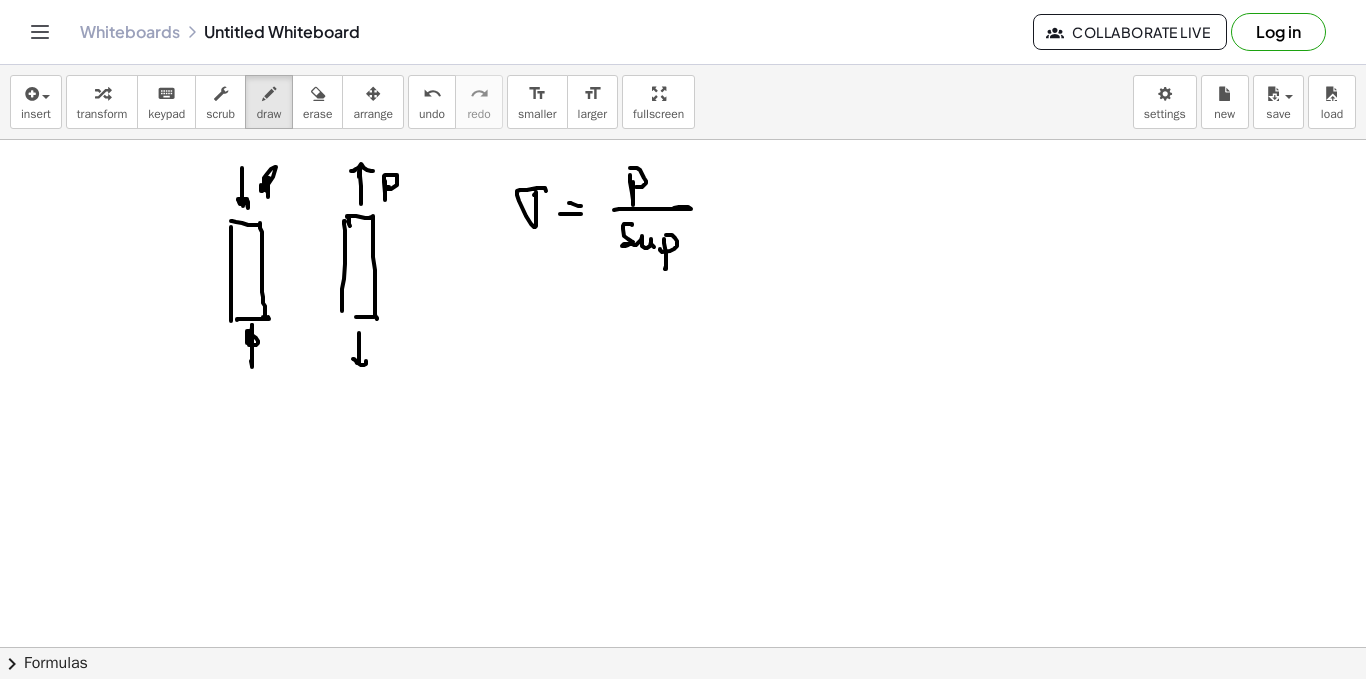 drag, startPoint x: 495, startPoint y: 167, endPoint x: 496, endPoint y: 232, distance: 65.00769 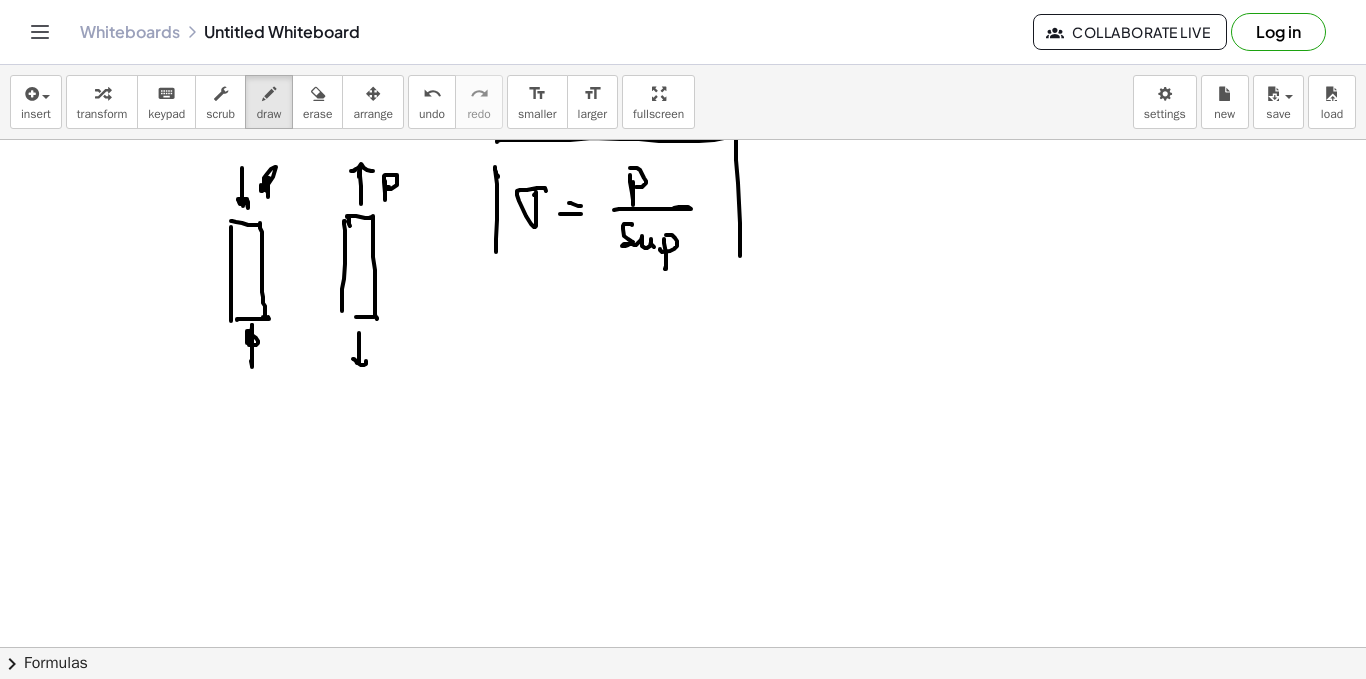 drag, startPoint x: 497, startPoint y: 141, endPoint x: 738, endPoint y: 285, distance: 280.74365 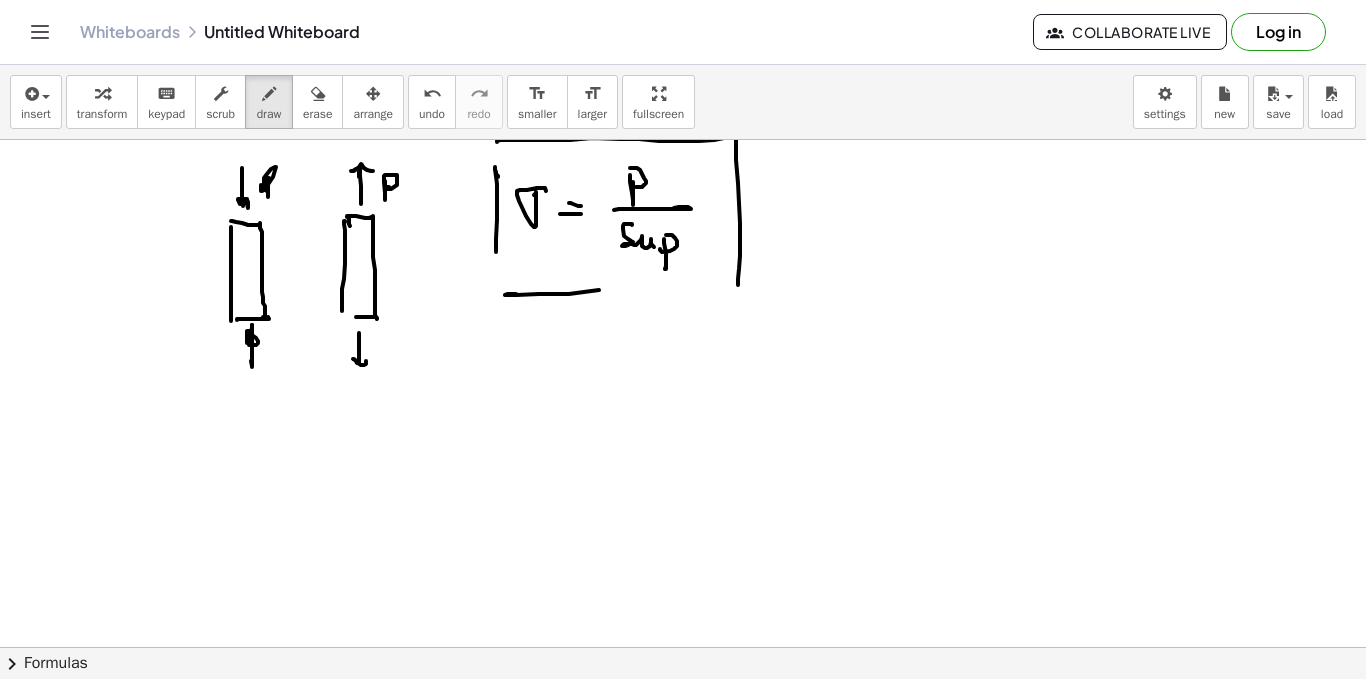 drag, startPoint x: 505, startPoint y: 295, endPoint x: 711, endPoint y: 273, distance: 207.17143 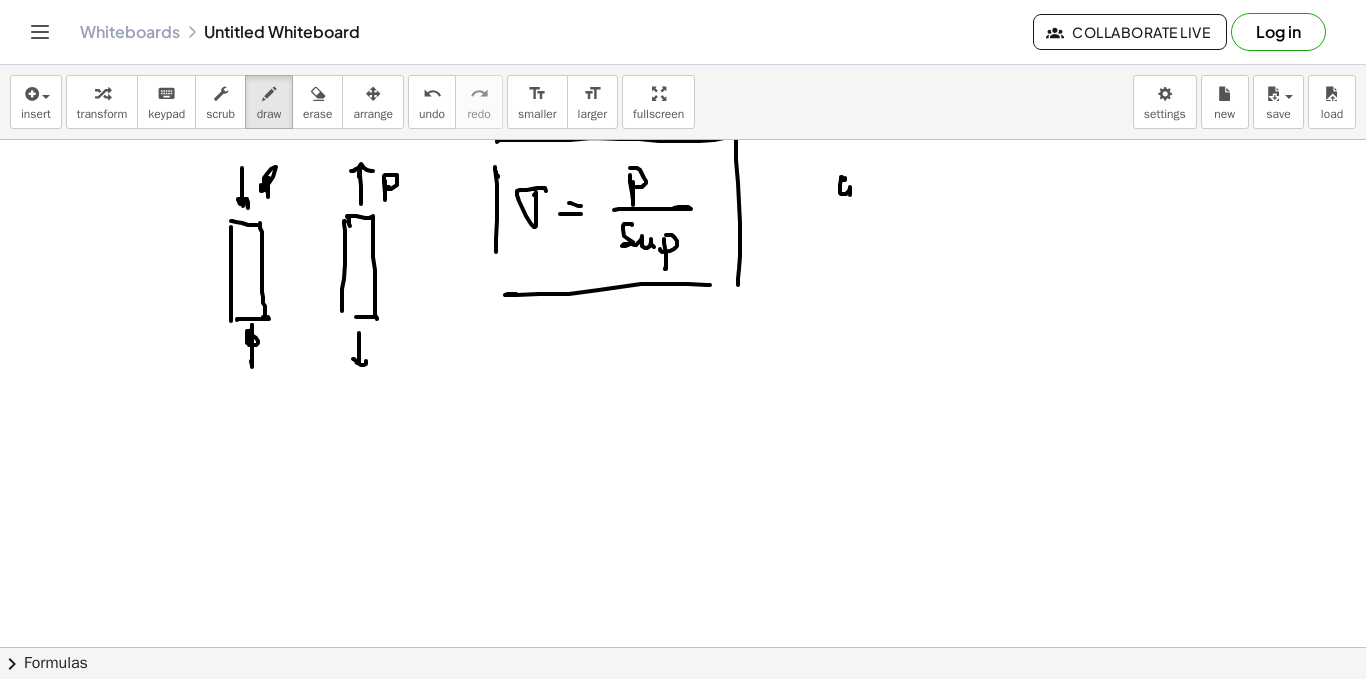 drag, startPoint x: 845, startPoint y: 180, endPoint x: 864, endPoint y: 186, distance: 19.924858 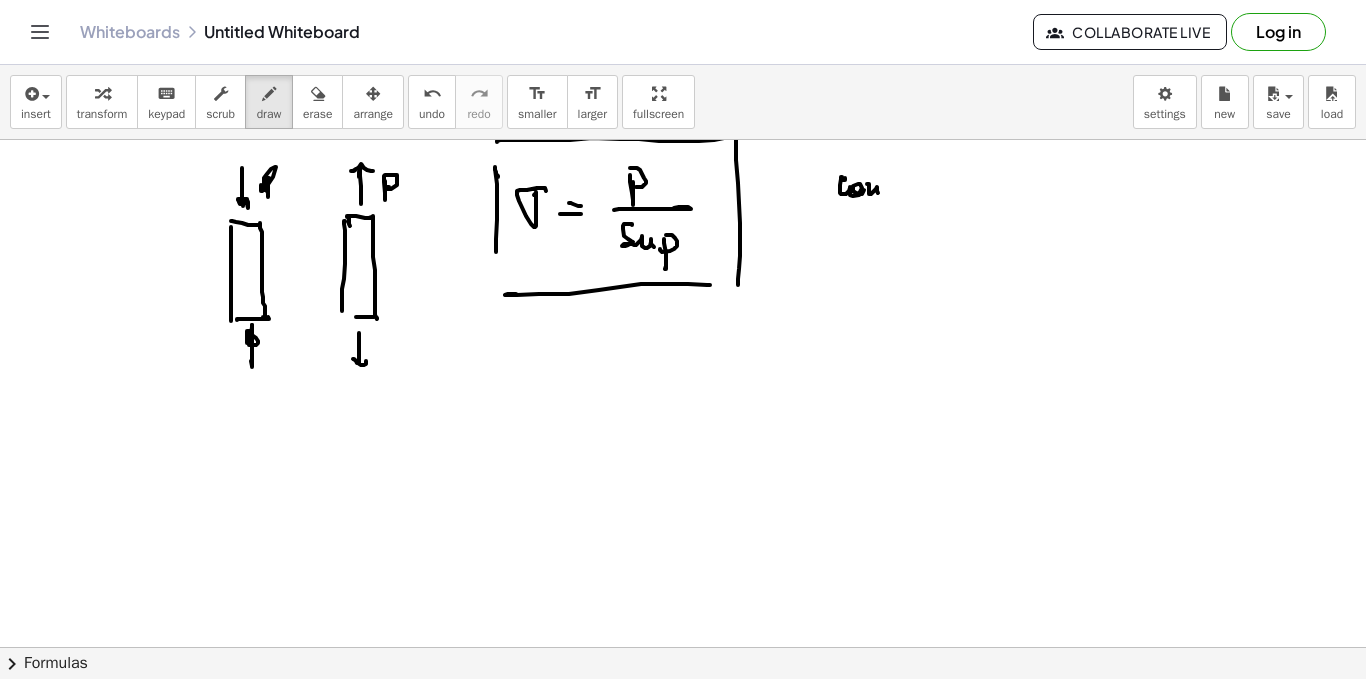 drag, startPoint x: 869, startPoint y: 192, endPoint x: 899, endPoint y: 188, distance: 30.265491 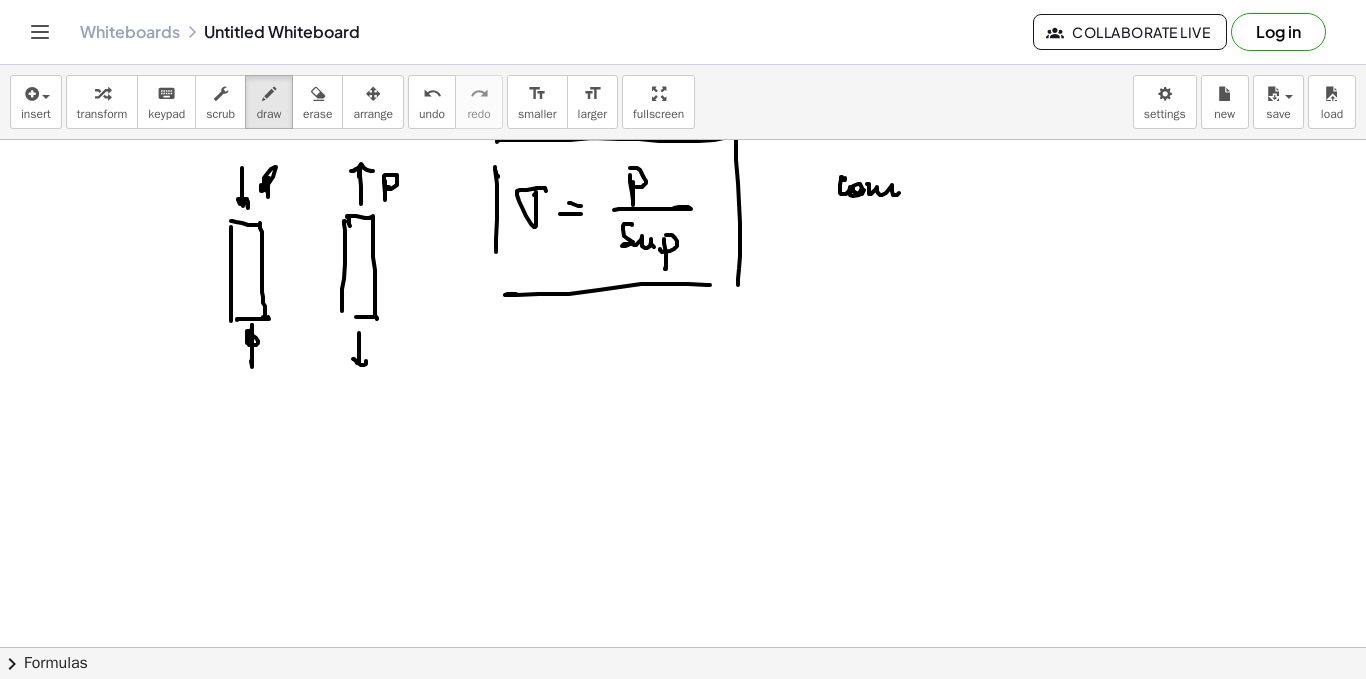 drag, startPoint x: 909, startPoint y: 199, endPoint x: 909, endPoint y: 182, distance: 17 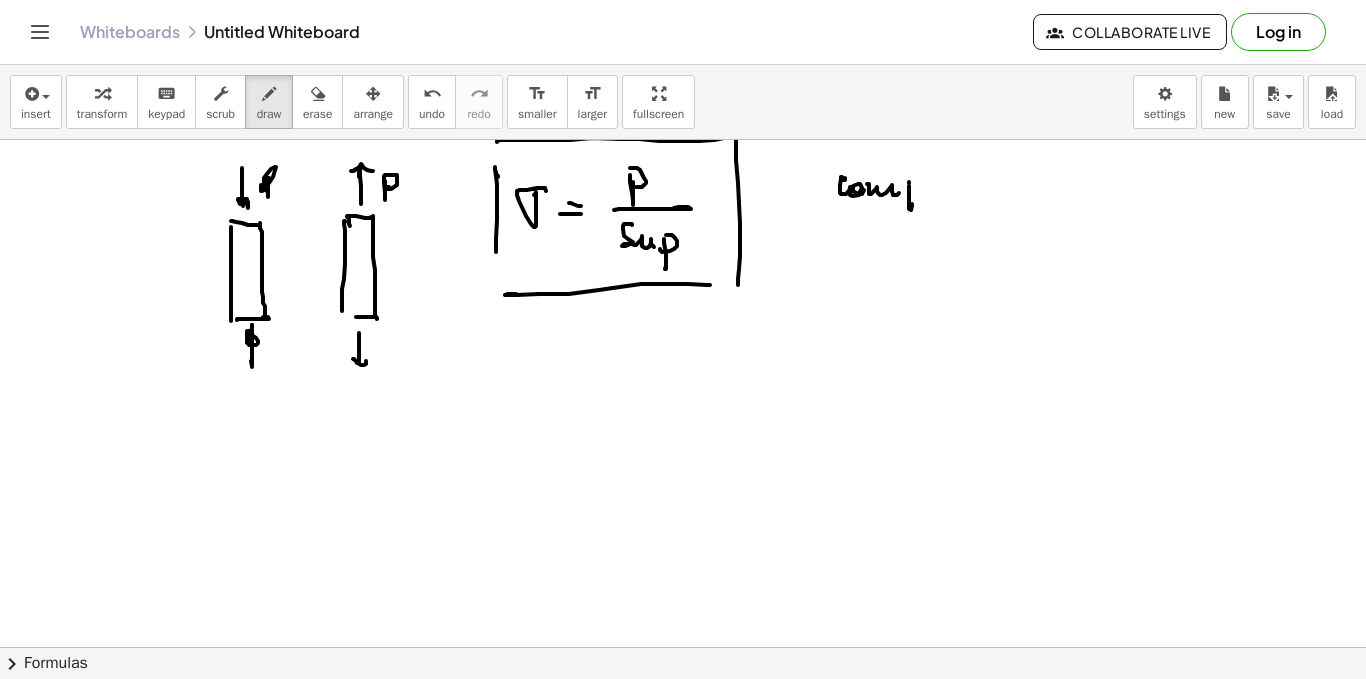 click at bounding box center [683, -3824] 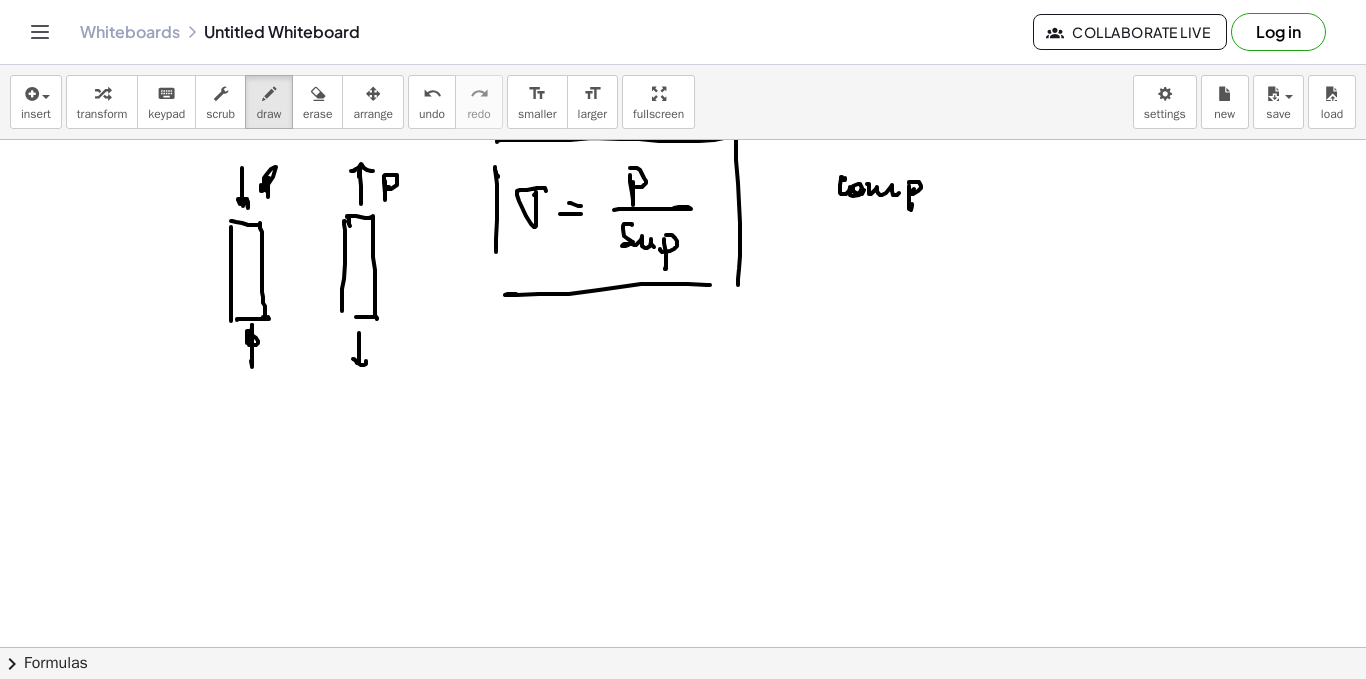 click at bounding box center (683, -3824) 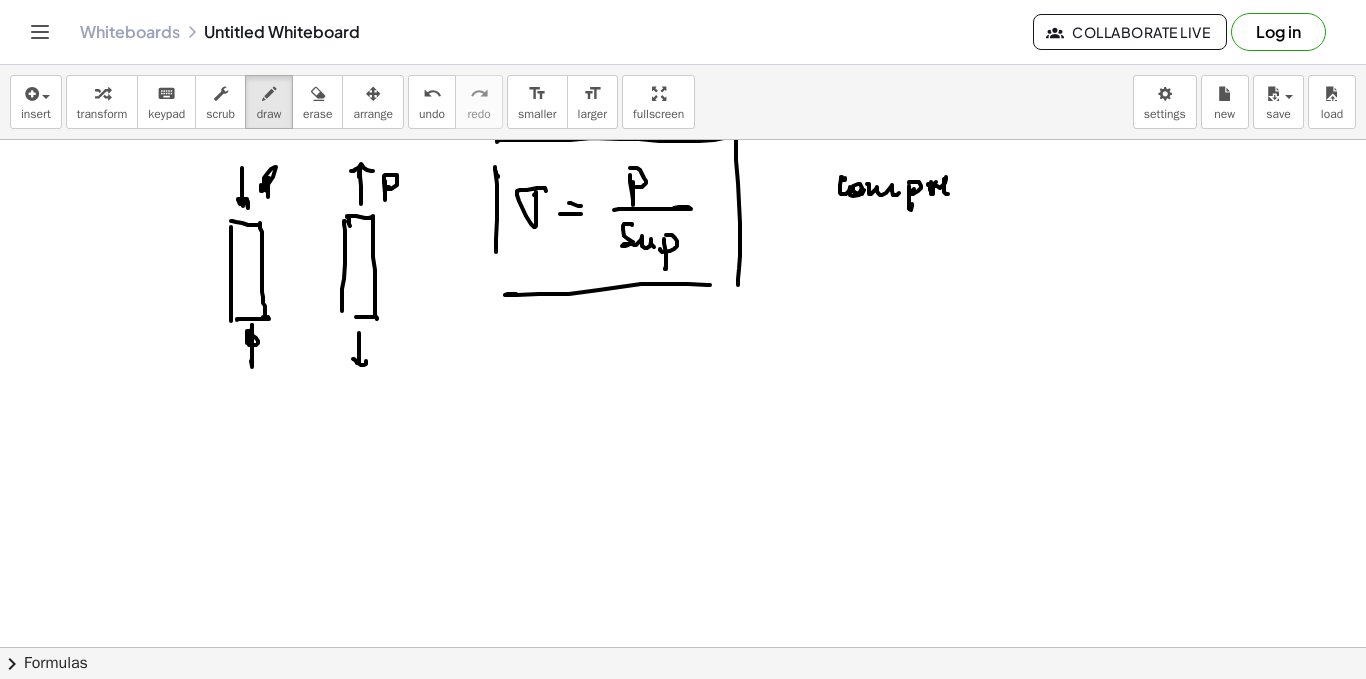 drag, startPoint x: 928, startPoint y: 184, endPoint x: 950, endPoint y: 185, distance: 22.022715 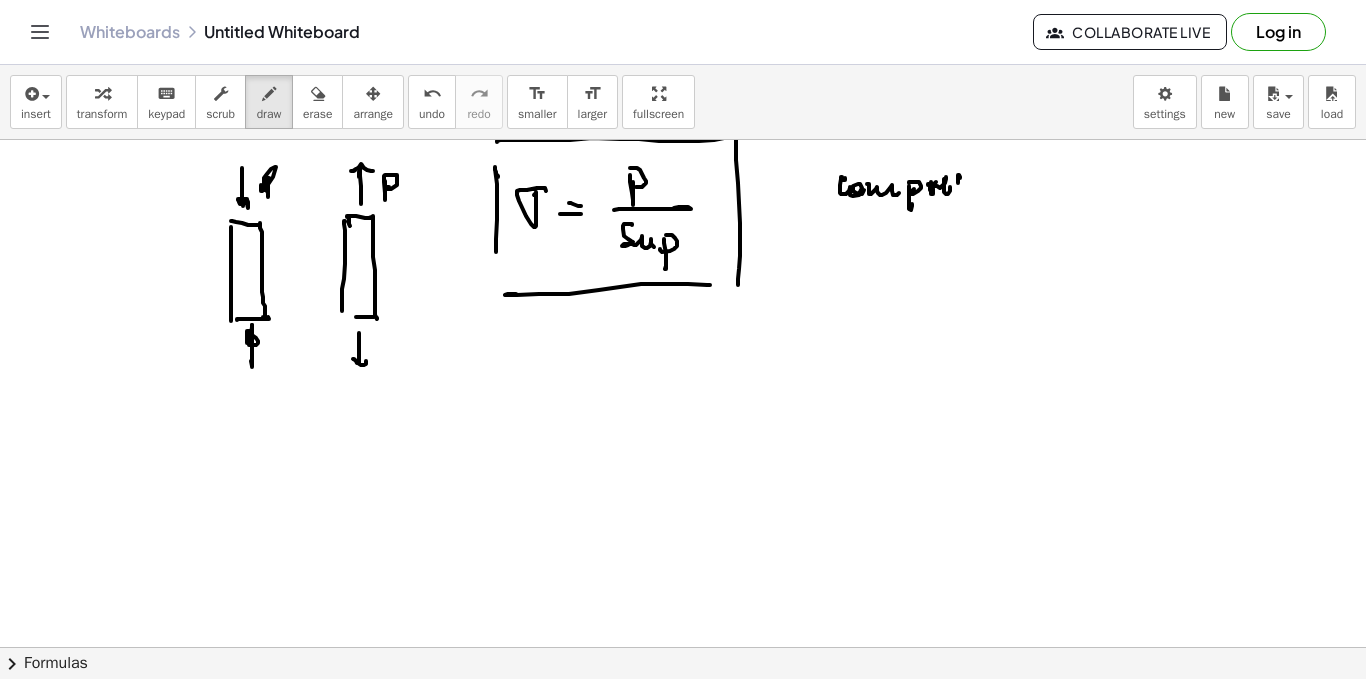 click at bounding box center (683, -3824) 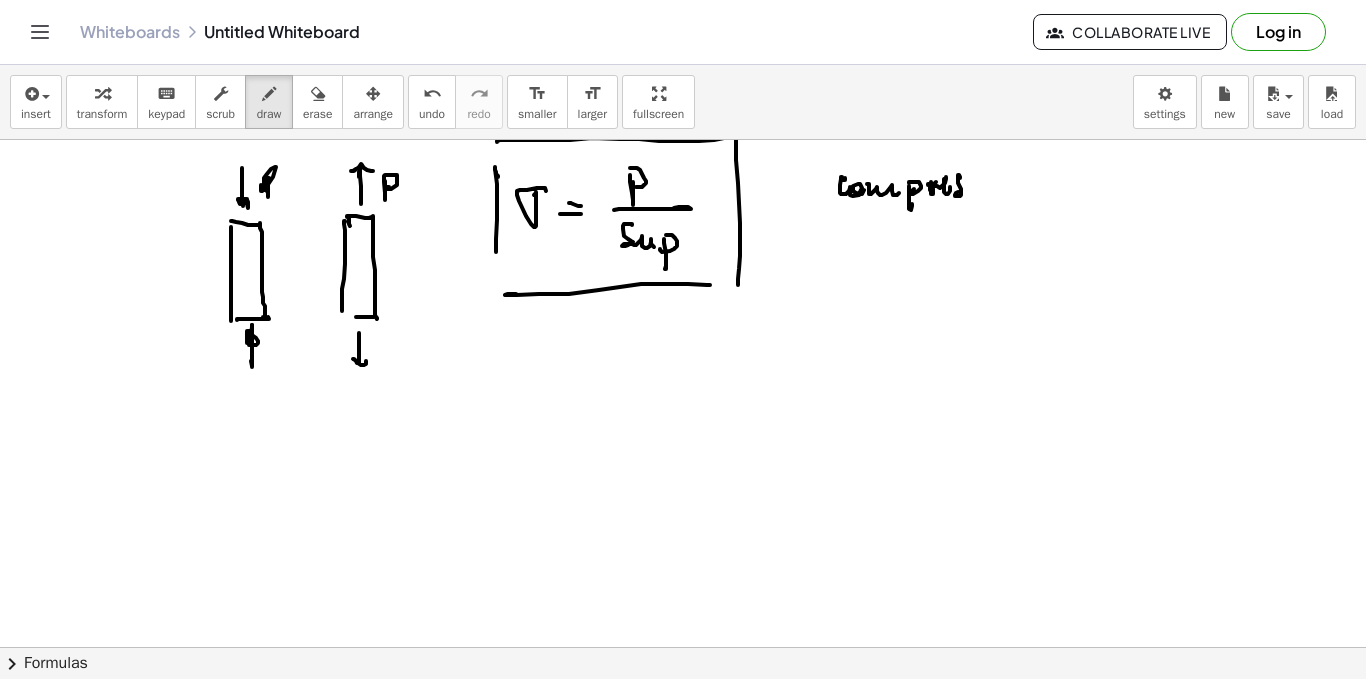 click at bounding box center (683, -3824) 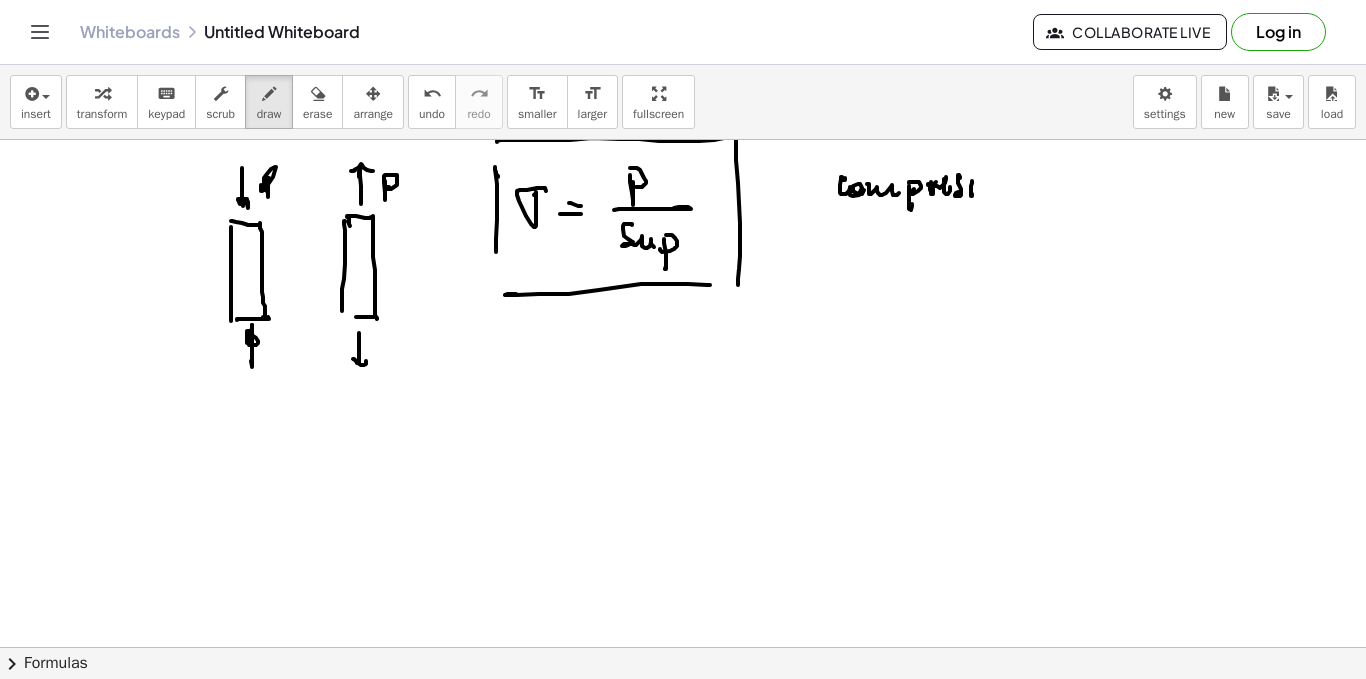 click at bounding box center (683, -3824) 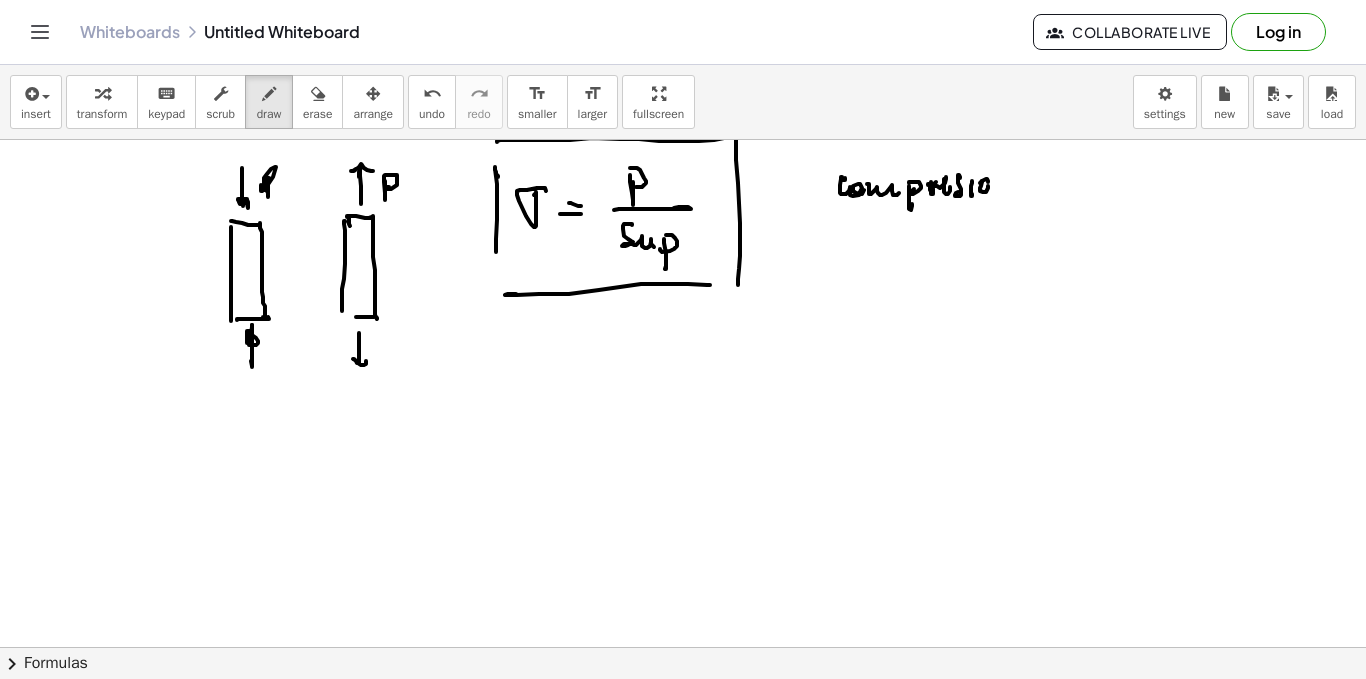 click at bounding box center (683, -3824) 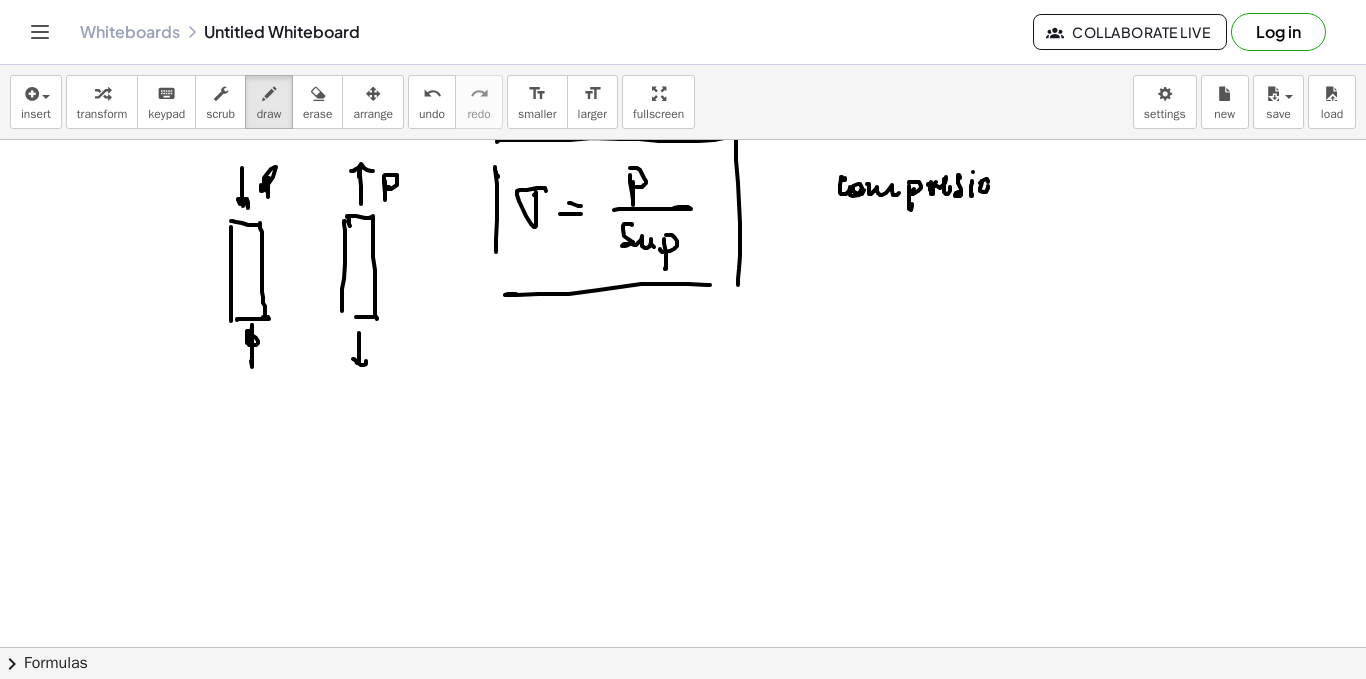 click at bounding box center (683, -3824) 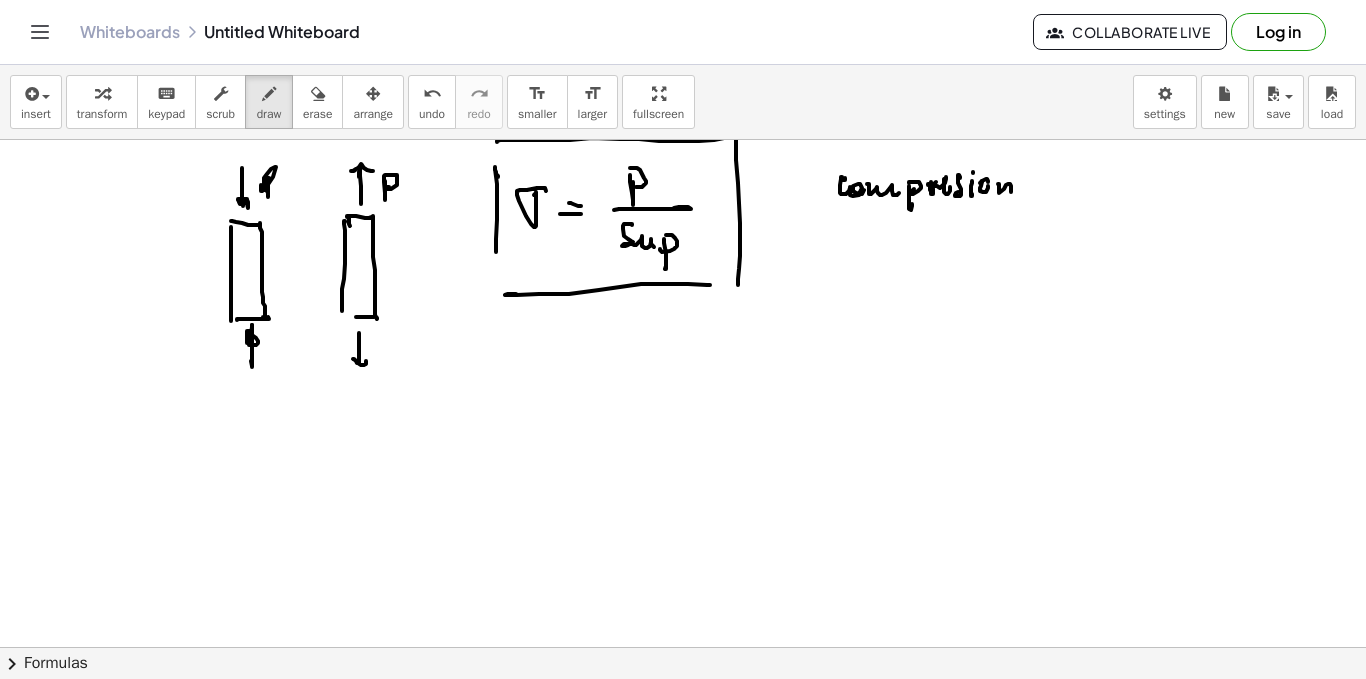 click at bounding box center [683, -3824] 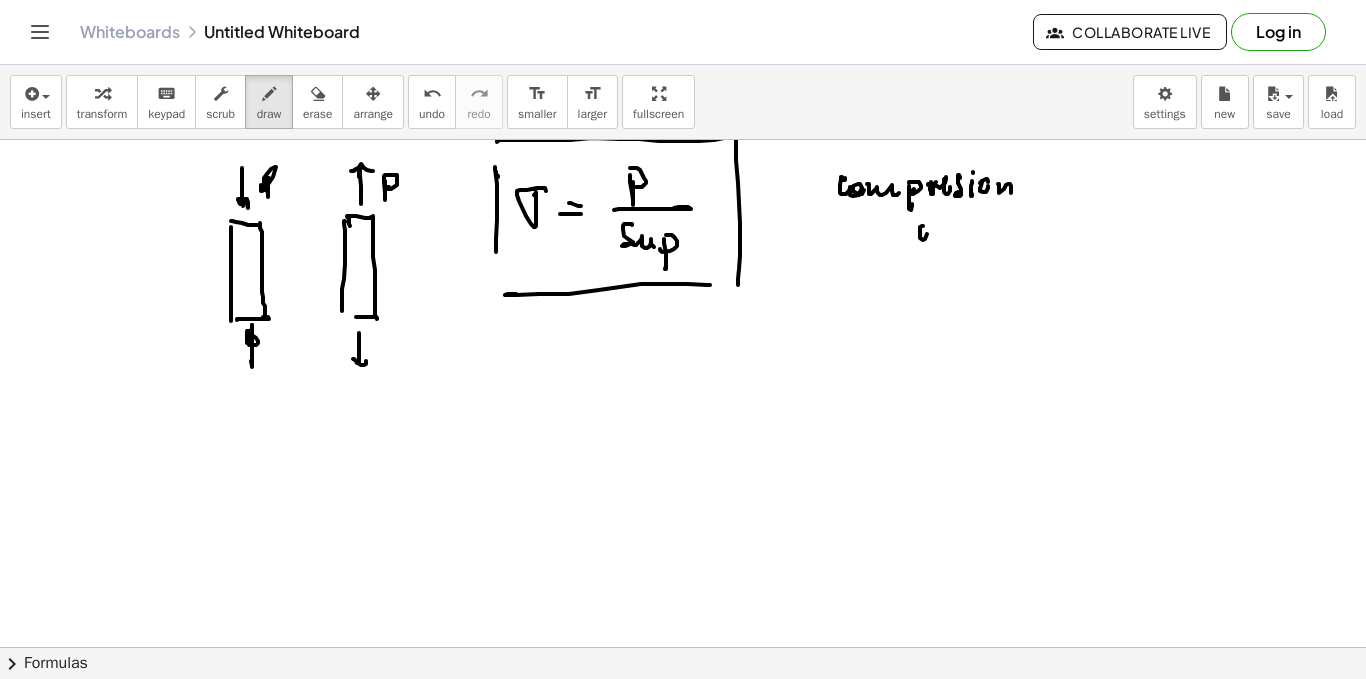 click at bounding box center (683, -3824) 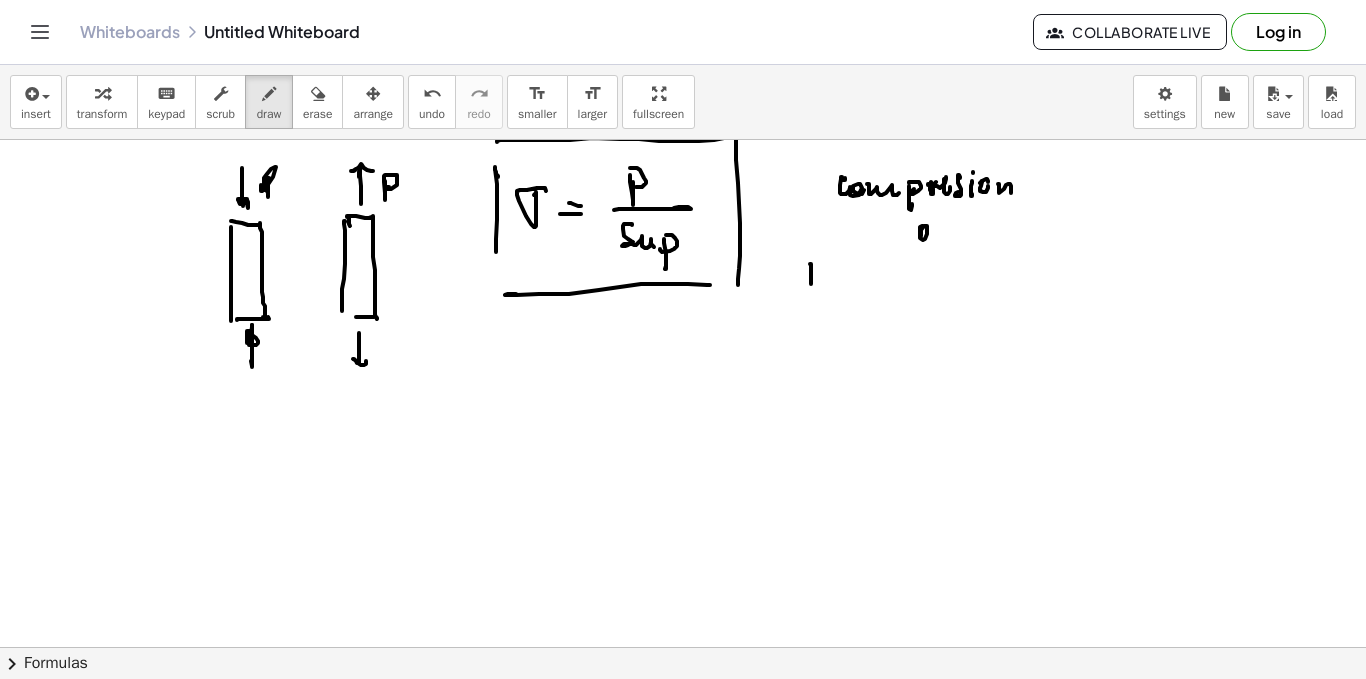 click at bounding box center (683, -3824) 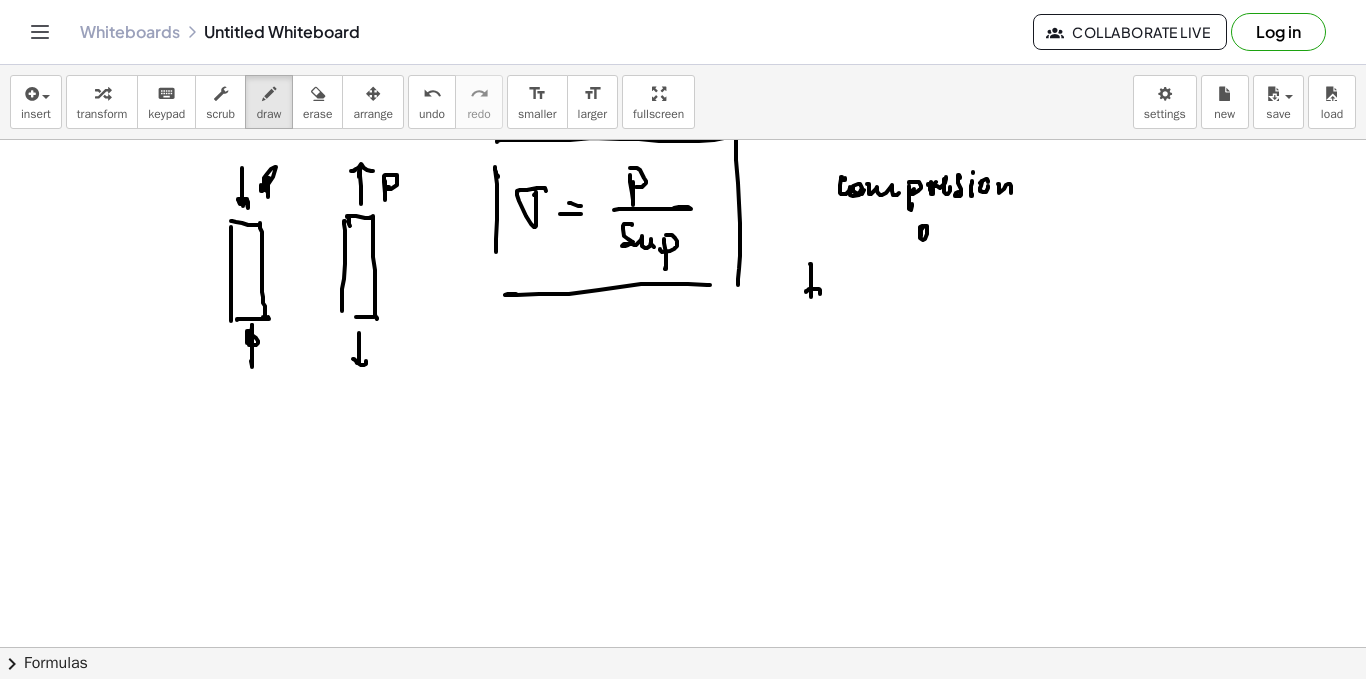click at bounding box center (683, -3824) 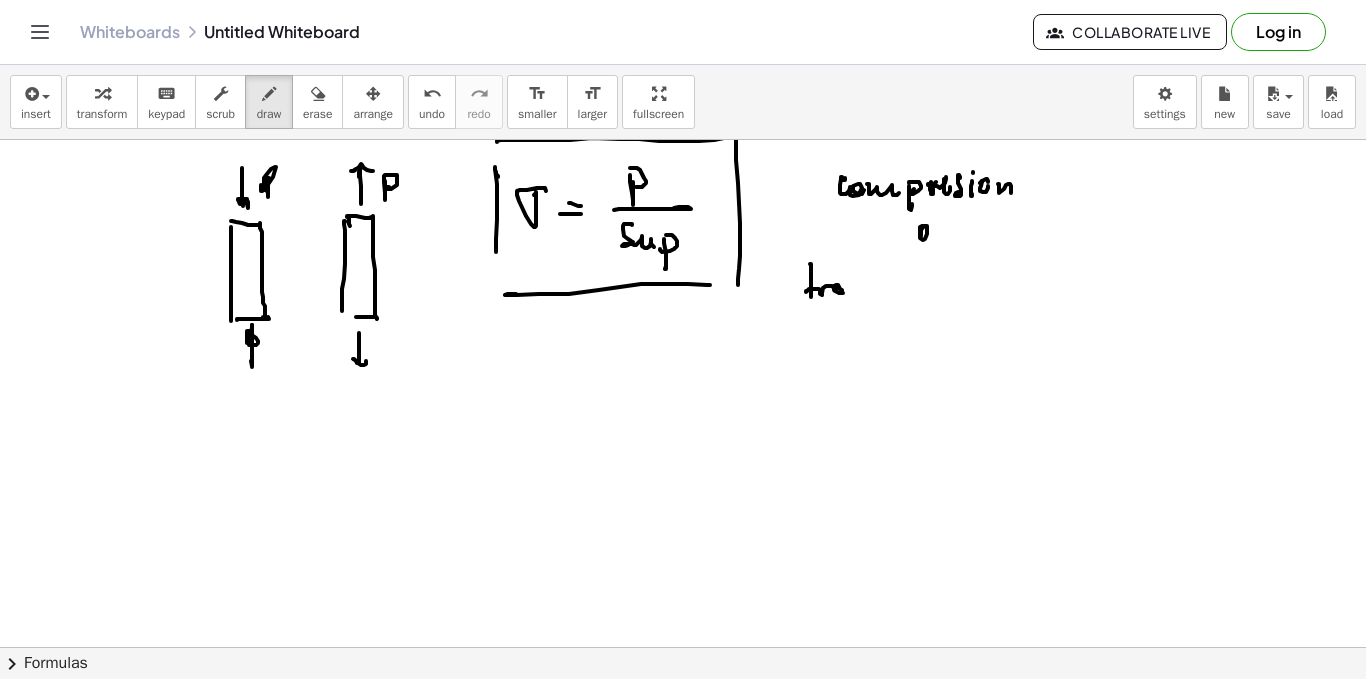 click at bounding box center (683, -3824) 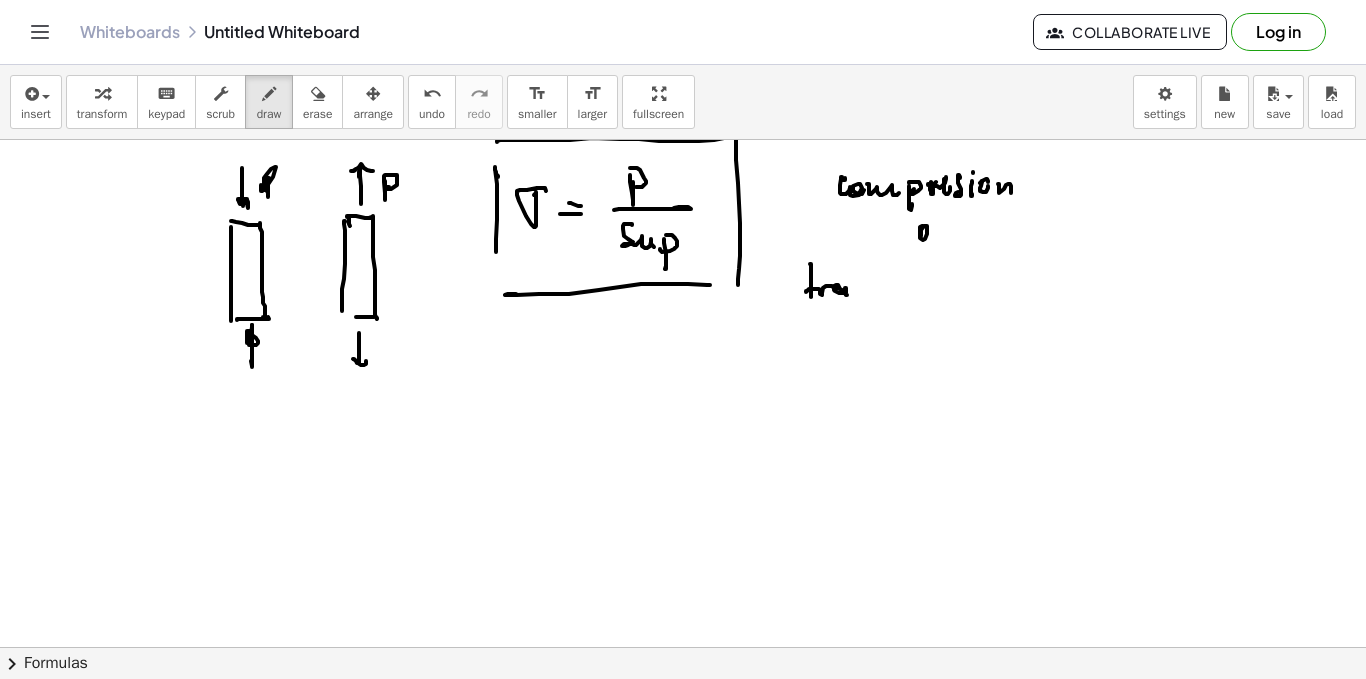 click at bounding box center (683, -3824) 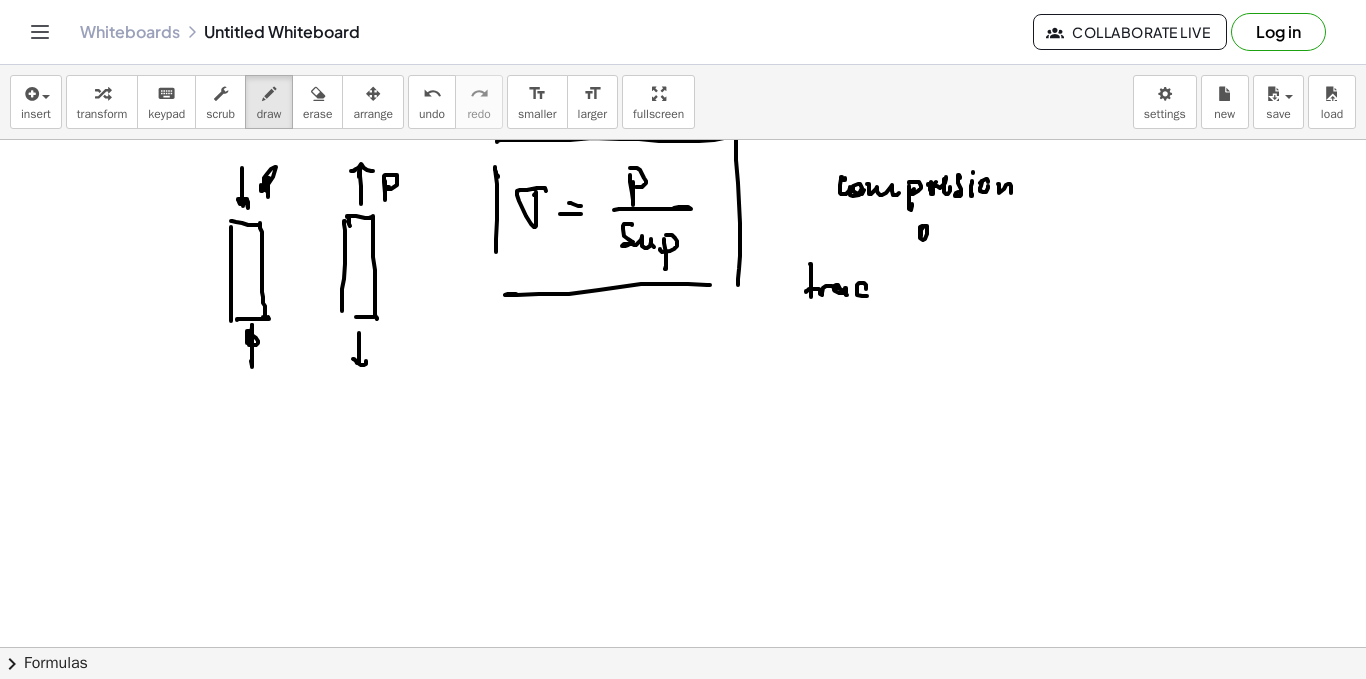 click at bounding box center [683, -3824] 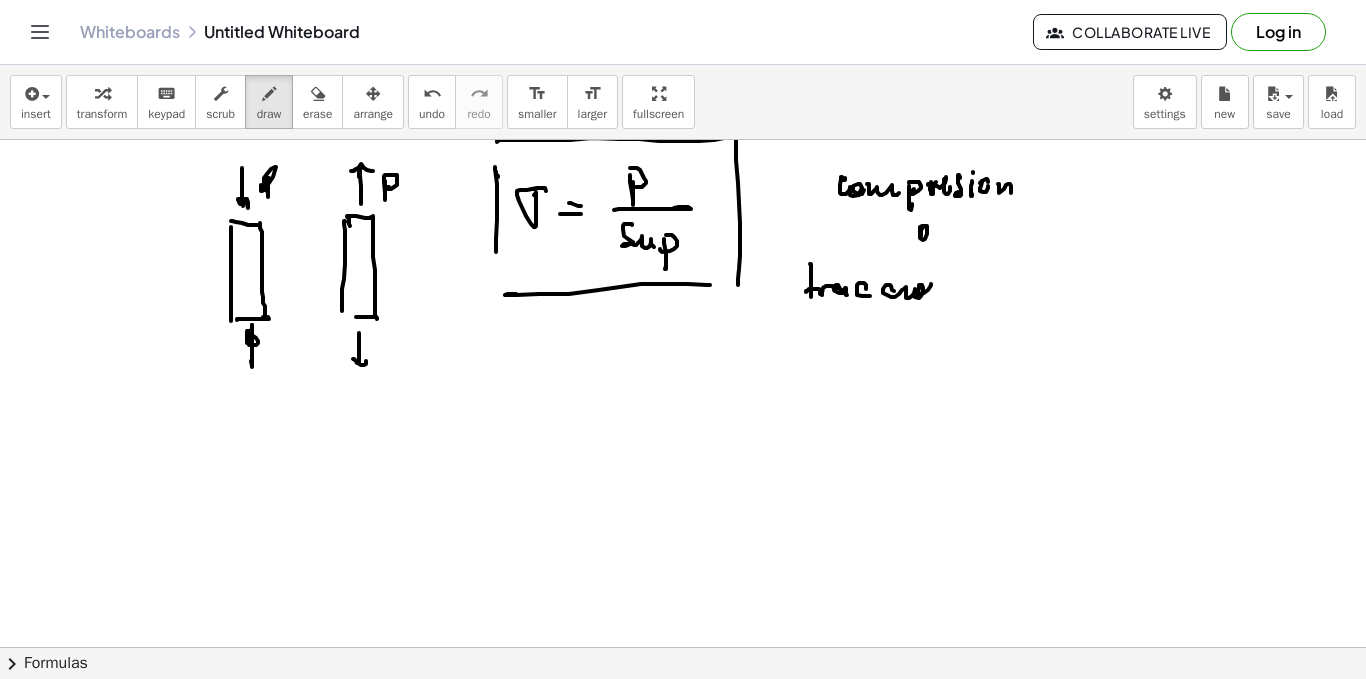 click at bounding box center (683, -3824) 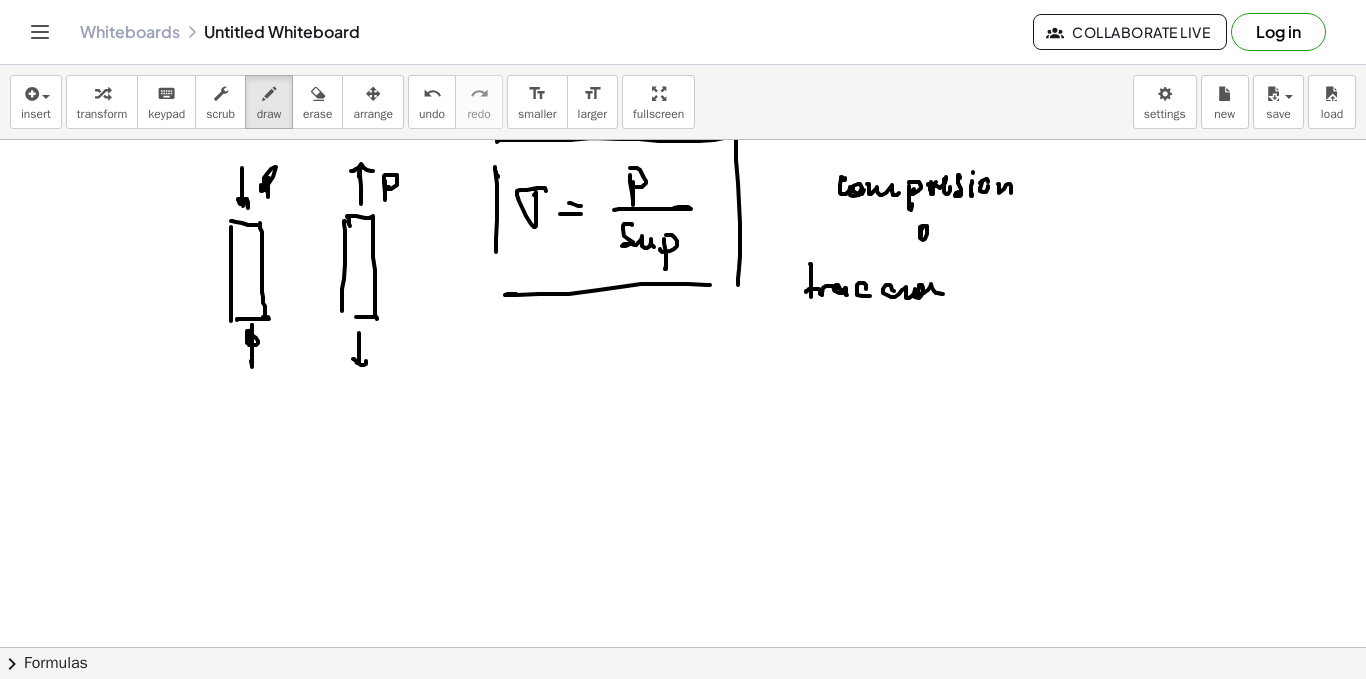 click at bounding box center (683, -3824) 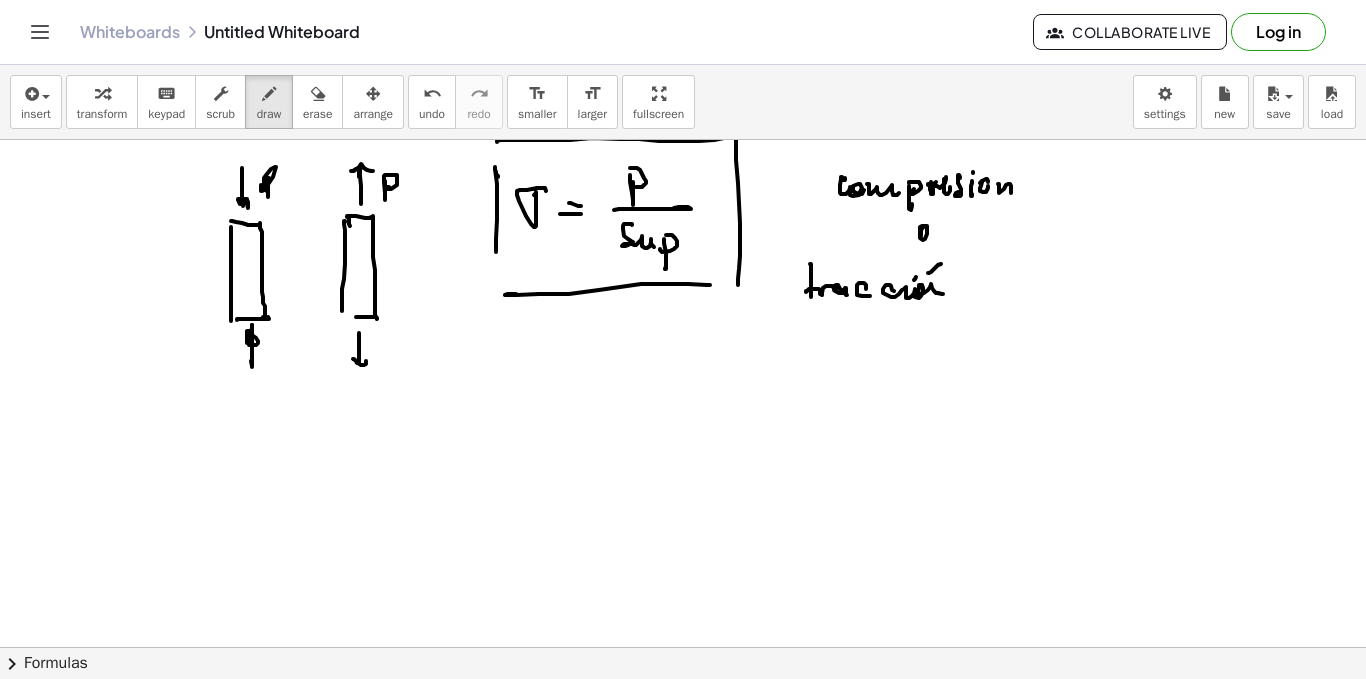 click at bounding box center [683, -3824] 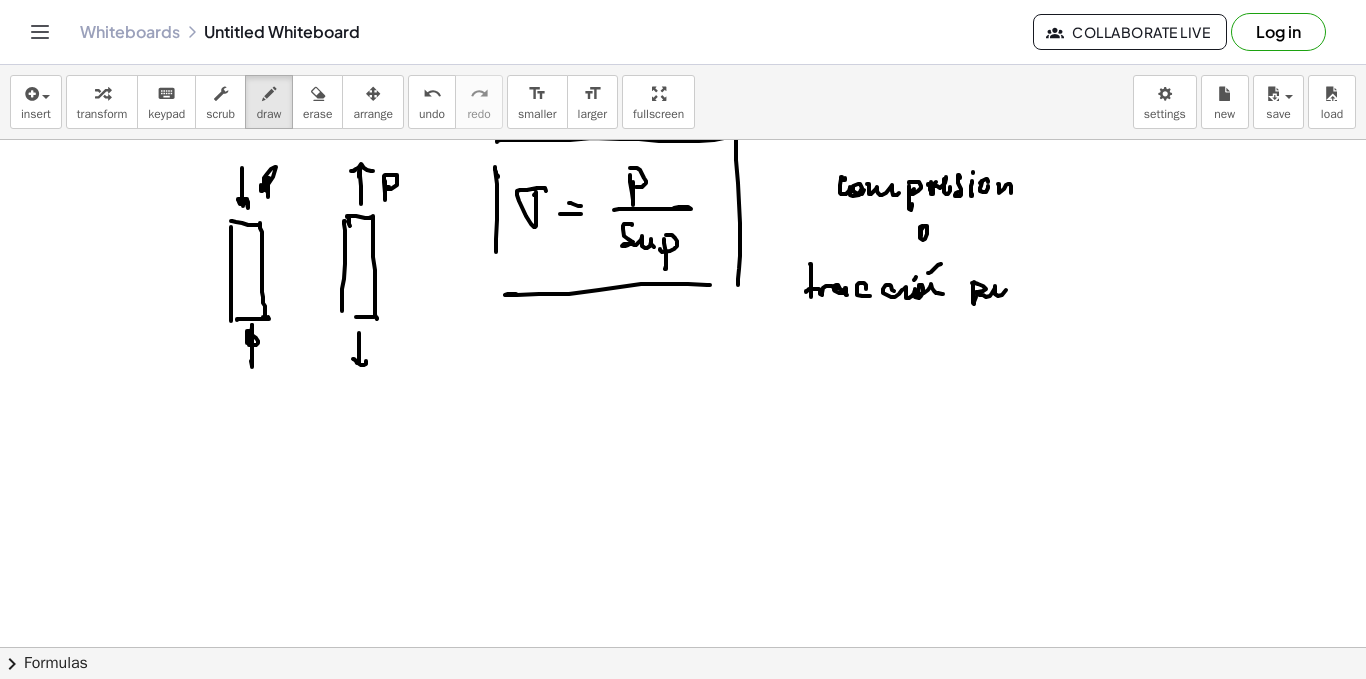click at bounding box center [683, -3824] 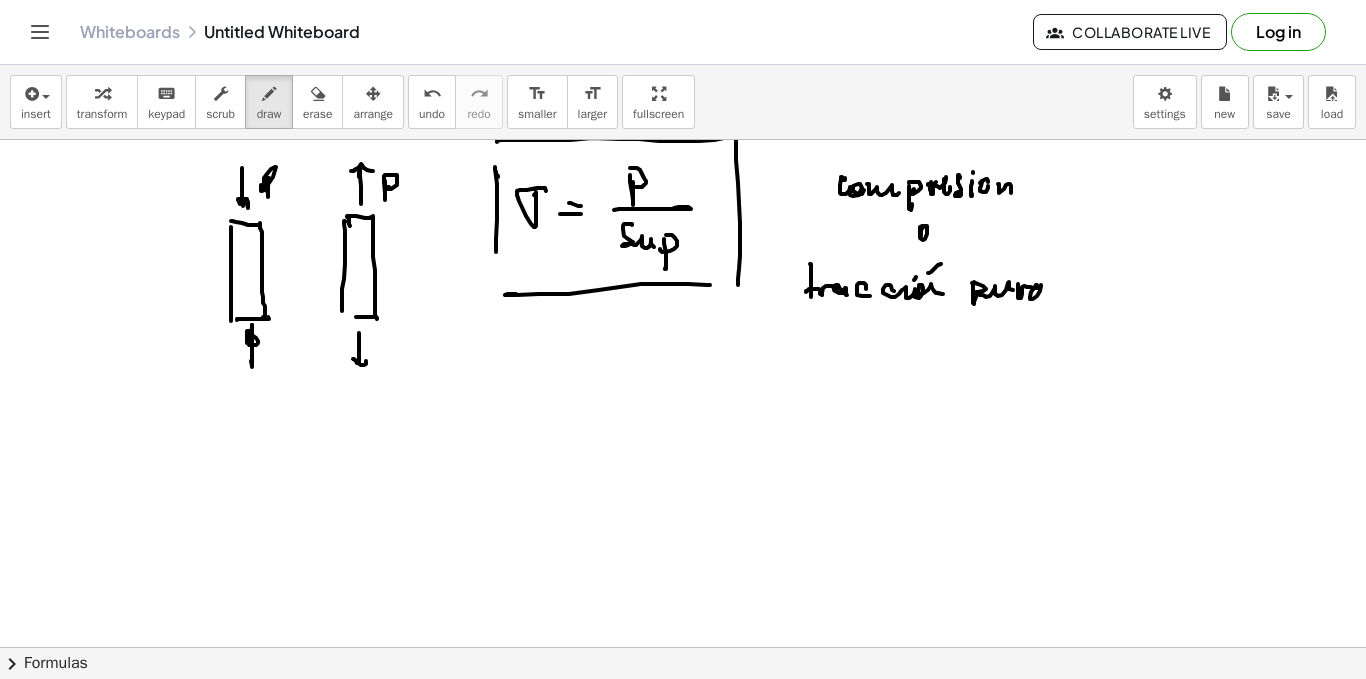 click at bounding box center (683, -3824) 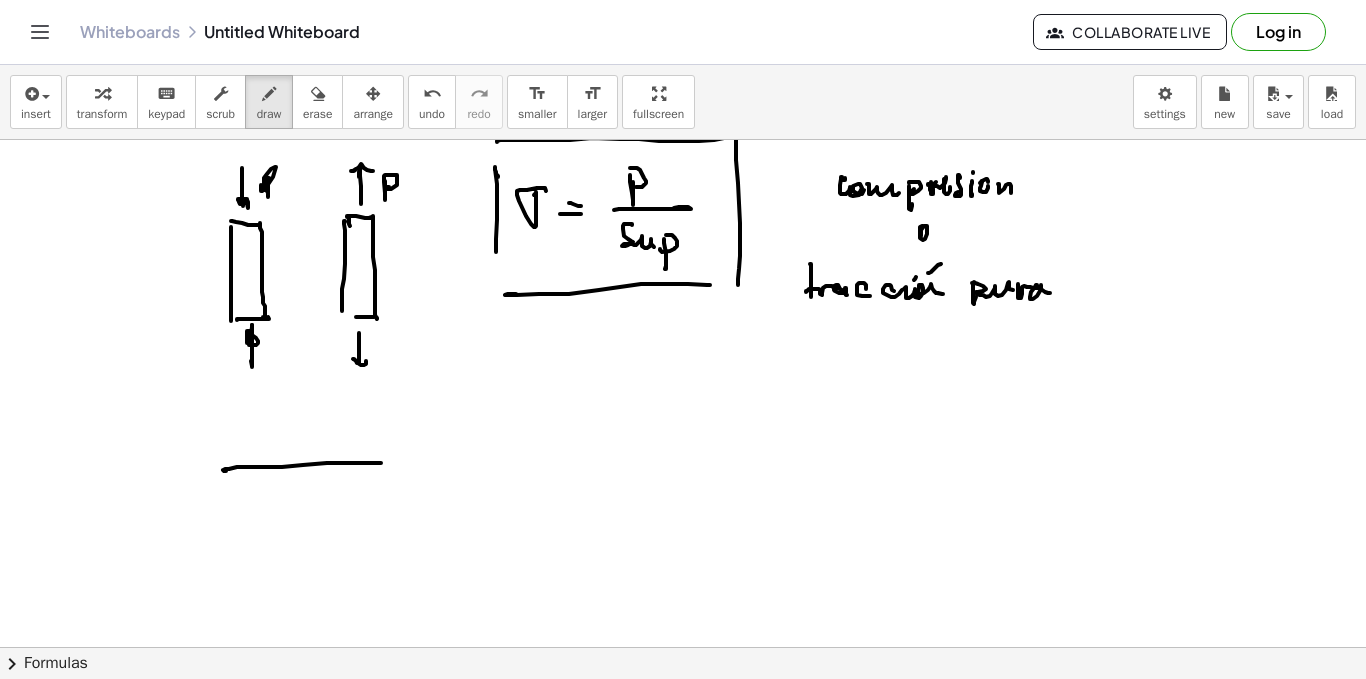 click at bounding box center (683, -3824) 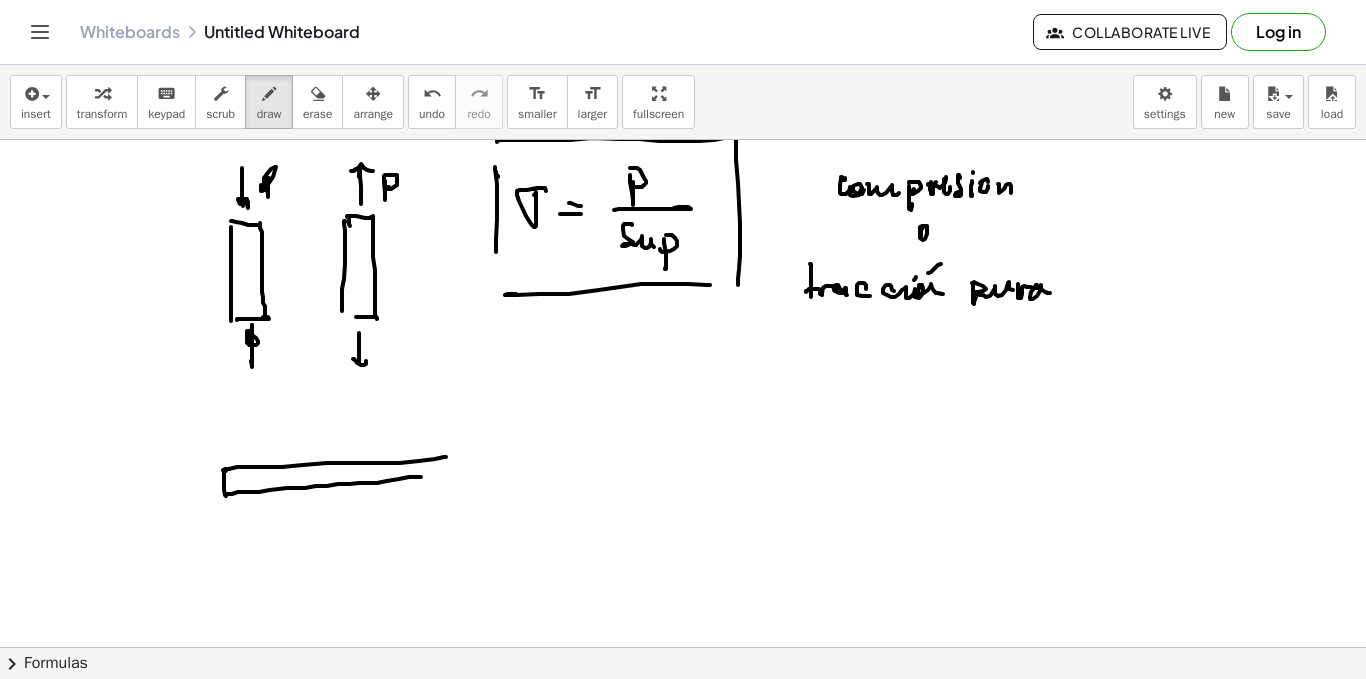 click at bounding box center (683, -3824) 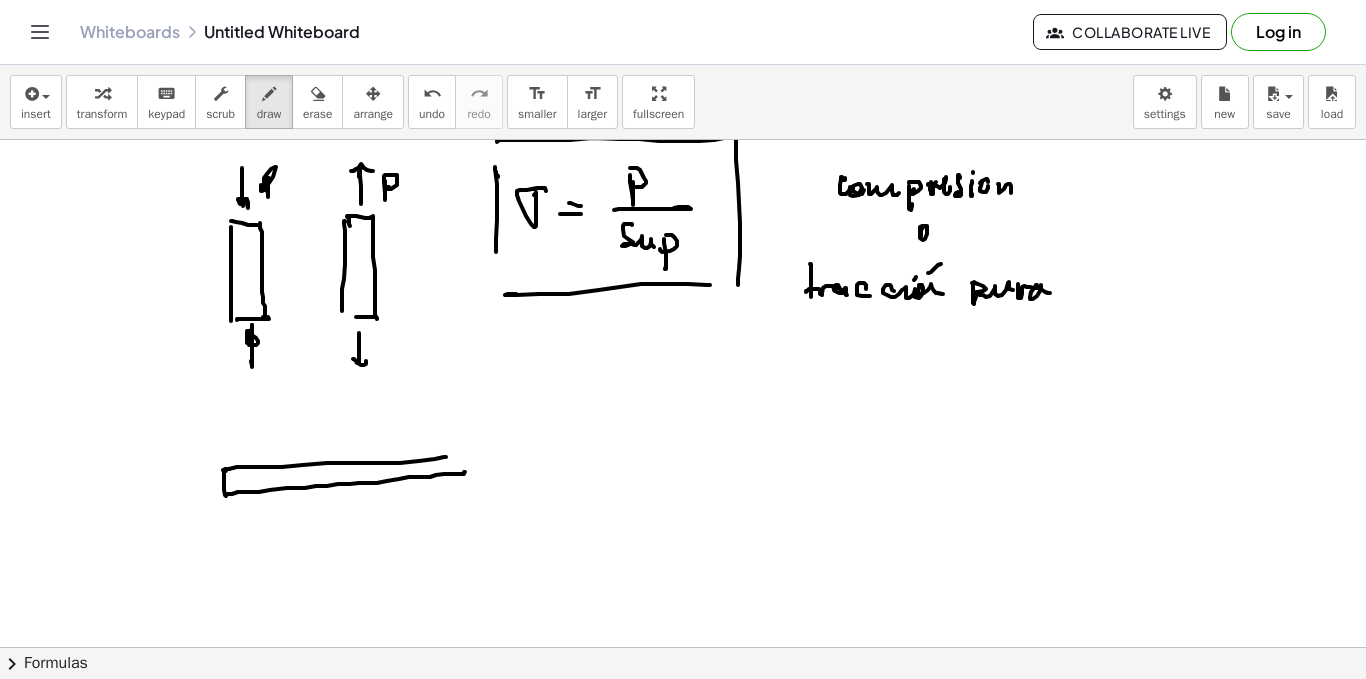 click at bounding box center (683, -3824) 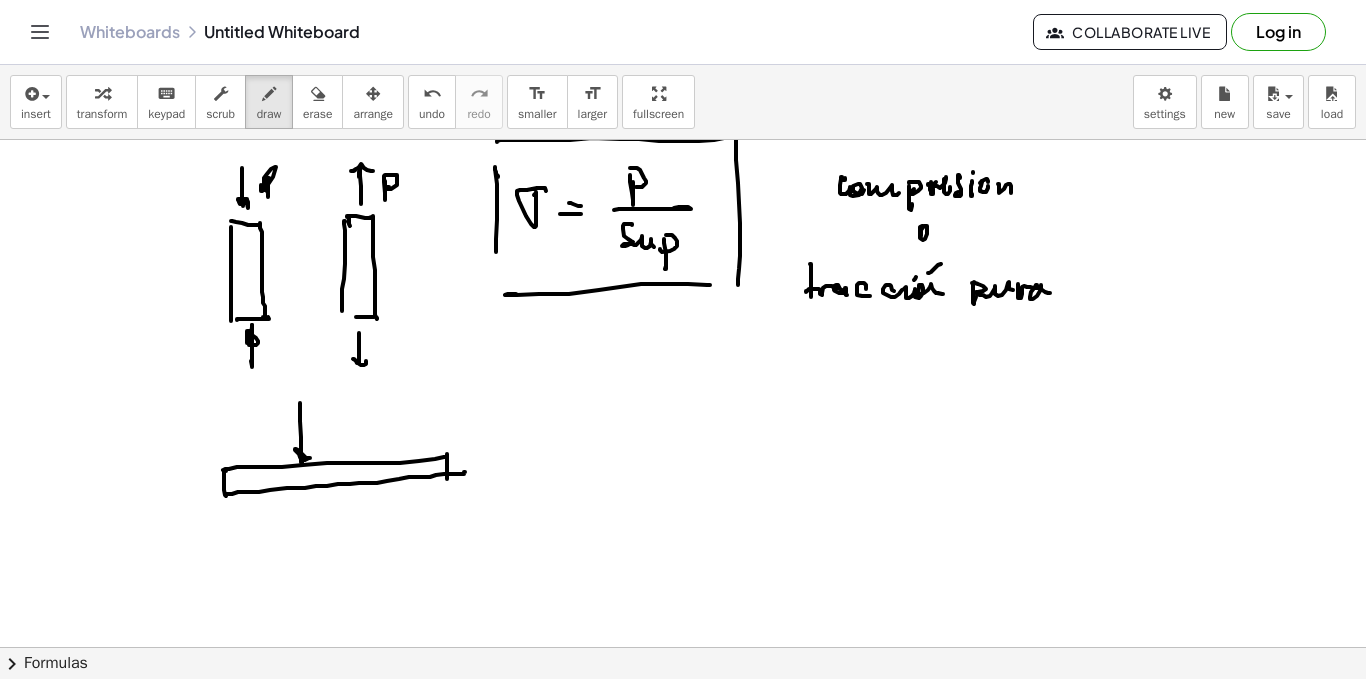 click at bounding box center [683, -3824] 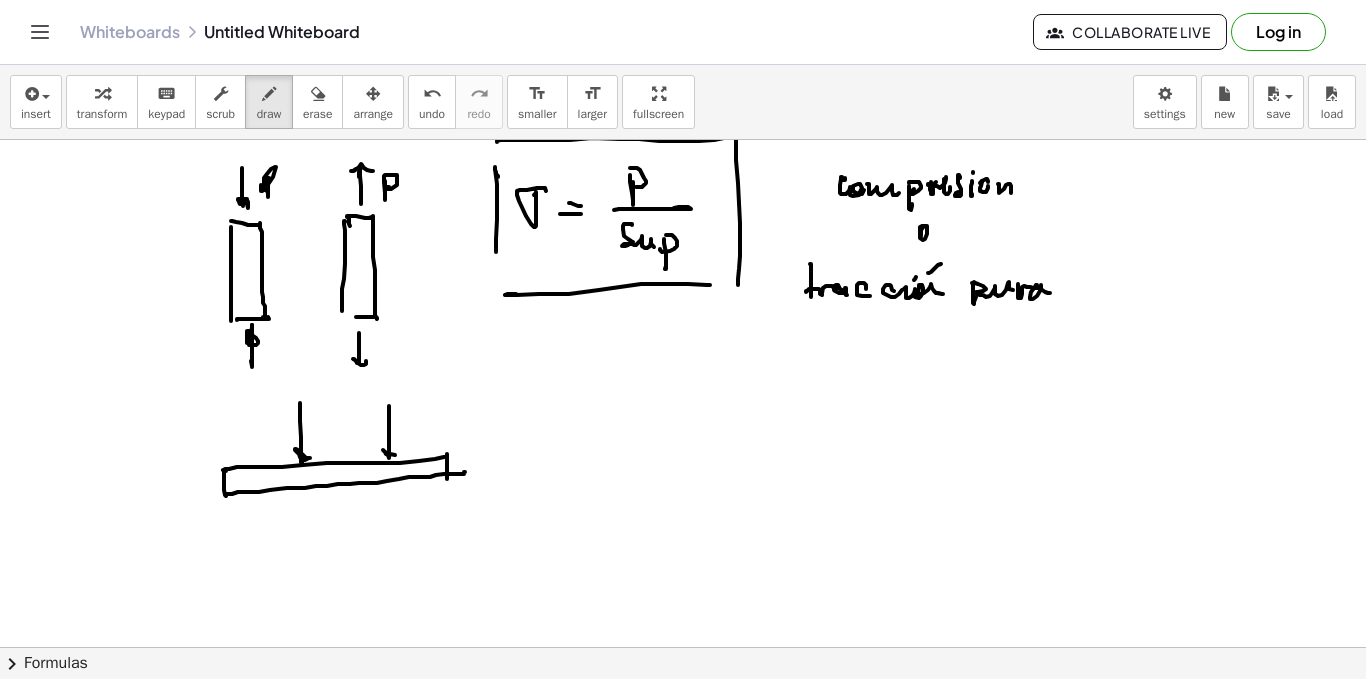 click at bounding box center [683, -3824] 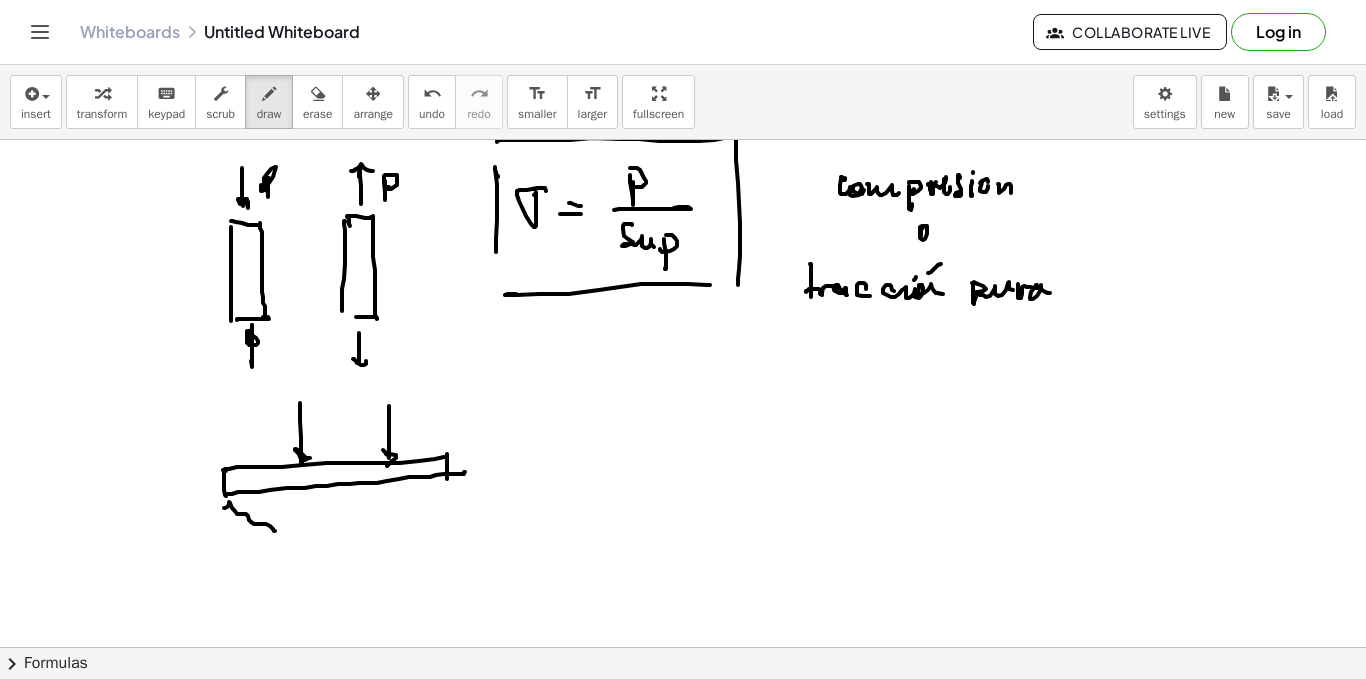 click at bounding box center [683, -3824] 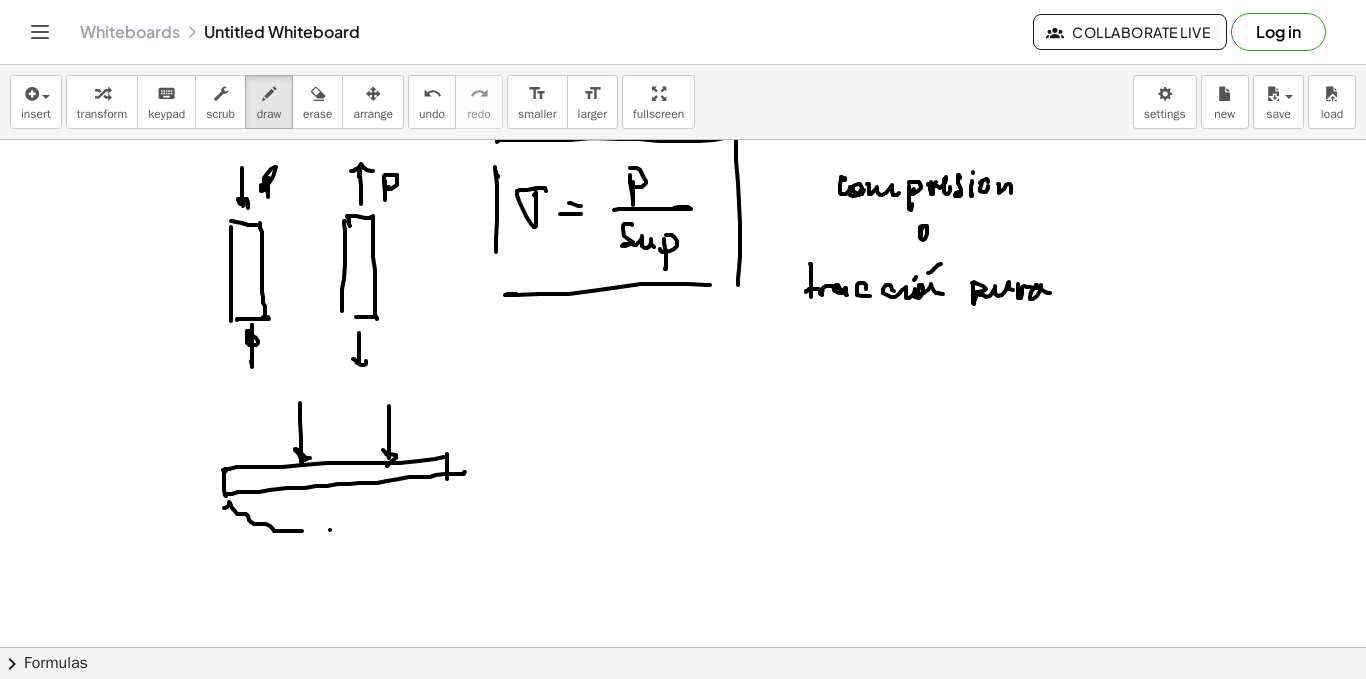 click at bounding box center (683, -3824) 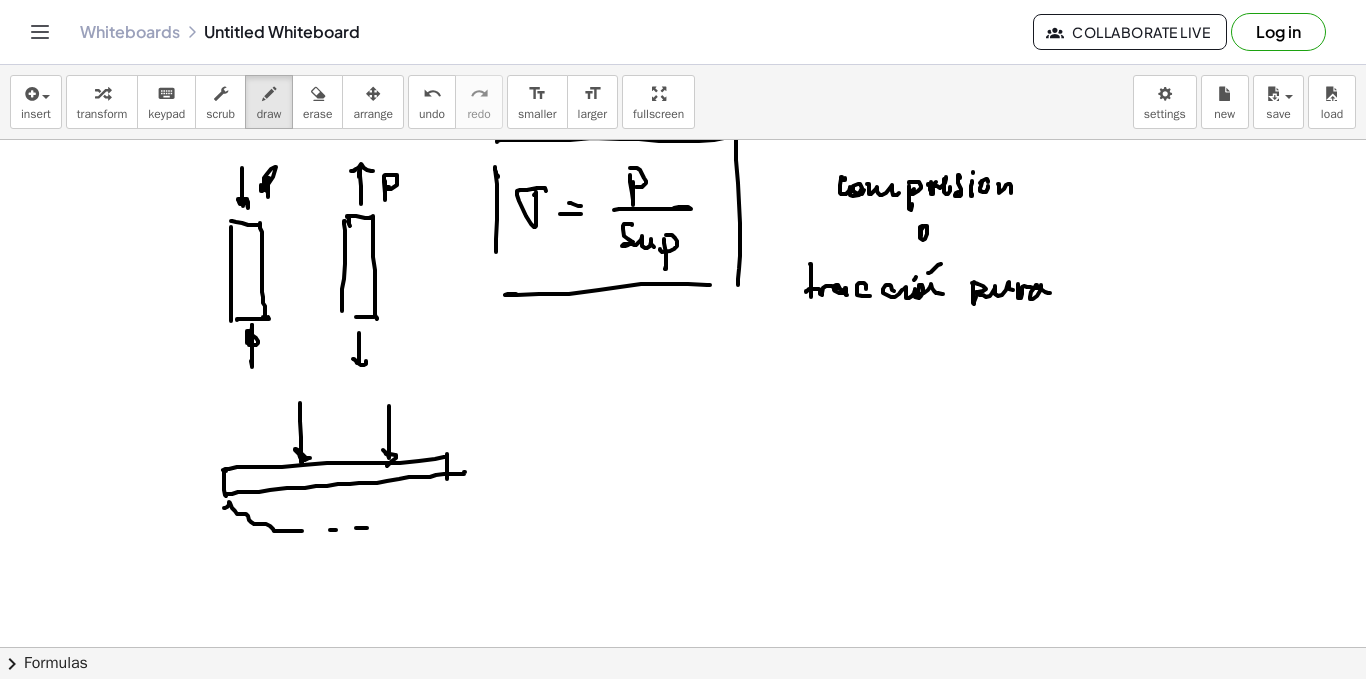 click at bounding box center (683, -3824) 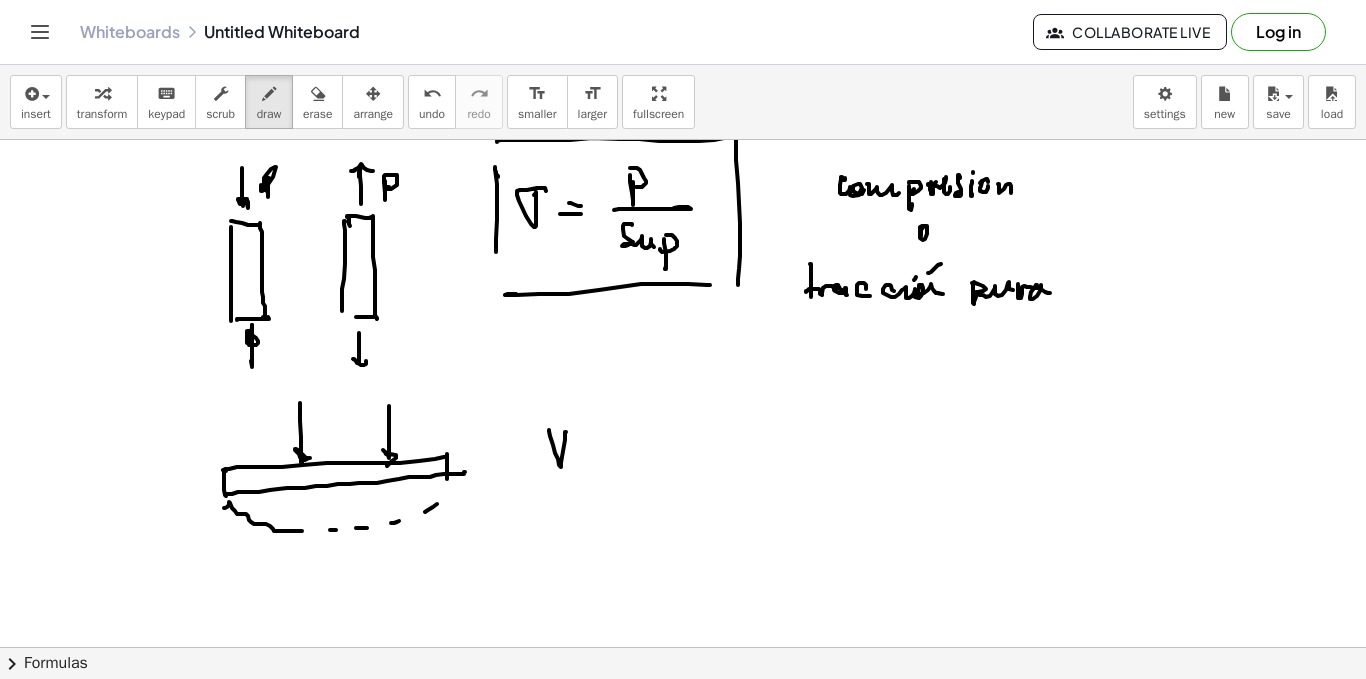 click at bounding box center [683, -3824] 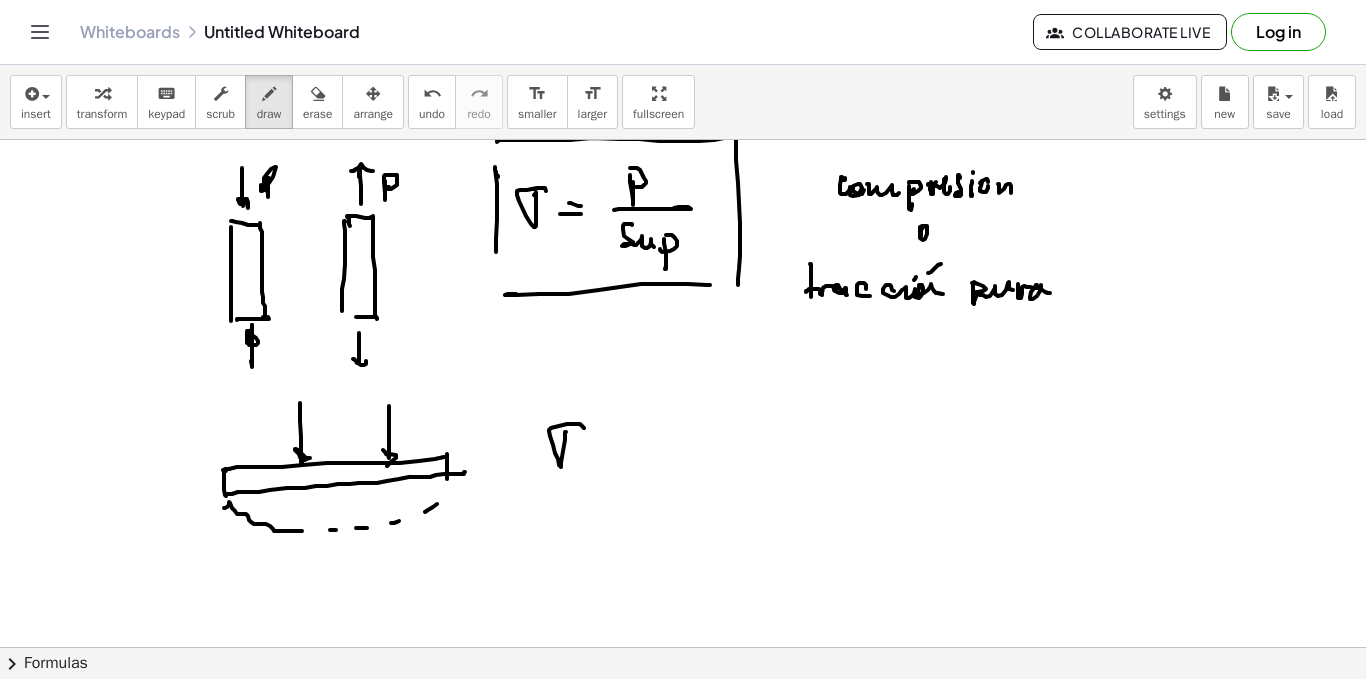 click at bounding box center [683, -3824] 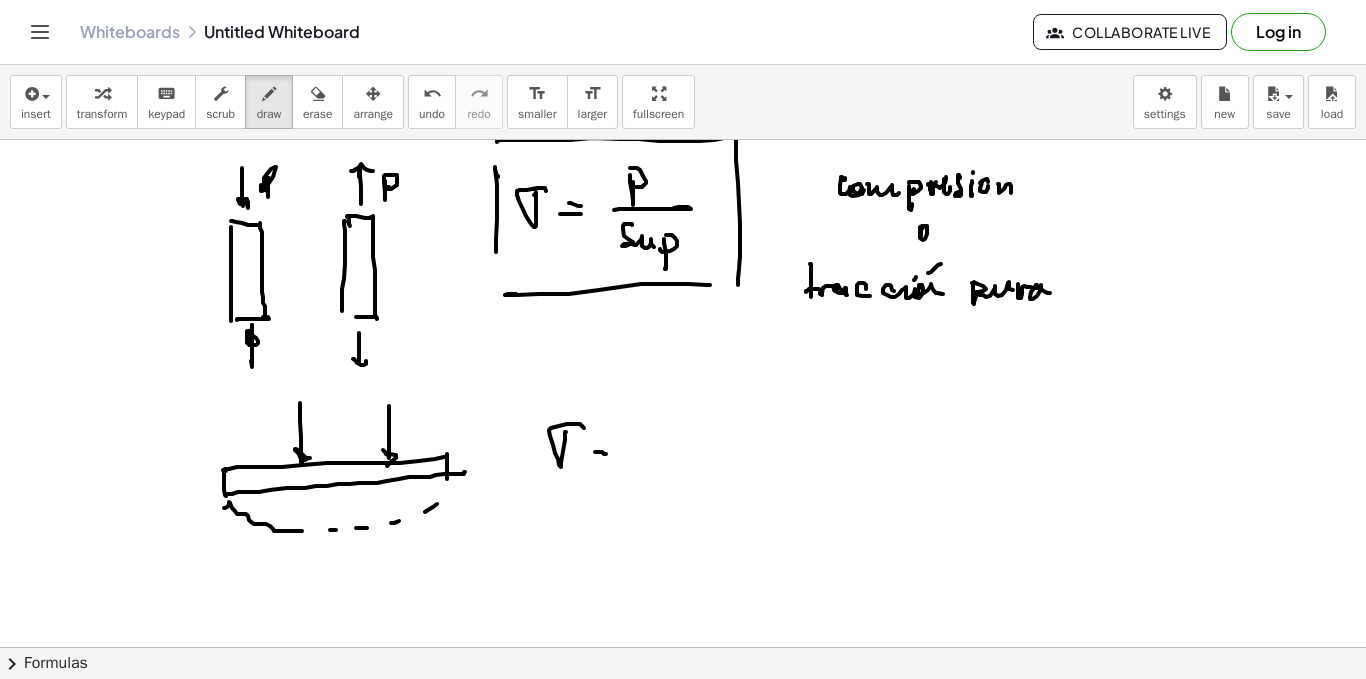click at bounding box center (683, -3824) 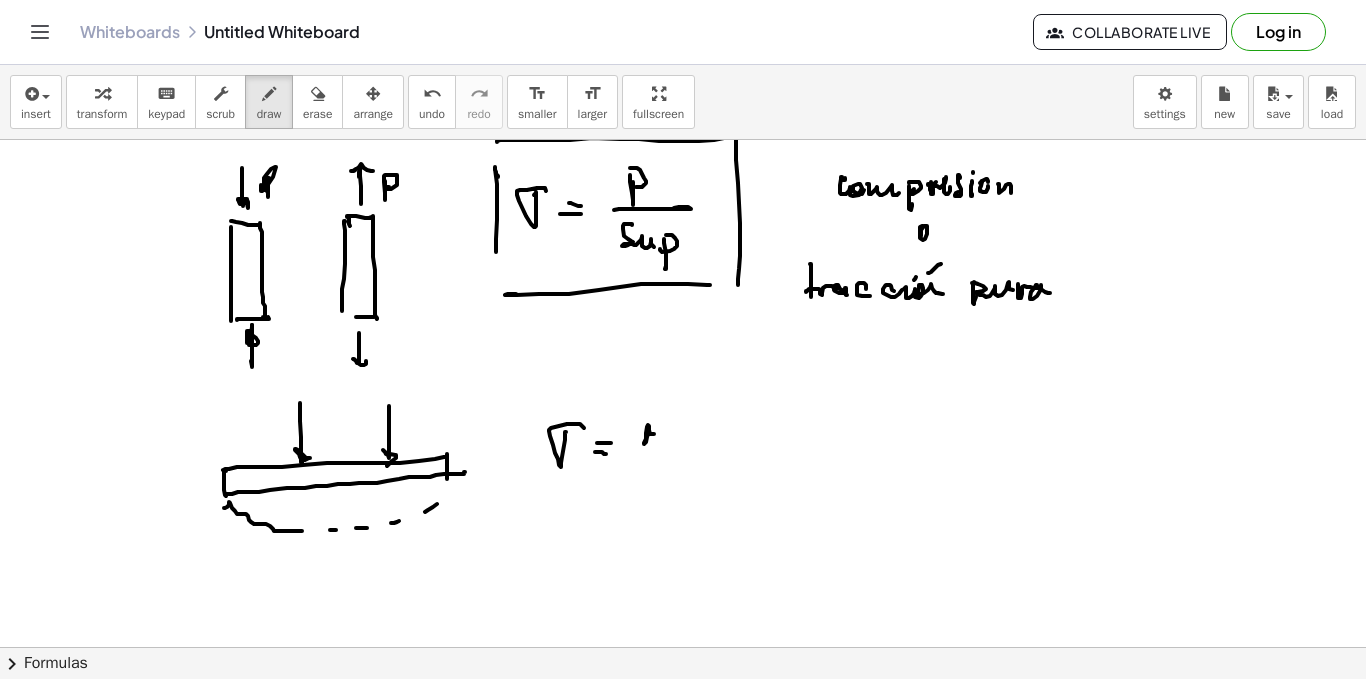 click at bounding box center (683, -3824) 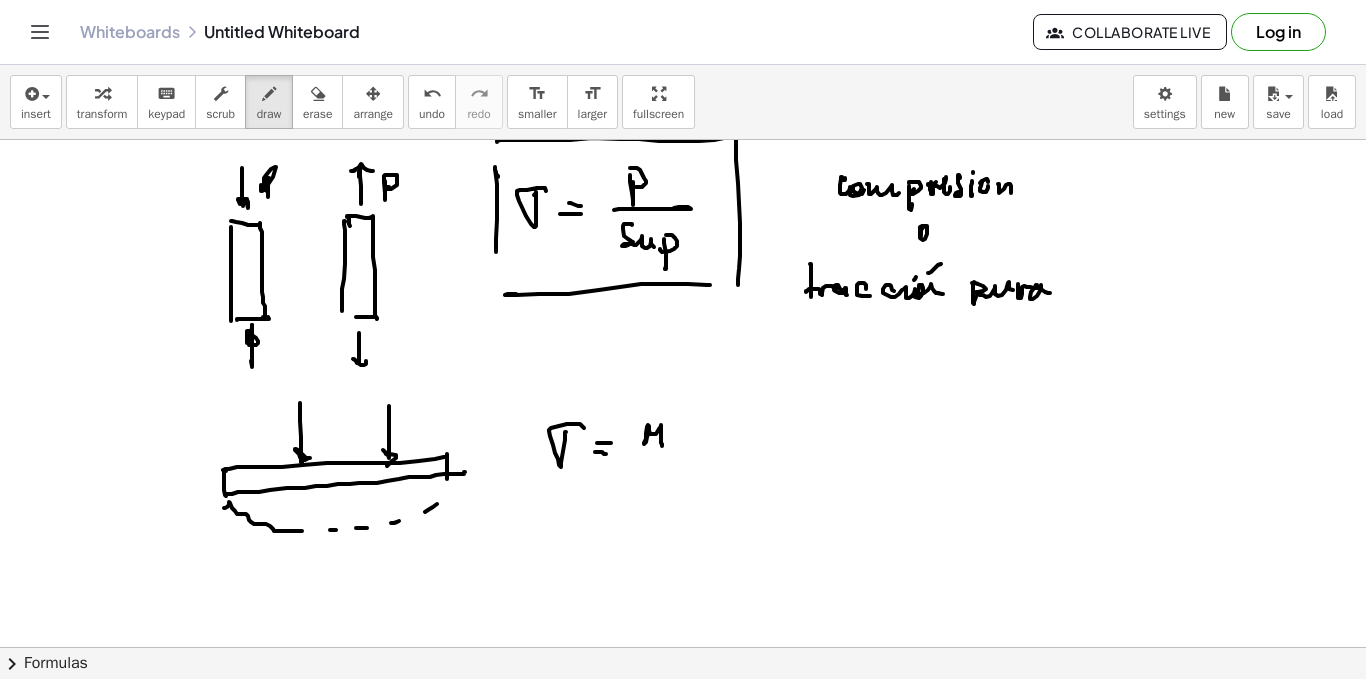 click at bounding box center [683, -3824] 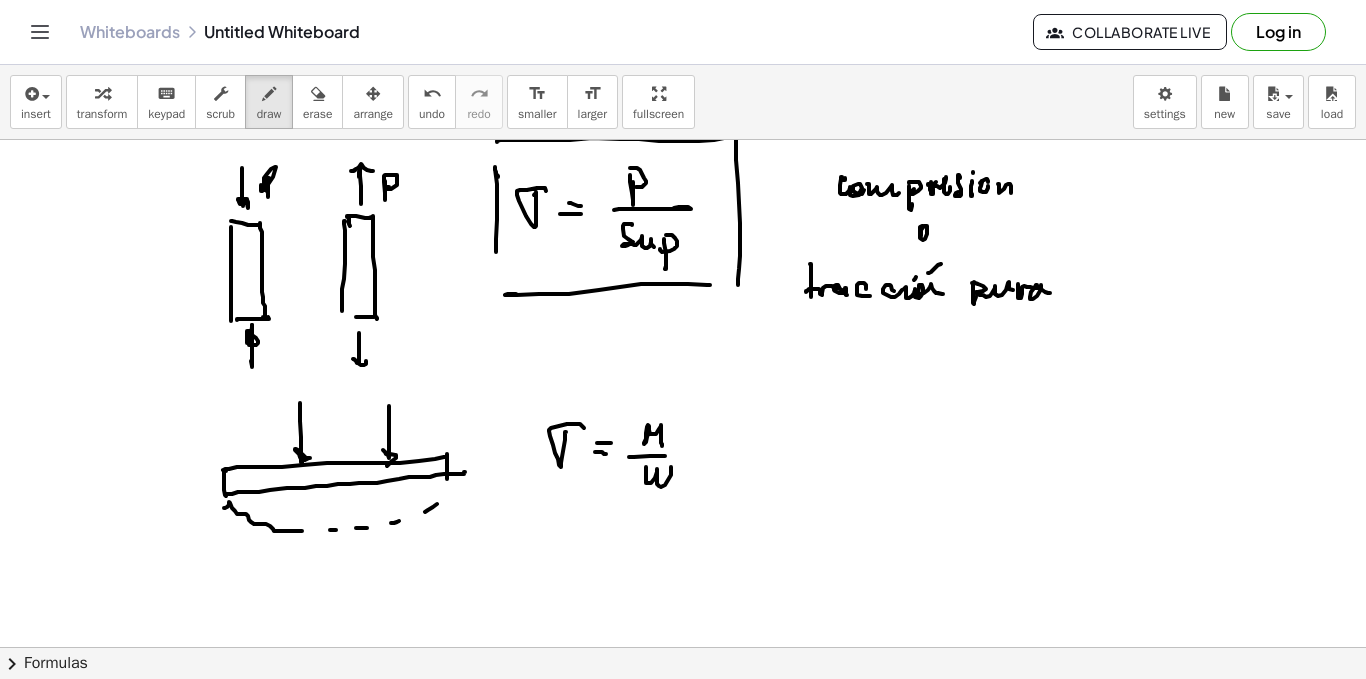 click at bounding box center [683, -3824] 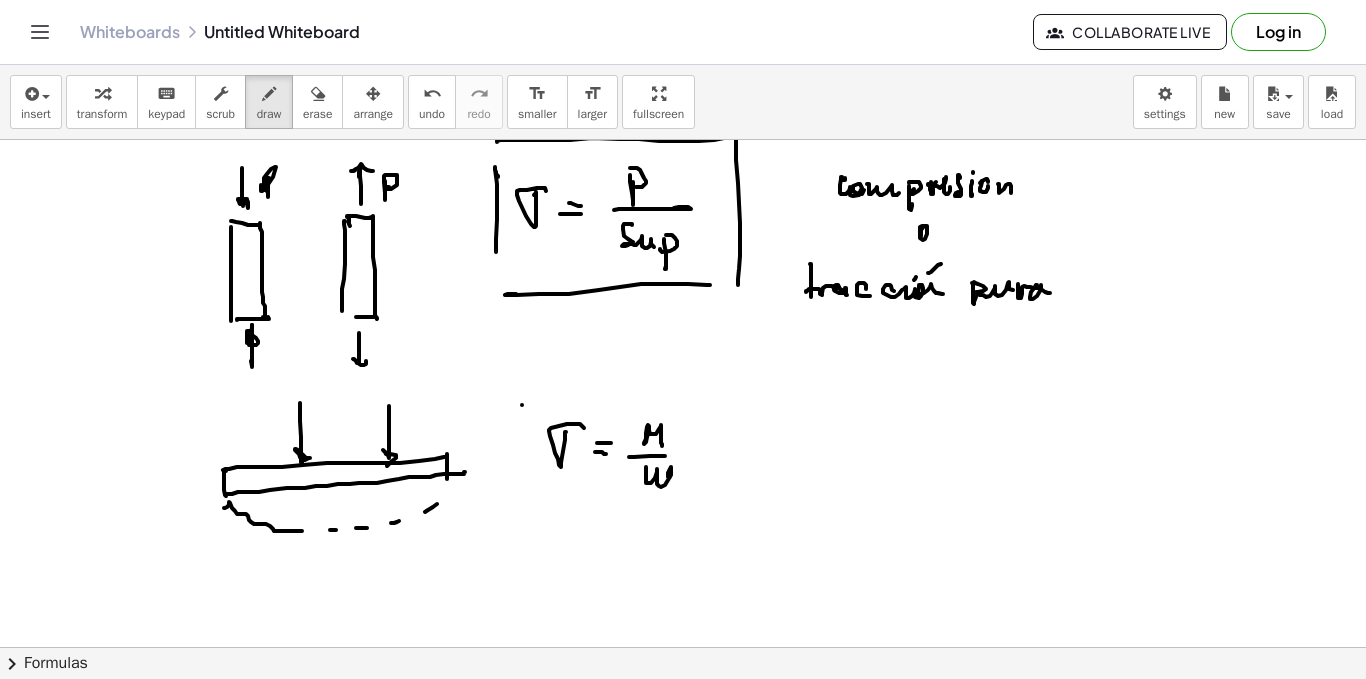 click at bounding box center [683, -3824] 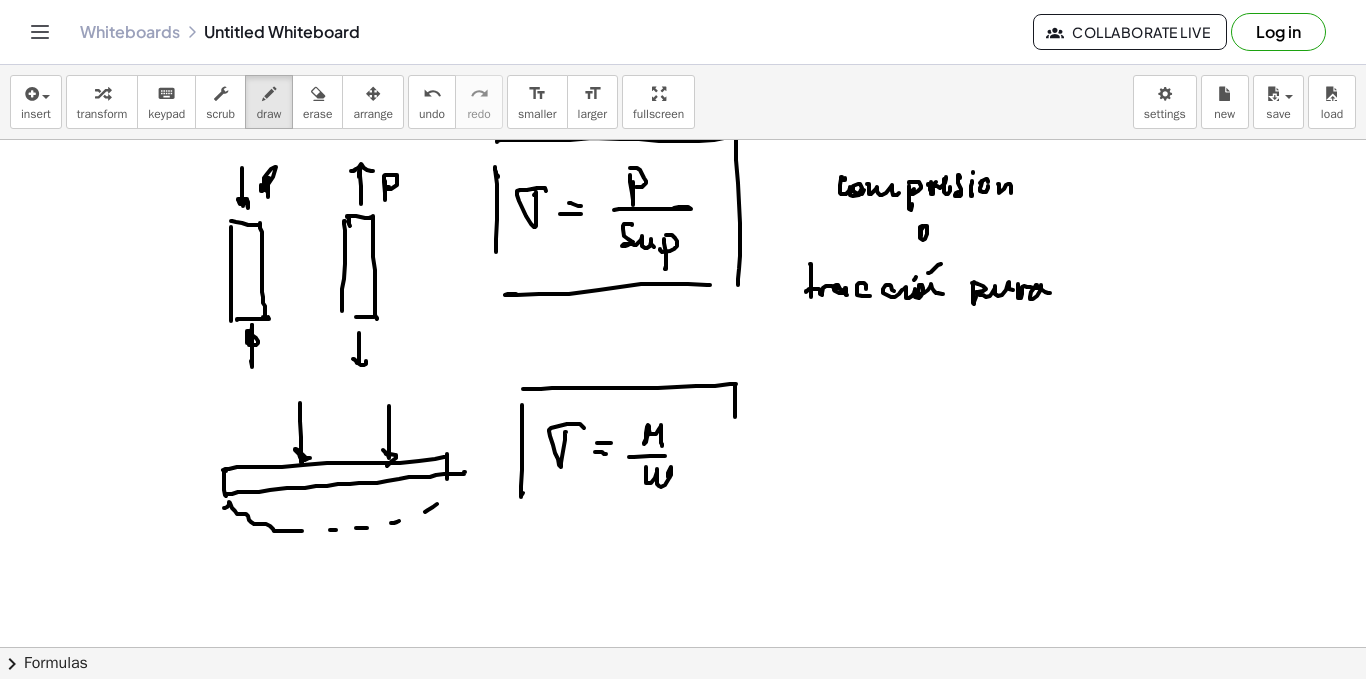 click at bounding box center (683, -3824) 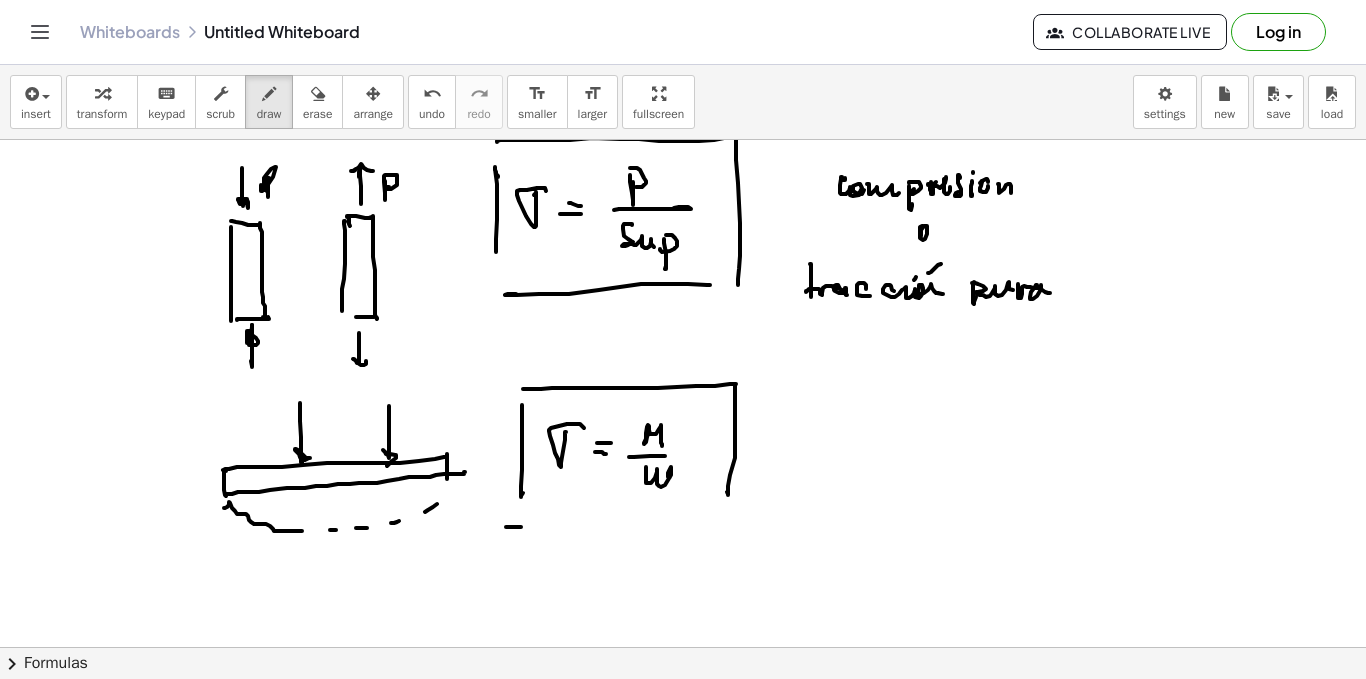 click at bounding box center [683, -3824] 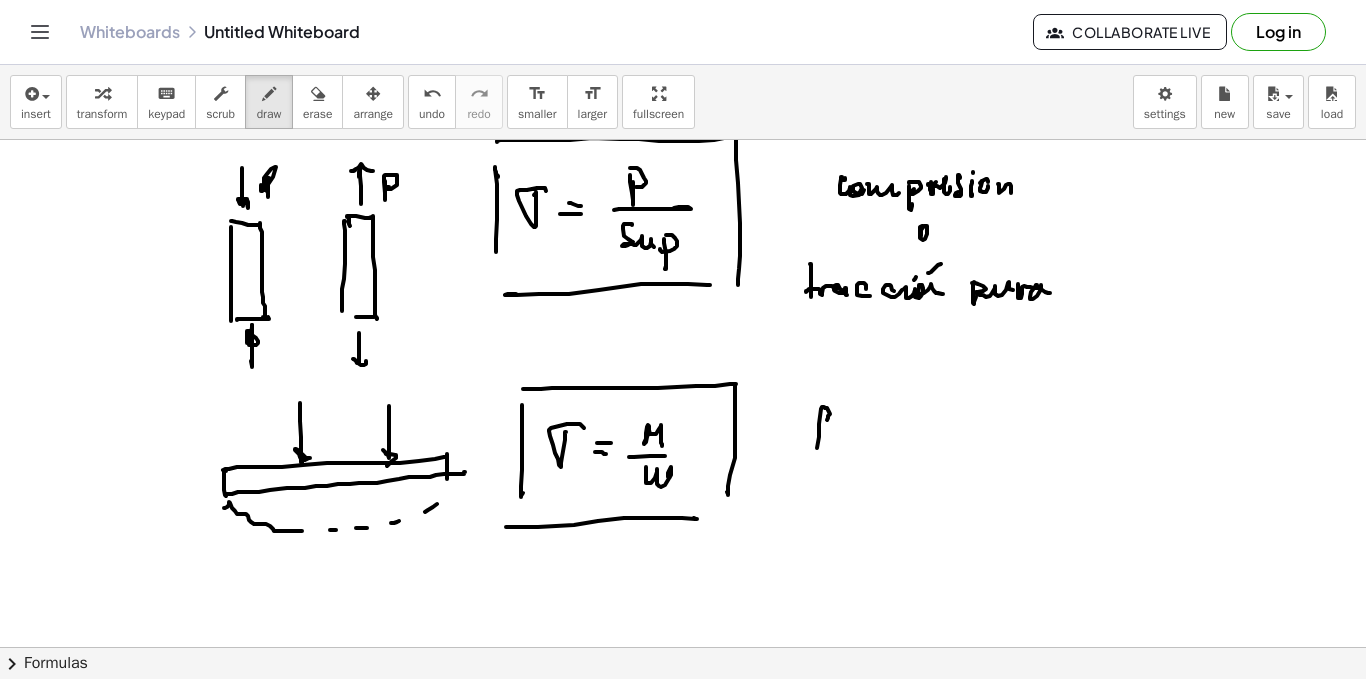 click at bounding box center [683, -3824] 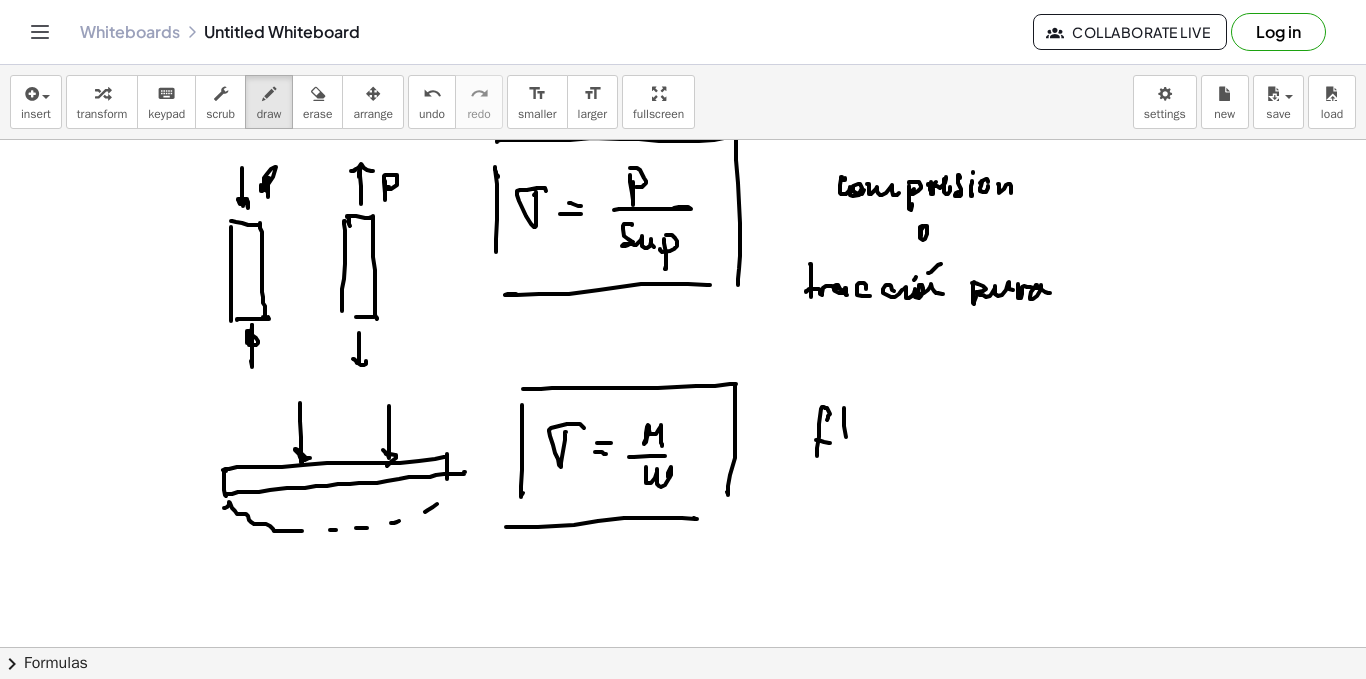 click at bounding box center (683, -3824) 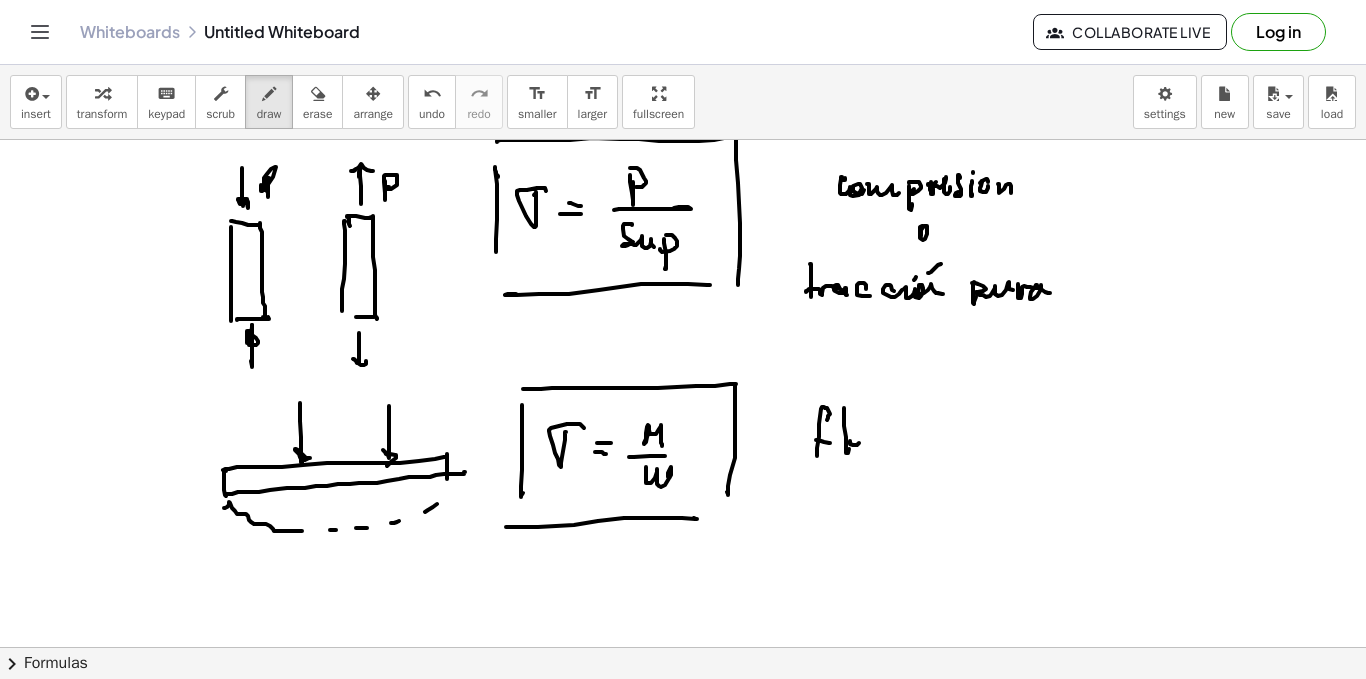 click at bounding box center (683, -3824) 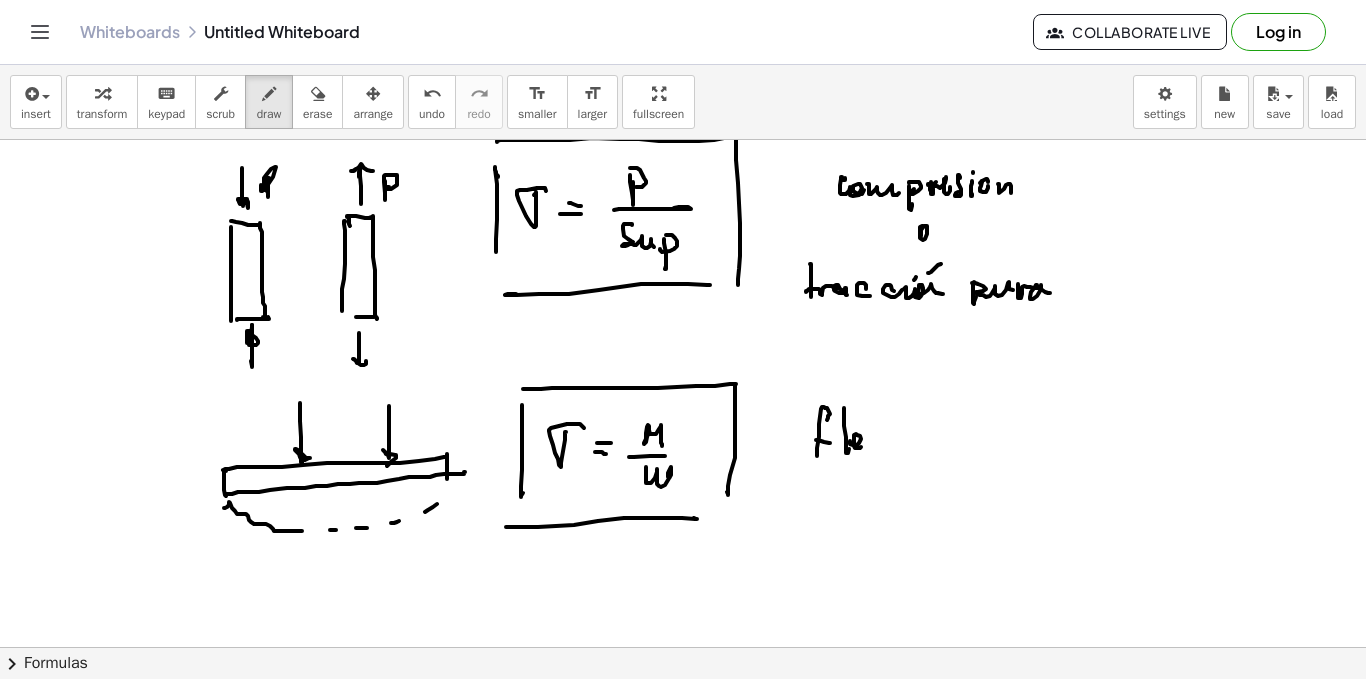 click at bounding box center [683, -3824] 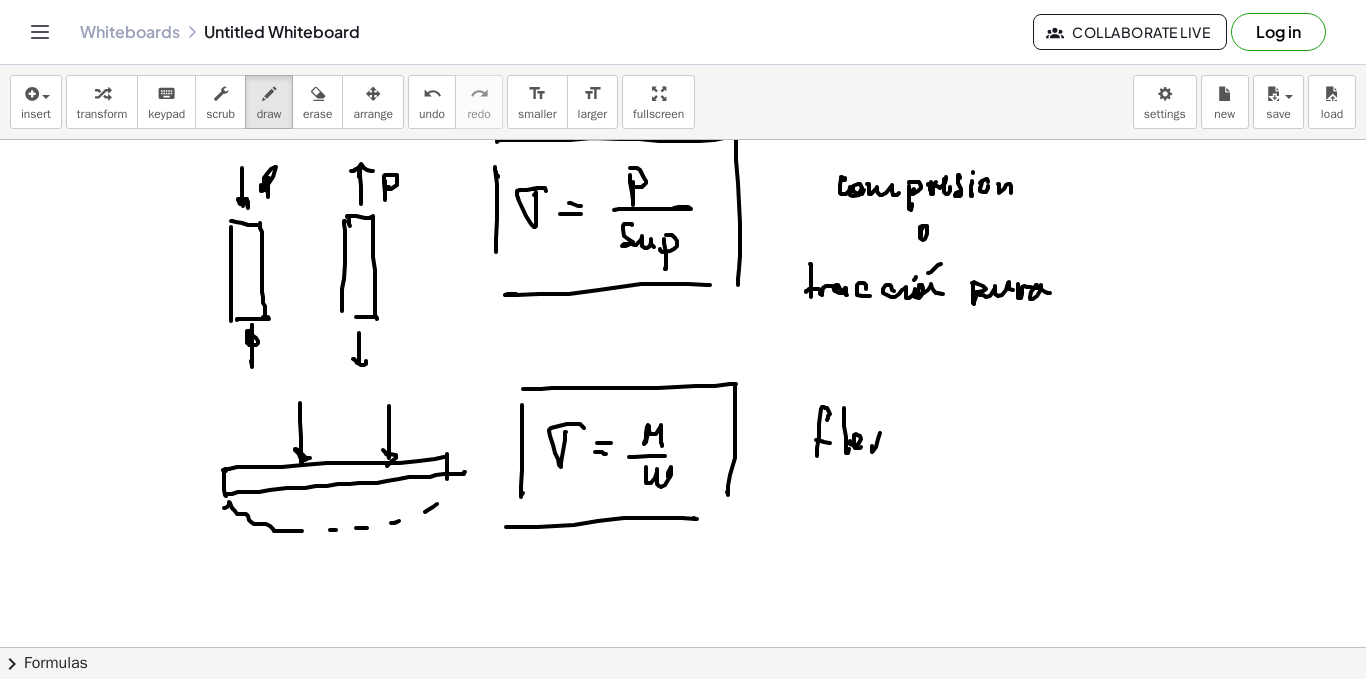 click at bounding box center (683, -3824) 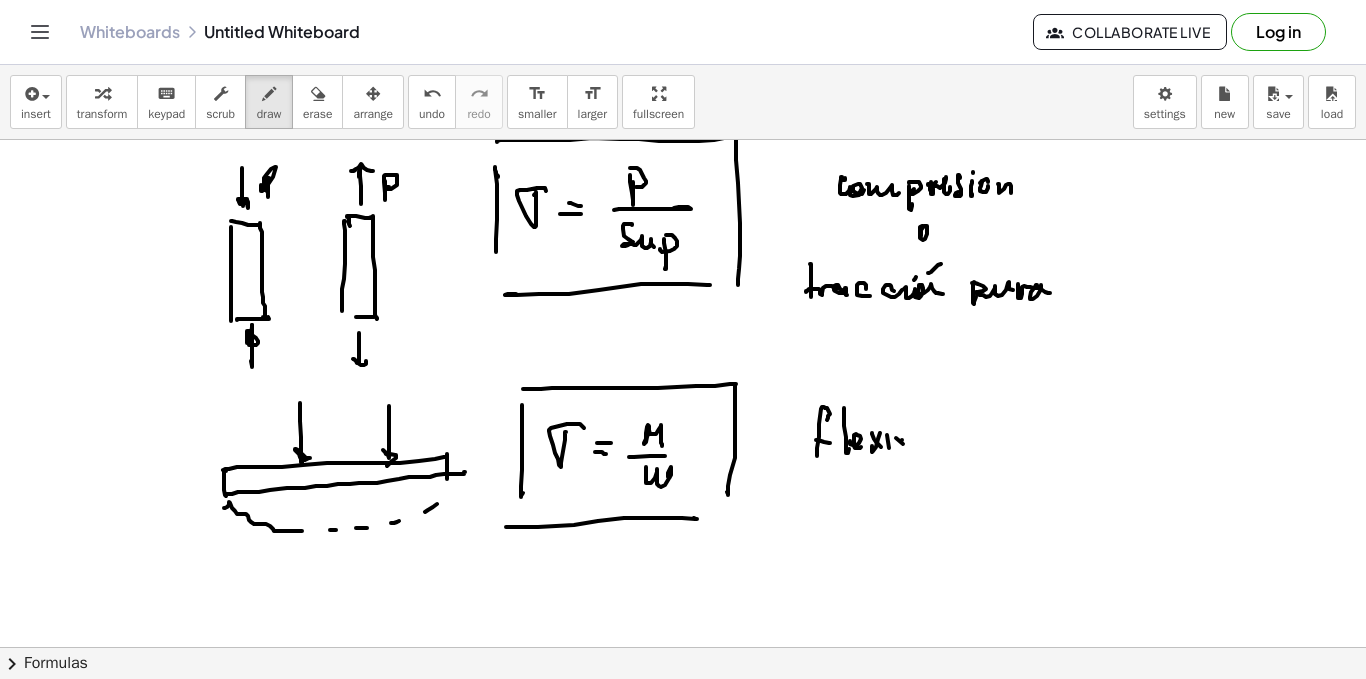click at bounding box center [683, -3824] 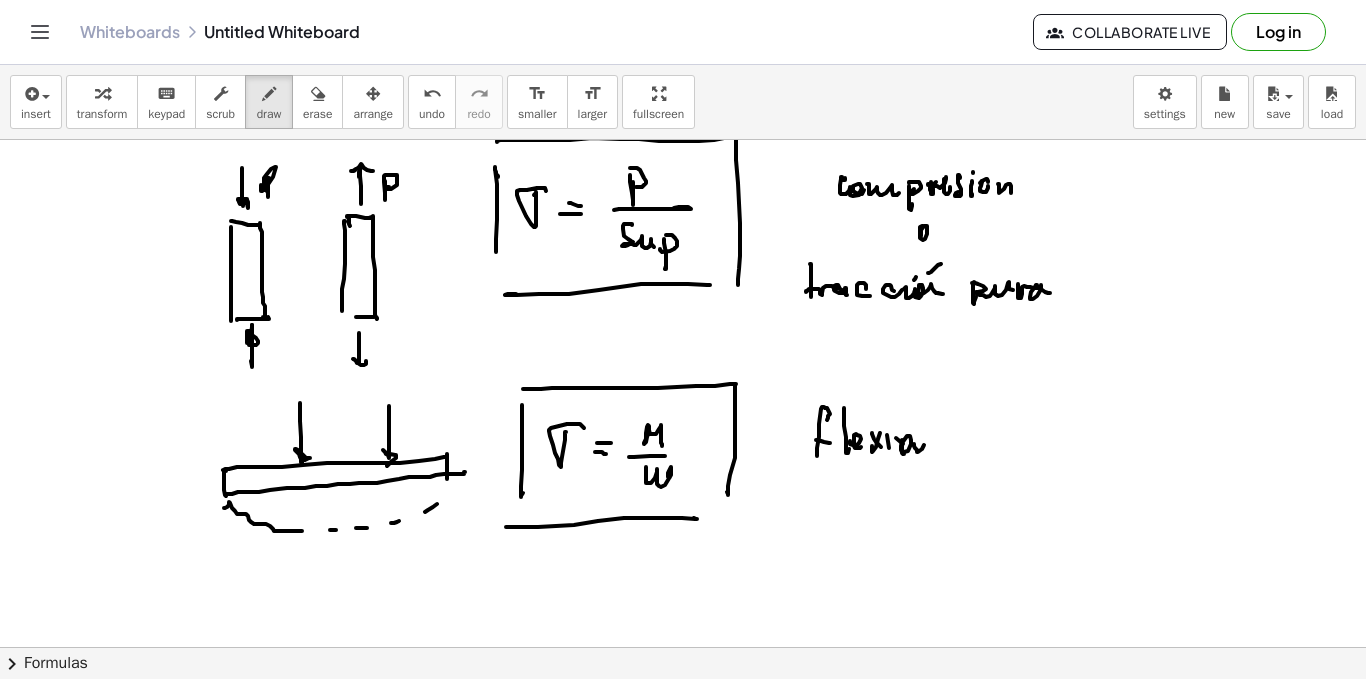 click at bounding box center (683, -3824) 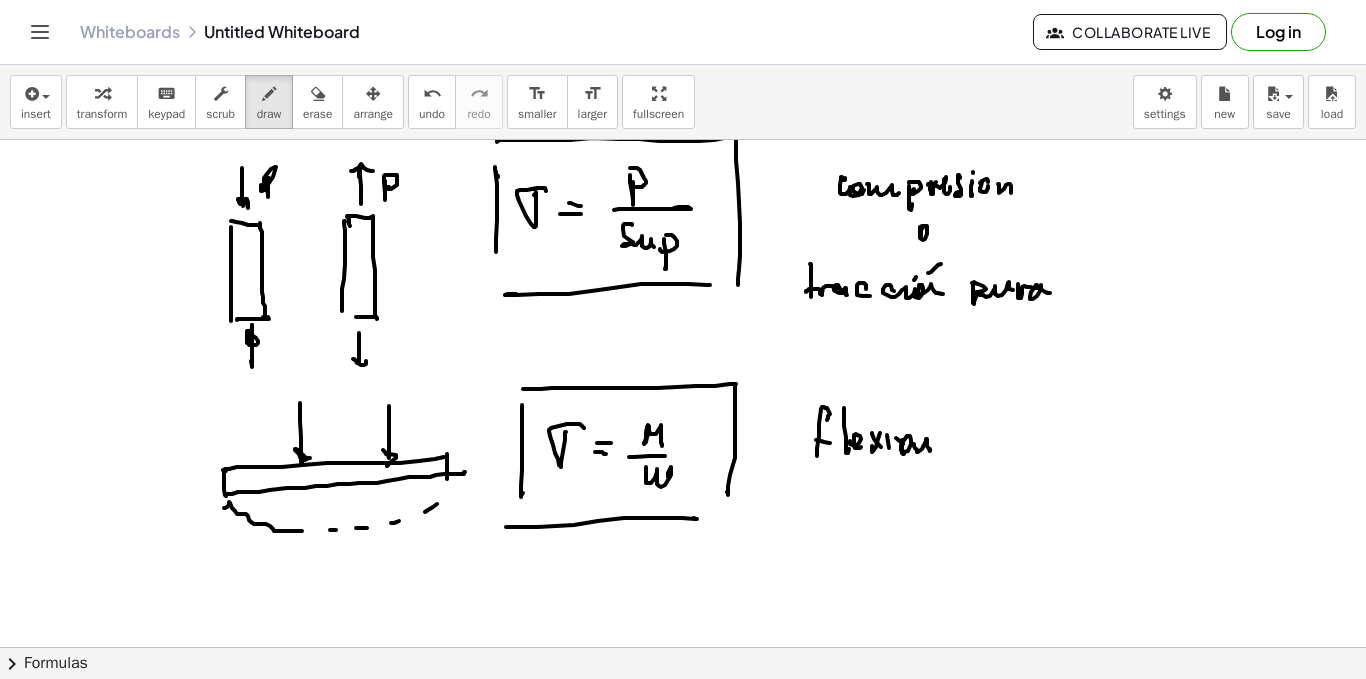 click at bounding box center [683, -3824] 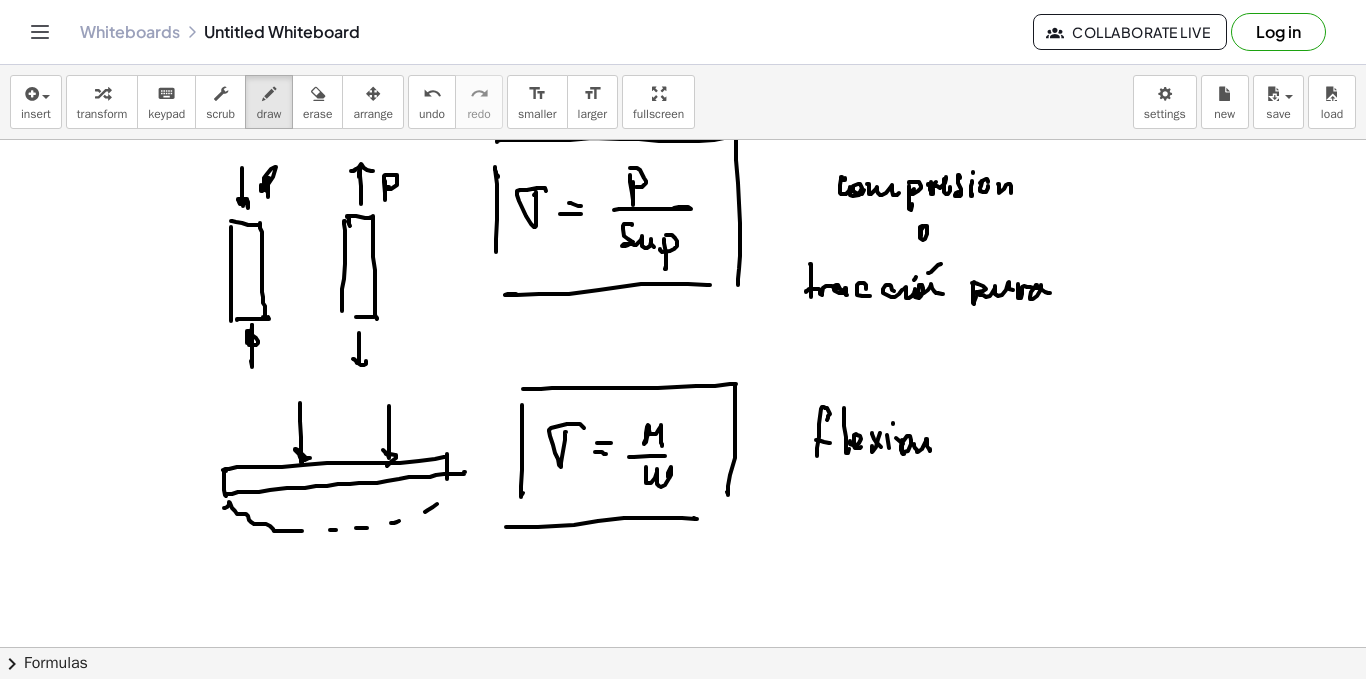 click at bounding box center (683, -3824) 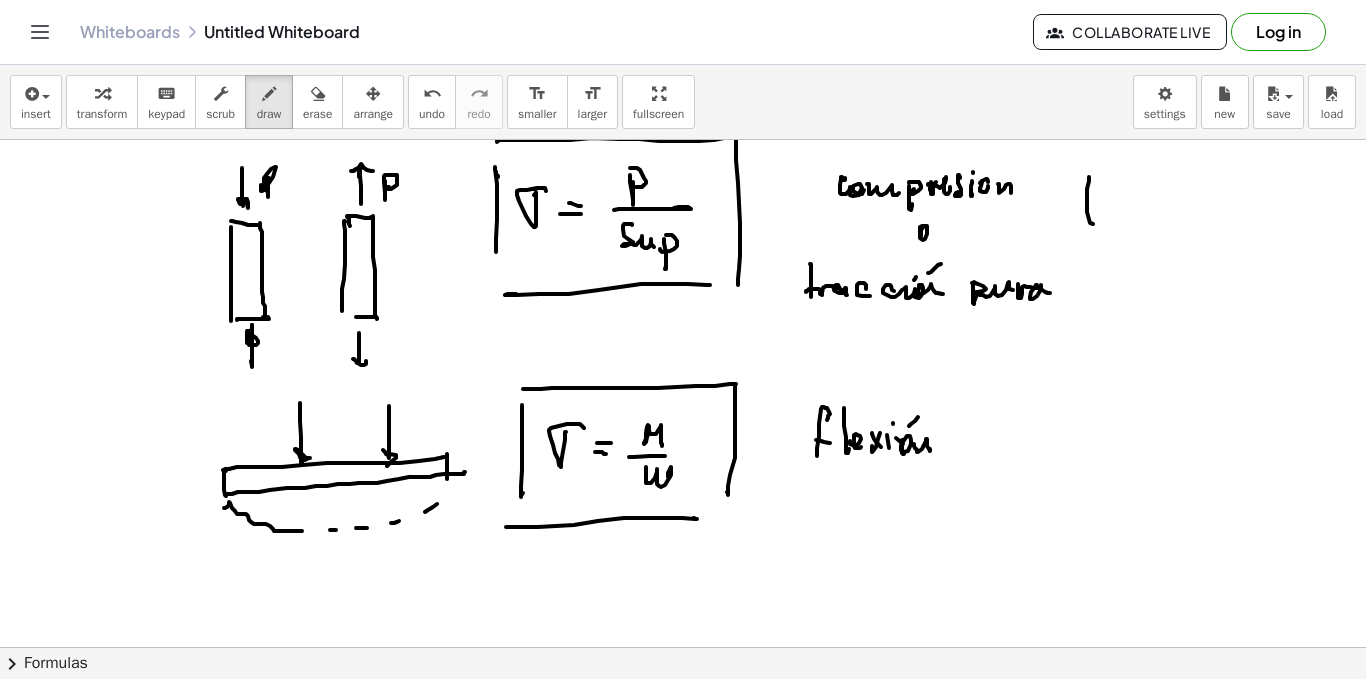 click at bounding box center [683, -3824] 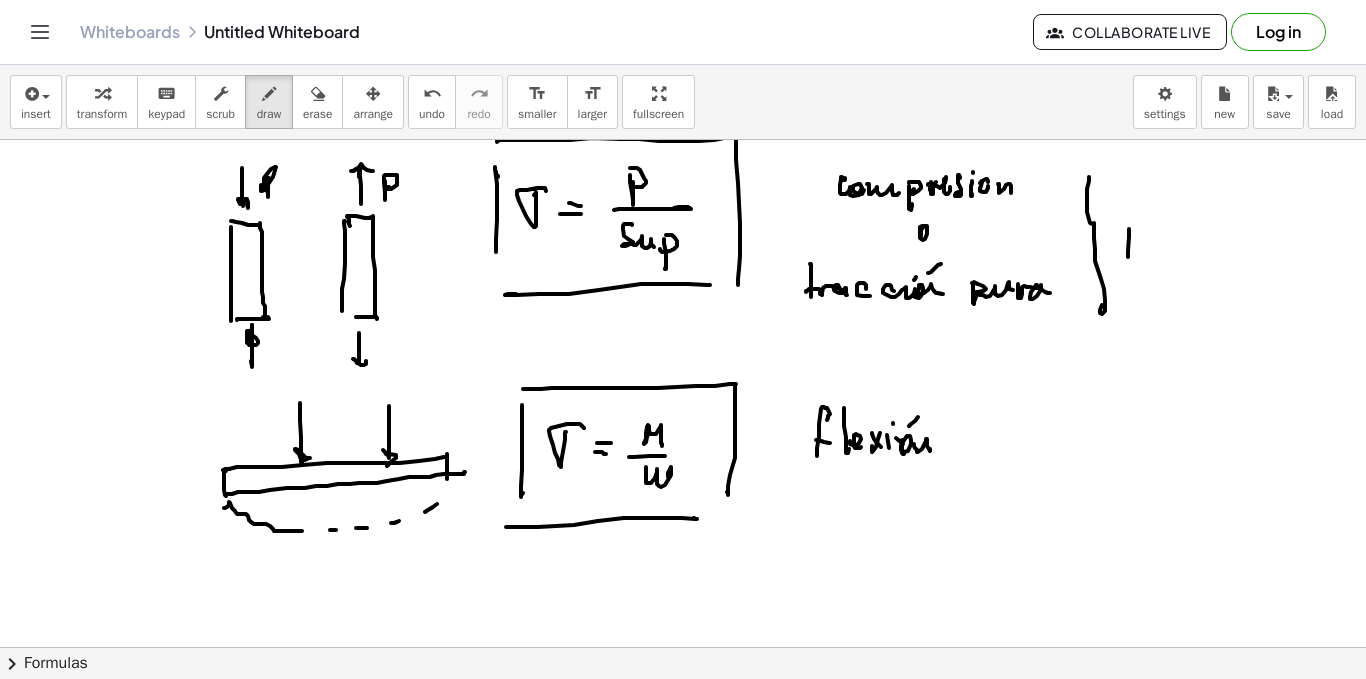 click at bounding box center (683, -3824) 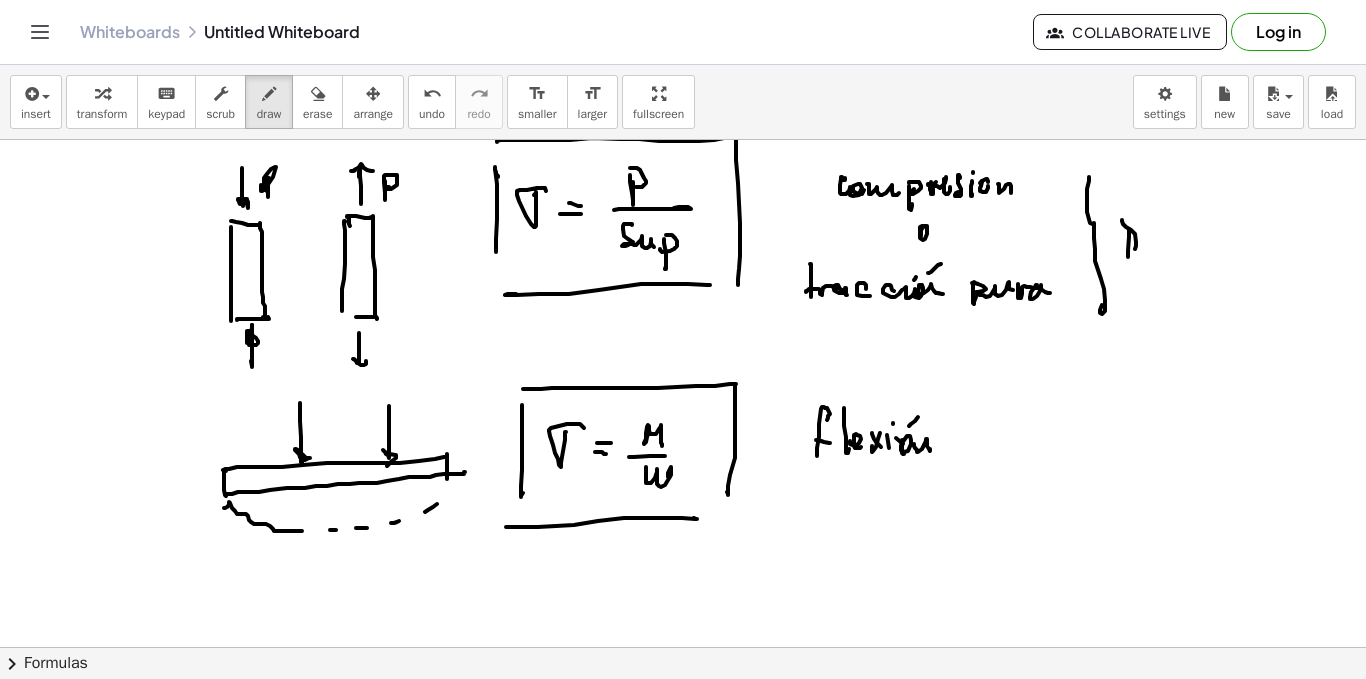 click at bounding box center [683, -3824] 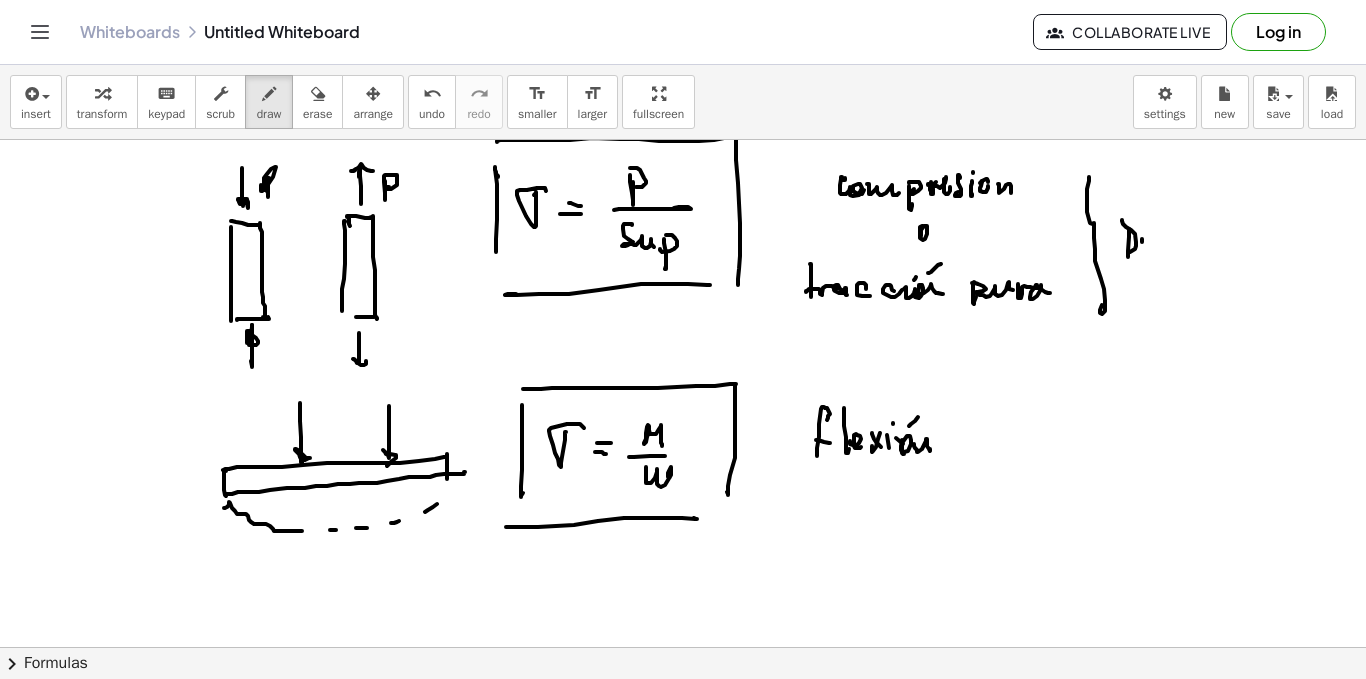 click at bounding box center [683, -3824] 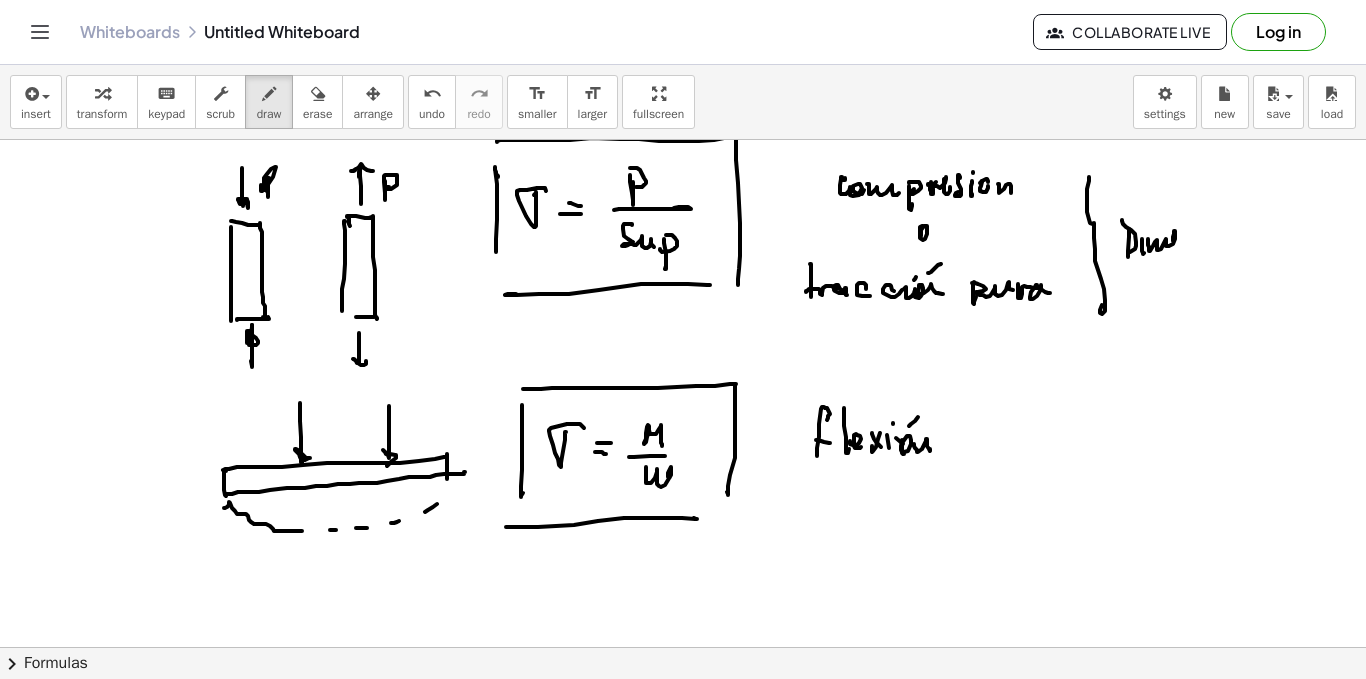 click at bounding box center [683, -3824] 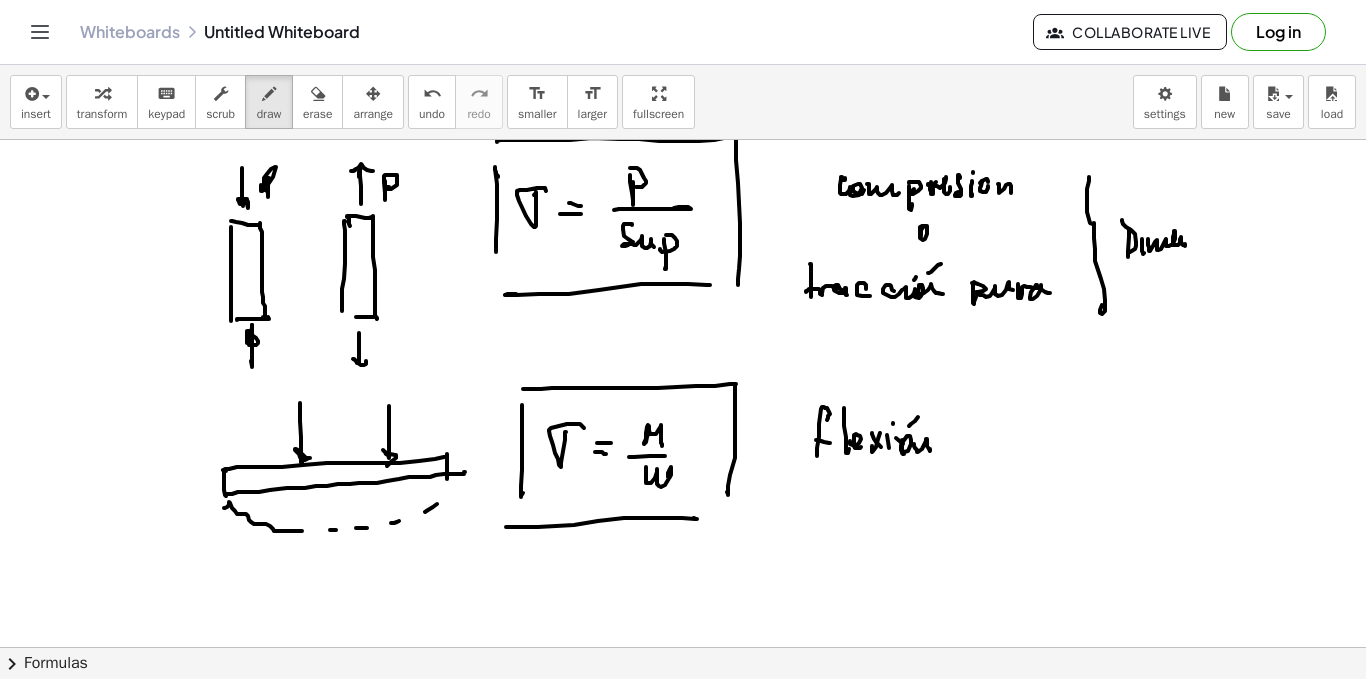 click at bounding box center [683, -3824] 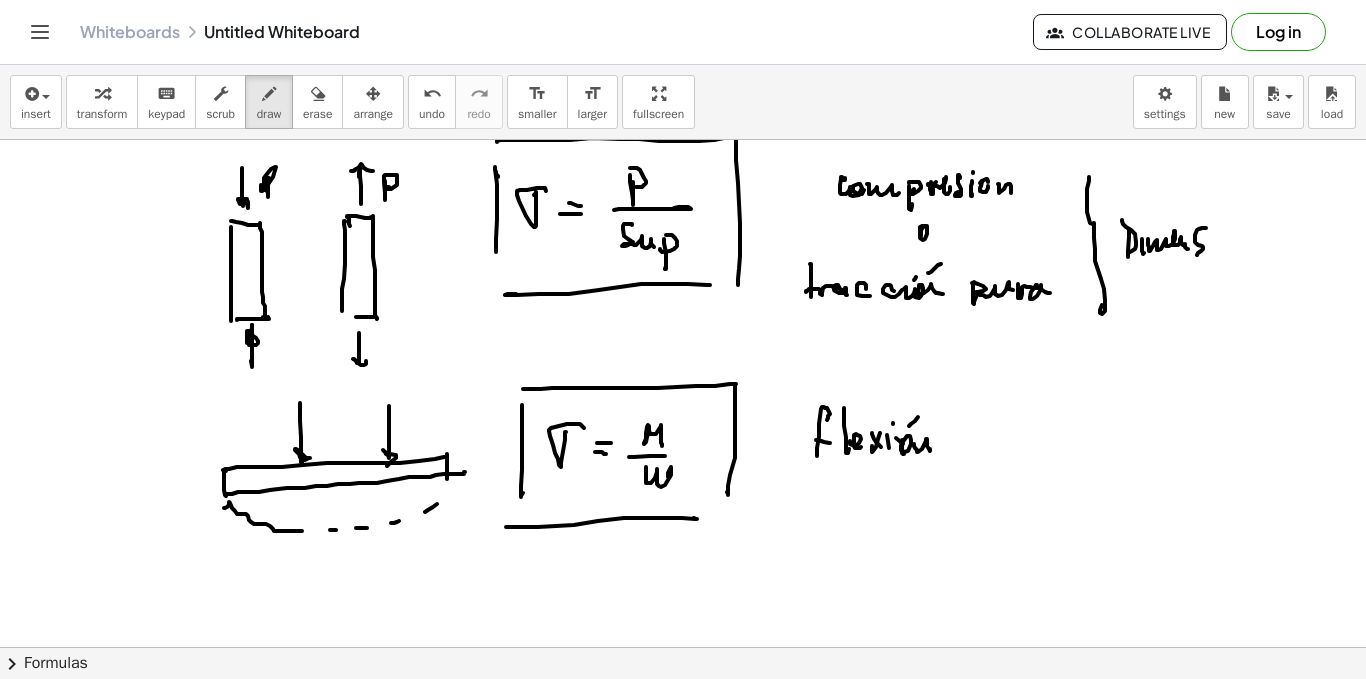 click at bounding box center [683, -3824] 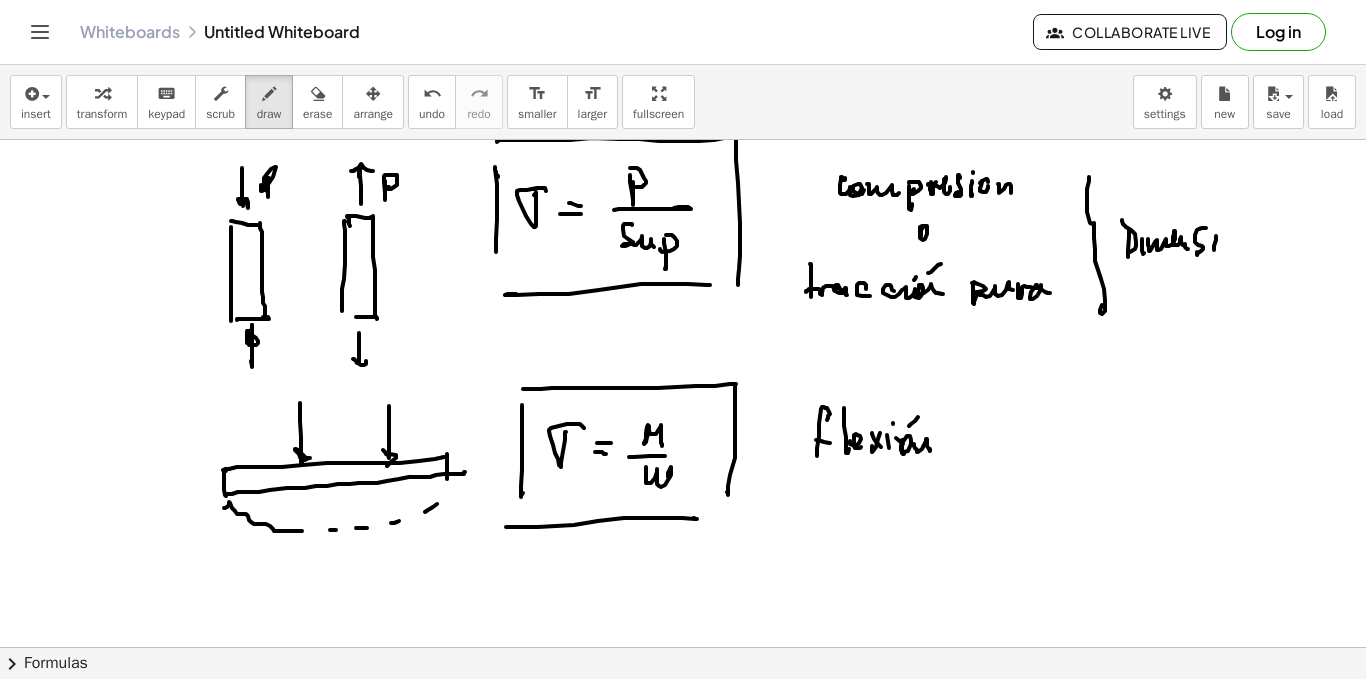 click at bounding box center [683, -3824] 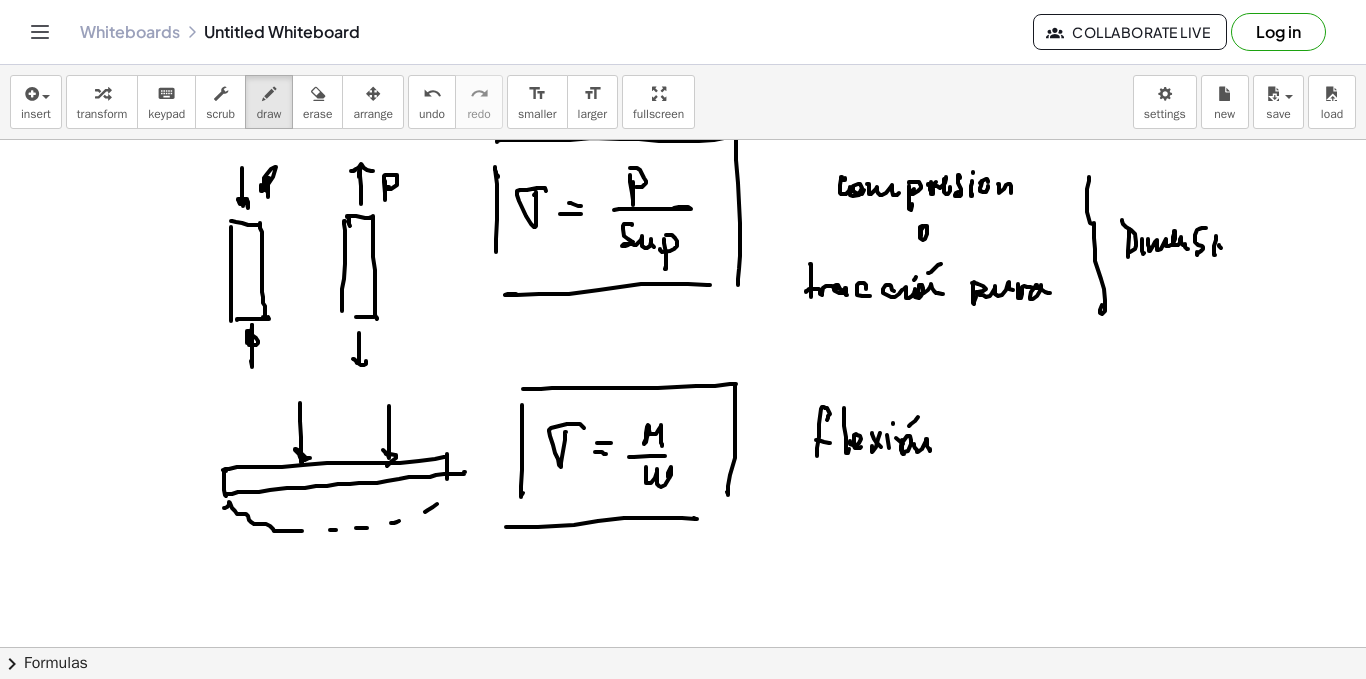click at bounding box center (683, -3824) 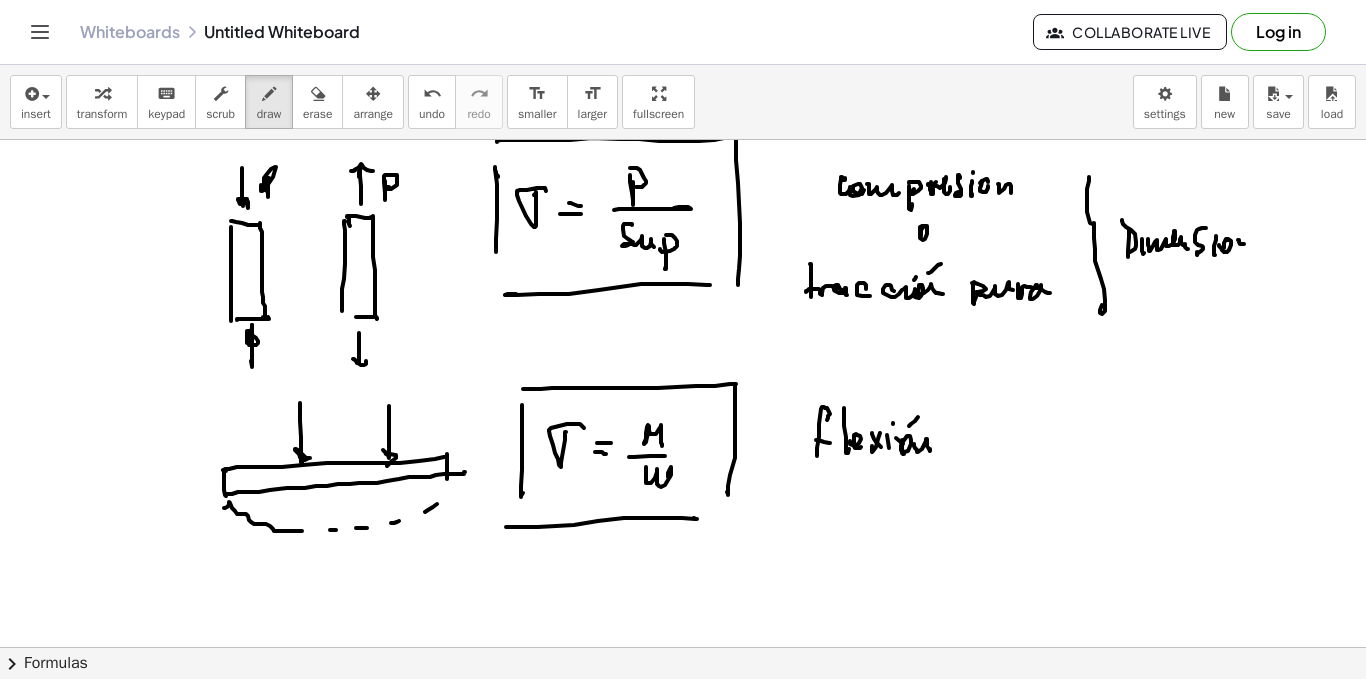 click at bounding box center [683, -3824] 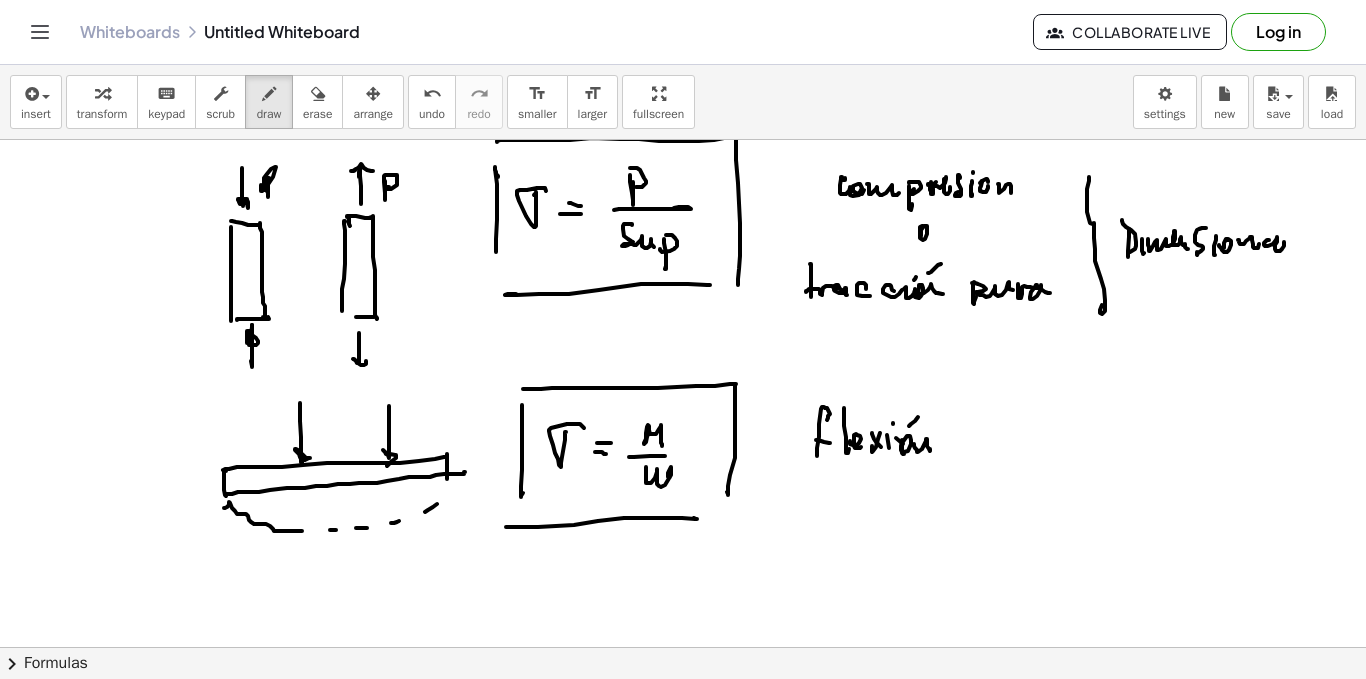 click at bounding box center (683, -3824) 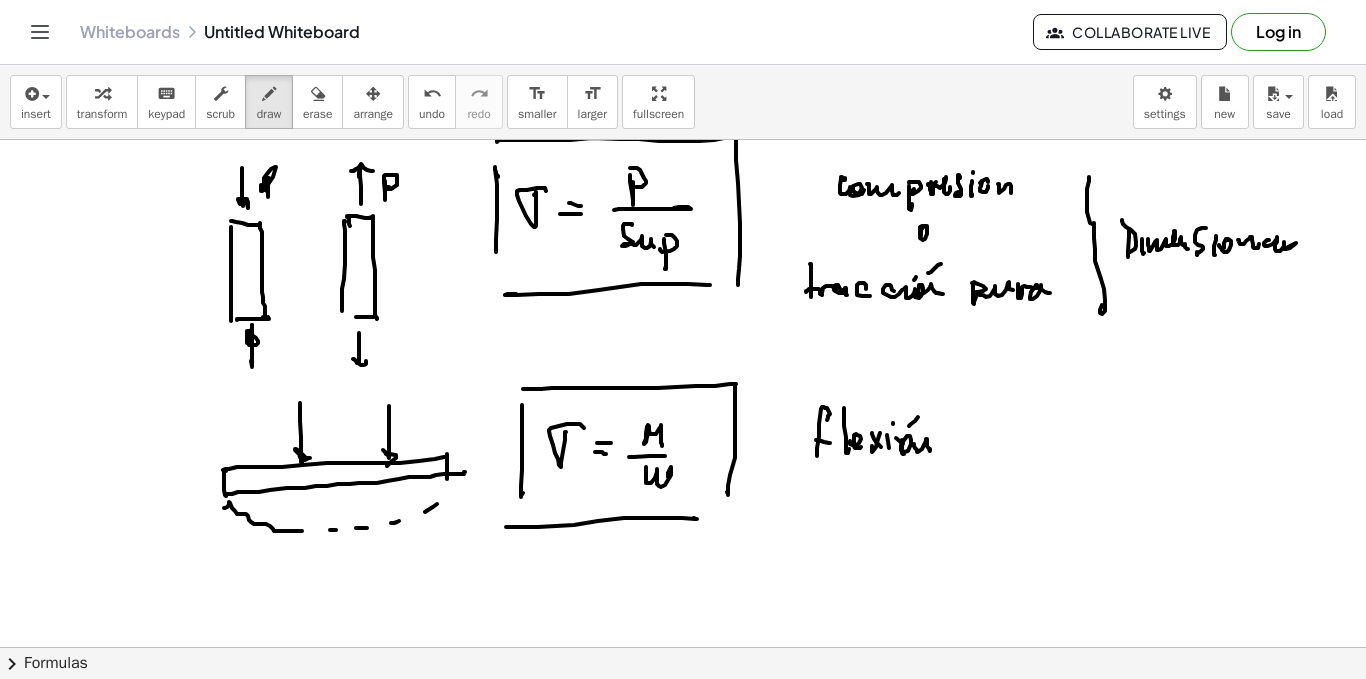 click at bounding box center (683, -3824) 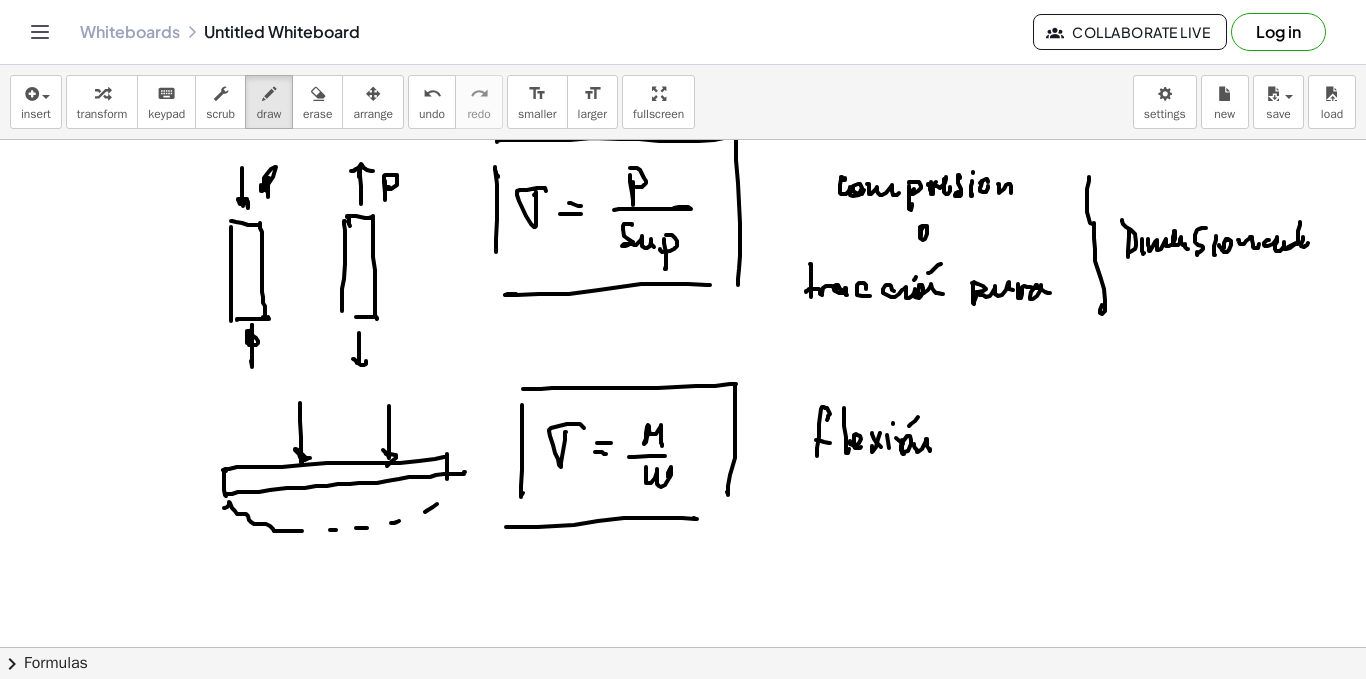 click at bounding box center [683, -3824] 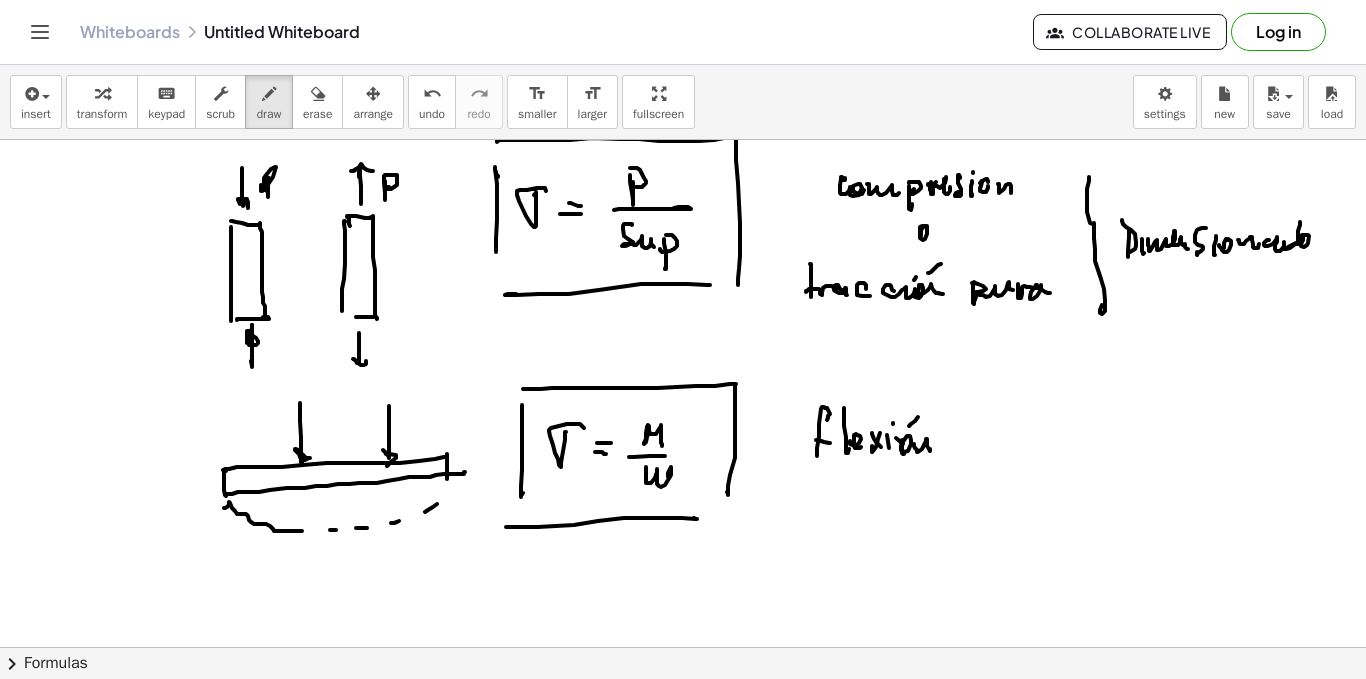click at bounding box center [683, -3824] 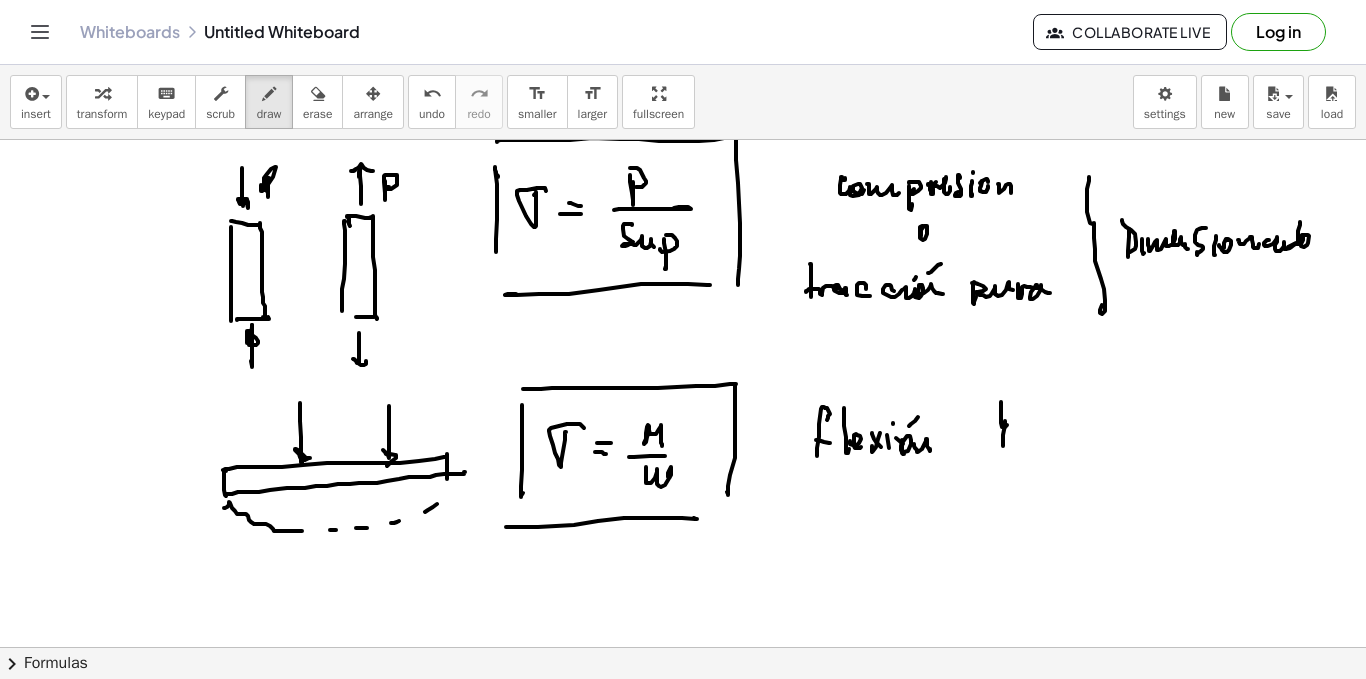 click at bounding box center (683, -3824) 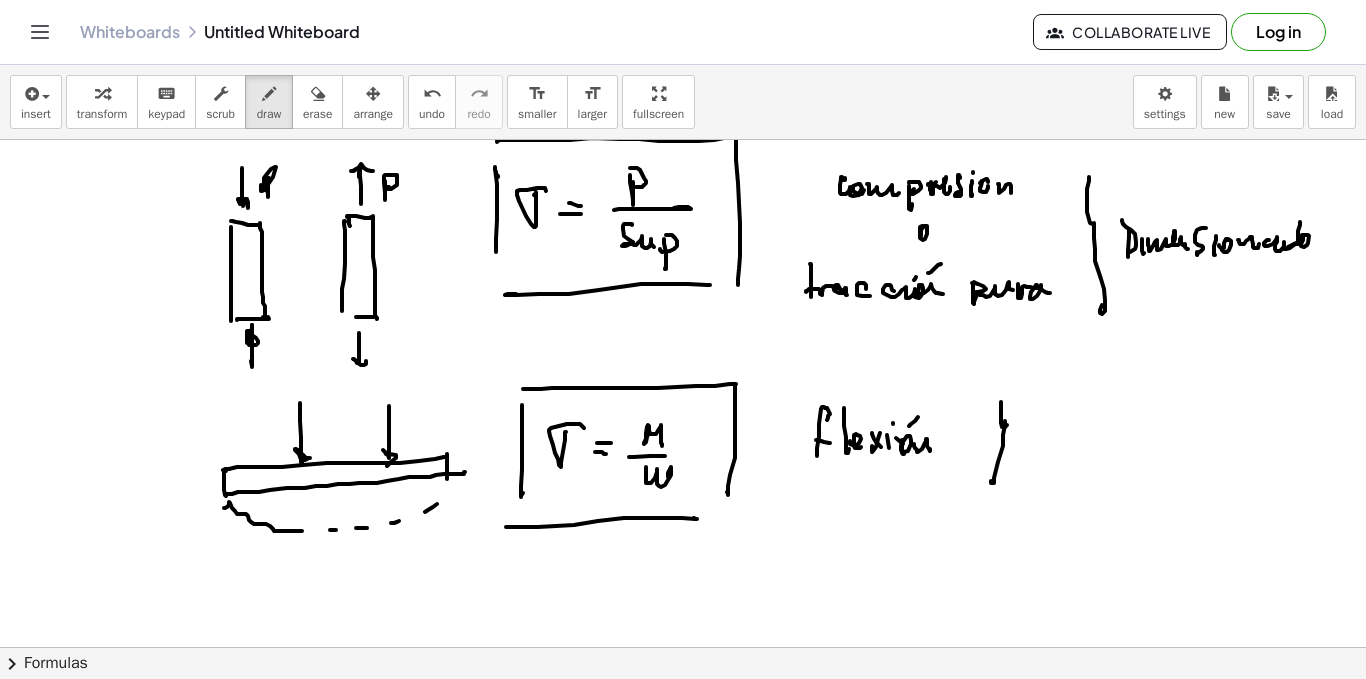 click at bounding box center (683, -3824) 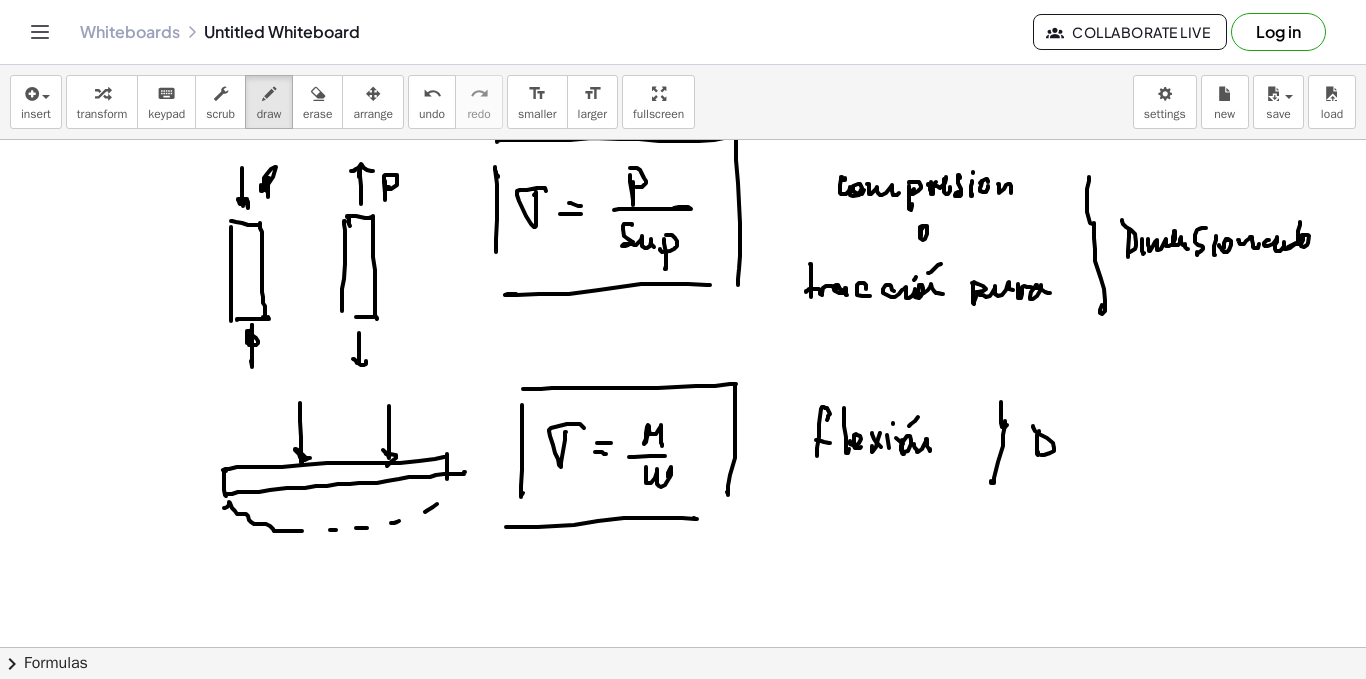click at bounding box center [683, -3824] 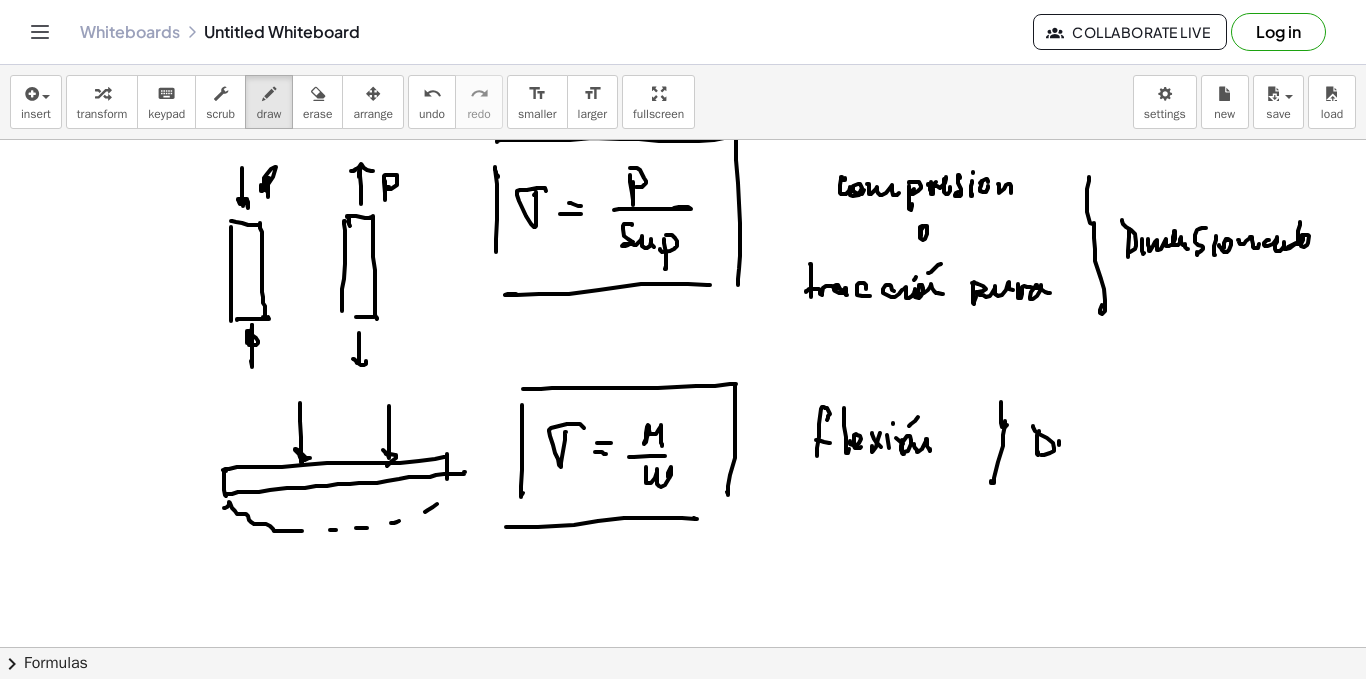 click at bounding box center [683, -3824] 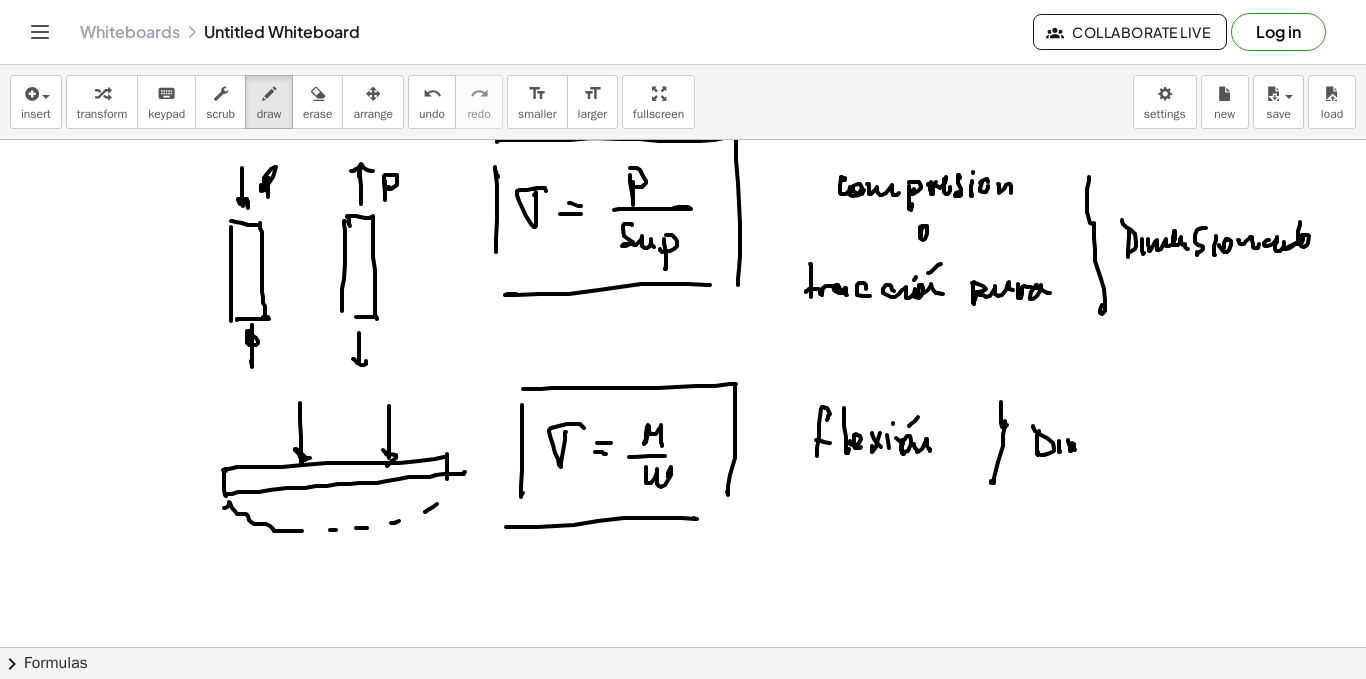 click at bounding box center [683, -3824] 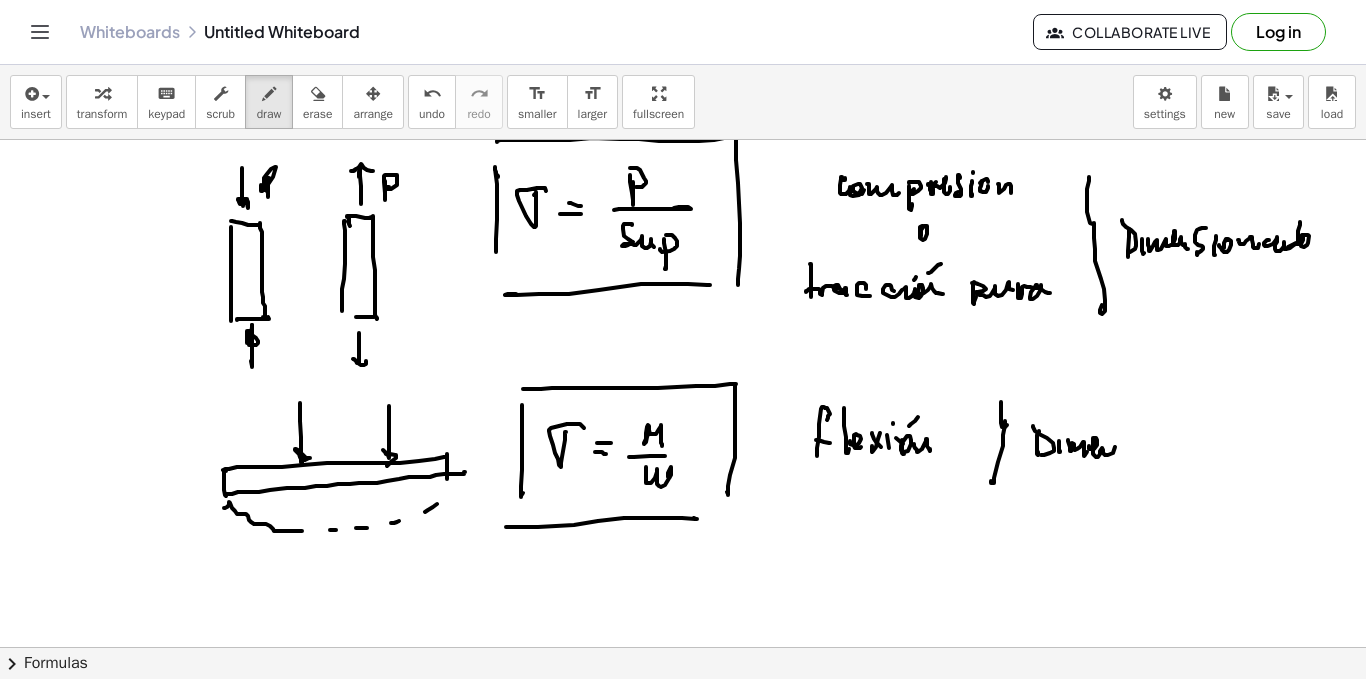 click at bounding box center (683, -3824) 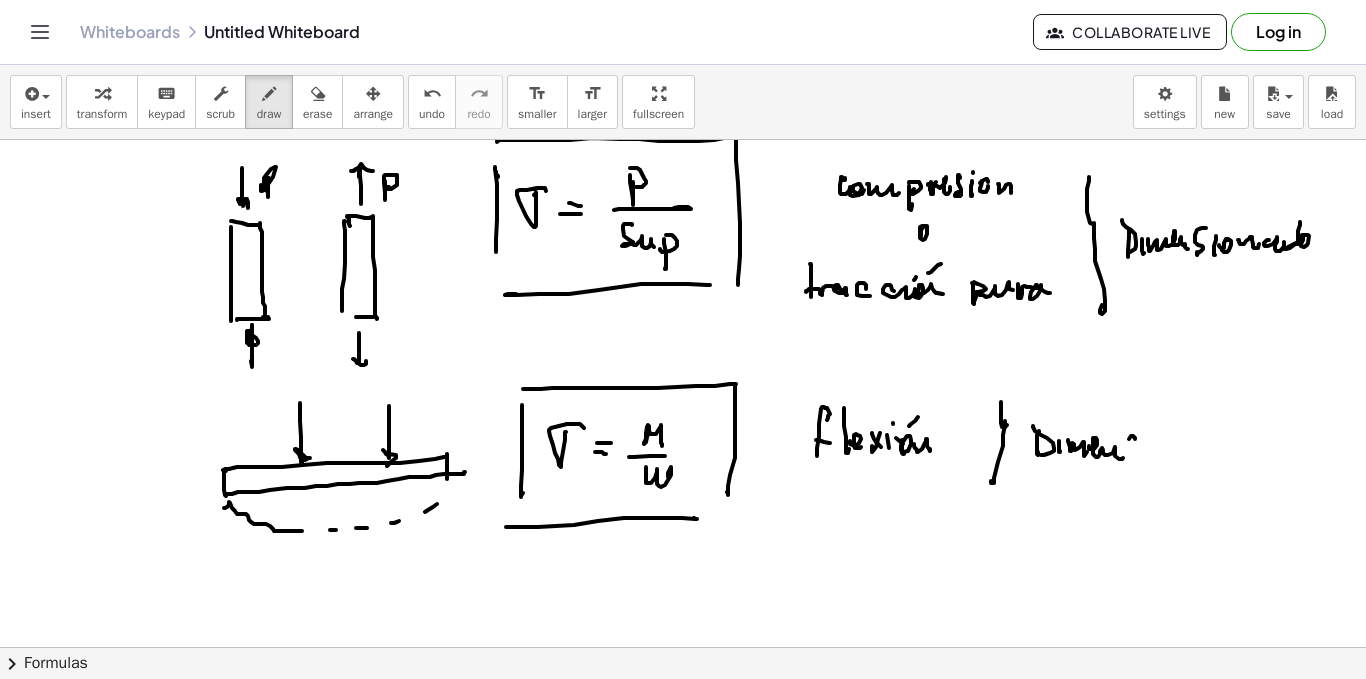 click at bounding box center (683, -3824) 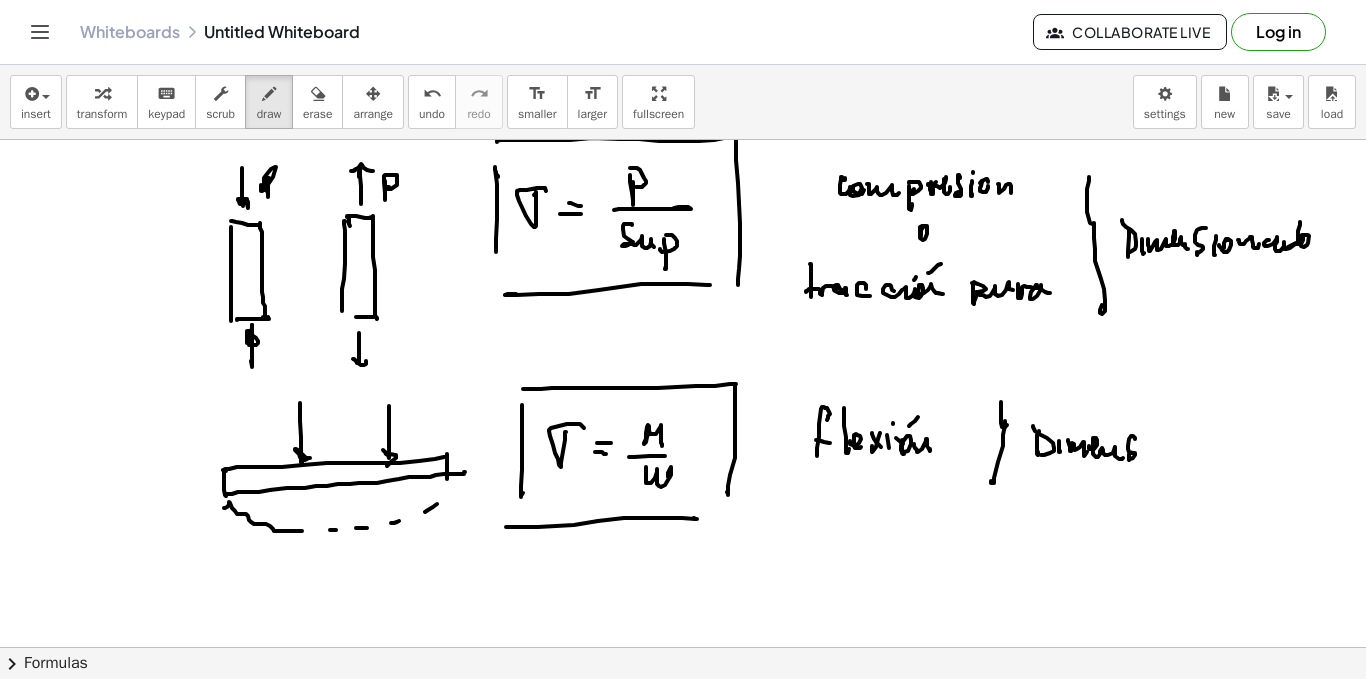 click at bounding box center [683, -3824] 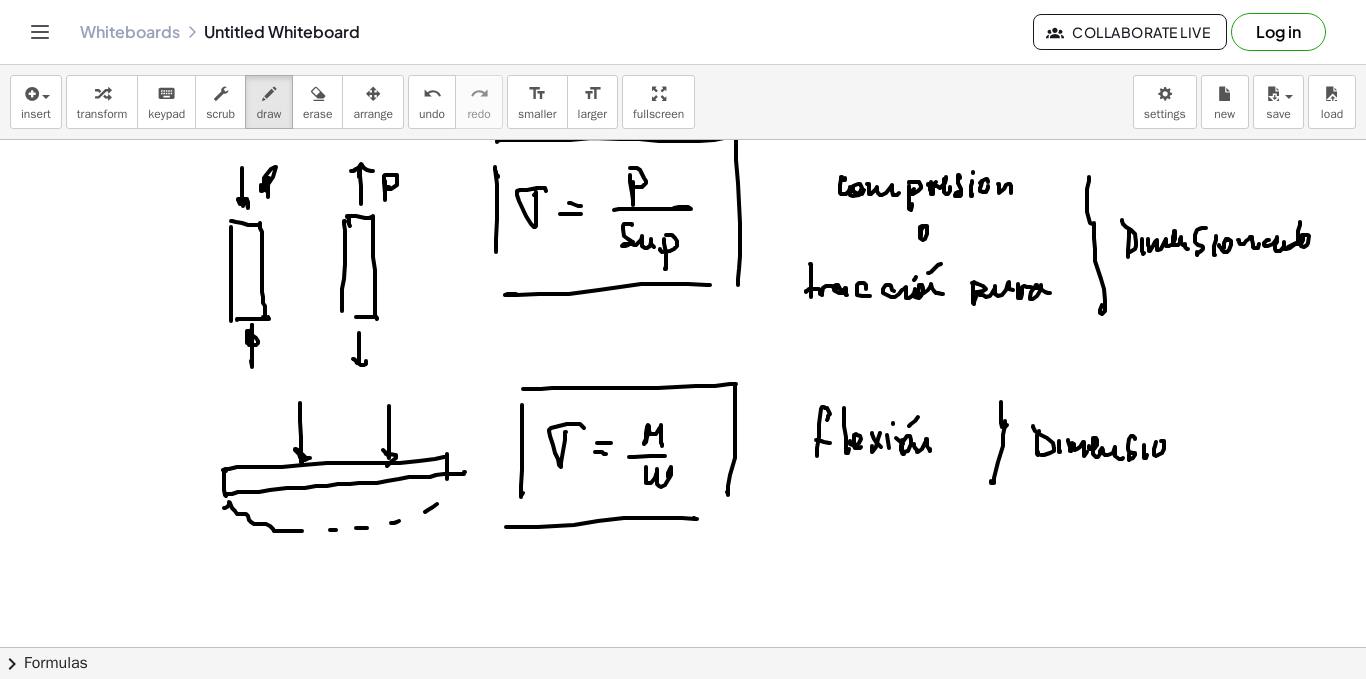 click at bounding box center (683, -3824) 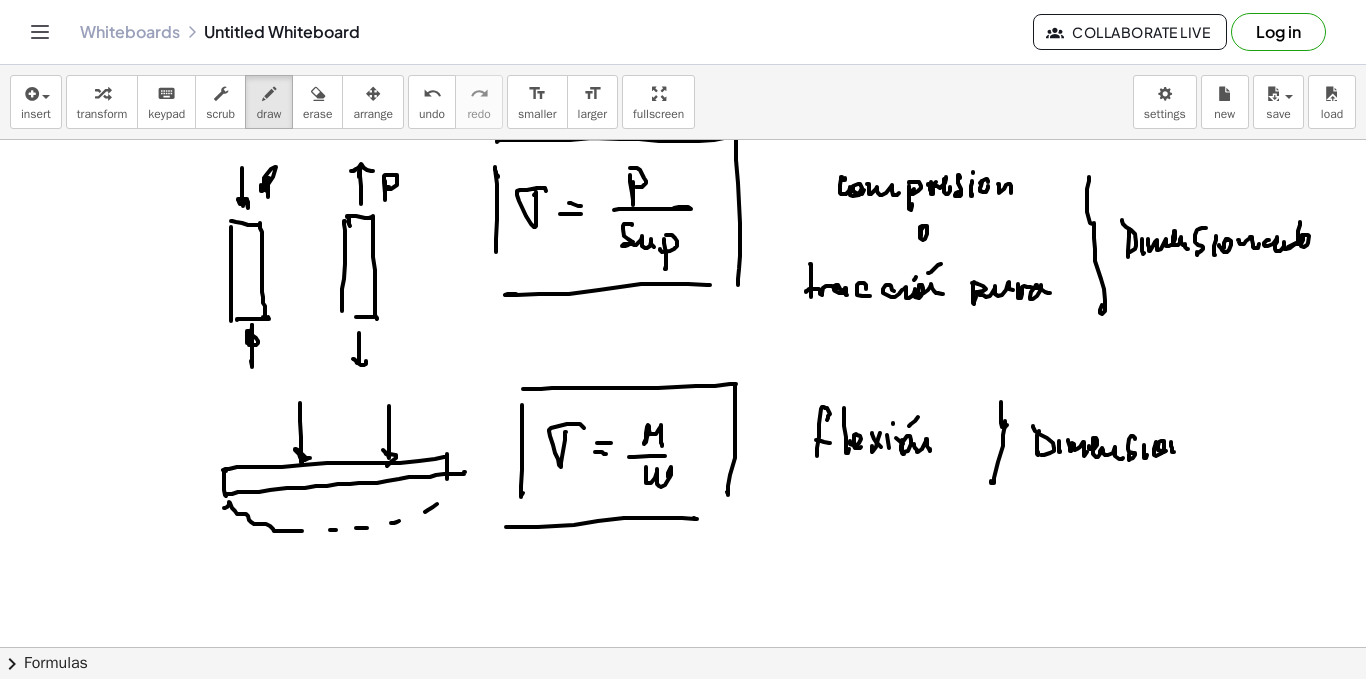 click at bounding box center (683, -3824) 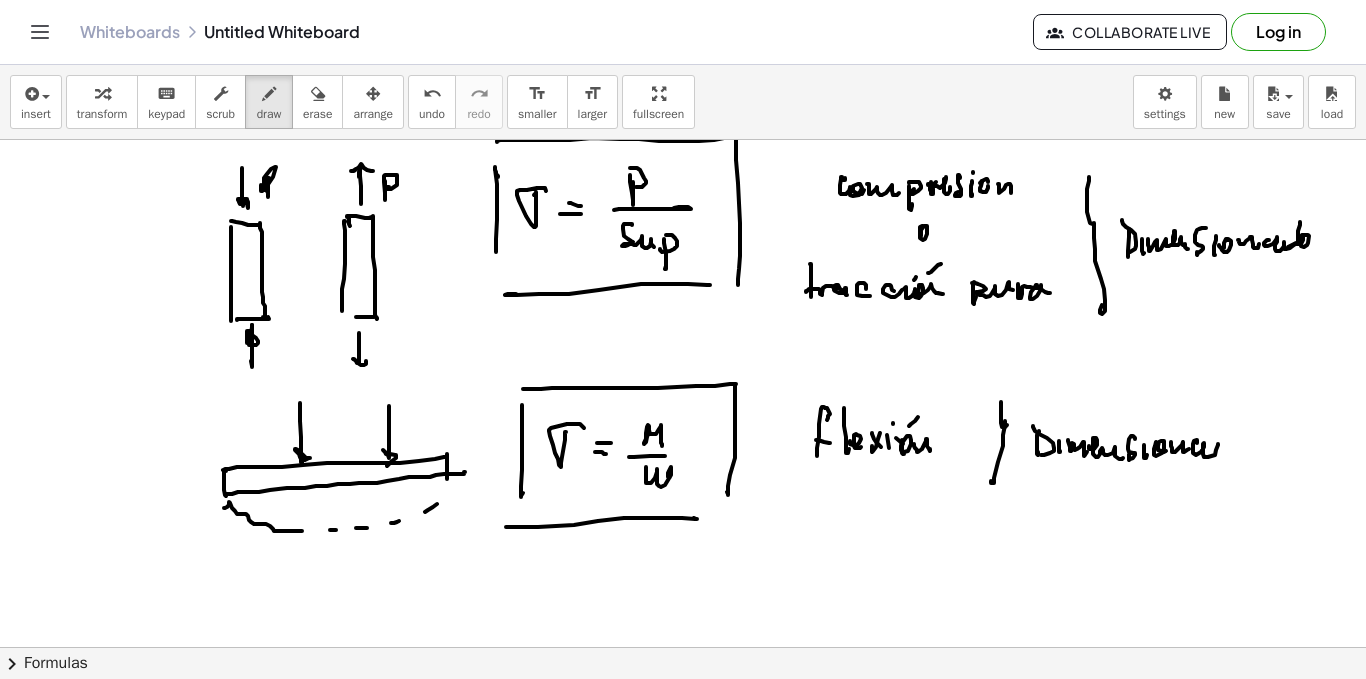 click at bounding box center (683, -3824) 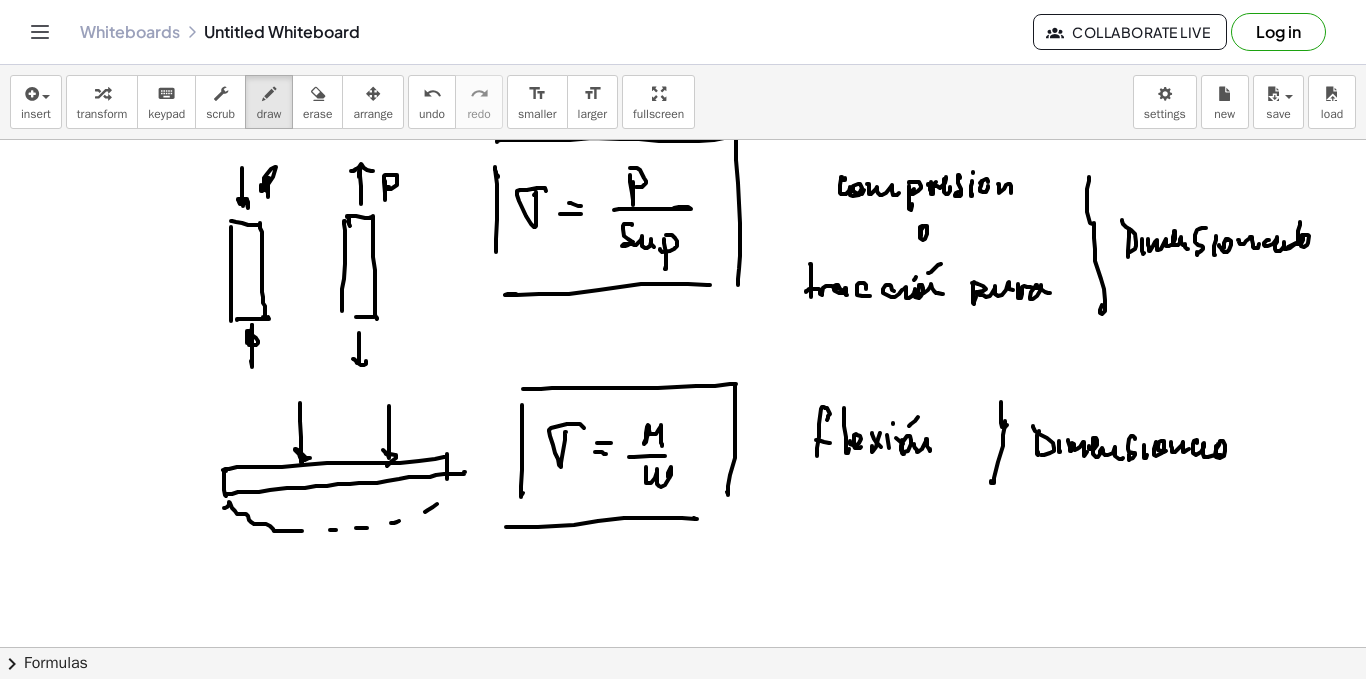 click at bounding box center [683, -3824] 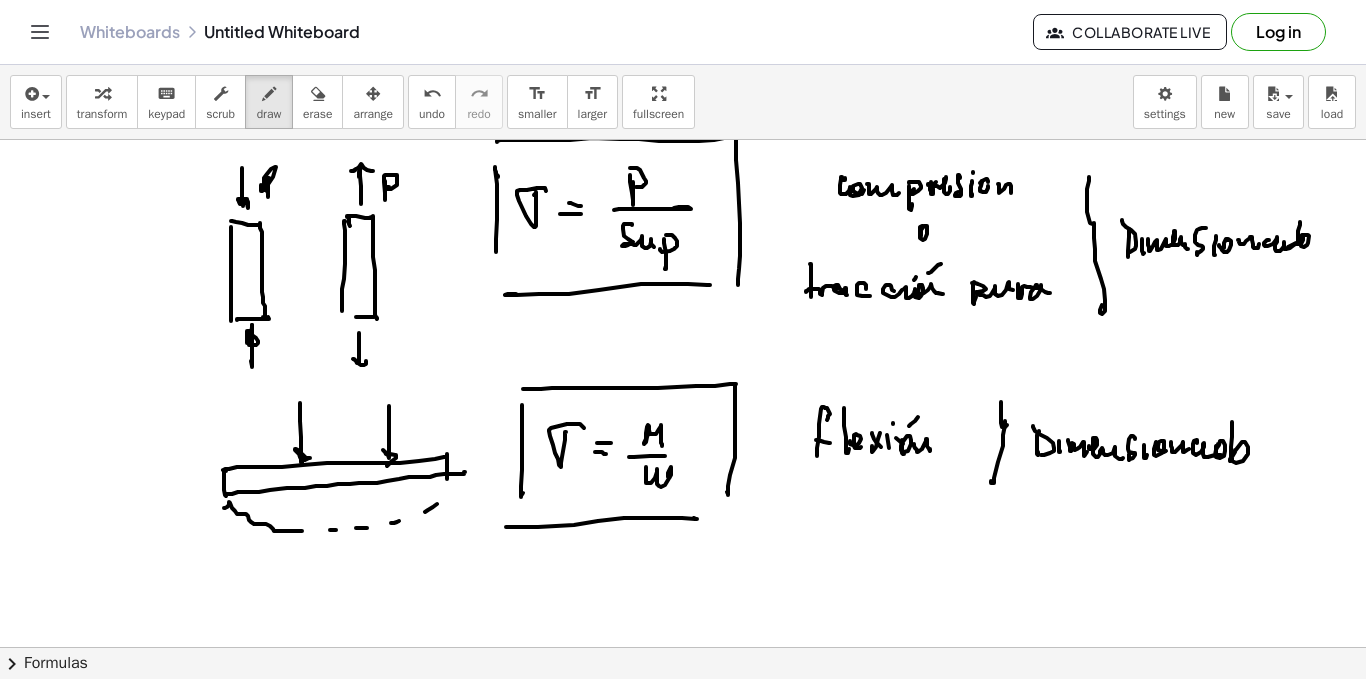 click at bounding box center (683, -3824) 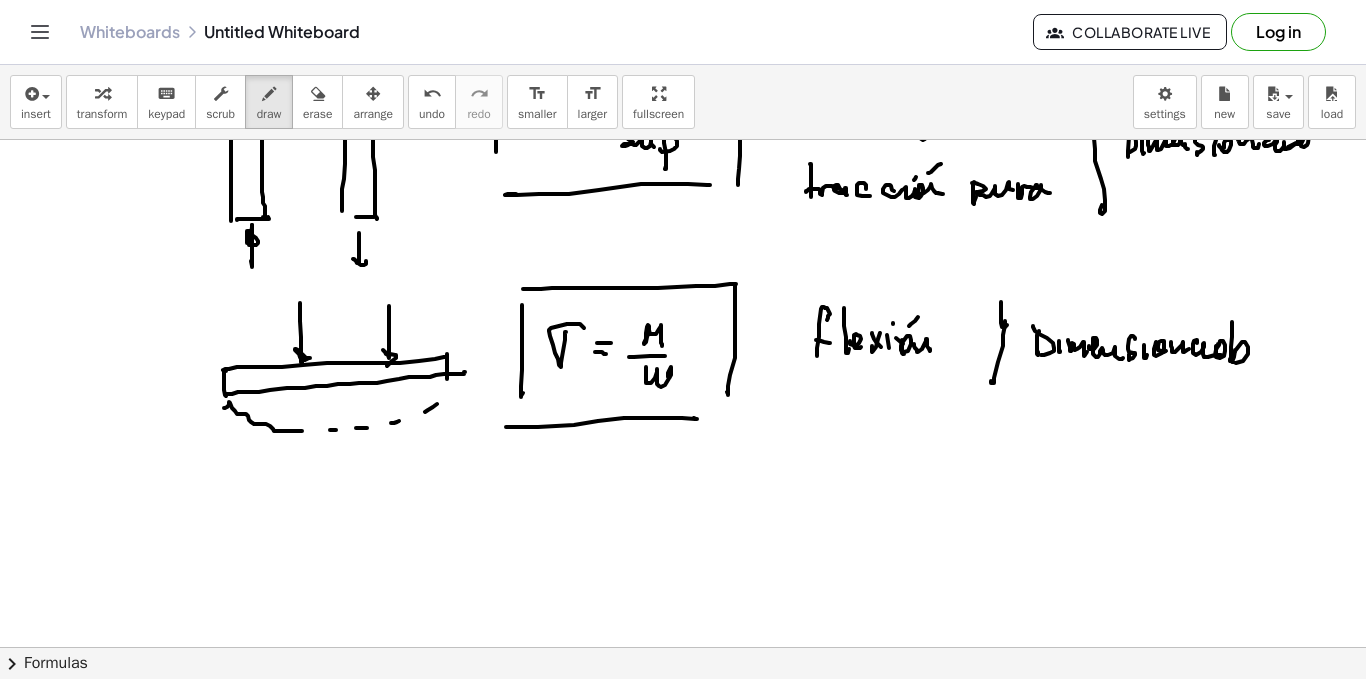 scroll, scrollTop: 8727, scrollLeft: 0, axis: vertical 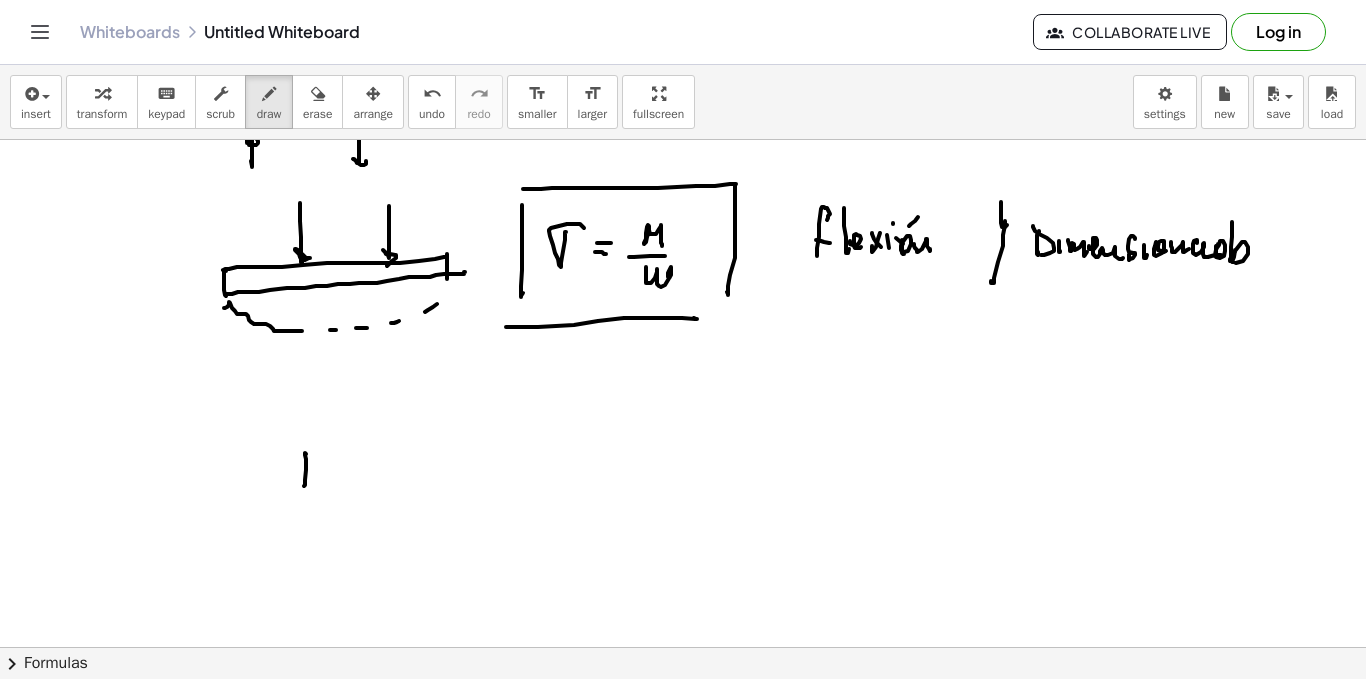click at bounding box center (683, -3771) 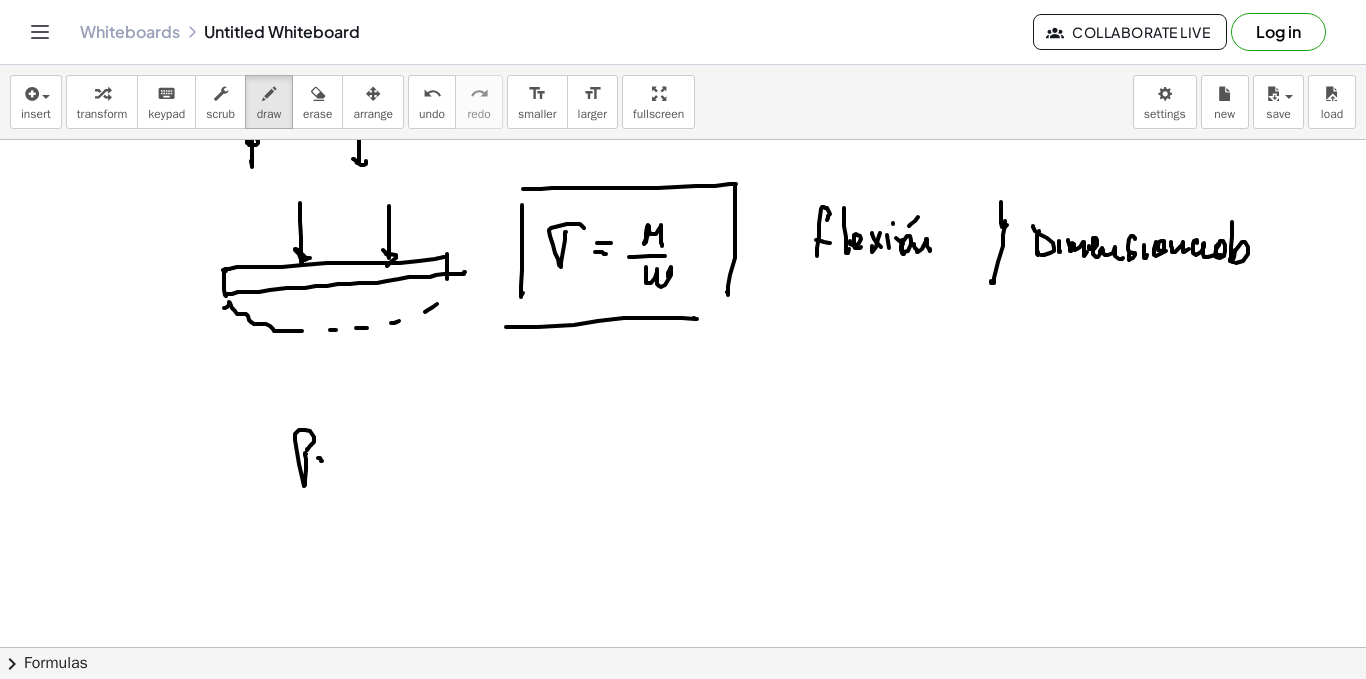click at bounding box center (683, -3771) 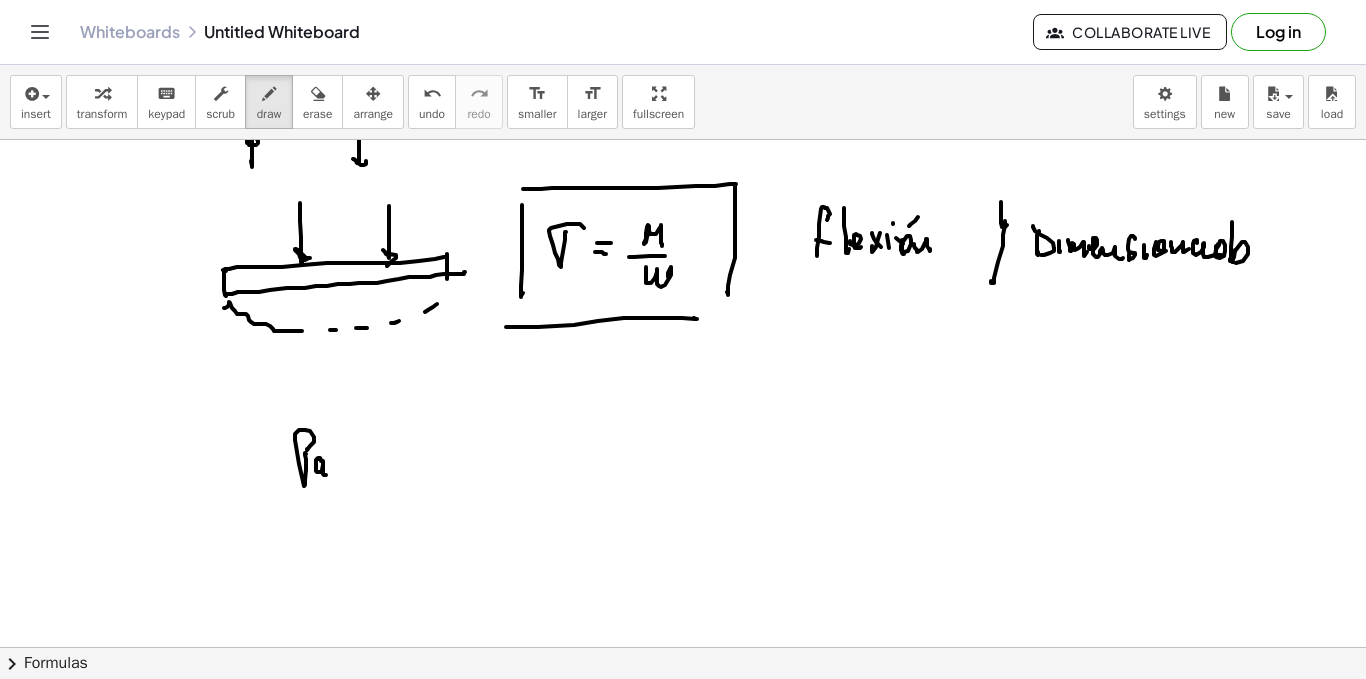 click at bounding box center [683, -3771] 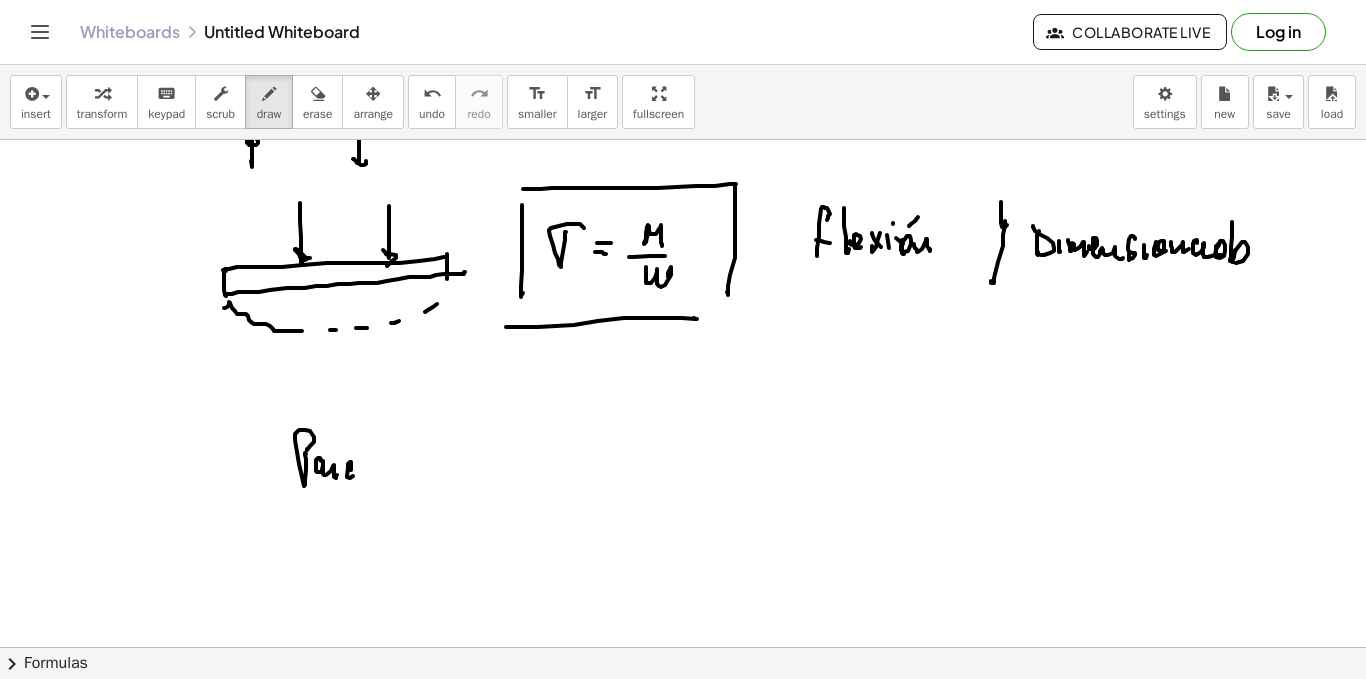 click at bounding box center [683, -3771] 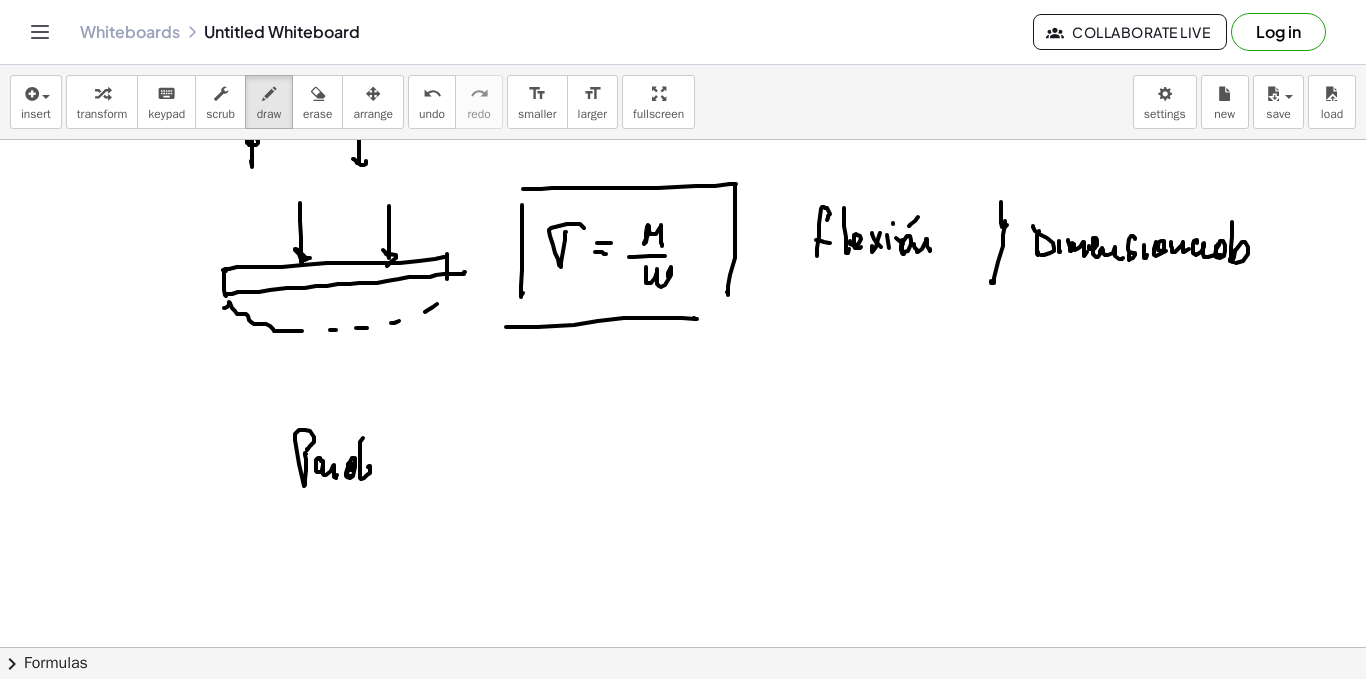 click at bounding box center (683, -3771) 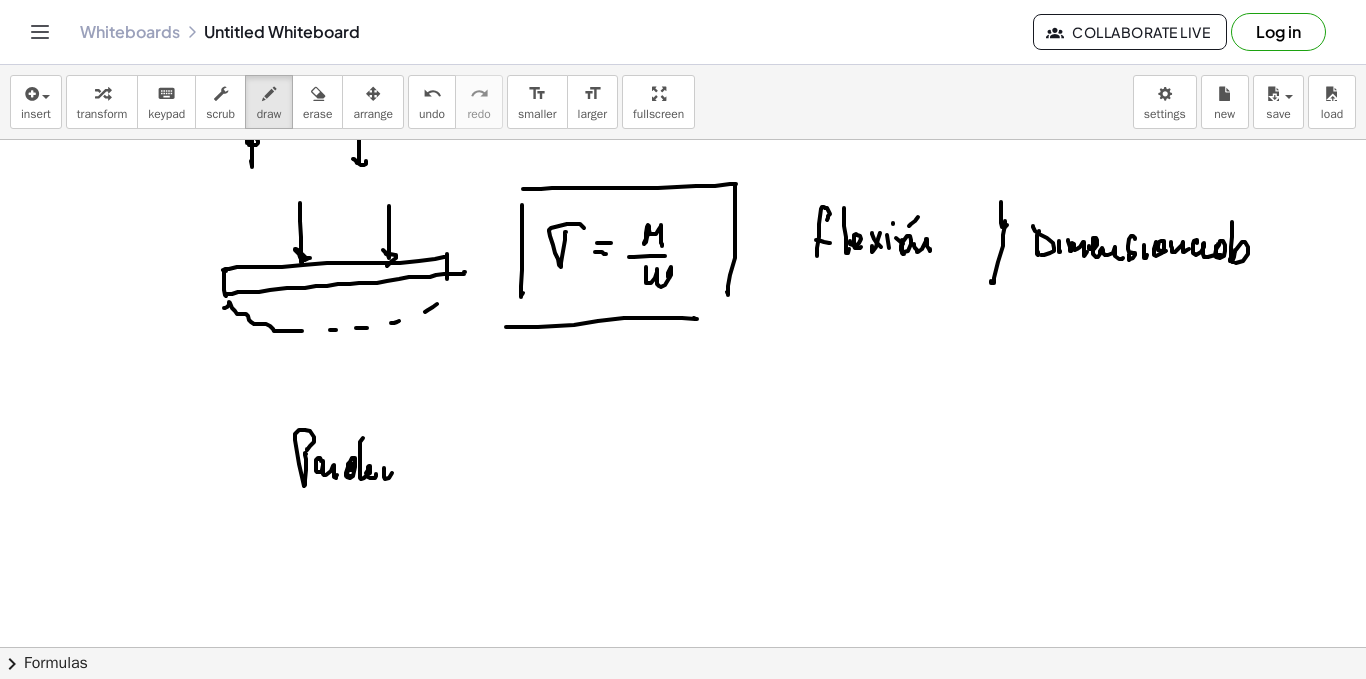 click at bounding box center (683, -3771) 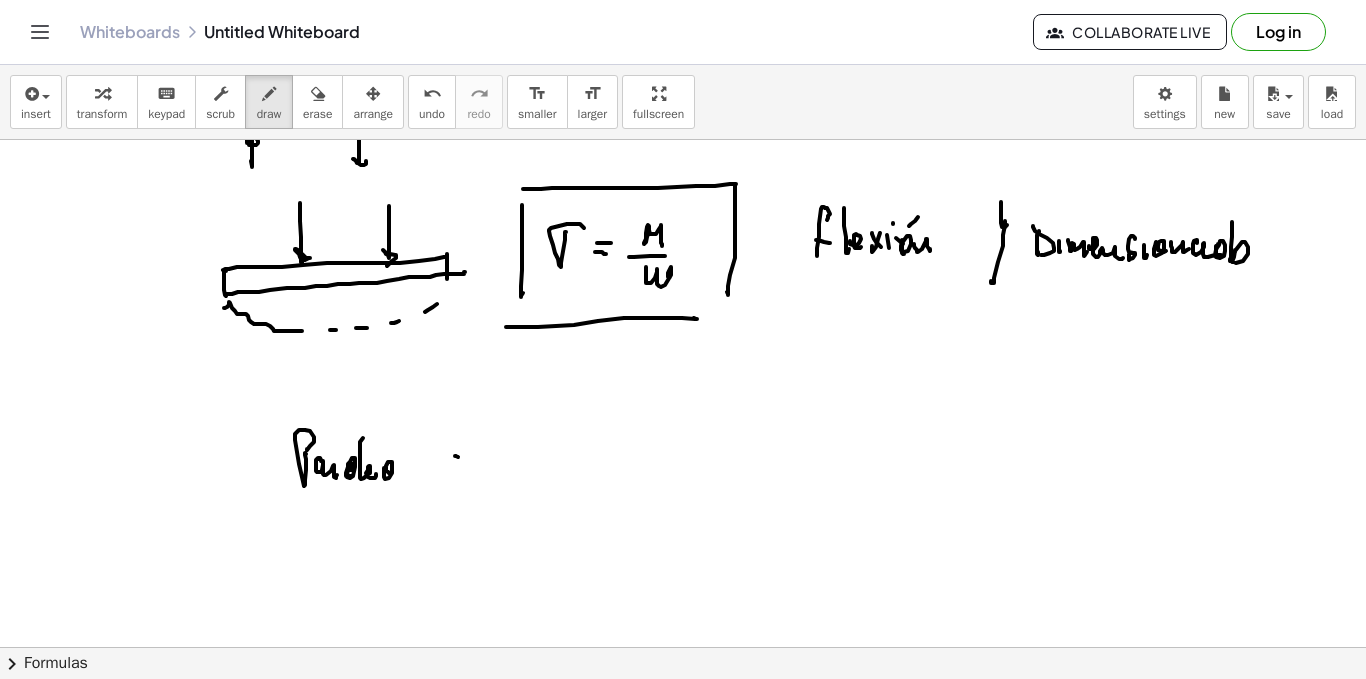 click at bounding box center (683, -3771) 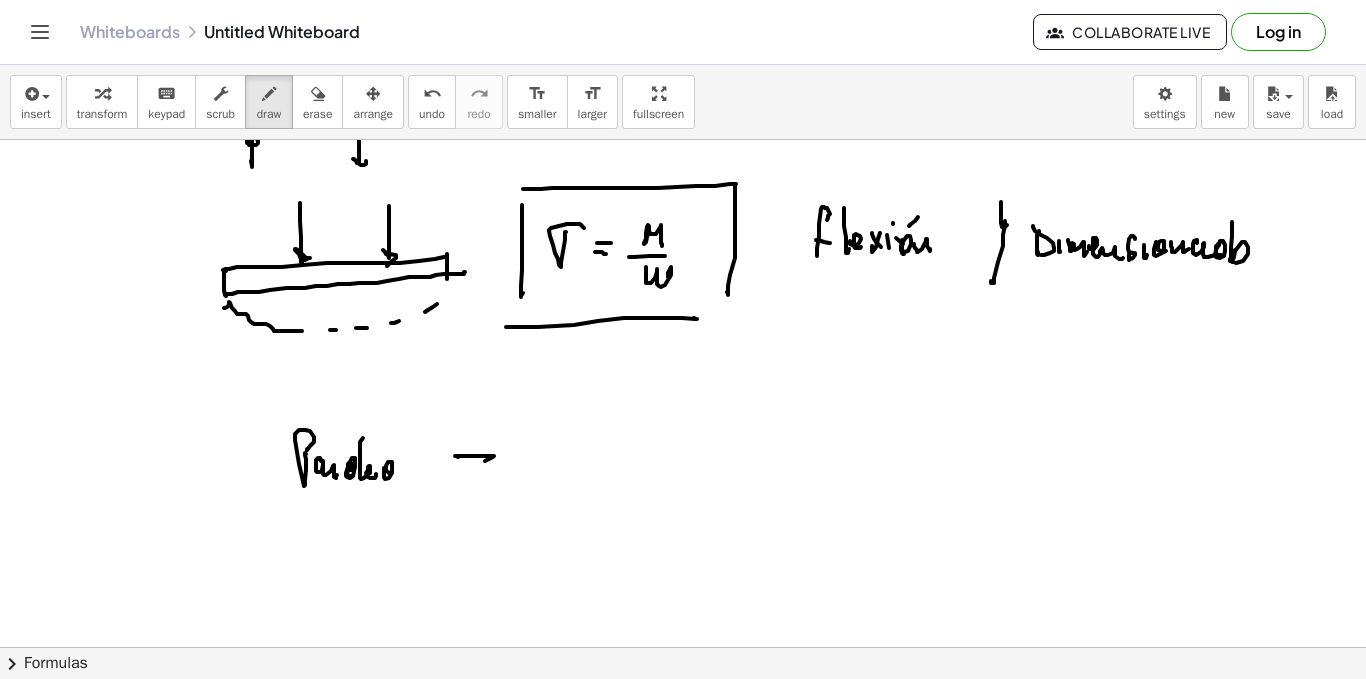 click at bounding box center [683, -3771] 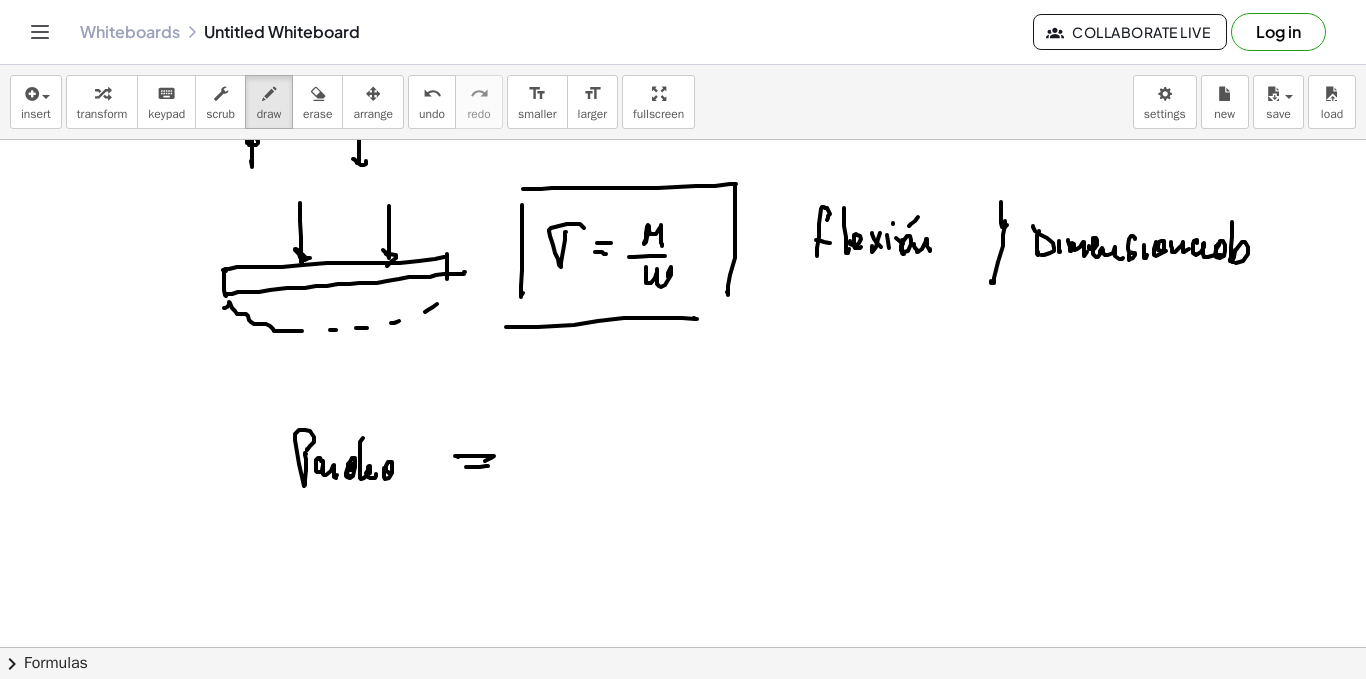 click at bounding box center [683, -3771] 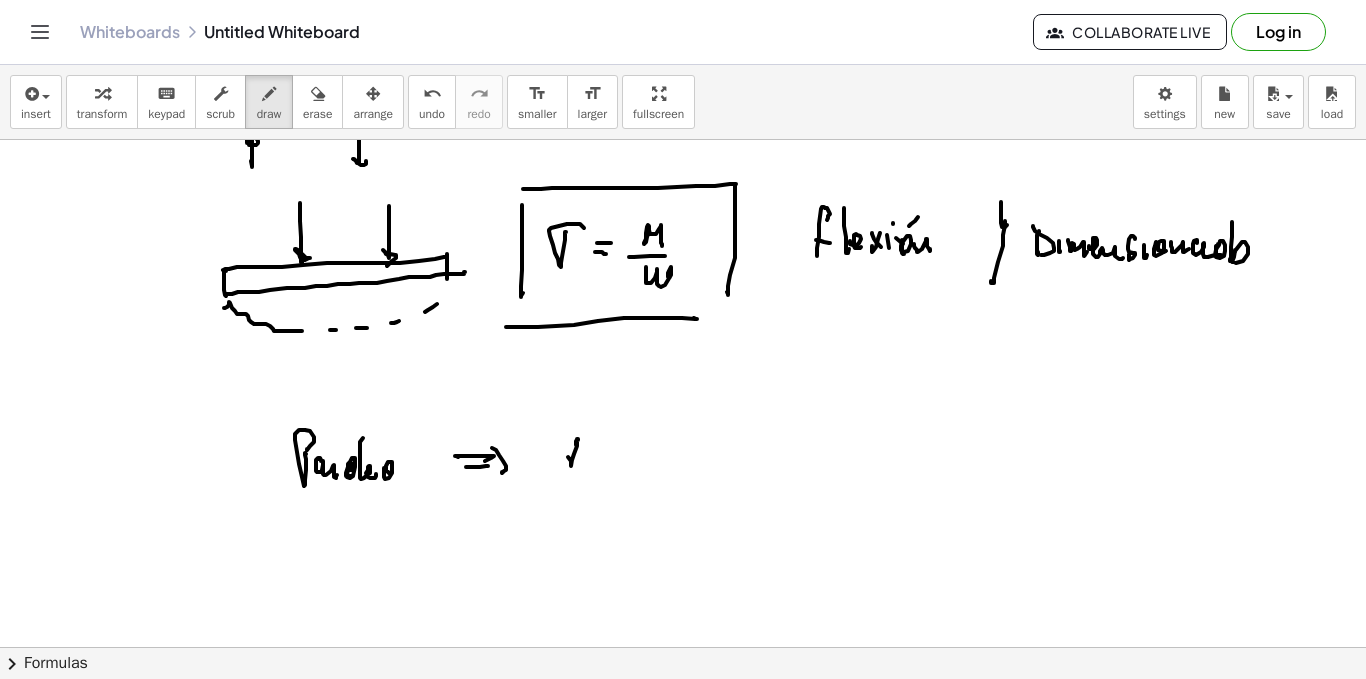 click at bounding box center [683, -3771] 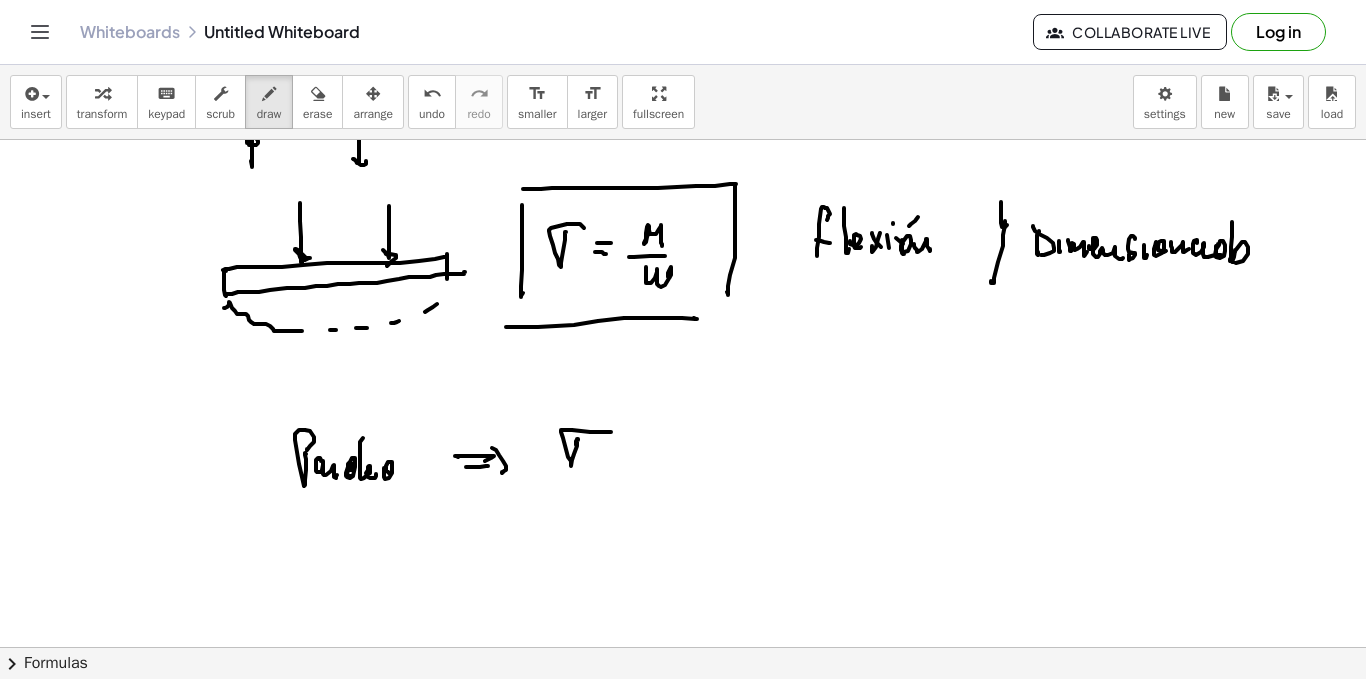 click at bounding box center (683, -3771) 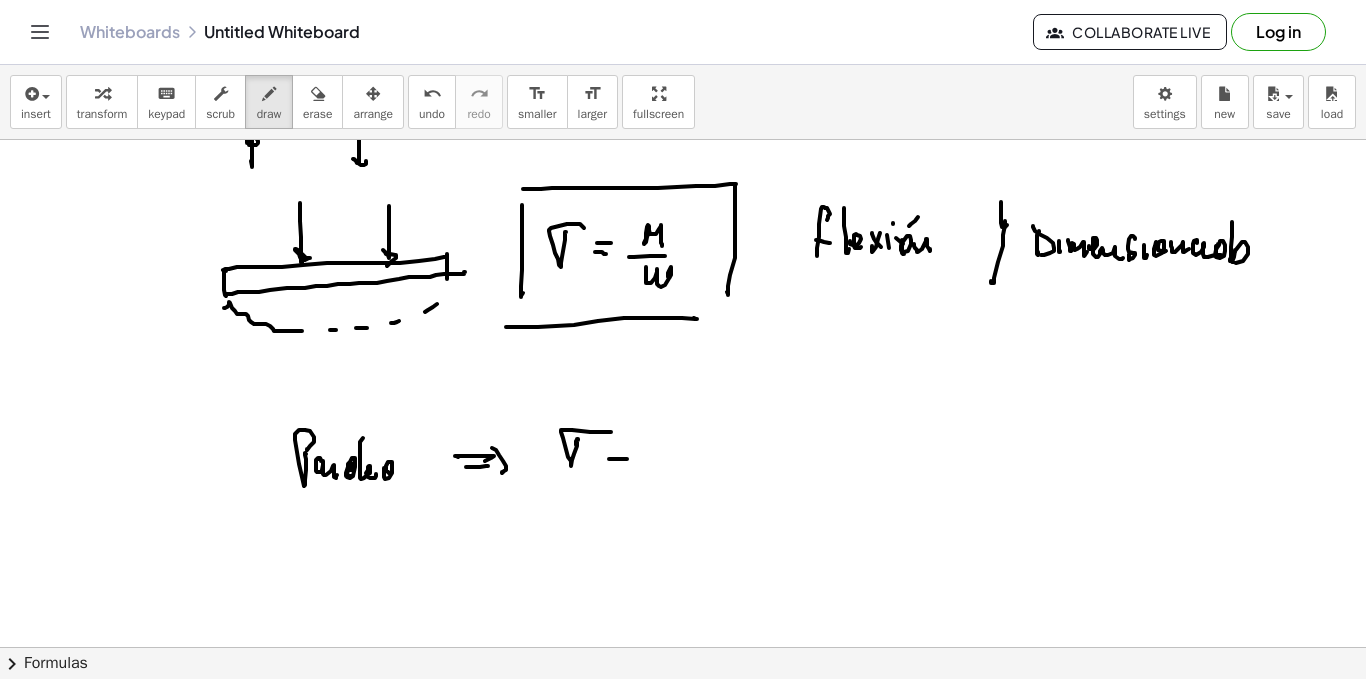 click at bounding box center [683, -3771] 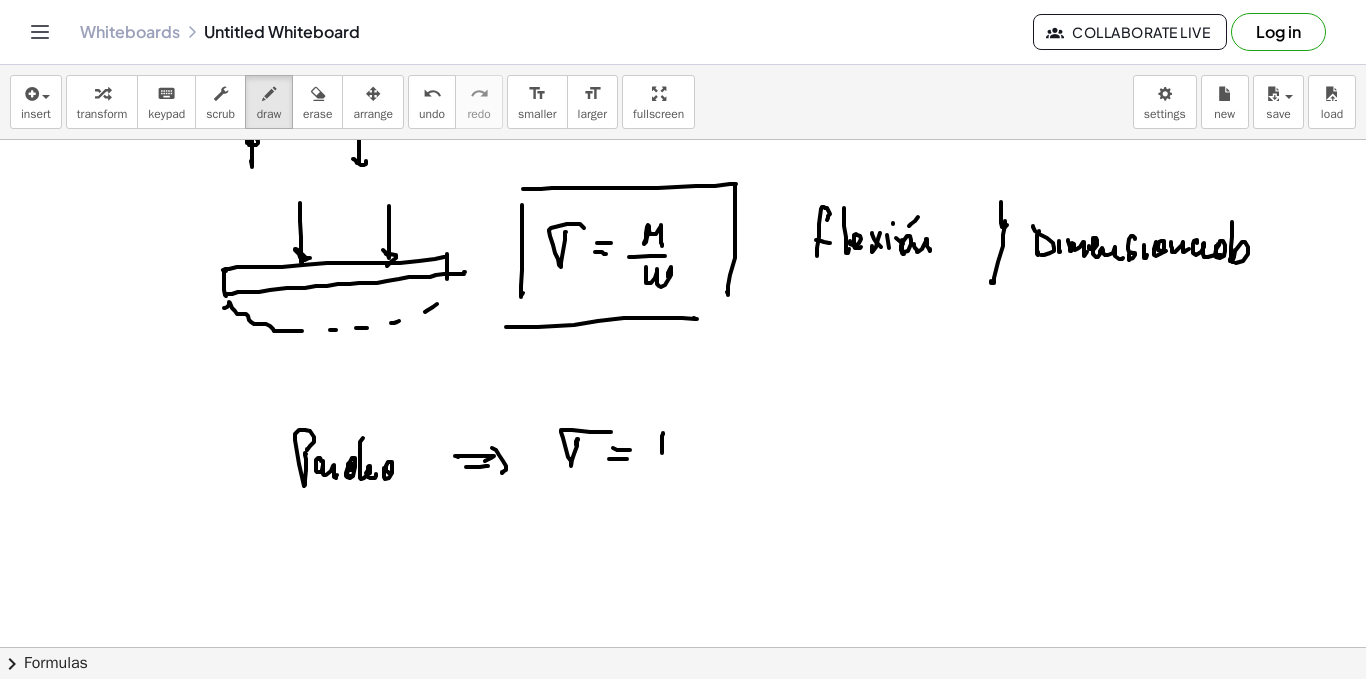 click at bounding box center (683, -3771) 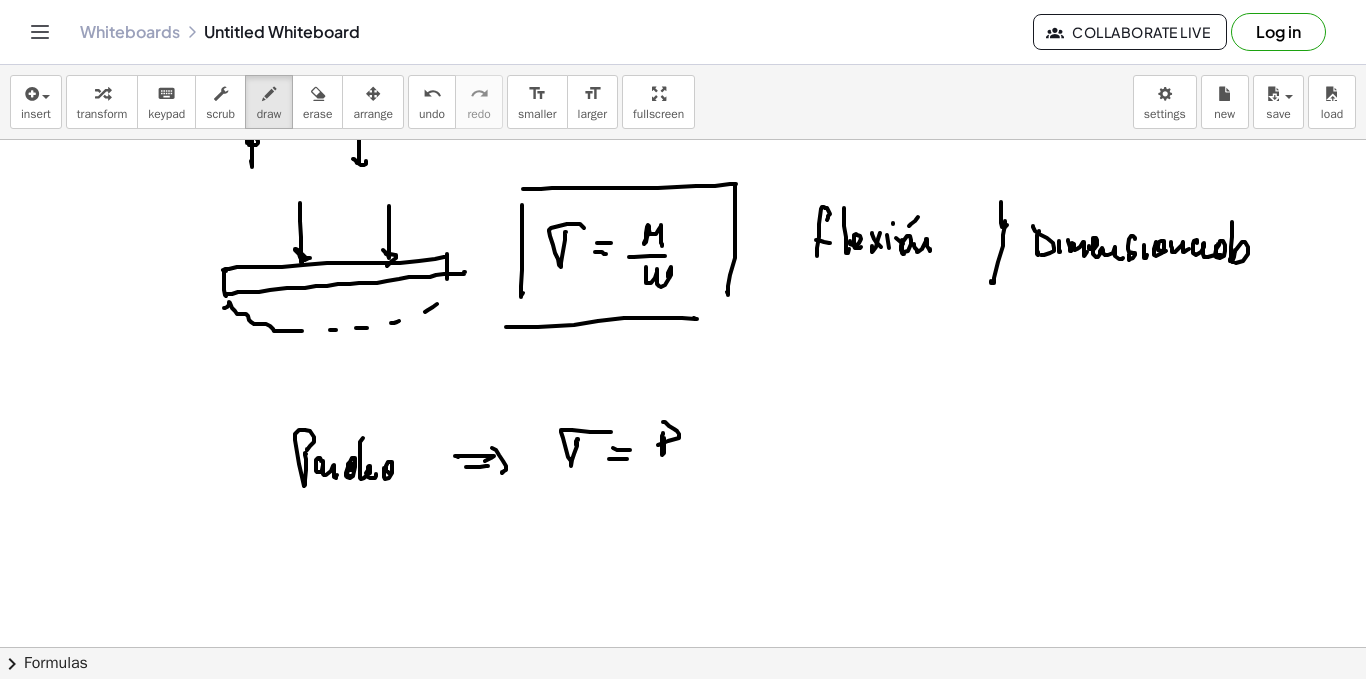 click at bounding box center (683, -3771) 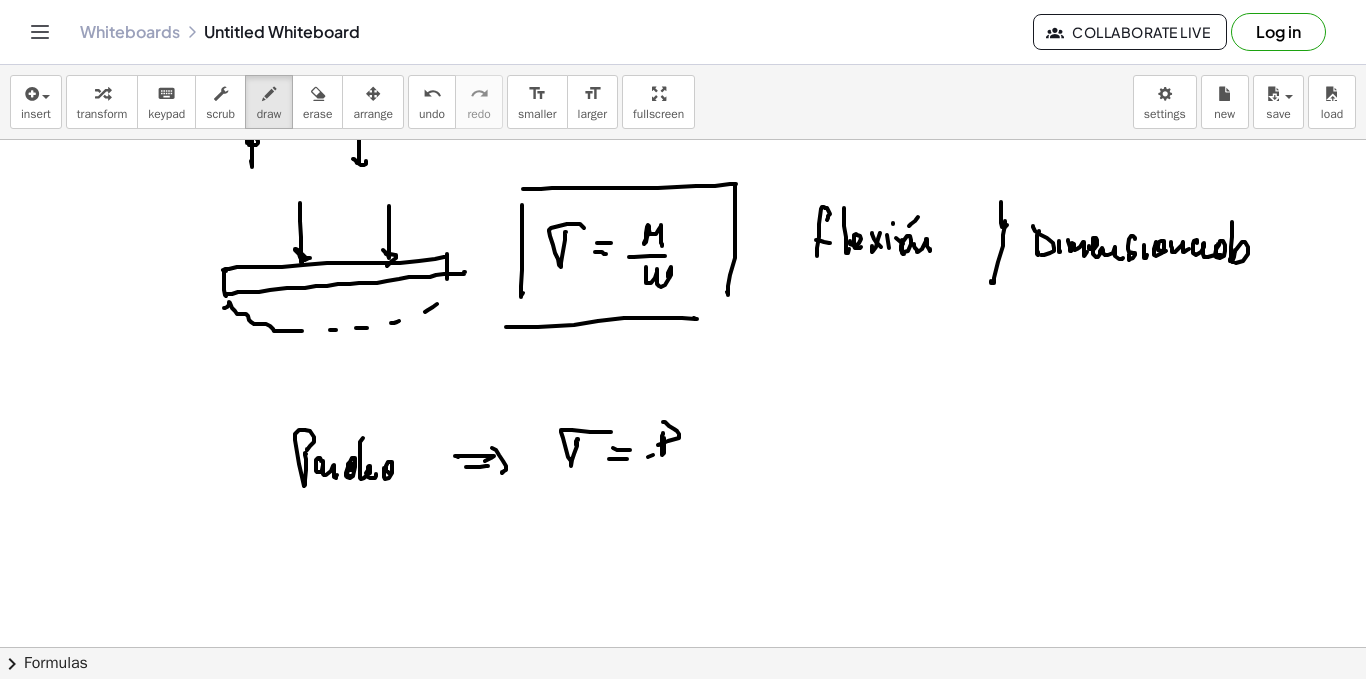 click at bounding box center (683, -3771) 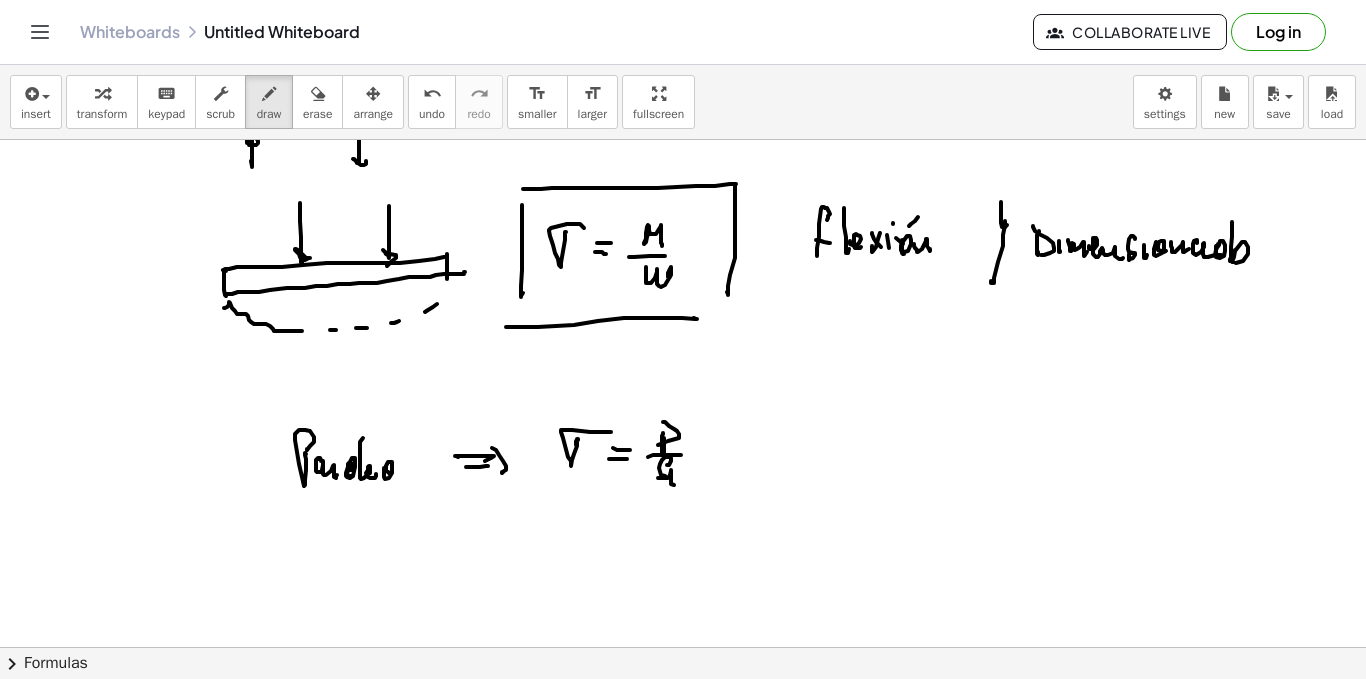 click at bounding box center [683, -3771] 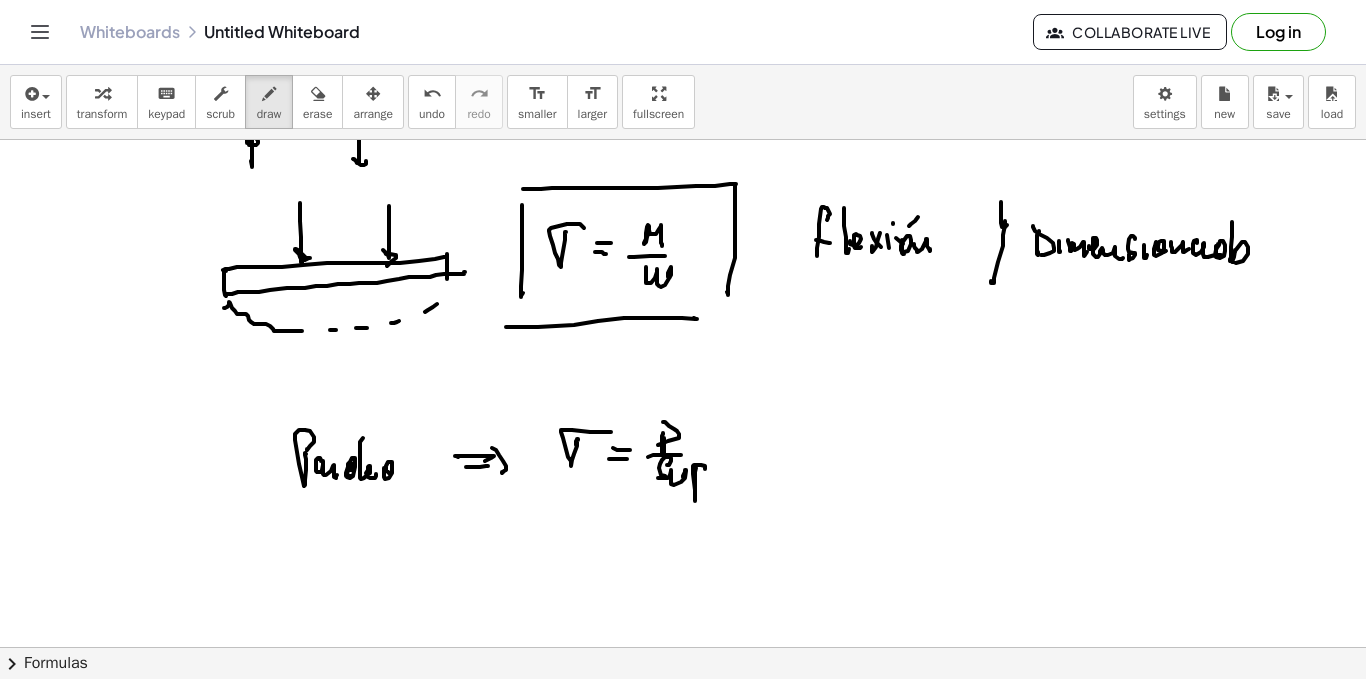 click at bounding box center [683, -3771] 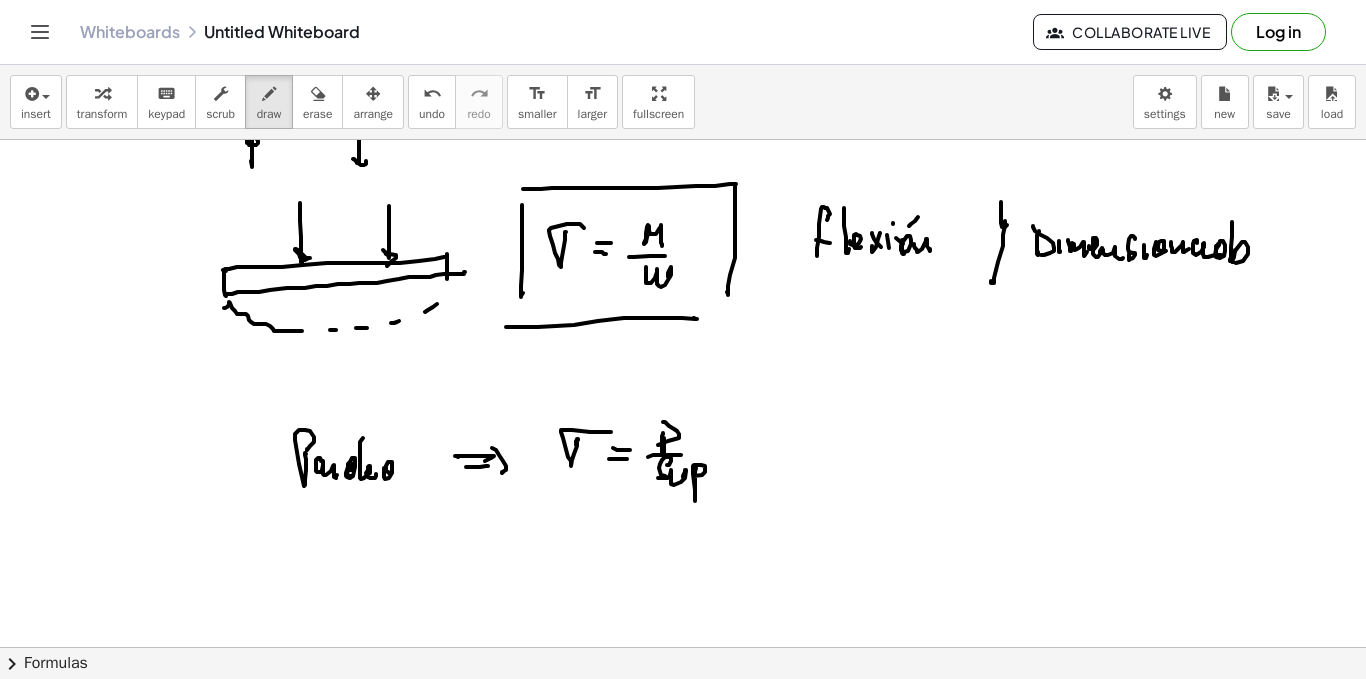 click at bounding box center [683, -3771] 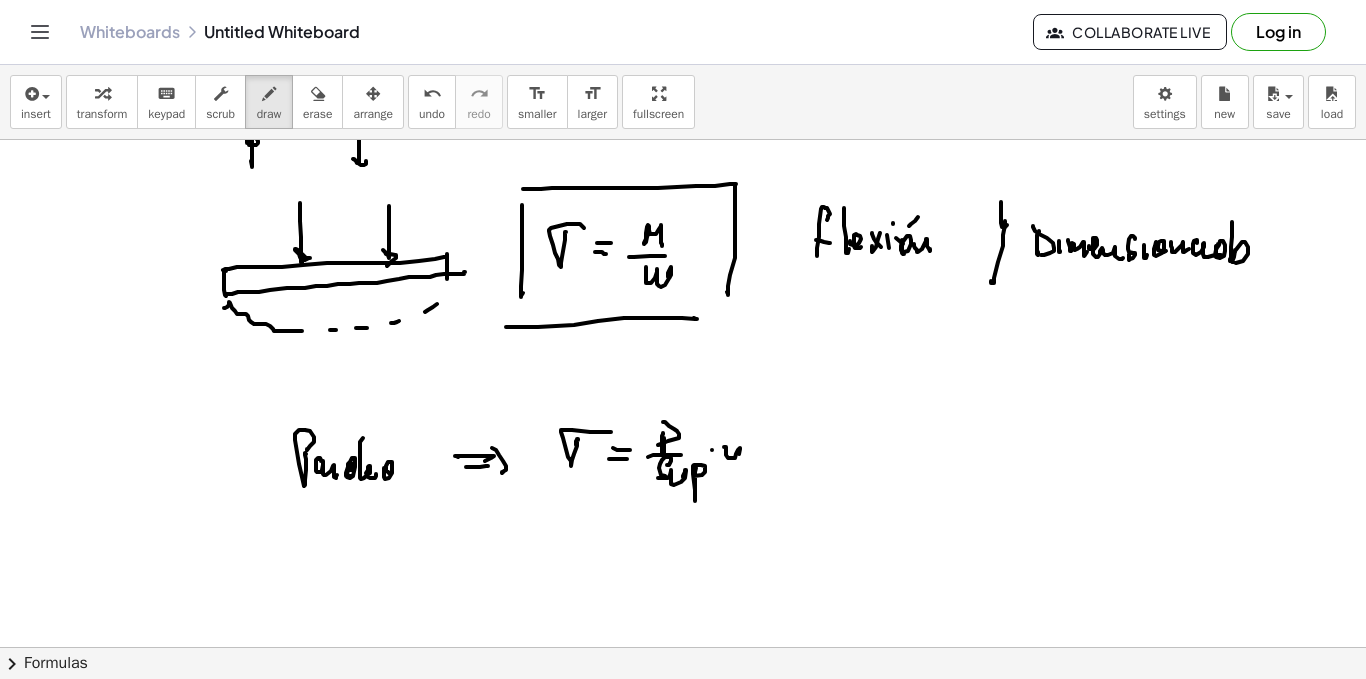 click at bounding box center [683, -3771] 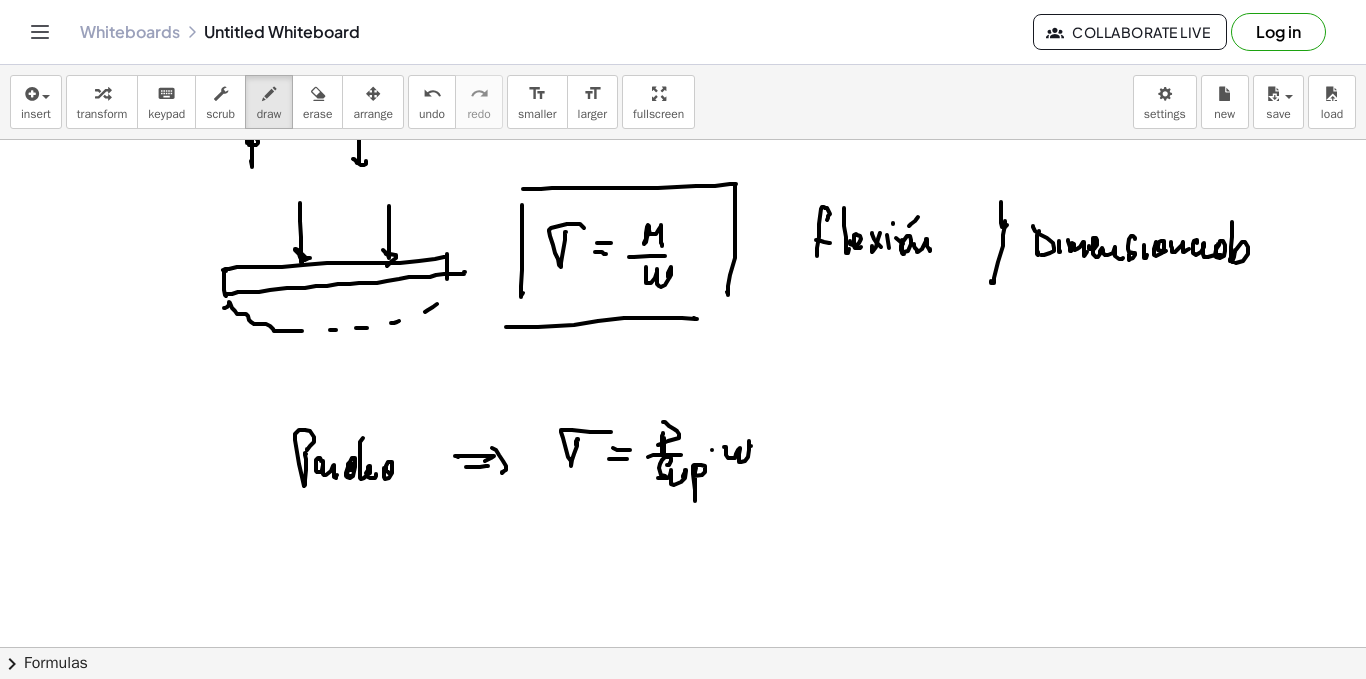 click at bounding box center (683, -3771) 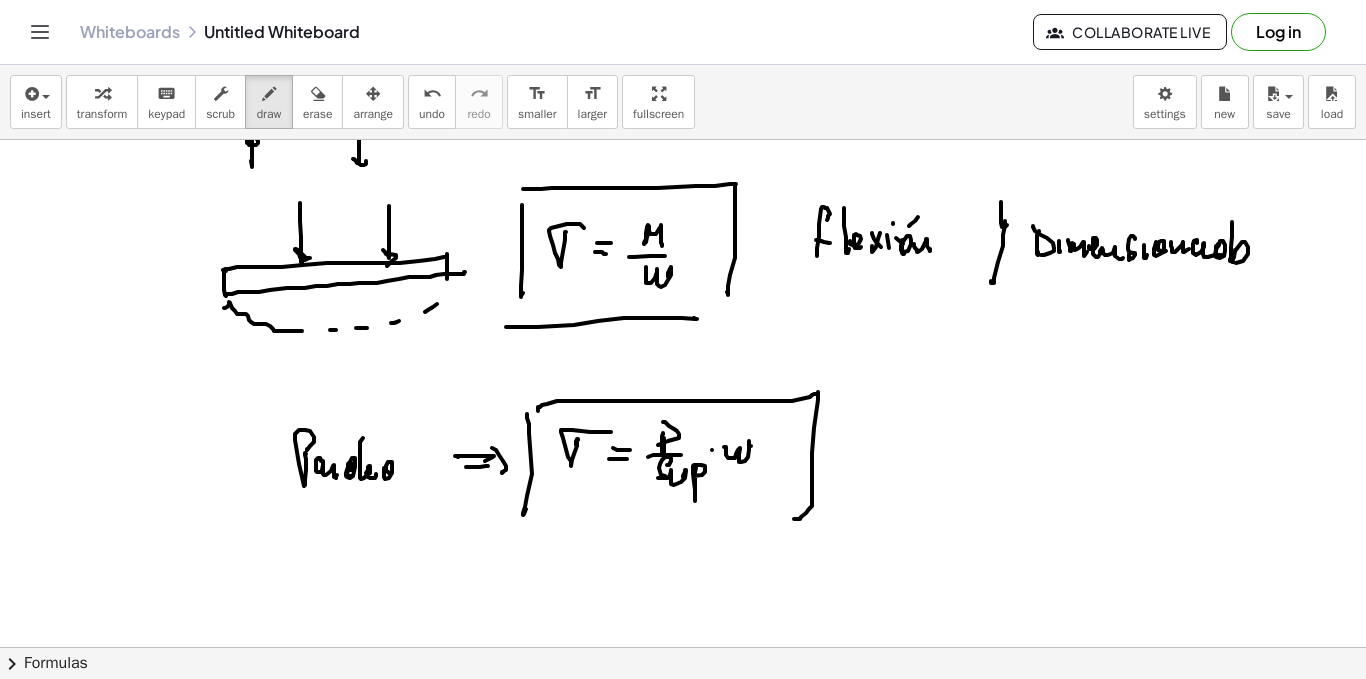 click at bounding box center [683, -3771] 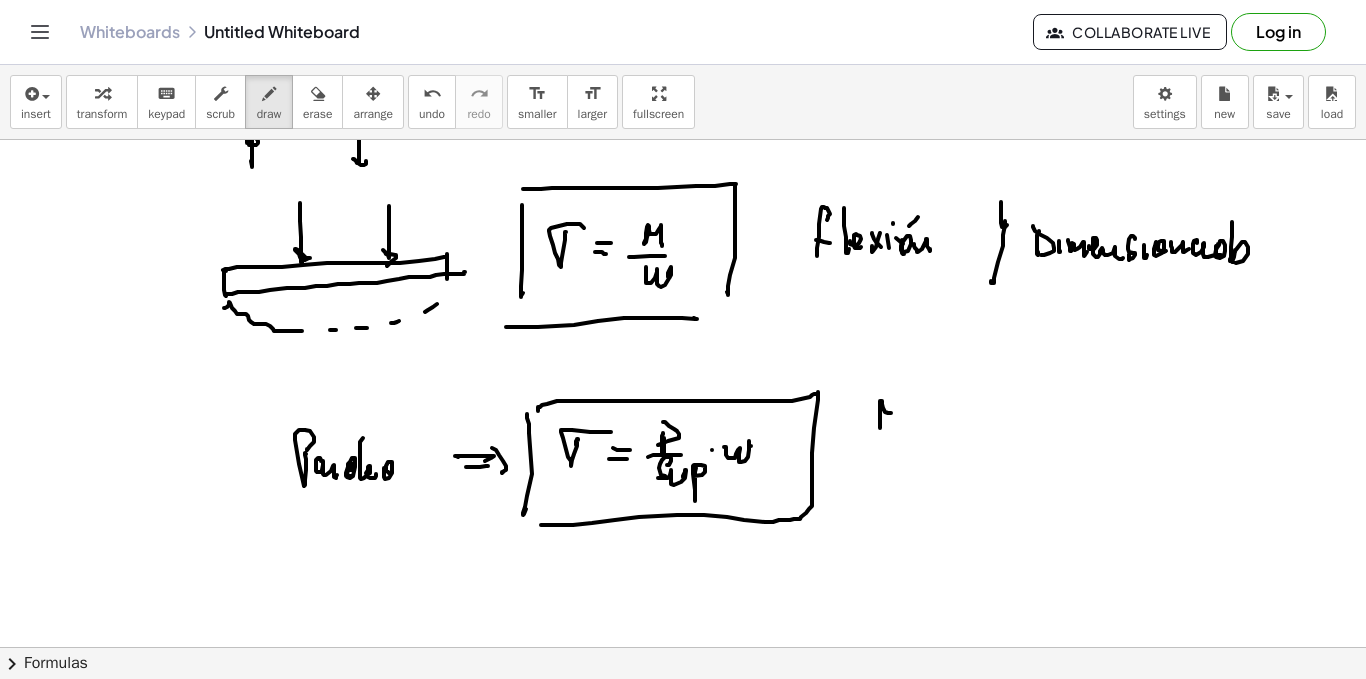 click at bounding box center [683, -3771] 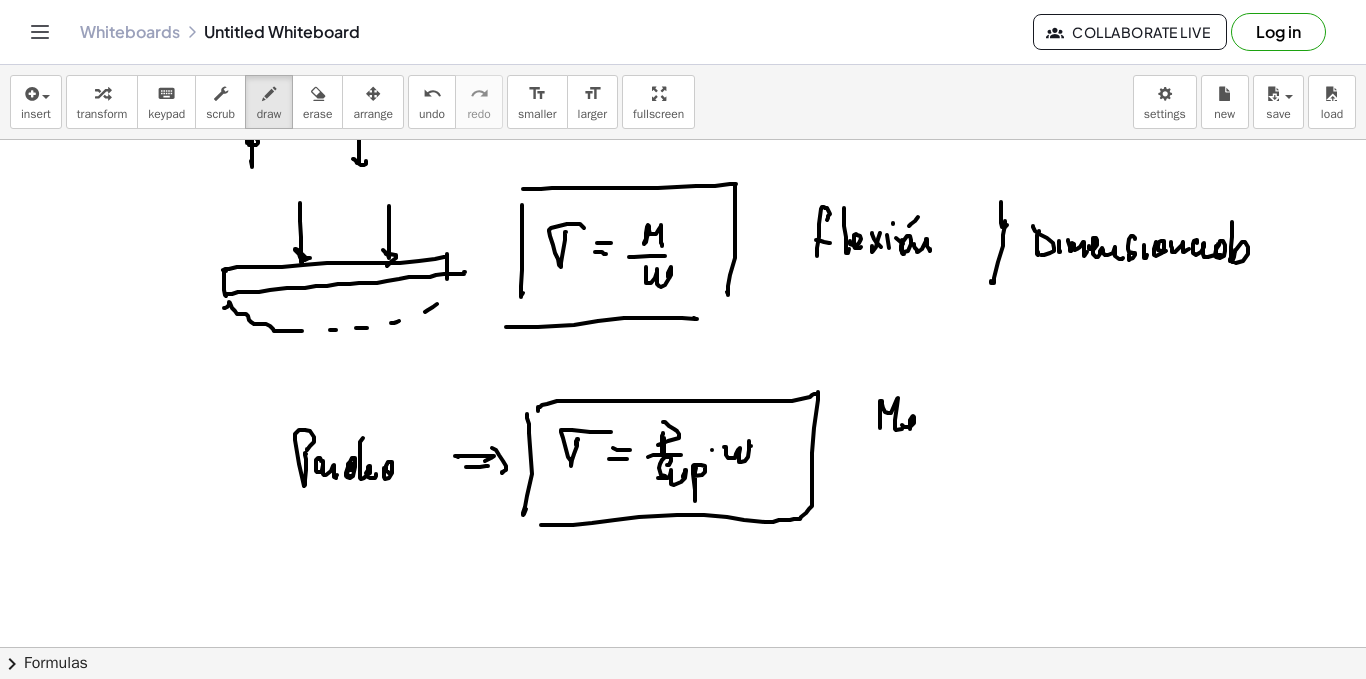 click at bounding box center [683, -3771] 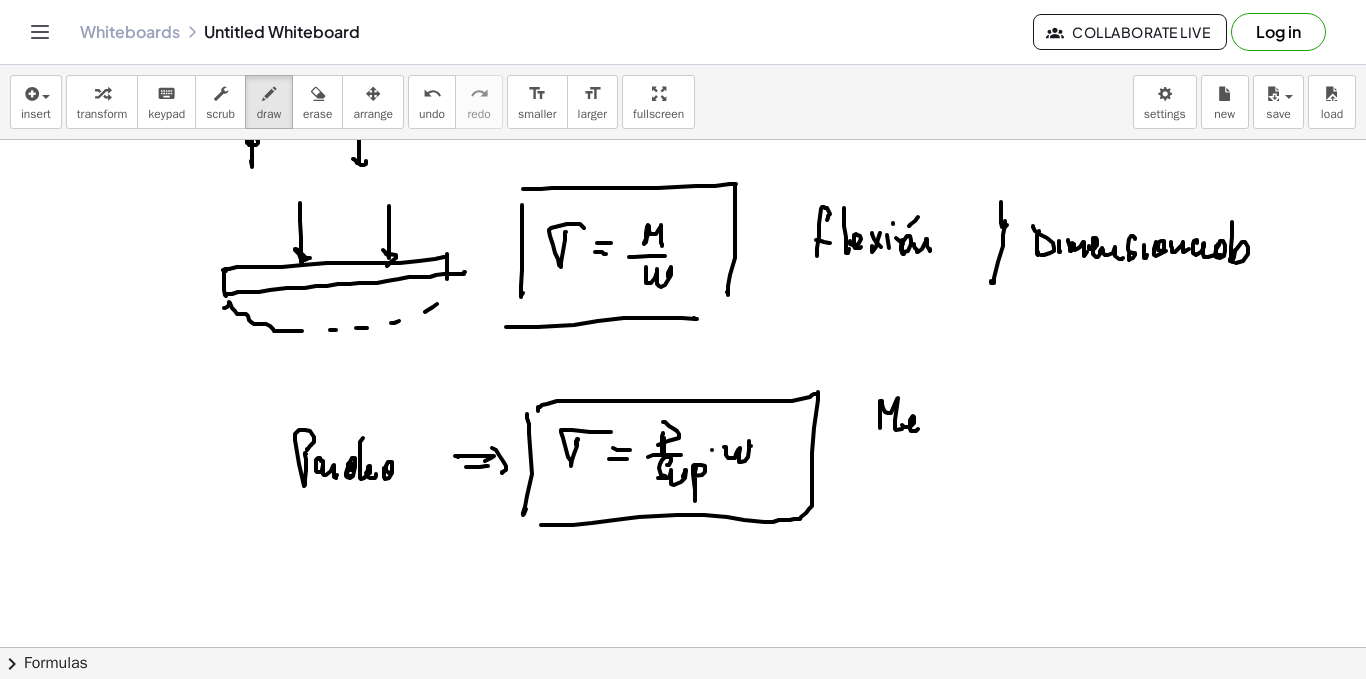 click at bounding box center (683, -3771) 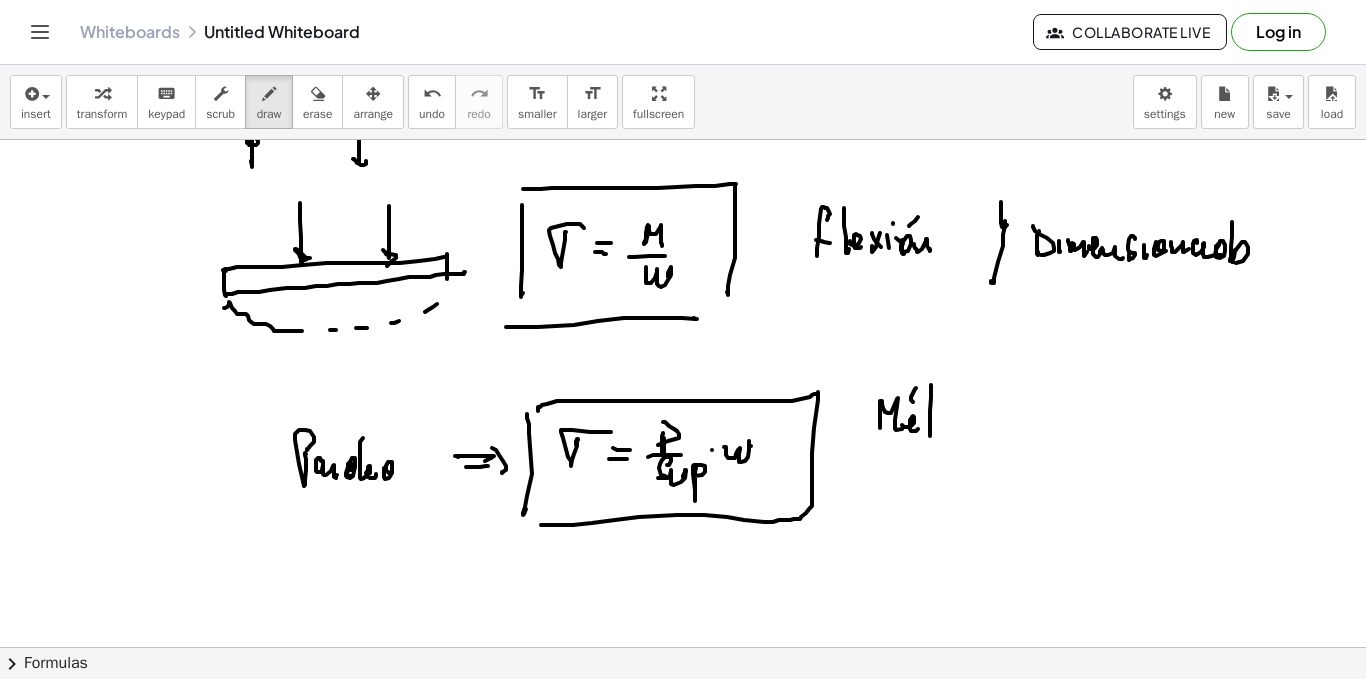 click at bounding box center [683, -3771] 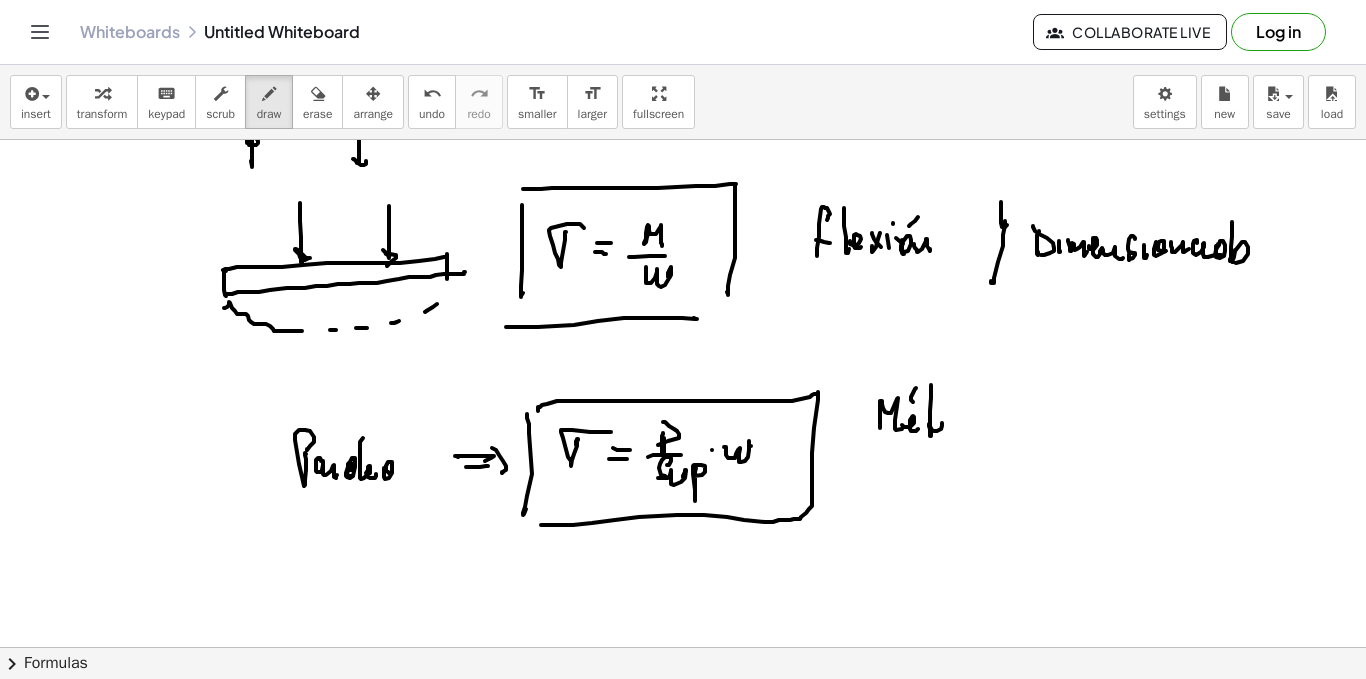 click at bounding box center [683, -3771] 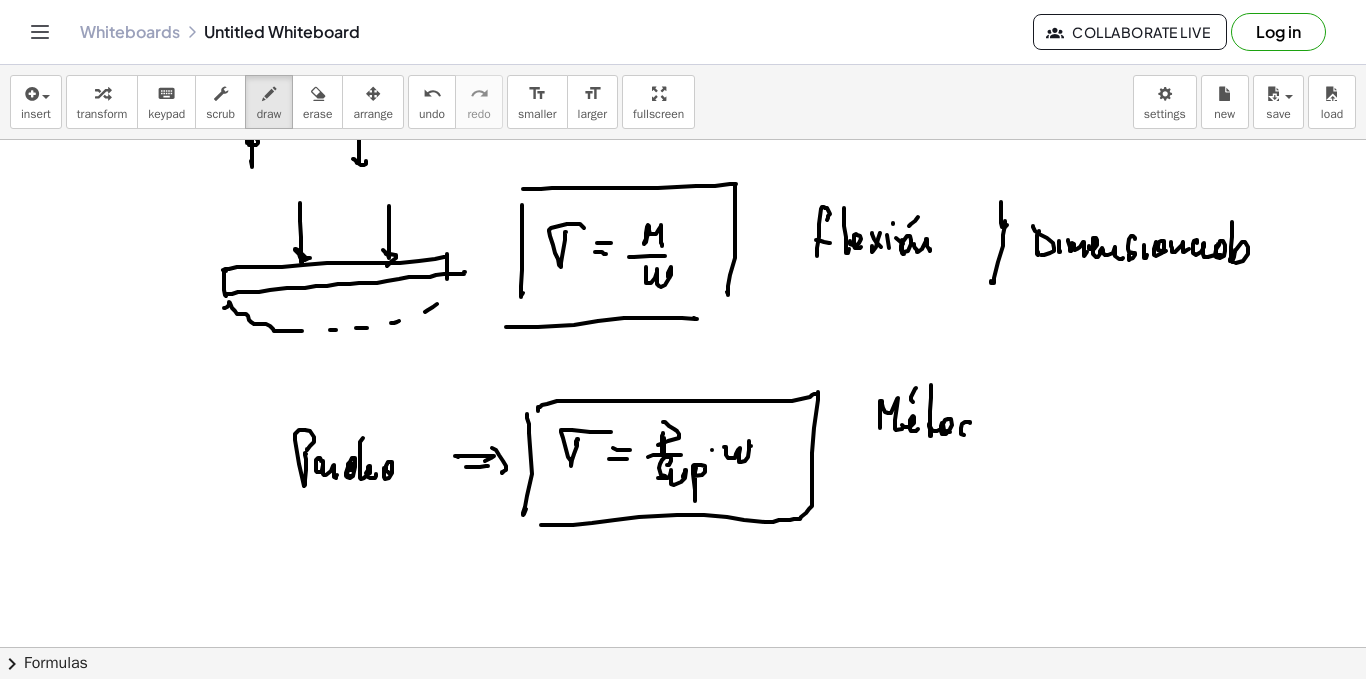click at bounding box center (683, -3771) 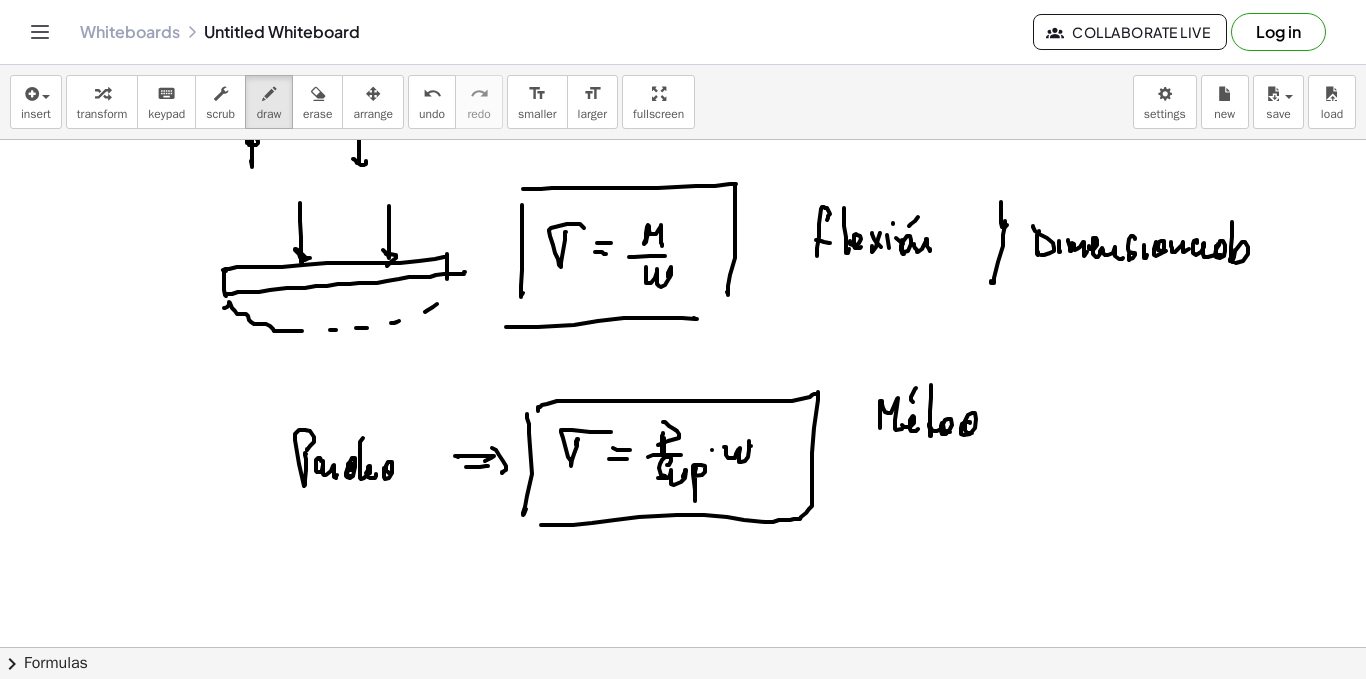 click at bounding box center [683, -3771] 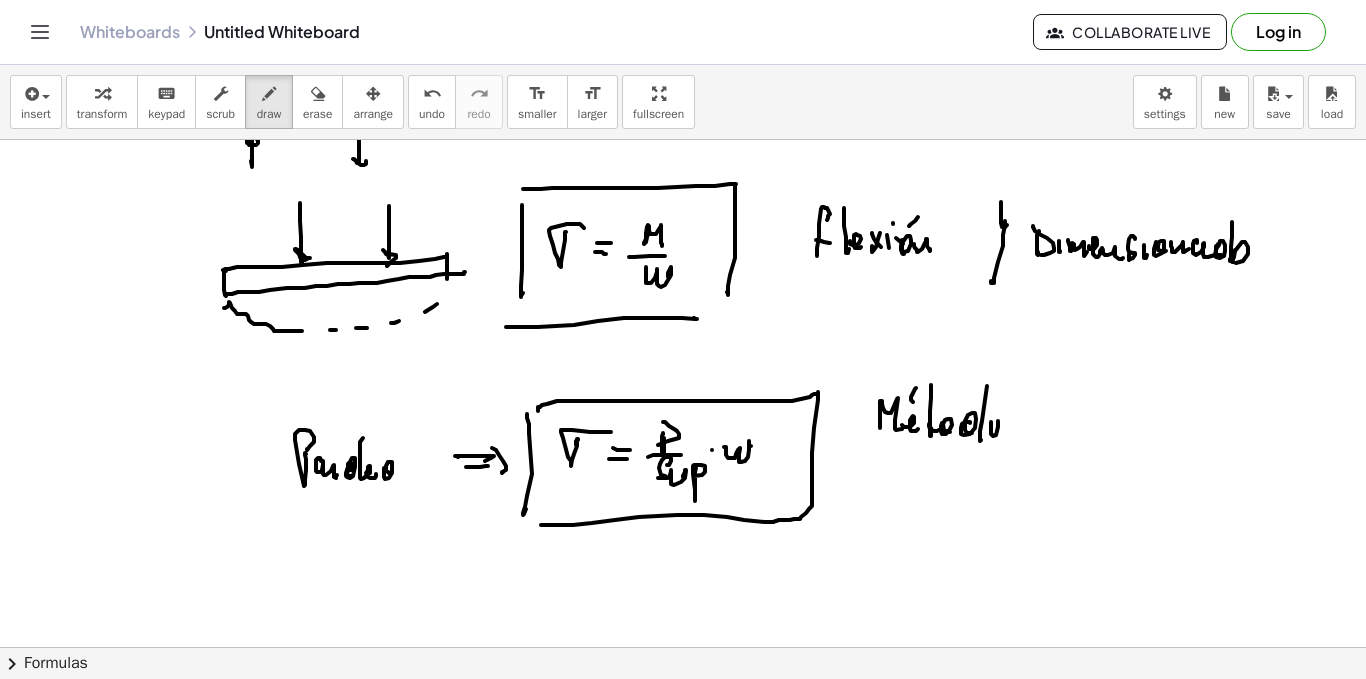 click at bounding box center (683, -3771) 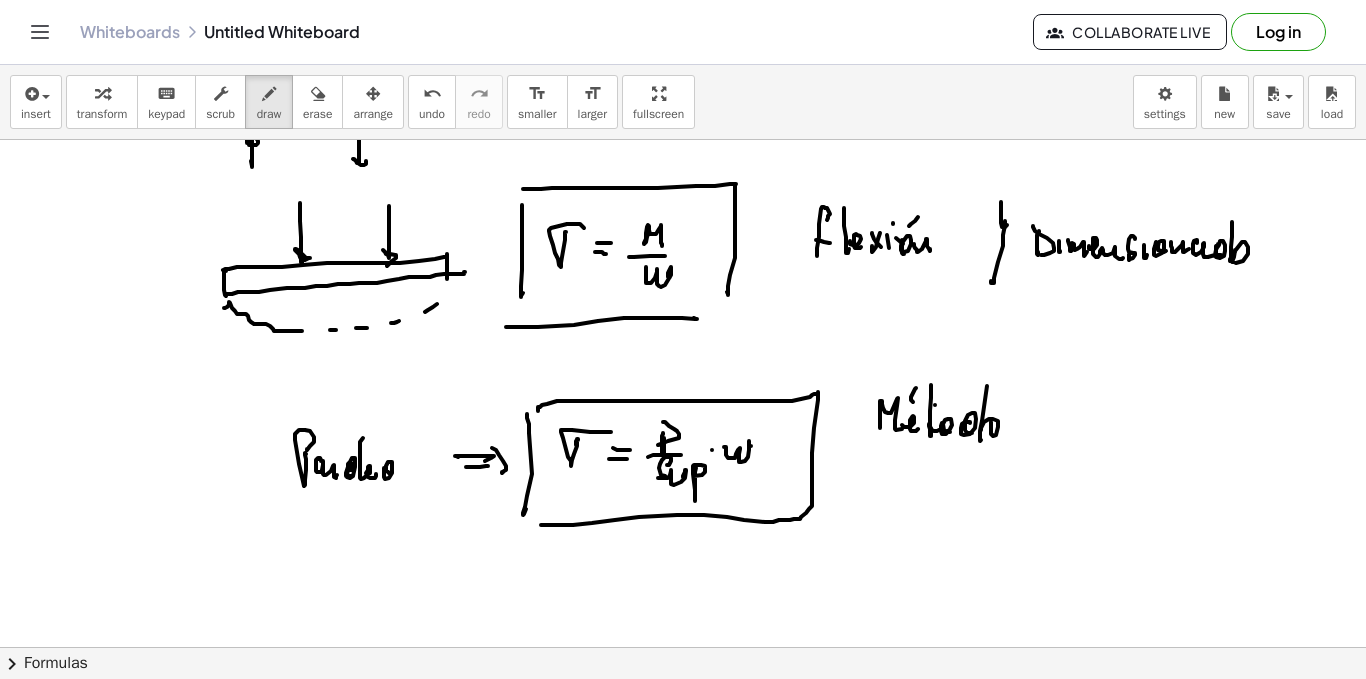 click at bounding box center [683, -3771] 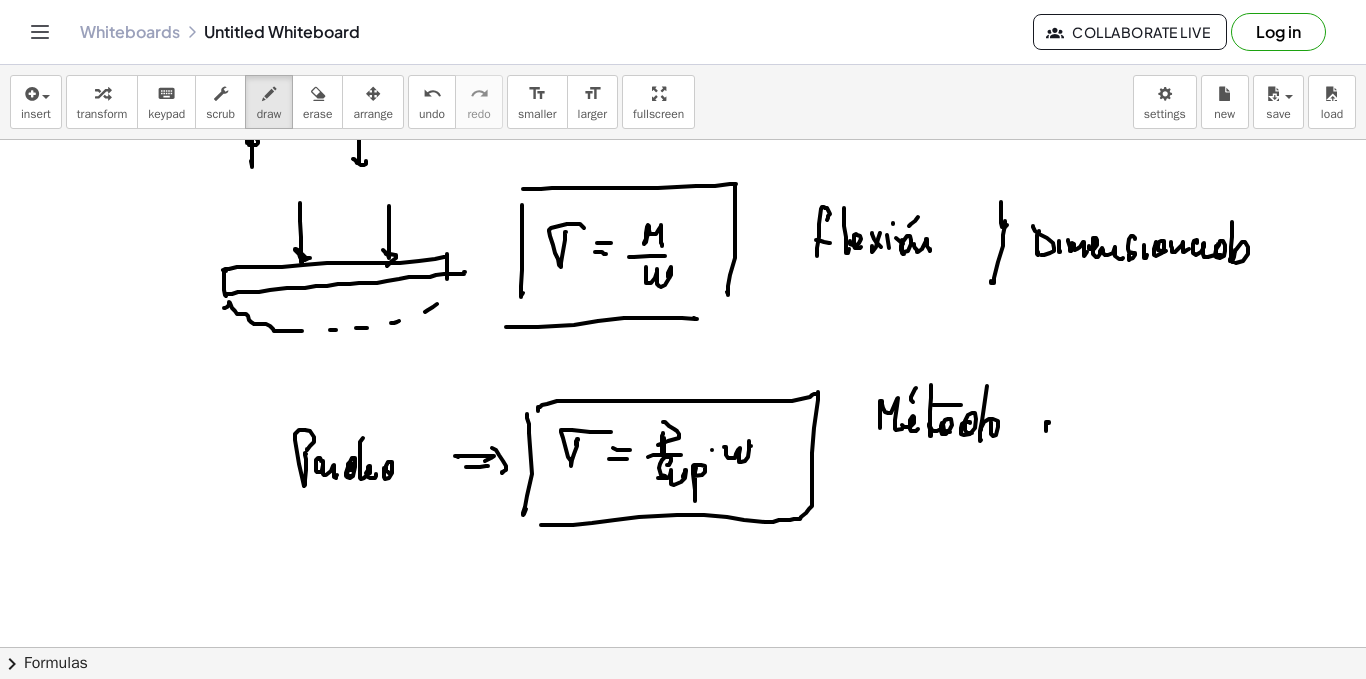 click at bounding box center (683, -3771) 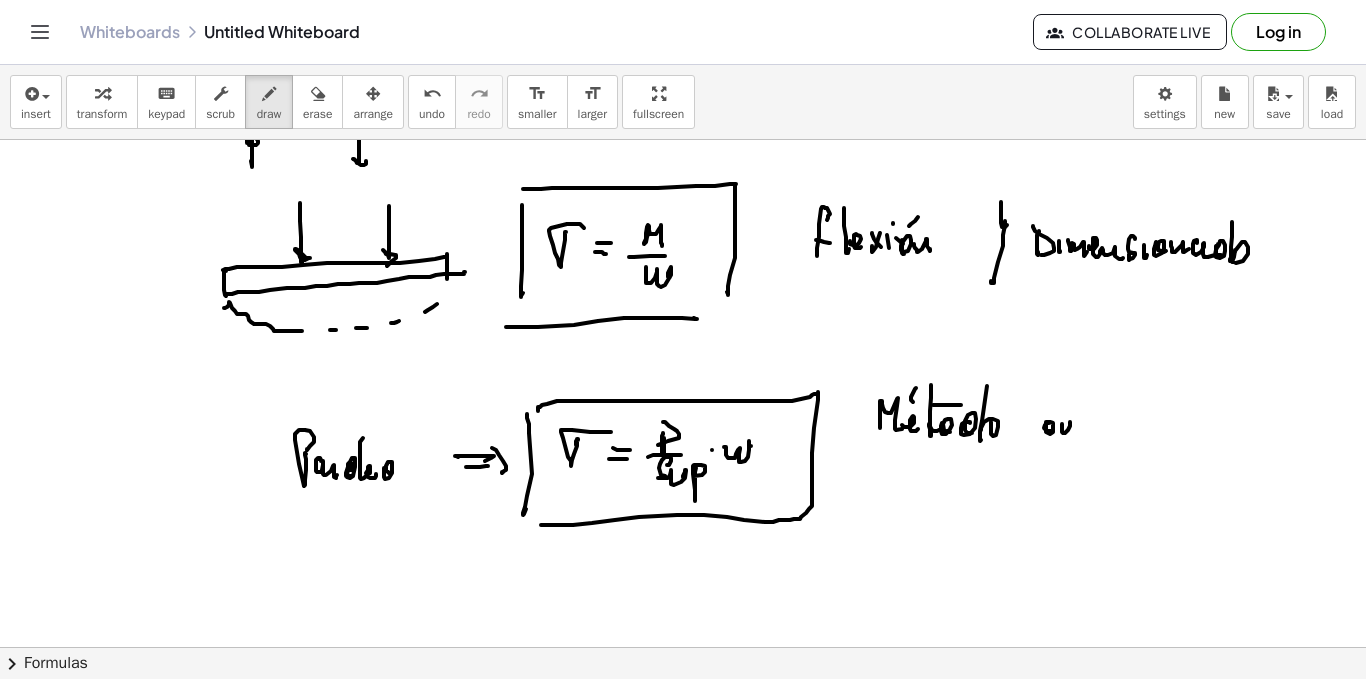 click at bounding box center (683, -3771) 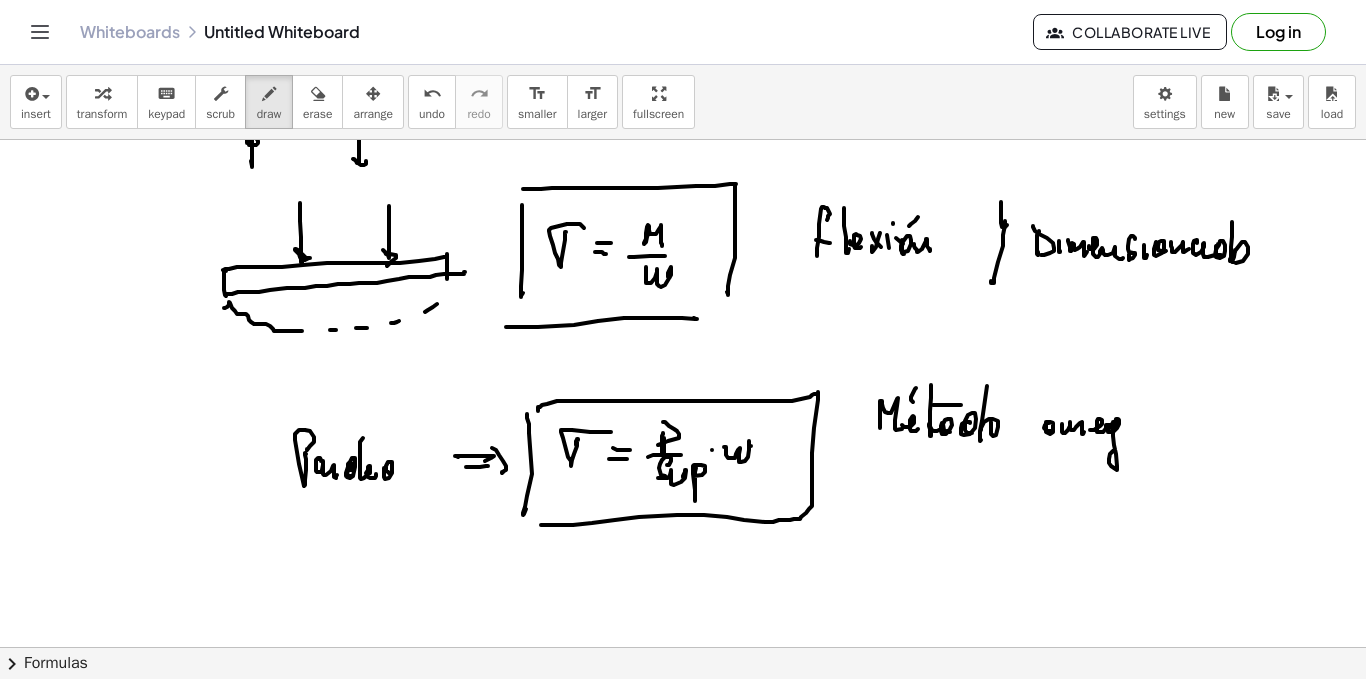 click at bounding box center [683, -3771] 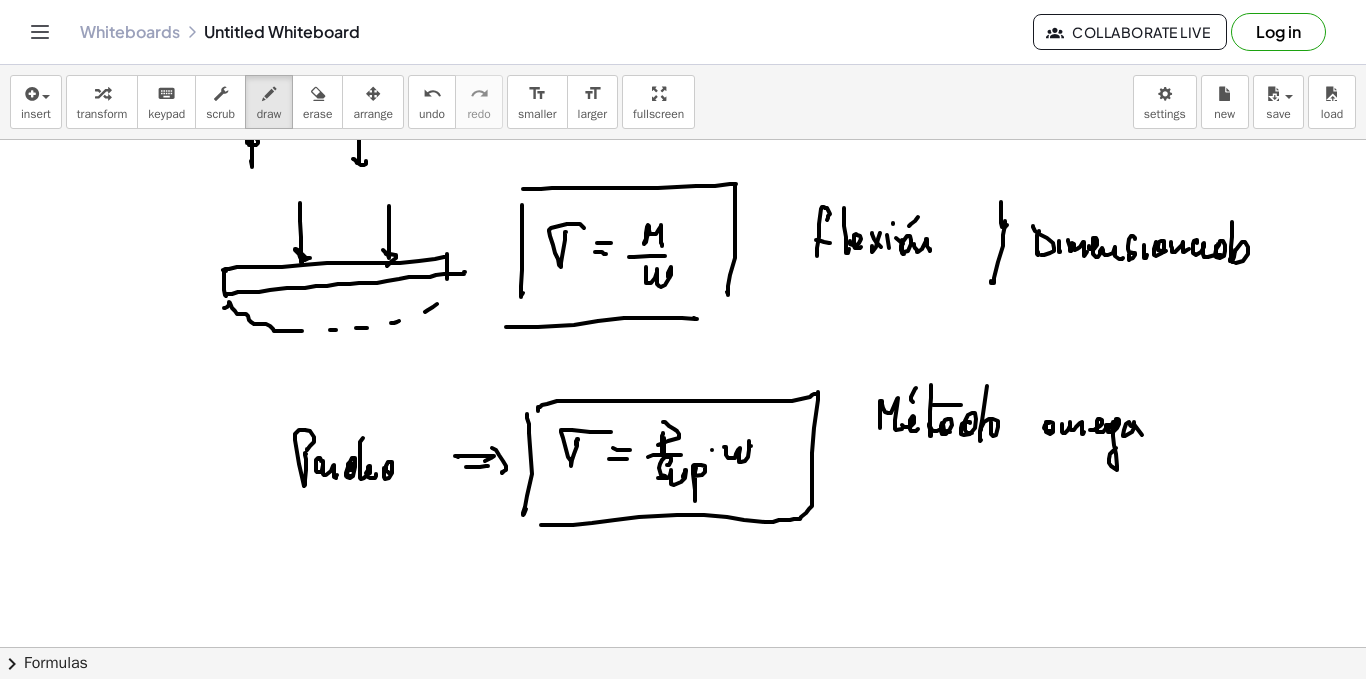 click at bounding box center [683, -3771] 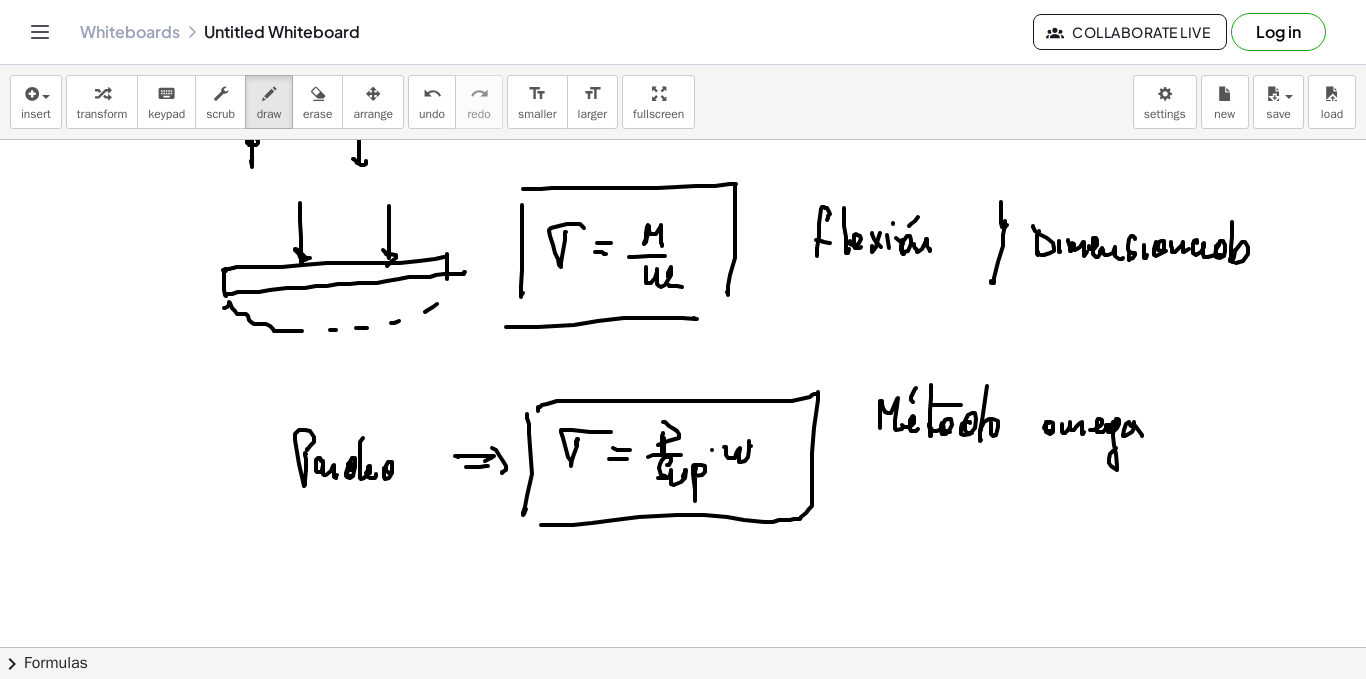 click at bounding box center [683, -3771] 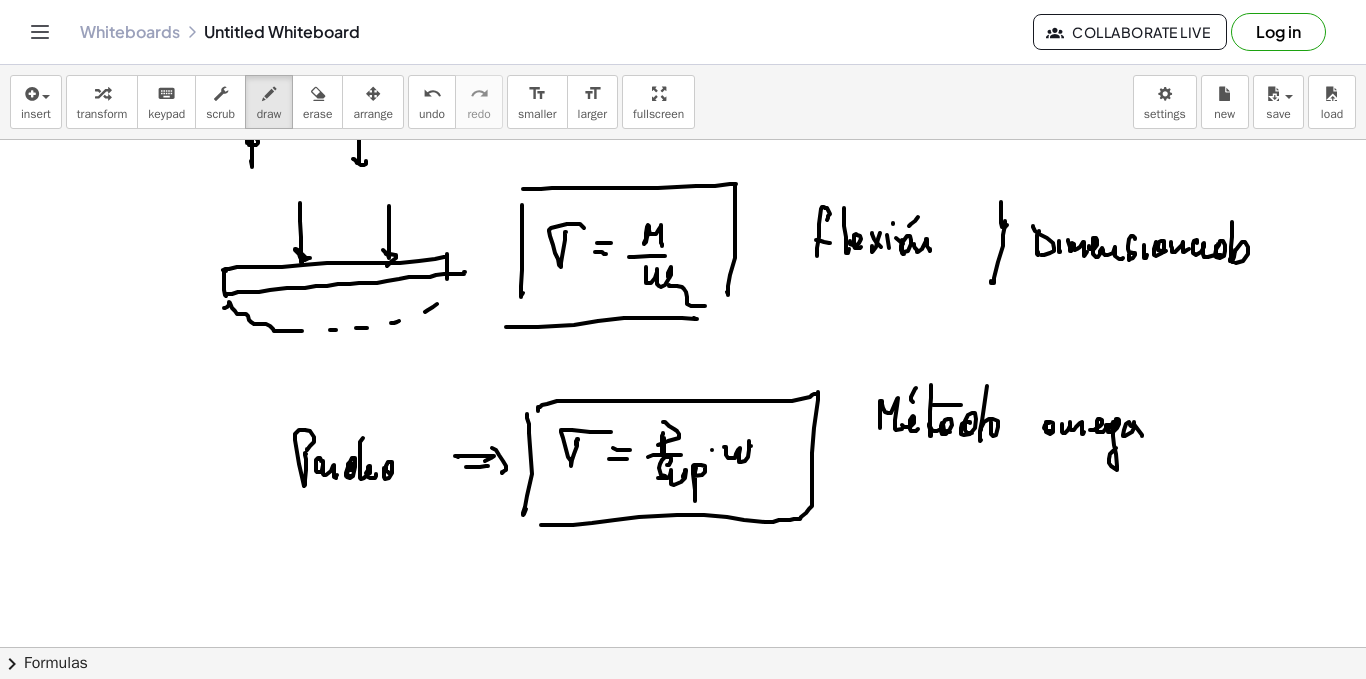 click at bounding box center (683, -3771) 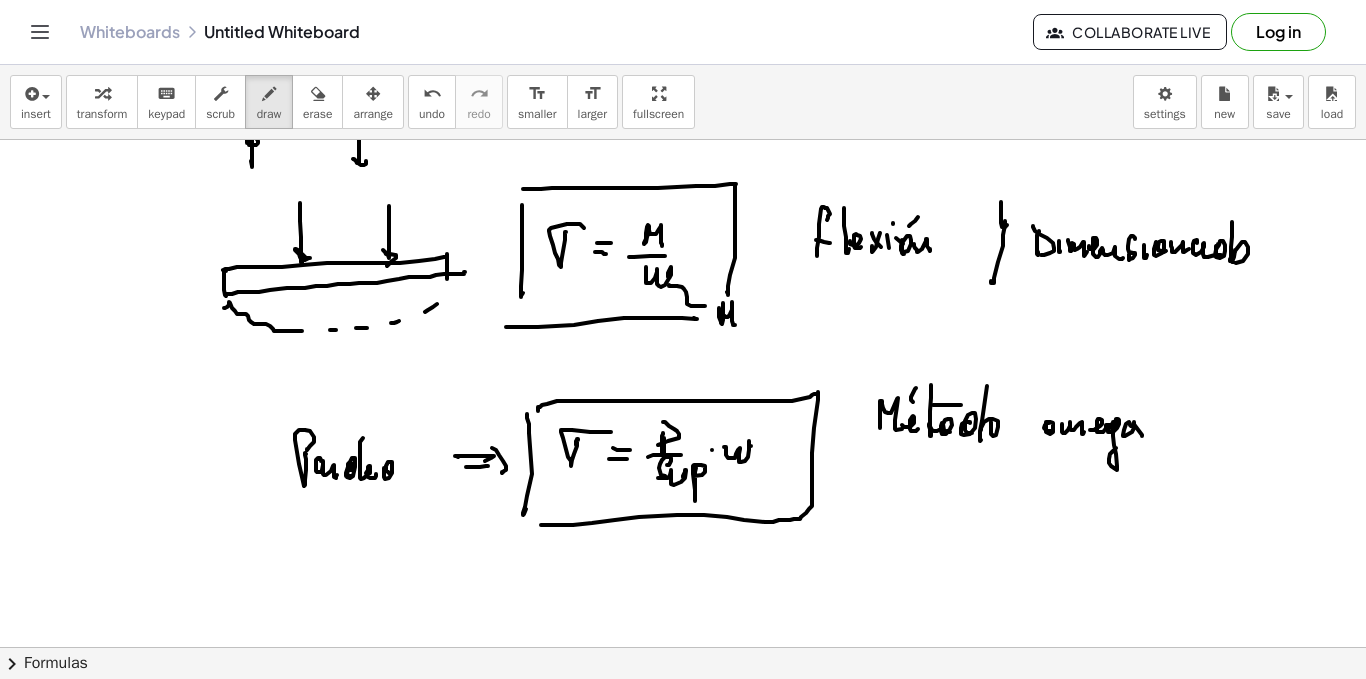 click at bounding box center [683, -3771] 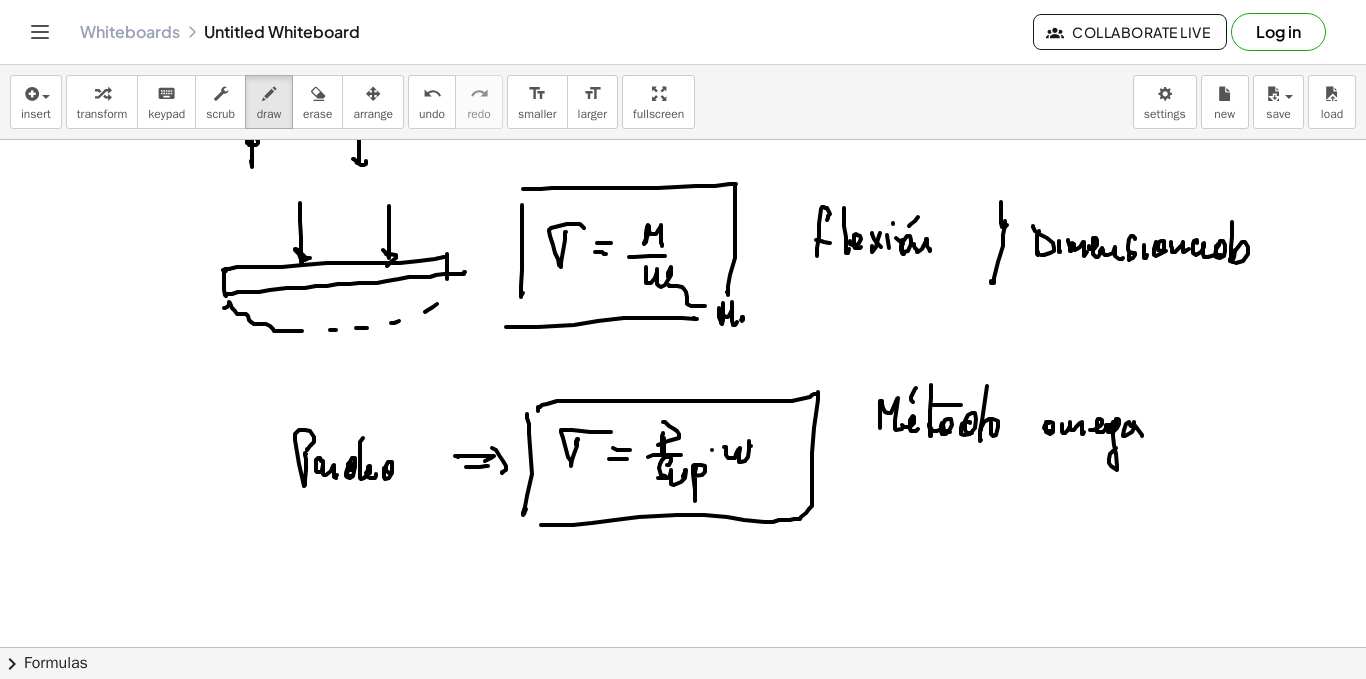 click at bounding box center [683, -3771] 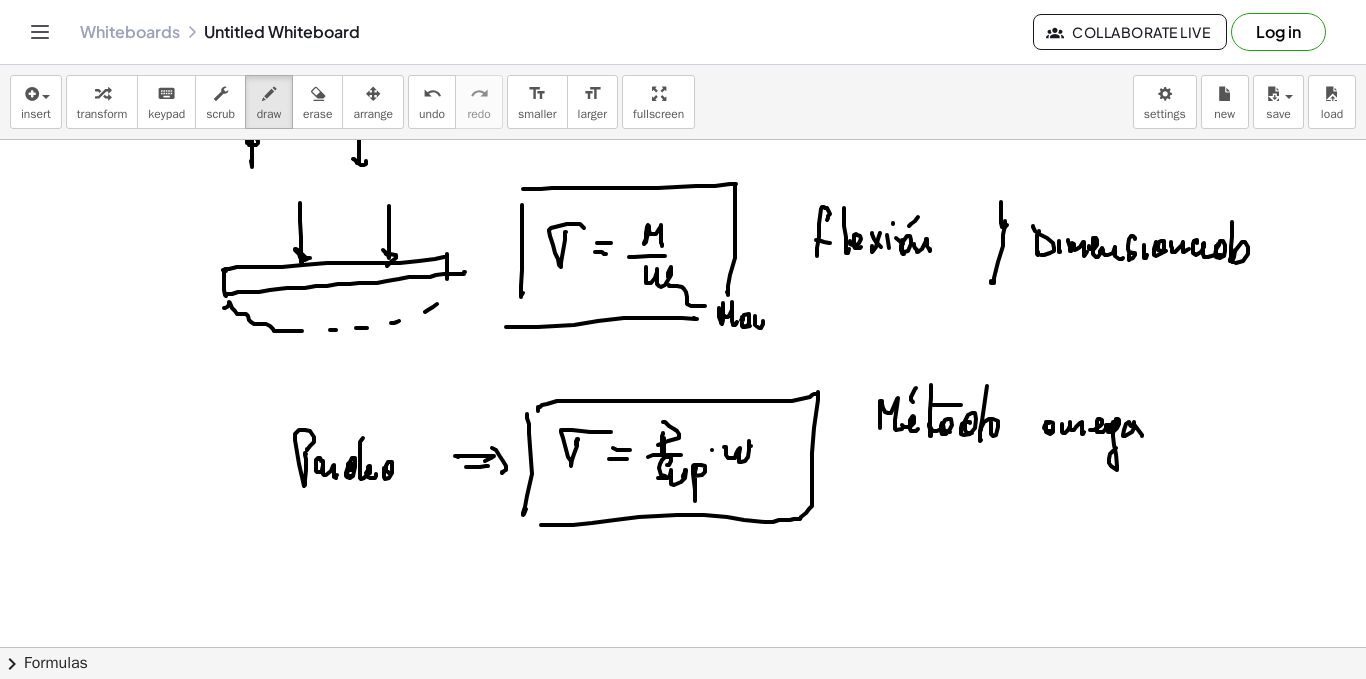 click at bounding box center [683, -3771] 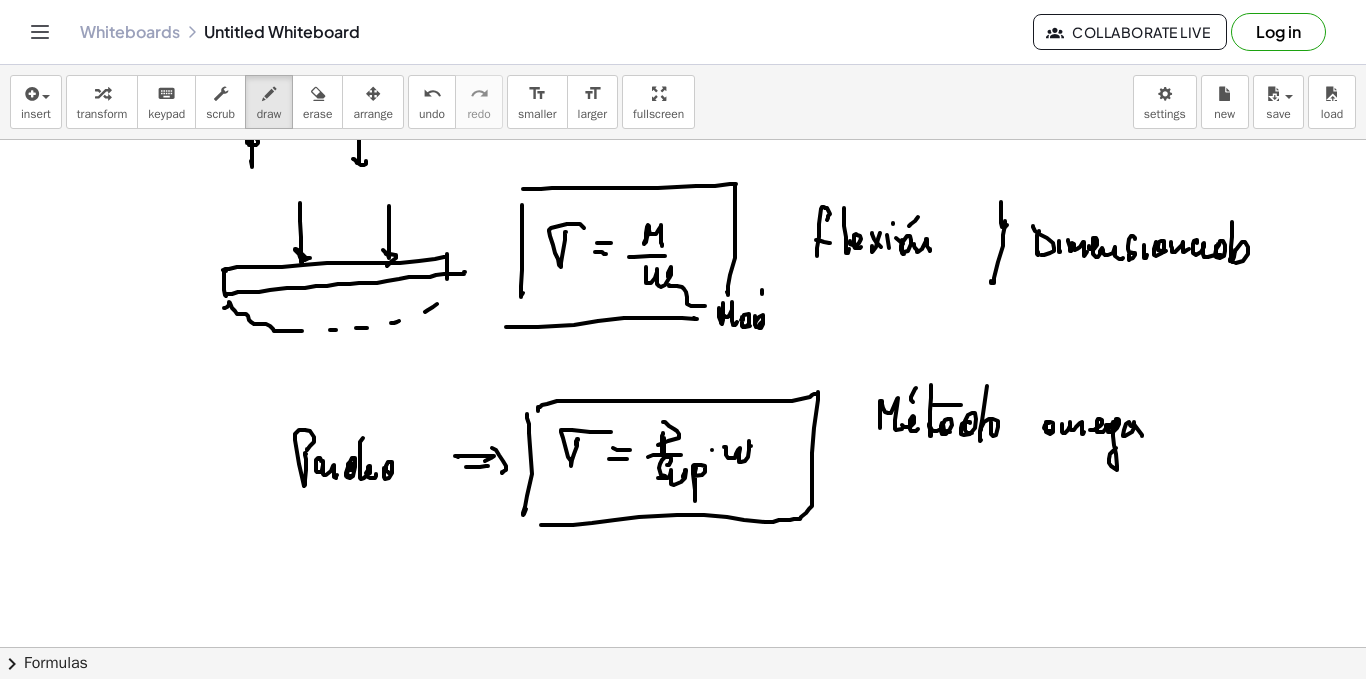 click at bounding box center [683, -3771] 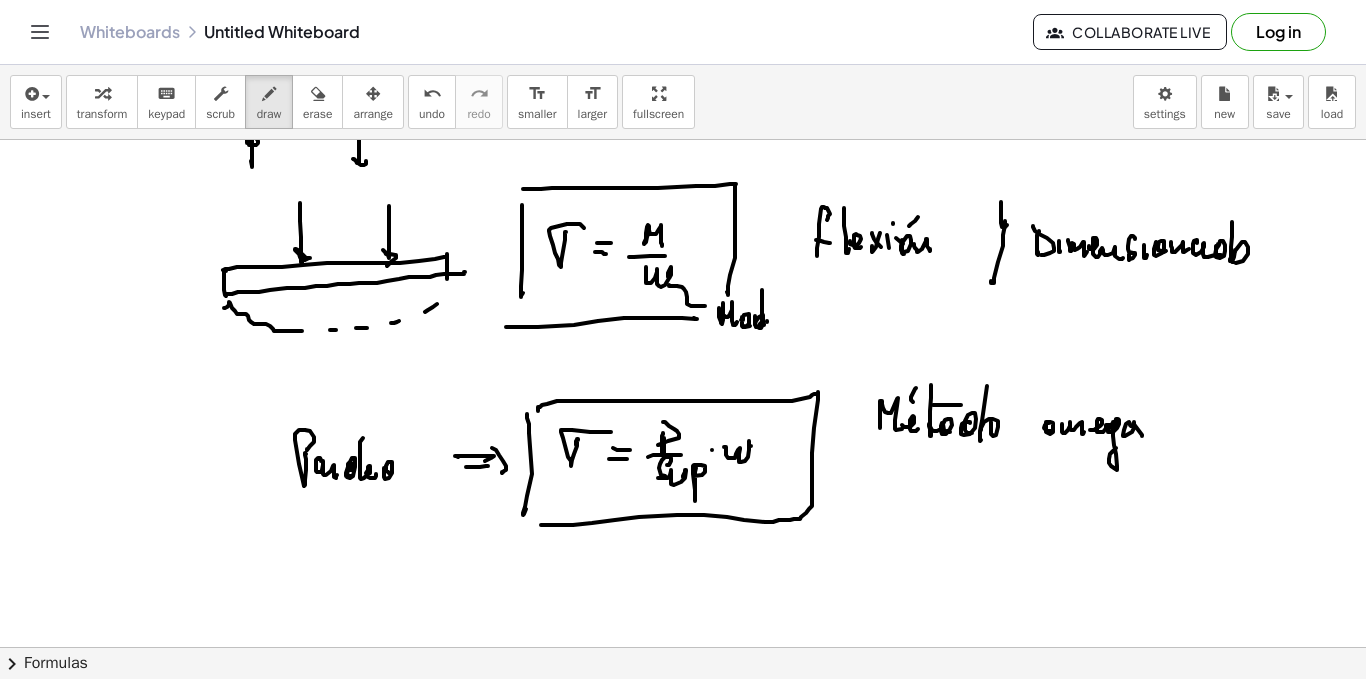 click at bounding box center (683, -3771) 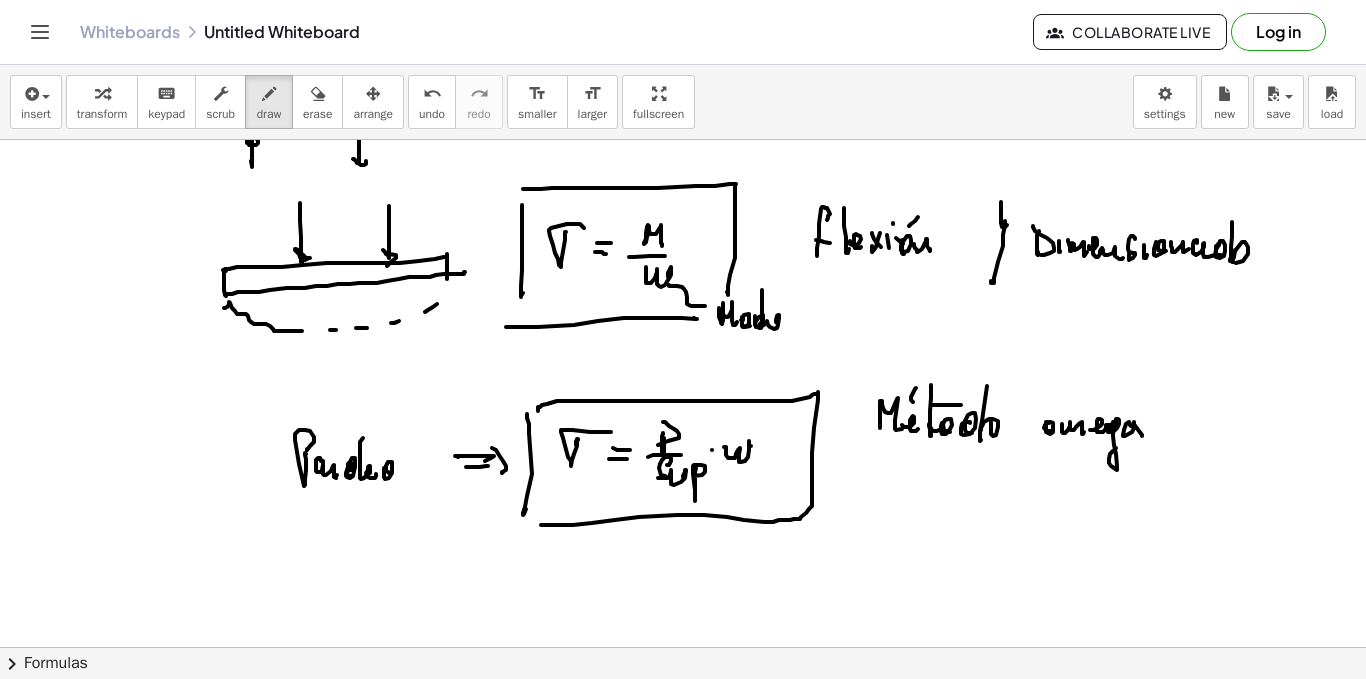 click at bounding box center [683, -3771] 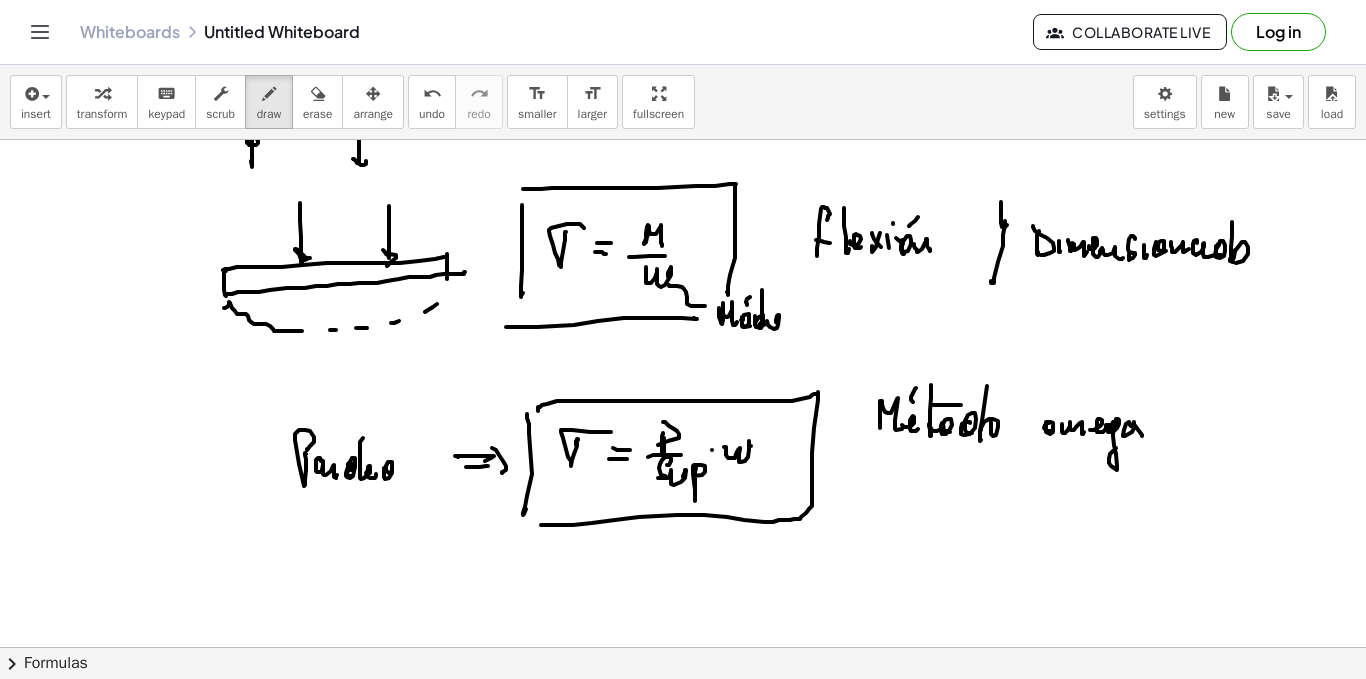 click at bounding box center [683, -3771] 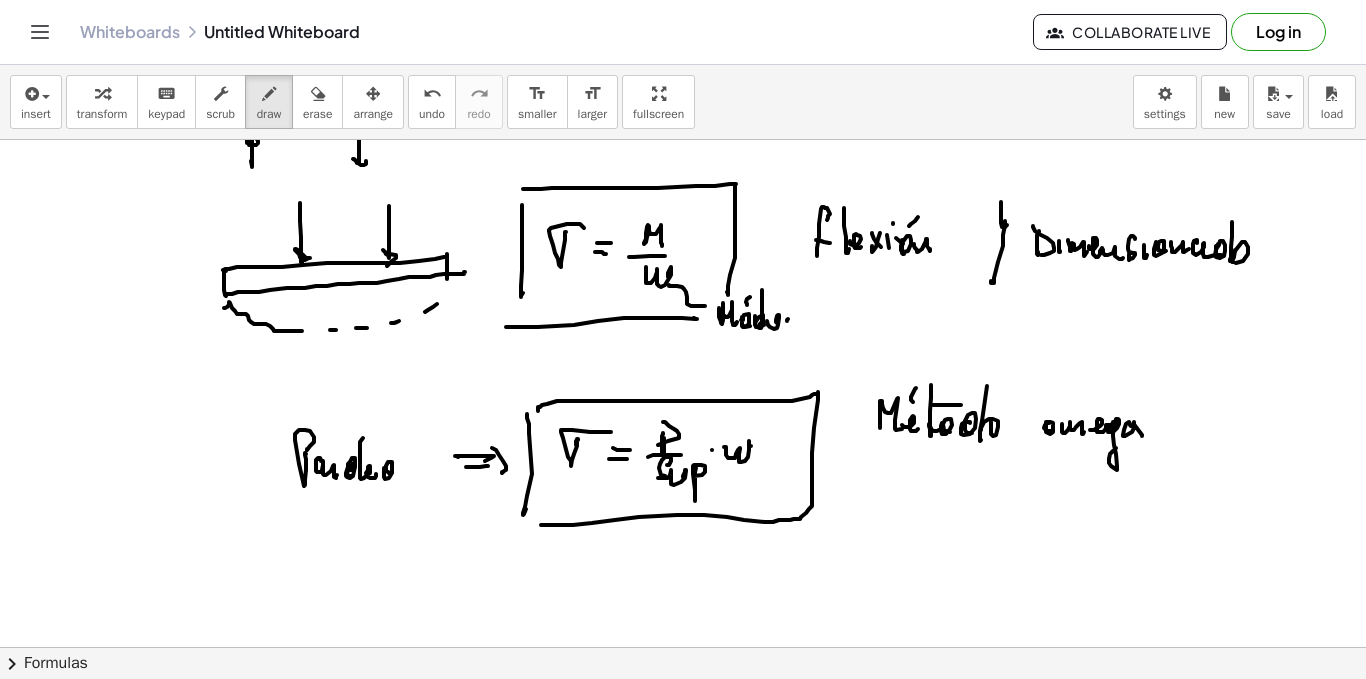 click at bounding box center [683, -3771] 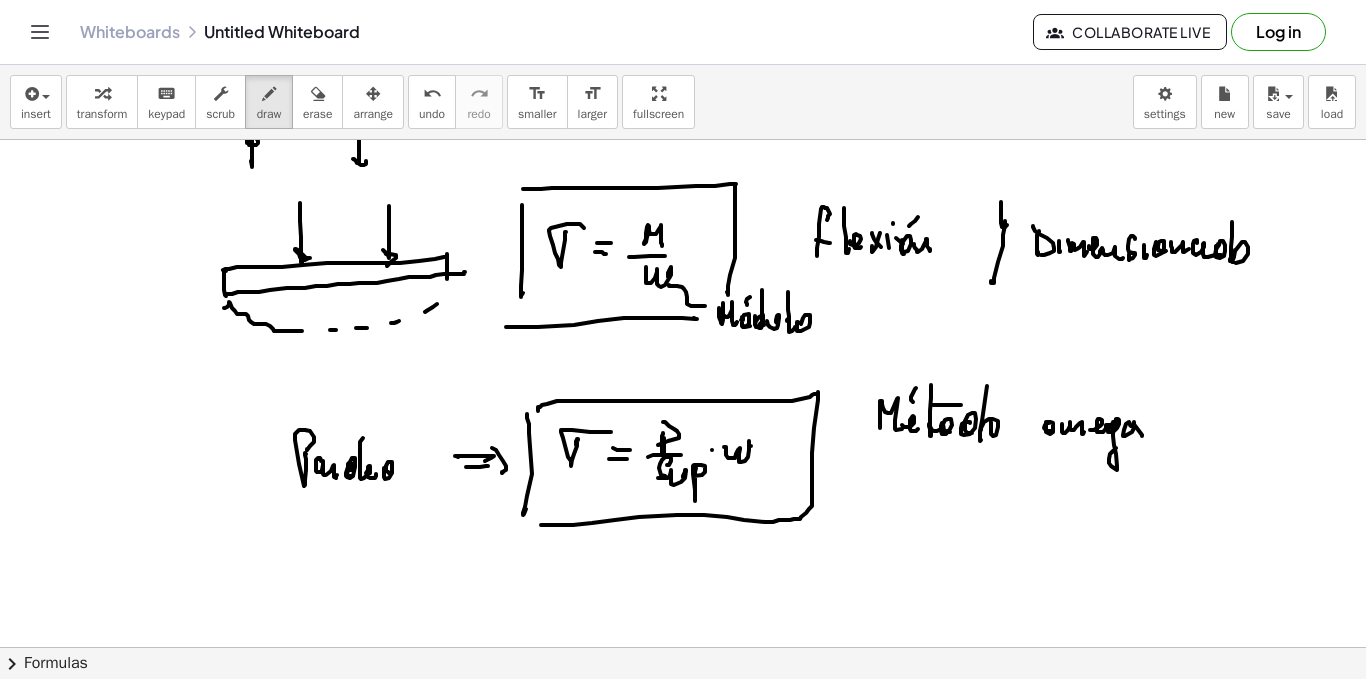 click at bounding box center (683, -3771) 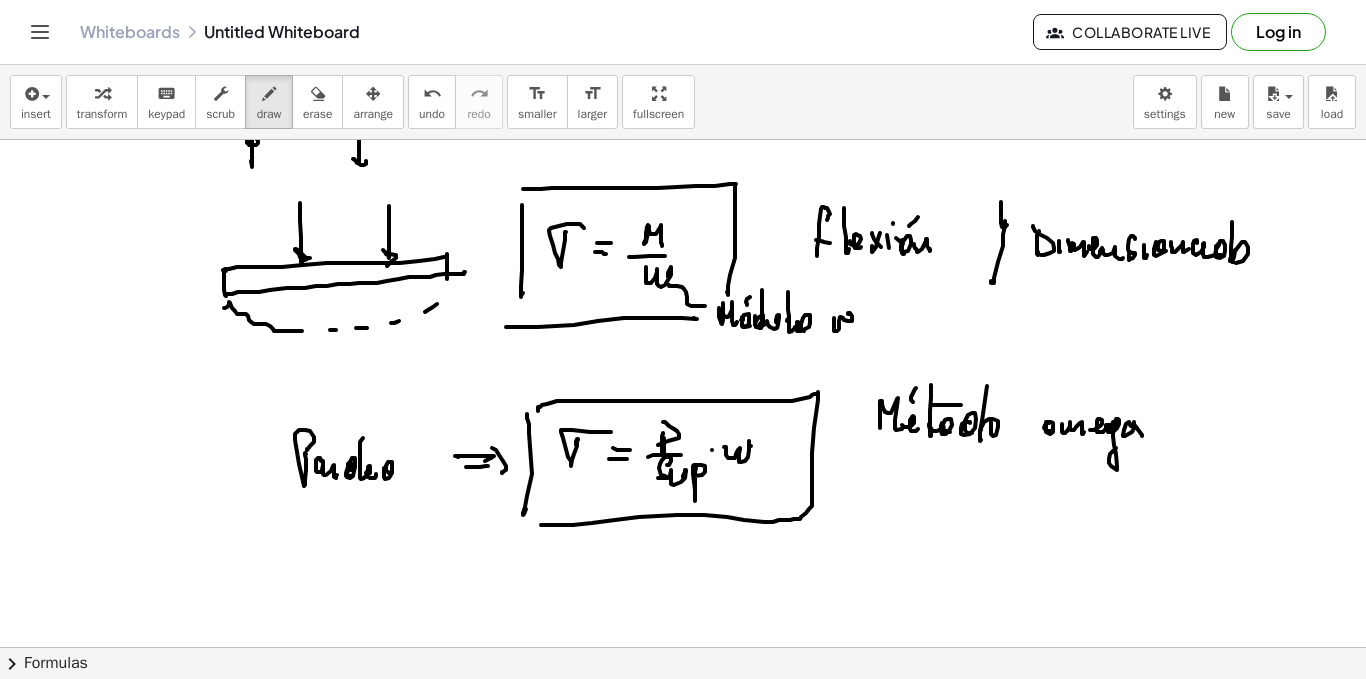 click at bounding box center [683, -3771] 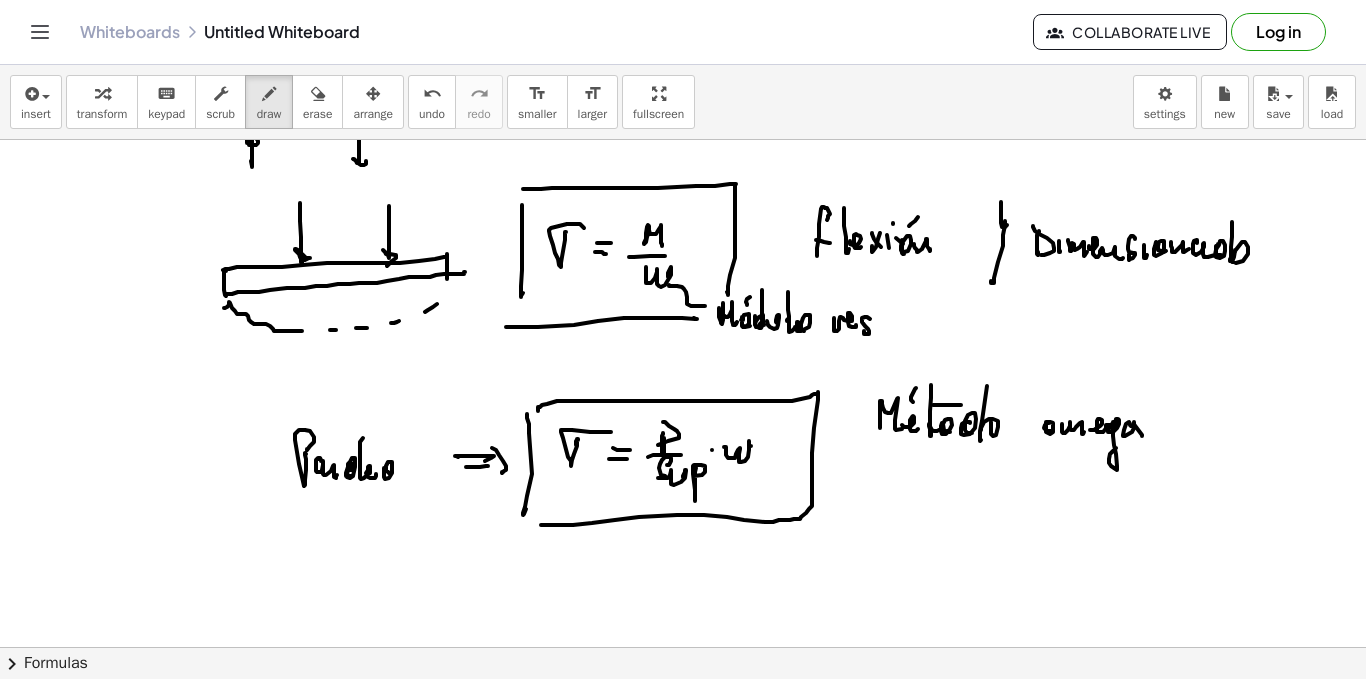 click at bounding box center (683, -3771) 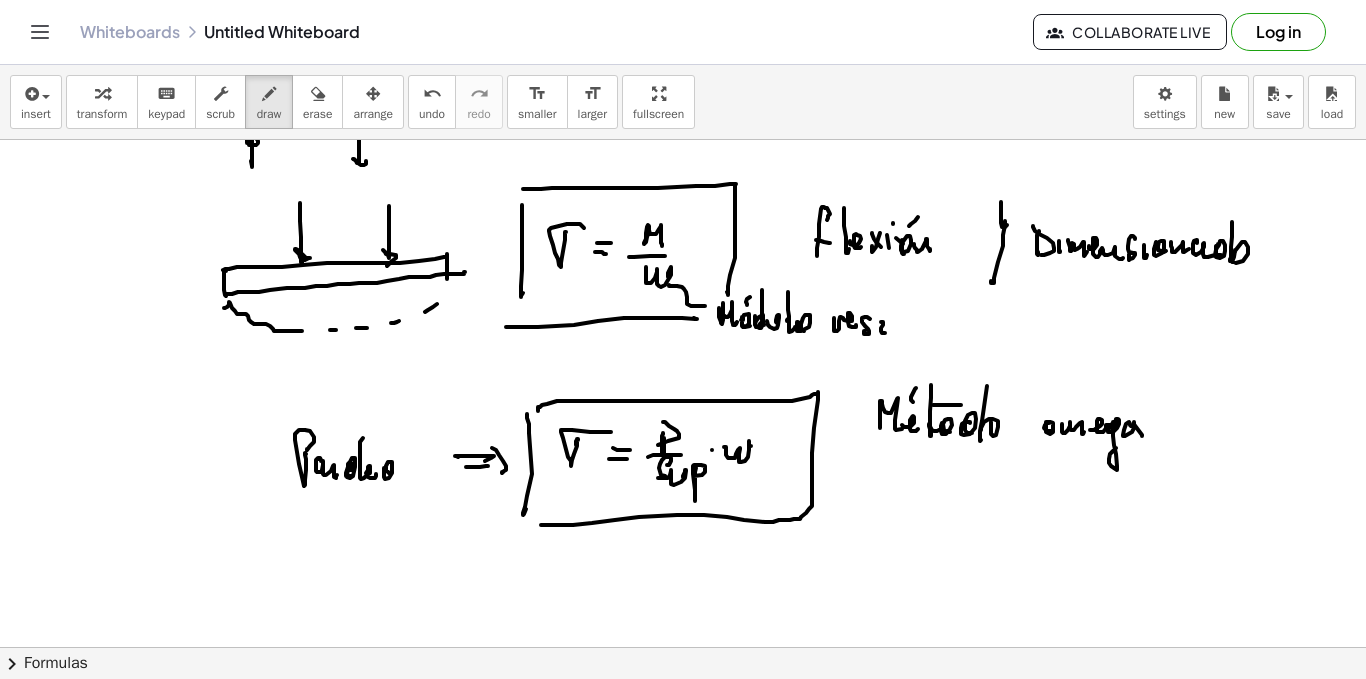 click at bounding box center [683, -3771] 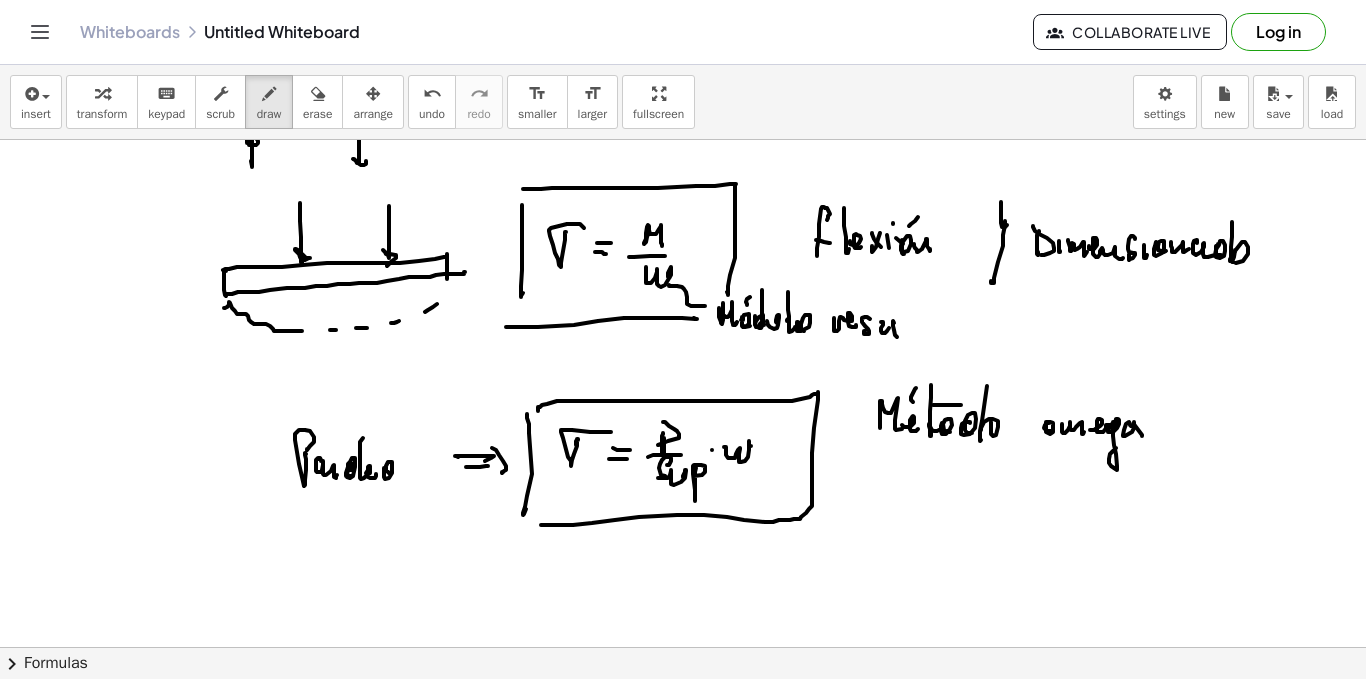 click at bounding box center (683, -3771) 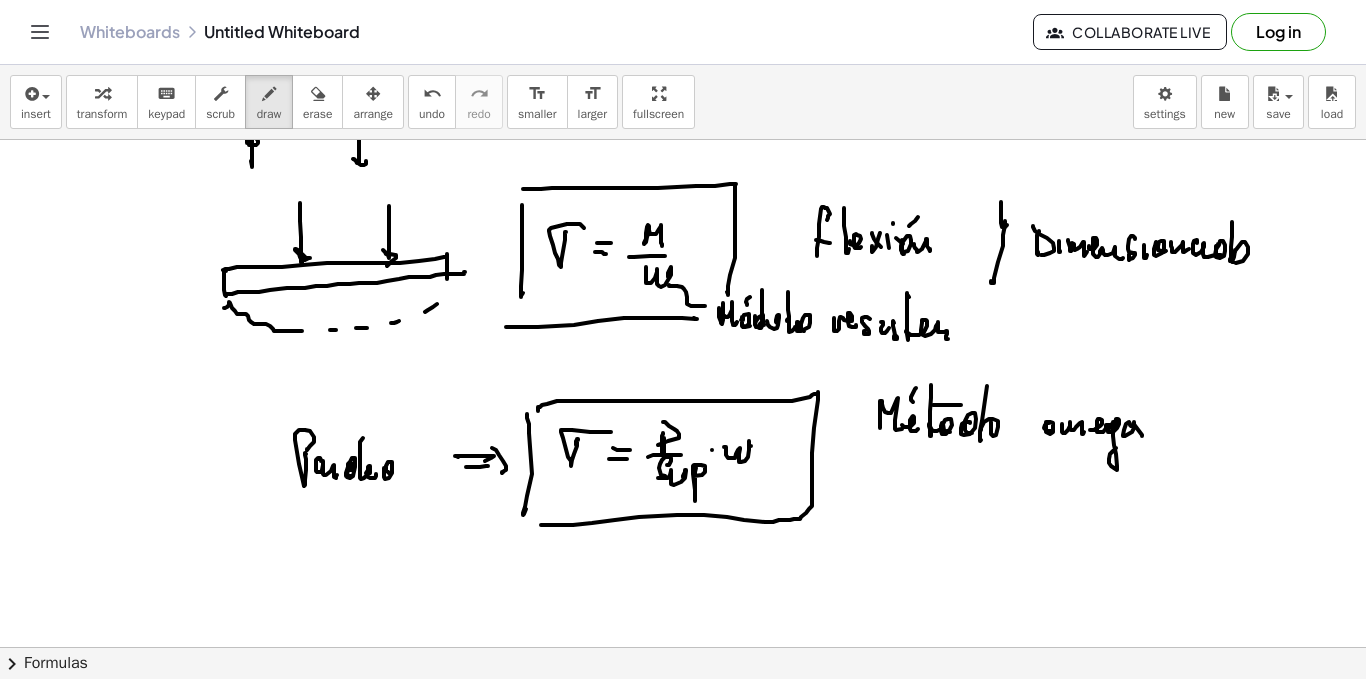 click at bounding box center [683, -3771] 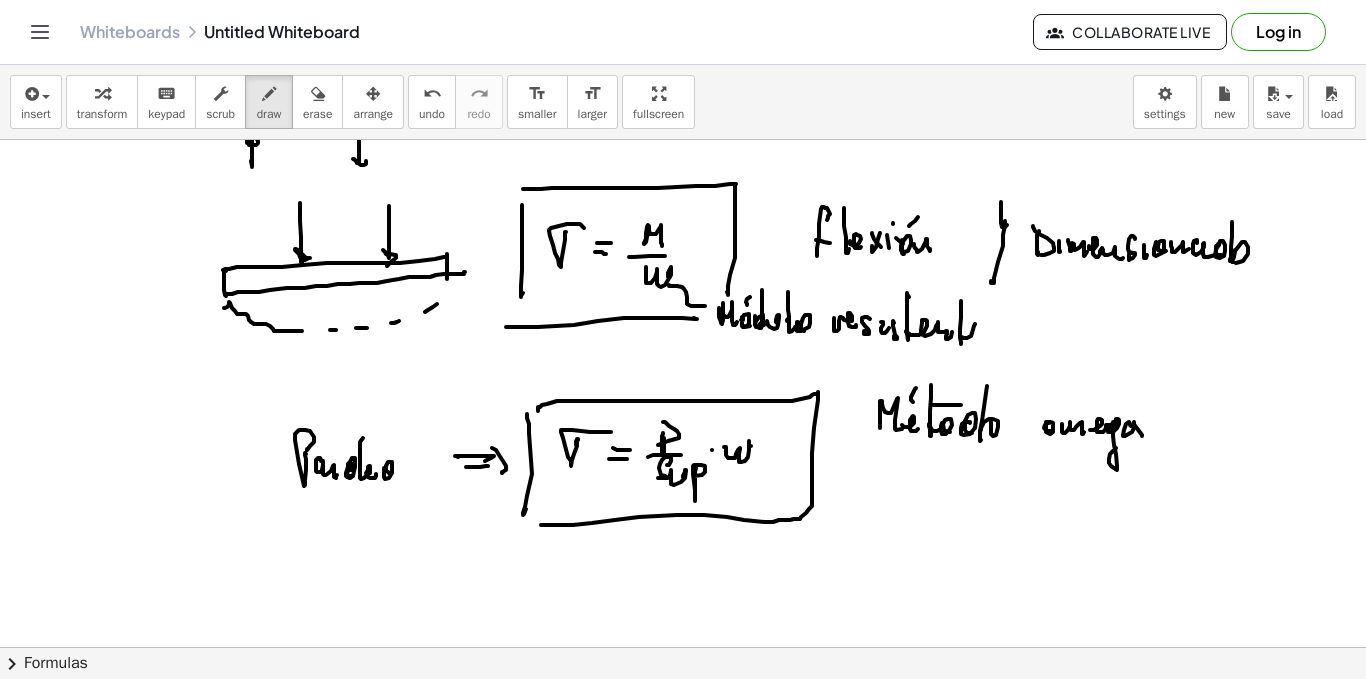 click at bounding box center [683, -3771] 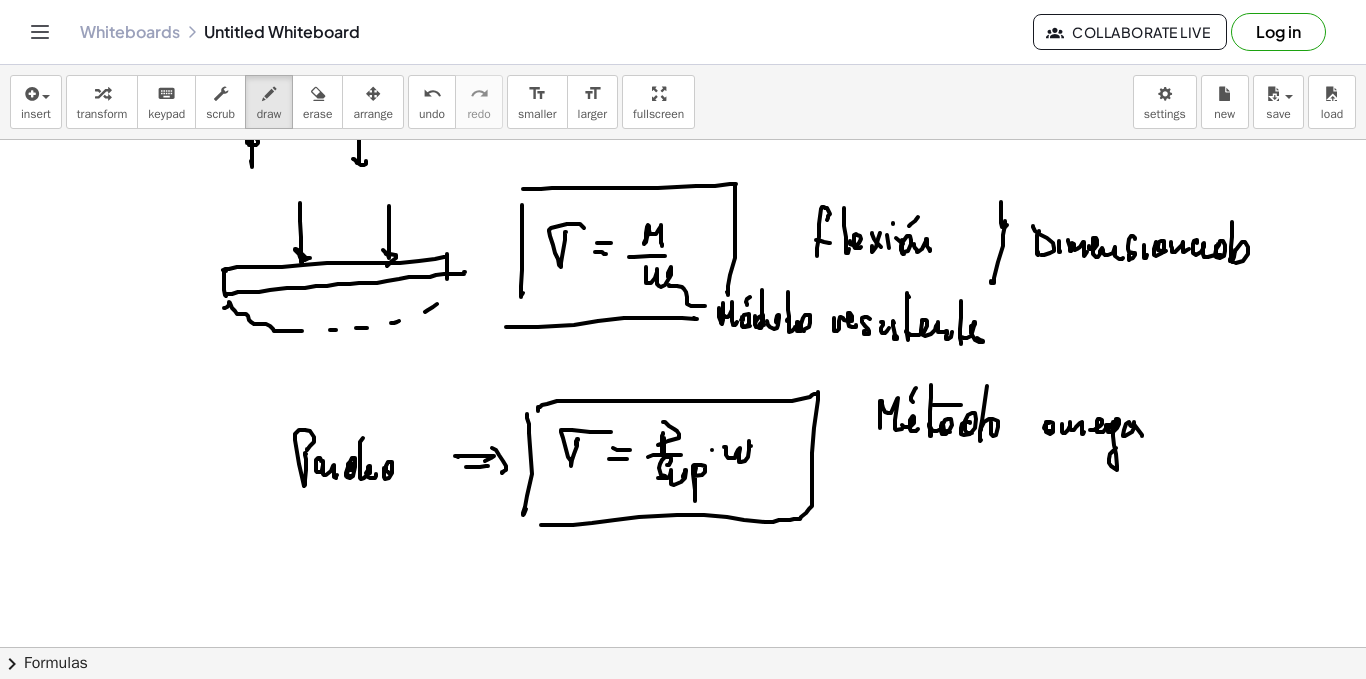 click at bounding box center [683, -3771] 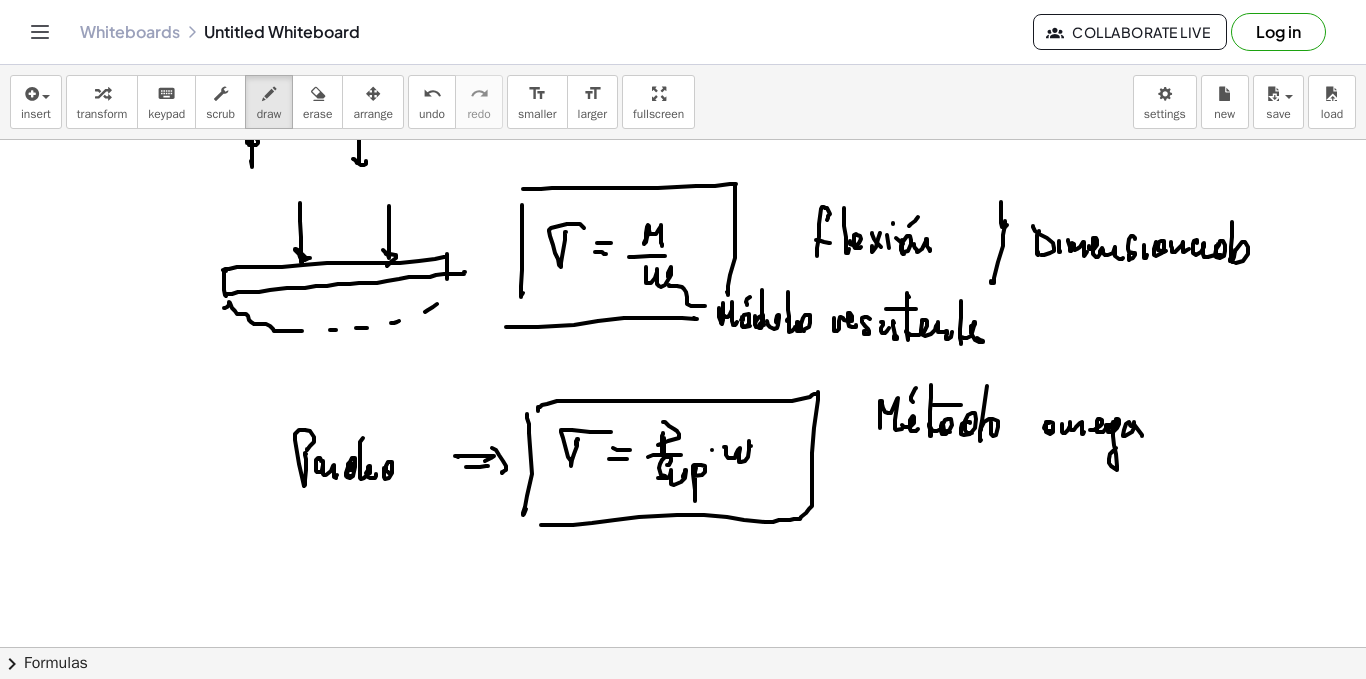 click at bounding box center [683, -3771] 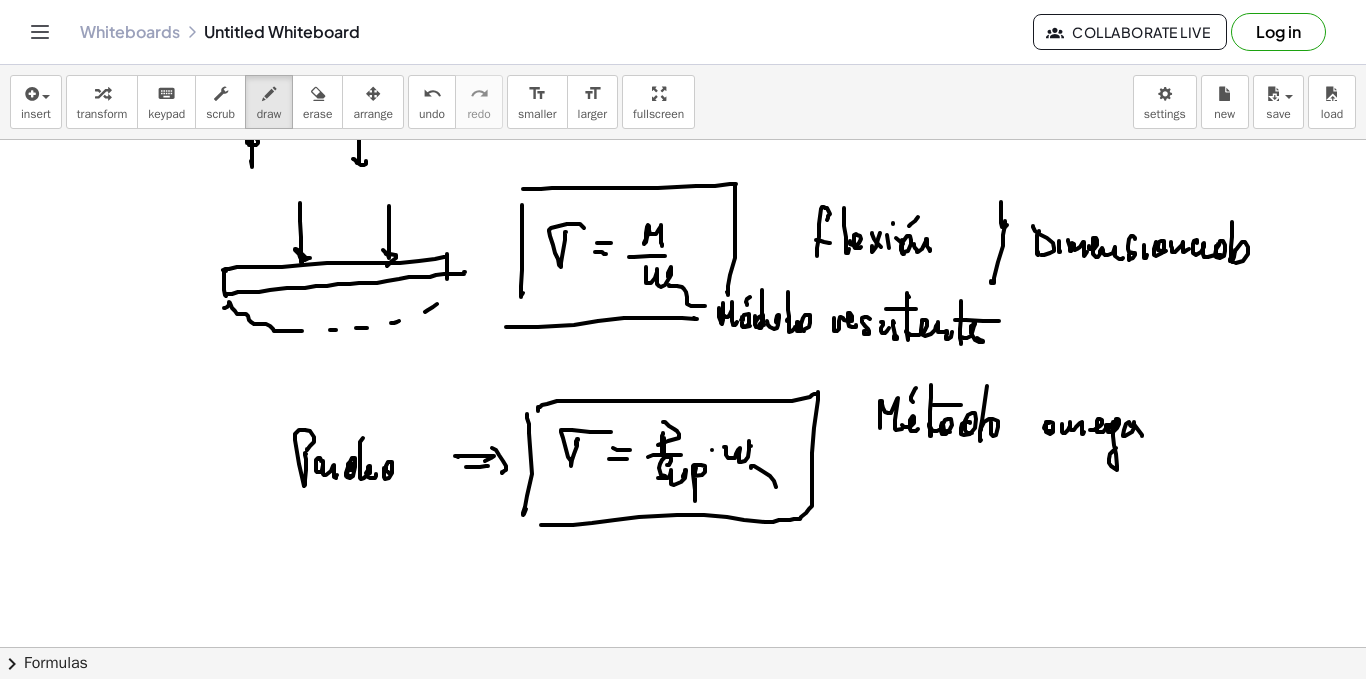click at bounding box center [683, -3771] 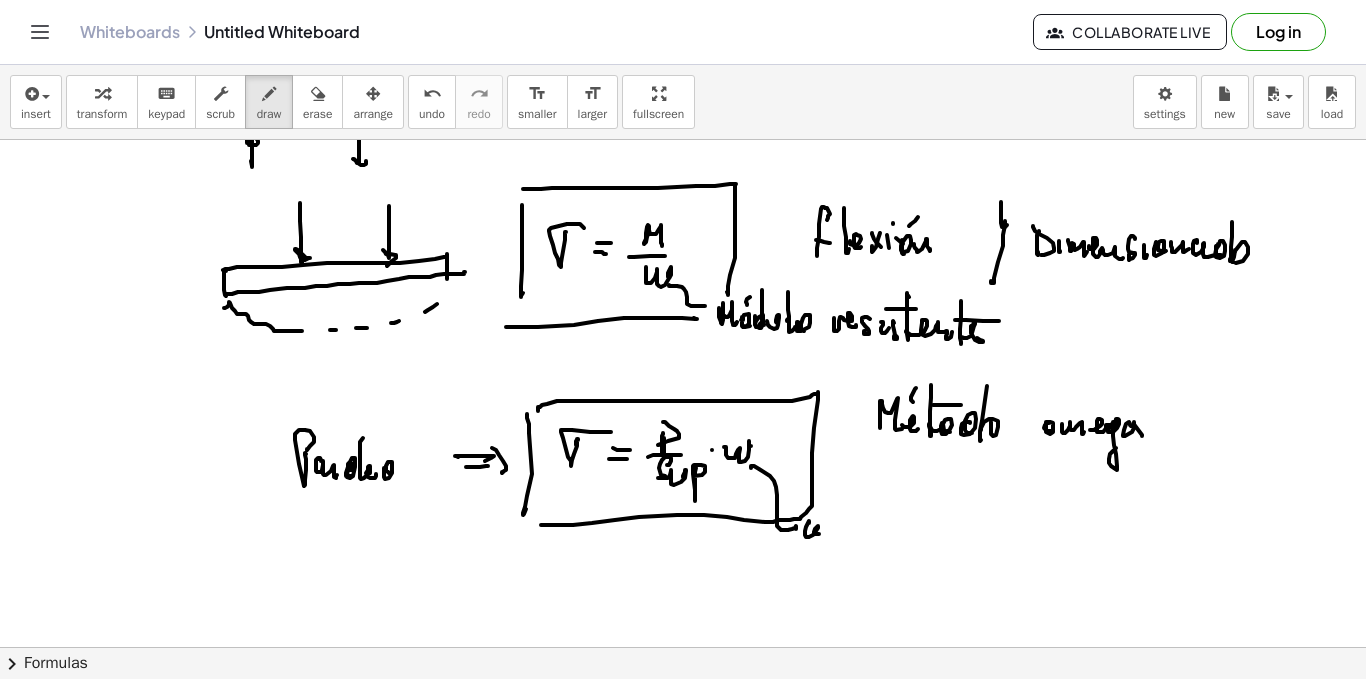 click at bounding box center (683, -3771) 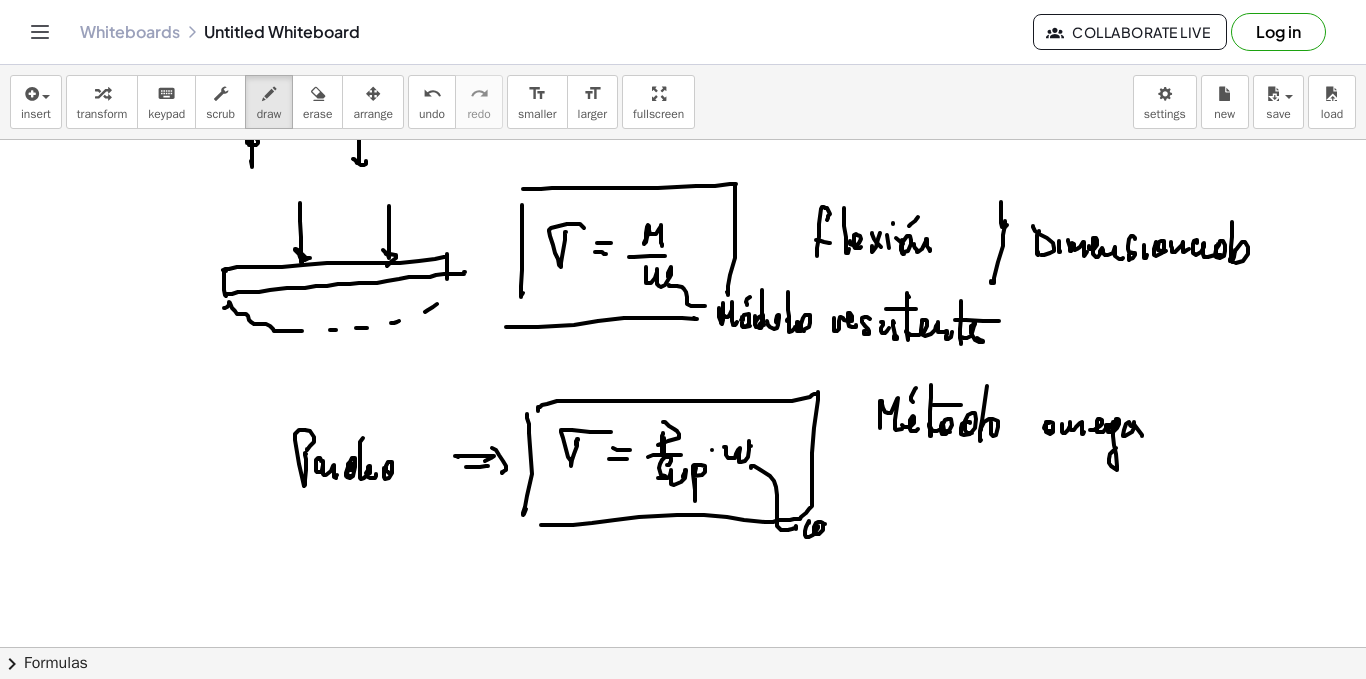click at bounding box center [683, -3771] 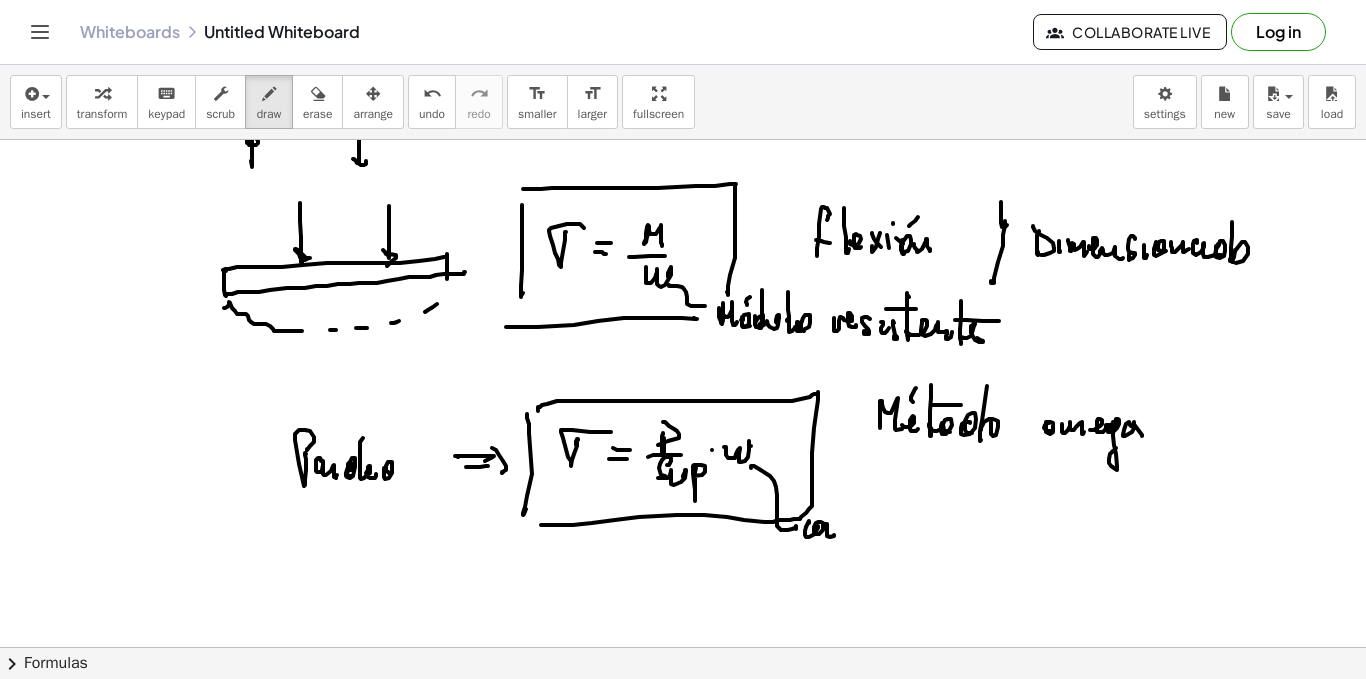 click at bounding box center [683, -3771] 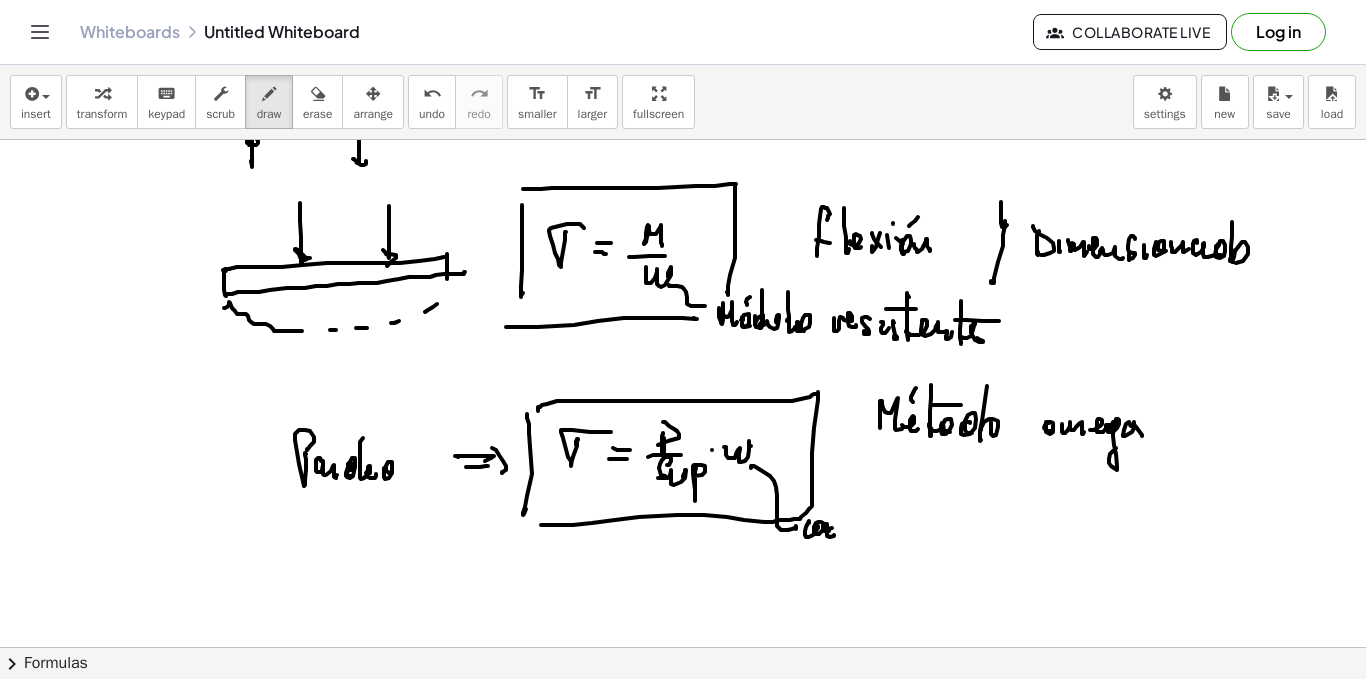 click at bounding box center (683, -3771) 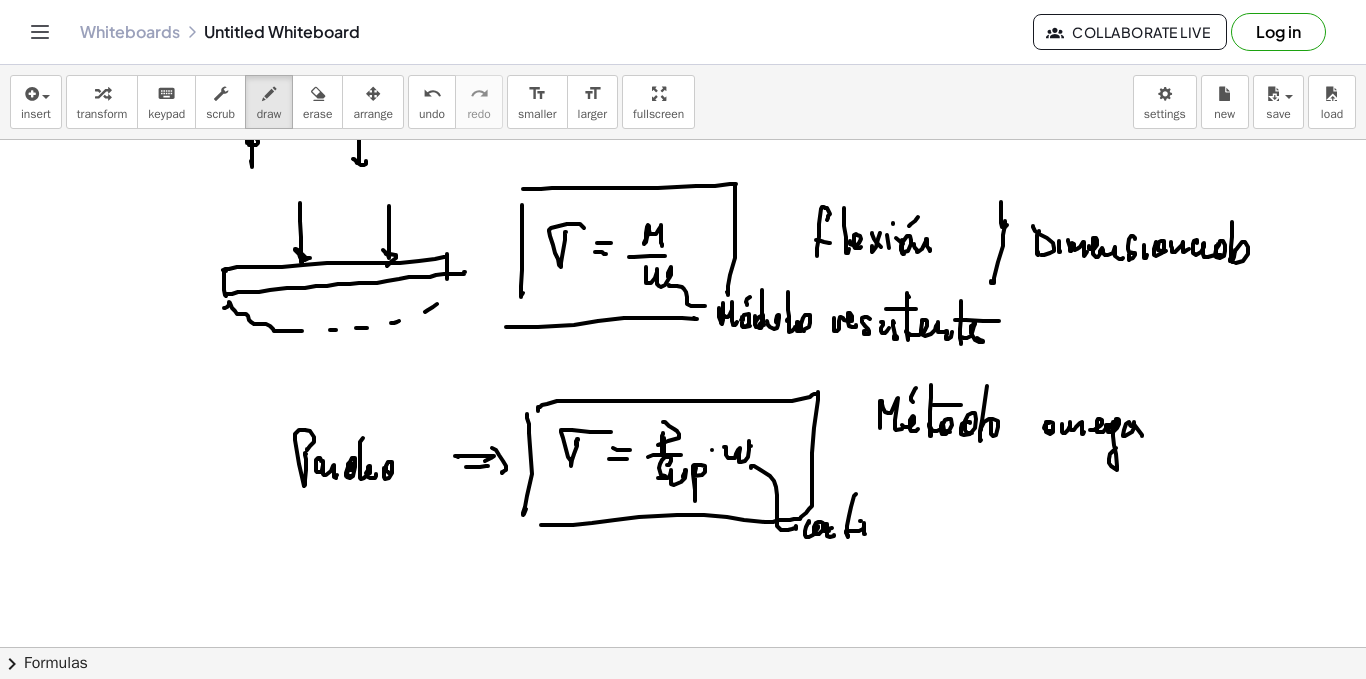 click at bounding box center (683, -3771) 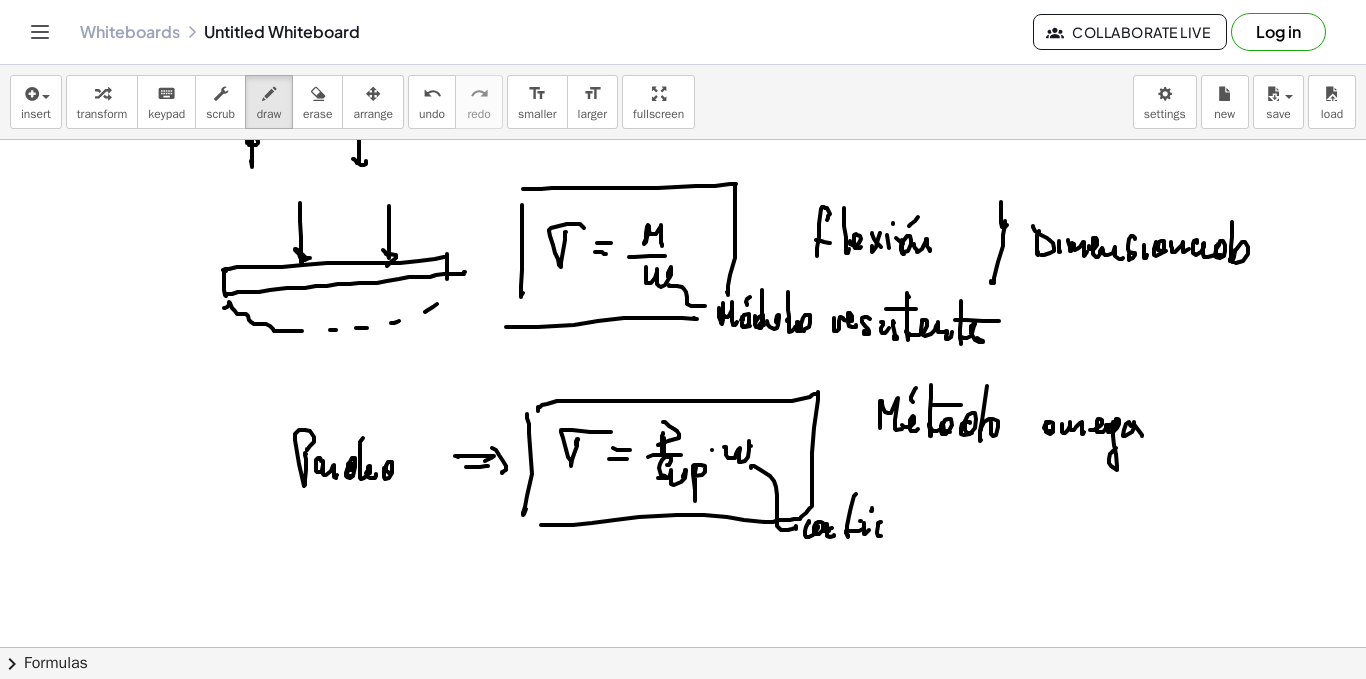 click at bounding box center (683, -3771) 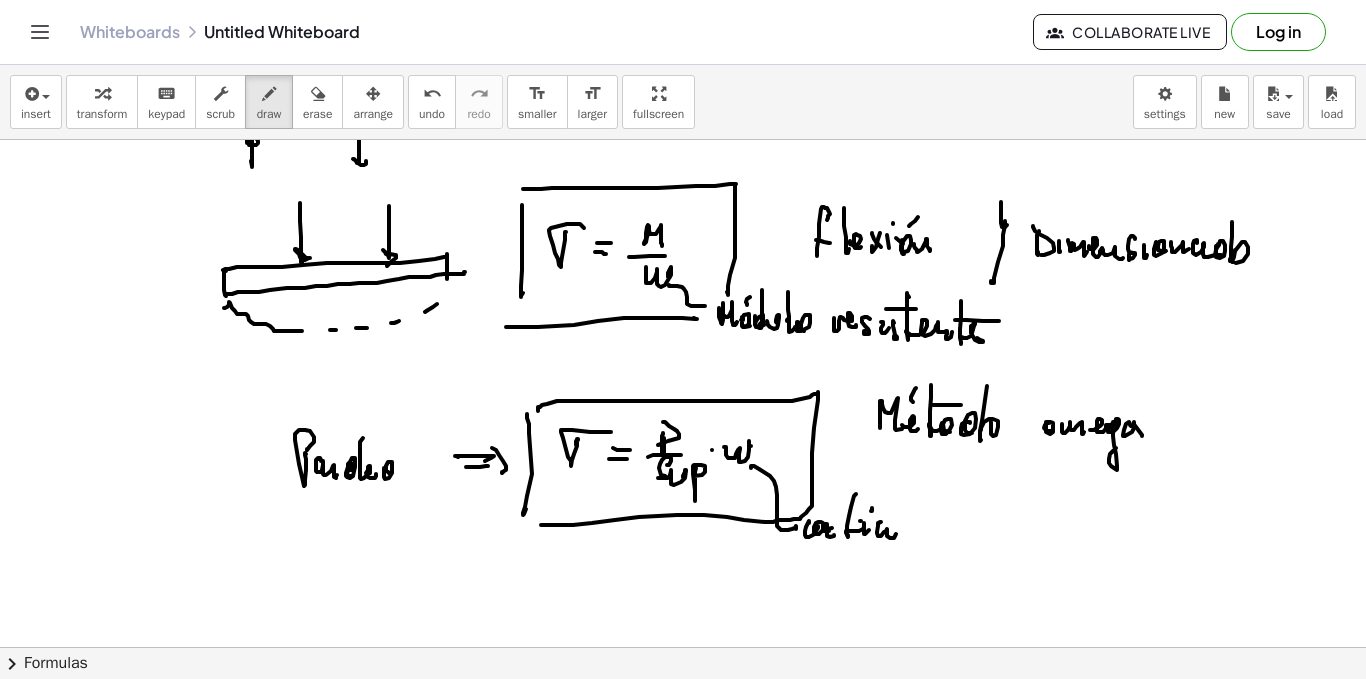 click at bounding box center (683, -3771) 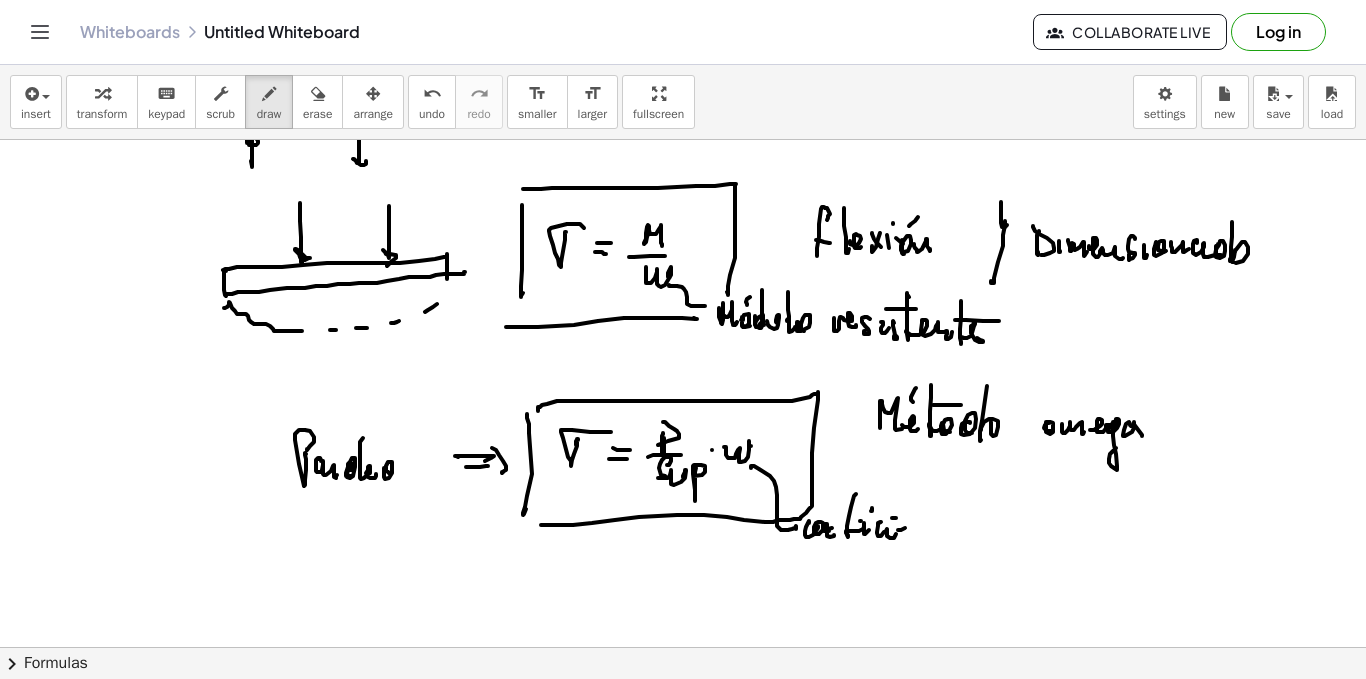 click at bounding box center [683, -3771] 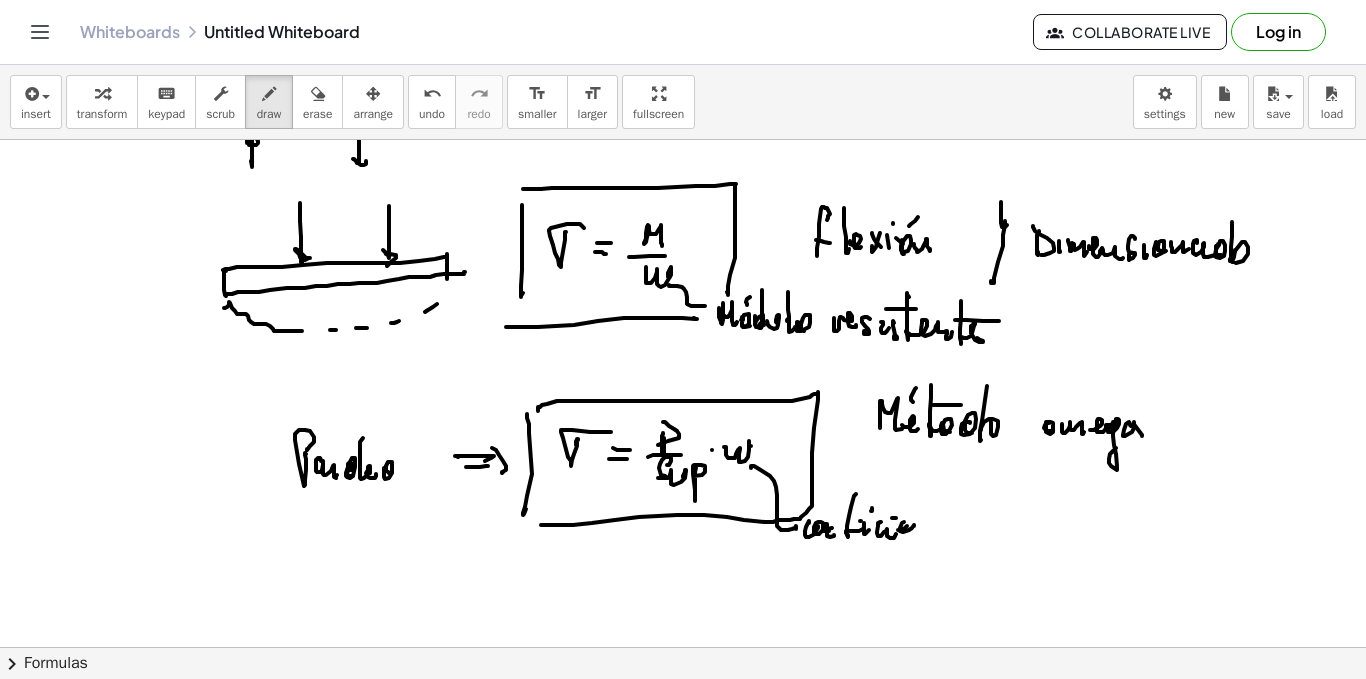click at bounding box center (683, -3771) 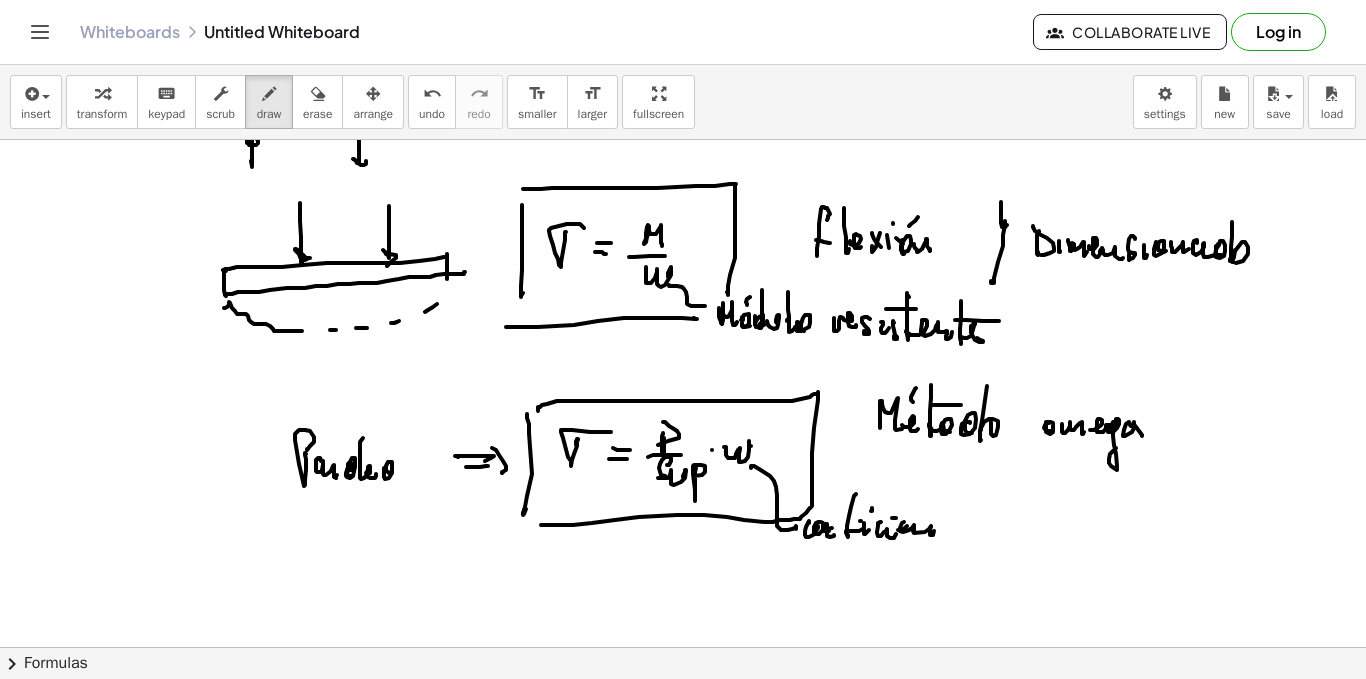 click at bounding box center [683, -3771] 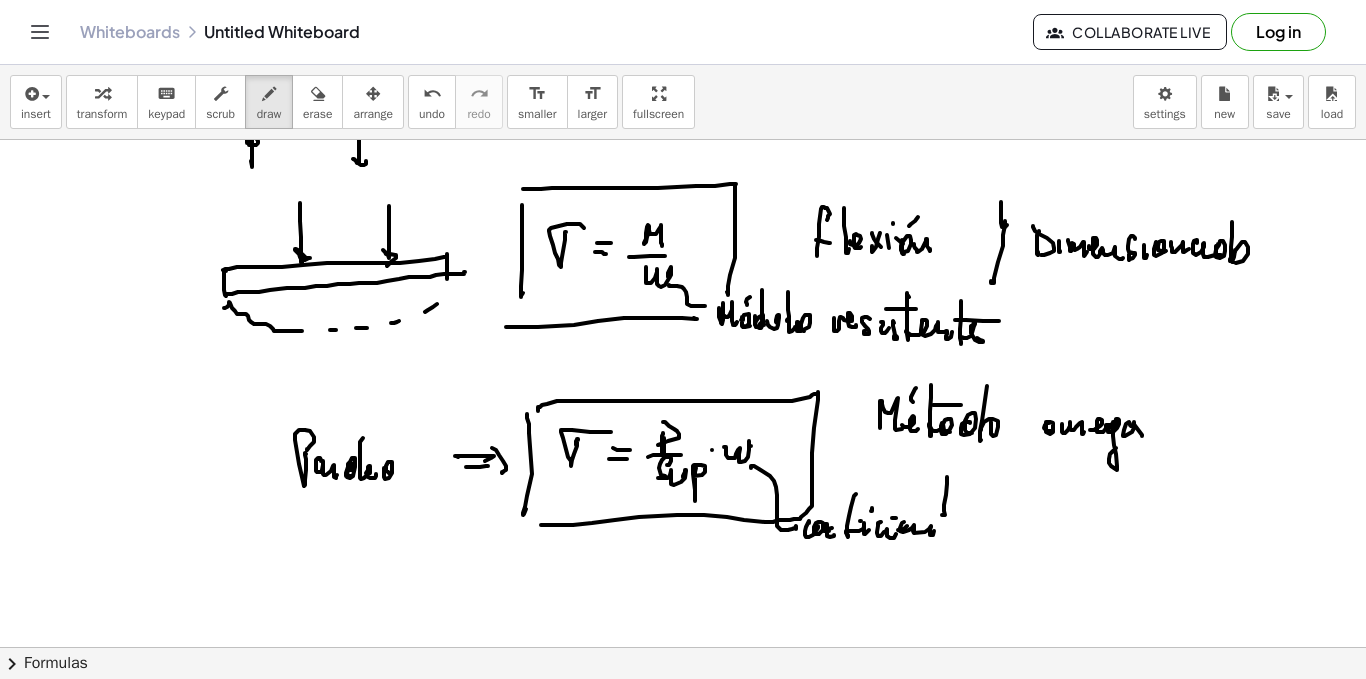 click at bounding box center [683, -3771] 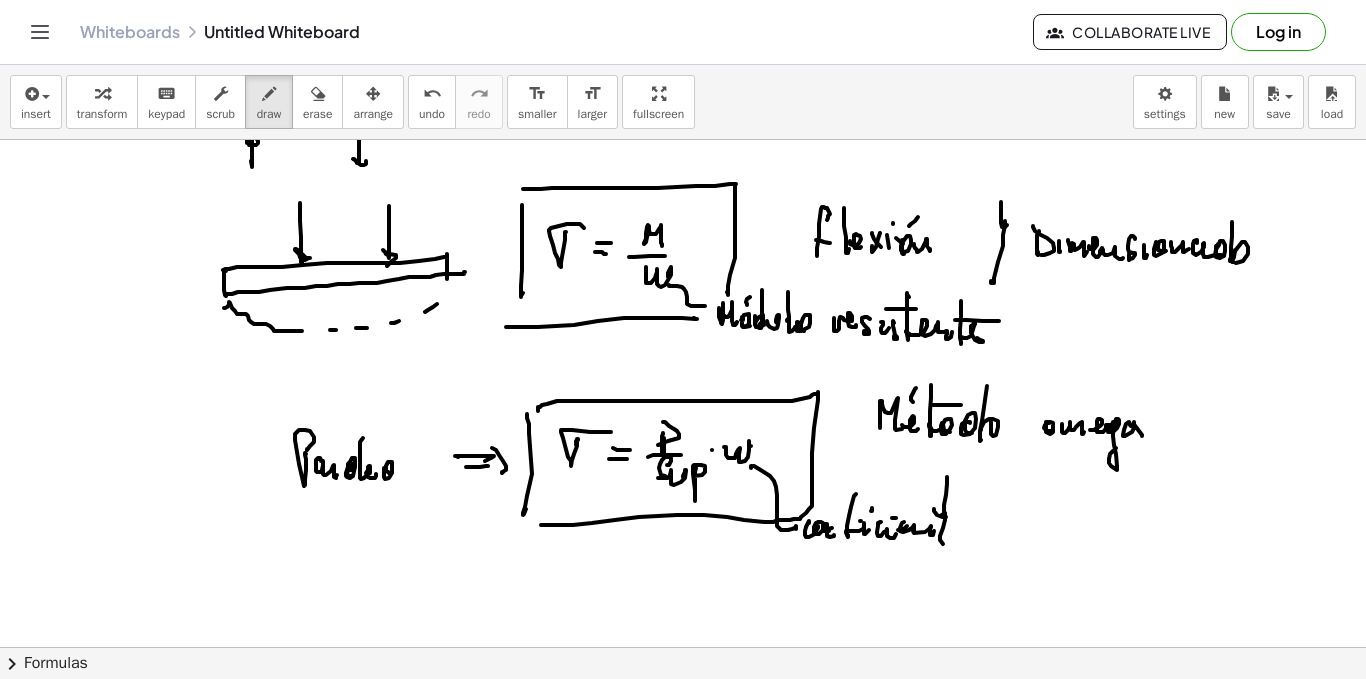 click at bounding box center [683, -3771] 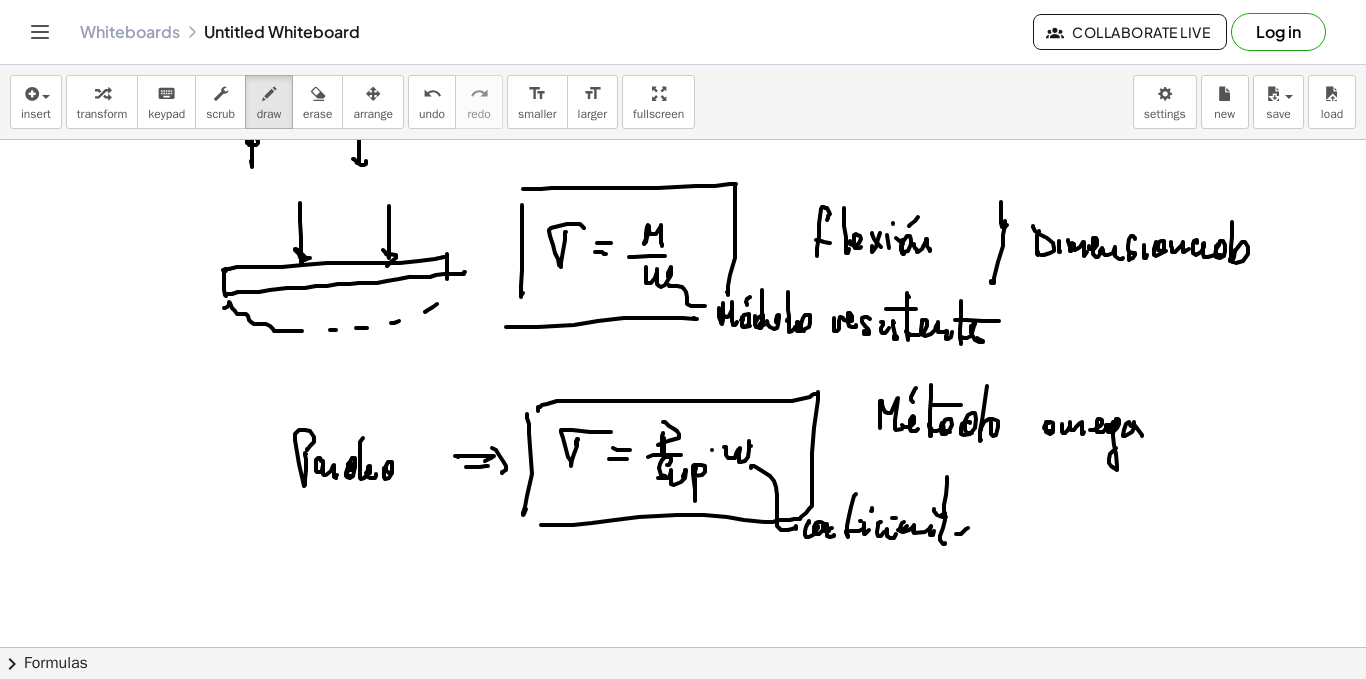 click at bounding box center (683, -3771) 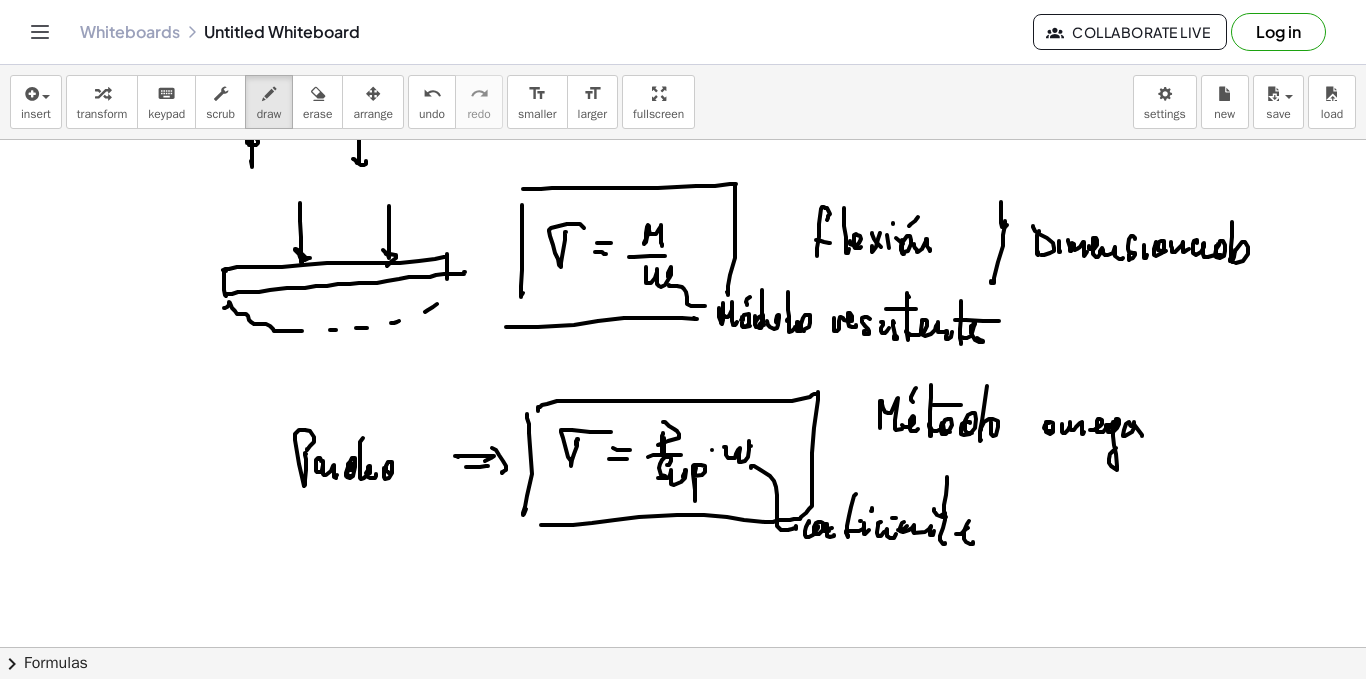 click at bounding box center [683, -3771] 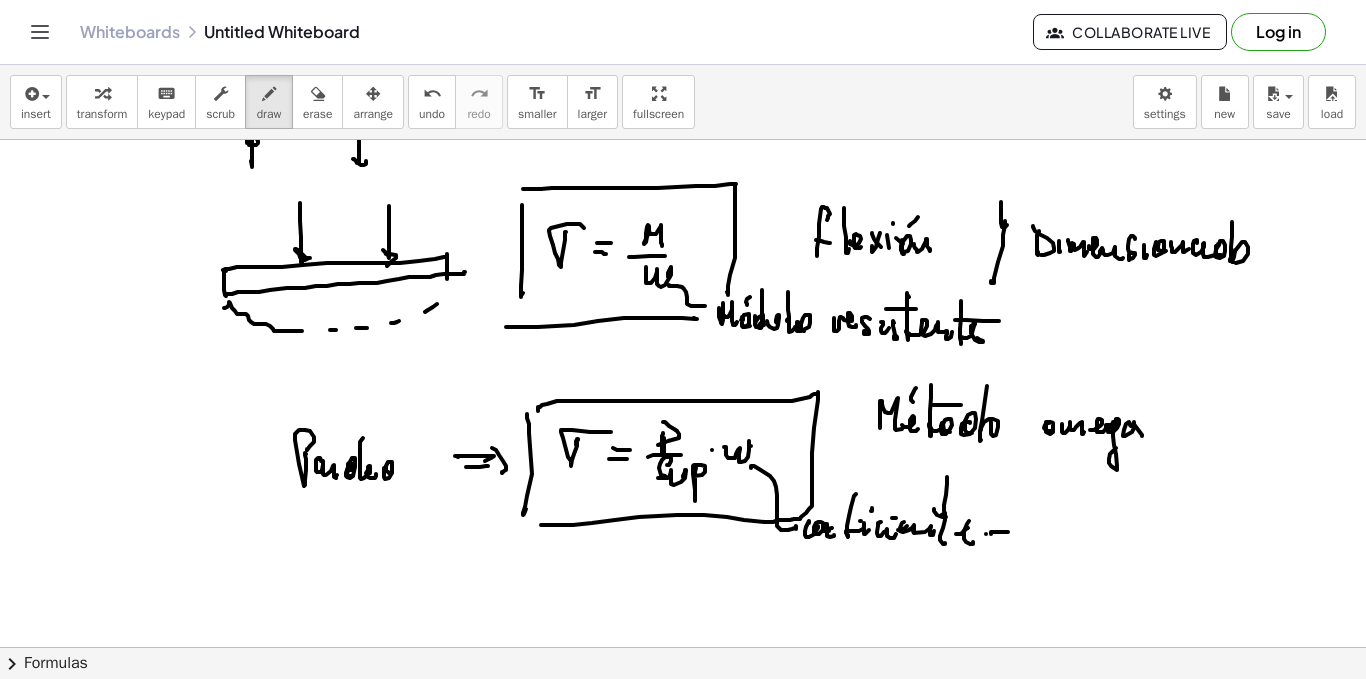 click at bounding box center [683, -3771] 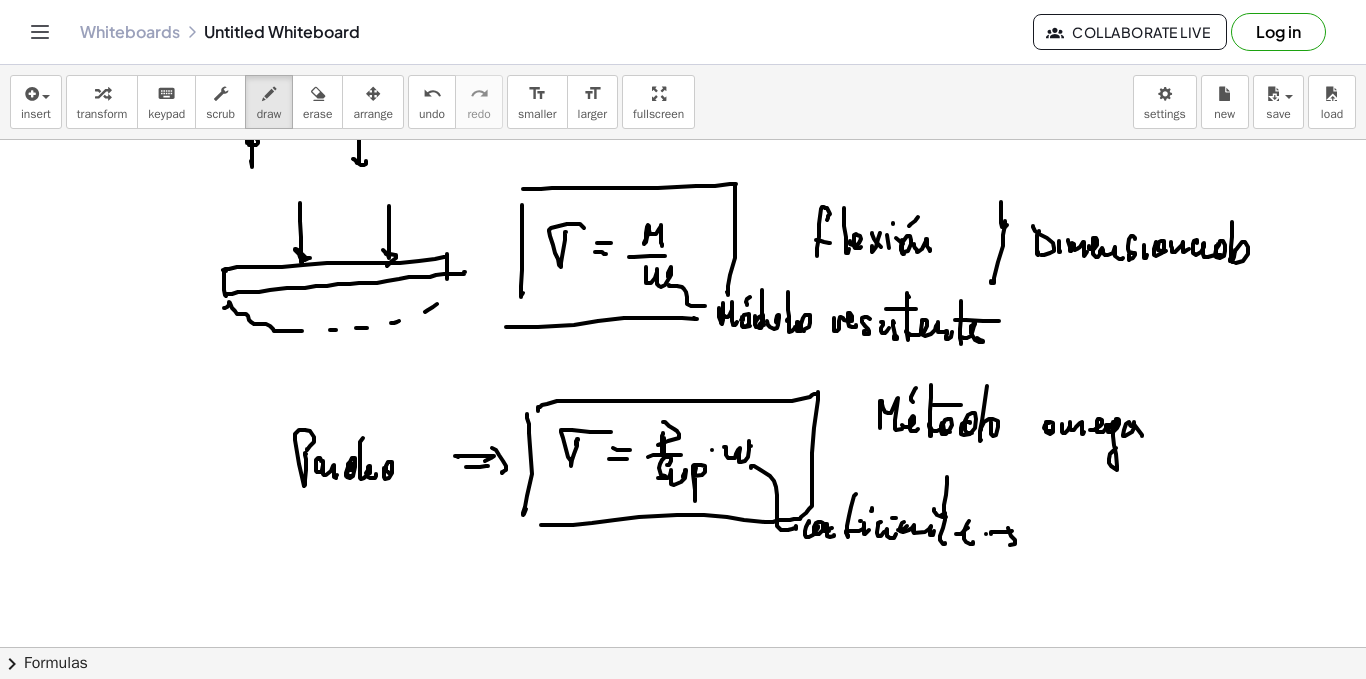 click at bounding box center [683, -3771] 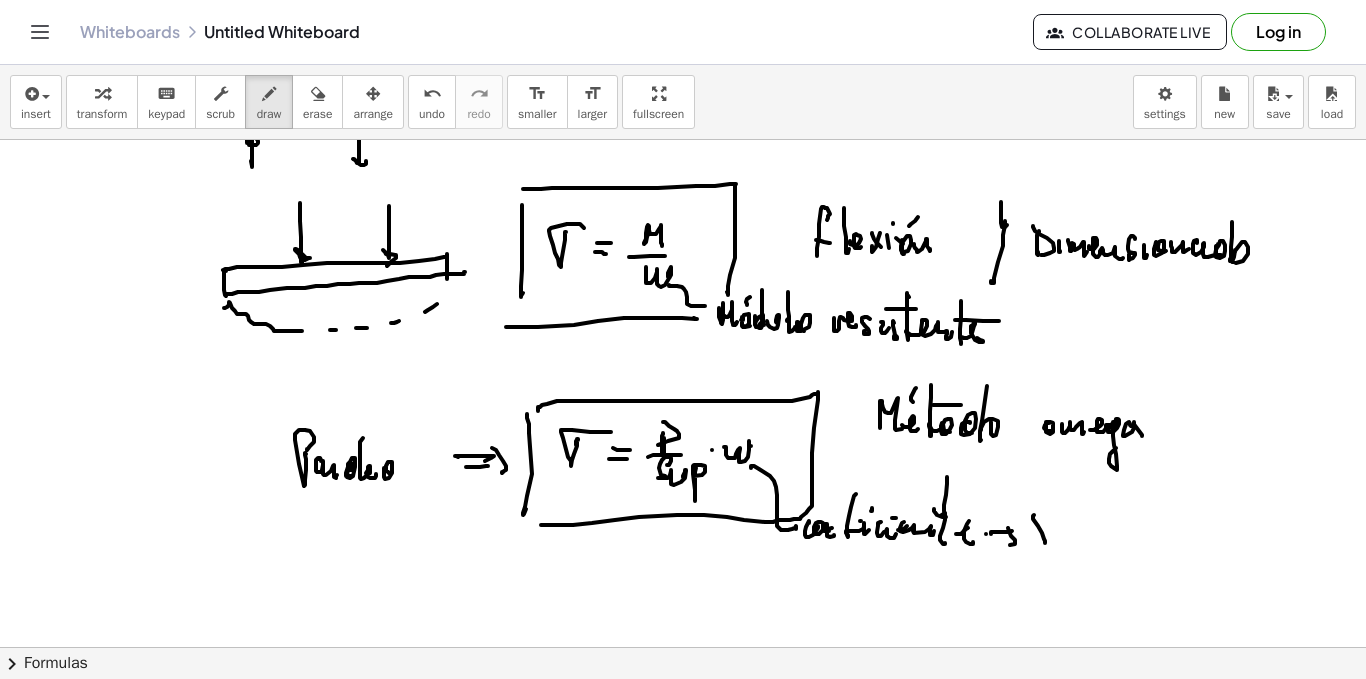 click at bounding box center [683, -3771] 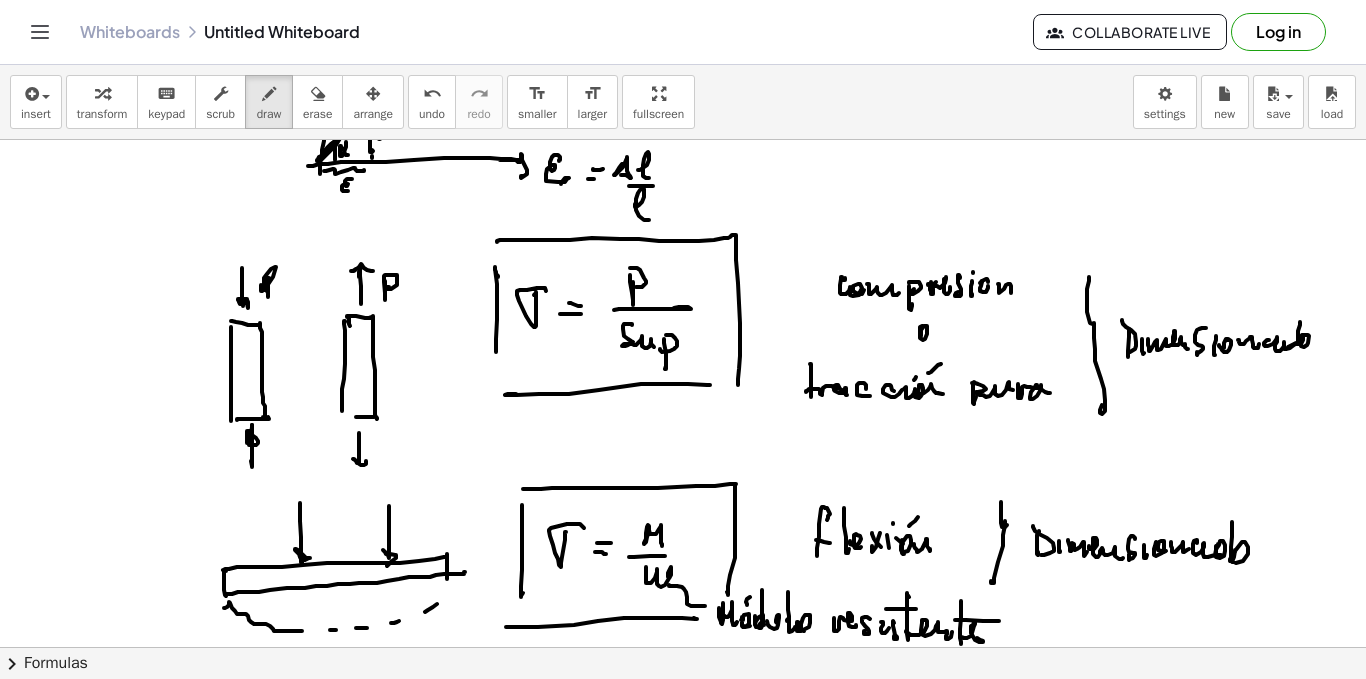 scroll, scrollTop: 8627, scrollLeft: 0, axis: vertical 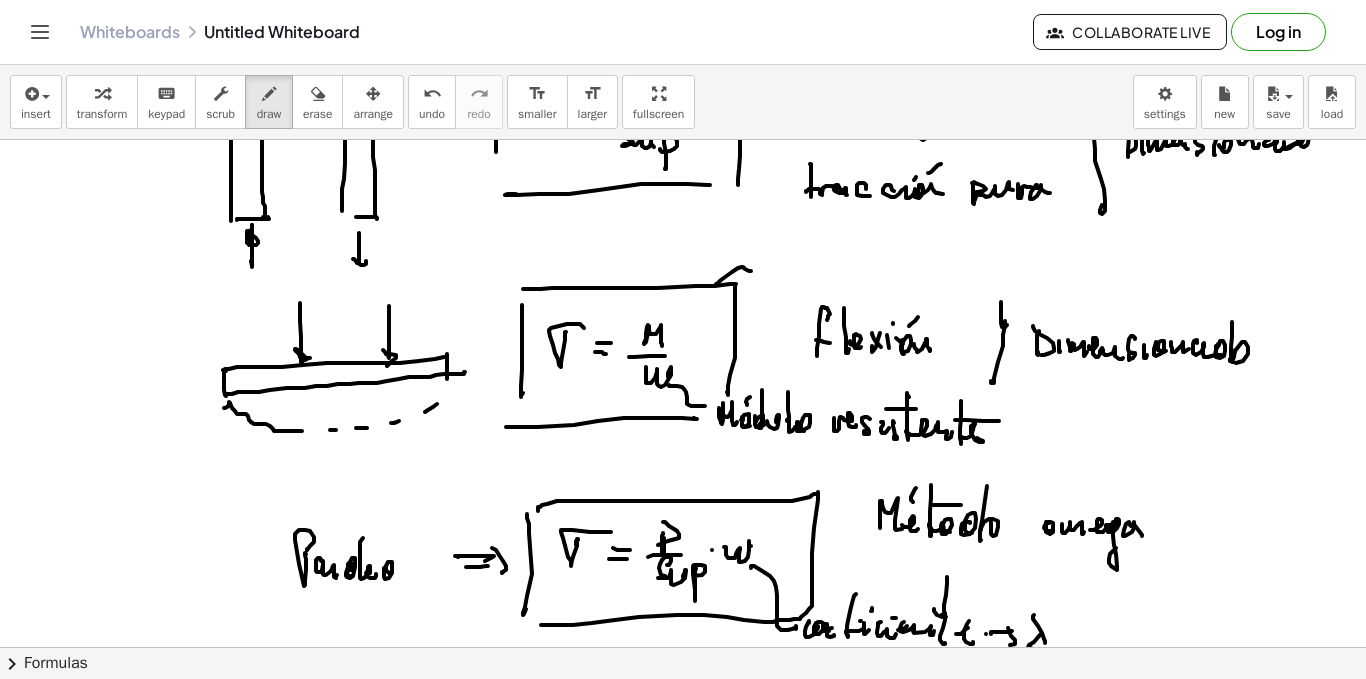 click at bounding box center [683, -3671] 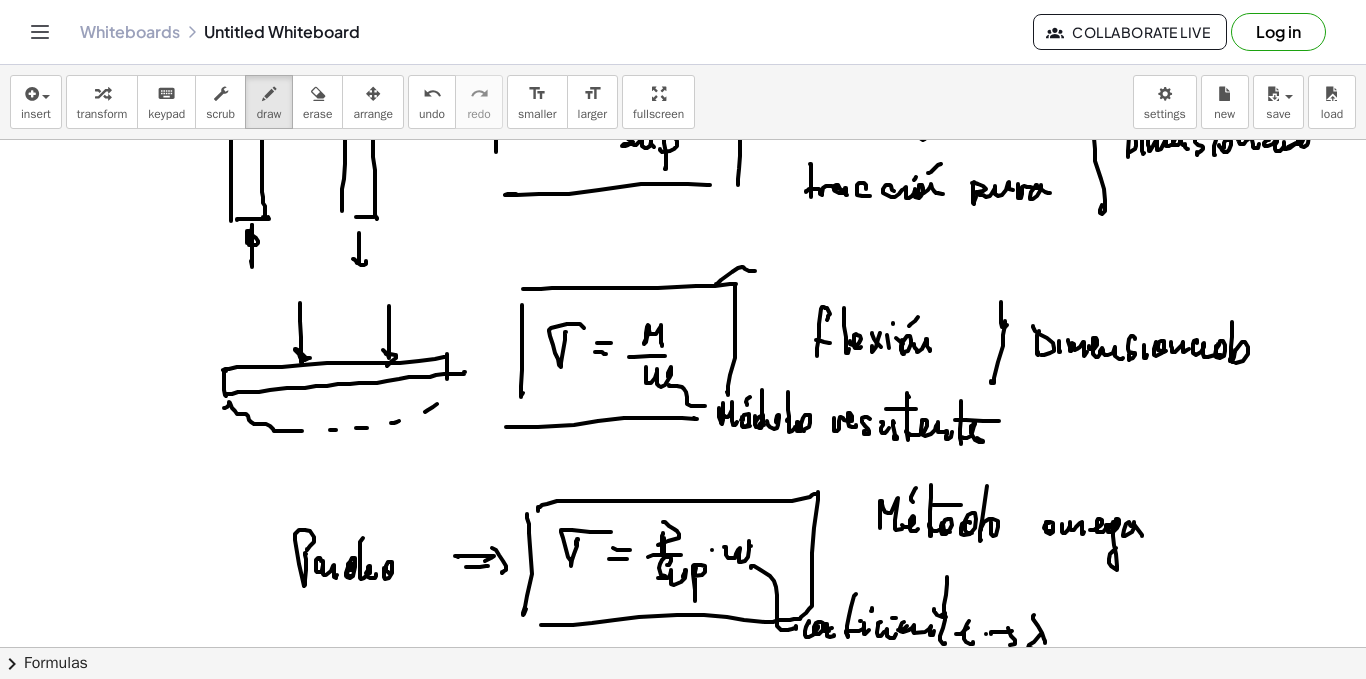 click at bounding box center [683, -3671] 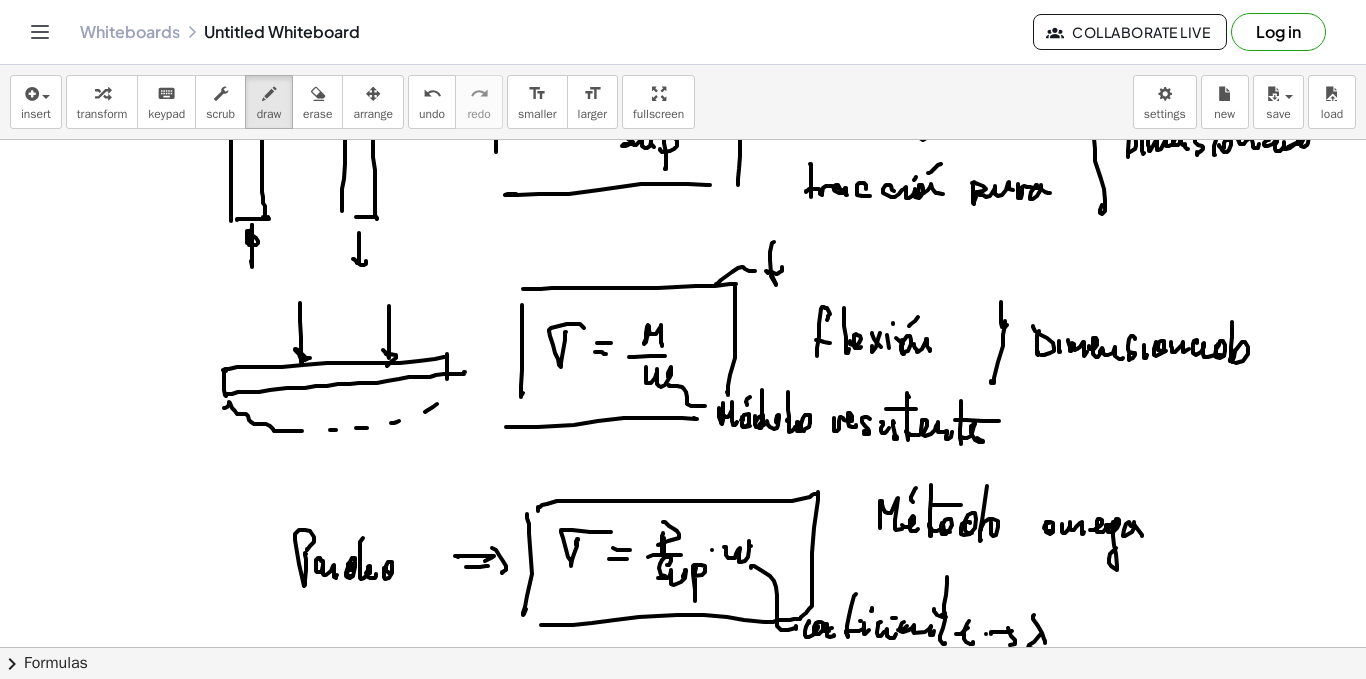 click at bounding box center (683, -3671) 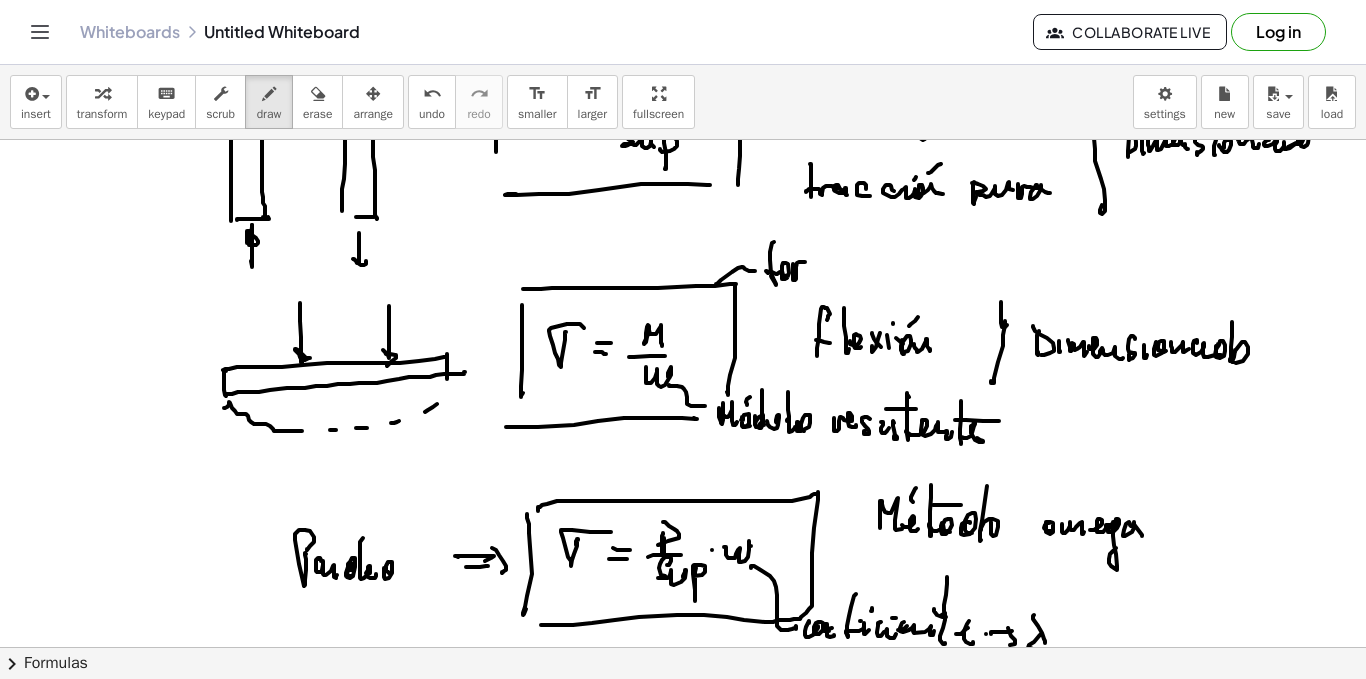 click at bounding box center (683, -3671) 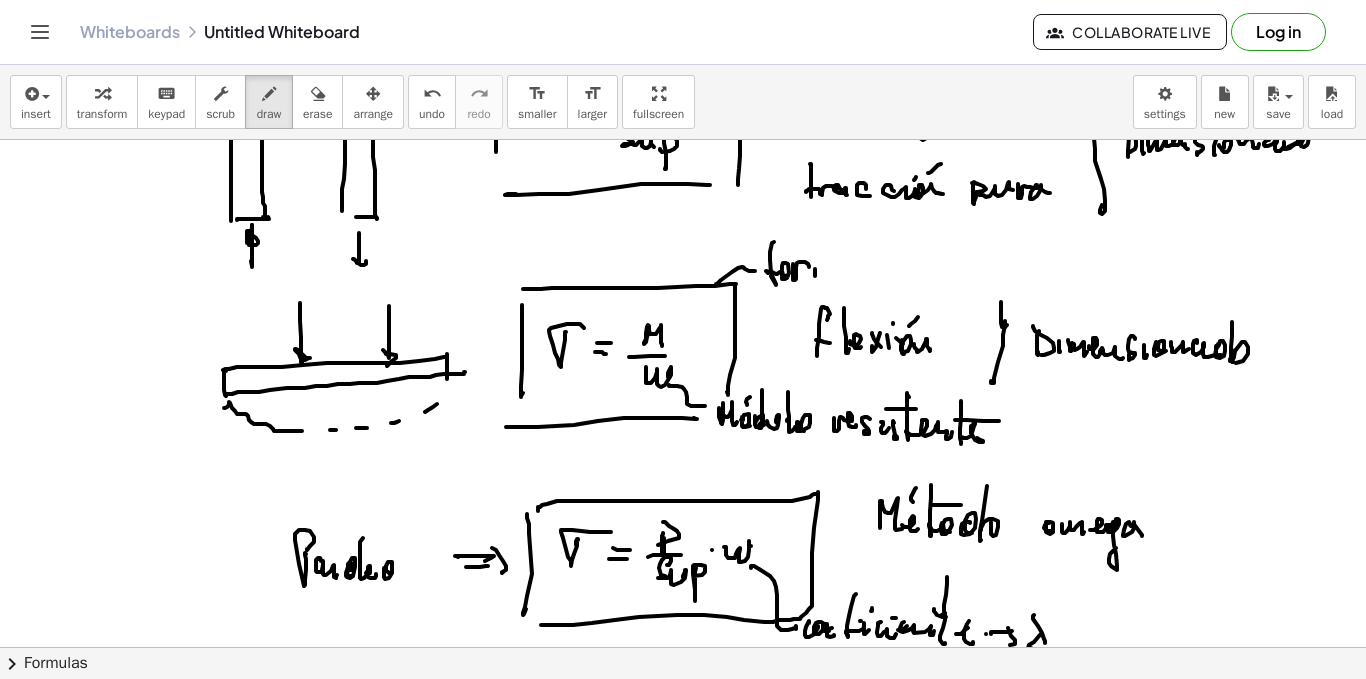 click at bounding box center (683, -3671) 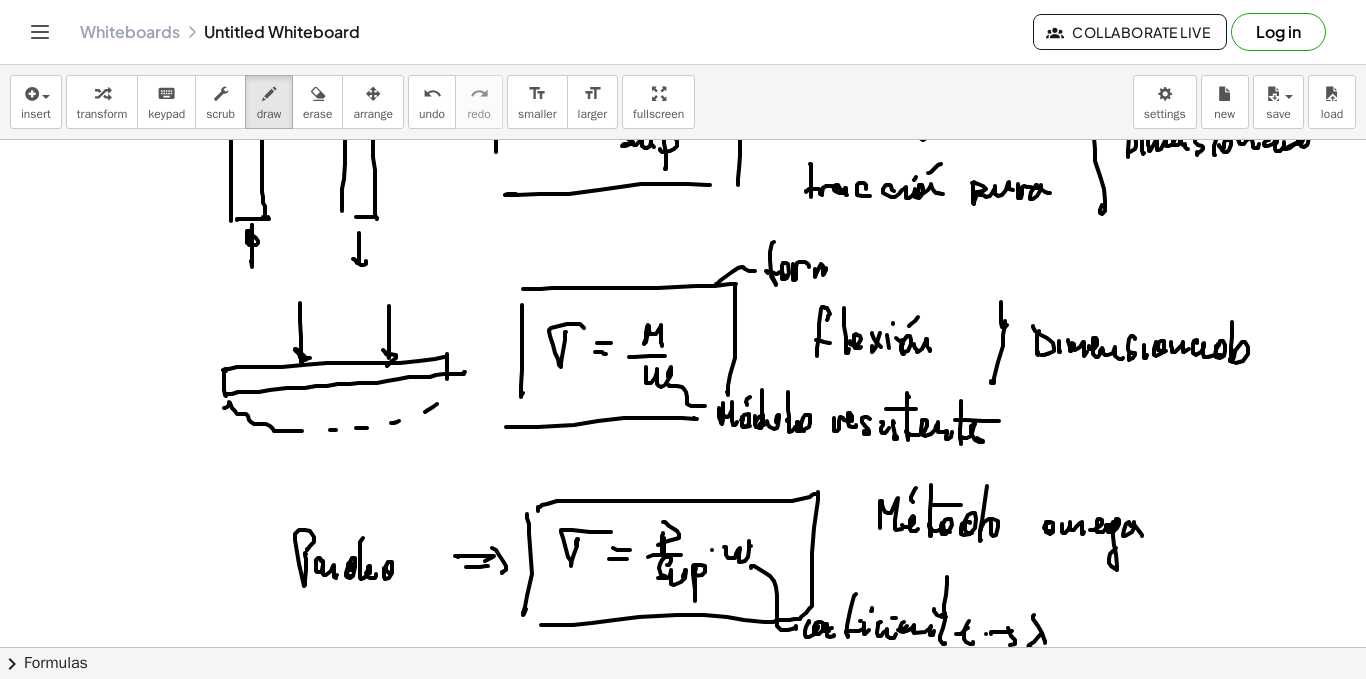 click at bounding box center [683, -3671] 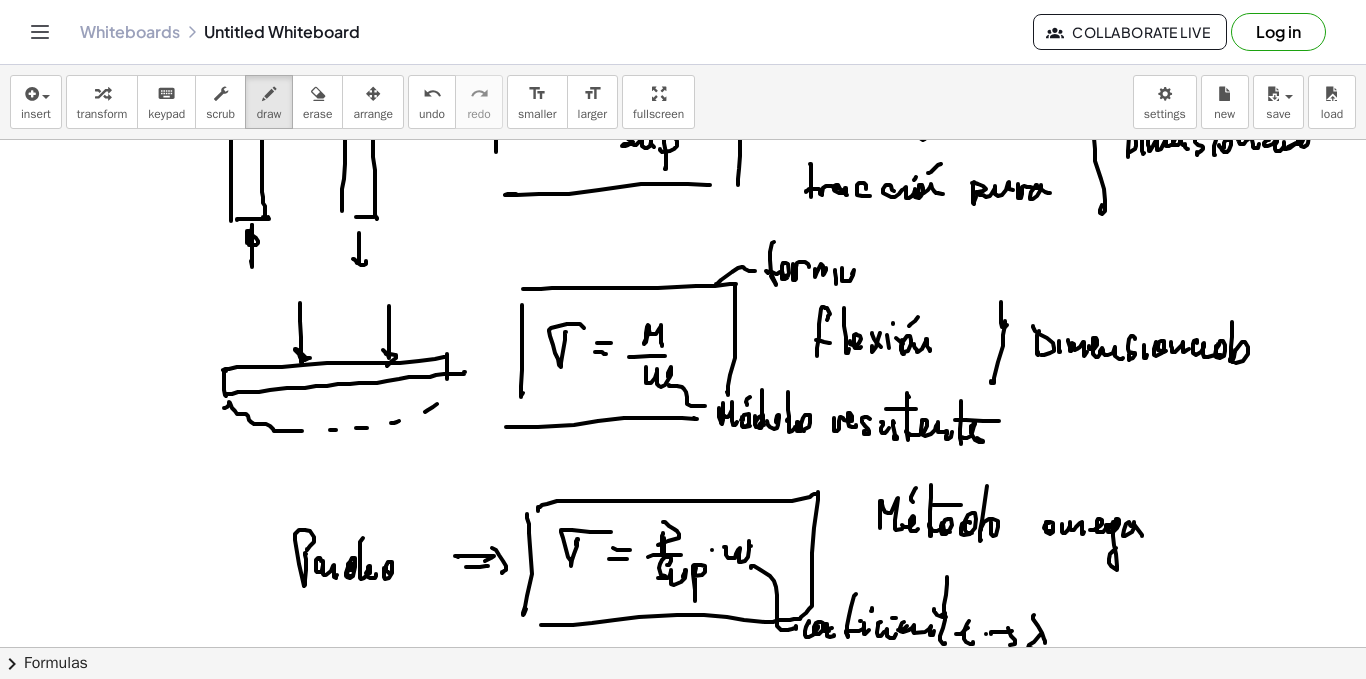 click at bounding box center [683, -3671] 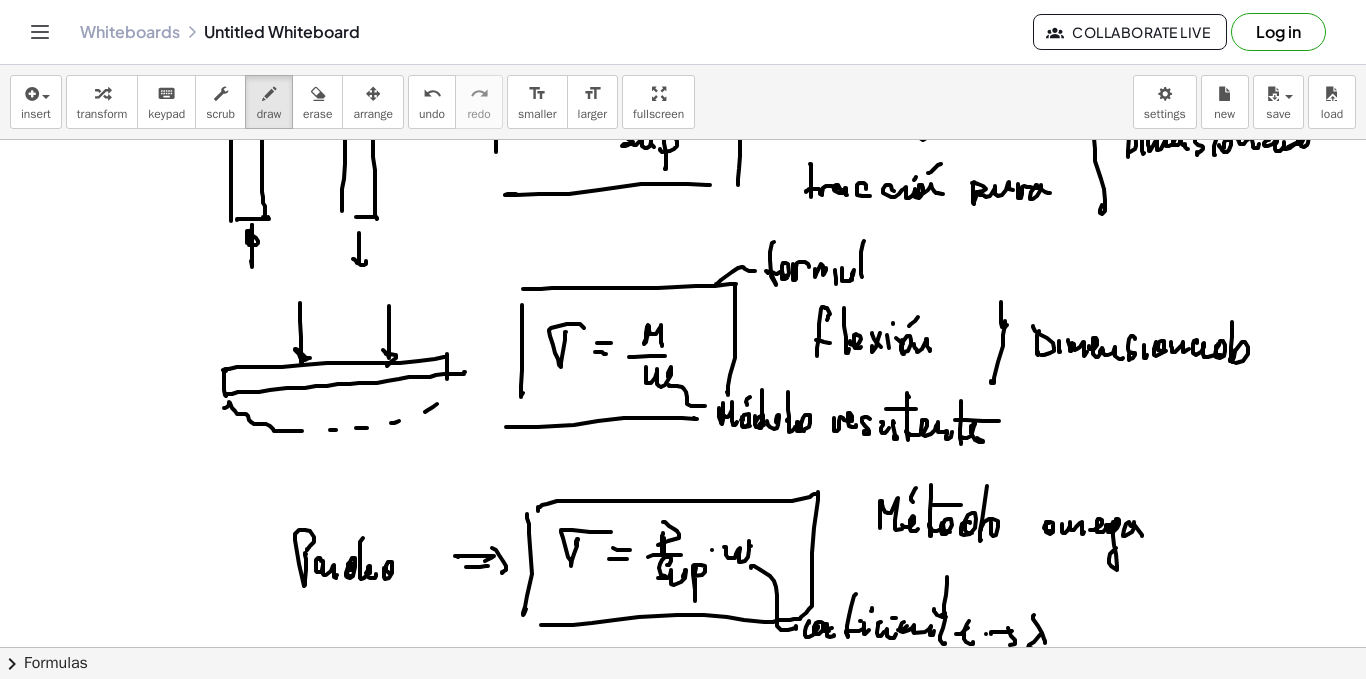 click at bounding box center (683, -3671) 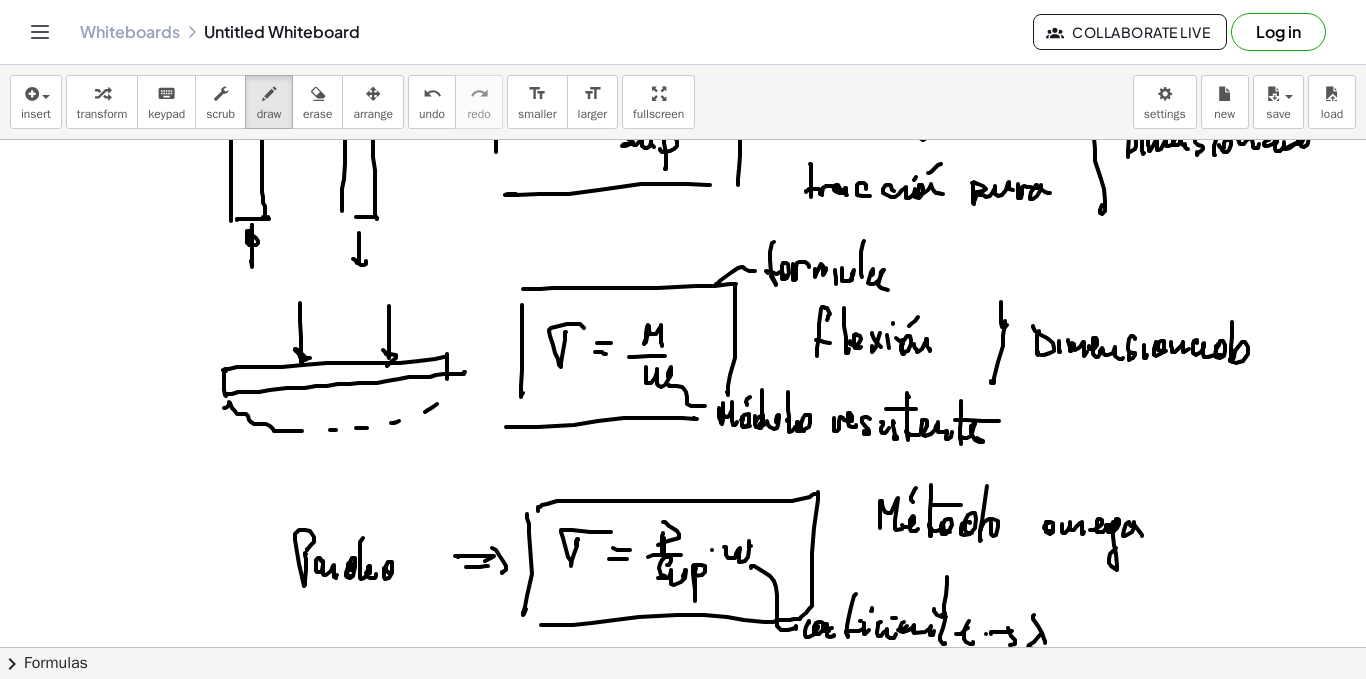 click at bounding box center (683, -3671) 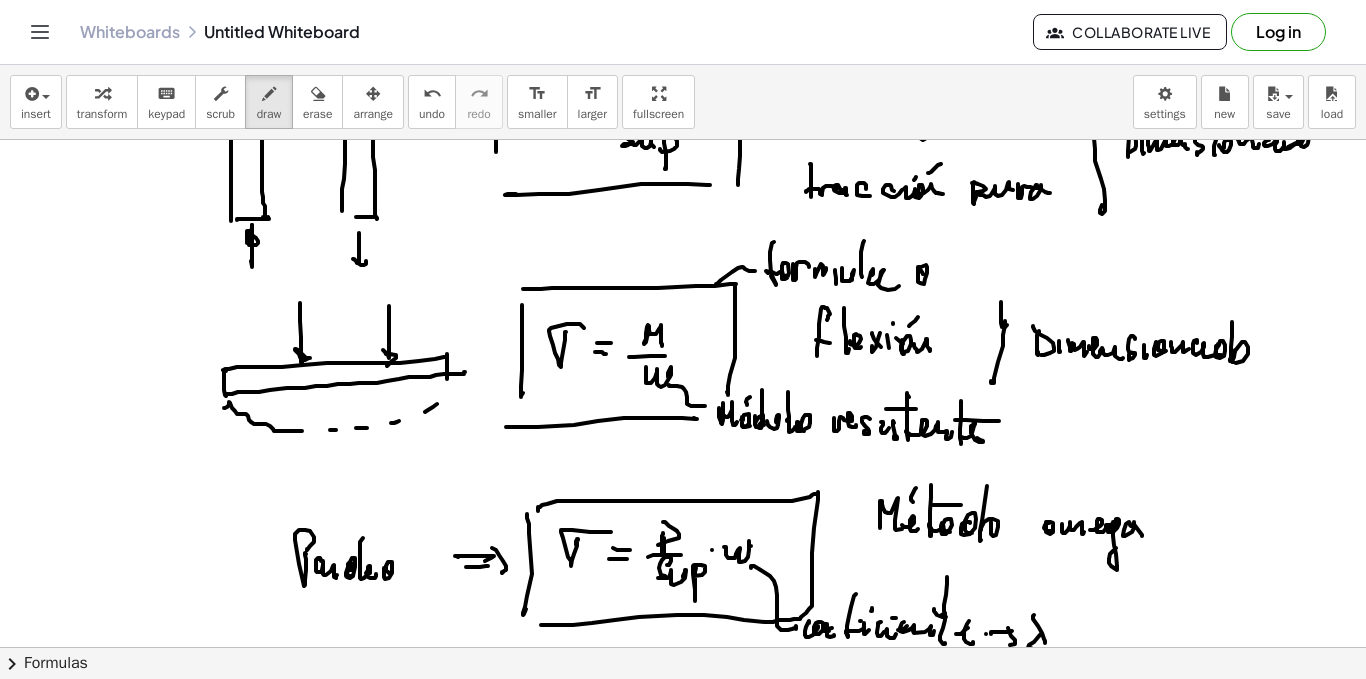 click at bounding box center [683, -3671] 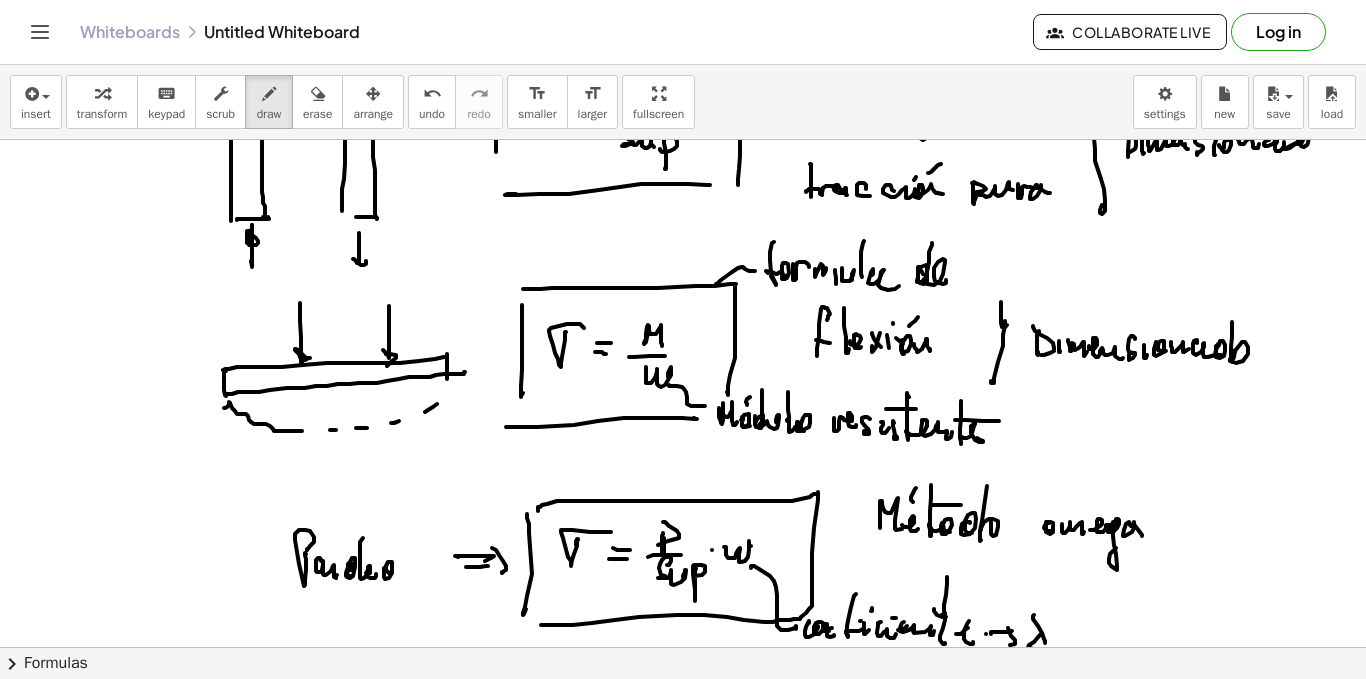 click at bounding box center (683, -3671) 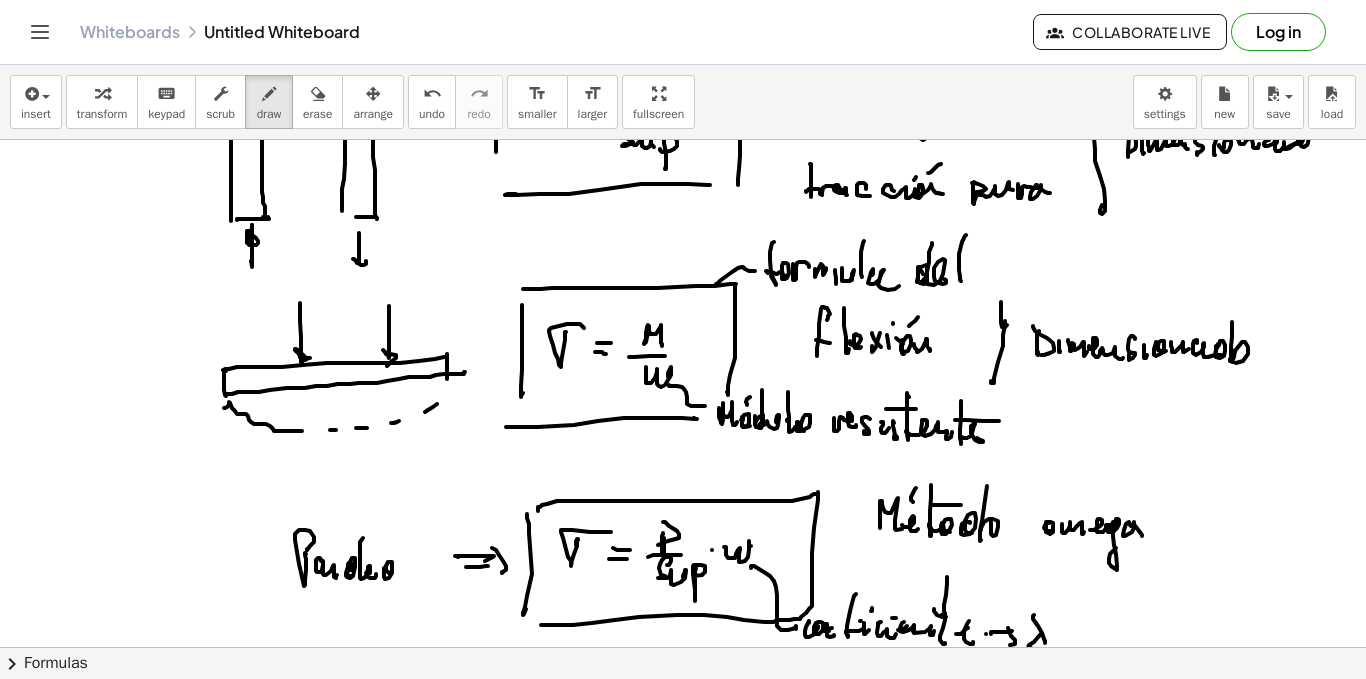 click at bounding box center [683, -3671] 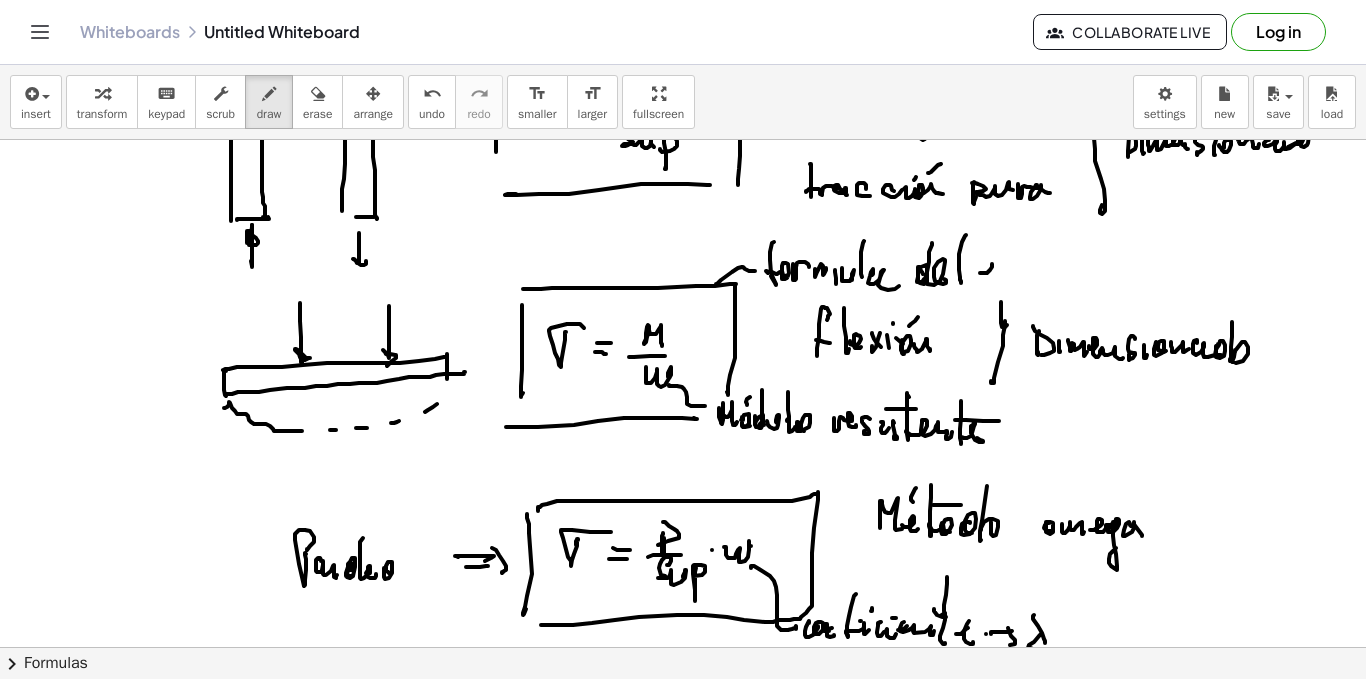 click at bounding box center [683, -3671] 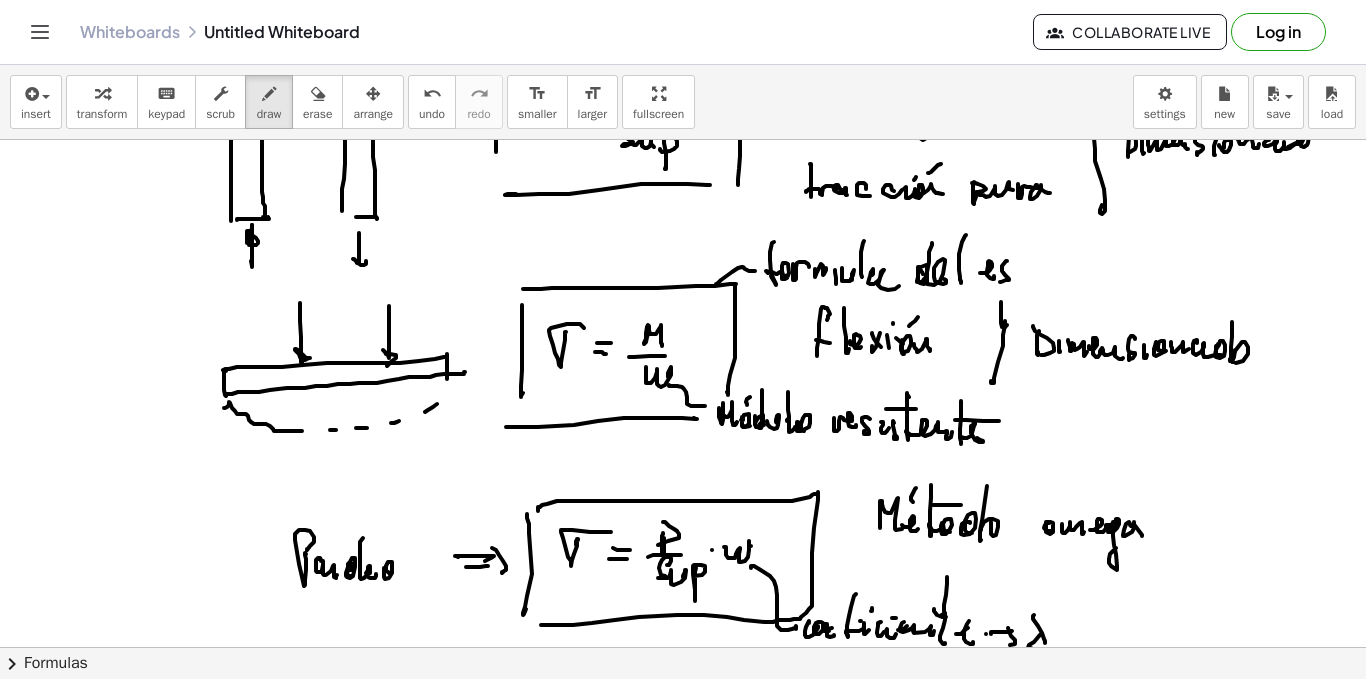 click at bounding box center [683, -3671] 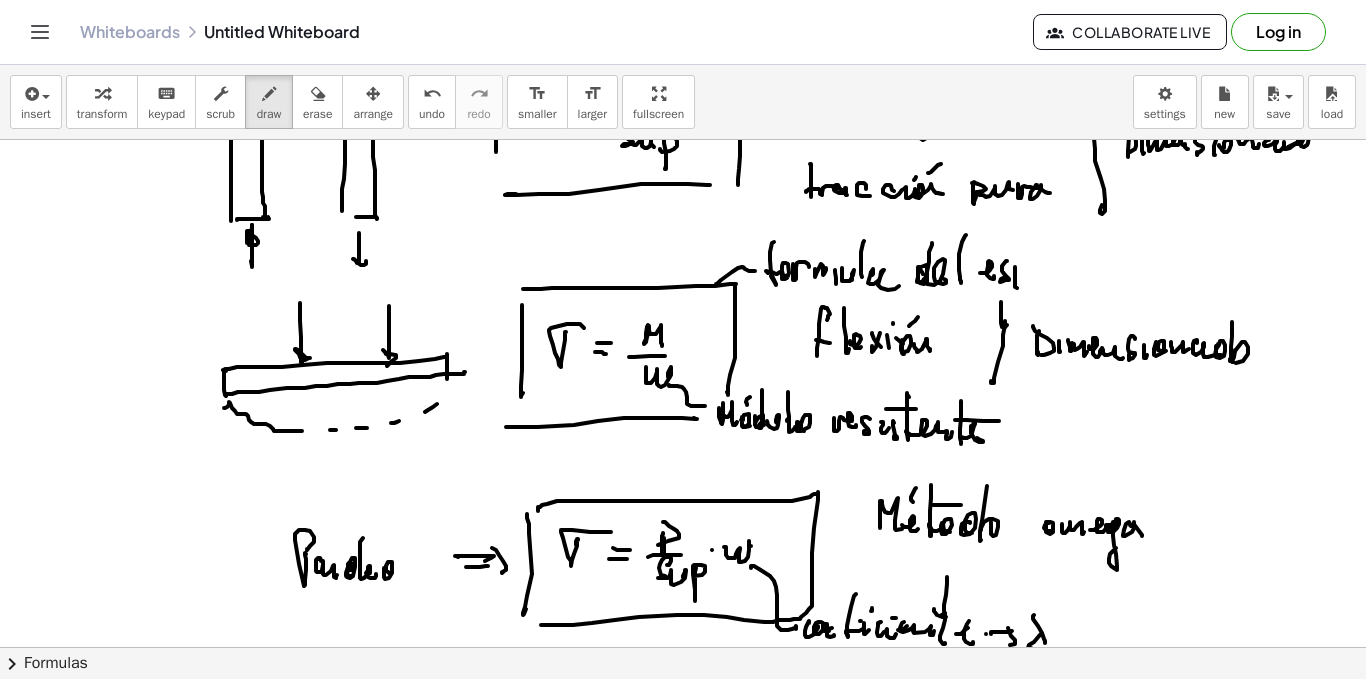 click at bounding box center [683, -3671] 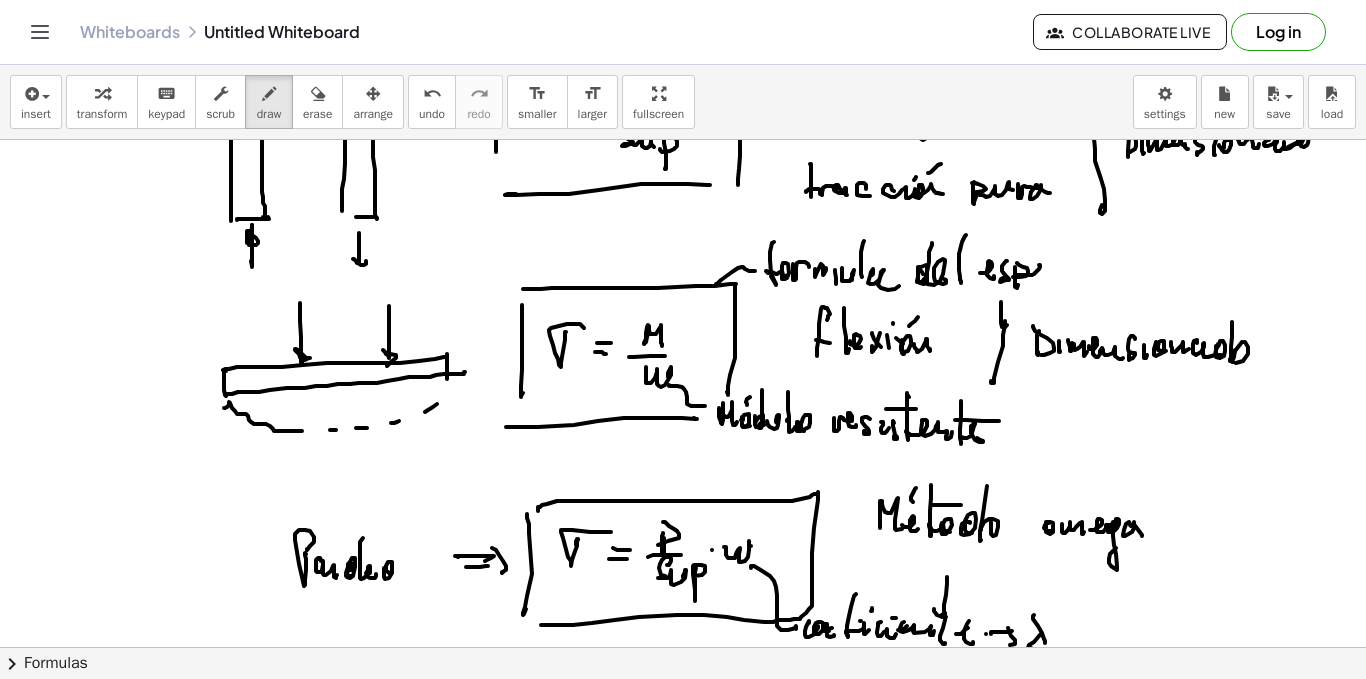 click at bounding box center [683, -3671] 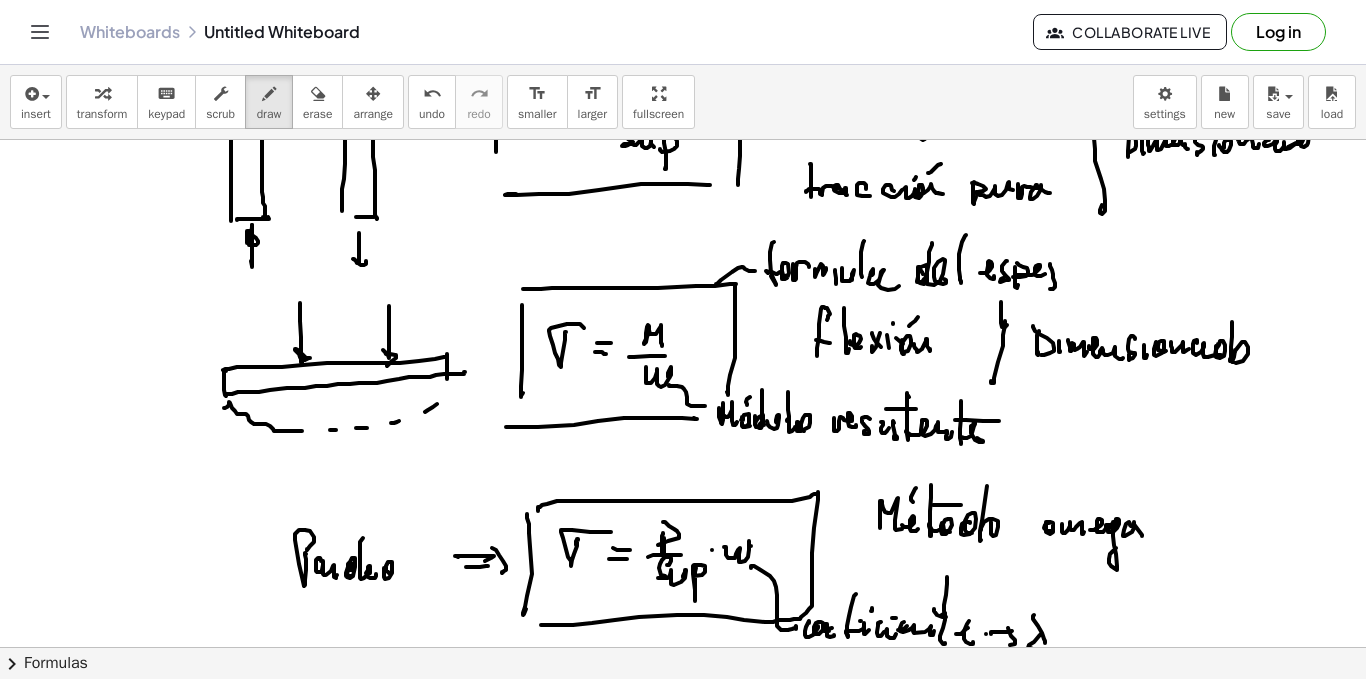 click at bounding box center [683, -3671] 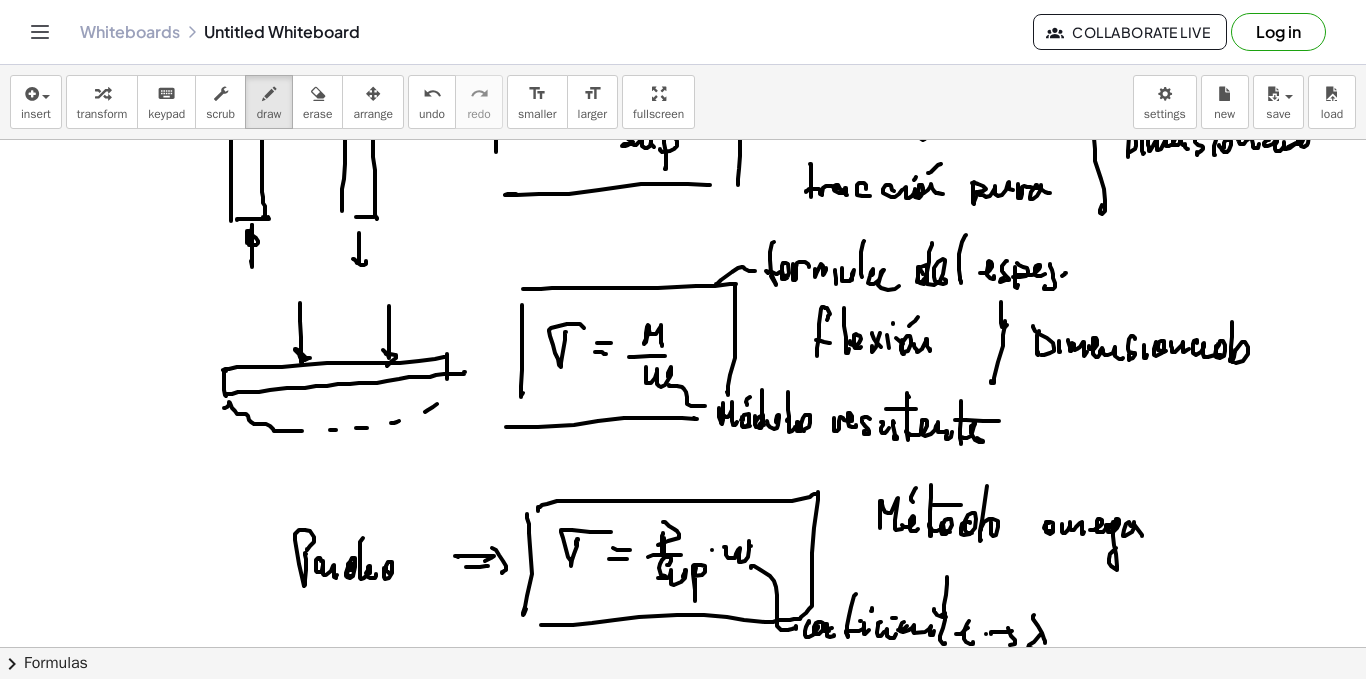 click at bounding box center (683, -3671) 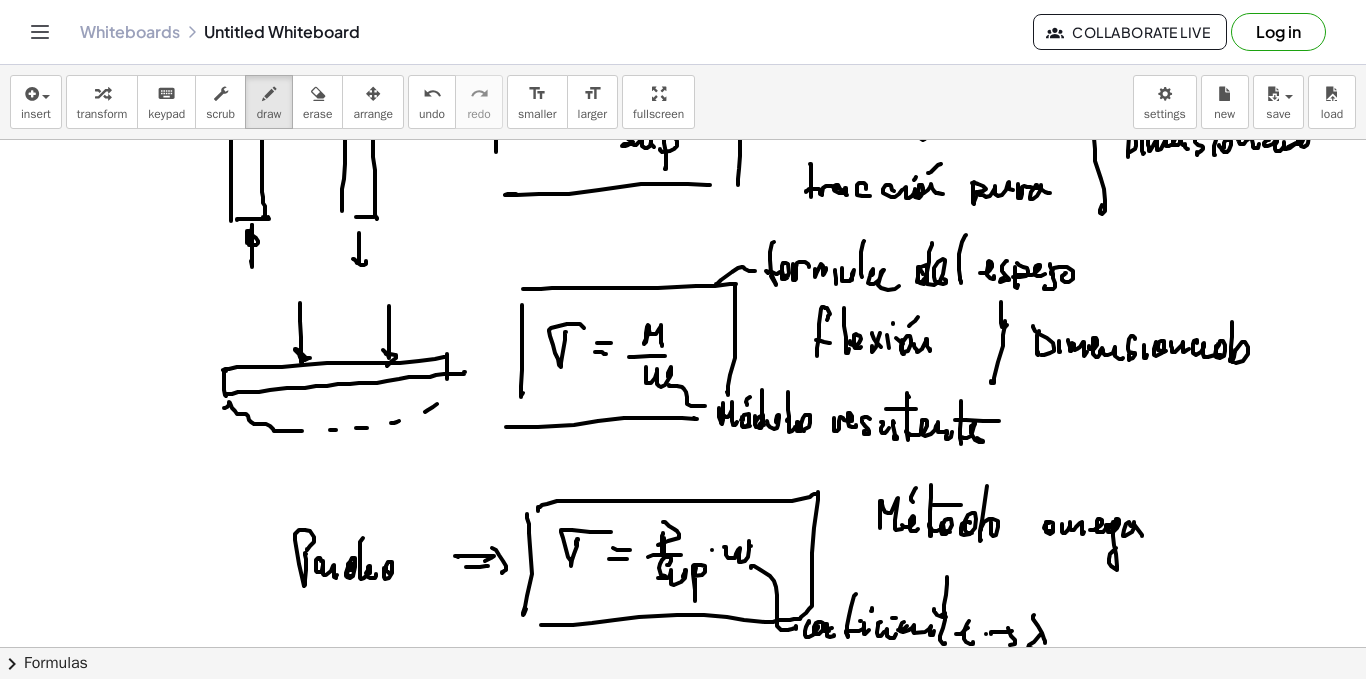 click at bounding box center [683, -3671] 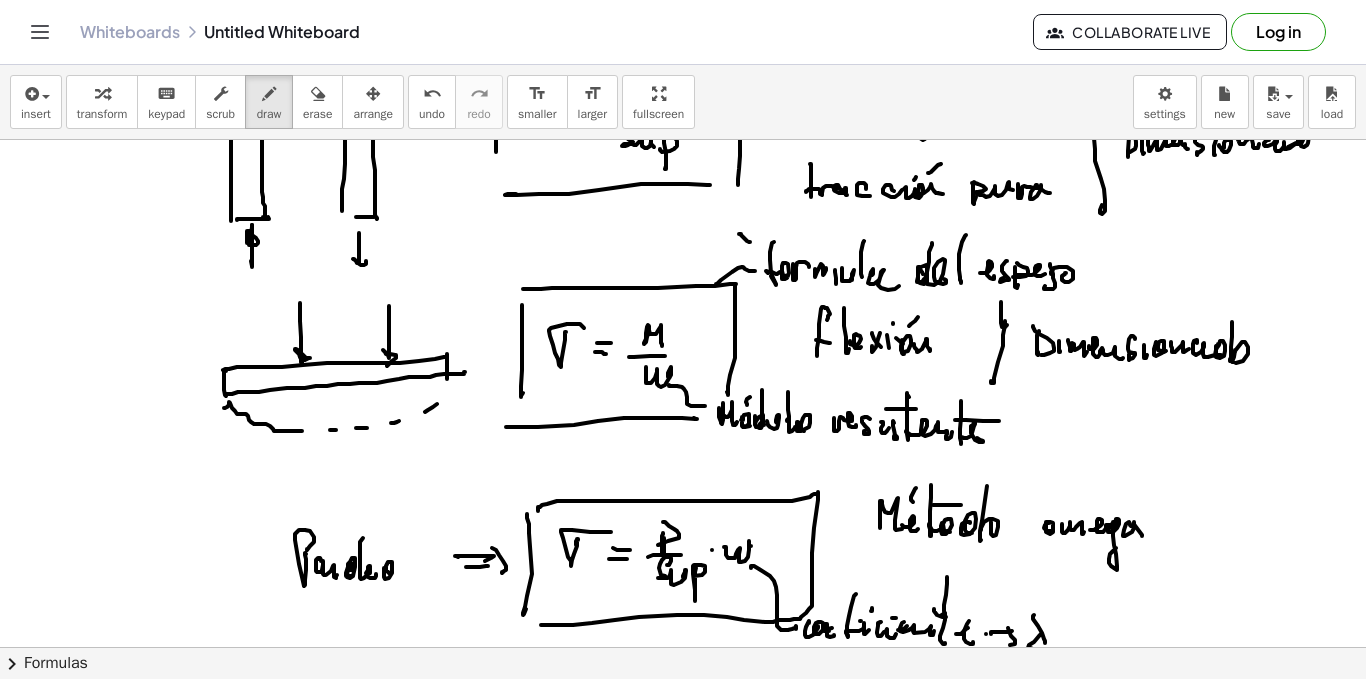 click at bounding box center (683, -3671) 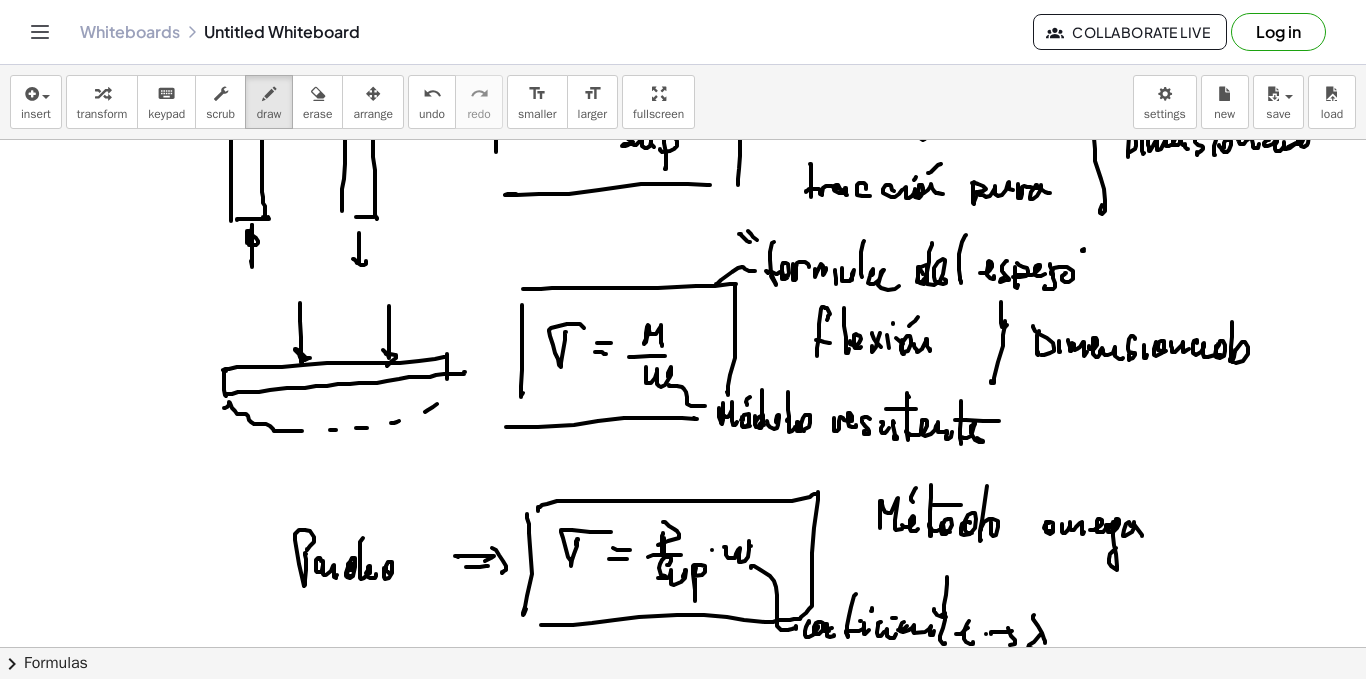 click at bounding box center (683, -3671) 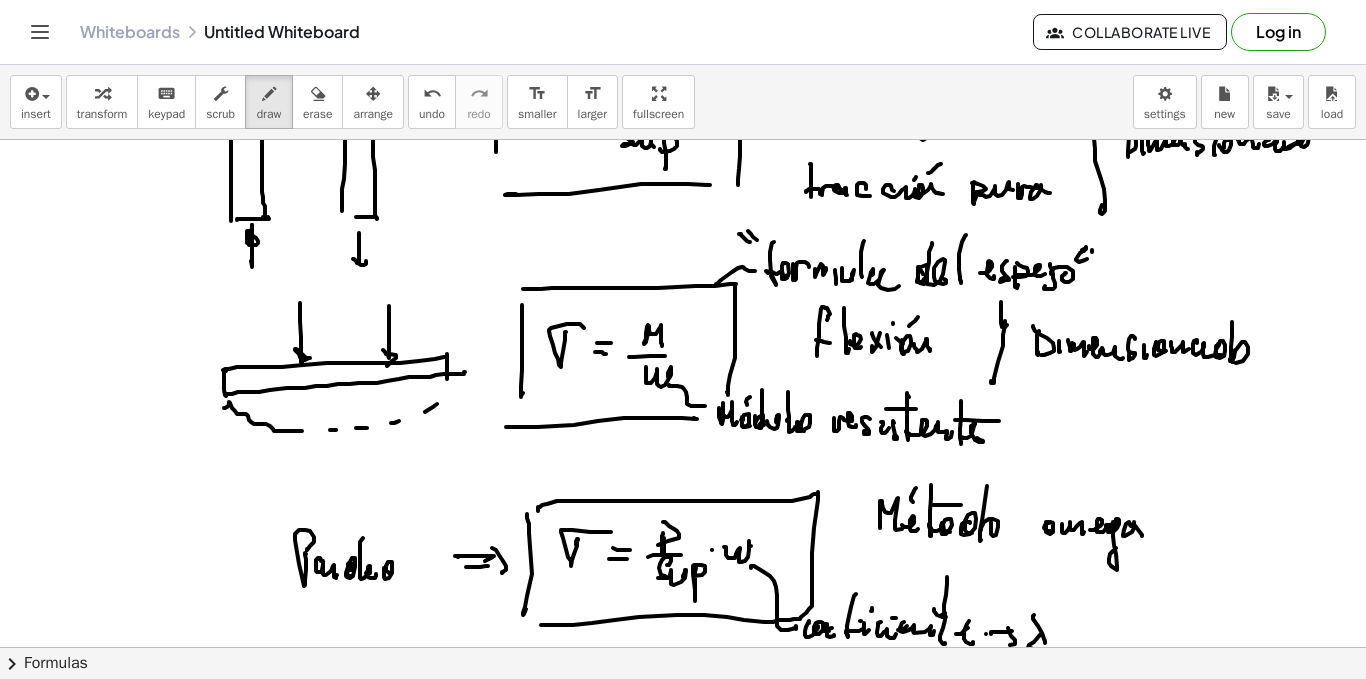 click at bounding box center [683, -3671] 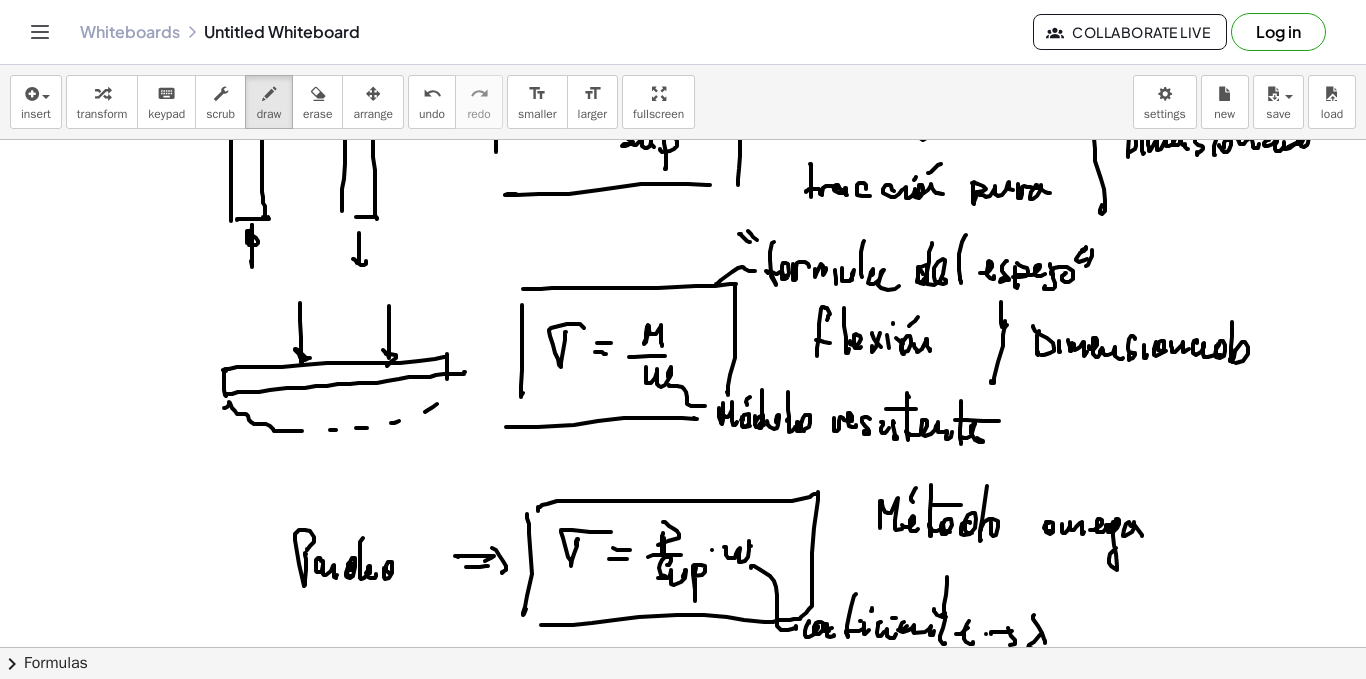 click at bounding box center (683, -3671) 